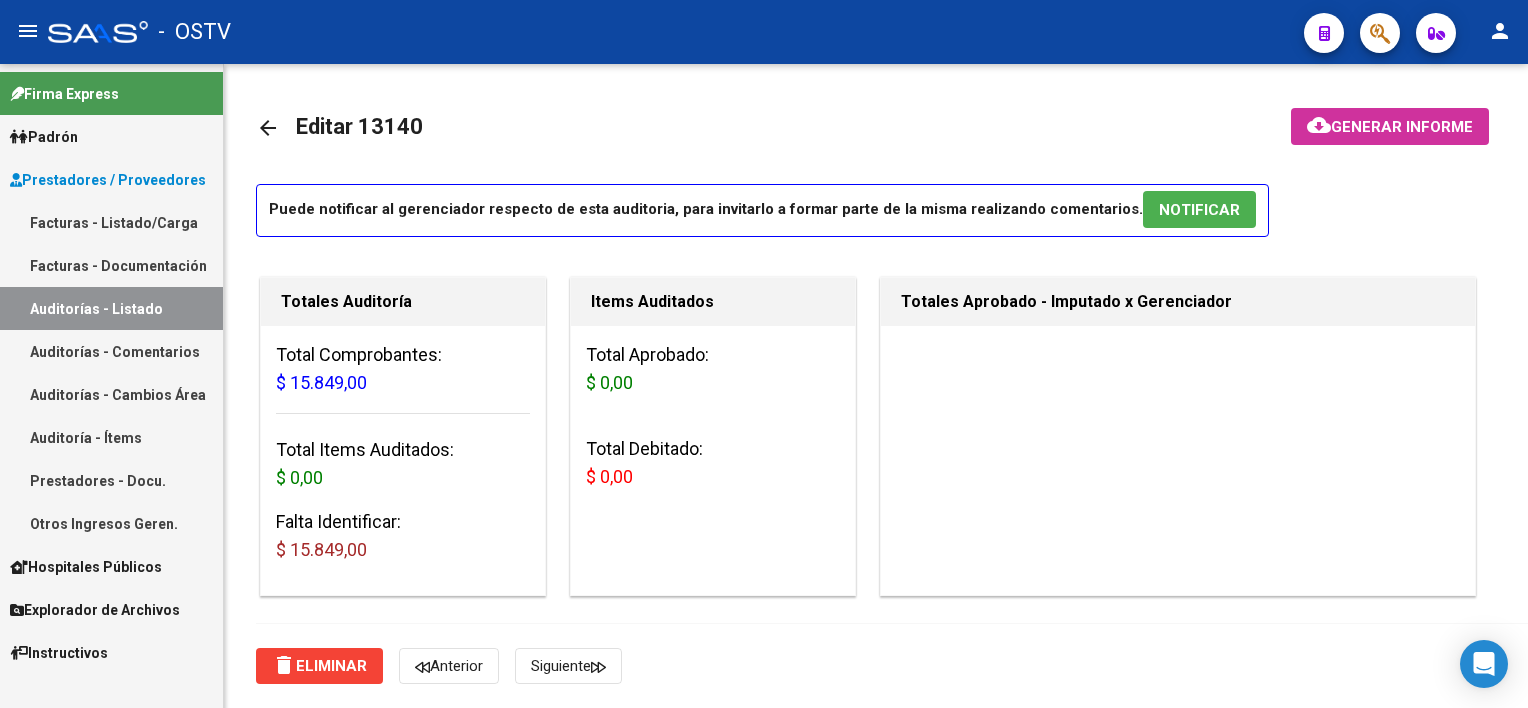 scroll, scrollTop: 0, scrollLeft: 0, axis: both 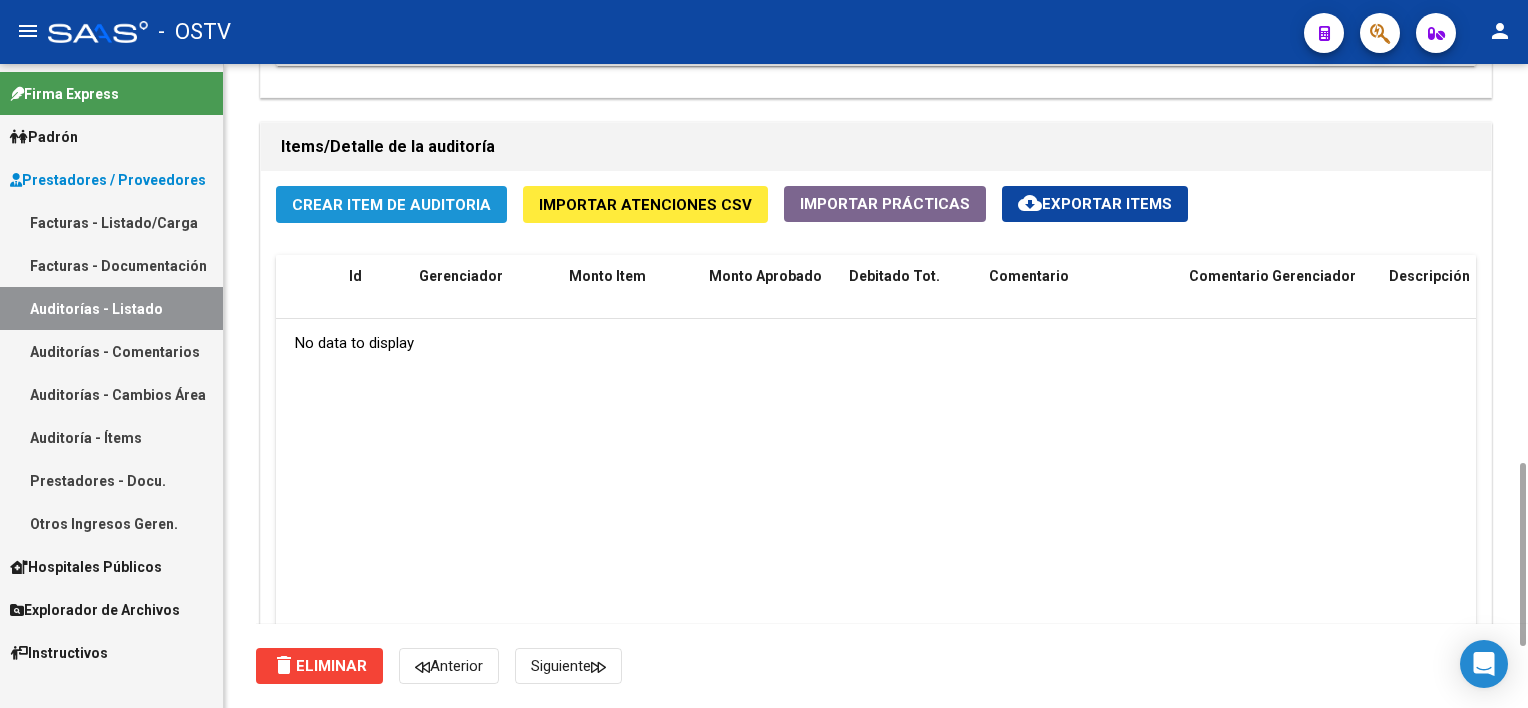 click on "Crear Item de Auditoria" 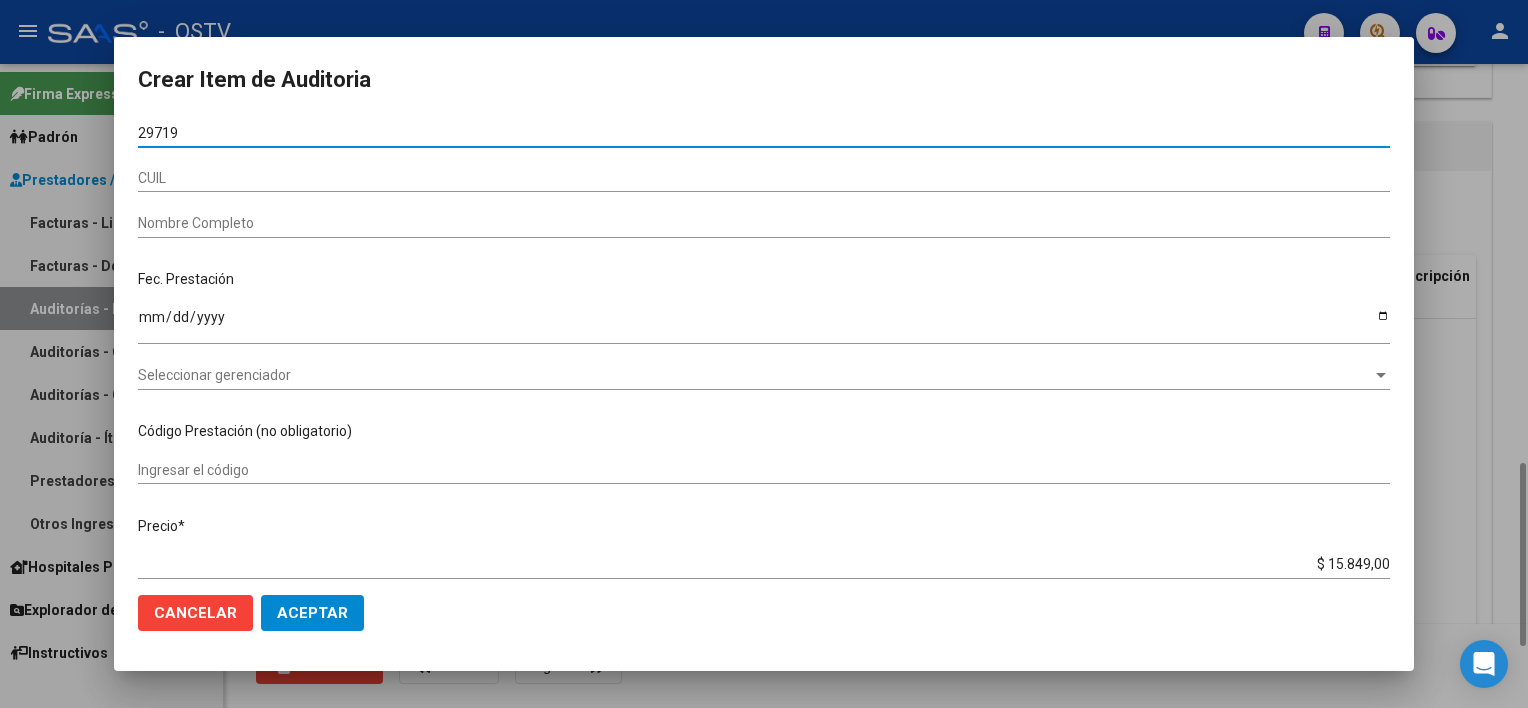 type on "29719157" 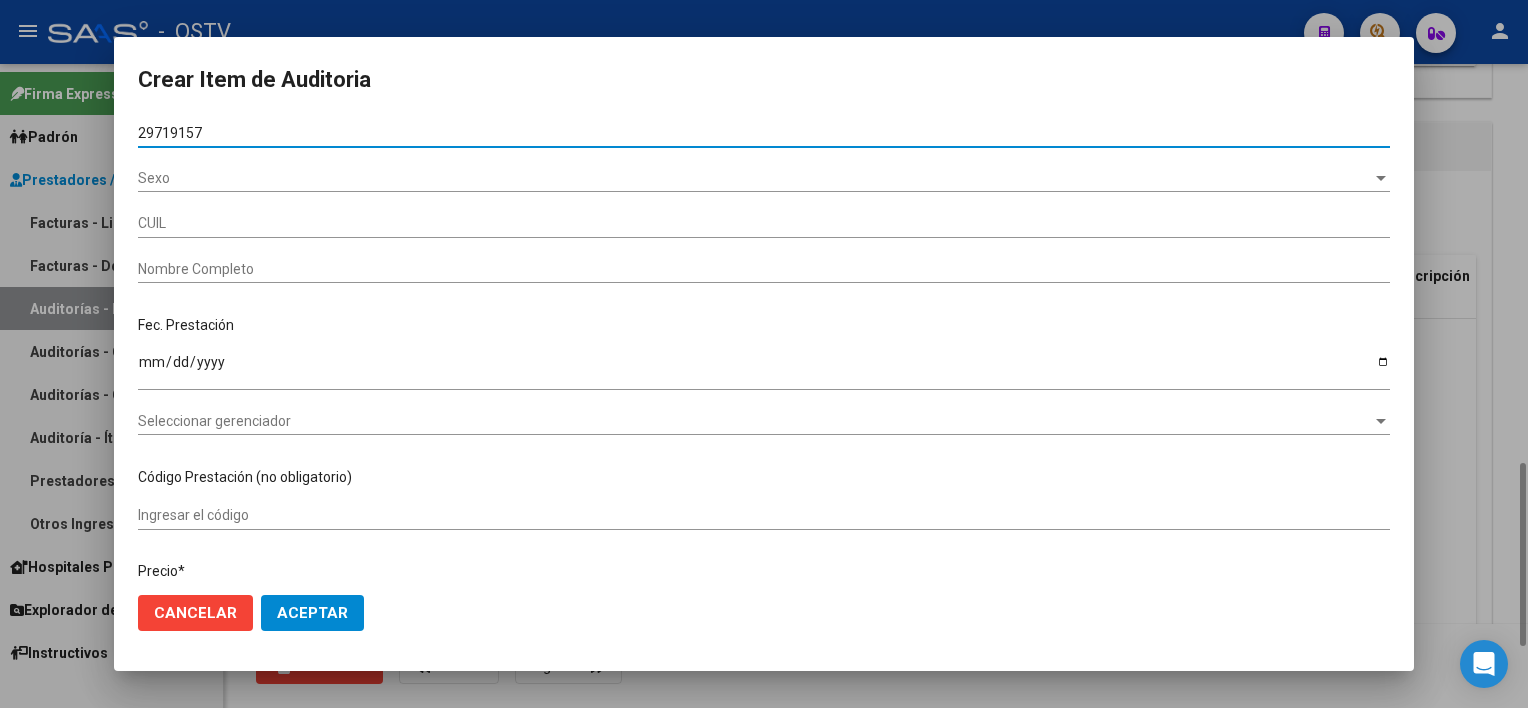 type on "27297191573" 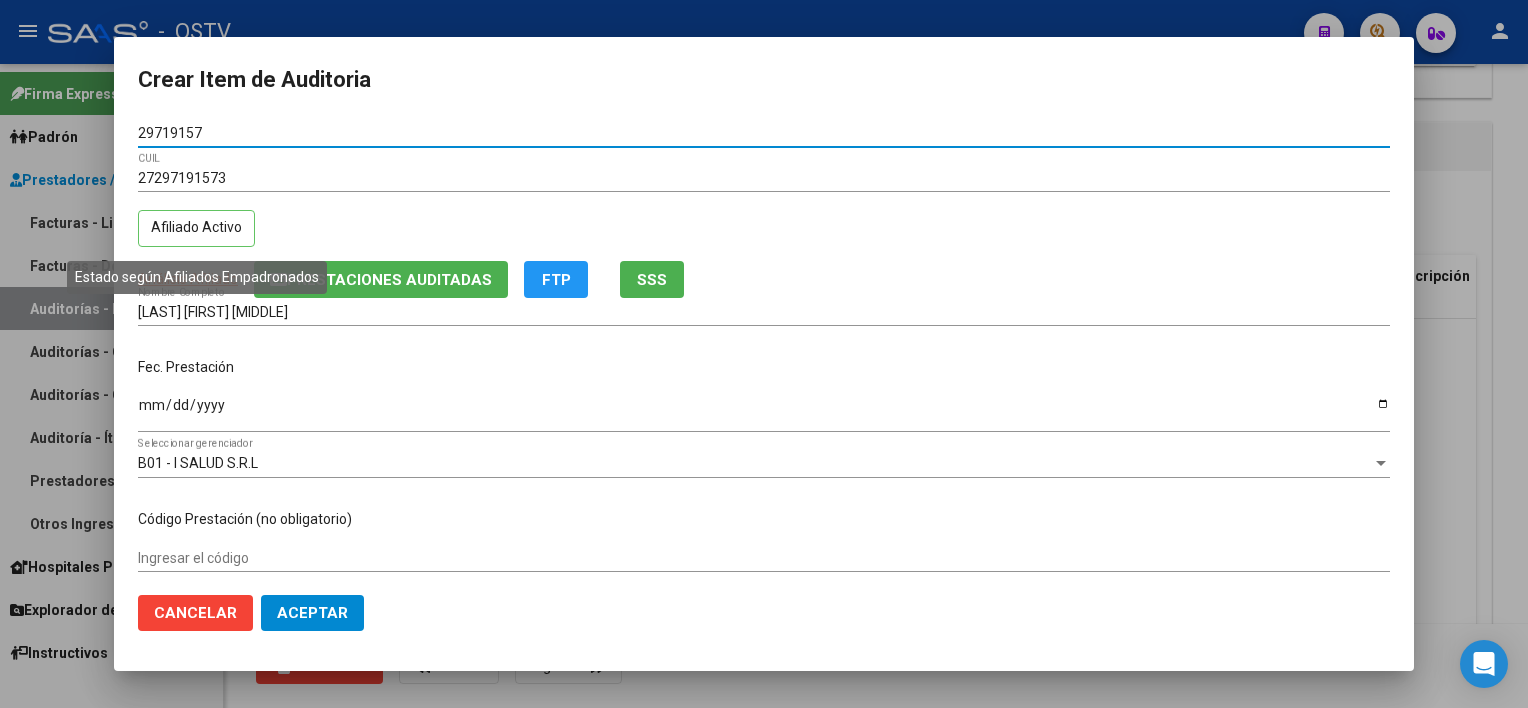 type on "29719157" 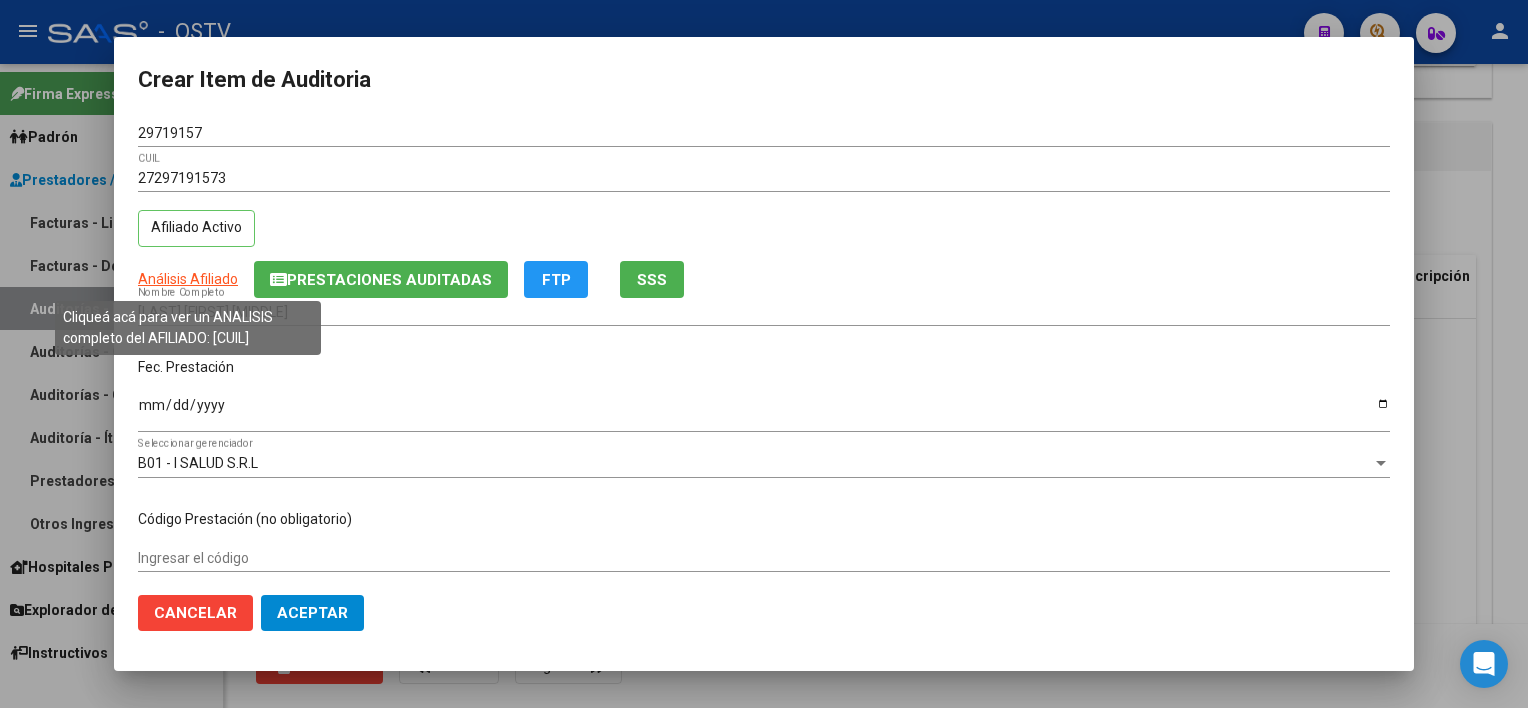 click on "Análisis Afiliado" at bounding box center (188, 279) 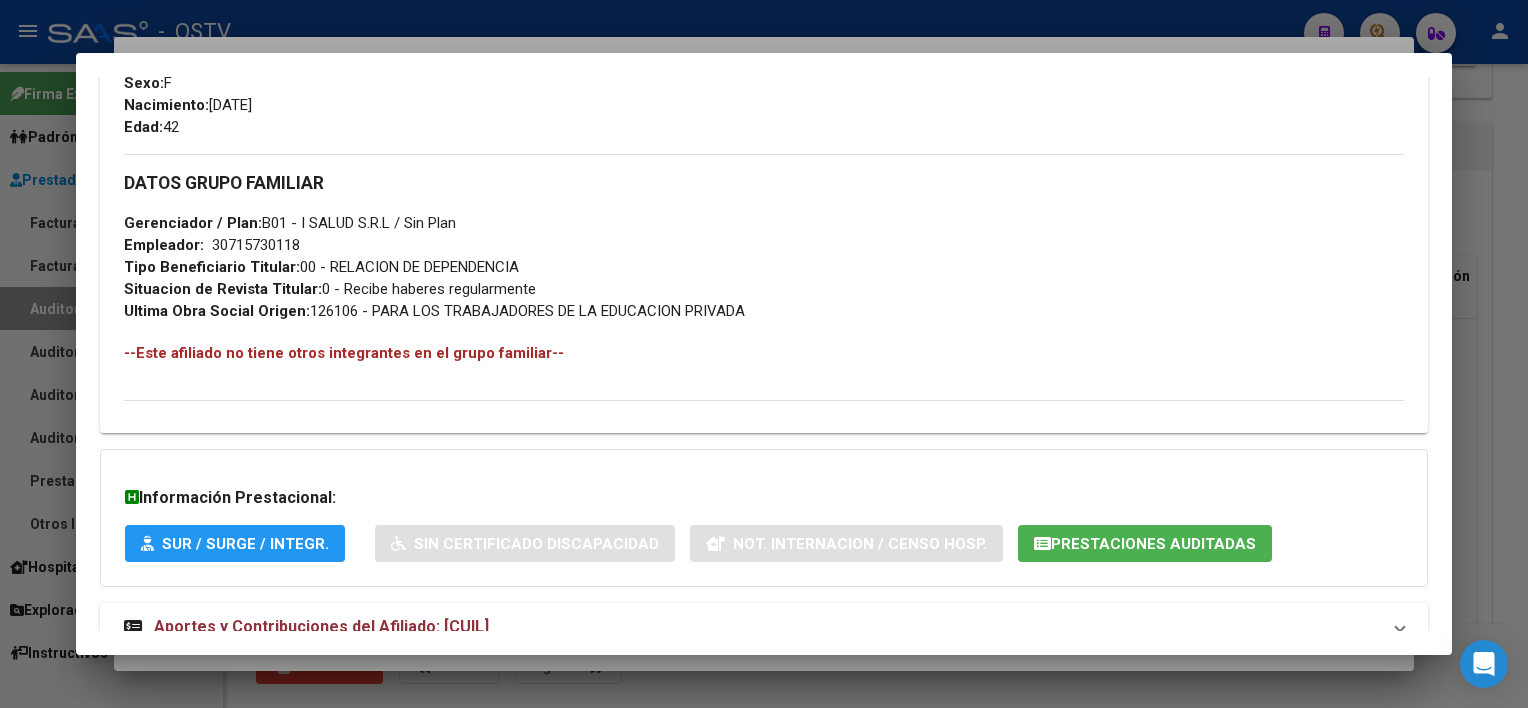 scroll, scrollTop: 933, scrollLeft: 0, axis: vertical 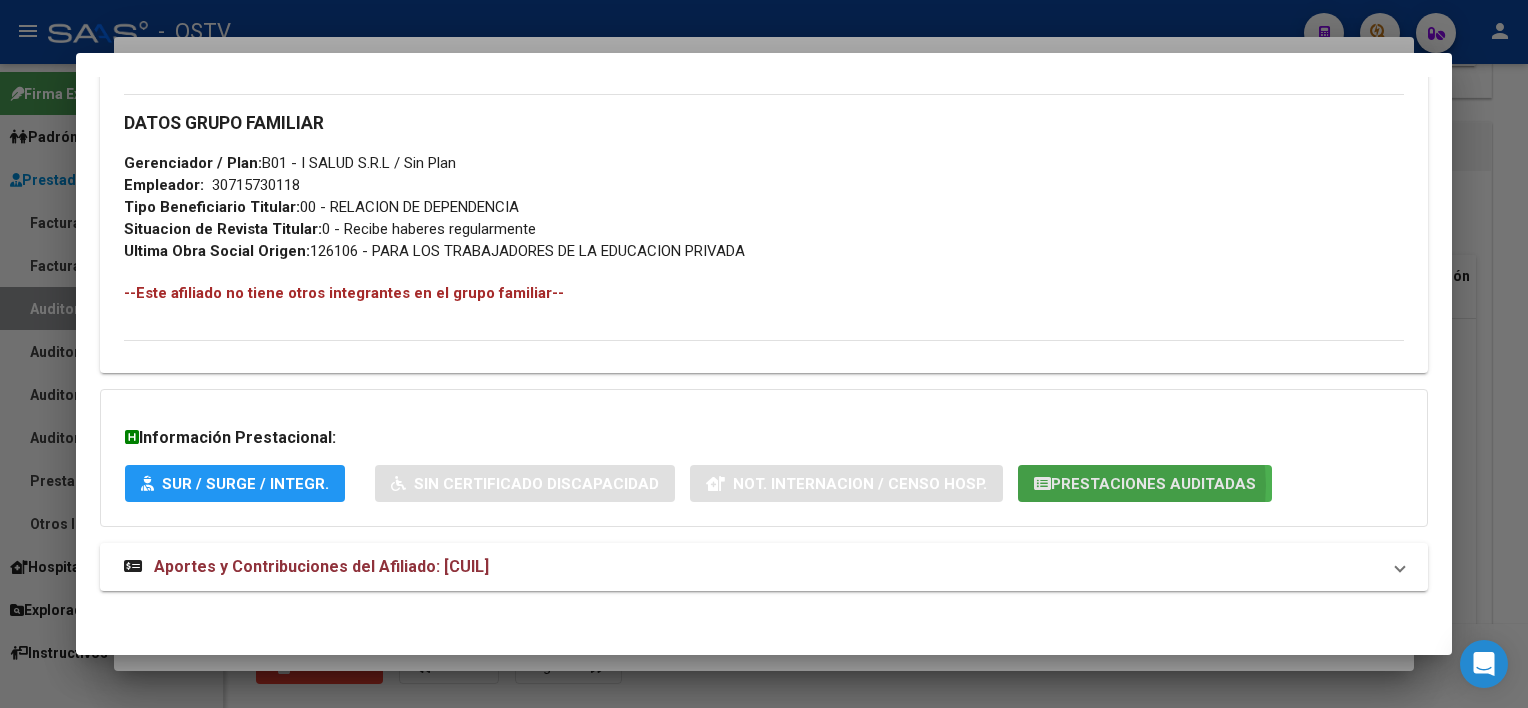 click on "Prestaciones Auditadas" 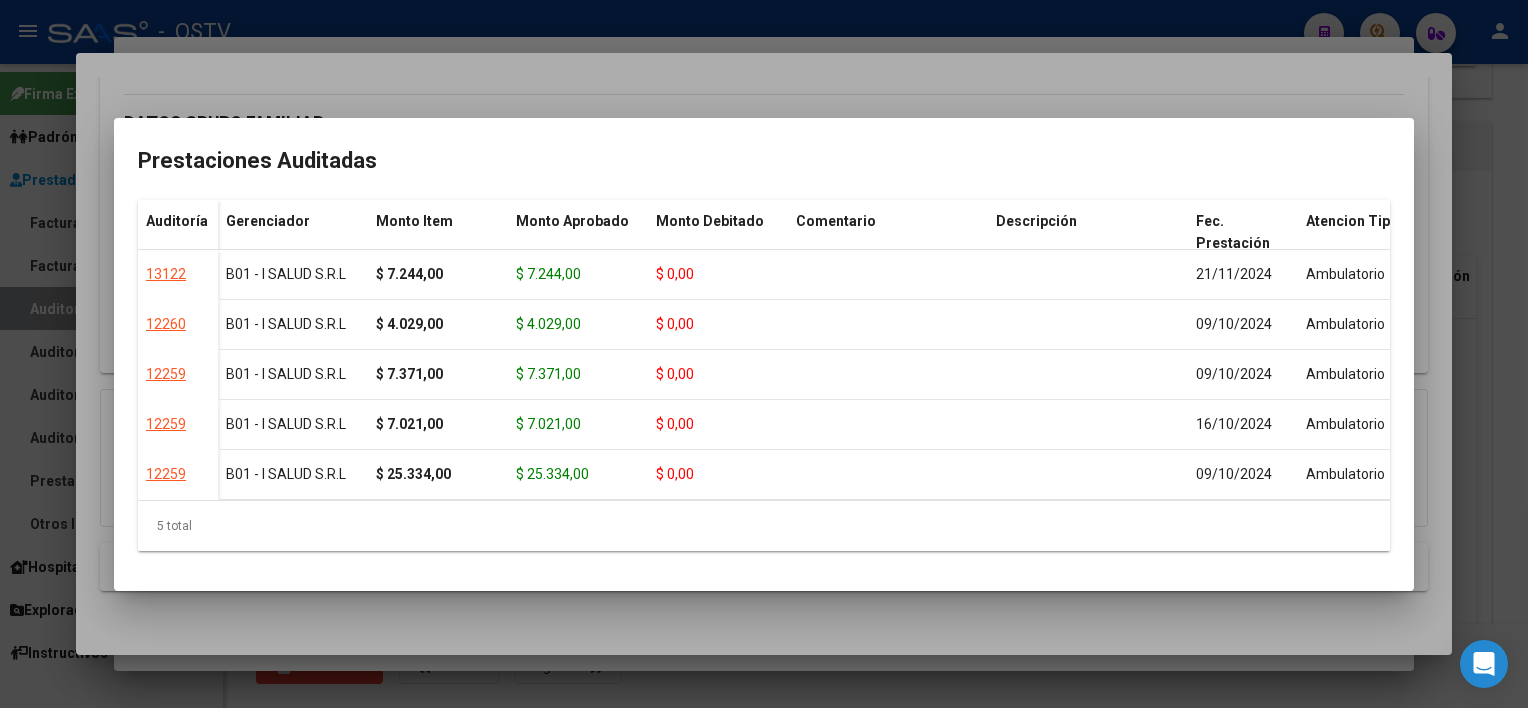 click at bounding box center [764, 354] 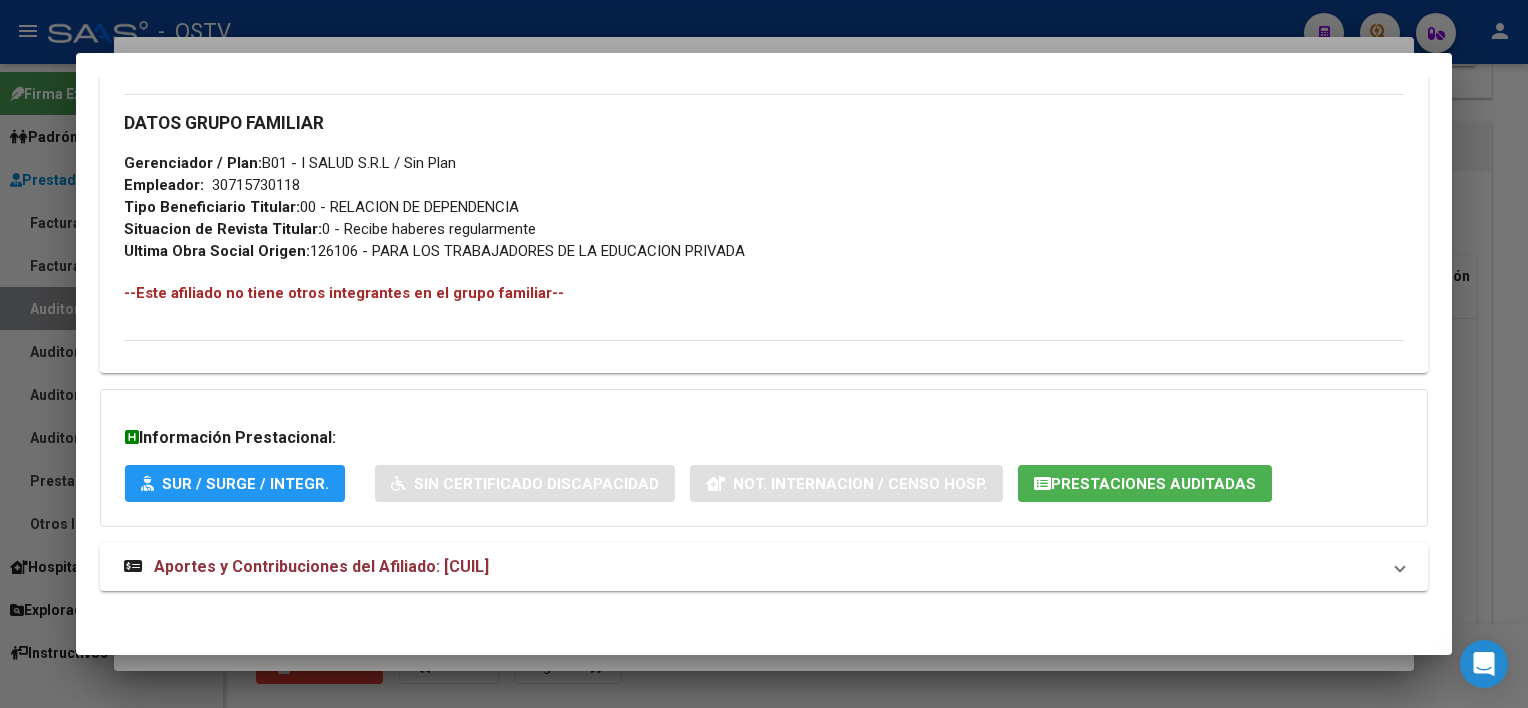 click at bounding box center [764, 354] 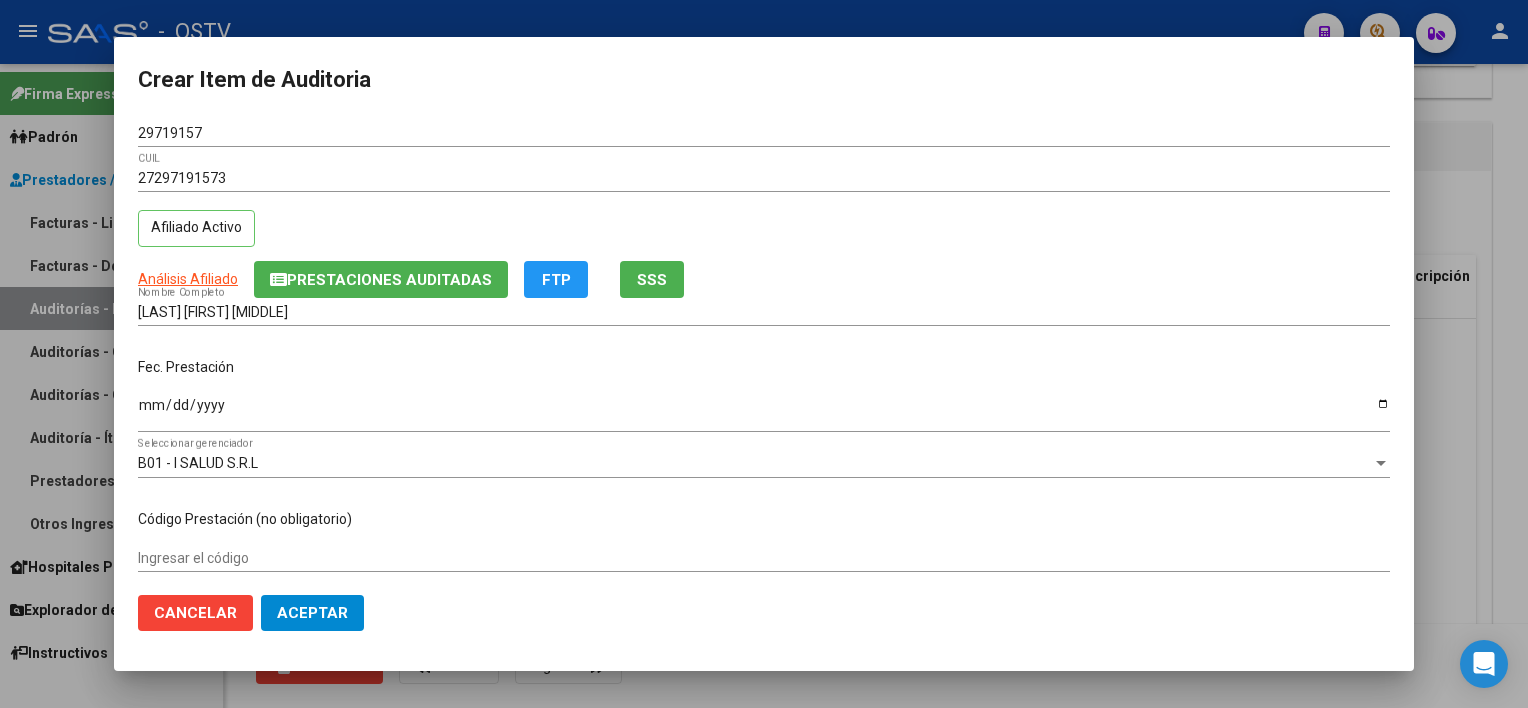 click on "[LAST] [FIRST] [MIDDLE]" at bounding box center (764, 312) 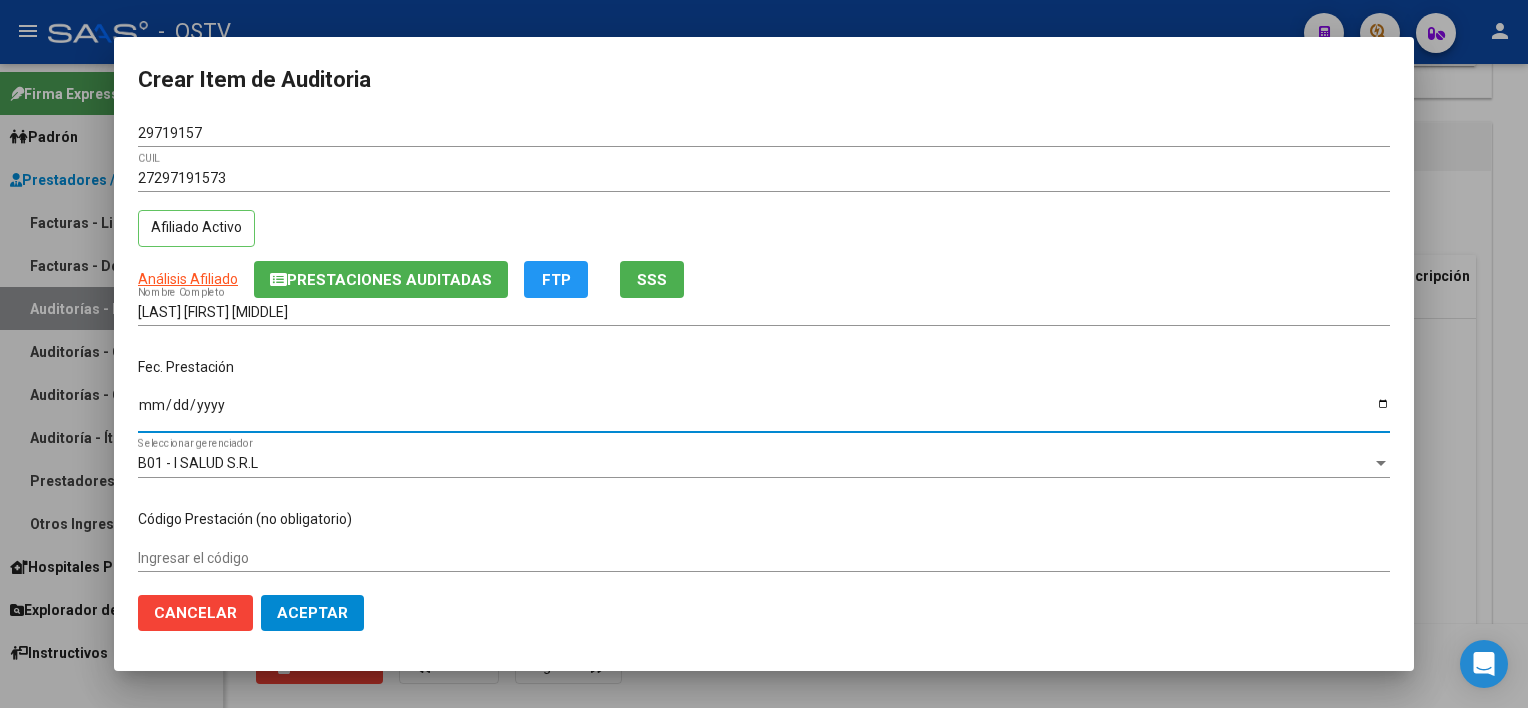 type on "[DATE]" 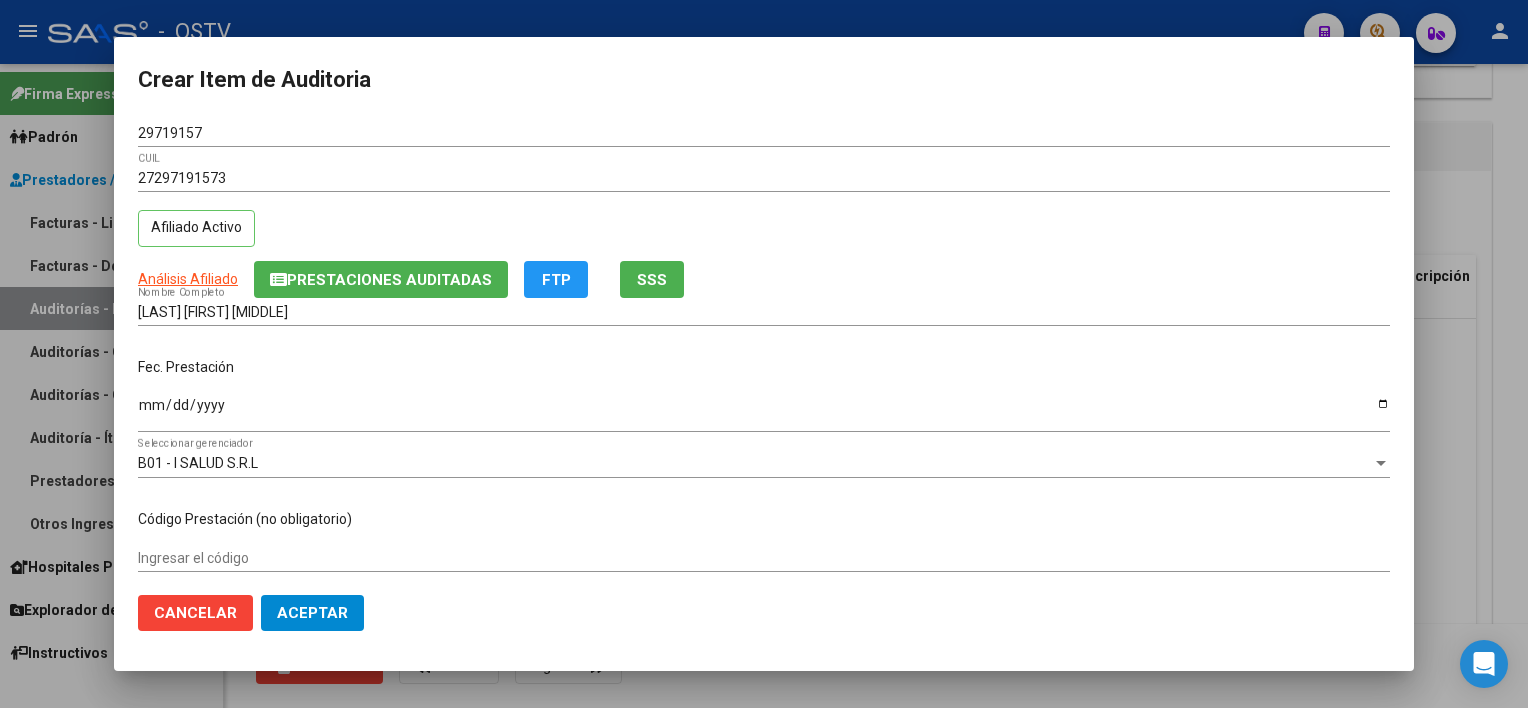 scroll, scrollTop: 303, scrollLeft: 0, axis: vertical 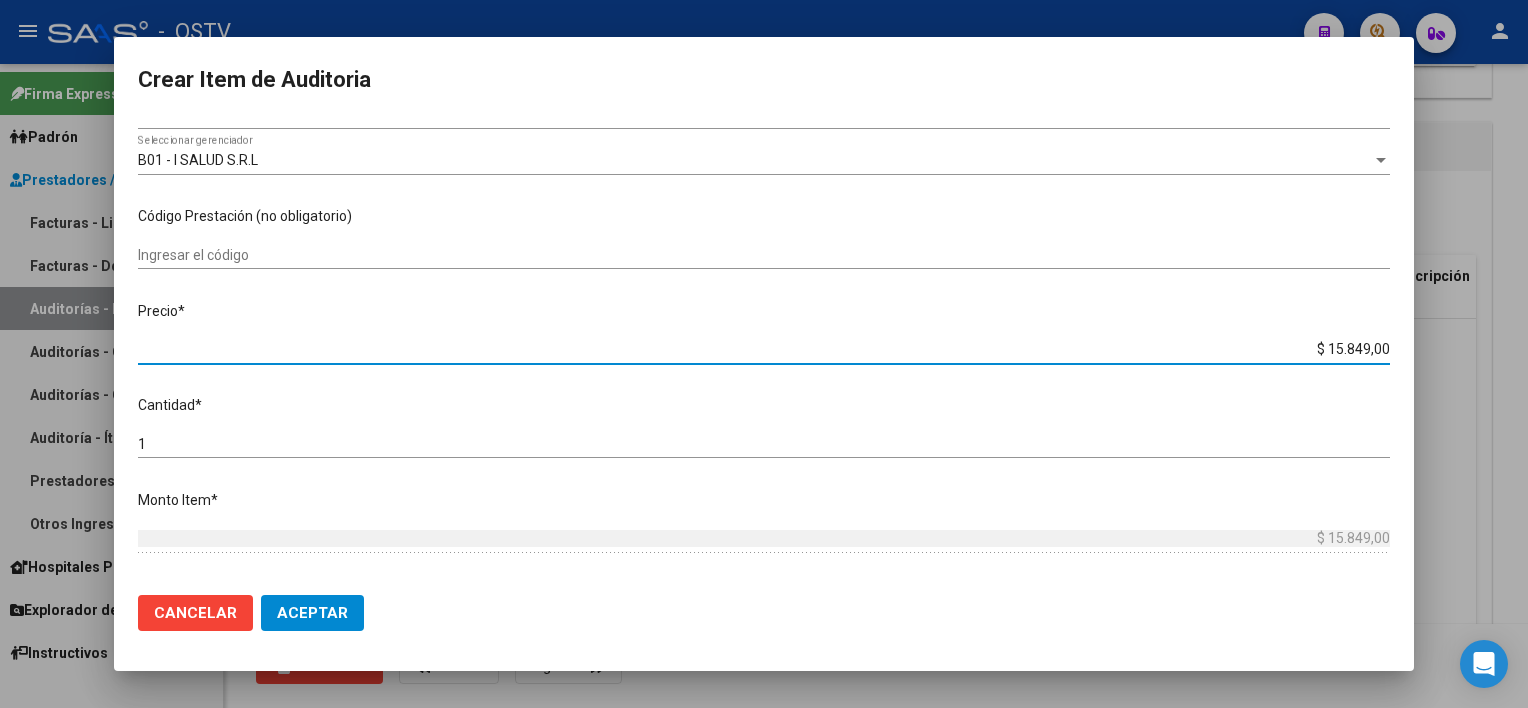 type on "$ 0,07" 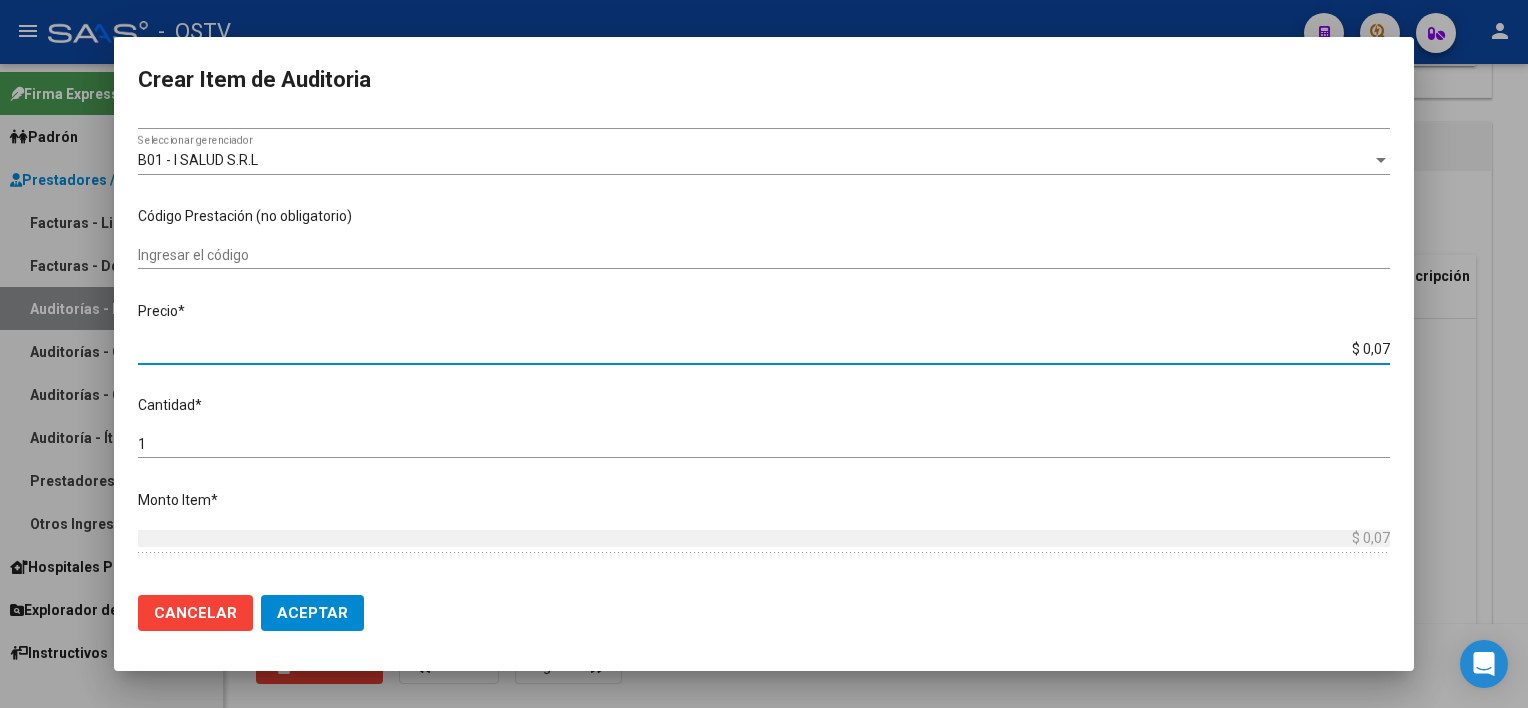type on "$ 0,73" 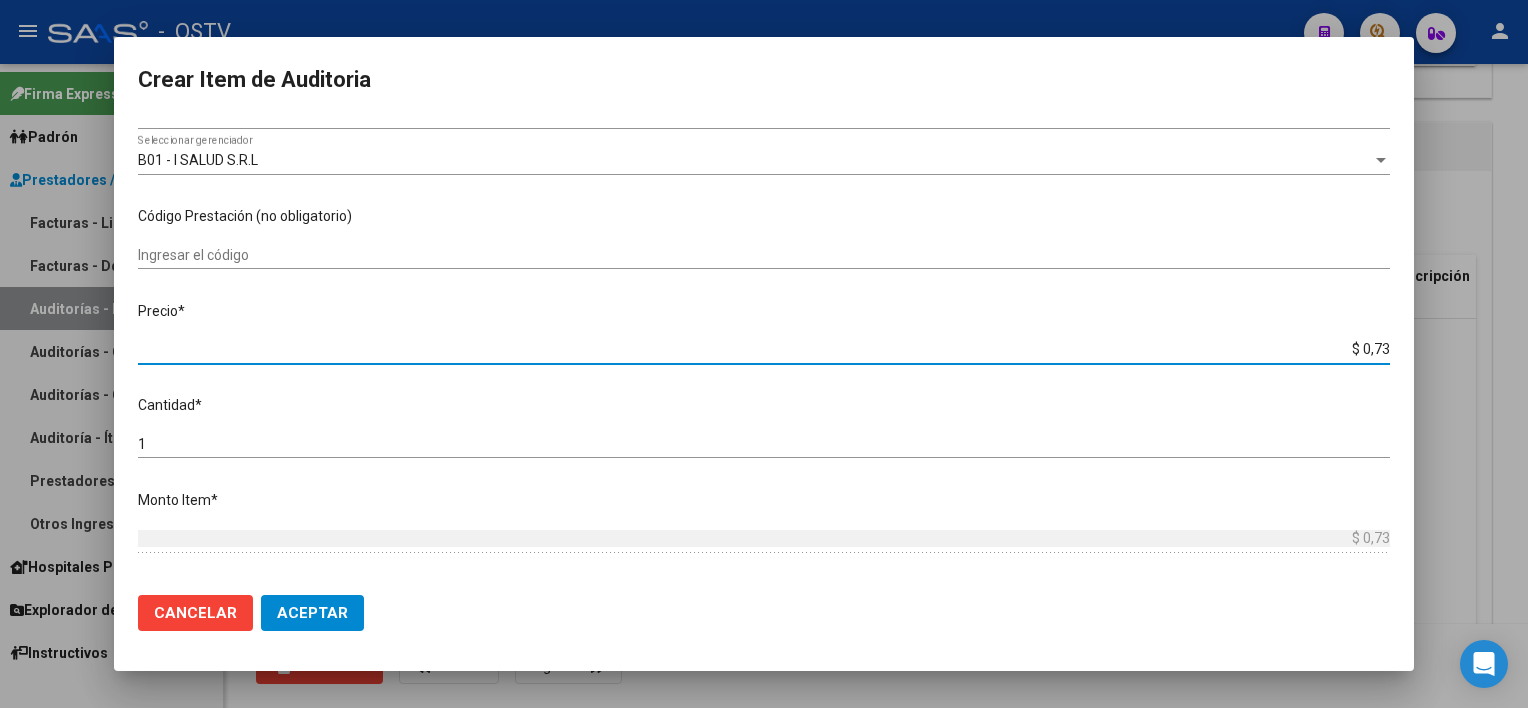 type on "$ 7,33" 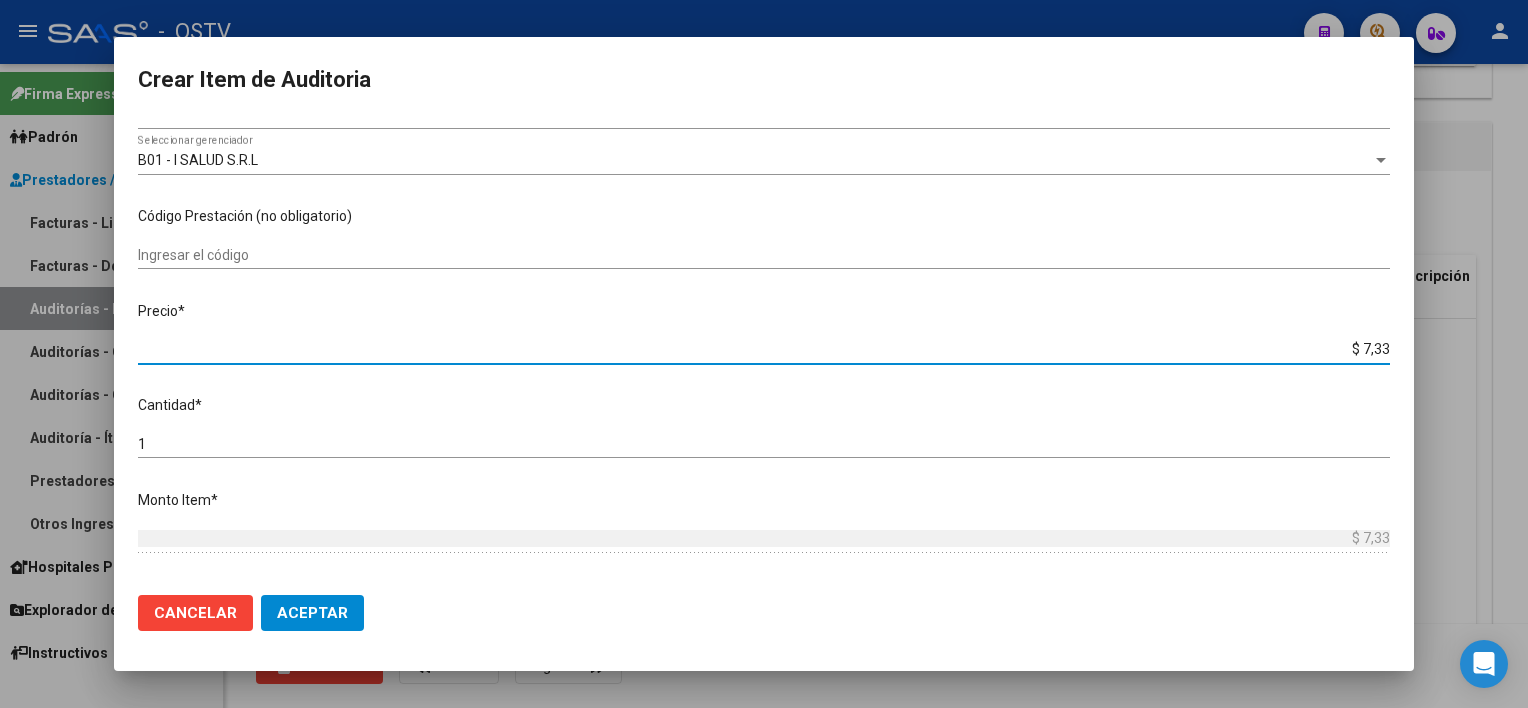 type on "$ 73,35" 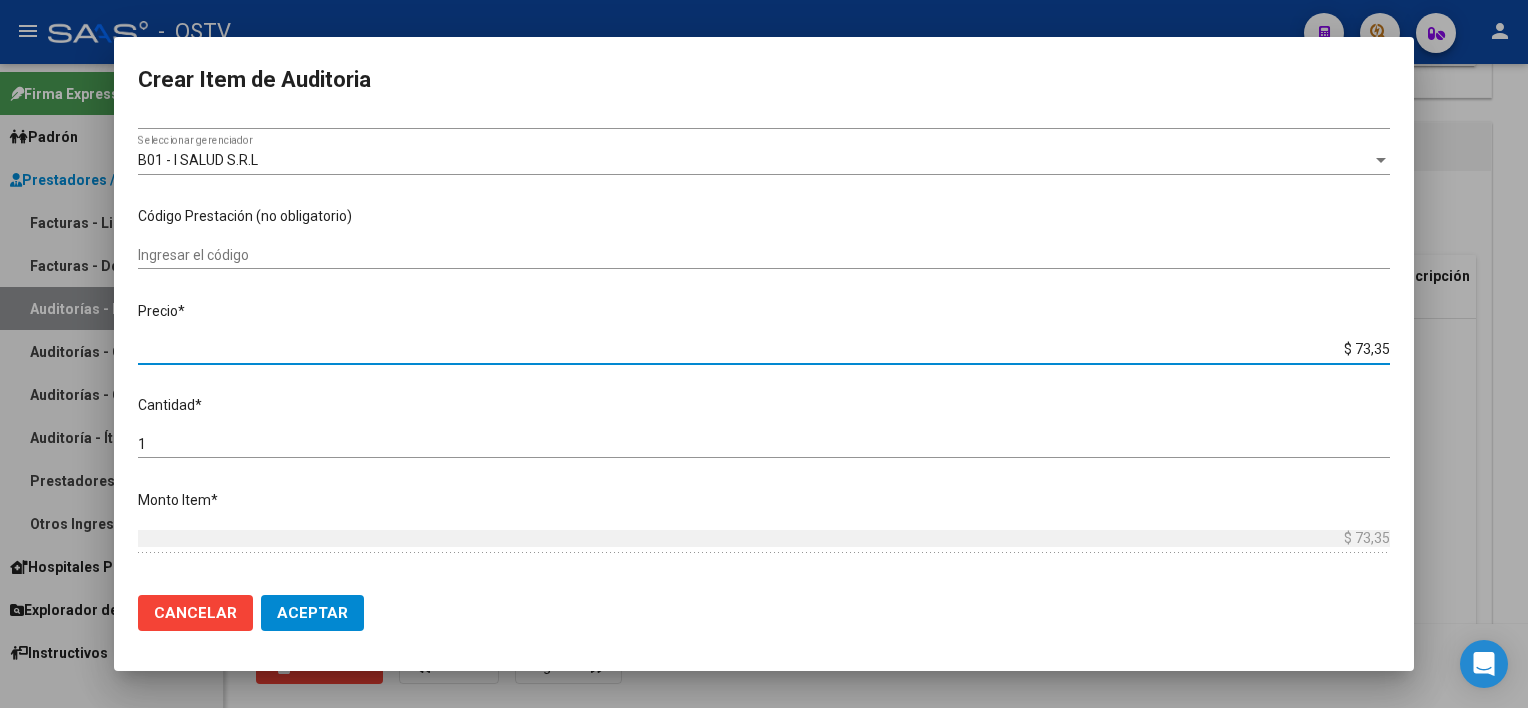 type on "$ [PRICE]" 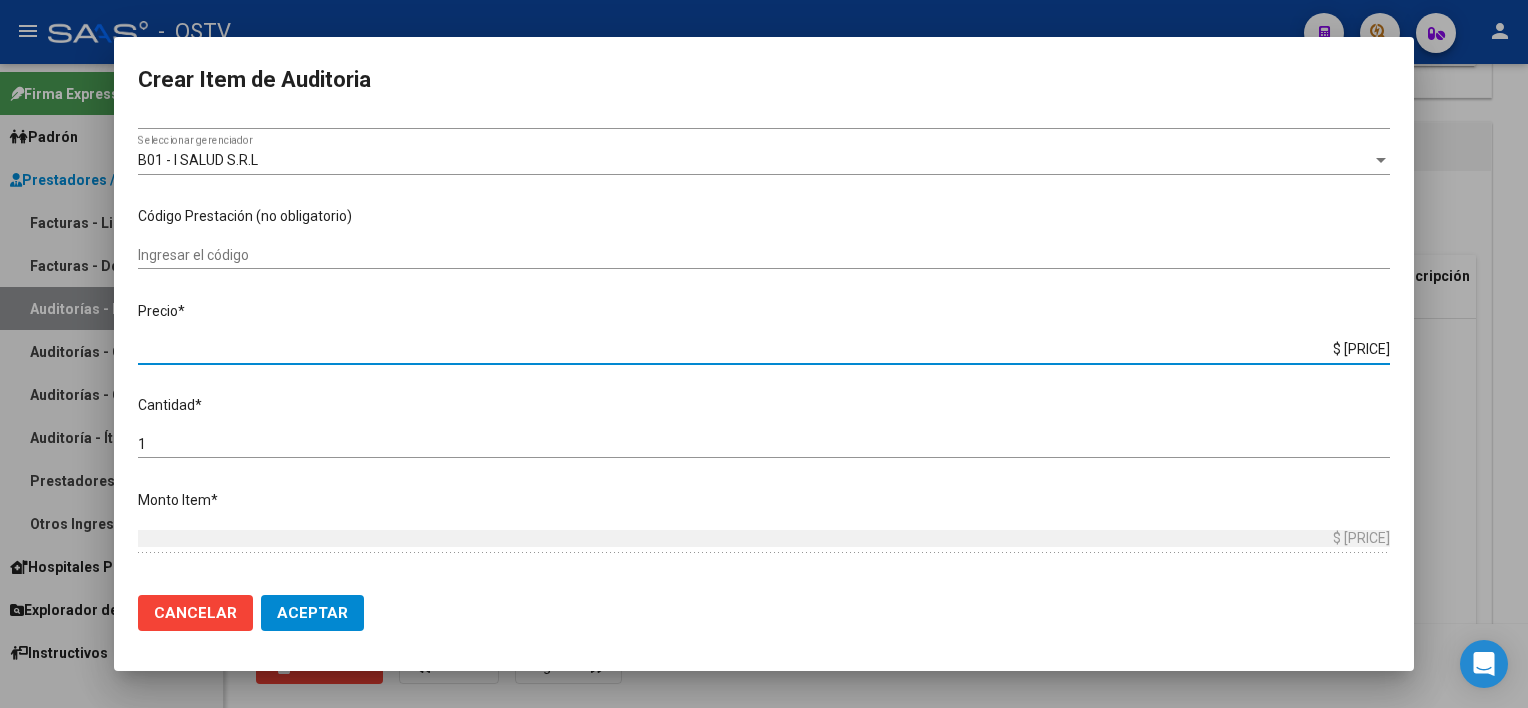 type on "$ 7.335,00" 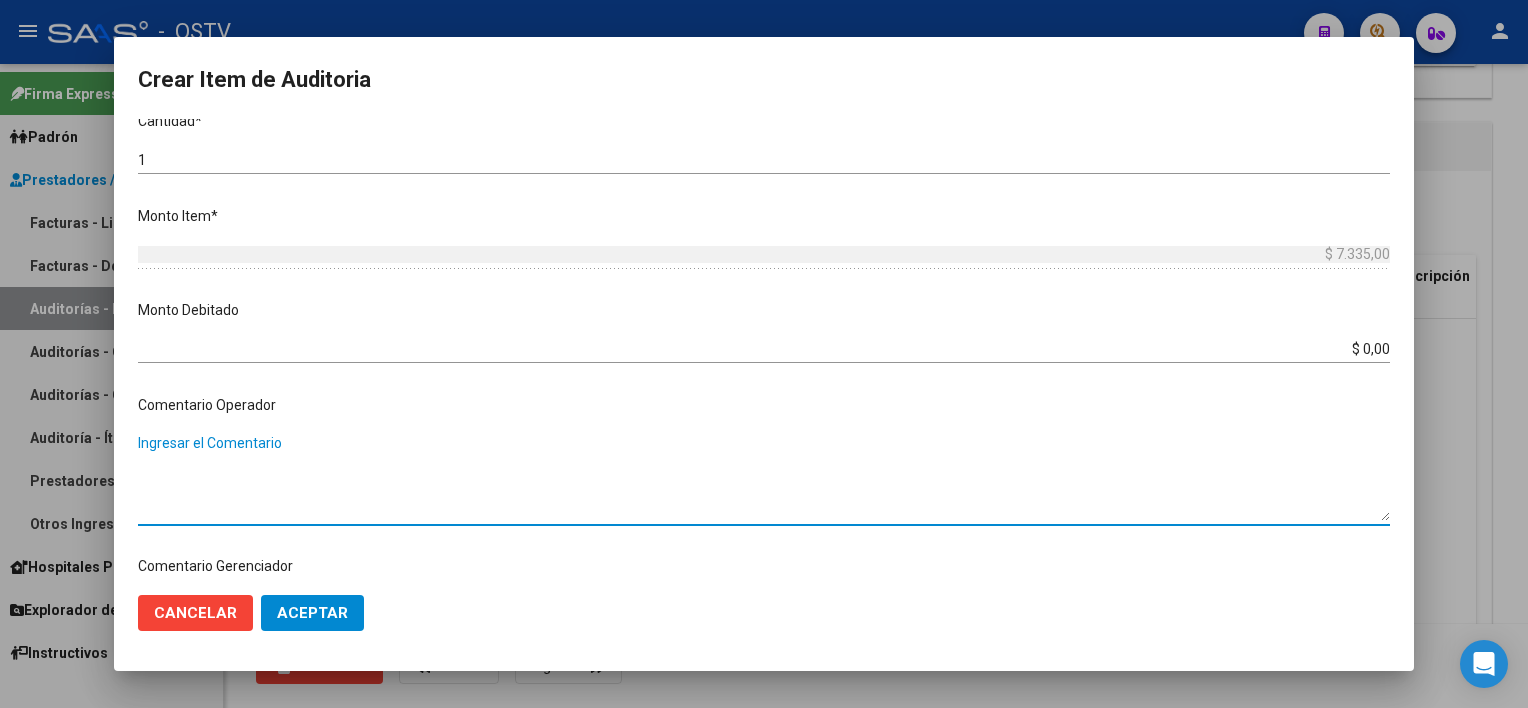 scroll, scrollTop: 1004, scrollLeft: 0, axis: vertical 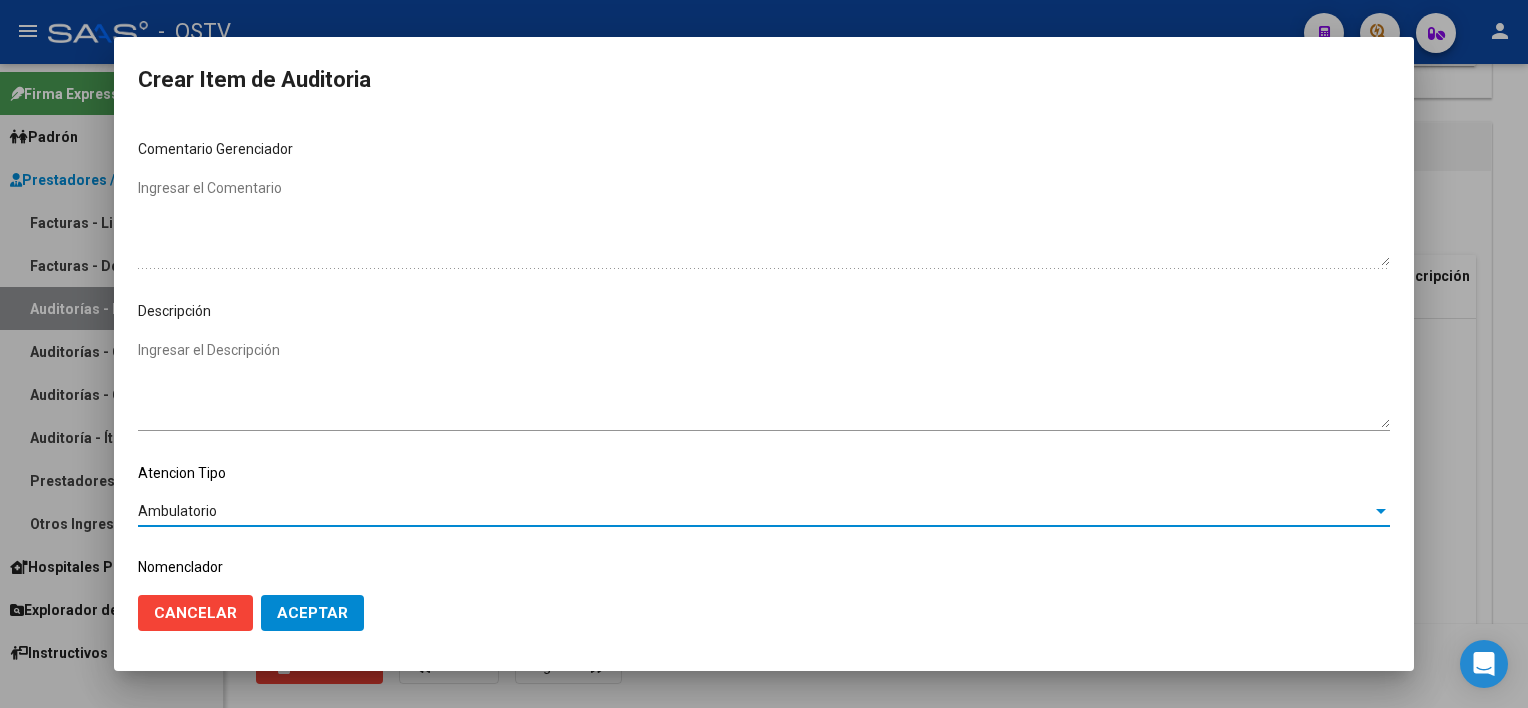 click on "Aceptar" 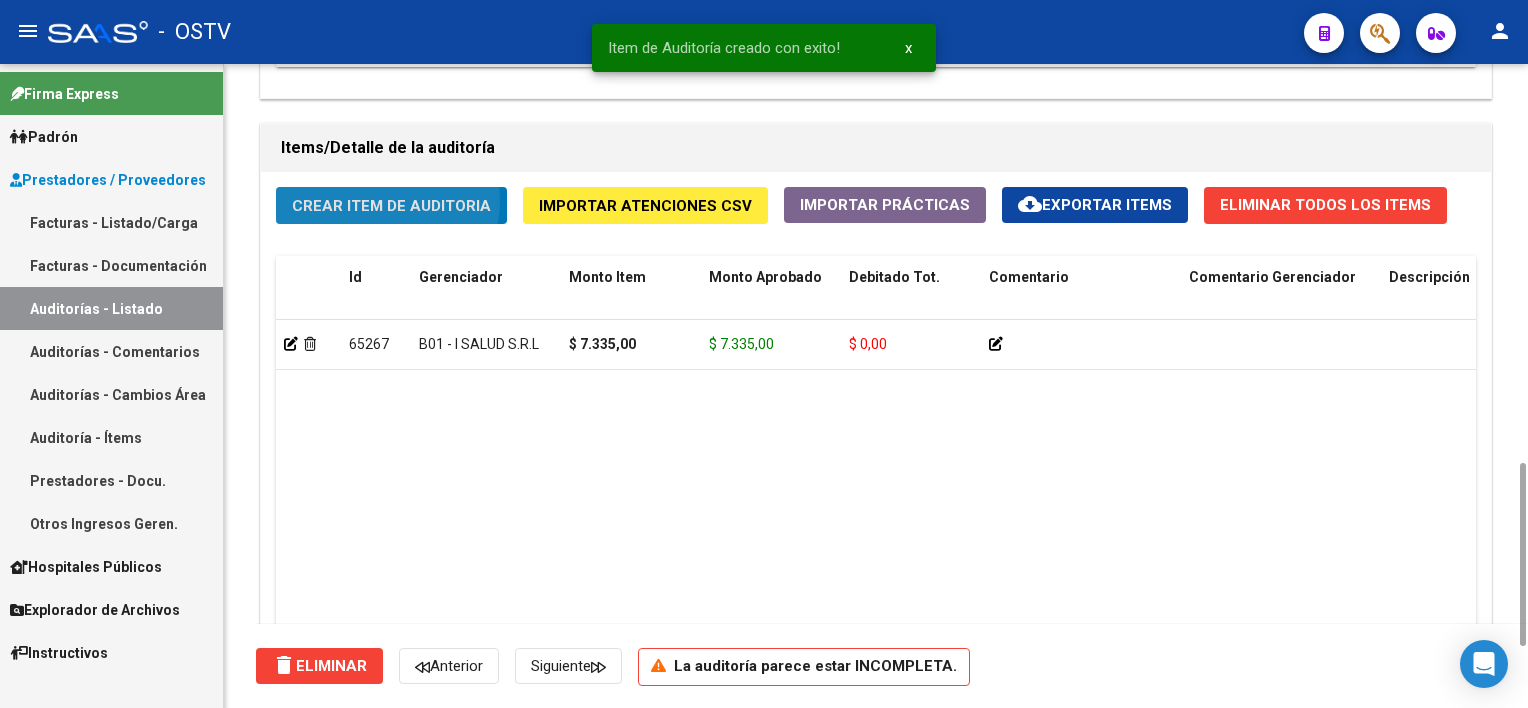click on "Crear Item de Auditoria" 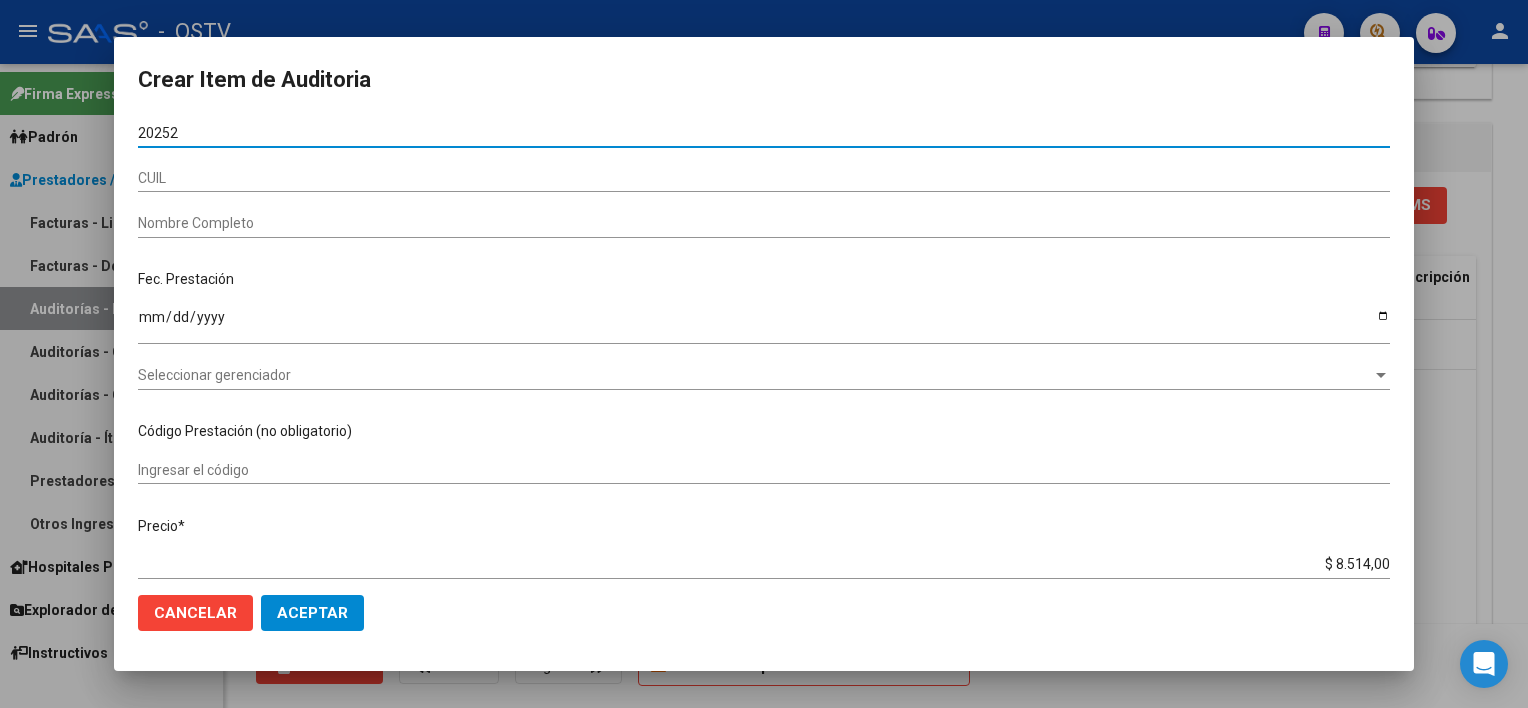 type on "20252344" 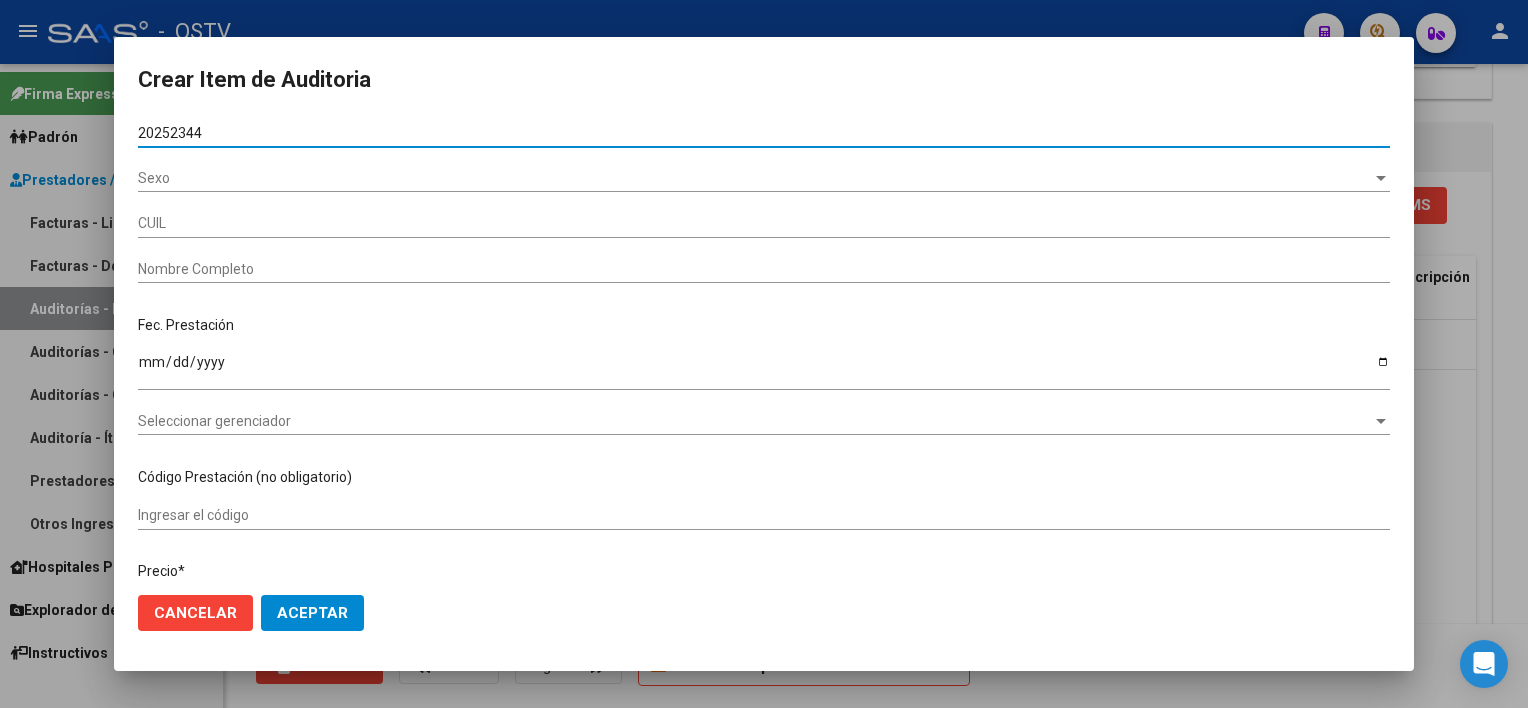 type on "20202523448" 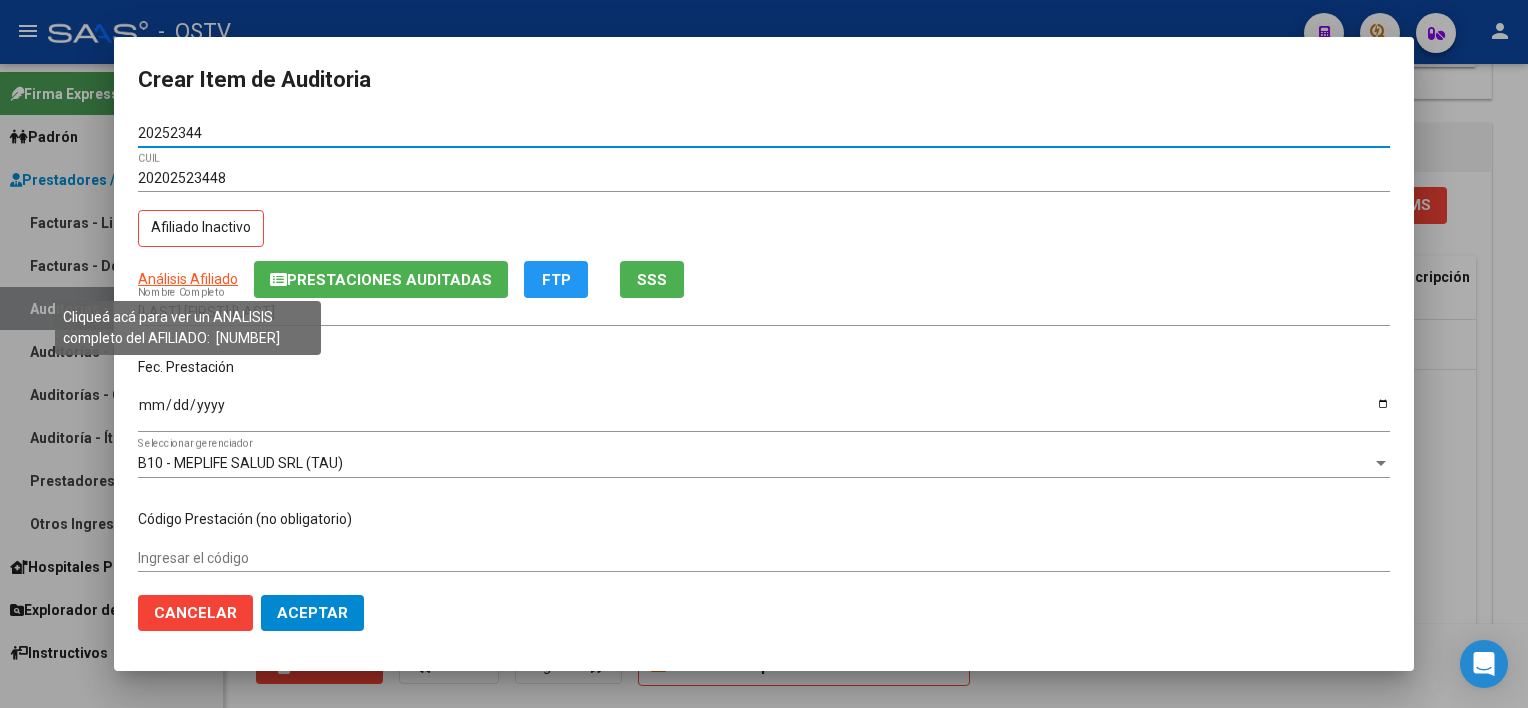 type on "20252344" 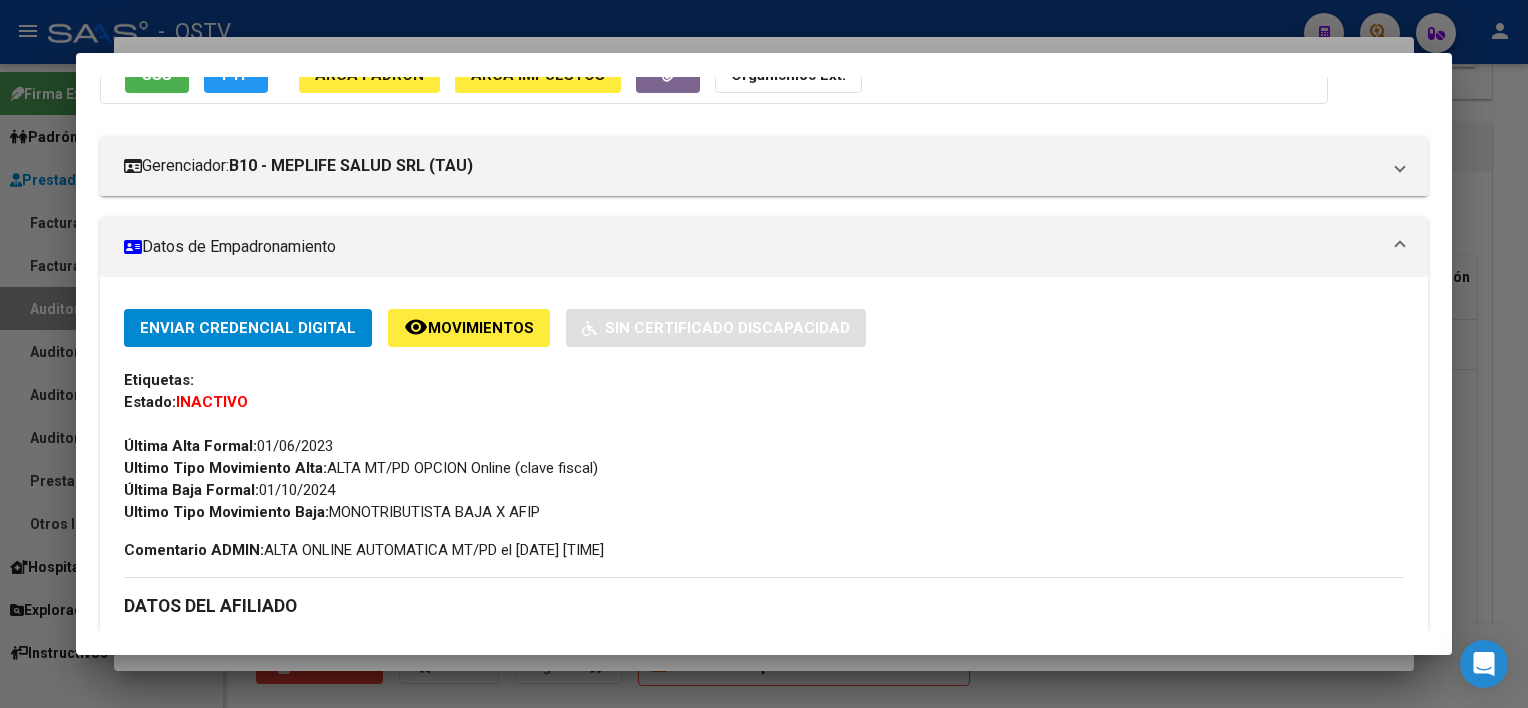 scroll, scrollTop: 0, scrollLeft: 0, axis: both 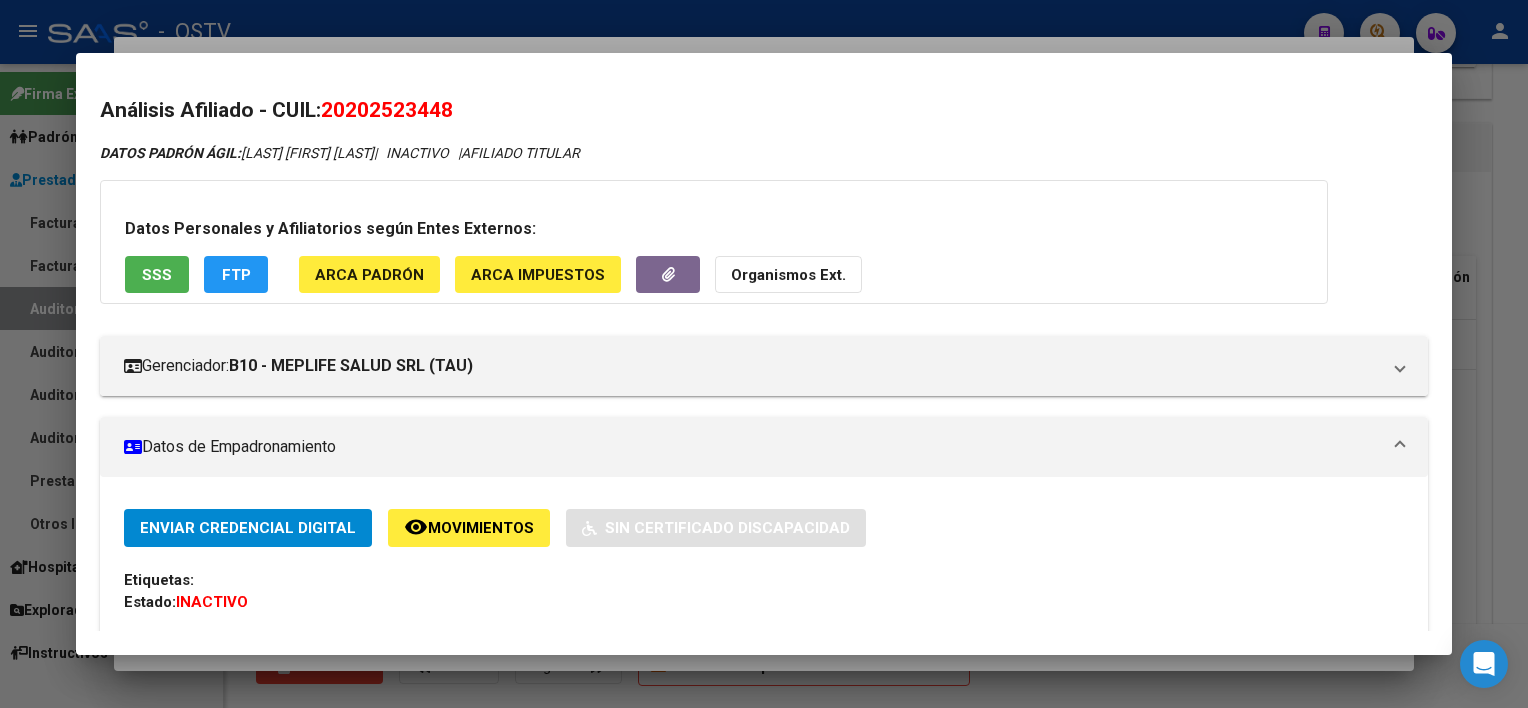 drag, startPoint x: 327, startPoint y: 109, endPoint x: 458, endPoint y: 105, distance: 131.06105 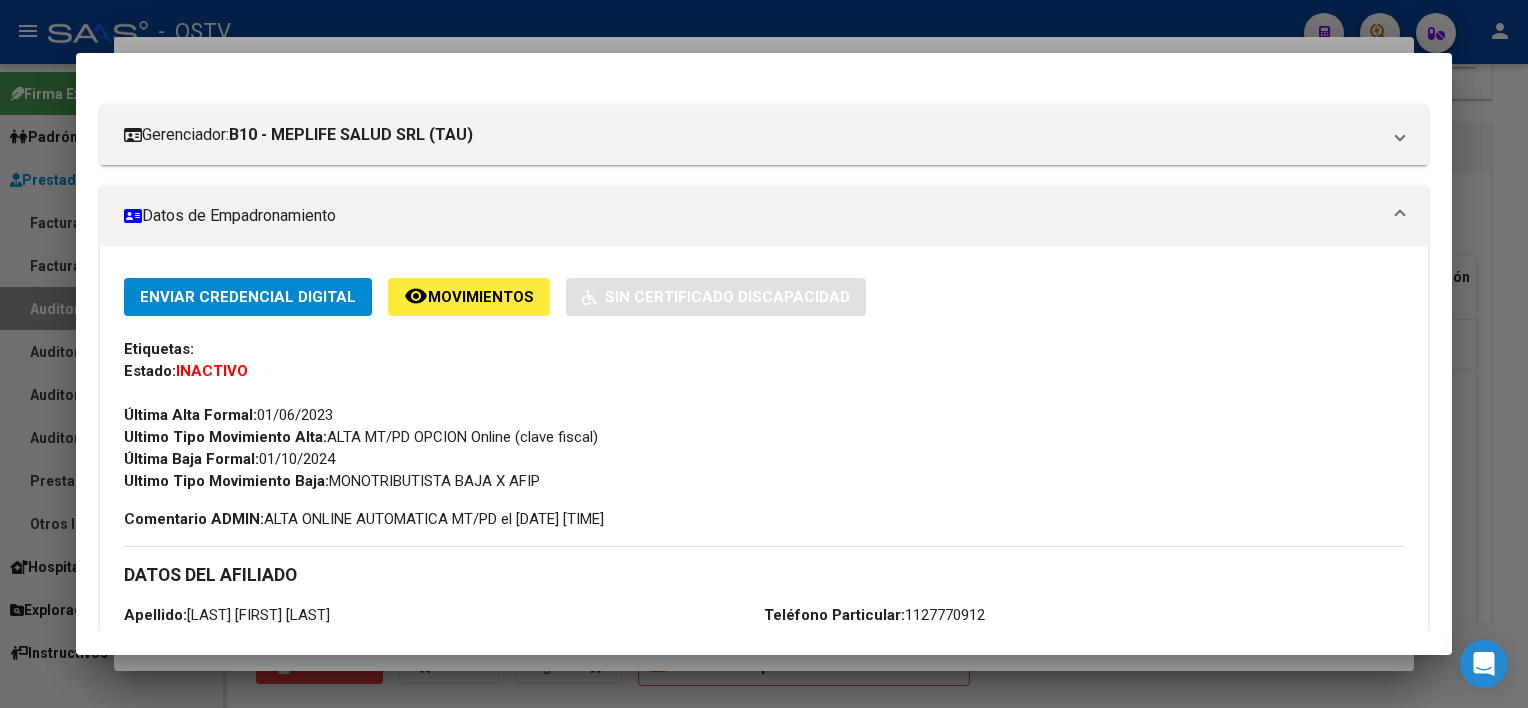 scroll, scrollTop: 200, scrollLeft: 0, axis: vertical 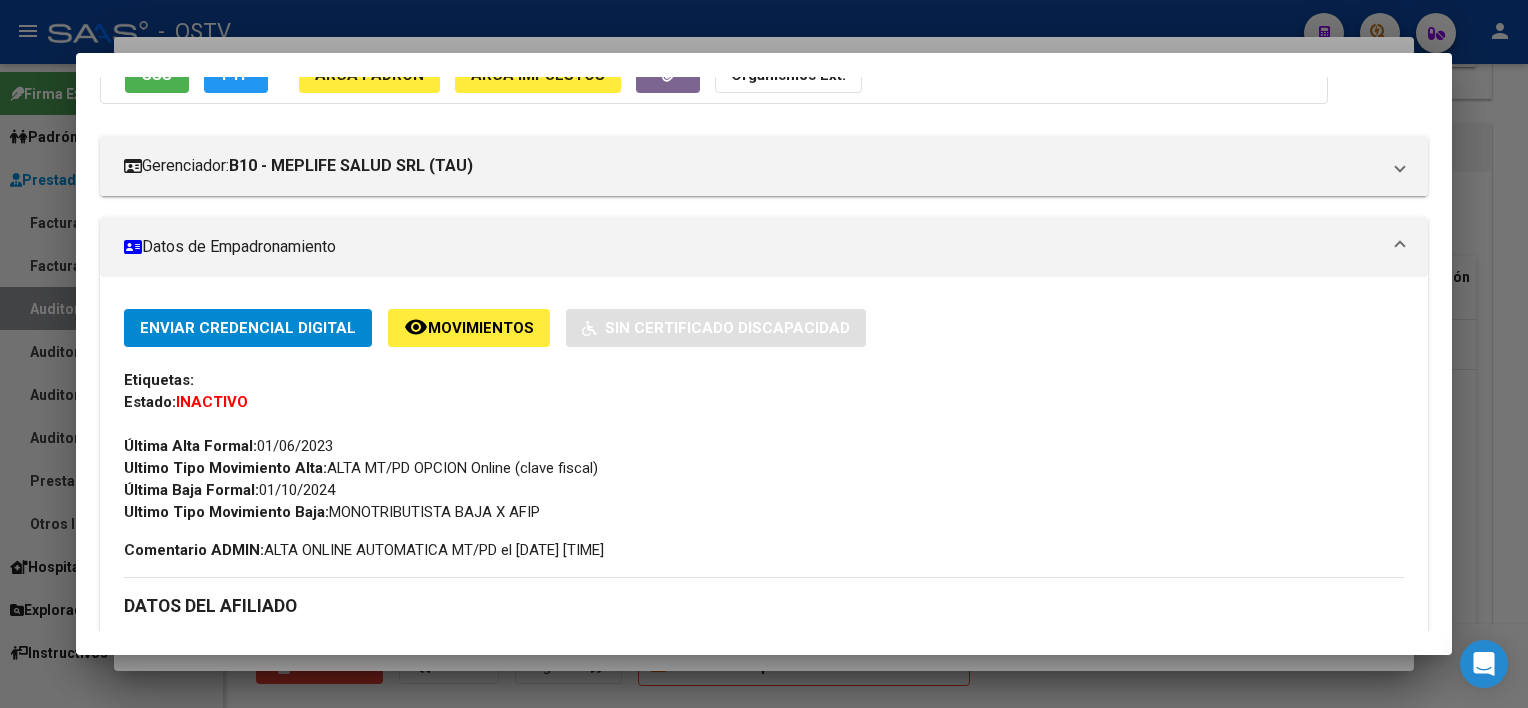 click at bounding box center (764, 354) 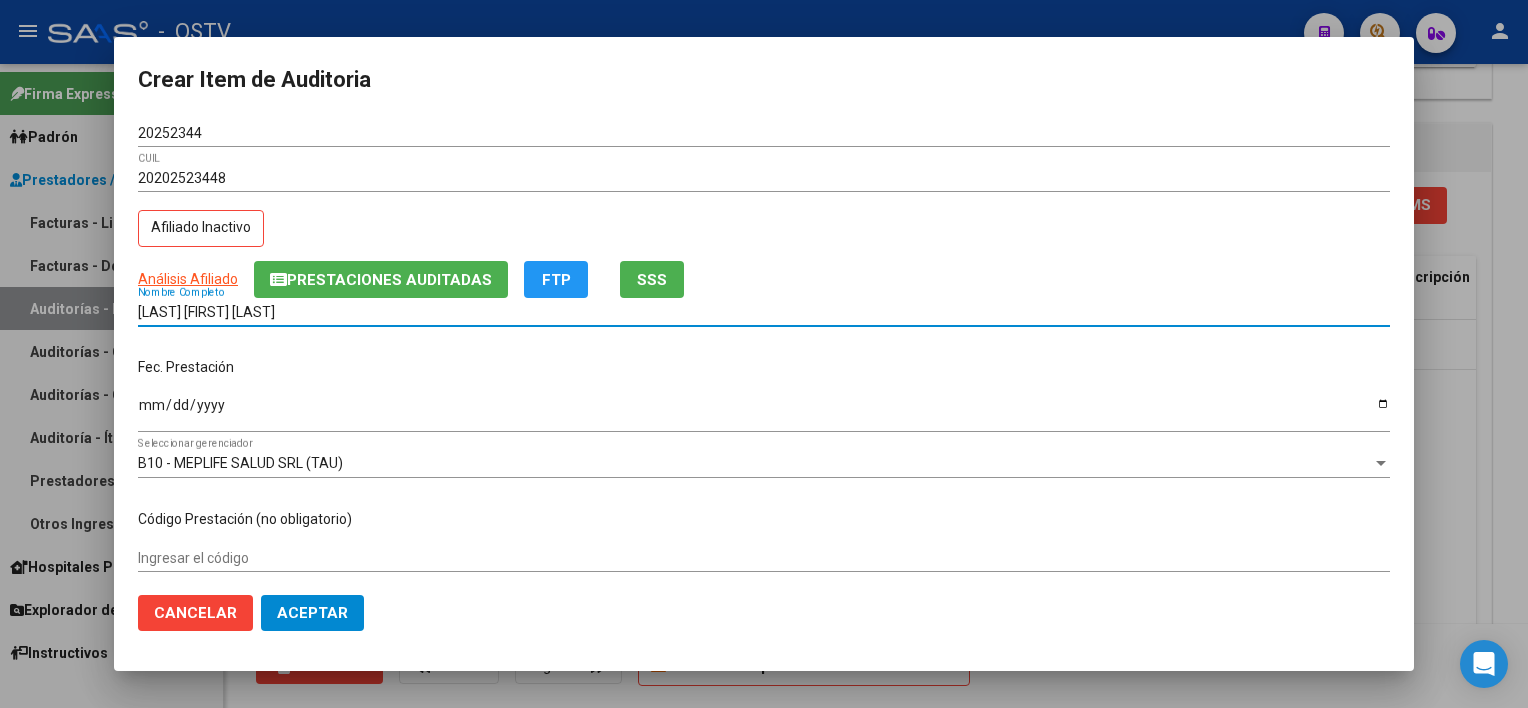 click on "[LAST] [FIRST] [LAST]" at bounding box center (764, 312) 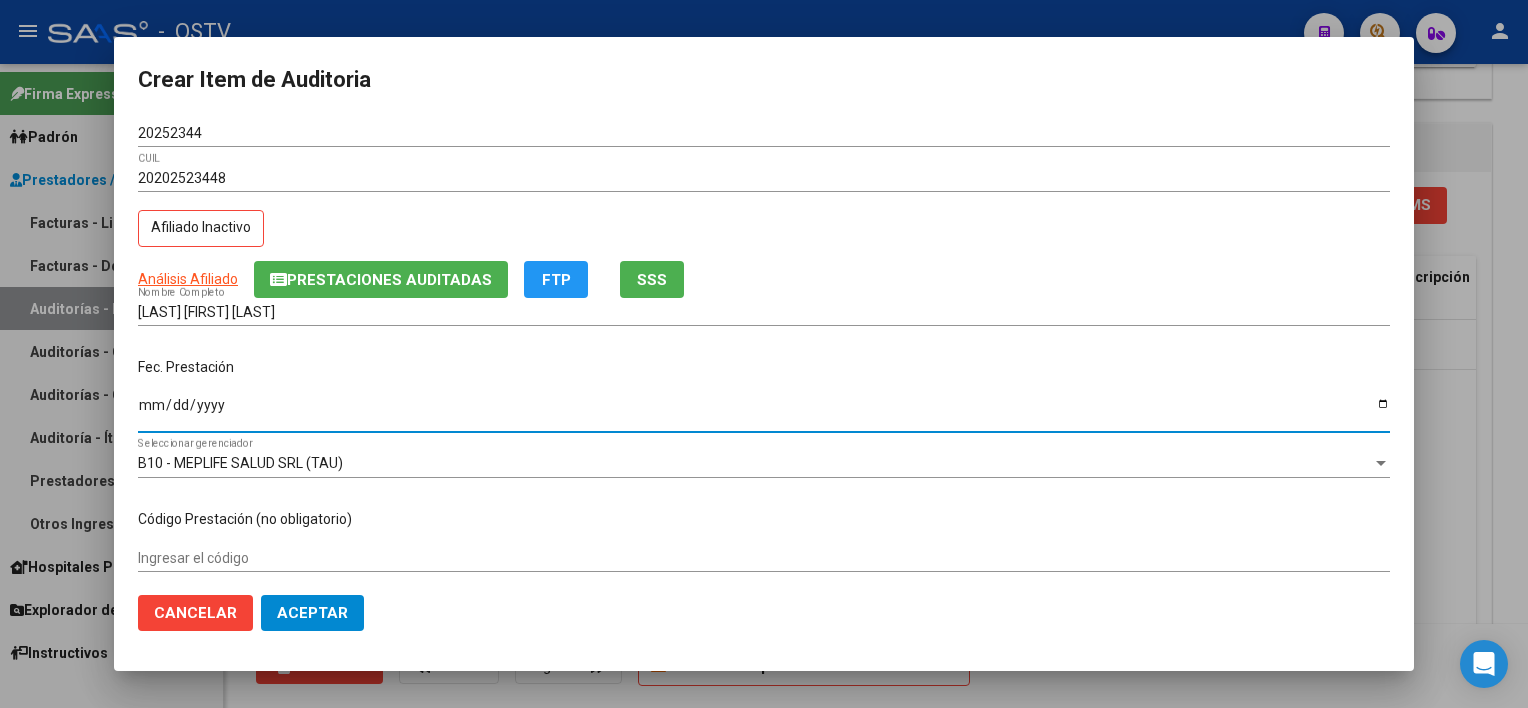 type on "[DATE]" 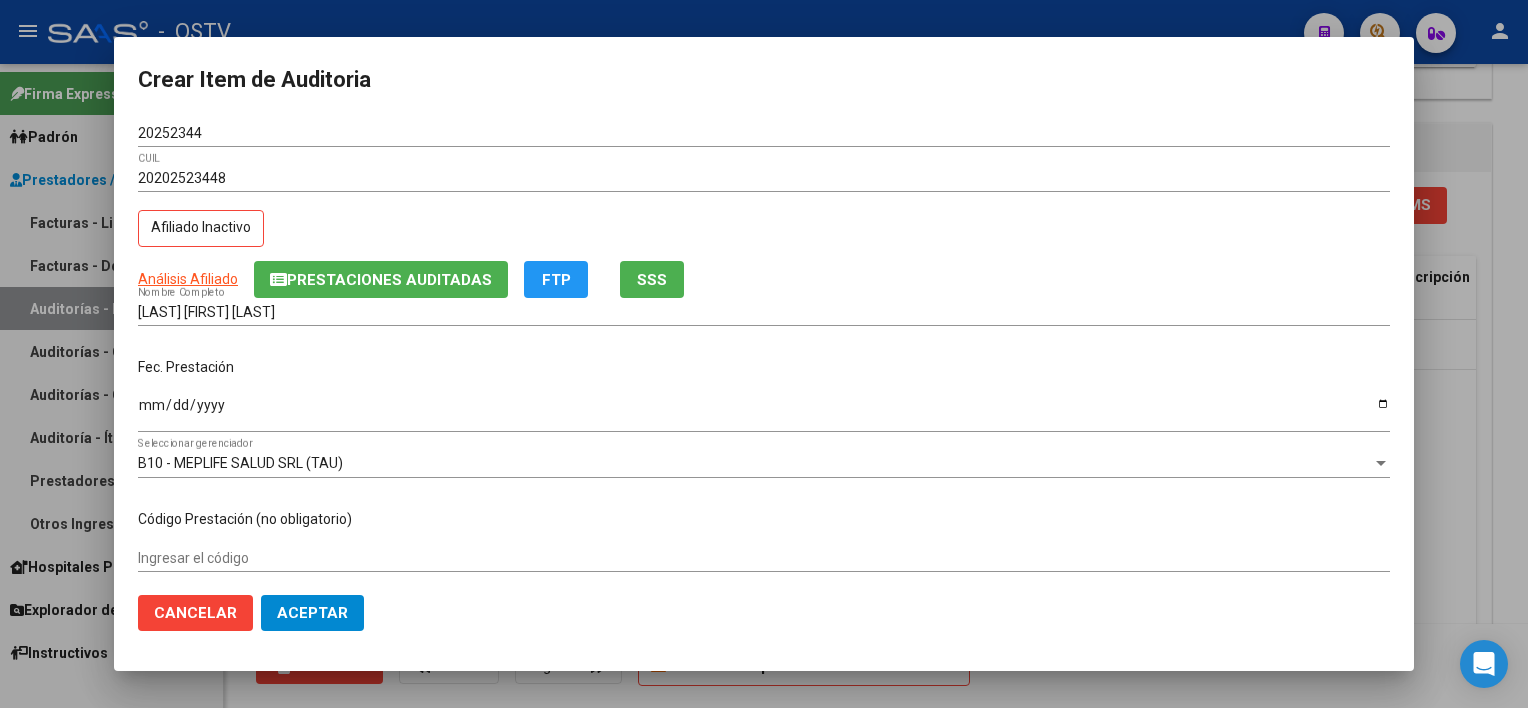 scroll, scrollTop: 303, scrollLeft: 0, axis: vertical 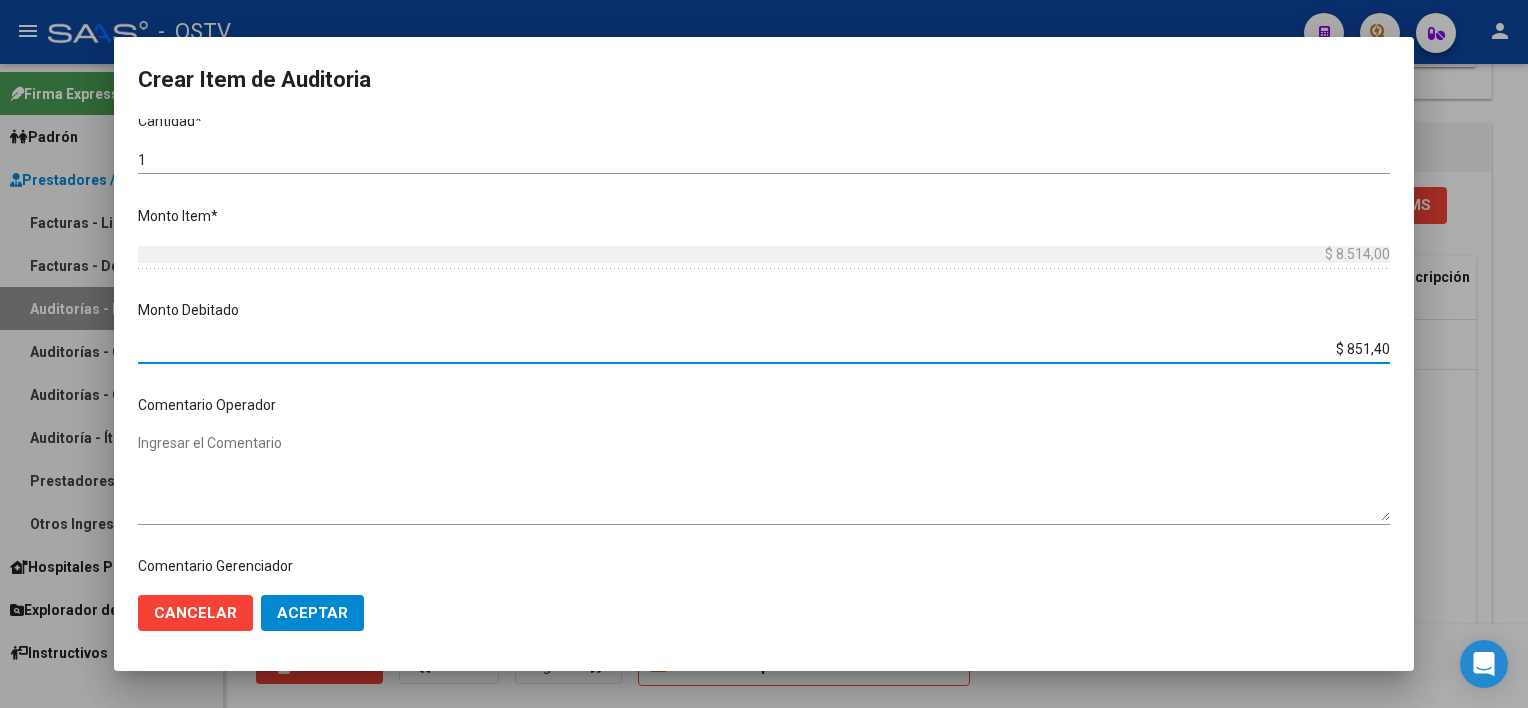 type on "$ 8.514,00" 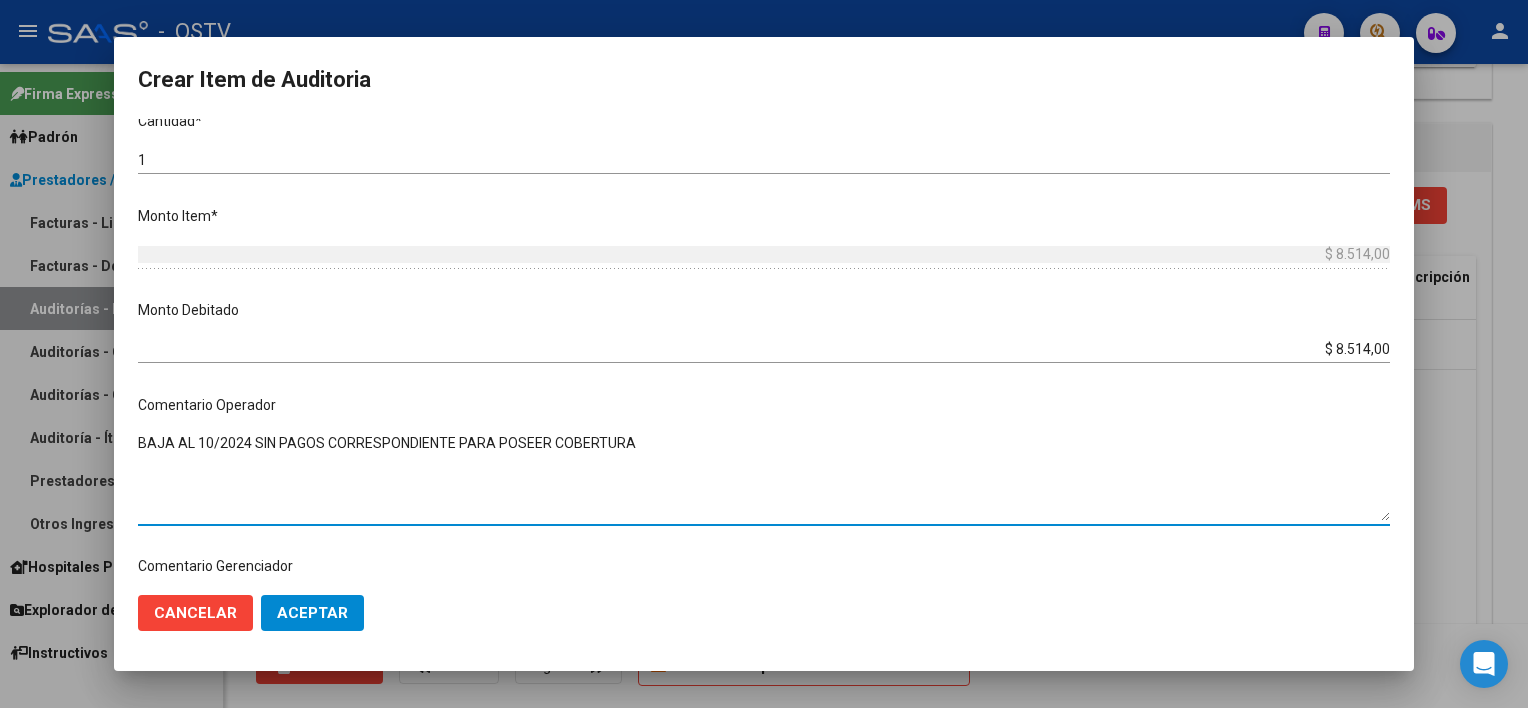 type on "BAJA AL 10/2024 SIN PAGOS CORRESPONDIENTE PARA POSEER COBERTURA" 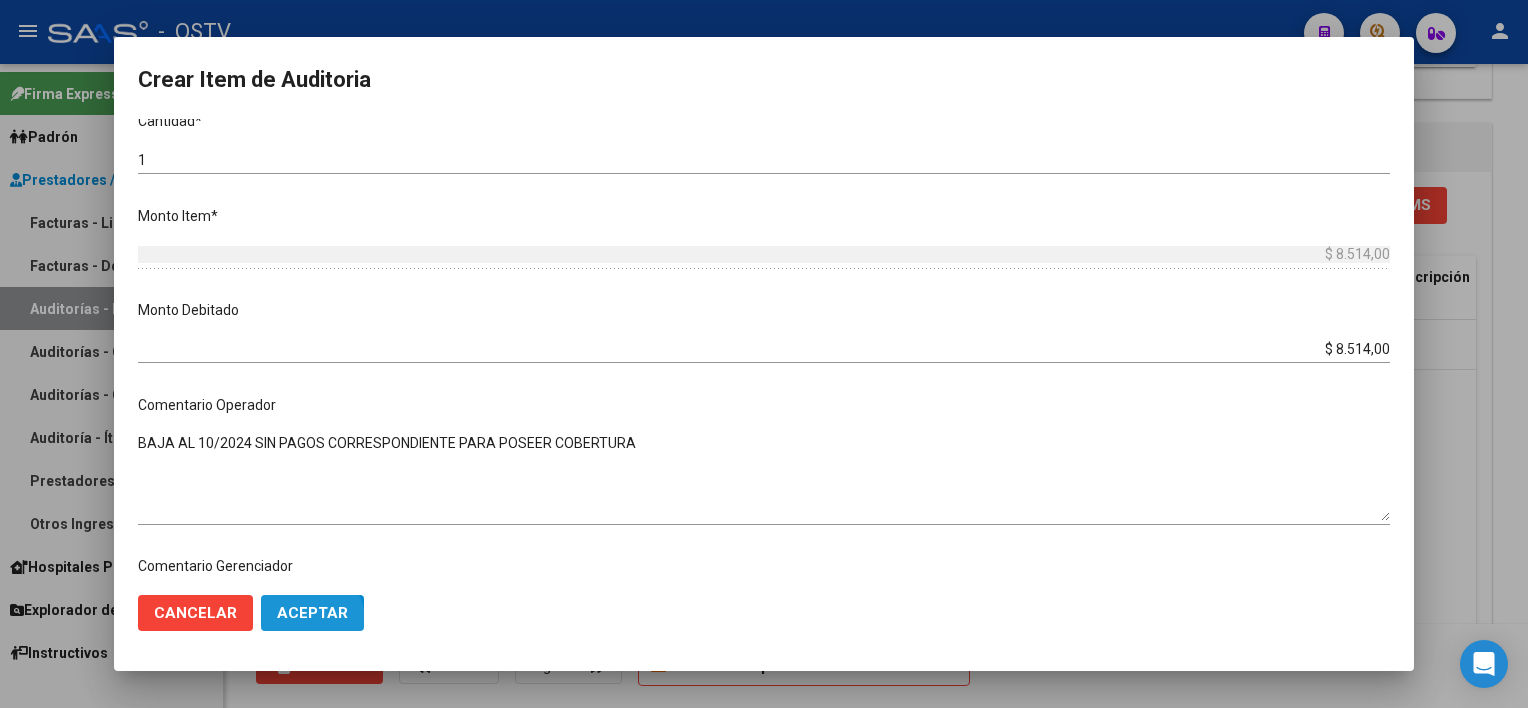 click on "Aceptar" 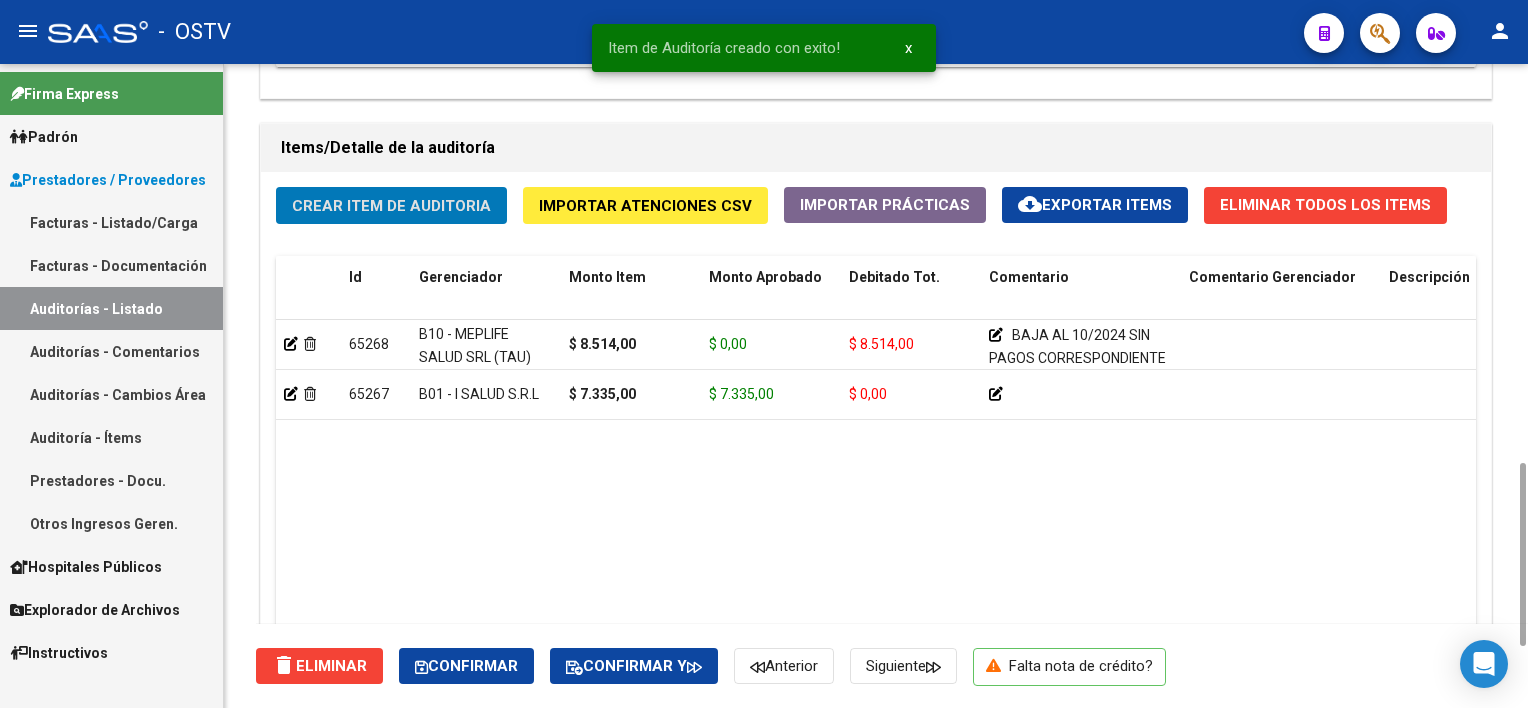 scroll, scrollTop: 1600, scrollLeft: 0, axis: vertical 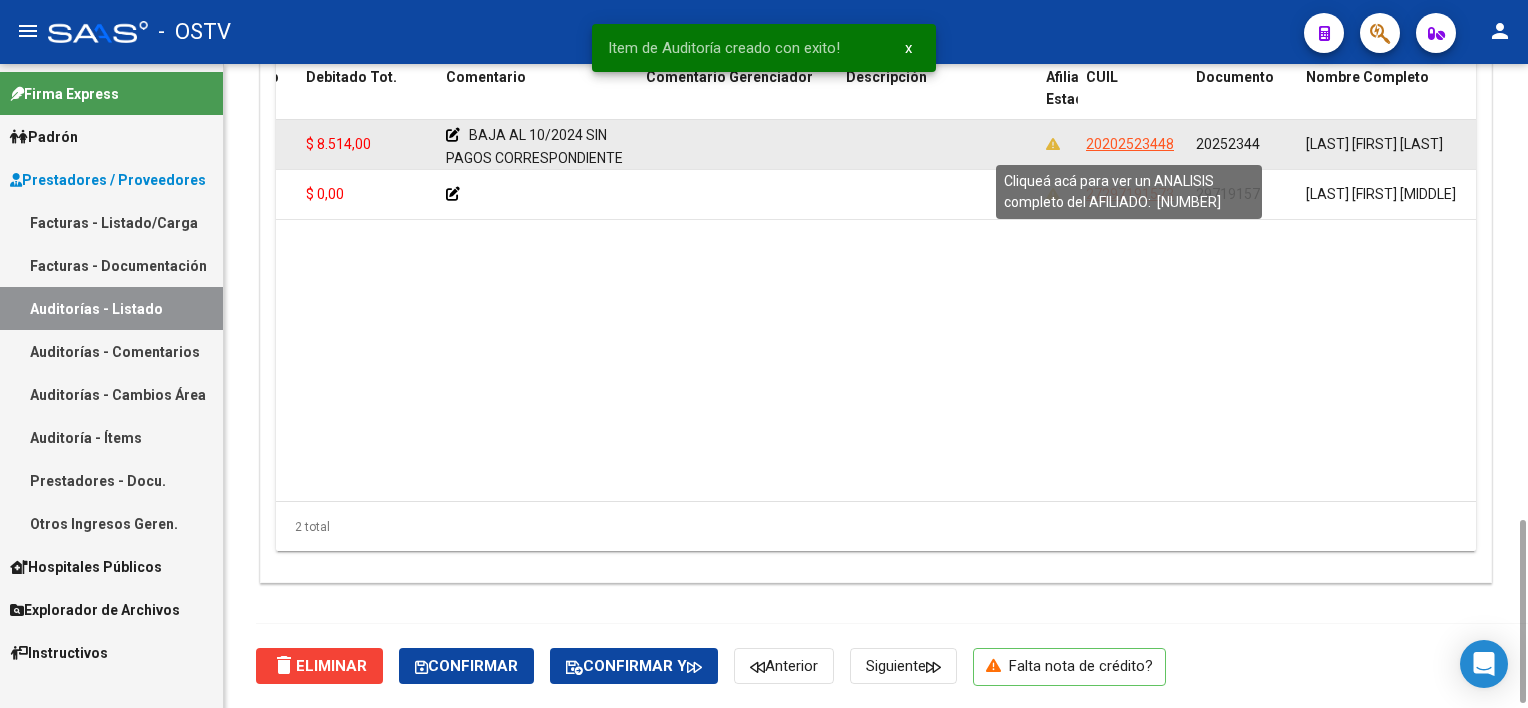 click on "20202523448" 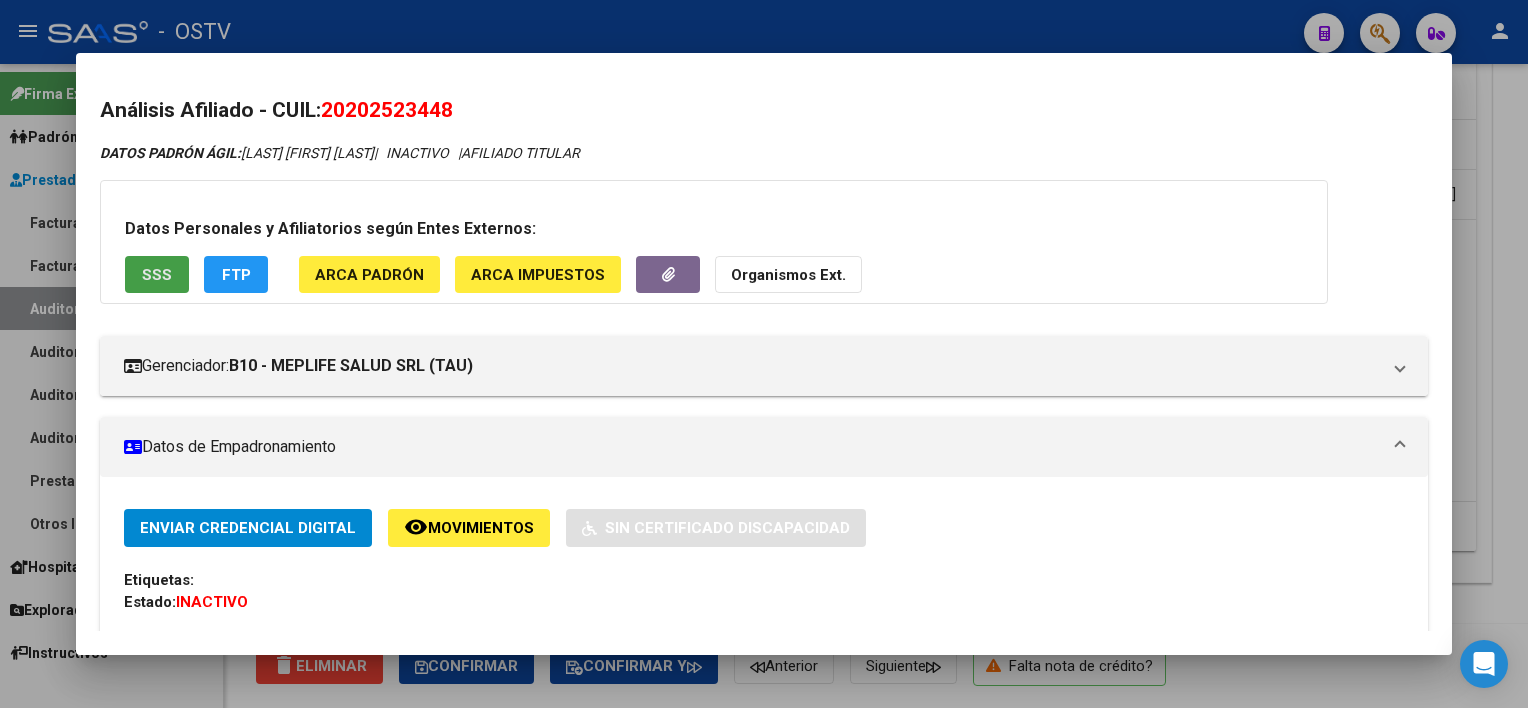 click on "SSS" at bounding box center [157, 274] 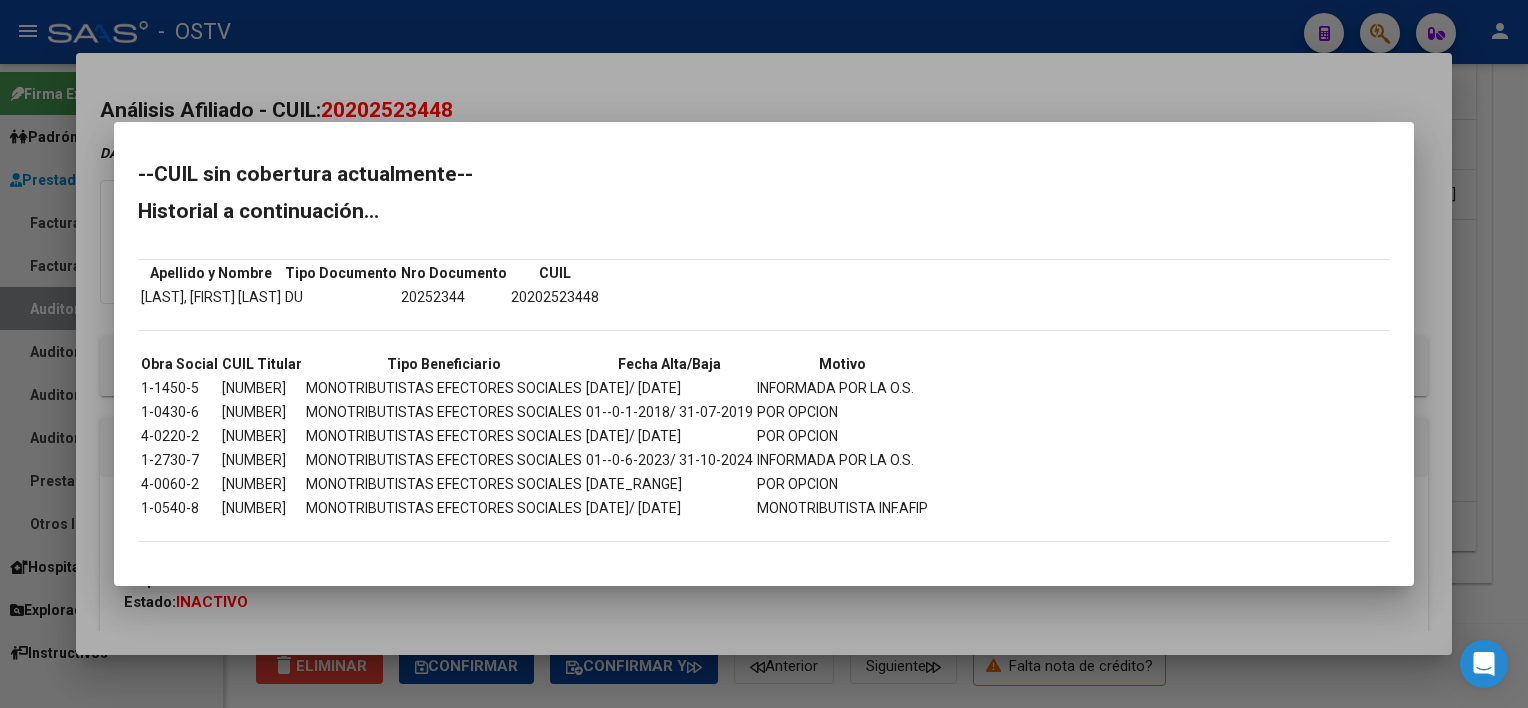 drag, startPoint x: 642, startPoint y: 455, endPoint x: 802, endPoint y: 454, distance: 160.00313 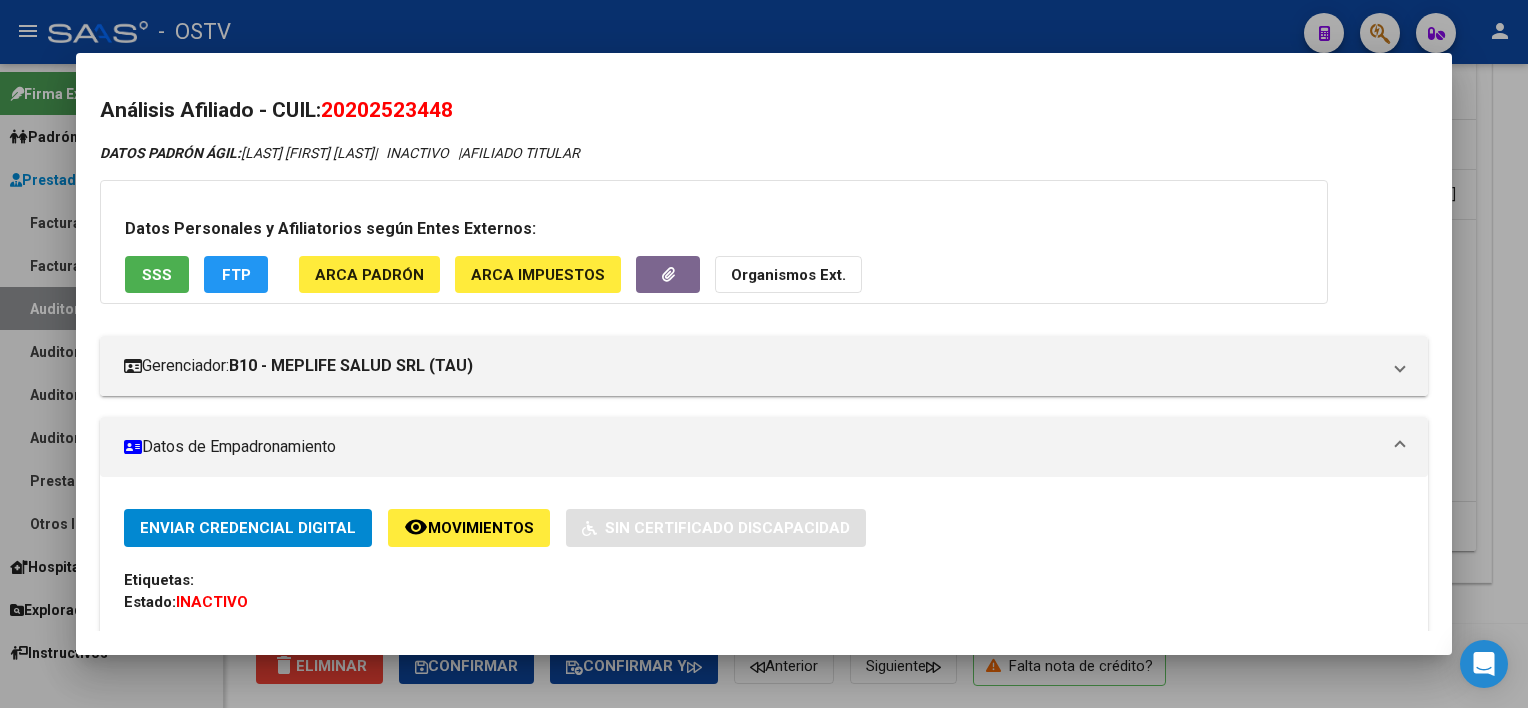 click at bounding box center (764, 354) 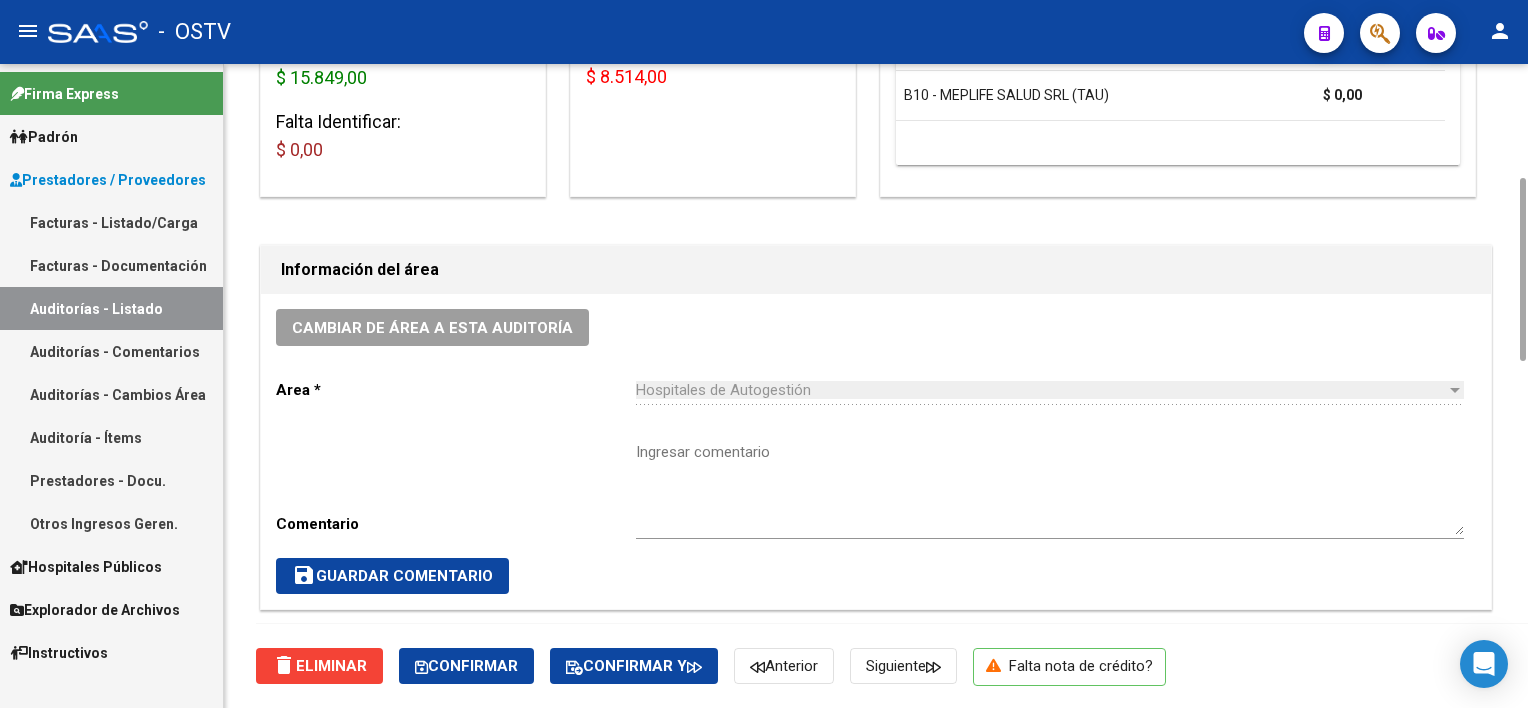 scroll, scrollTop: 0, scrollLeft: 0, axis: both 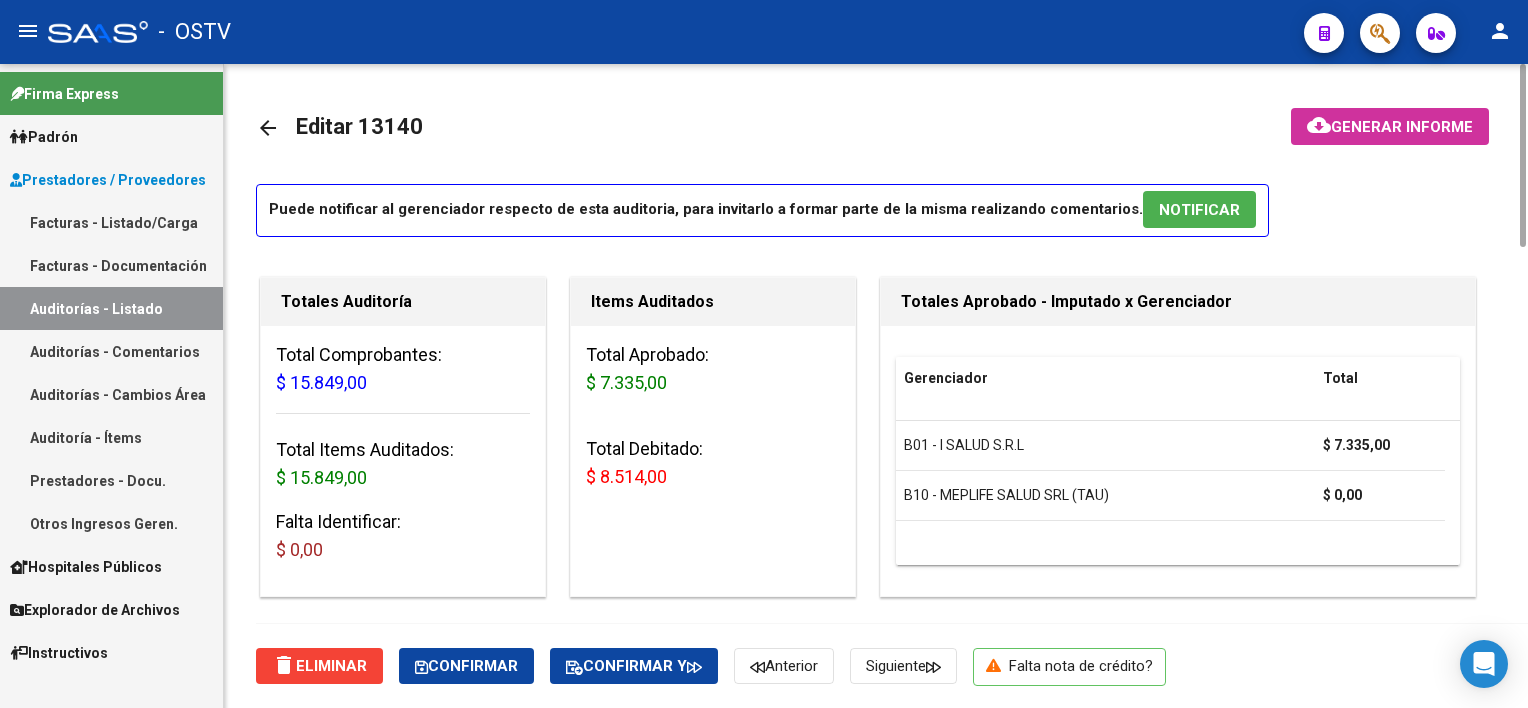 click 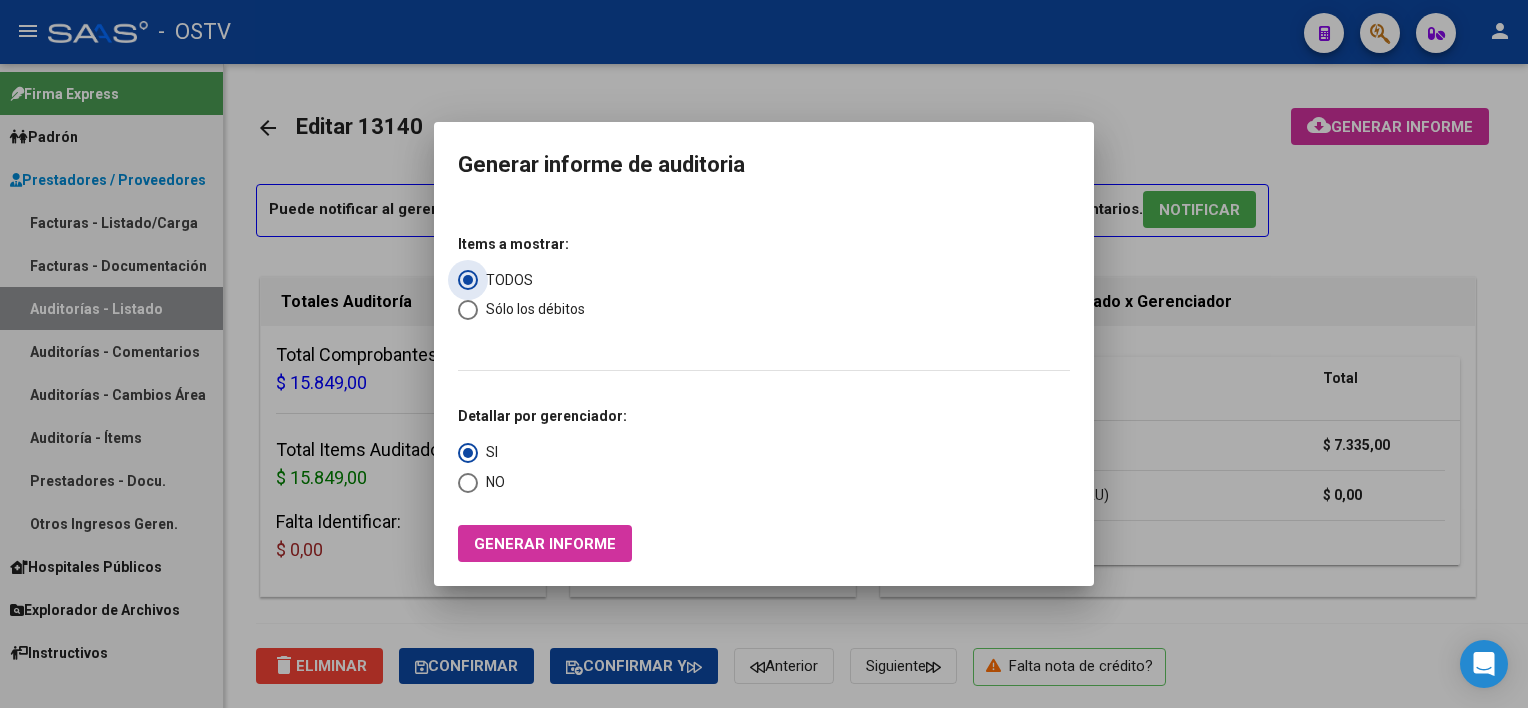 click on "Items a mostrar:   TODOS    Sólo los débitos" at bounding box center (521, 285) 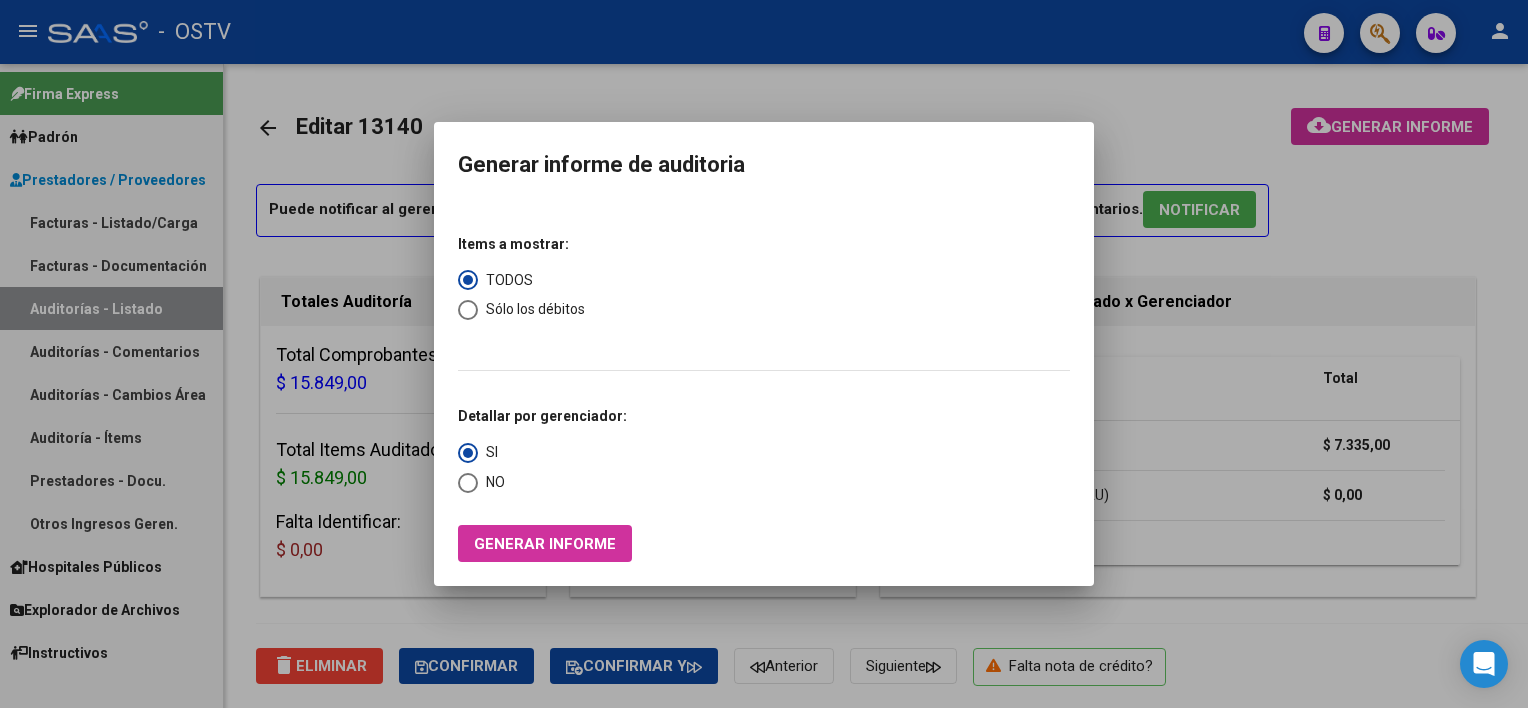 click on "Sólo los débitos" at bounding box center [531, 309] 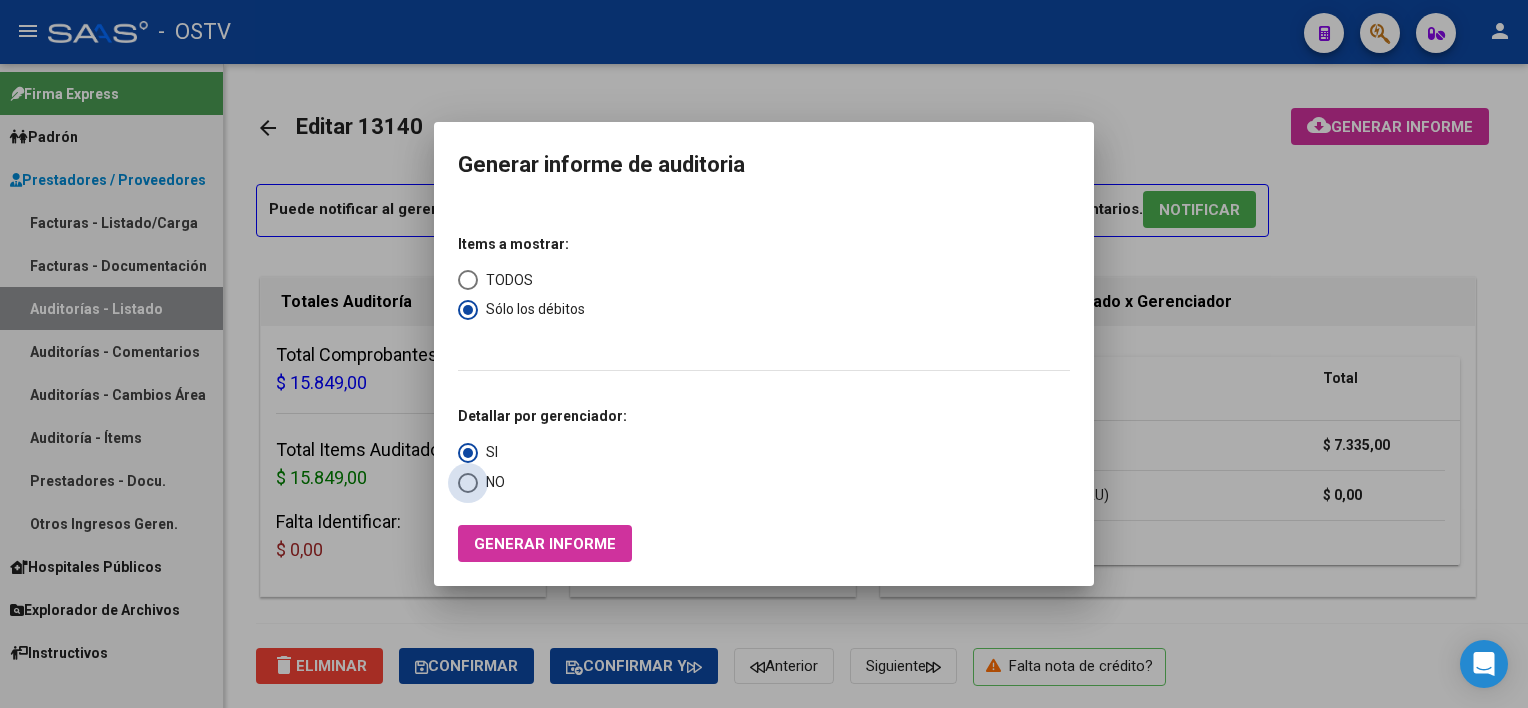 click on "NO" at bounding box center (491, 482) 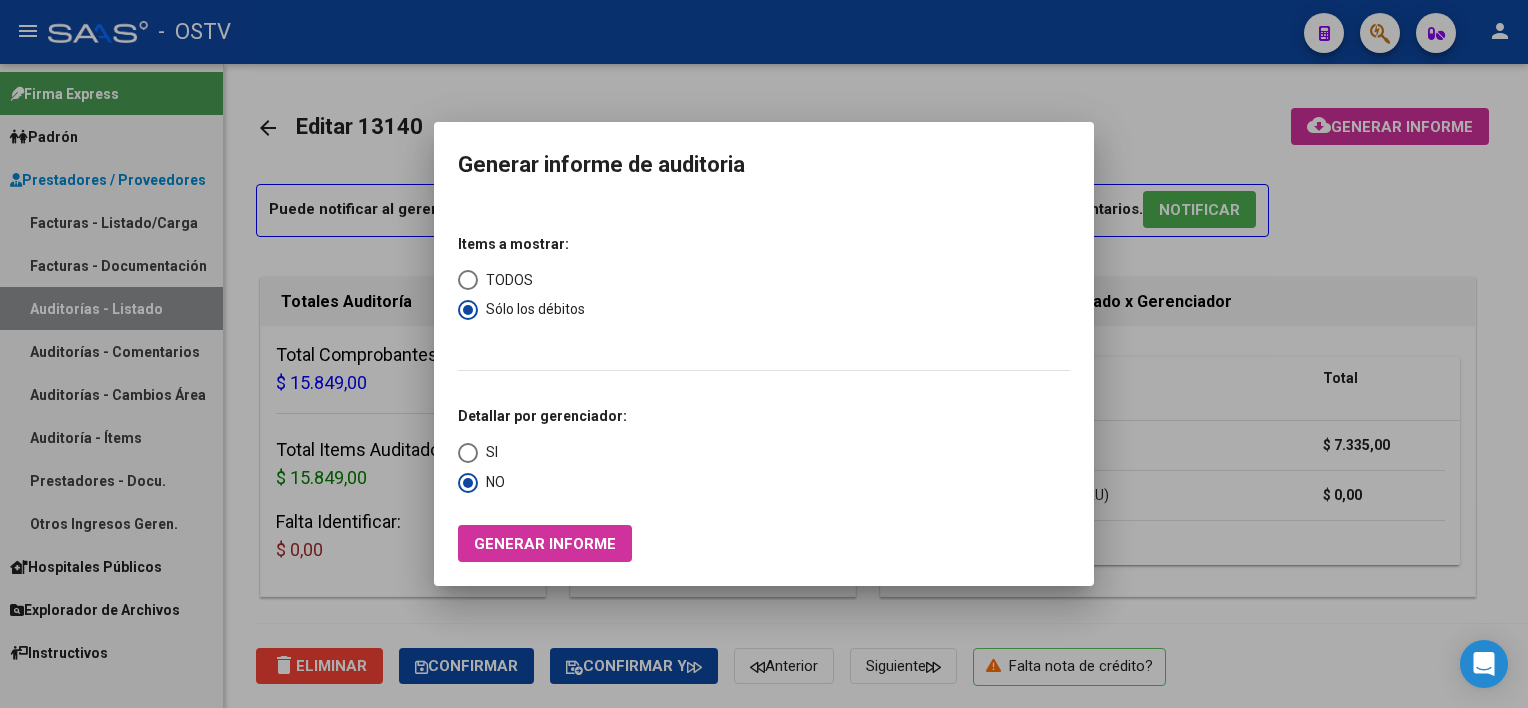 click on "Generar informe" at bounding box center [545, 544] 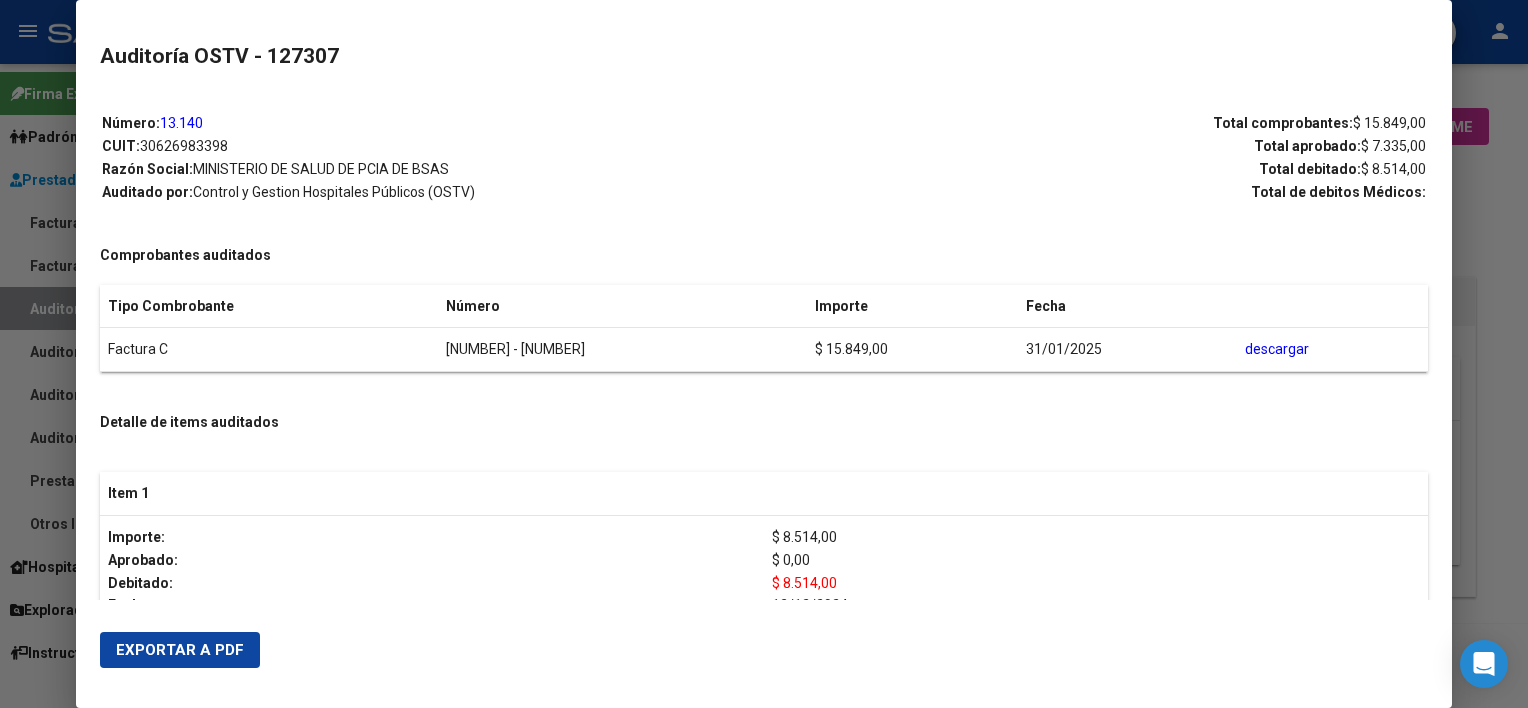 click on "Exportar a PDF" at bounding box center (180, 650) 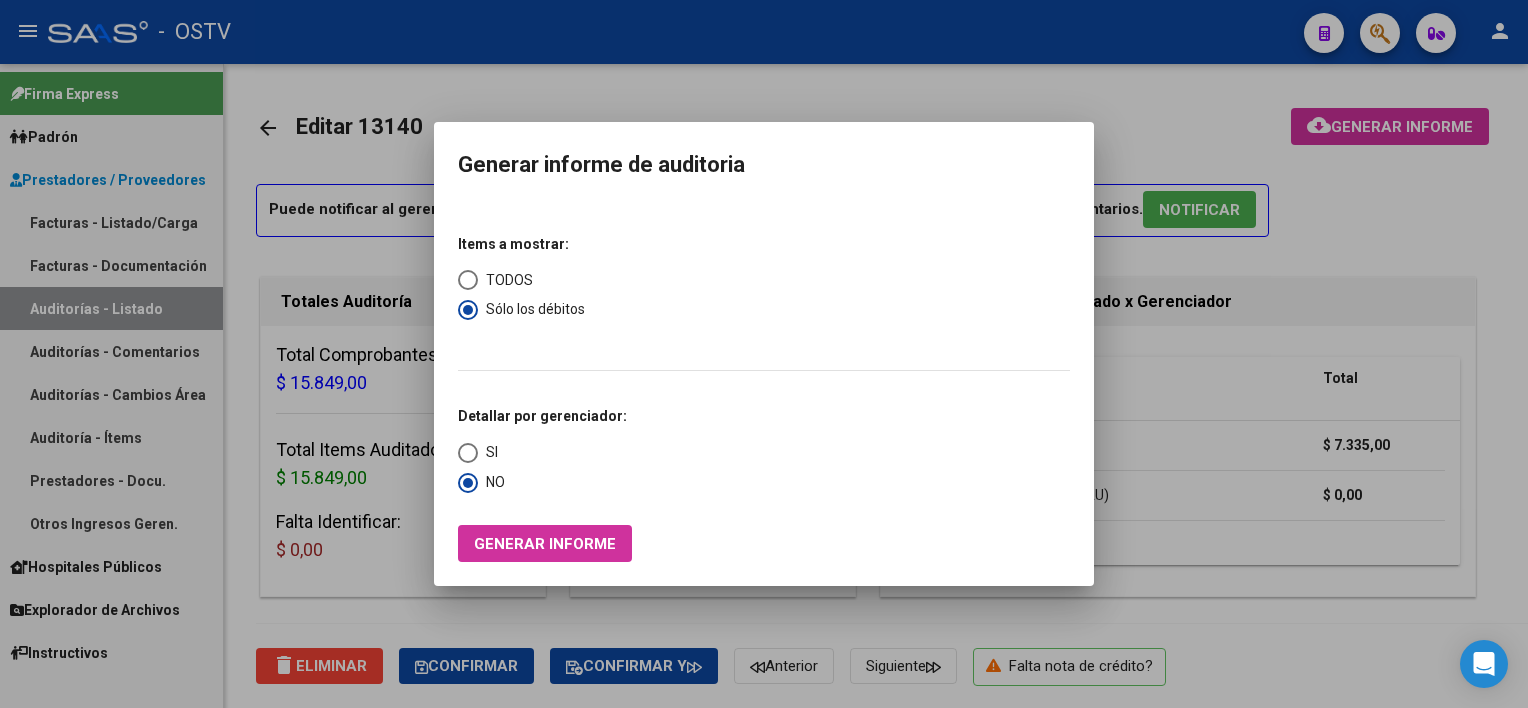 click at bounding box center (764, 354) 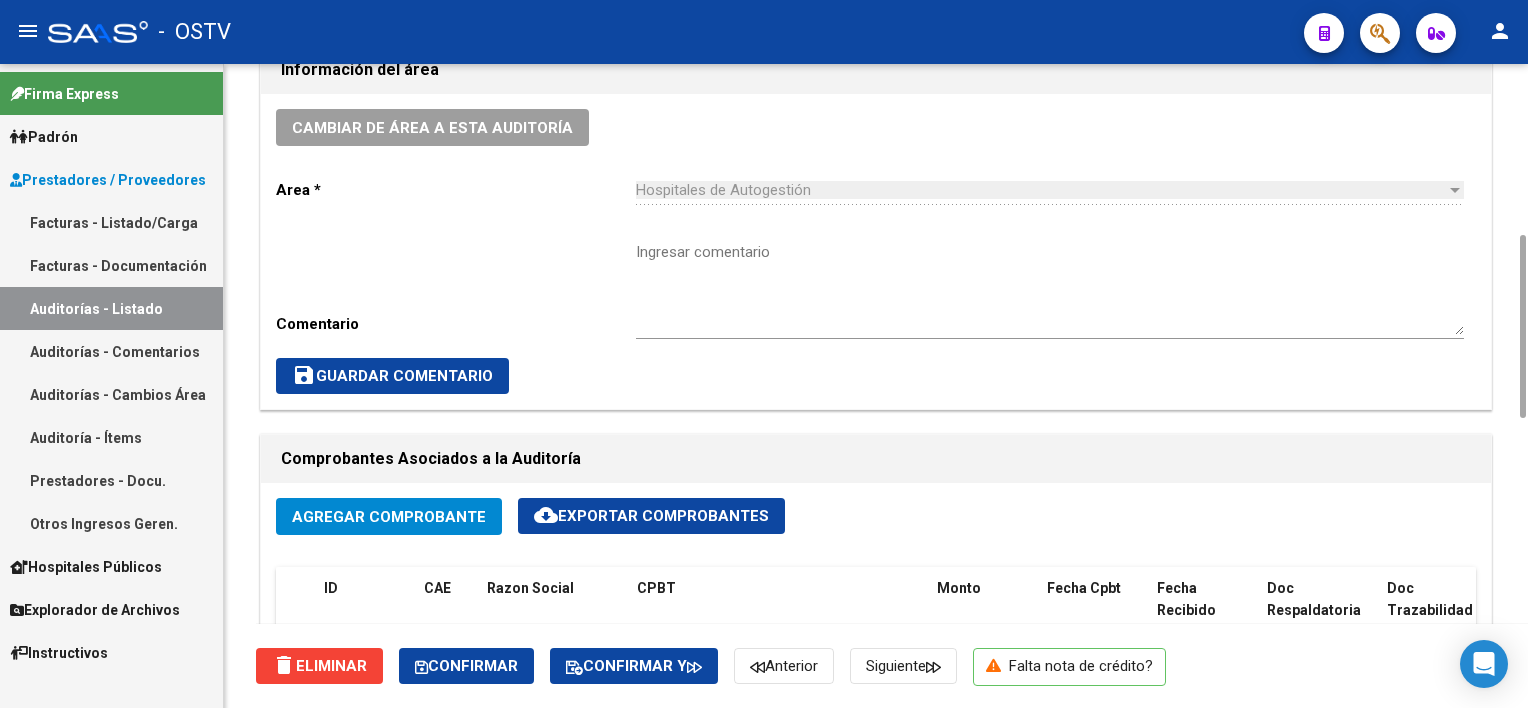 scroll, scrollTop: 400, scrollLeft: 0, axis: vertical 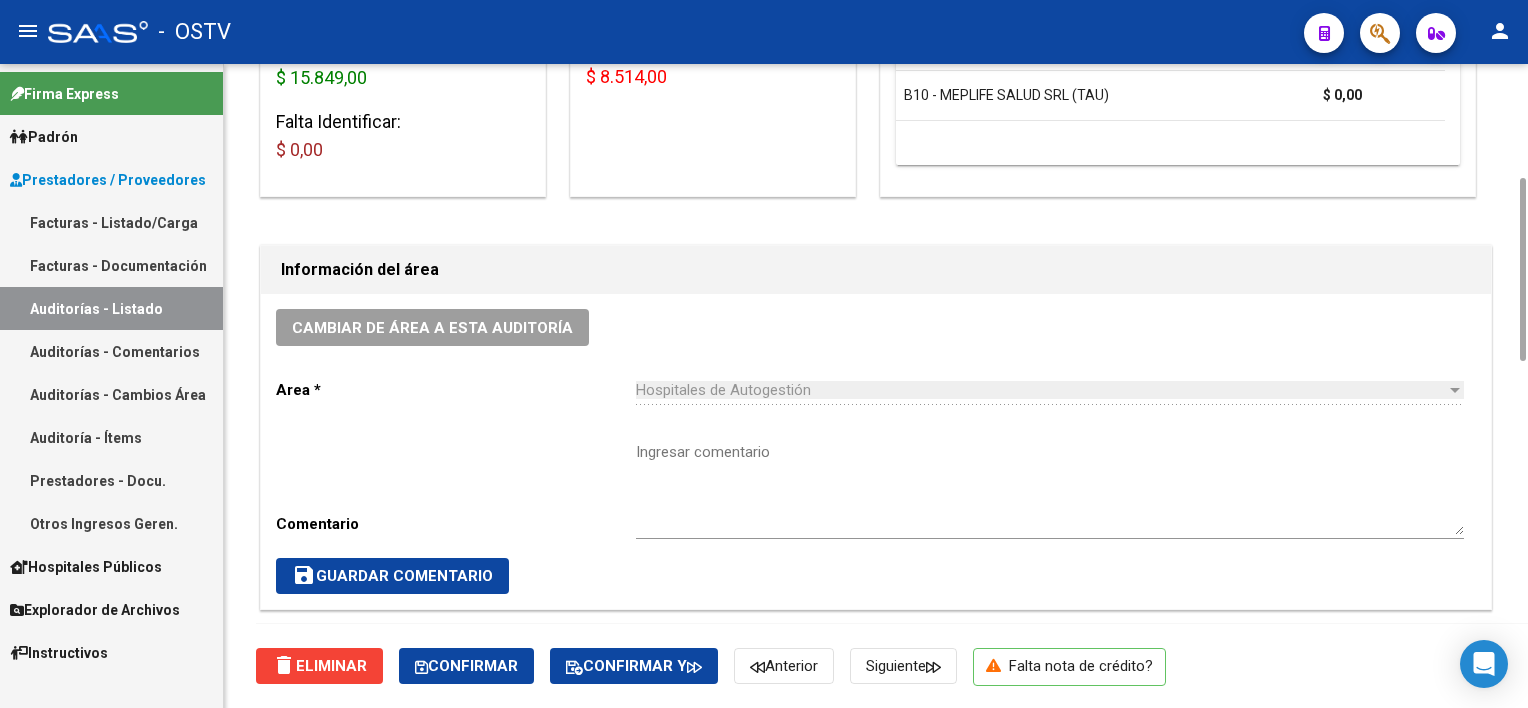 click on "Ingresar comentario" at bounding box center (1050, 488) 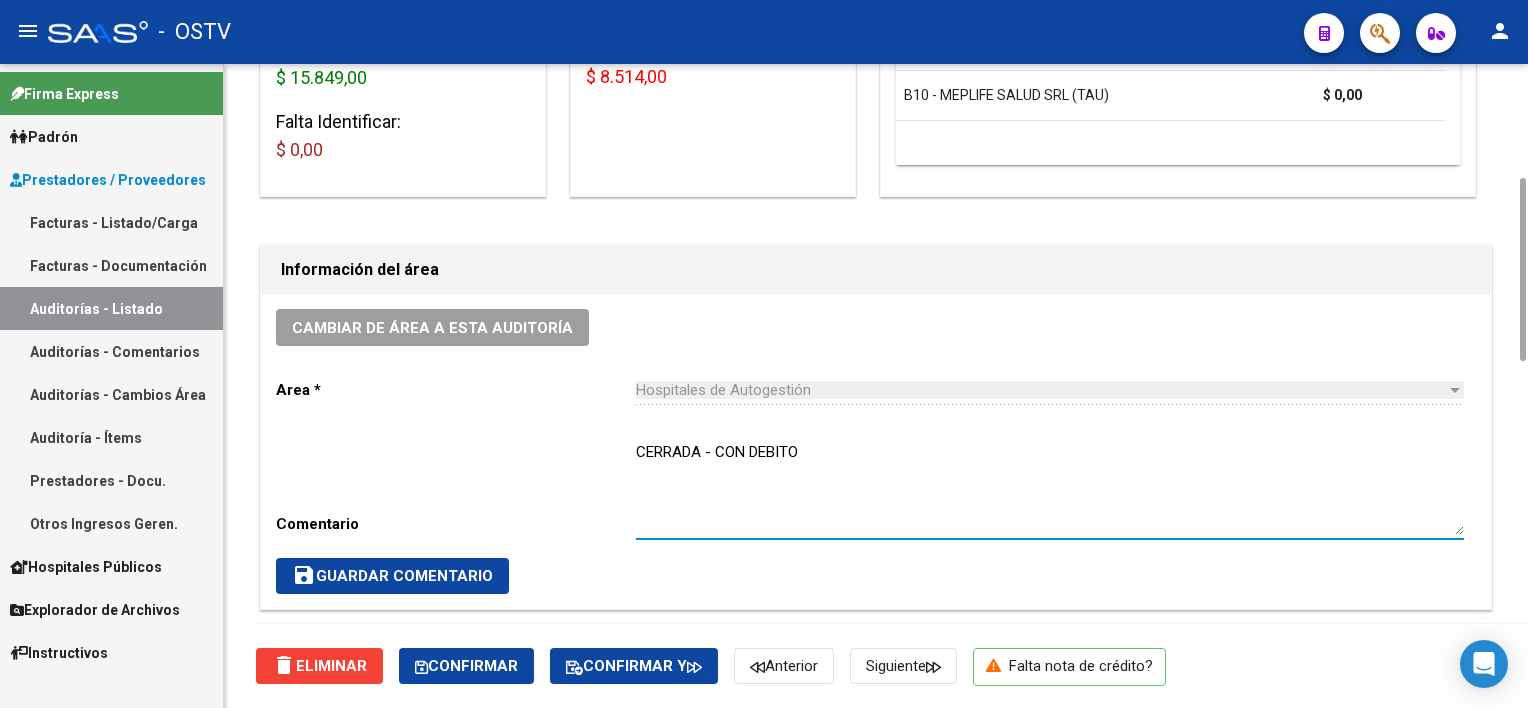 type on "CERRADA - CON DEBITO" 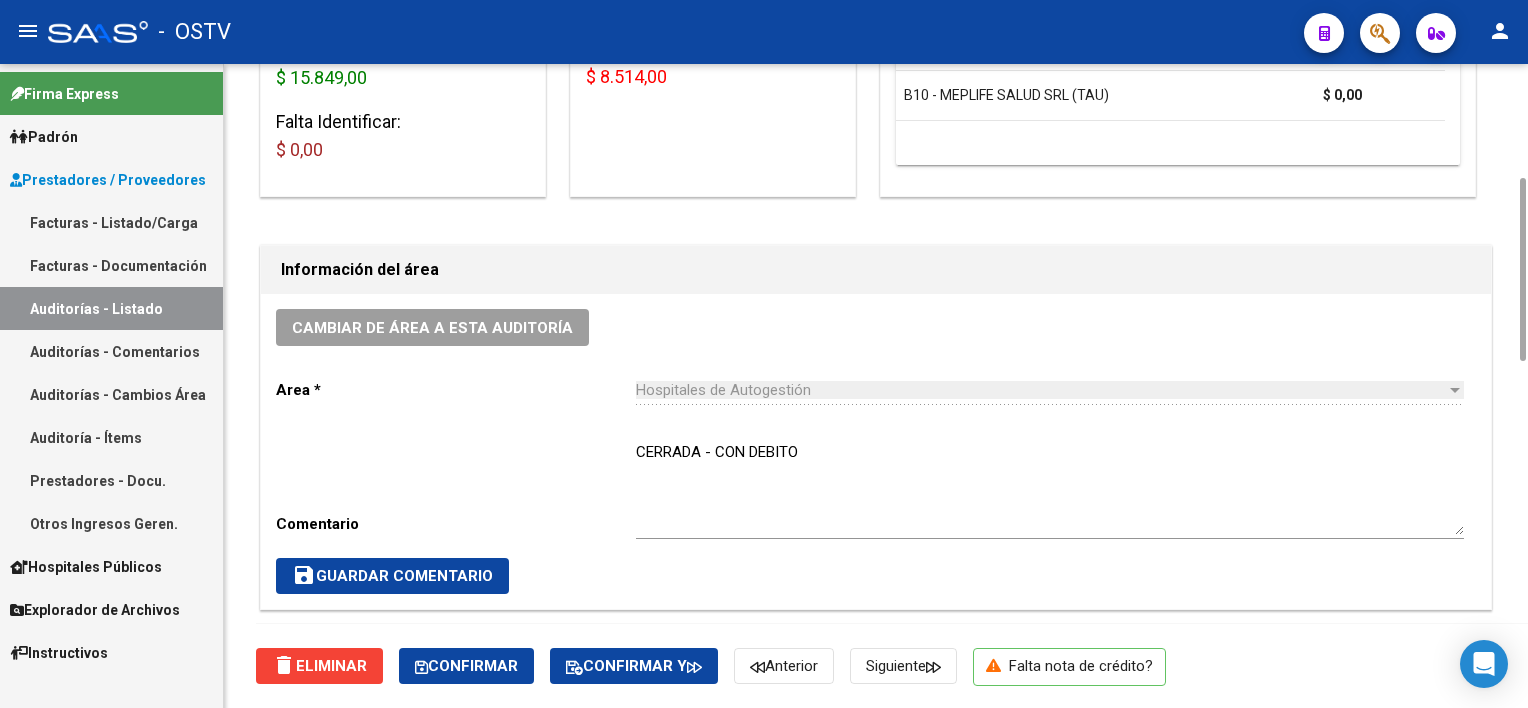 click on "save  Guardar Comentario" 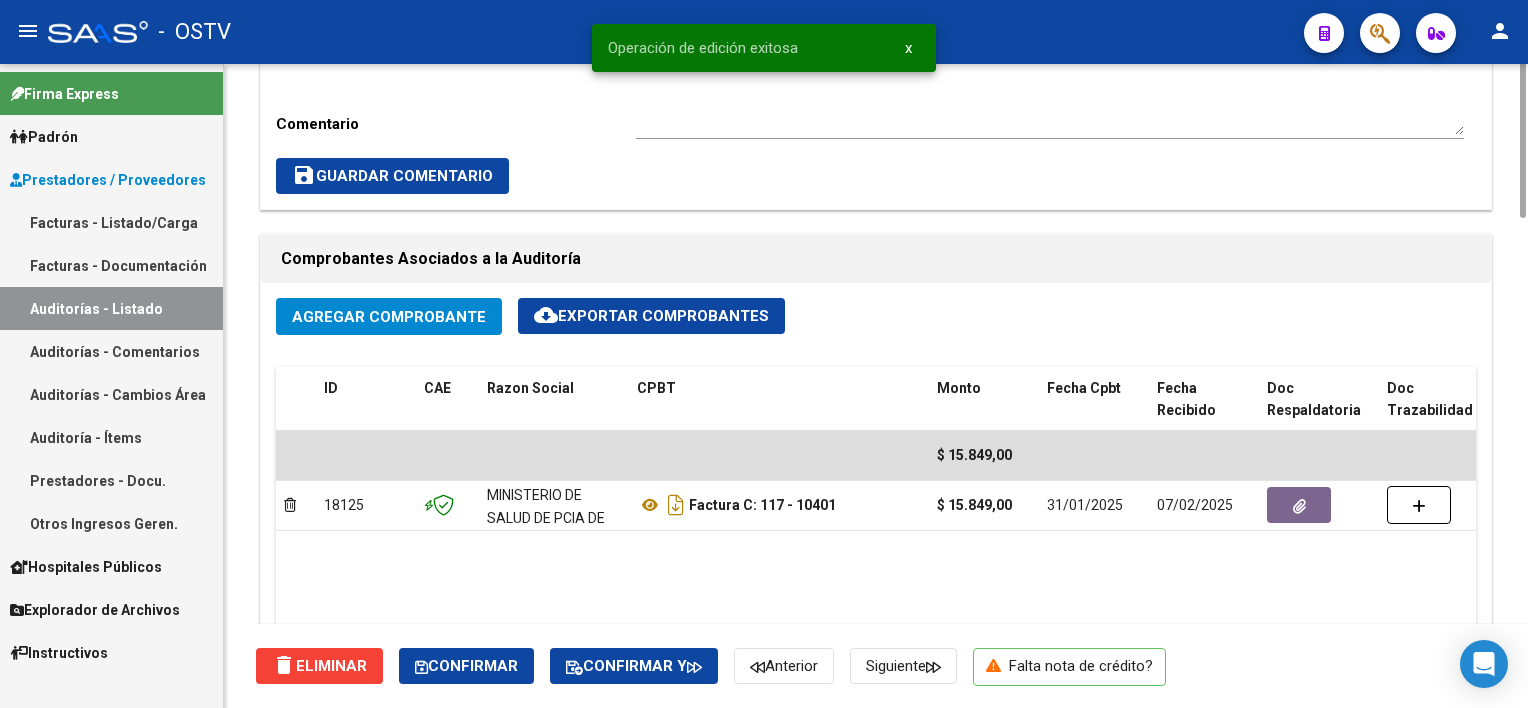 scroll, scrollTop: 1000, scrollLeft: 0, axis: vertical 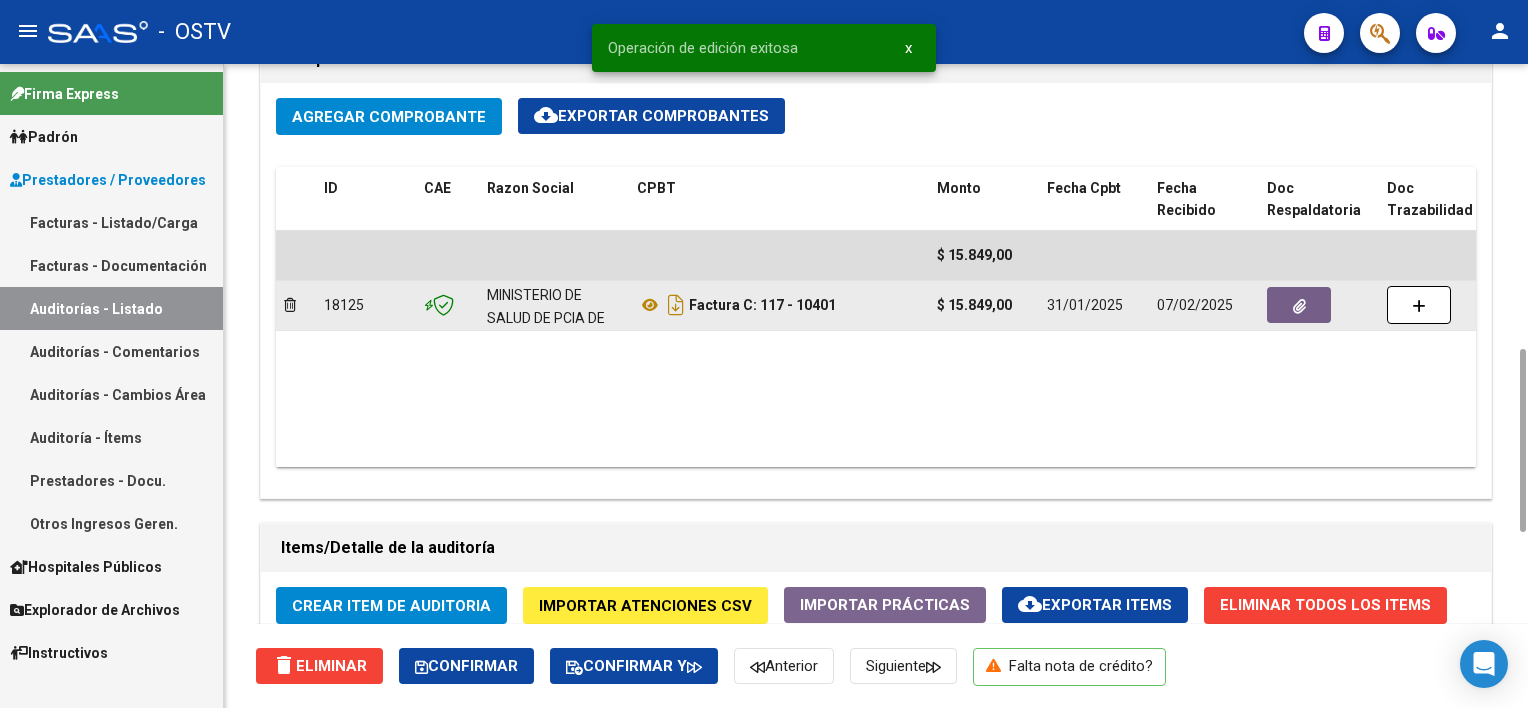 click 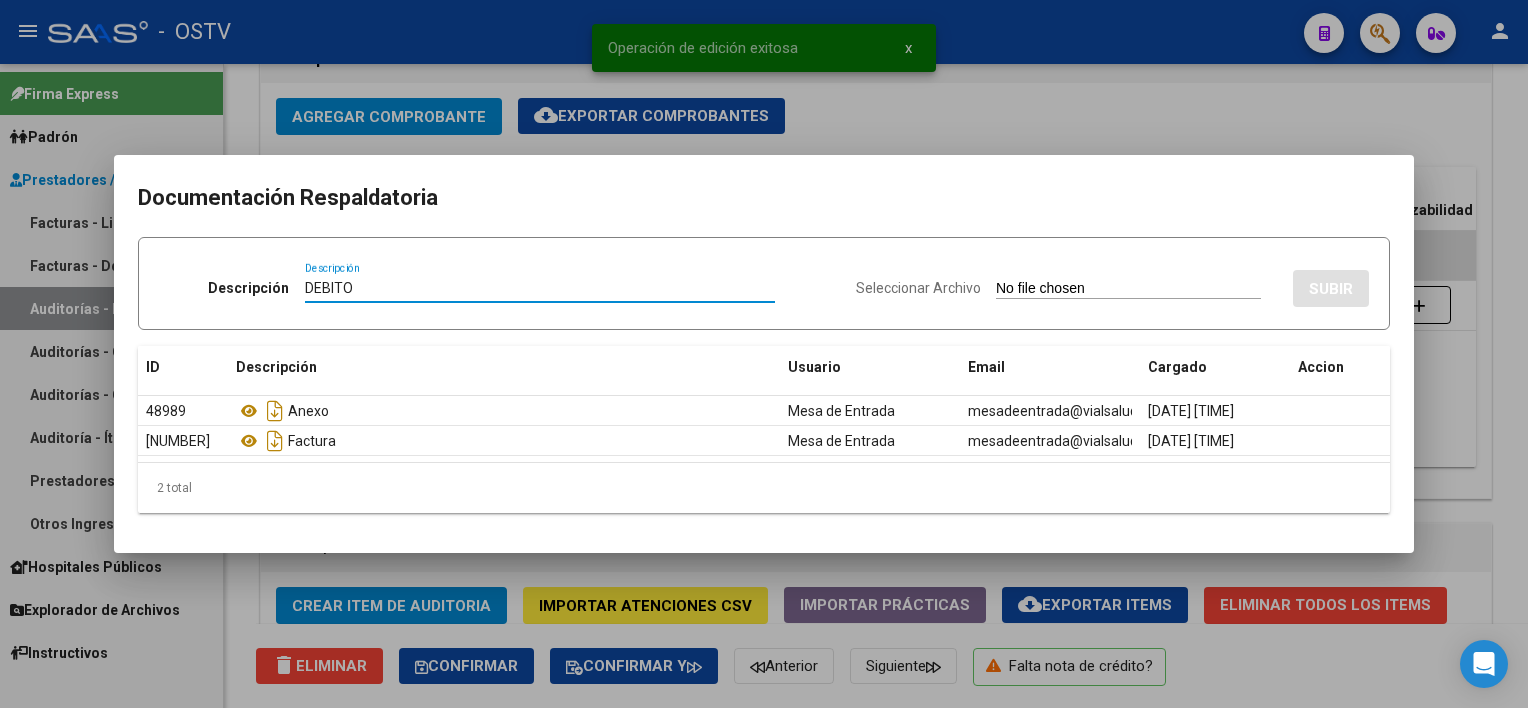 type on "DEBITO" 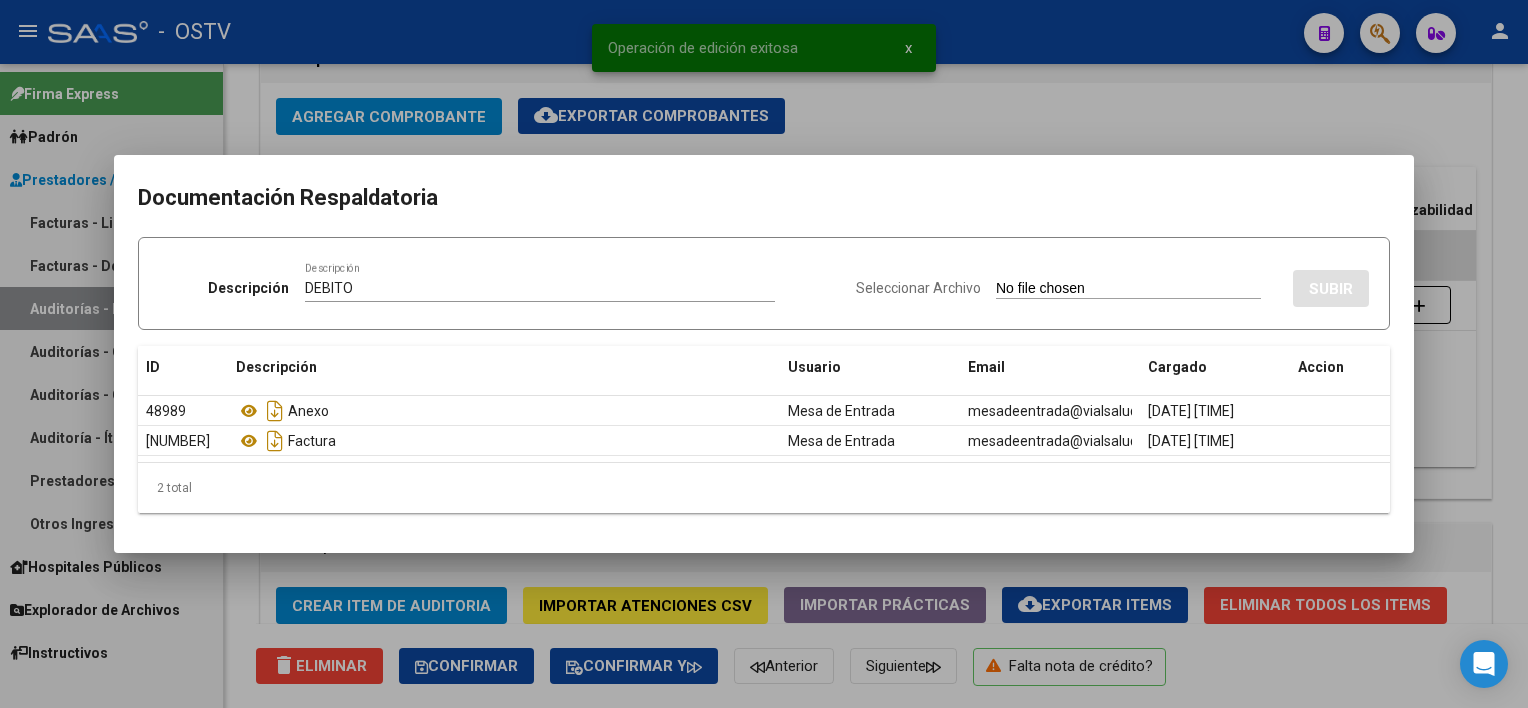 click on "Seleccionar Archivo SUBIR" at bounding box center (1112, 284) 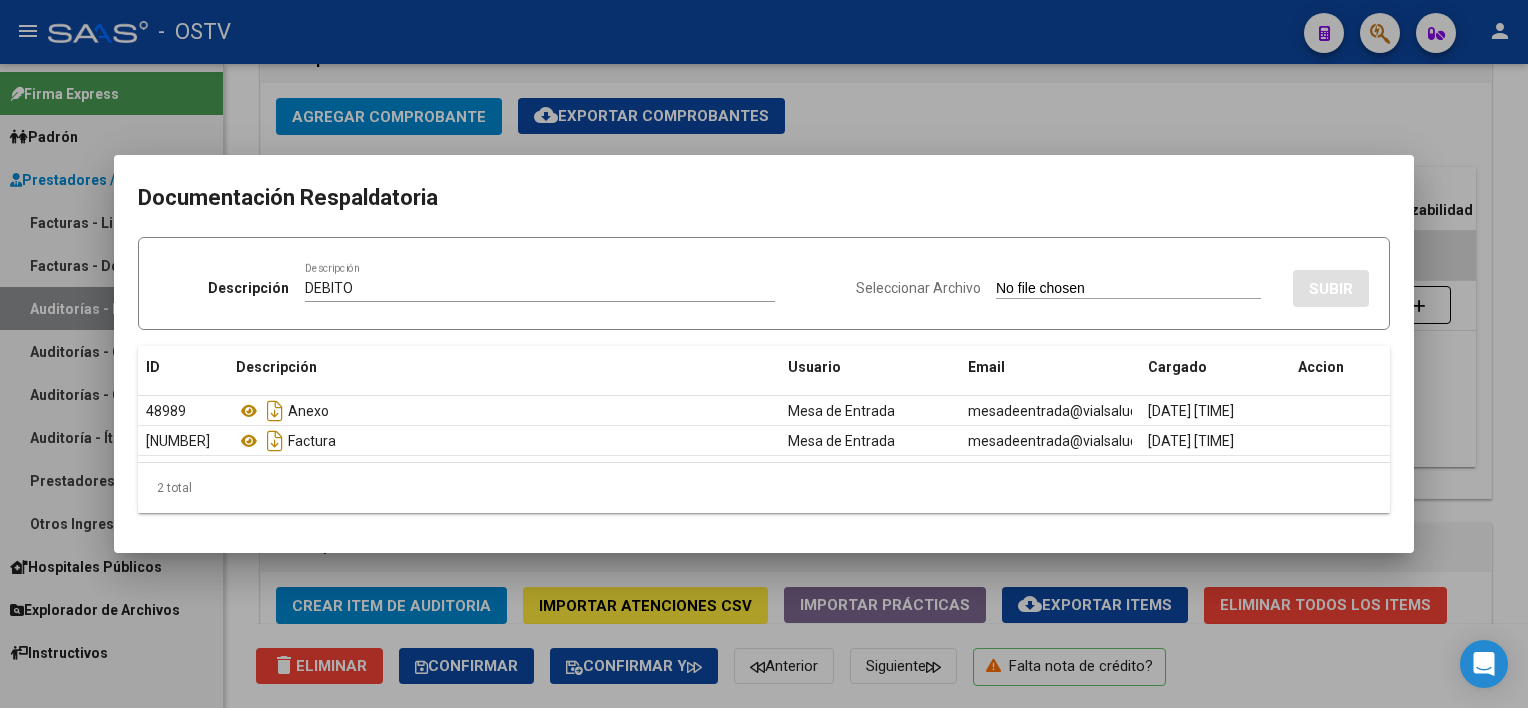 click on "Seleccionar Archivo" at bounding box center [1128, 289] 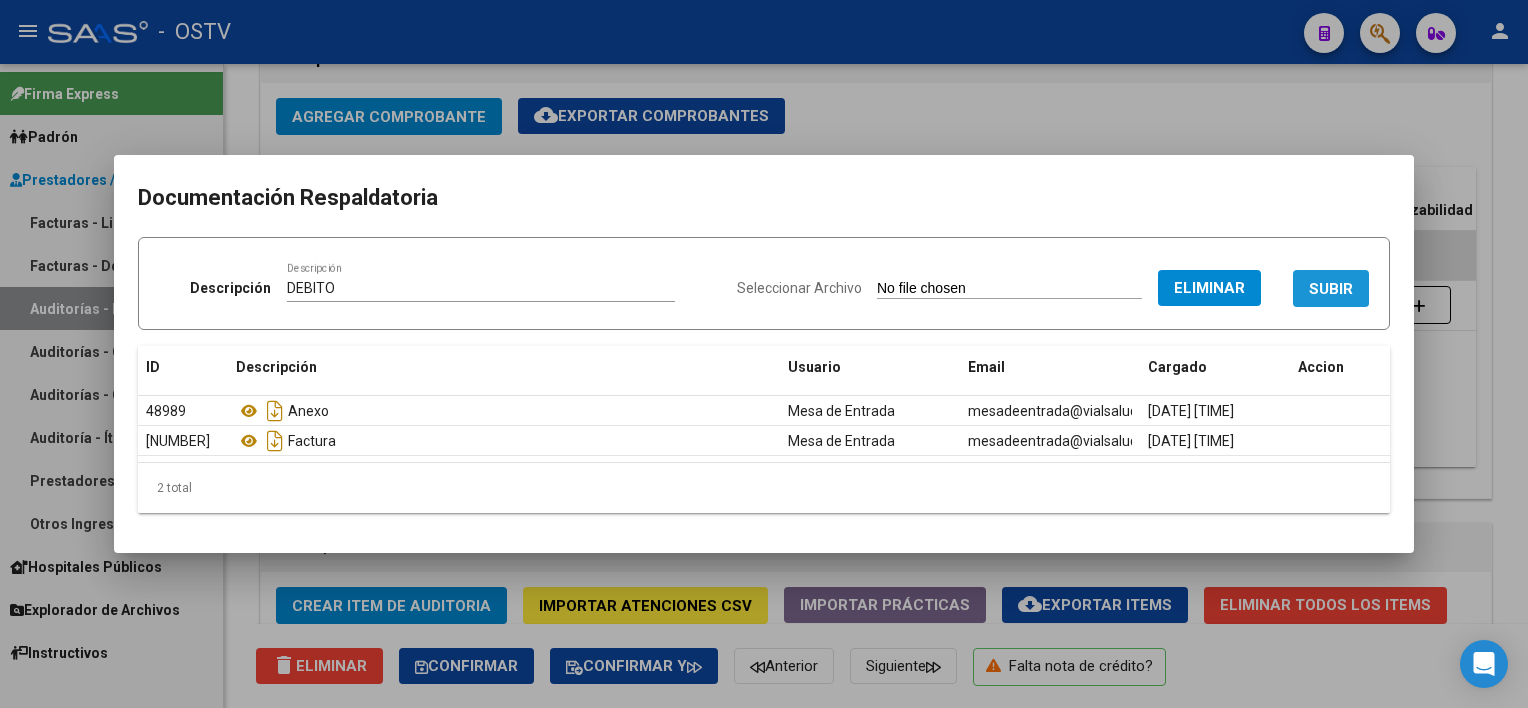 click on "SUBIR" at bounding box center (1331, 289) 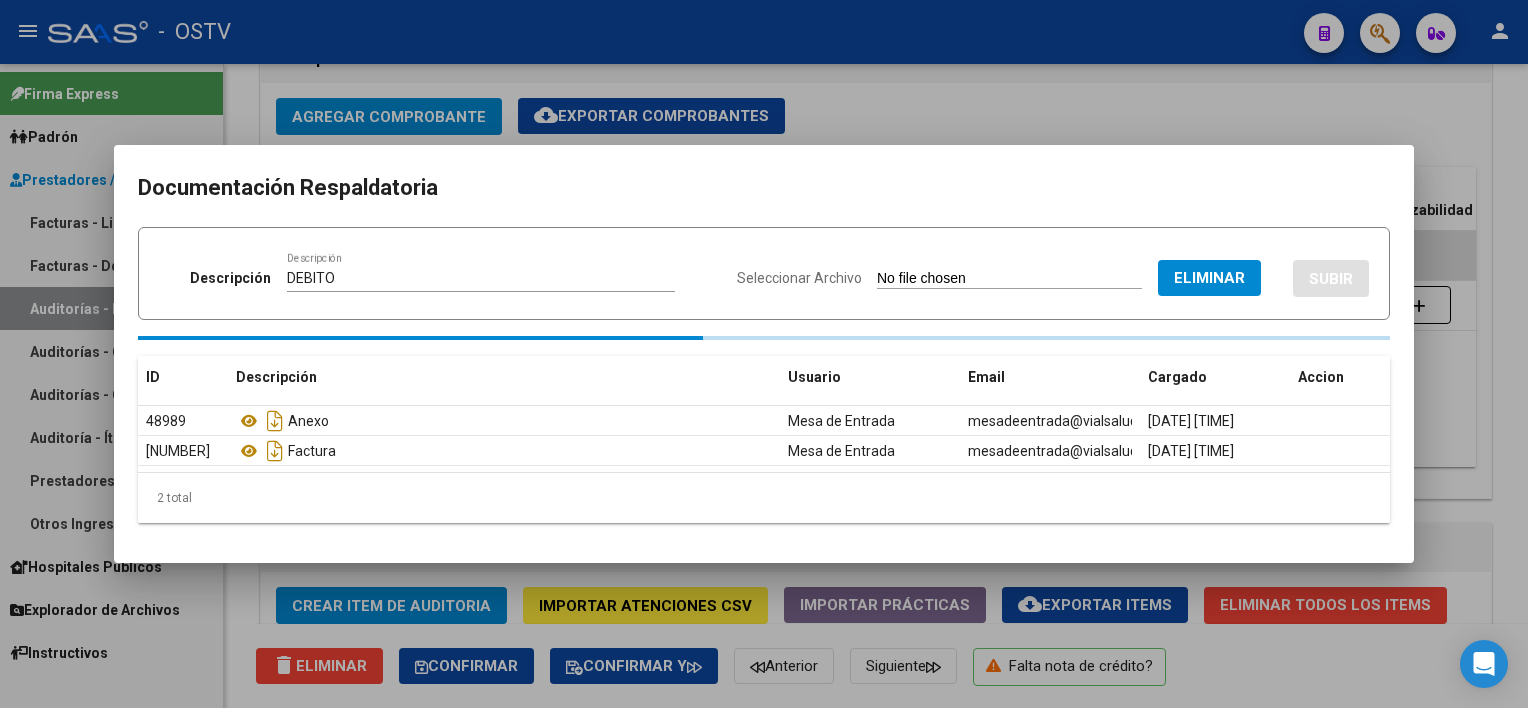 type 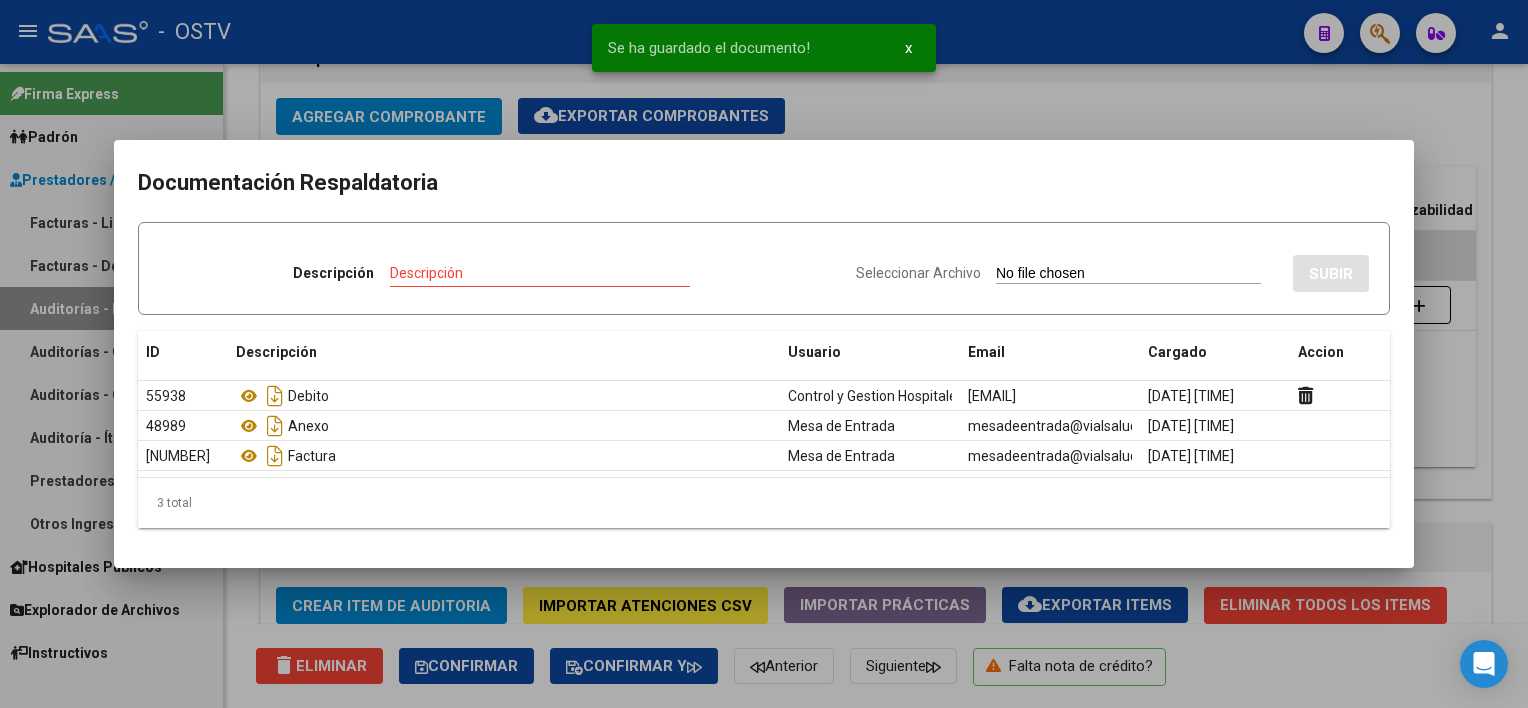 click at bounding box center (764, 354) 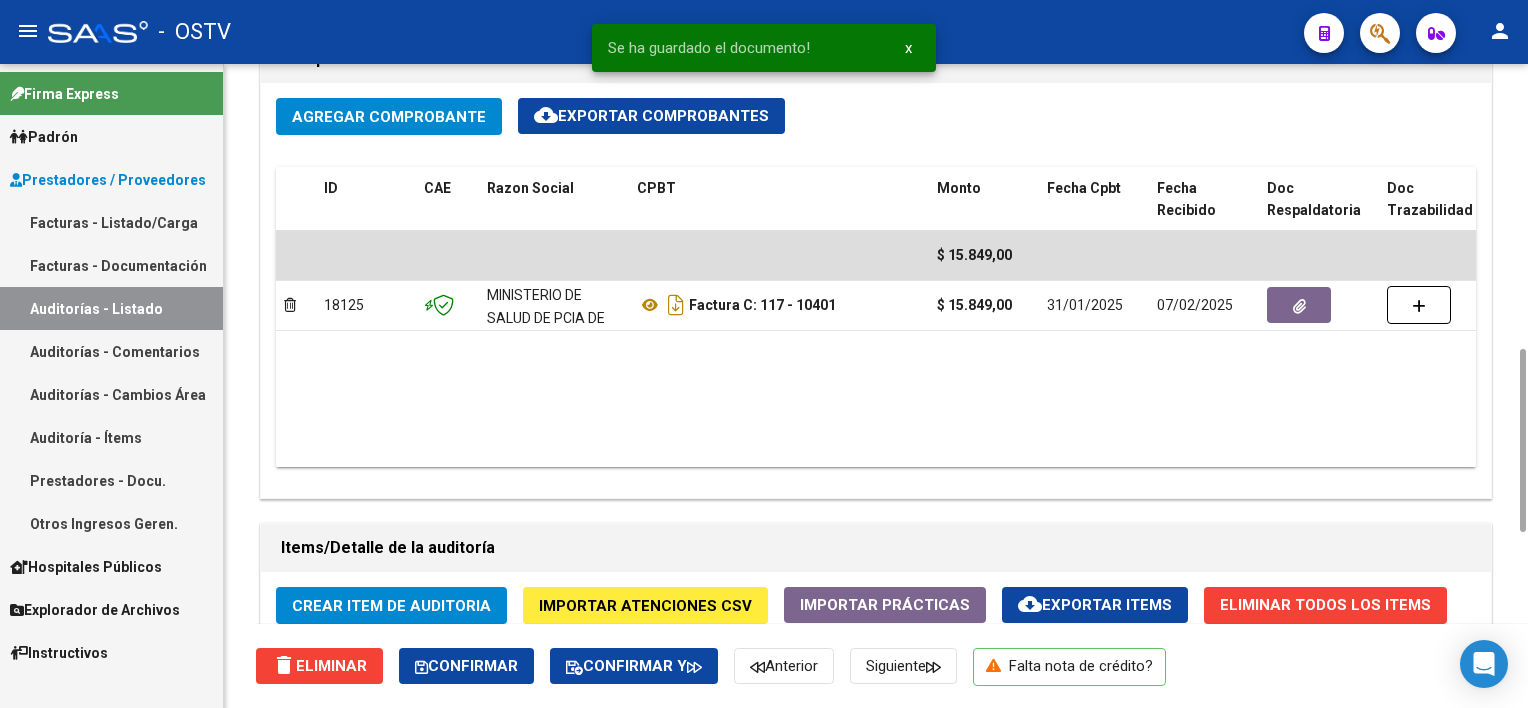 scroll, scrollTop: 0, scrollLeft: 0, axis: both 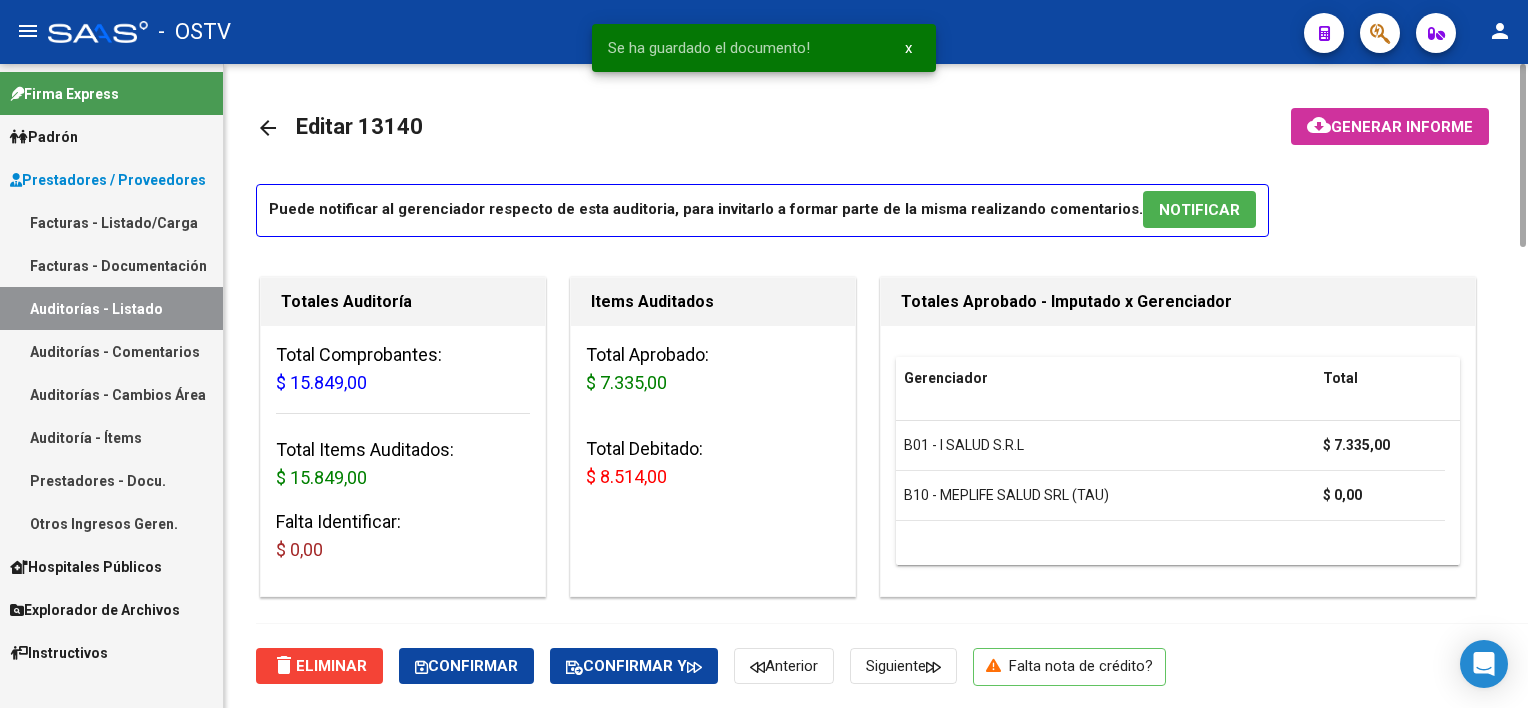 click on "arrow_back" 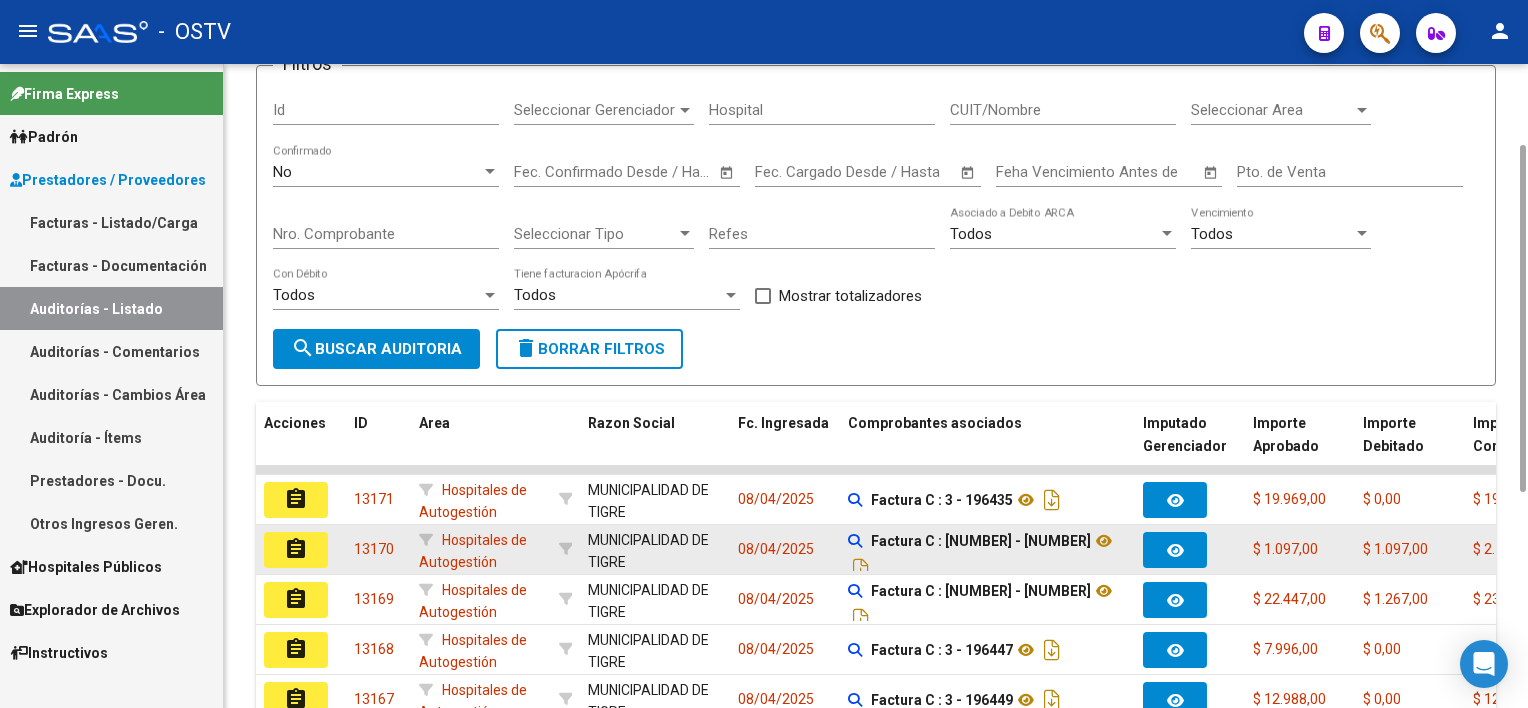 scroll, scrollTop: 0, scrollLeft: 0, axis: both 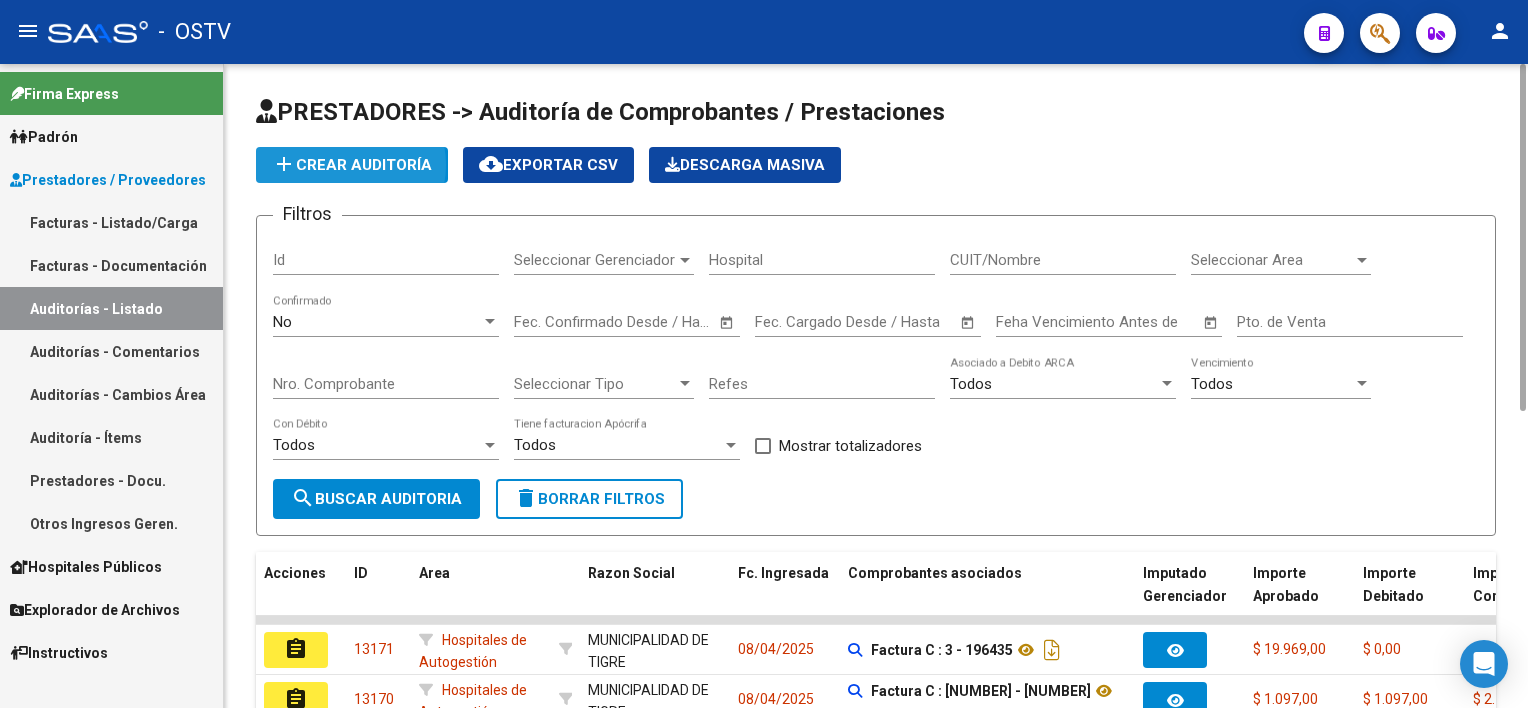 click on "add  Crear Auditoría" 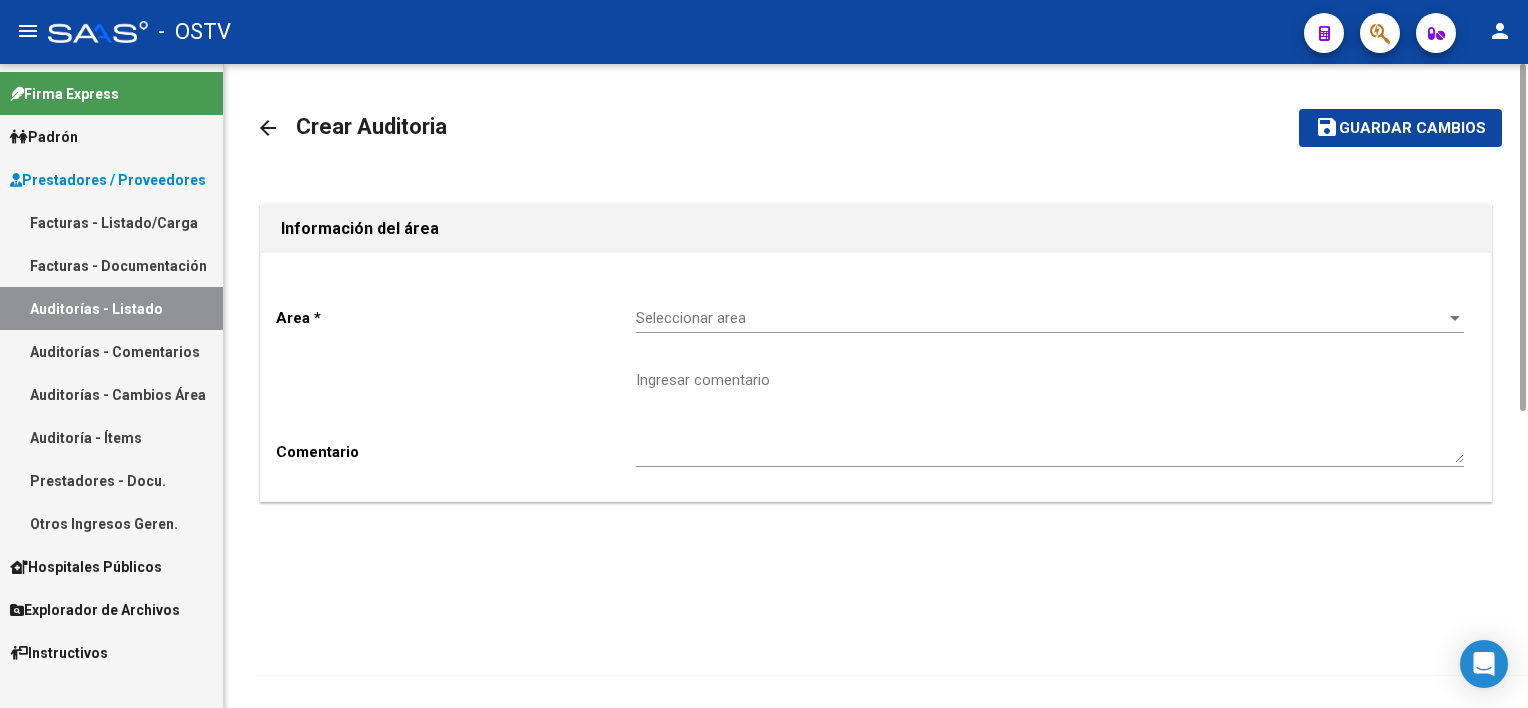 click on "Seleccionar area Seleccionar area" 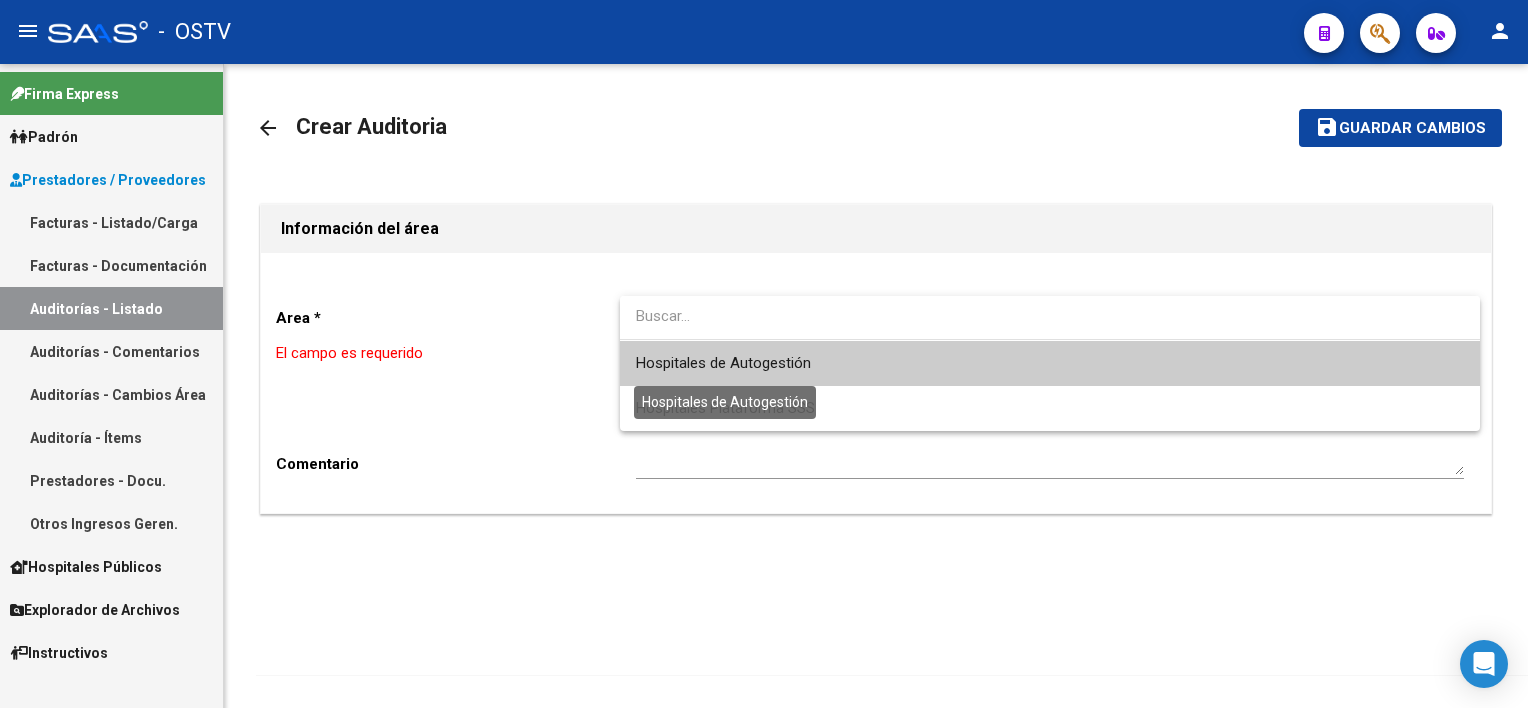click on "Hospitales de Autogestión" at bounding box center (723, 363) 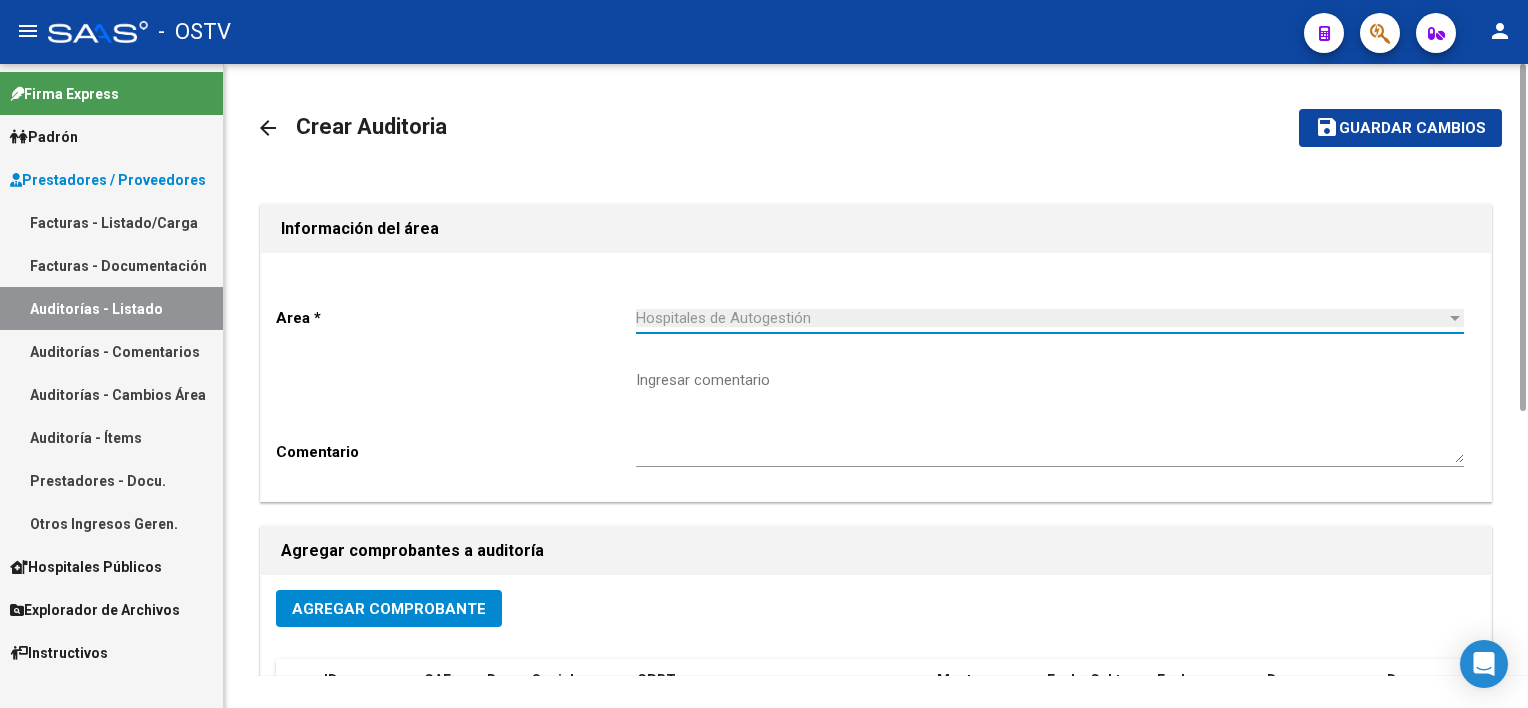 click on "Agregar Comprobante" 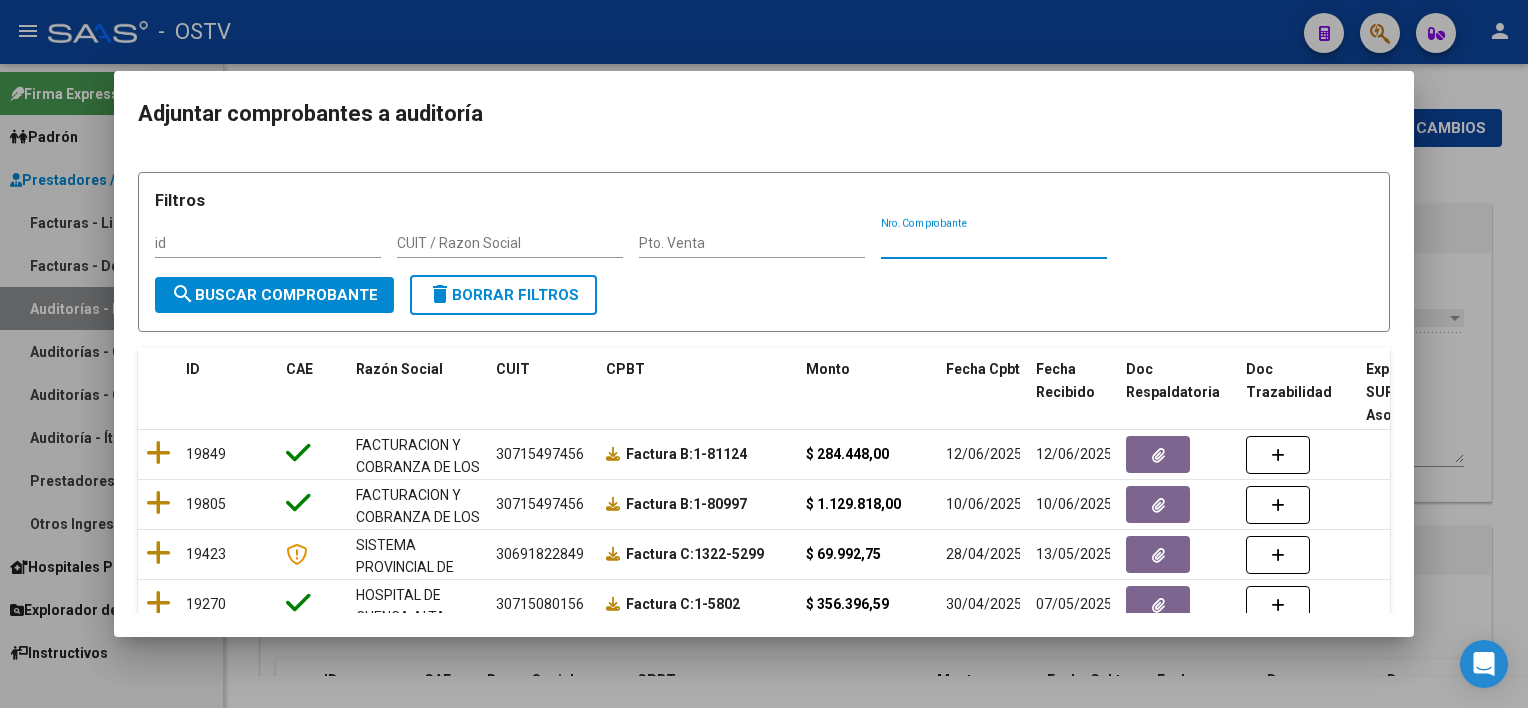 click on "Nro. Comprobante" at bounding box center [994, 243] 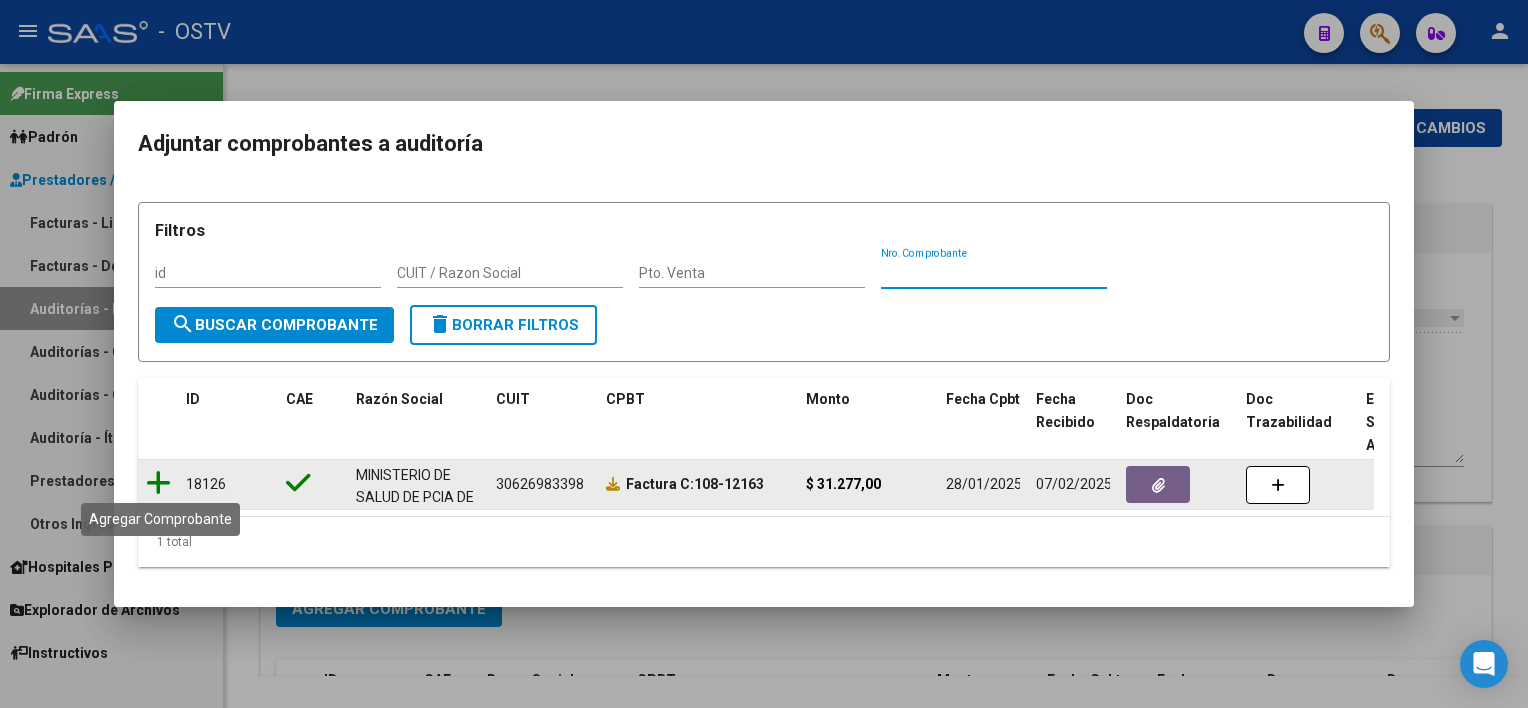 type on "[NUMBER]" 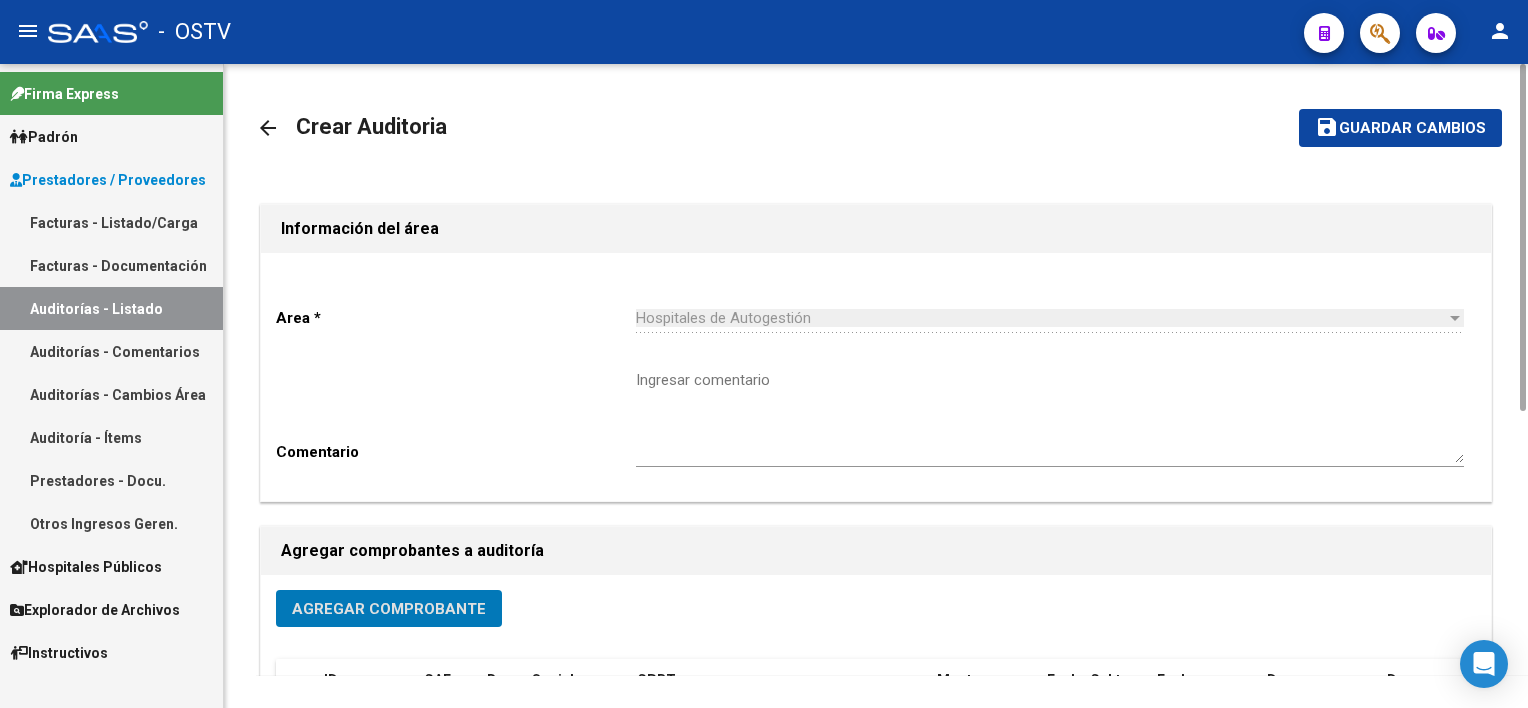 click on "Guardar cambios" 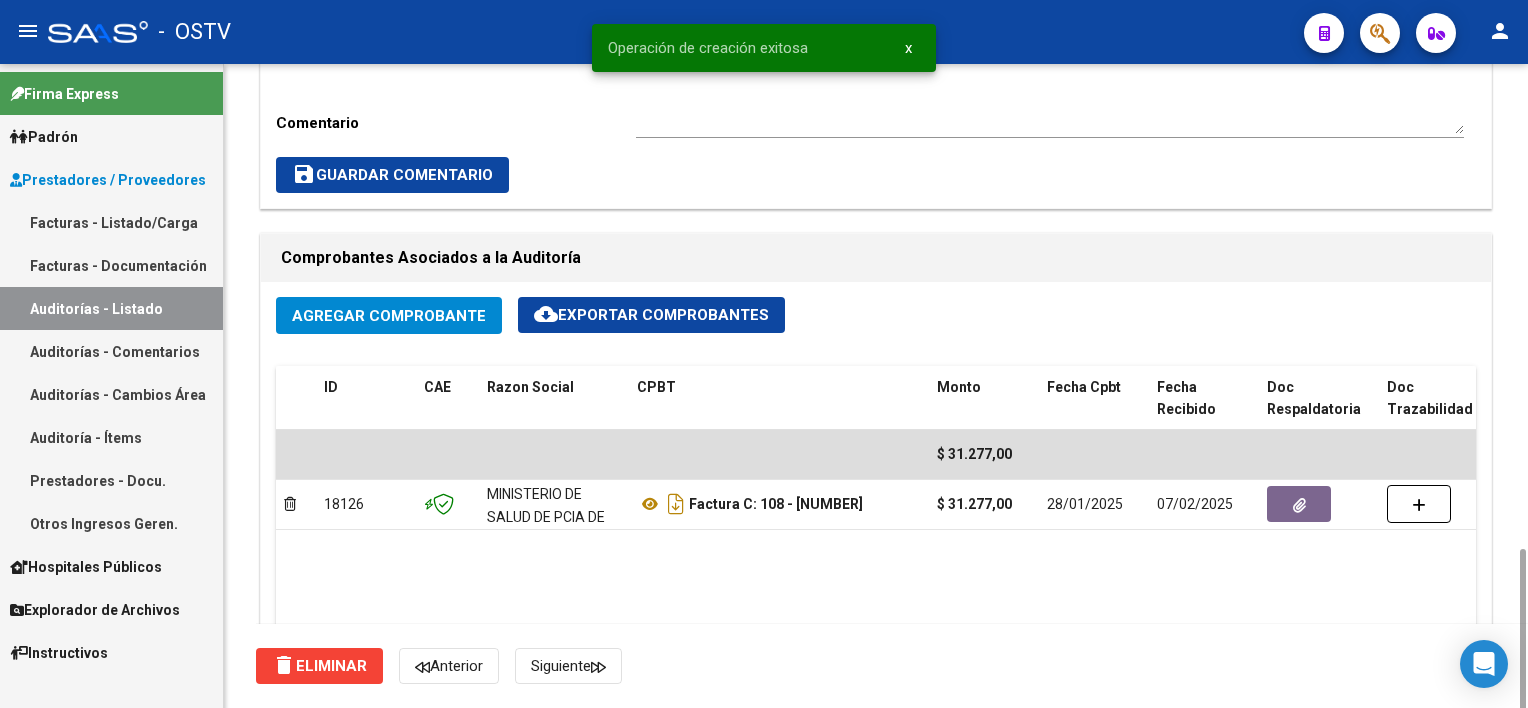scroll, scrollTop: 1000, scrollLeft: 0, axis: vertical 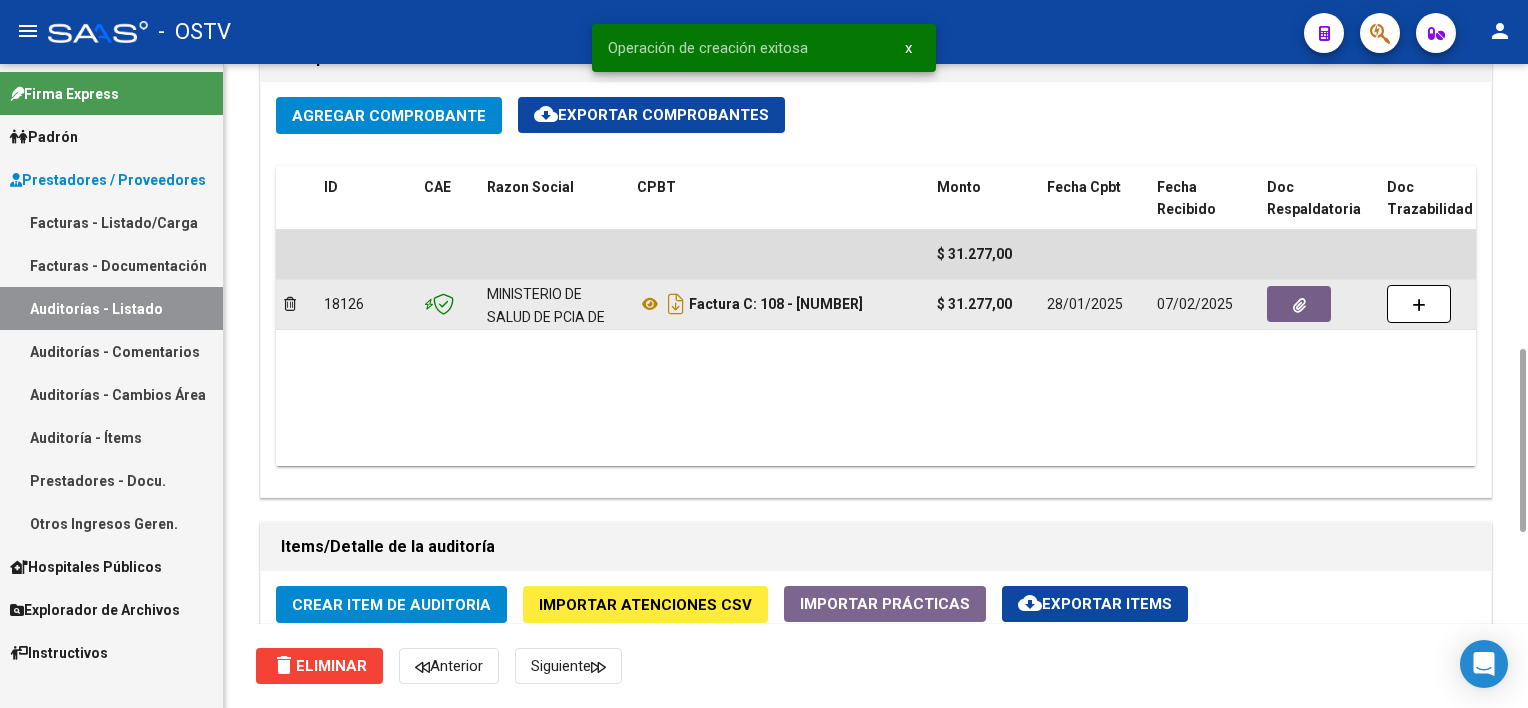 click 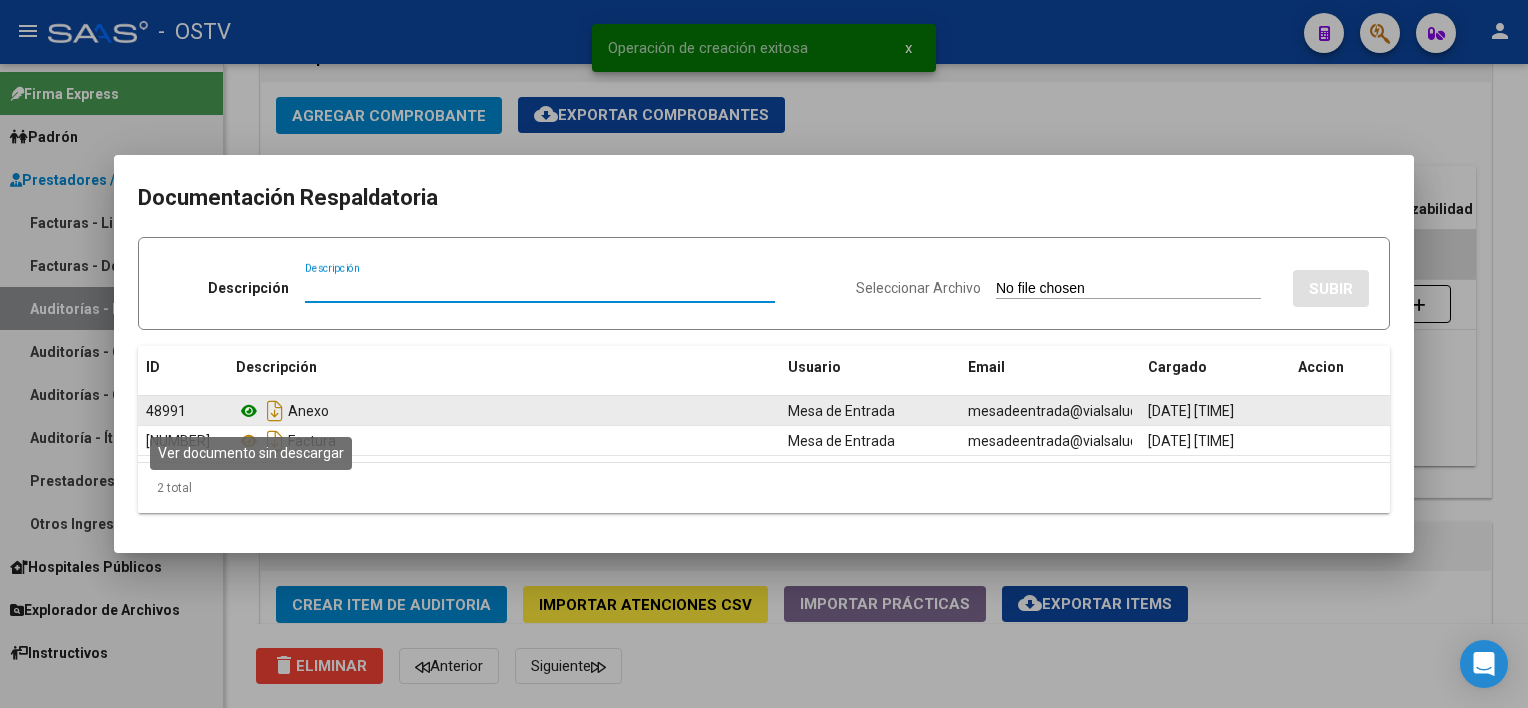 click 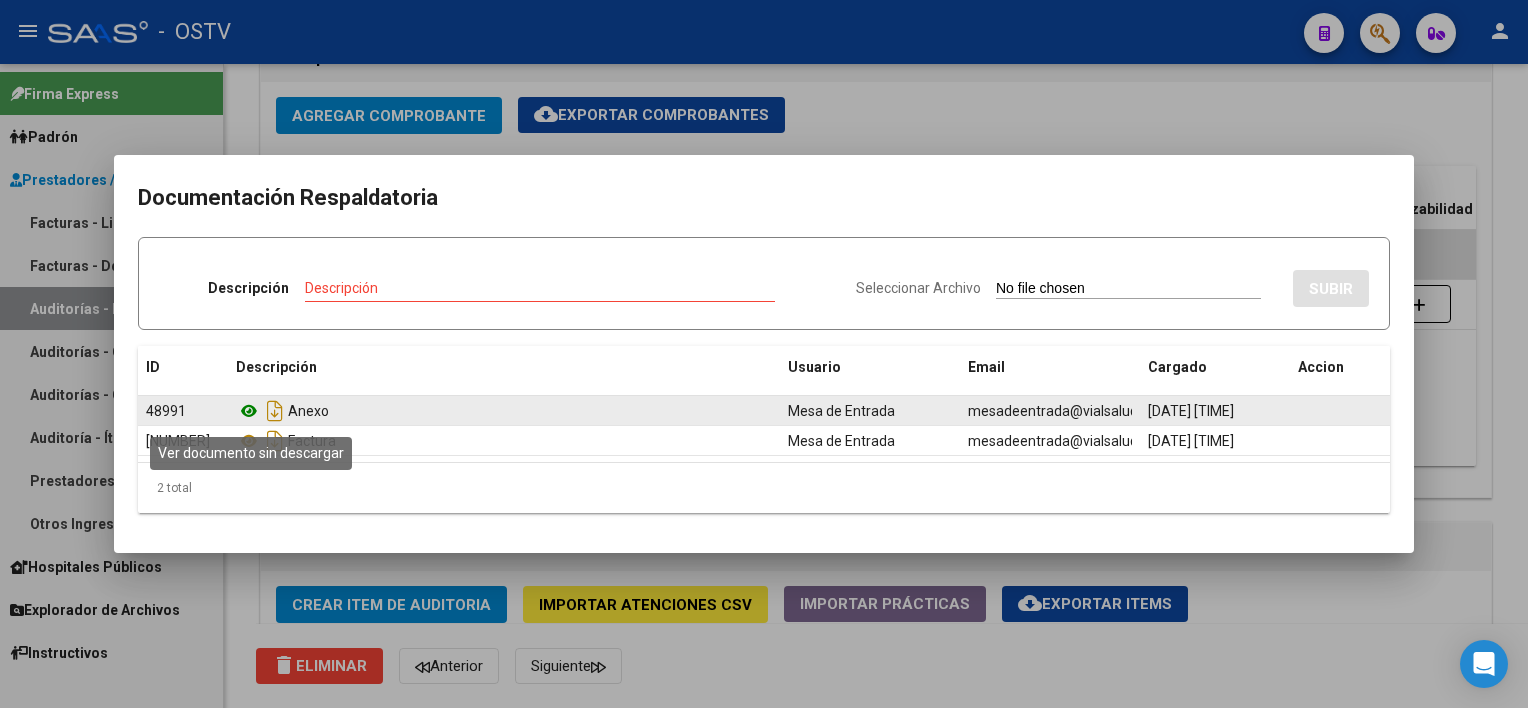 click 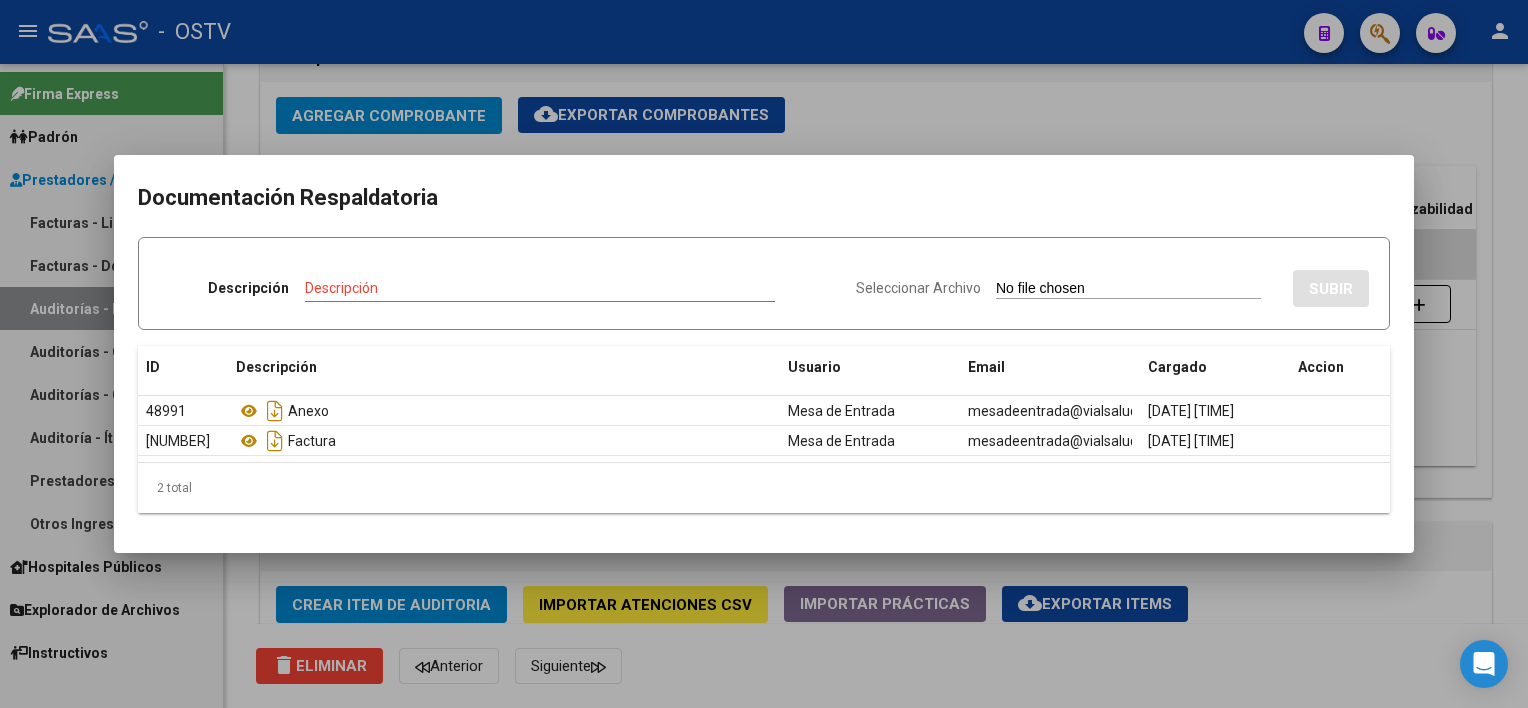 click at bounding box center (764, 354) 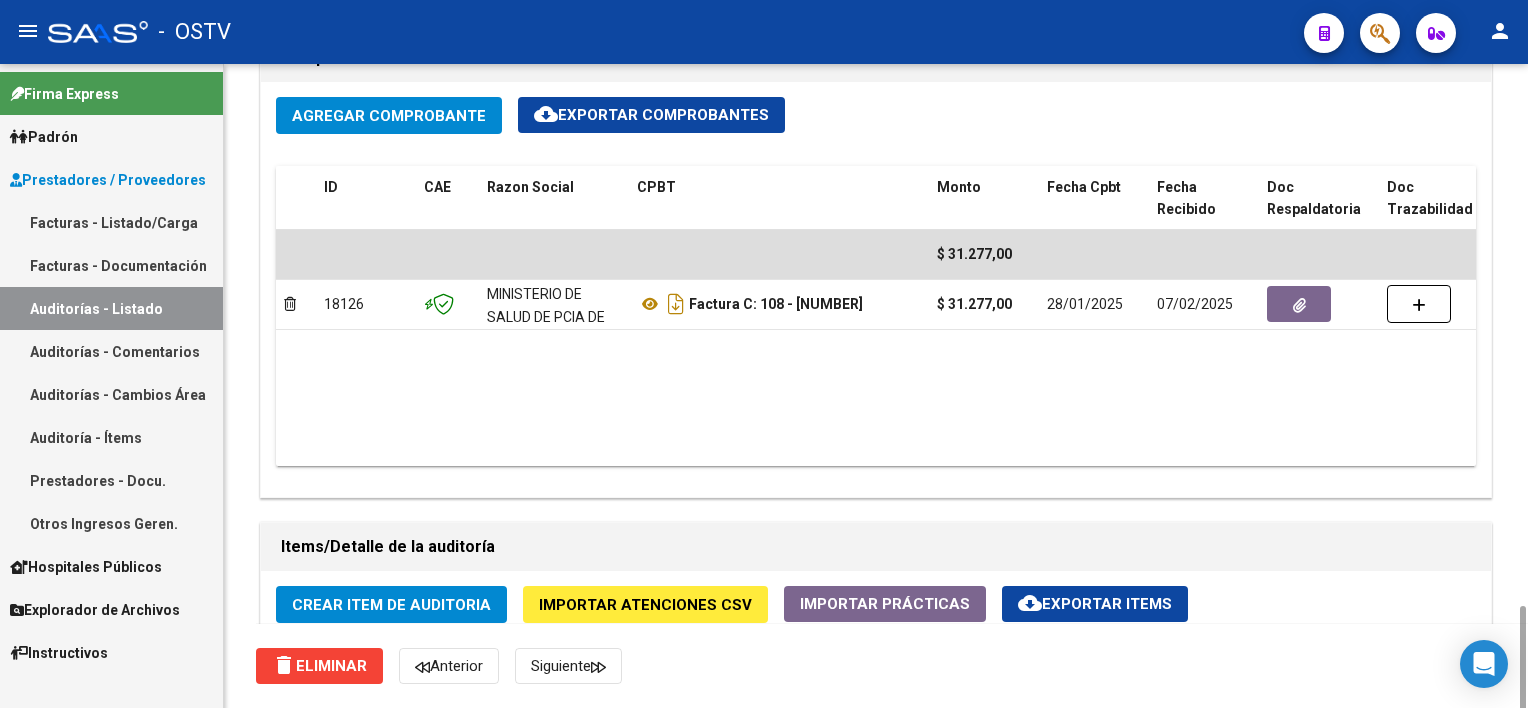 scroll, scrollTop: 1400, scrollLeft: 0, axis: vertical 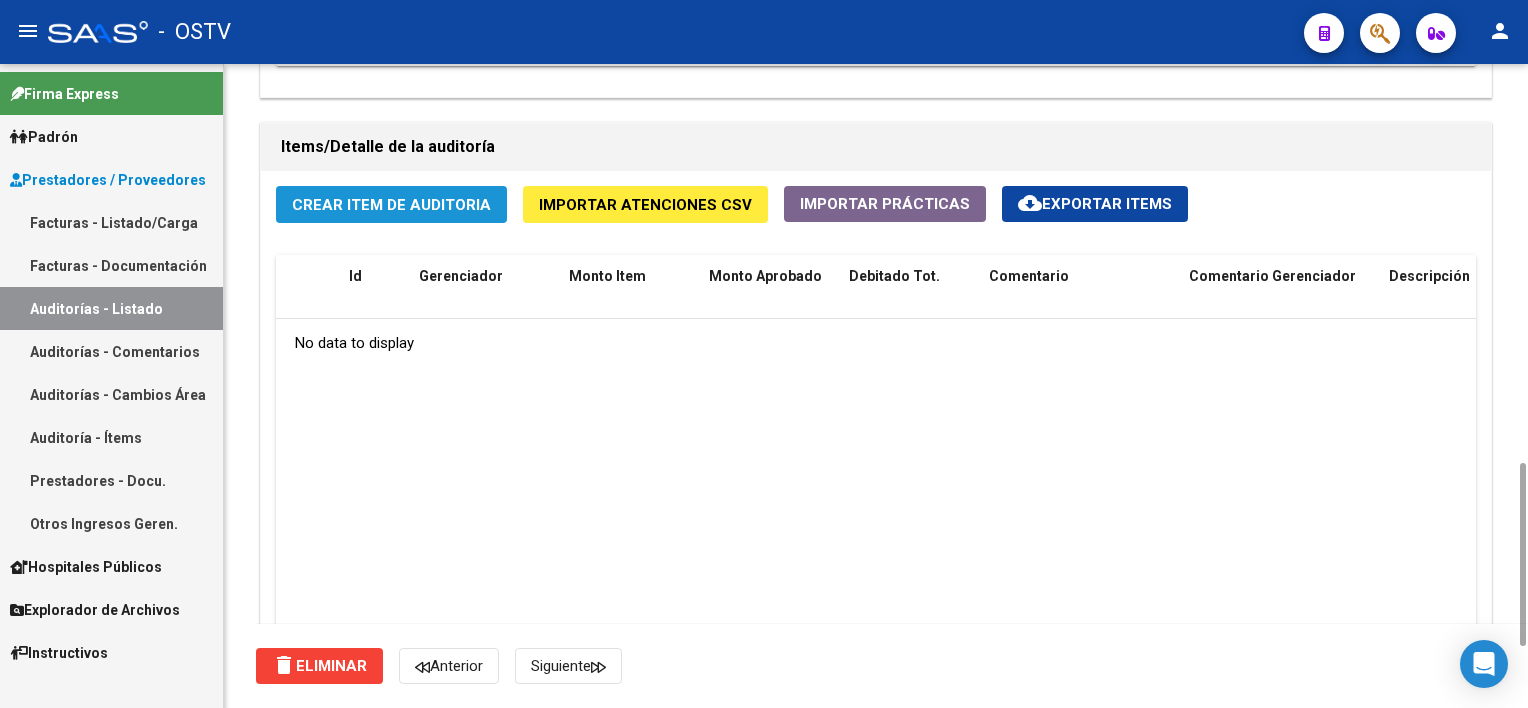 click on "Crear Item de Auditoria" 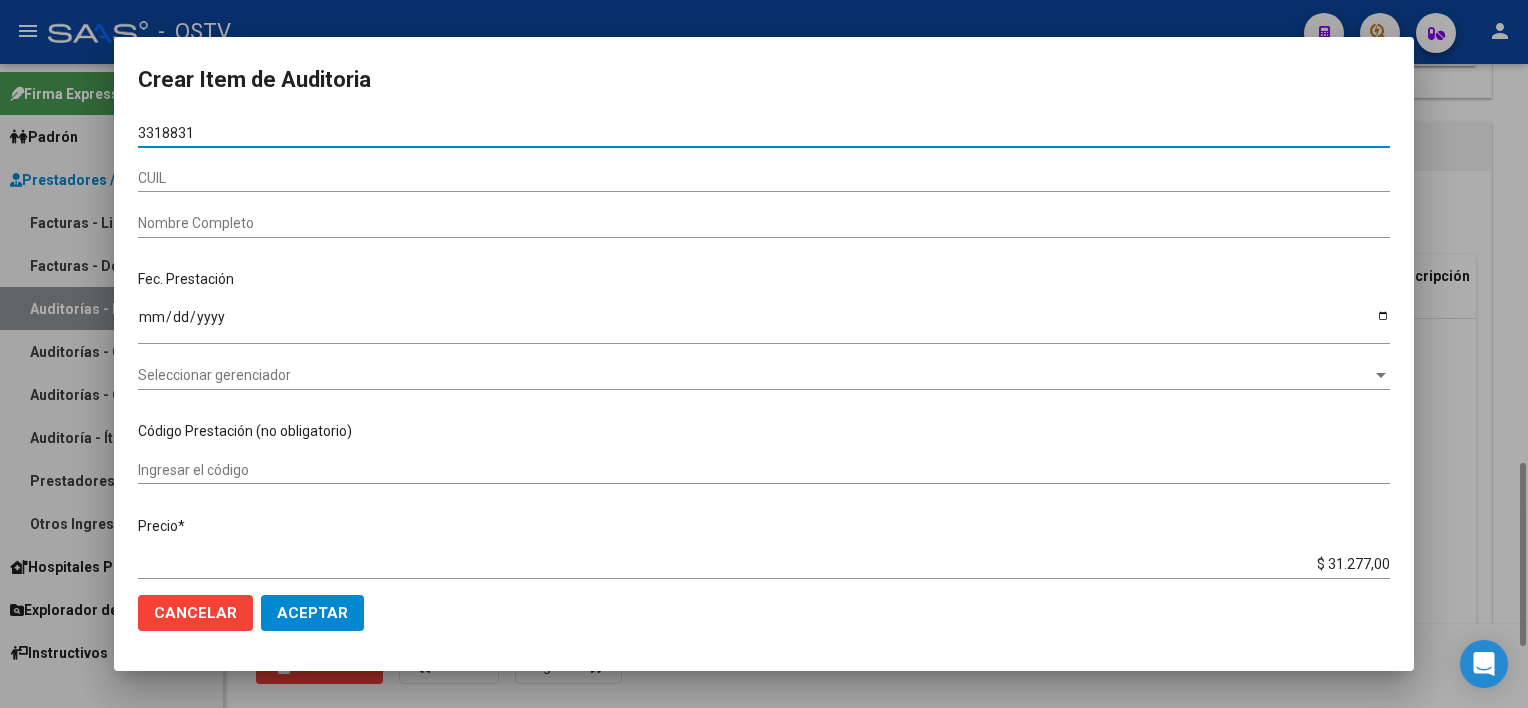 type on "33188316" 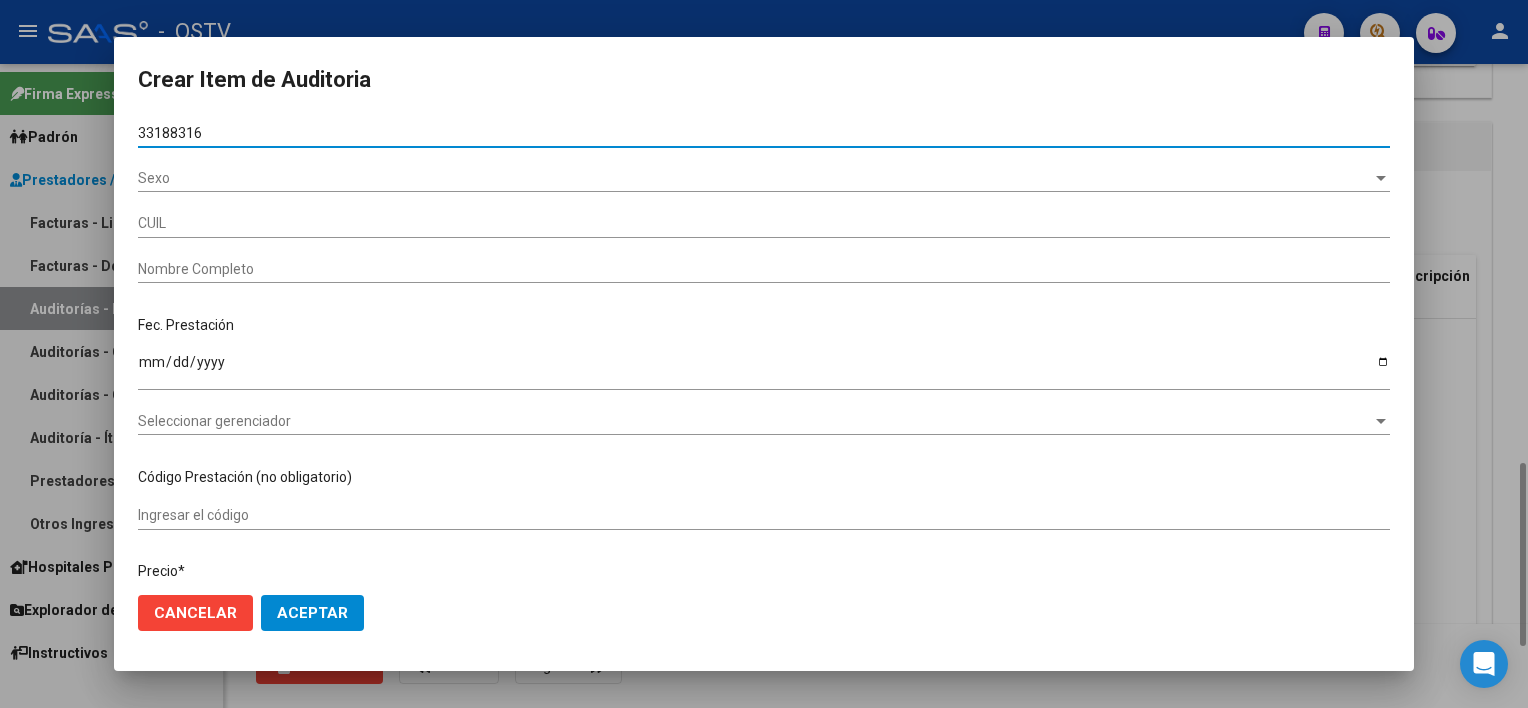 type on "[NUMBER]" 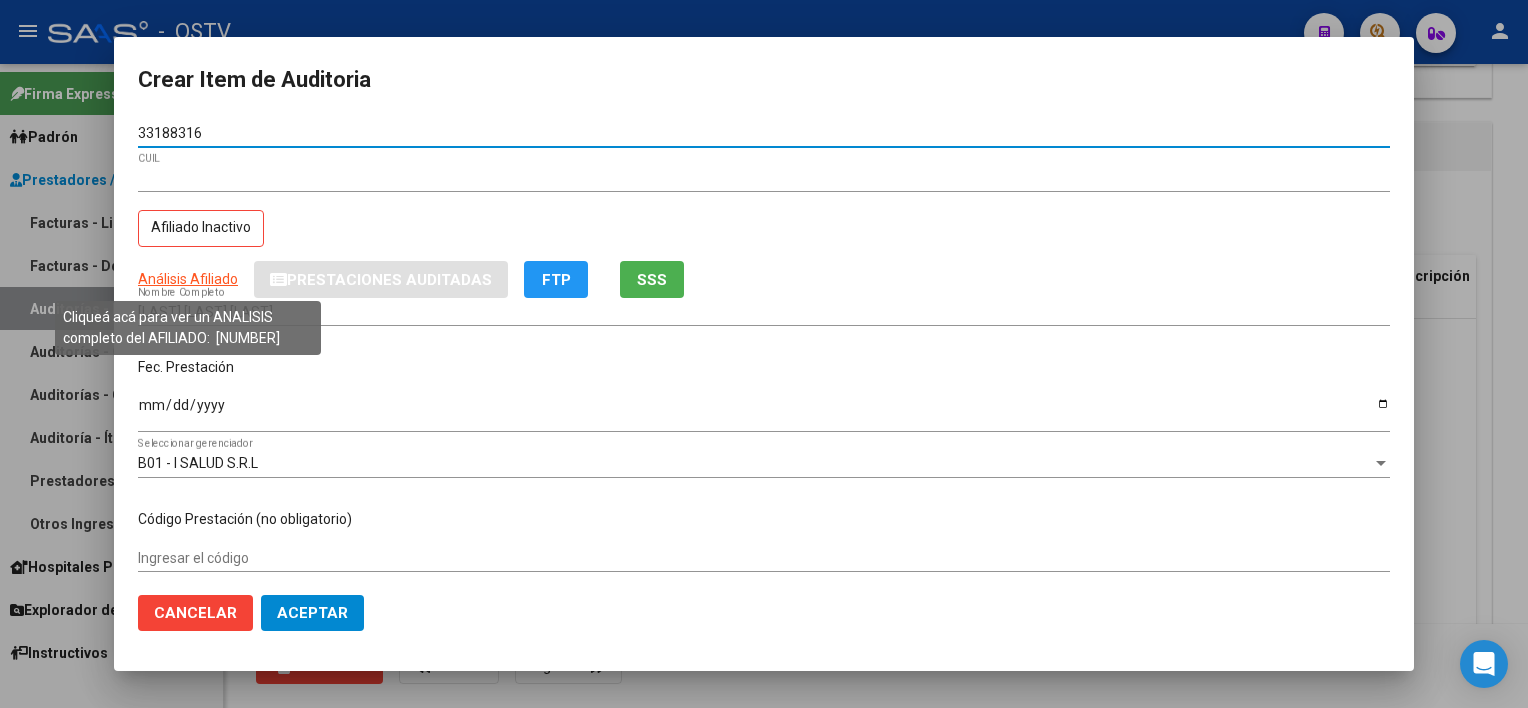type on "33188316" 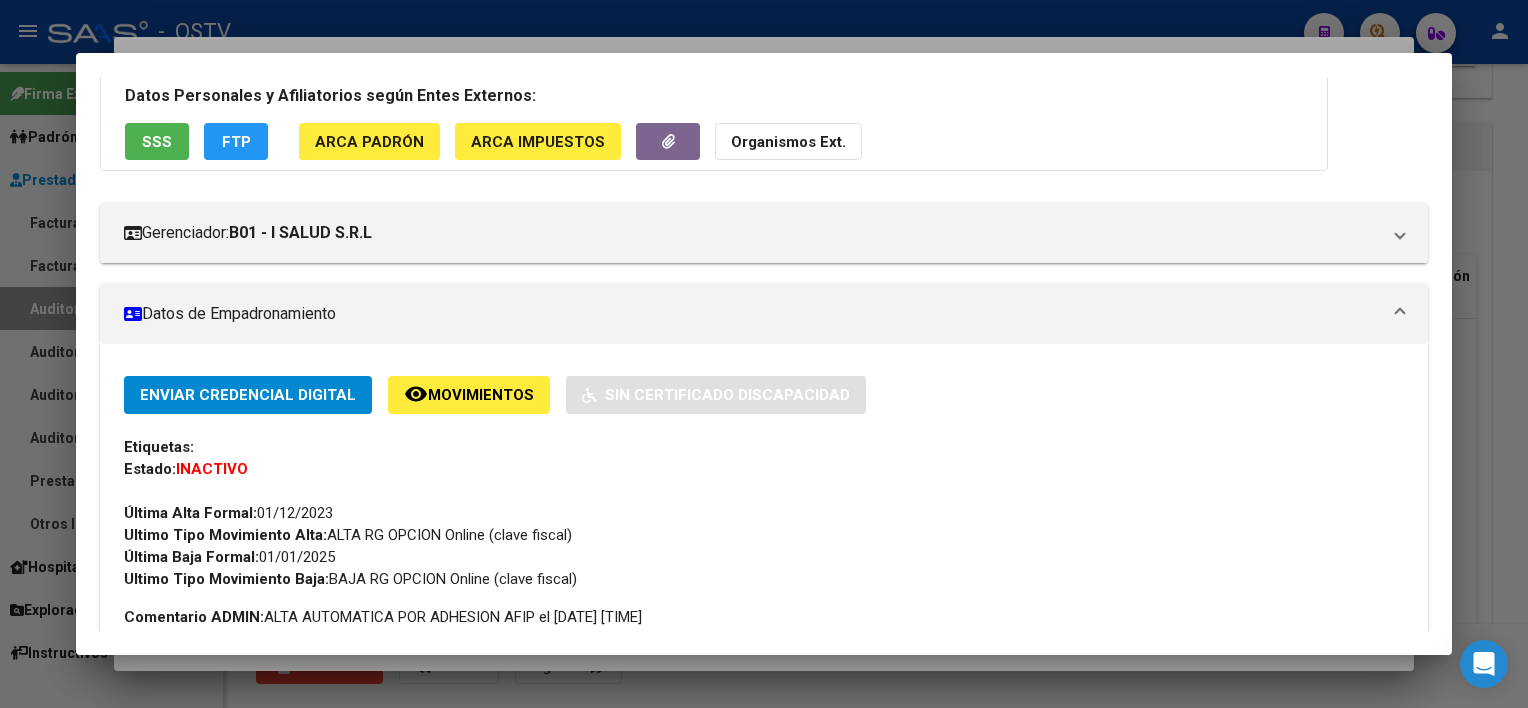 scroll, scrollTop: 100, scrollLeft: 0, axis: vertical 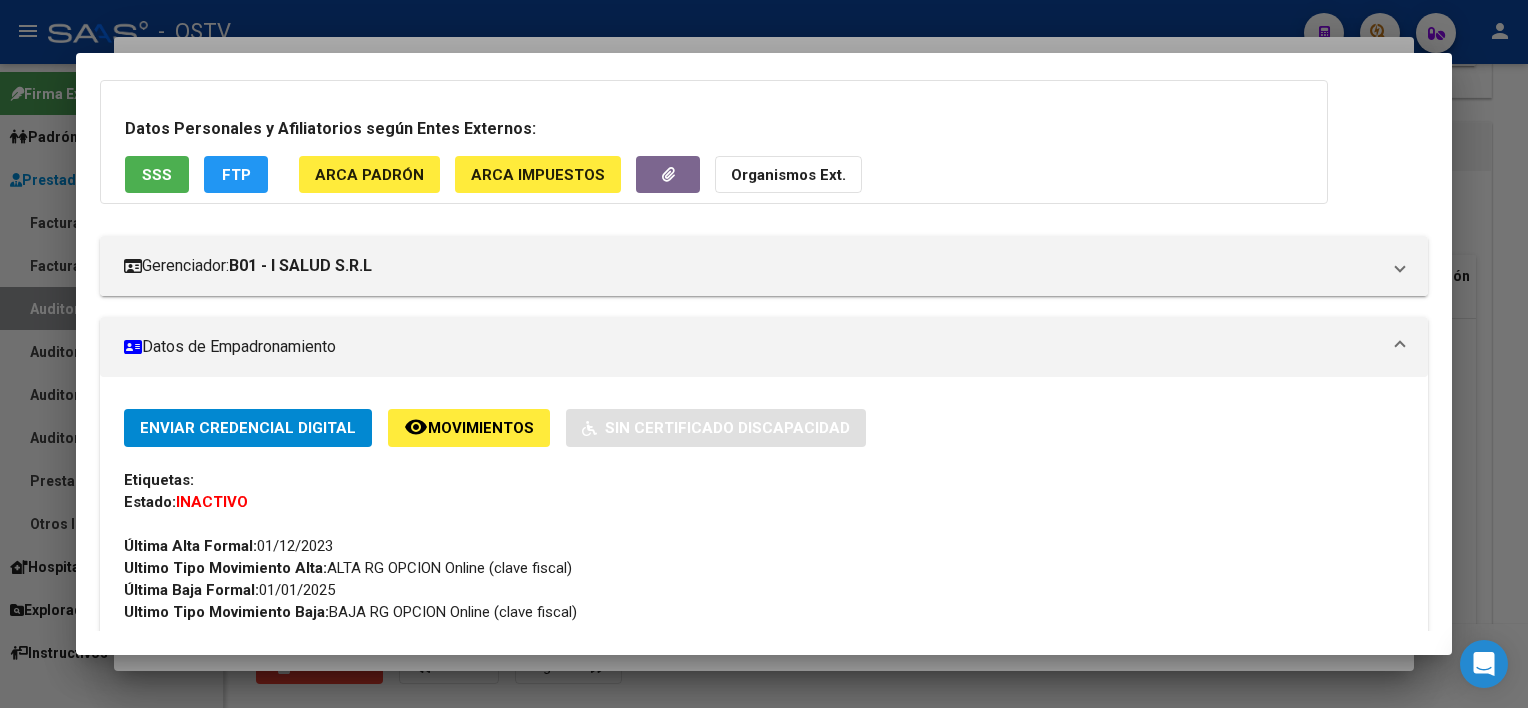 click on "SSS" at bounding box center [157, 174] 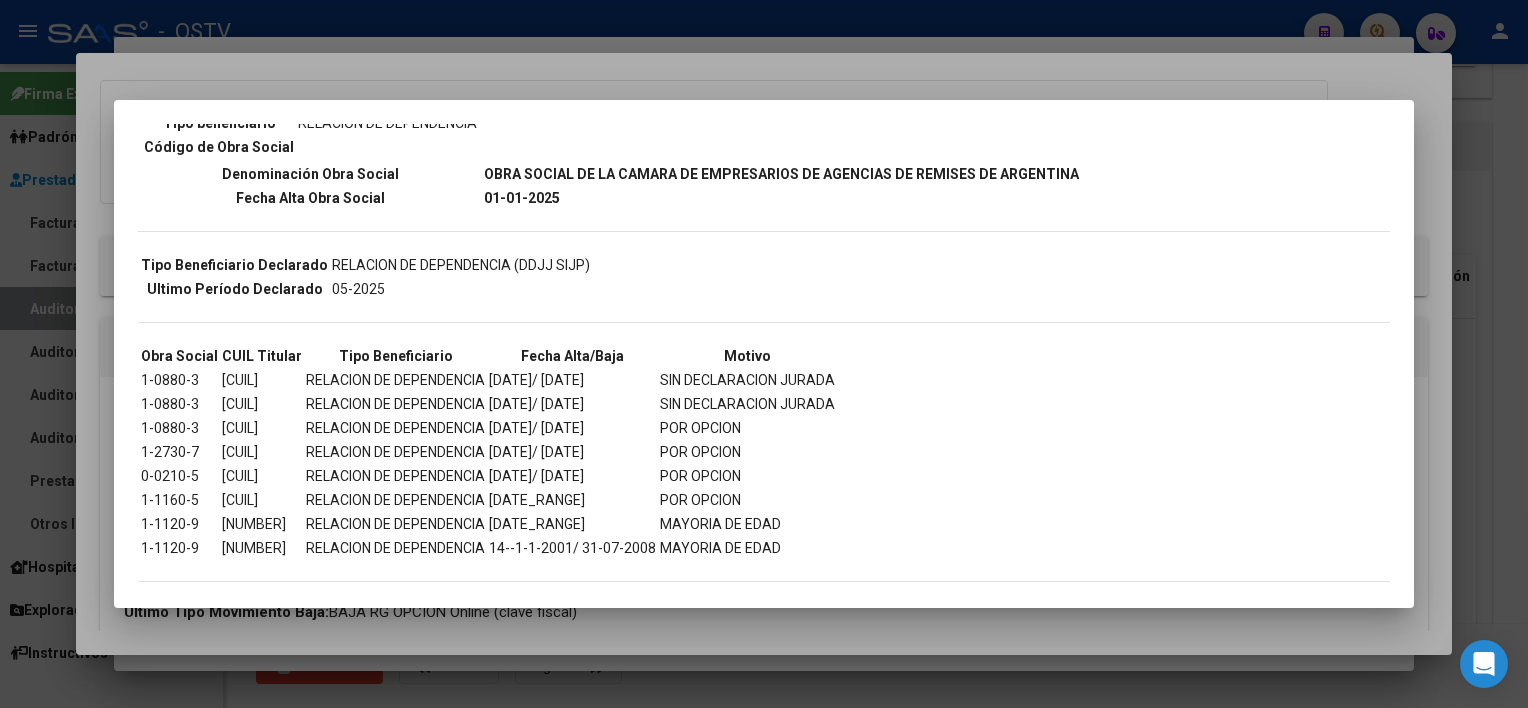 scroll, scrollTop: 342, scrollLeft: 0, axis: vertical 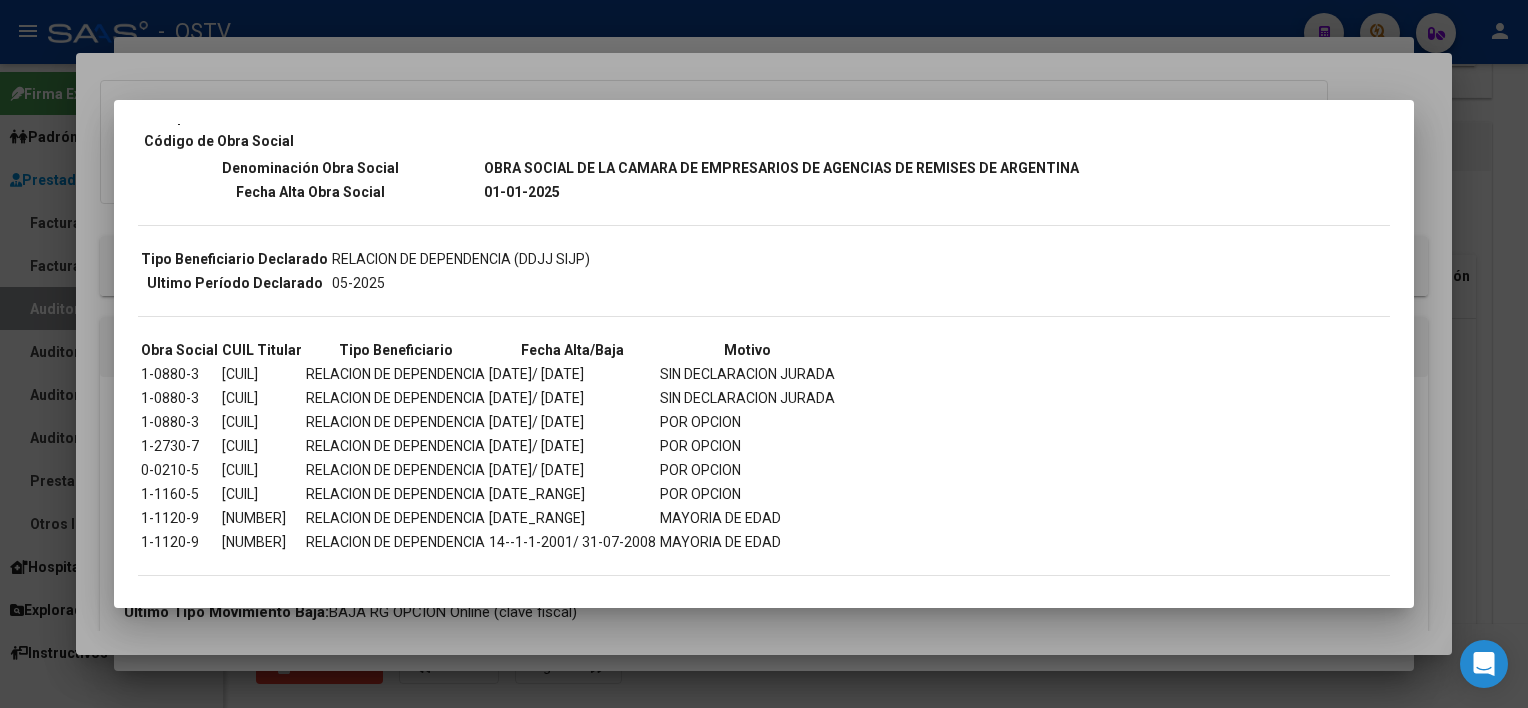click at bounding box center (764, 354) 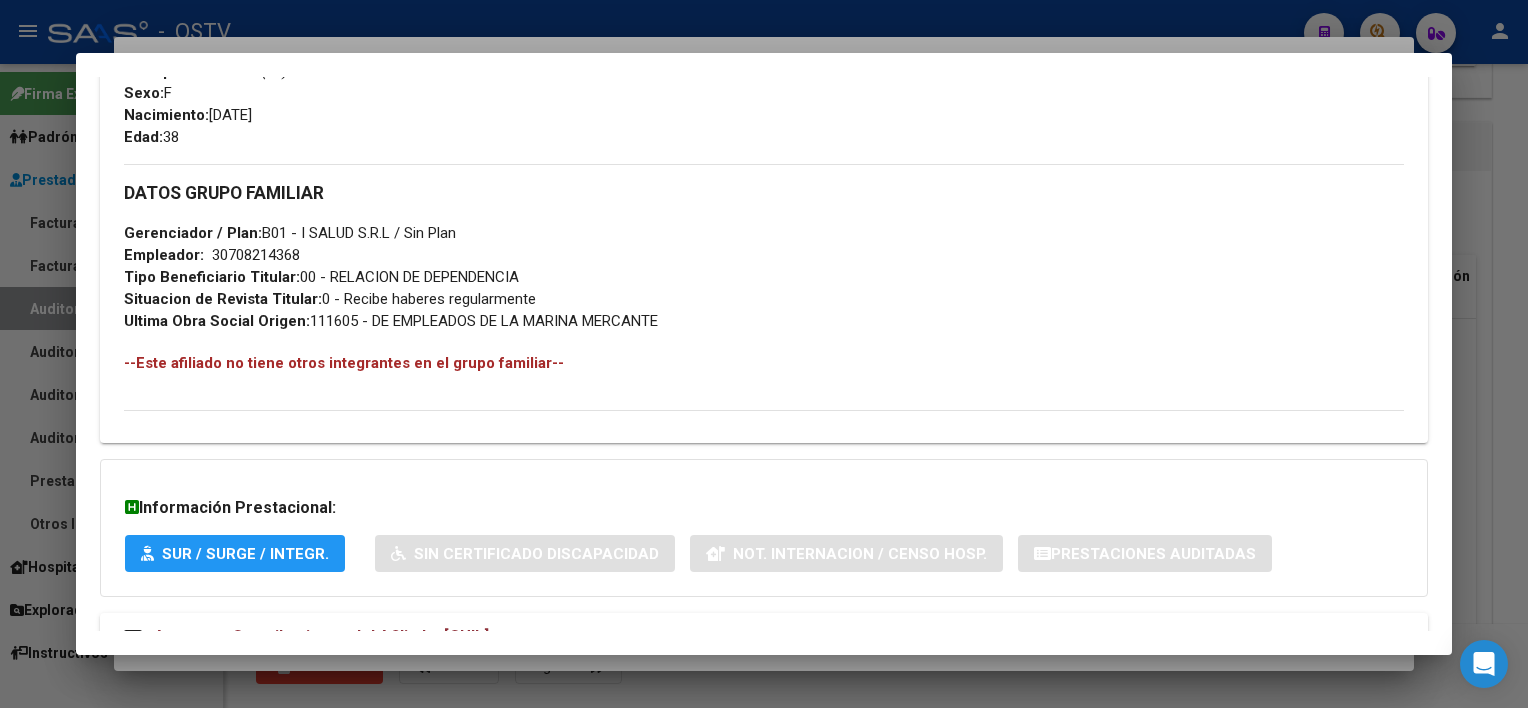 scroll, scrollTop: 977, scrollLeft: 0, axis: vertical 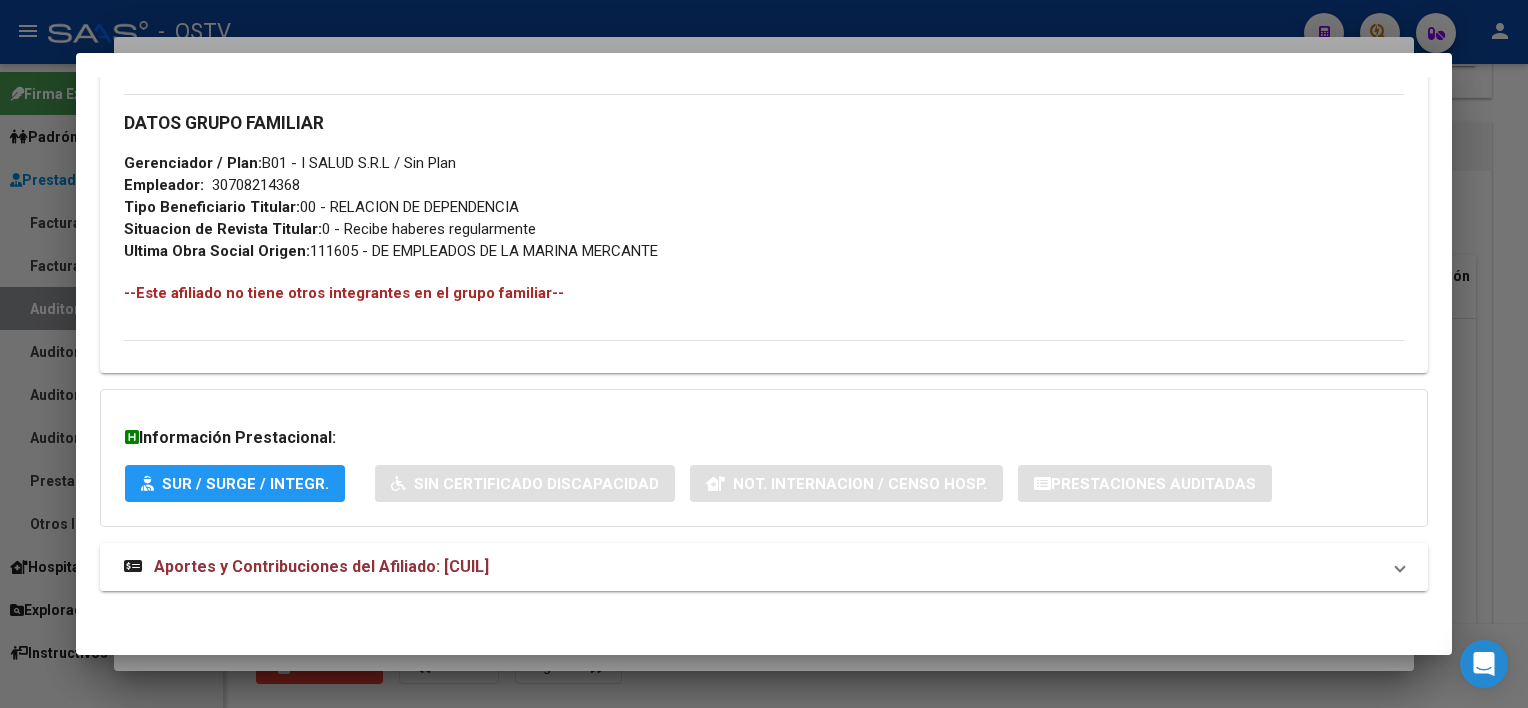 click on "Aportes y Contribuciones del Afiliado: [CUIL]" at bounding box center [751, 567] 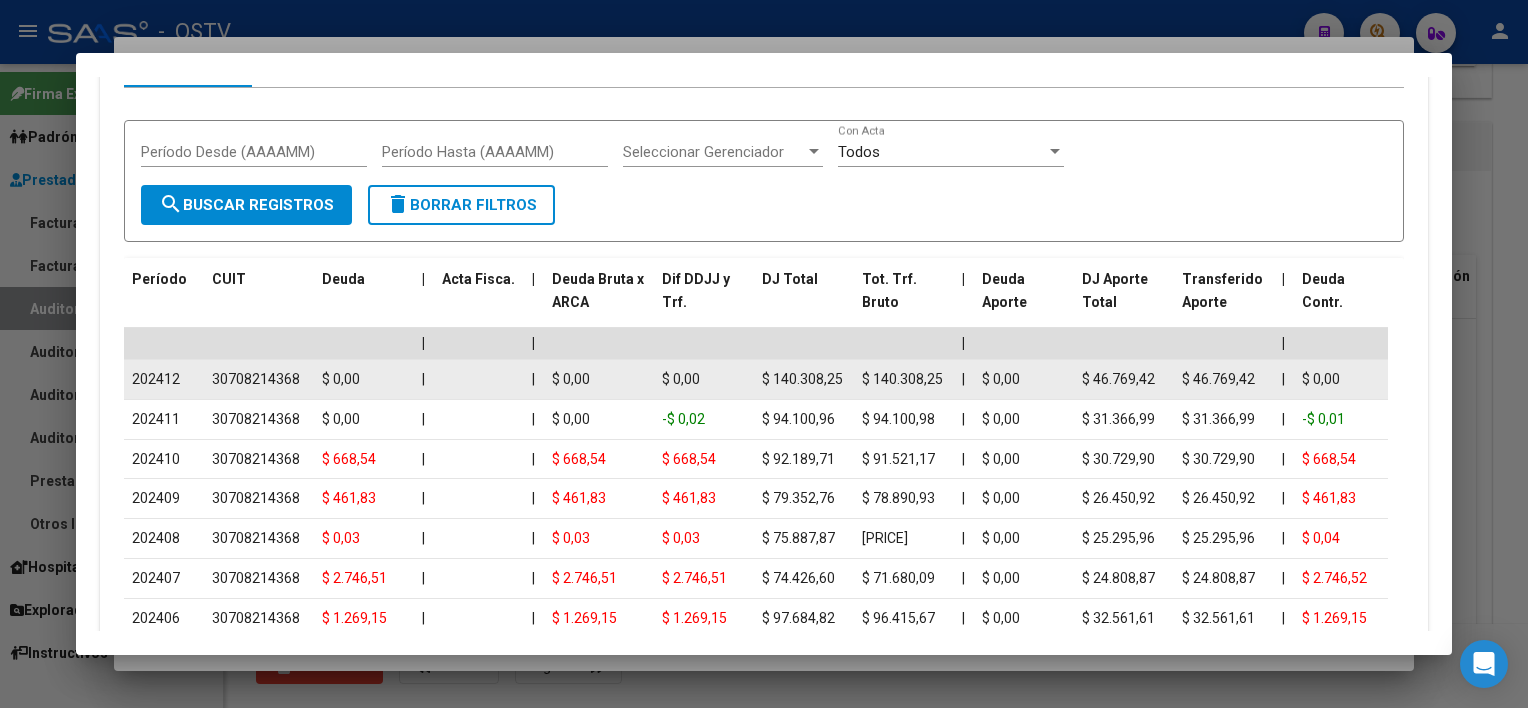 scroll, scrollTop: 1653, scrollLeft: 0, axis: vertical 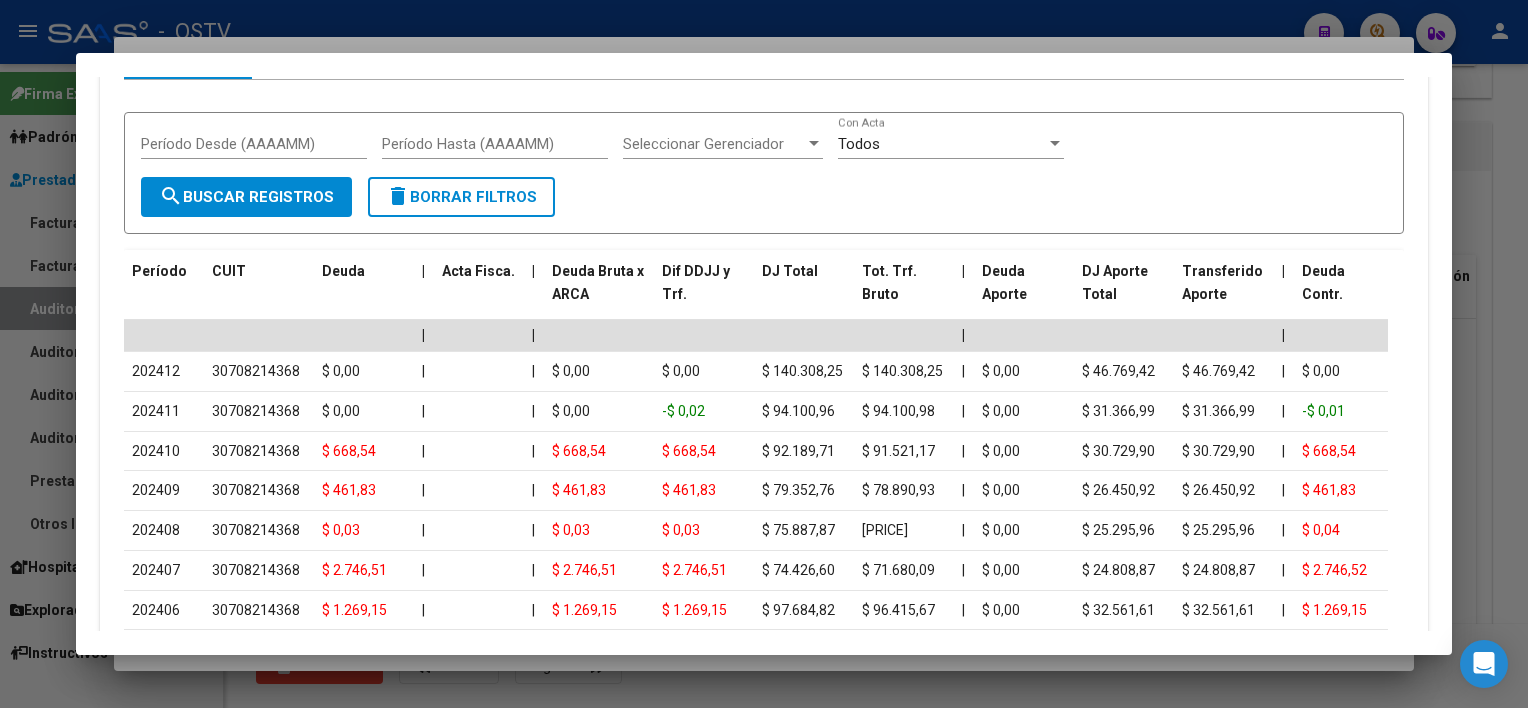 click at bounding box center (764, 354) 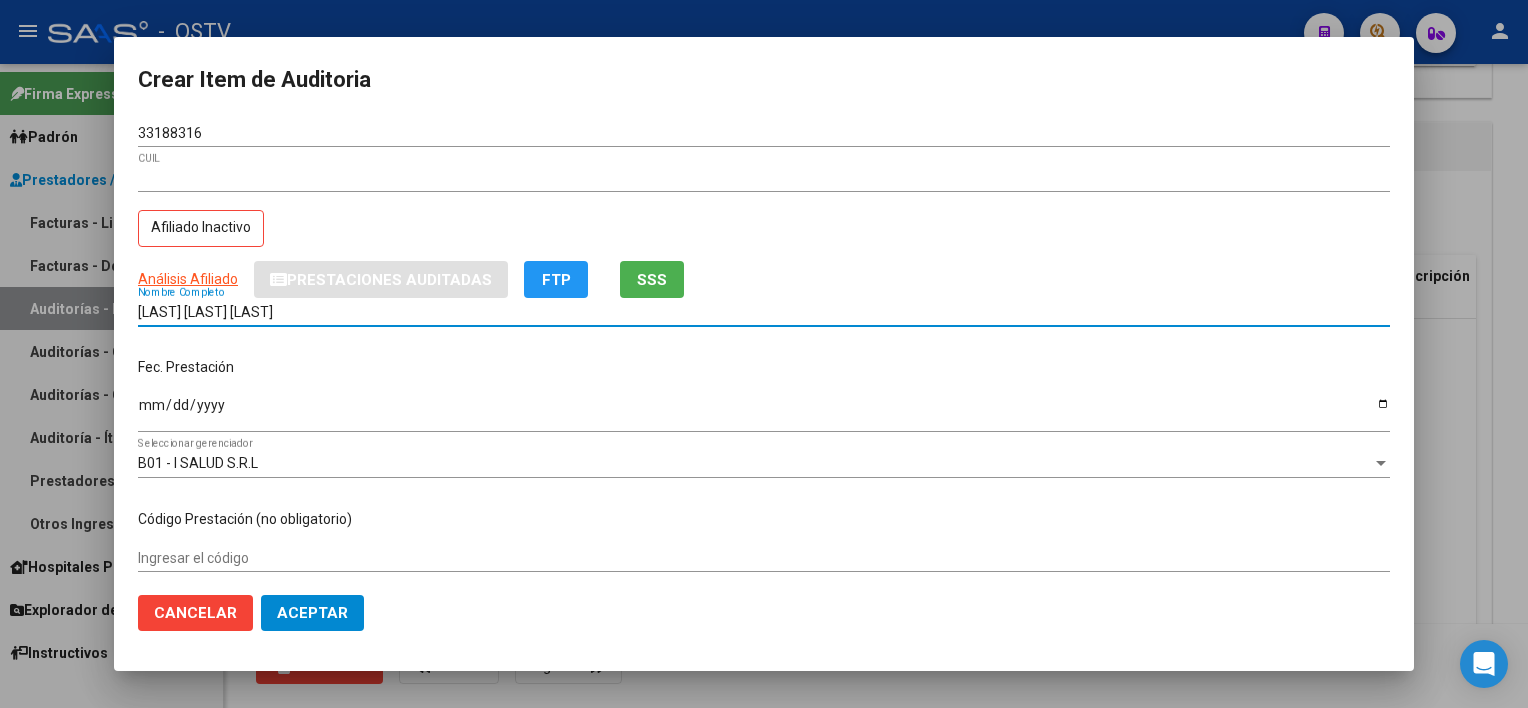 click on "[LAST] [LAST] [LAST]" at bounding box center (764, 312) 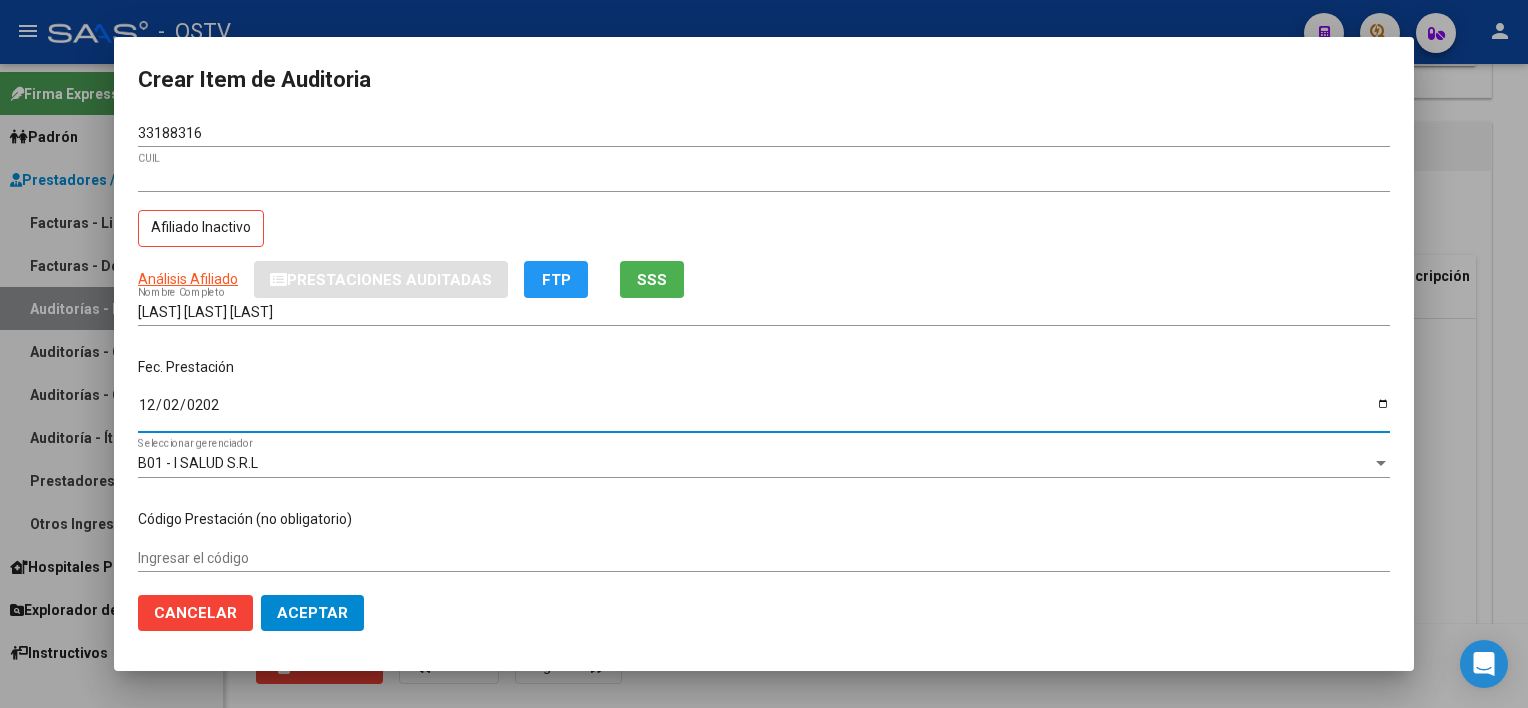type on "2024-12-02" 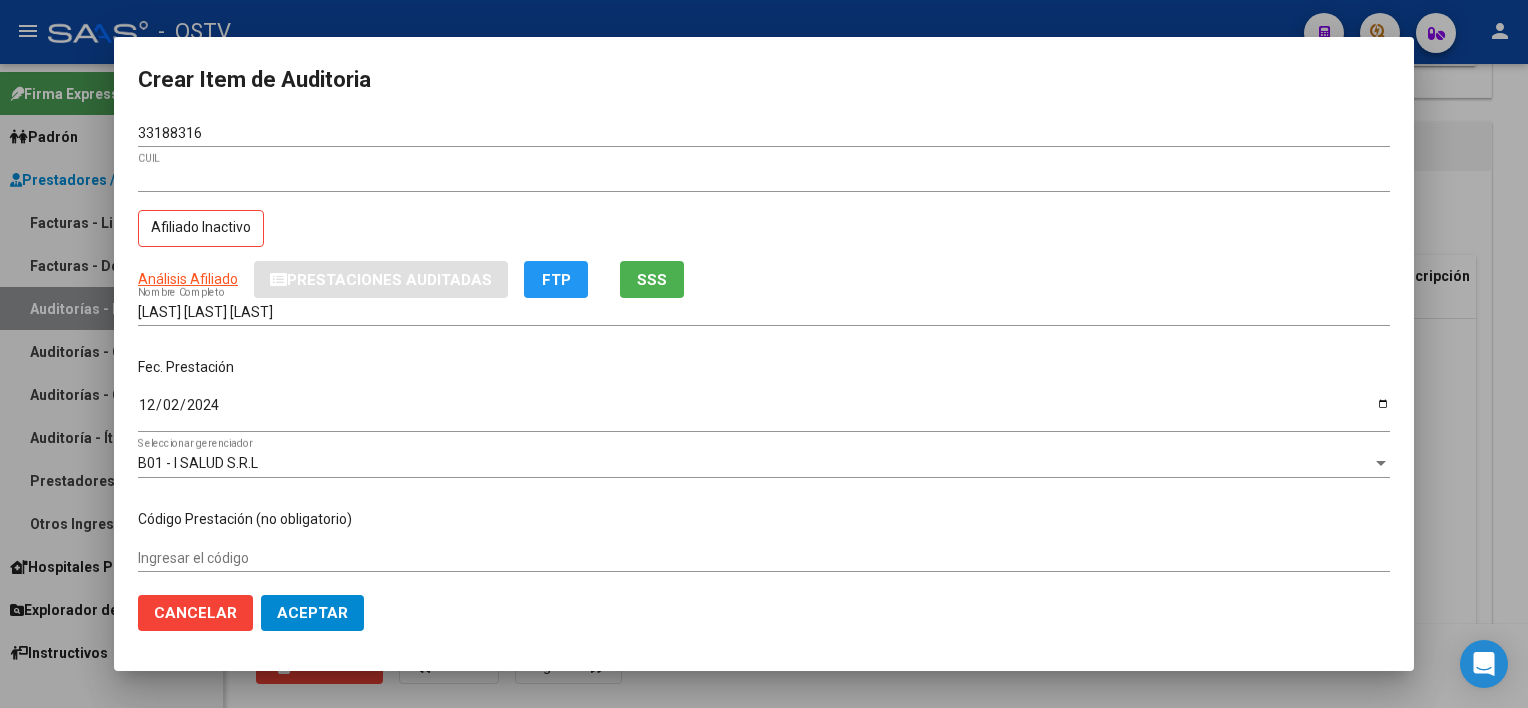 scroll, scrollTop: 303, scrollLeft: 0, axis: vertical 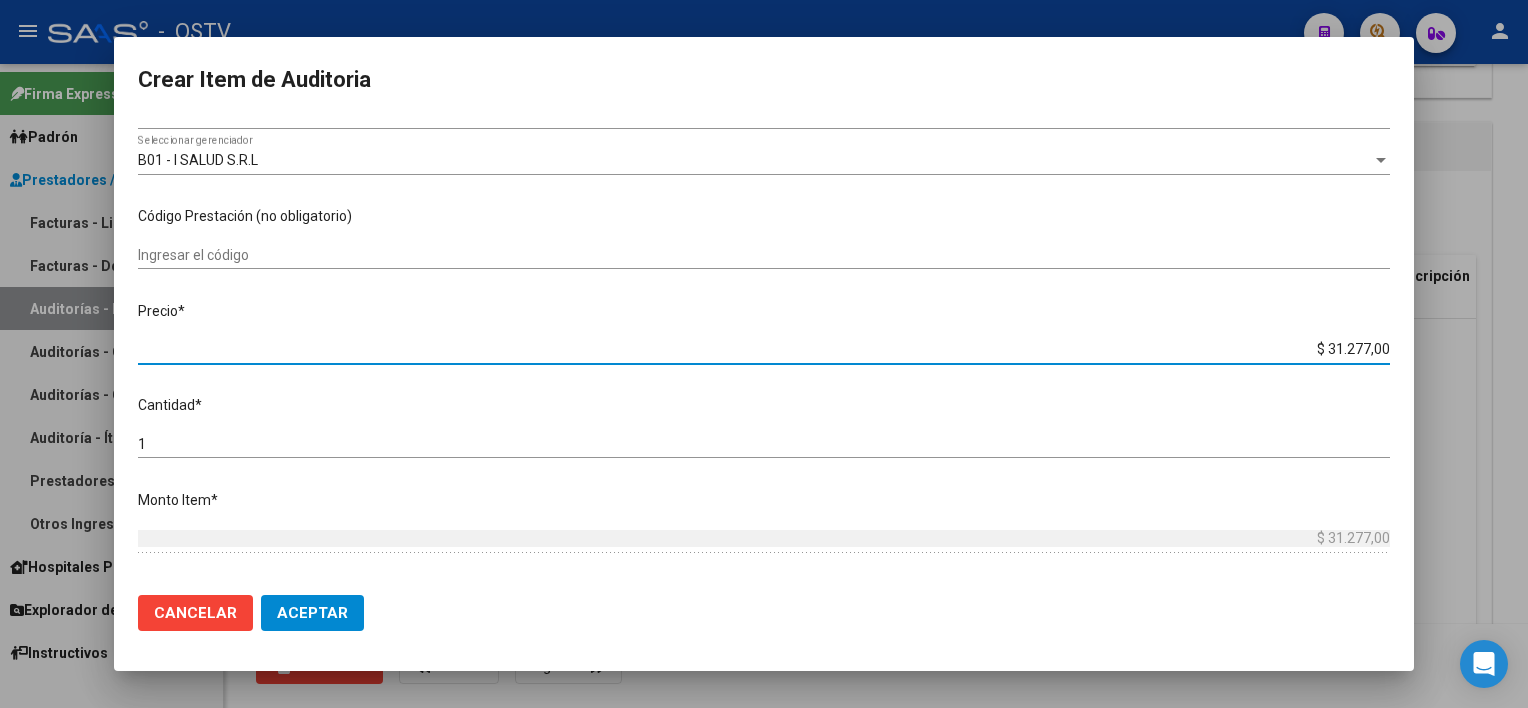 type on "$ 0,01" 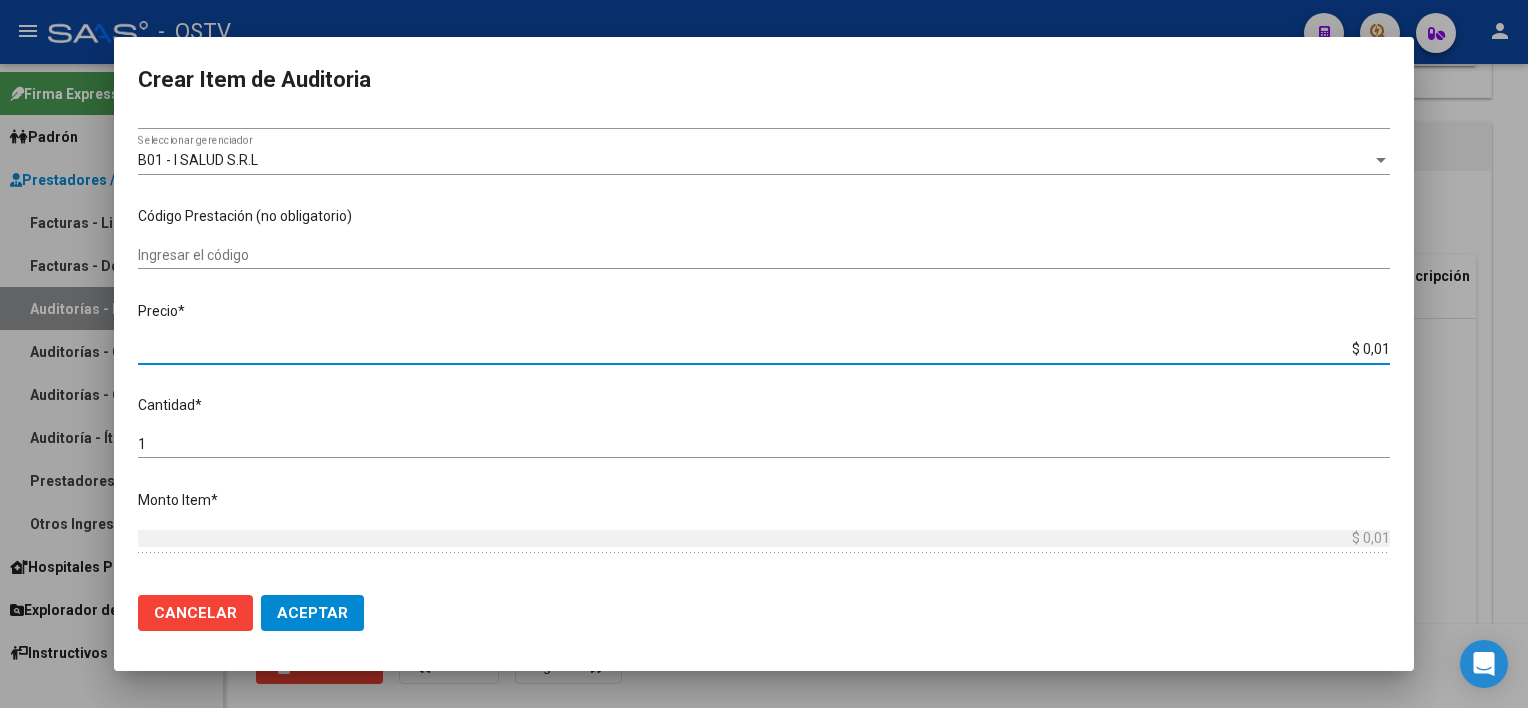 type on "$ 0,12" 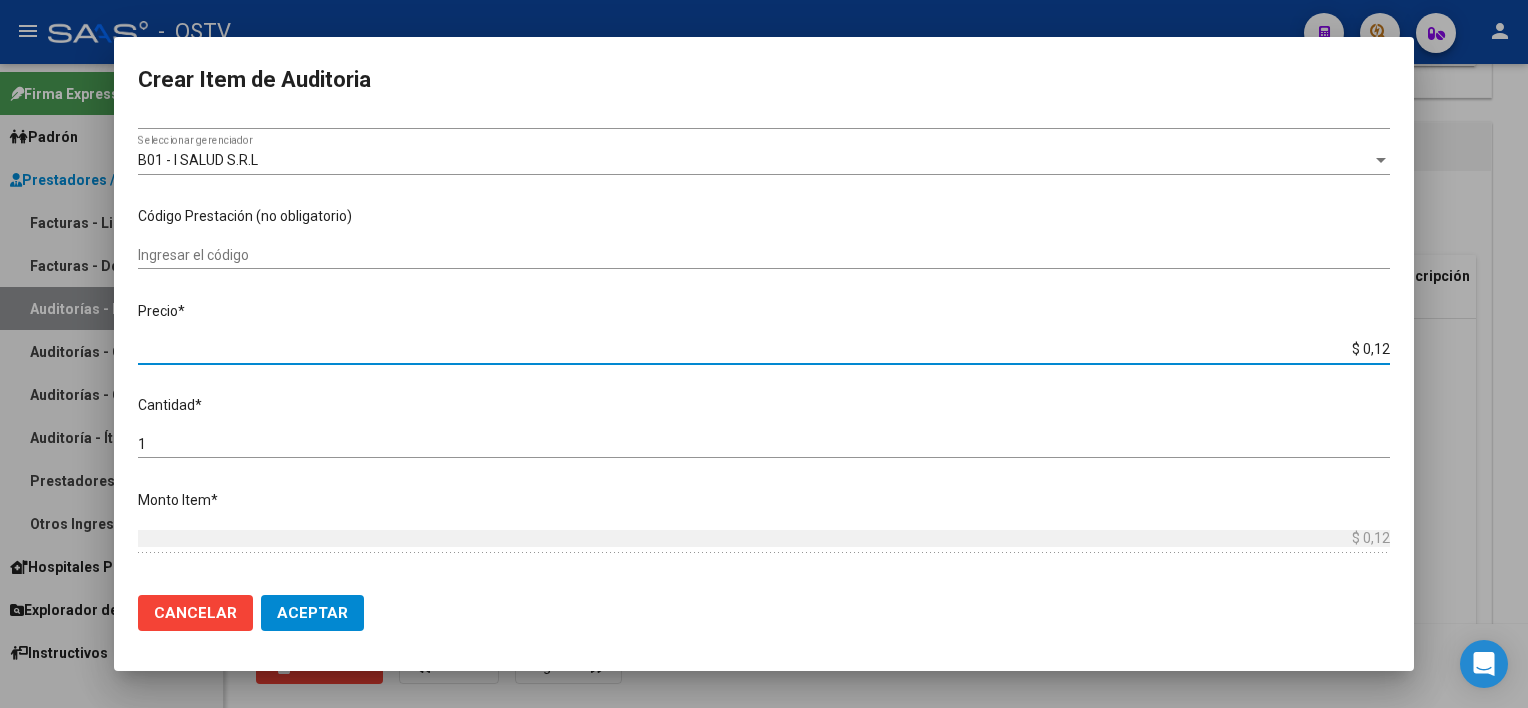 type on "$ 1,29" 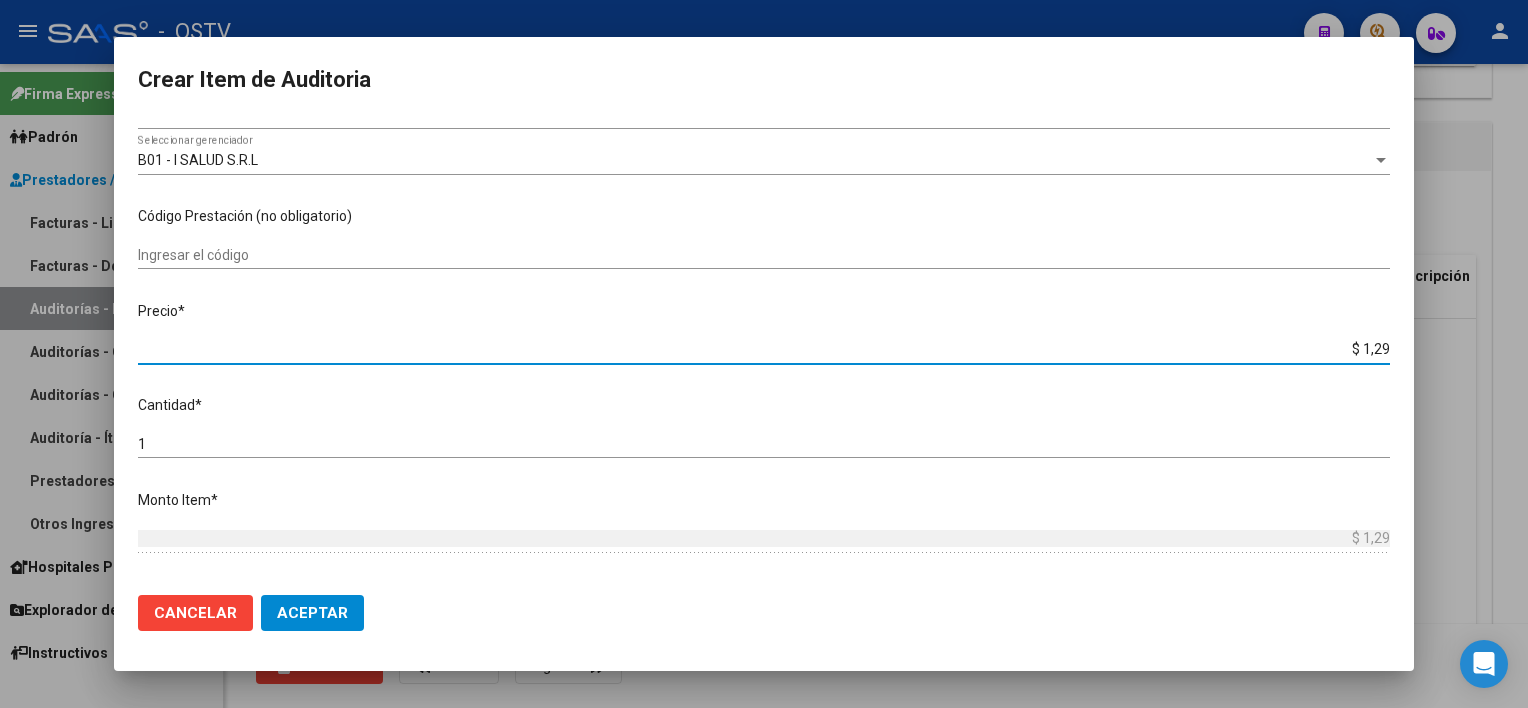 type on "$ 12,99" 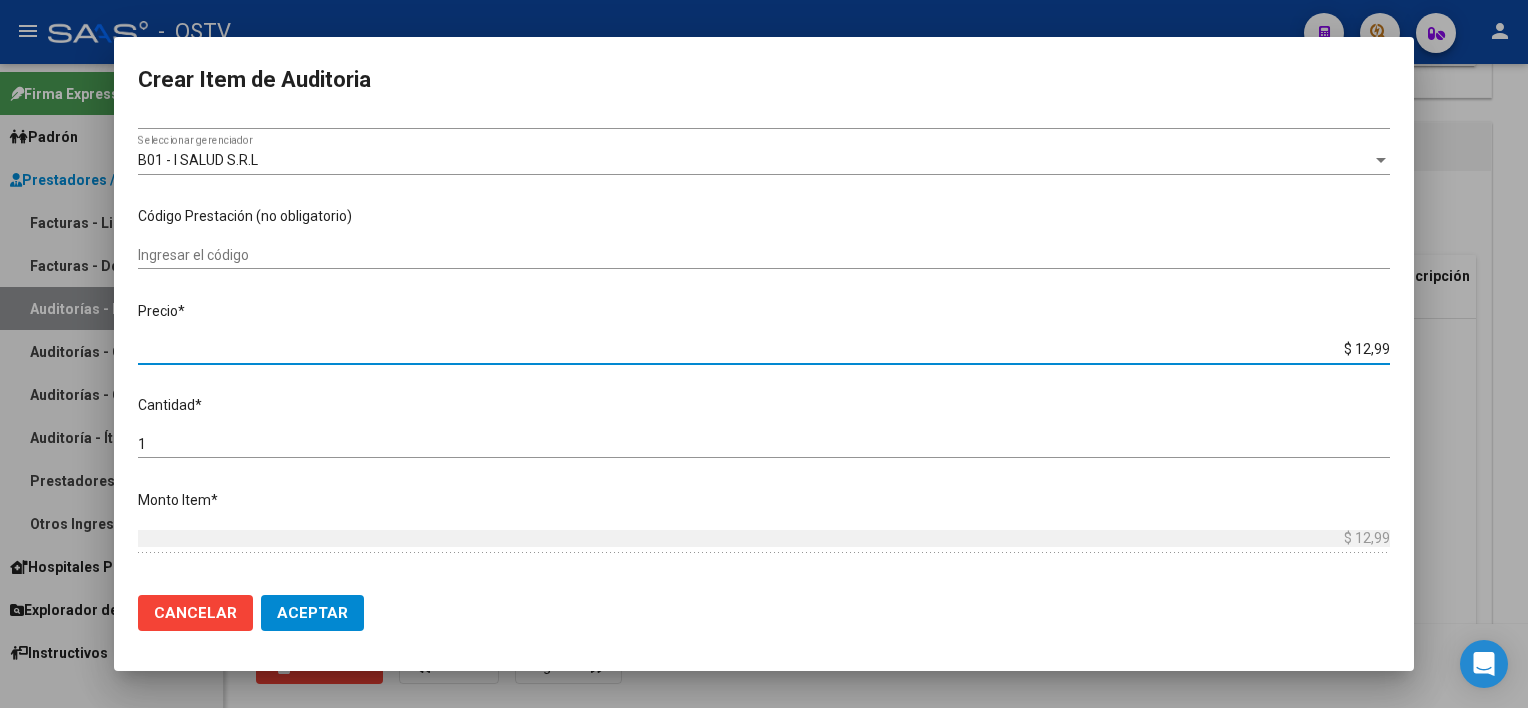 type on "$ 129,95" 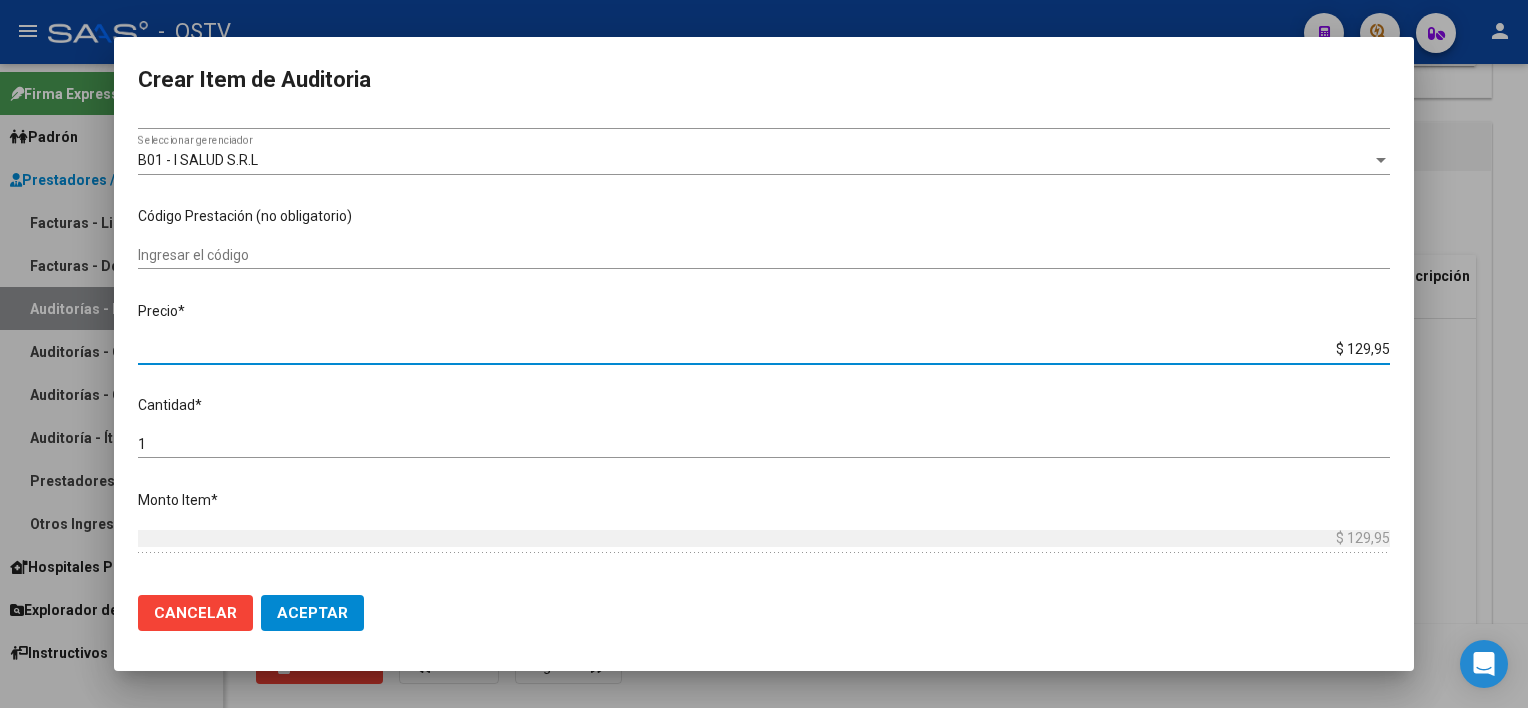 type on "$ 1.299,50" 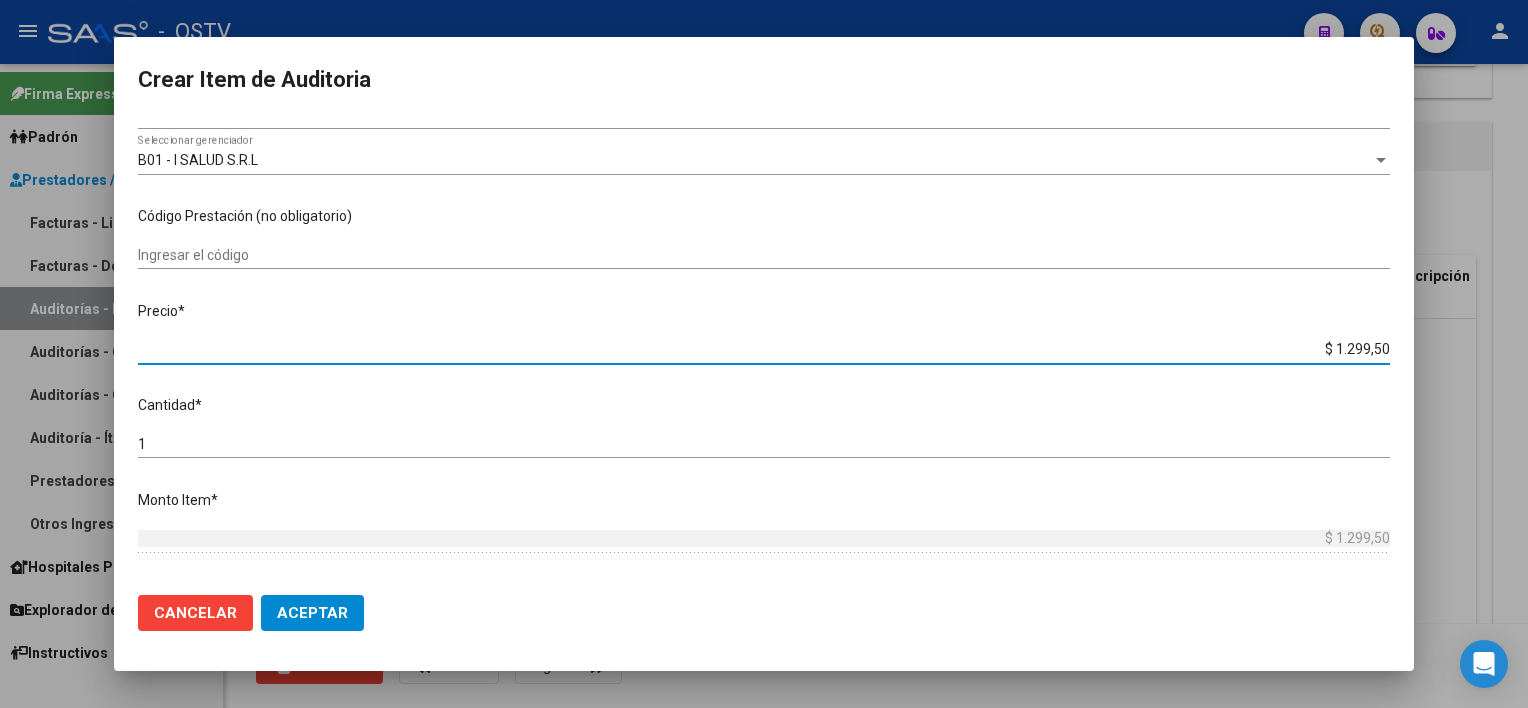 type on "$ 12.995,00" 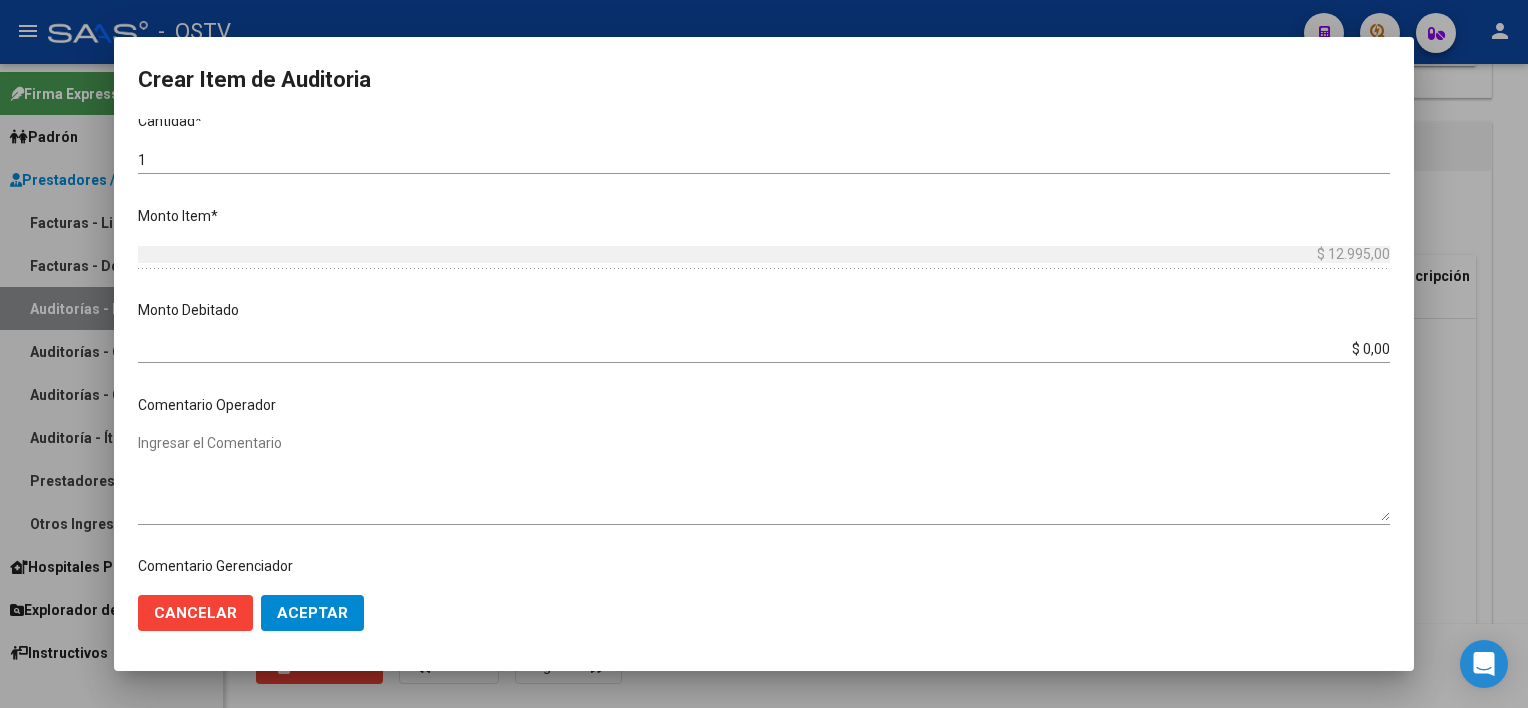 scroll, scrollTop: 1004, scrollLeft: 0, axis: vertical 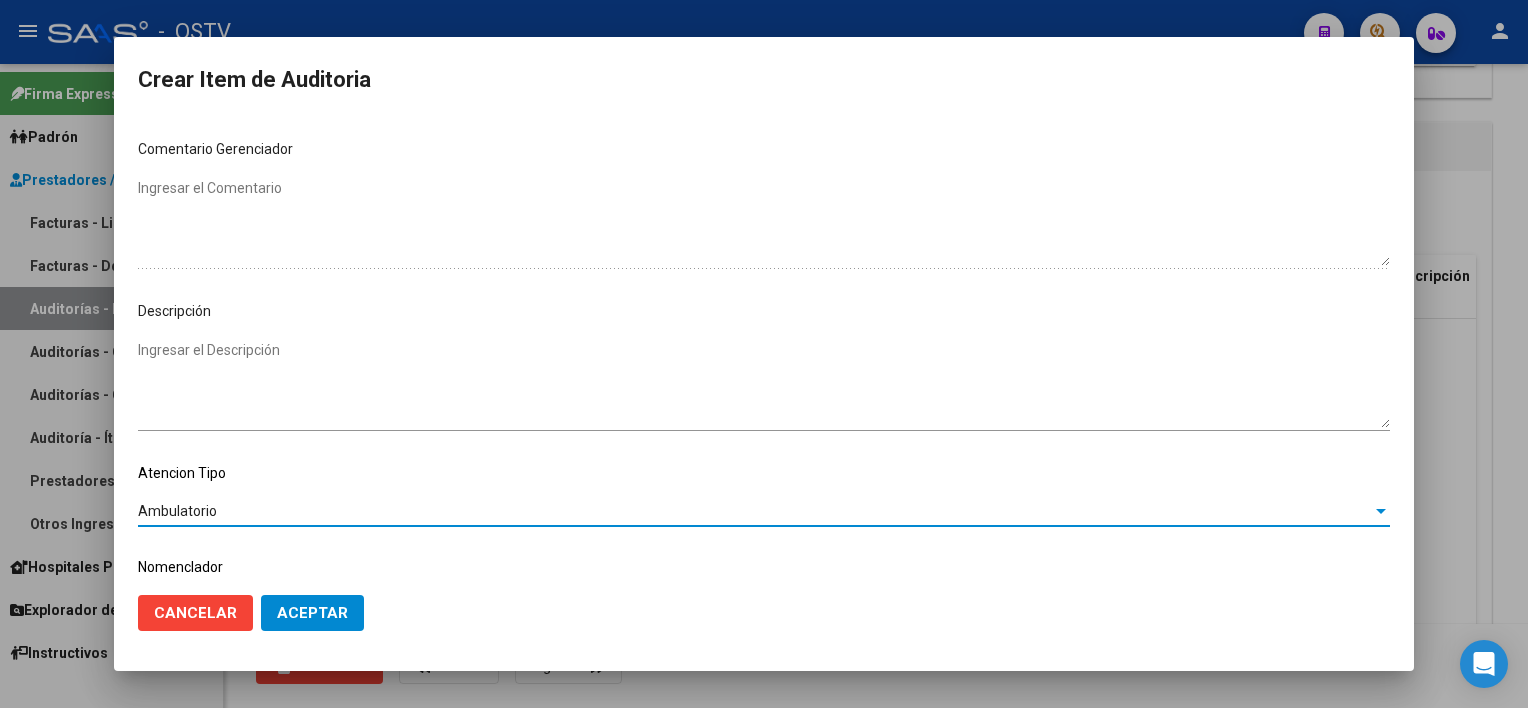click on "Aceptar" 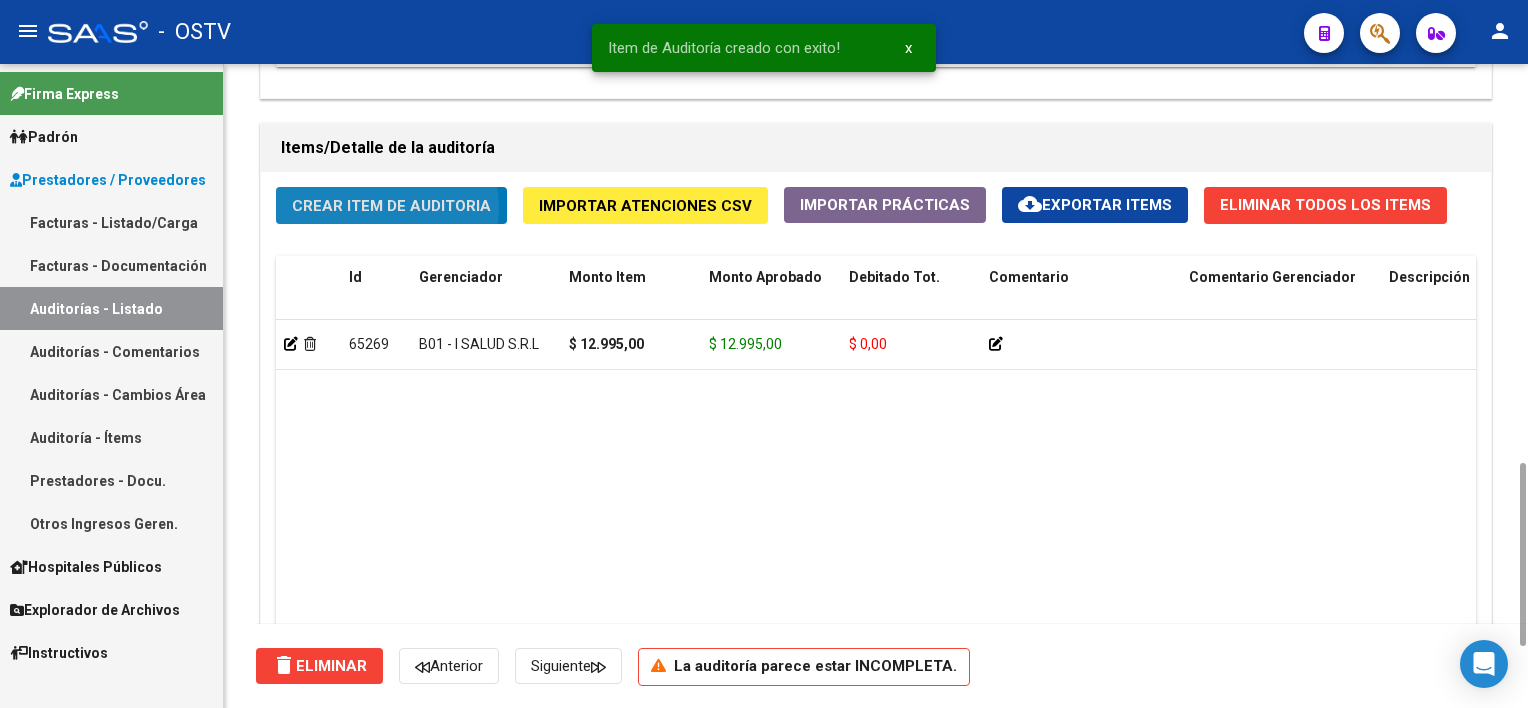 click on "Crear Item de Auditoria" 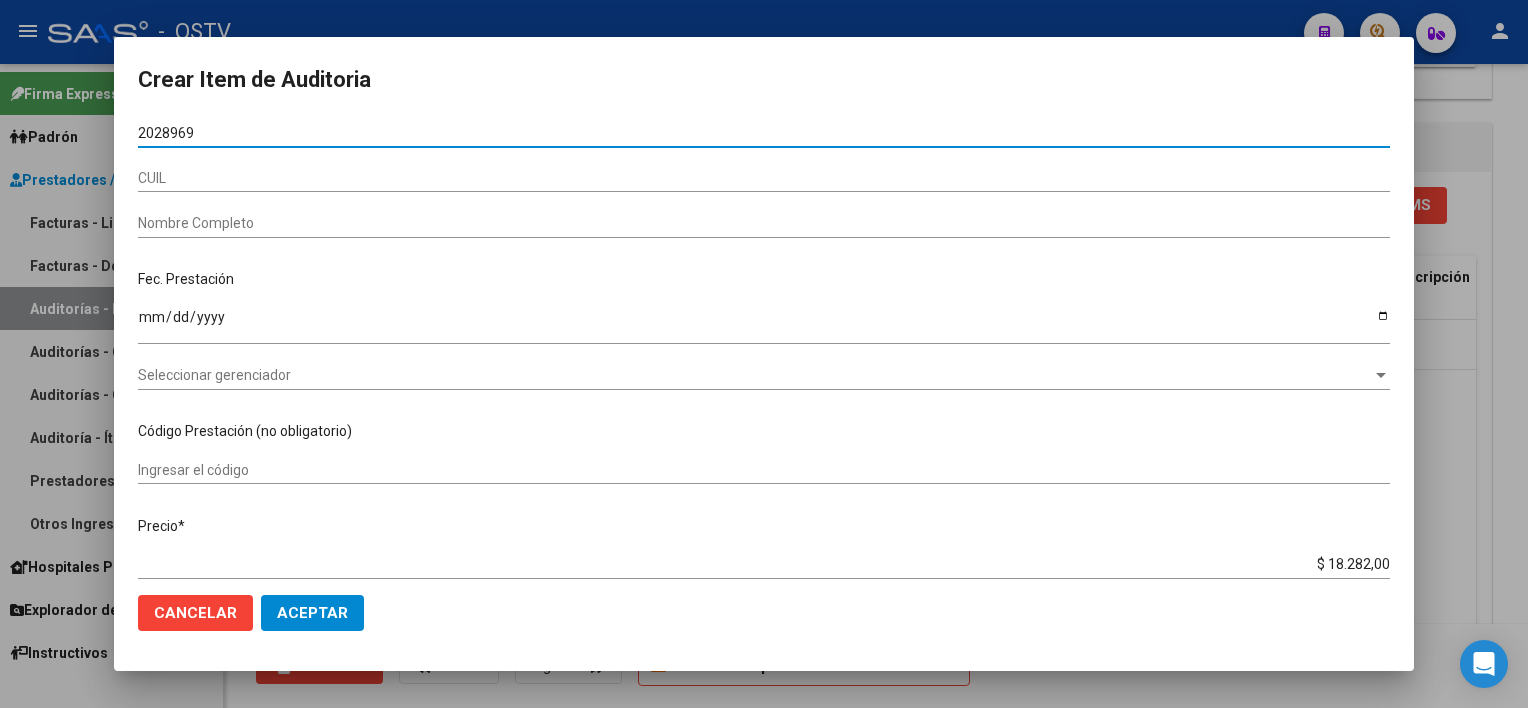 type on "20289692" 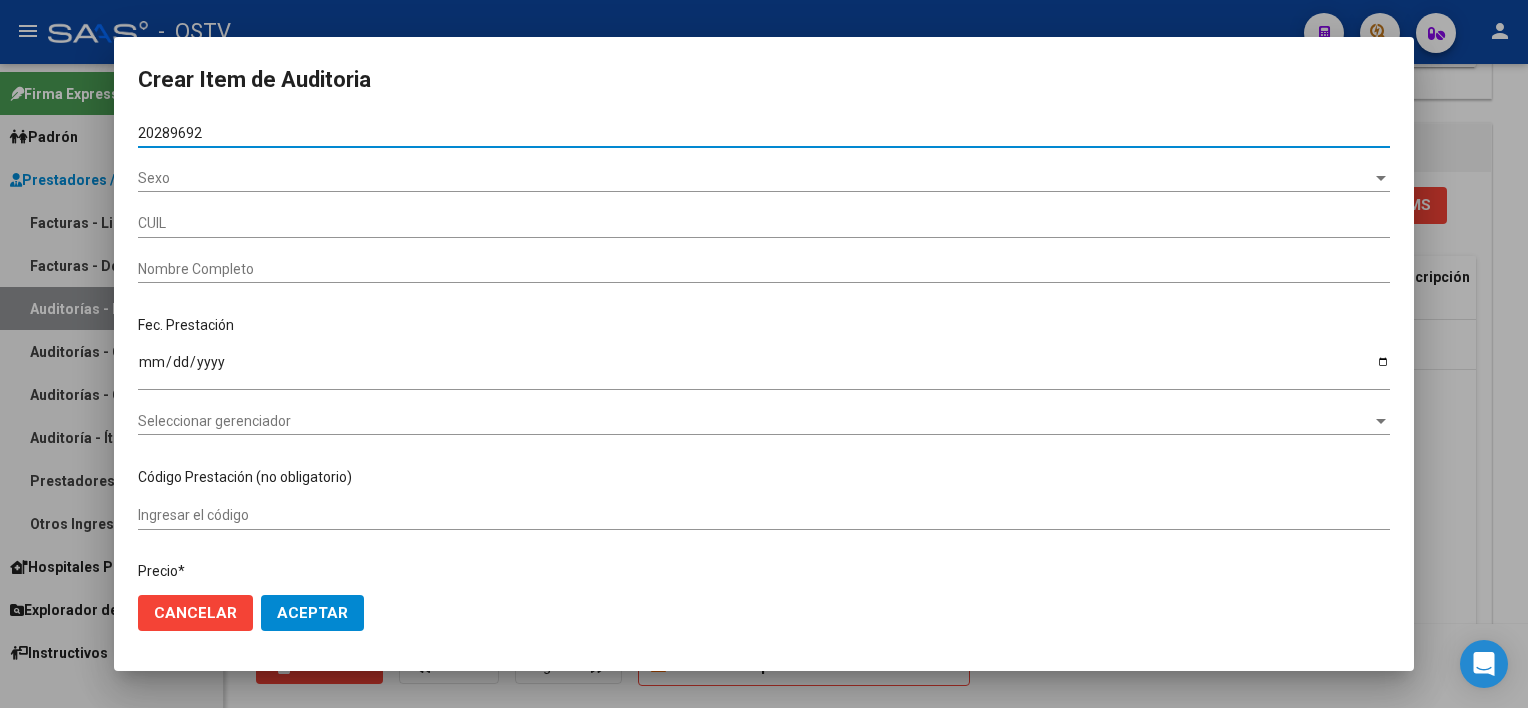 type on "[CUIL]" 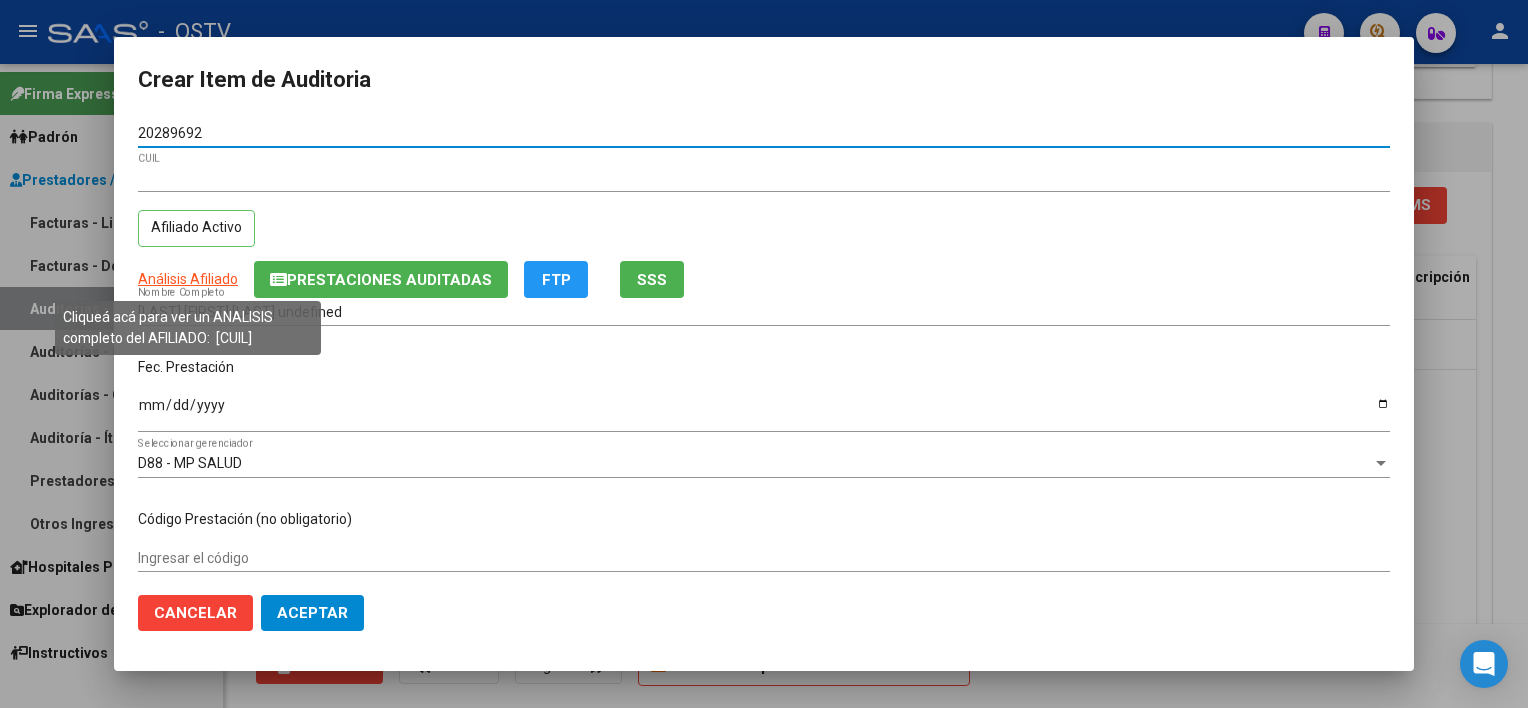 type on "20289692" 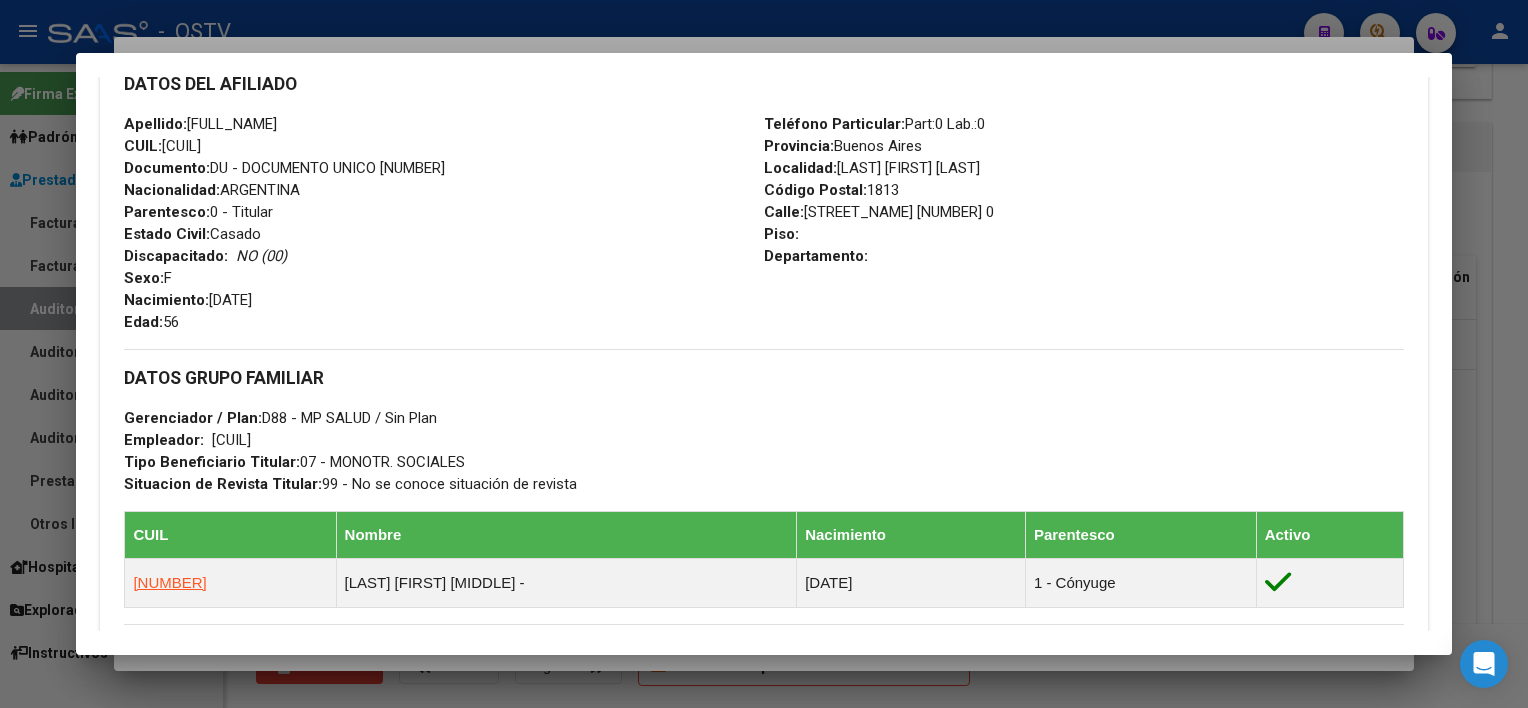 scroll, scrollTop: 984, scrollLeft: 0, axis: vertical 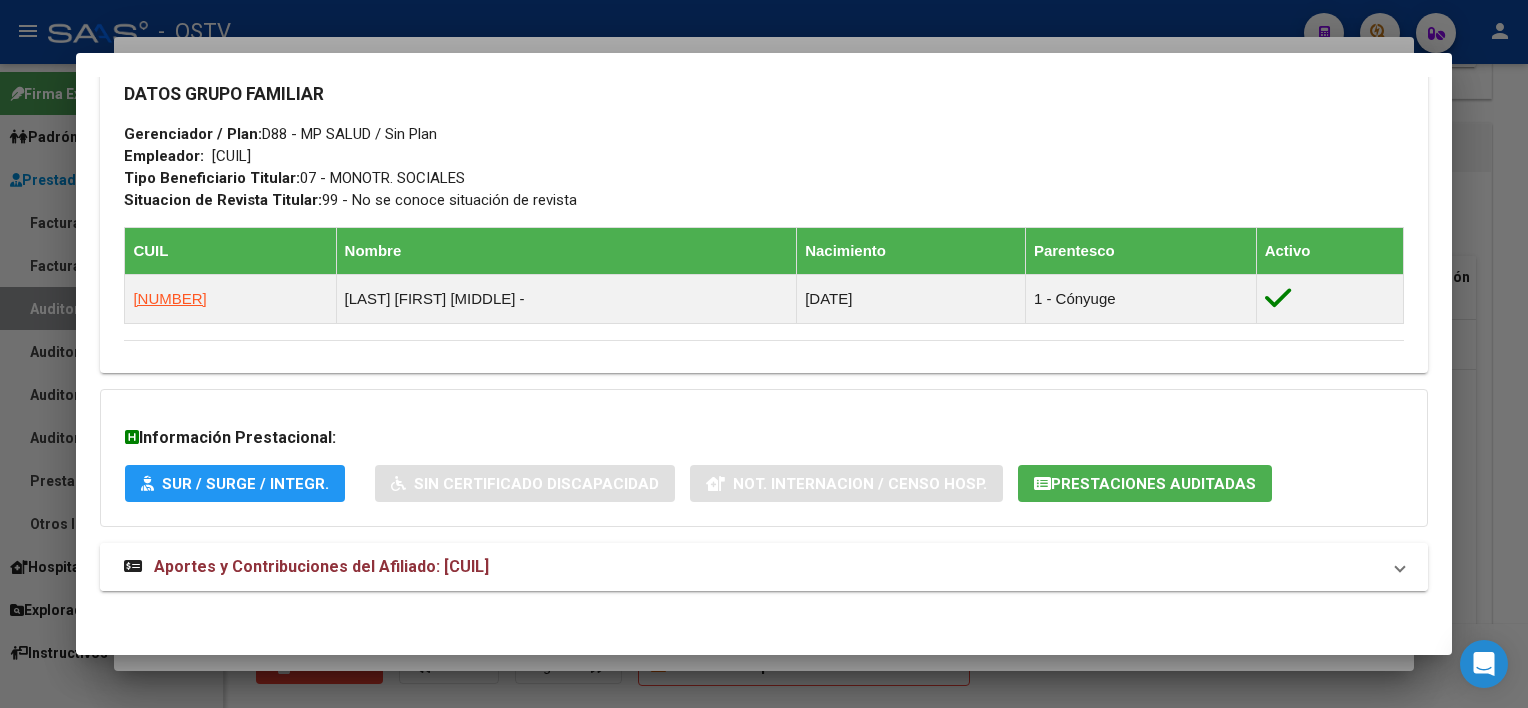 click on "Aportes y Contribuciones del Afiliado: [CUIL]" at bounding box center [751, 567] 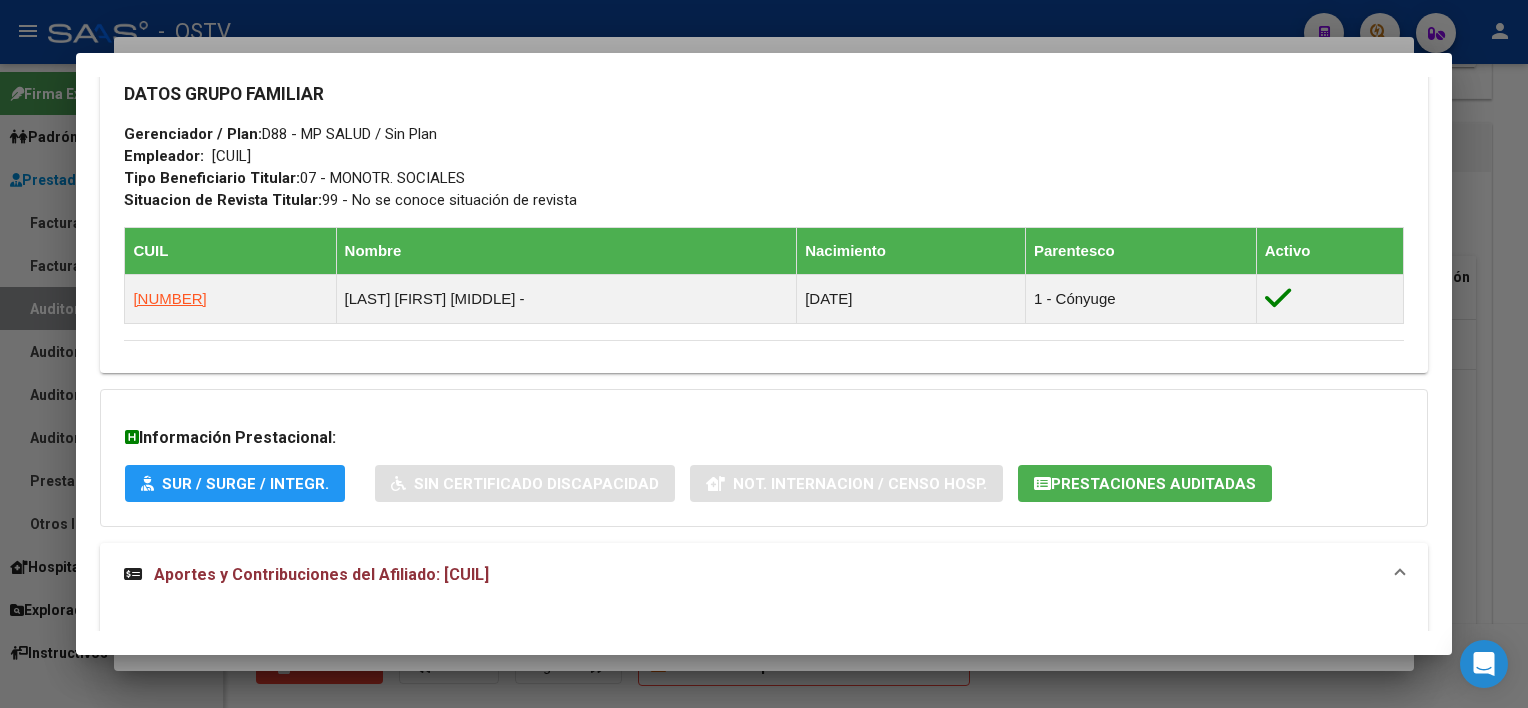 click on "Prestaciones Auditadas" 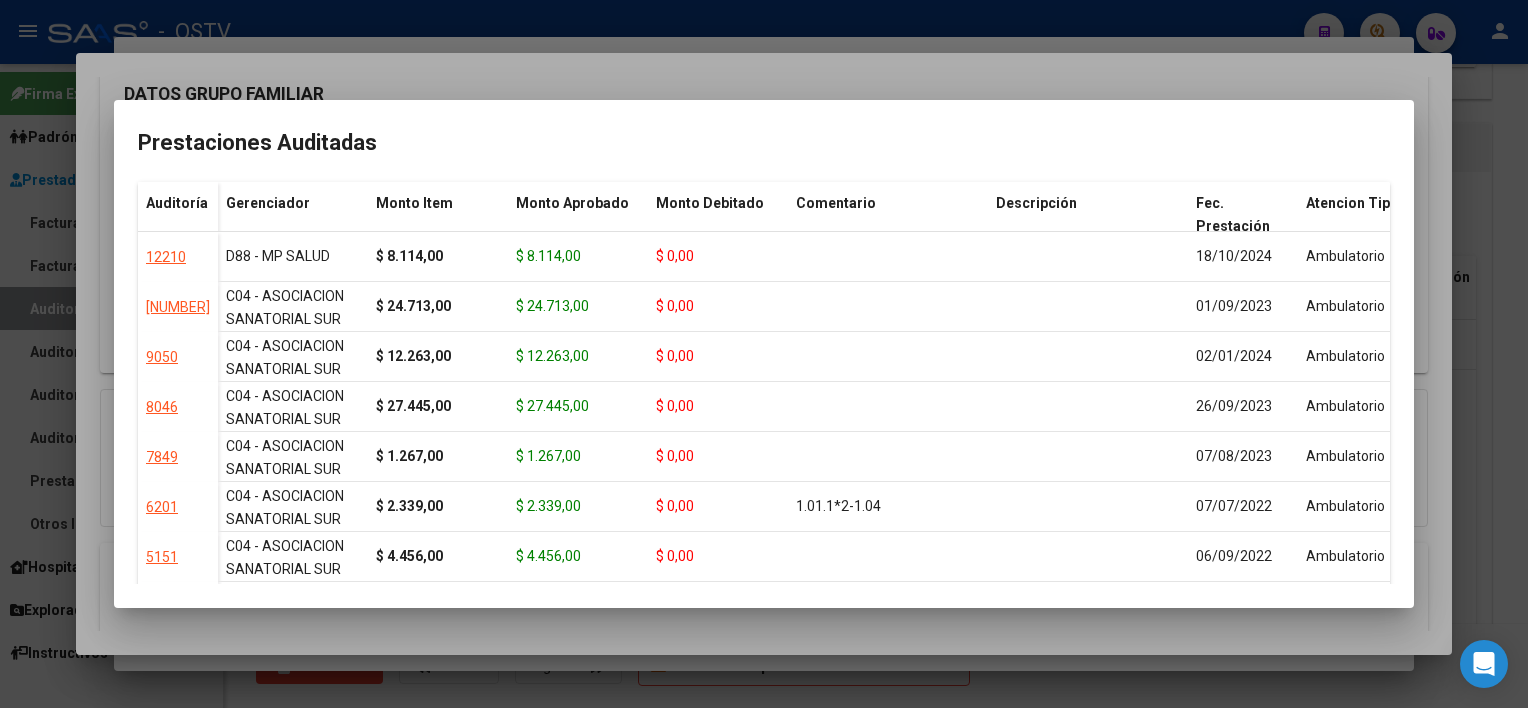 click at bounding box center [764, 354] 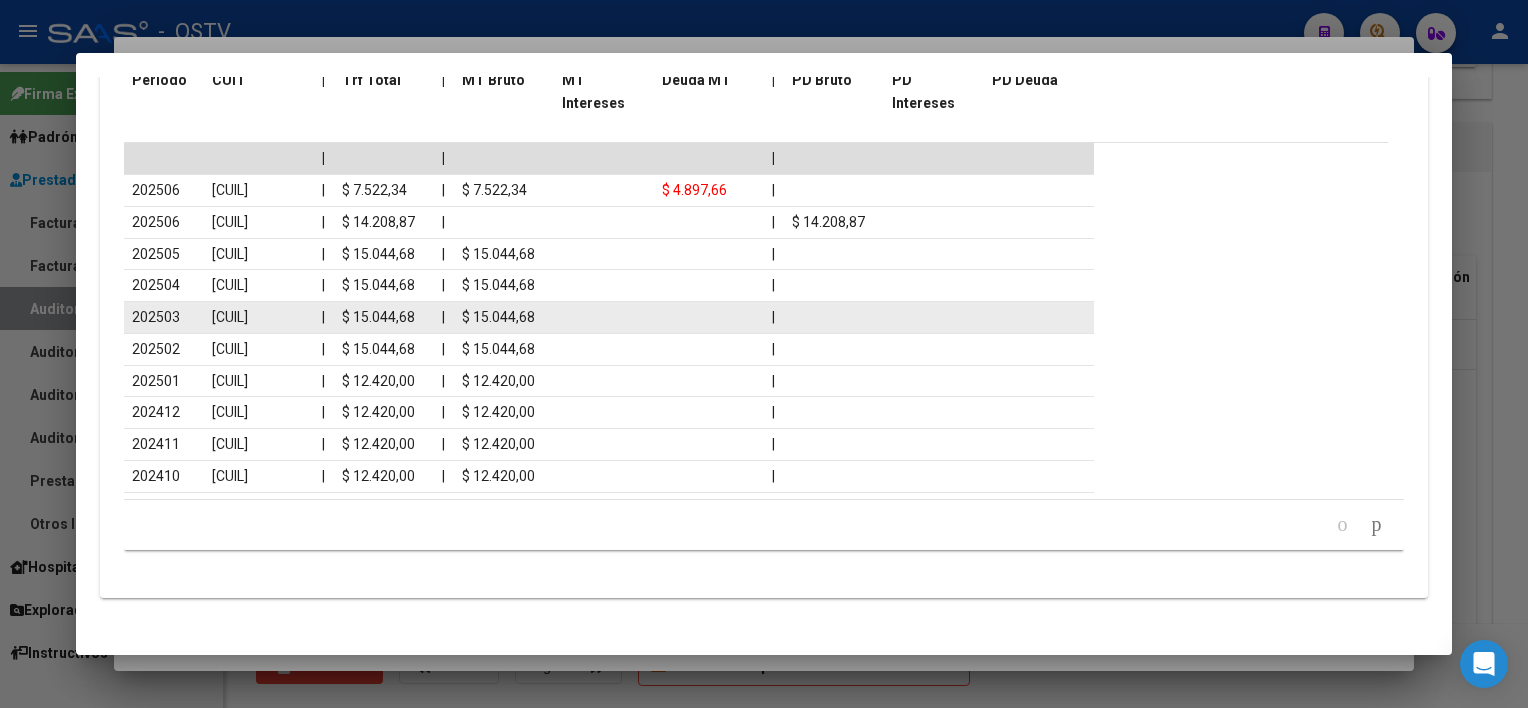 scroll, scrollTop: 1854, scrollLeft: 0, axis: vertical 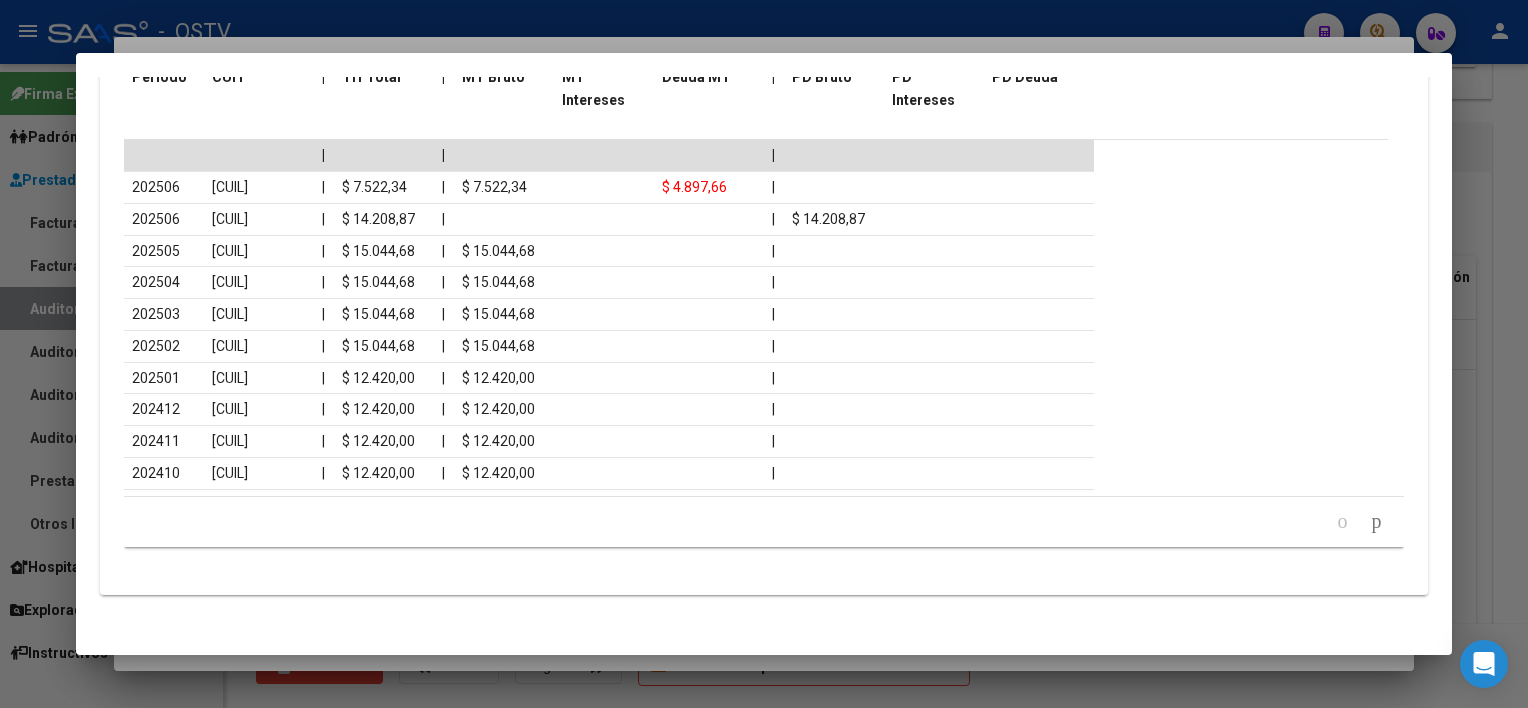 click 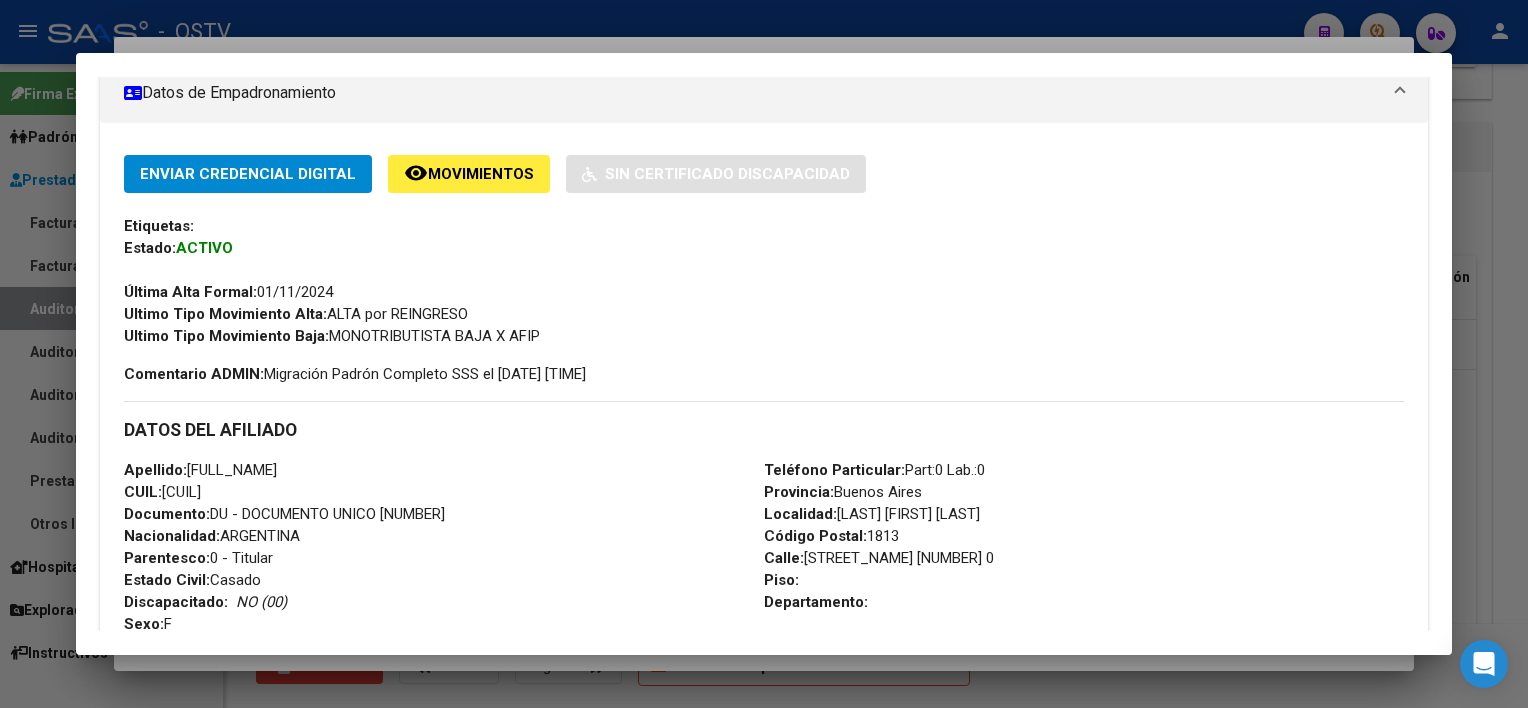 scroll, scrollTop: 54, scrollLeft: 0, axis: vertical 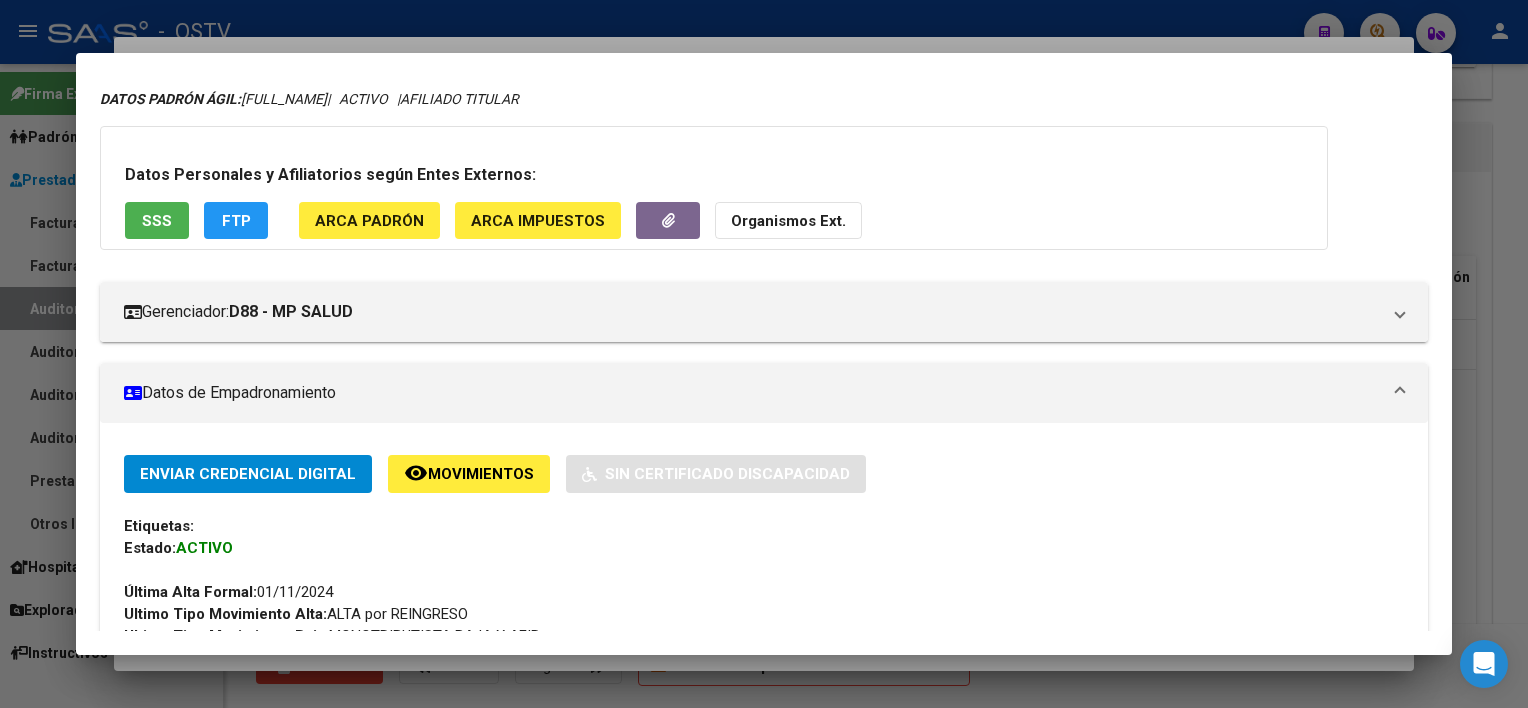 click on "SSS" at bounding box center [157, 220] 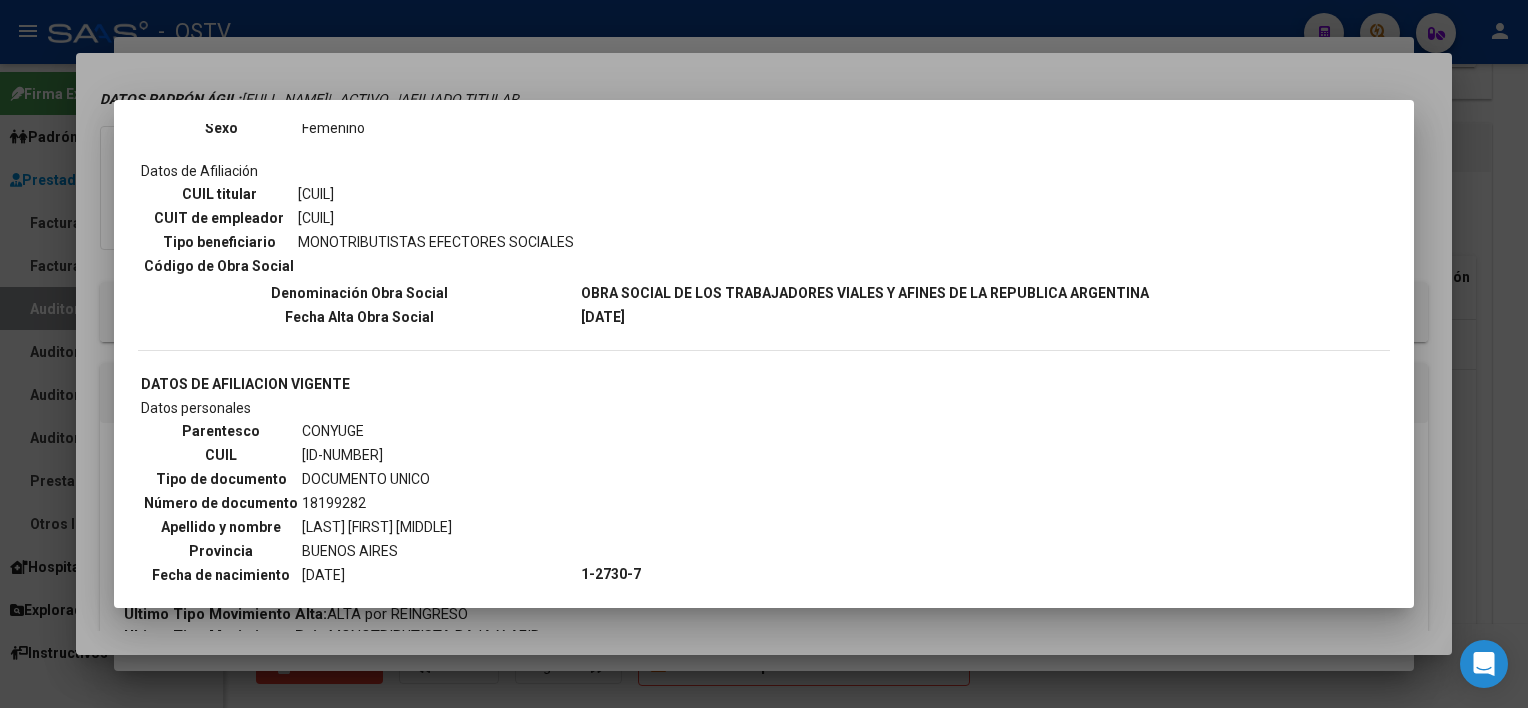 scroll, scrollTop: 678, scrollLeft: 0, axis: vertical 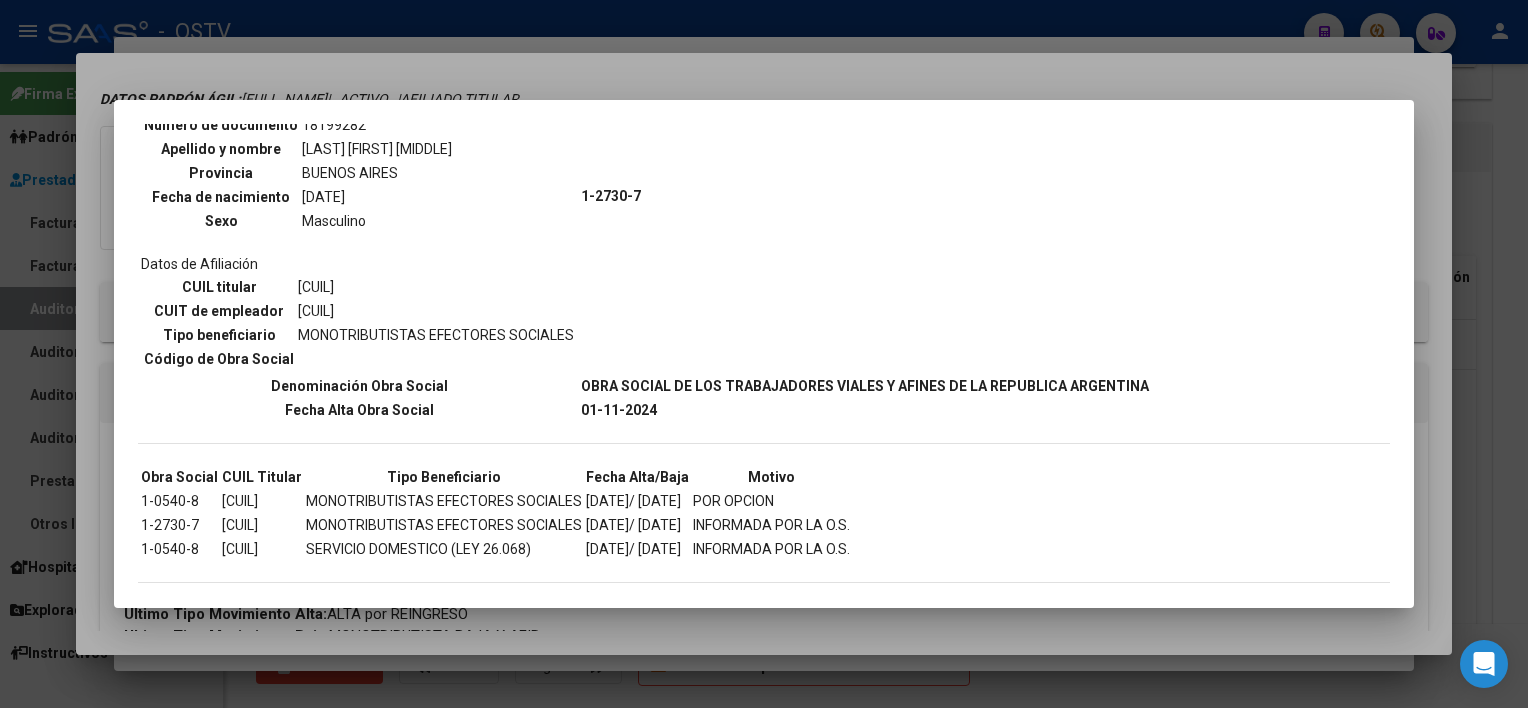 drag, startPoint x: 666, startPoint y: 507, endPoint x: 821, endPoint y: 507, distance: 155 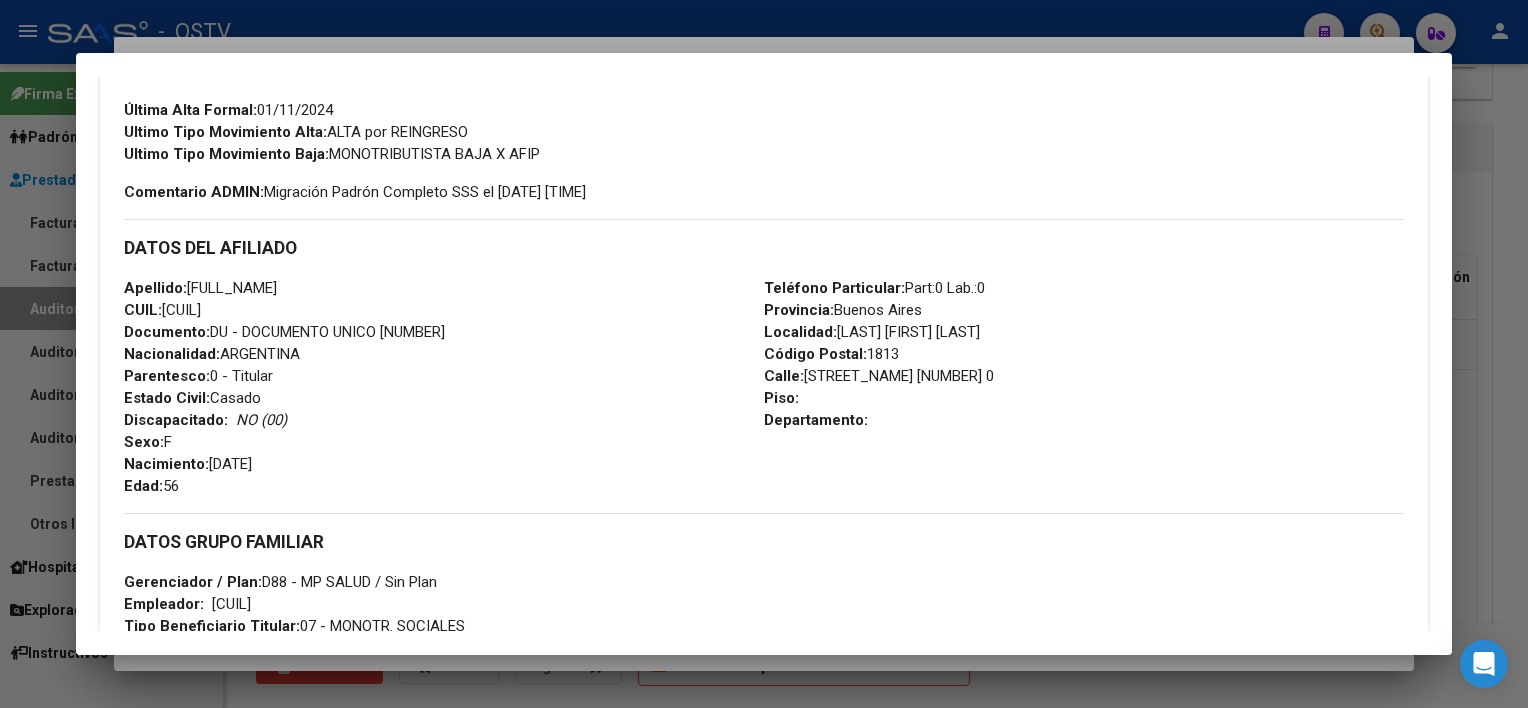 scroll, scrollTop: 554, scrollLeft: 0, axis: vertical 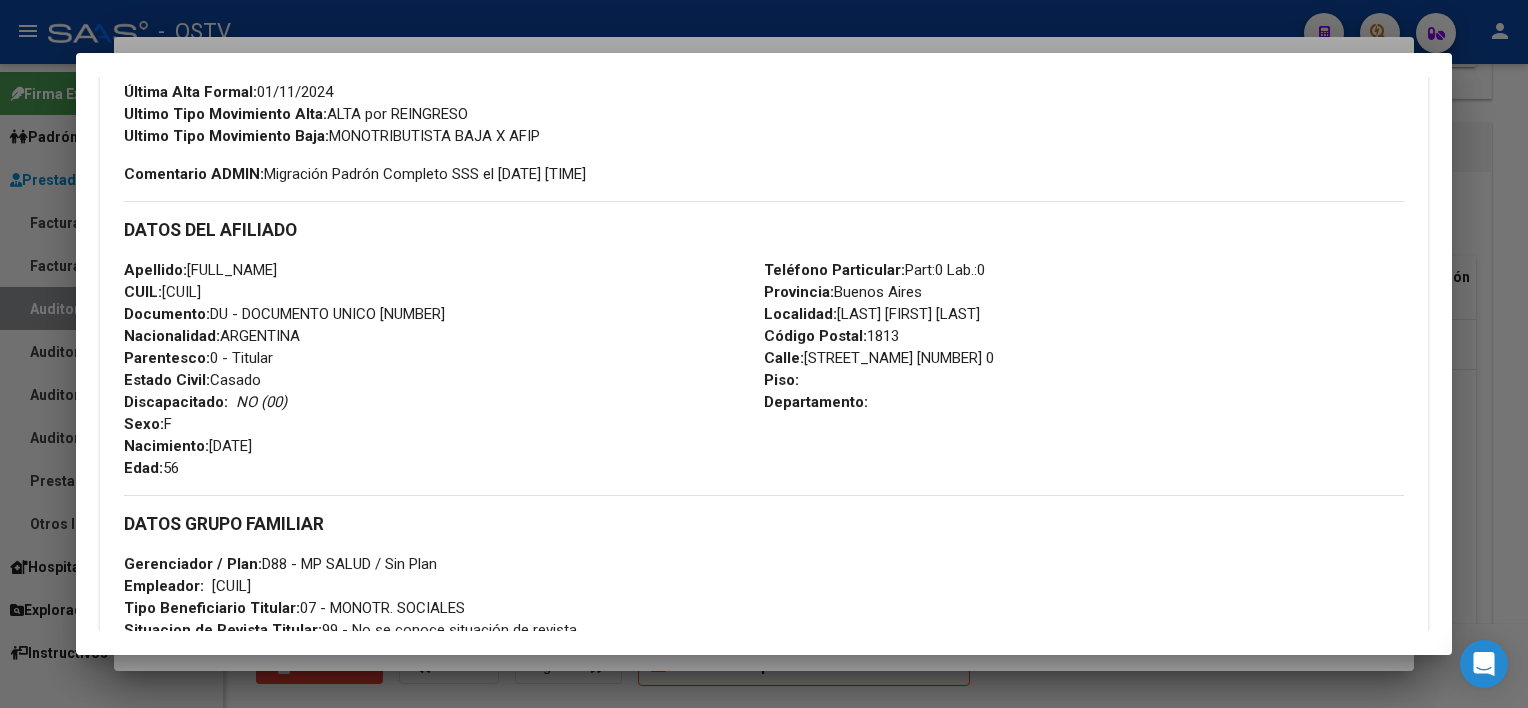 click at bounding box center (764, 354) 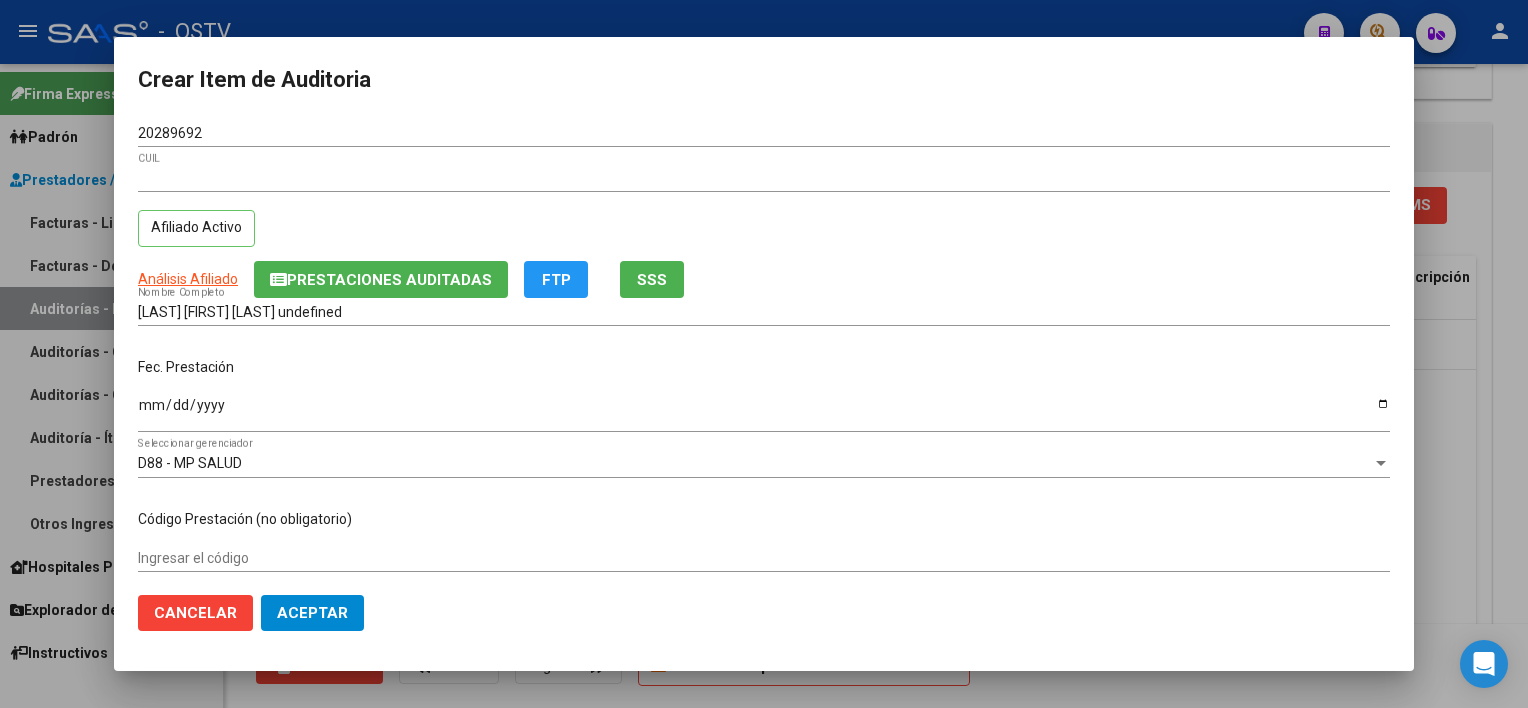 click on "[LAST] [FIRST] [LAST]           undefined Nombre Completo" at bounding box center (764, 312) 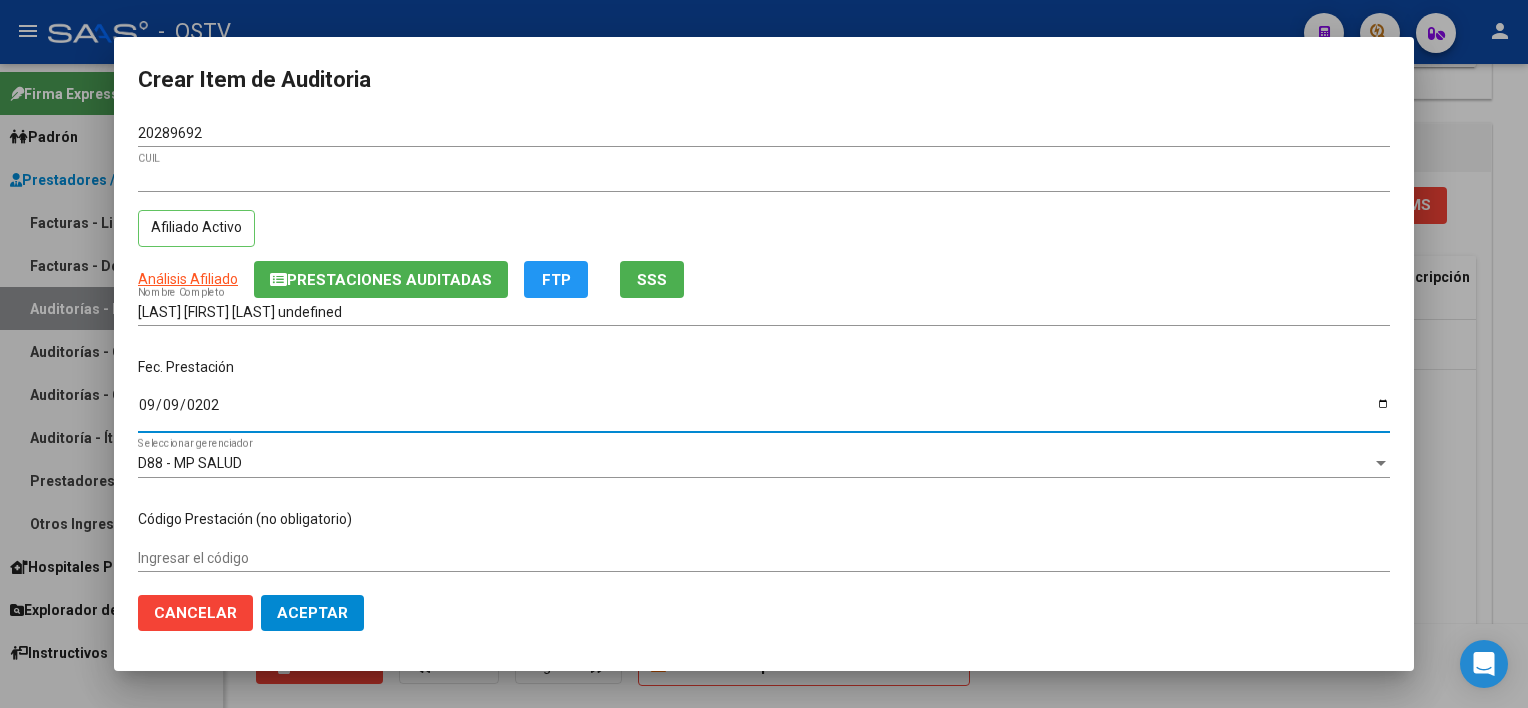 type on "[DATE]" 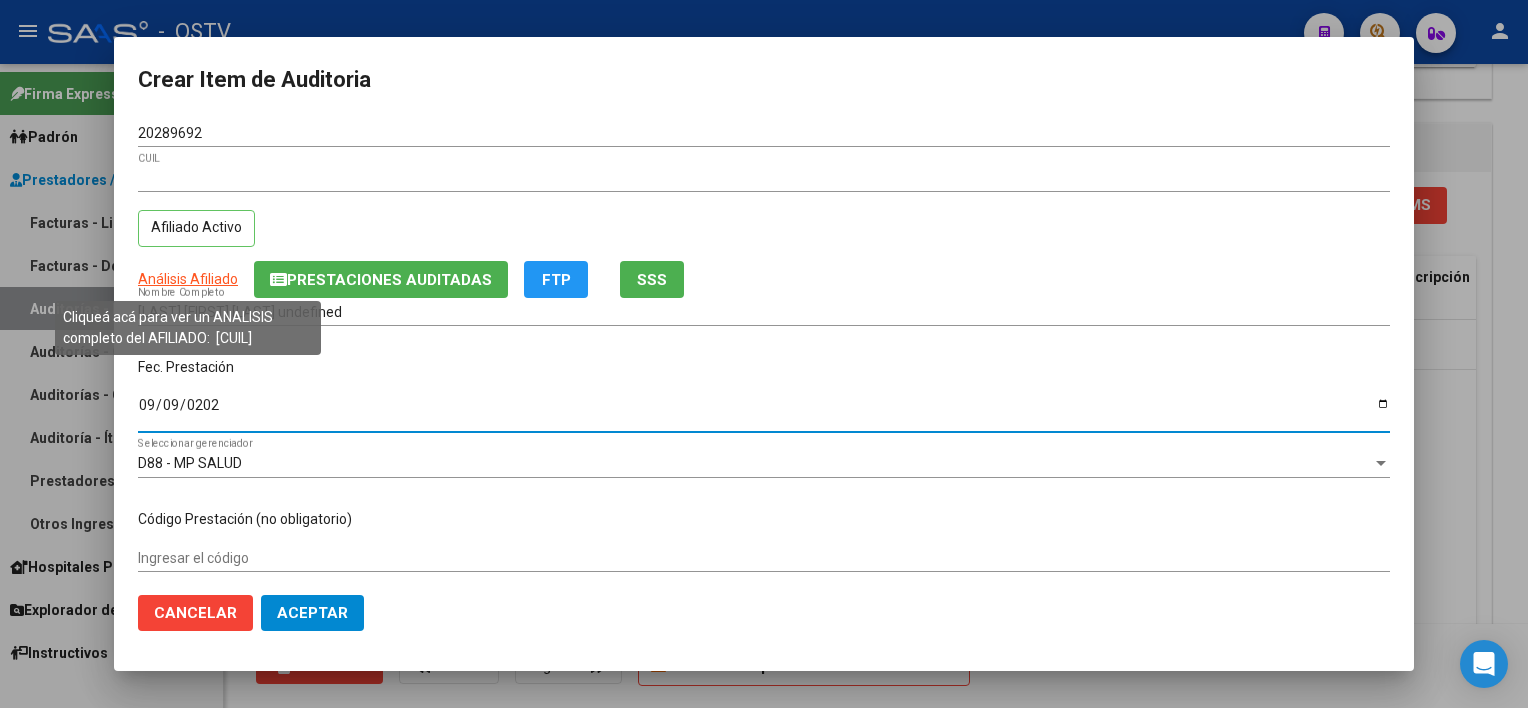 click on "Análisis Afiliado" at bounding box center [188, 279] 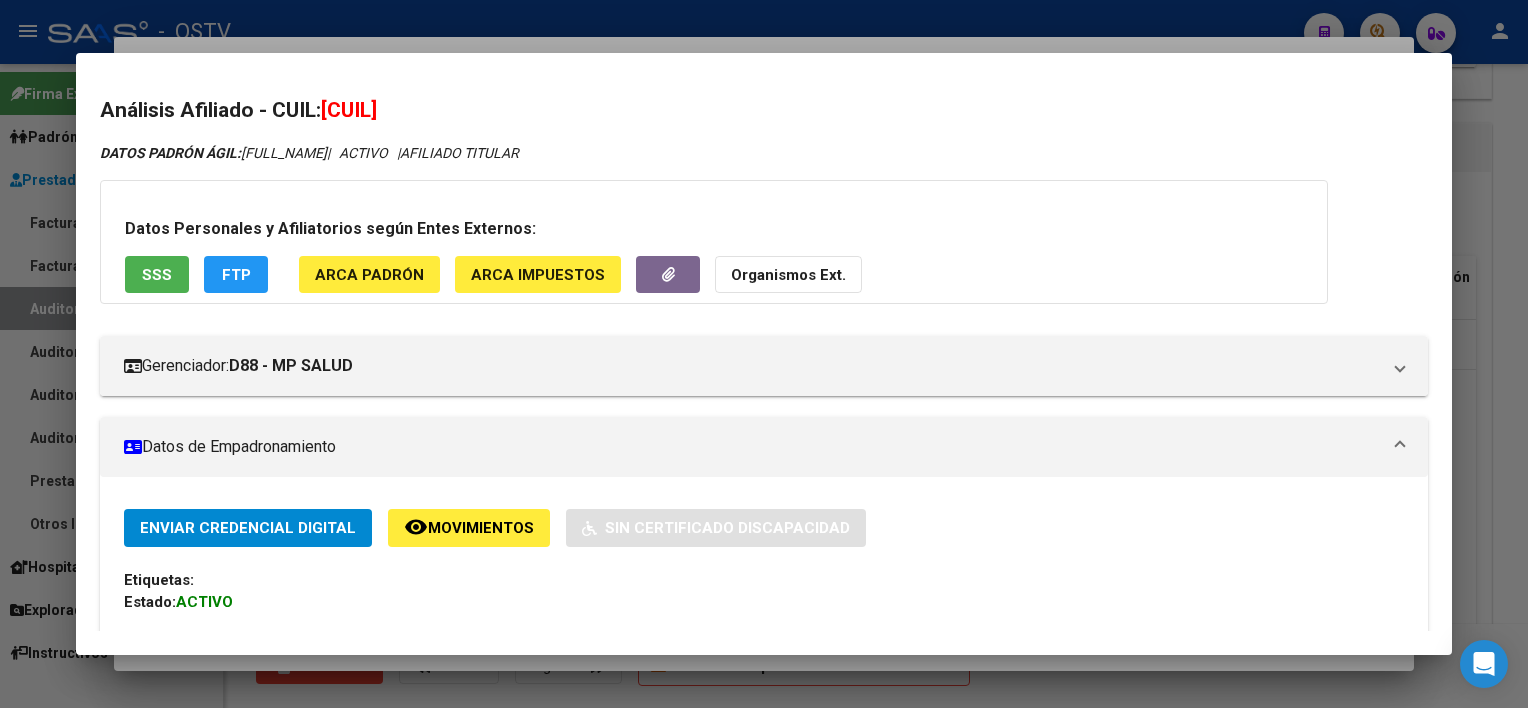click at bounding box center (764, 354) 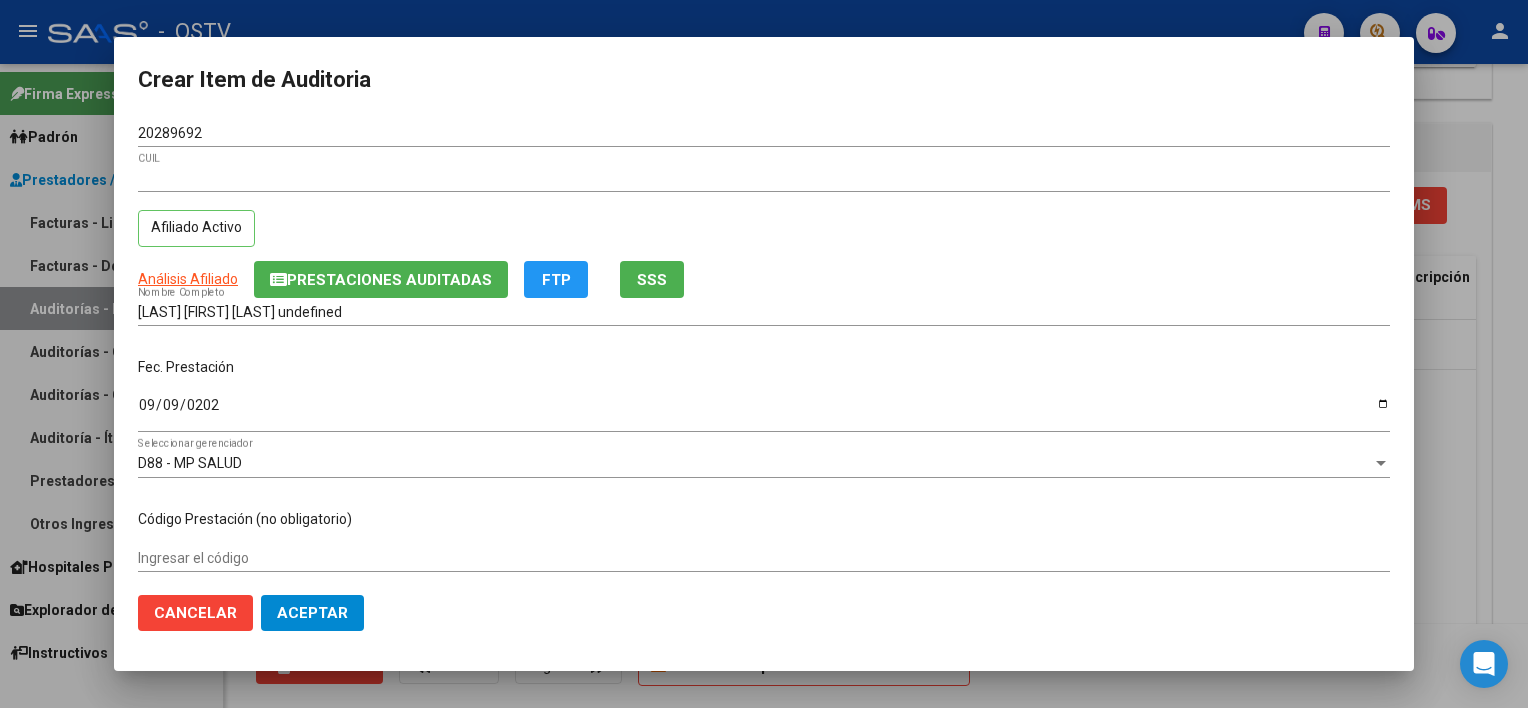 click on "[LAST] [FIRST] [LAST] undefined" at bounding box center [764, 312] 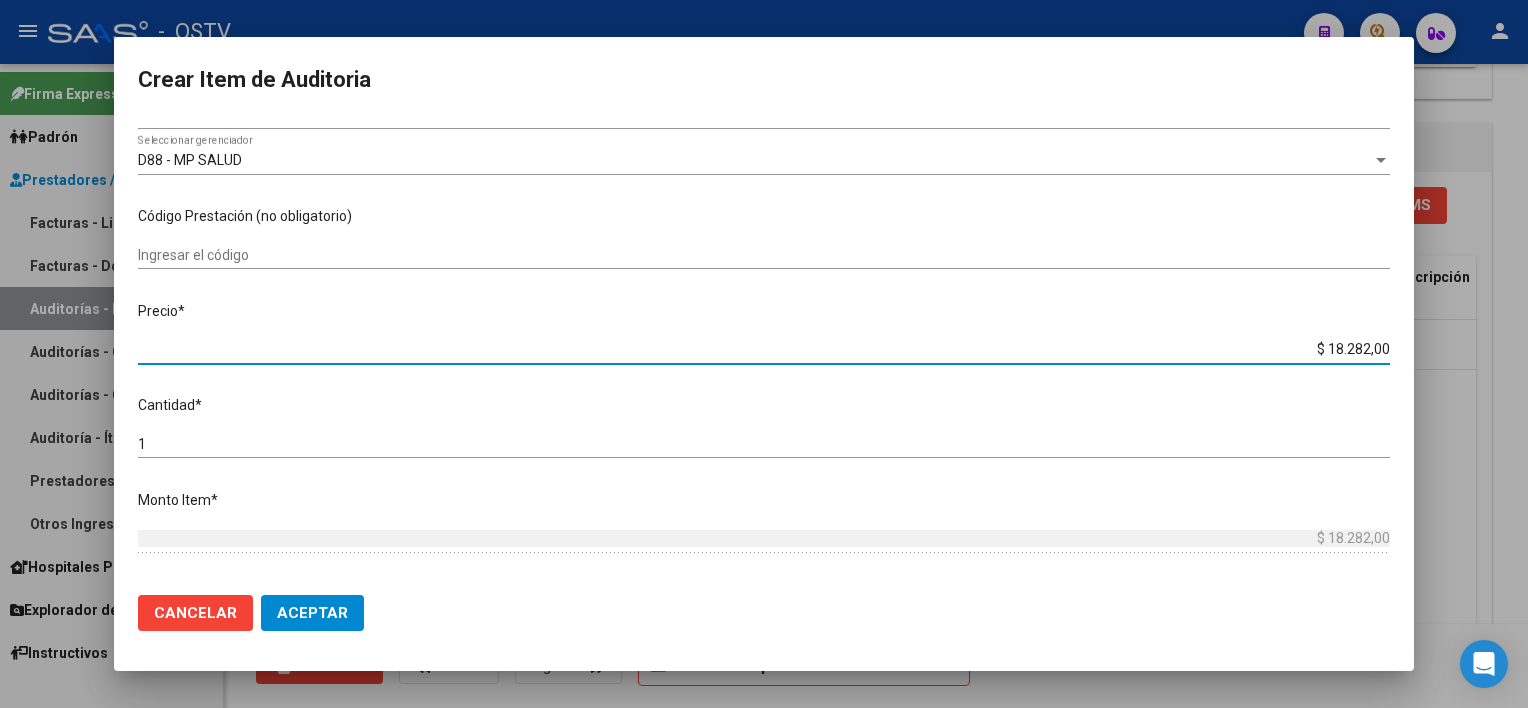 type on "$ 0,06" 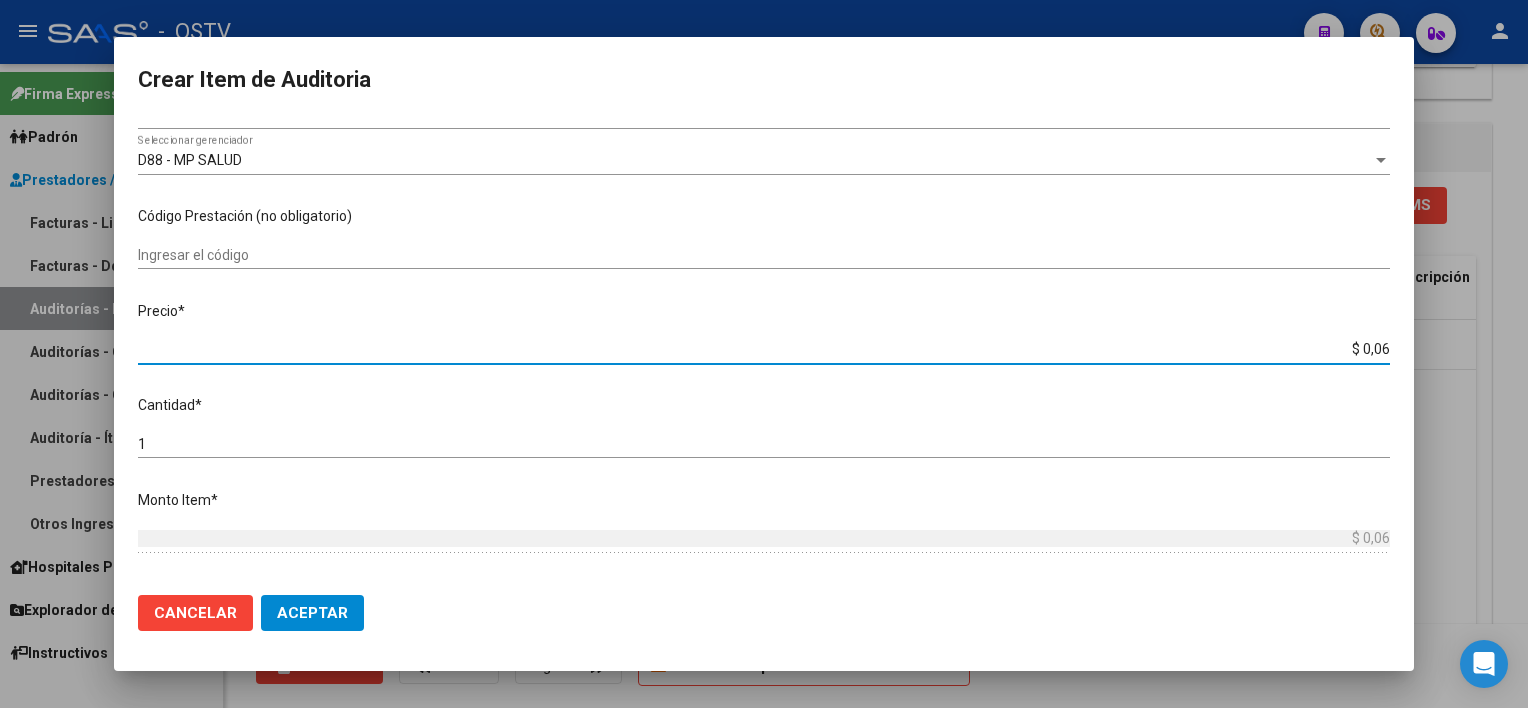 type on "$ 0,62" 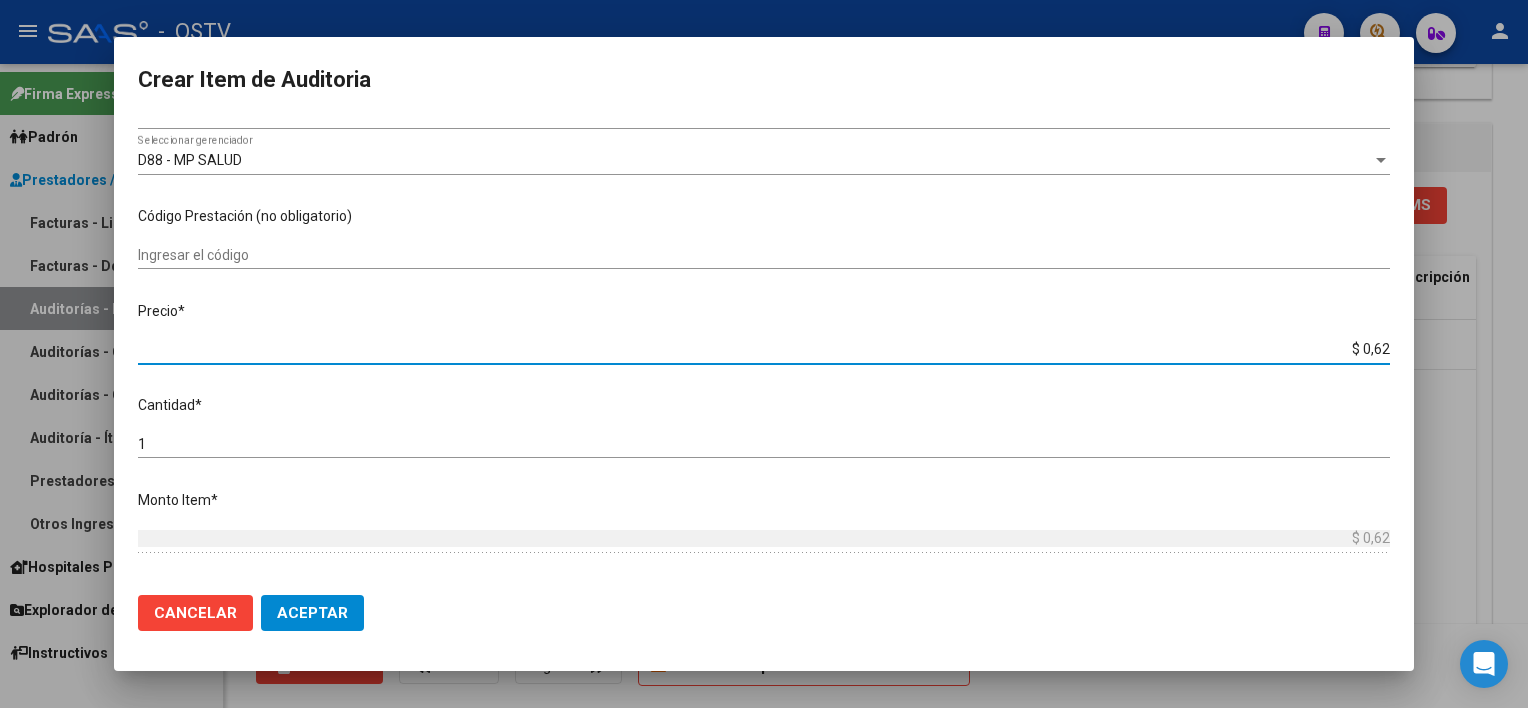 type on "$ 6,25" 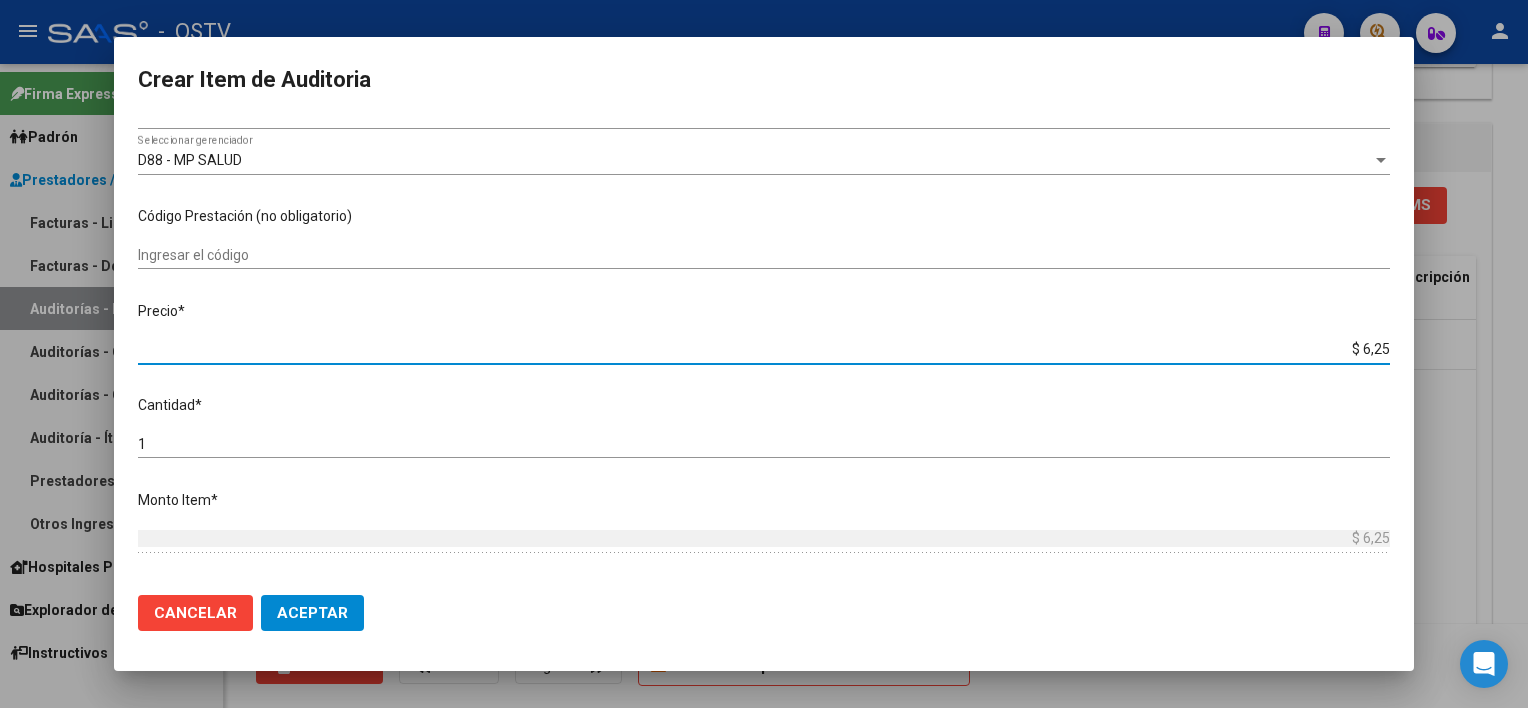type on "$ 62,51" 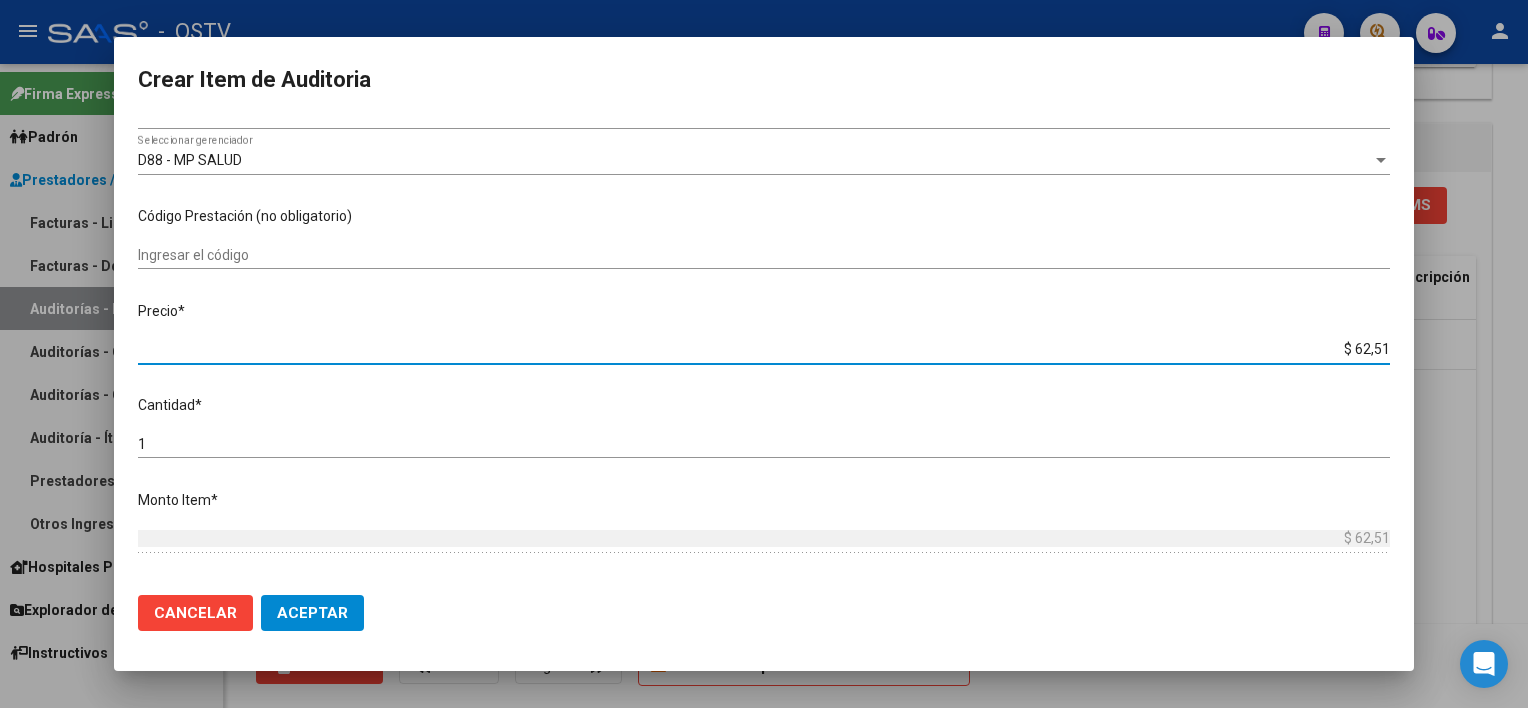type on "$ 625,10" 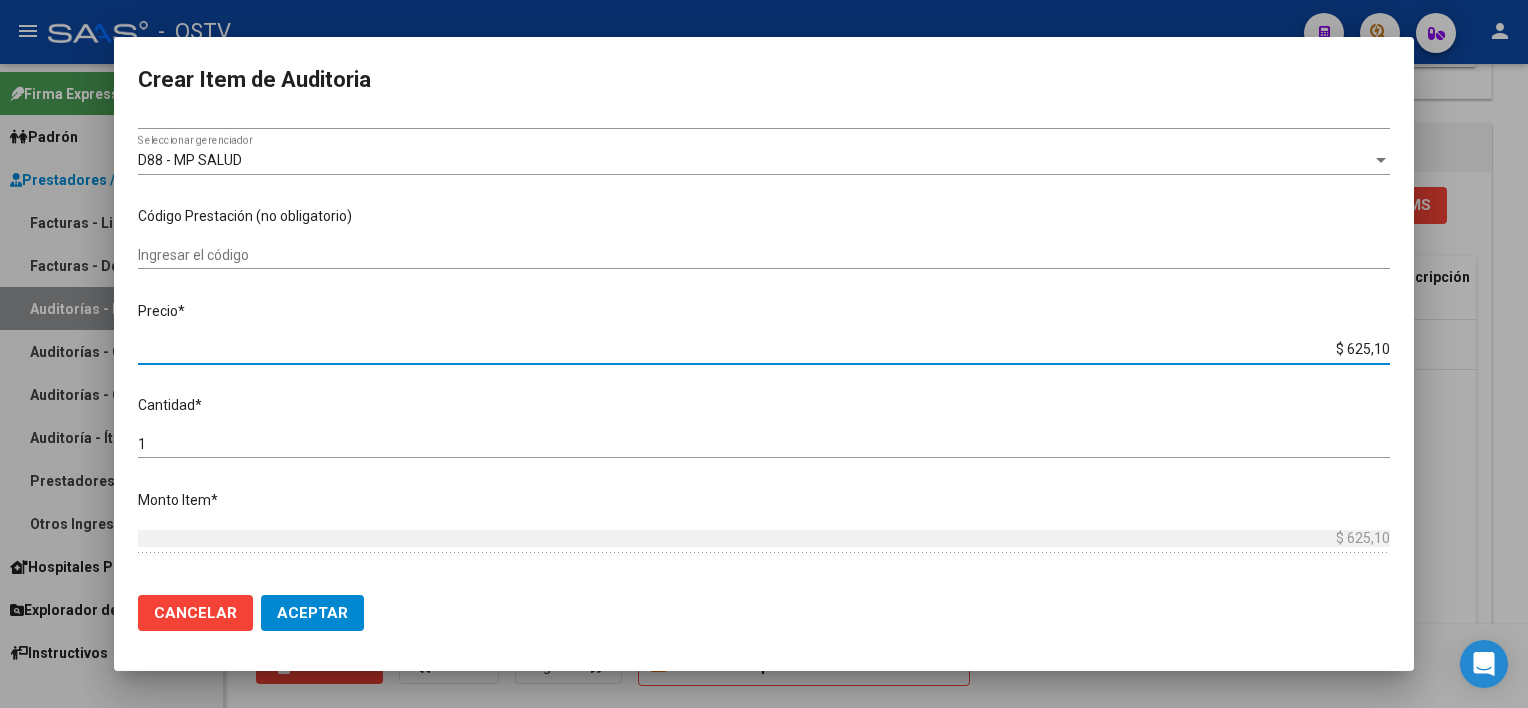 type on "$ 6.251,00" 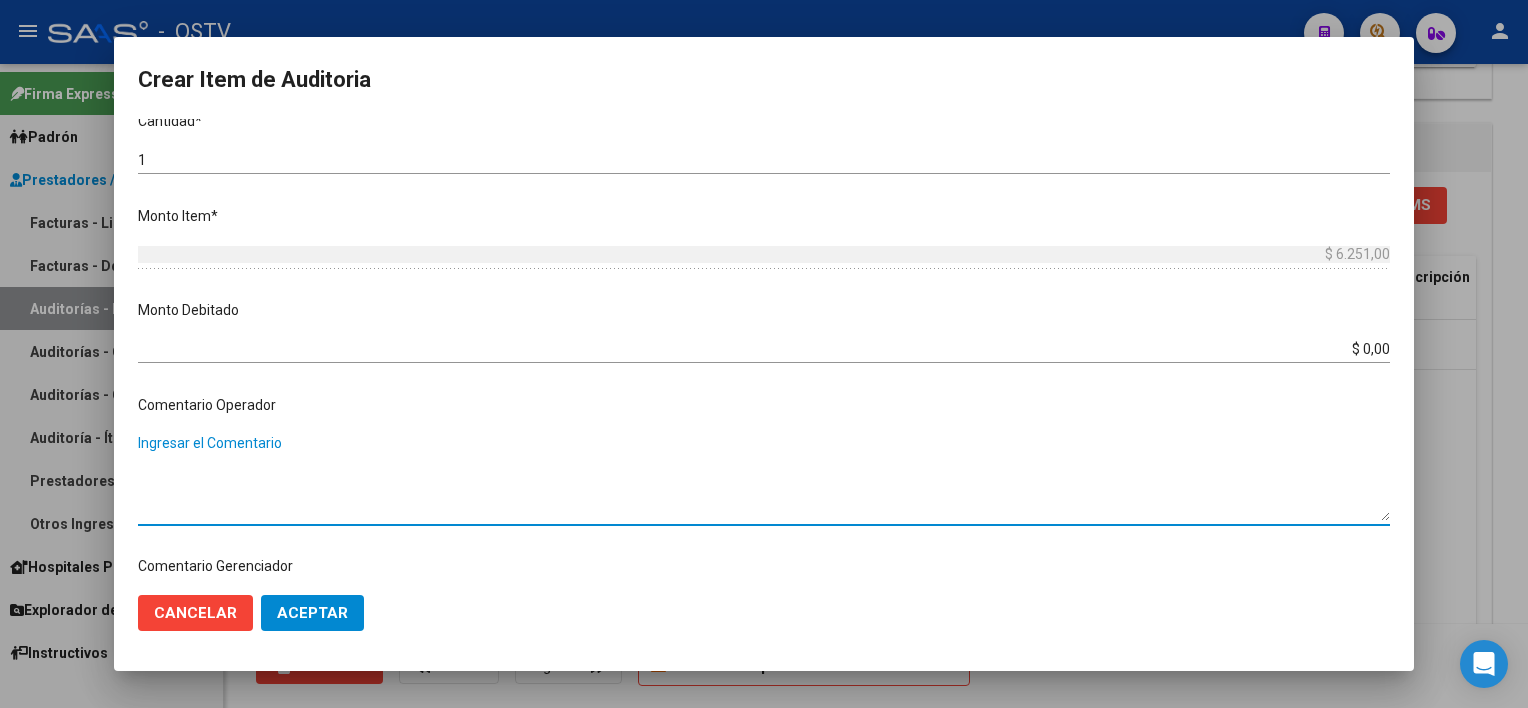 scroll, scrollTop: 1004, scrollLeft: 0, axis: vertical 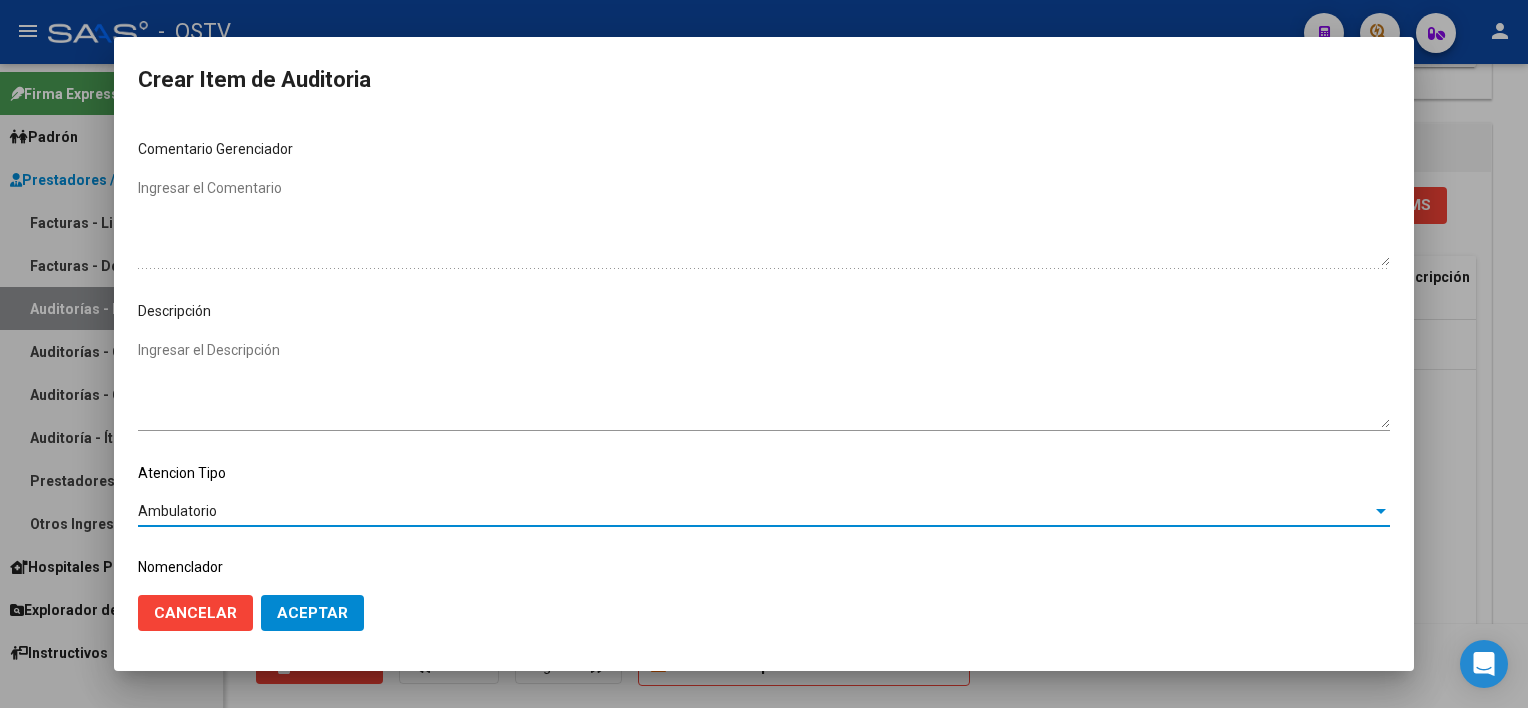 click on "Aceptar" 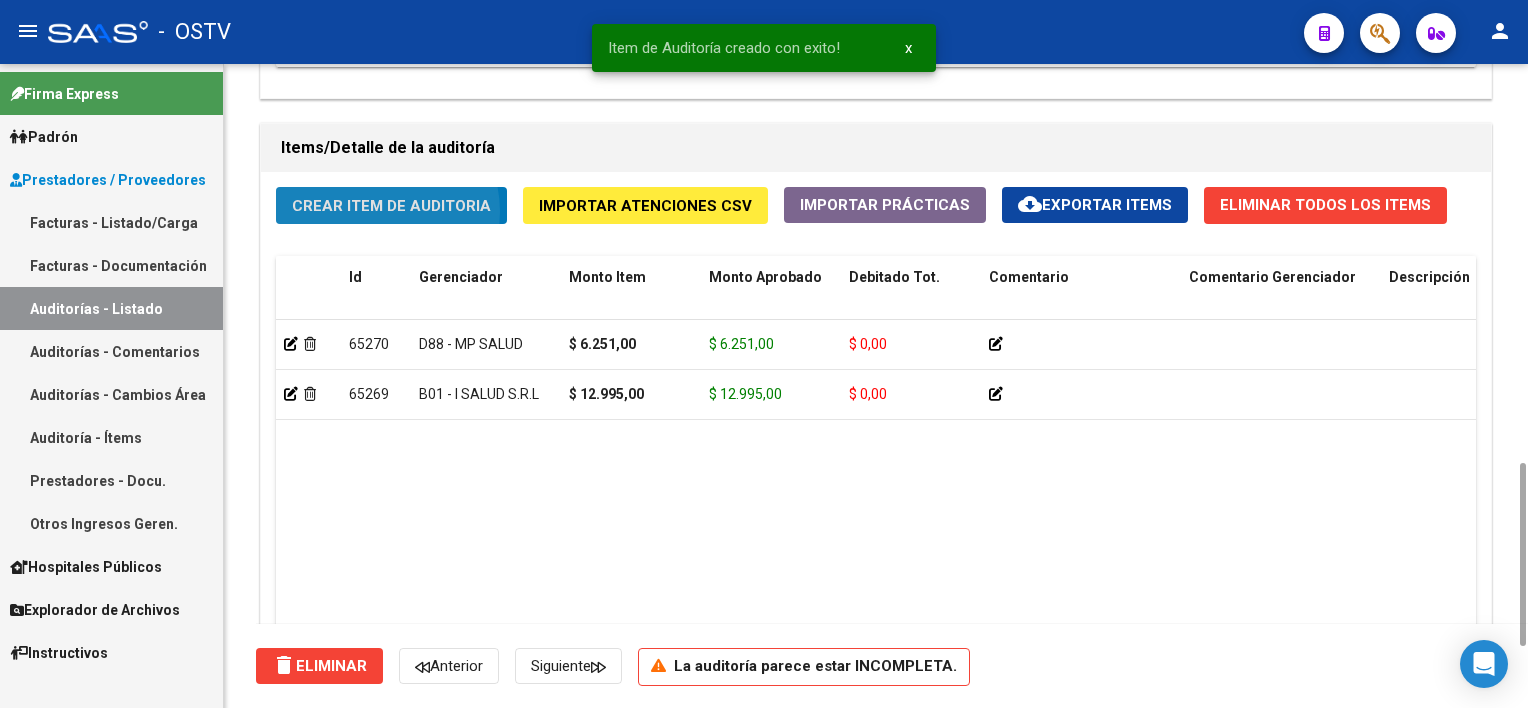 click on "Crear Item de Auditoria" 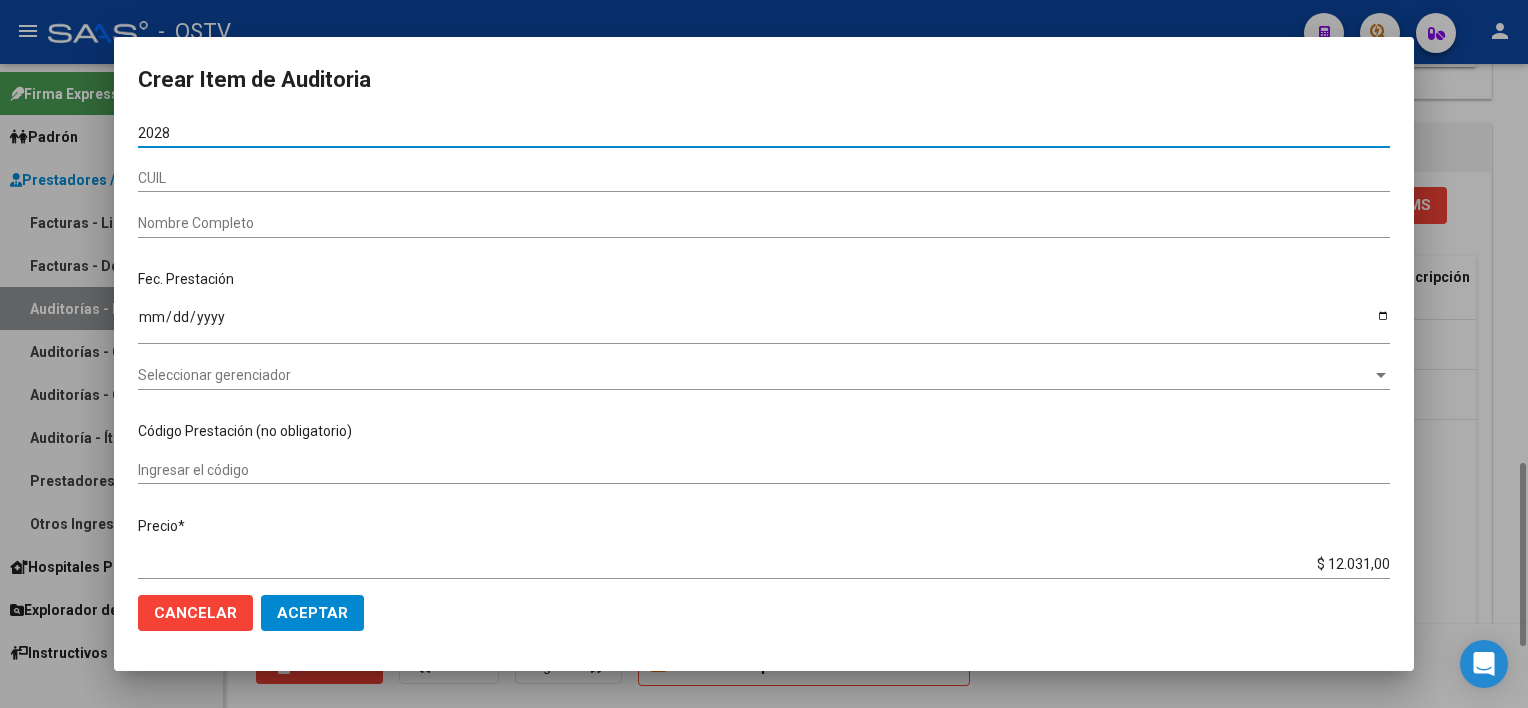 type on "20289" 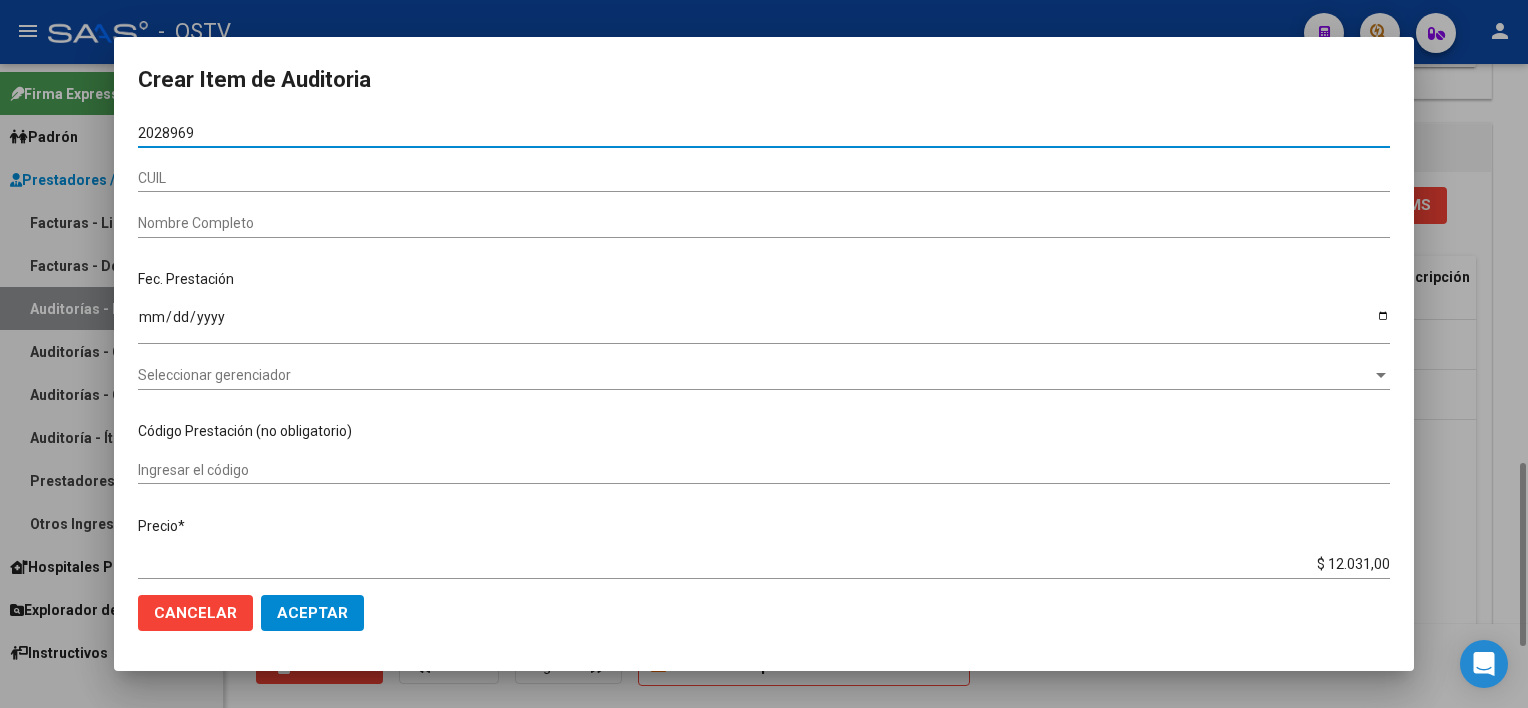type on "20289692" 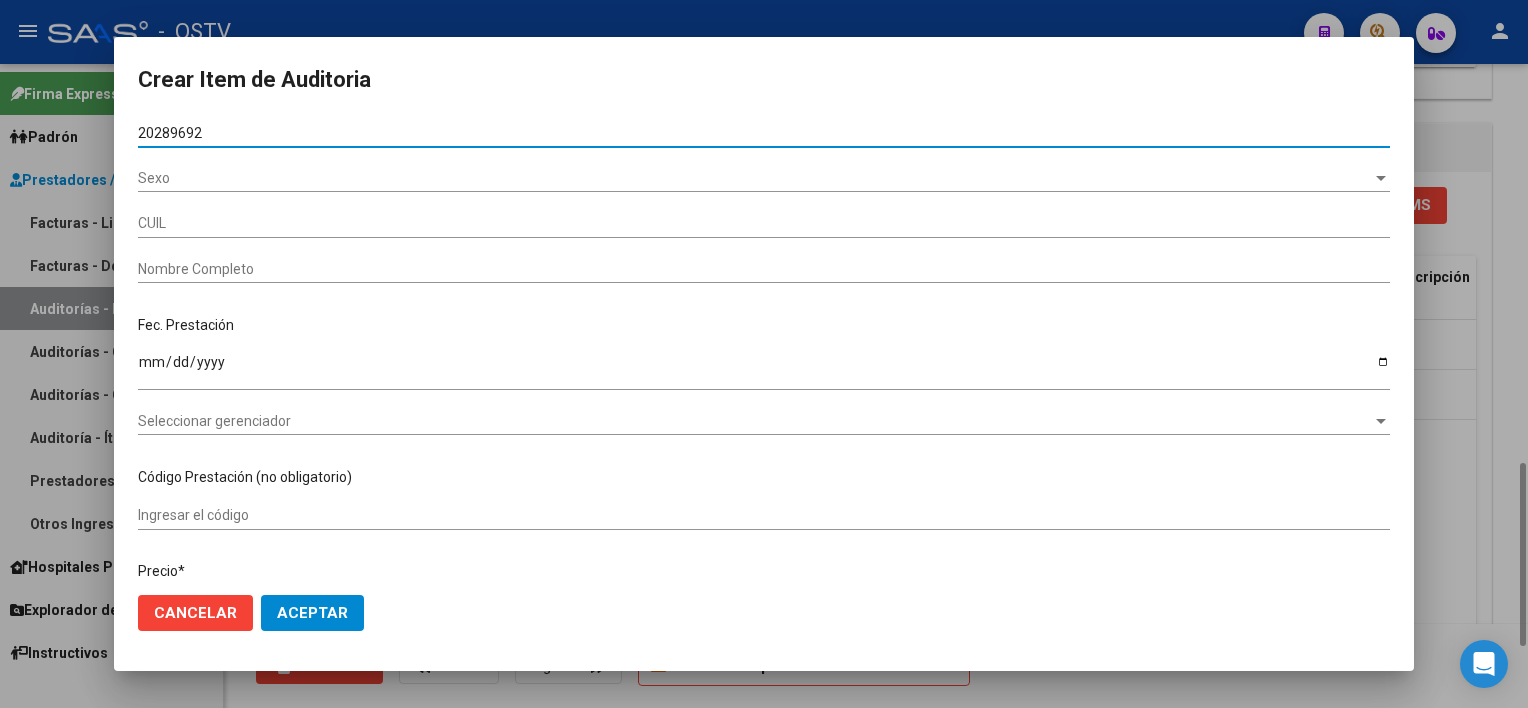 type on "[CUIL]" 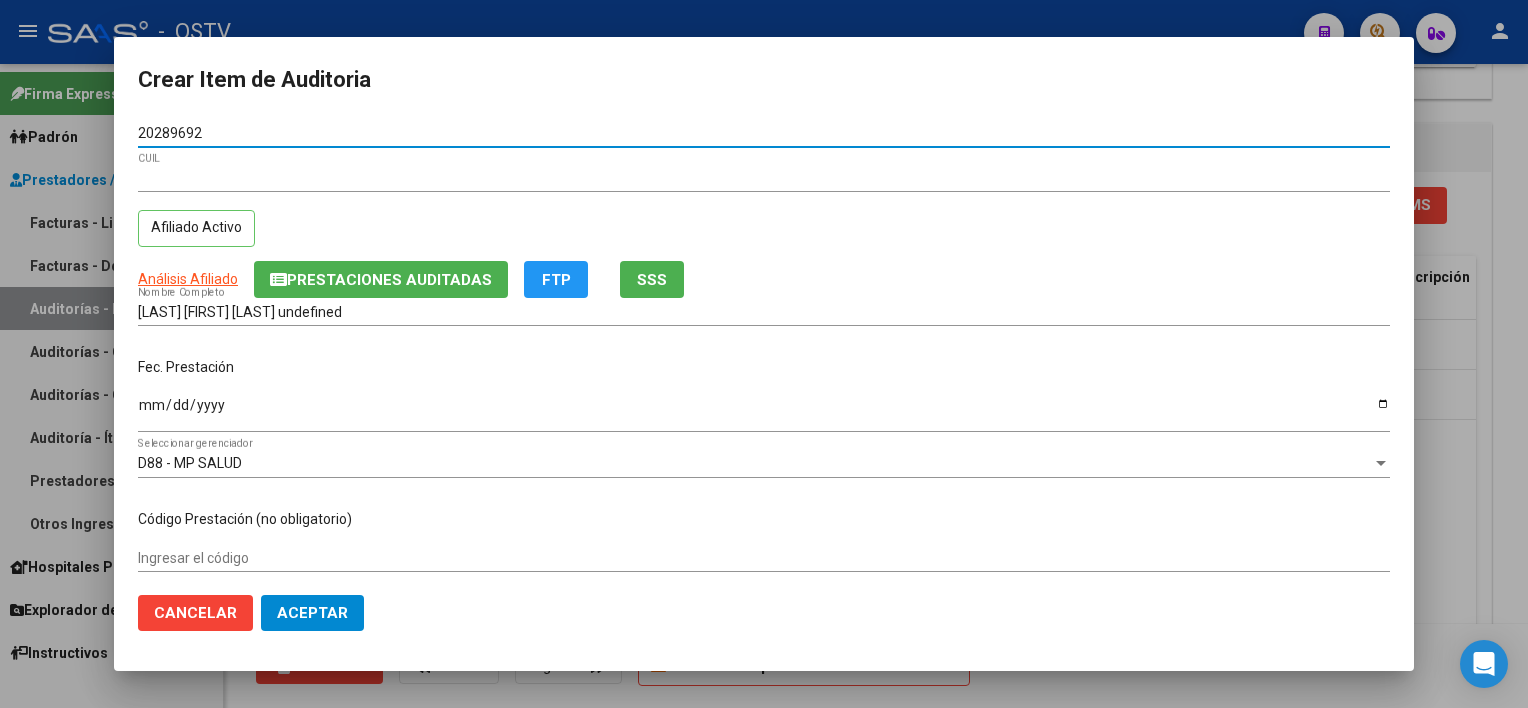 type on "20289692" 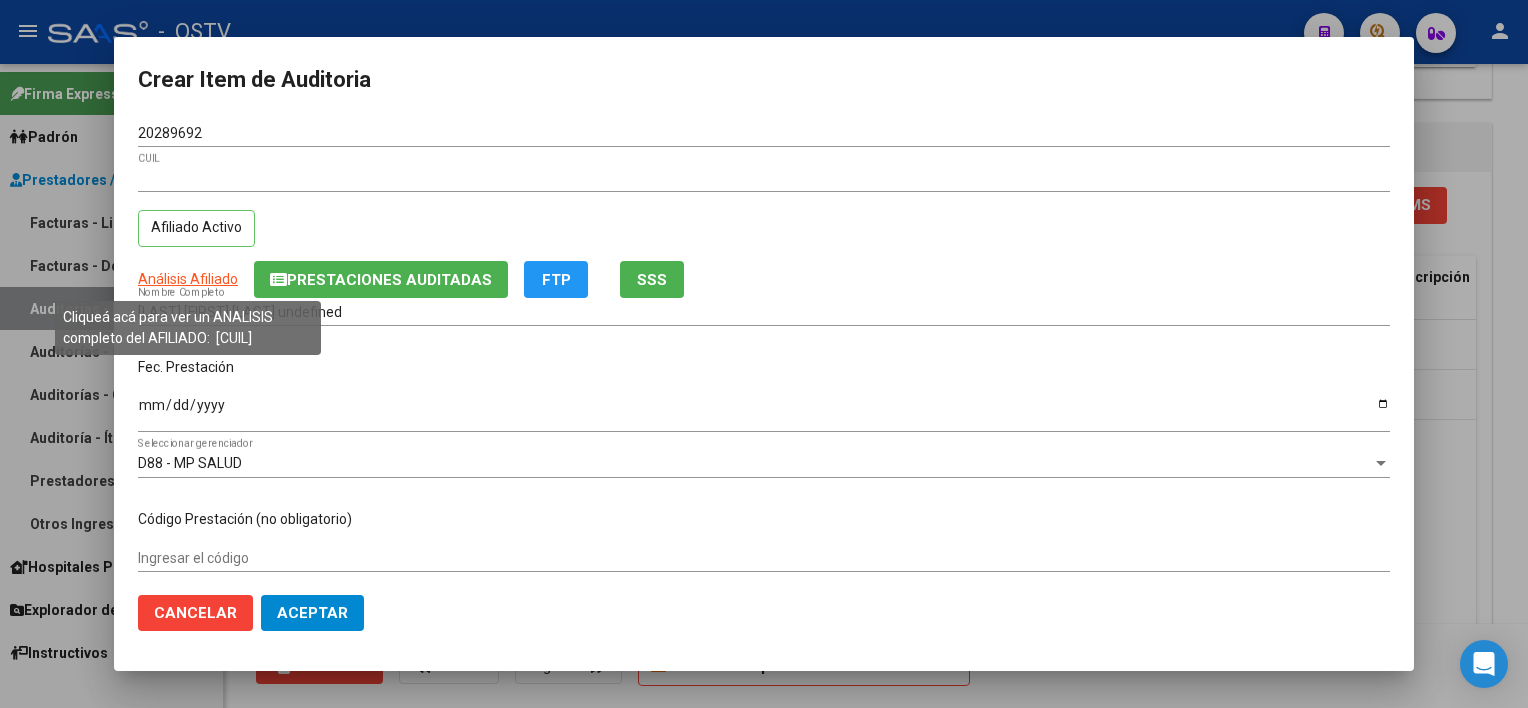 click on "Análisis Afiliado" at bounding box center [188, 279] 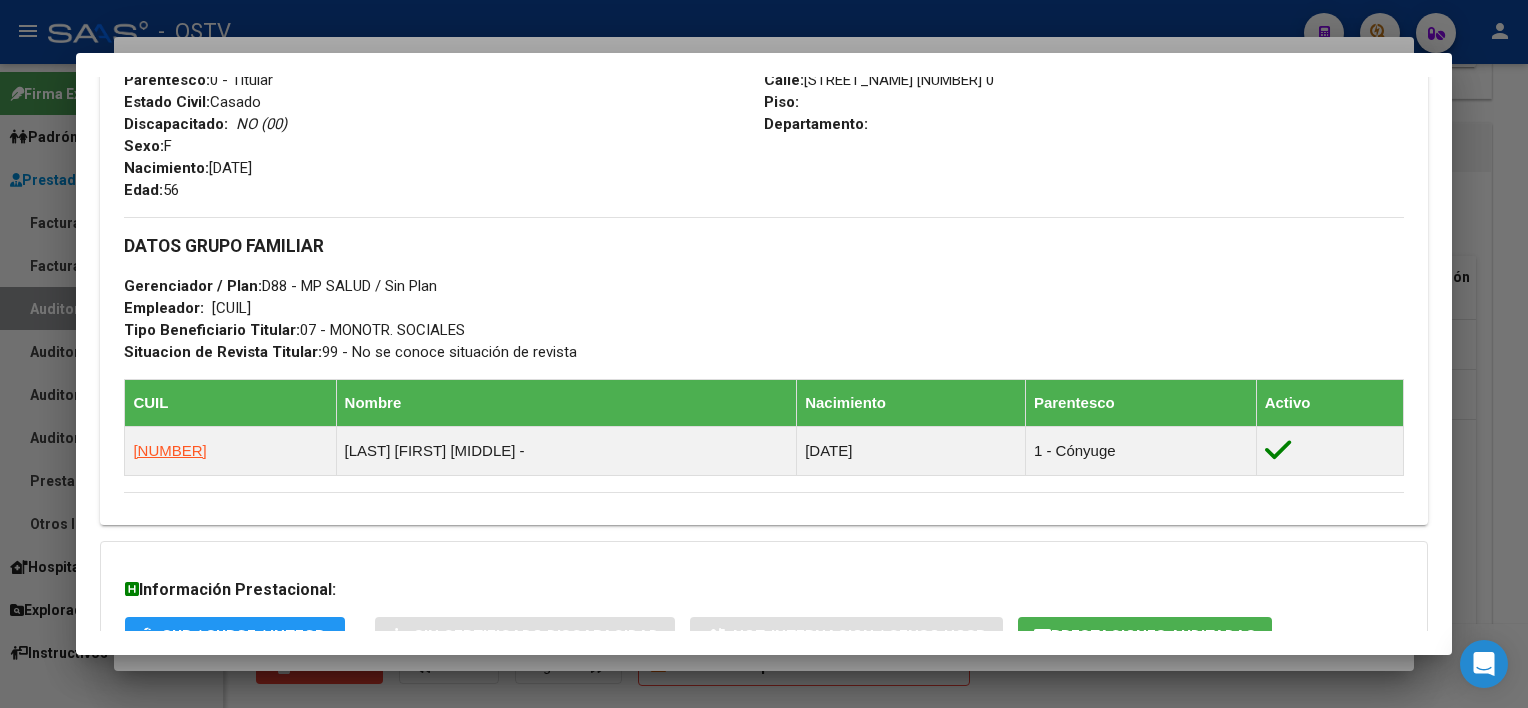 scroll, scrollTop: 984, scrollLeft: 0, axis: vertical 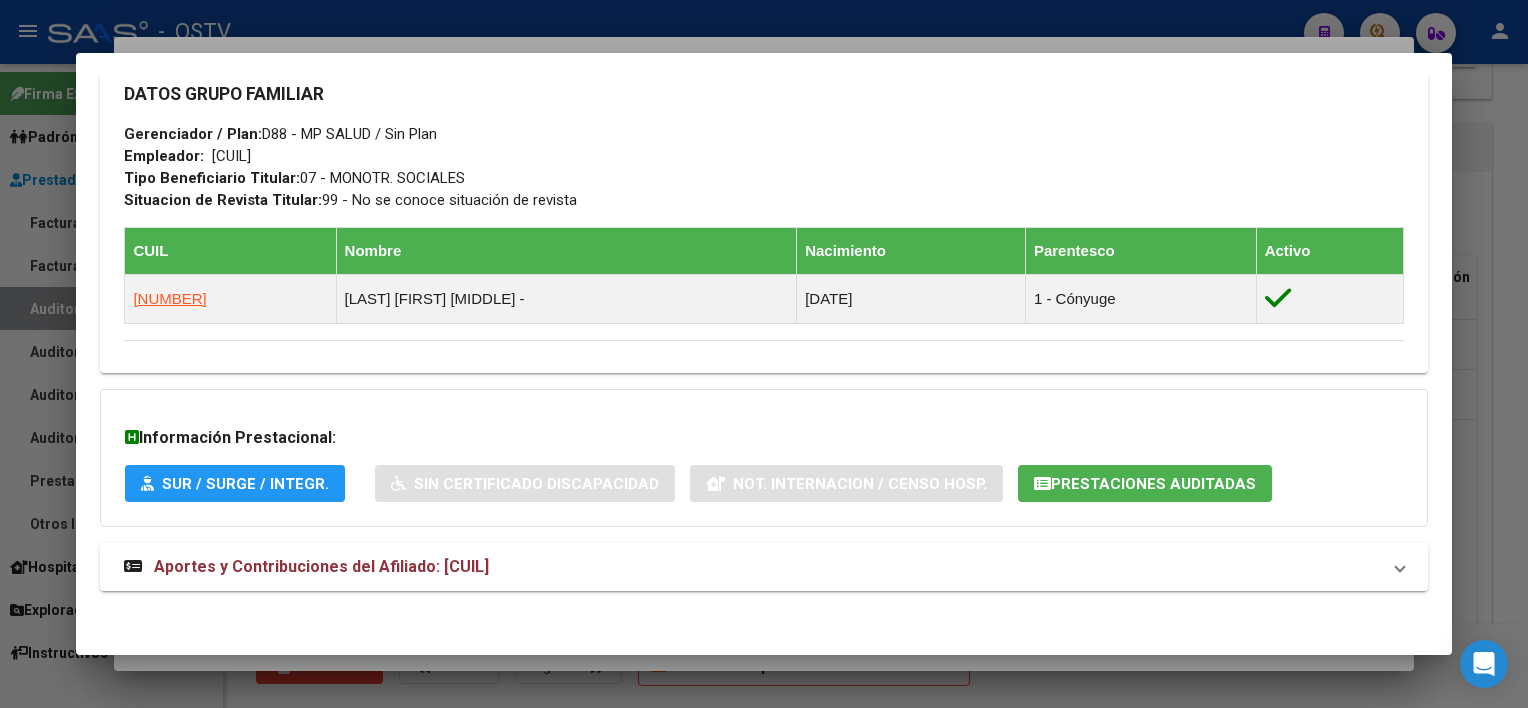 click on "Aportes y Contribuciones del Afiliado: [CUIL]" at bounding box center (321, 566) 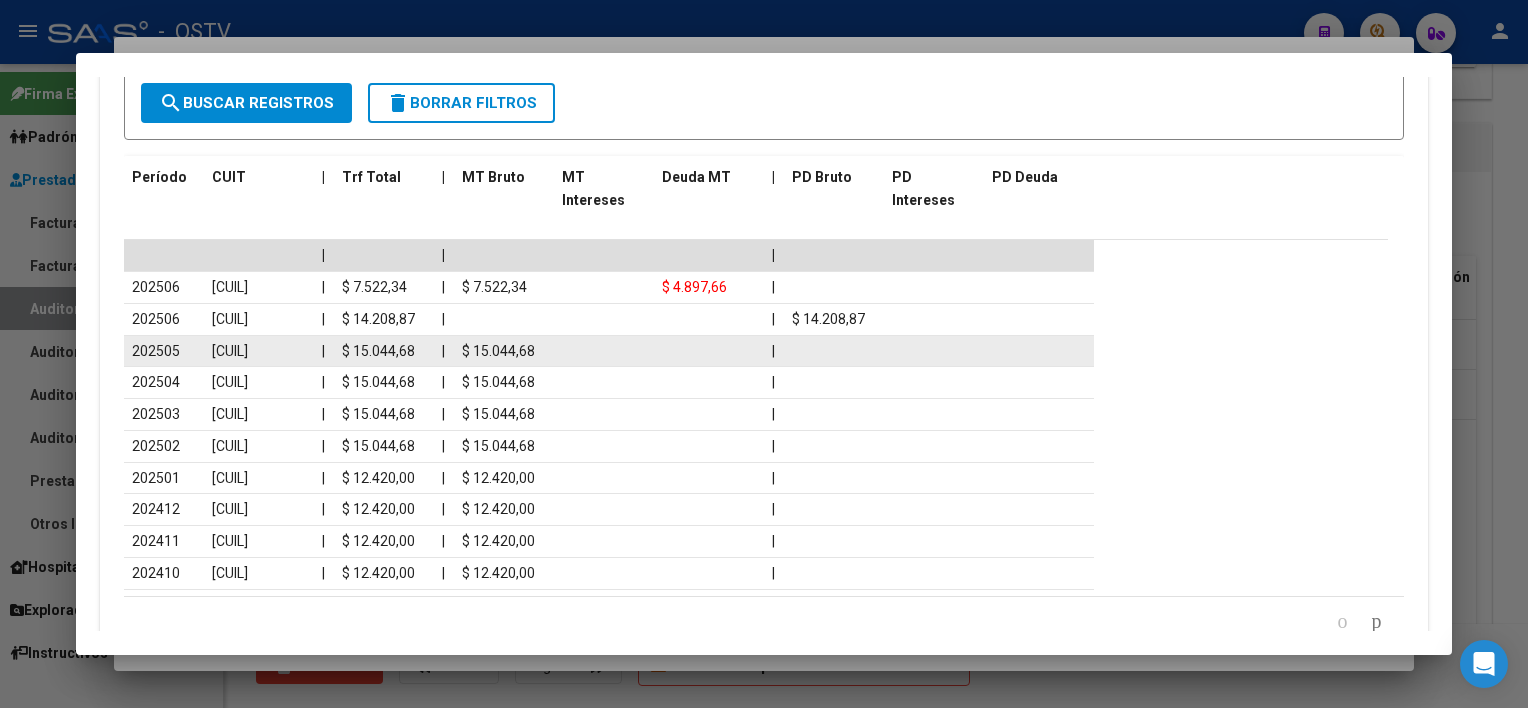 scroll, scrollTop: 1854, scrollLeft: 0, axis: vertical 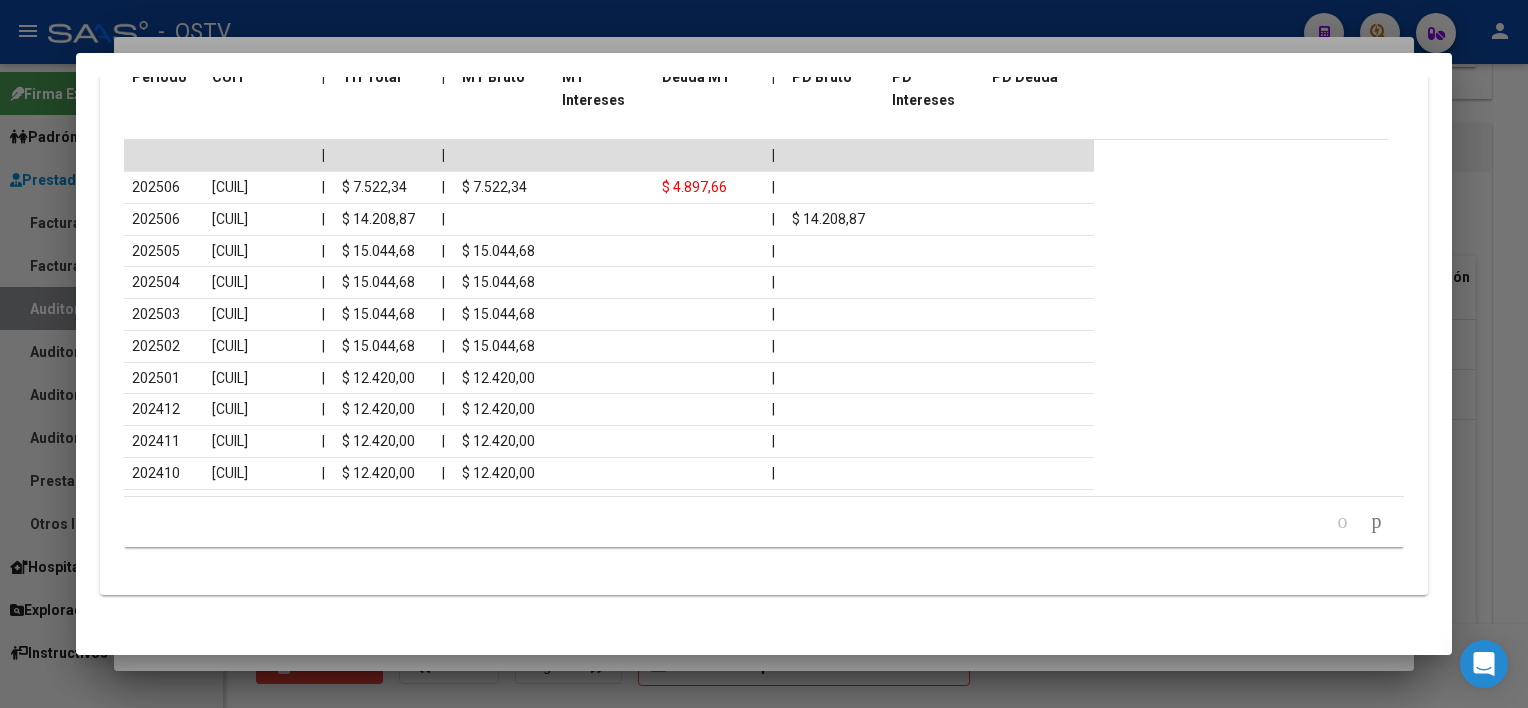 click at bounding box center [764, 354] 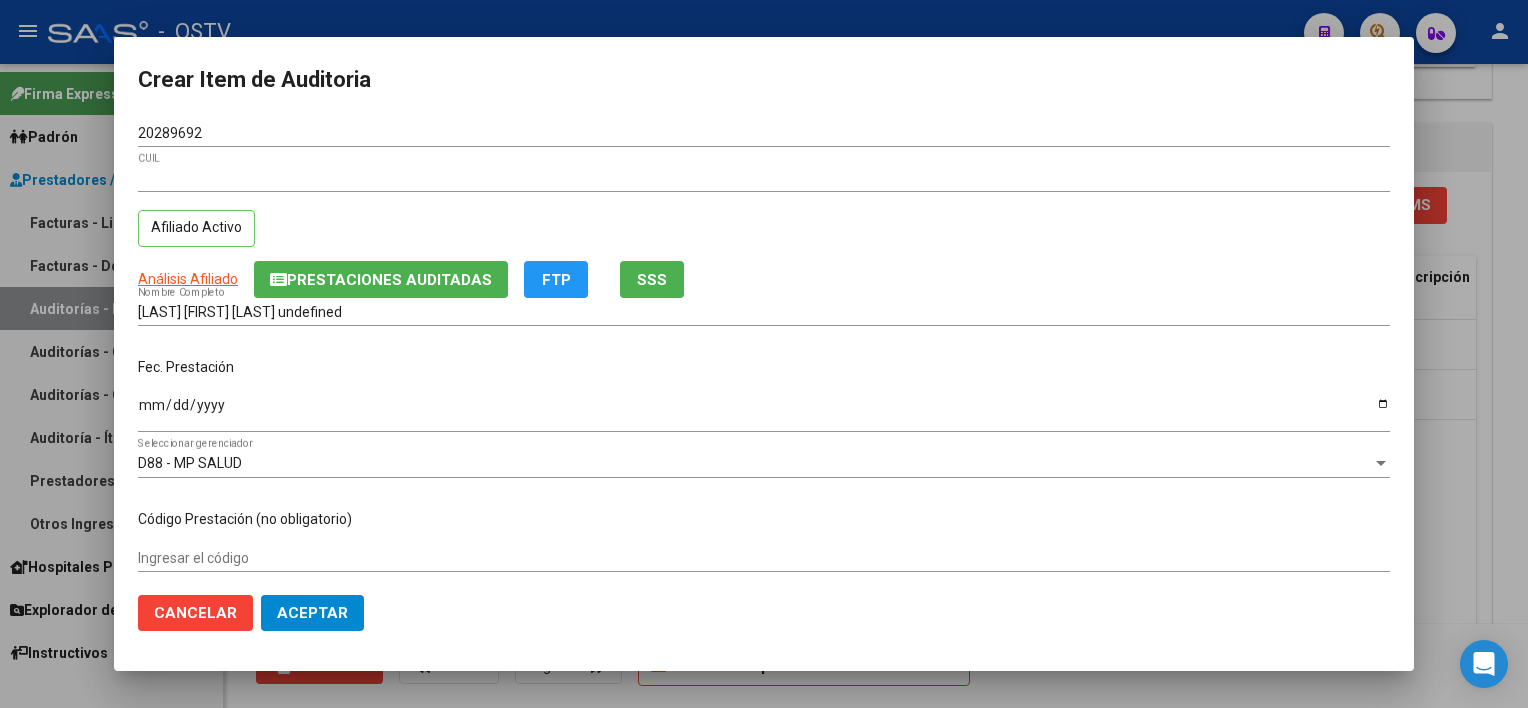 click on "[LAST] [FIRST] [LAST]           undefined Nombre Completo" at bounding box center (764, 312) 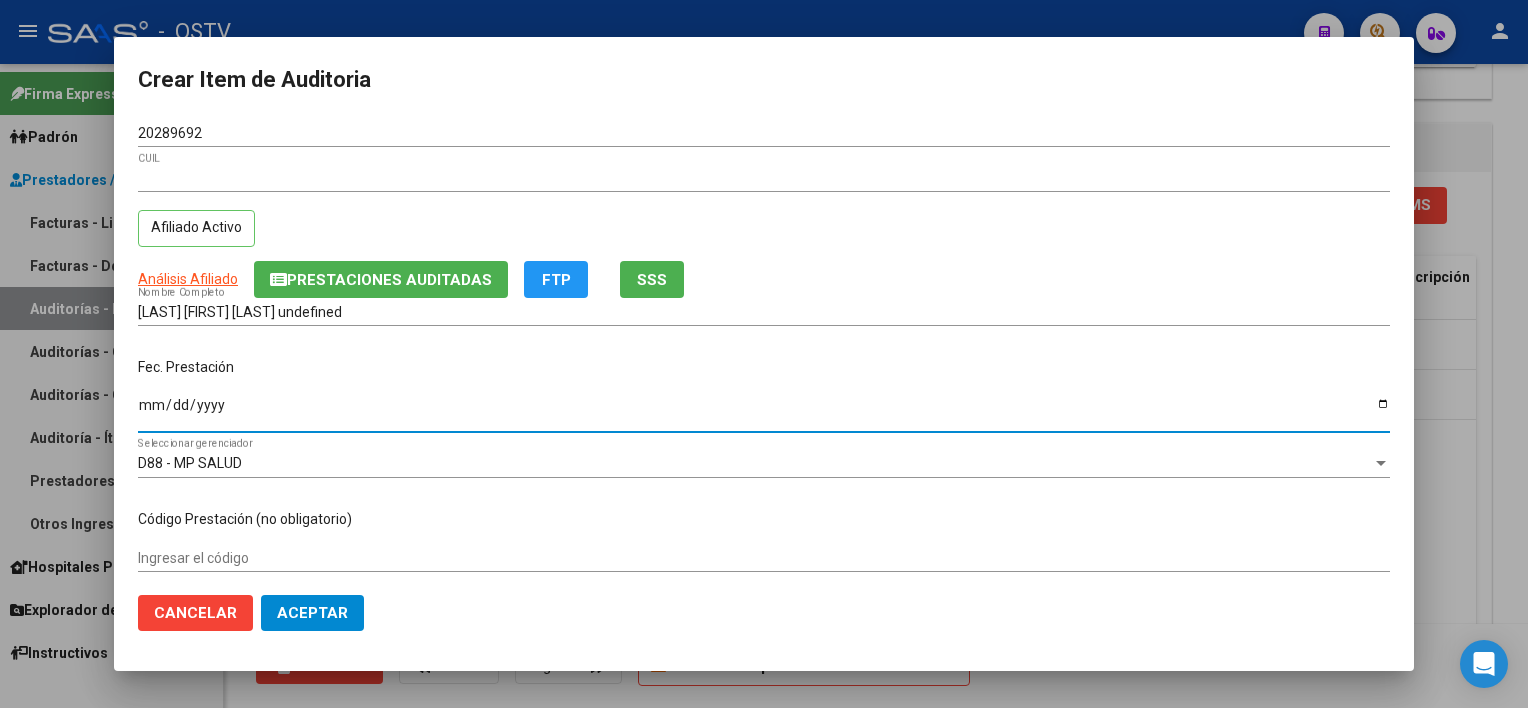 type on "[DATE]" 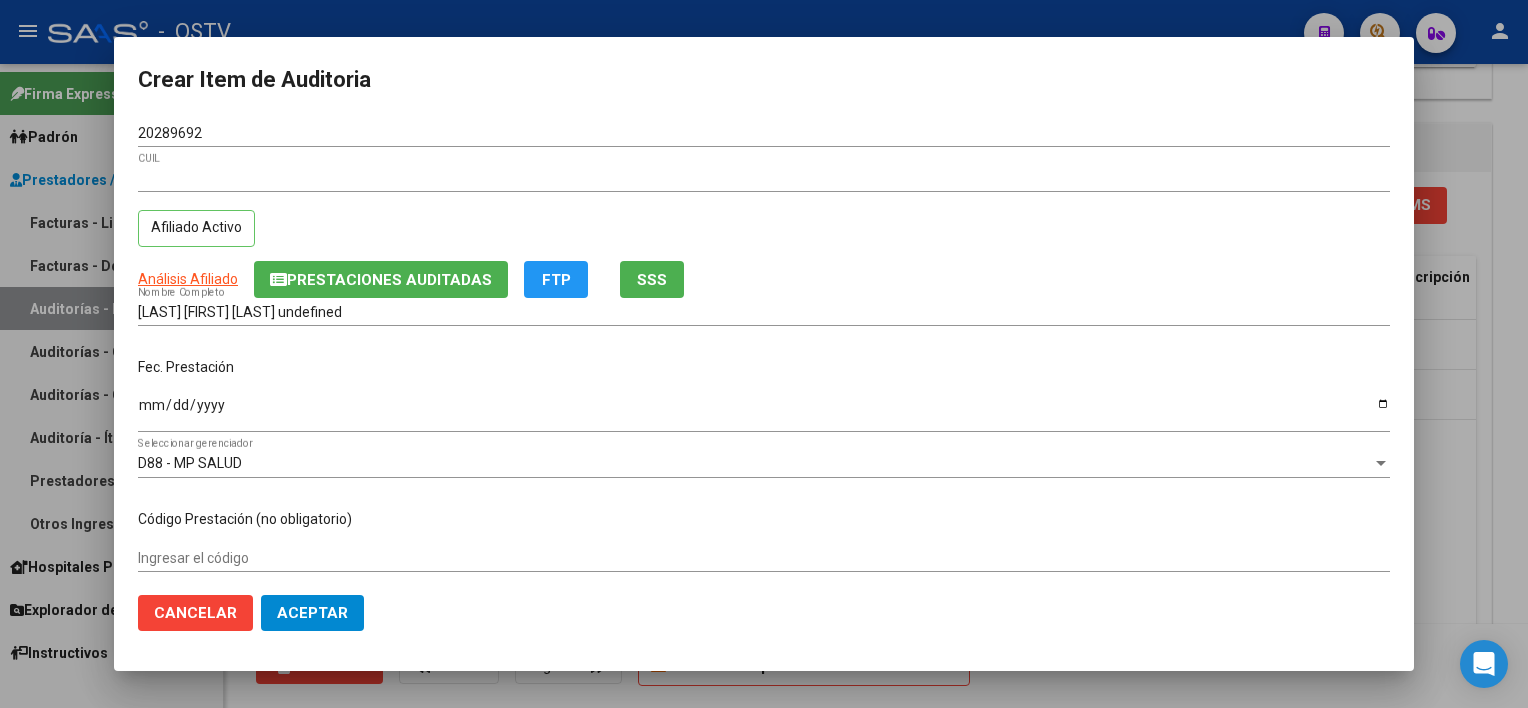 scroll, scrollTop: 303, scrollLeft: 0, axis: vertical 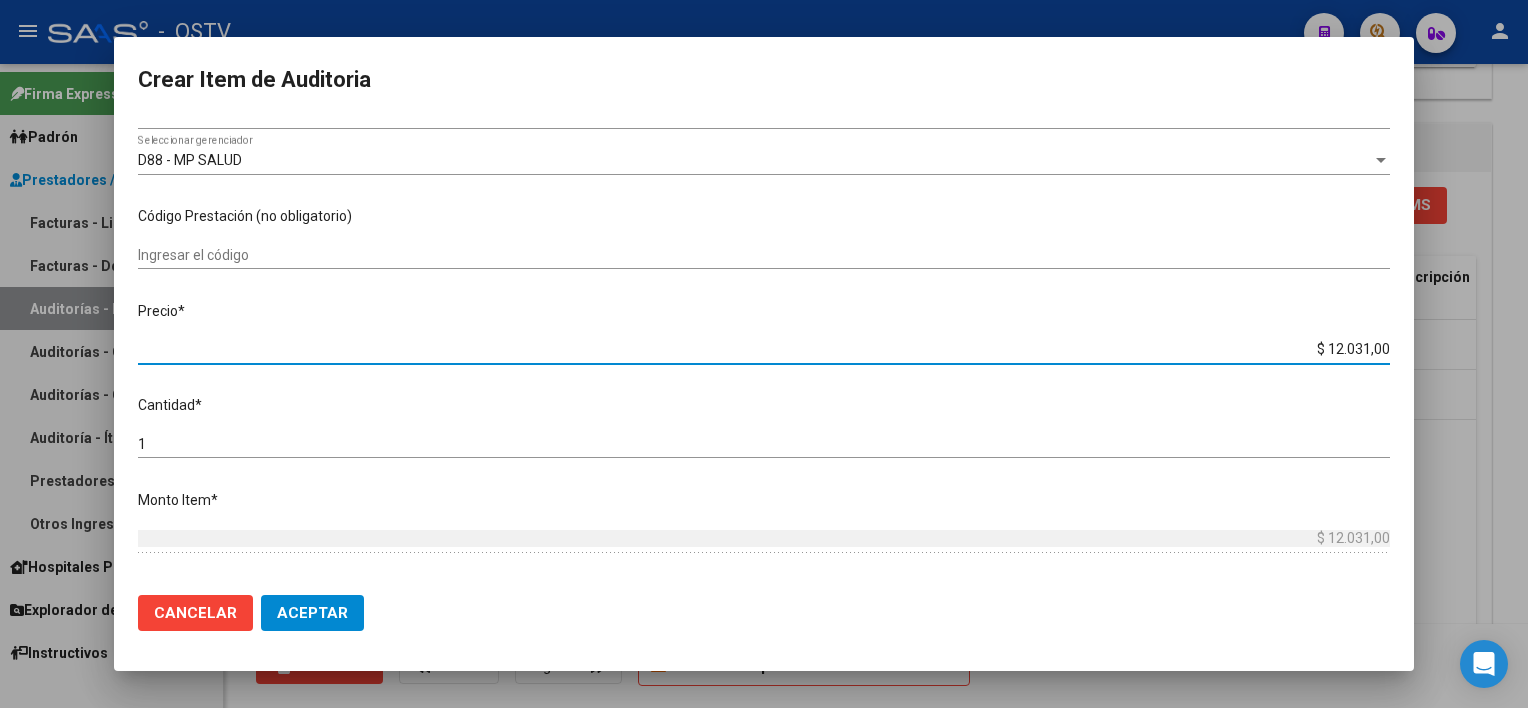 type on "$ 0,07" 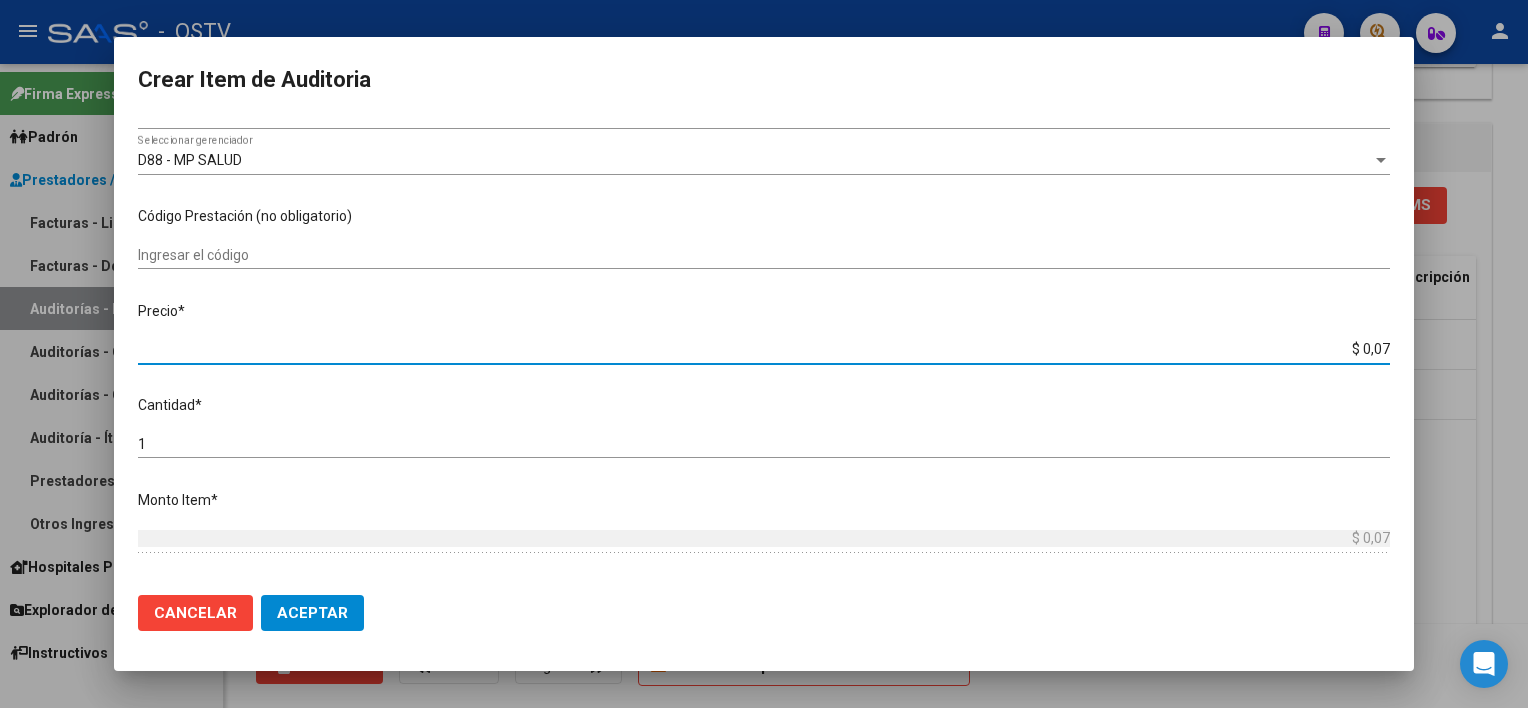 type on "$ 0,72" 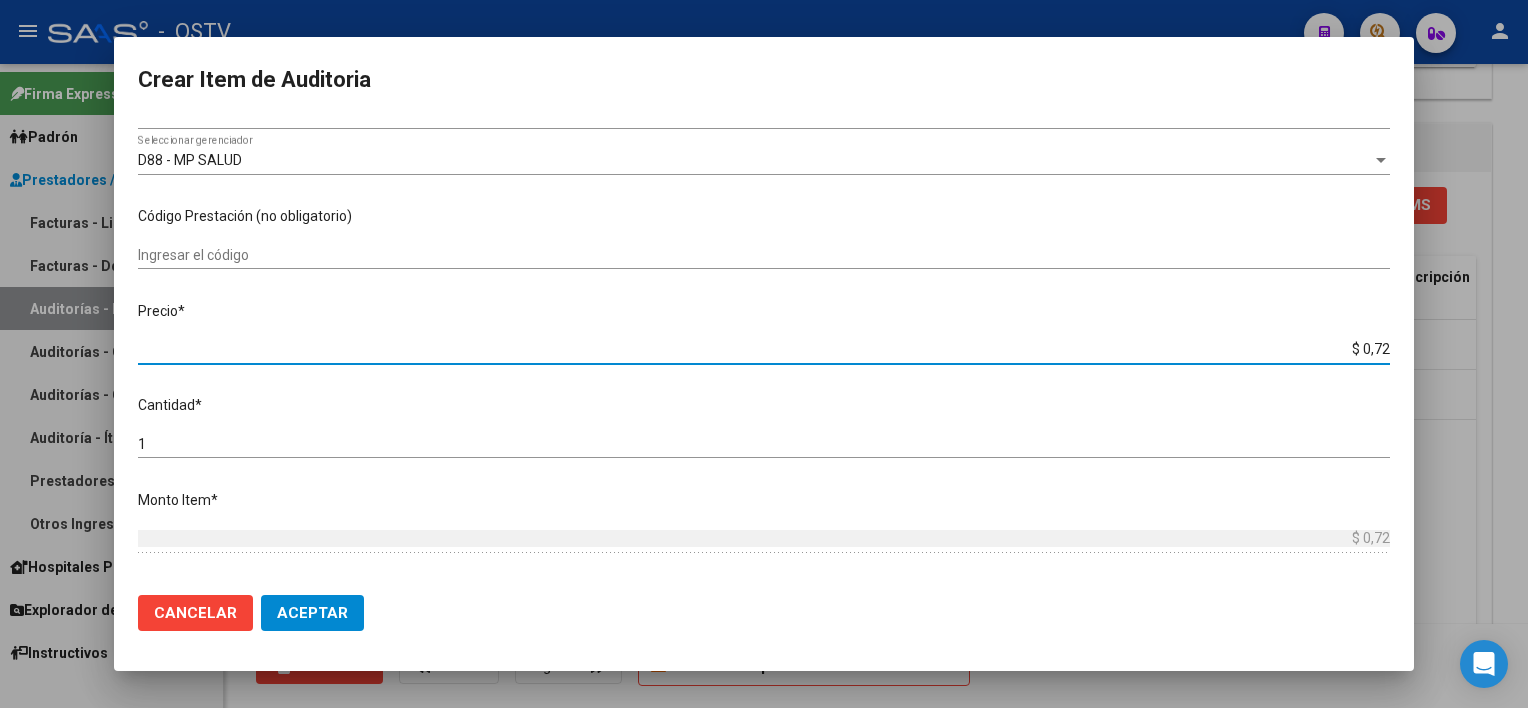 type on "$ 7,24" 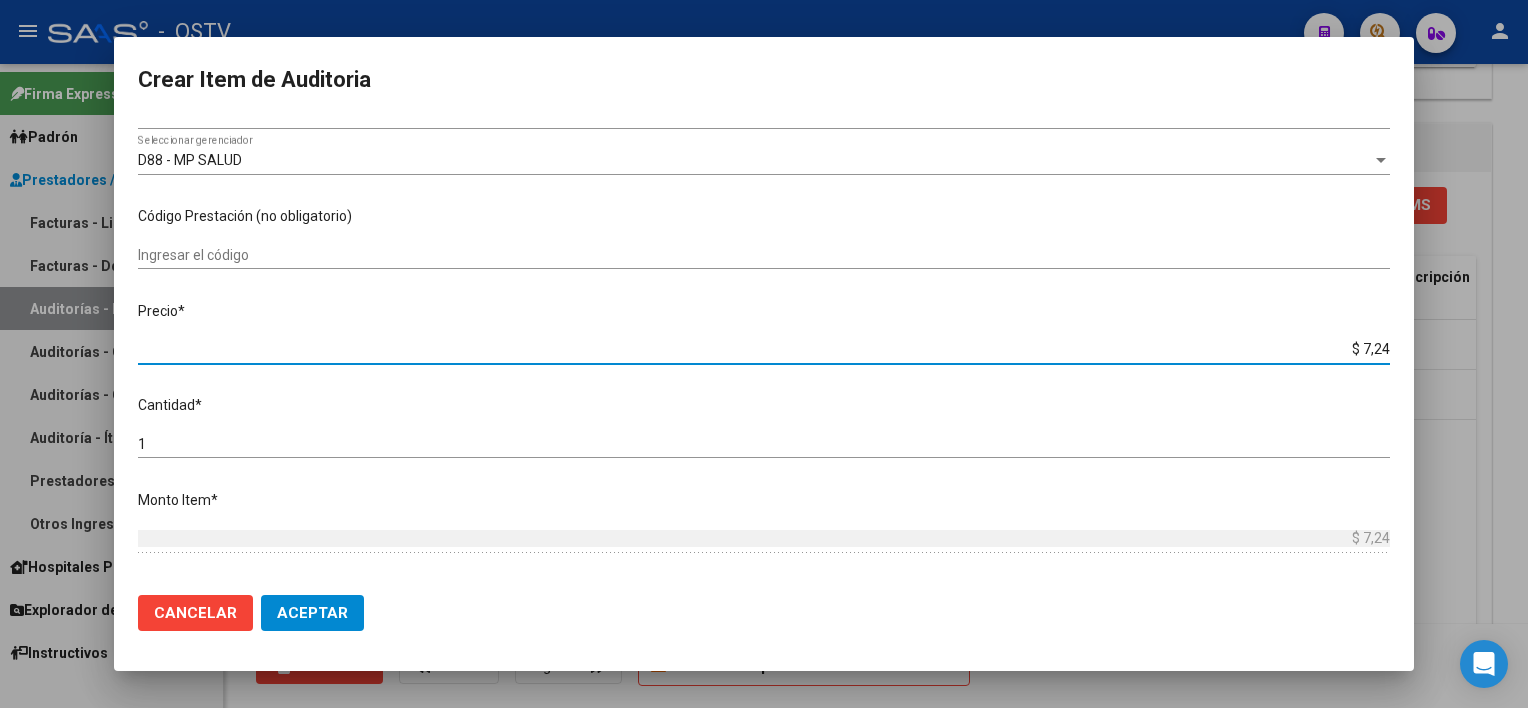 type on "$ 72,44" 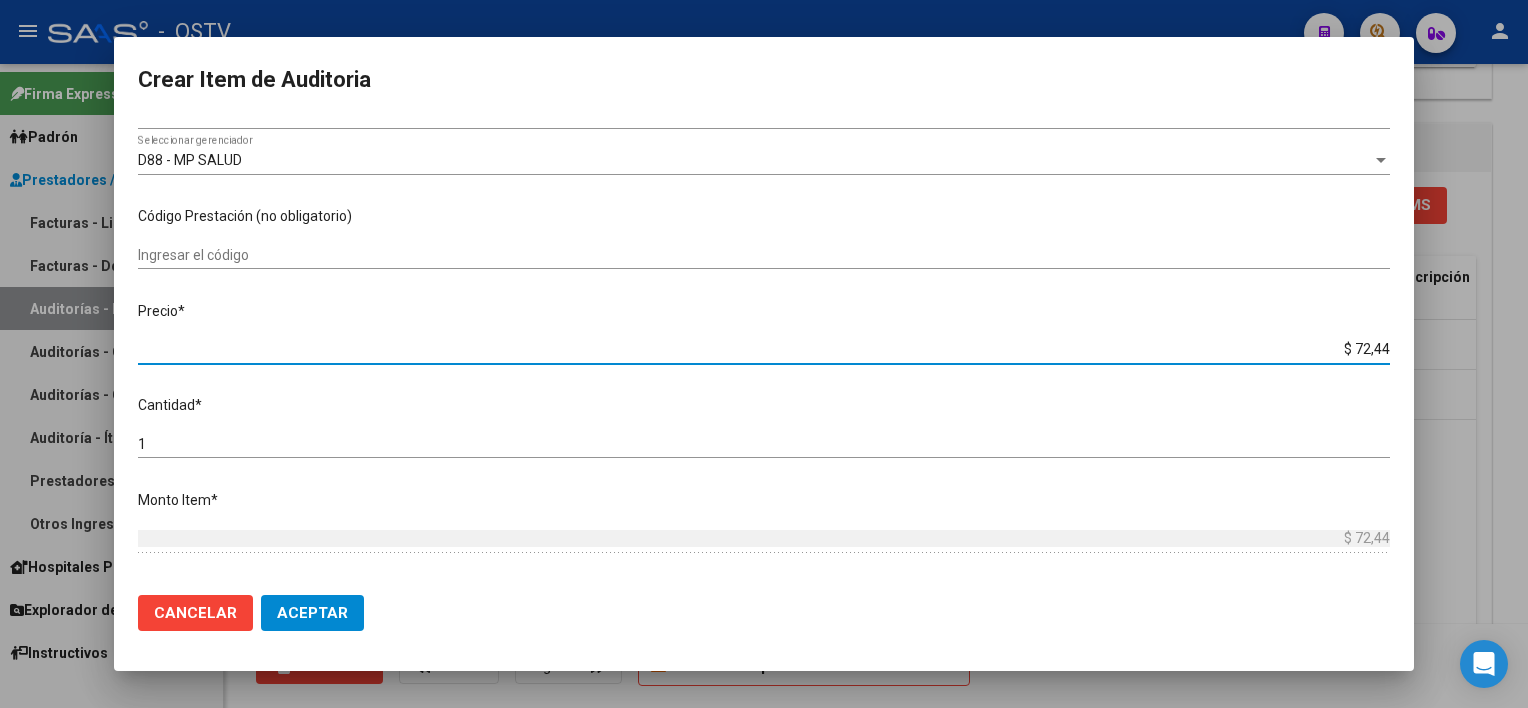 type on "$ 724,40" 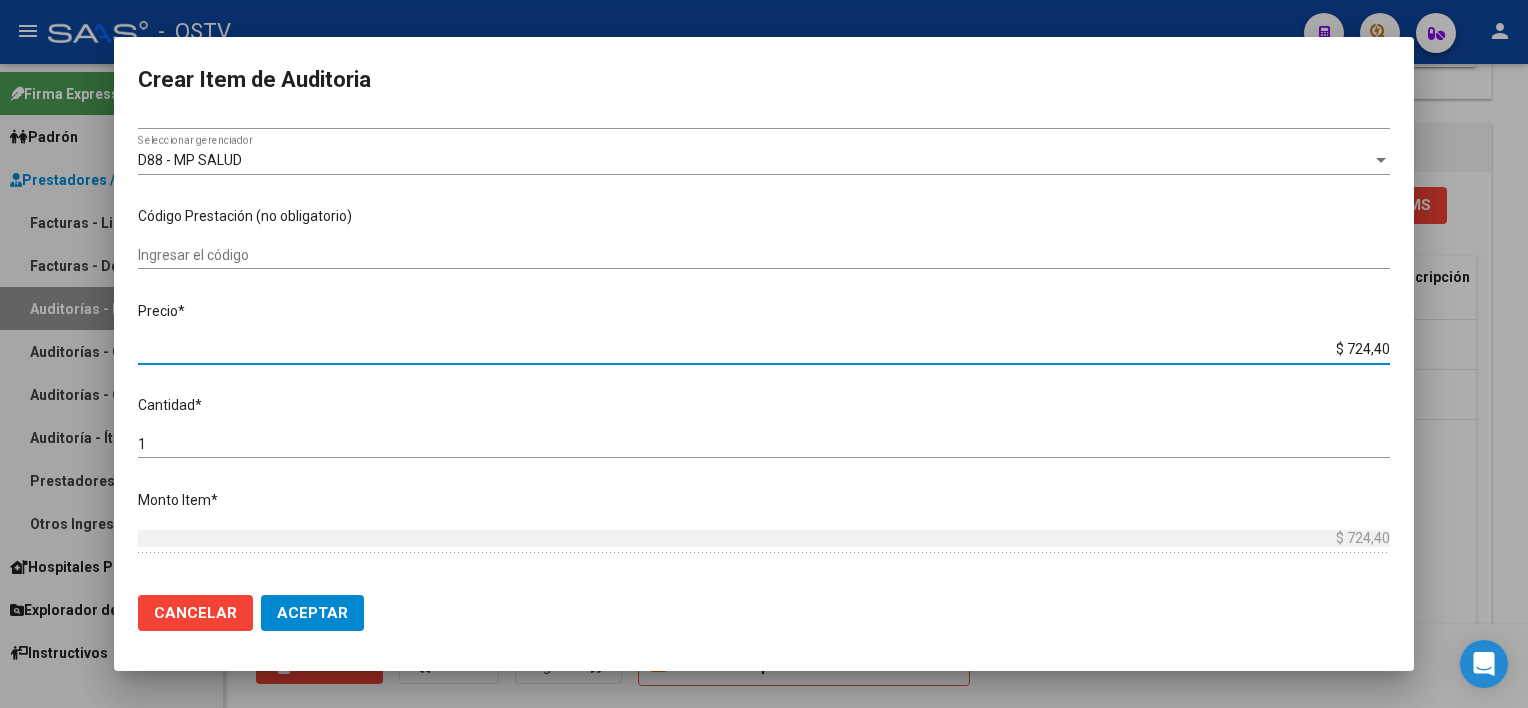 type on "$ 7.244,00" 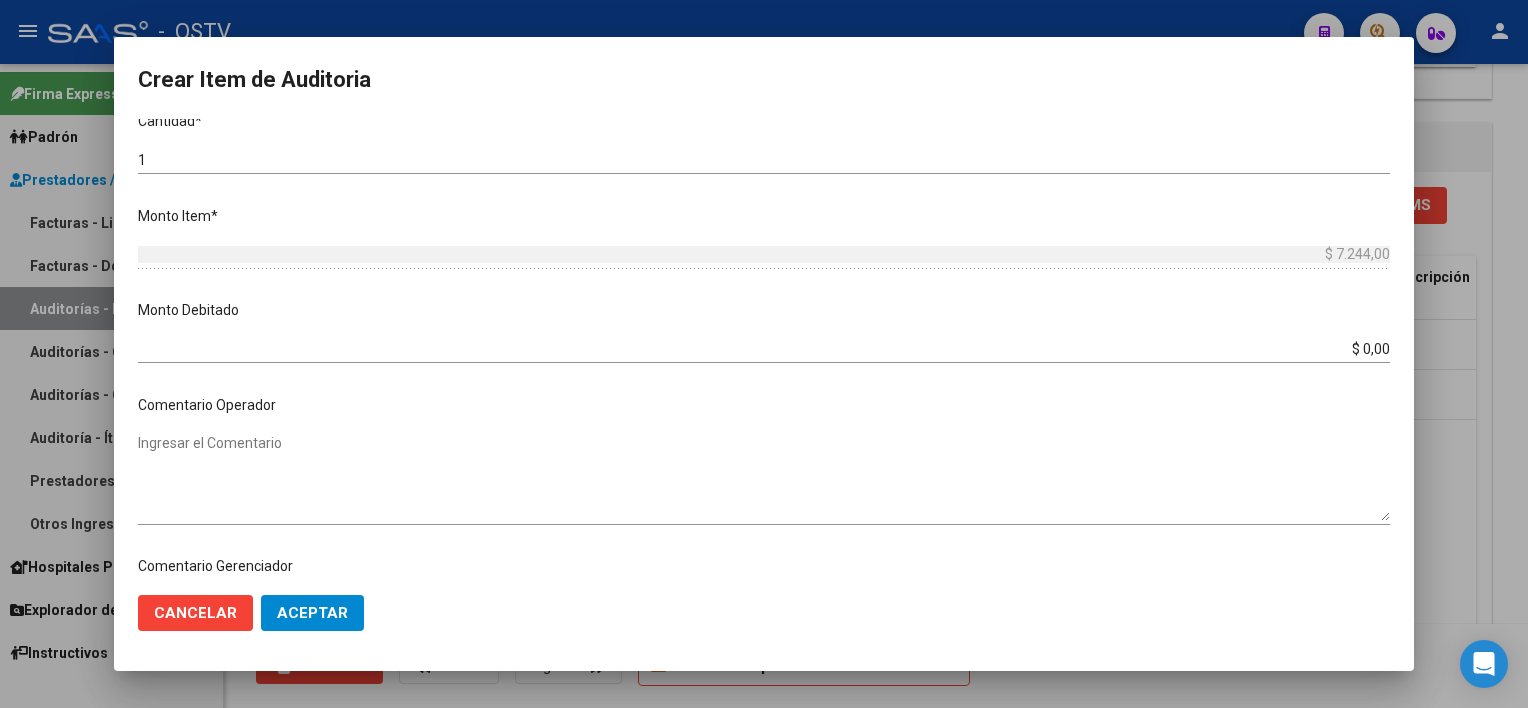 scroll, scrollTop: 1004, scrollLeft: 0, axis: vertical 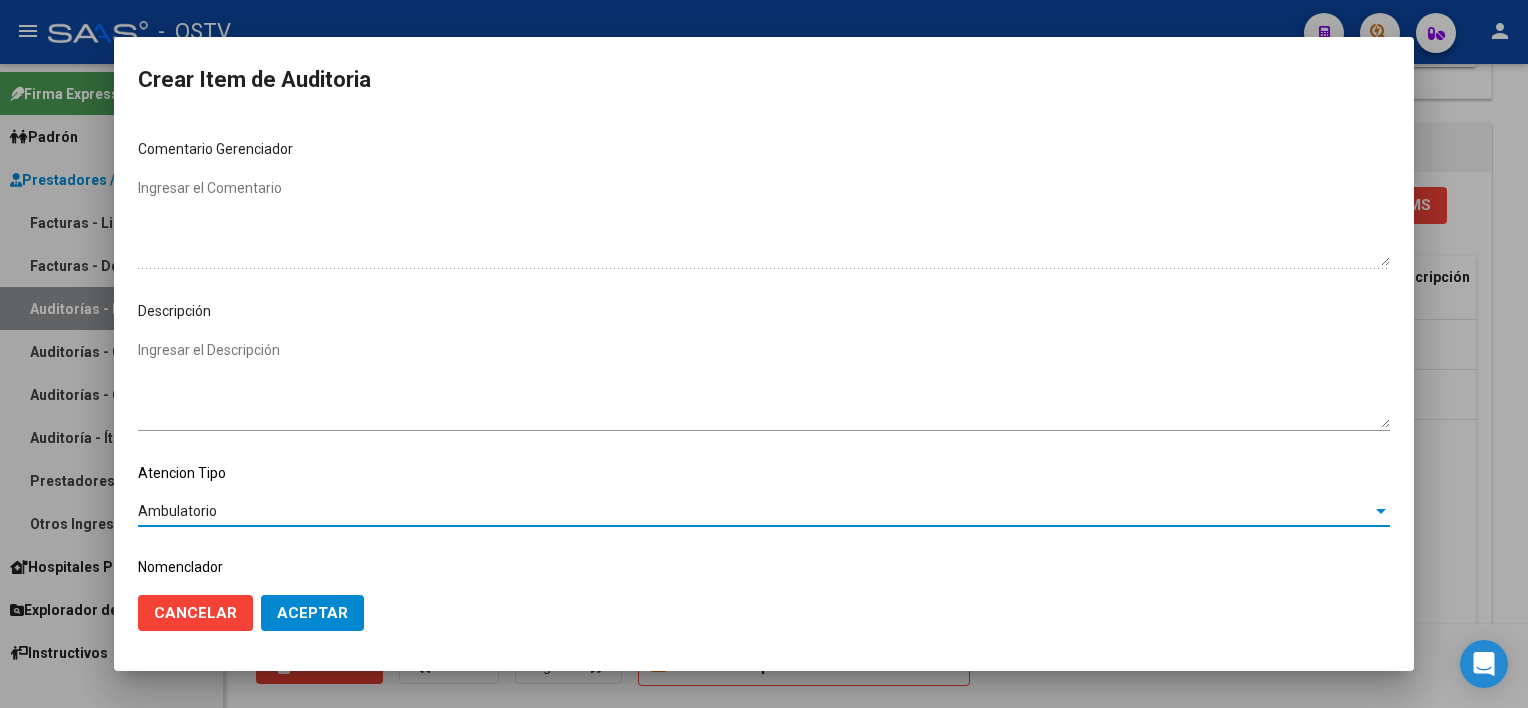 click on "Aceptar" 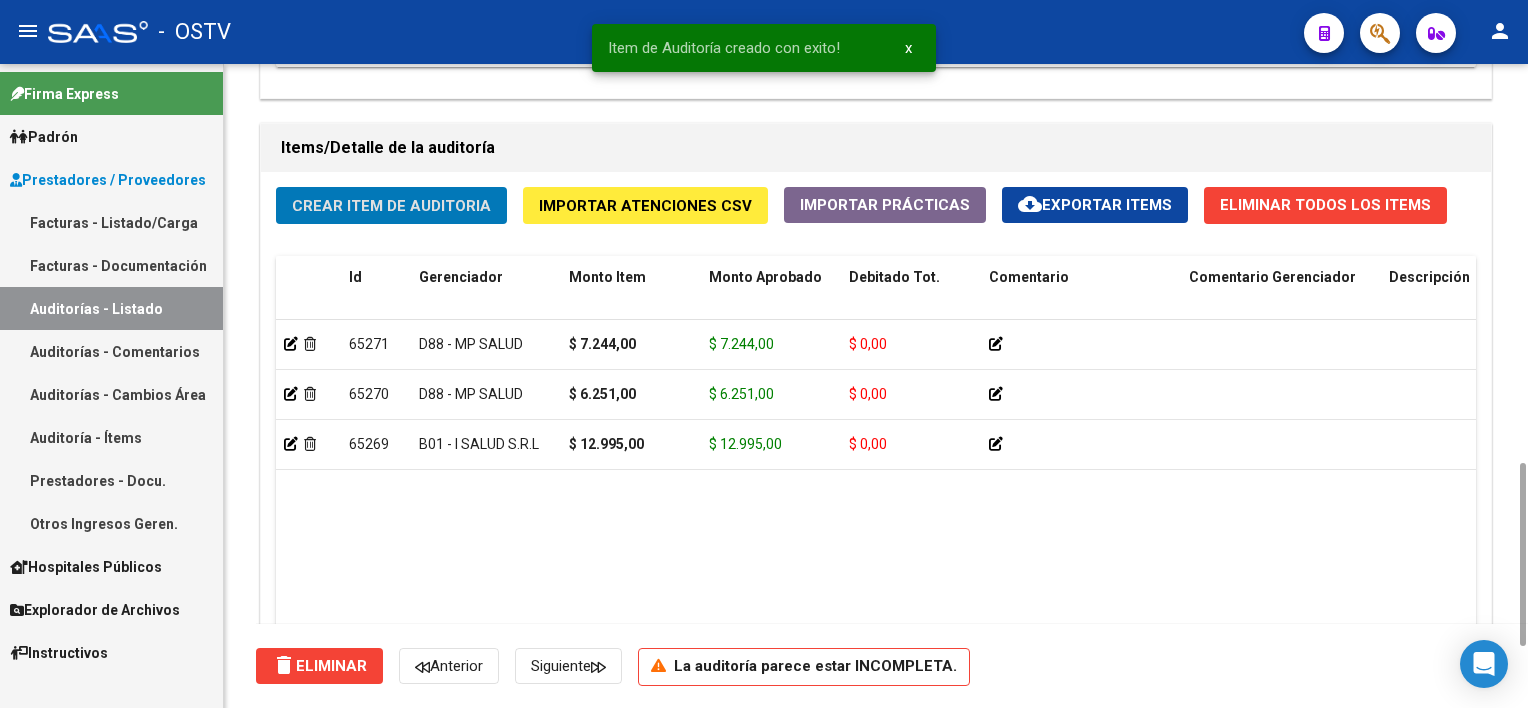 click on "Crear Item de Auditoria" 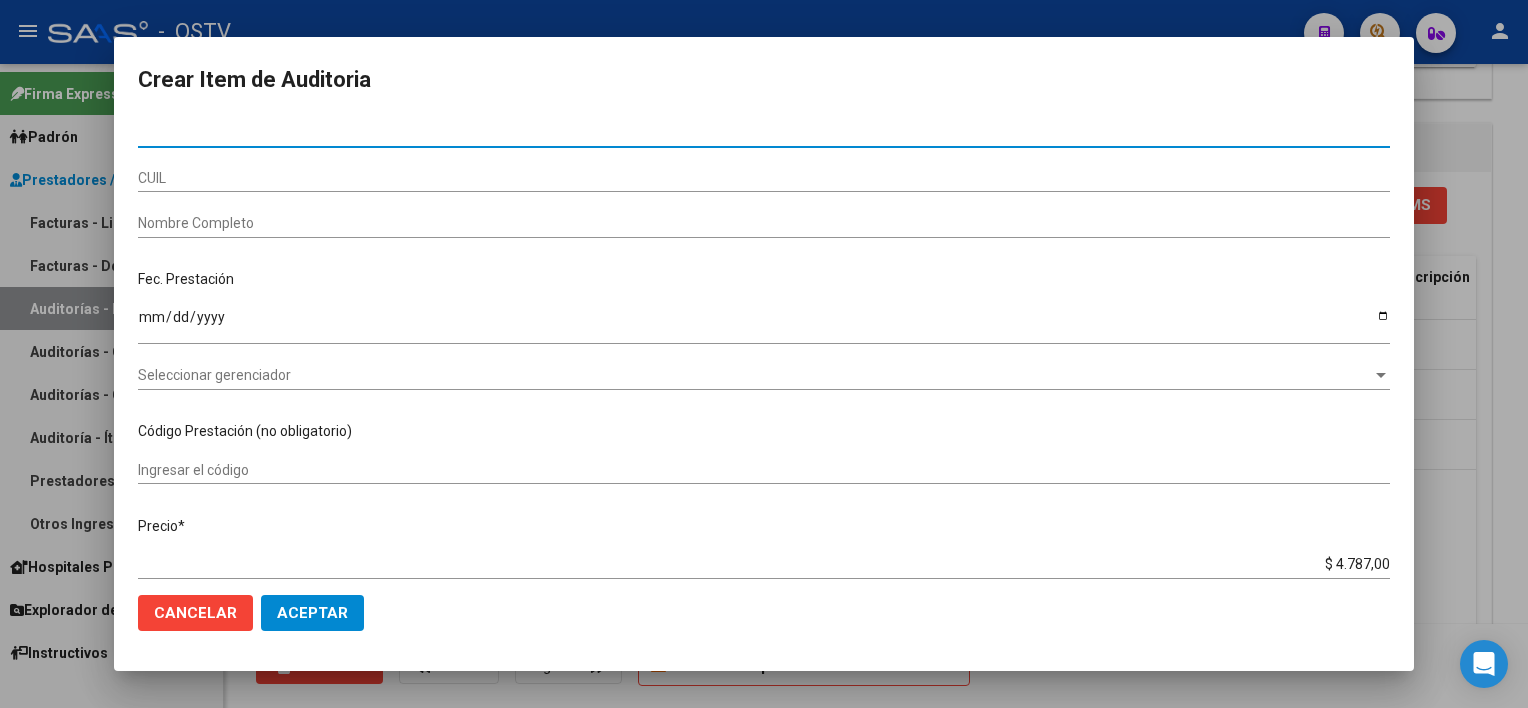 type on "[NUMBER]" 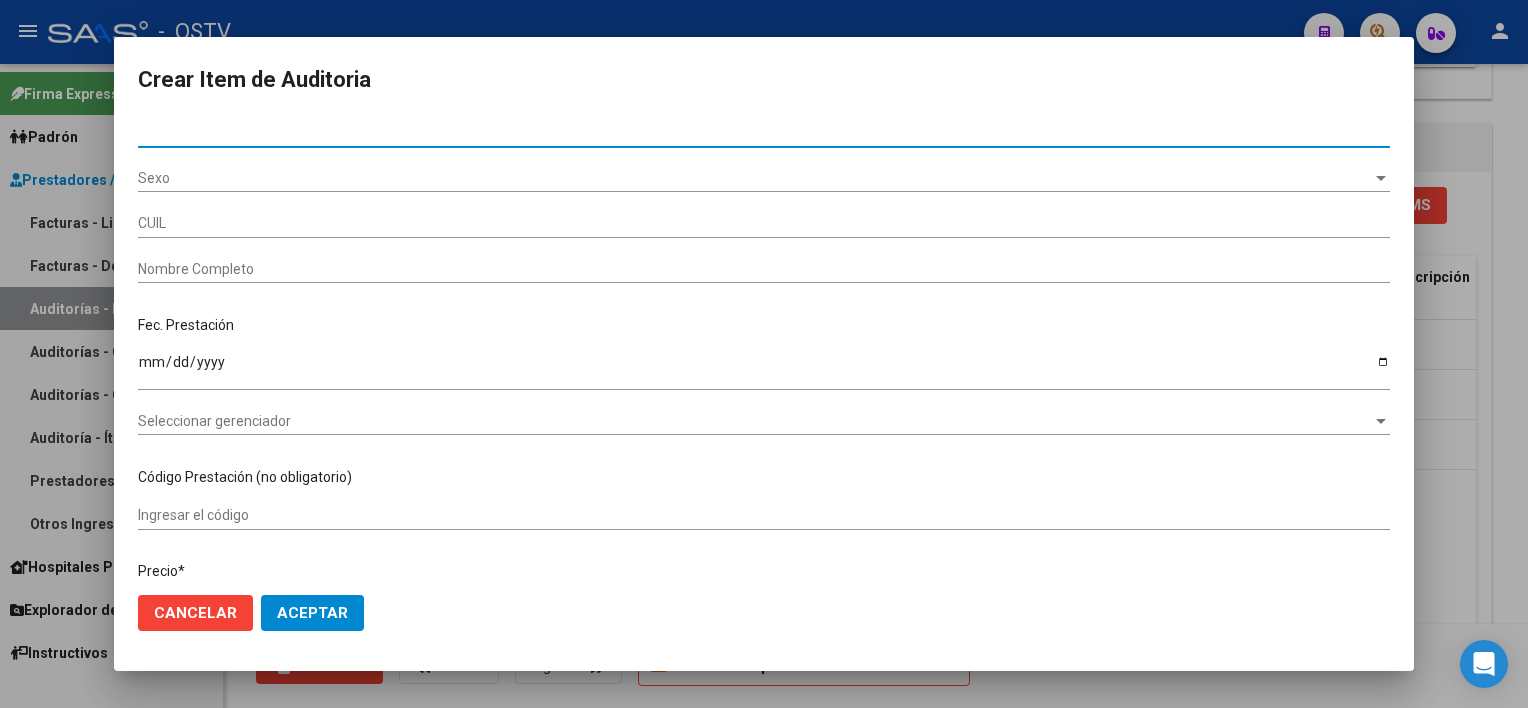 type on "[CUIL]" 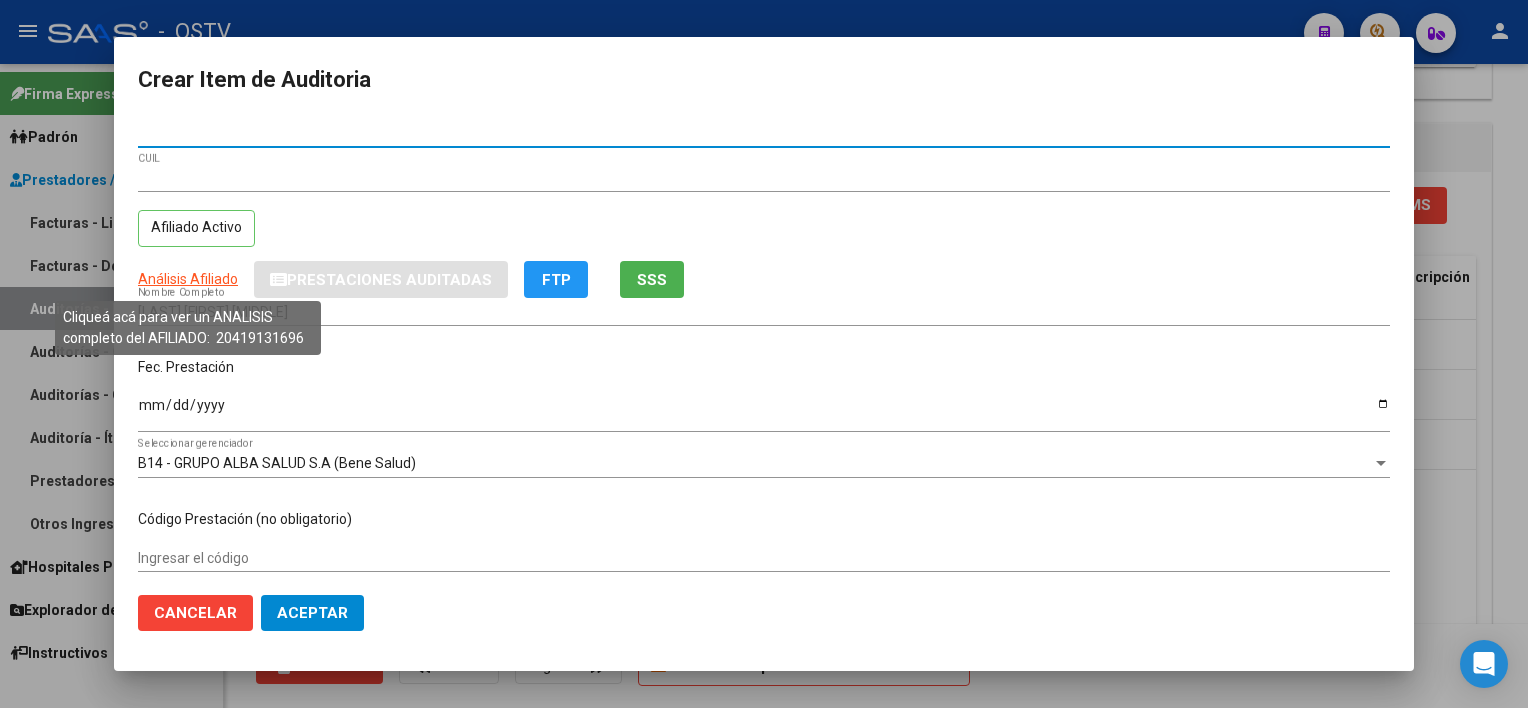 type on "[NUMBER]" 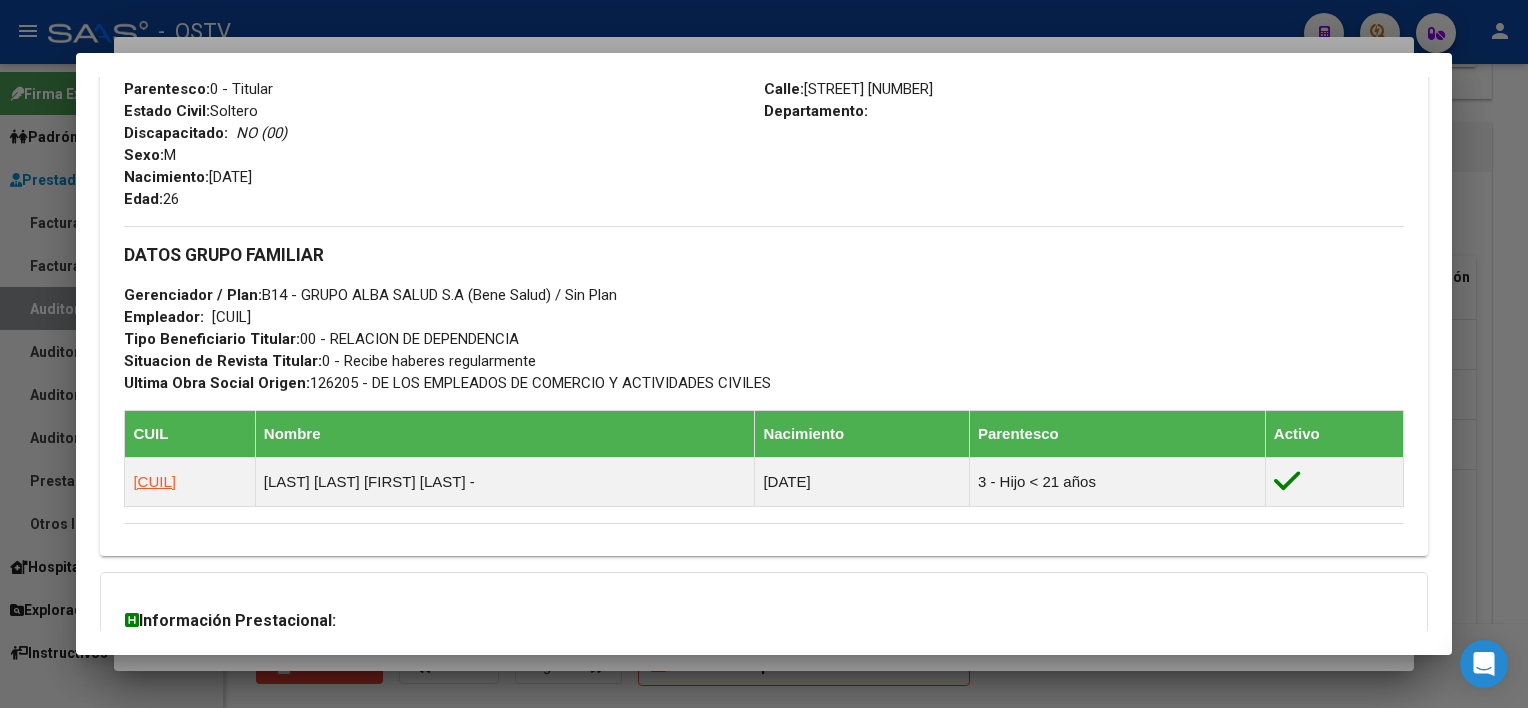 scroll, scrollTop: 984, scrollLeft: 0, axis: vertical 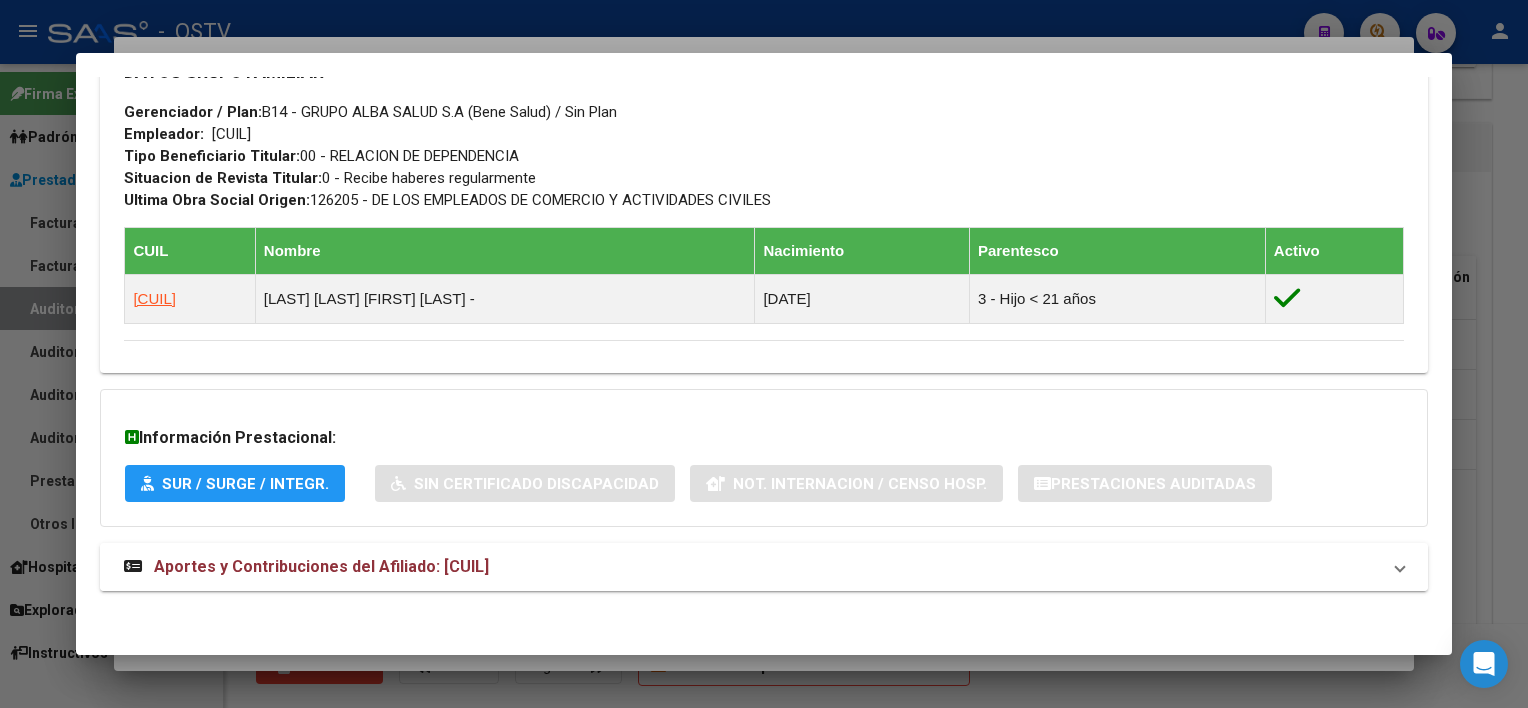 click on "Aportes y Contribuciones del Afiliado: [CUIL]" at bounding box center [321, 566] 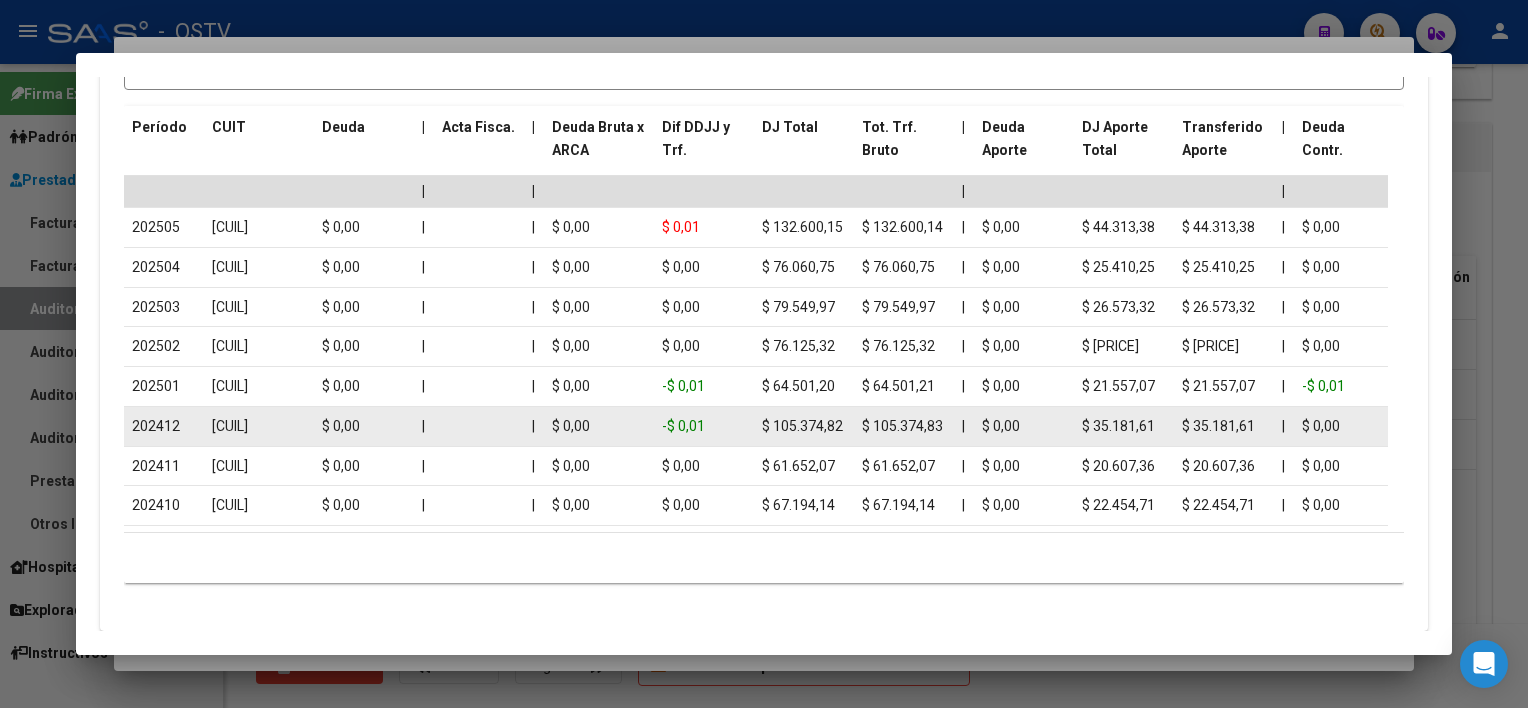 scroll, scrollTop: 1856, scrollLeft: 0, axis: vertical 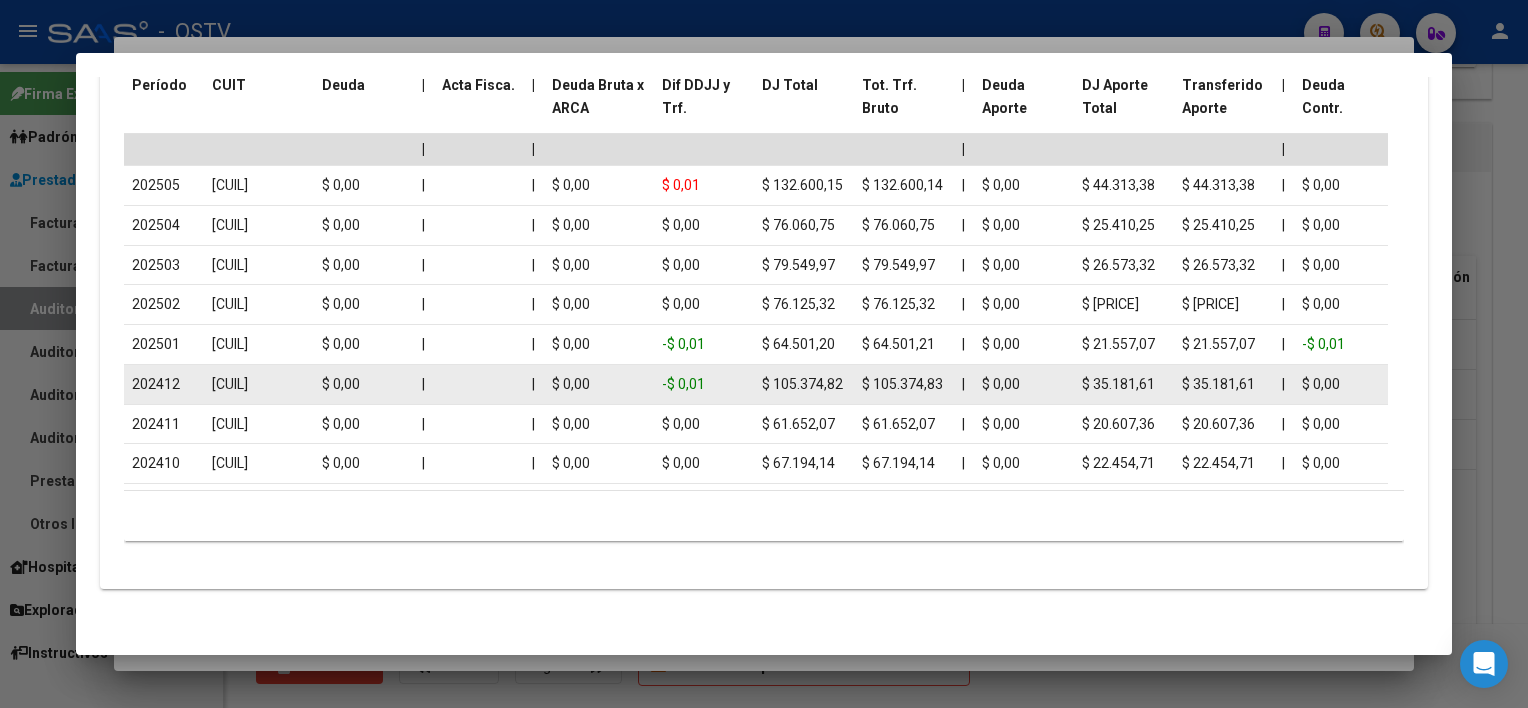 drag, startPoint x: 305, startPoint y: 370, endPoint x: 482, endPoint y: 370, distance: 177 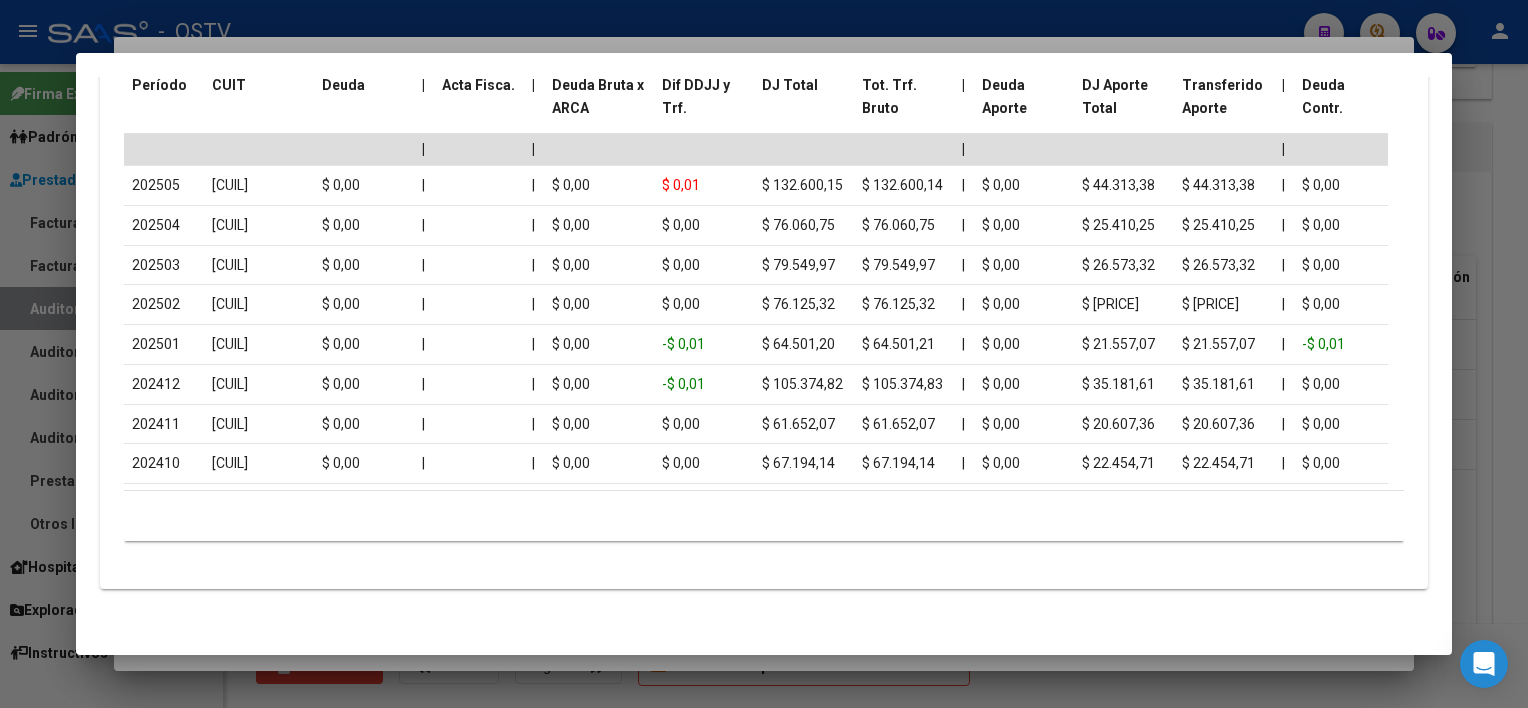 click at bounding box center (764, 354) 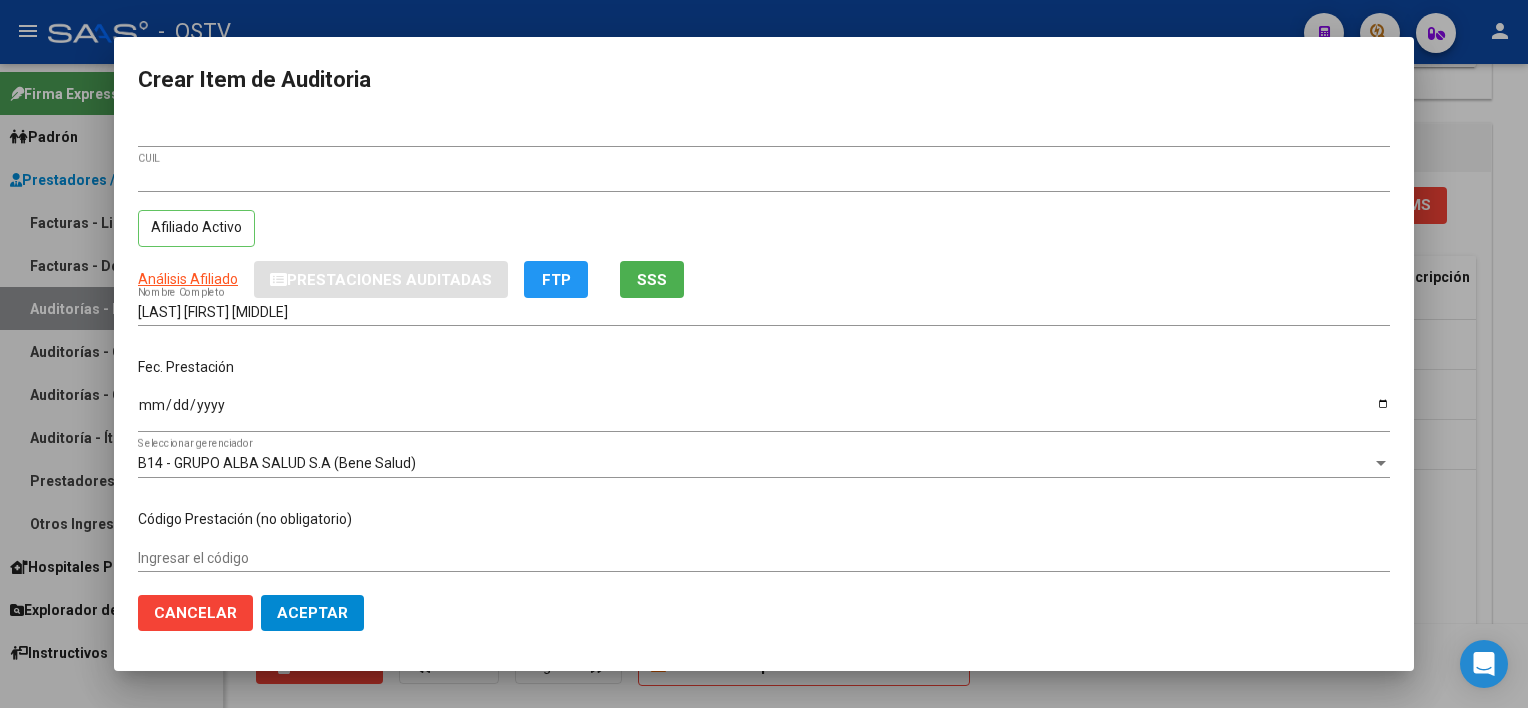 click on "[LAST] [FIRST] [MIDDLE]" at bounding box center [764, 312] 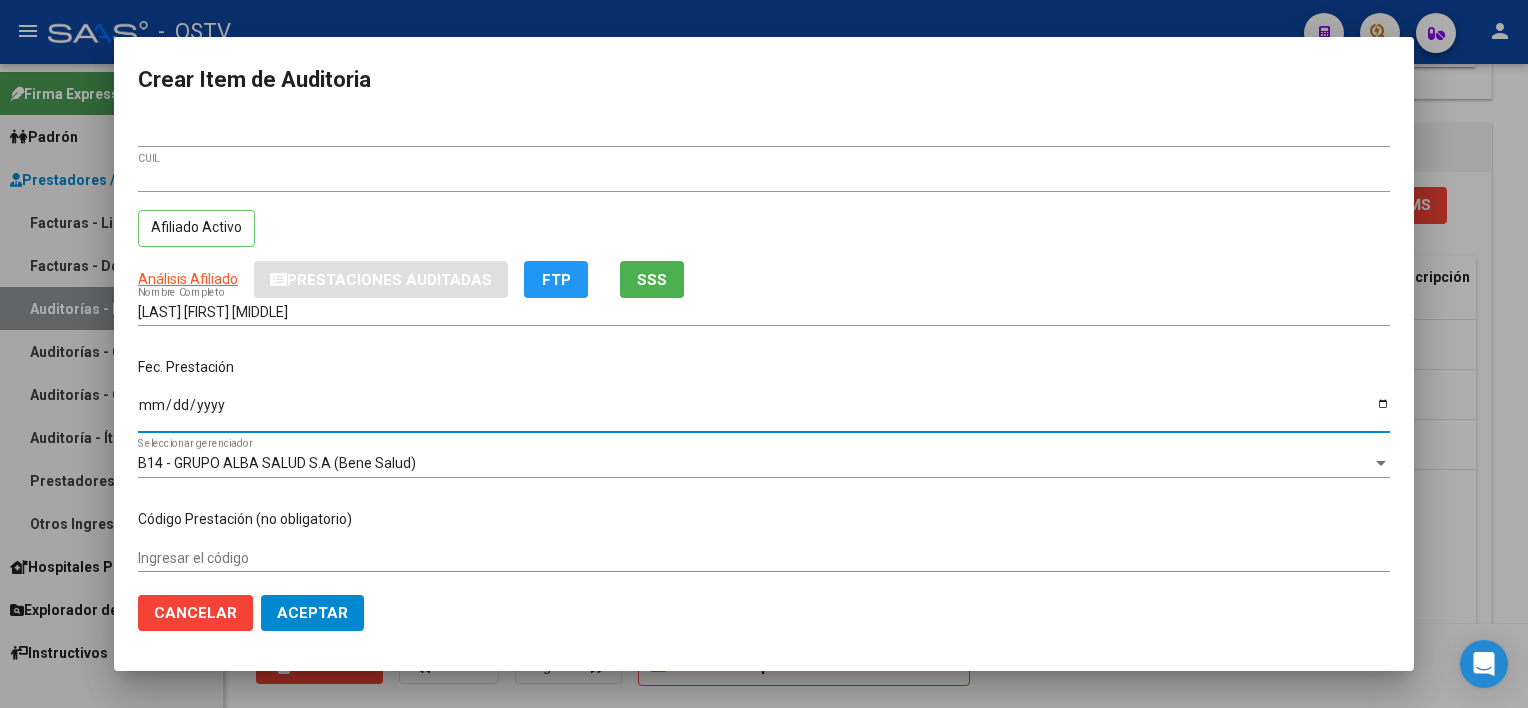 type on "[DATE]" 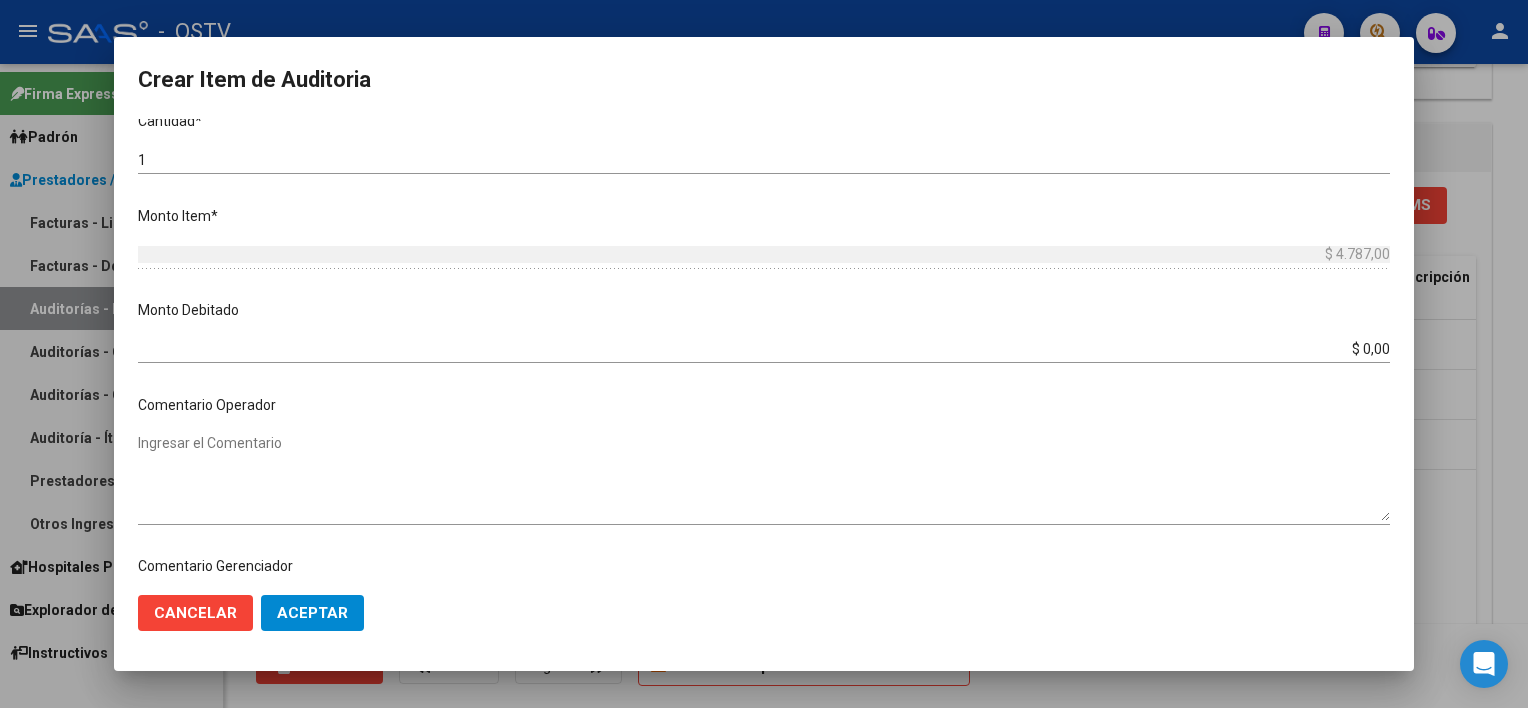 scroll, scrollTop: 1004, scrollLeft: 0, axis: vertical 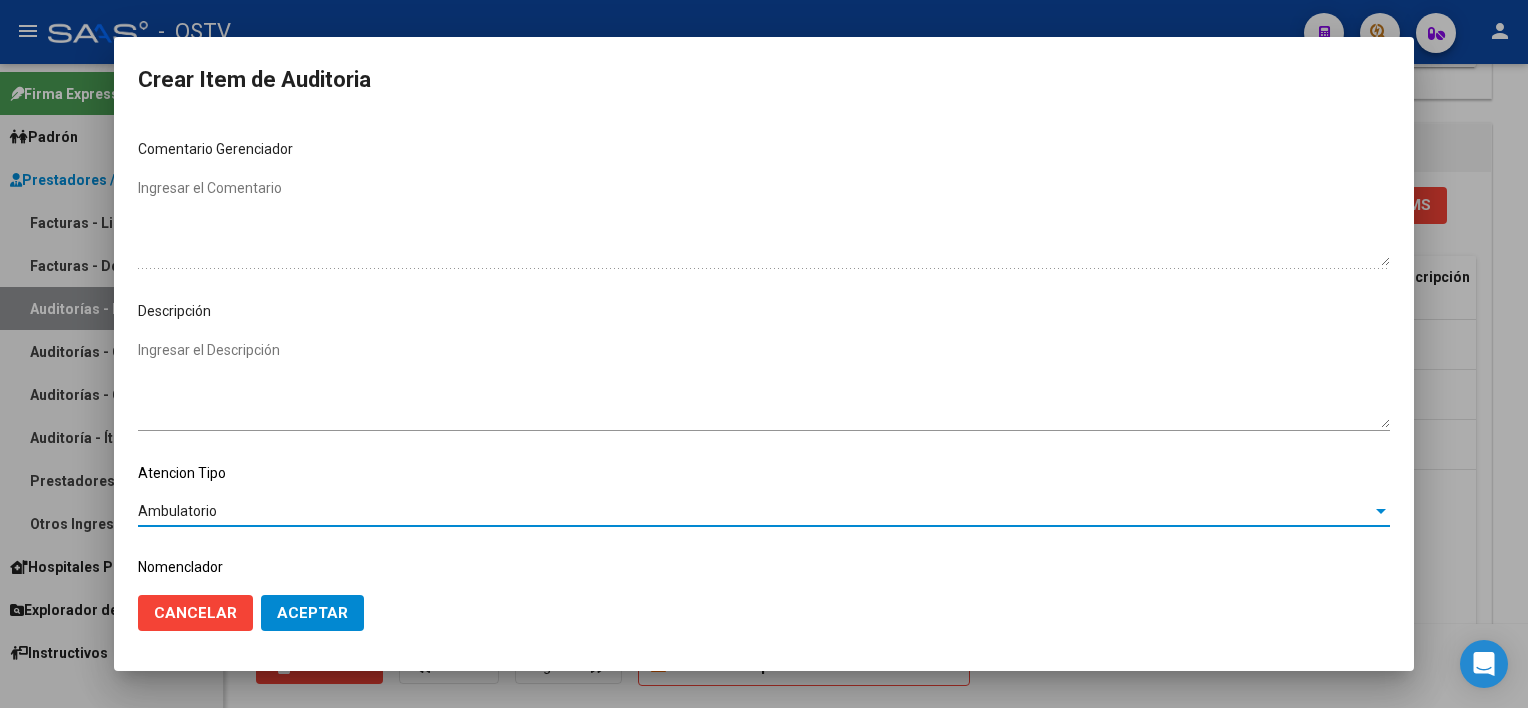 click on "Aceptar" 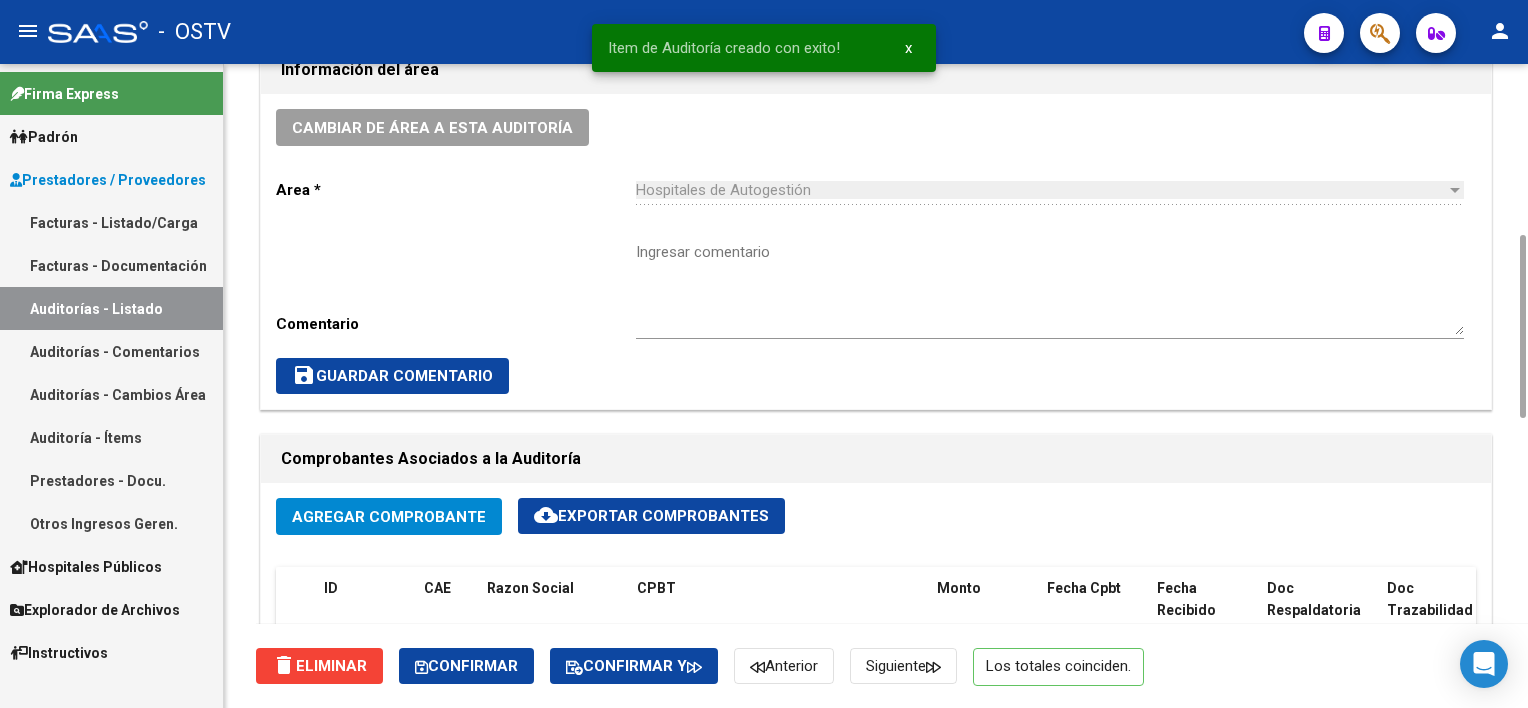 scroll, scrollTop: 400, scrollLeft: 0, axis: vertical 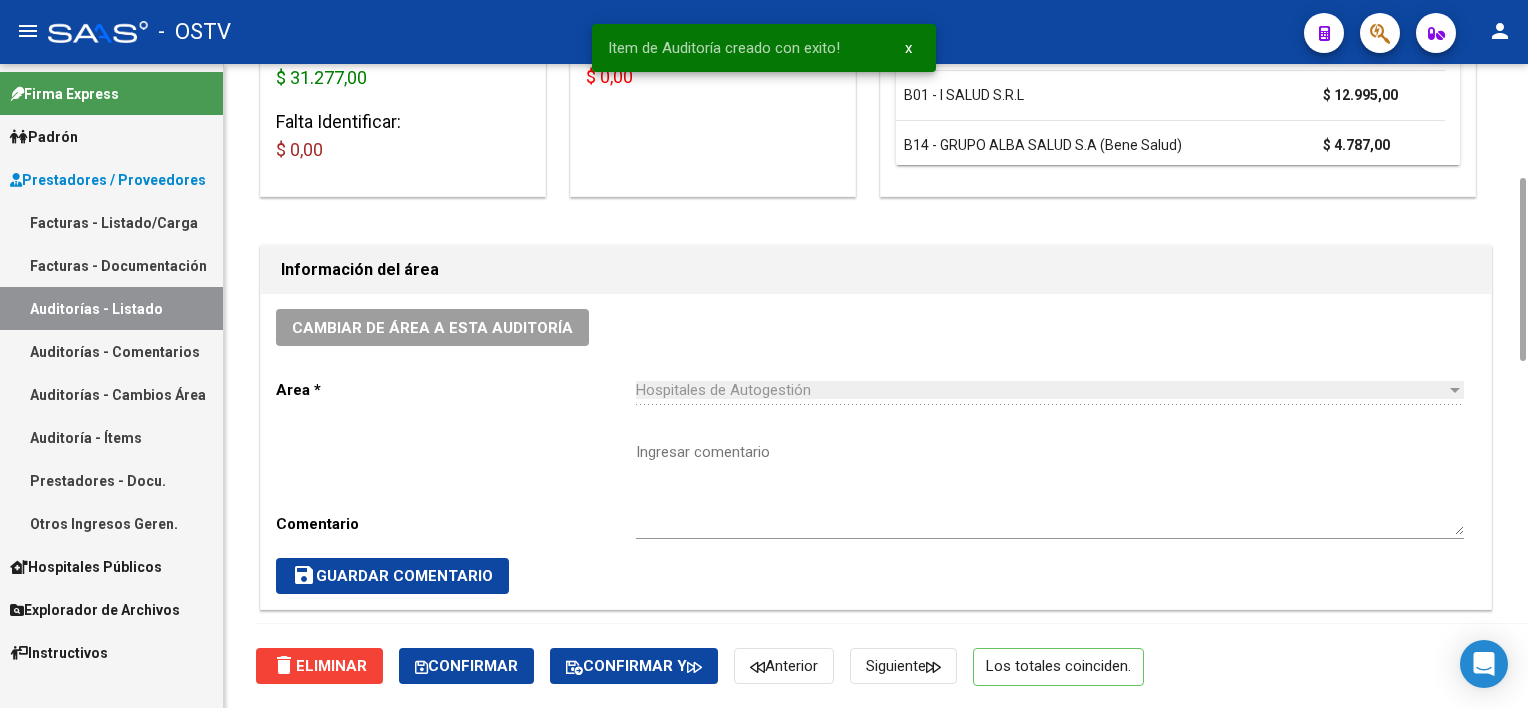 click on "Ingresar comentario" at bounding box center [1050, 488] 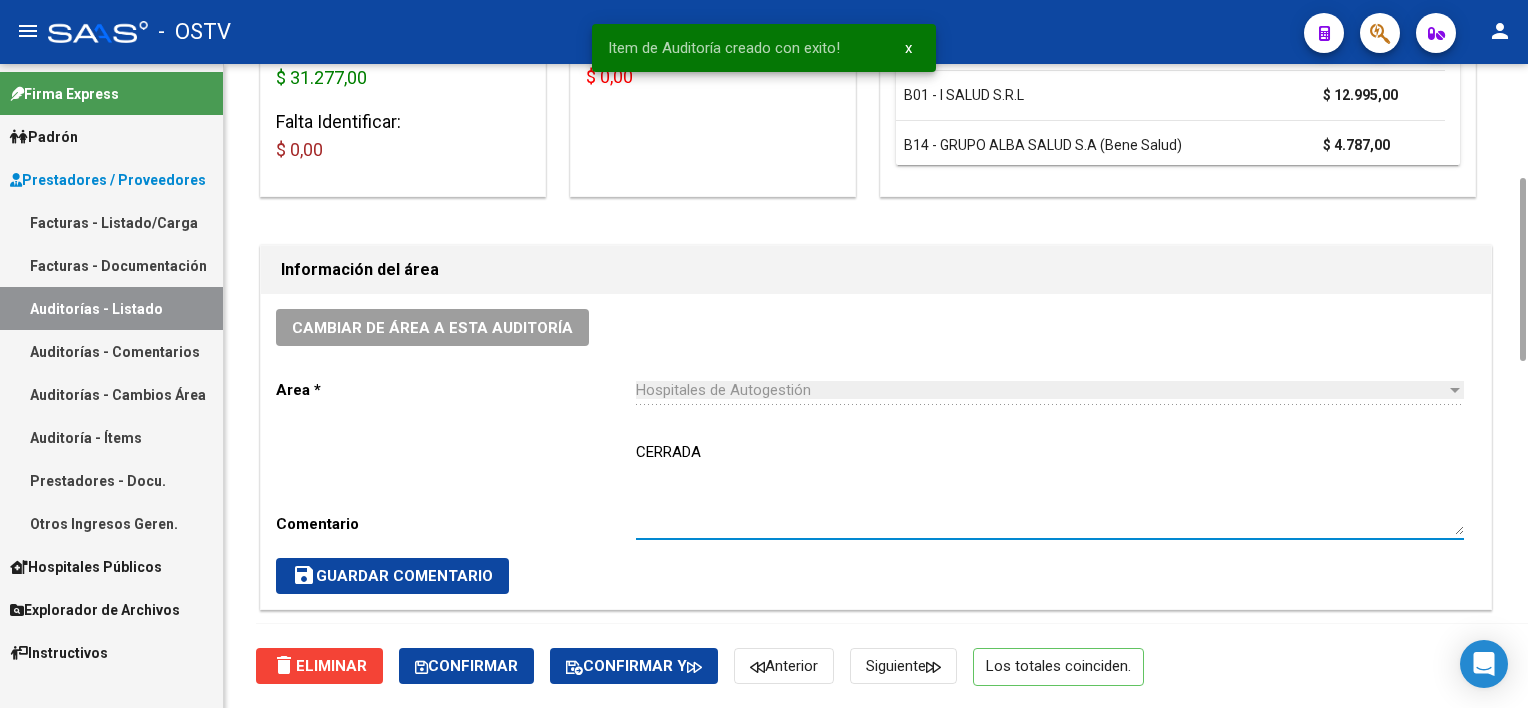type on "CERRADA" 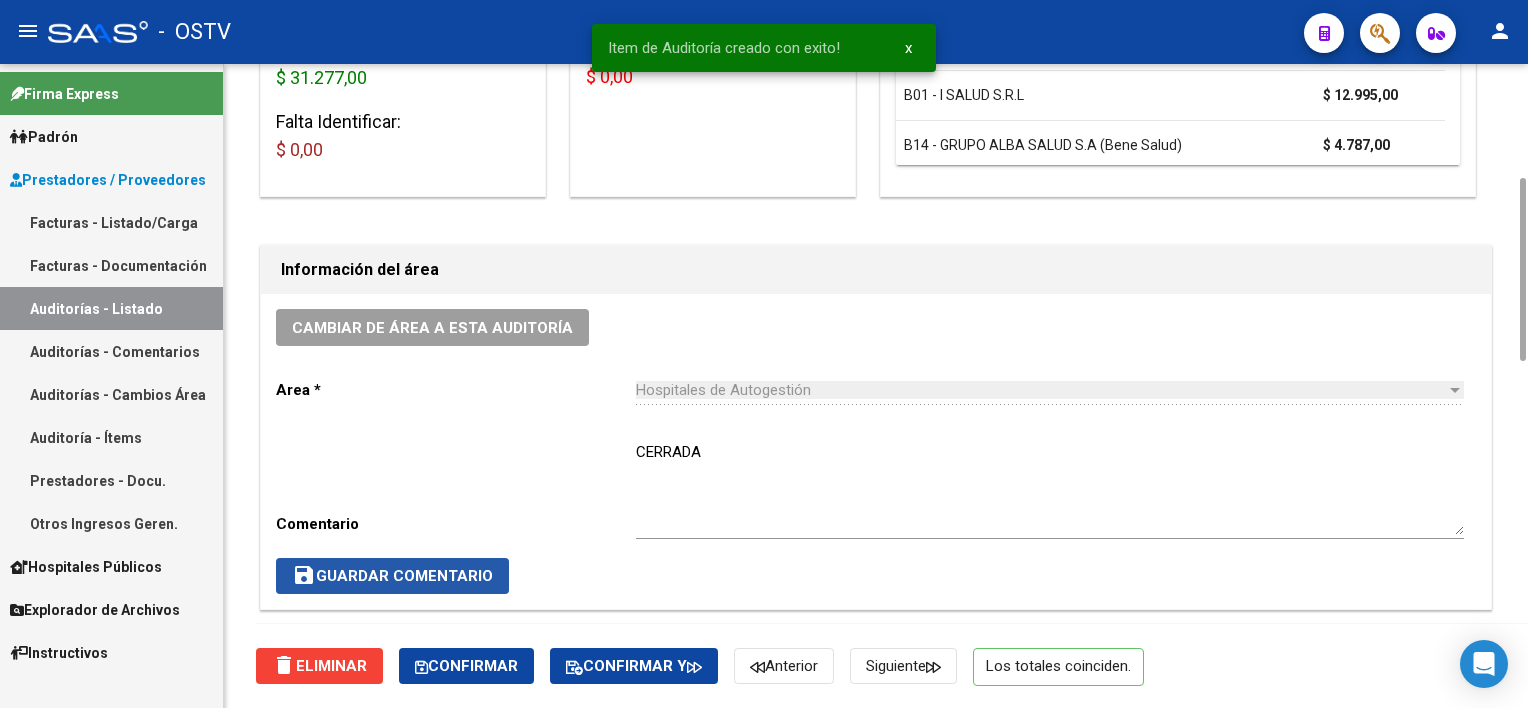click on "save  Guardar Comentario" 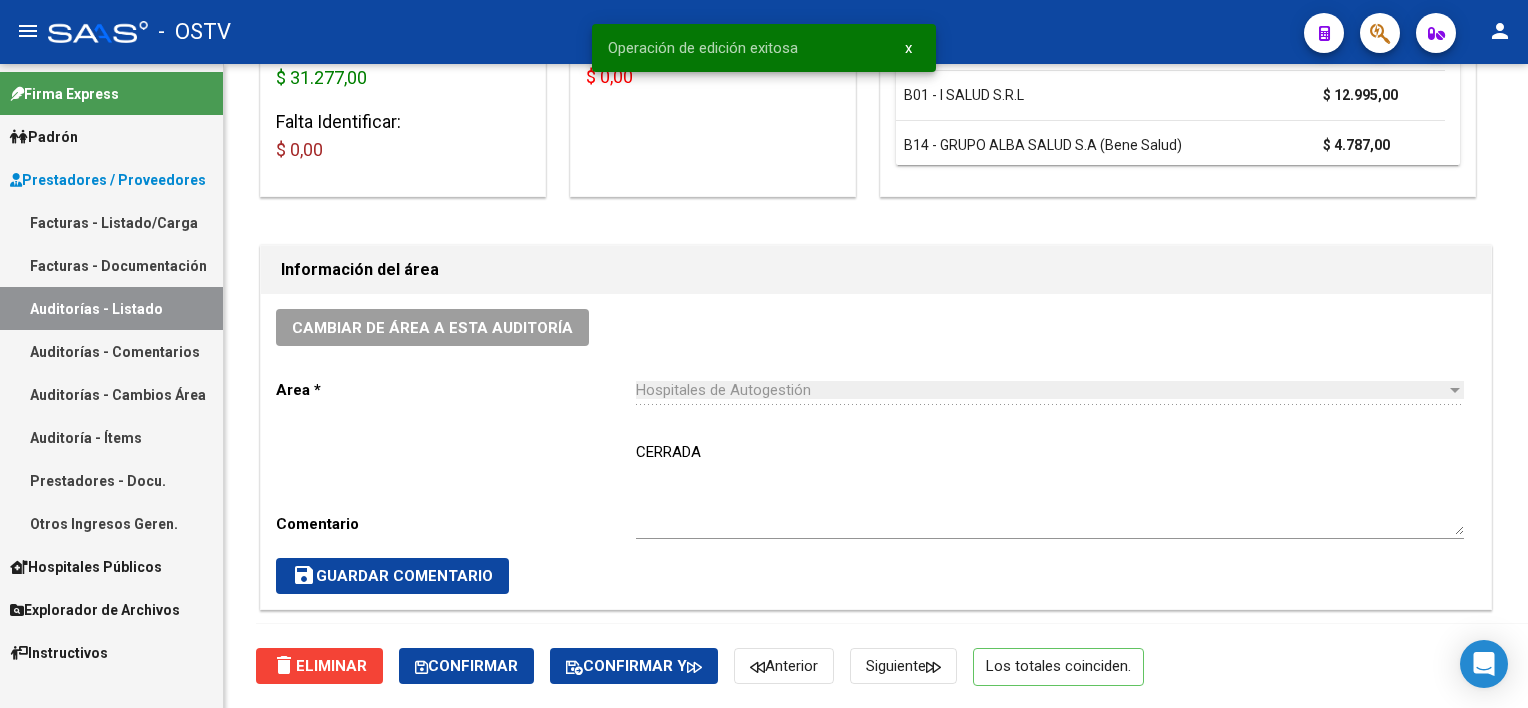 scroll, scrollTop: 0, scrollLeft: 0, axis: both 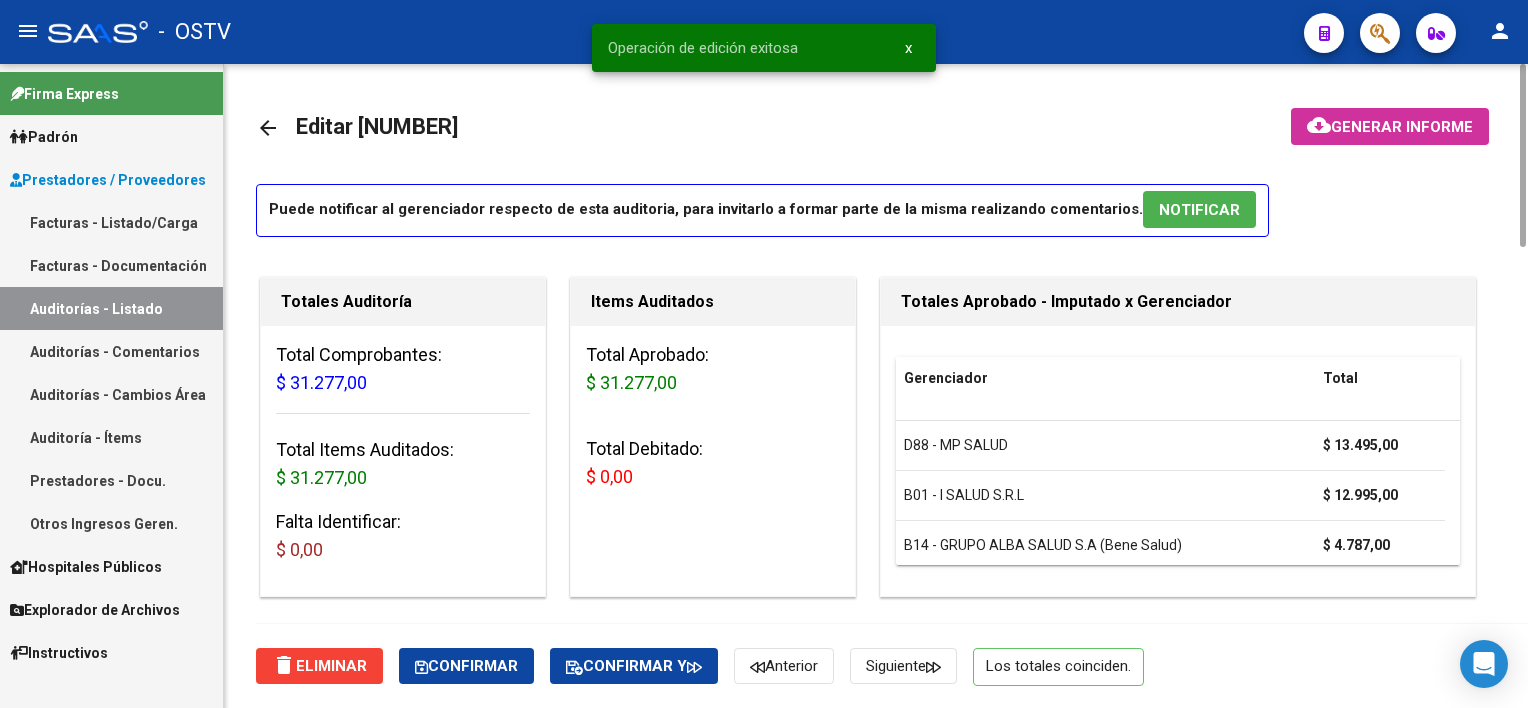 click on "arrow_back" 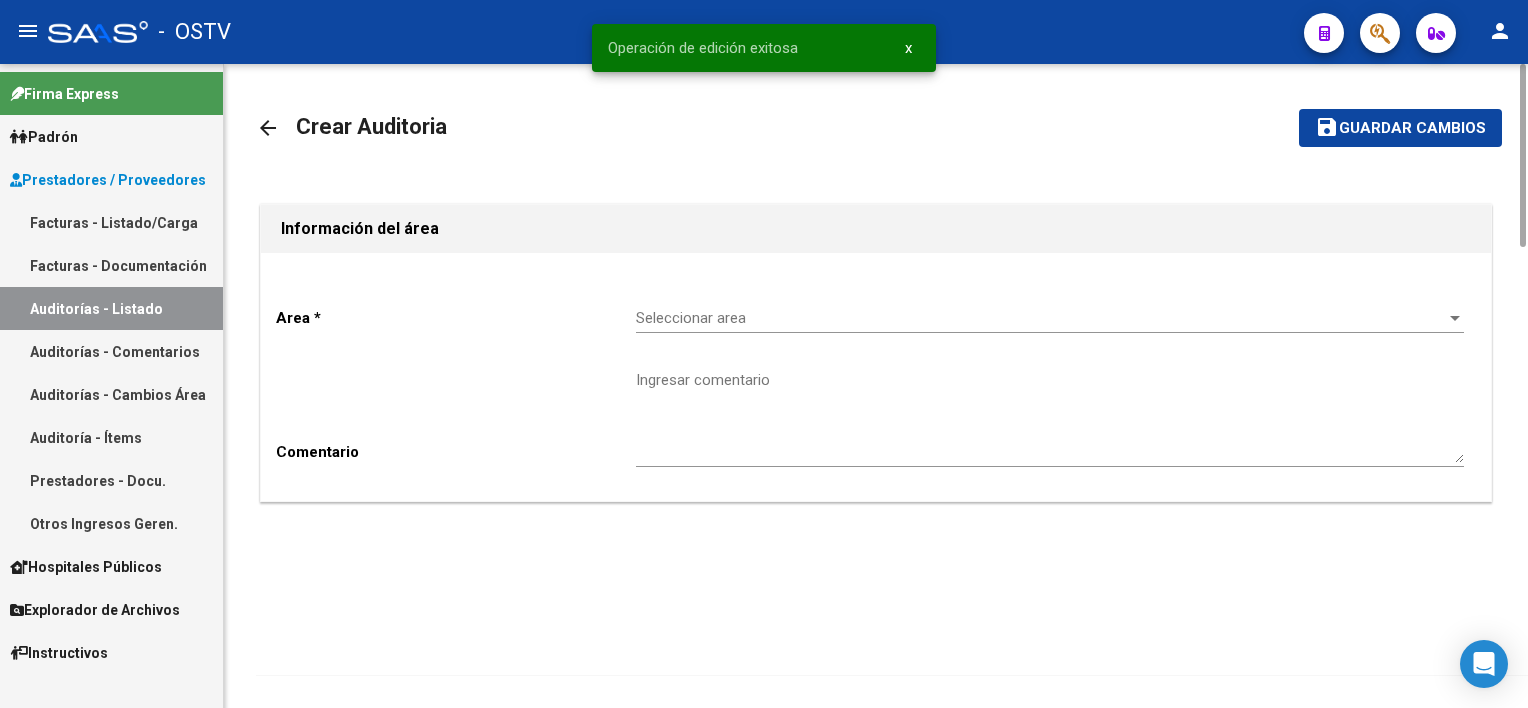 click on "Seleccionar area" at bounding box center (1041, 318) 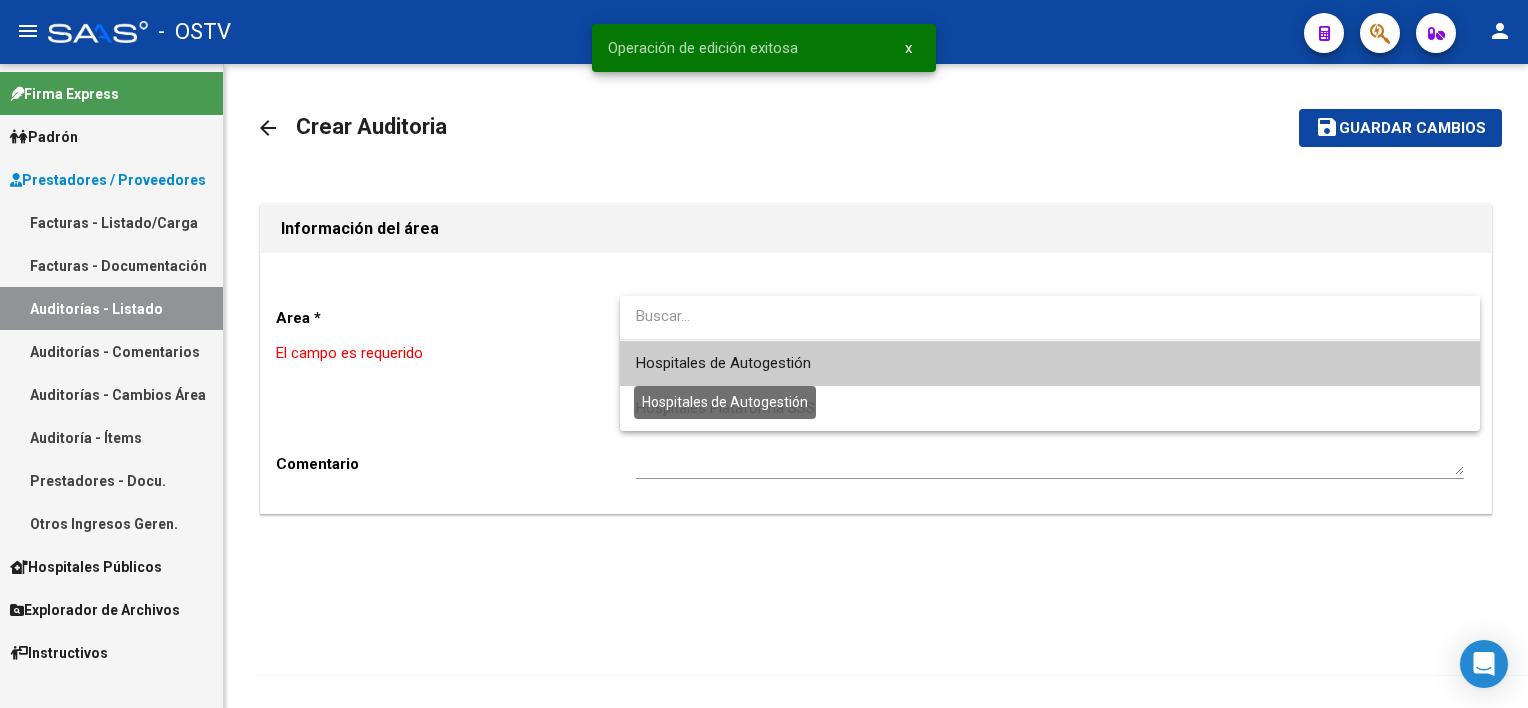 click on "Hospitales de Autogestión" at bounding box center (723, 363) 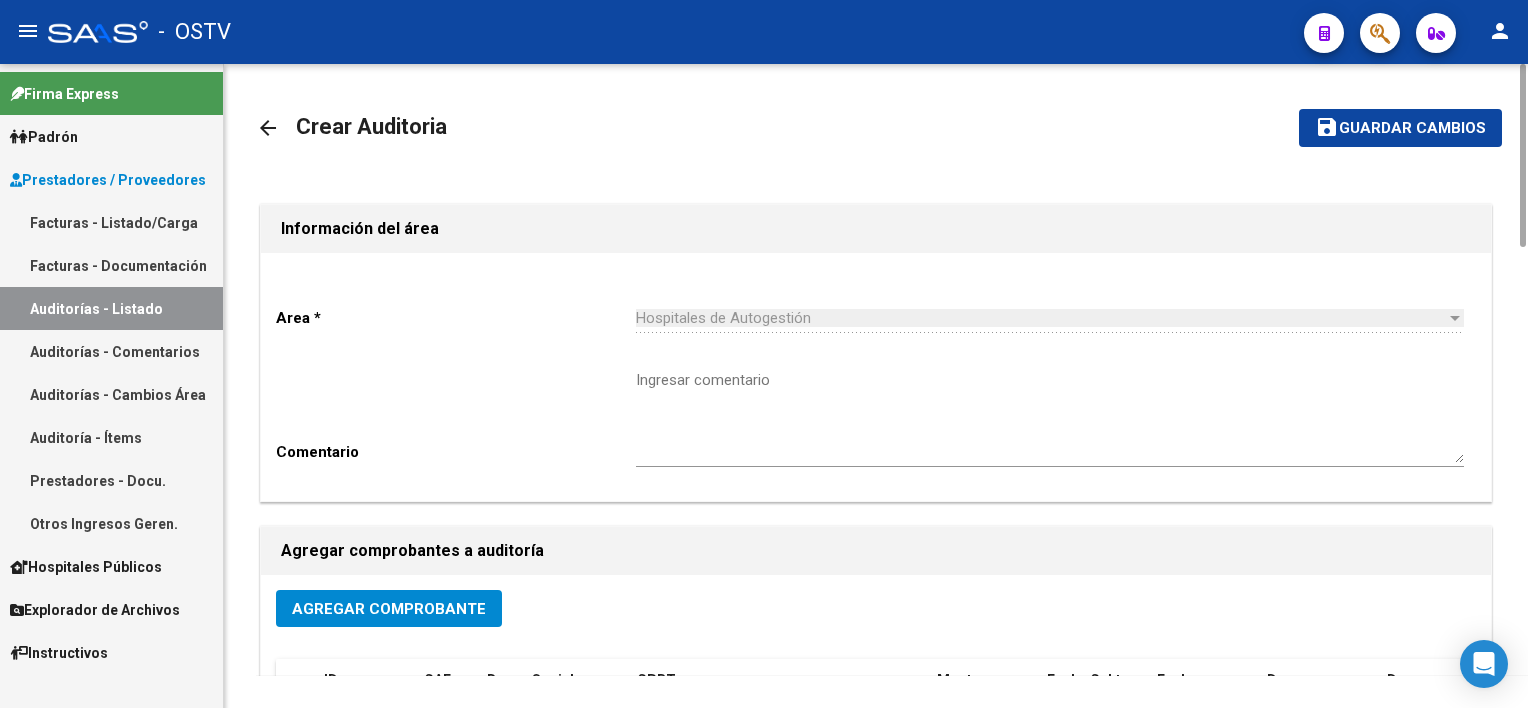click on "Agregar Comprobante" 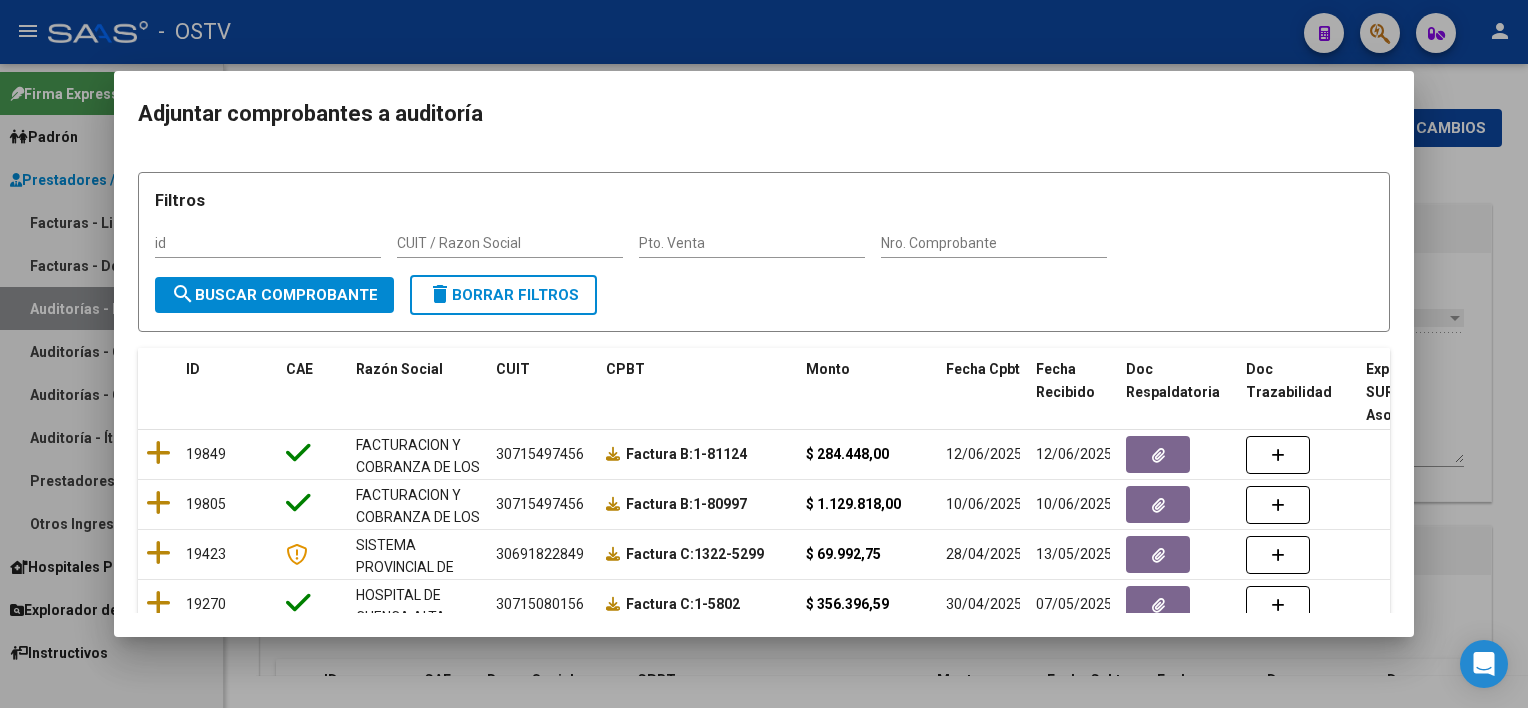 click on "Nro. Comprobante" at bounding box center [994, 244] 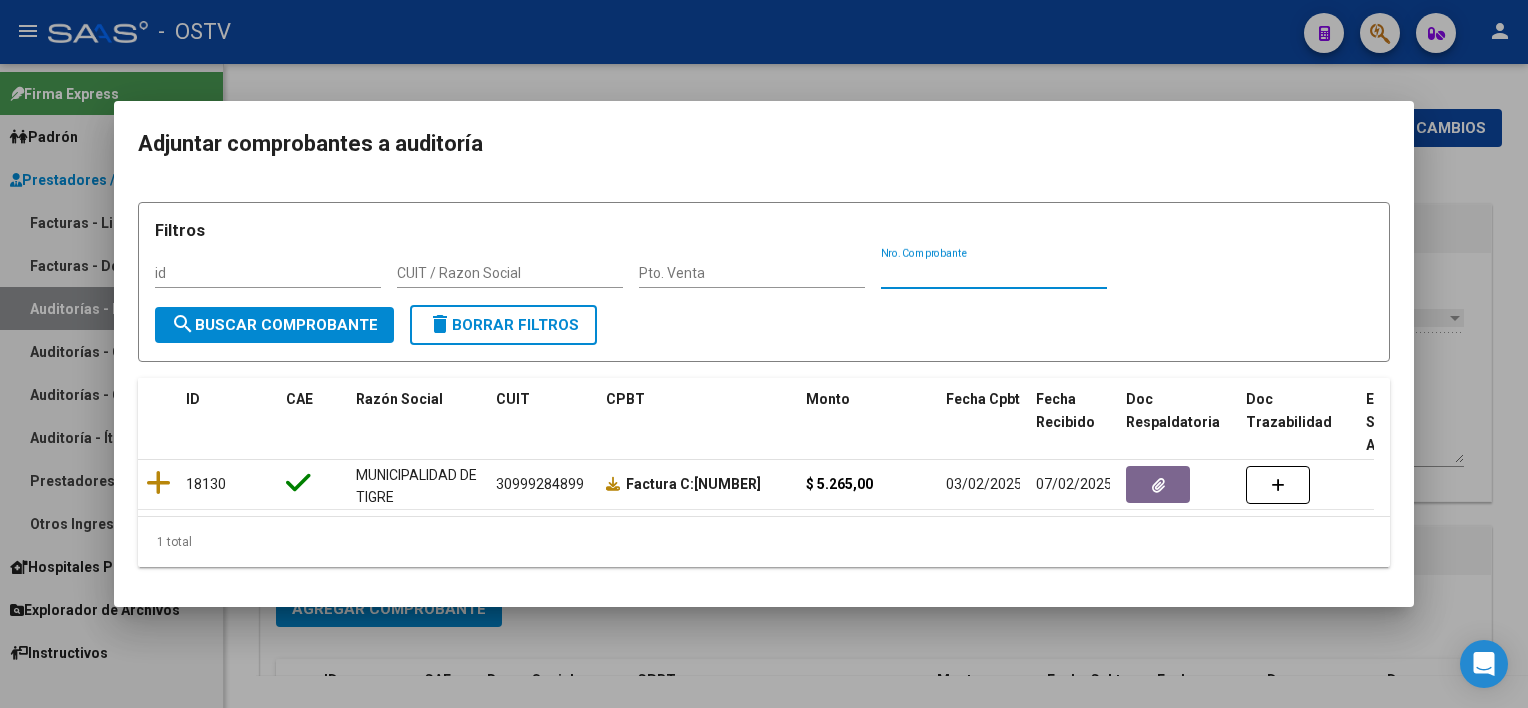 scroll, scrollTop: 0, scrollLeft: 0, axis: both 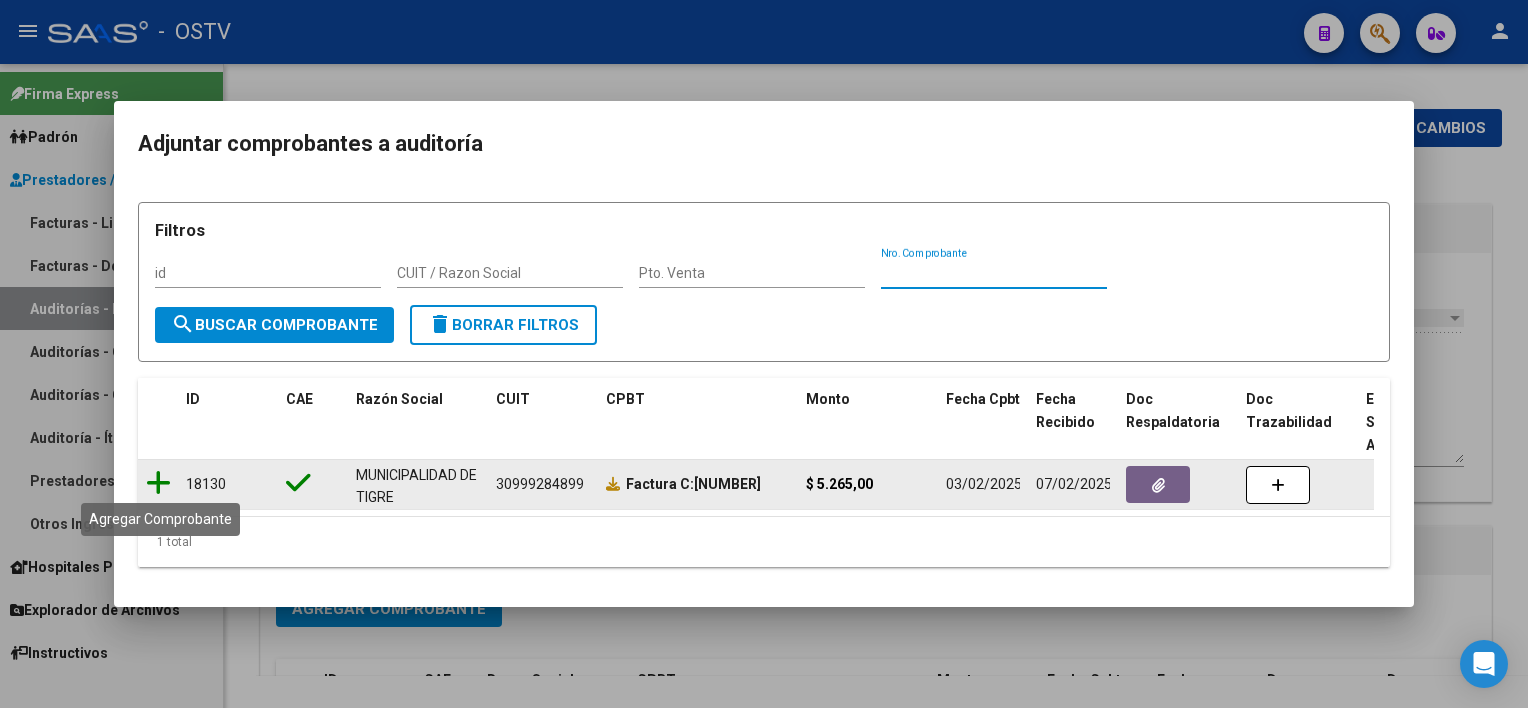 type on "[NUMBER]" 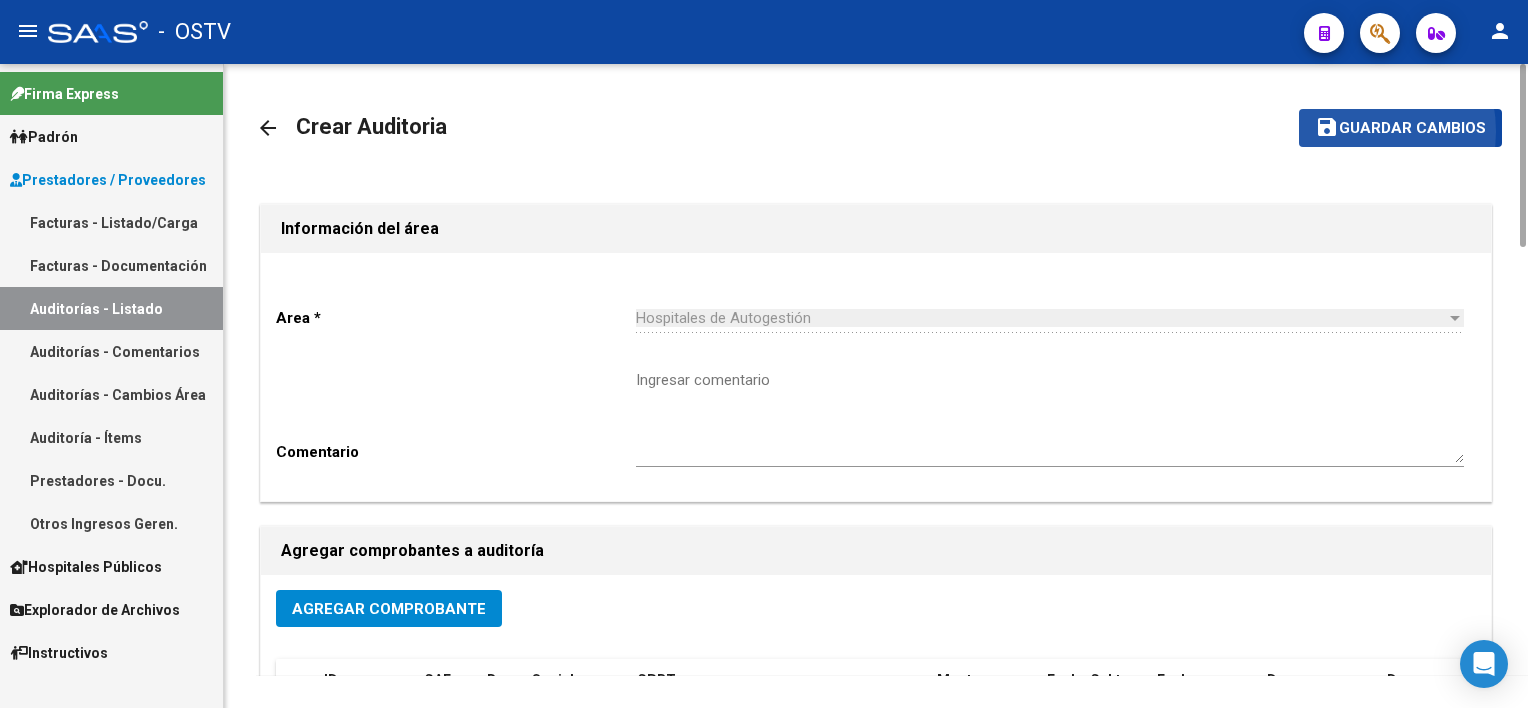 click on "Guardar cambios" 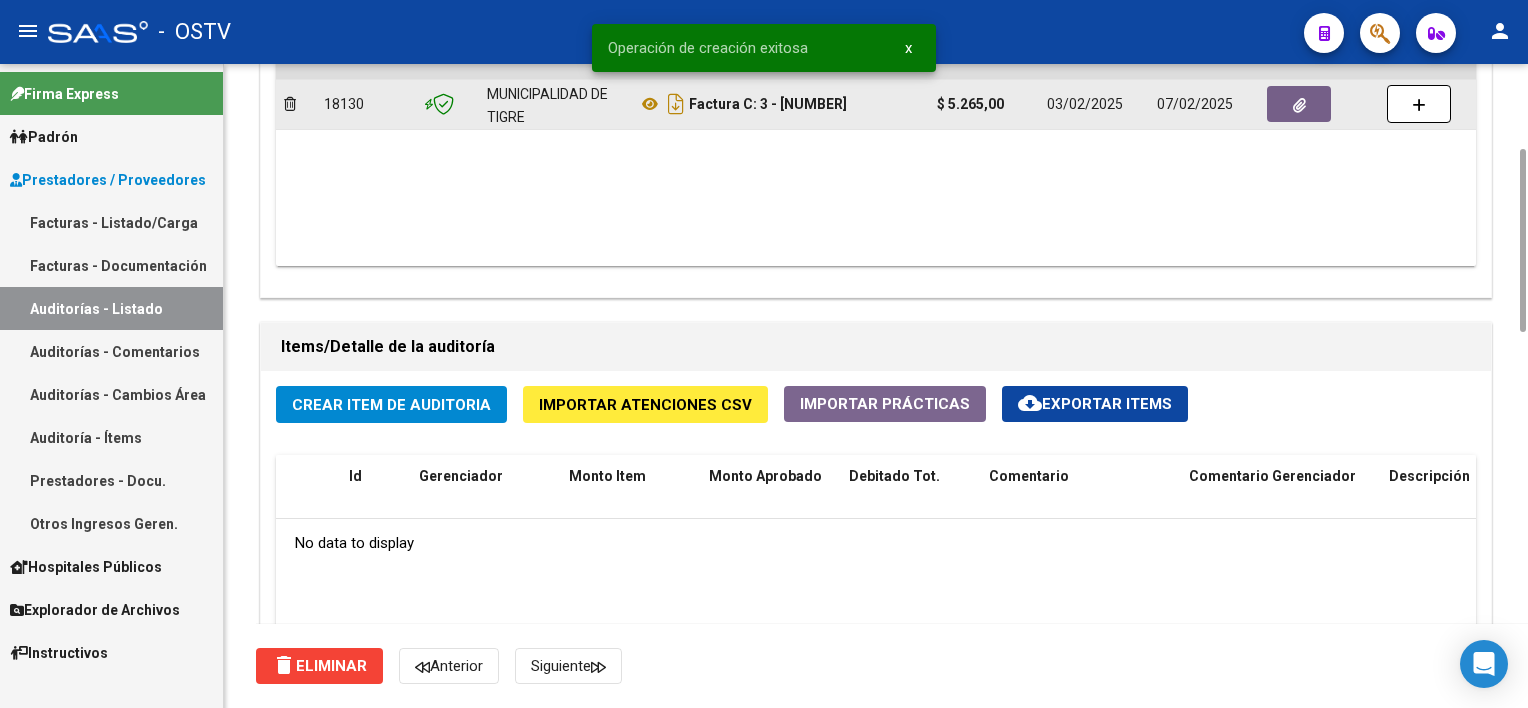 scroll, scrollTop: 800, scrollLeft: 0, axis: vertical 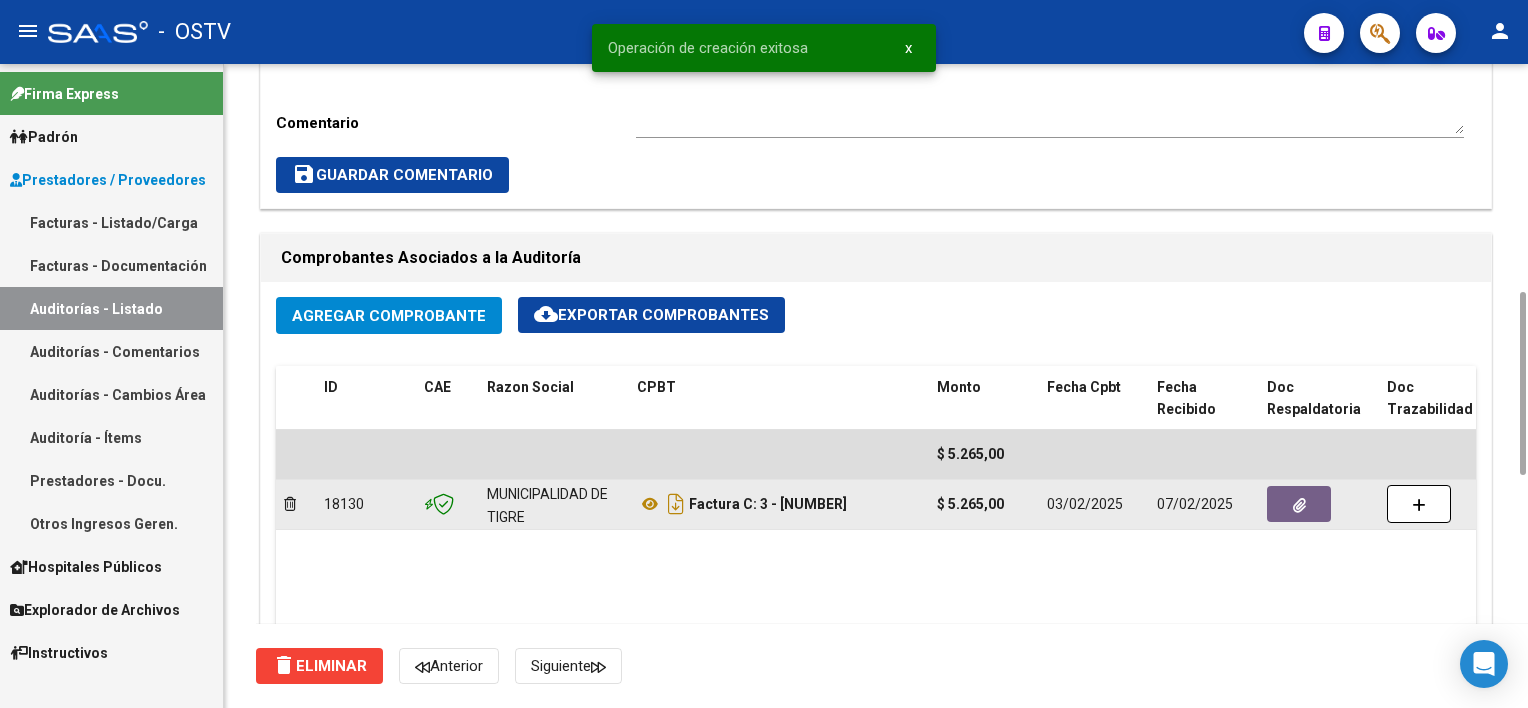 click 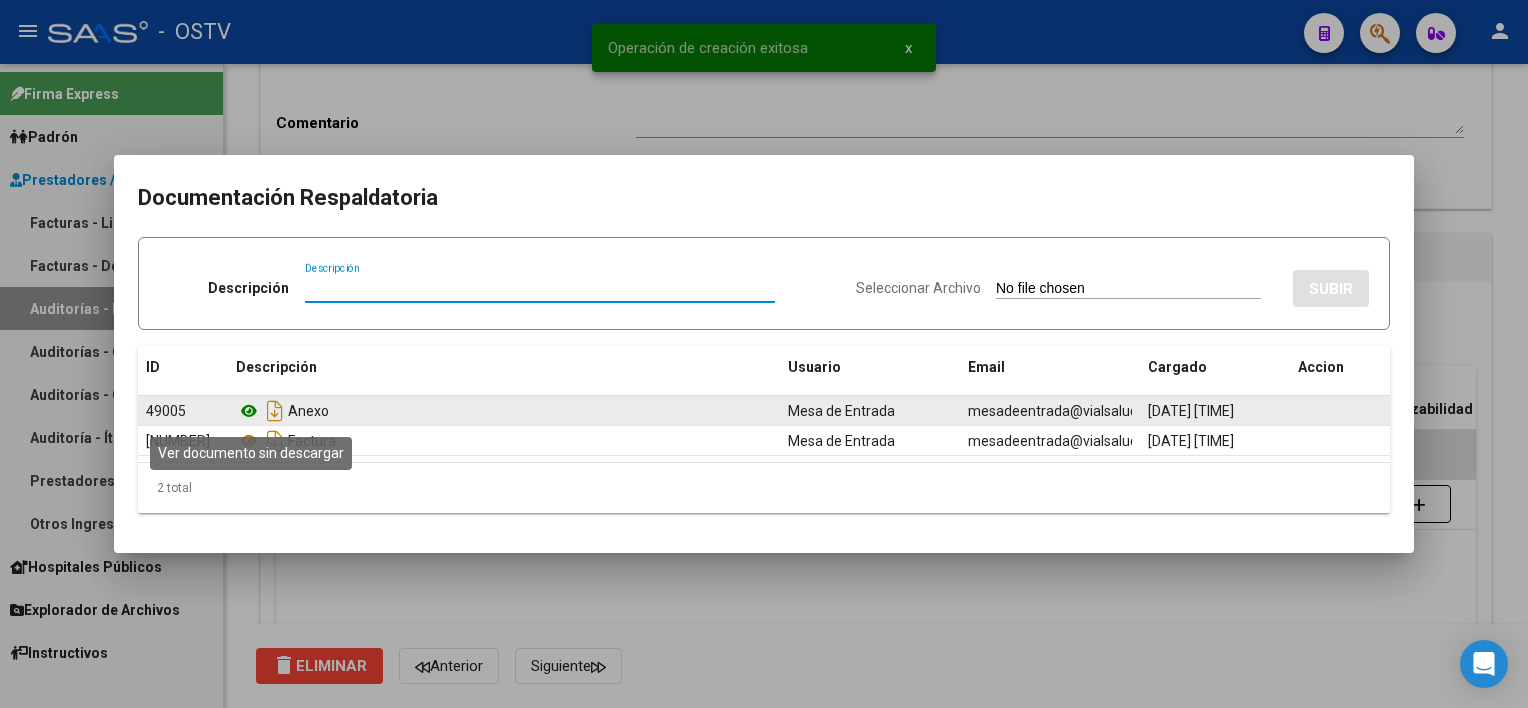 click 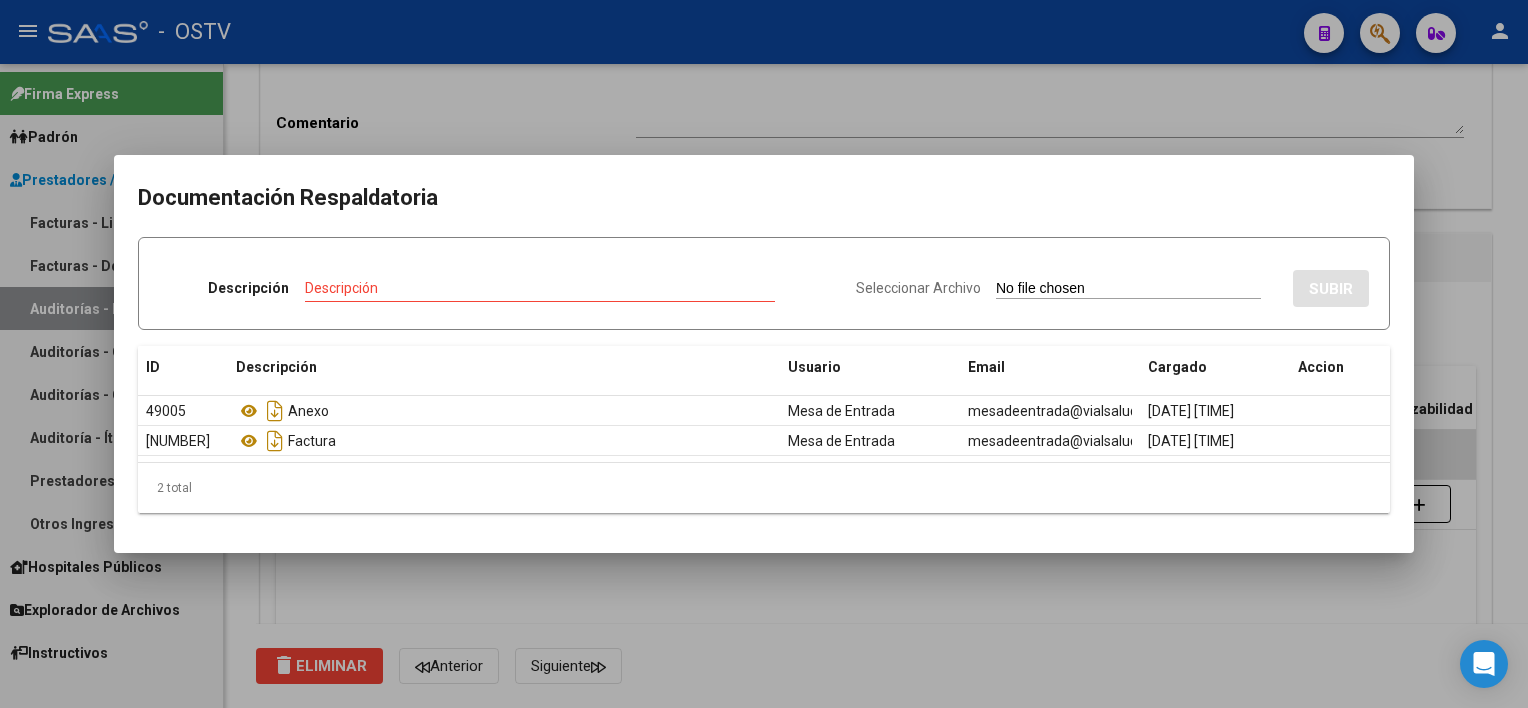 click at bounding box center [764, 354] 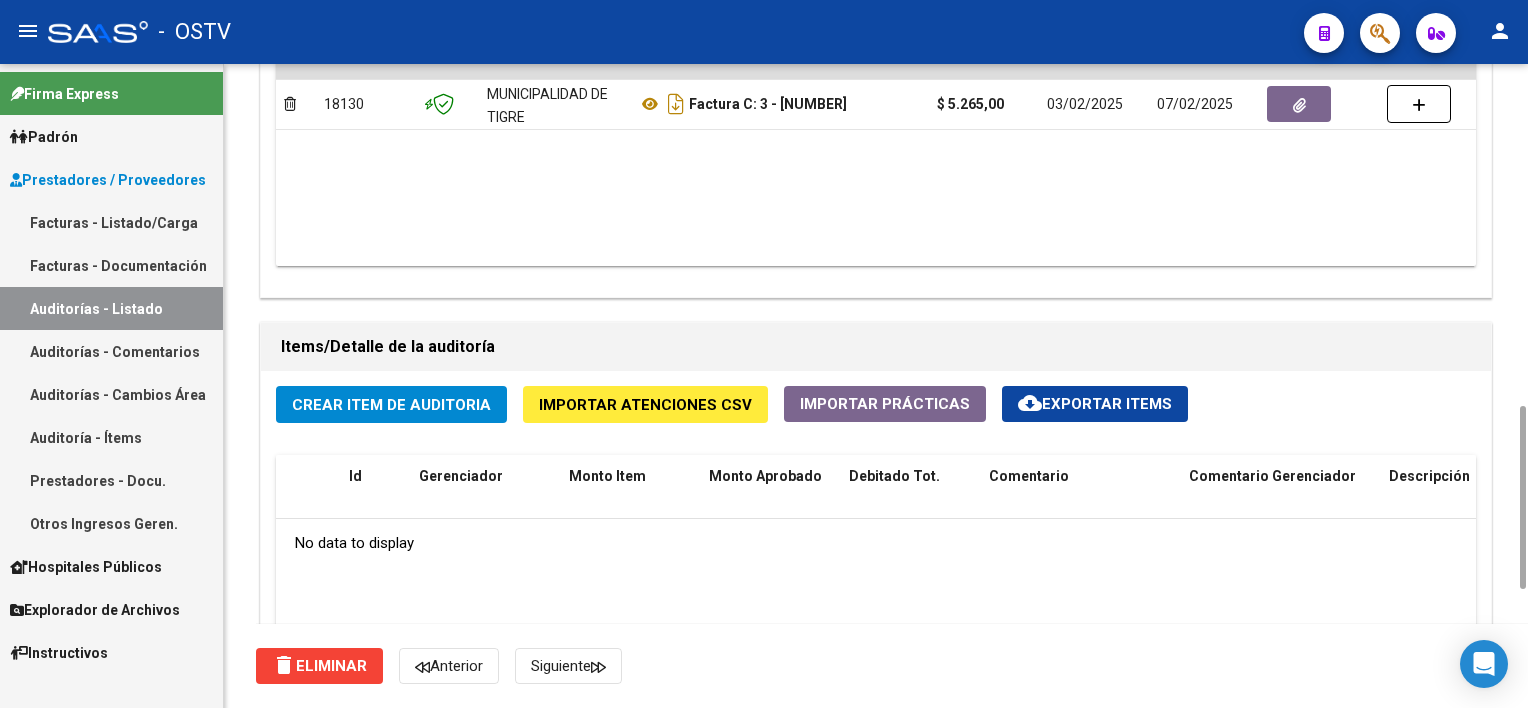 scroll, scrollTop: 1400, scrollLeft: 0, axis: vertical 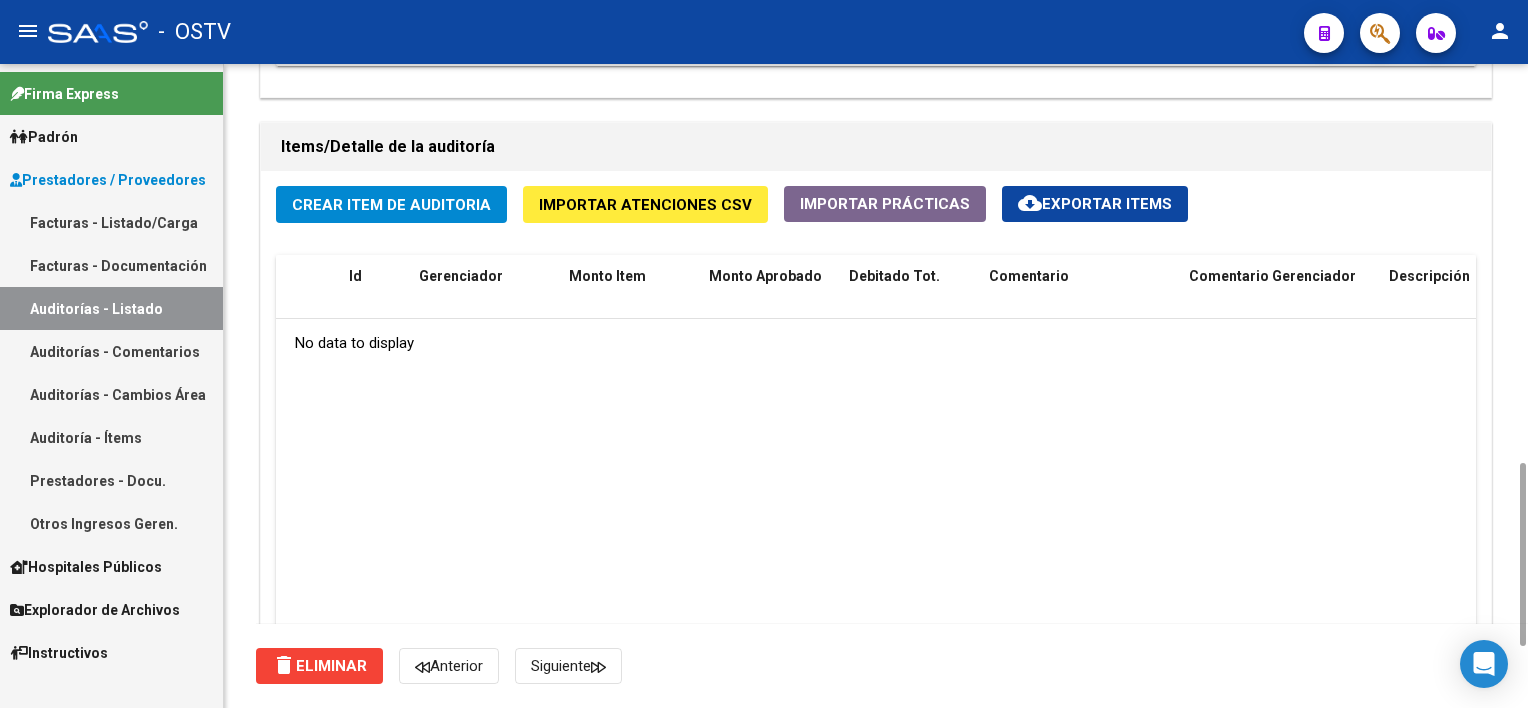 click on "Crear Item de Auditoria" 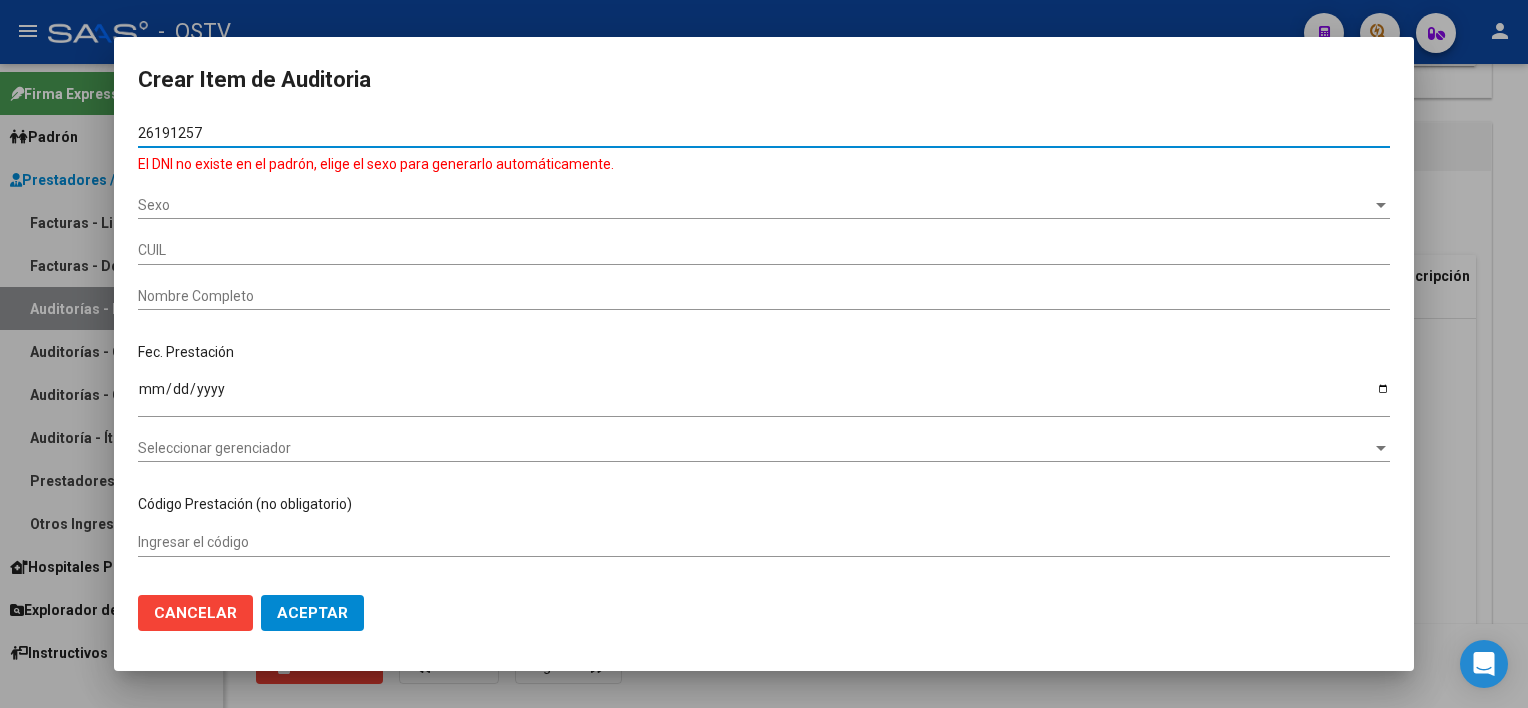 type on "26191257" 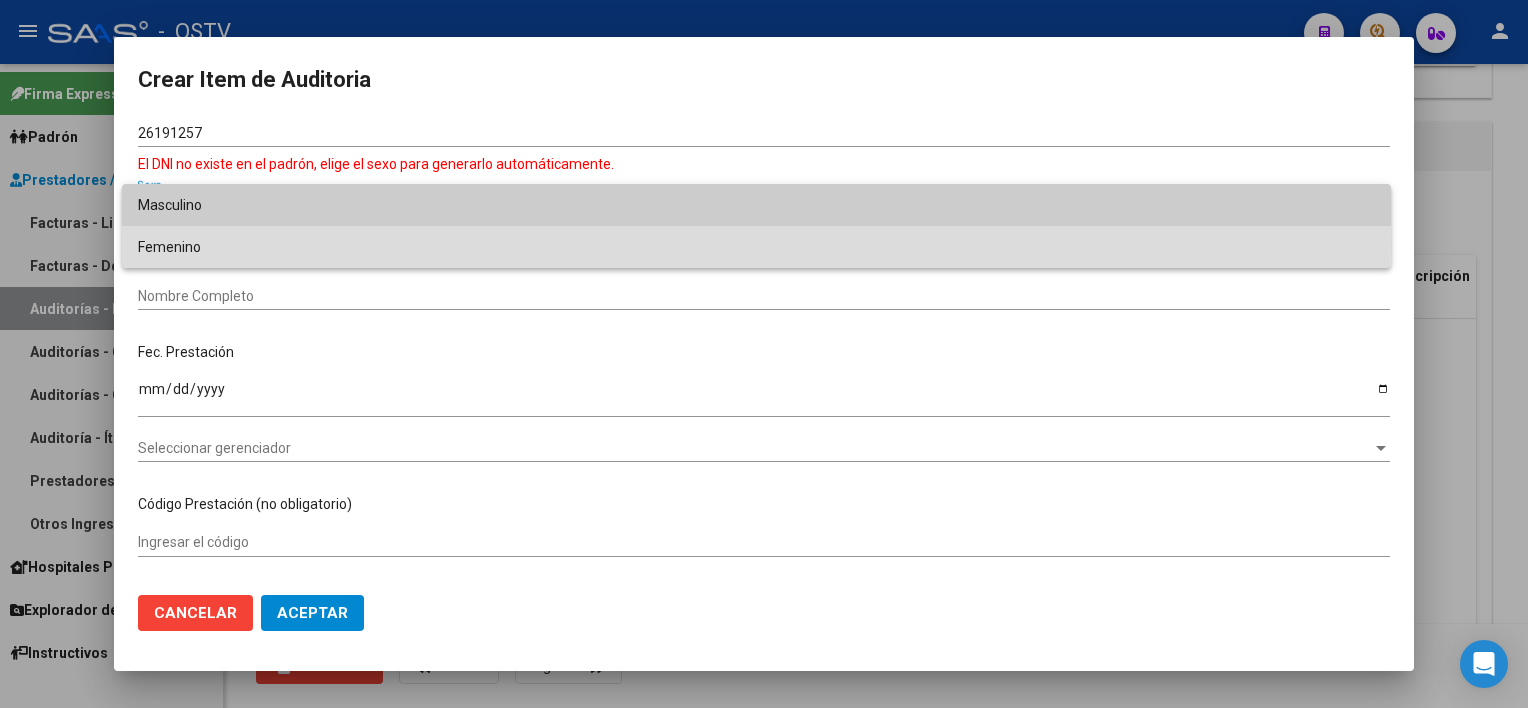 click on "Femenino" at bounding box center (756, 247) 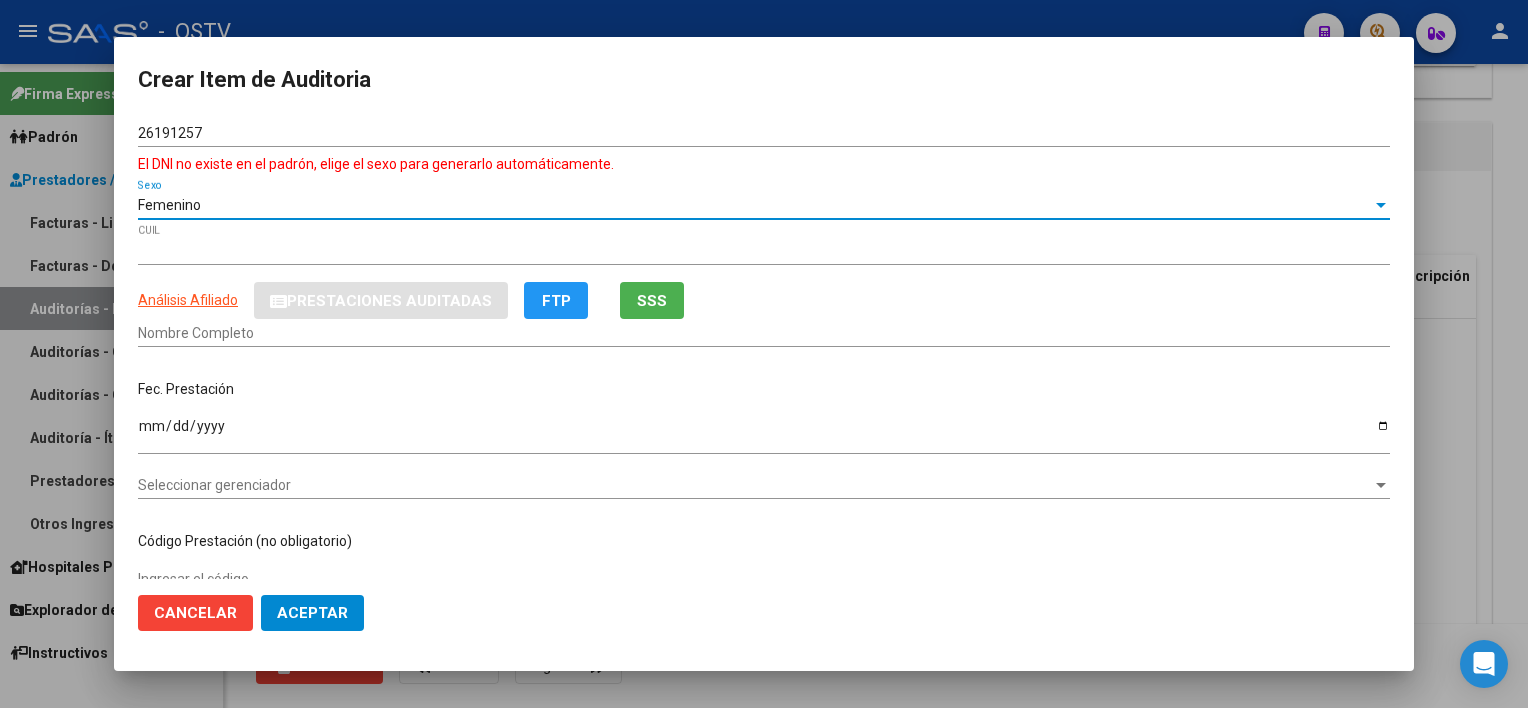 type on "[LAST] [FIRST] [LAST]" 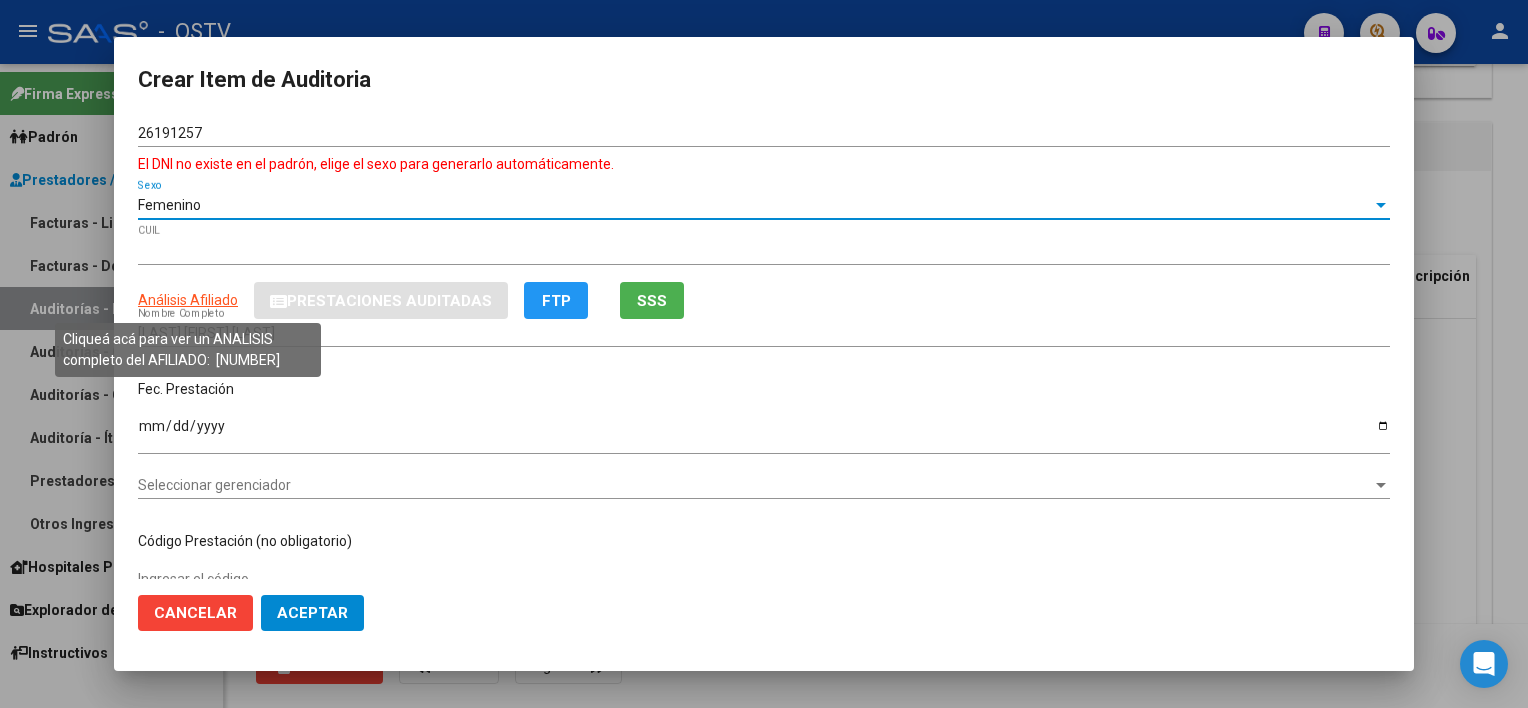 click on "Análisis Afiliado" 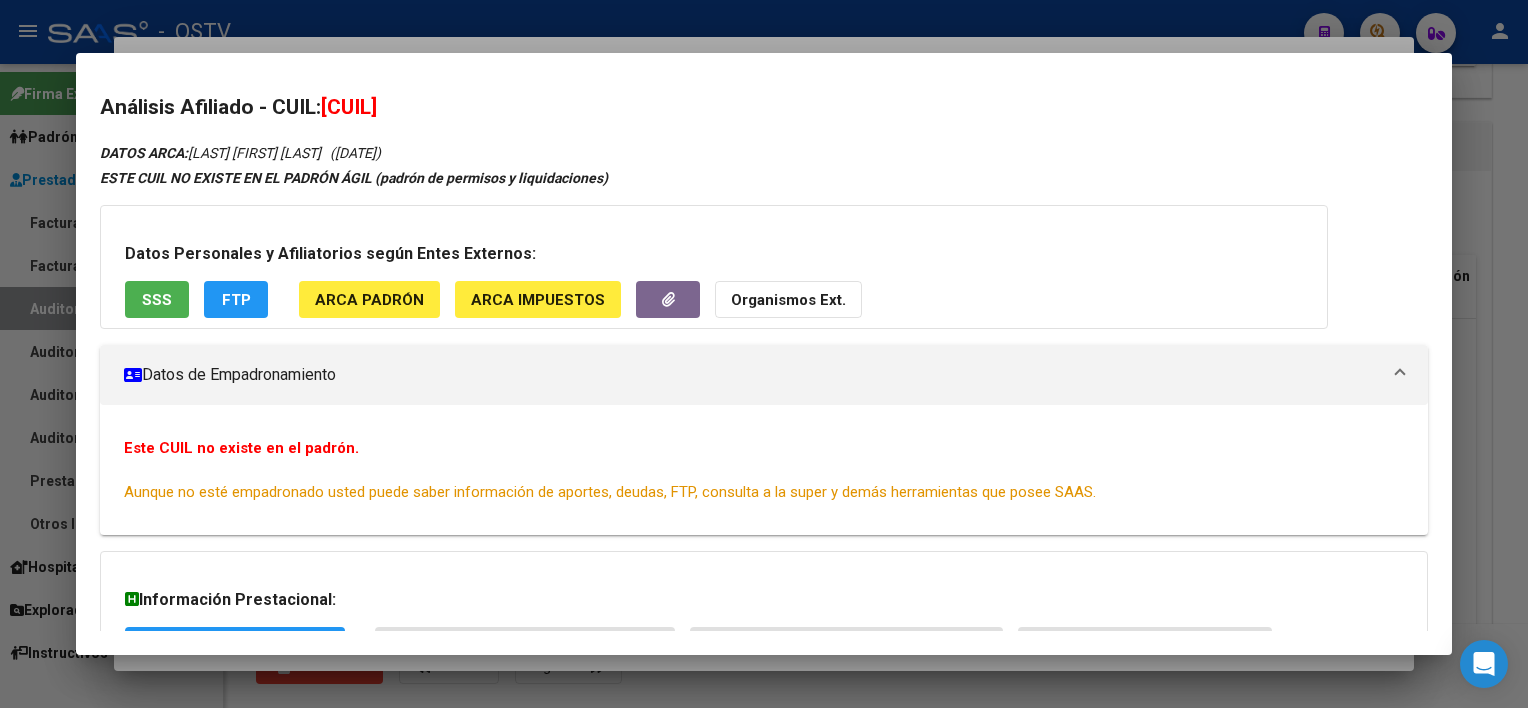scroll, scrollTop: 0, scrollLeft: 0, axis: both 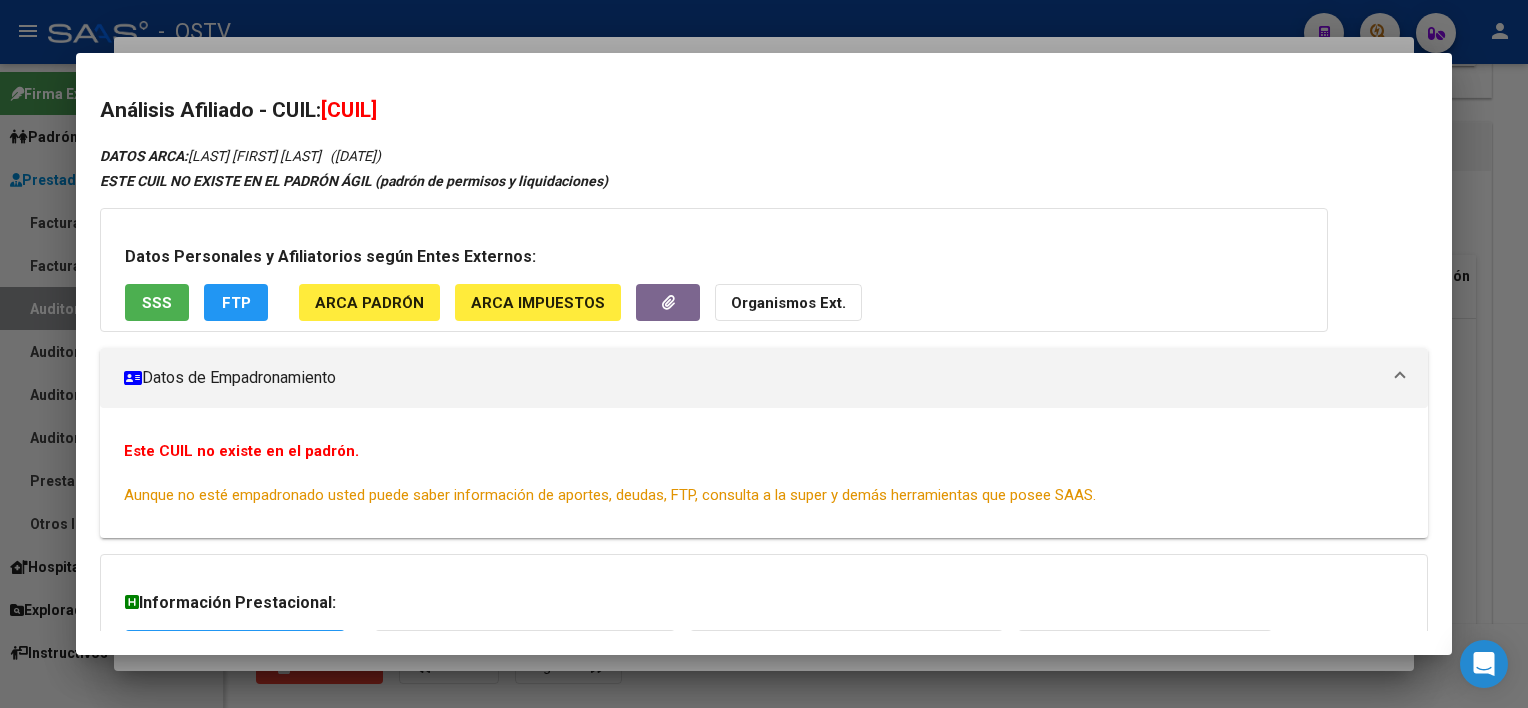 click on "SSS" at bounding box center [157, 302] 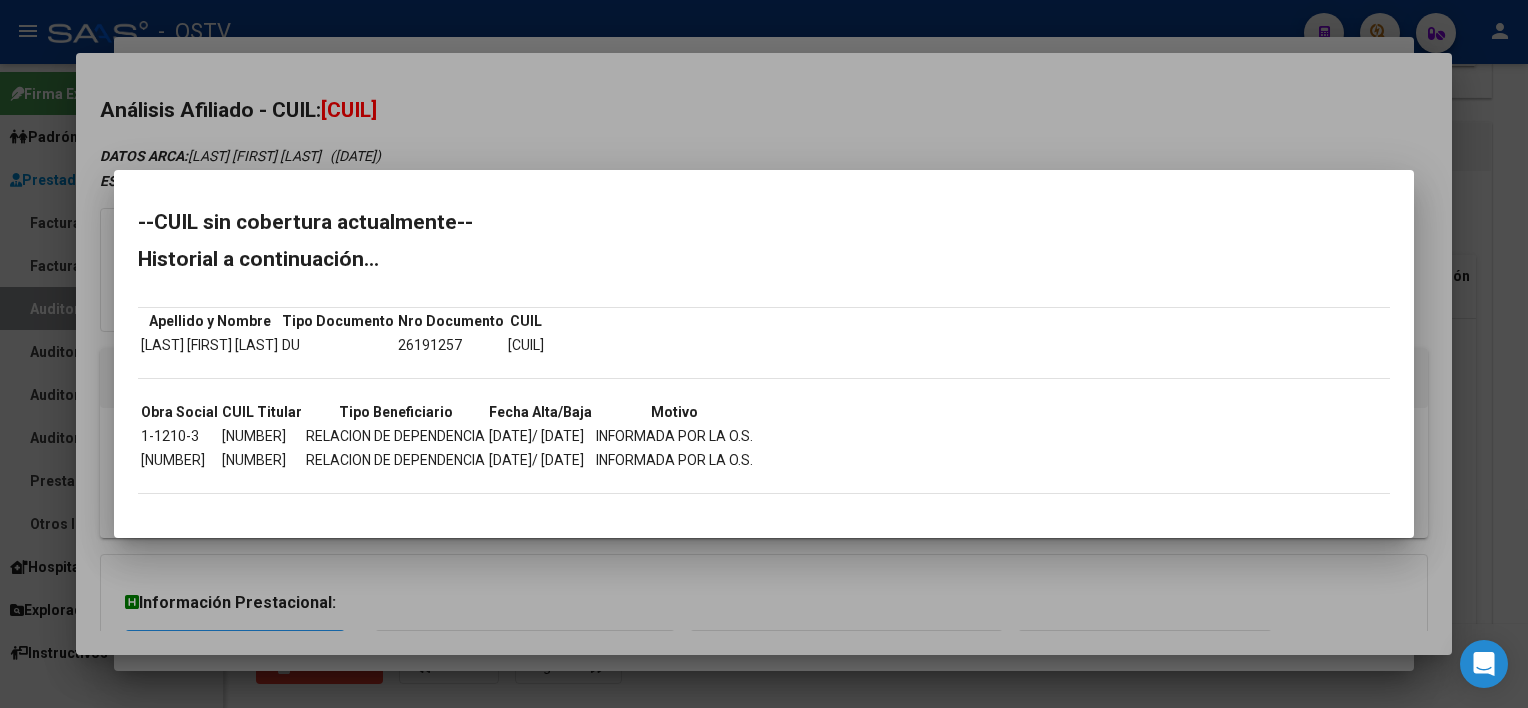 click at bounding box center (764, 354) 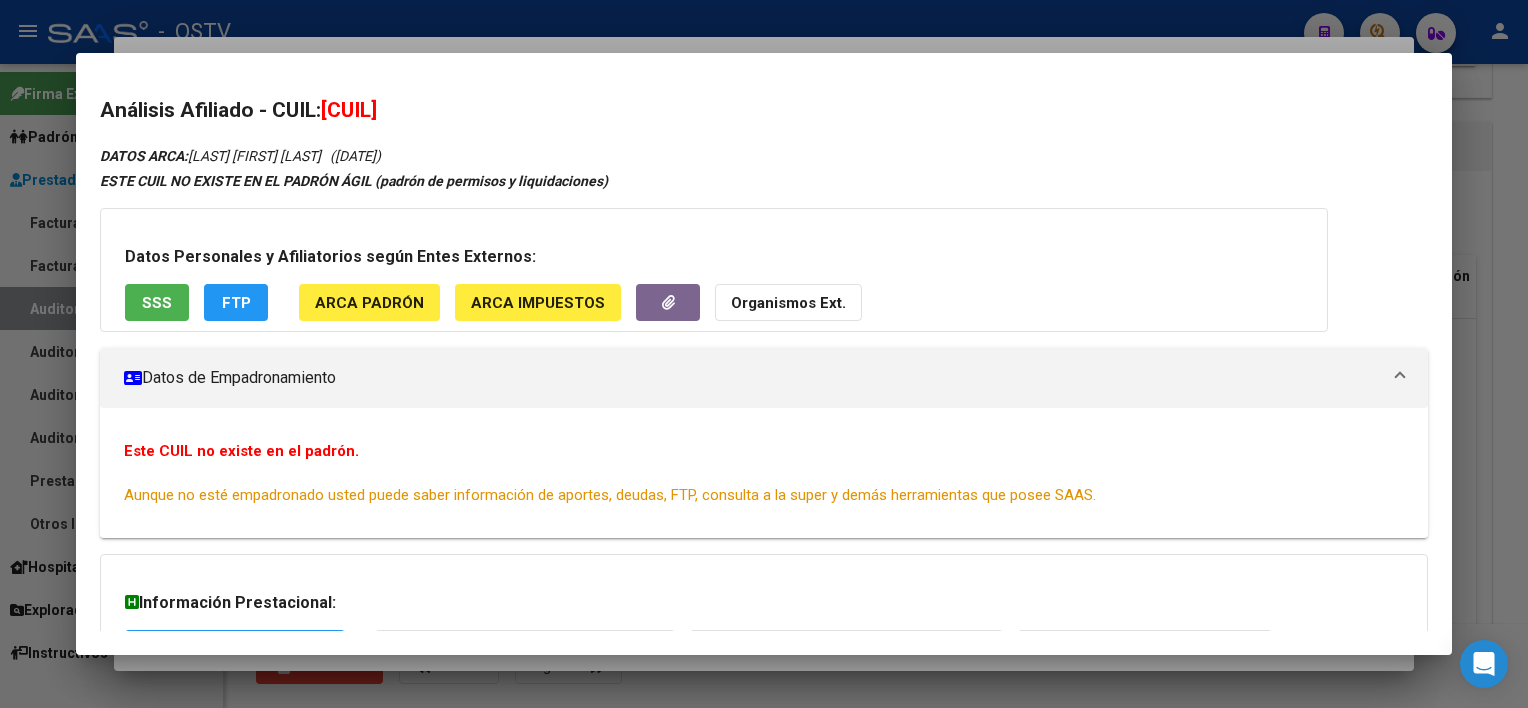 click at bounding box center [764, 354] 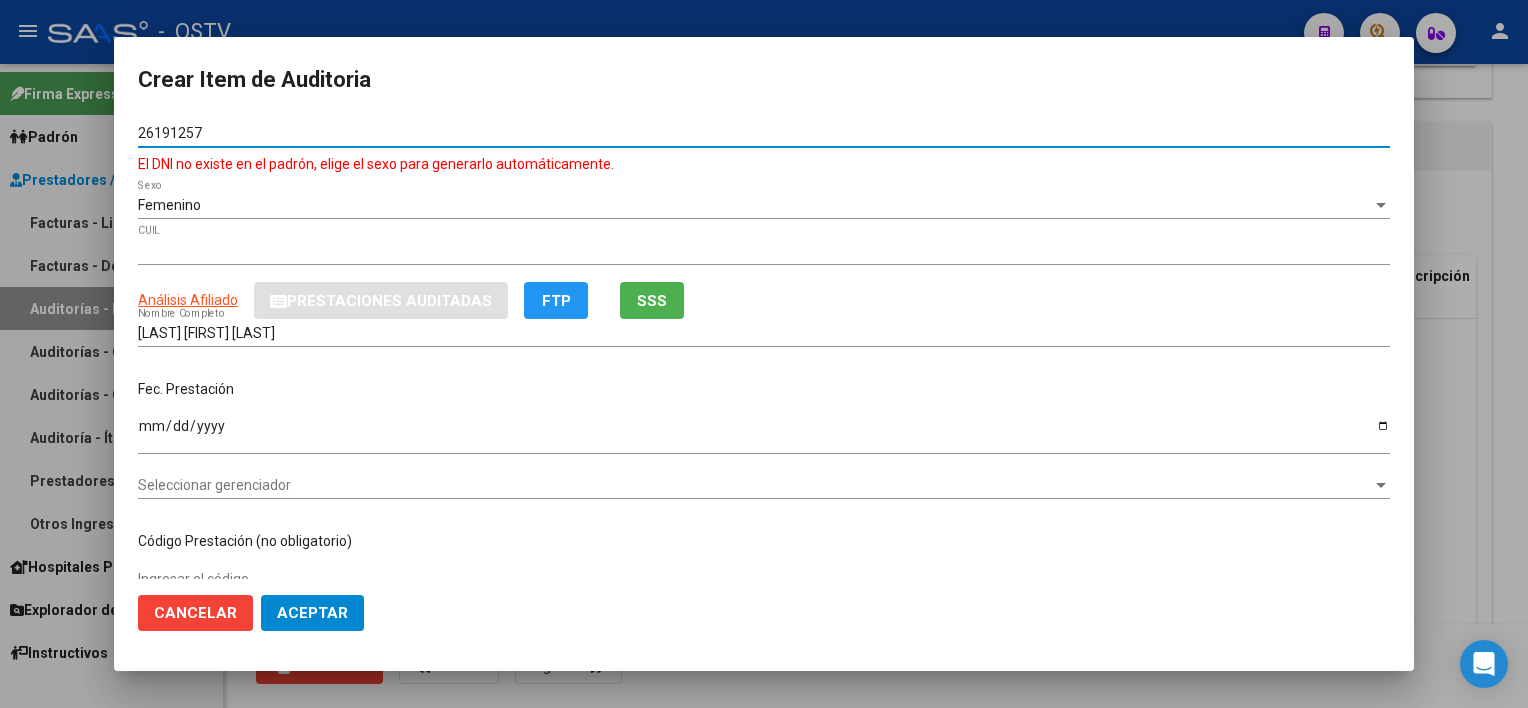 drag, startPoint x: 228, startPoint y: 139, endPoint x: 92, endPoint y: 129, distance: 136.36716 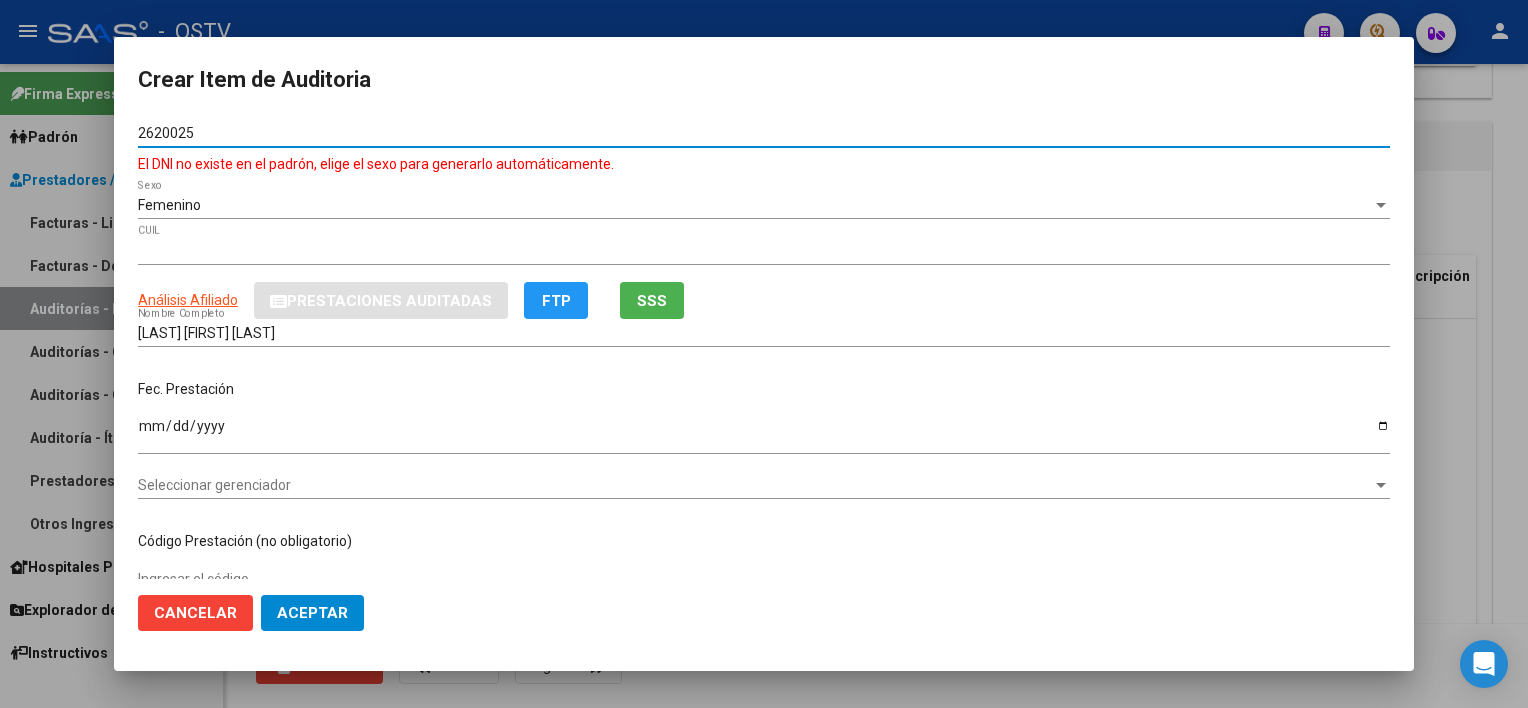 type on "26200253" 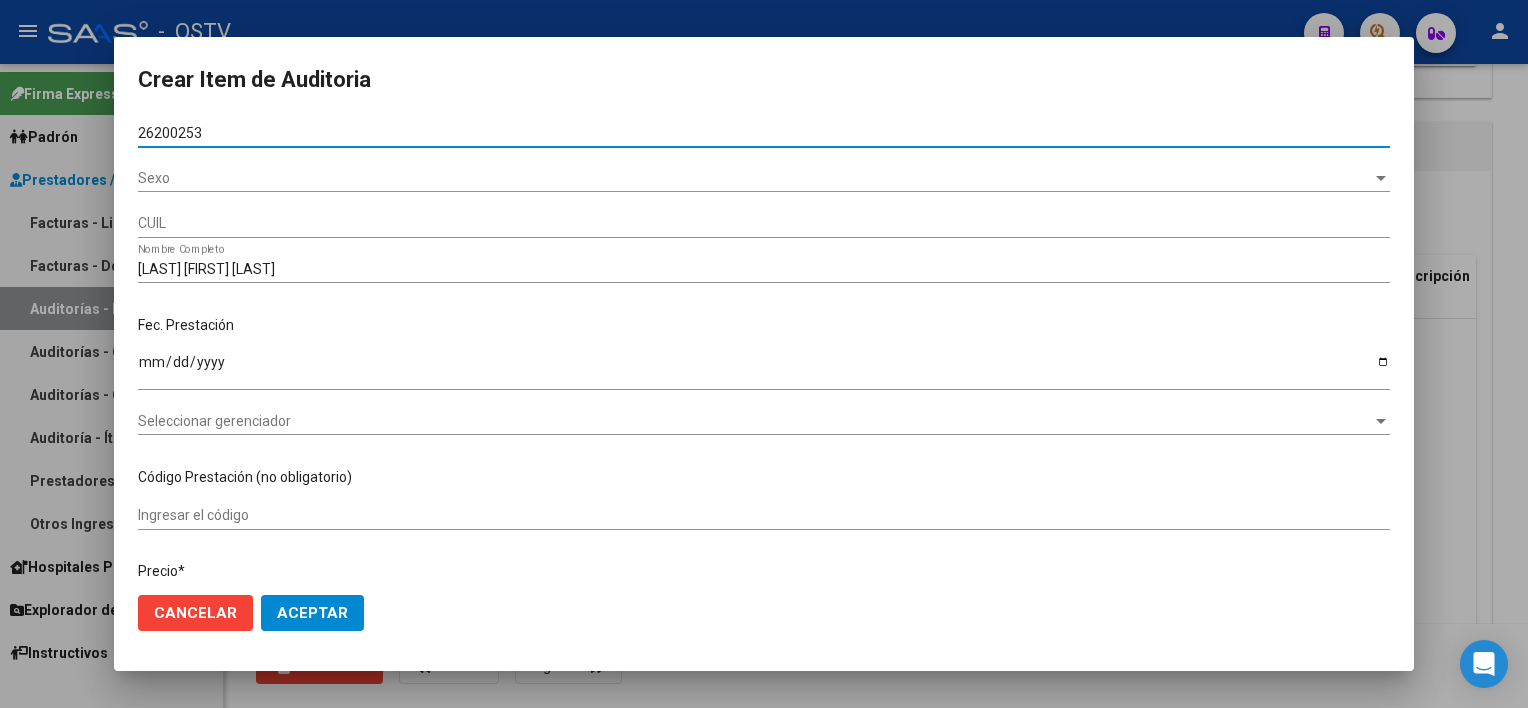 type on "[CUIL]" 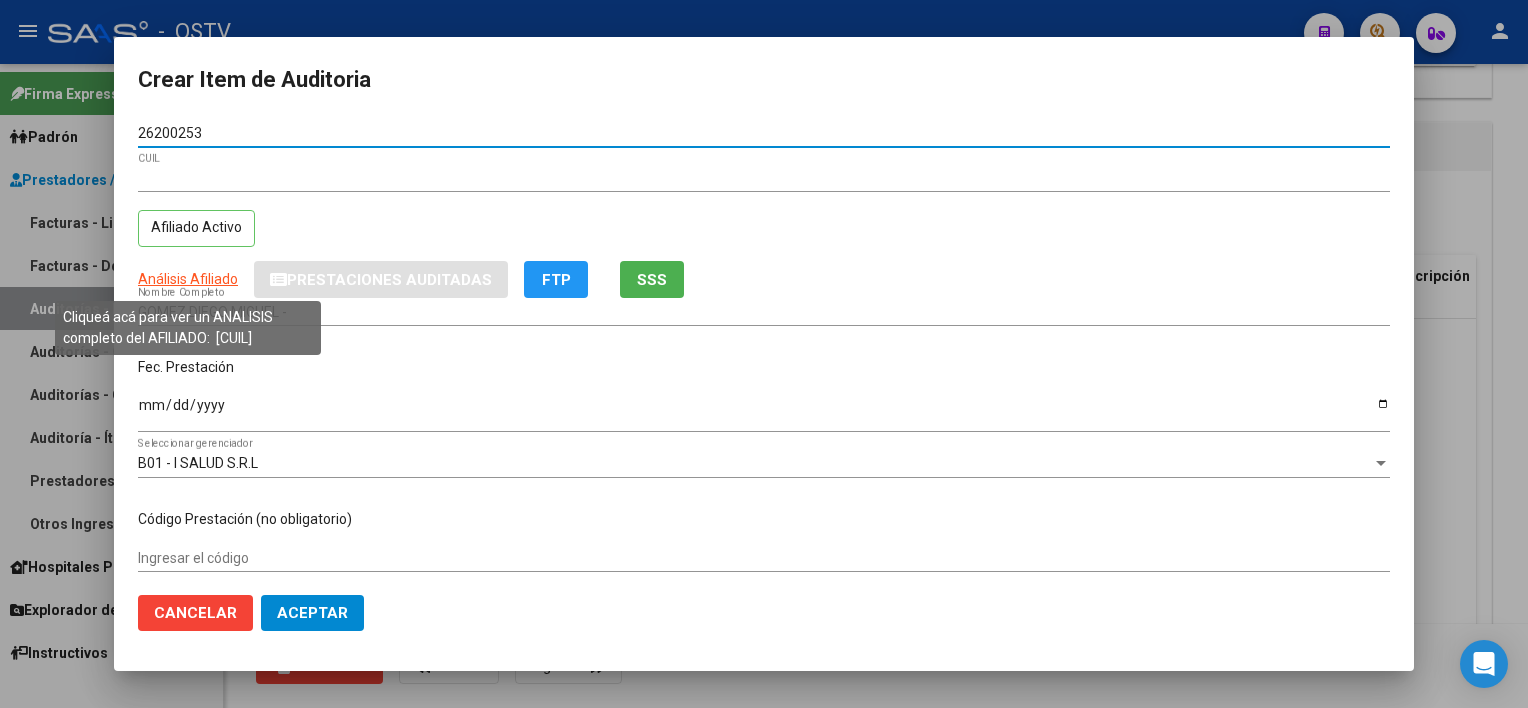 type on "26200253" 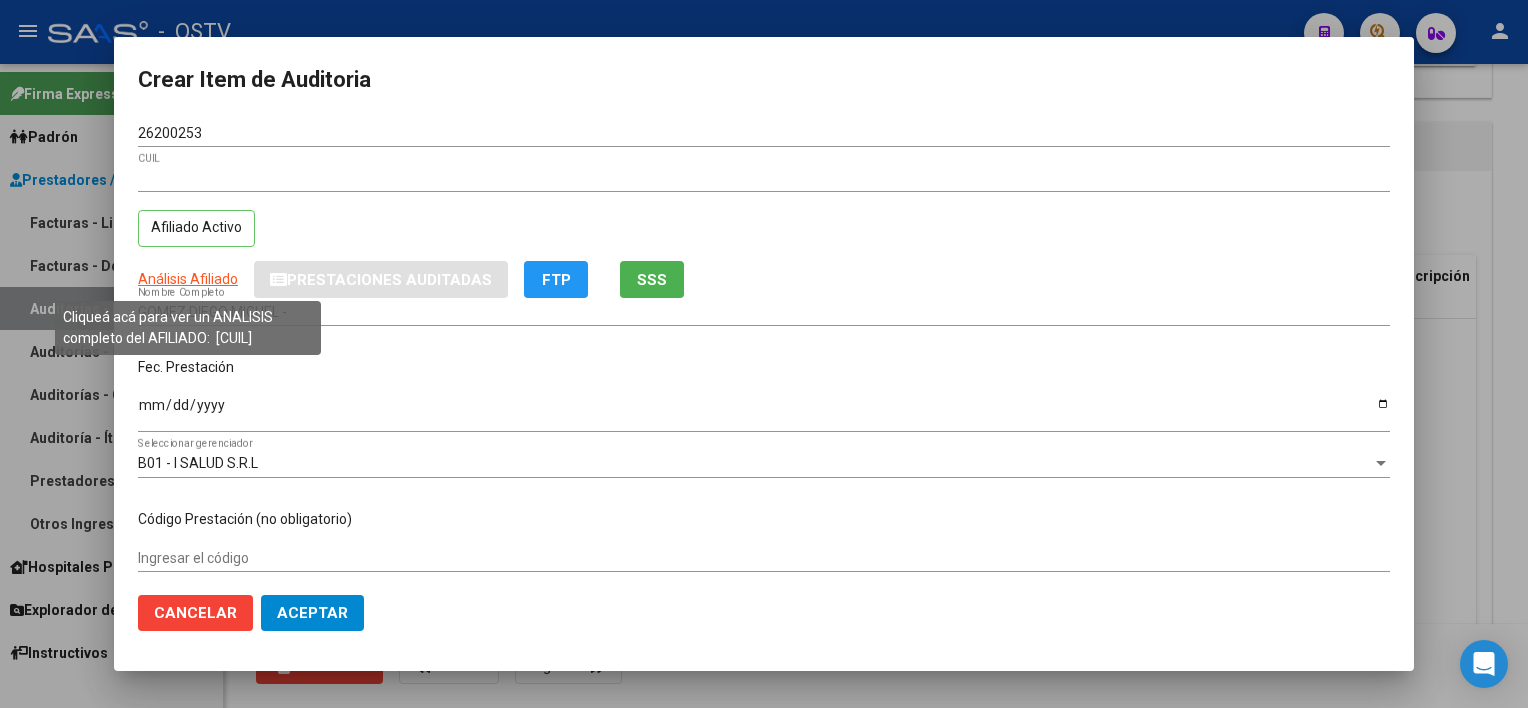 click on "Análisis Afiliado" at bounding box center (188, 279) 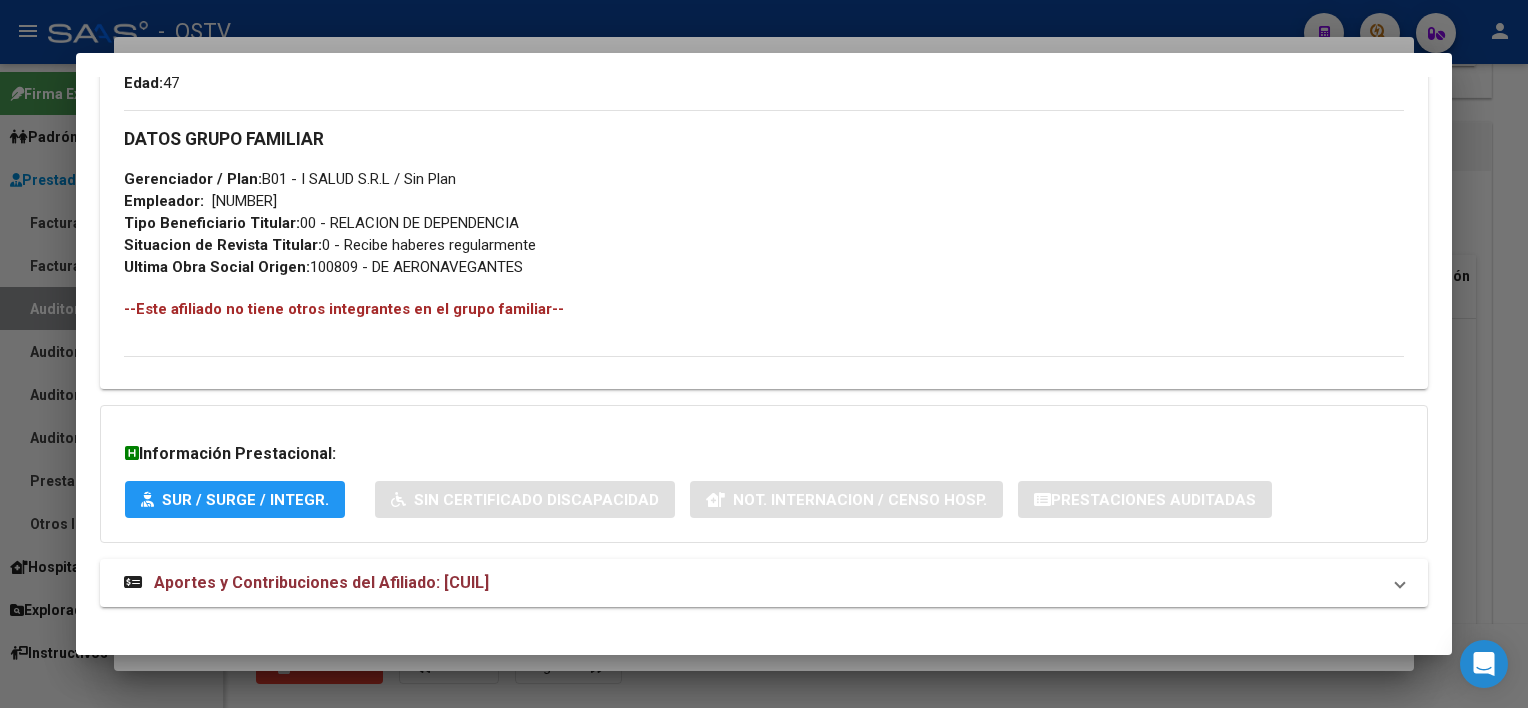 scroll, scrollTop: 933, scrollLeft: 0, axis: vertical 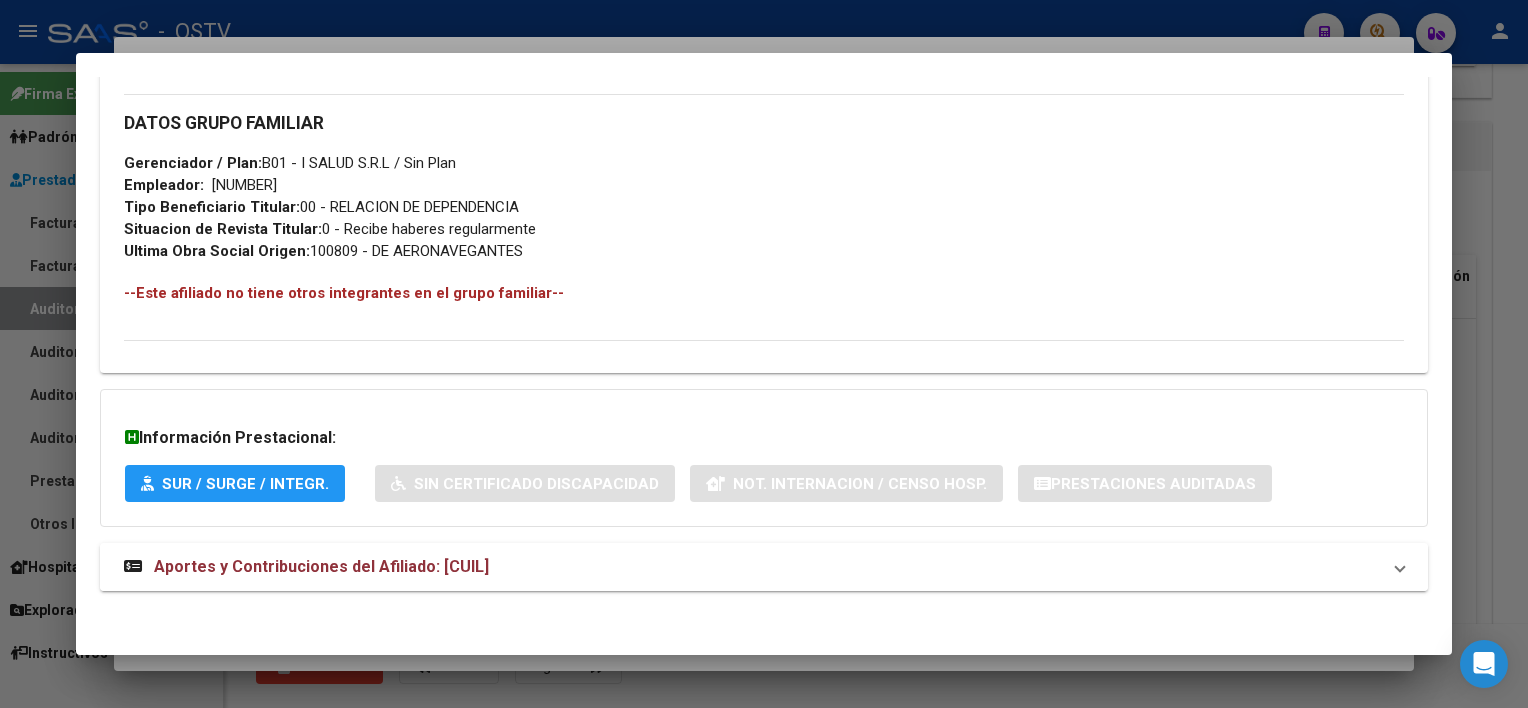 click on "Aportes y Contribuciones del Afiliado: [CUIL]" at bounding box center (321, 566) 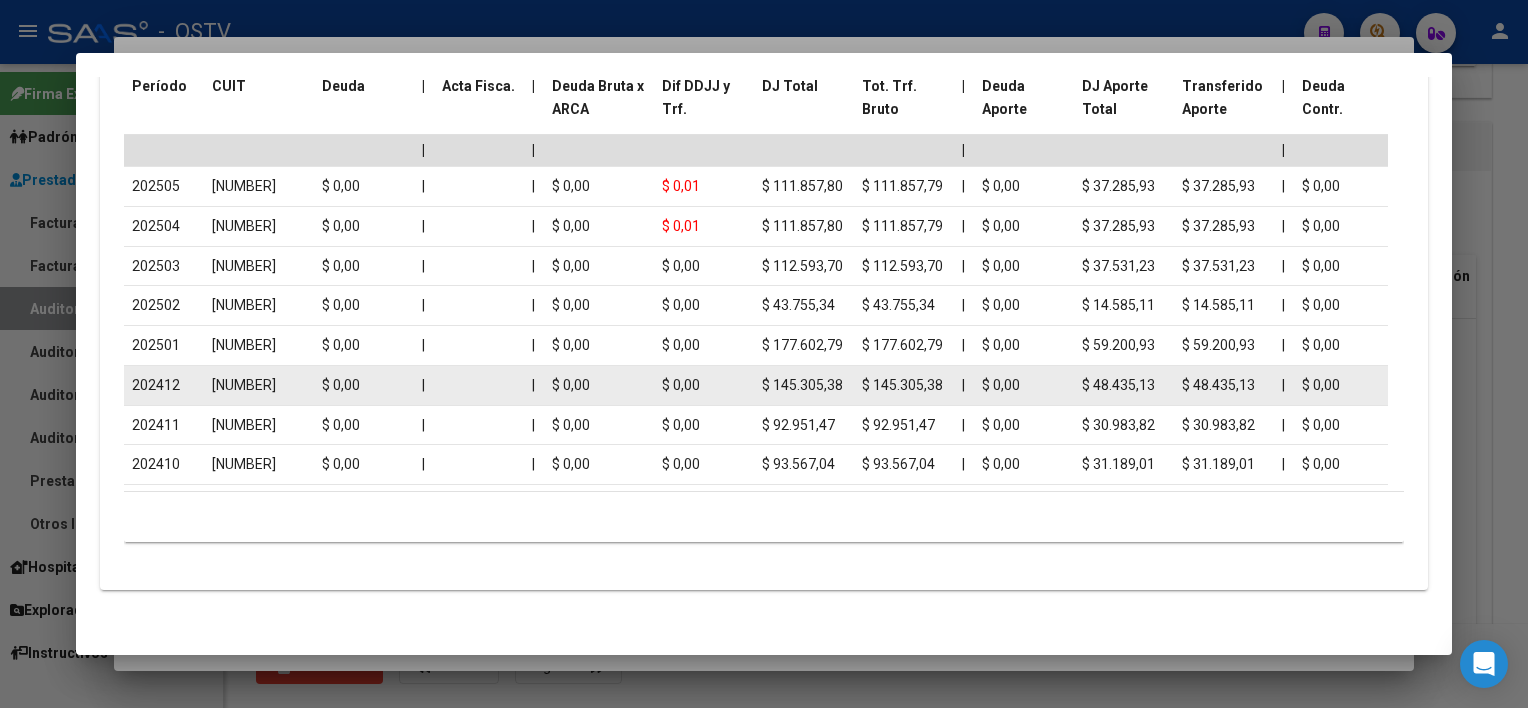 scroll, scrollTop: 1805, scrollLeft: 0, axis: vertical 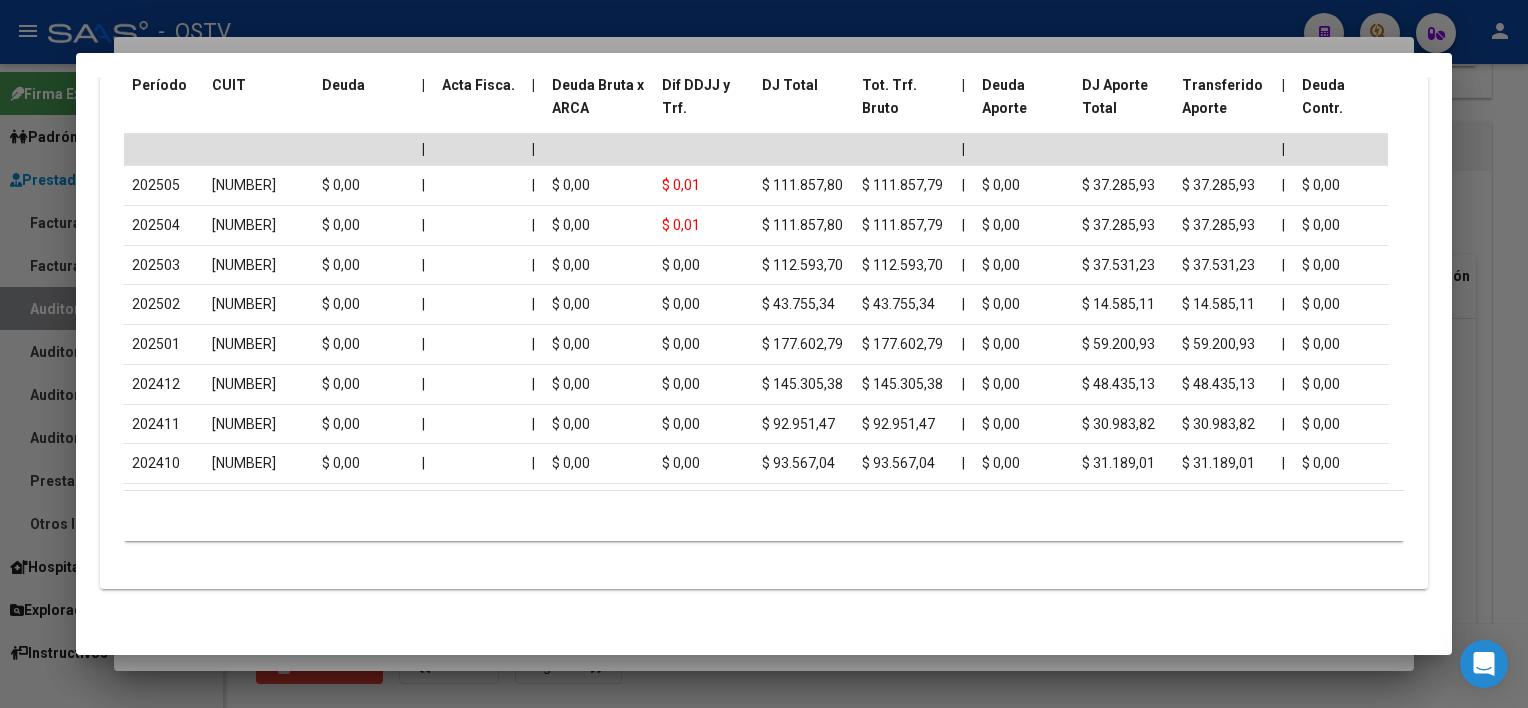 click at bounding box center (764, 354) 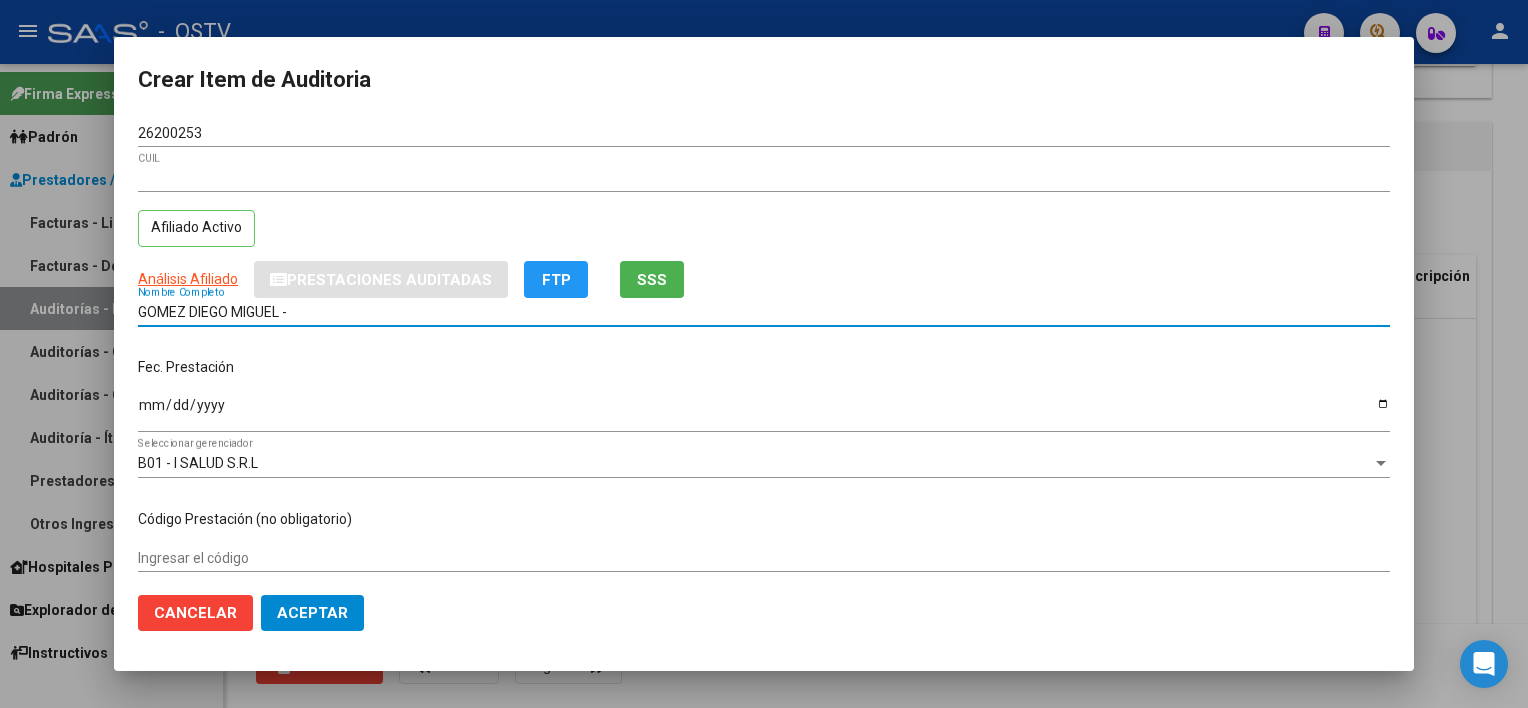 click on "GOMEZ DIEGO MIGUEL -" at bounding box center [764, 312] 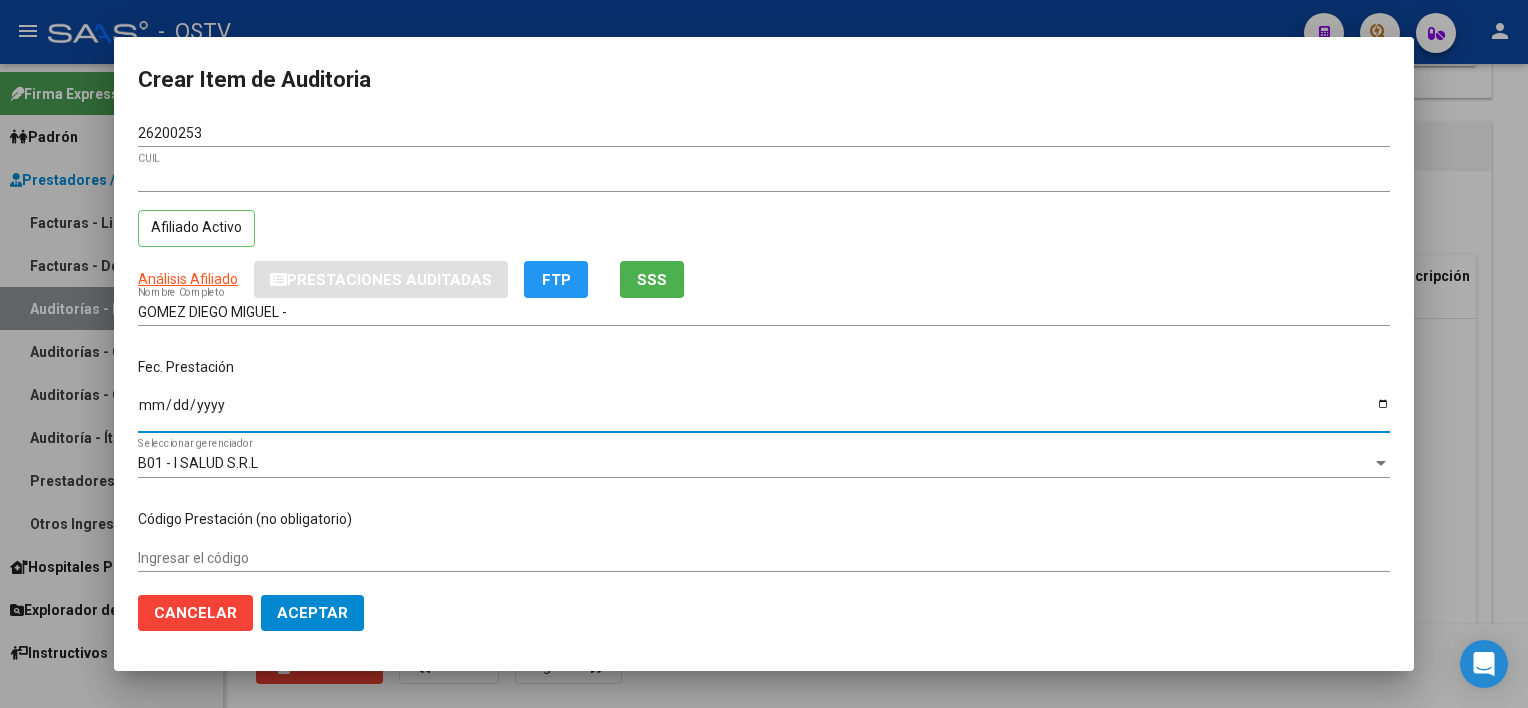 type on "[DATE]" 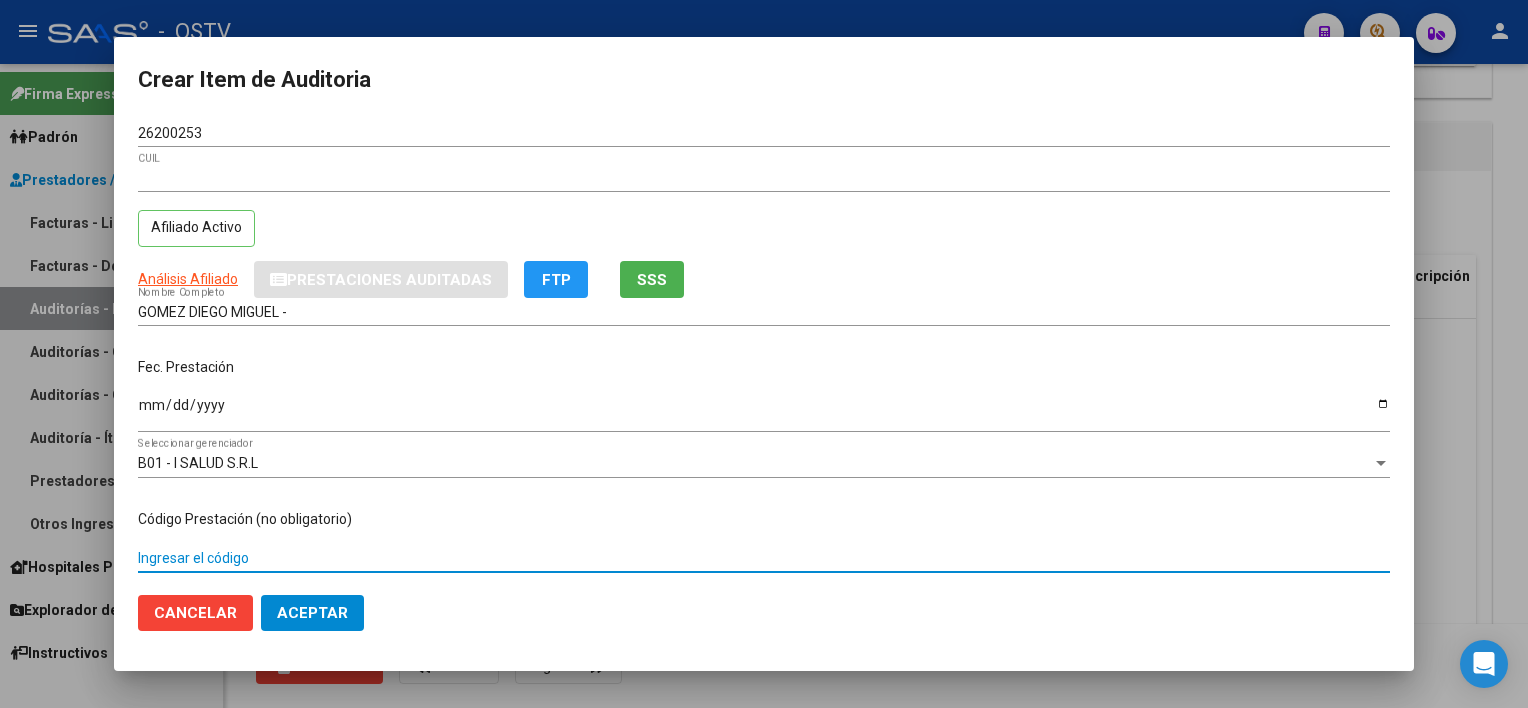 scroll, scrollTop: 303, scrollLeft: 0, axis: vertical 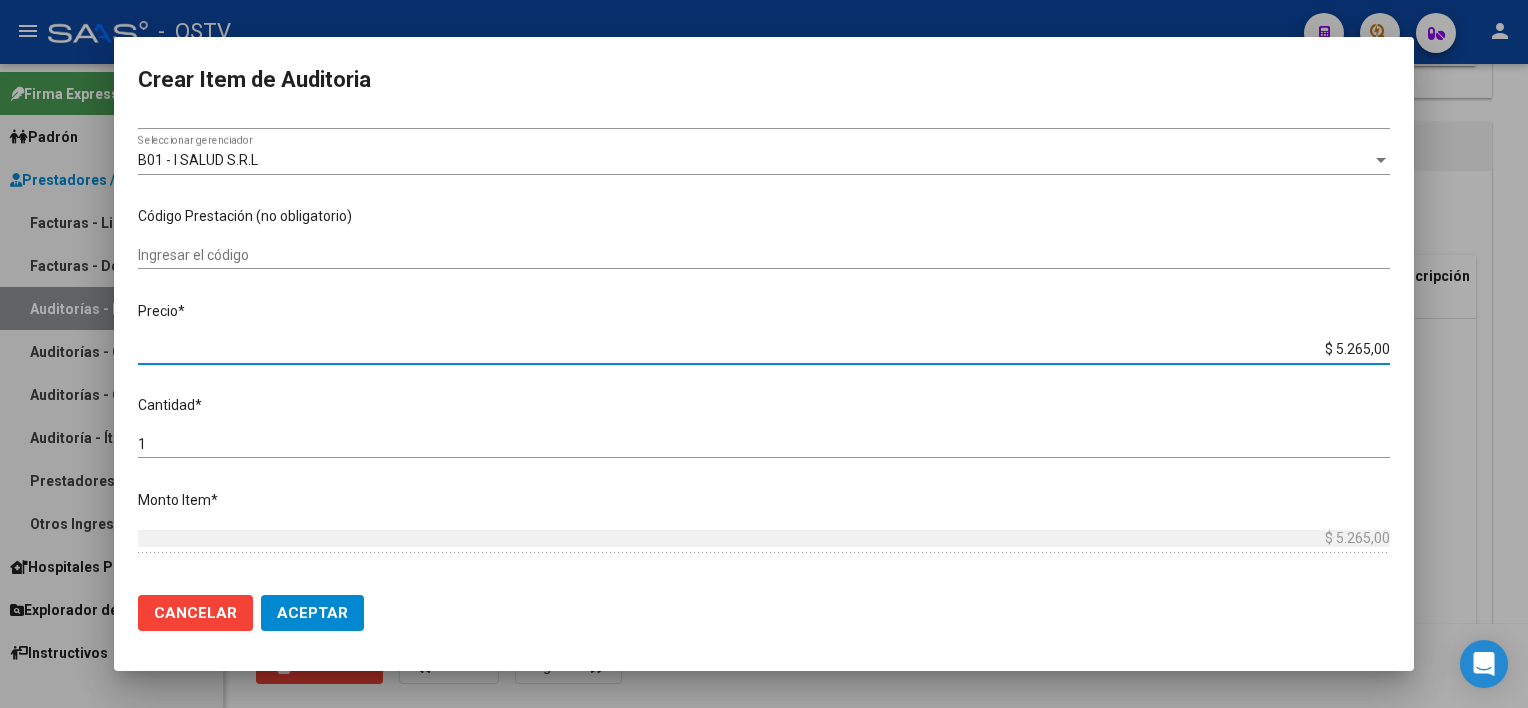 type on "$ 0,01" 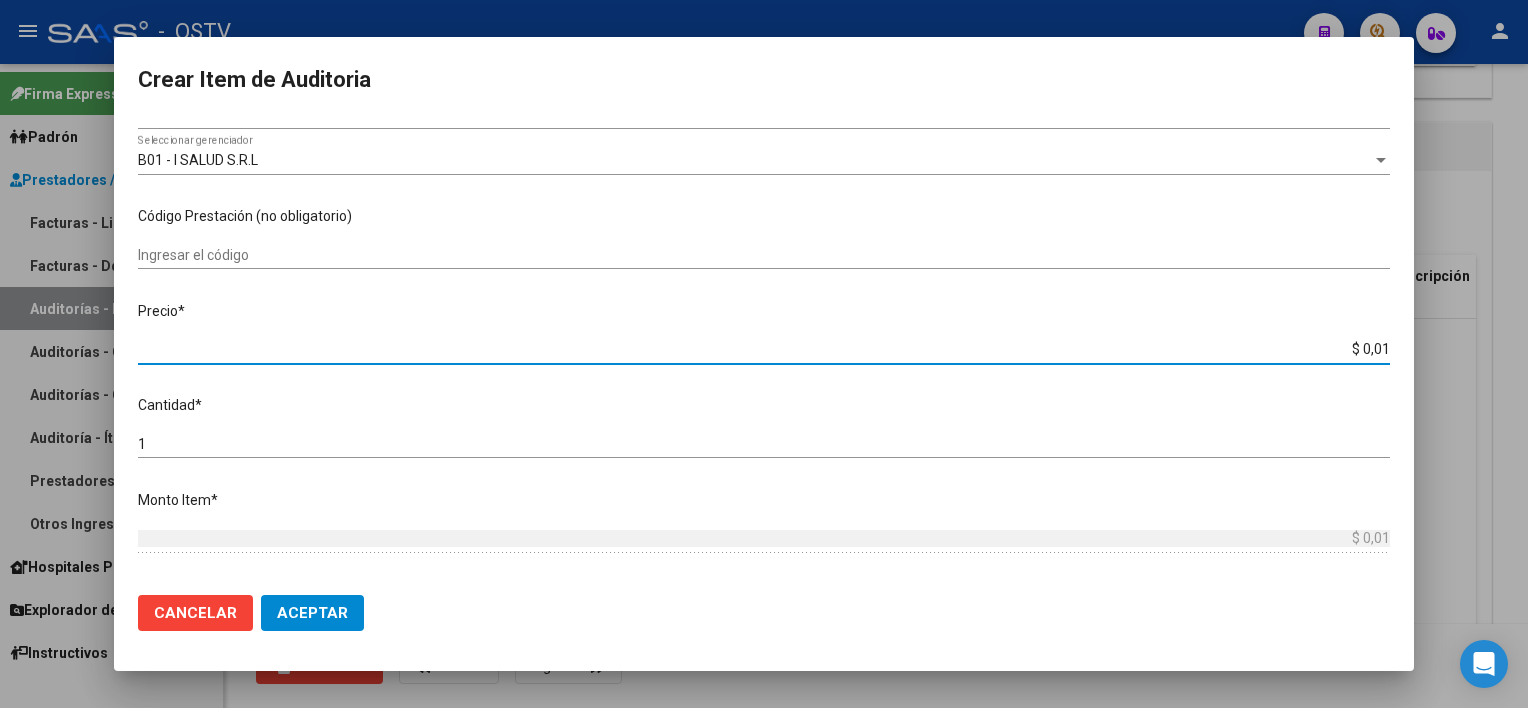 type on "$ 0,12" 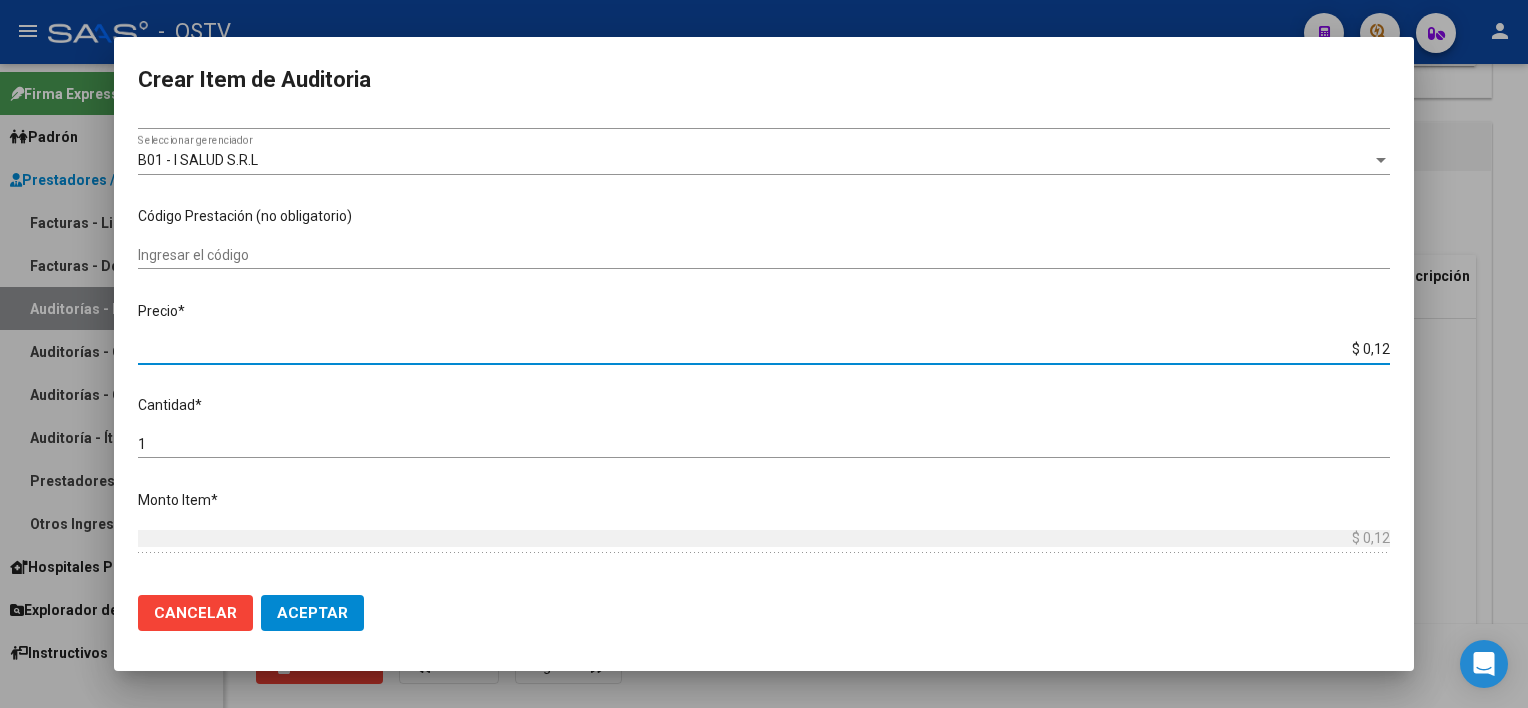 type on "$ 1,26" 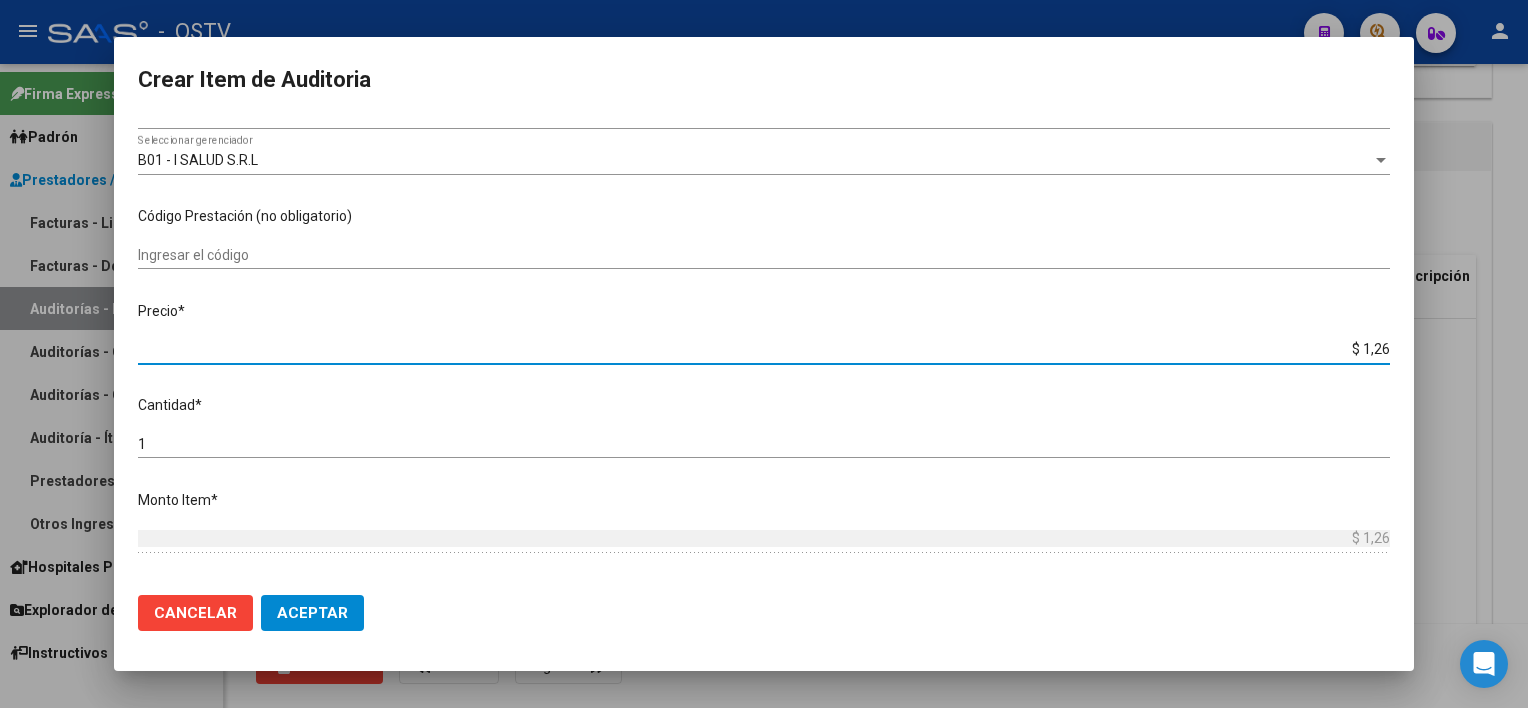 type on "$ 12,67" 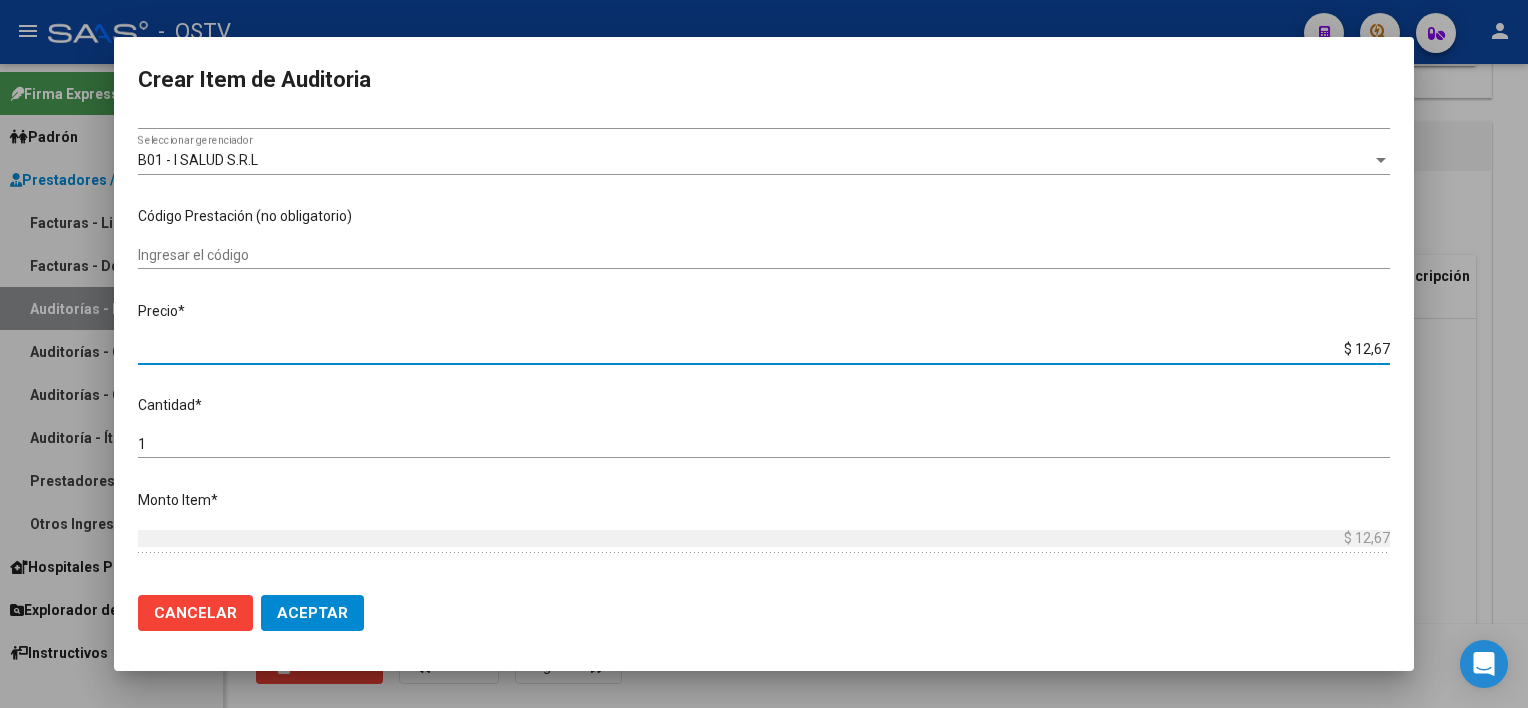type on "$ 126,70" 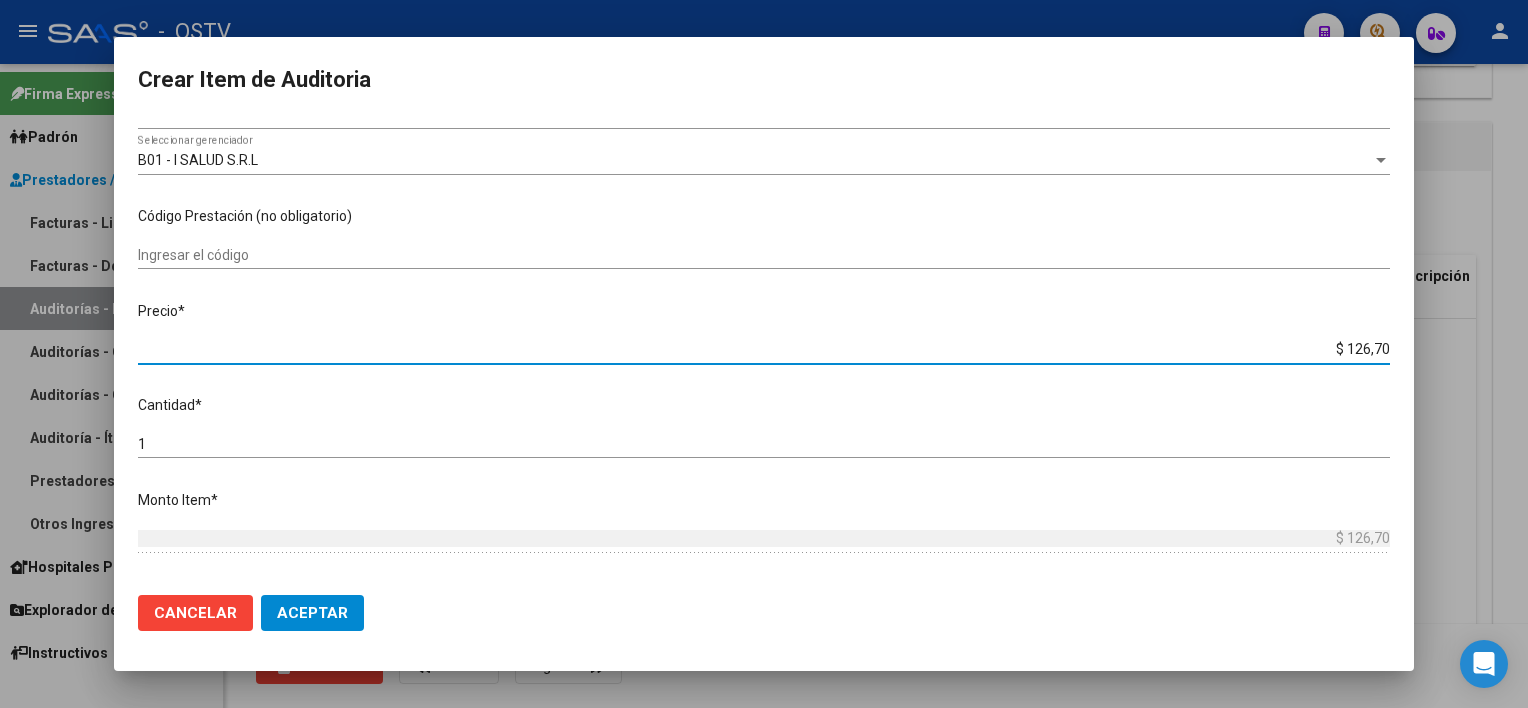 type on "$ 1.267,00" 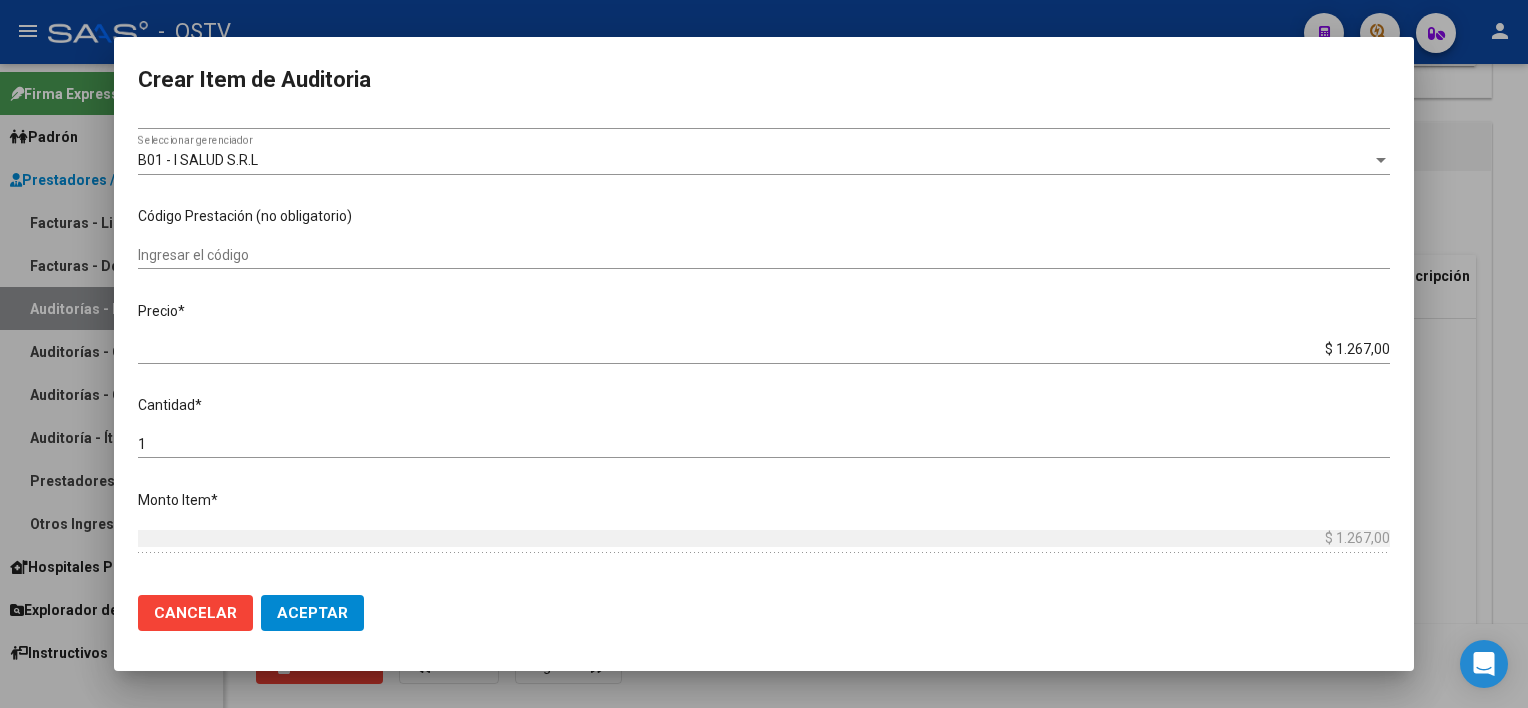 scroll, scrollTop: 587, scrollLeft: 0, axis: vertical 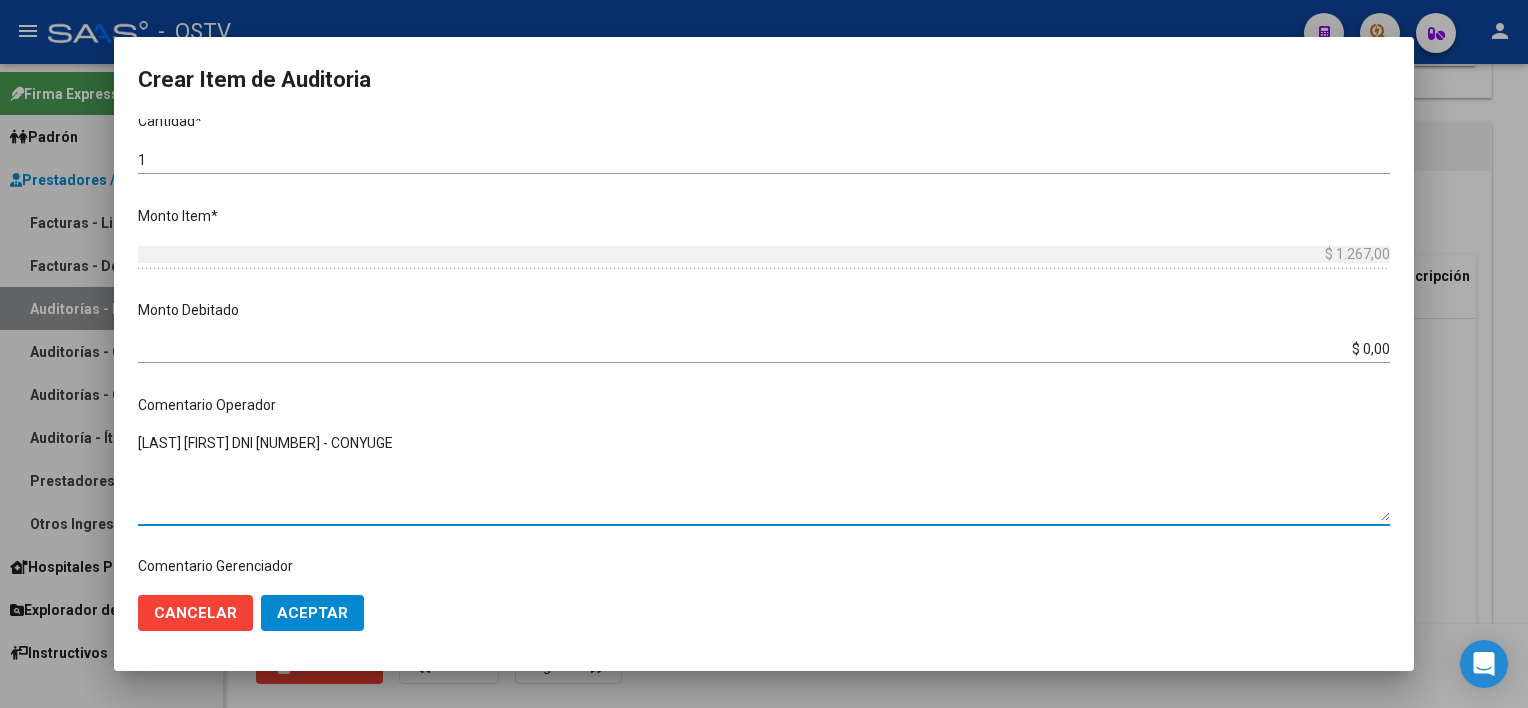 type on "[LAST] [FIRST] DNI [NUMBER] - CONYUGE" 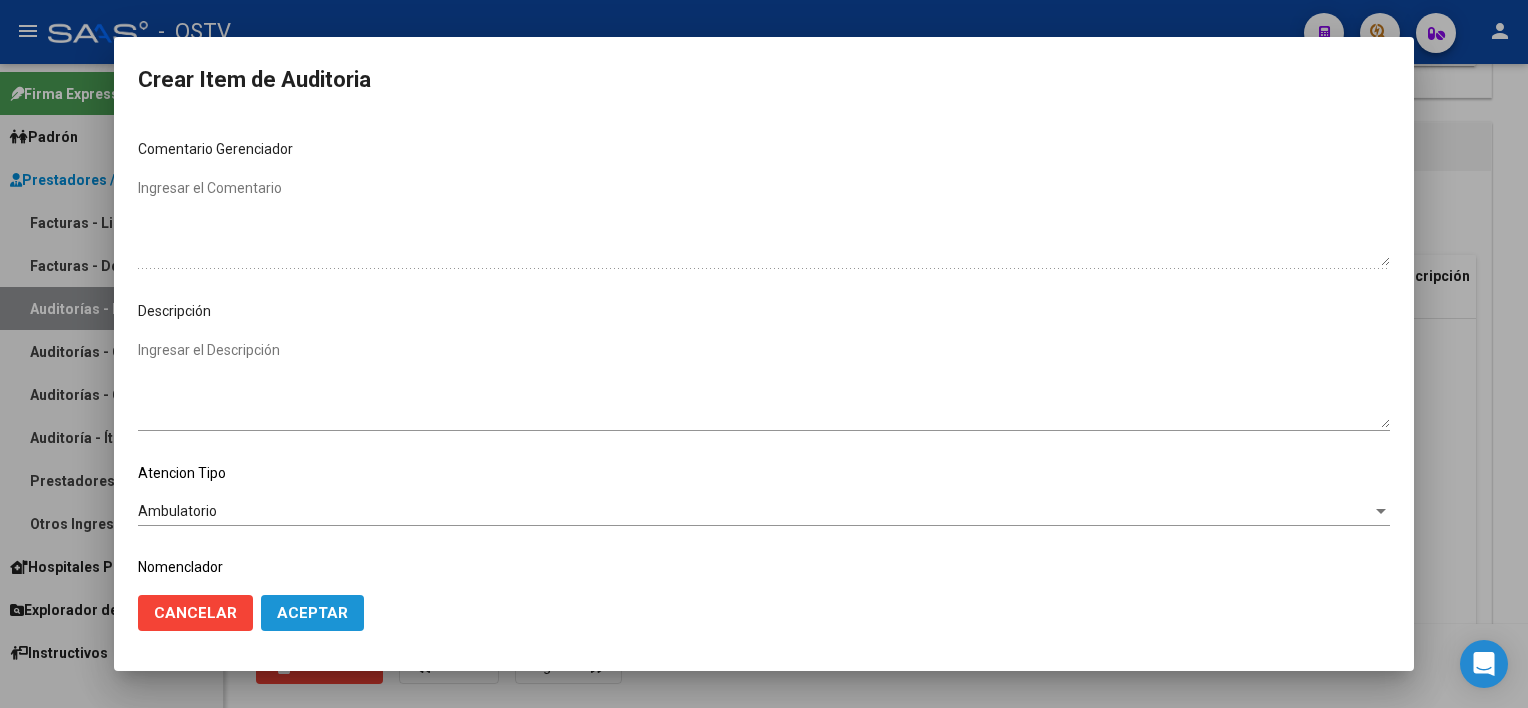 click on "Aceptar" 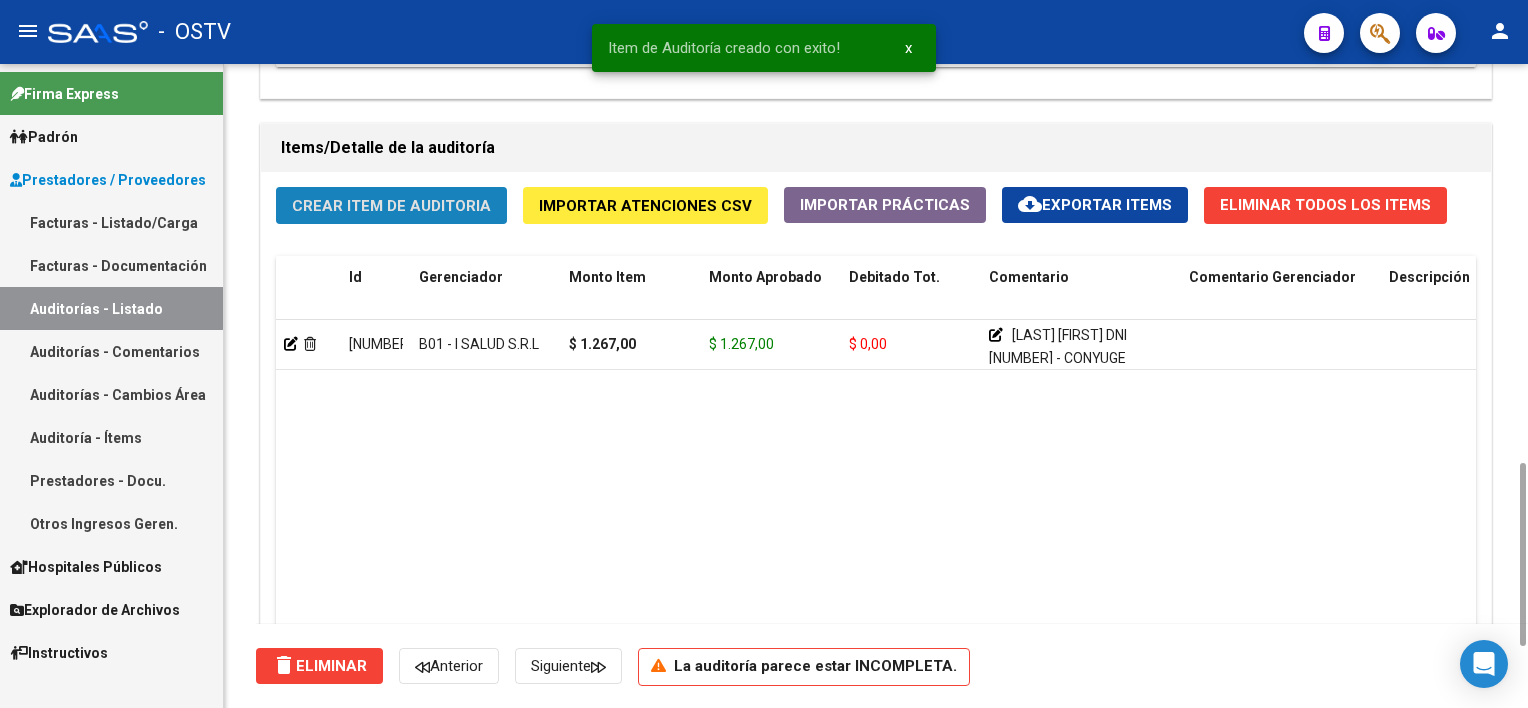 click on "Crear Item de Auditoria" 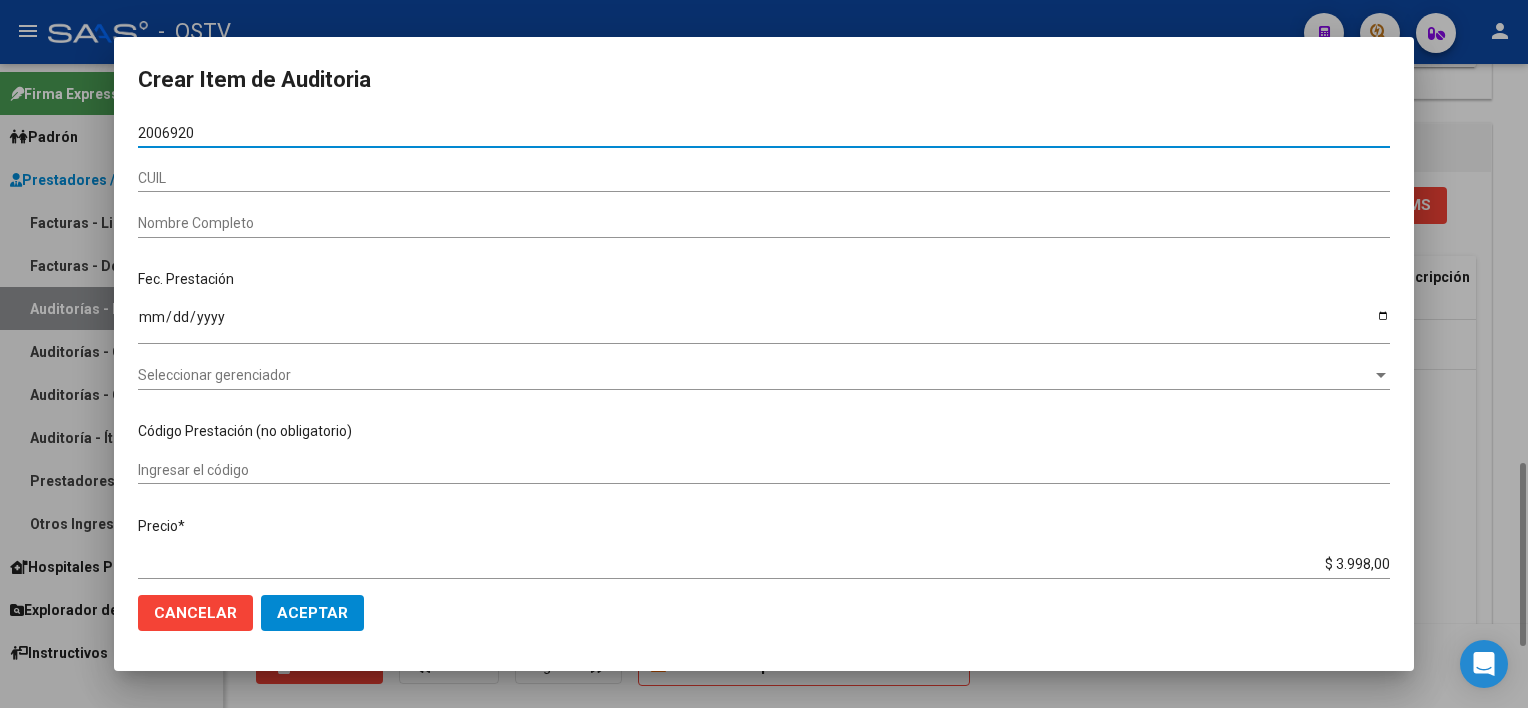 type on "20069204" 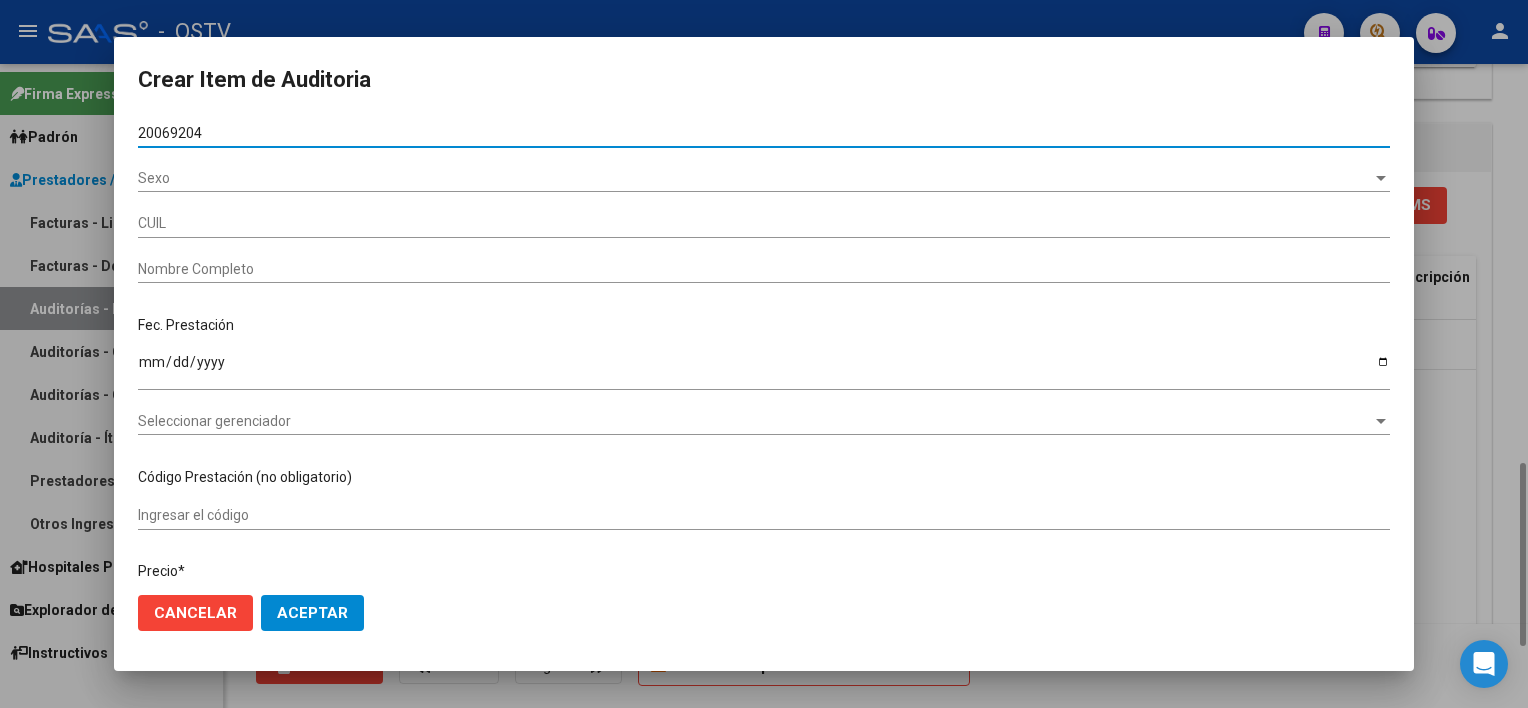 type on "27200692042" 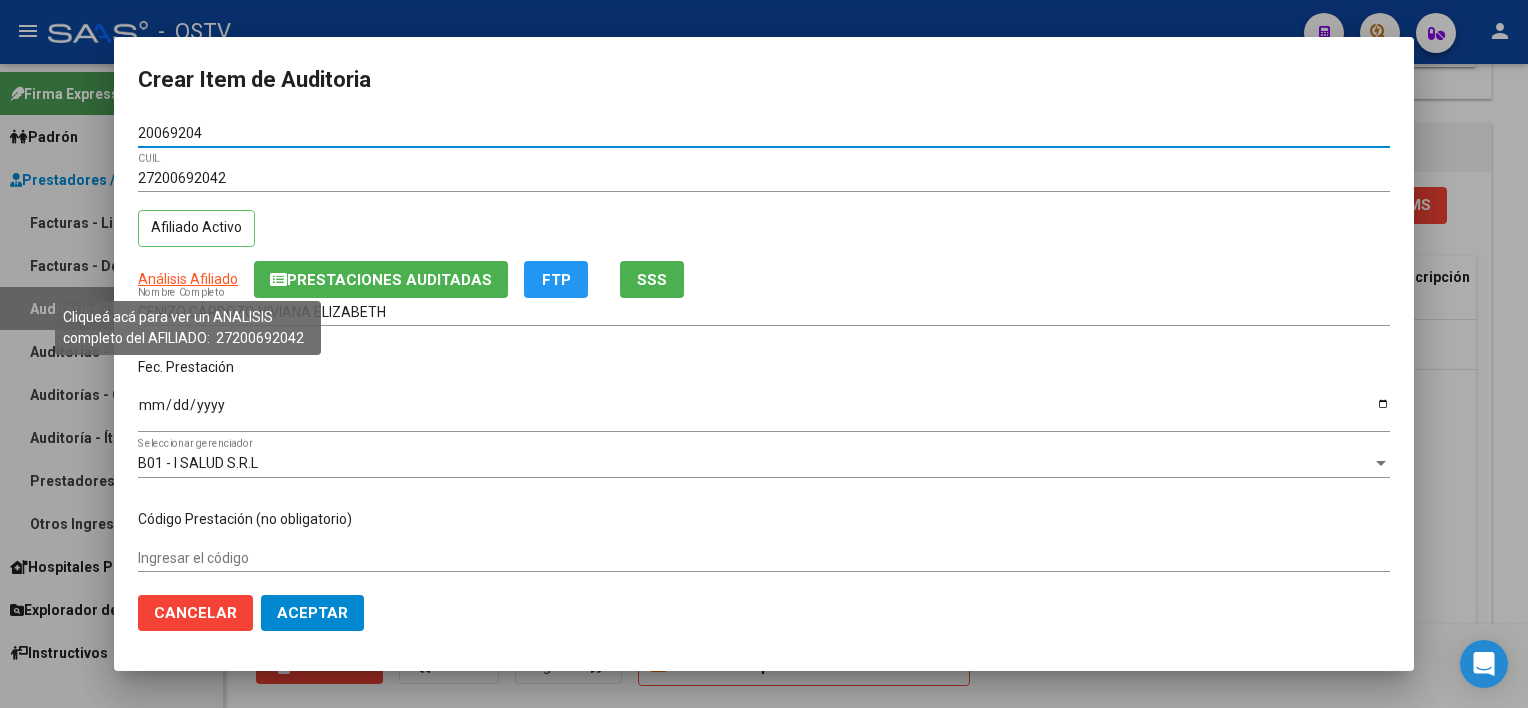 type on "20069204" 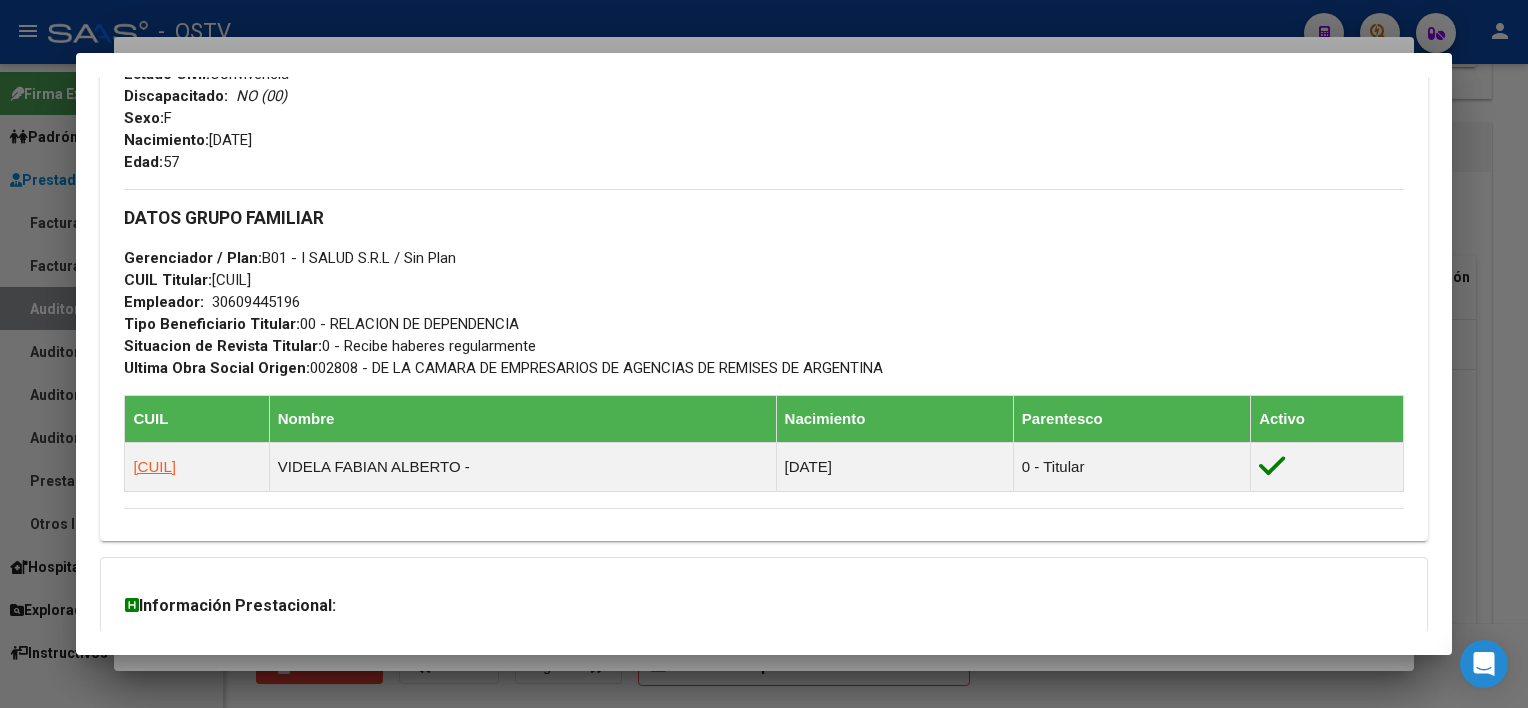 scroll, scrollTop: 1016, scrollLeft: 0, axis: vertical 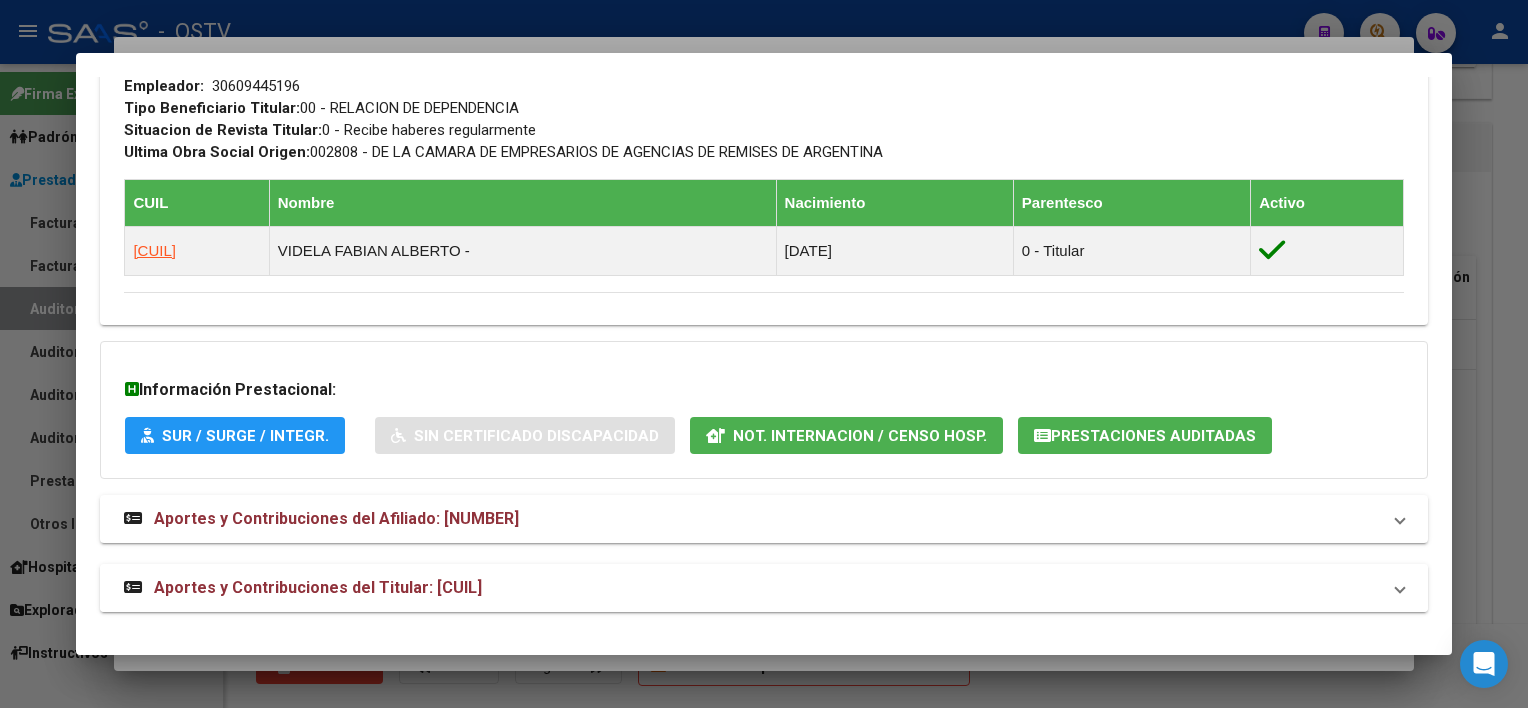 click on "Aportes y Contribuciones del Titular: [CUIL]" at bounding box center (318, 587) 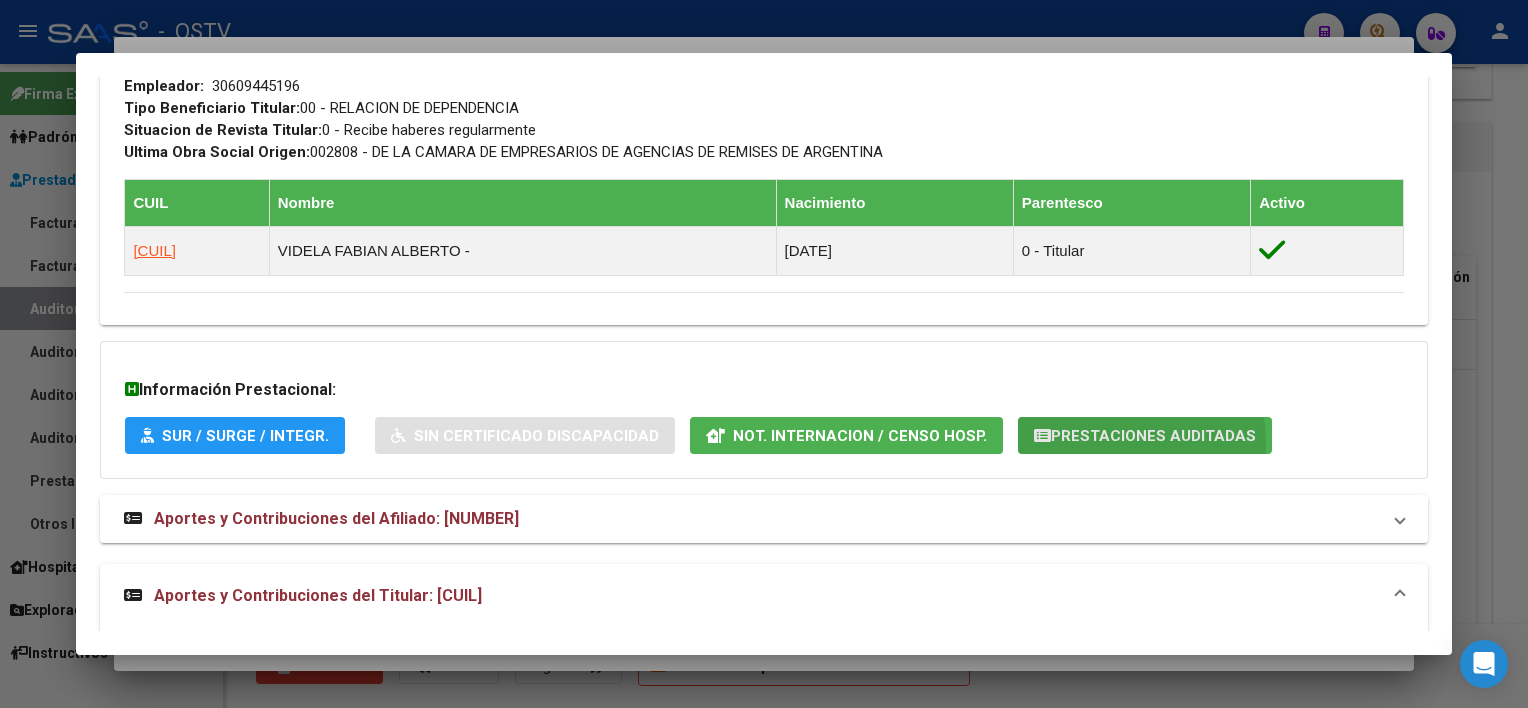 click on "Prestaciones Auditadas" 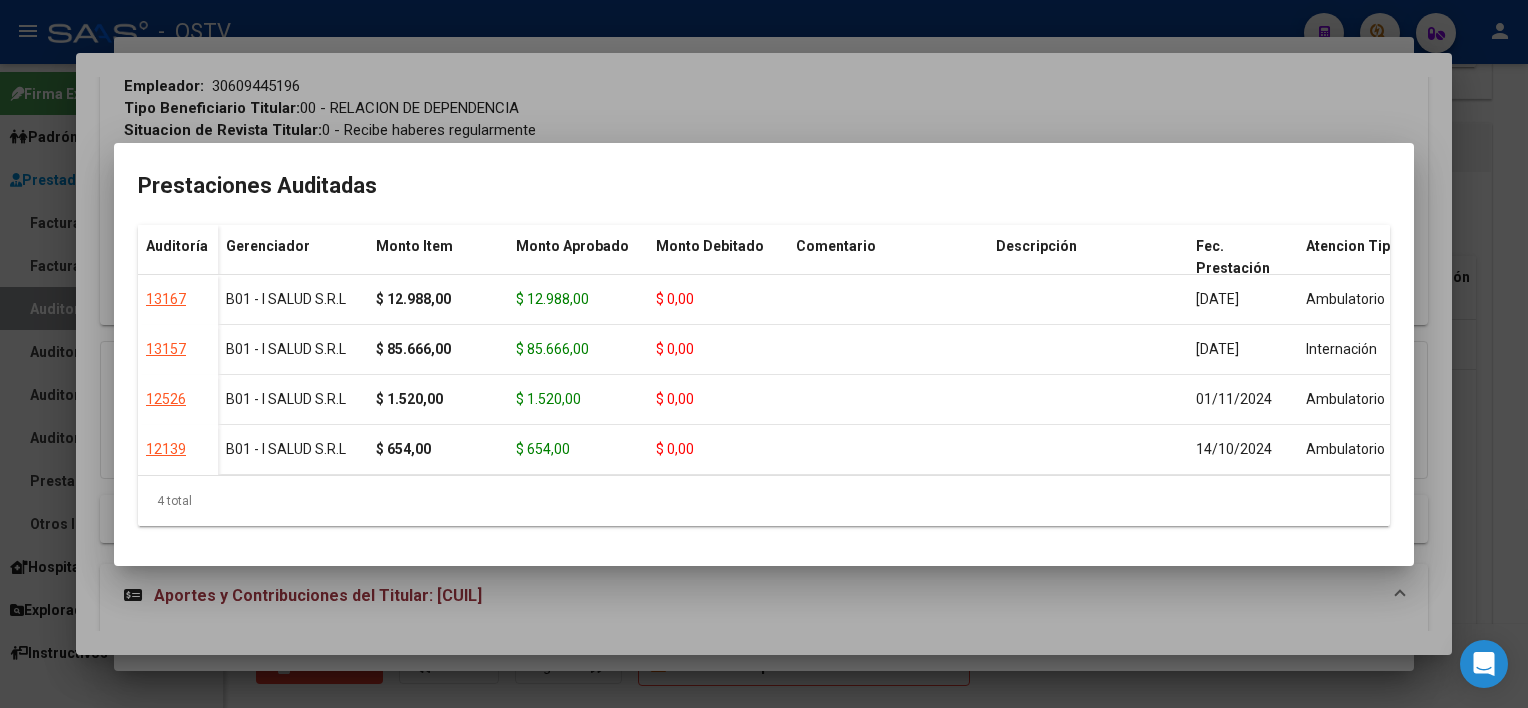 click at bounding box center (764, 354) 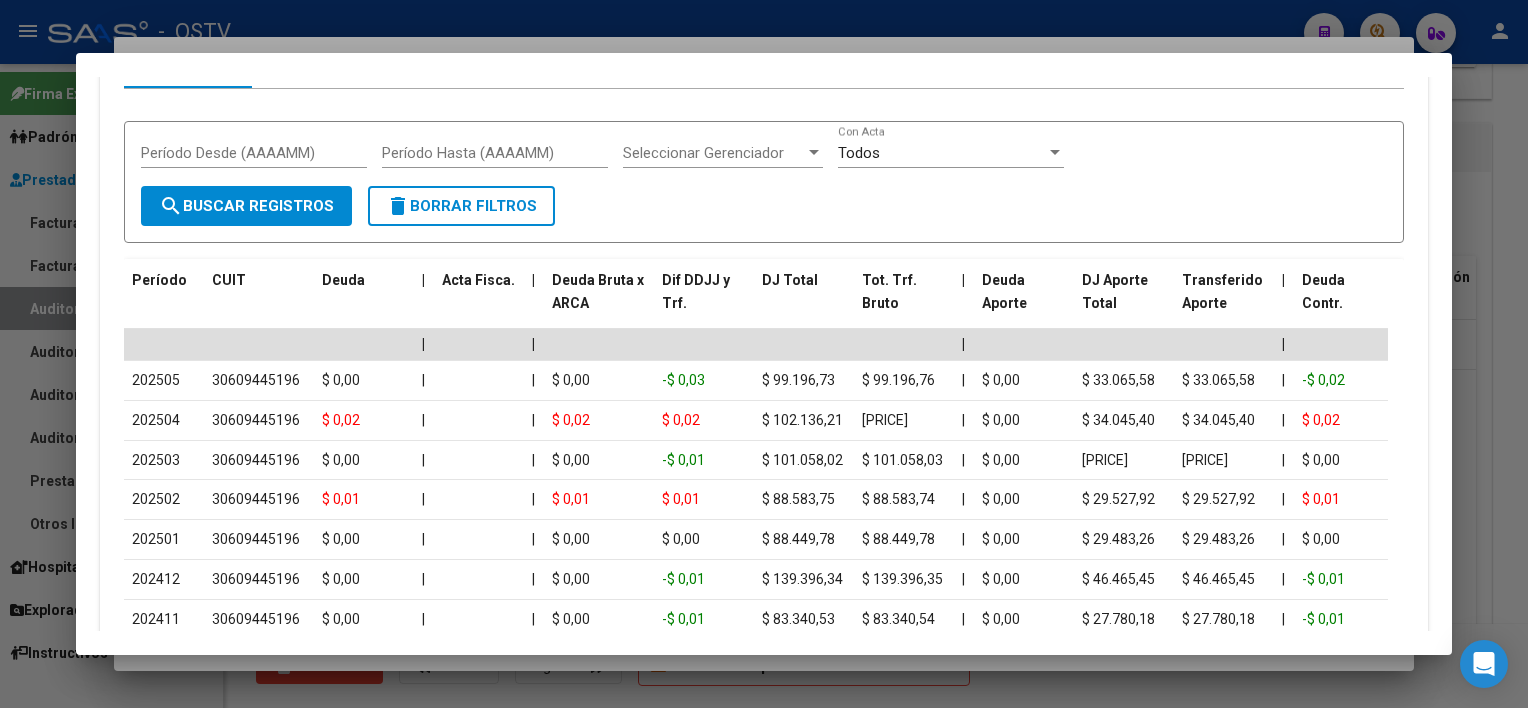 scroll, scrollTop: 1968, scrollLeft: 0, axis: vertical 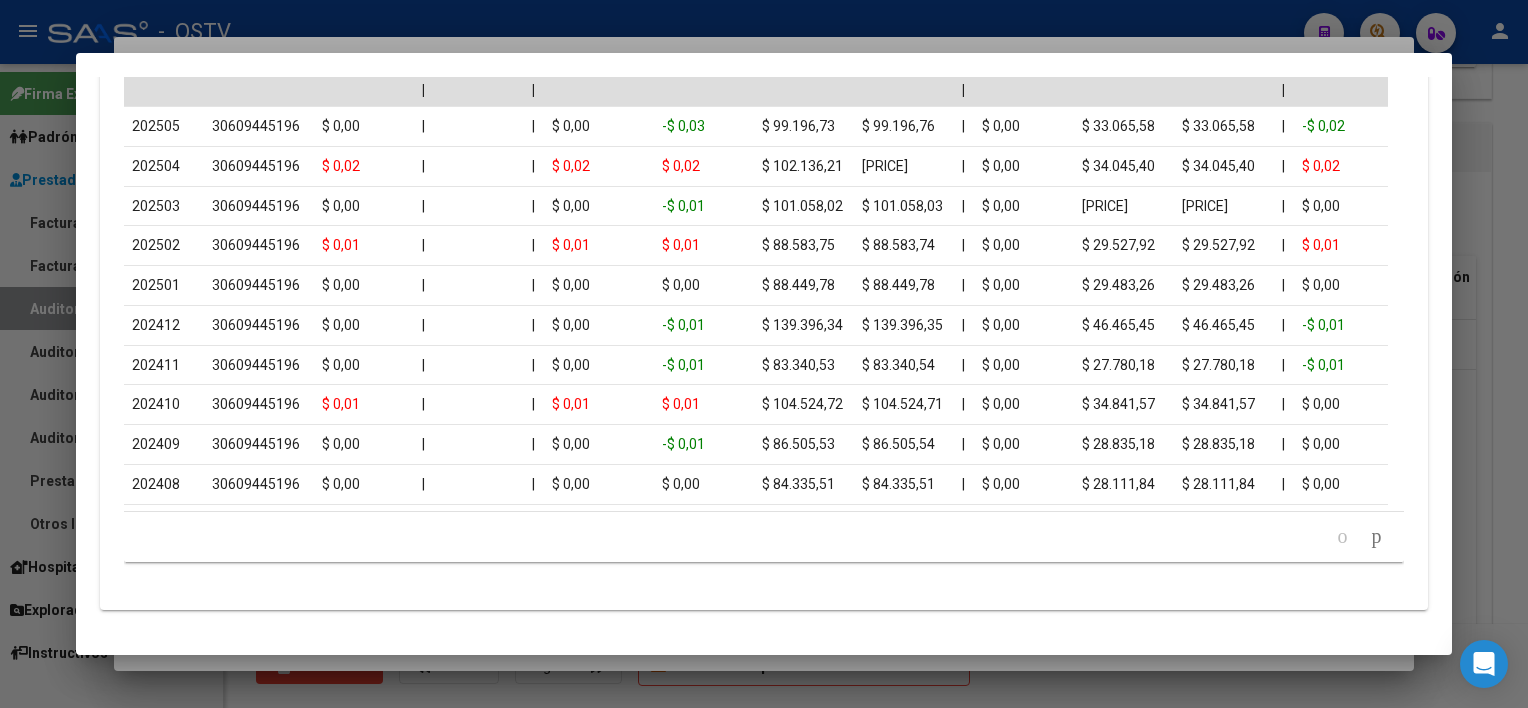 click at bounding box center (764, 354) 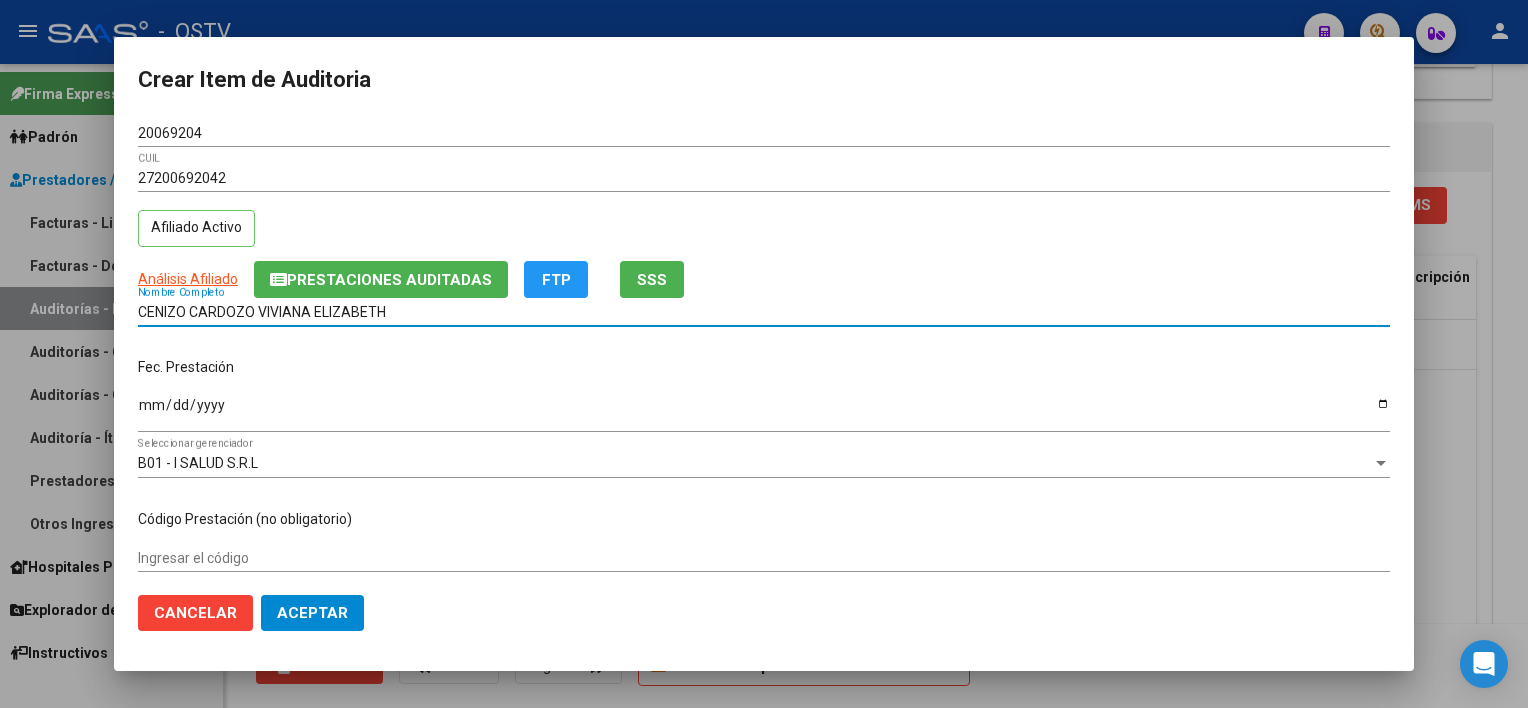 click on "CENIZO CARDOZO VIVIANA ELIZABETH" at bounding box center (764, 312) 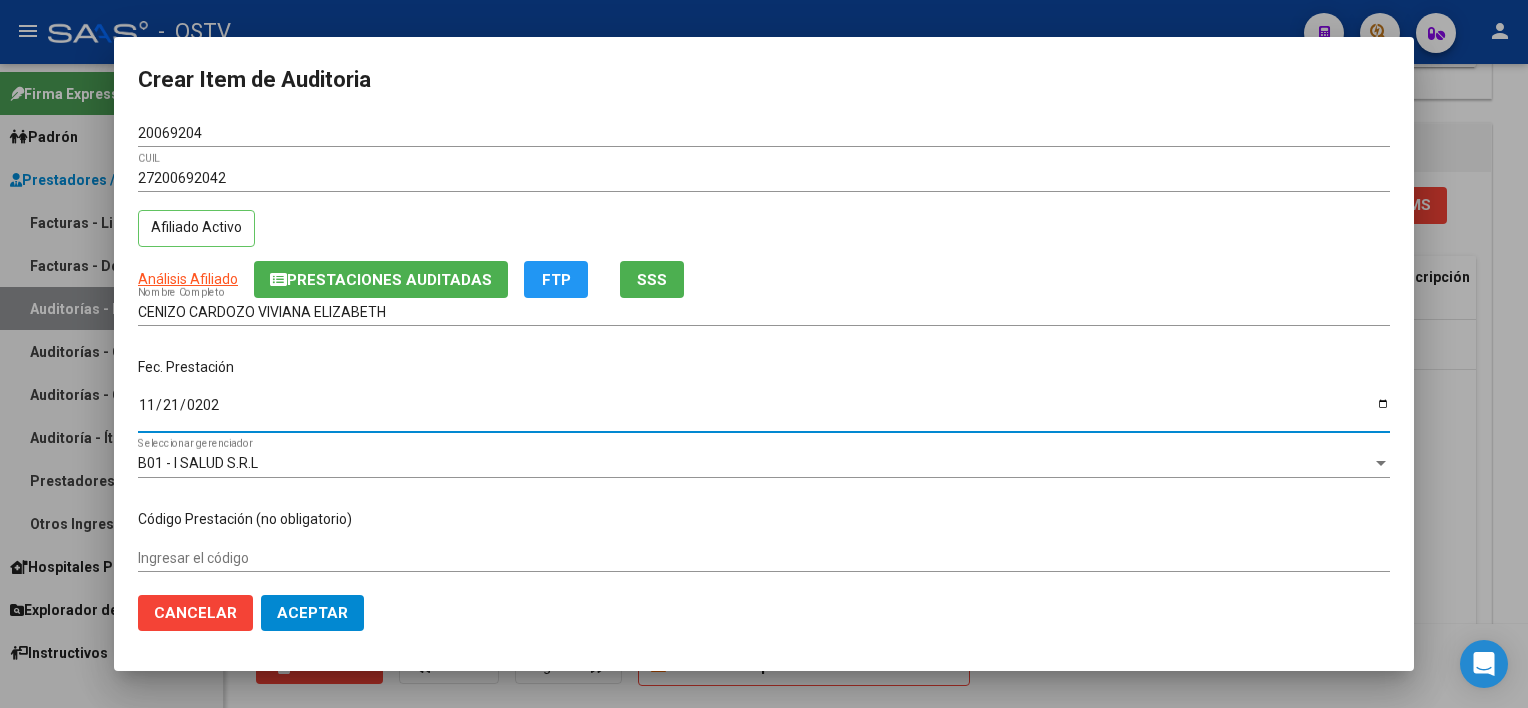 type on "[DATE]" 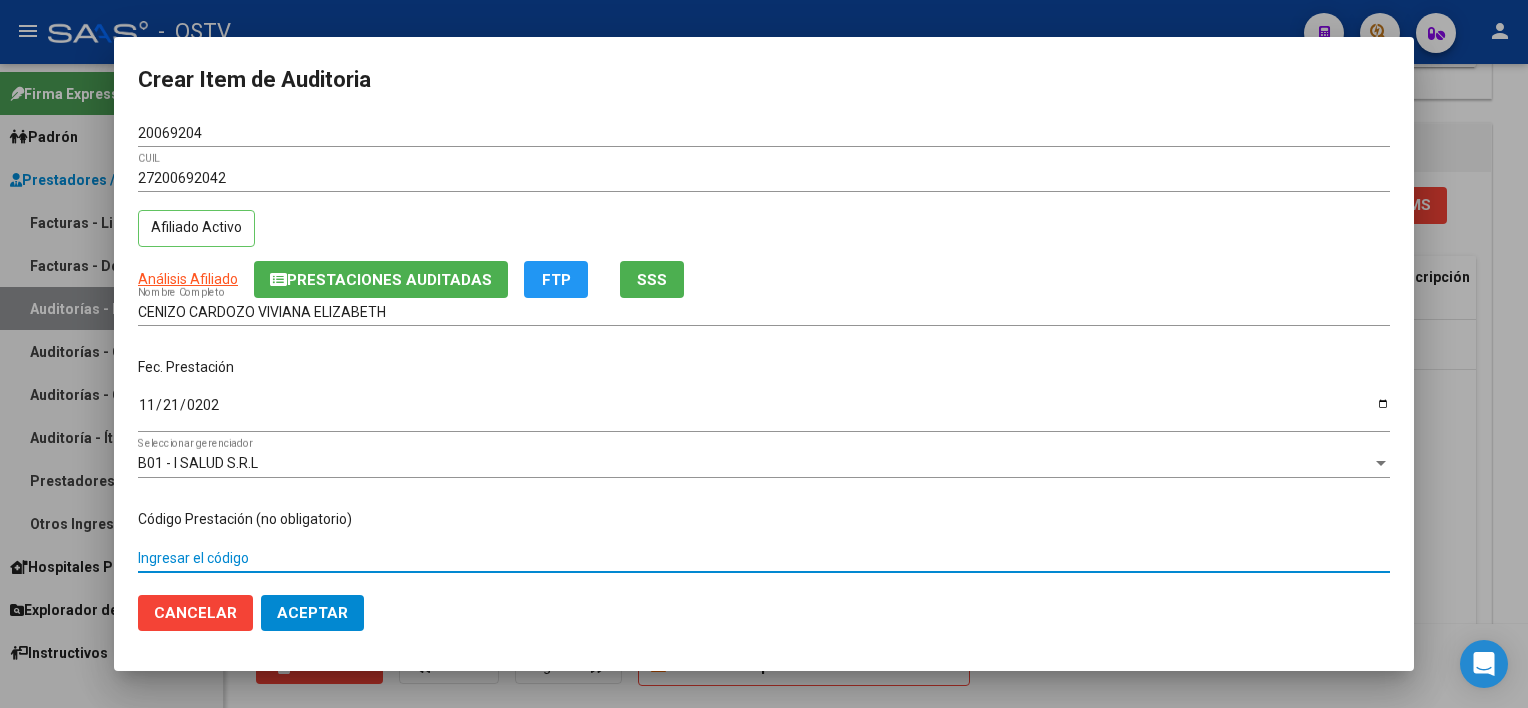 scroll, scrollTop: 303, scrollLeft: 0, axis: vertical 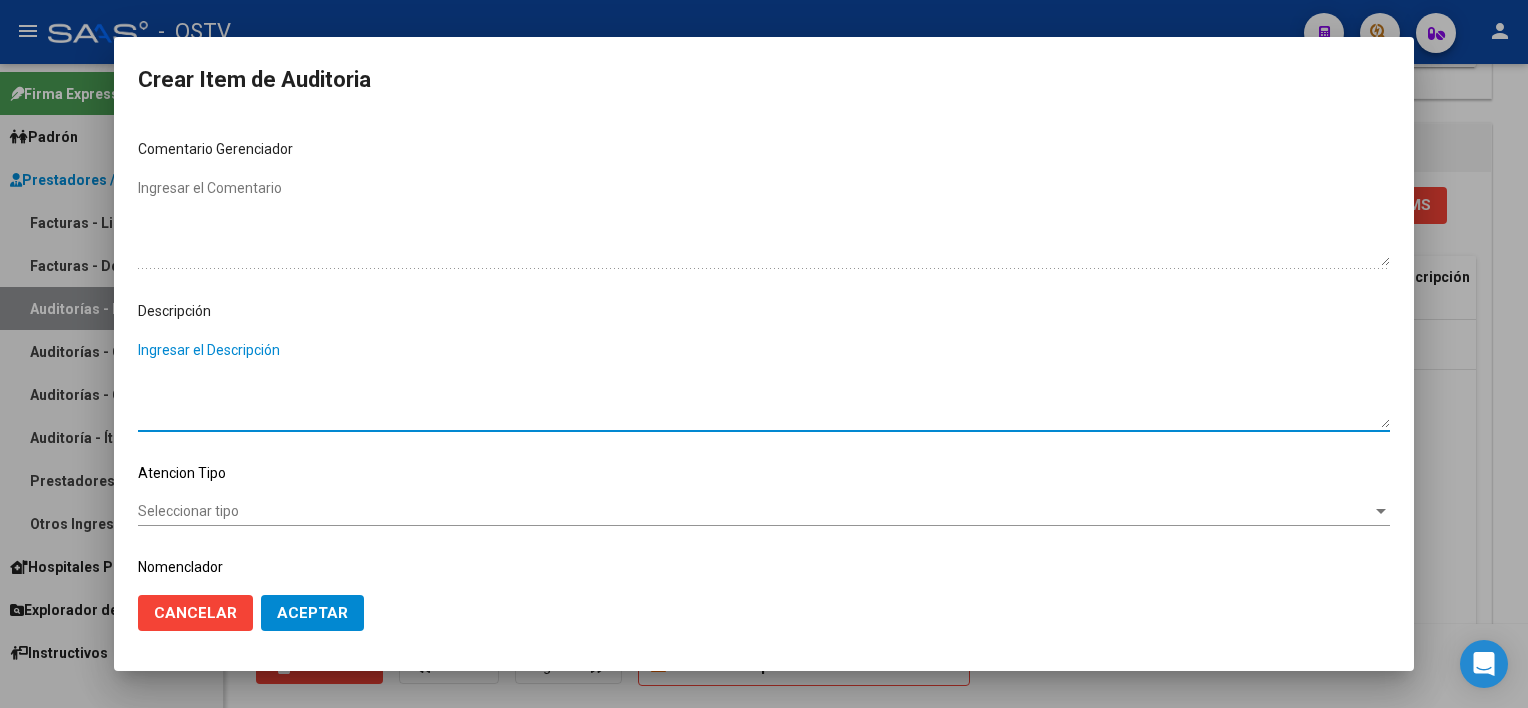 type on "A" 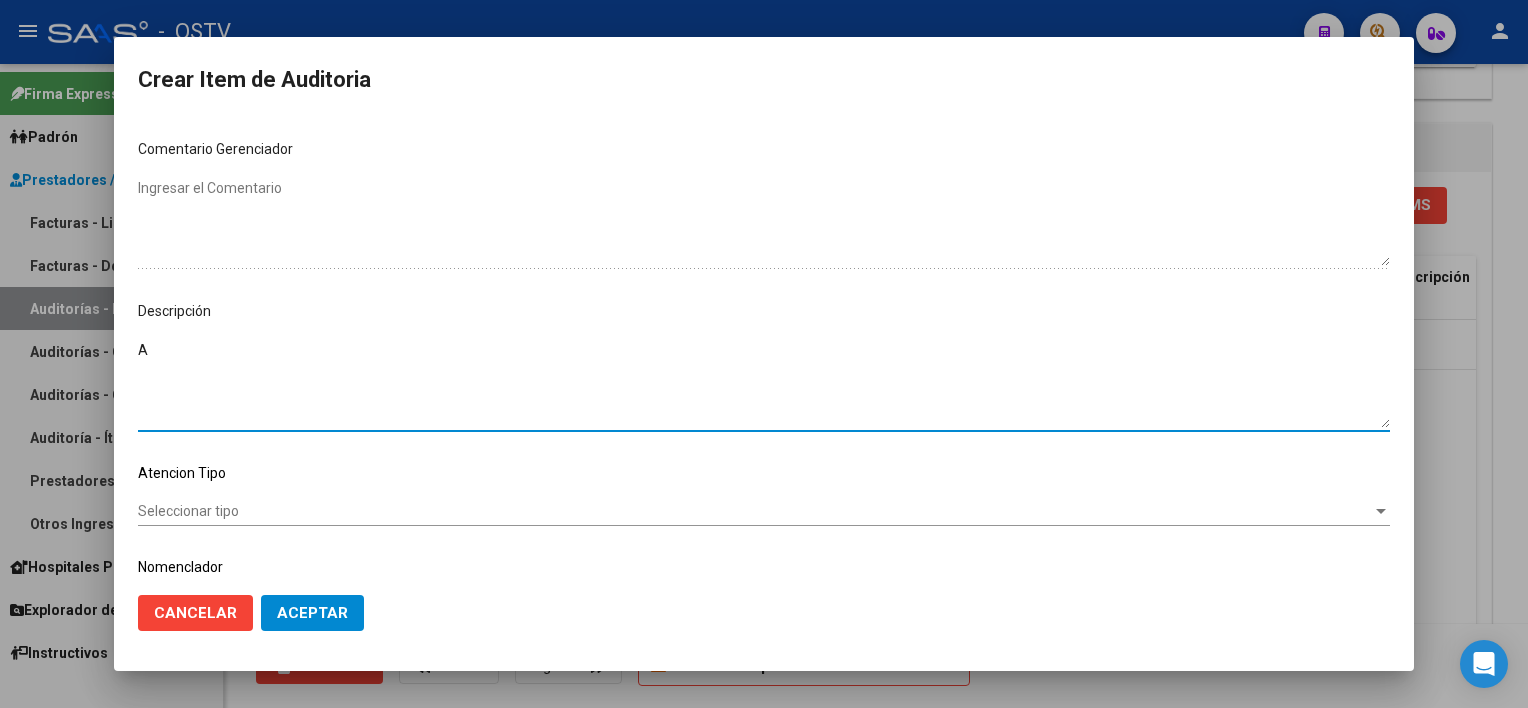 type 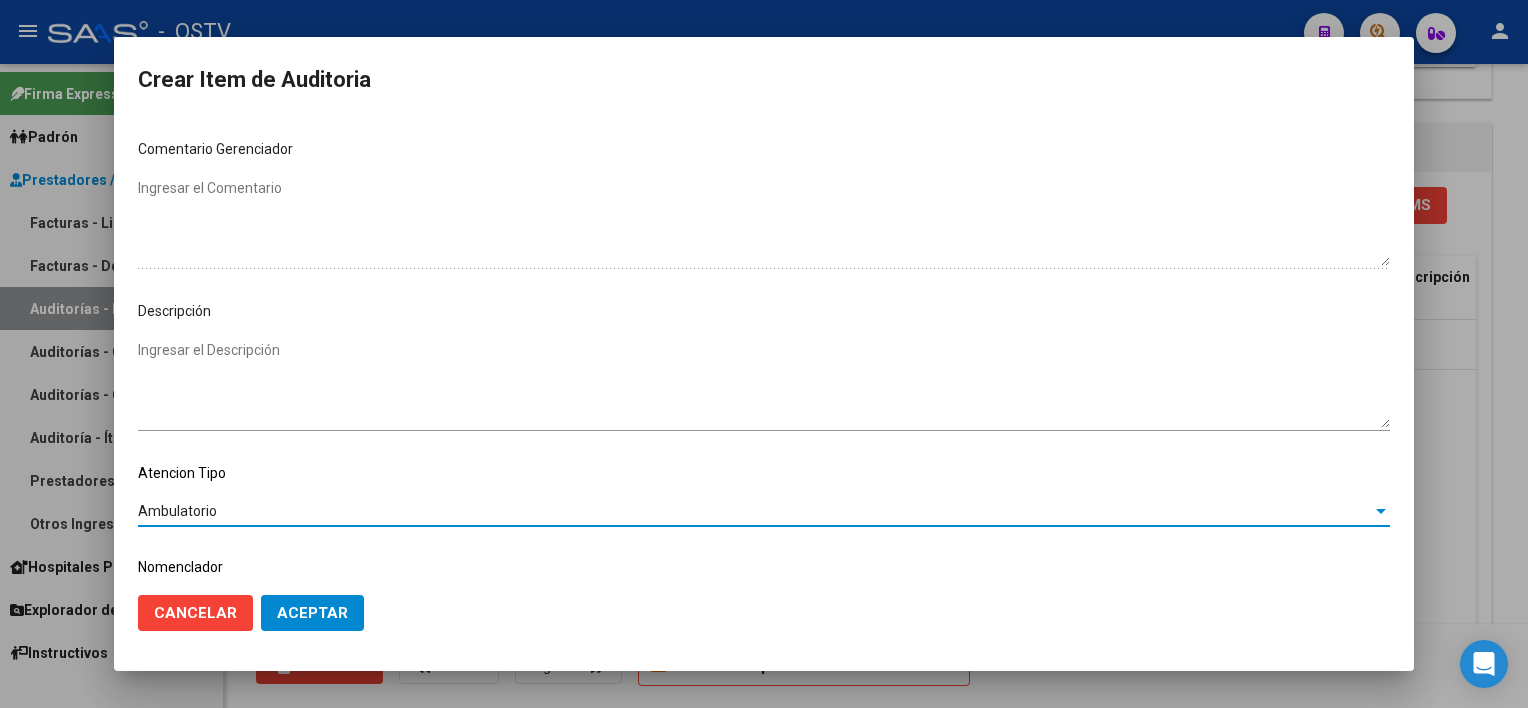 click on "Aceptar" 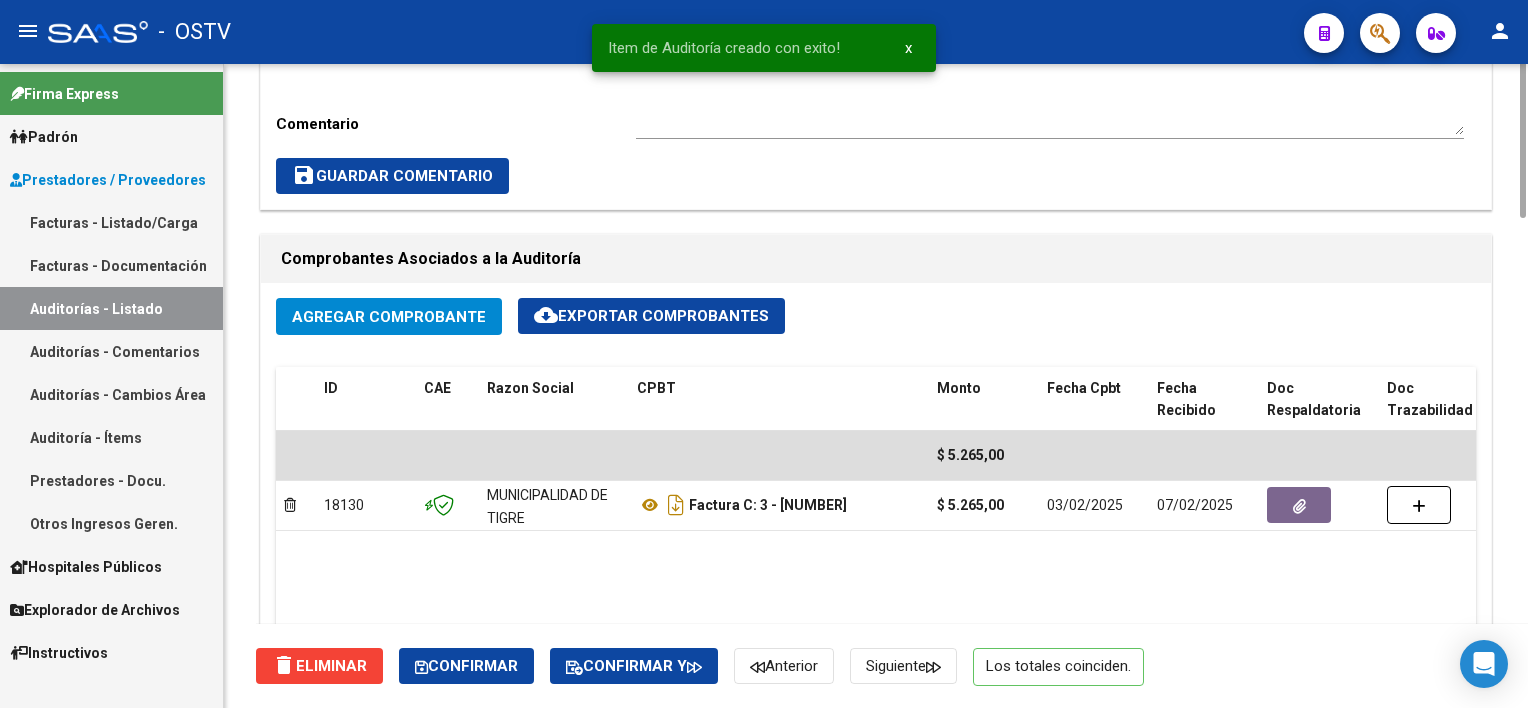 scroll, scrollTop: 600, scrollLeft: 0, axis: vertical 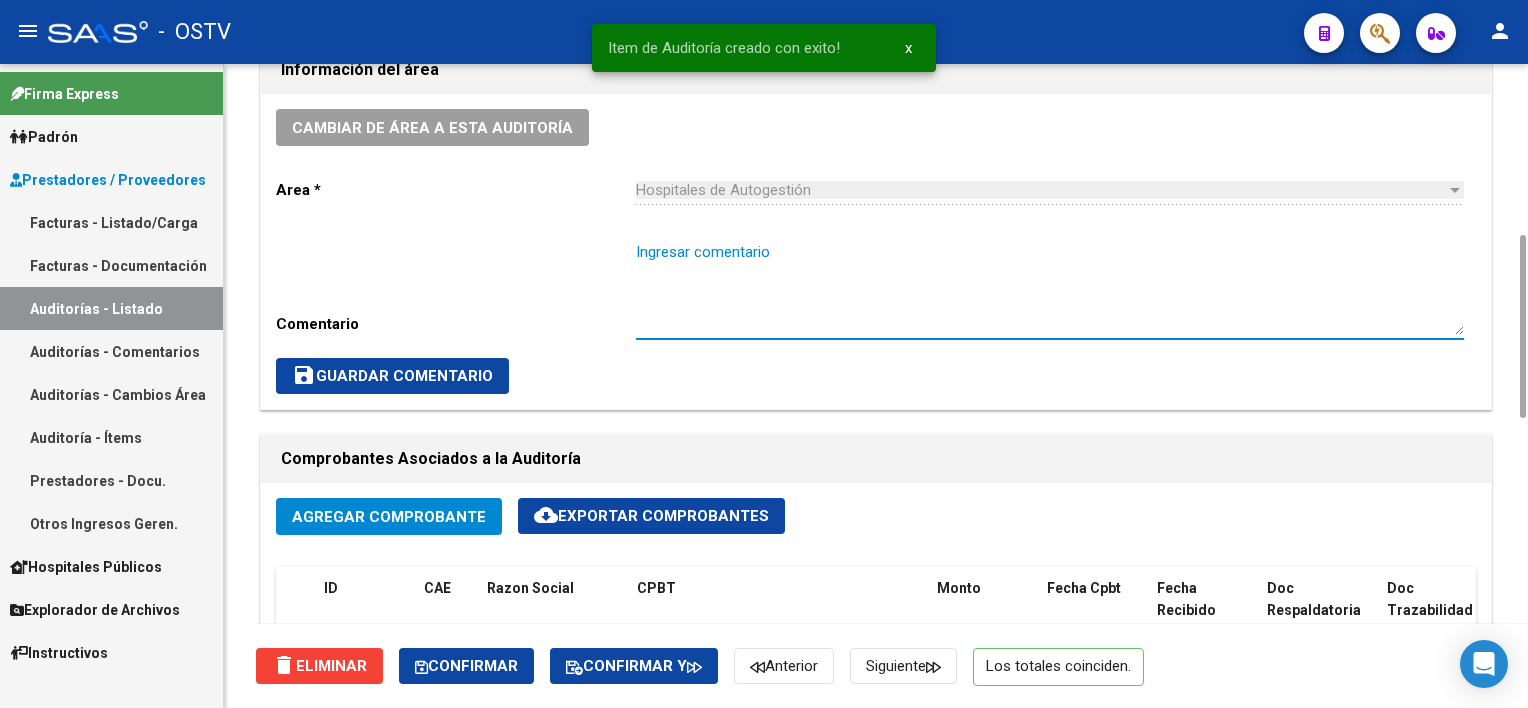 click on "Ingresar comentario" at bounding box center (1050, 288) 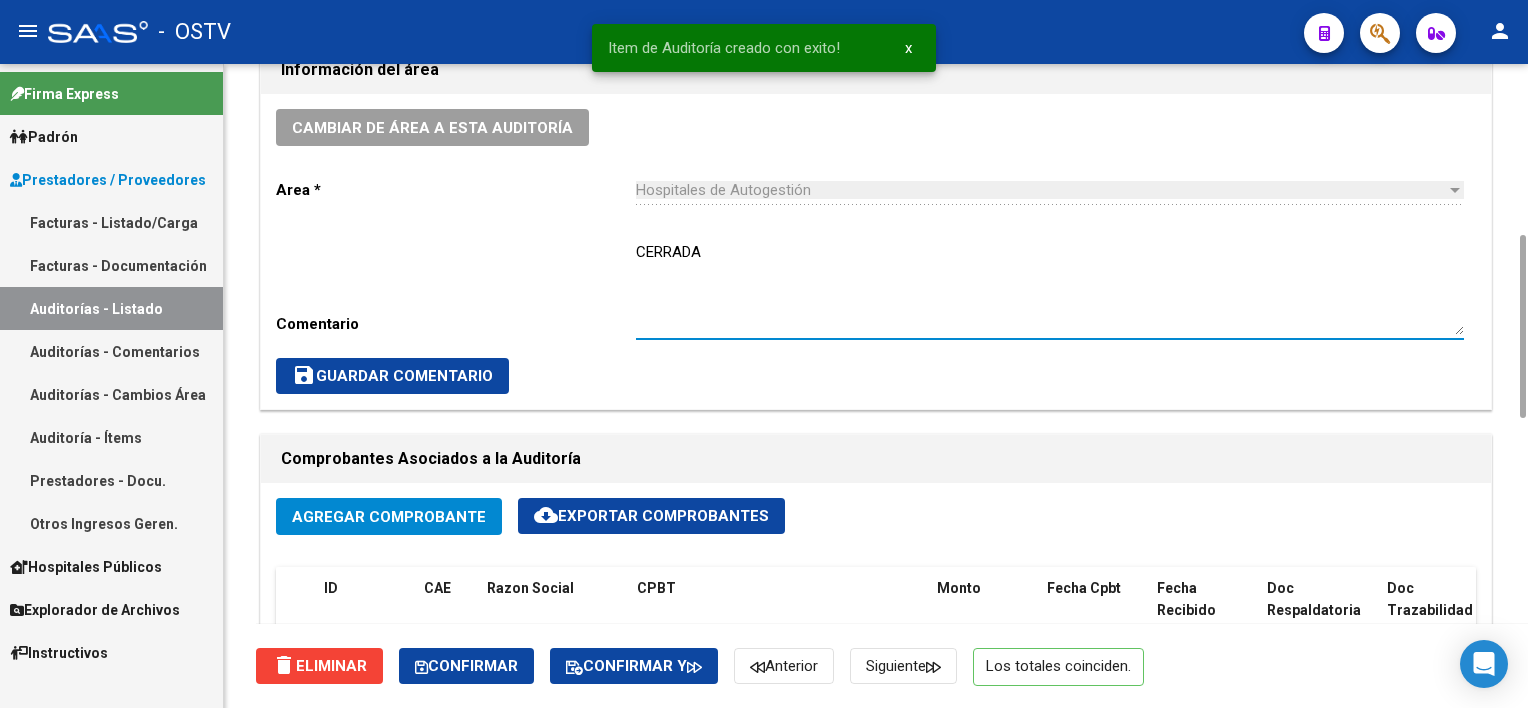 type on "CERRADA" 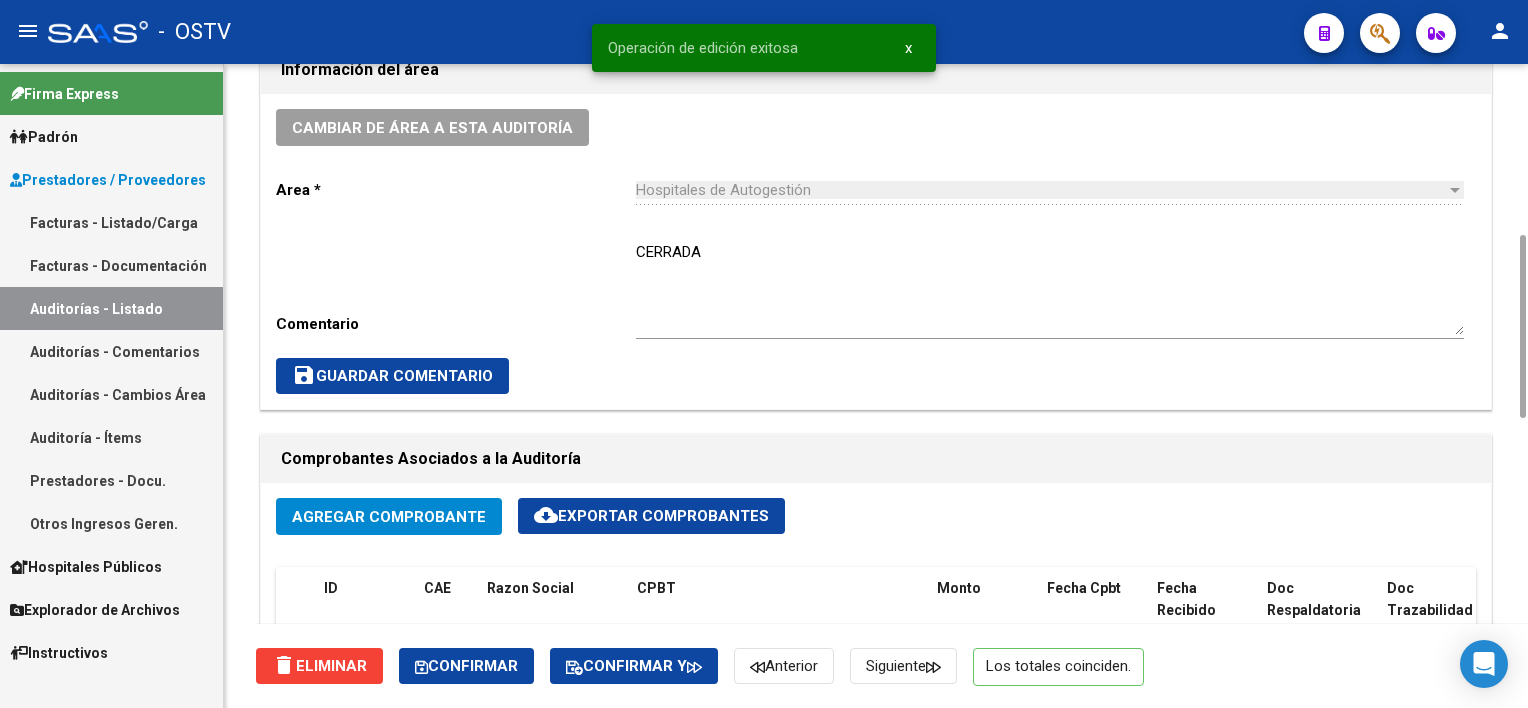 scroll, scrollTop: 0, scrollLeft: 0, axis: both 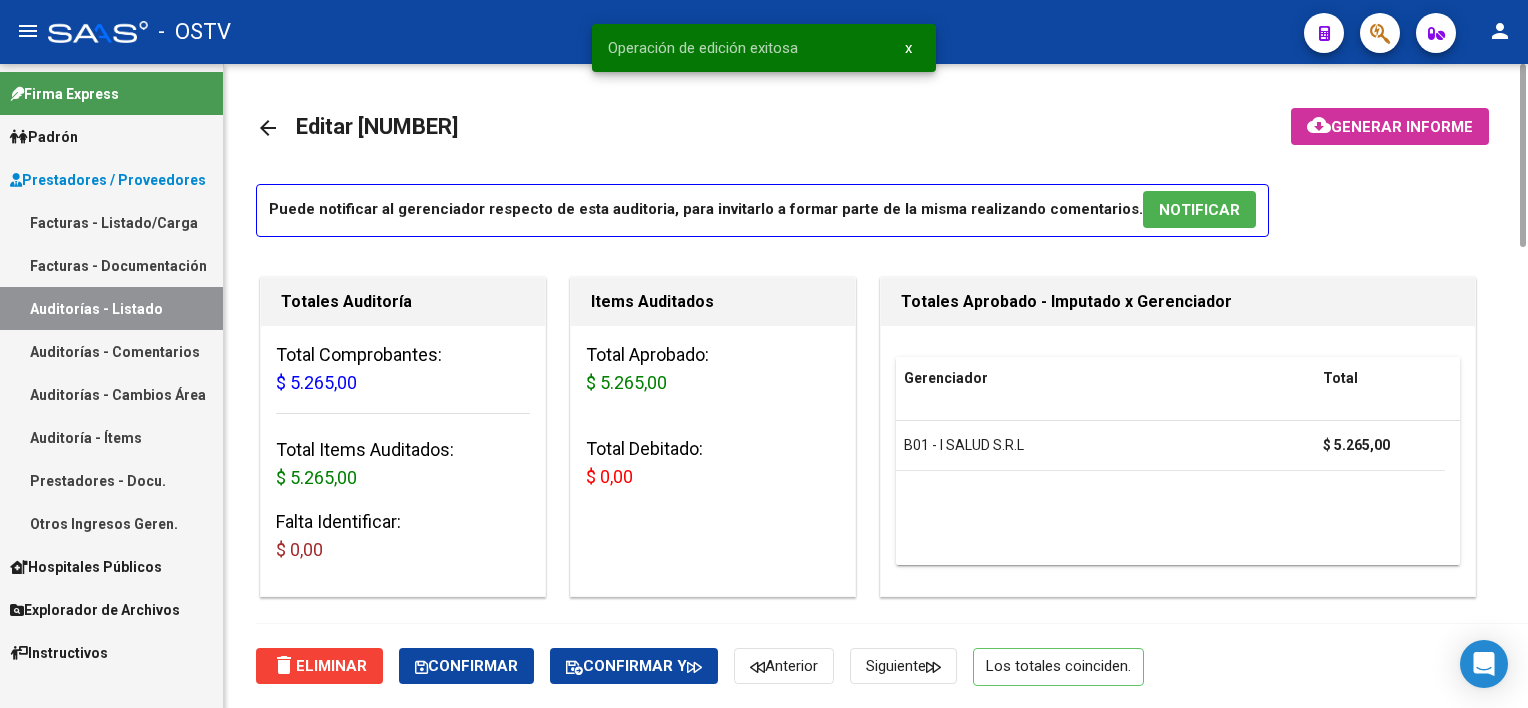 click on "arrow_back" 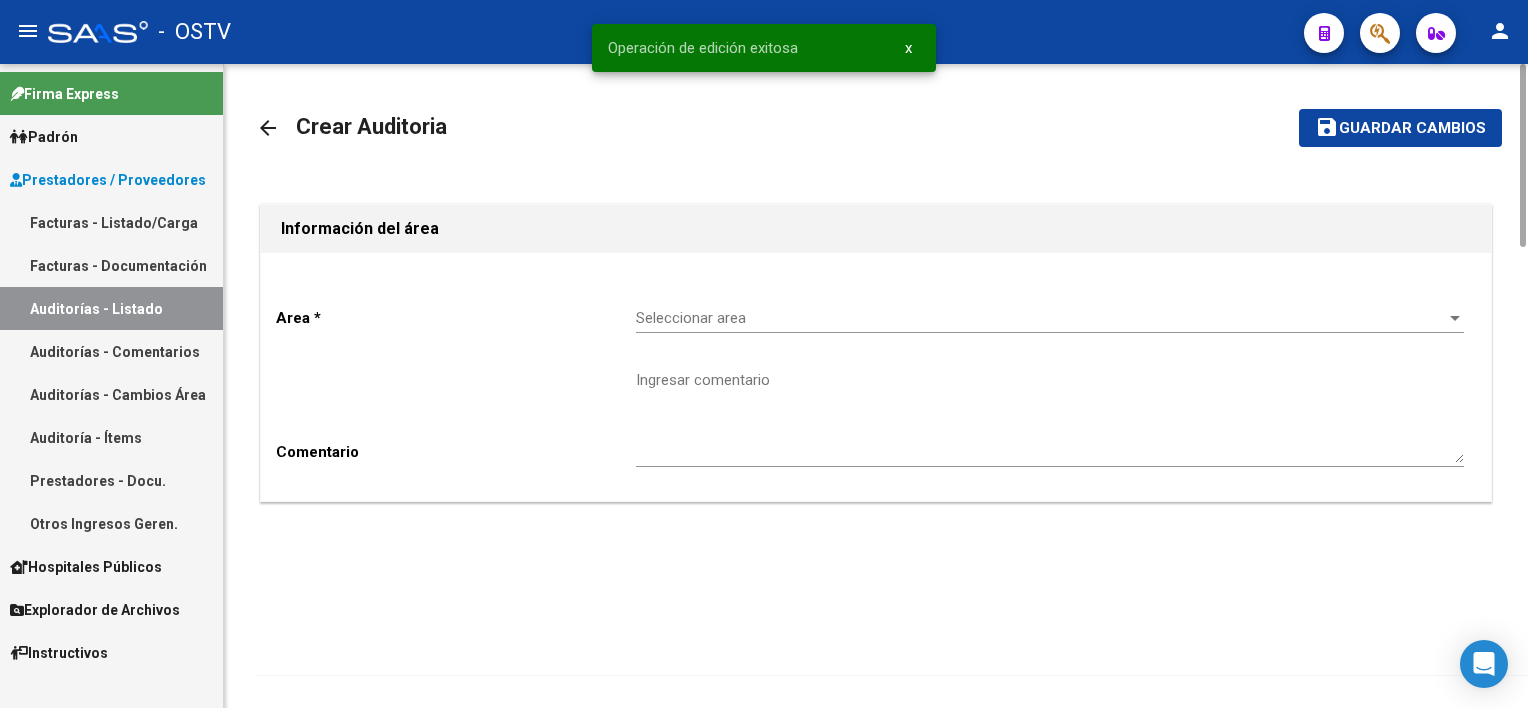 click on "Seleccionar area Seleccionar area" 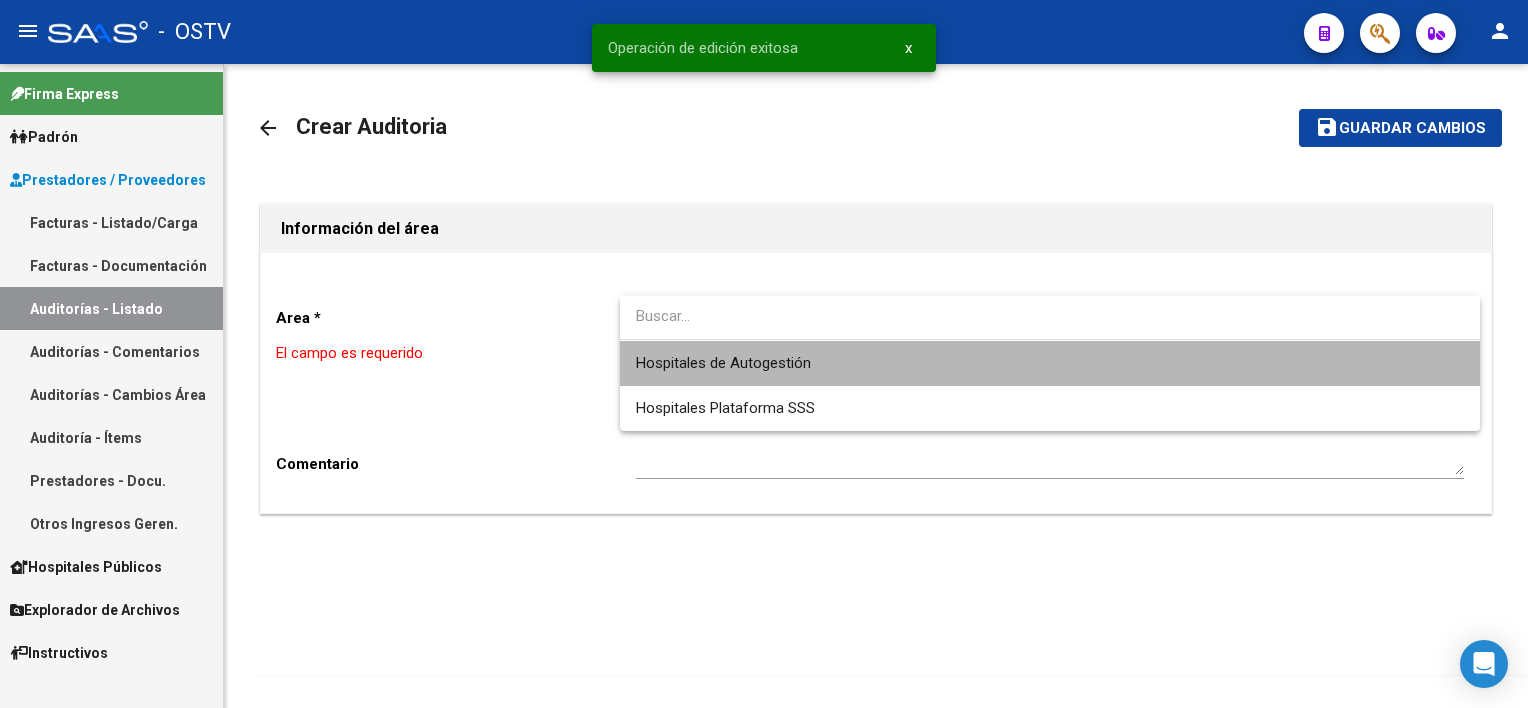 click on "Hospitales de Autogestión" at bounding box center (1050, 363) 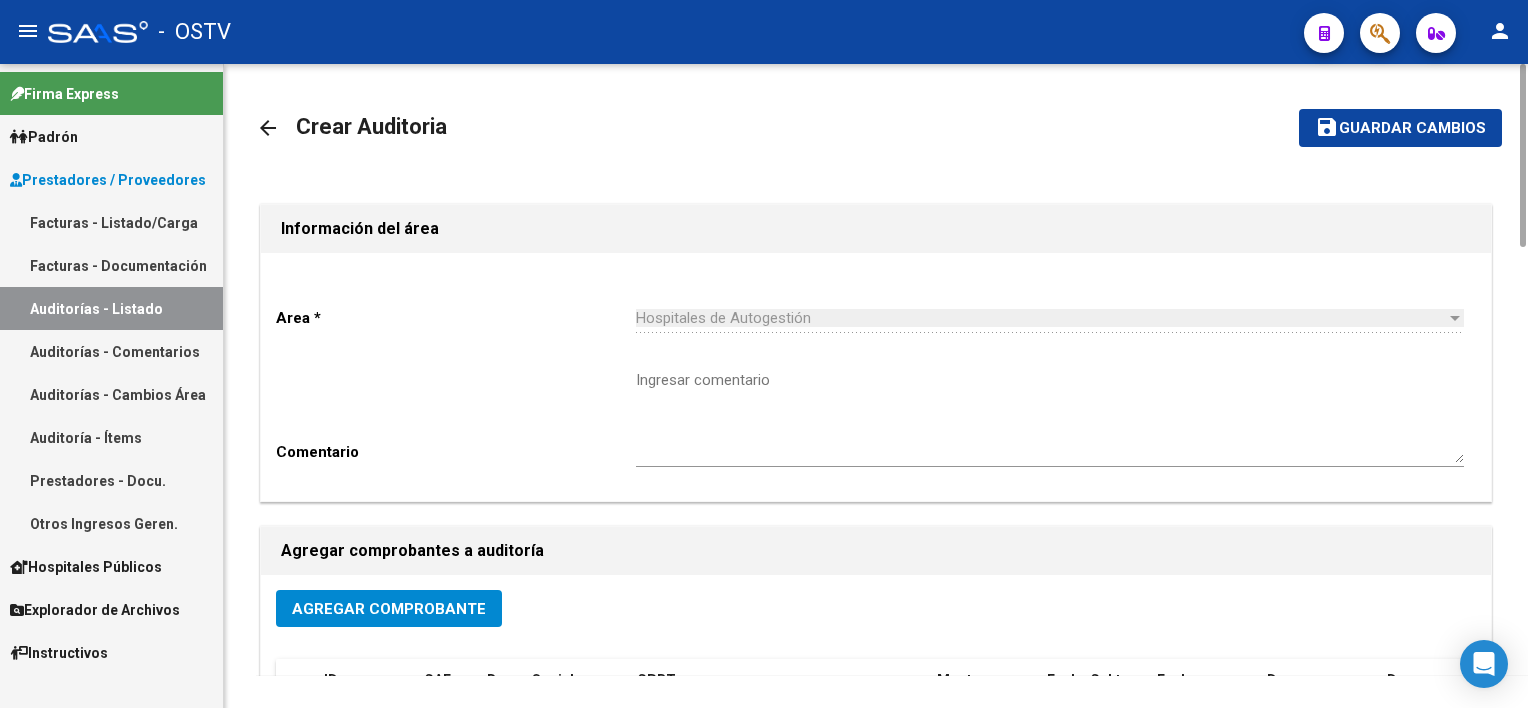 click on "Agregar Comprobante" 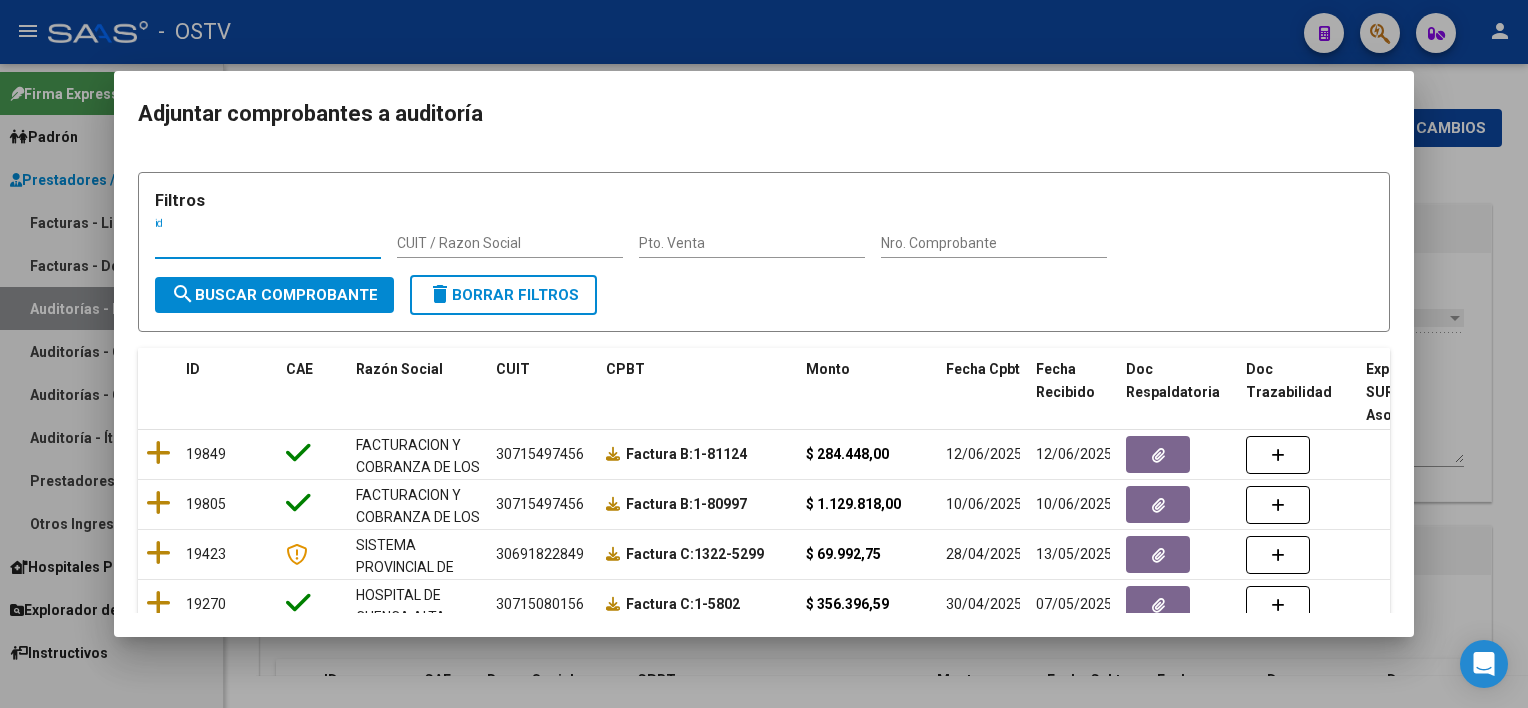 click on "Nro. Comprobante" at bounding box center (994, 244) 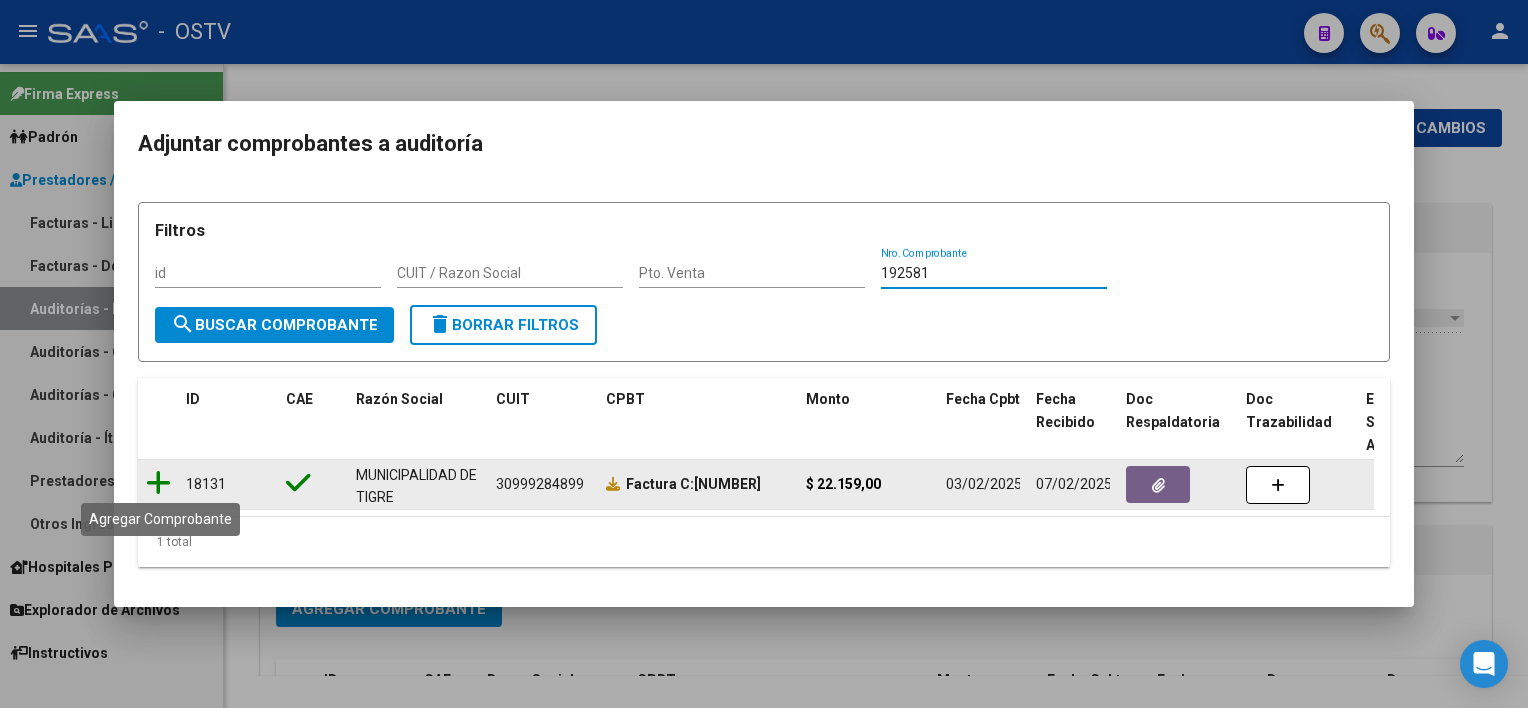 type on "192581" 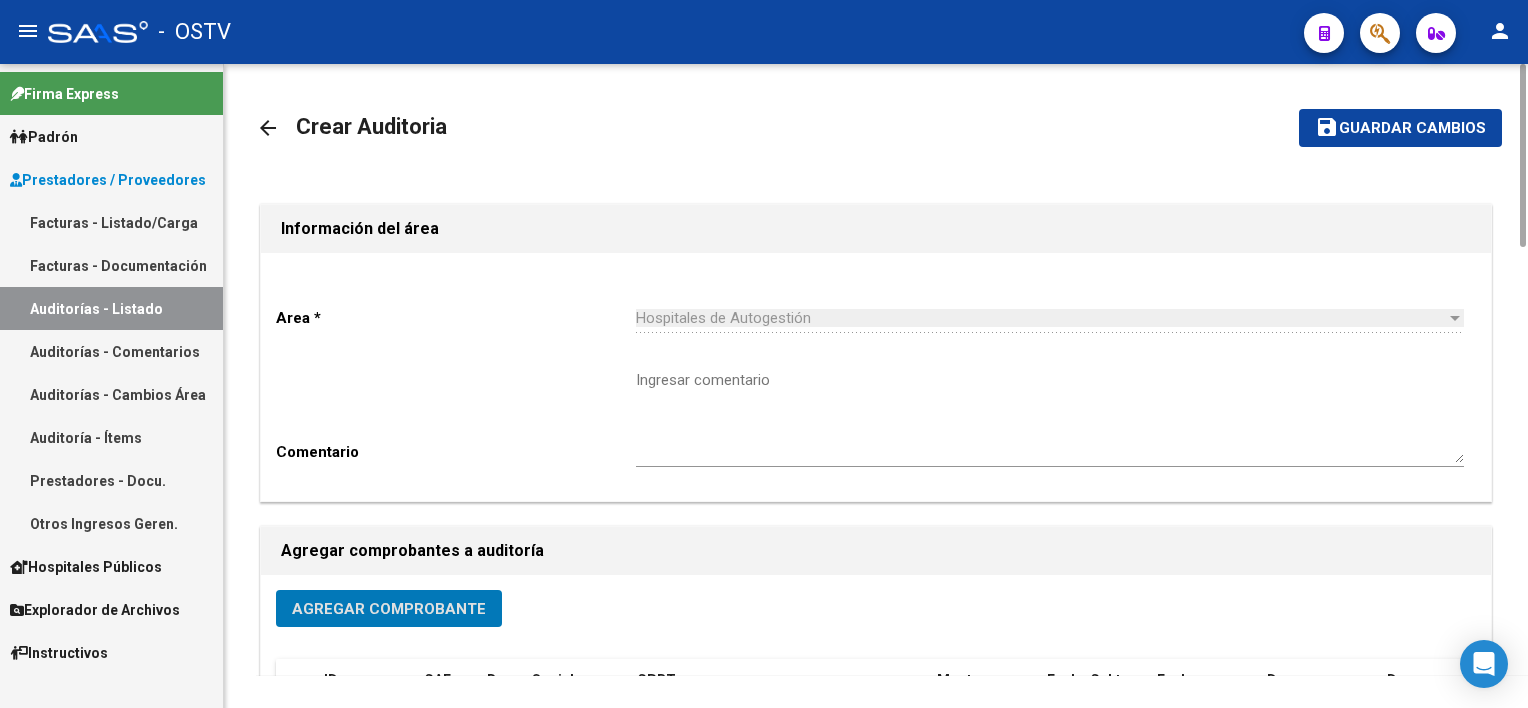 click on "Guardar cambios" 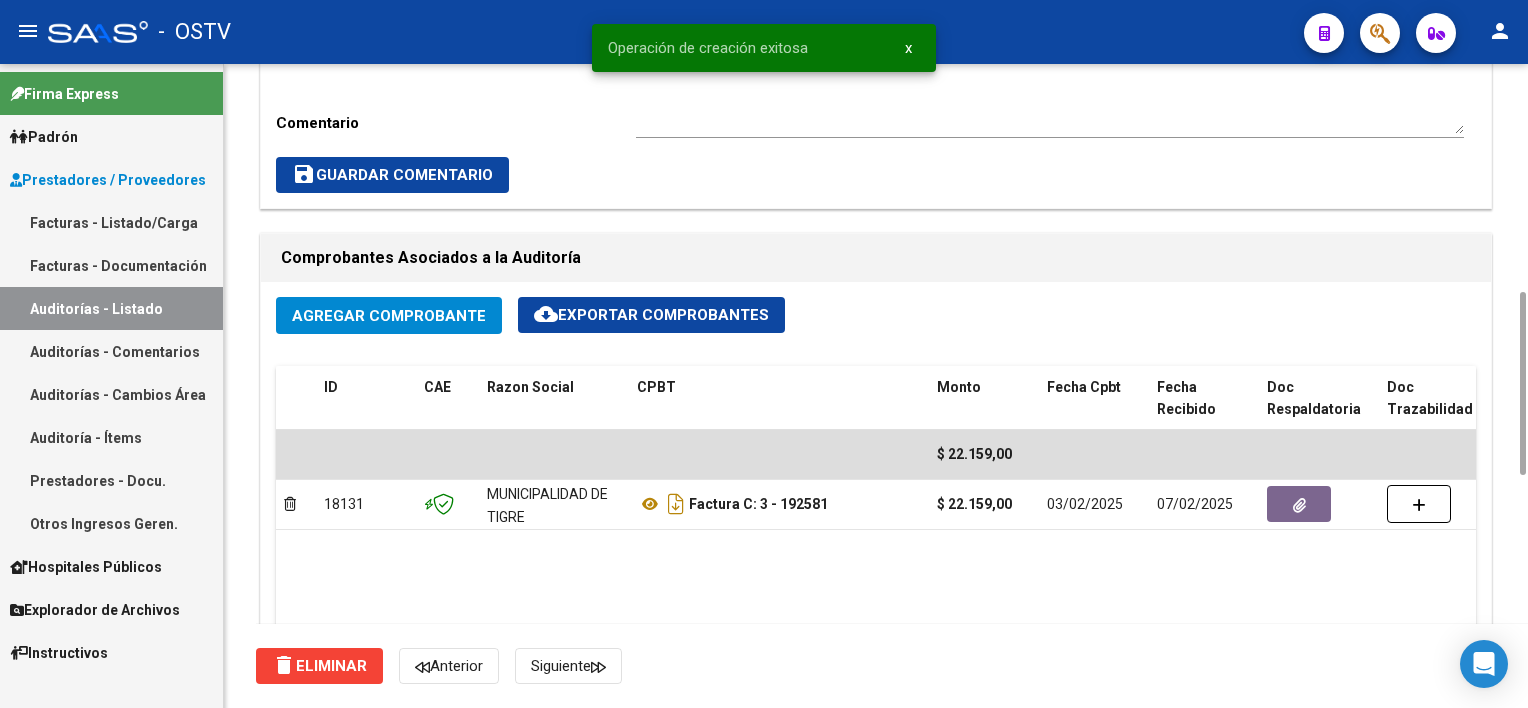 scroll, scrollTop: 1000, scrollLeft: 0, axis: vertical 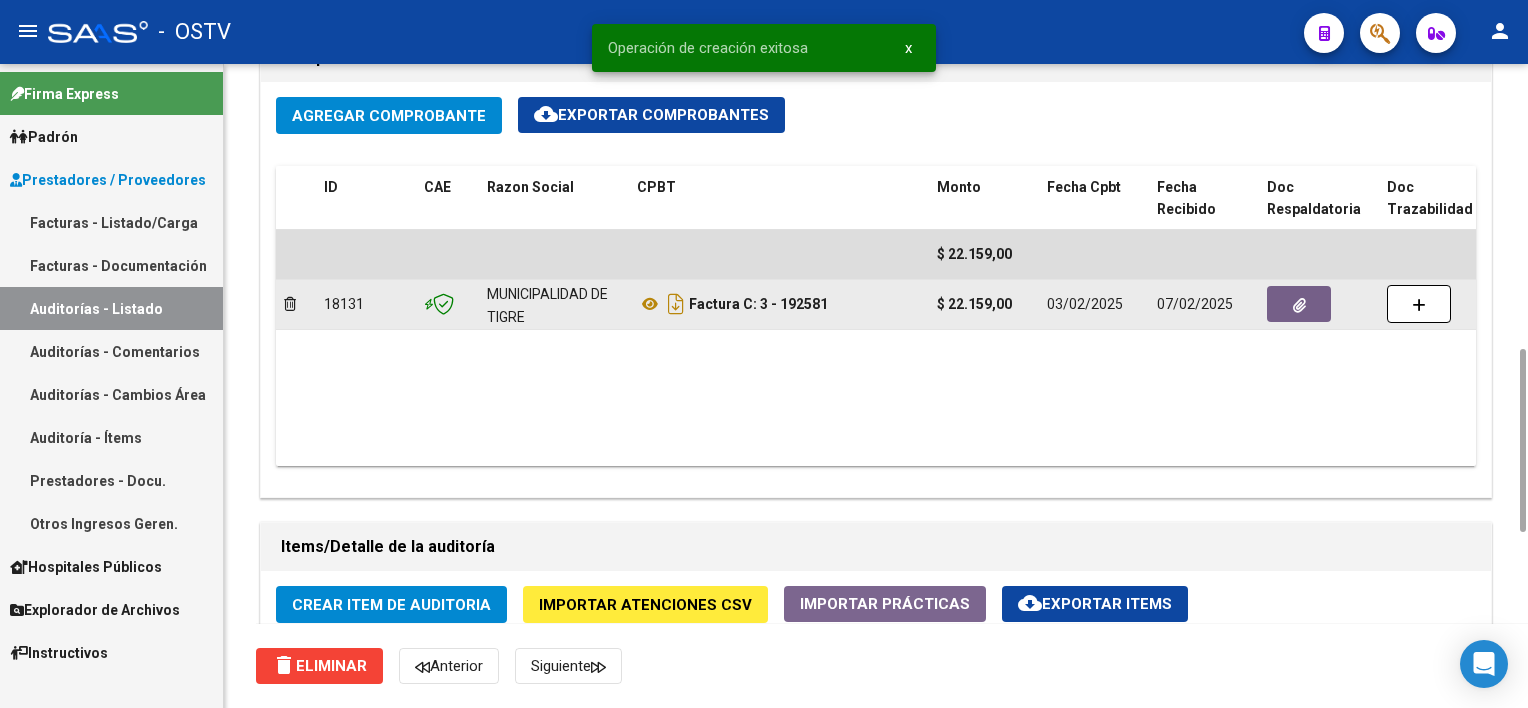 click 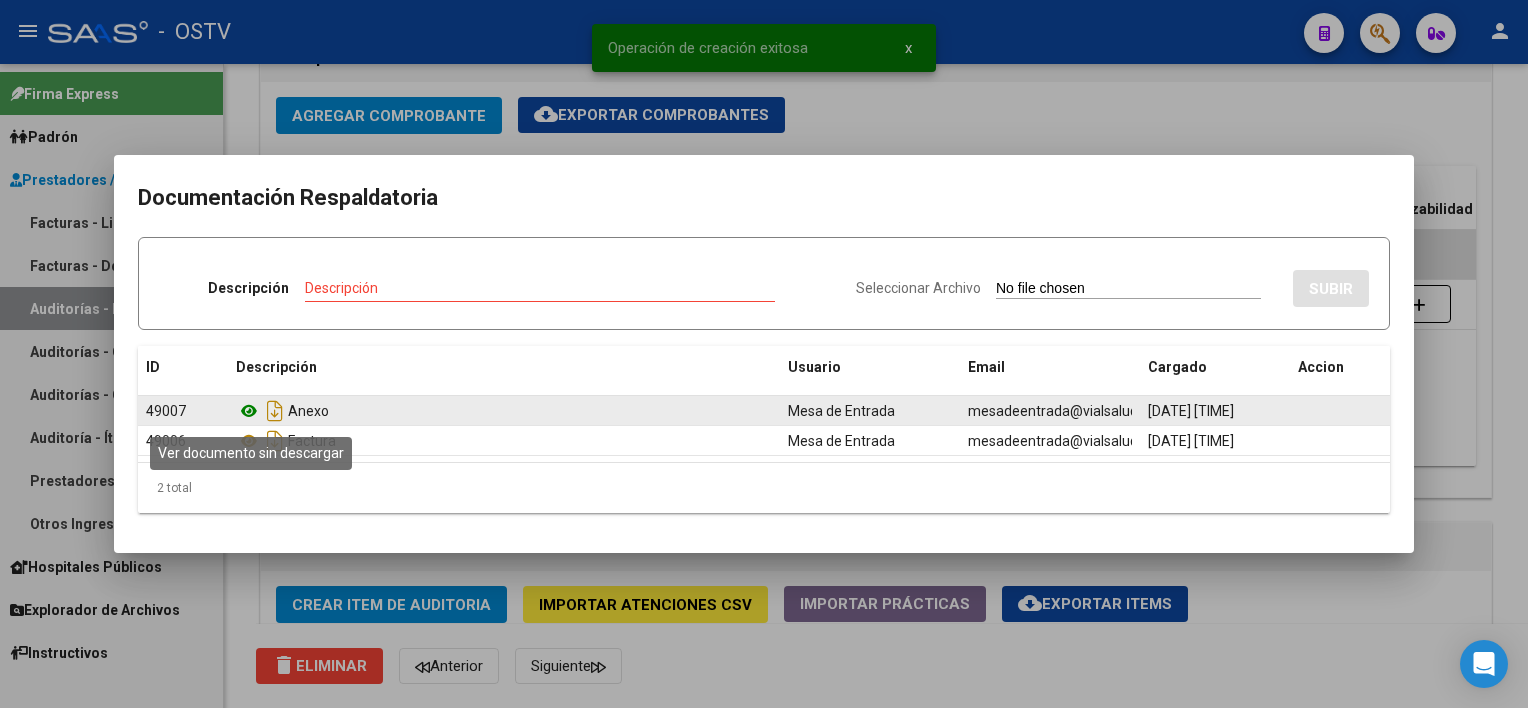 click 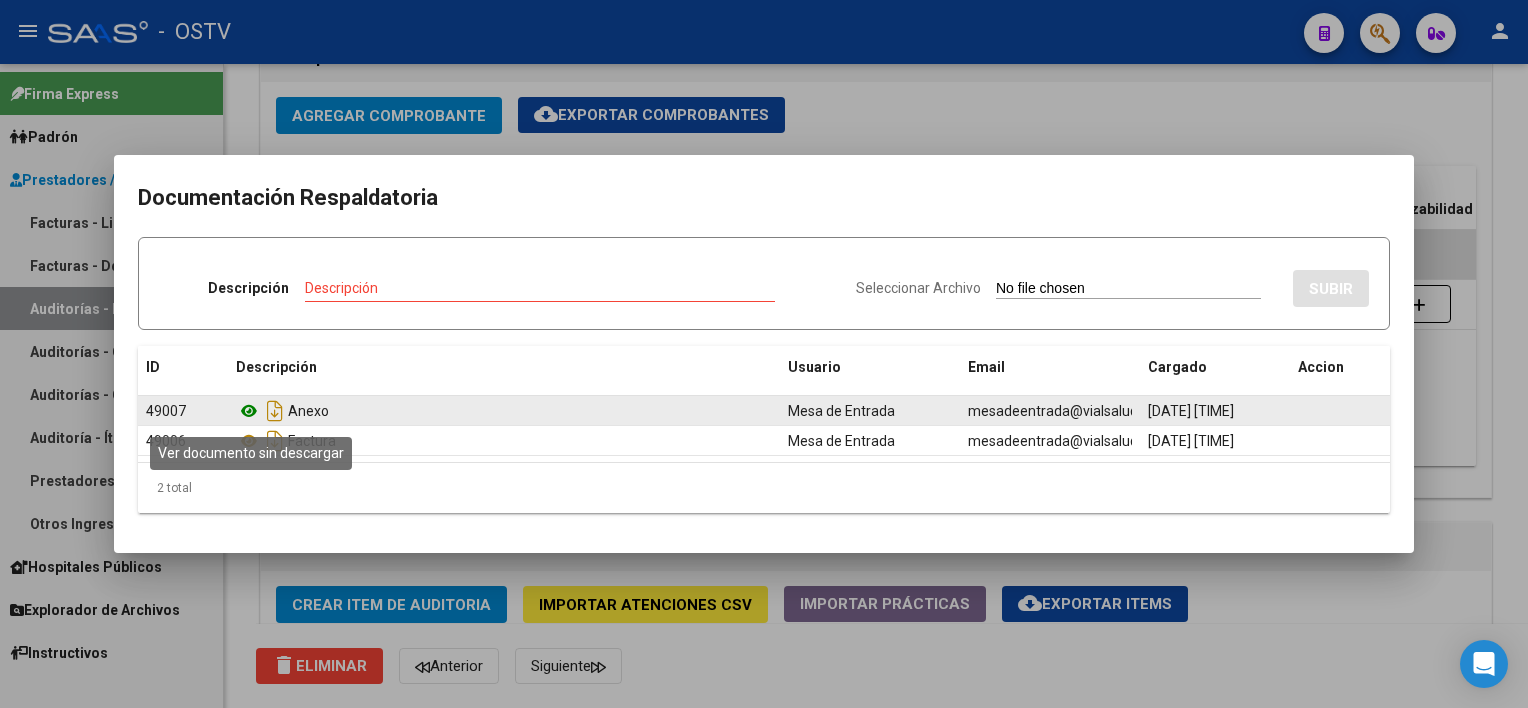 click 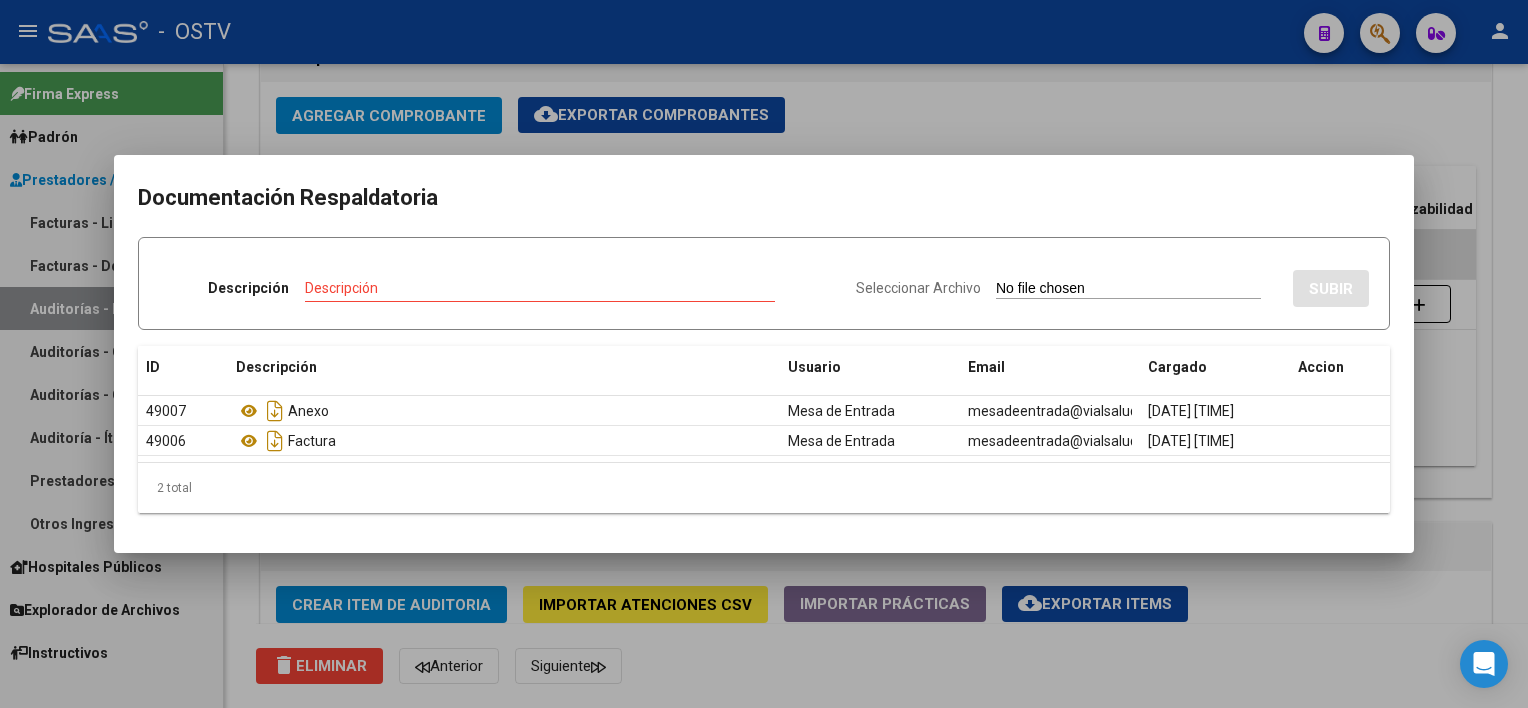 click at bounding box center (764, 354) 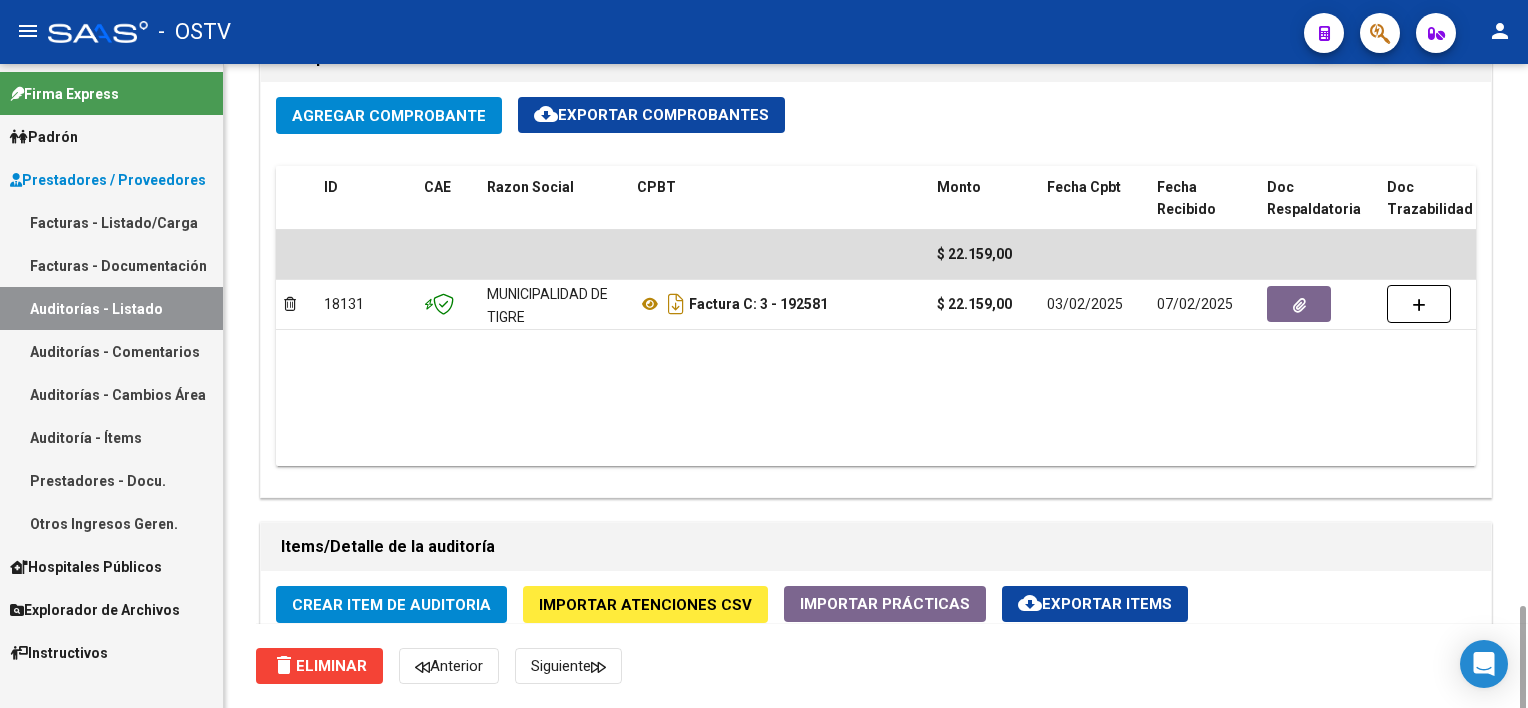 scroll, scrollTop: 1400, scrollLeft: 0, axis: vertical 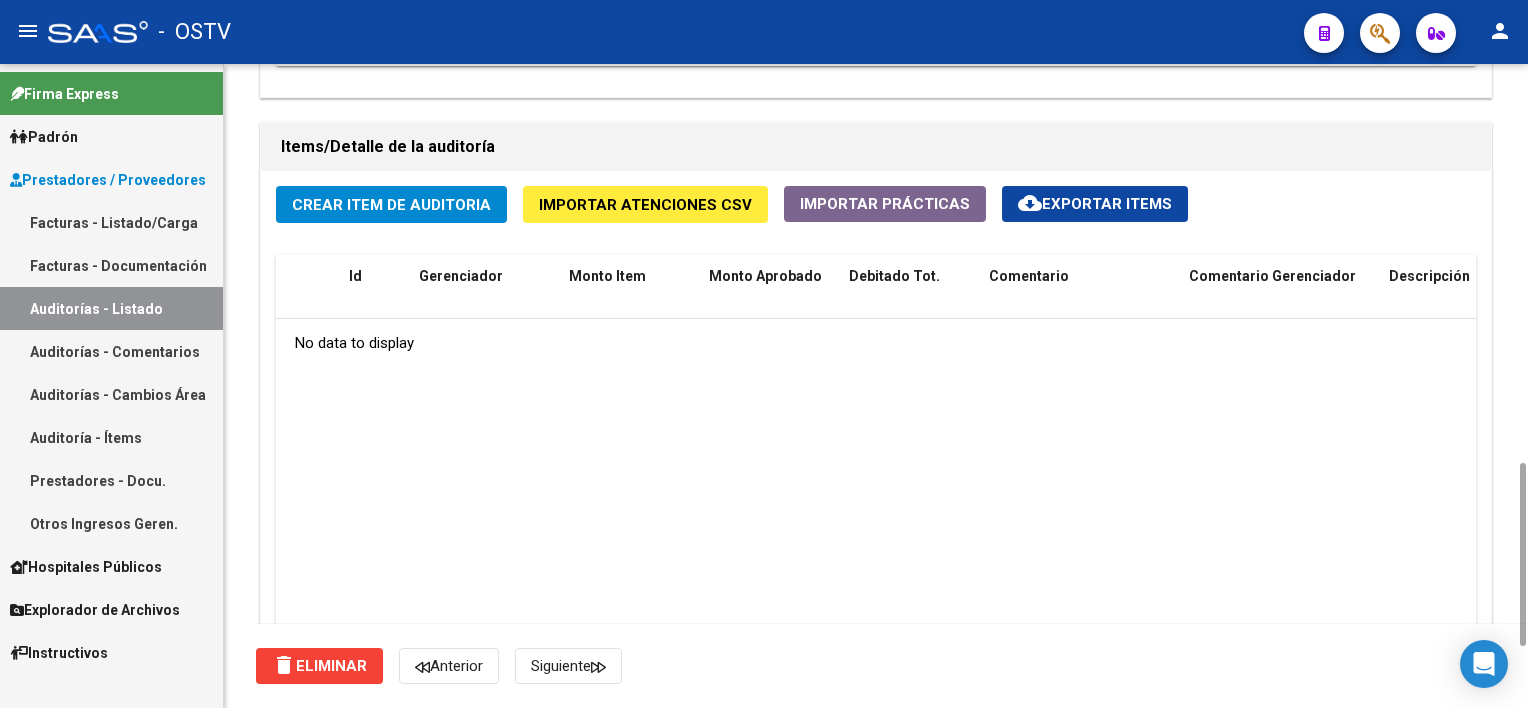 click on "Crear Item de Auditoria" 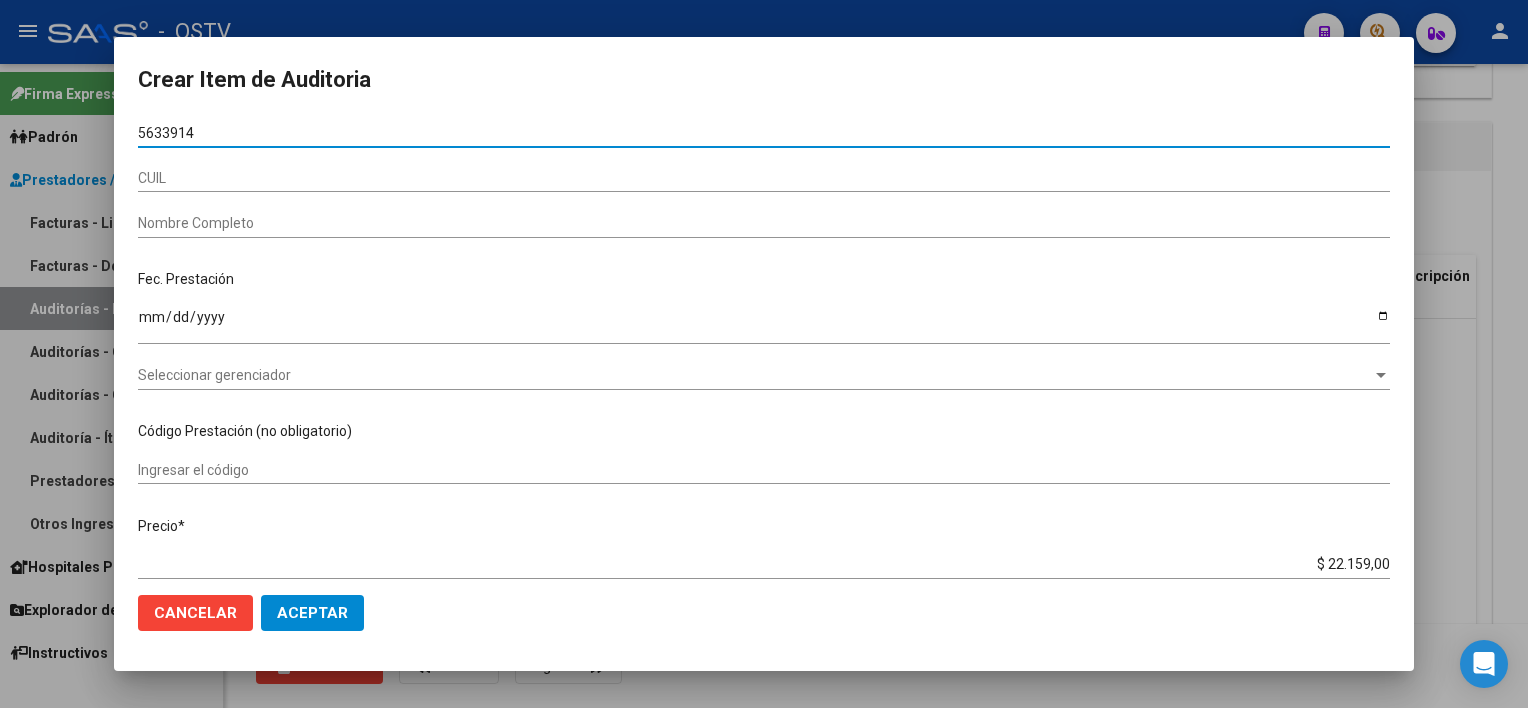 type on "[DOCUMENT_NUMBER]" 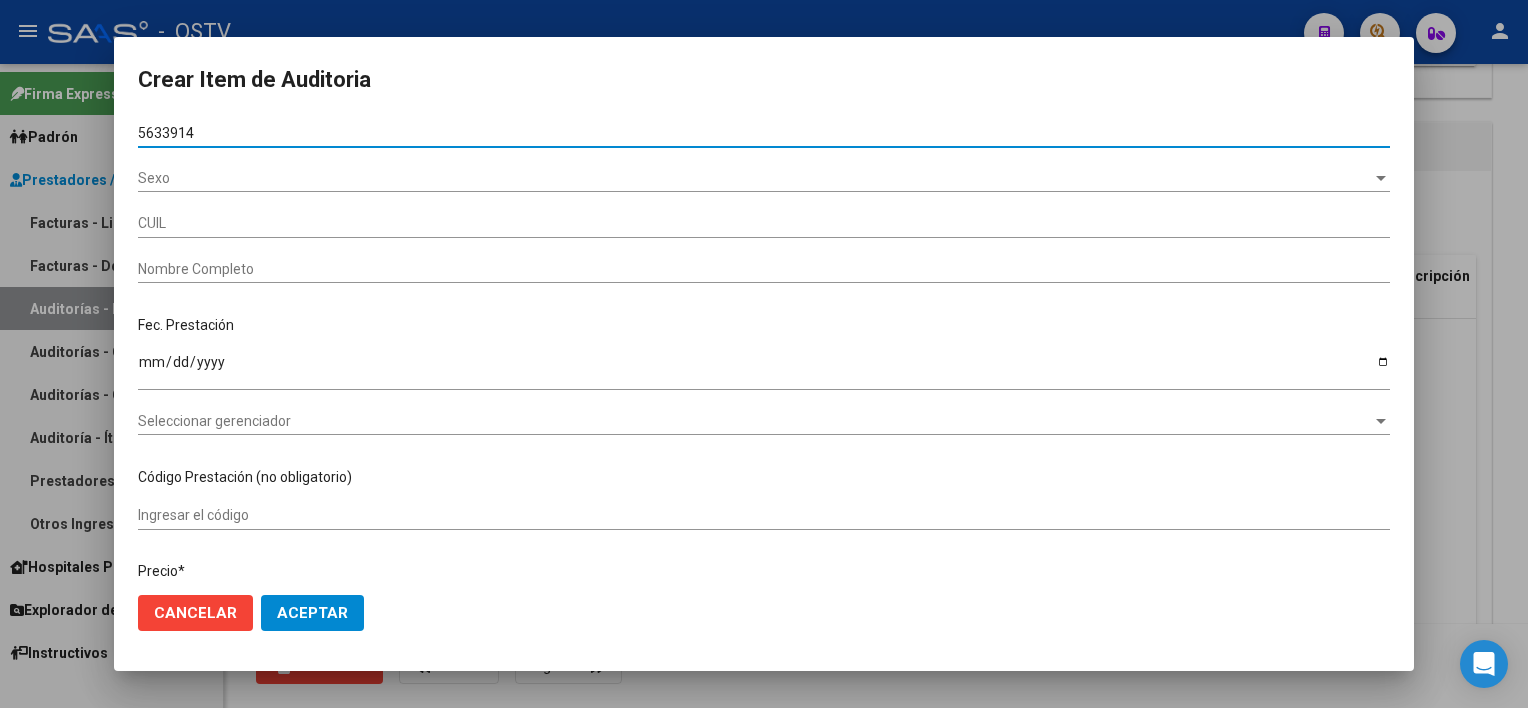 type on "[CUIL]" 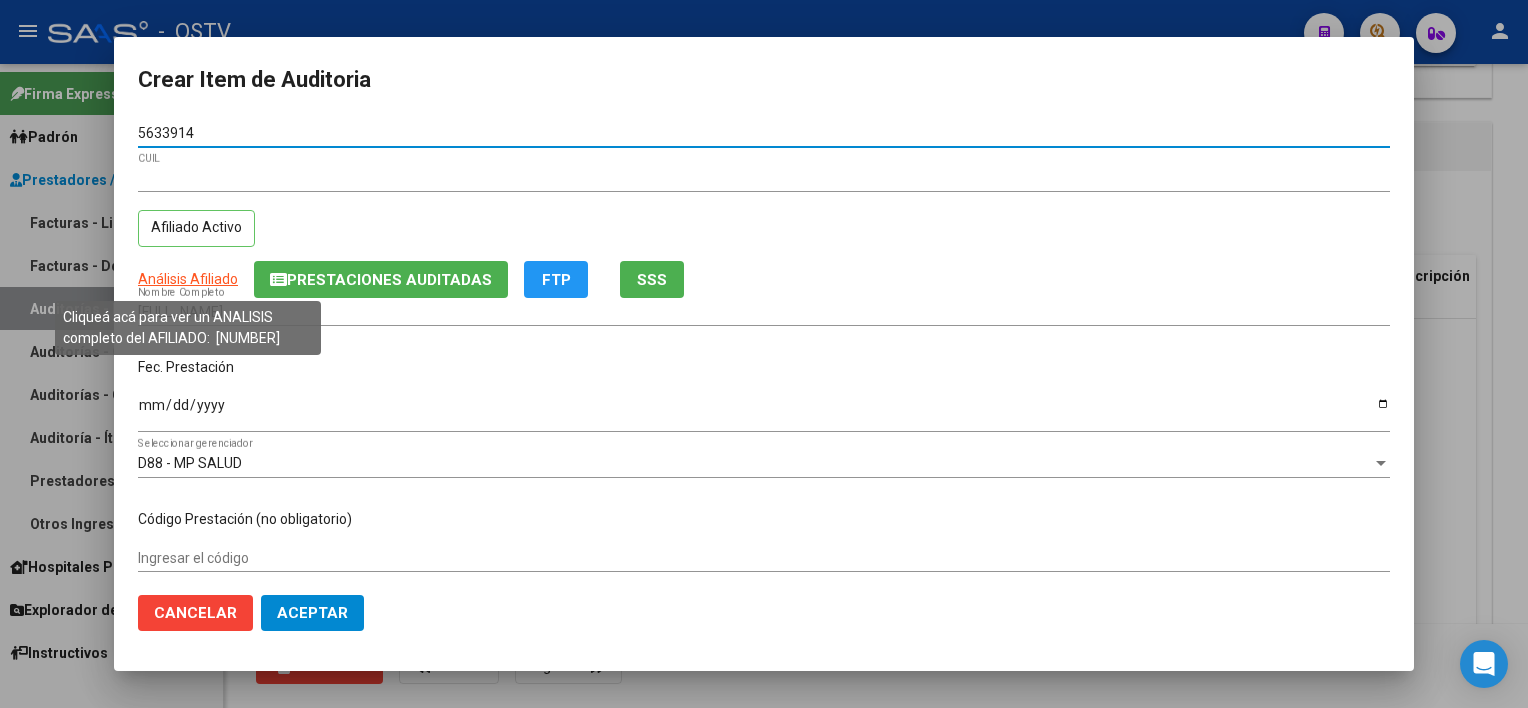 type on "[DOCUMENT_NUMBER]" 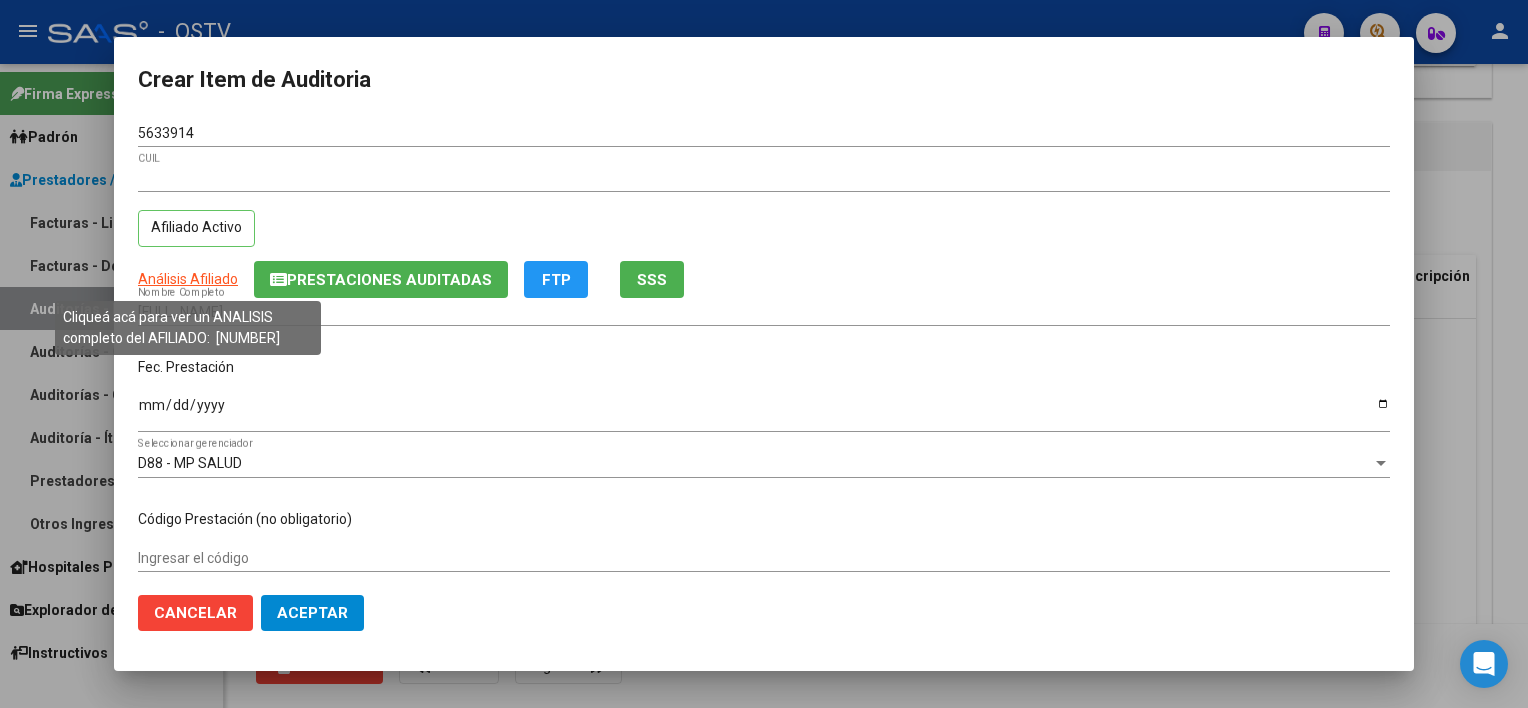 click on "Análisis Afiliado" at bounding box center [188, 279] 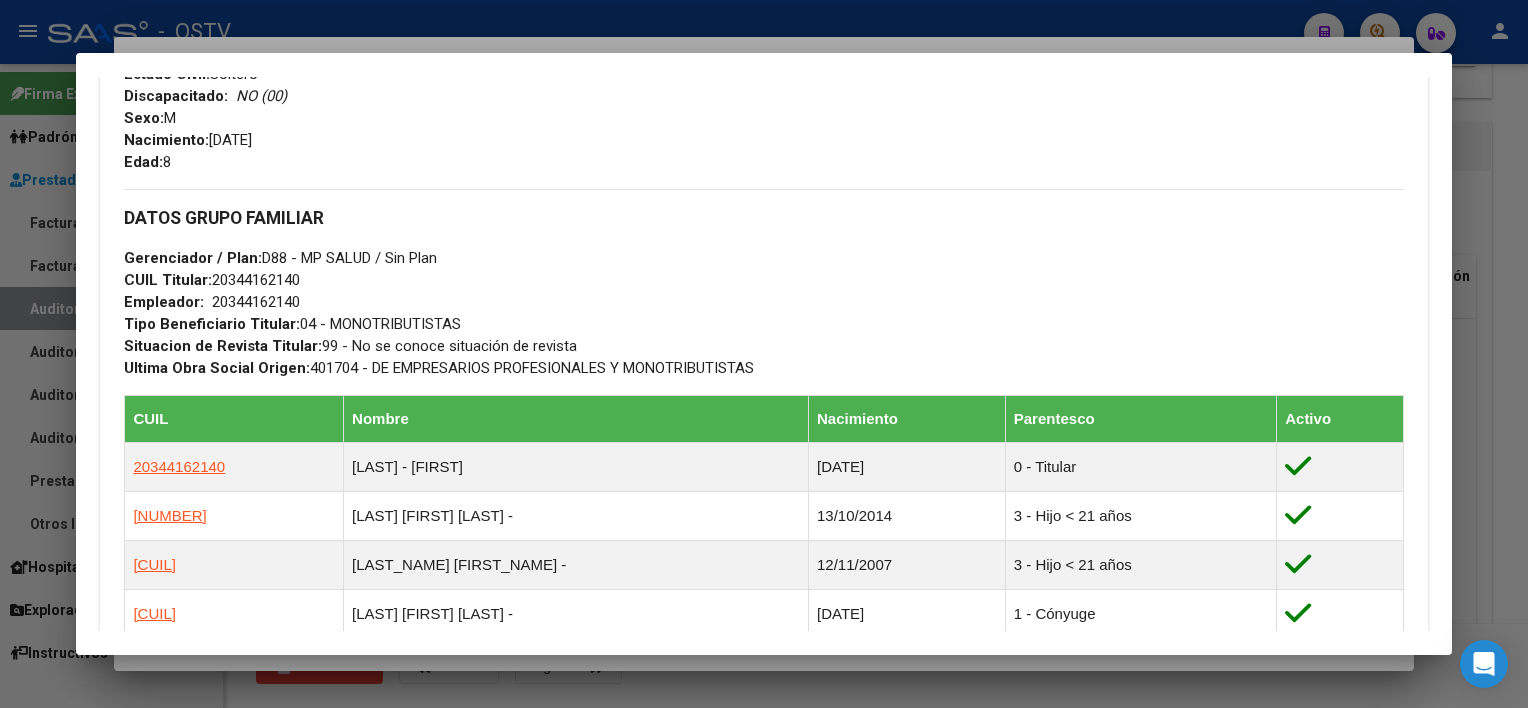 scroll, scrollTop: 1164, scrollLeft: 0, axis: vertical 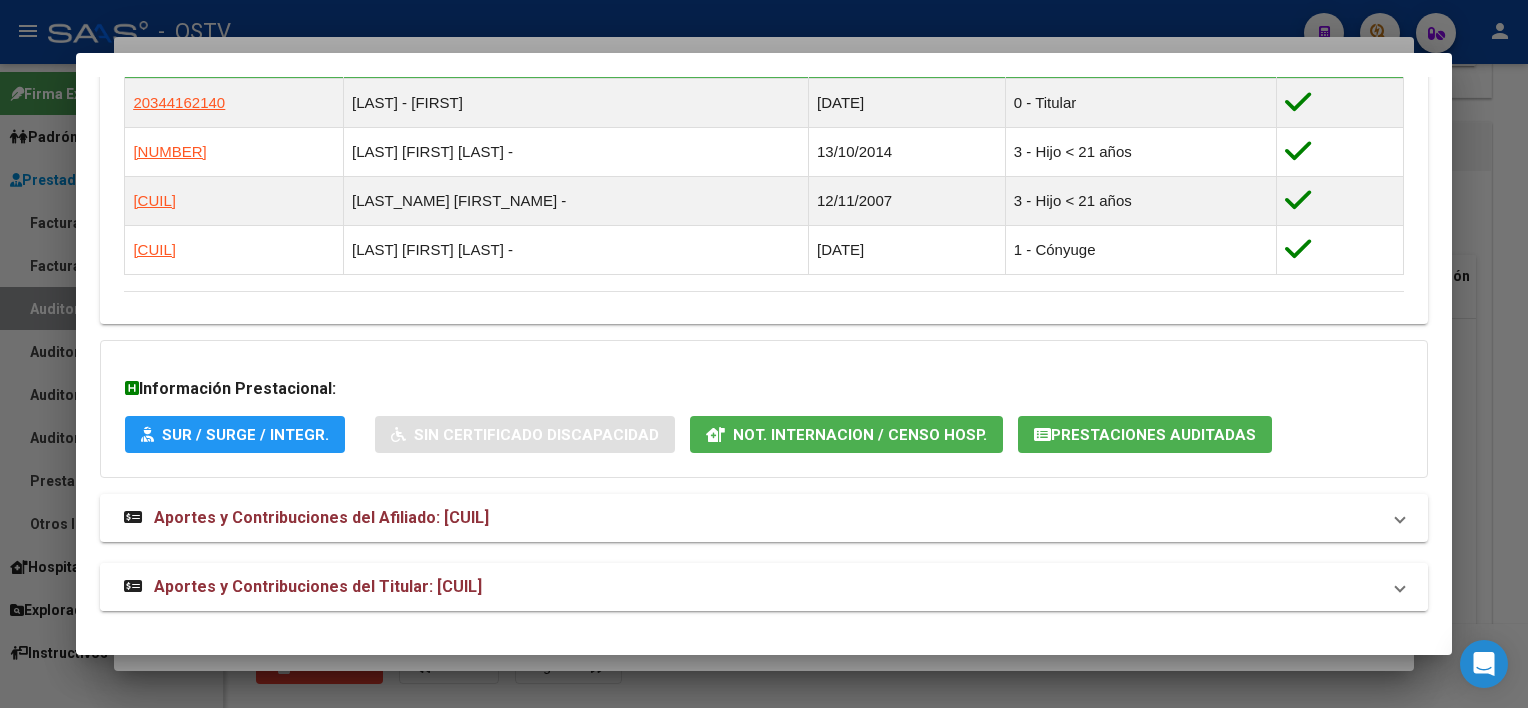 click on "Aportes y Contribuciones del Titular: [CUIL]" at bounding box center [318, 586] 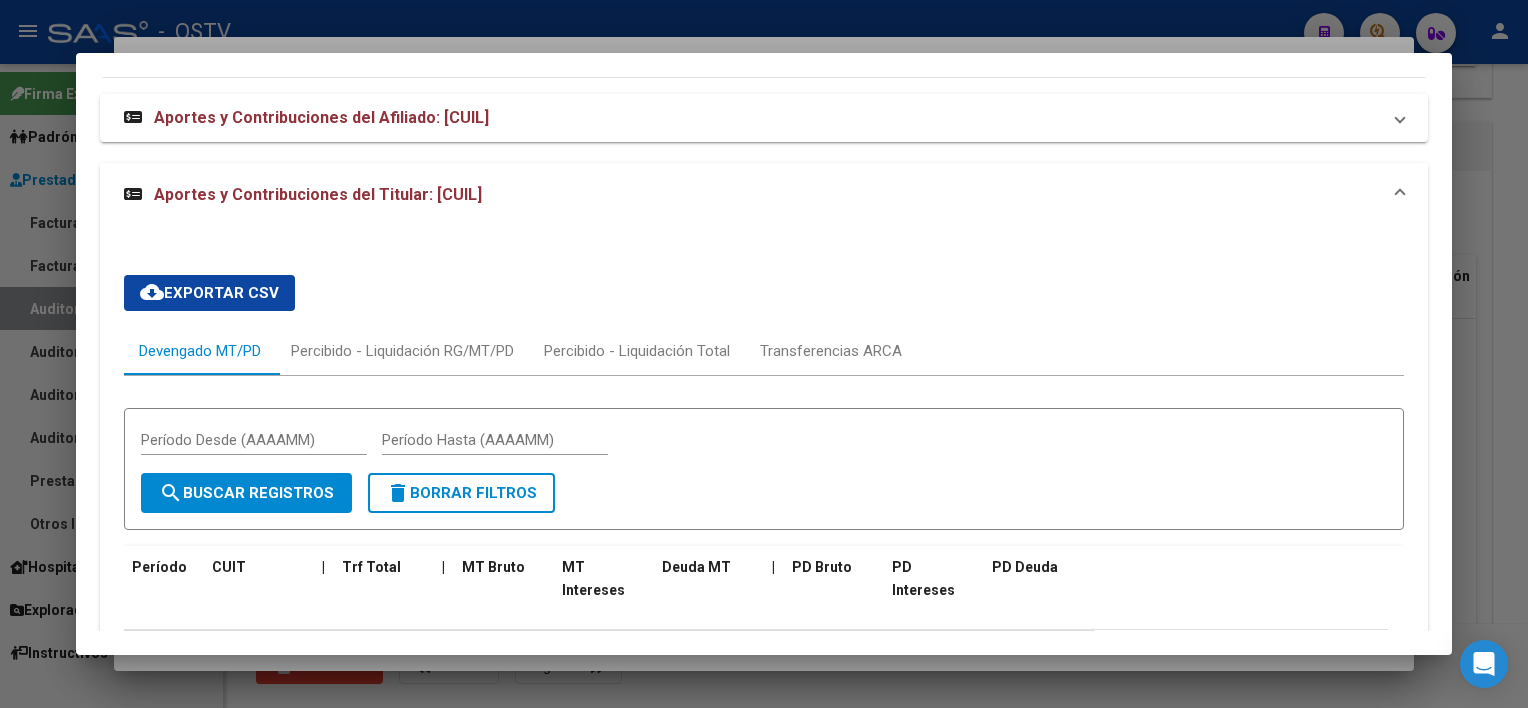 scroll, scrollTop: 1971, scrollLeft: 0, axis: vertical 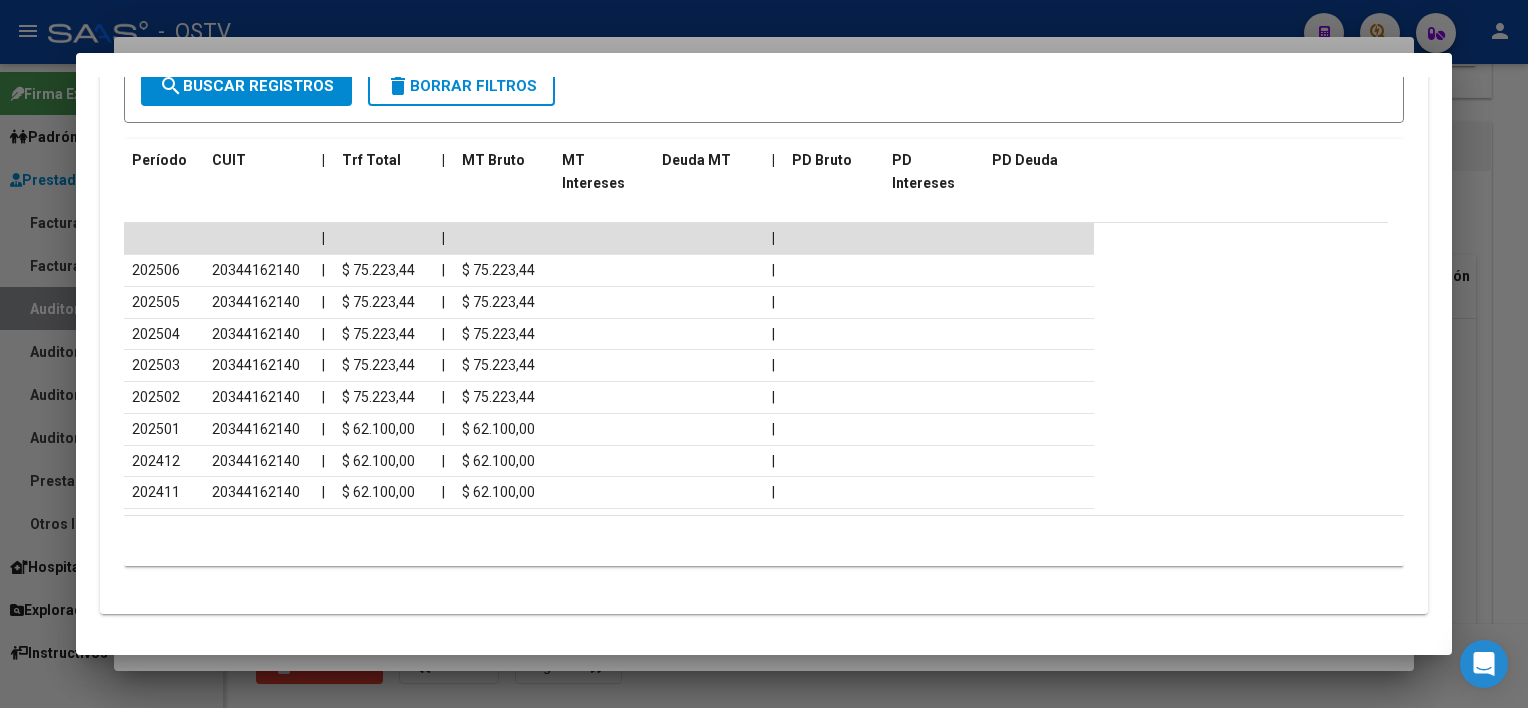 click at bounding box center [764, 354] 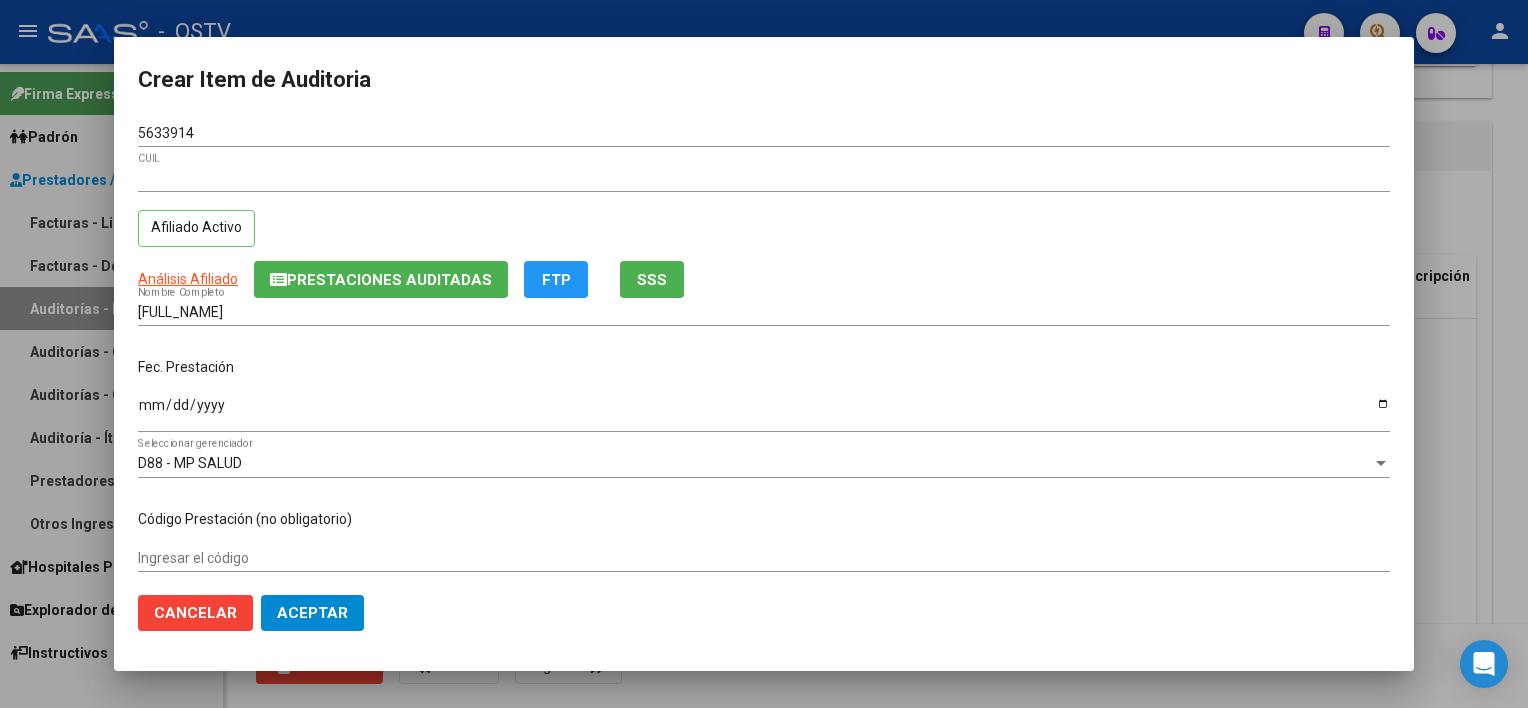 click on "HUICI ALVAREZ ISAIAS Nombre Completo" at bounding box center [764, 312] 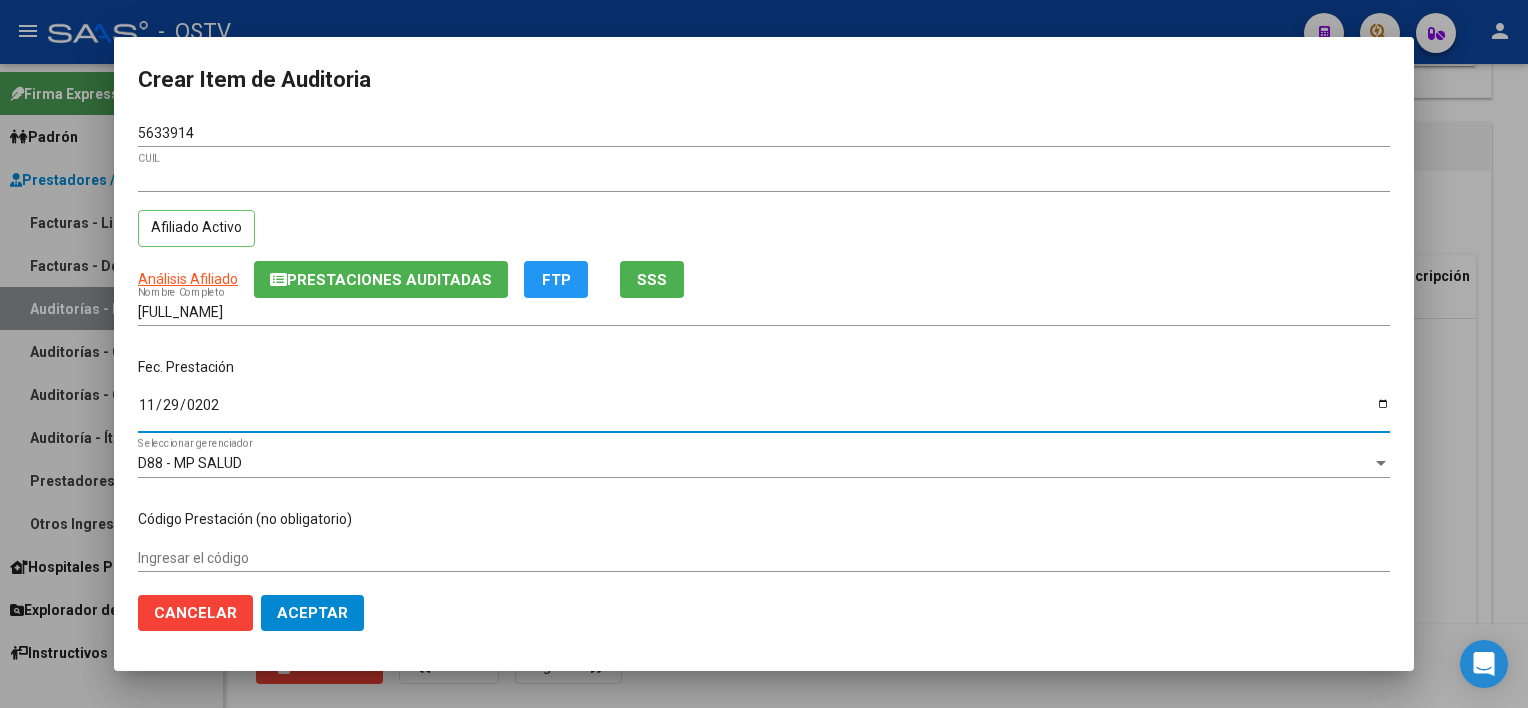 type on "[DATE]" 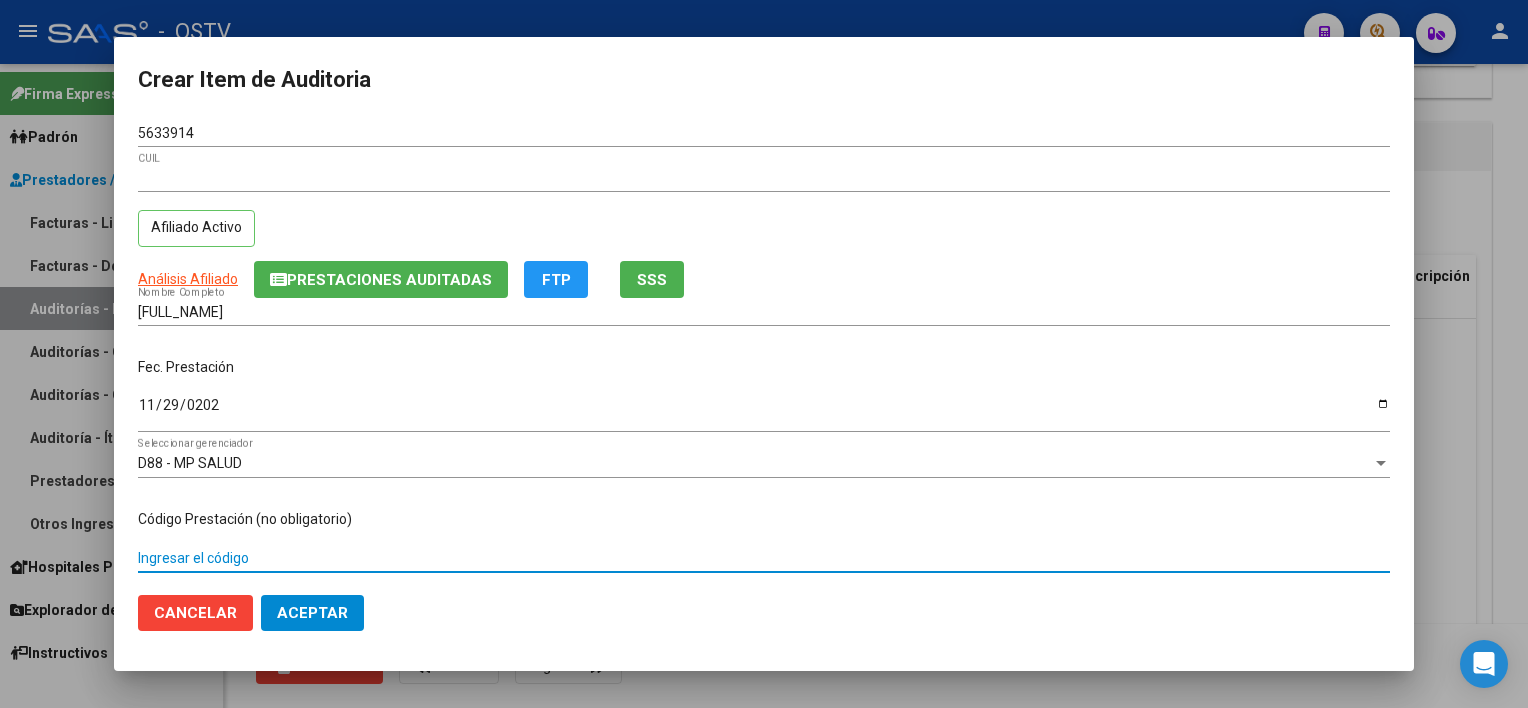scroll, scrollTop: 303, scrollLeft: 0, axis: vertical 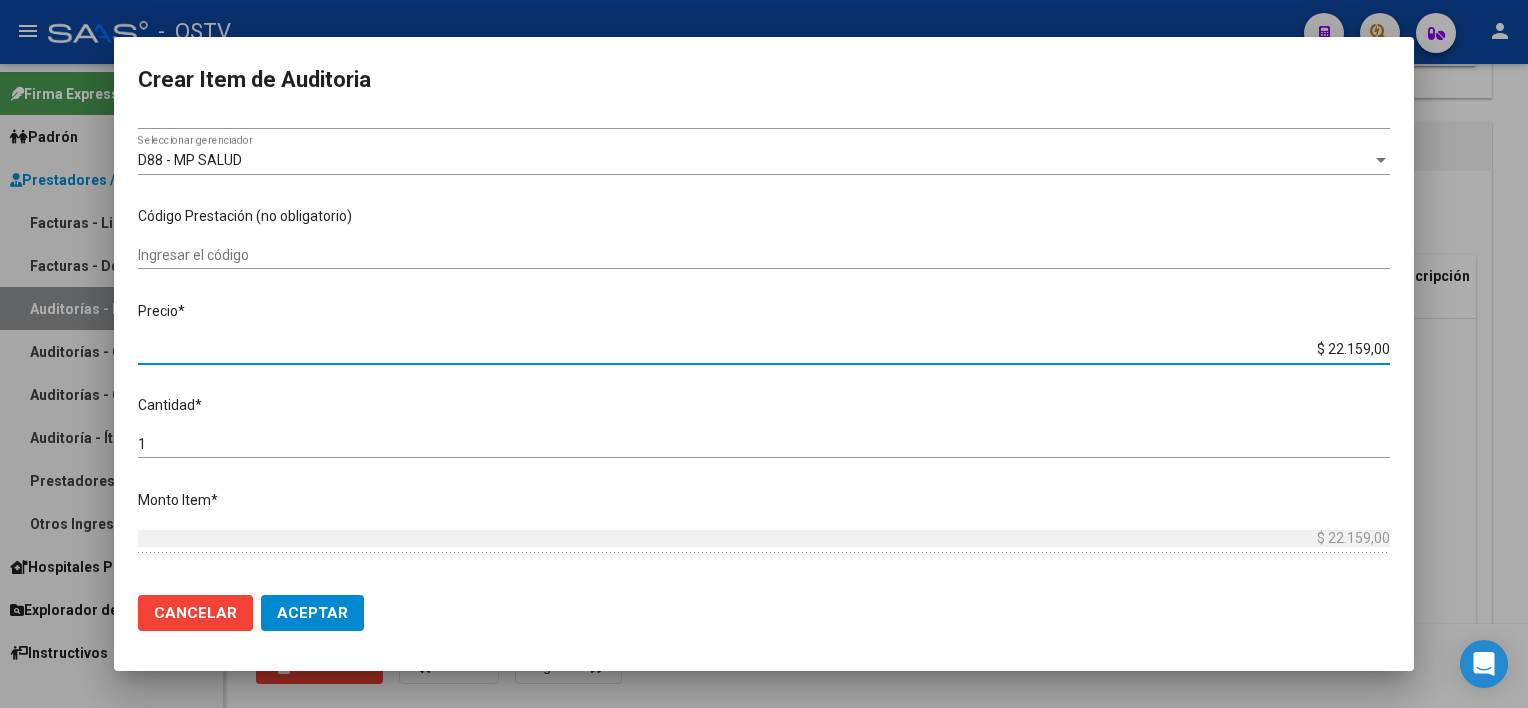 type on "$ 0,03" 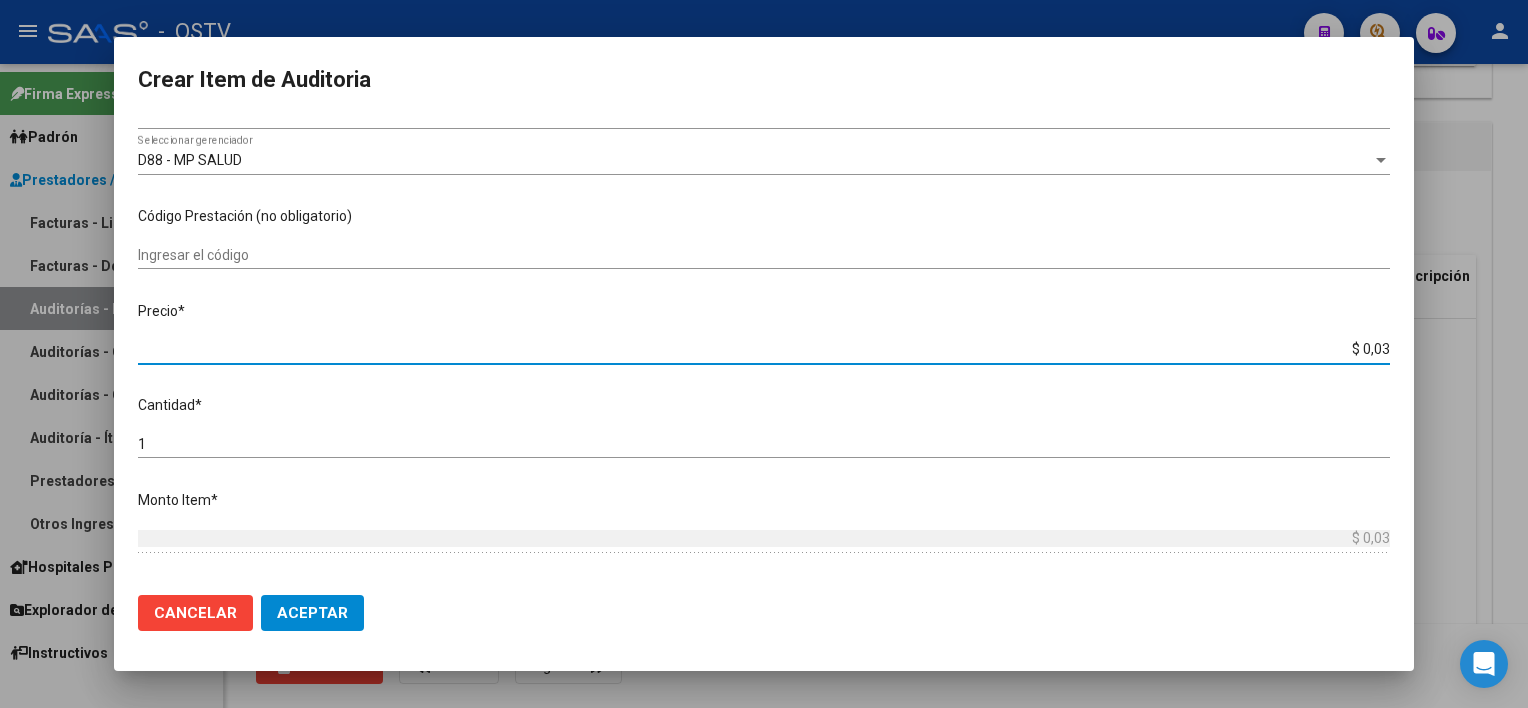 type on "$ 0,39" 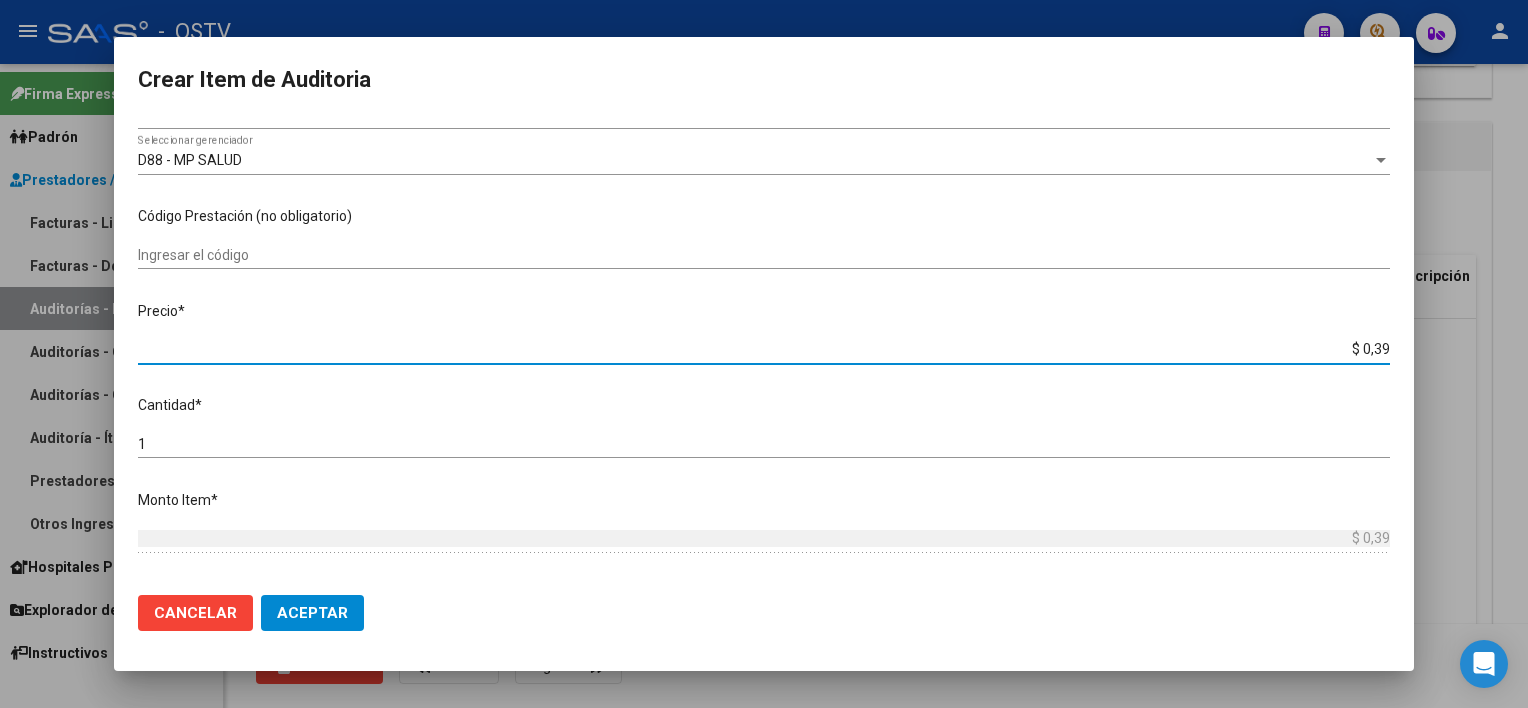 type on "$ 3,99" 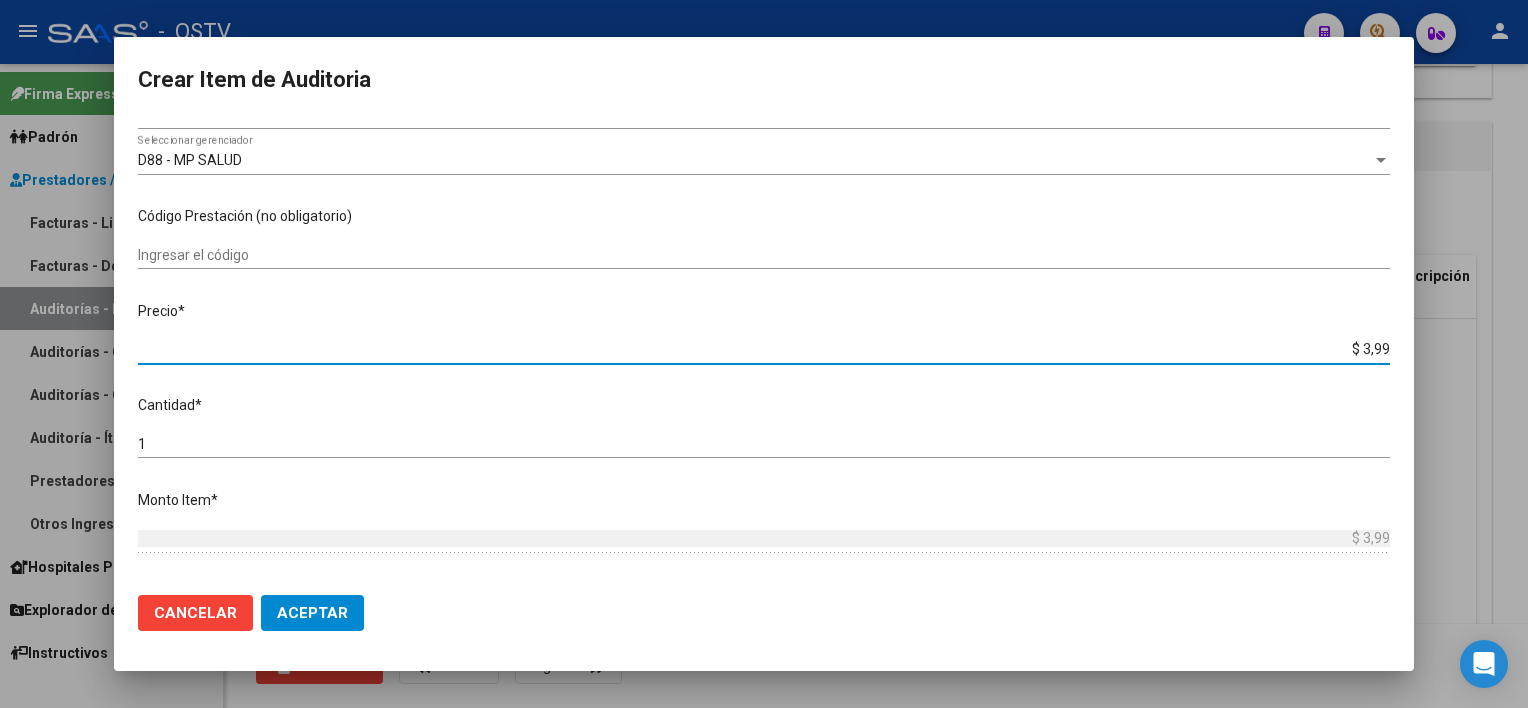 type on "$ 39,98" 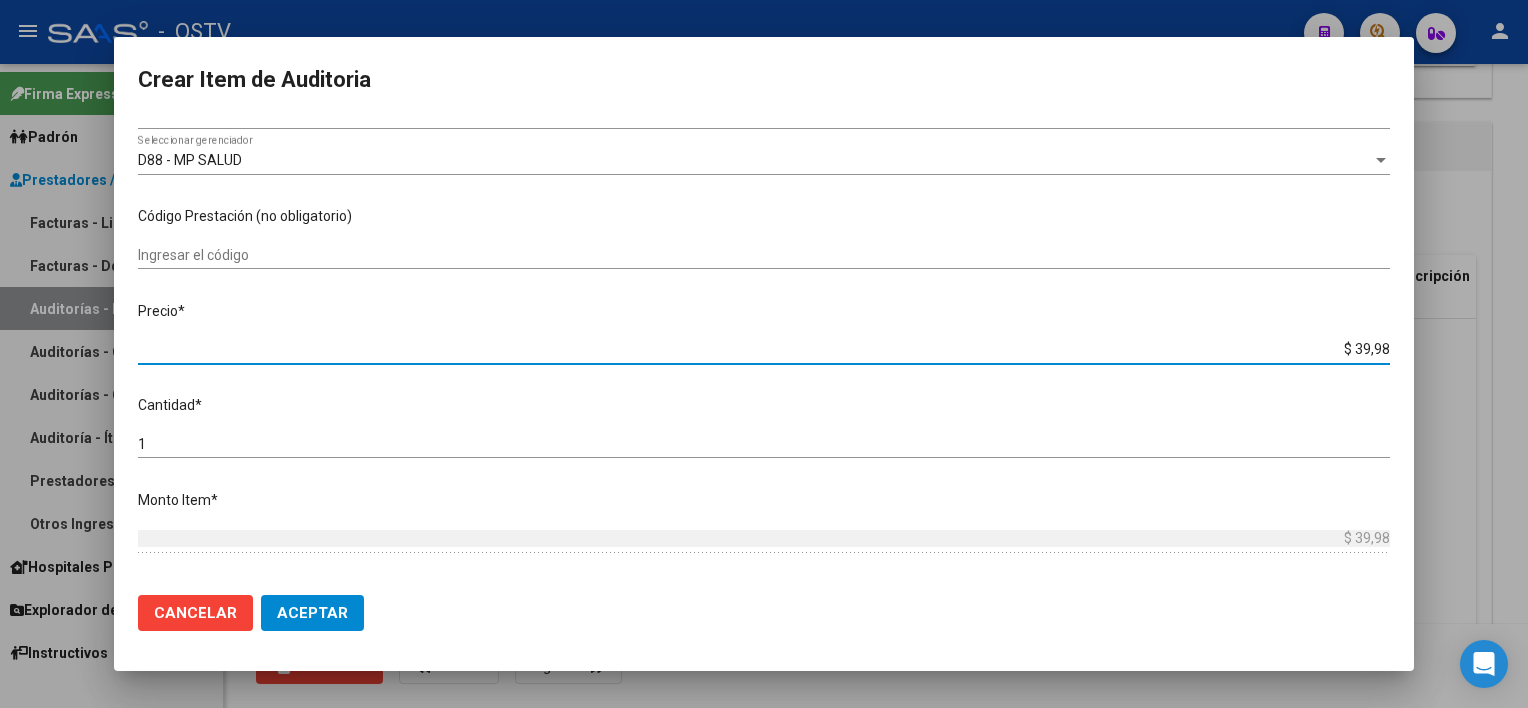 type on "$ 399,80" 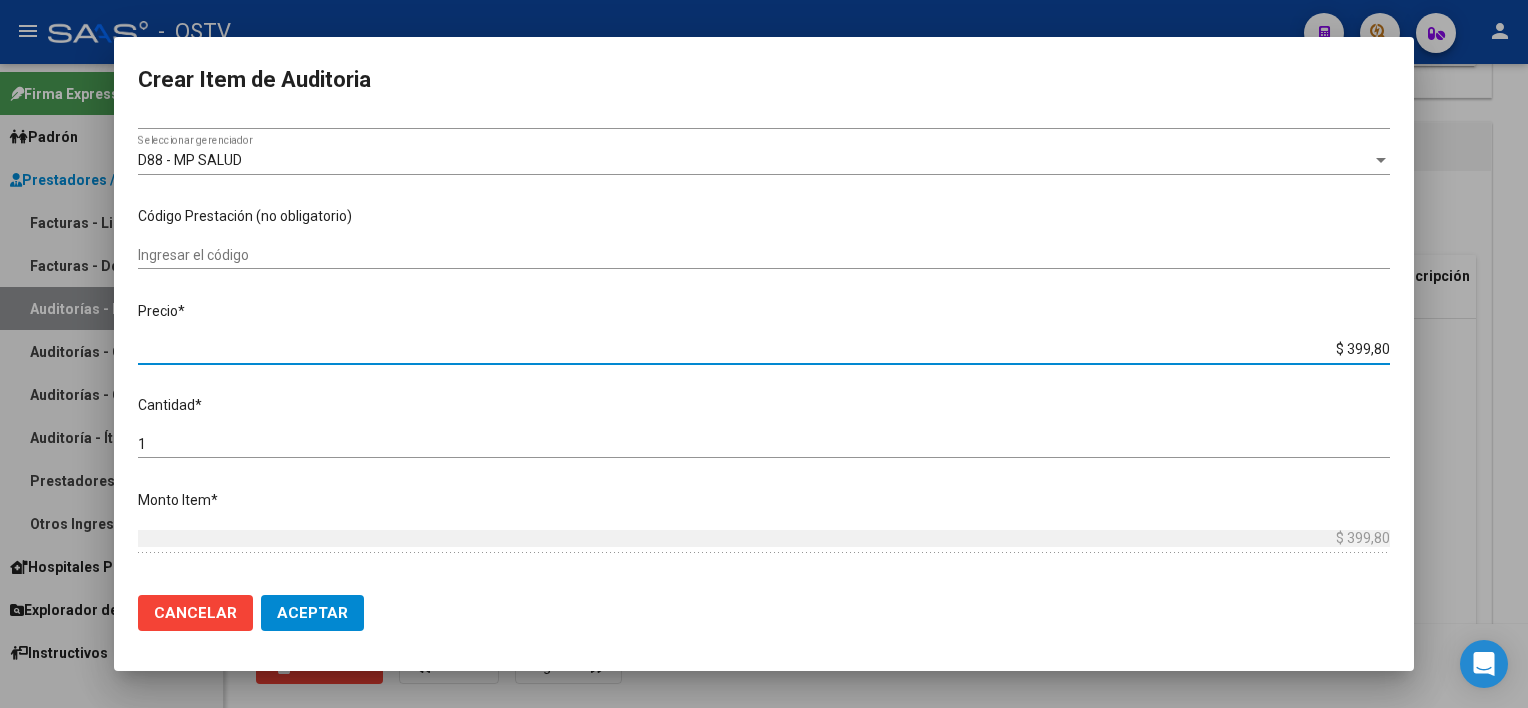 type on "$ 3.998,00" 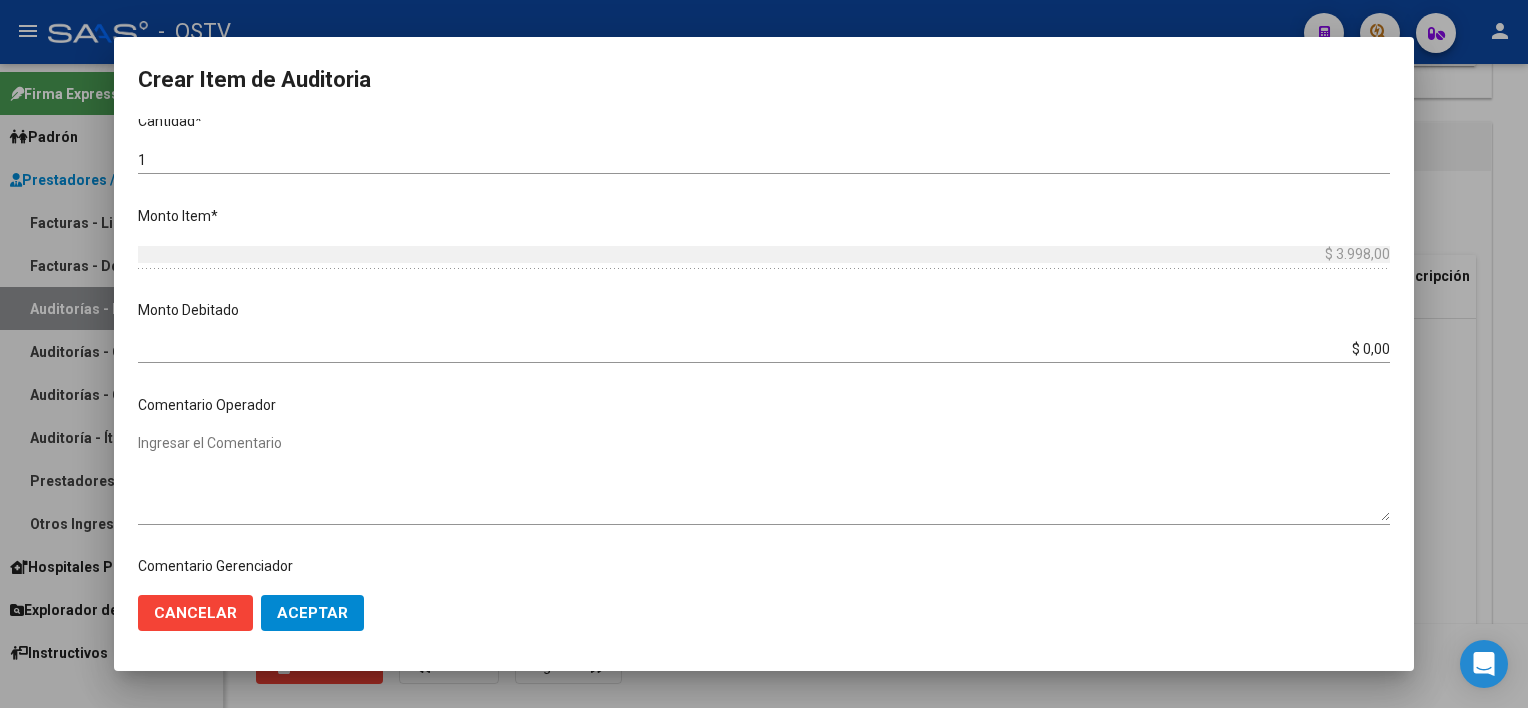 scroll, scrollTop: 1004, scrollLeft: 0, axis: vertical 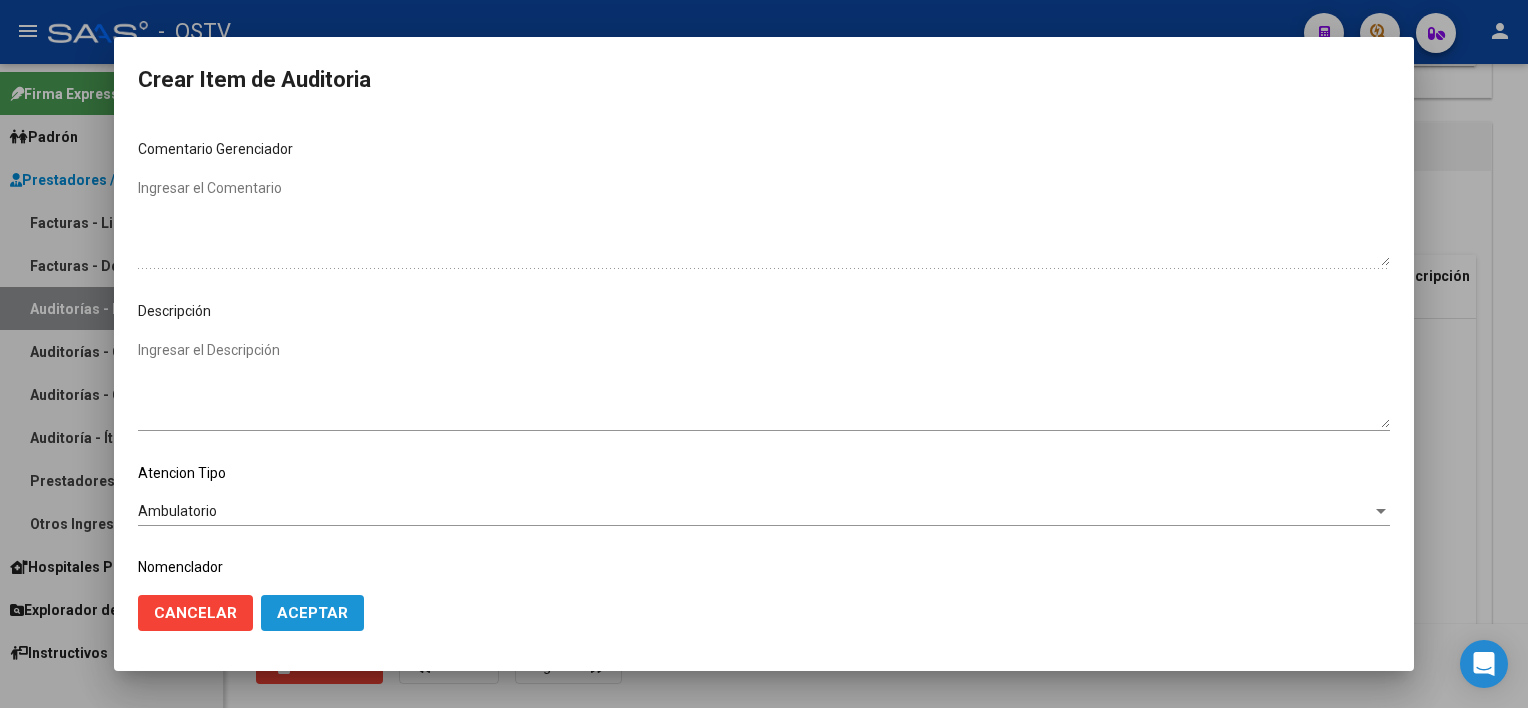 click on "Aceptar" 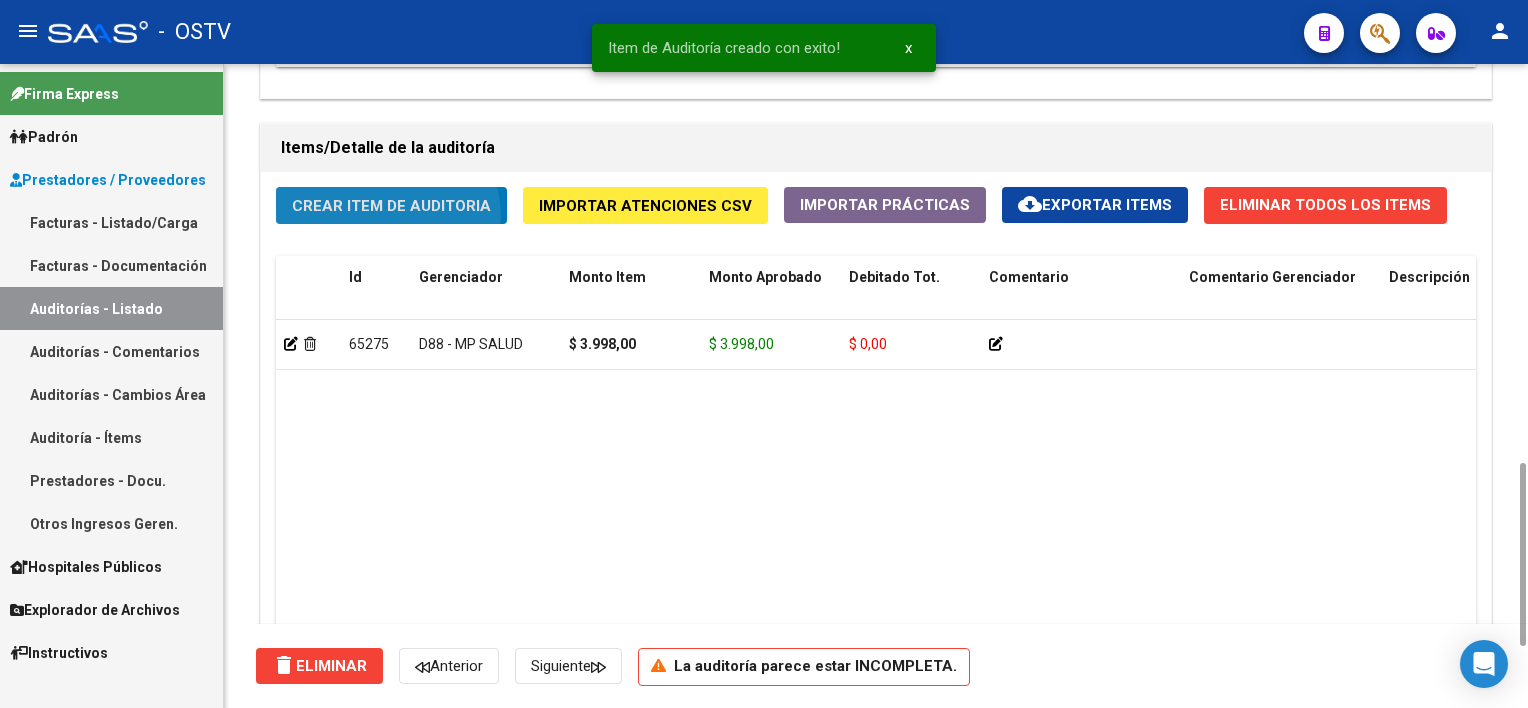 click on "Crear Item de Auditoria" 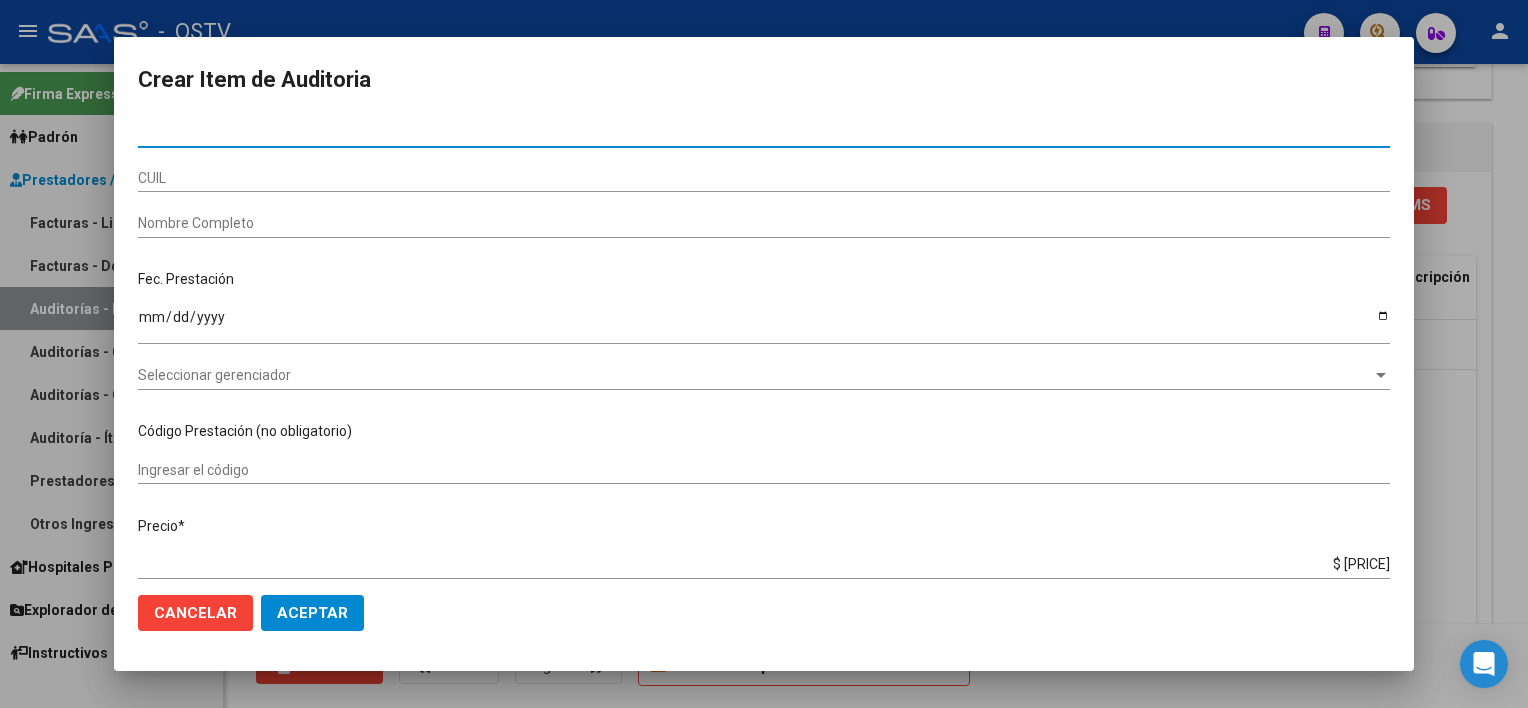 type on "[NUMBER]" 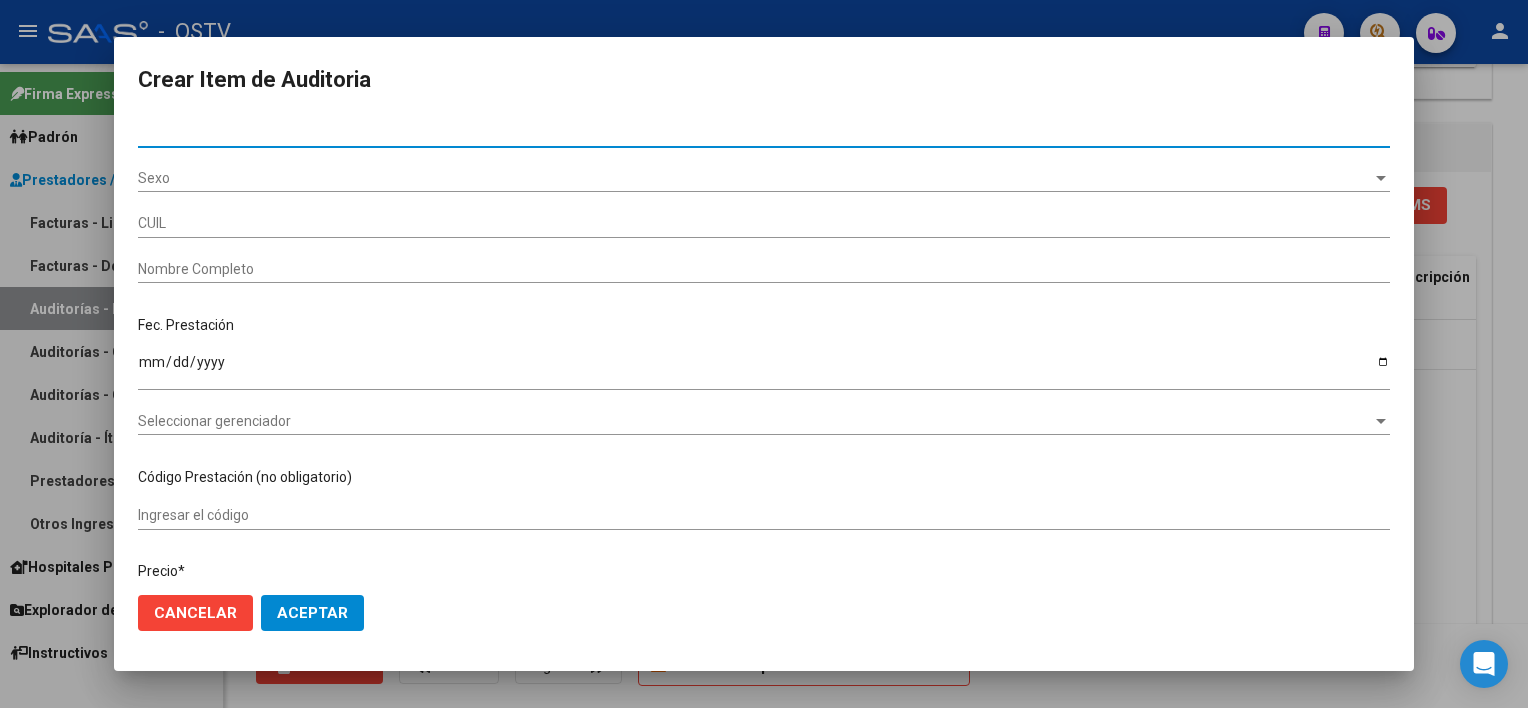 type on "27320789880" 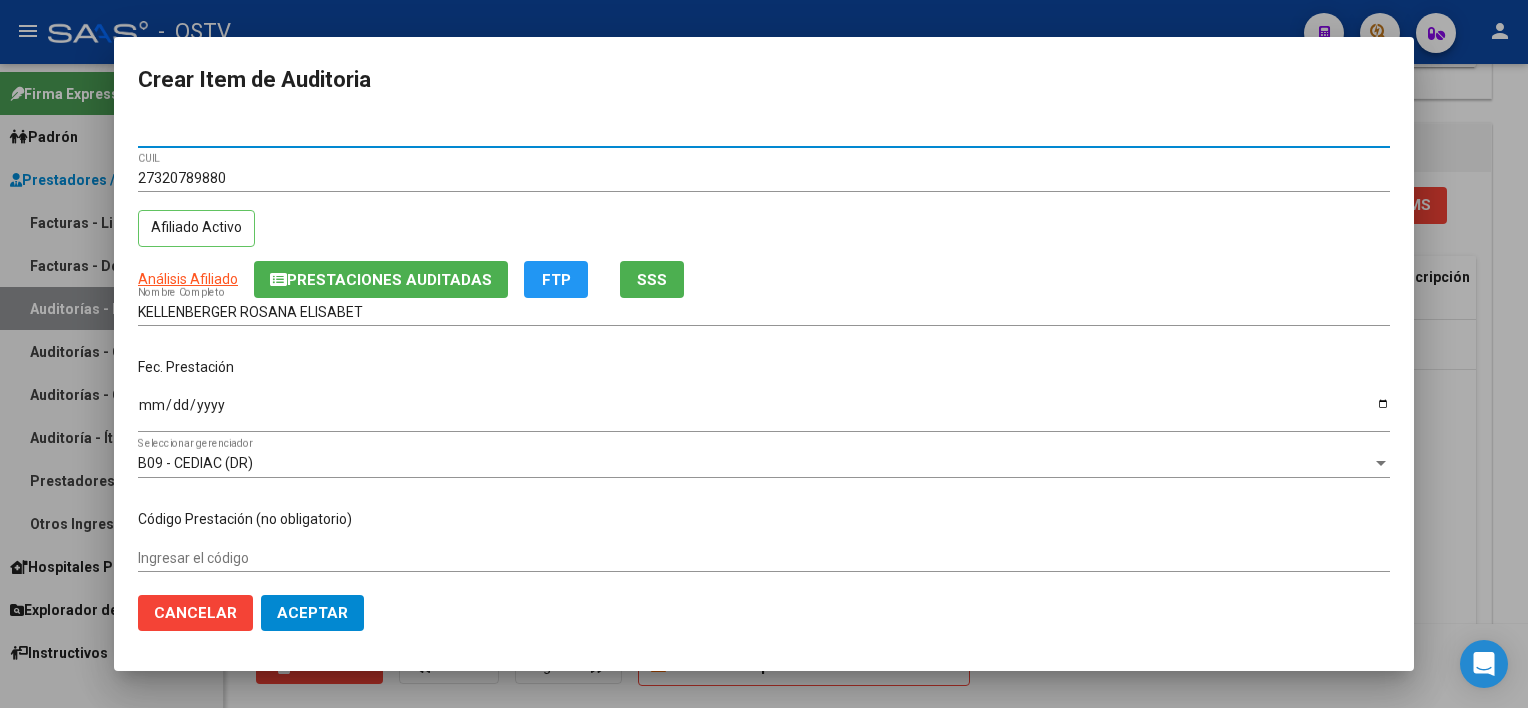 type on "[NUMBER]" 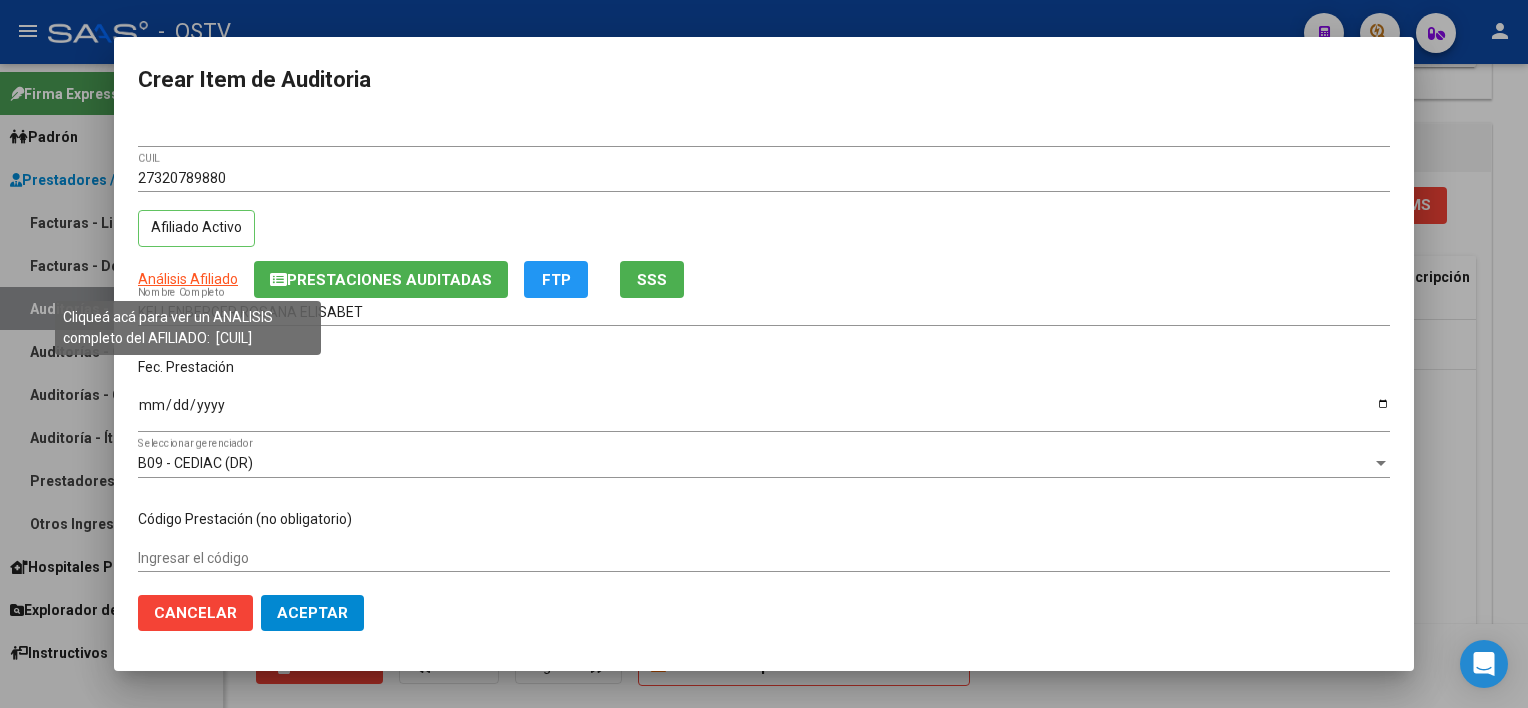 click on "Análisis Afiliado" at bounding box center (188, 279) 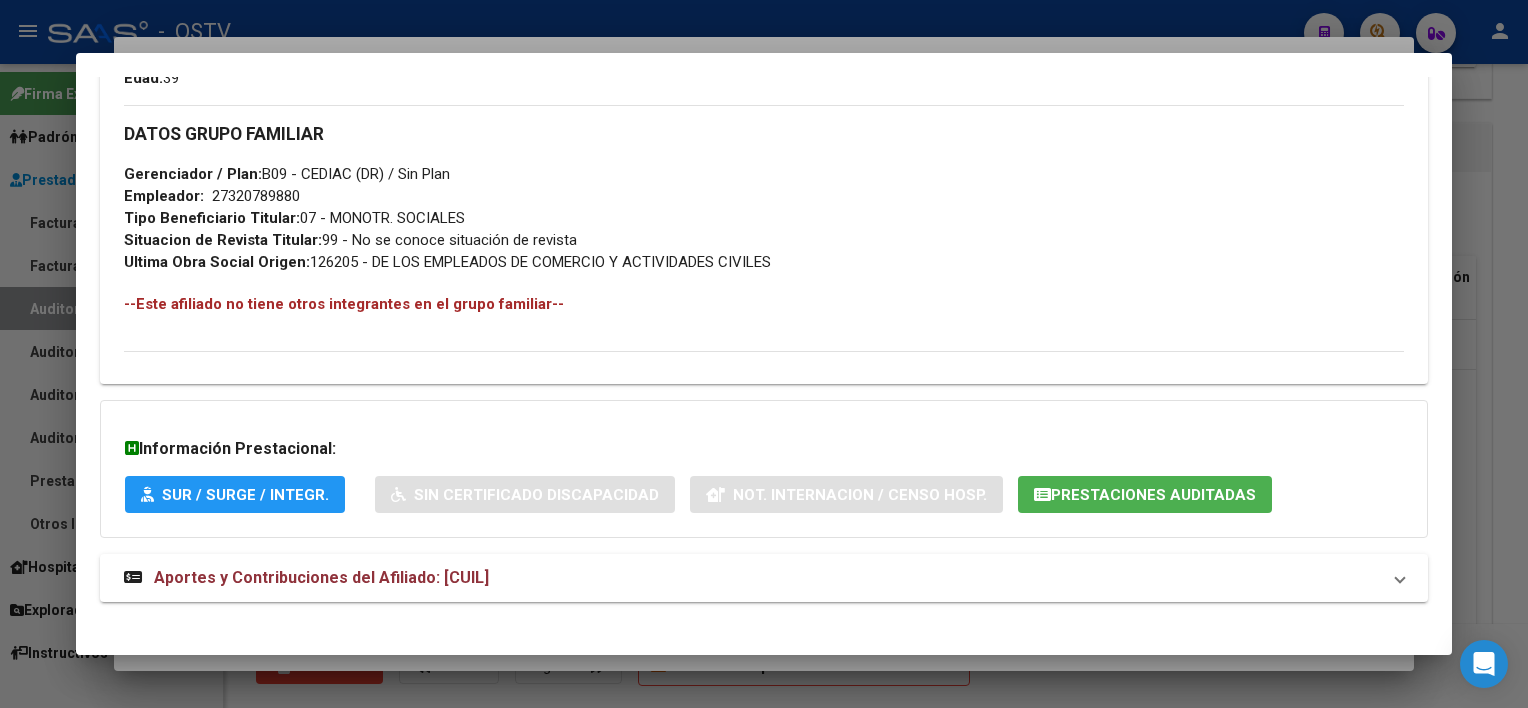 scroll, scrollTop: 933, scrollLeft: 0, axis: vertical 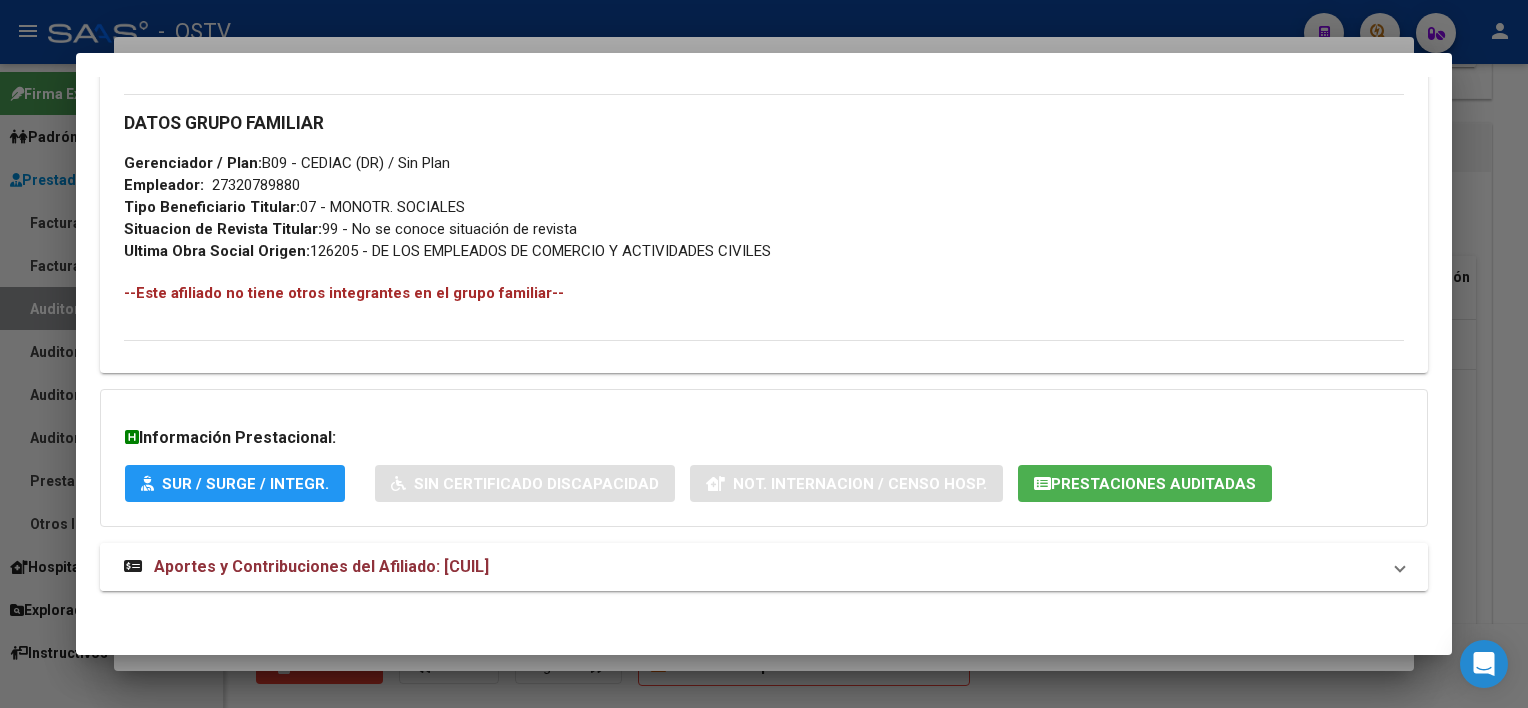 click on "Aportes y Contribuciones del Afiliado: [CUIL]" at bounding box center [763, 567] 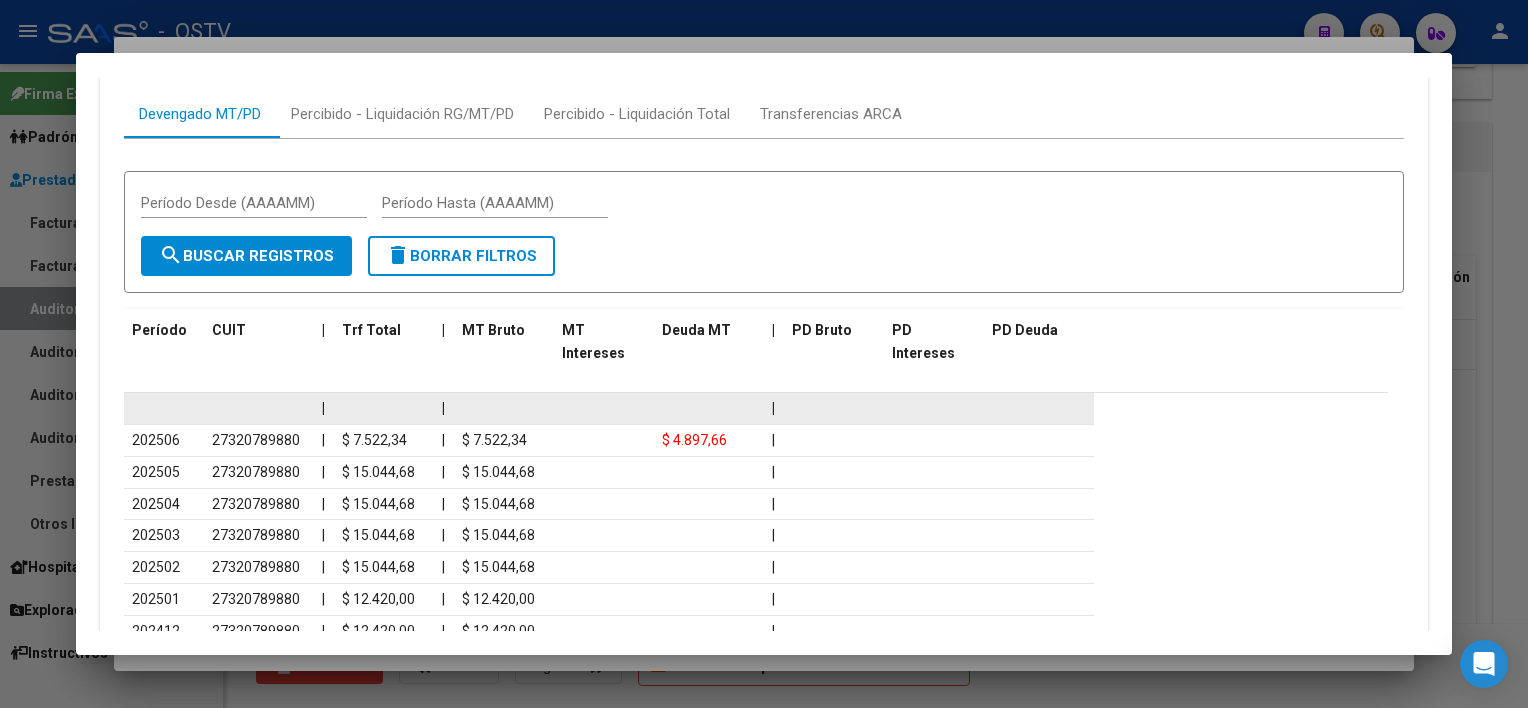 scroll, scrollTop: 1804, scrollLeft: 0, axis: vertical 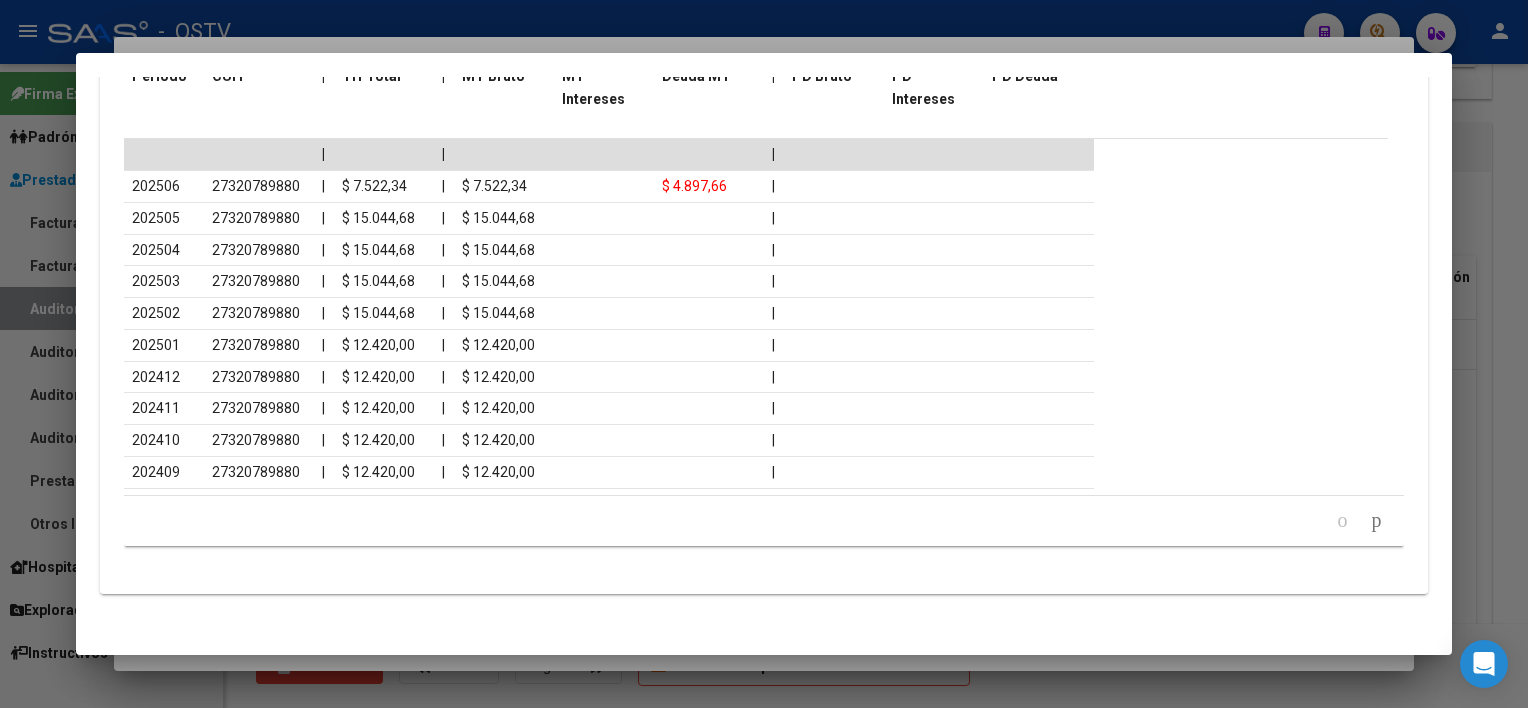 click at bounding box center [764, 354] 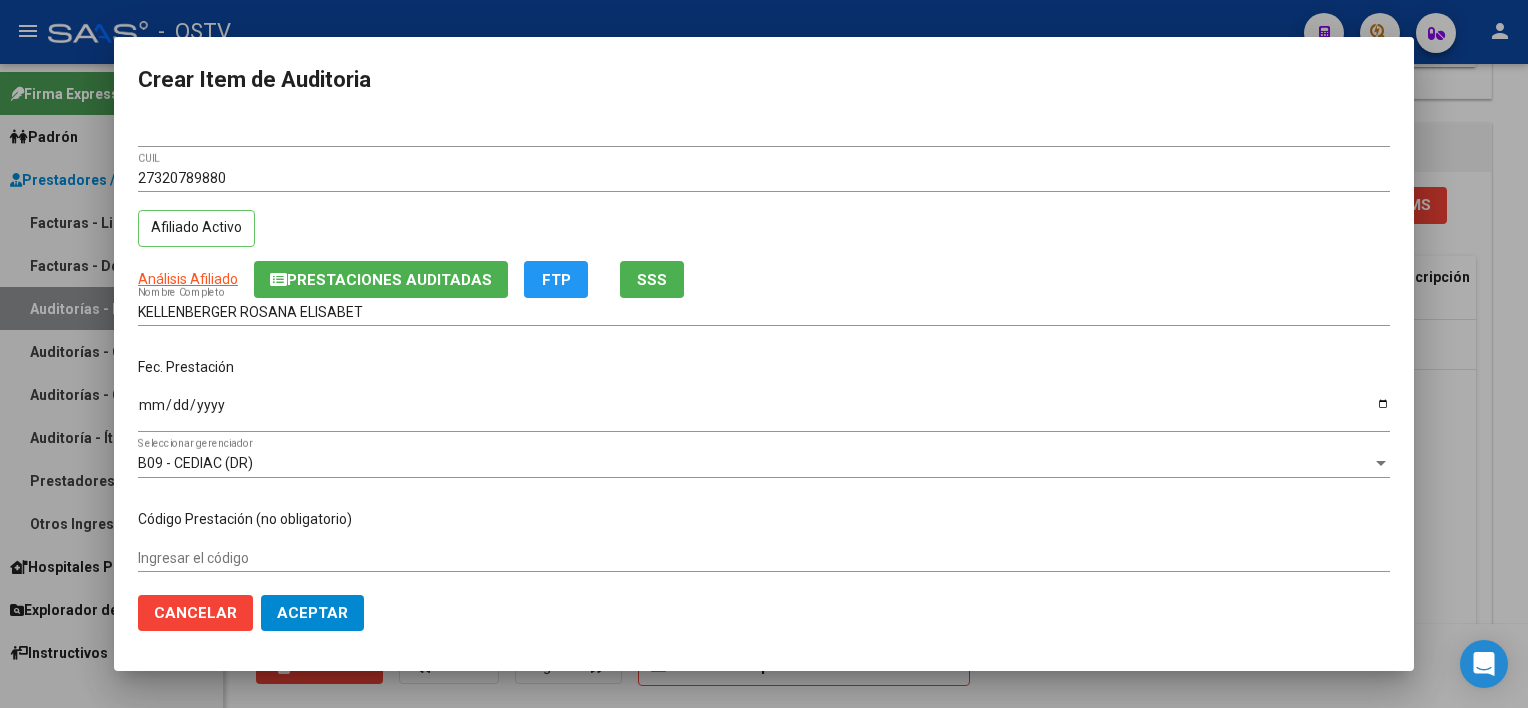 click on "KELLENBERGER ROSANA ELISABET" at bounding box center (764, 312) 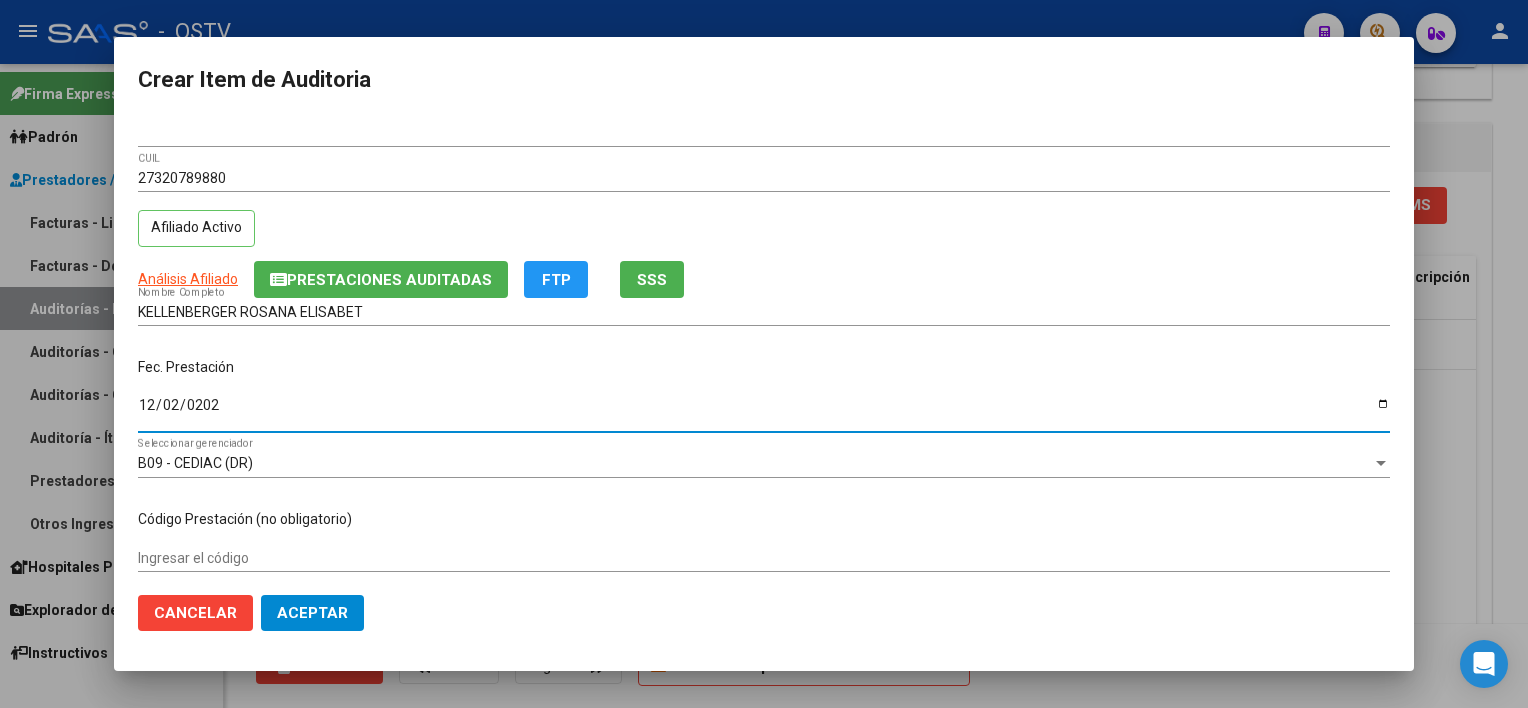 type on "2024-12-02" 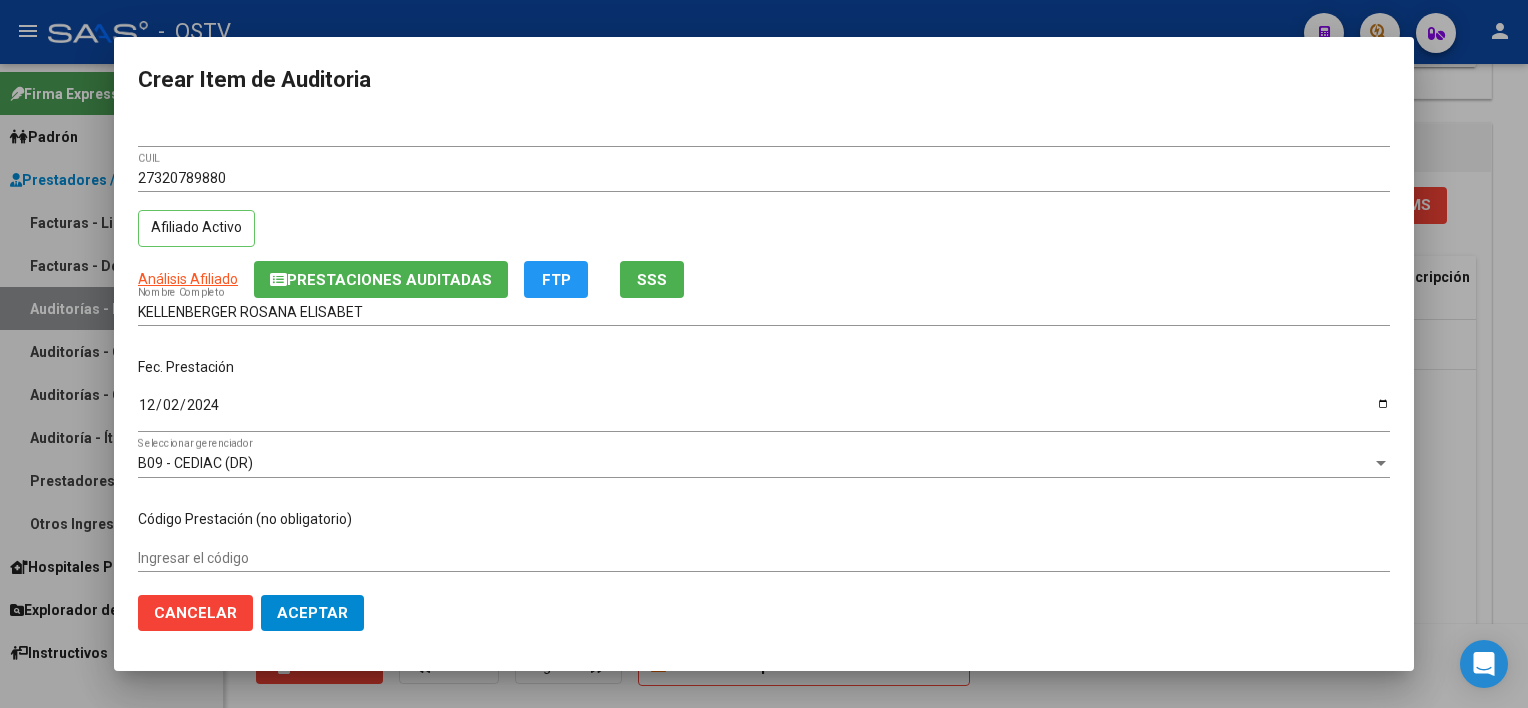 scroll, scrollTop: 303, scrollLeft: 0, axis: vertical 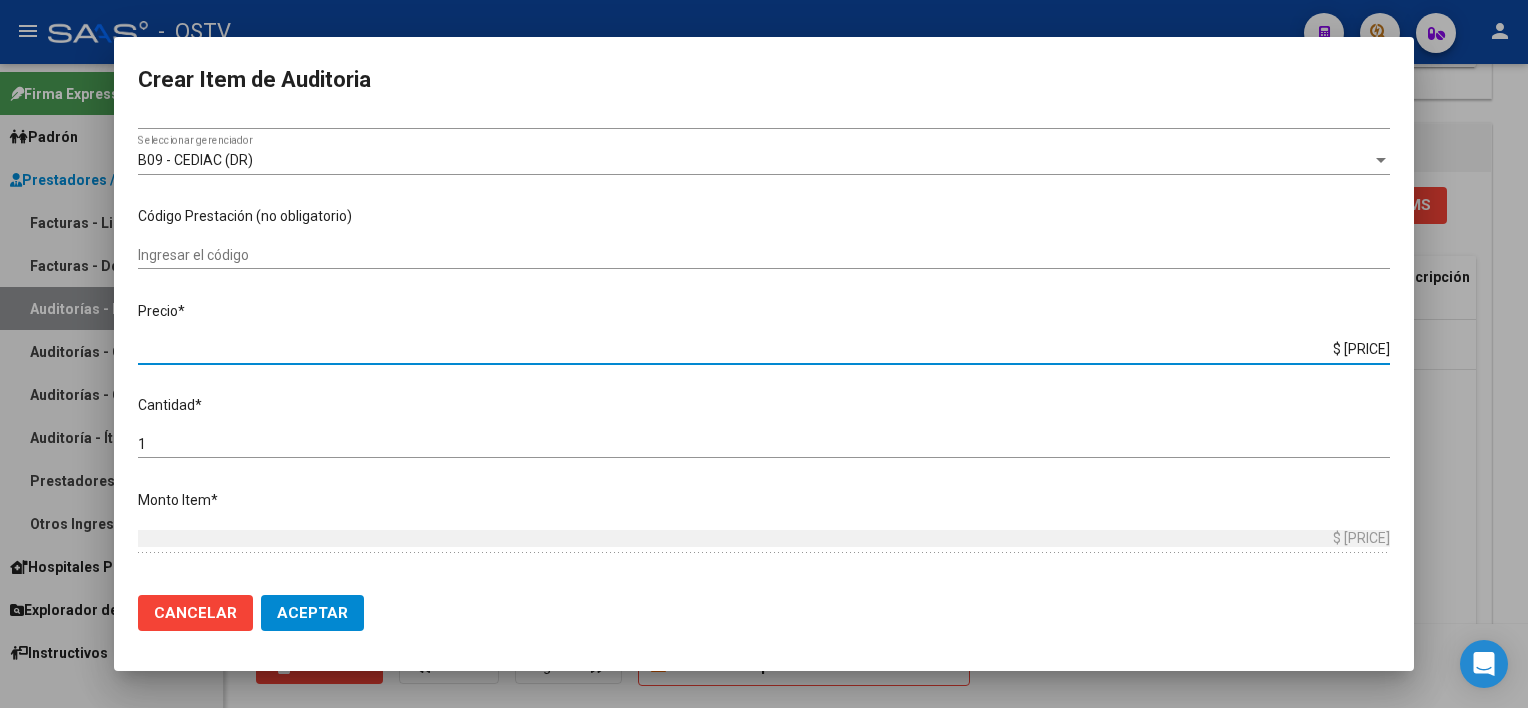 type on "$ 0,01" 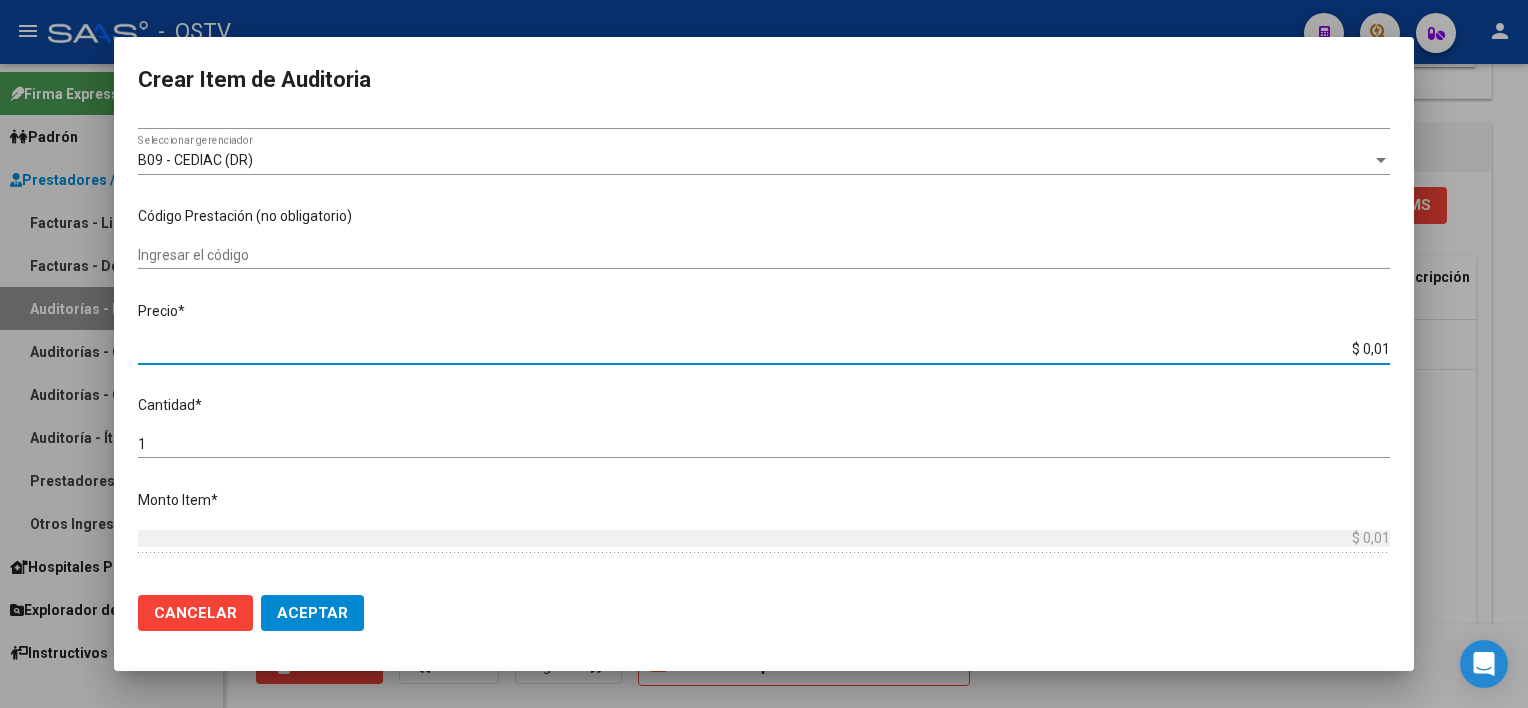type on "$ 0,16" 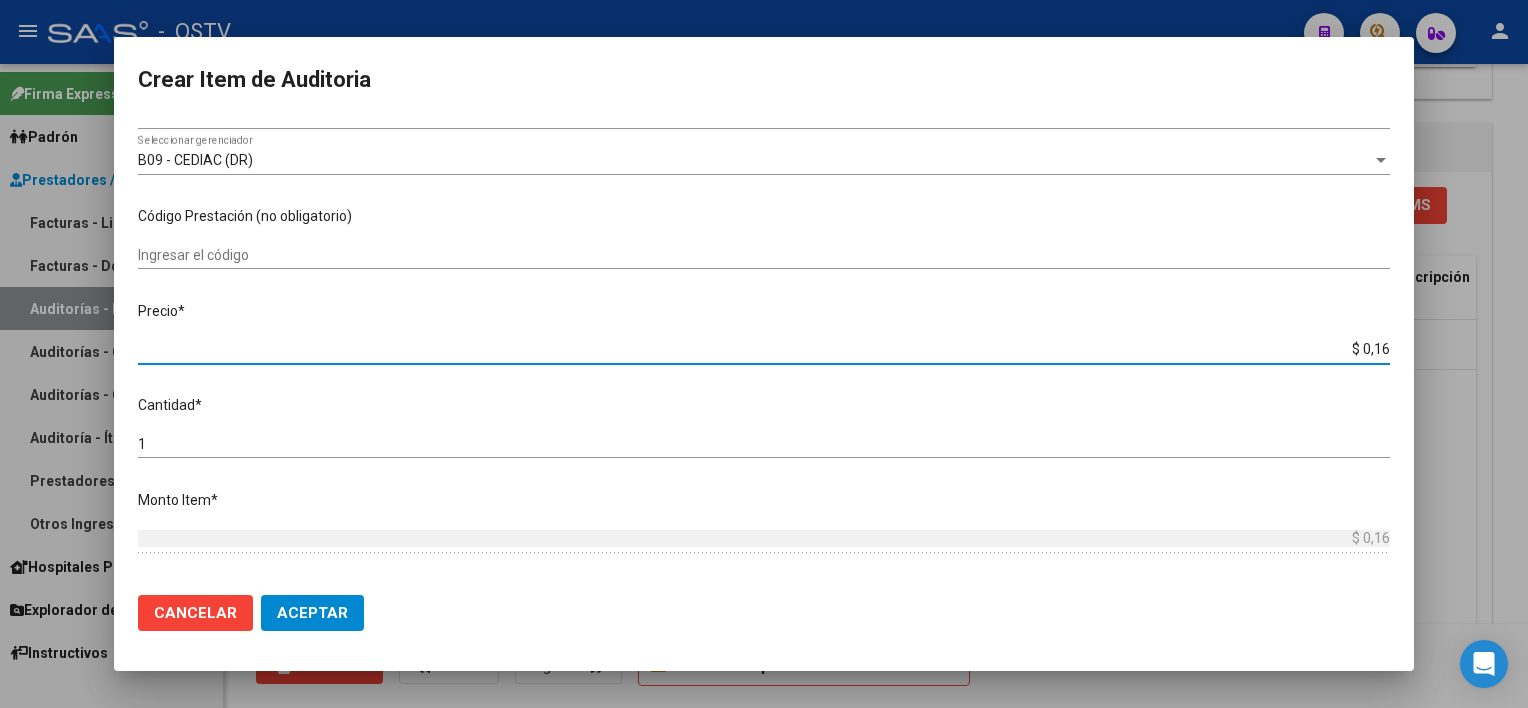 type on "$ 1,60" 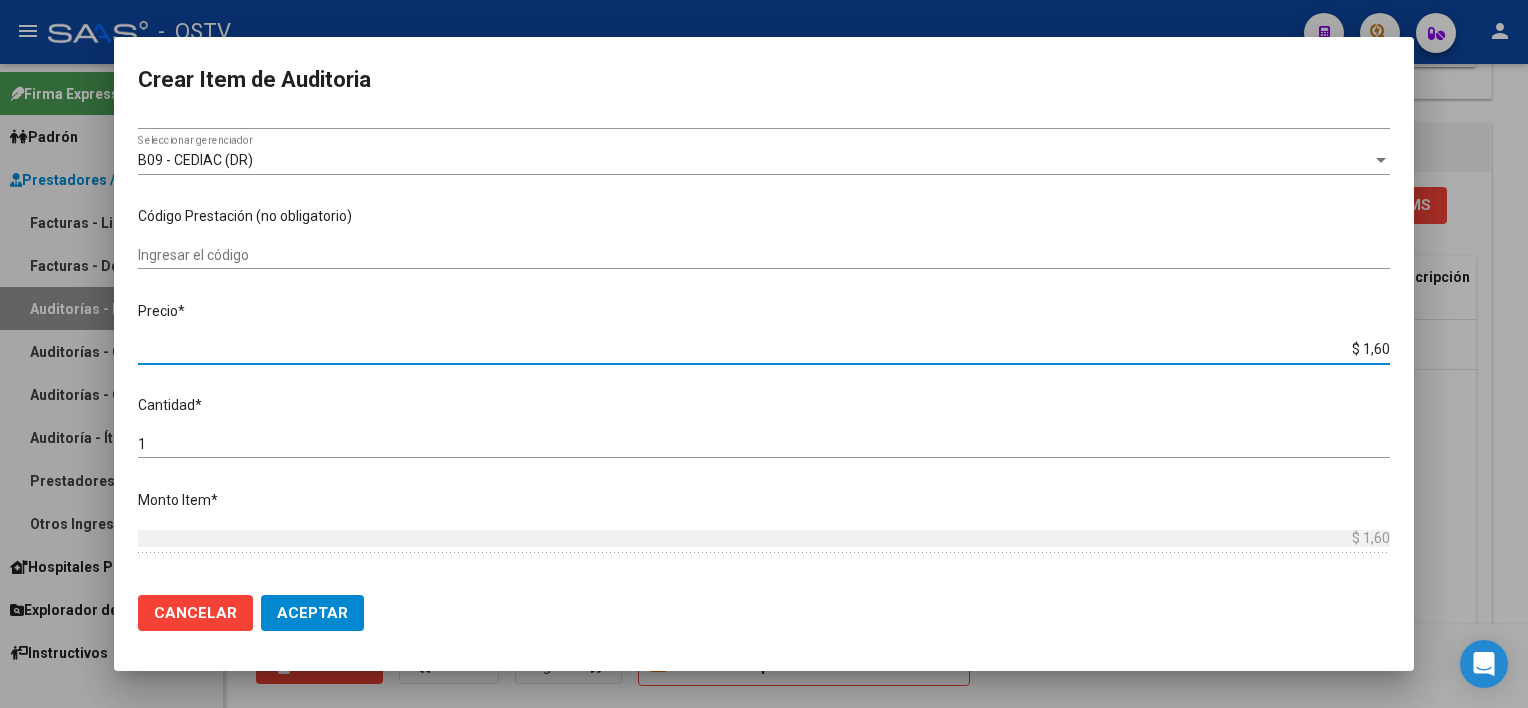 type on "$ 16,04" 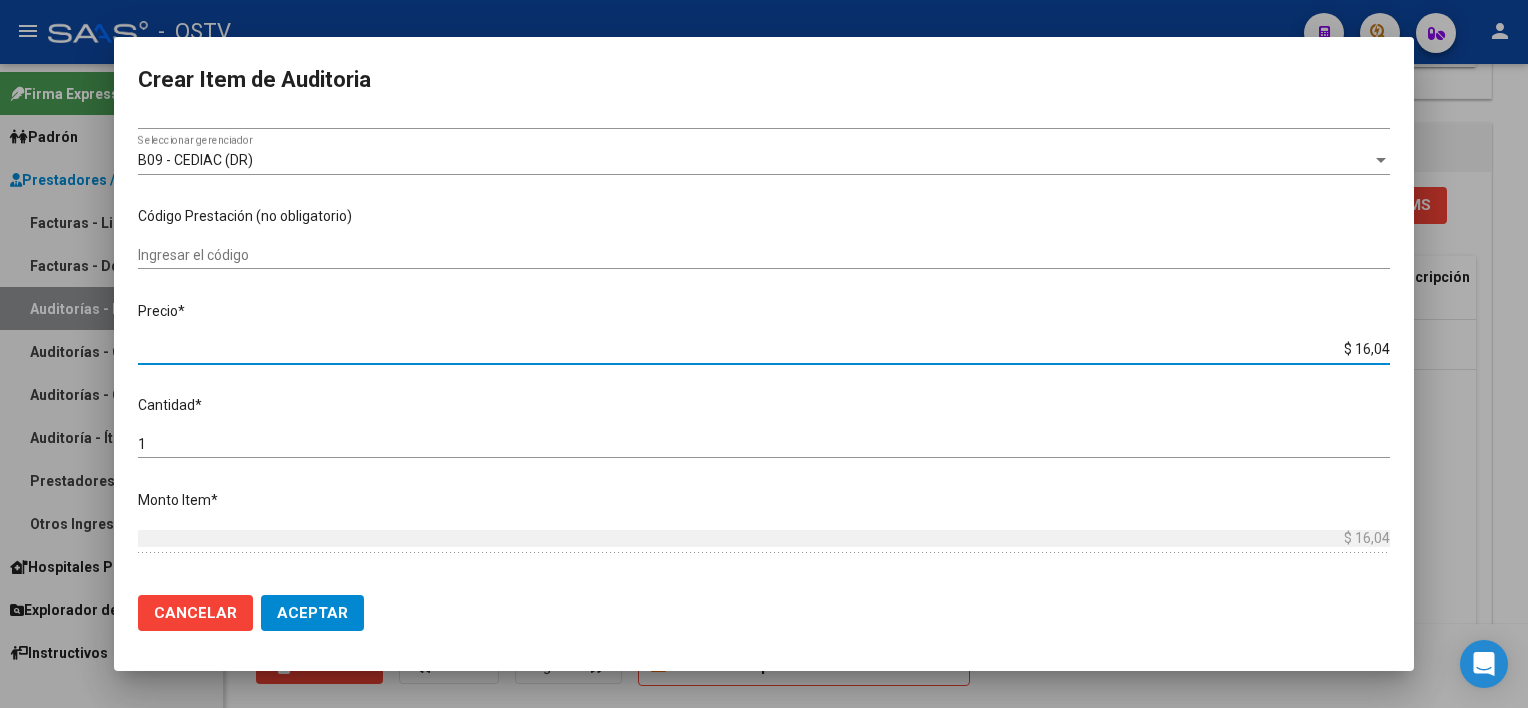 type on "$ 160,49" 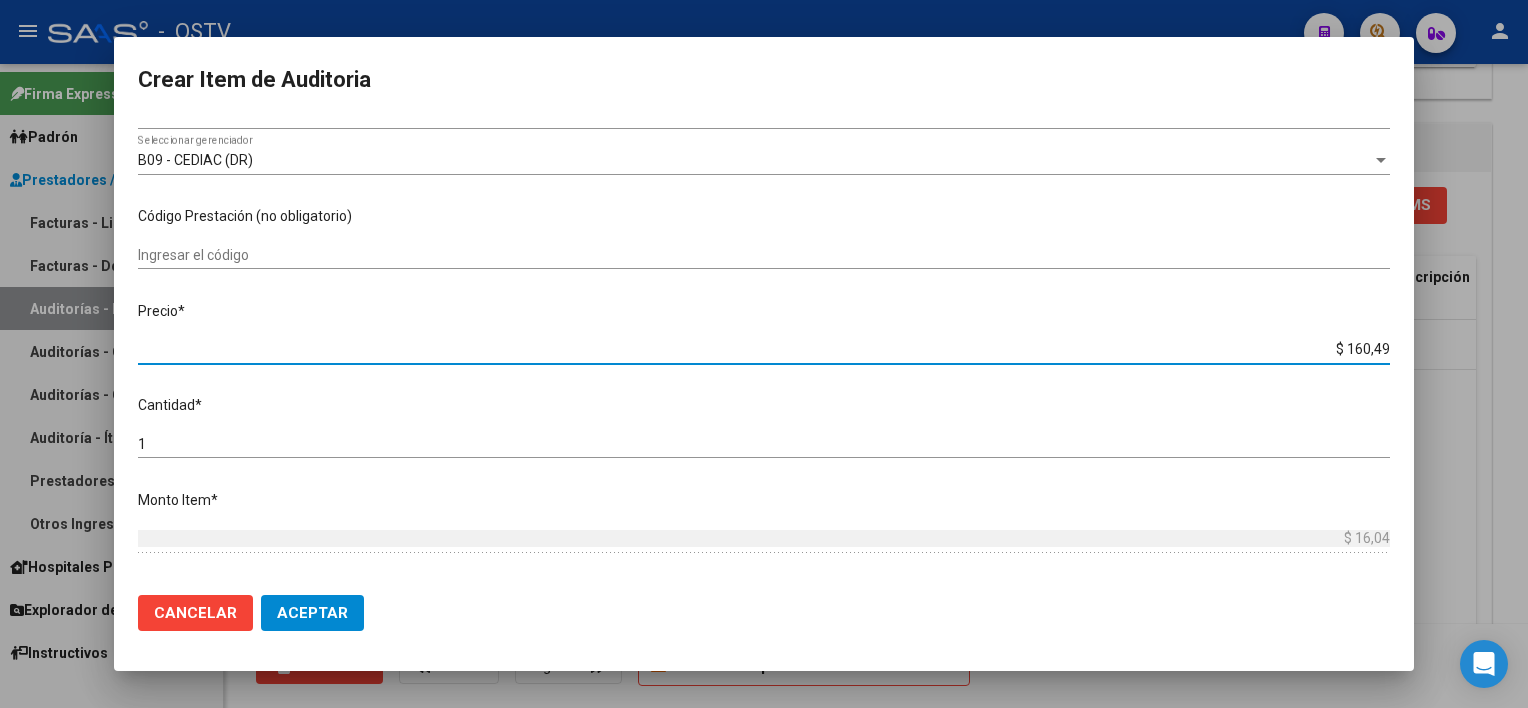 type on "$ 160,49" 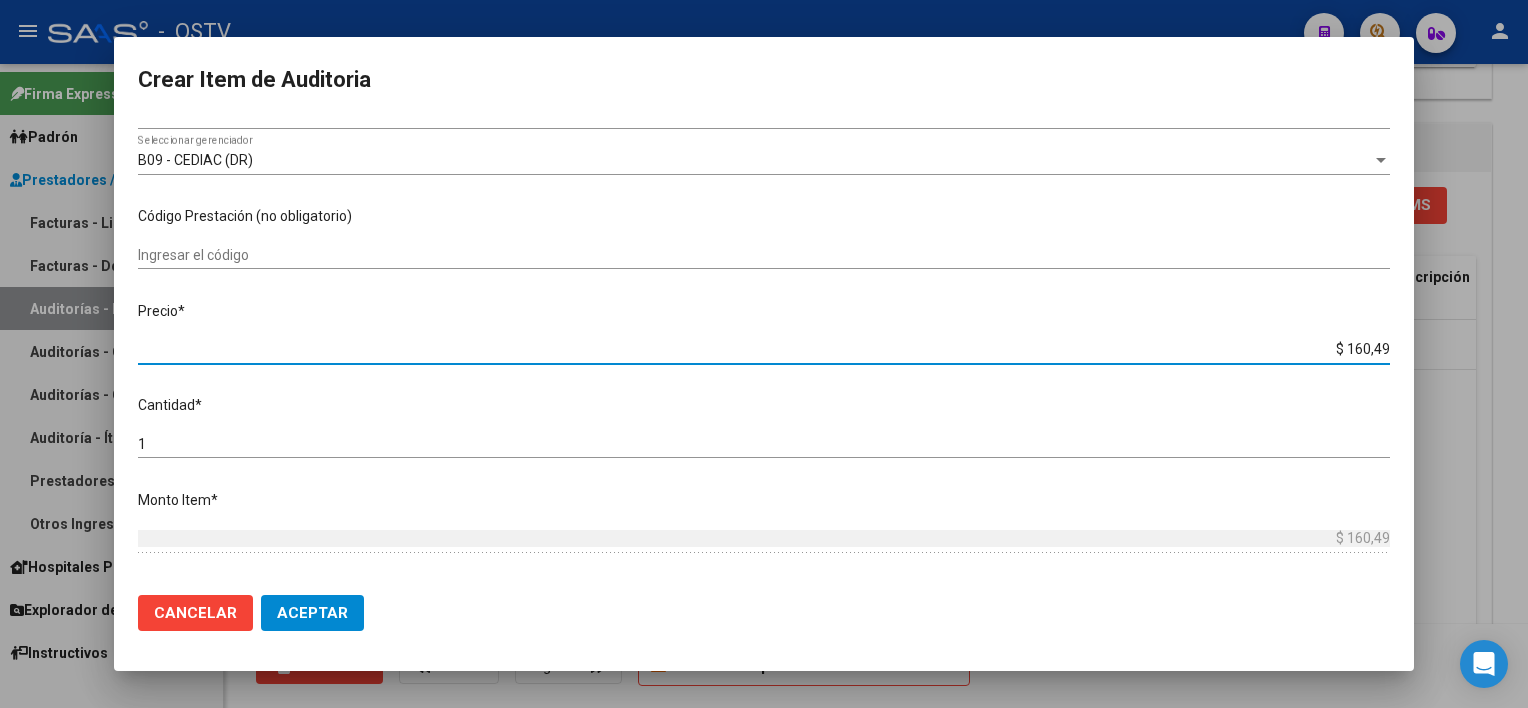 type on "$ 1.604,90" 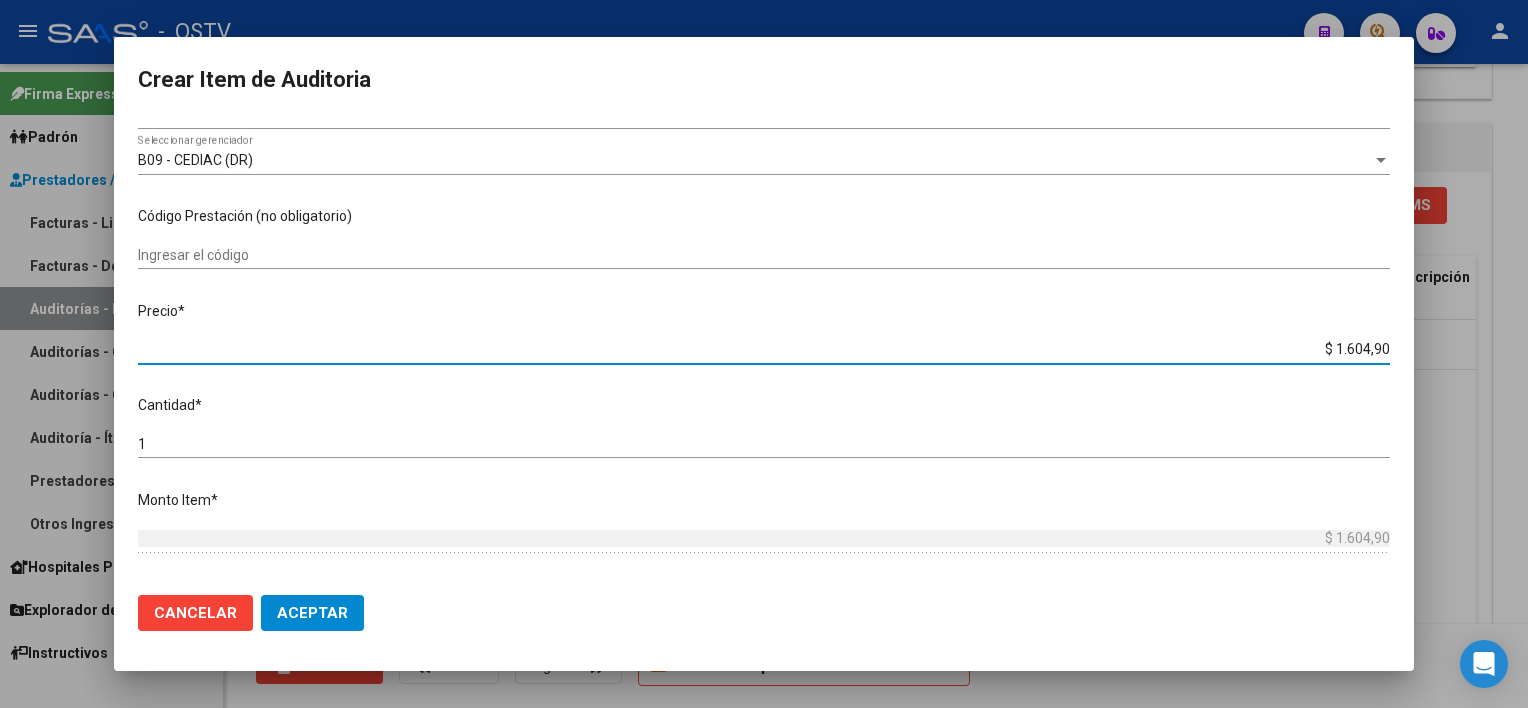 type on "$ 16.049,00" 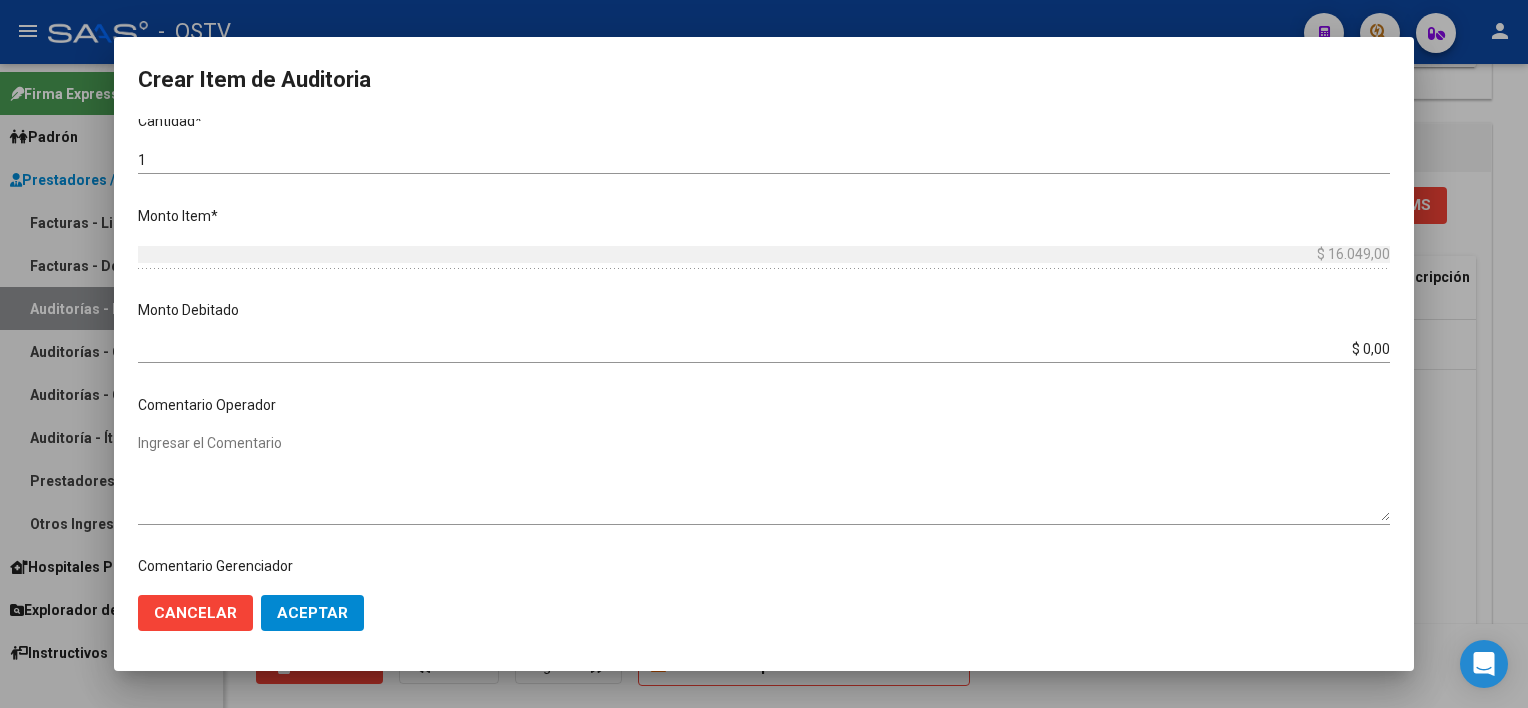 scroll, scrollTop: 1004, scrollLeft: 0, axis: vertical 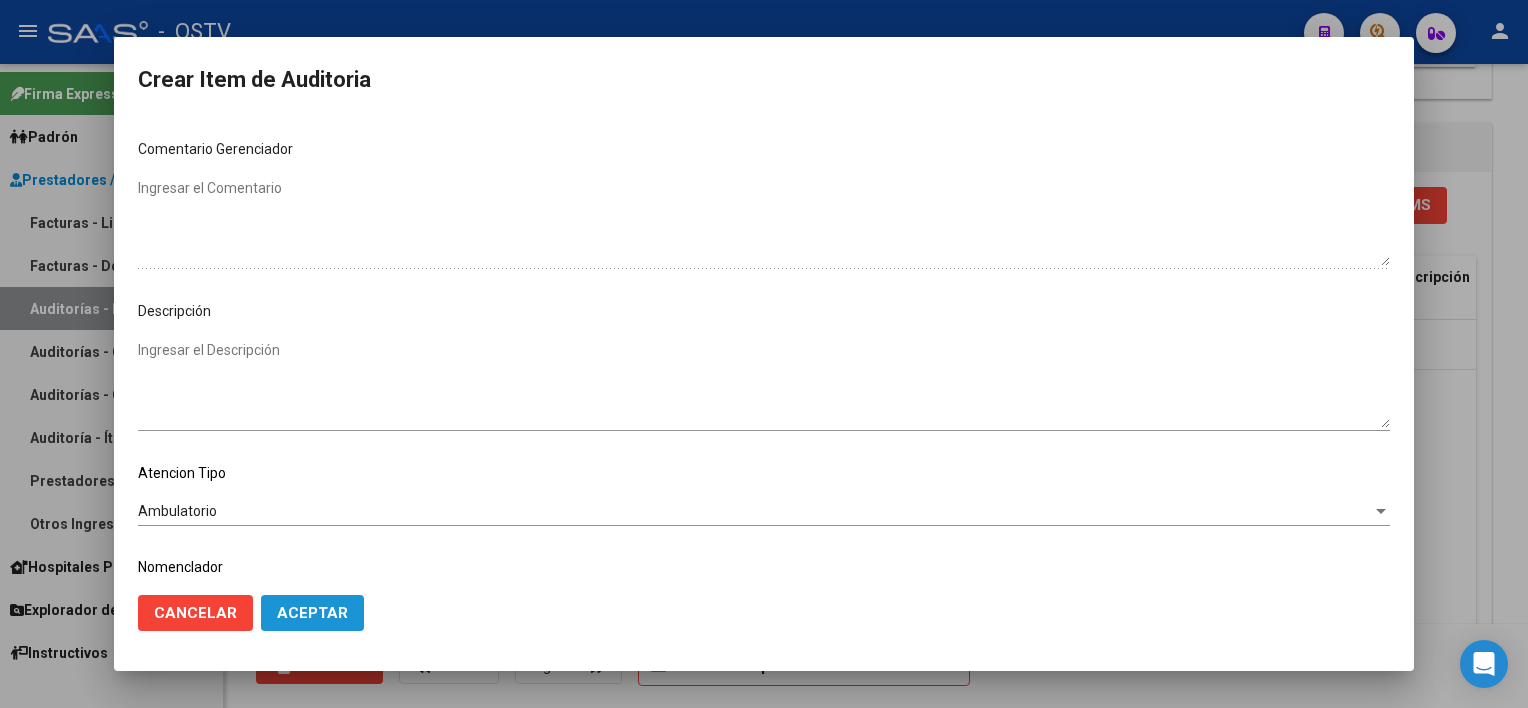 click on "Aceptar" 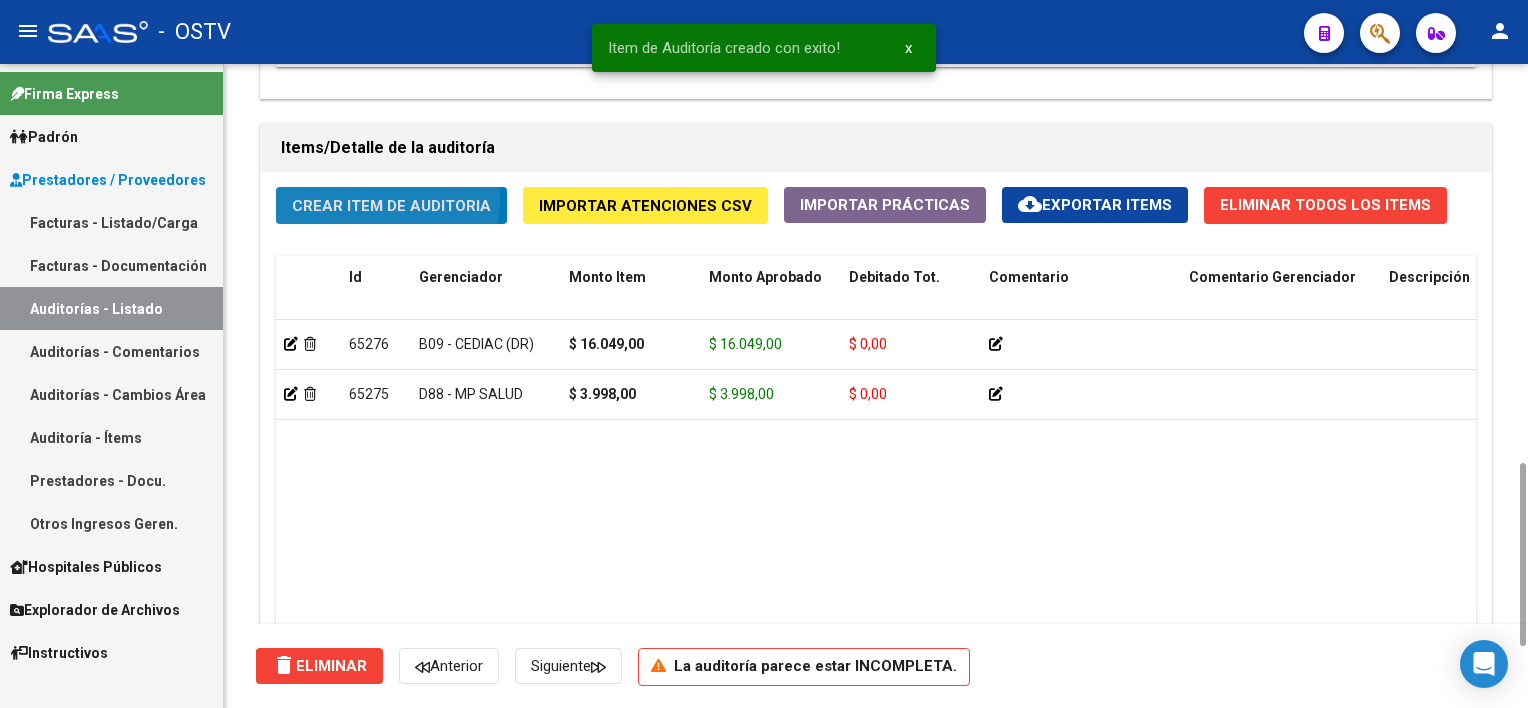 click on "Crear Item de Auditoria" 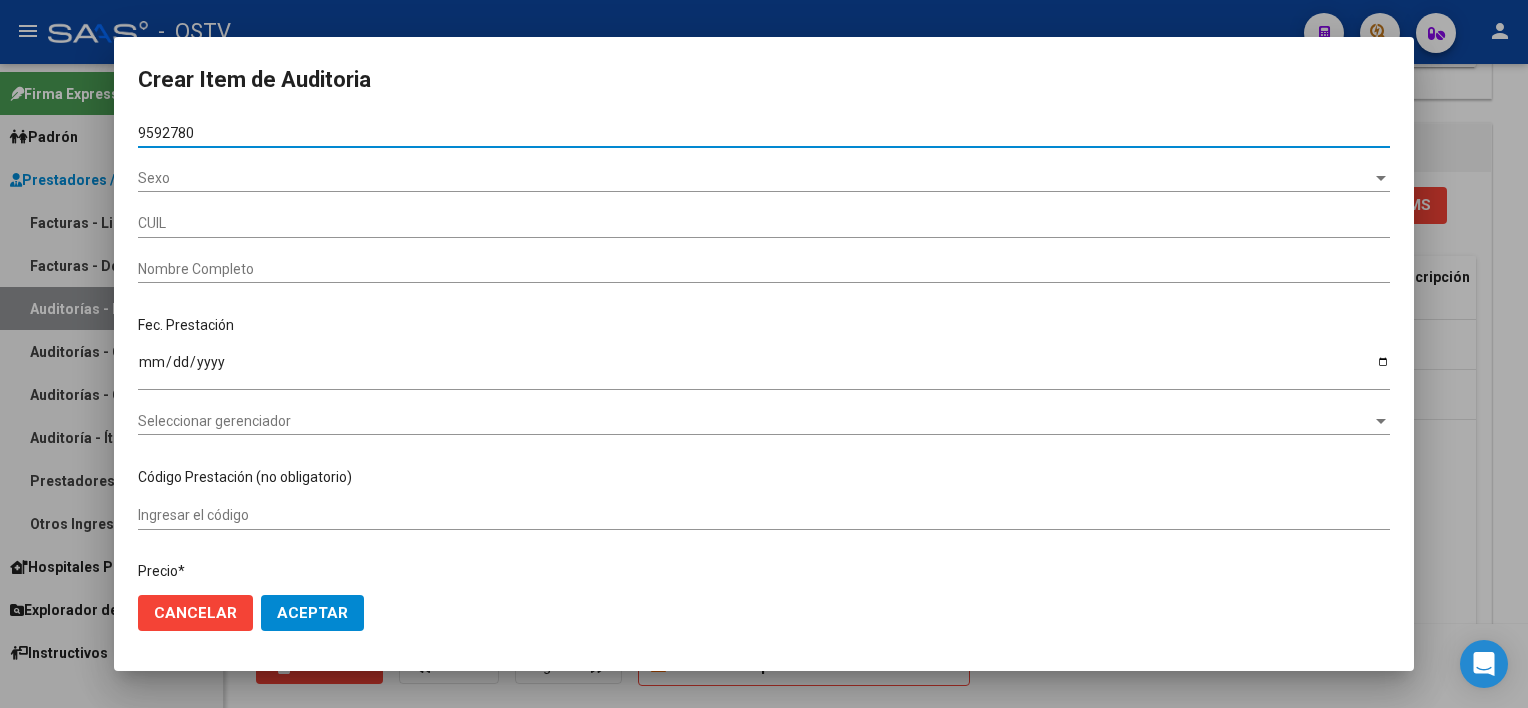 type on "95927804" 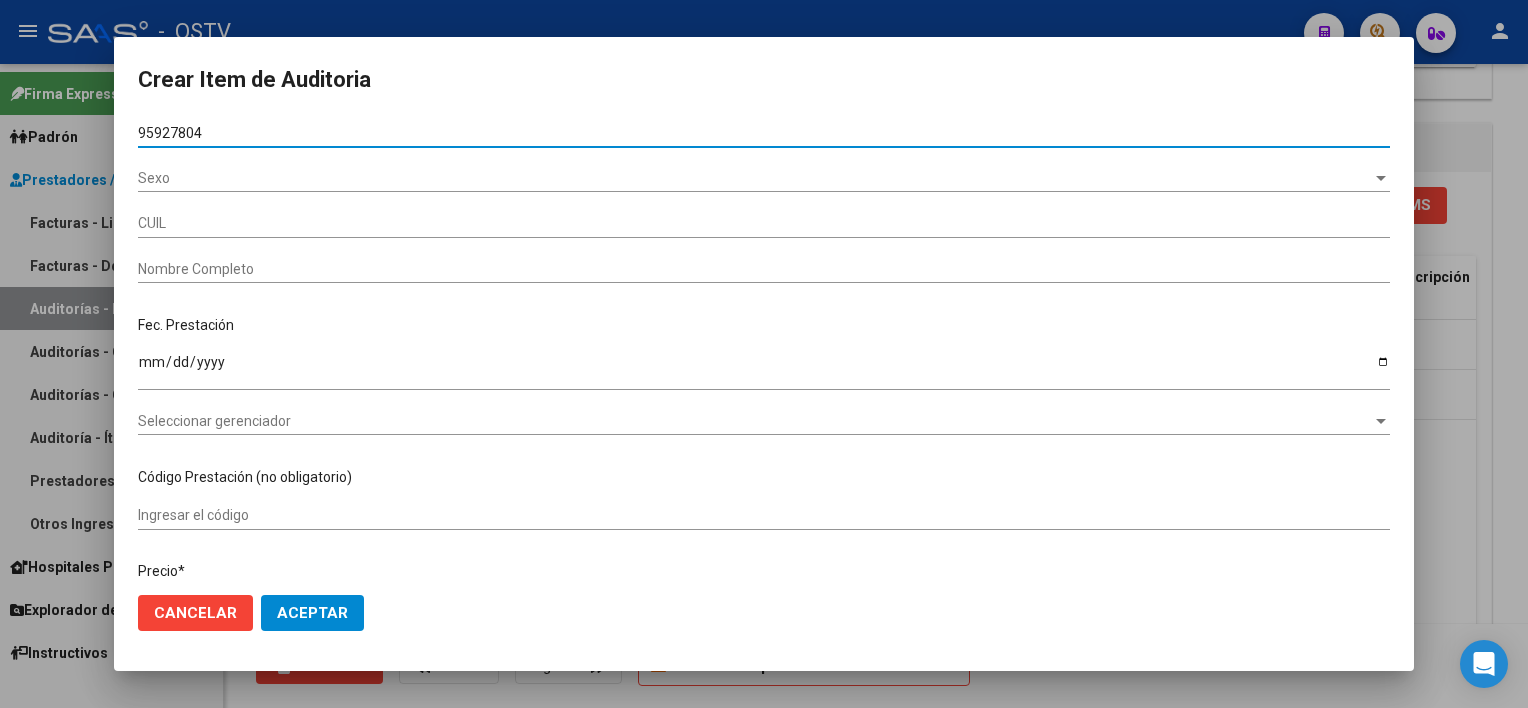 type on "[CUIL]" 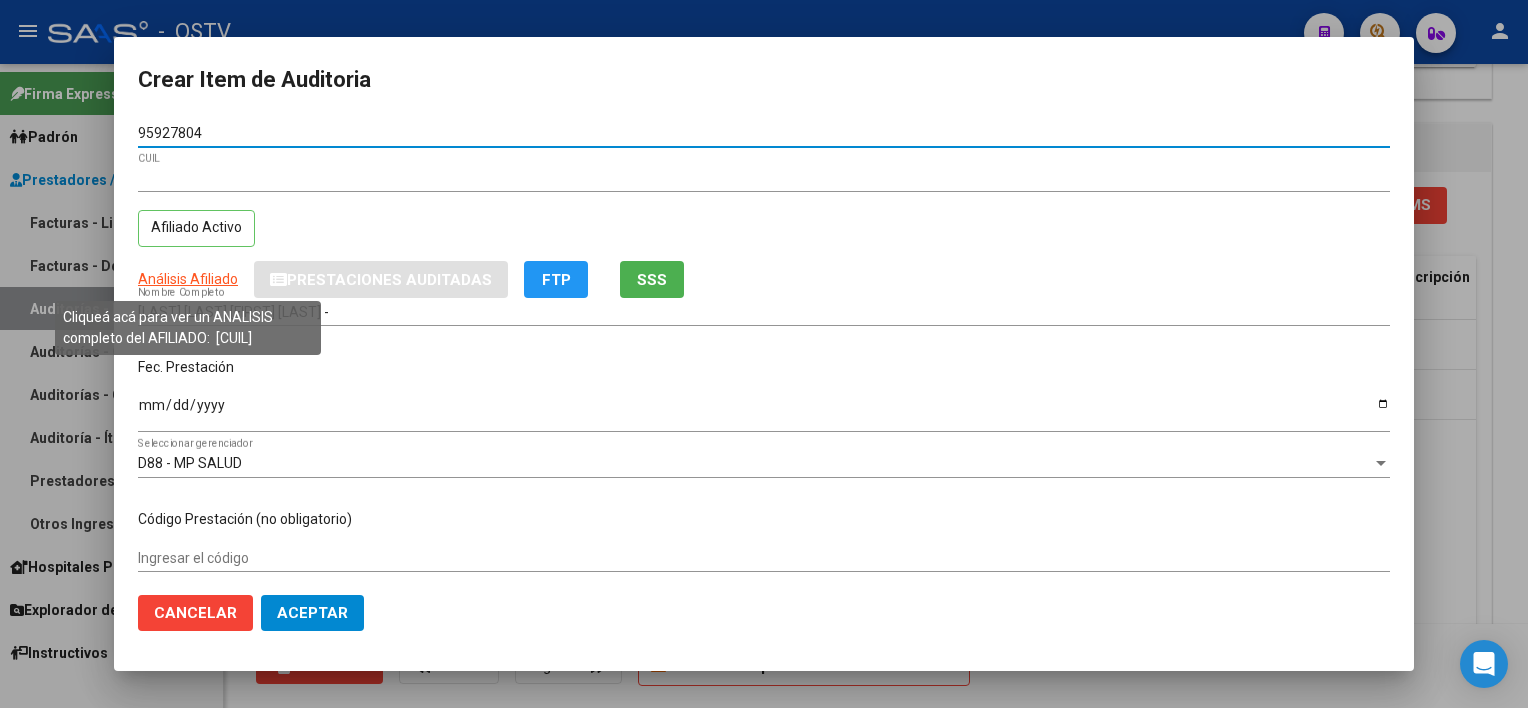type on "95927804" 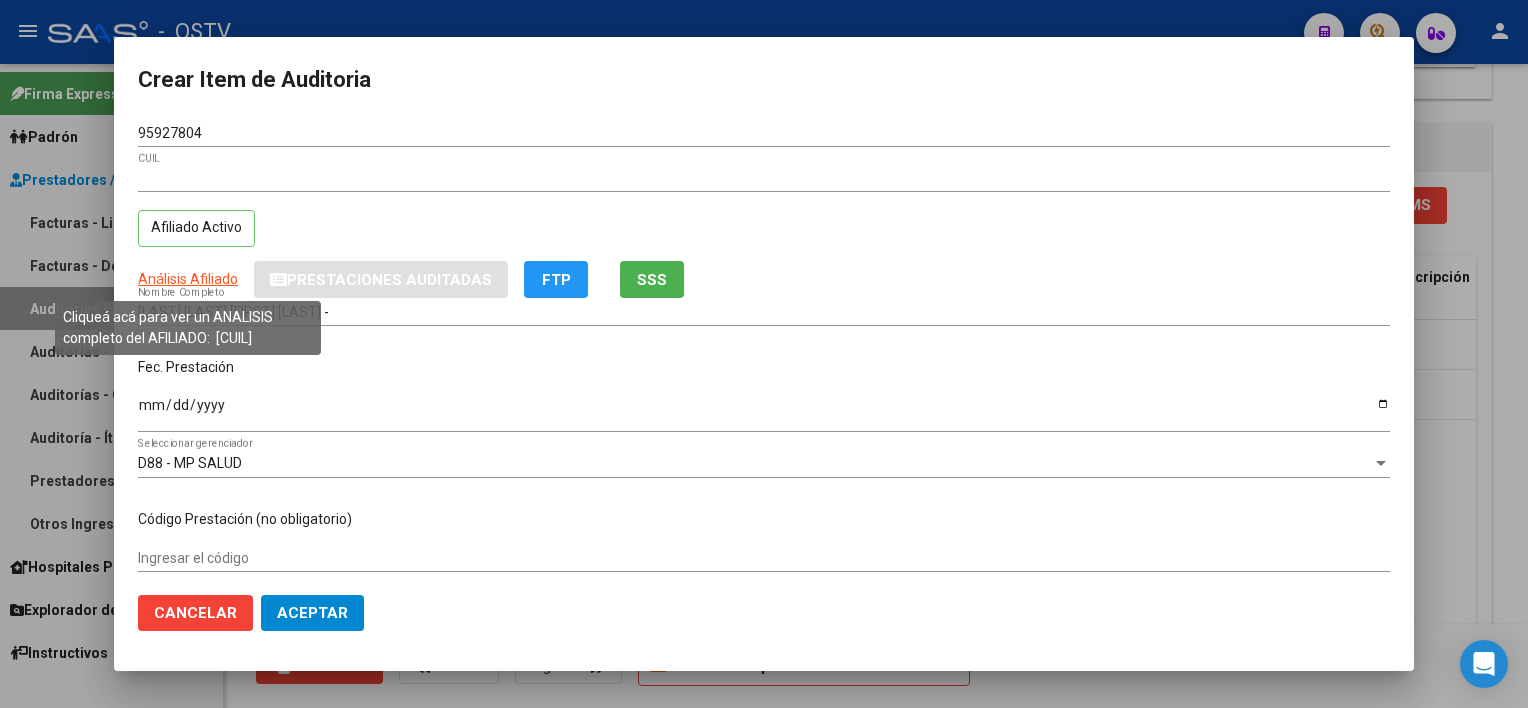 click on "Análisis Afiliado" at bounding box center [188, 279] 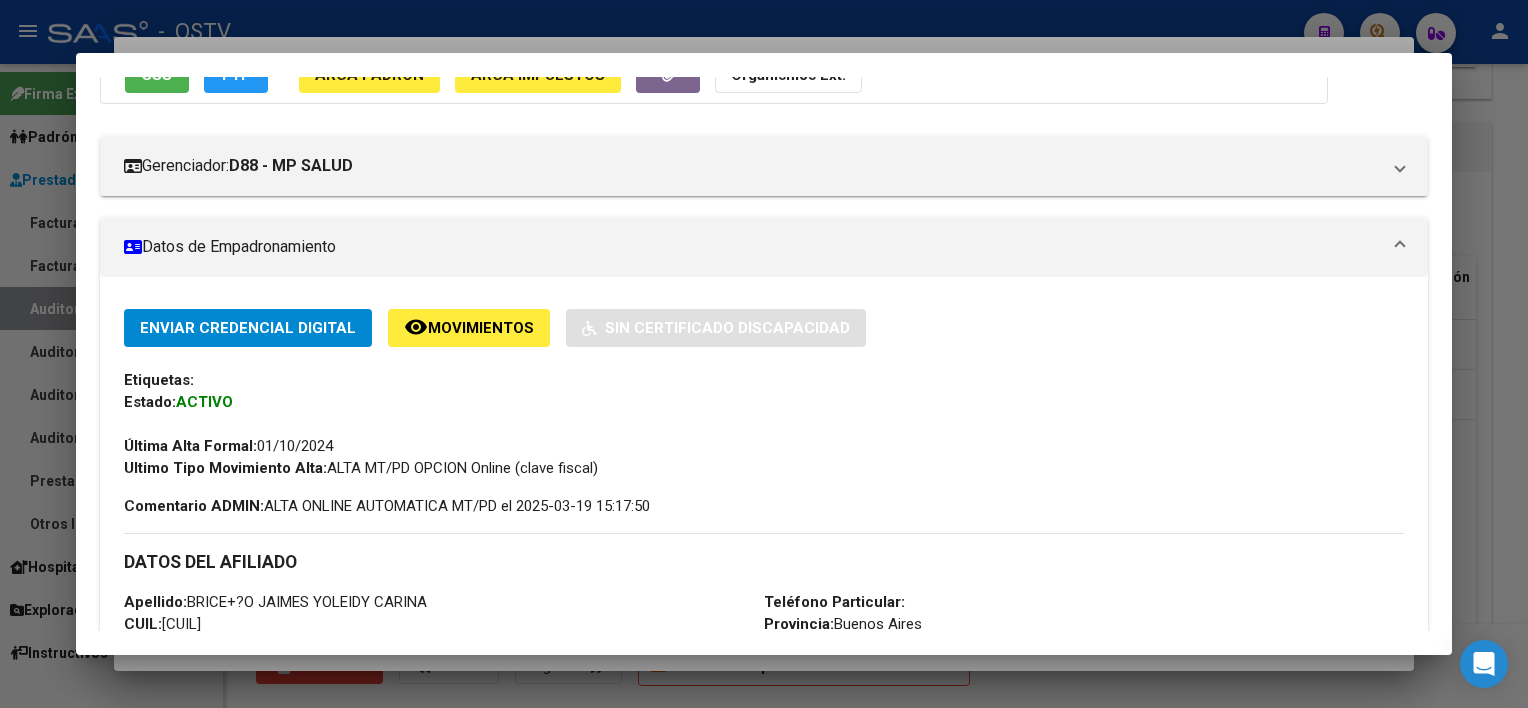 scroll, scrollTop: 933, scrollLeft: 0, axis: vertical 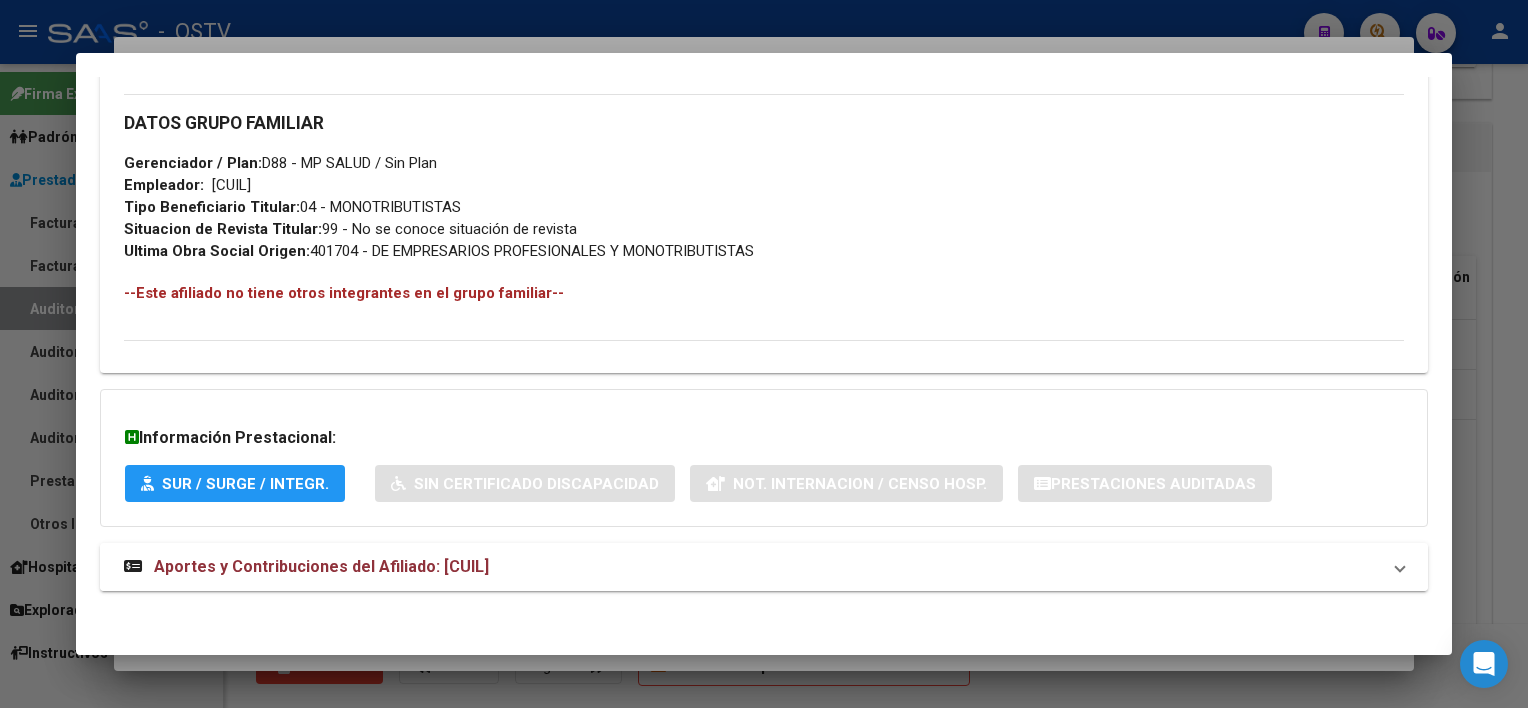 click on "Aportes y Contribuciones del Afiliado: [CUIL]" 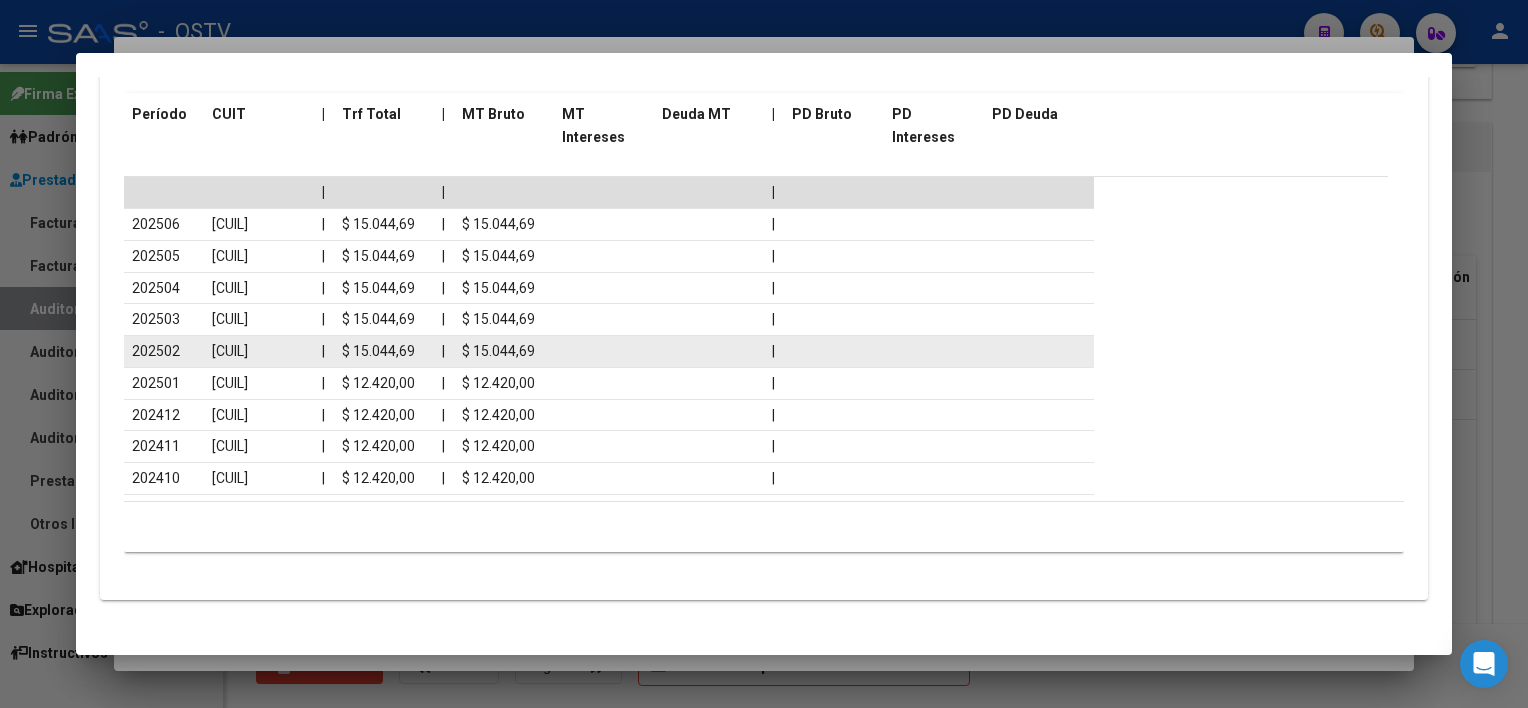 scroll, scrollTop: 1772, scrollLeft: 0, axis: vertical 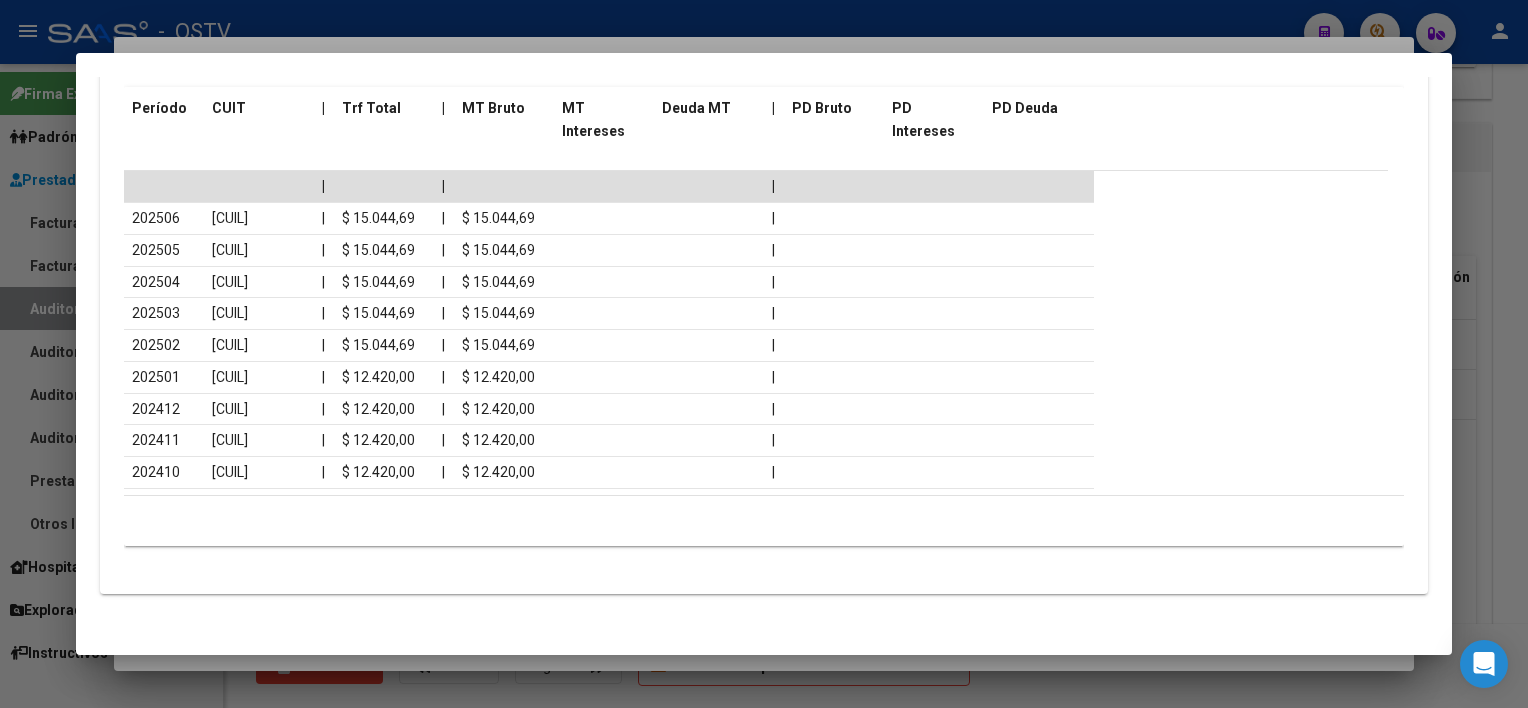 click at bounding box center (764, 354) 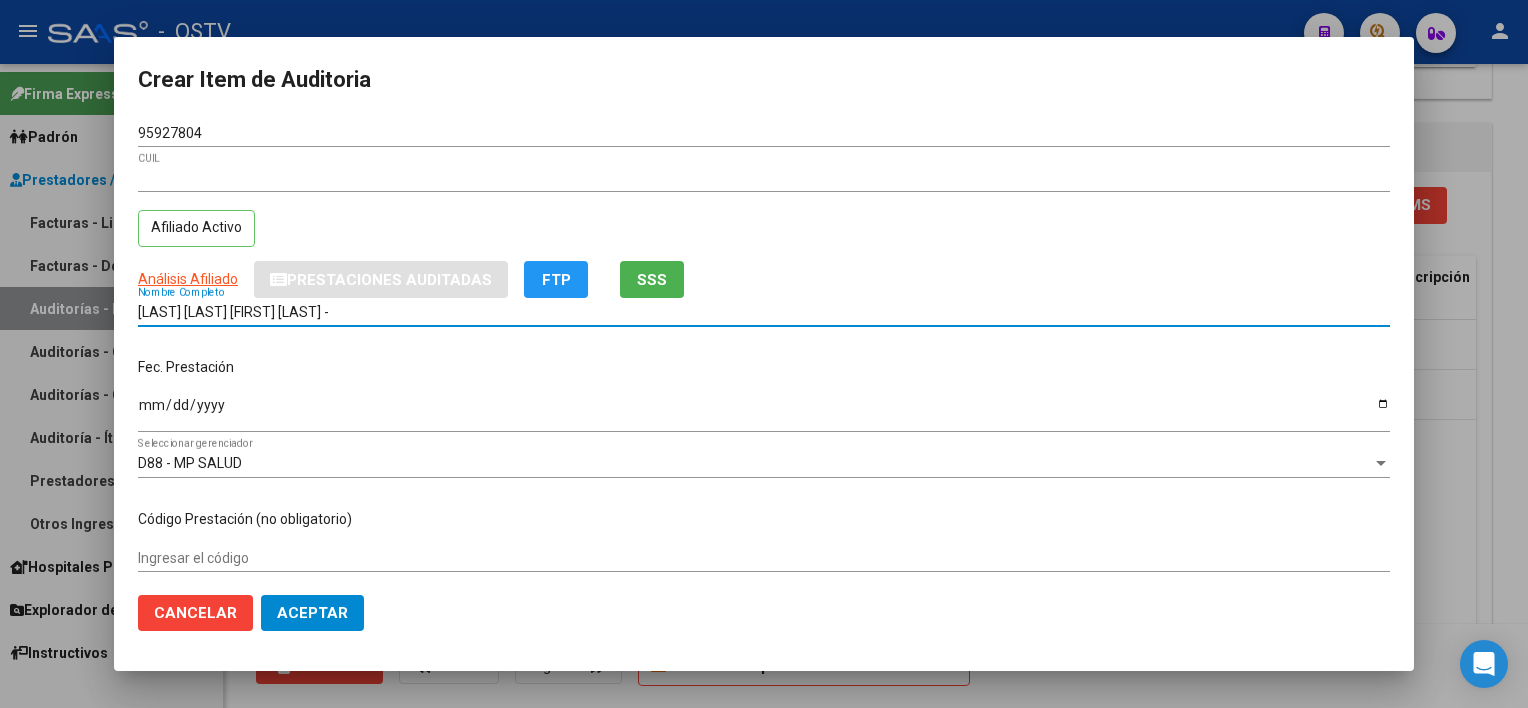 click on "[LAST] [LAST] [FIRST] [LAST] -" at bounding box center [764, 312] 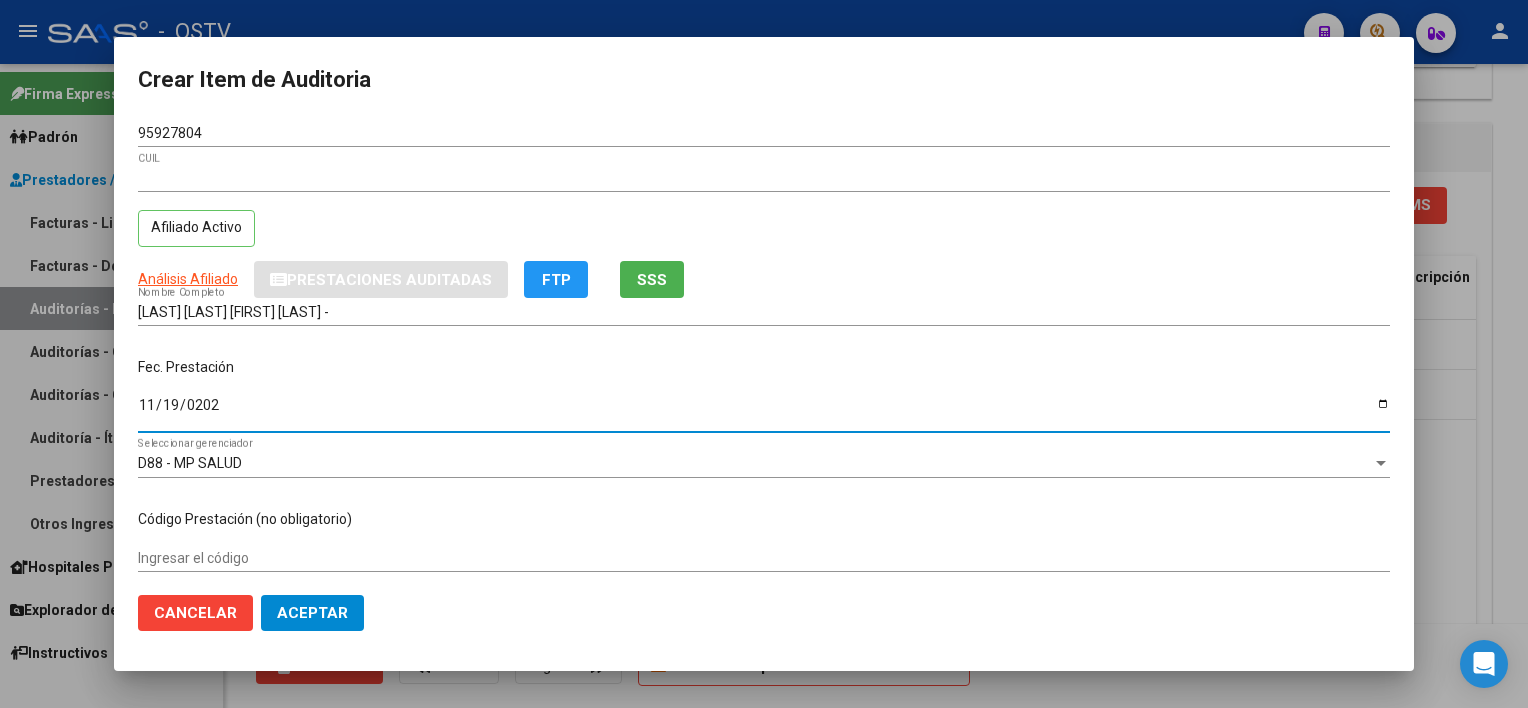 type on "2024-11-19" 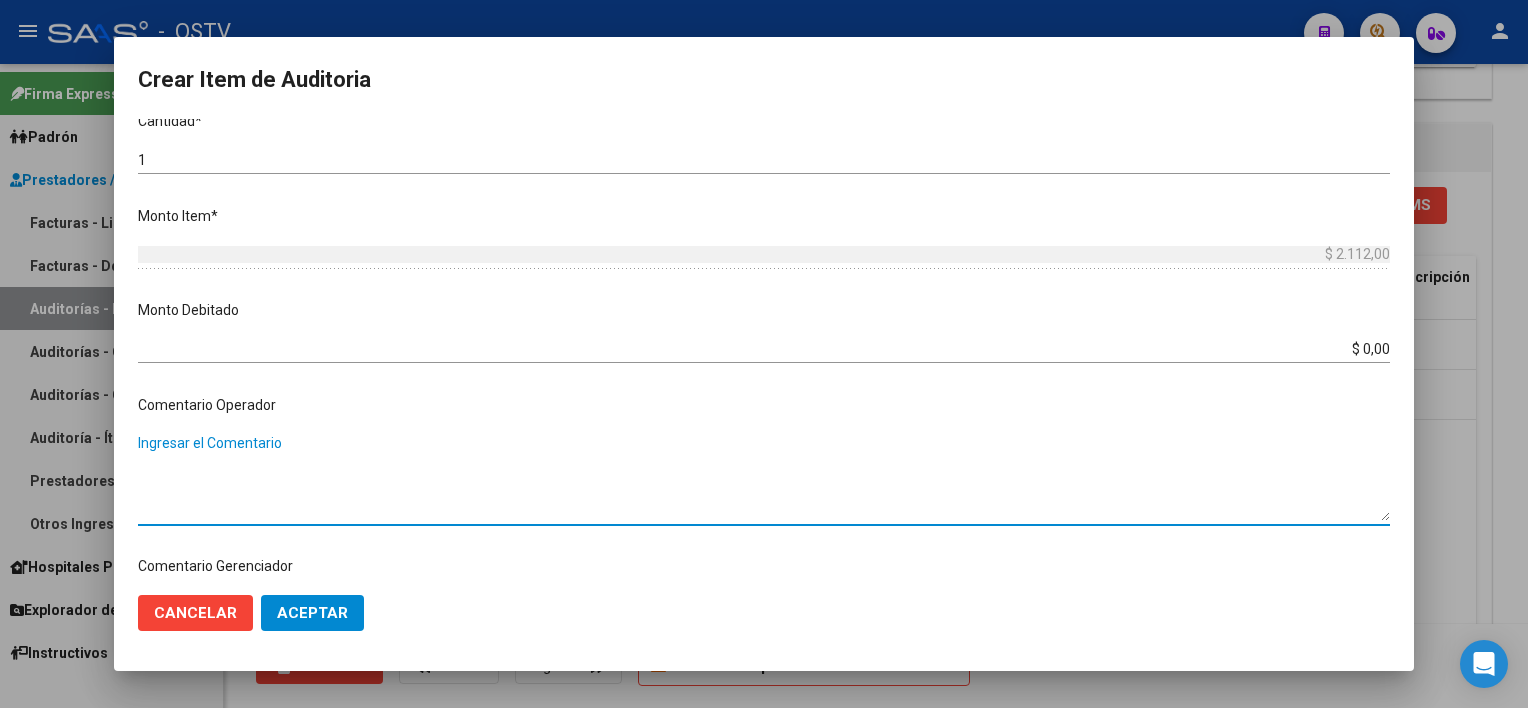 scroll, scrollTop: 1004, scrollLeft: 0, axis: vertical 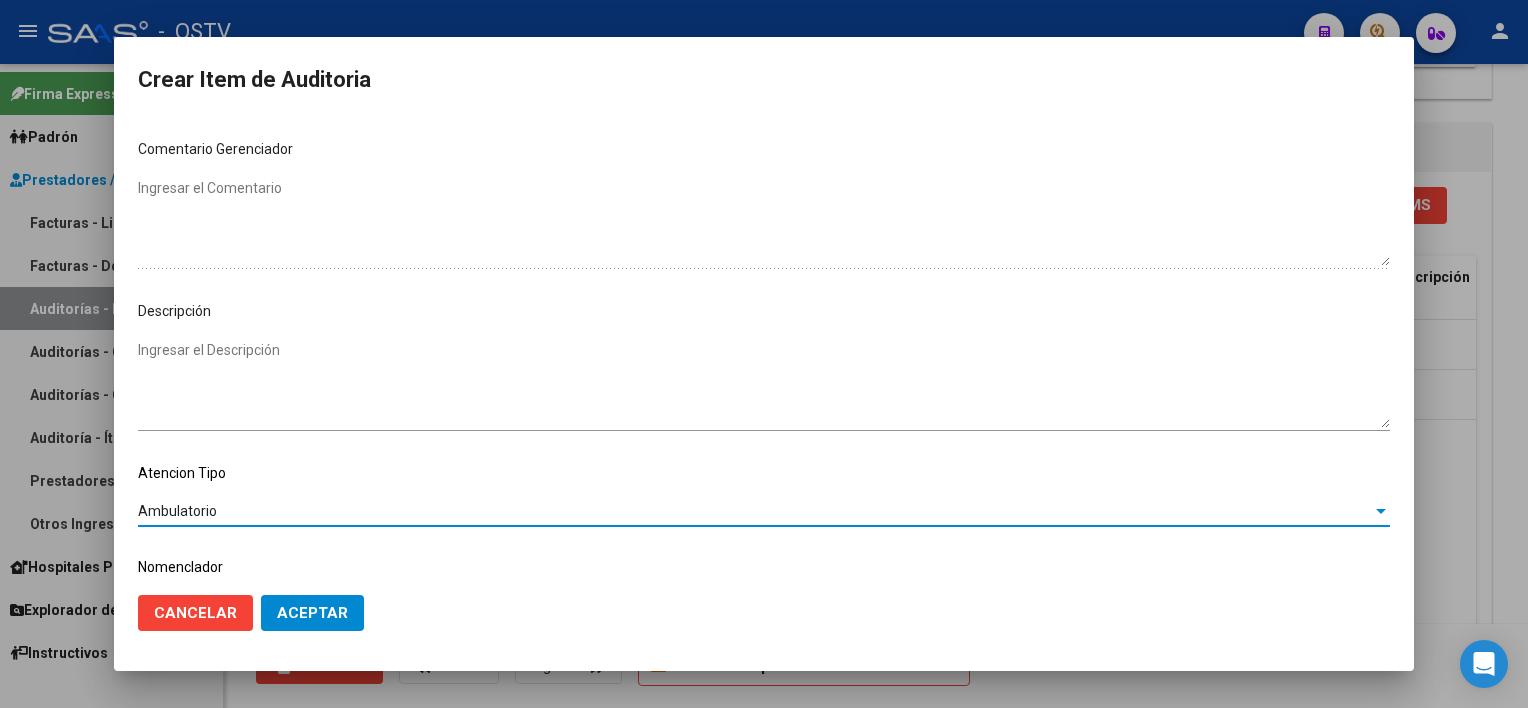 click on "Aceptar" 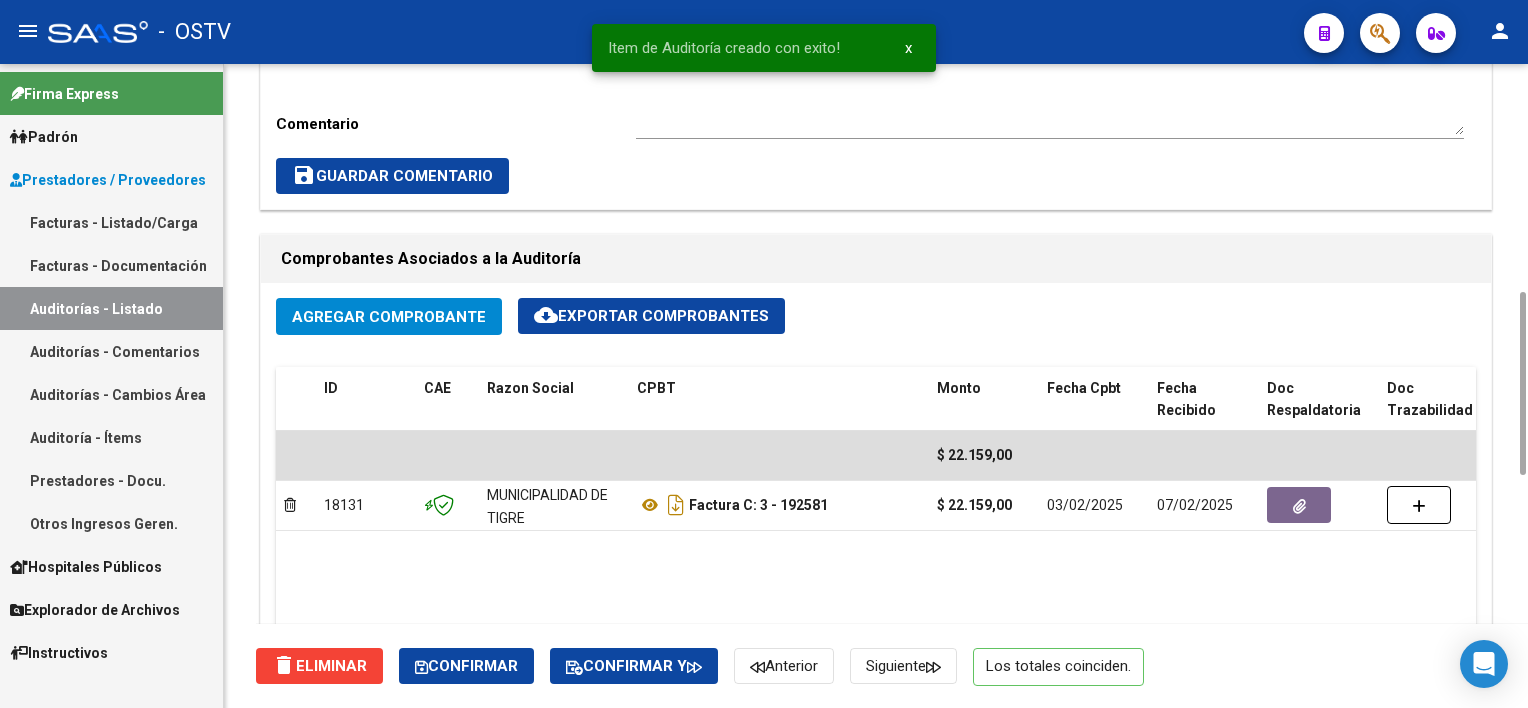 scroll, scrollTop: 600, scrollLeft: 0, axis: vertical 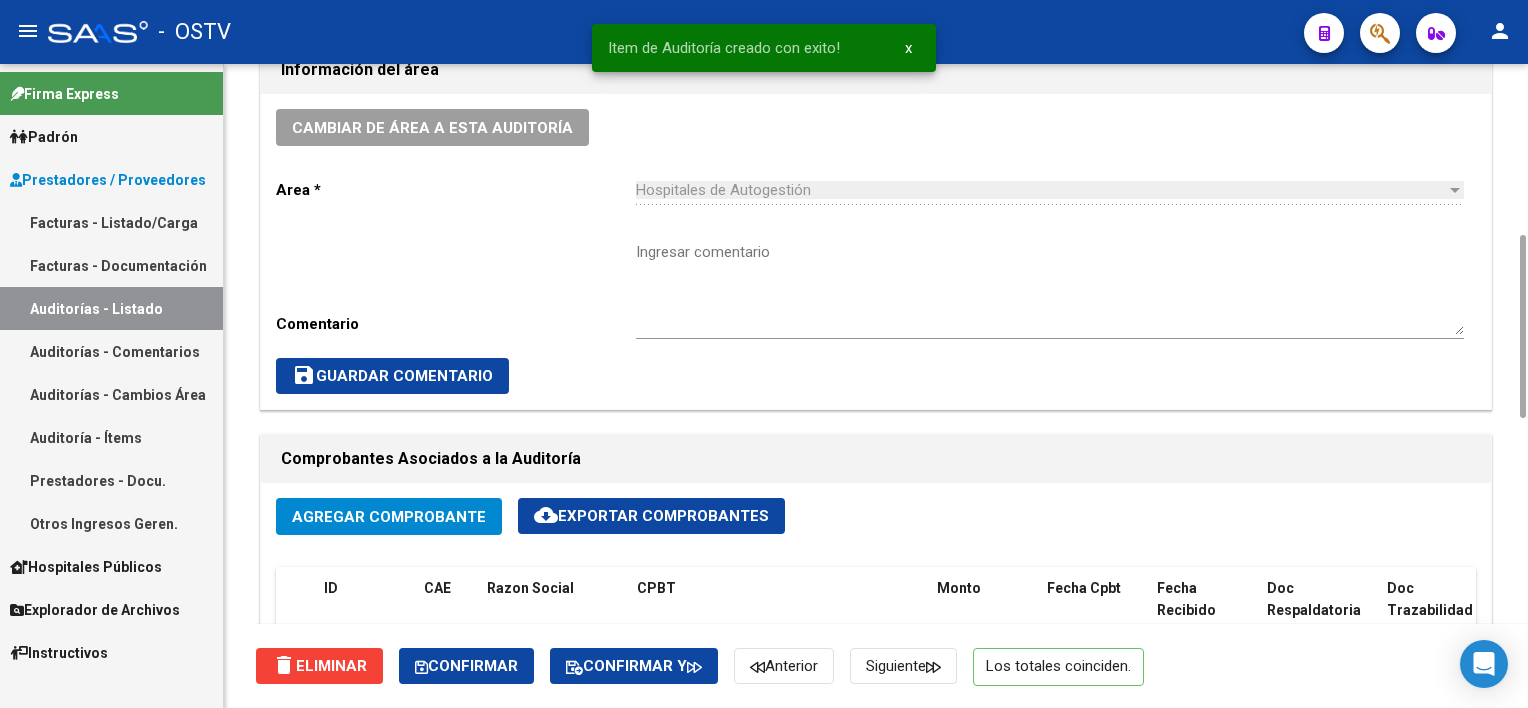 click on "Ingresar comentario" at bounding box center (1050, 288) 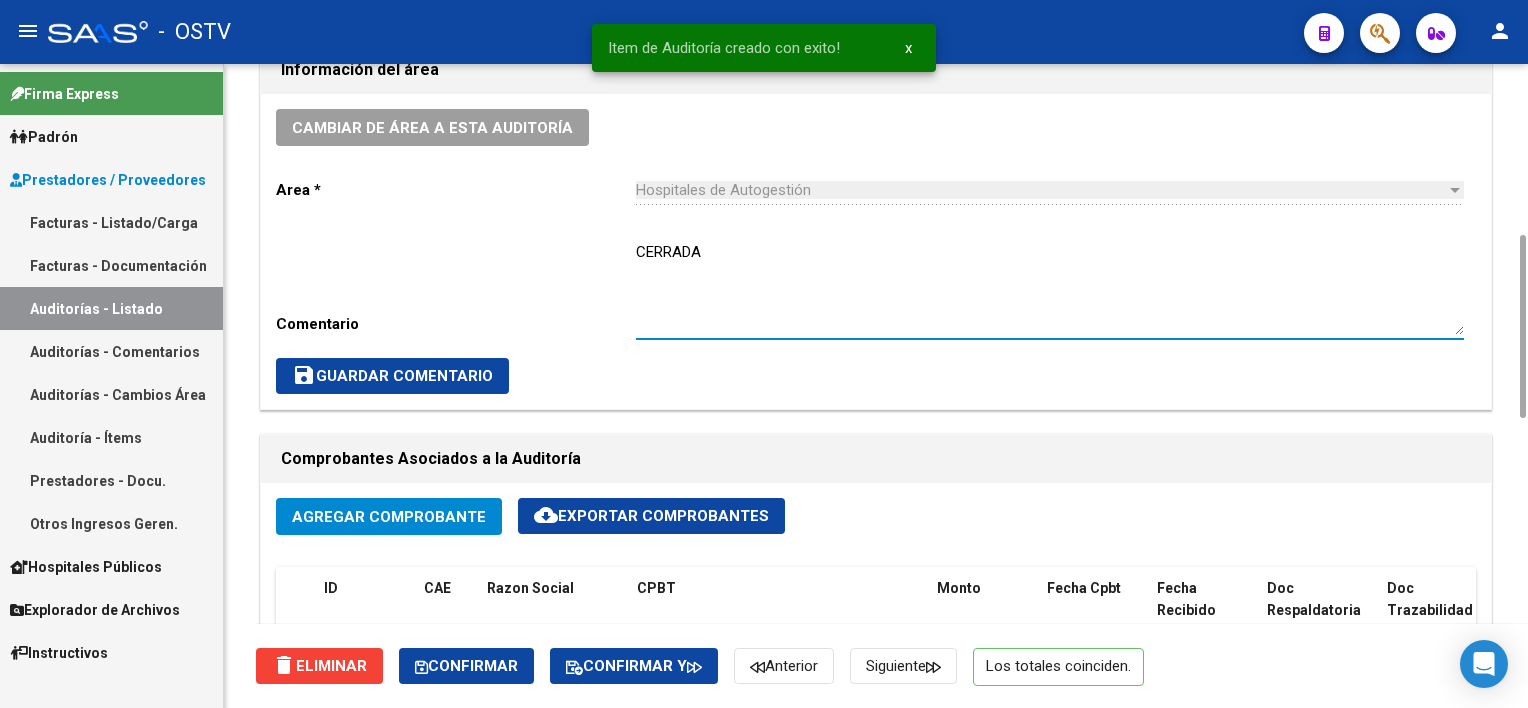 type on "CERRADA" 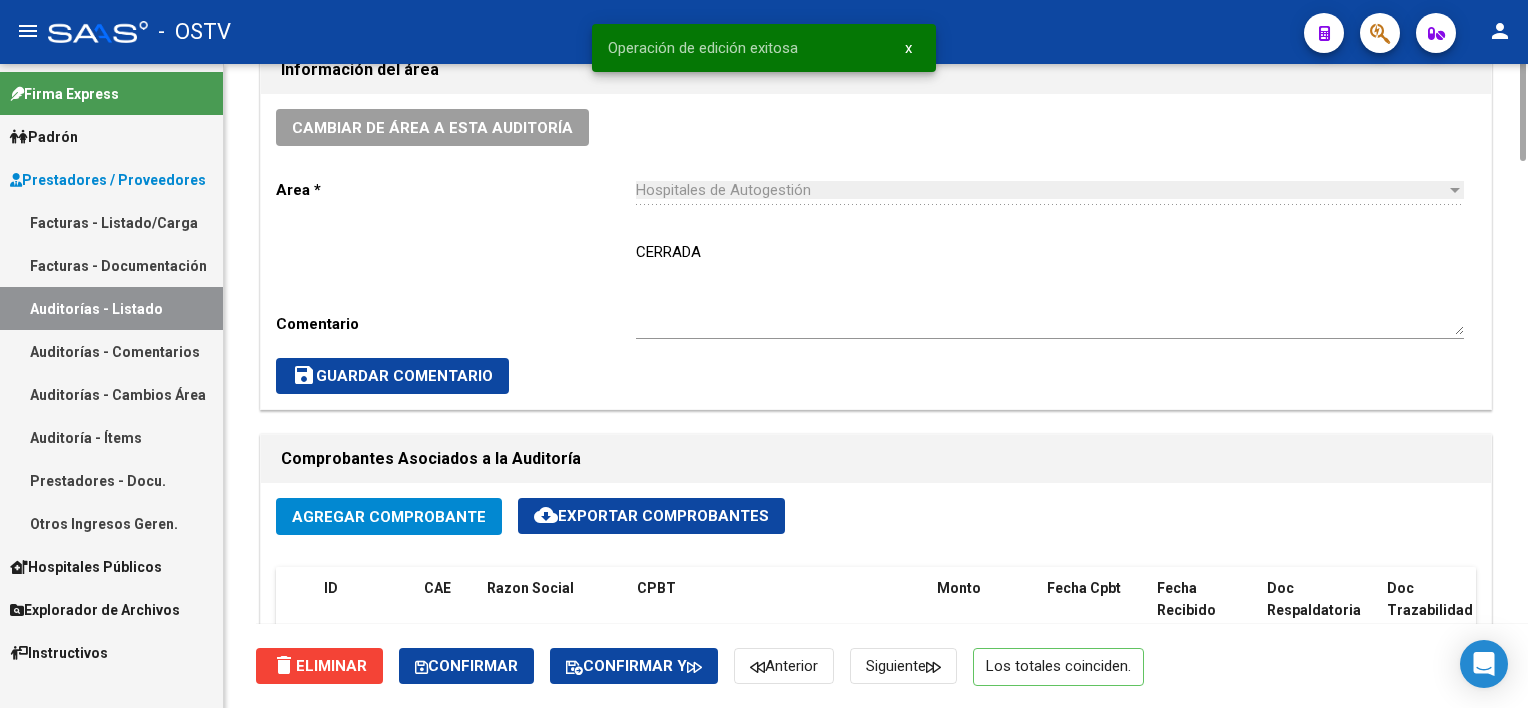 scroll, scrollTop: 0, scrollLeft: 0, axis: both 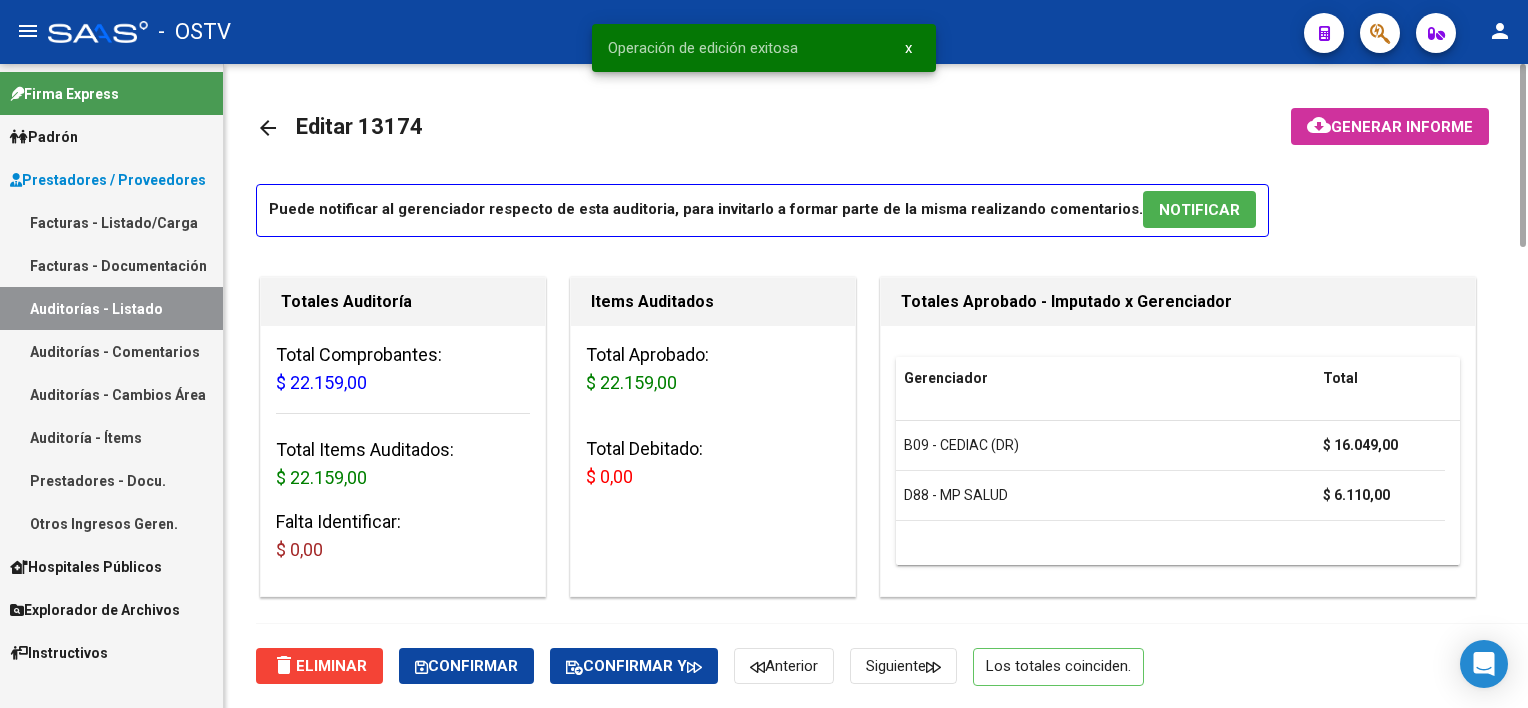 click on "Editar [NUMBER] Generar informe Puede notificar al gerenciador respecto de esta auditoria, para invitarlo a formar parte de la misma realizando comentarios. NOTIFICAR Totales Auditoría Total Comprobantes: $ [PRICE] Total Items Auditados: $ [PRICE] Falta Identificar: $ 0,00 Items Auditados Total Aprobado: $ [PRICE] Total Debitado: $ 0,00 Totales Aprobado - Imputado x Gerenciador Gerenciador Total B09 - CEDIAC (DR) $ [PRICE] D88 - MP SALUD $ [PRICE] Información del área Cambiar de área a esta auditoría Area * Hospitales de Autogestión Seleccionar area Comentario CERRADA Ingresar comentario save Guardar Comentario Comprobantes Asociados a la Auditoría Agregar Comprobante Exportar Comprobantes ID CAE Razon Social CPBT Monto Fecha Cpbt Fecha Recibido Doc Respaldatoria Doc Trazabilidad Expte. Interno Creado Usuario $ [PRICE] [NUMBER] MUNICIPALIDAD DE TIGRE Factura C: 3 - [NUMBER] $ [PRICE] [DATE] [DATE] [DATE] Id CUIL" 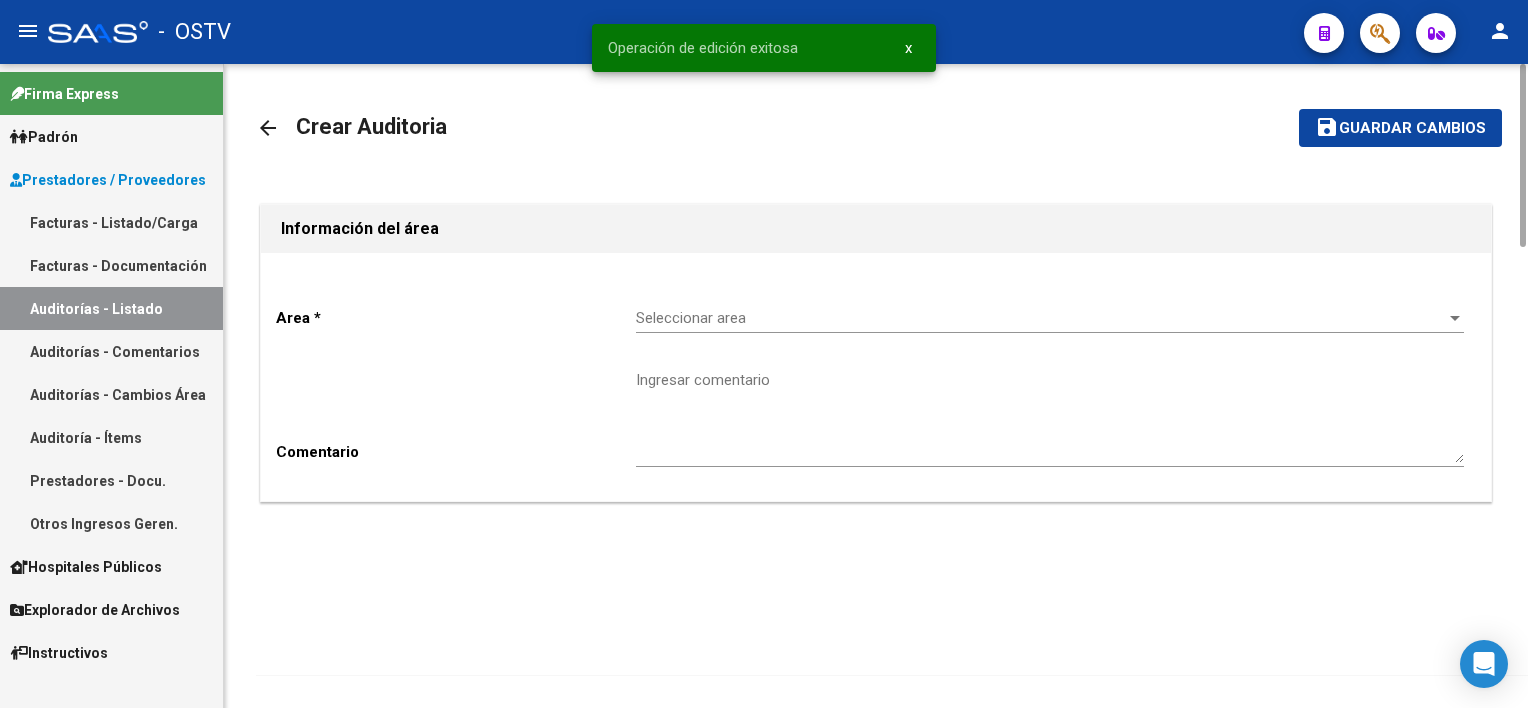 click on "Seleccionar area" at bounding box center [1041, 318] 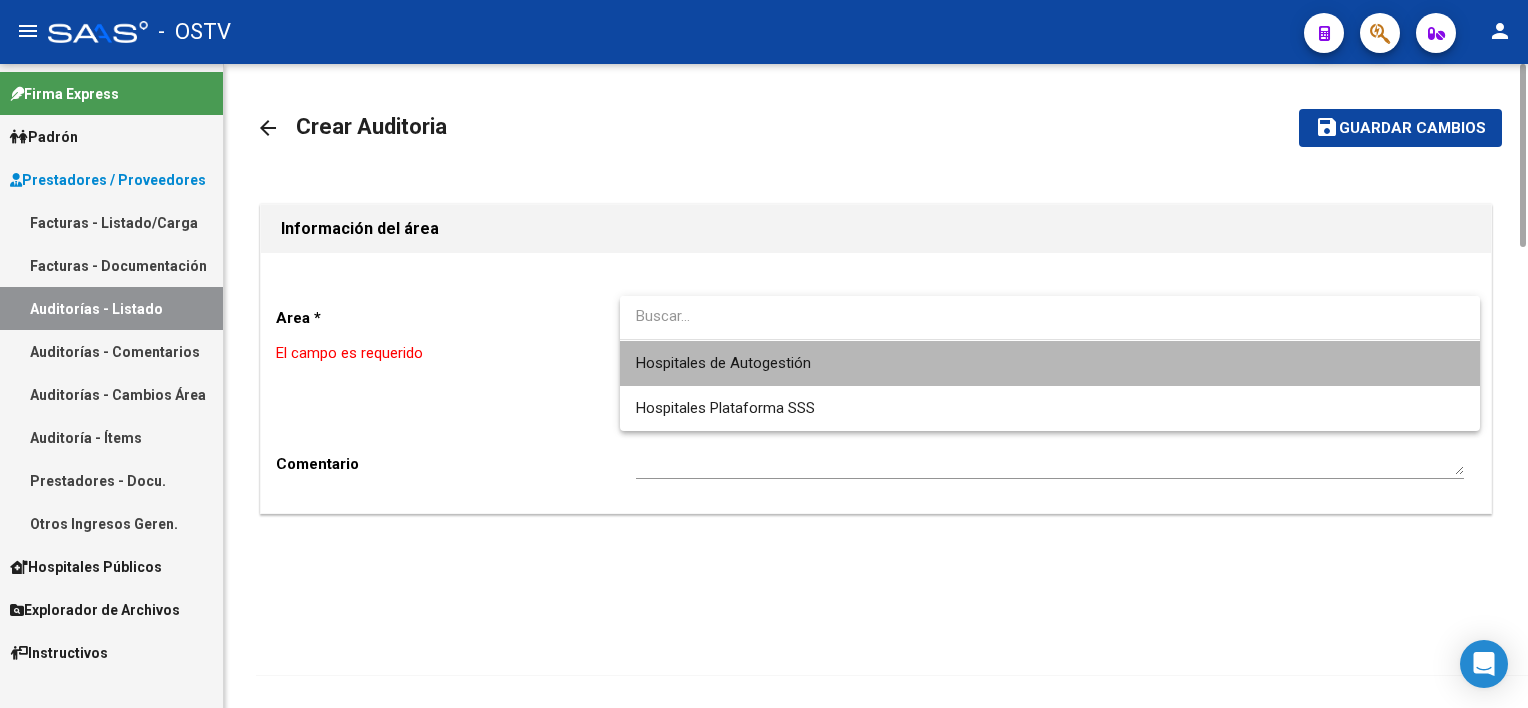 click on "Hospitales de Autogestión" at bounding box center [1050, 363] 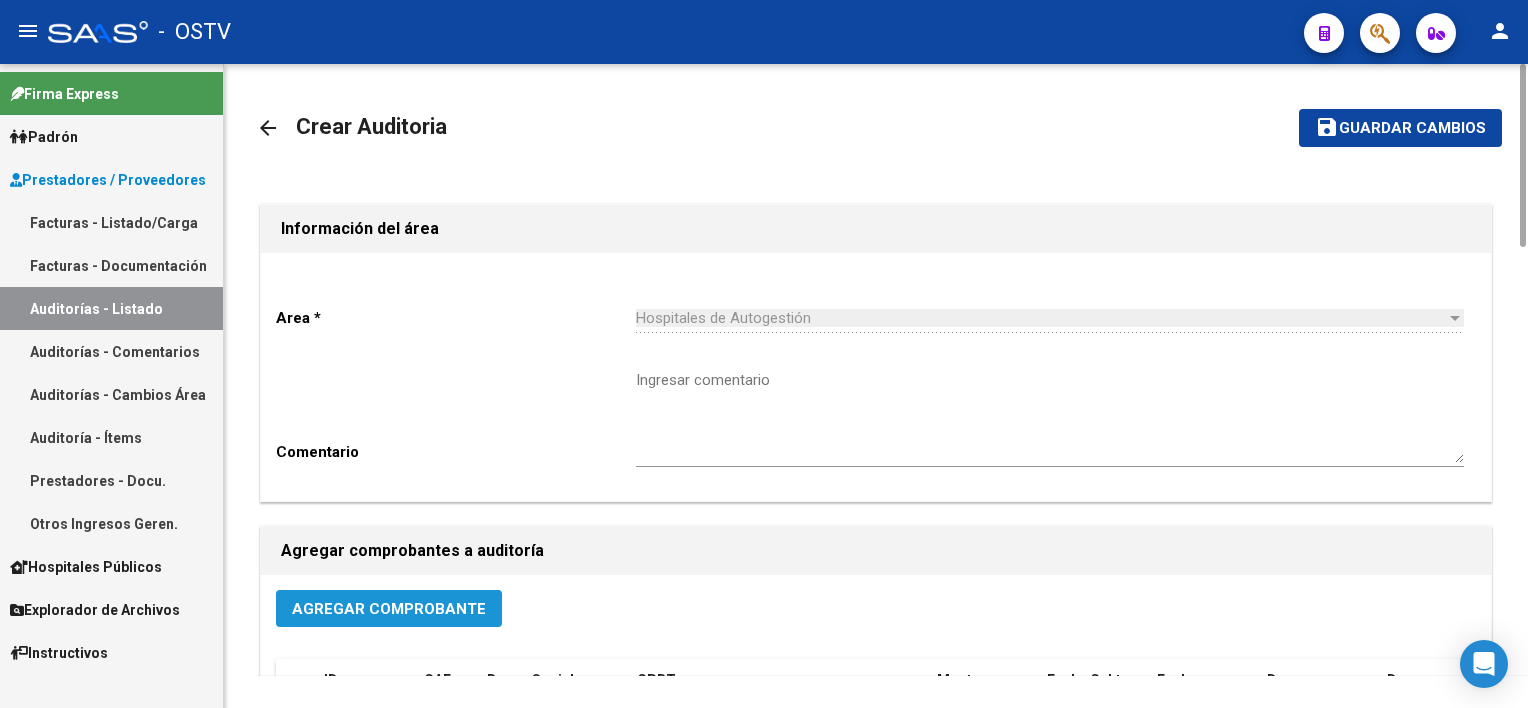 click on "Agregar Comprobante" 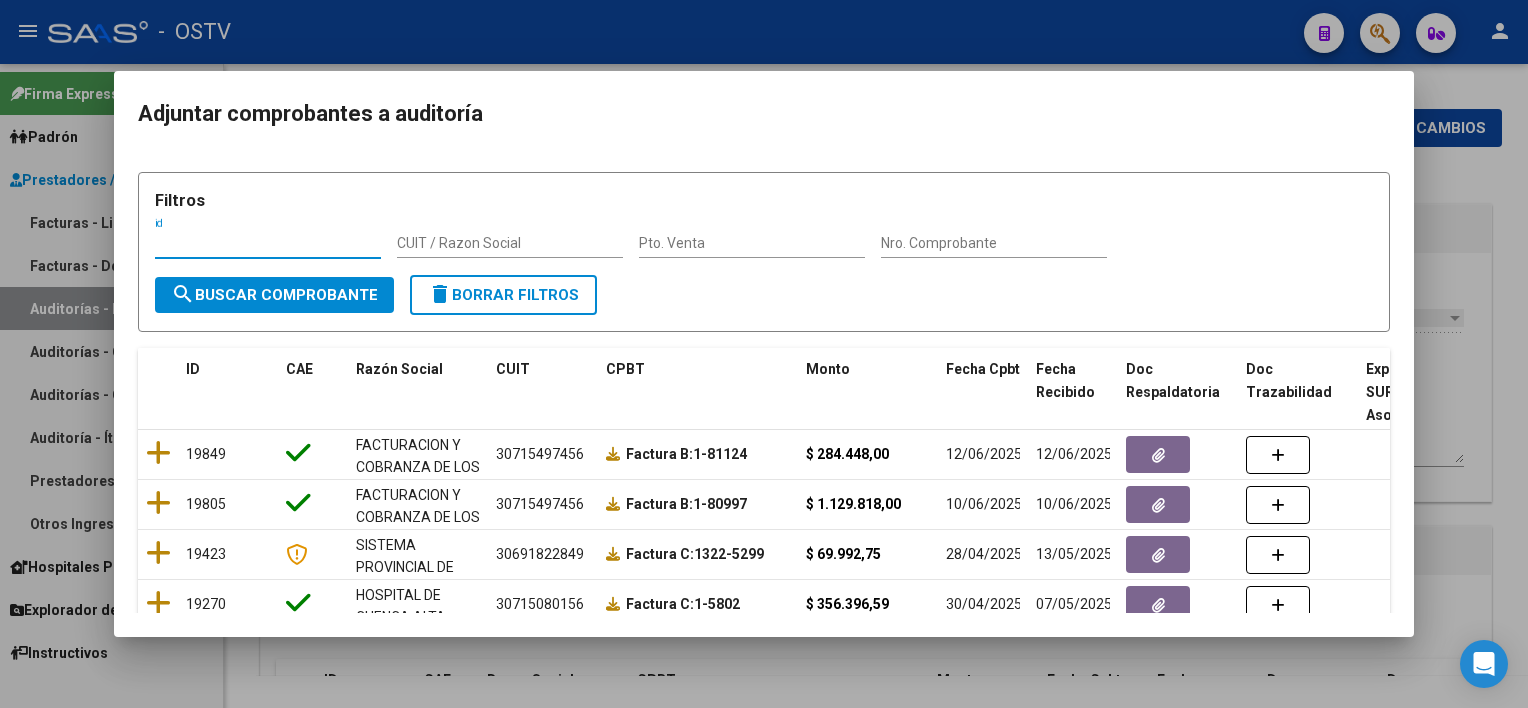 click on "Nro. Comprobante" at bounding box center (994, 243) 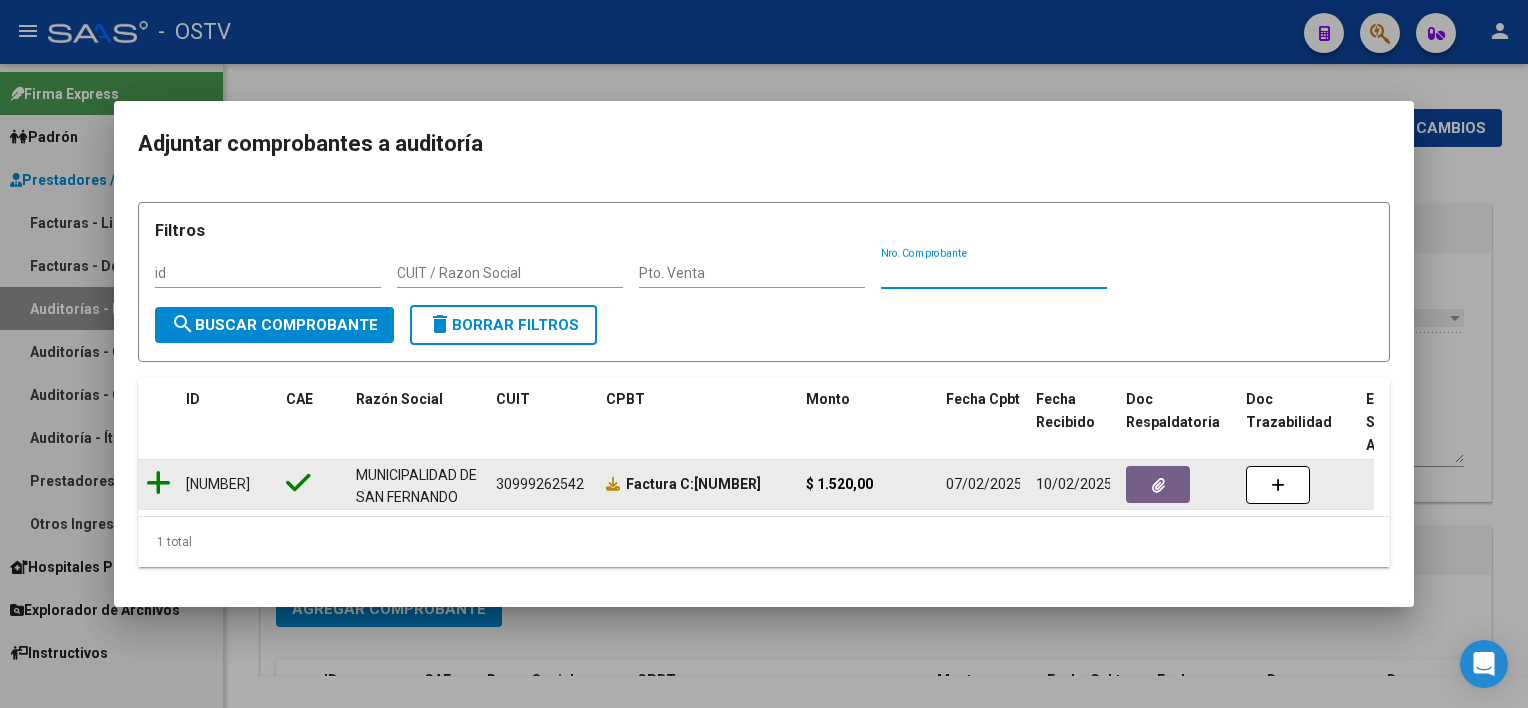 type on "[NUMBER]" 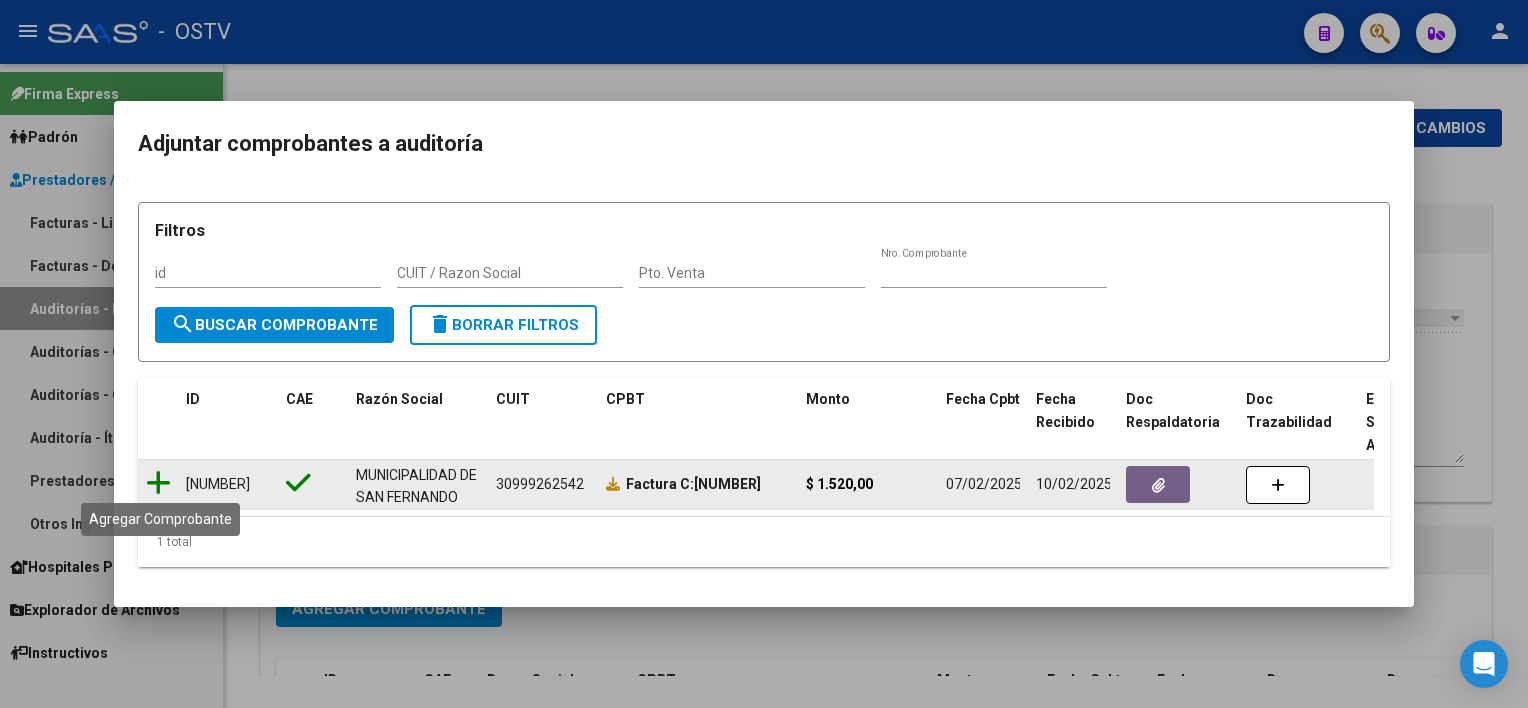 click 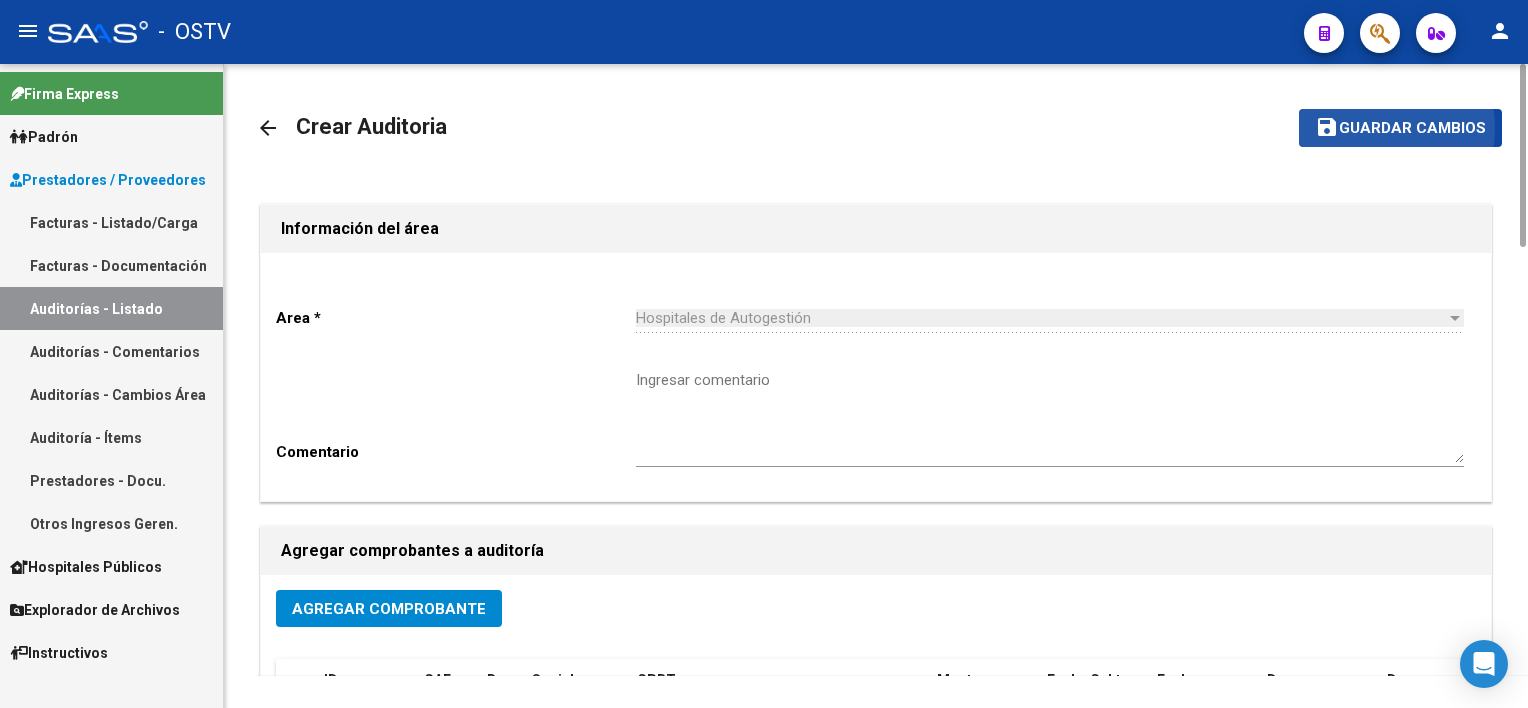 click on "Guardar cambios" 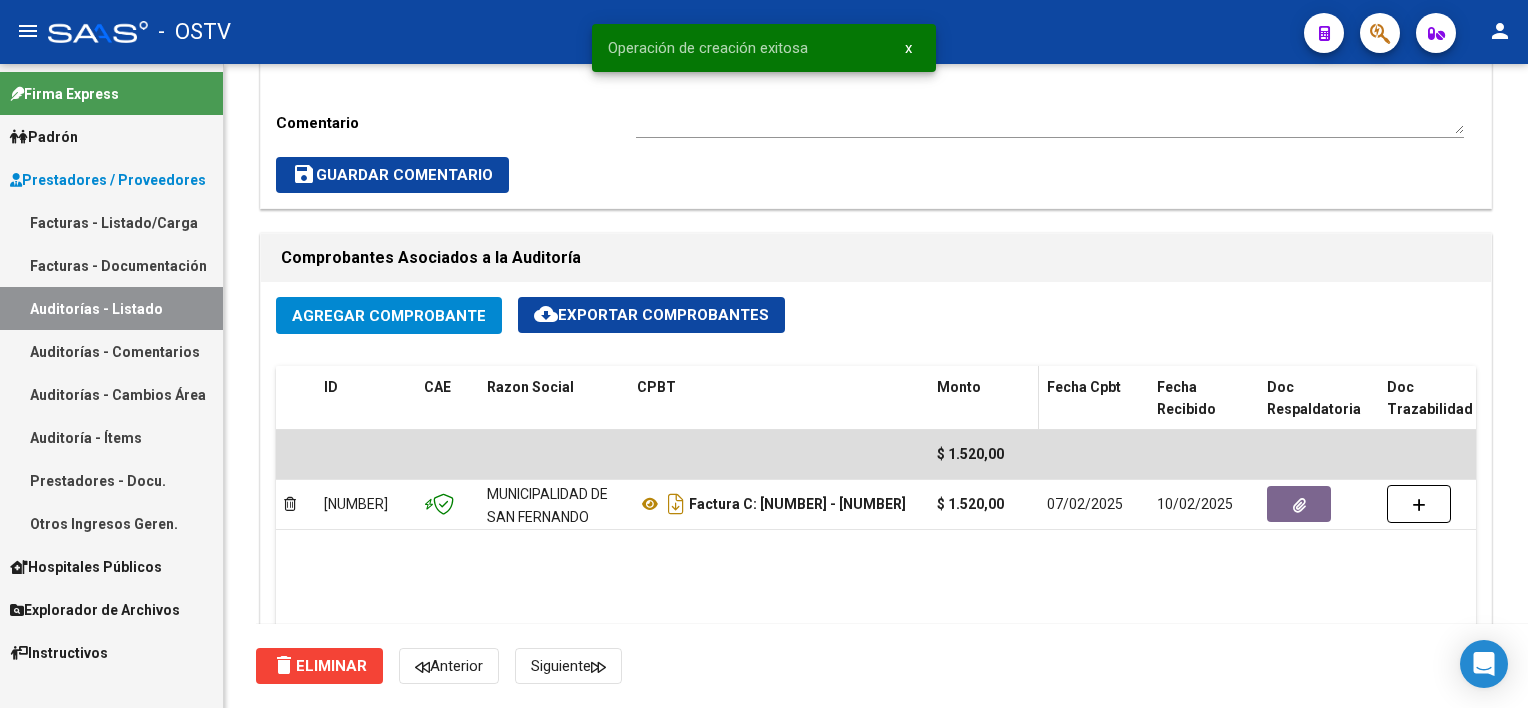 scroll, scrollTop: 1200, scrollLeft: 0, axis: vertical 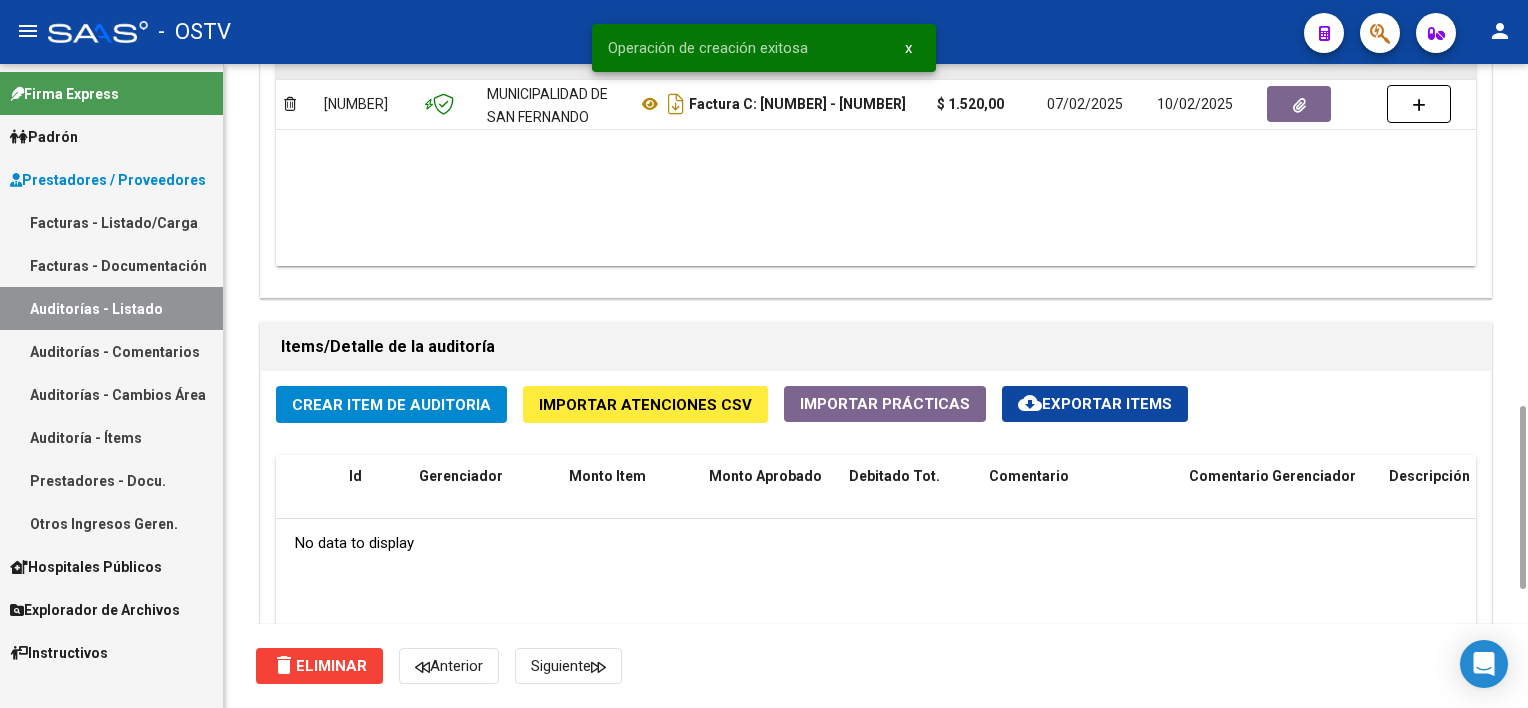 click 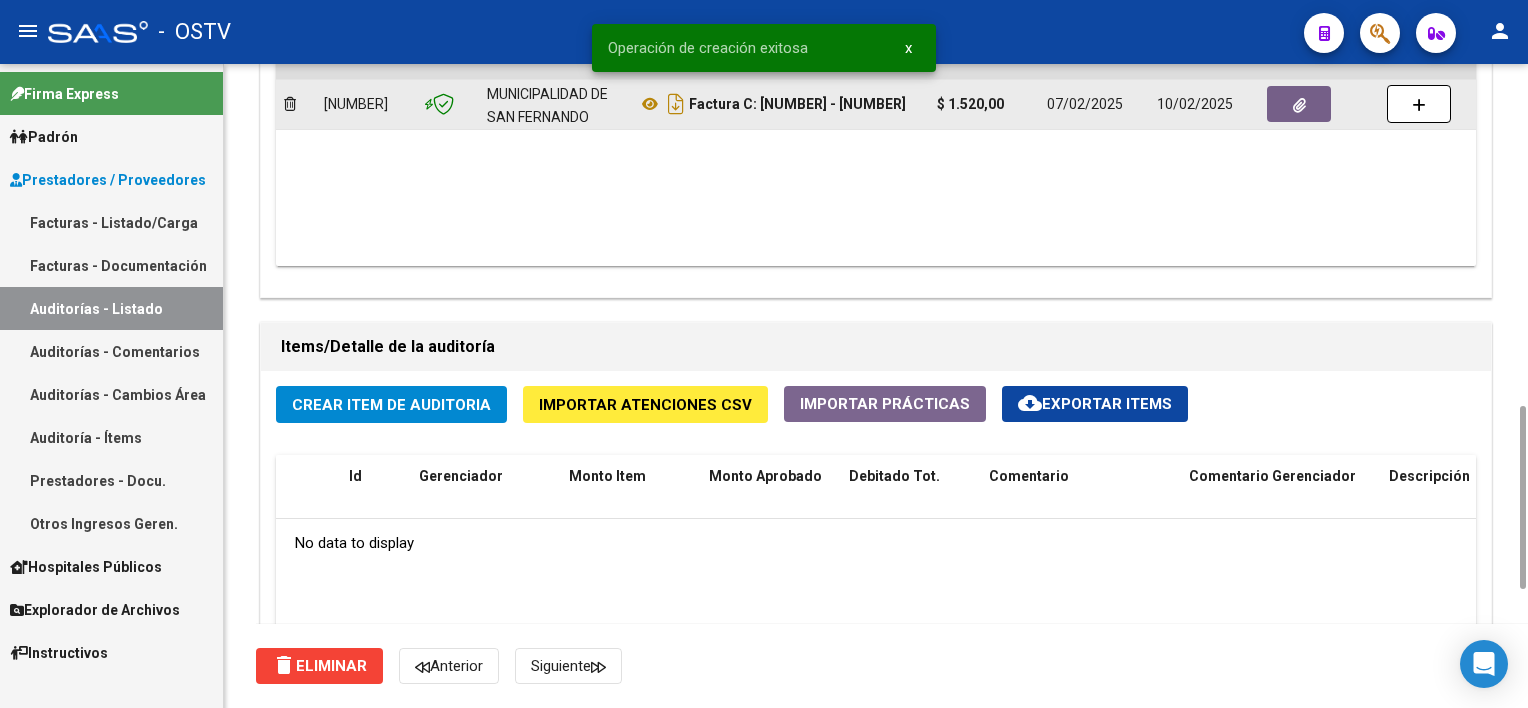 click 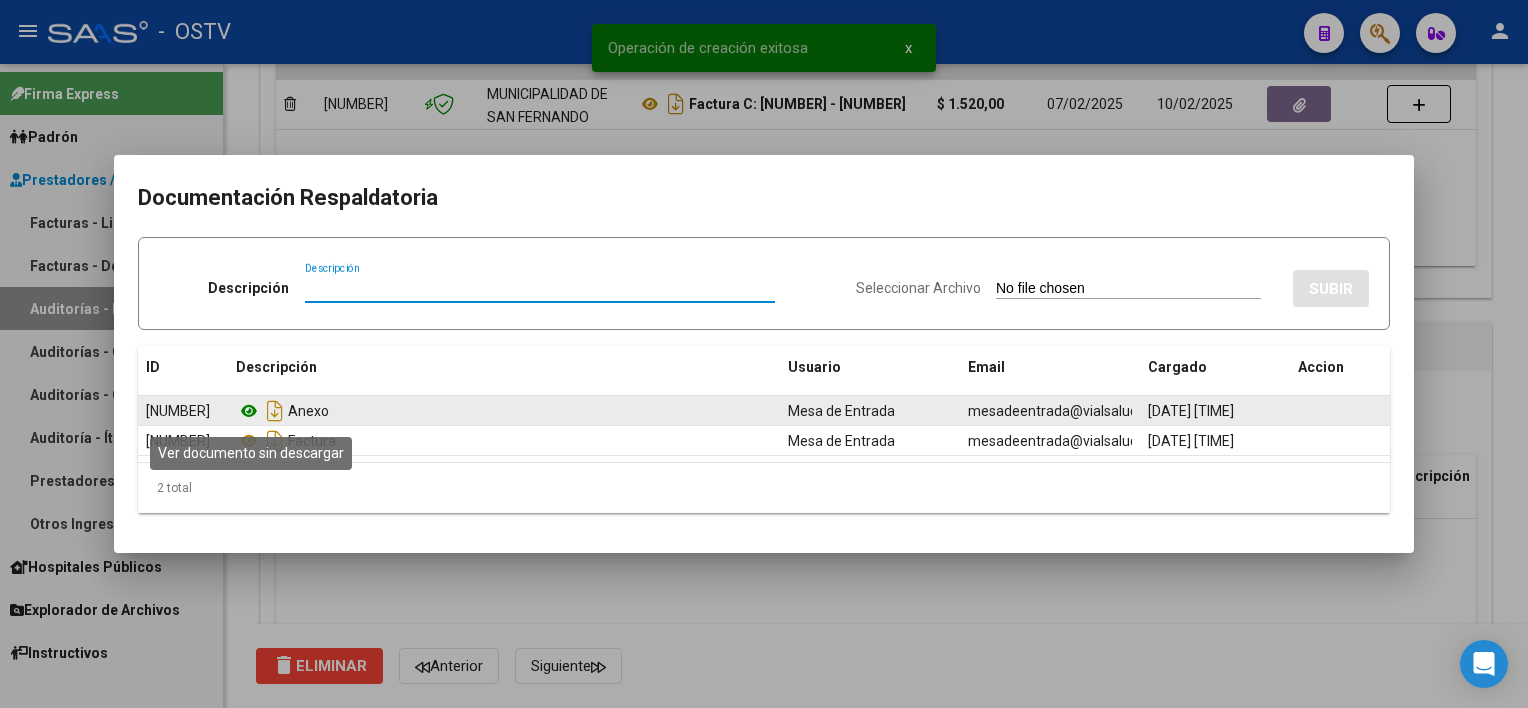 click 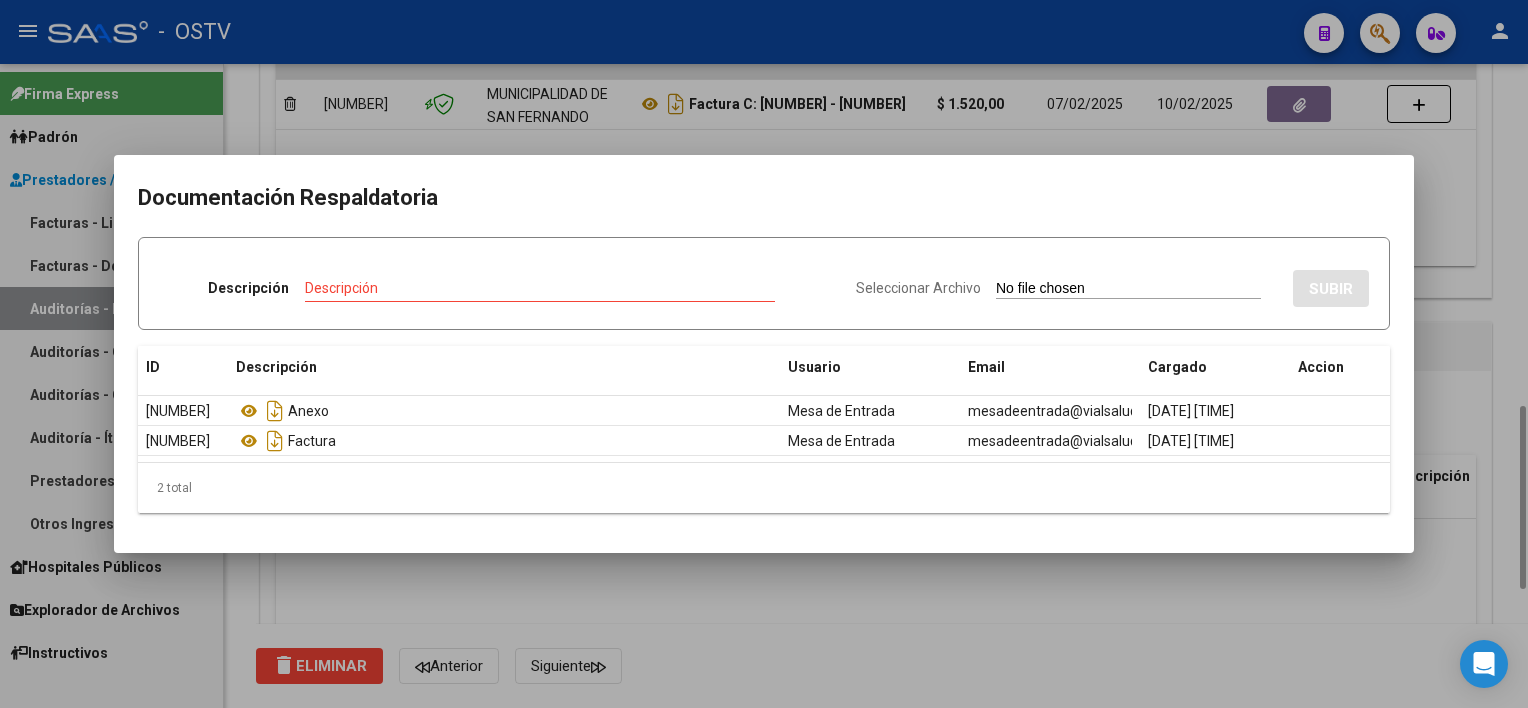 drag, startPoint x: 701, startPoint y: 607, endPoint x: 690, endPoint y: 535, distance: 72.835434 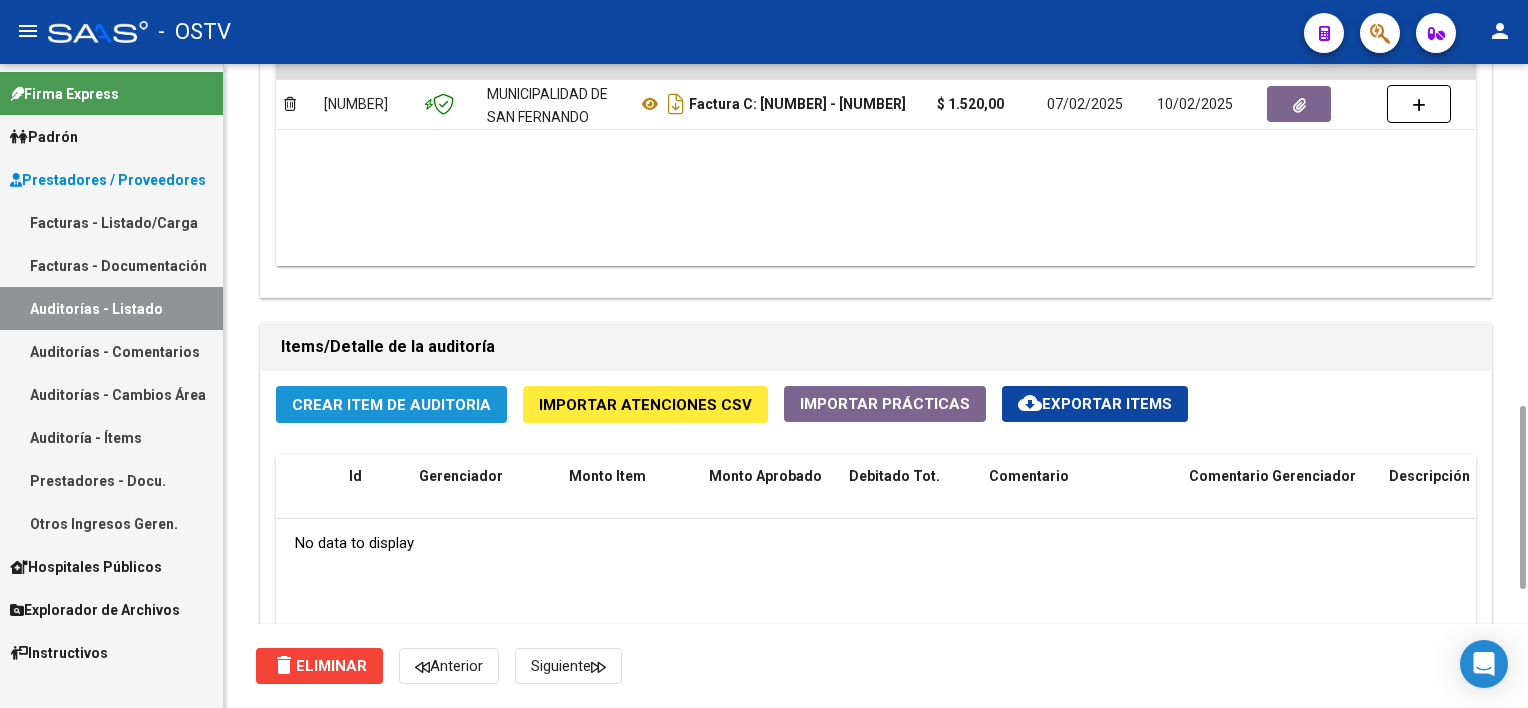 click on "Crear Item de Auditoria" 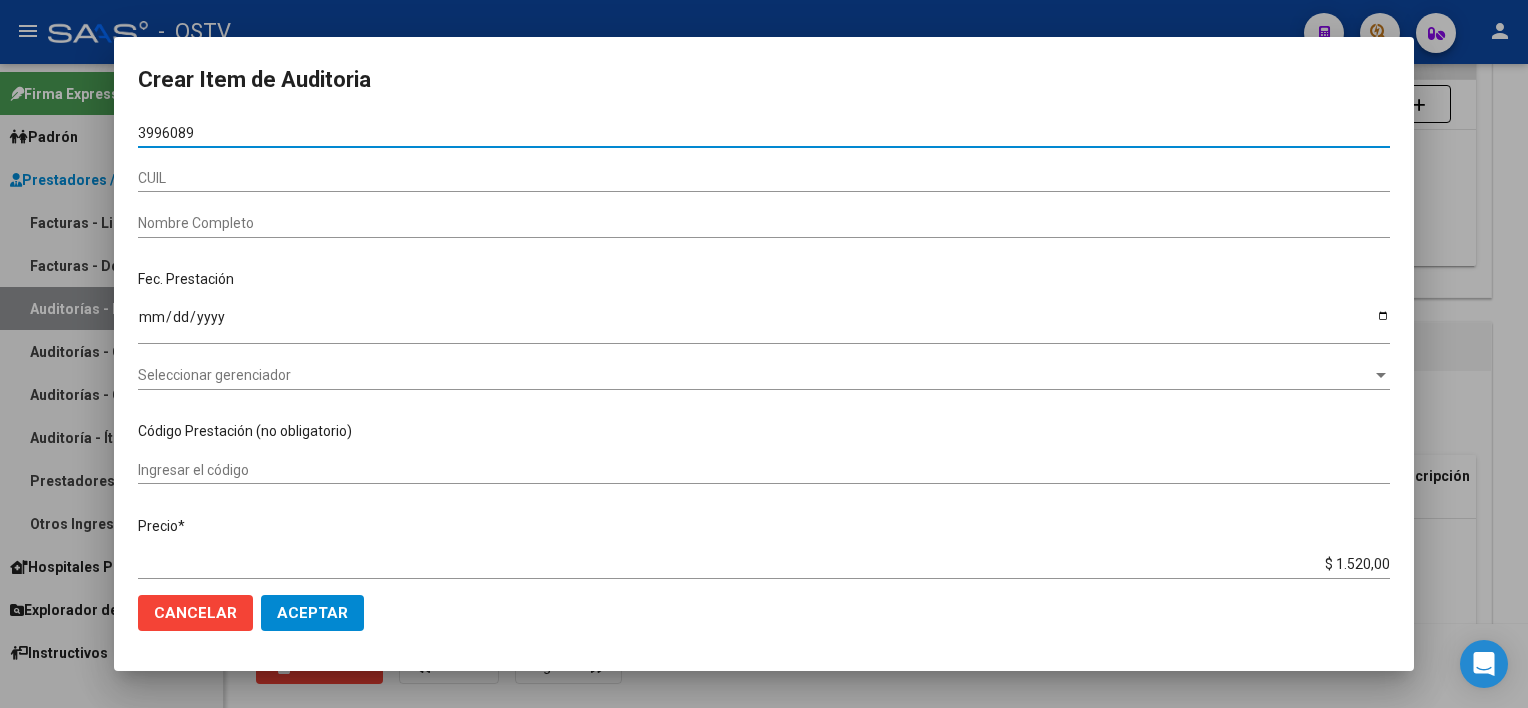 type on "[NUMBER]" 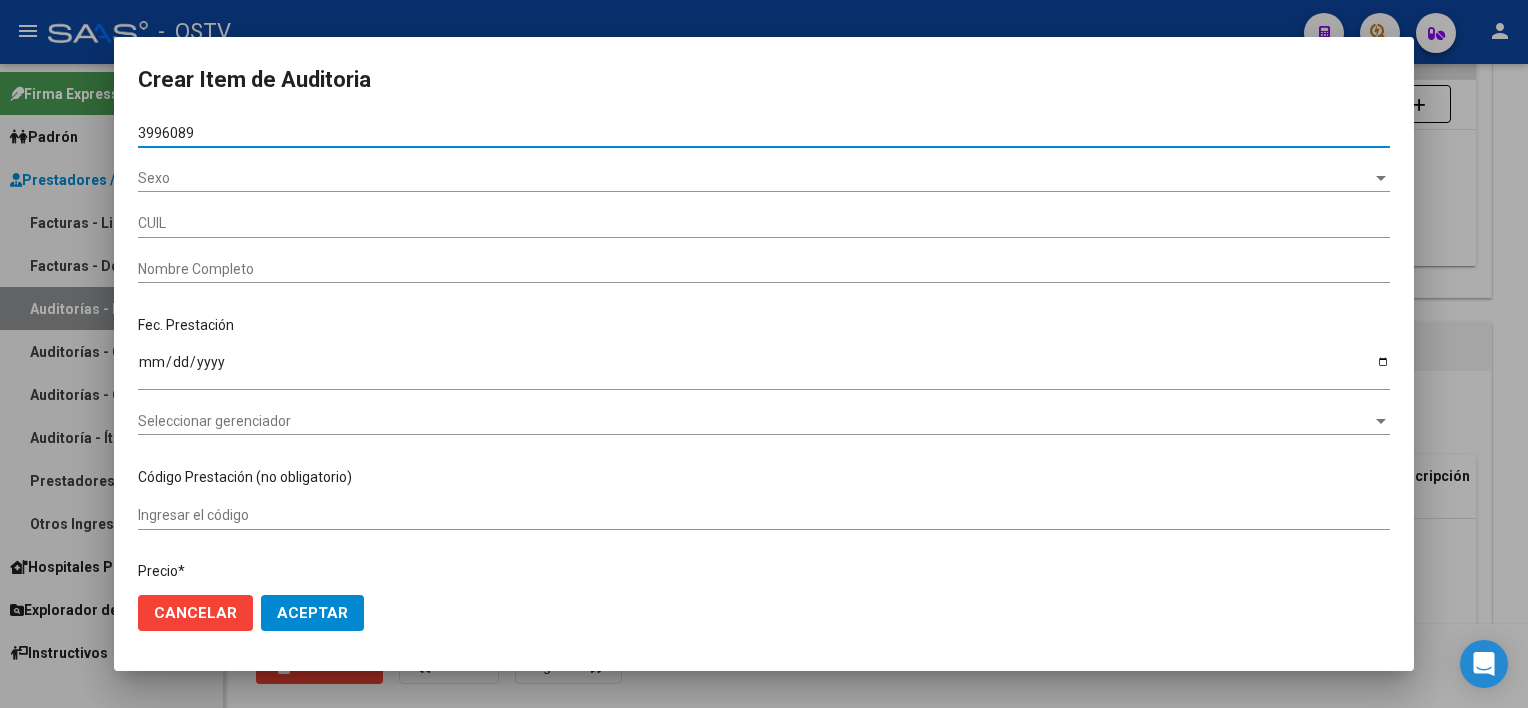 type on "[NUMBER]" 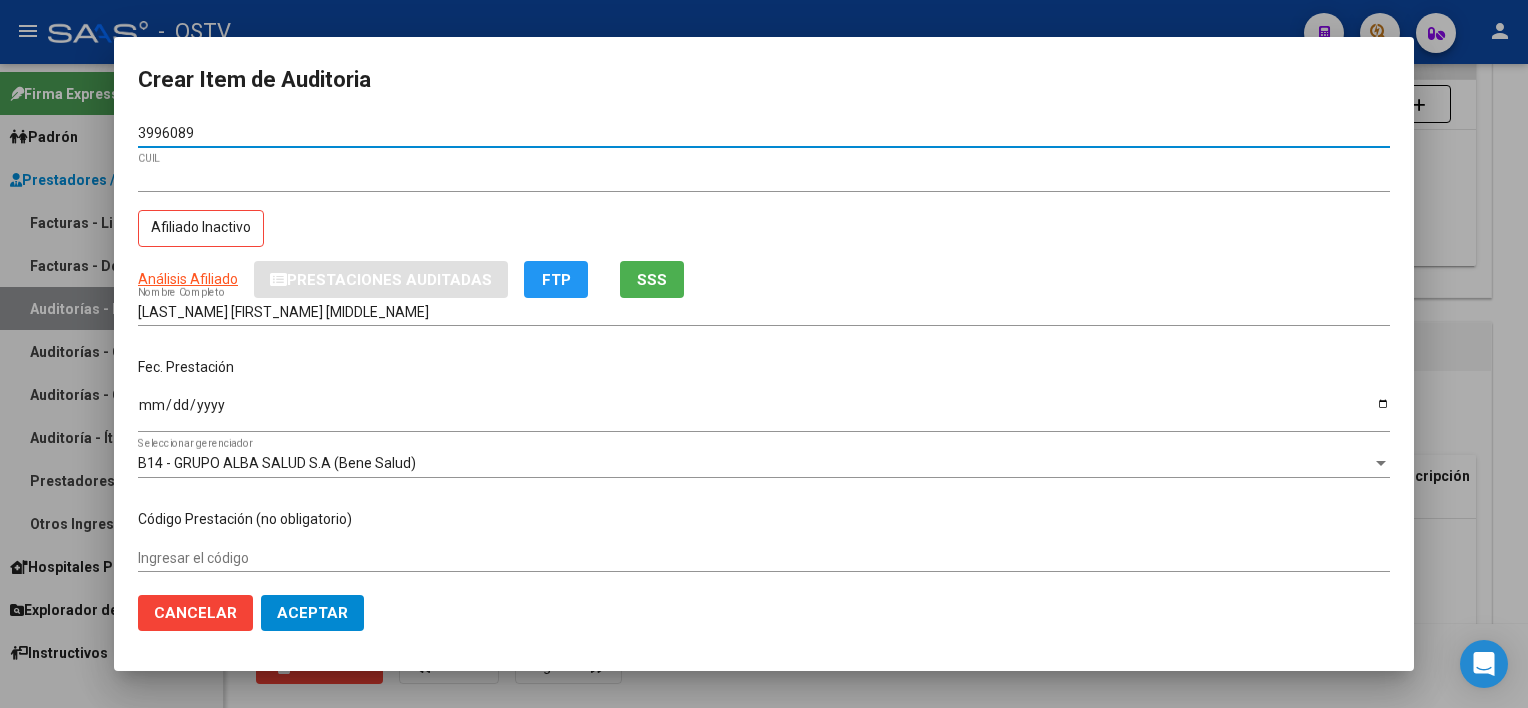 type on "[NUMBER]" 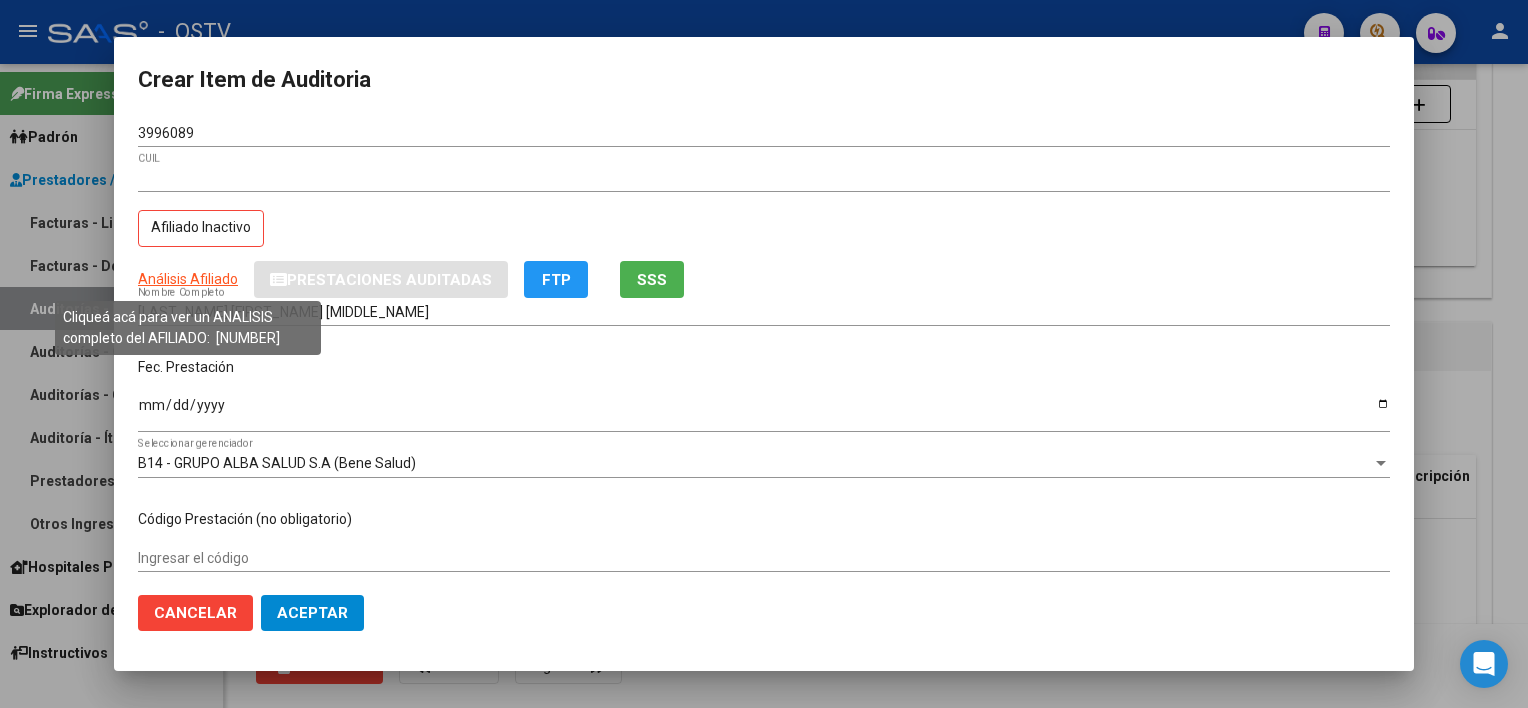 click on "Análisis Afiliado" at bounding box center [188, 279] 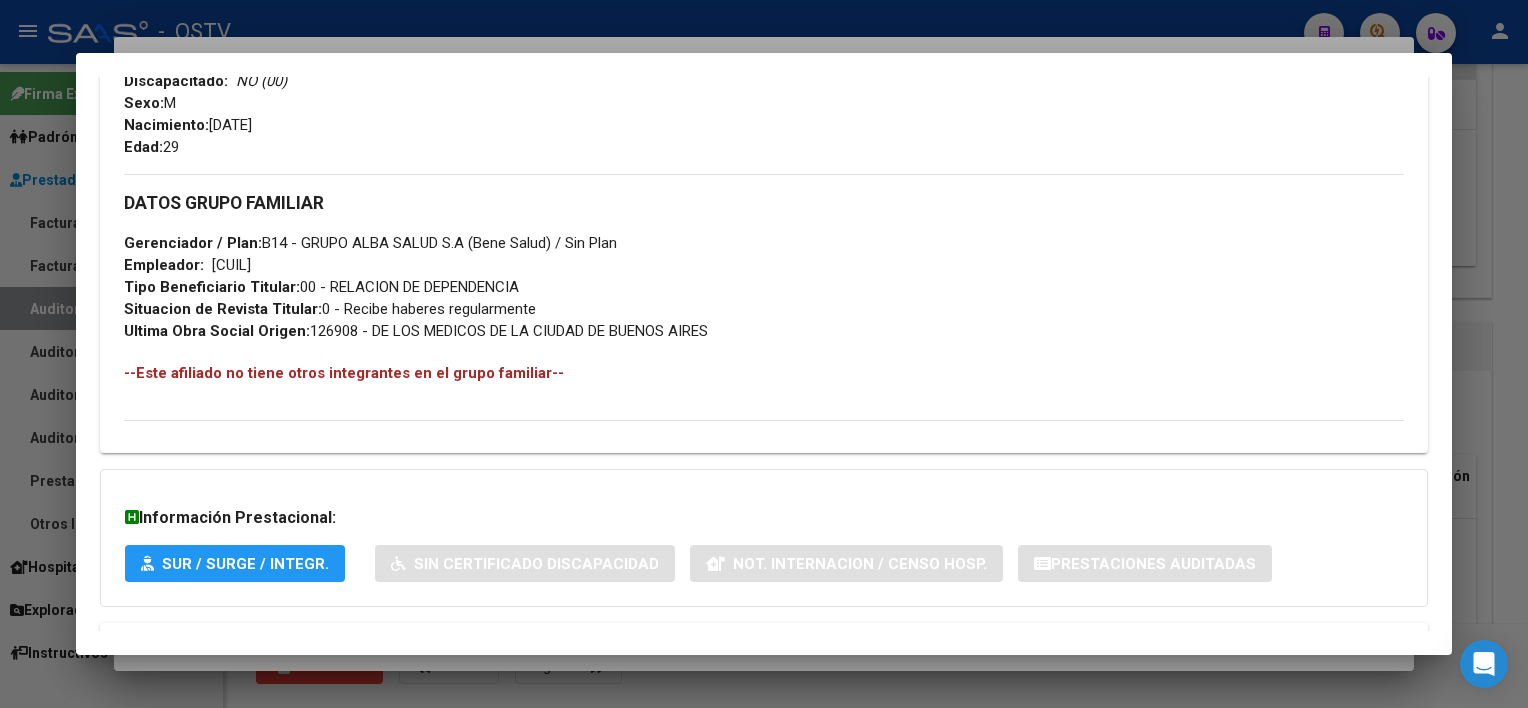scroll, scrollTop: 977, scrollLeft: 0, axis: vertical 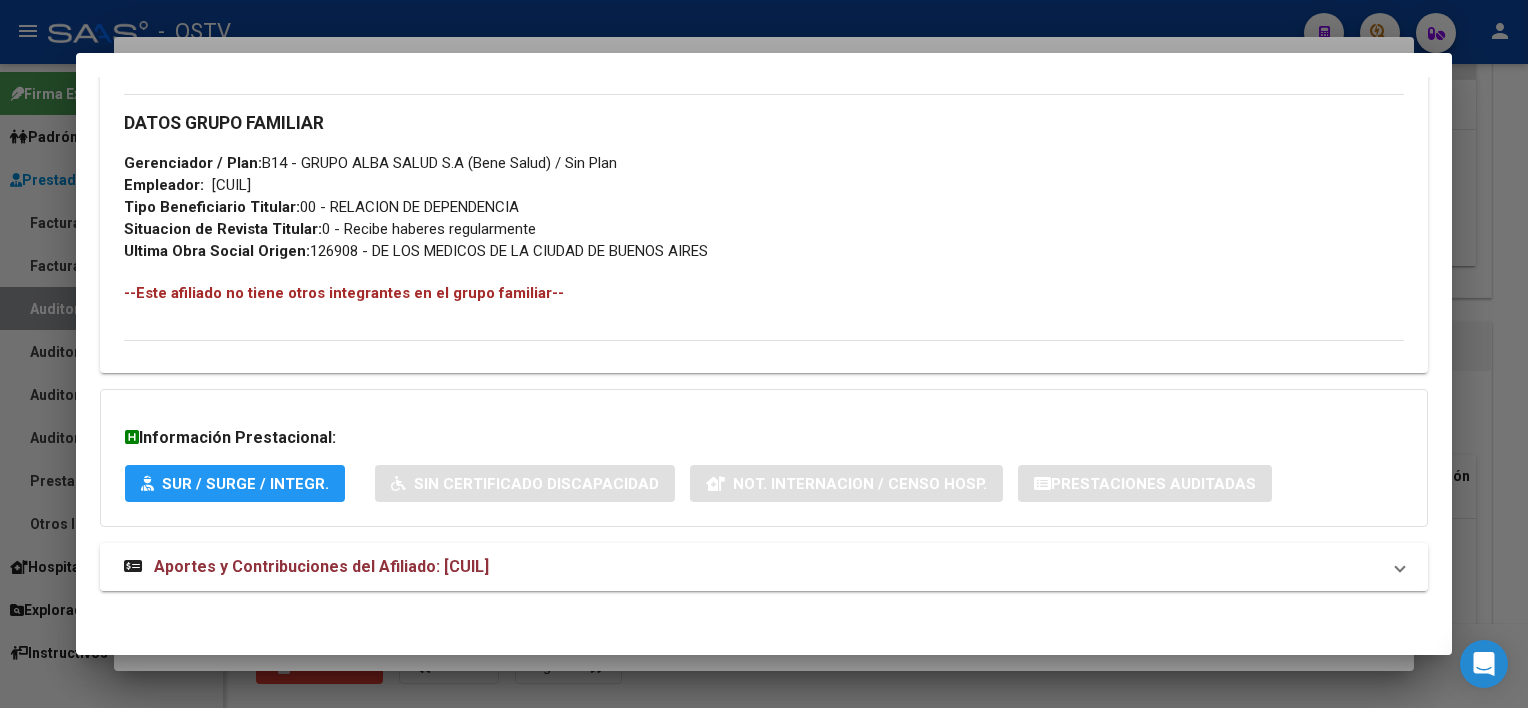 click on "Aportes y Contribuciones del Afiliado: [CUIL]" at bounding box center (763, 567) 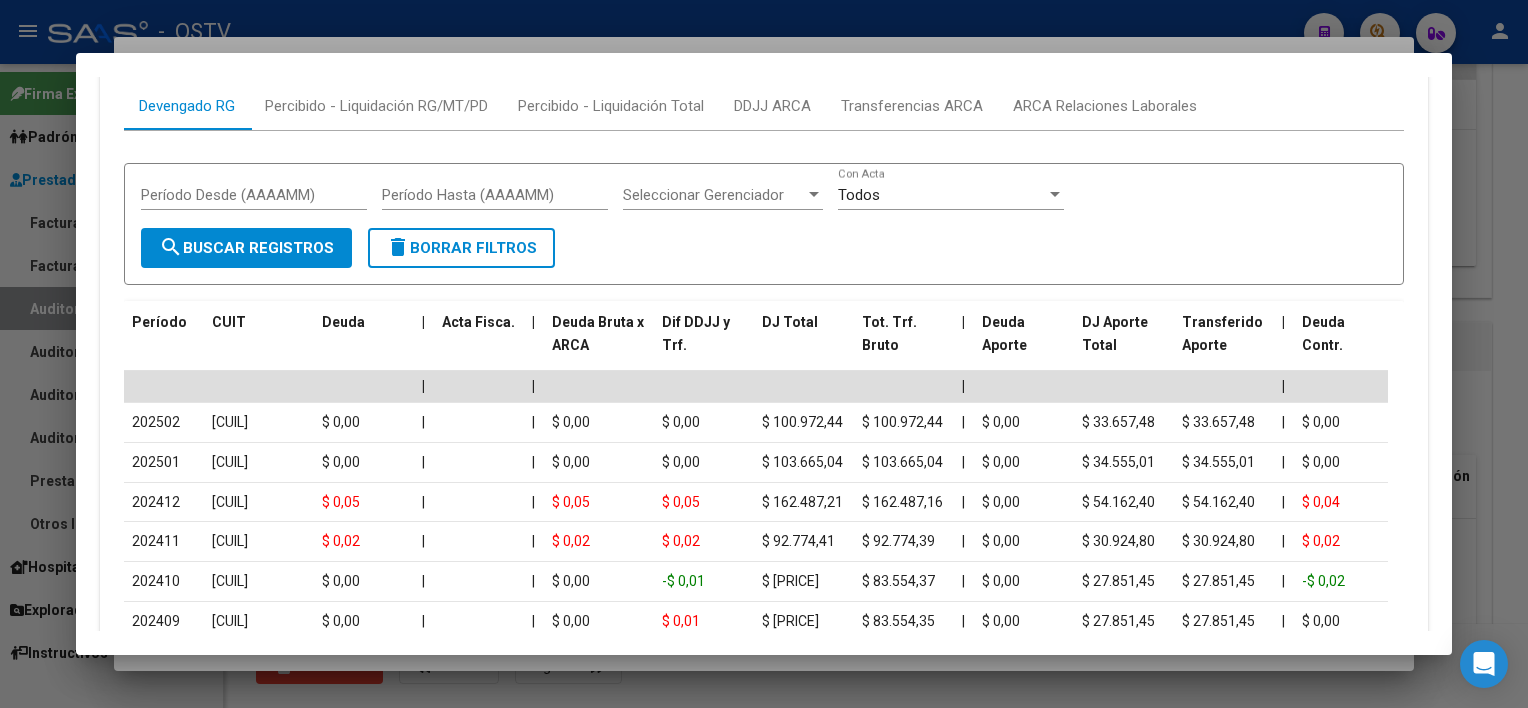 scroll, scrollTop: 1853, scrollLeft: 0, axis: vertical 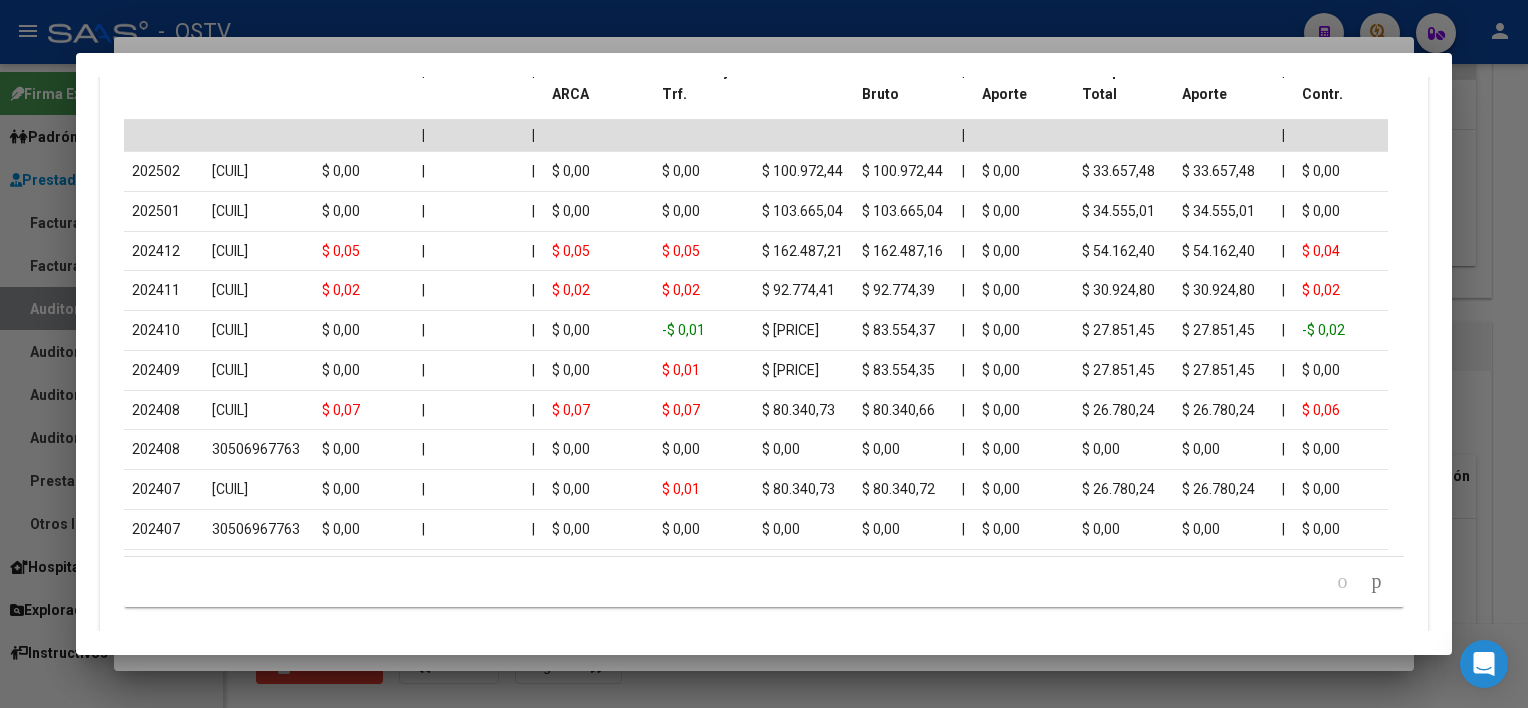 click at bounding box center [764, 354] 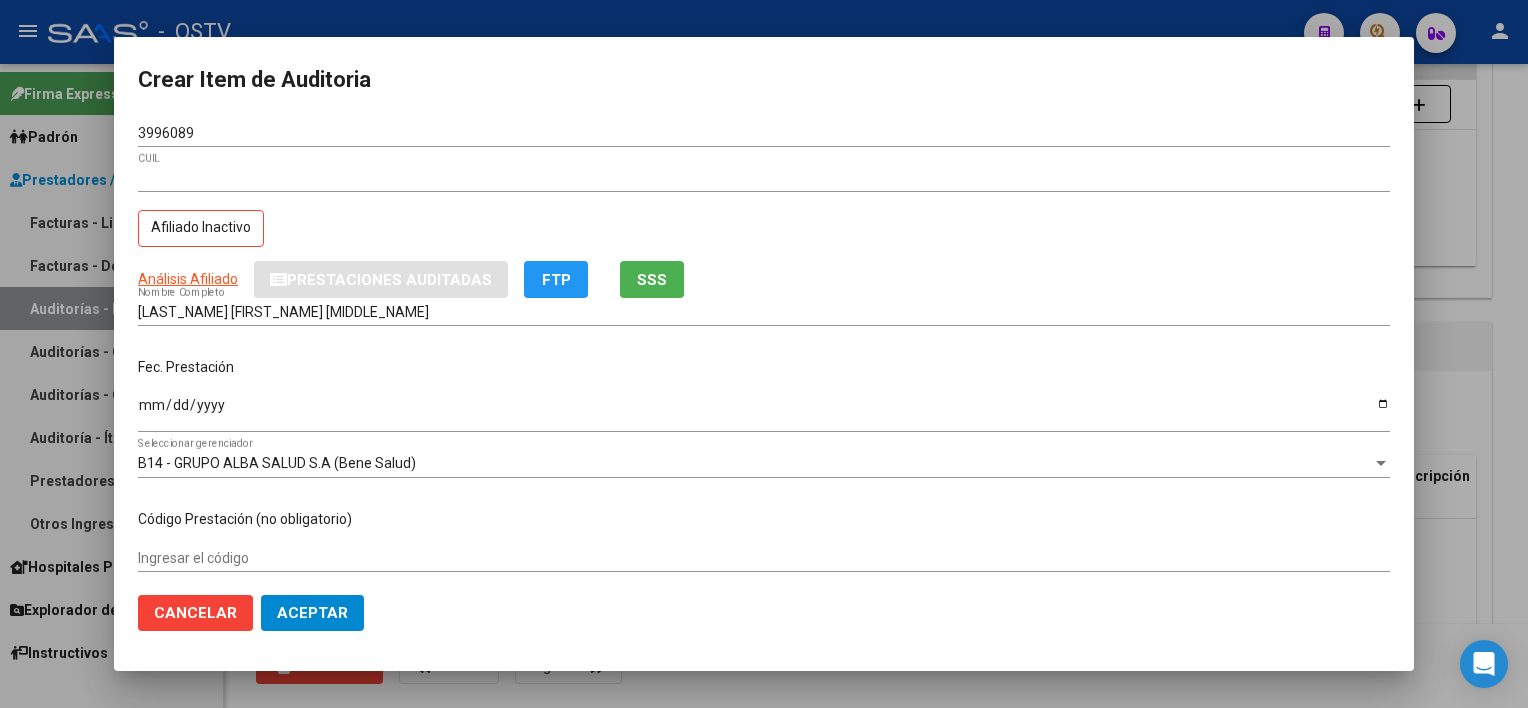 click on "[LAST] [LAST] [FIRST] [LAST] Nombre Completo" at bounding box center (764, 312) 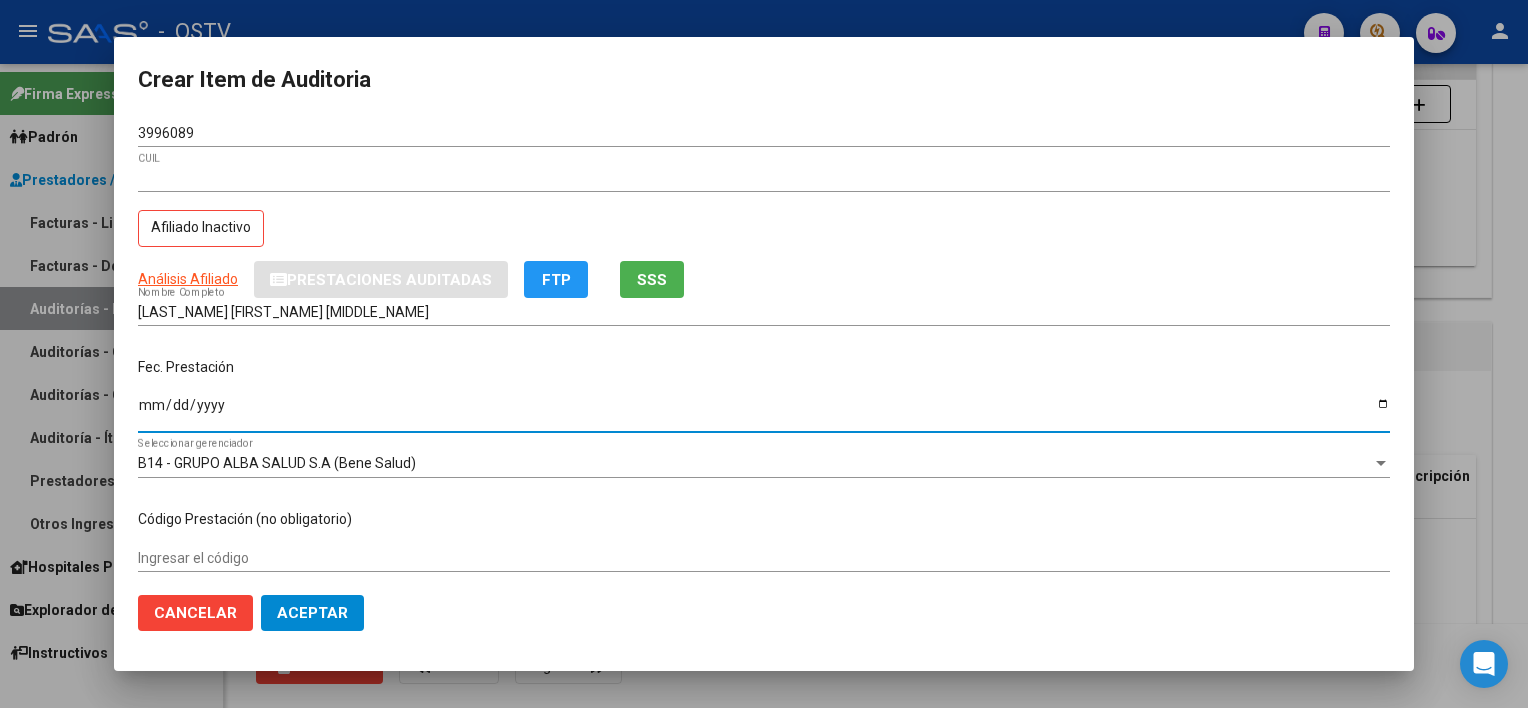 type on "[DATE]" 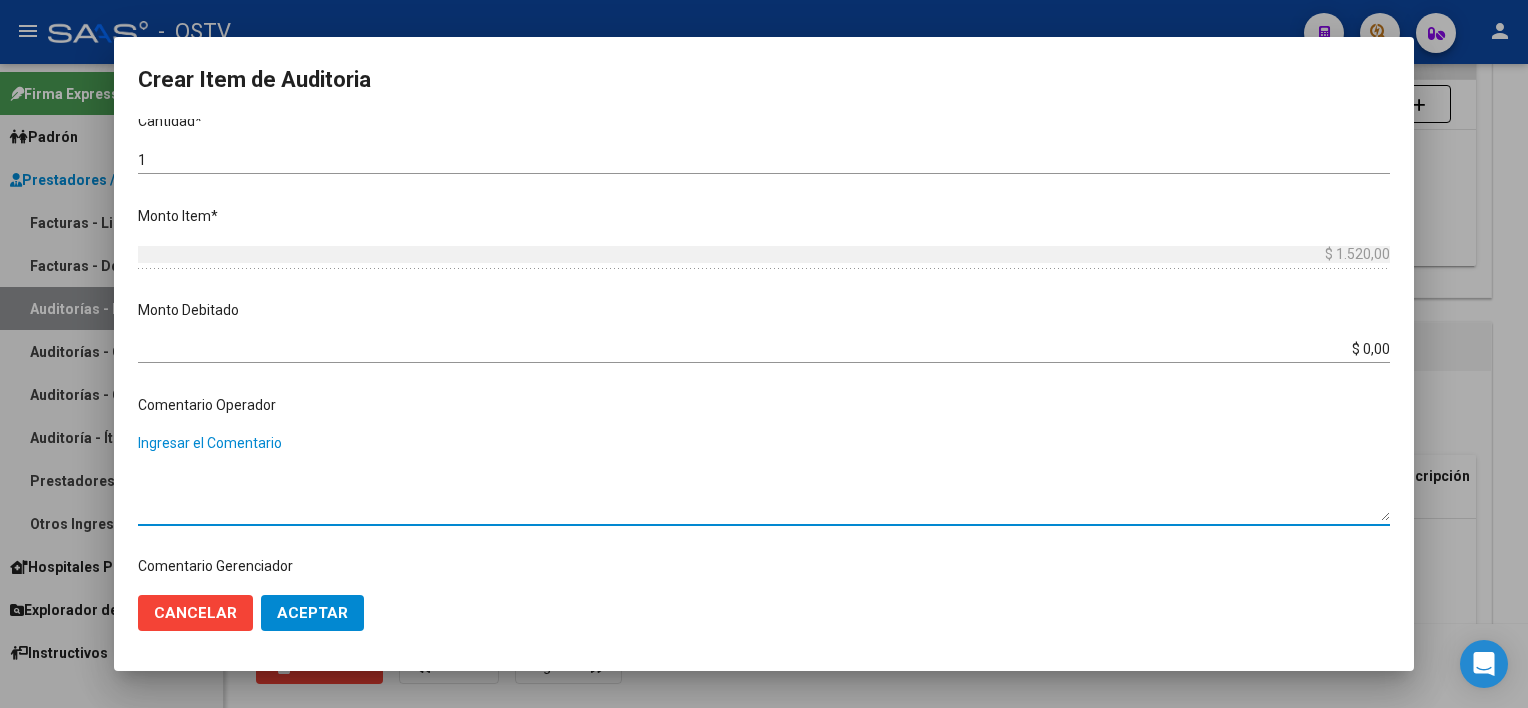 scroll, scrollTop: 1004, scrollLeft: 0, axis: vertical 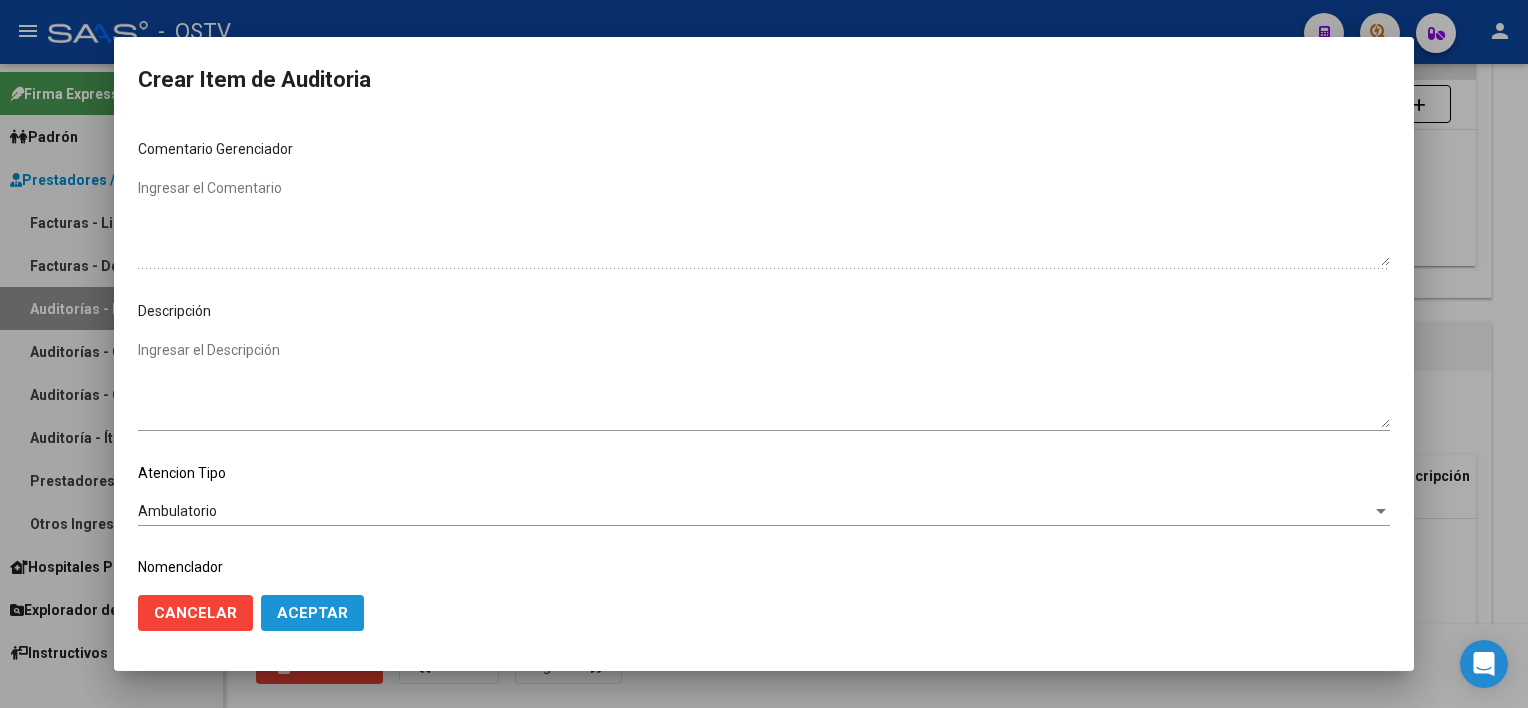 click on "Aceptar" 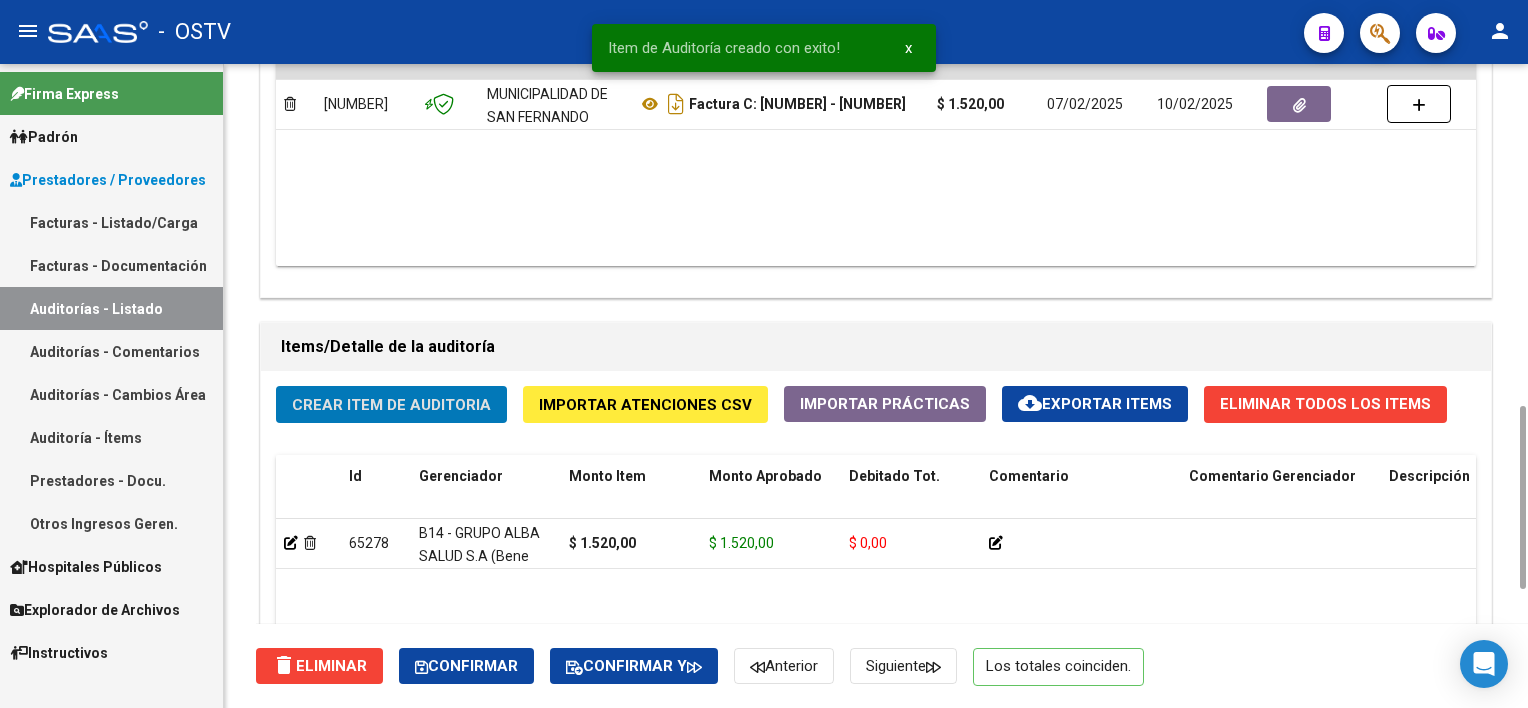 scroll, scrollTop: 600, scrollLeft: 0, axis: vertical 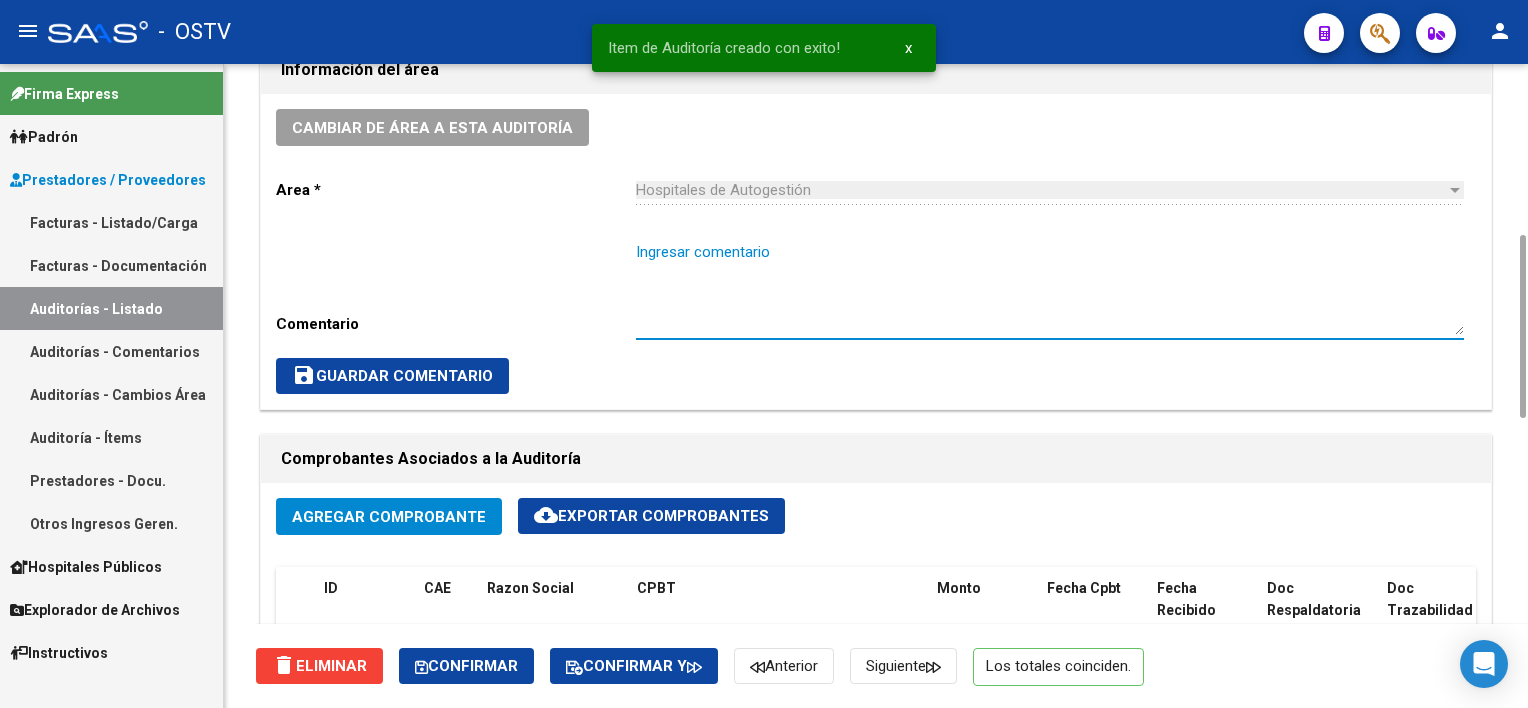 click on "Ingresar comentario" at bounding box center (1050, 288) 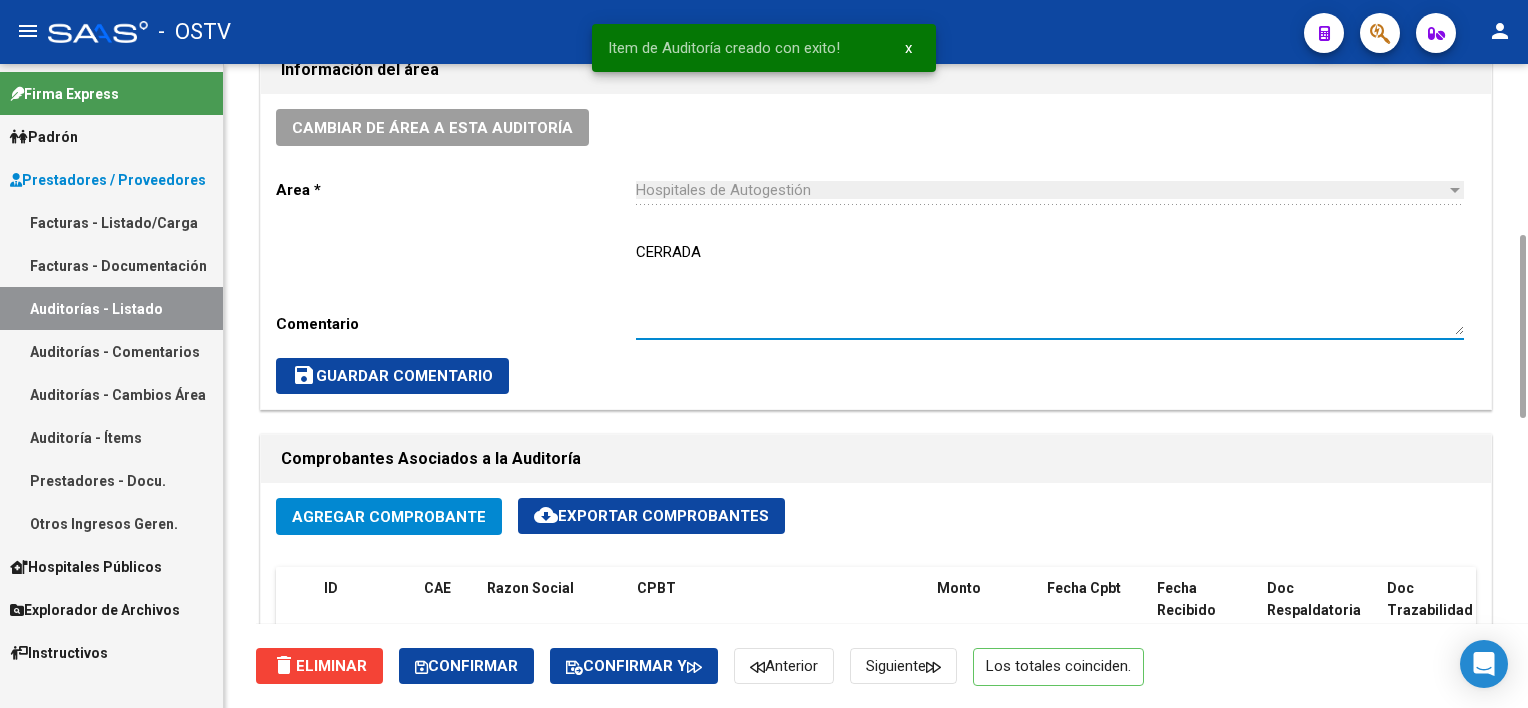 type on "CERRADA" 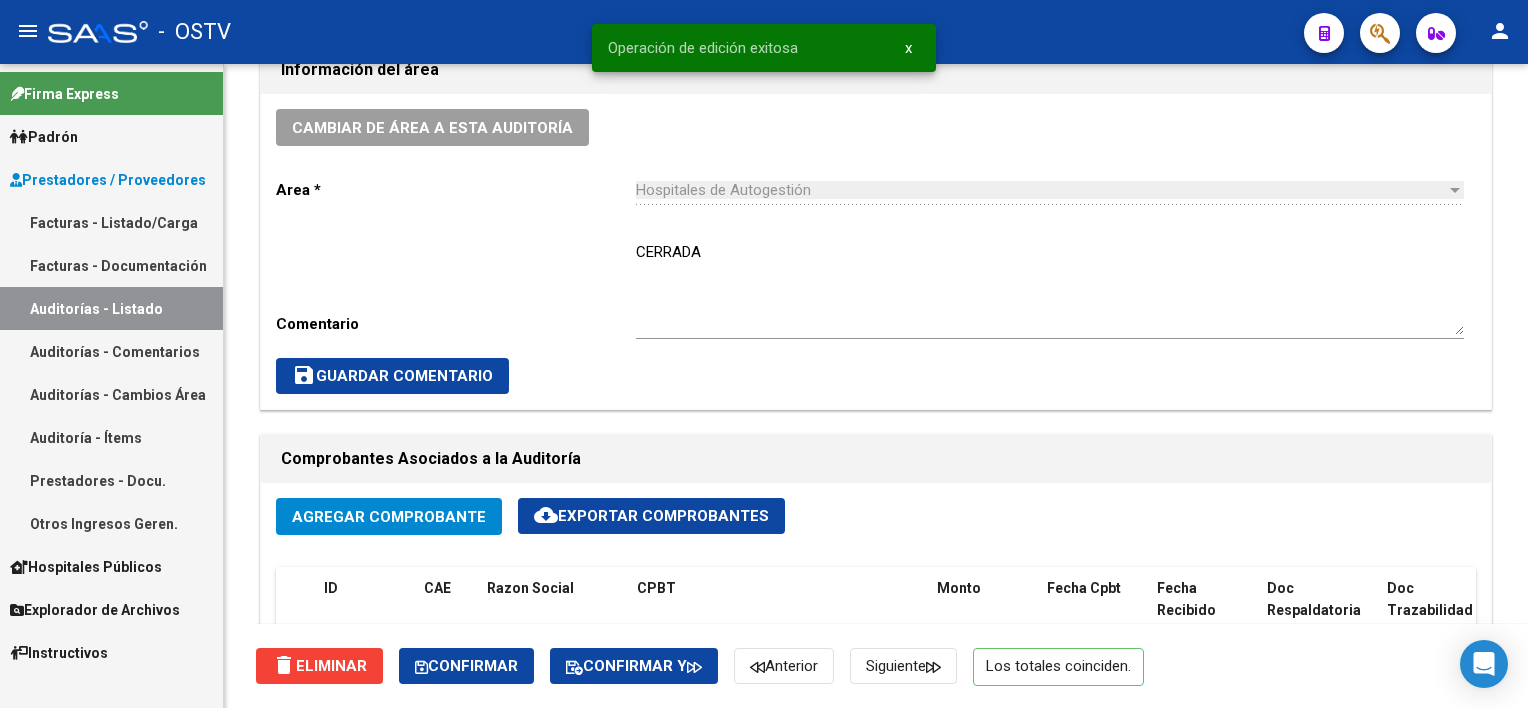 scroll, scrollTop: 0, scrollLeft: 0, axis: both 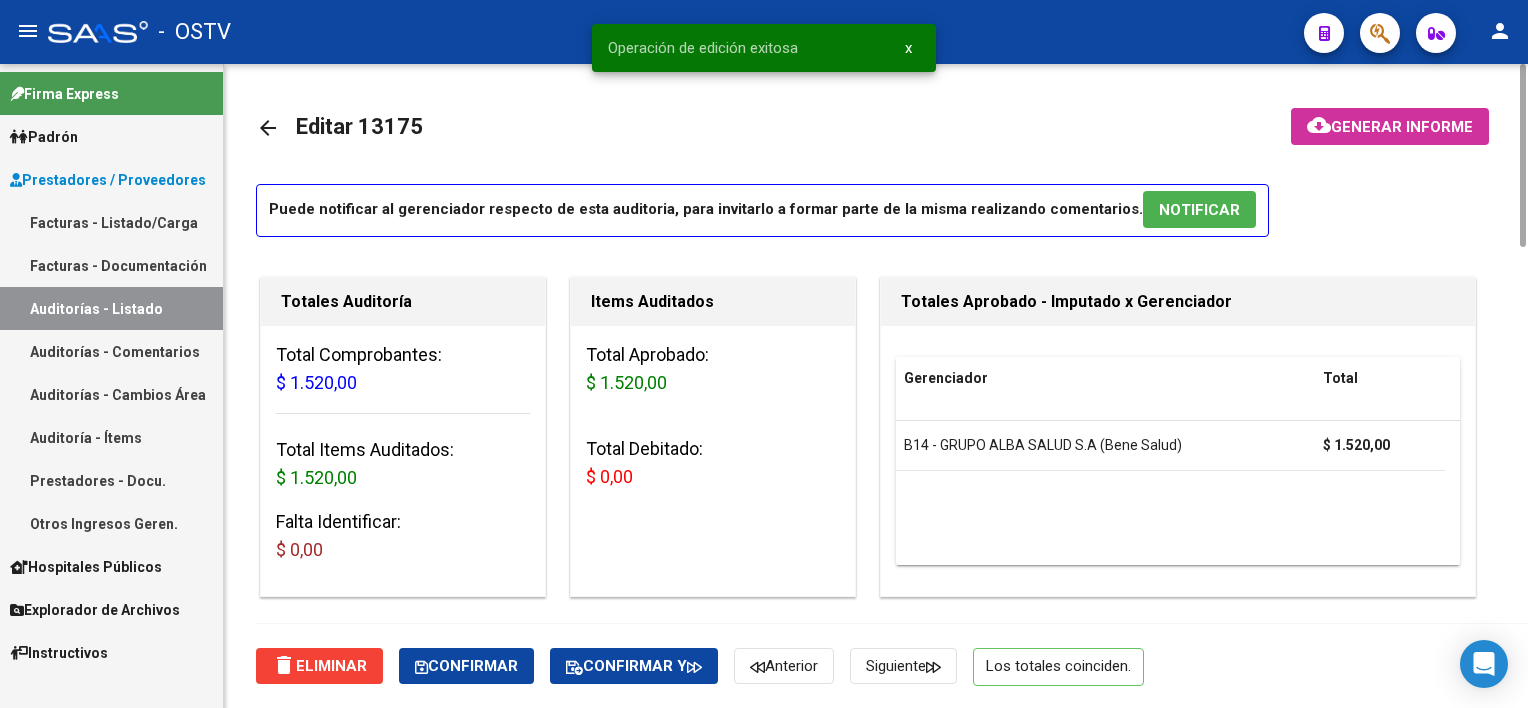 click on "arrow_back" 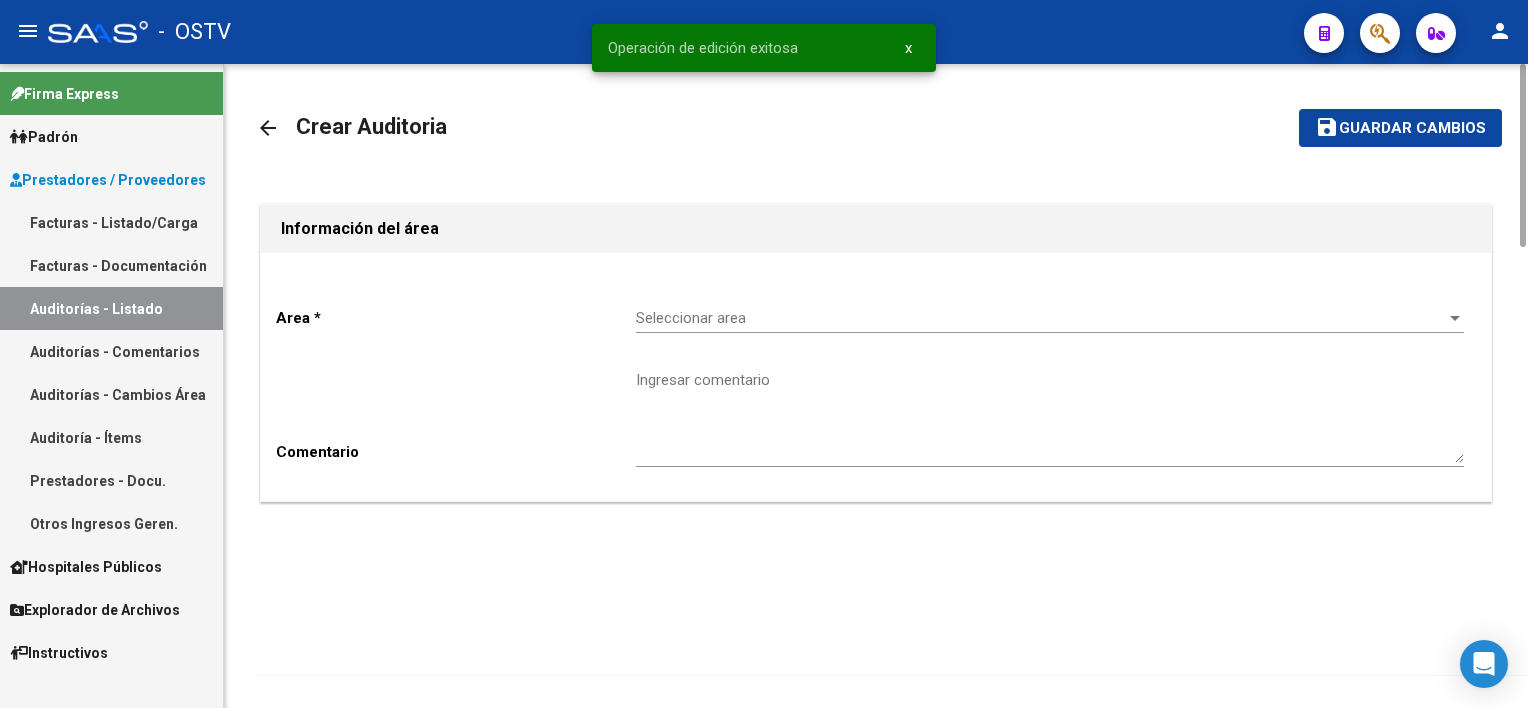 click on "Seleccionar area" at bounding box center [1041, 318] 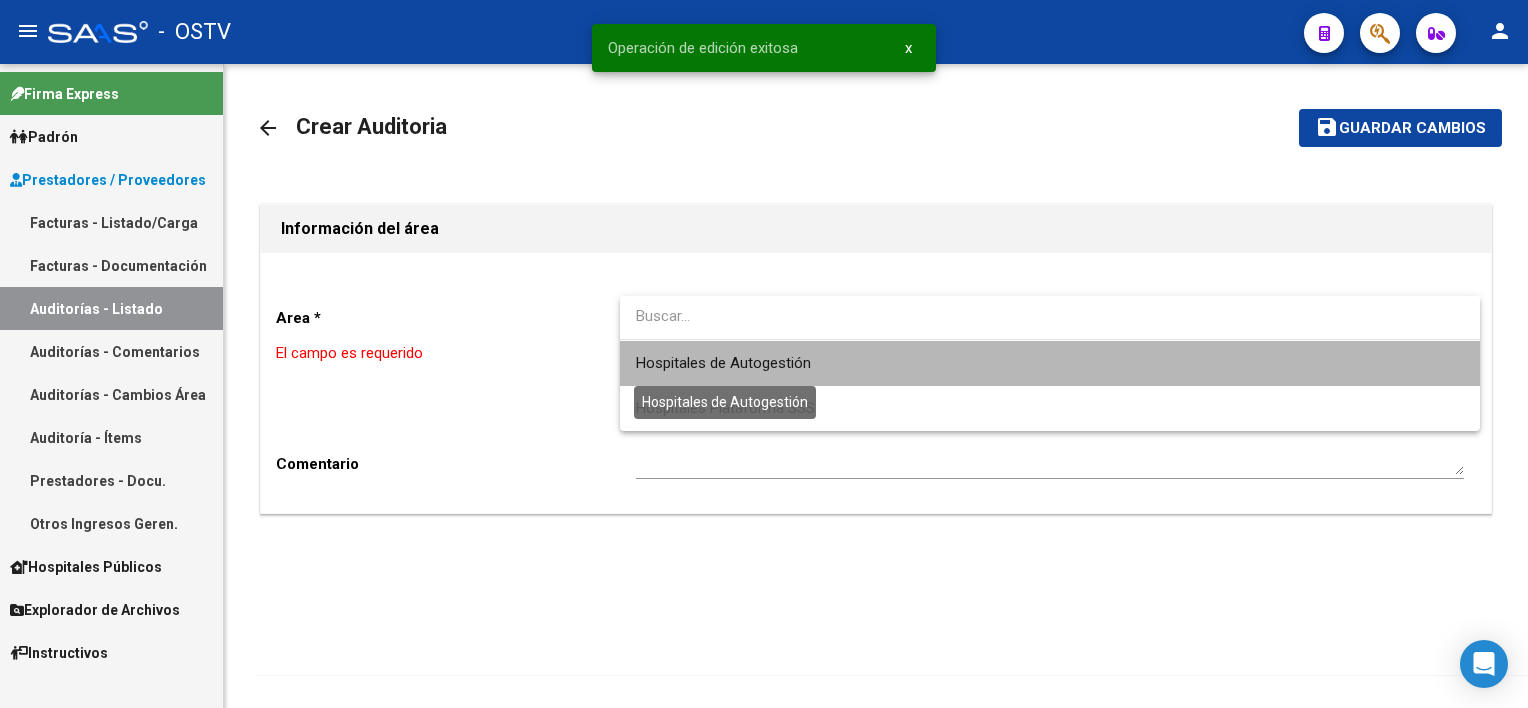click on "Hospitales de Autogestión" at bounding box center (723, 363) 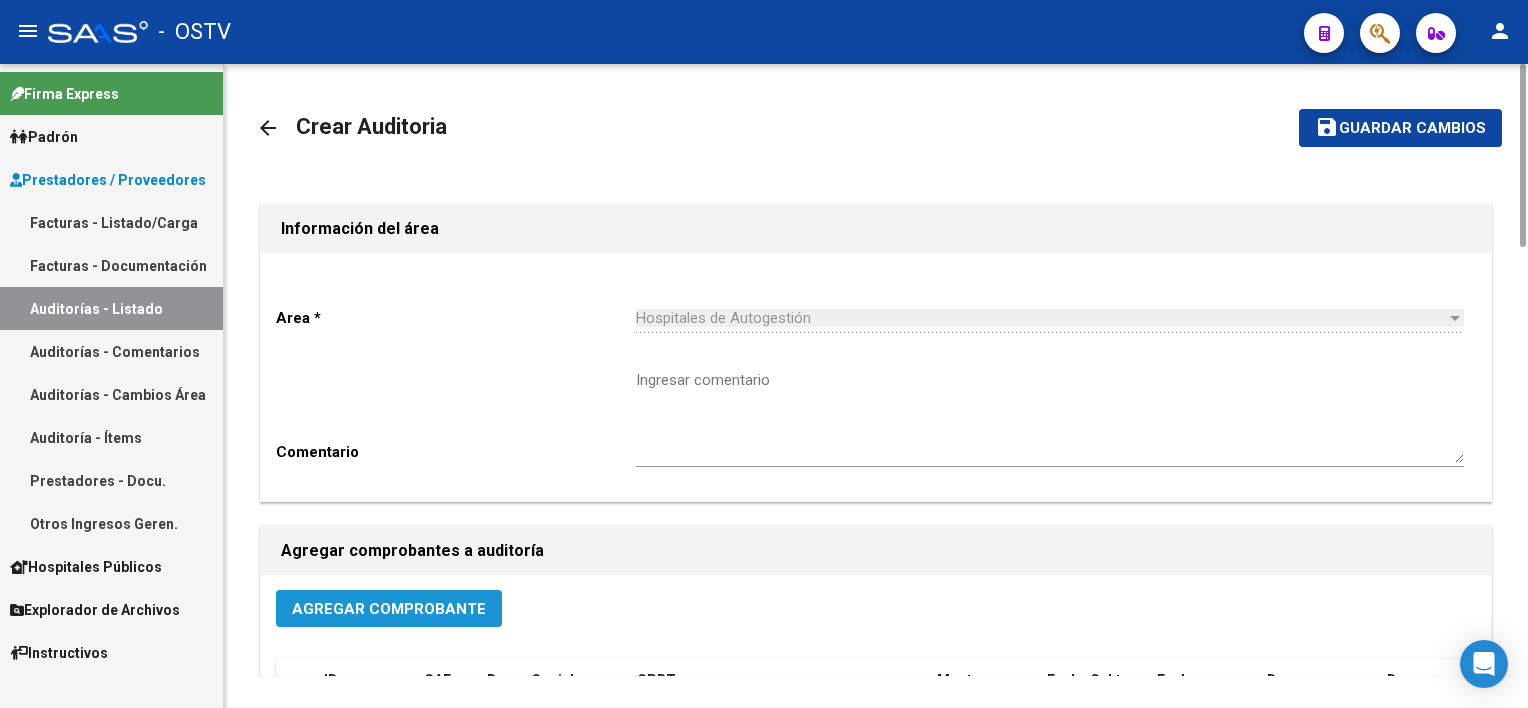click on "Agregar Comprobante" 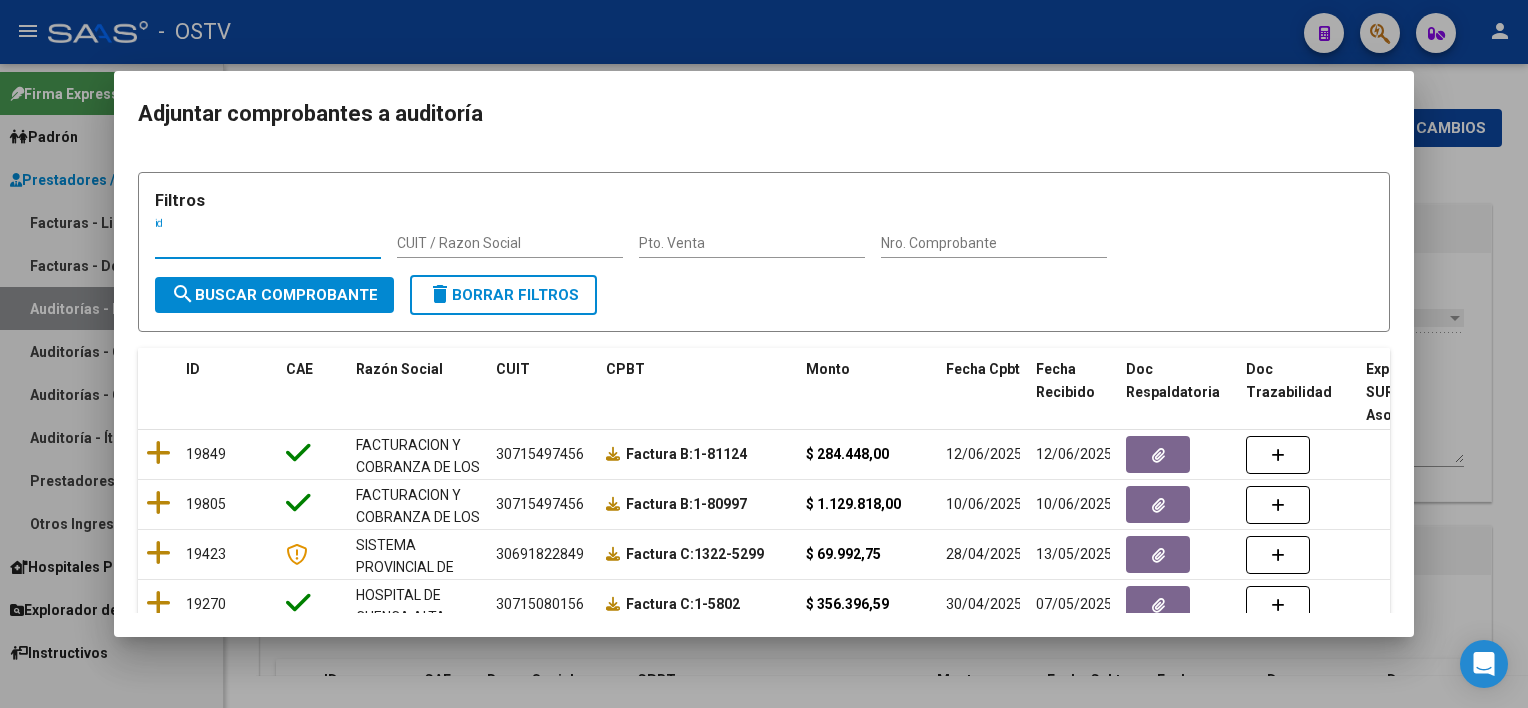 click on "Filtros id CUIT / Razon Social Pto. Venta Nro. Comprobante" at bounding box center (764, 232) 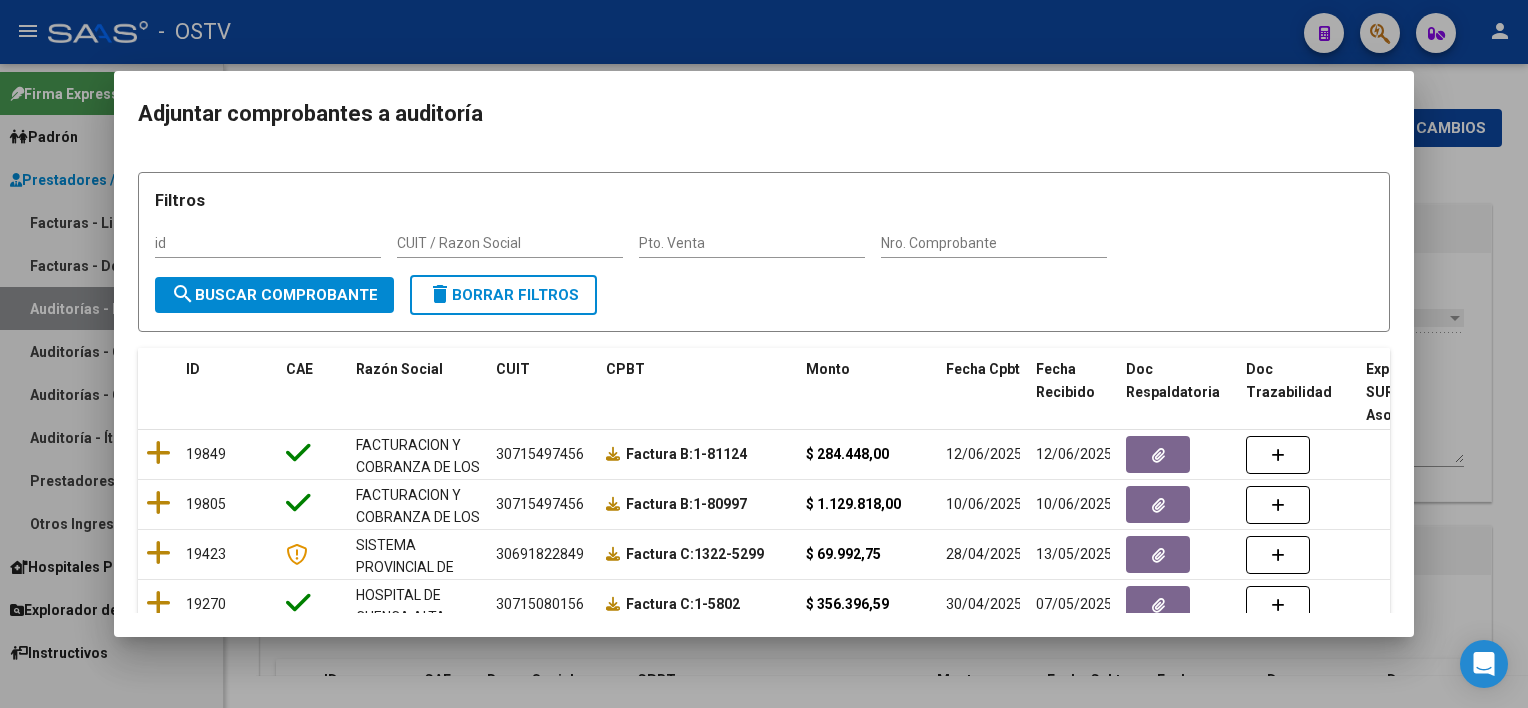 click on "Nro. Comprobante" at bounding box center (994, 243) 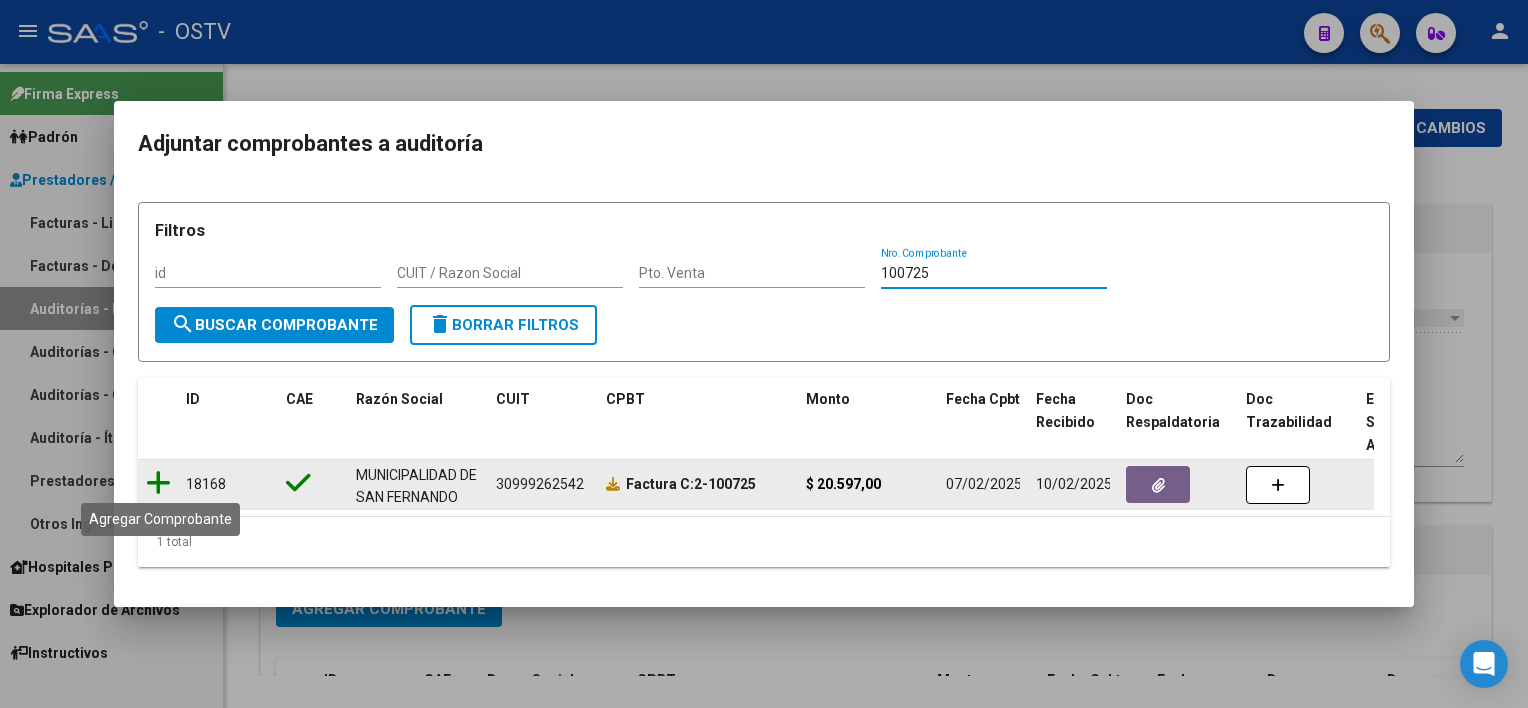 type on "100725" 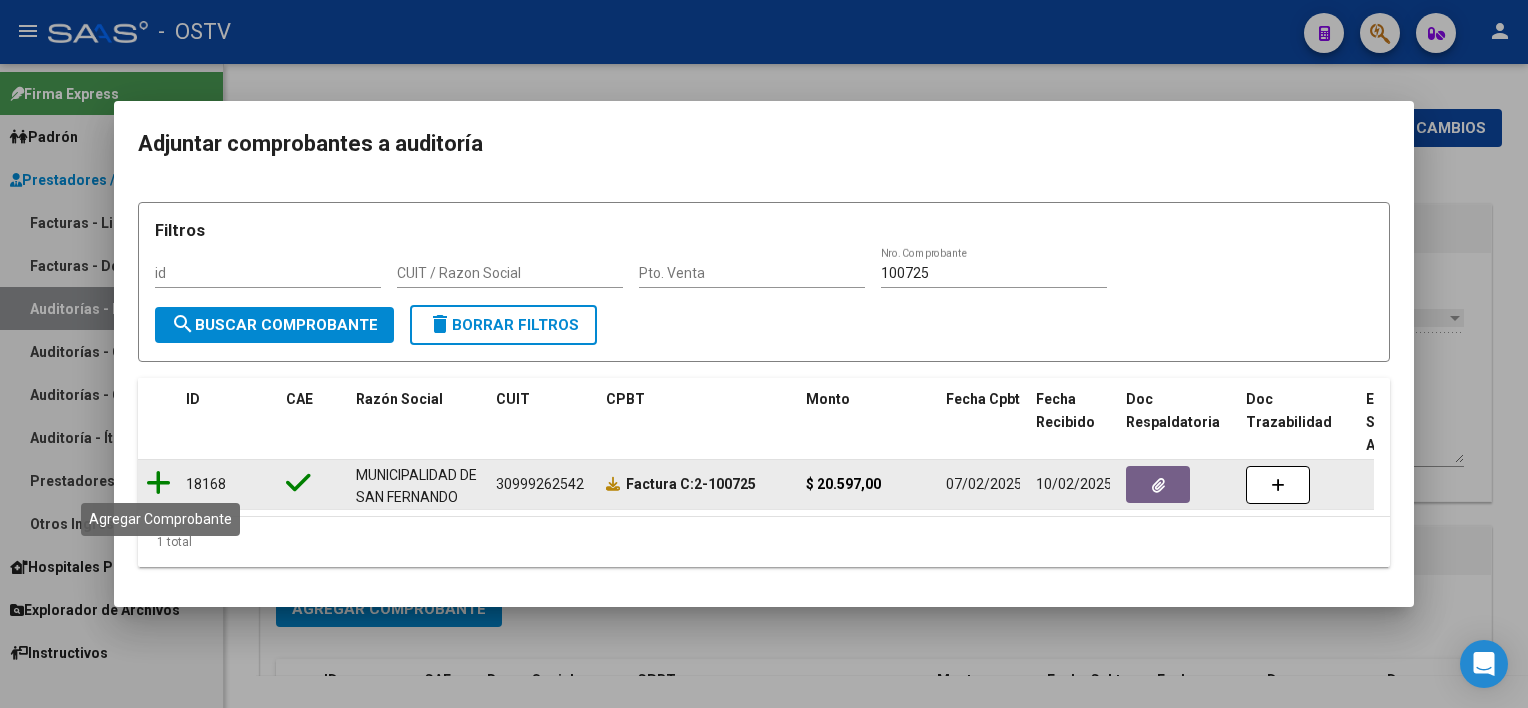 click 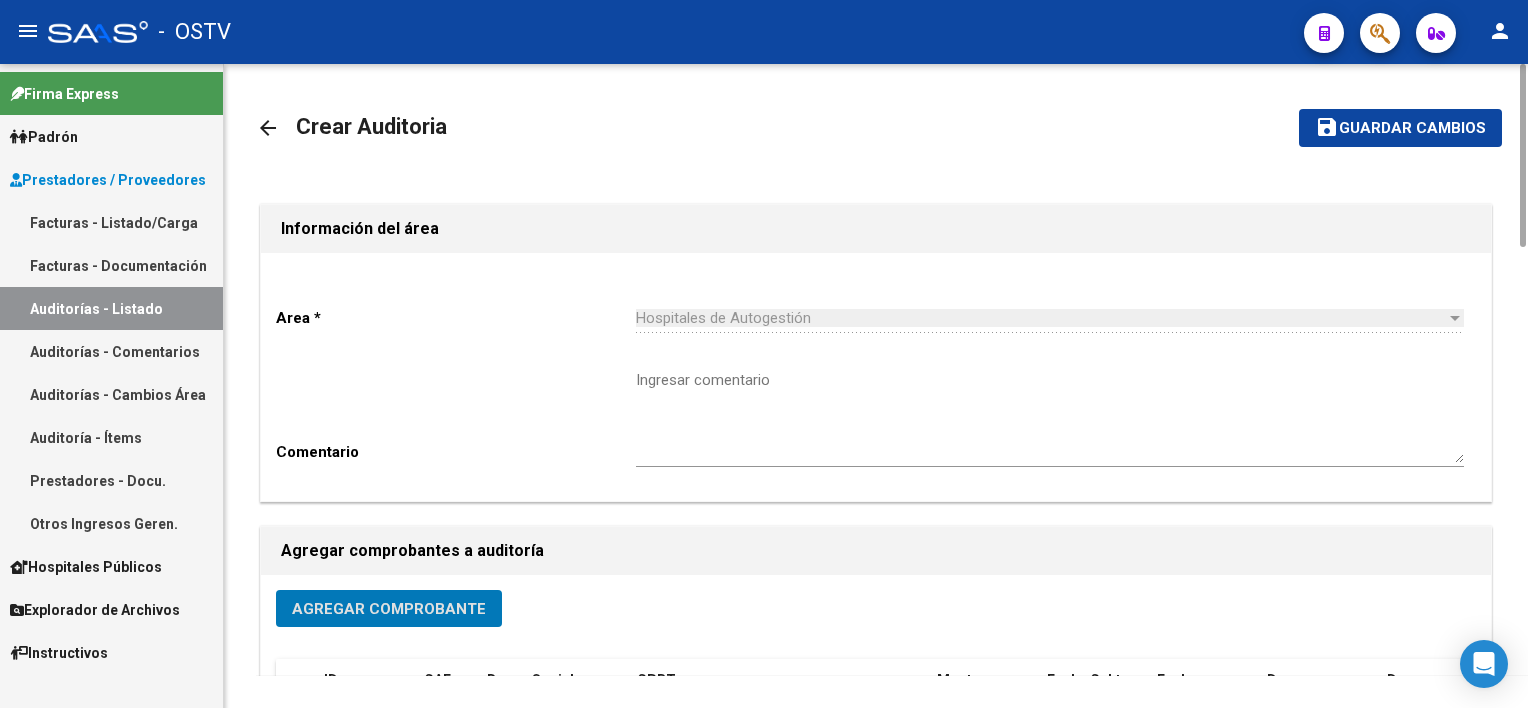 click on "Guardar cambios" 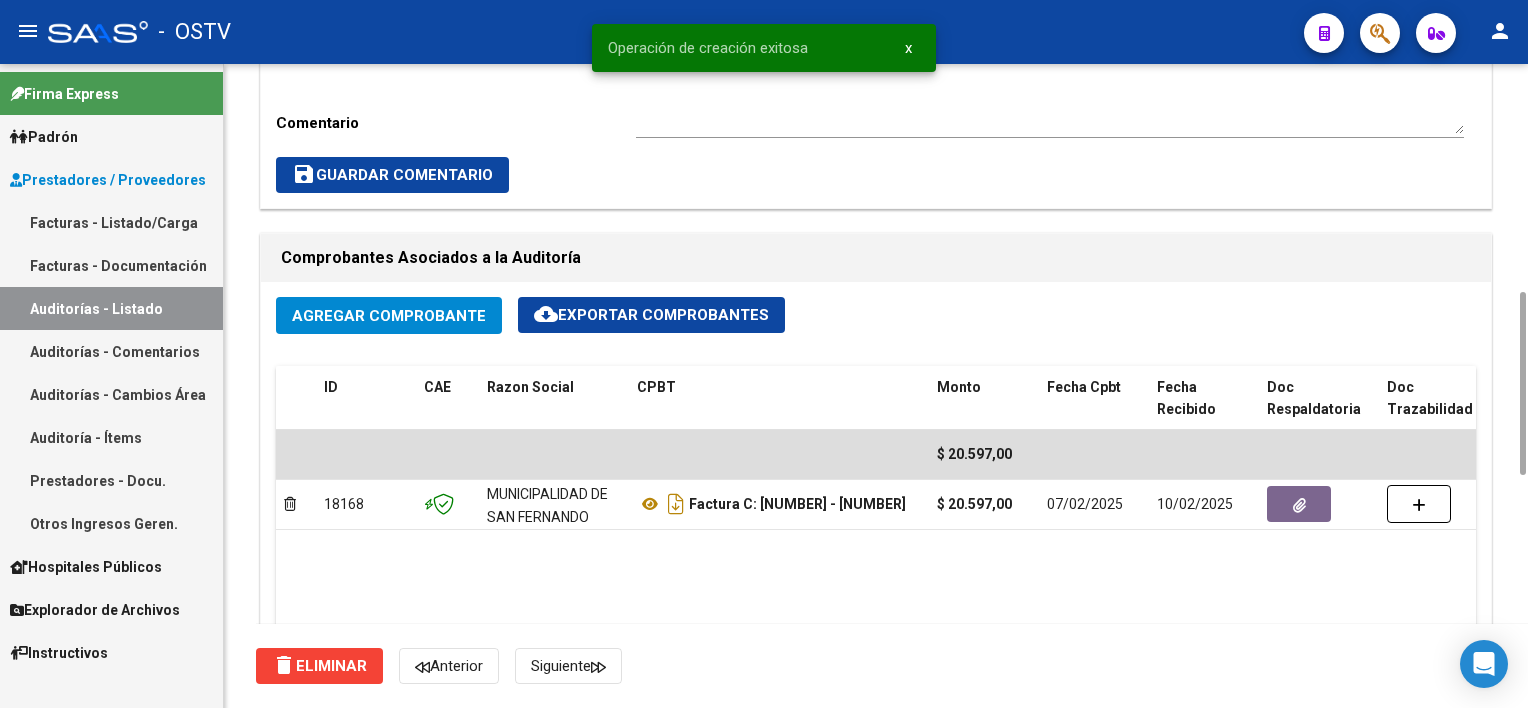 scroll, scrollTop: 1200, scrollLeft: 0, axis: vertical 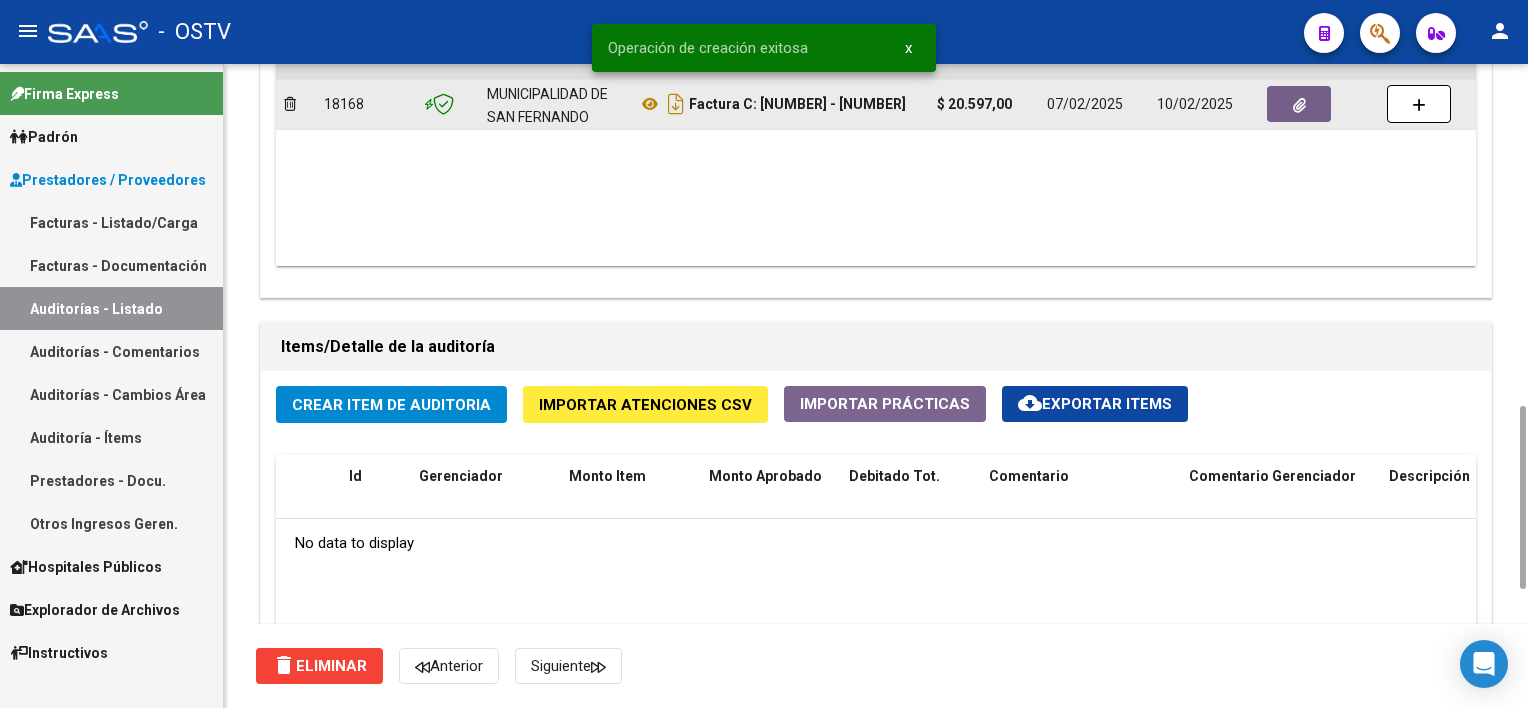 click 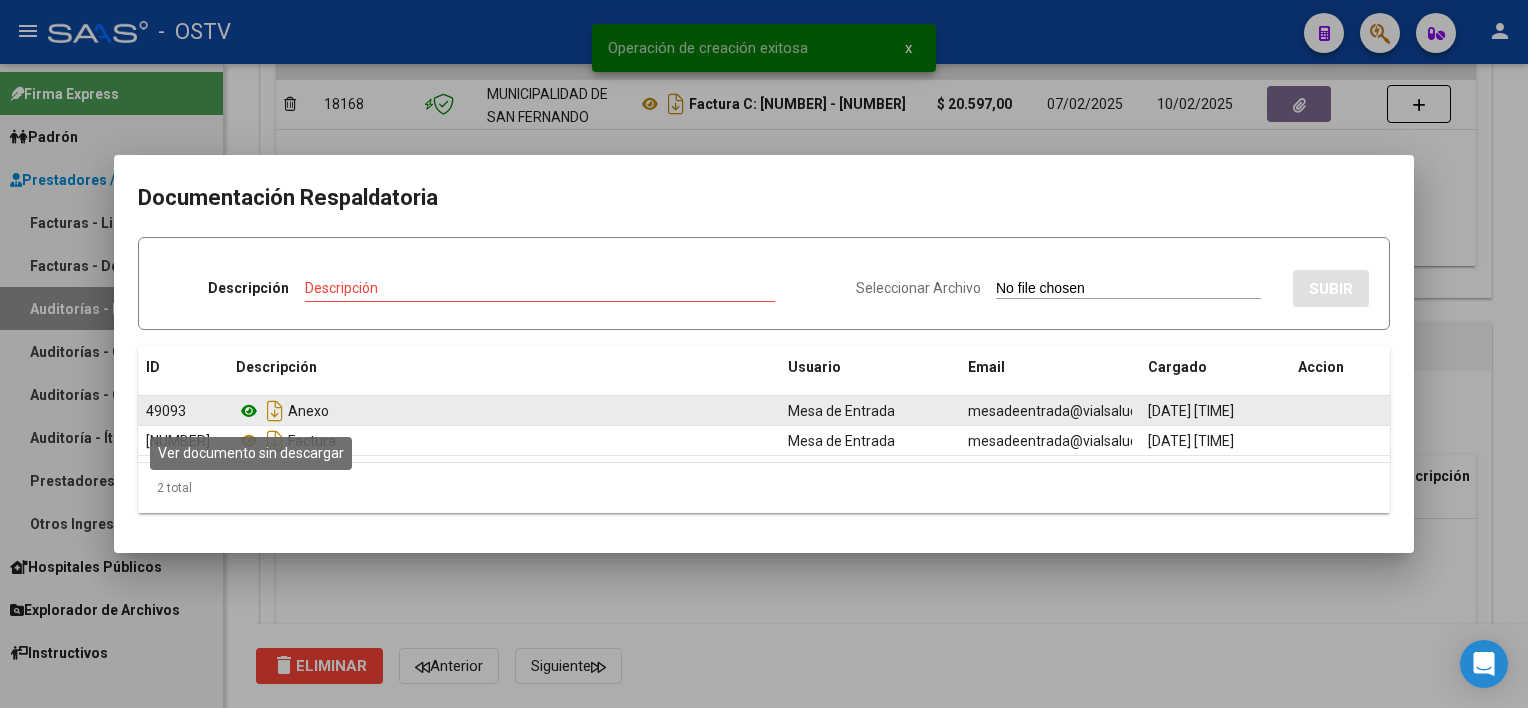 click 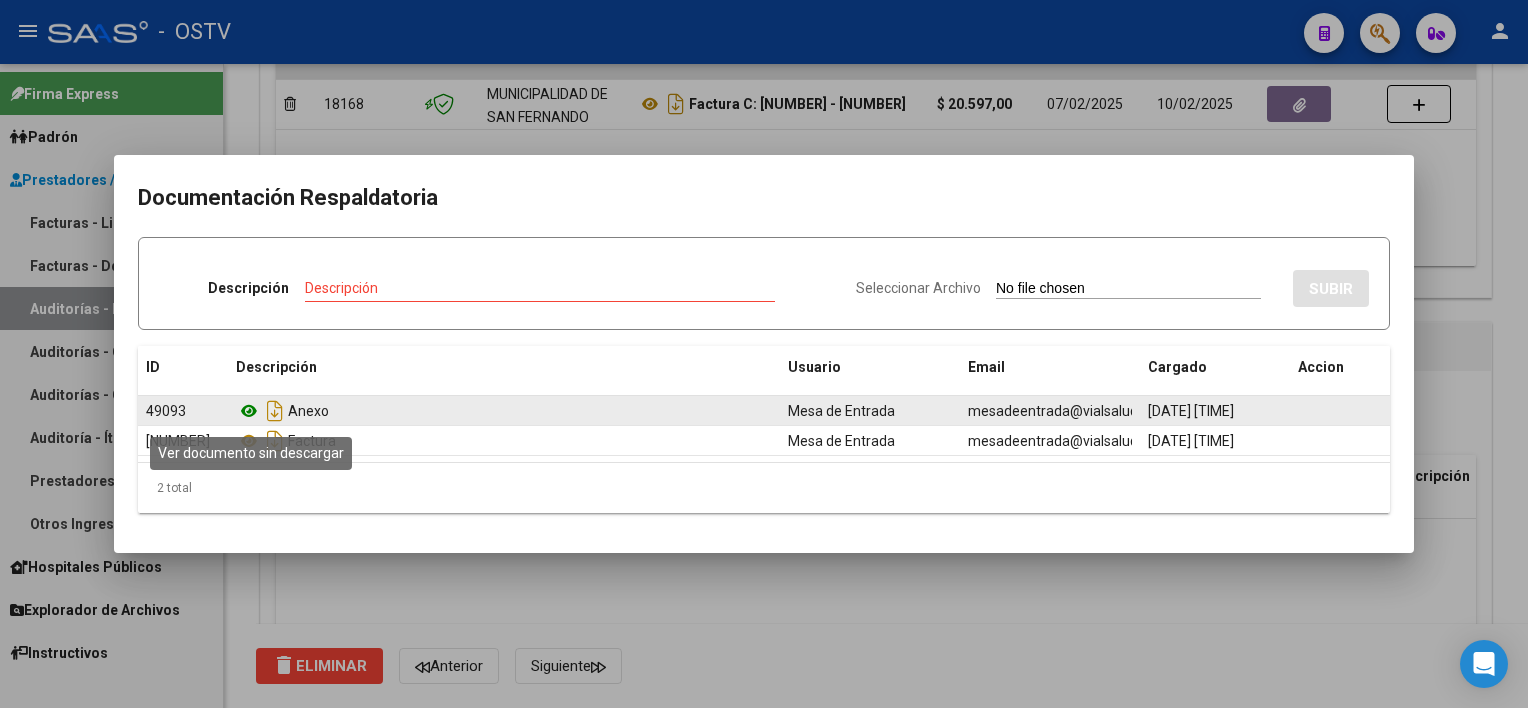 click 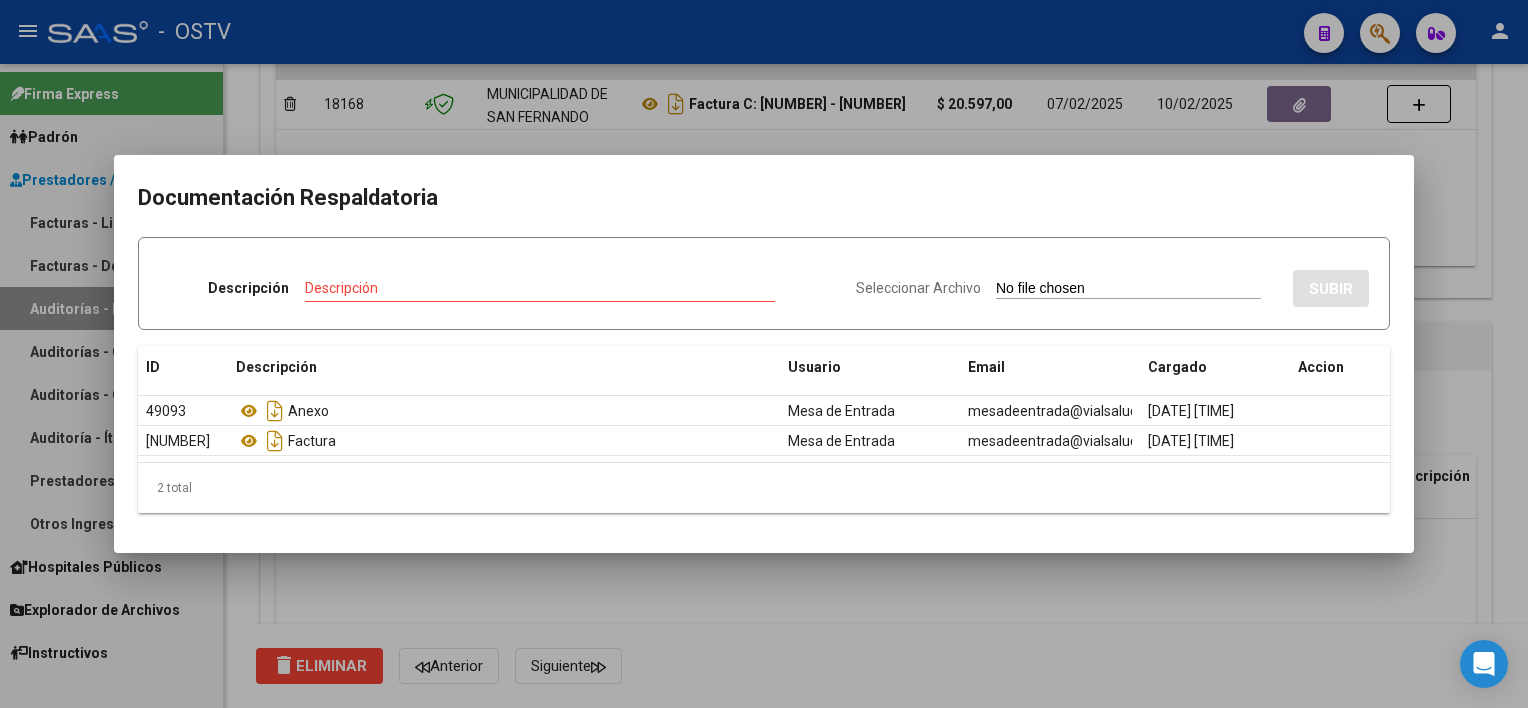 drag, startPoint x: 803, startPoint y: 580, endPoint x: 700, endPoint y: 456, distance: 161.19864 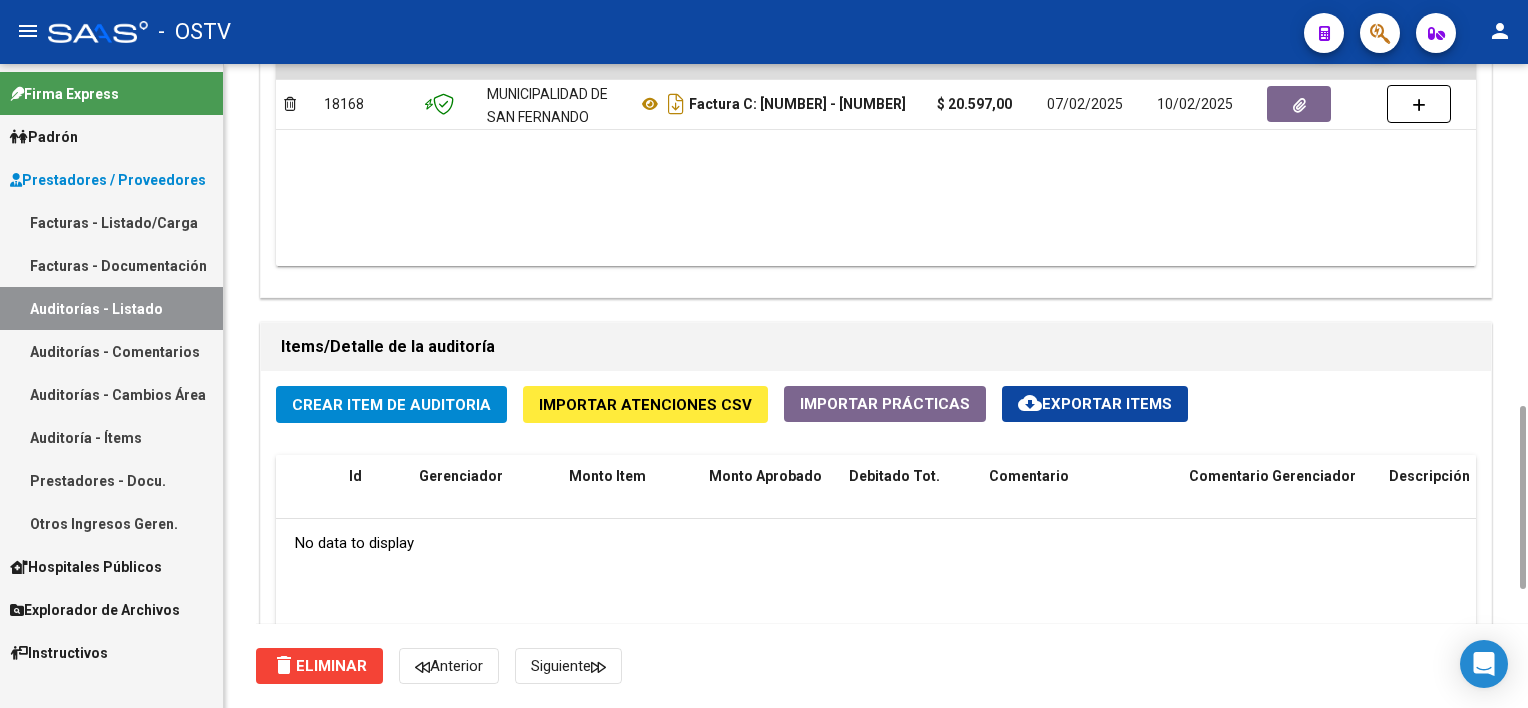 click on "Crear Item de Auditoria" 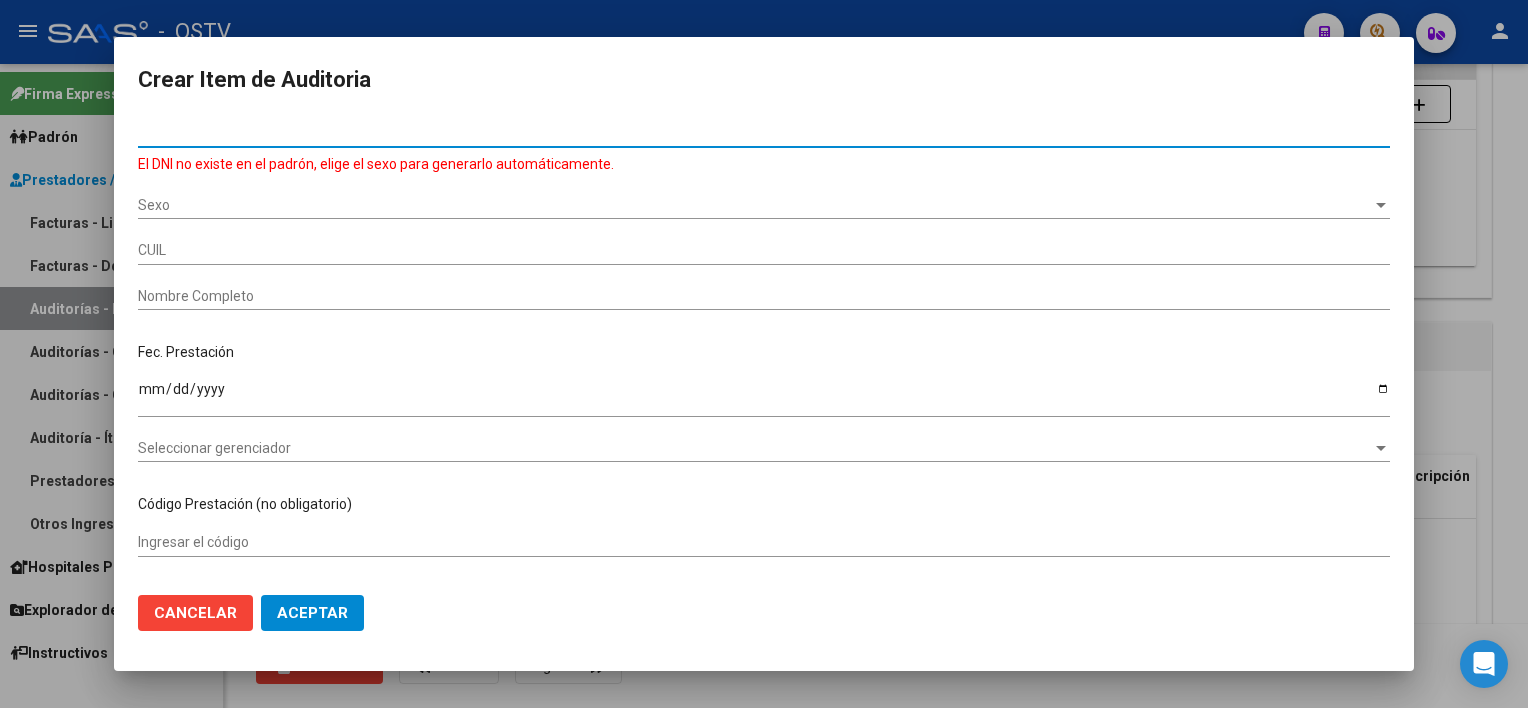 type on "45465771" 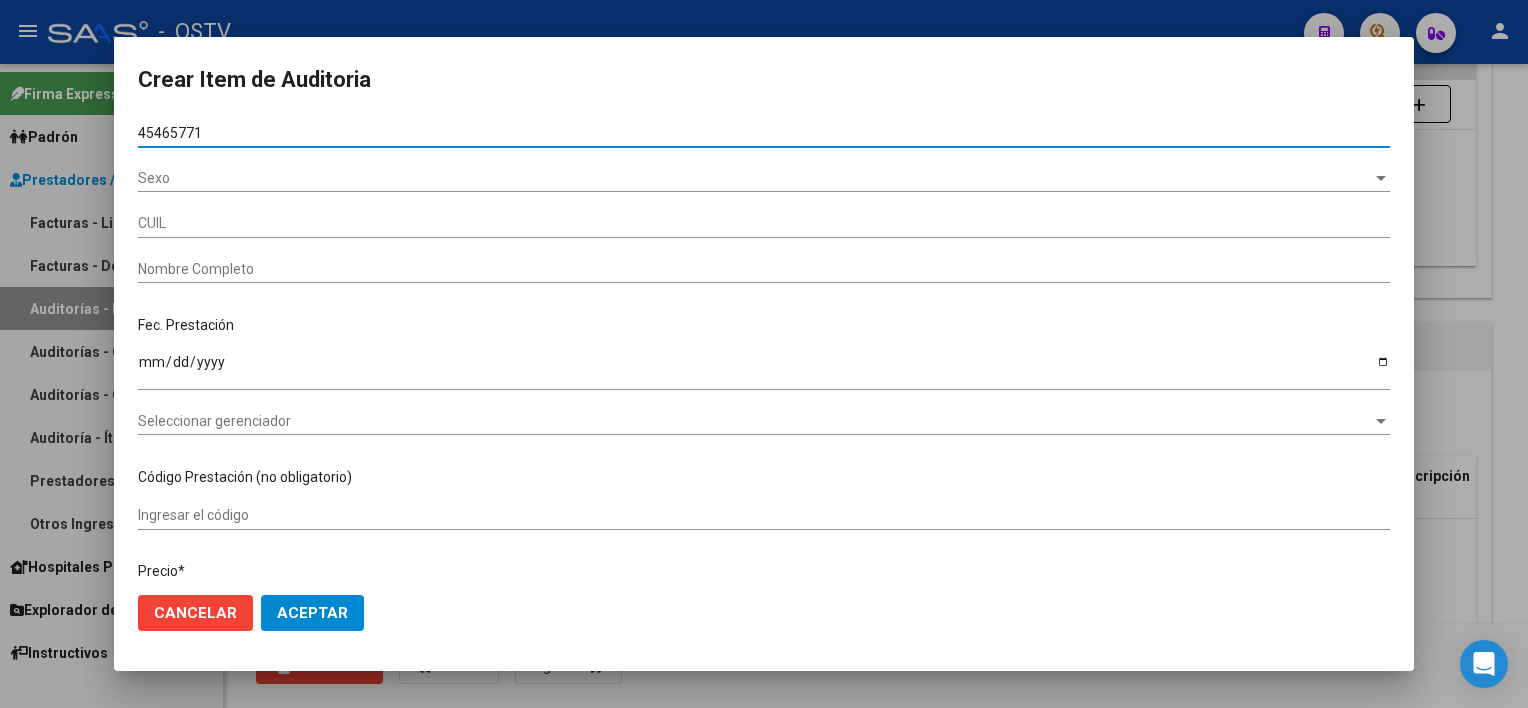 type on "[CUIL]" 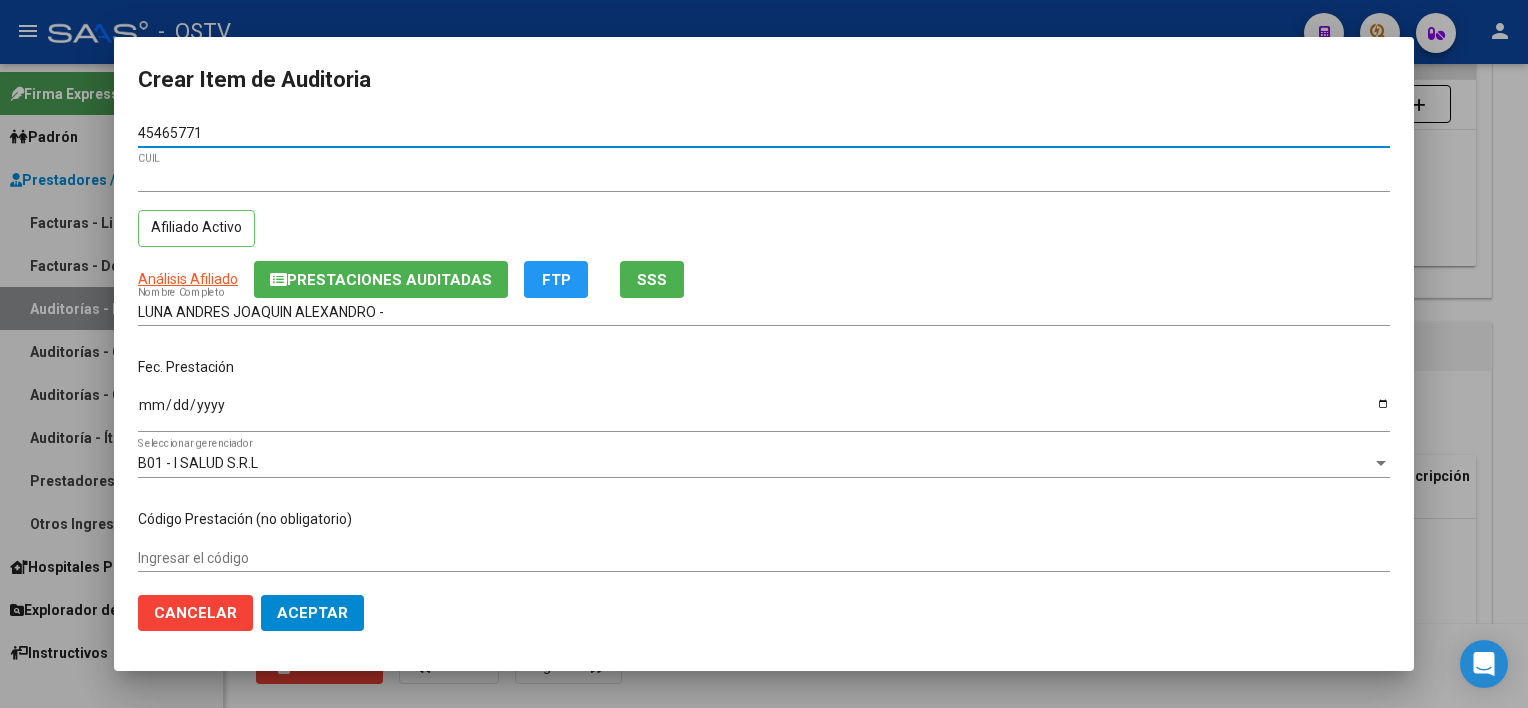 type on "45465771" 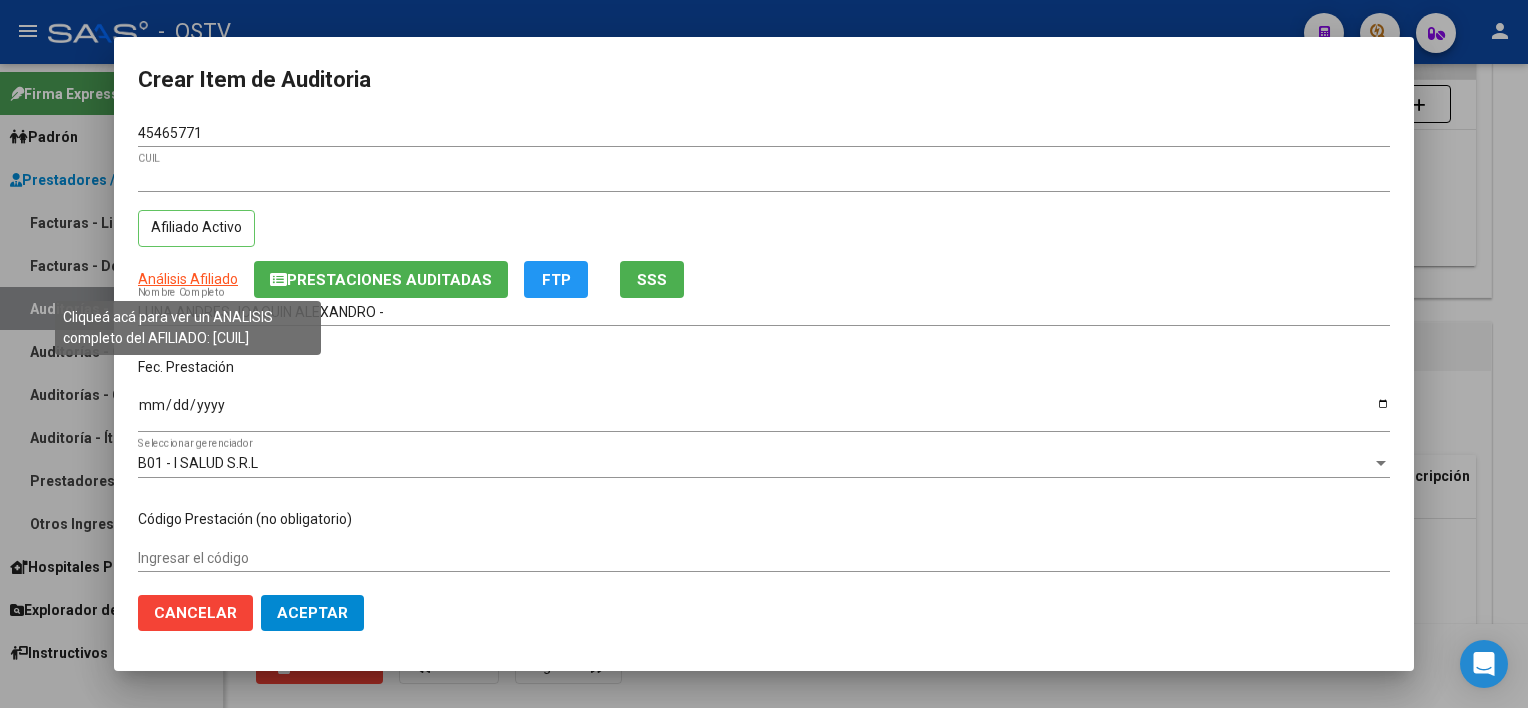click on "Análisis Afiliado" at bounding box center (188, 279) 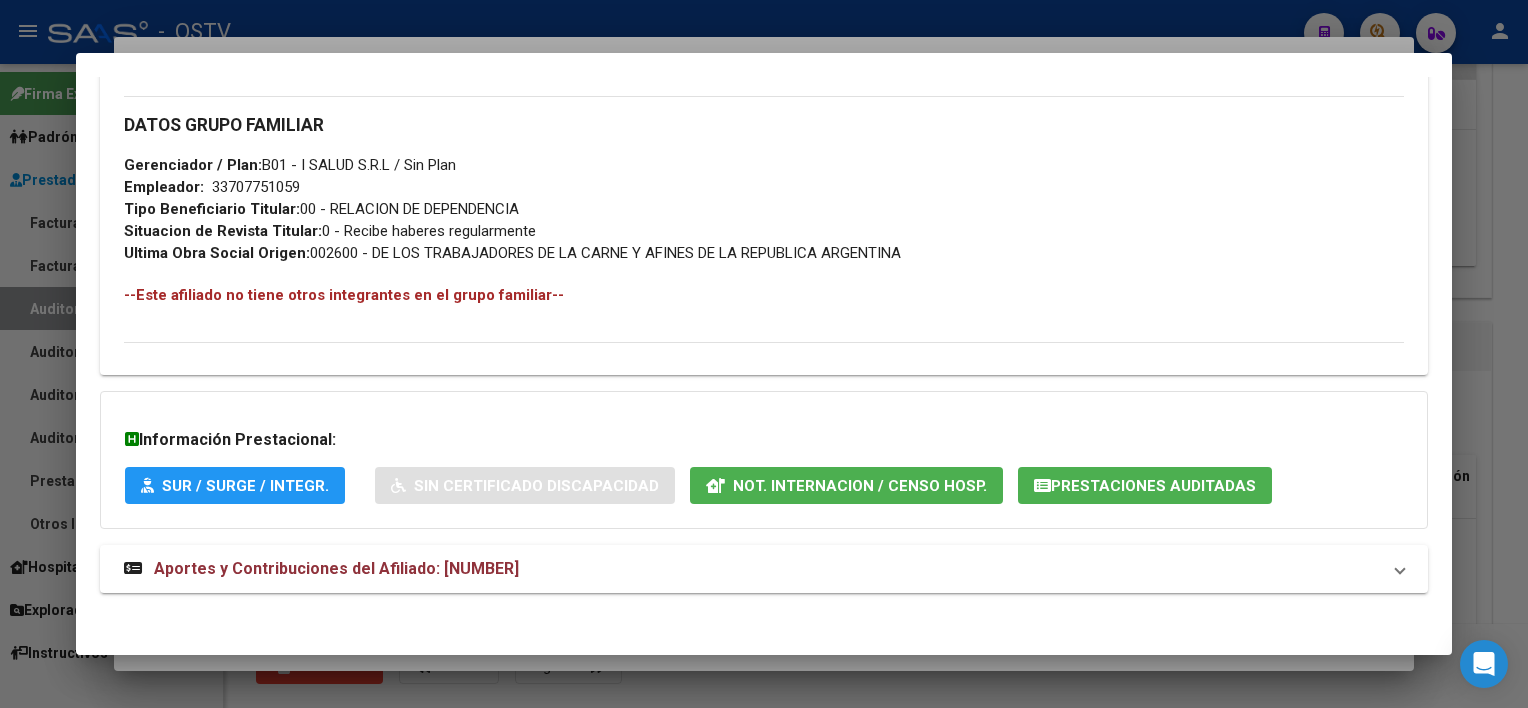 scroll, scrollTop: 933, scrollLeft: 0, axis: vertical 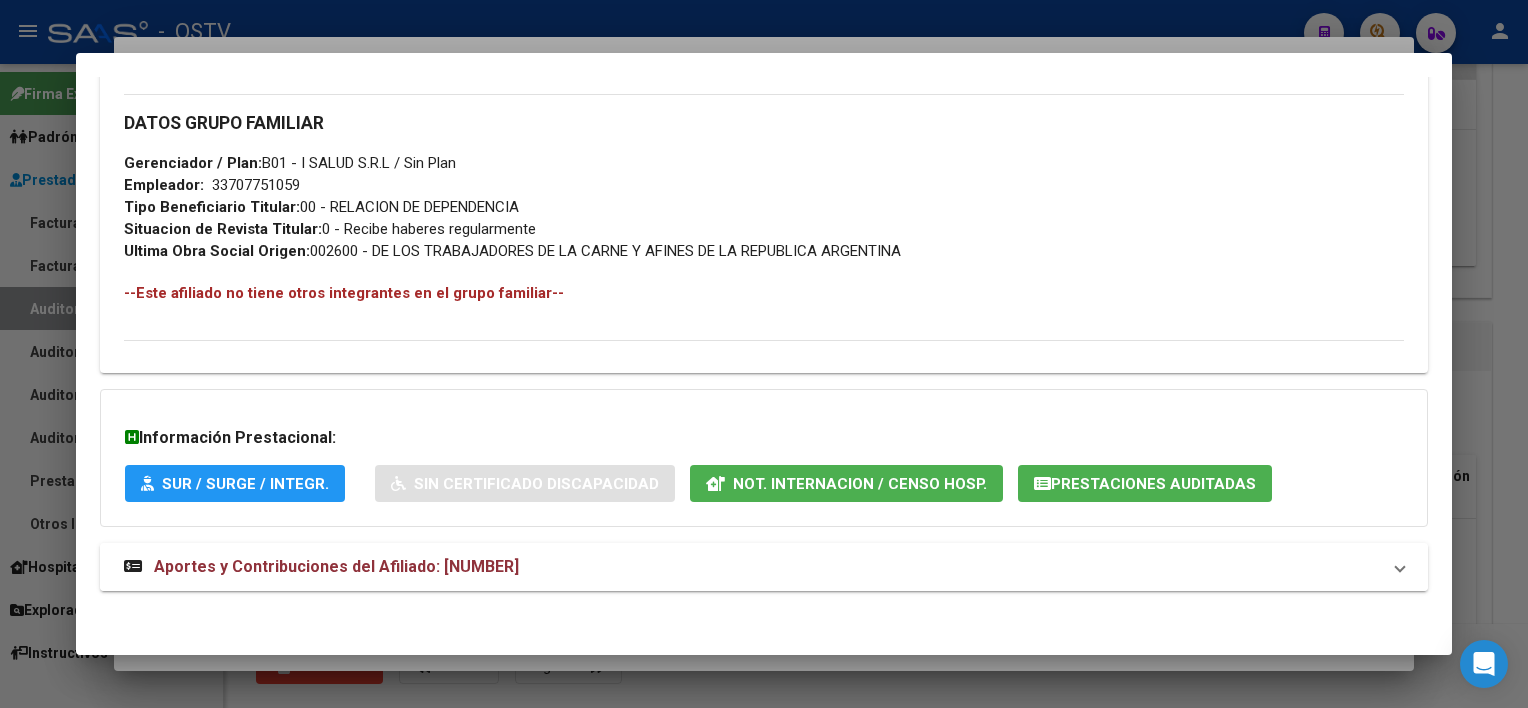 click on "Aportes y Contribuciones del Afiliado: [NUMBER]" at bounding box center [751, 567] 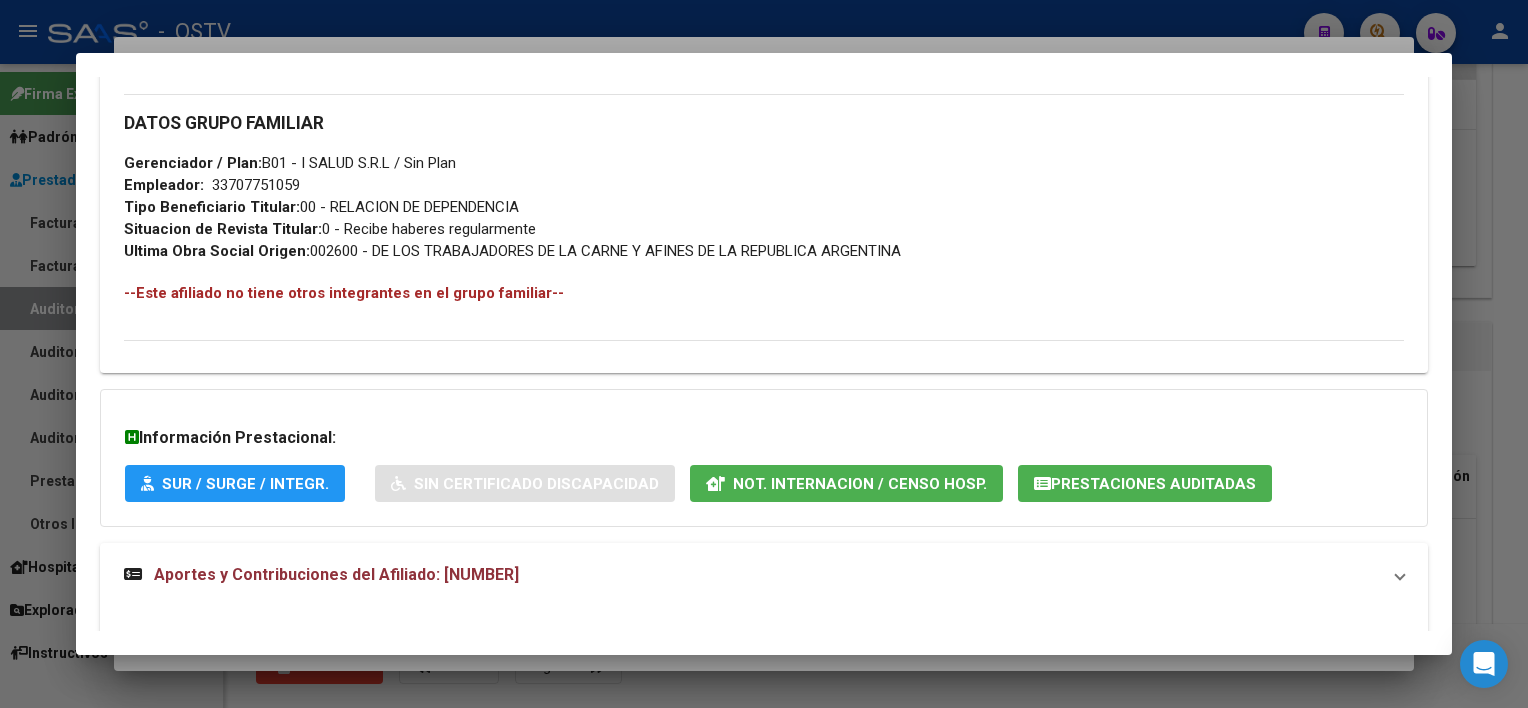 click on "Prestaciones Auditadas" 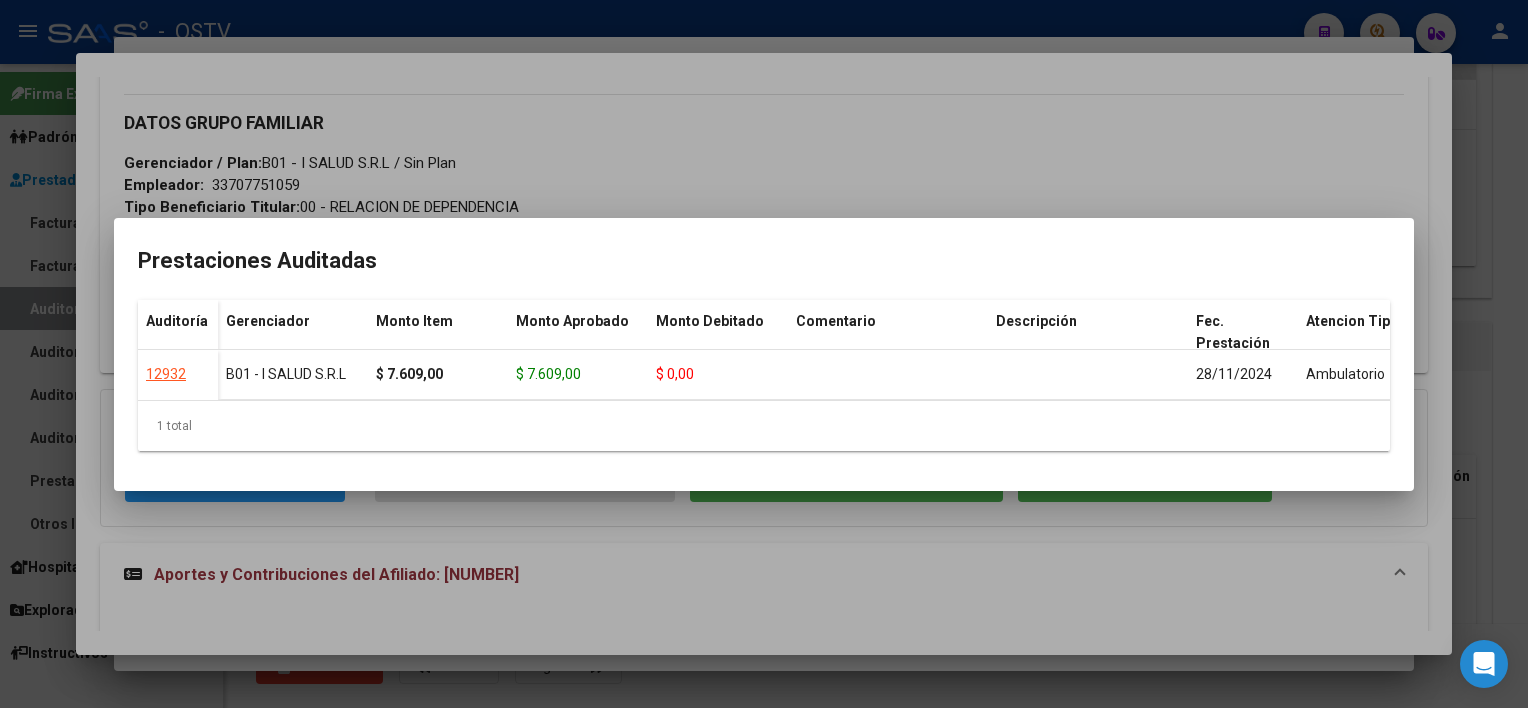 click at bounding box center (764, 354) 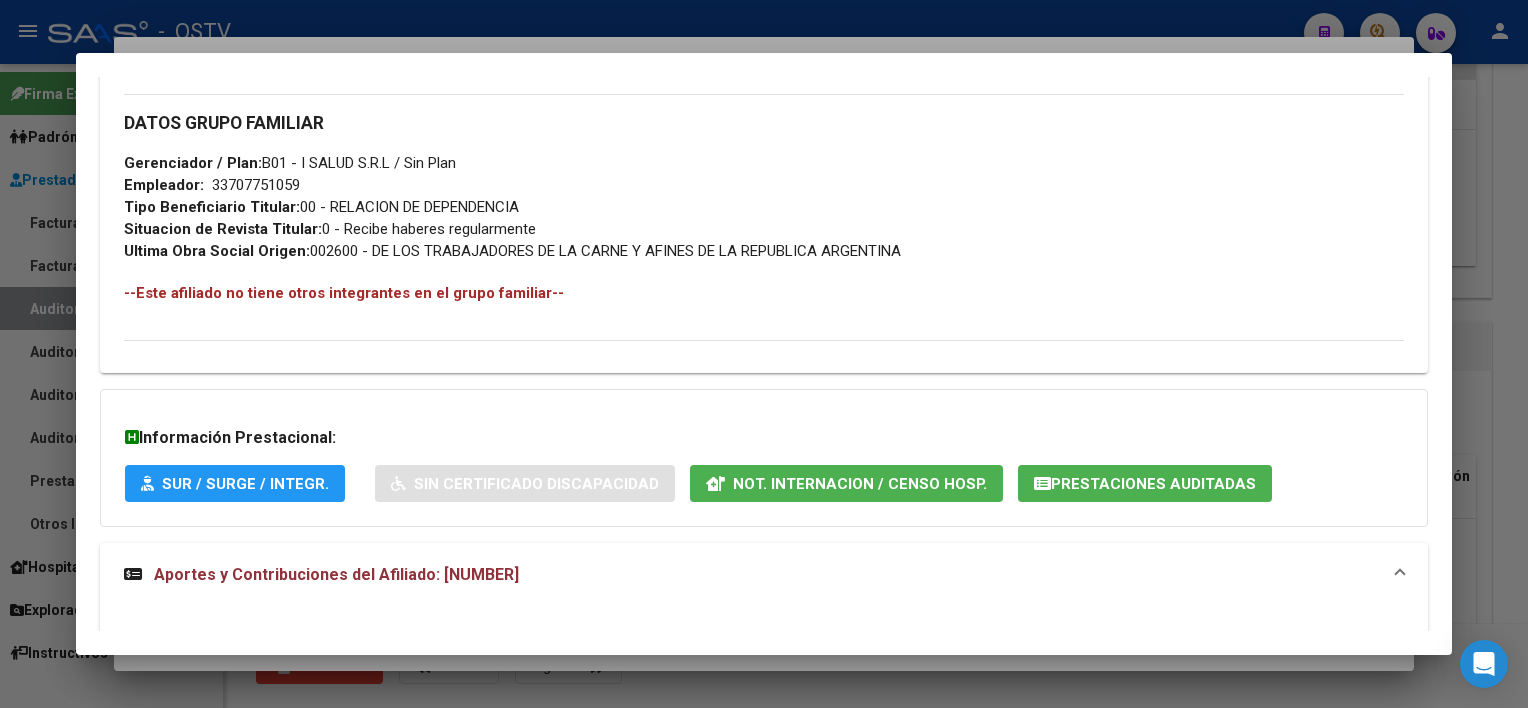 click on "Información Prestacional:       SUR / SURGE / INTEGR.    Sin Certificado Discapacidad    Not. Internacion / Censo Hosp.  Prestaciones Auditadas" at bounding box center [763, 458] 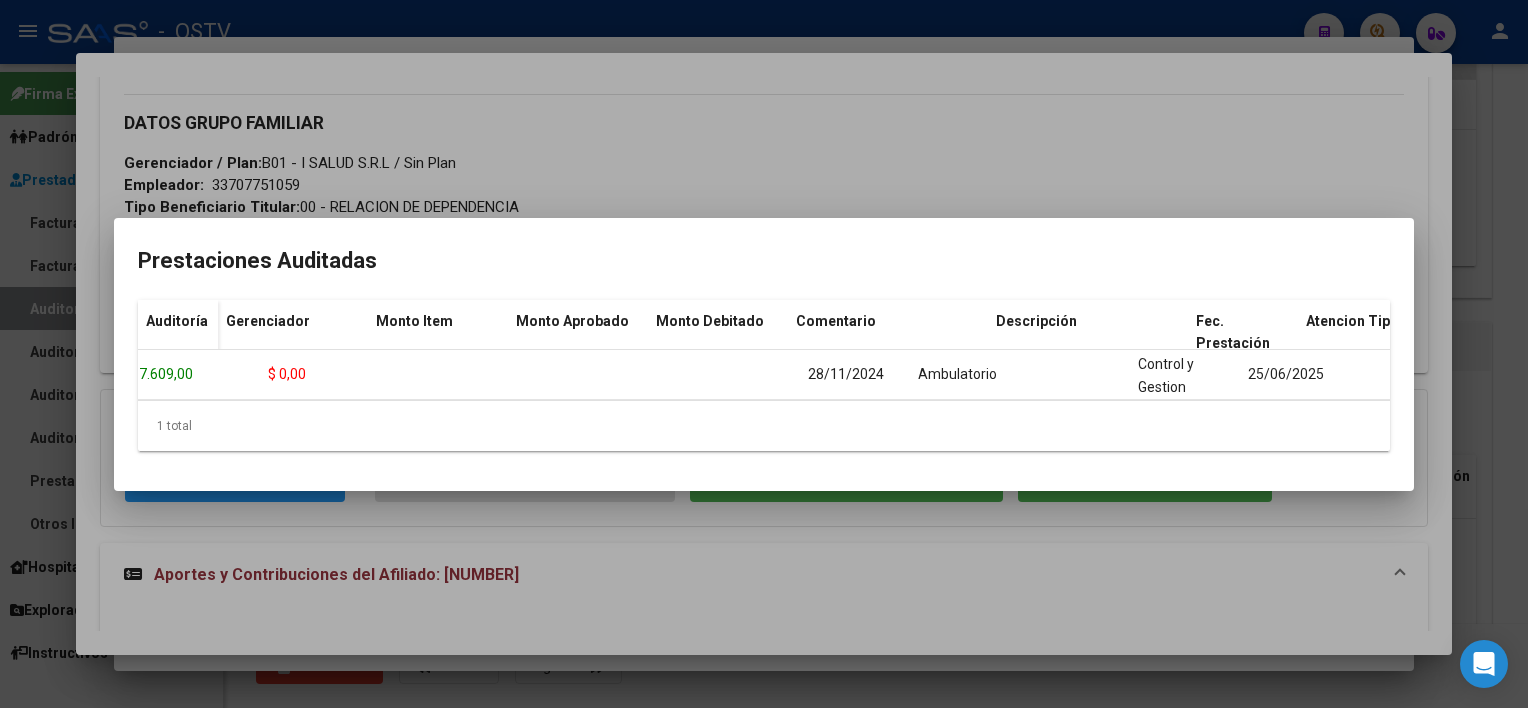 scroll, scrollTop: 0, scrollLeft: 0, axis: both 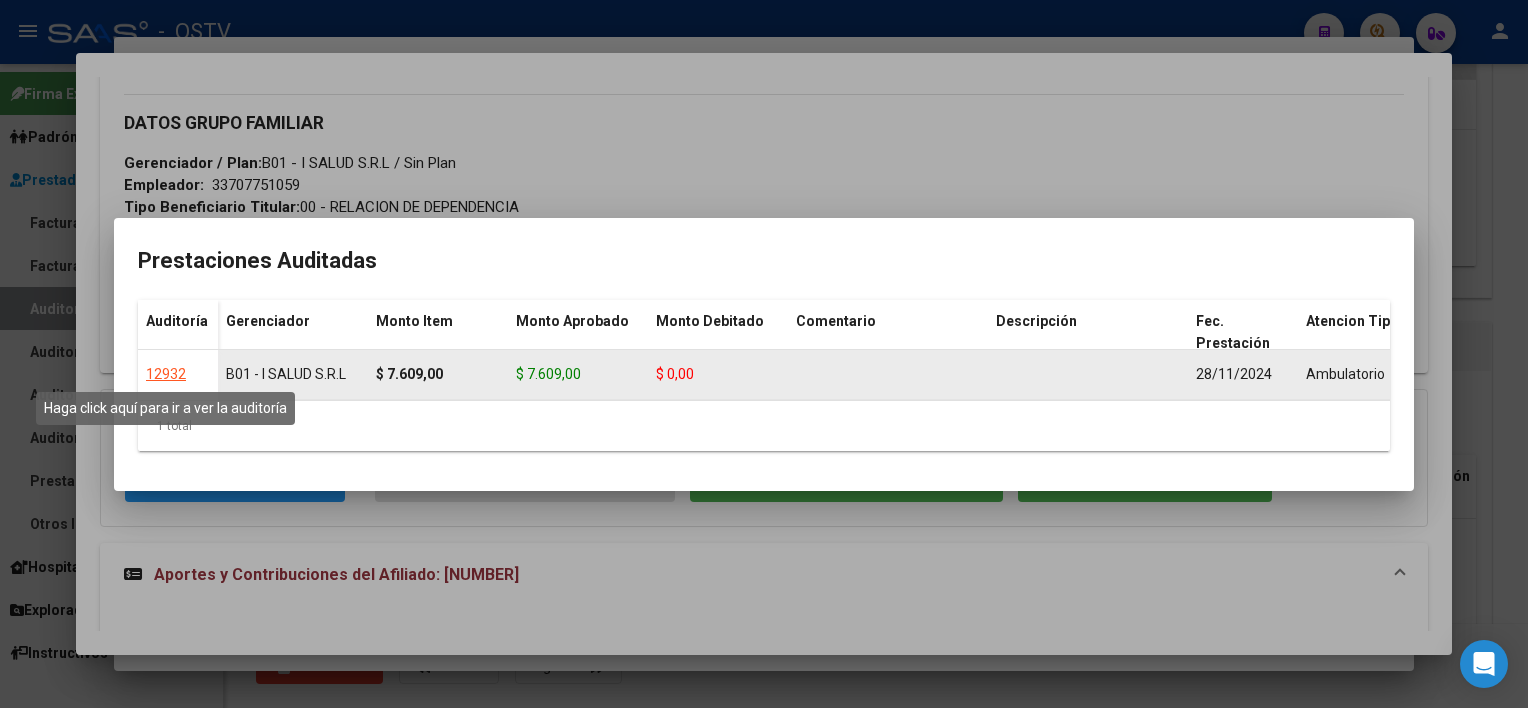 click on "12932" 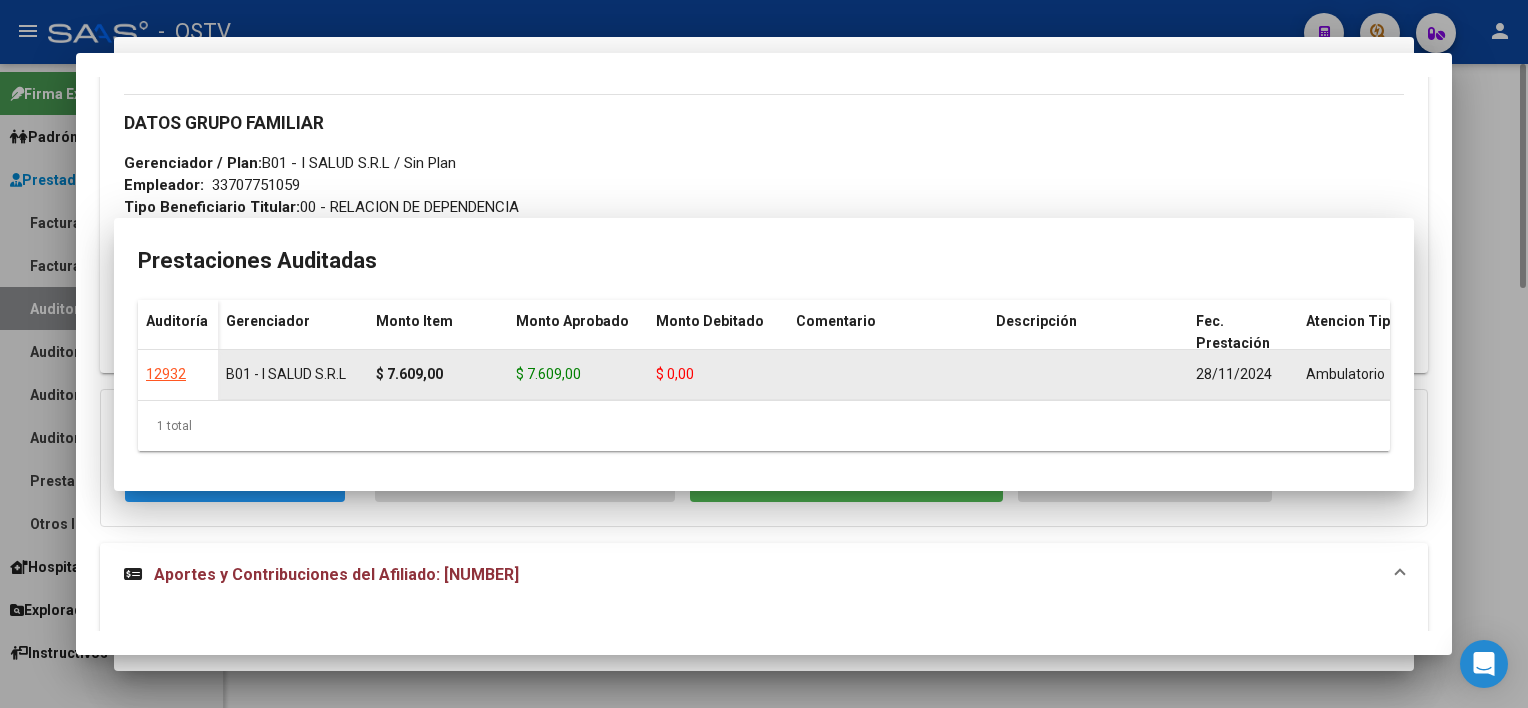 scroll, scrollTop: 0, scrollLeft: 0, axis: both 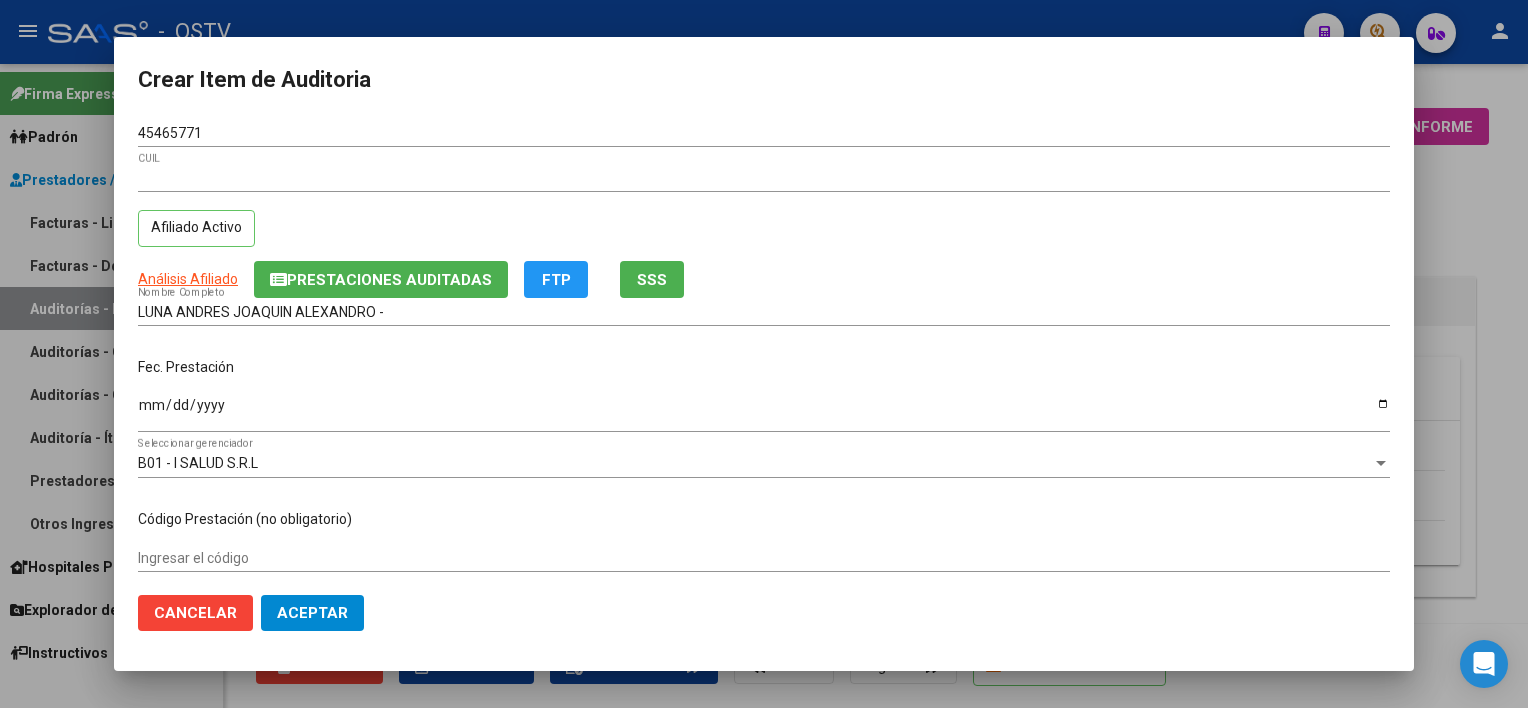 click at bounding box center [764, 354] 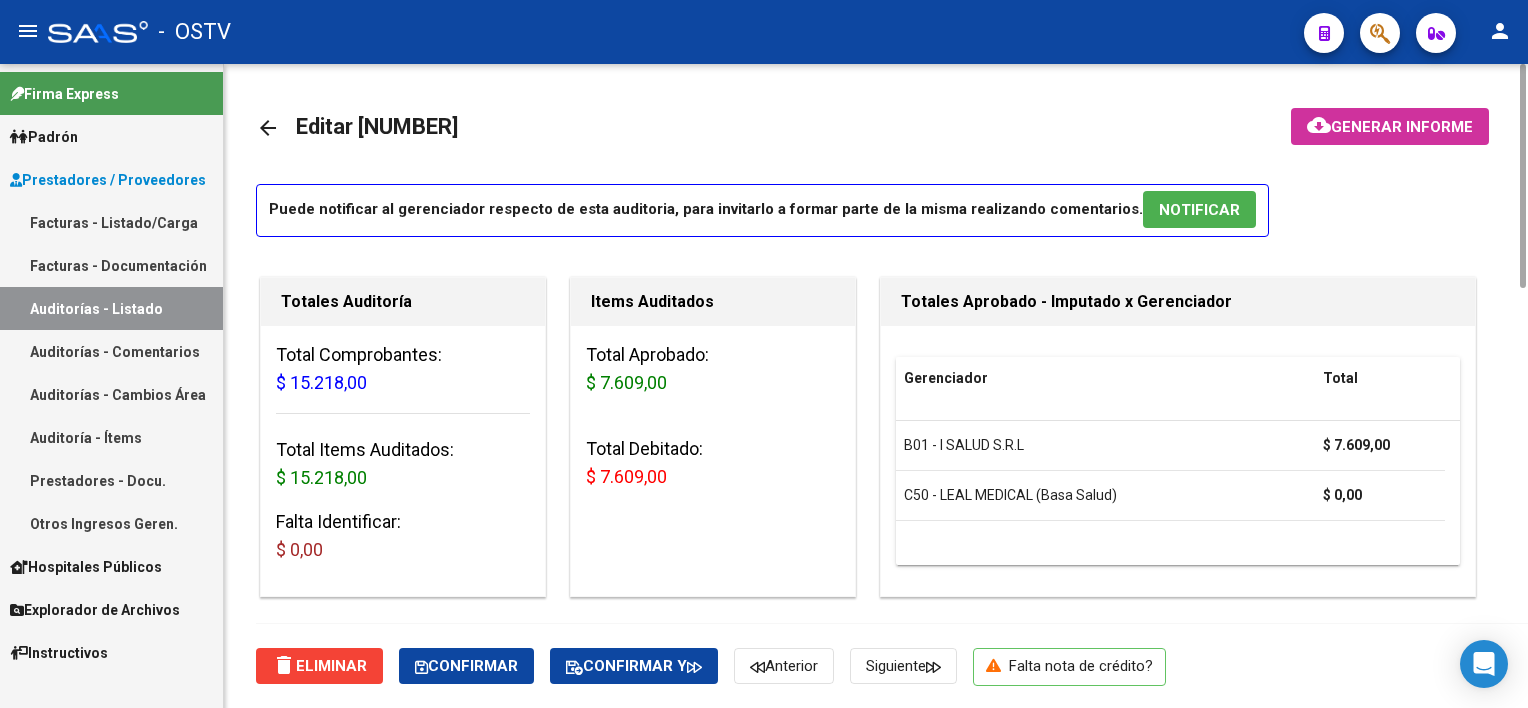 scroll, scrollTop: 800, scrollLeft: 0, axis: vertical 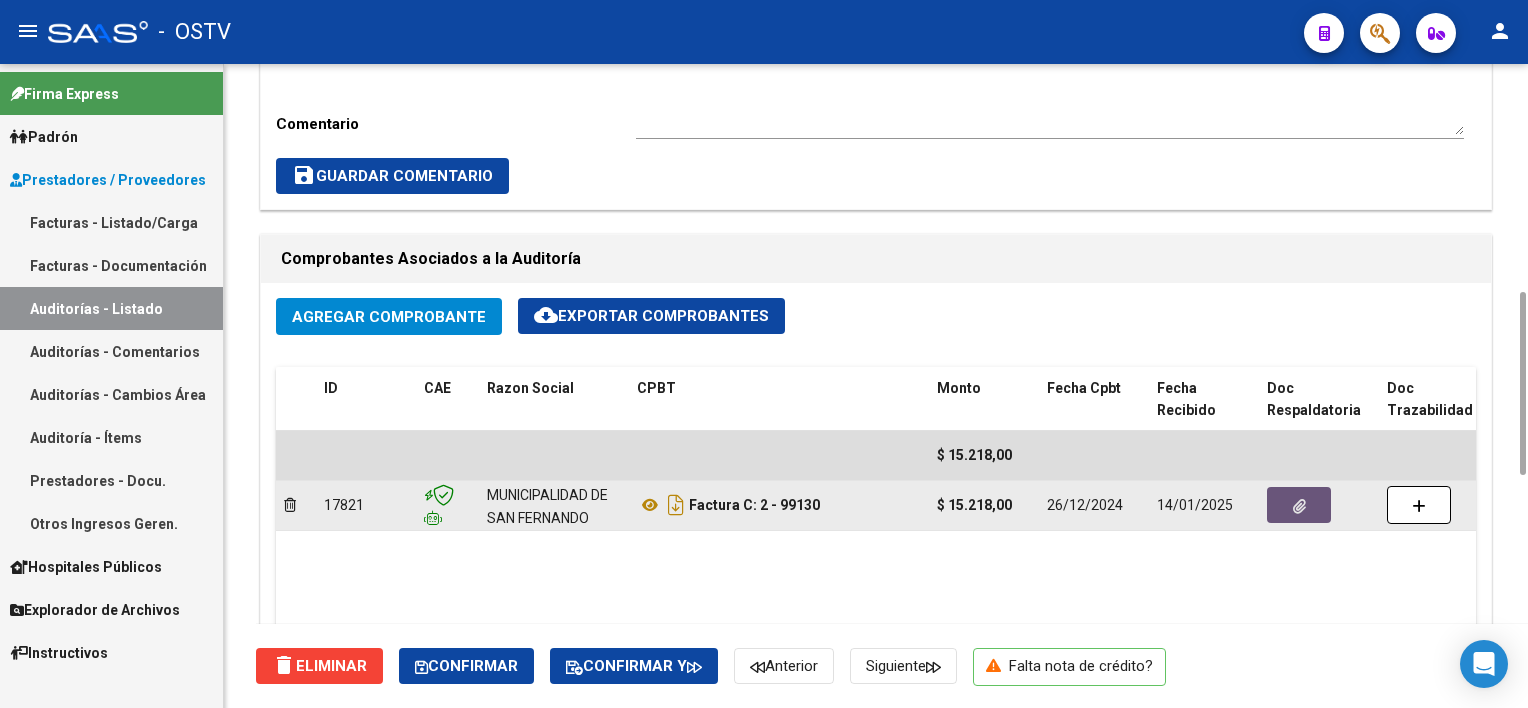 click 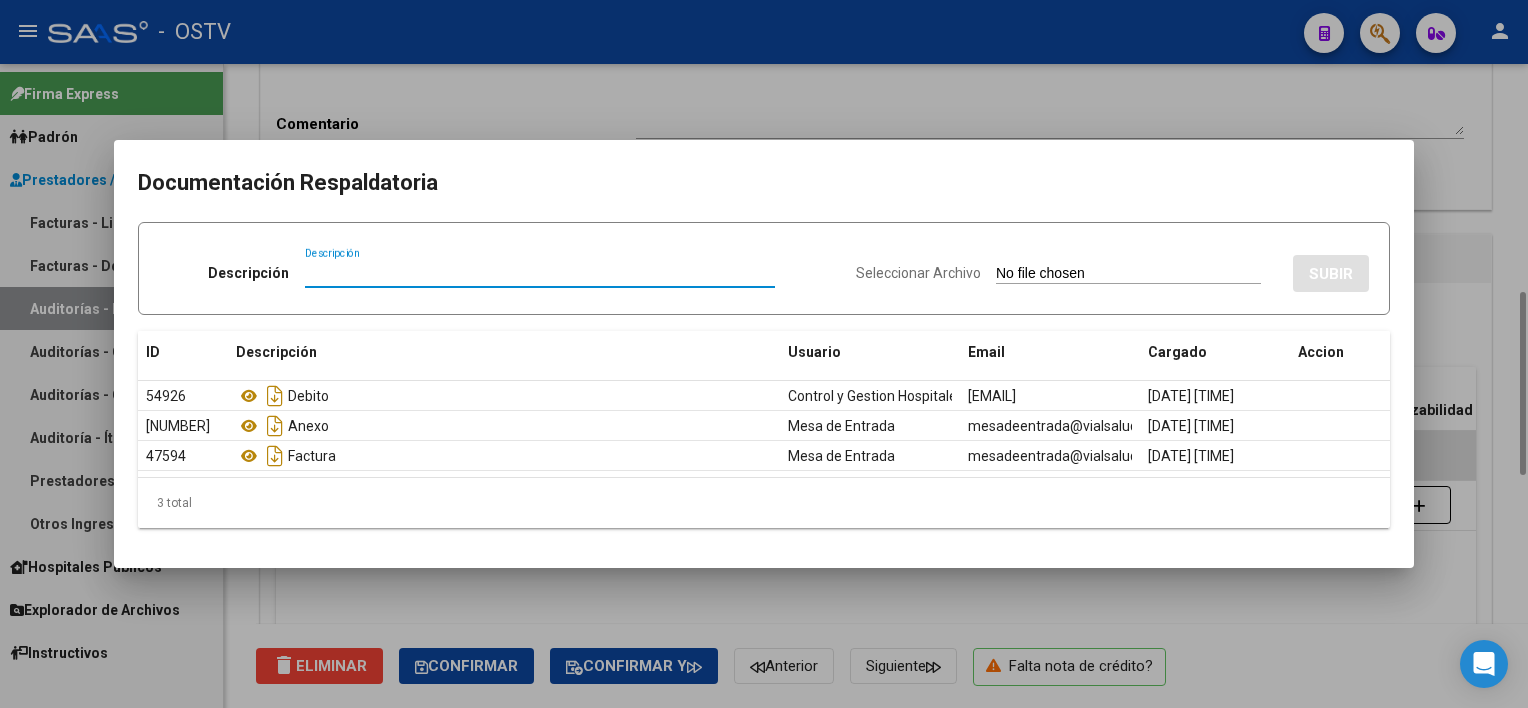 click at bounding box center [764, 354] 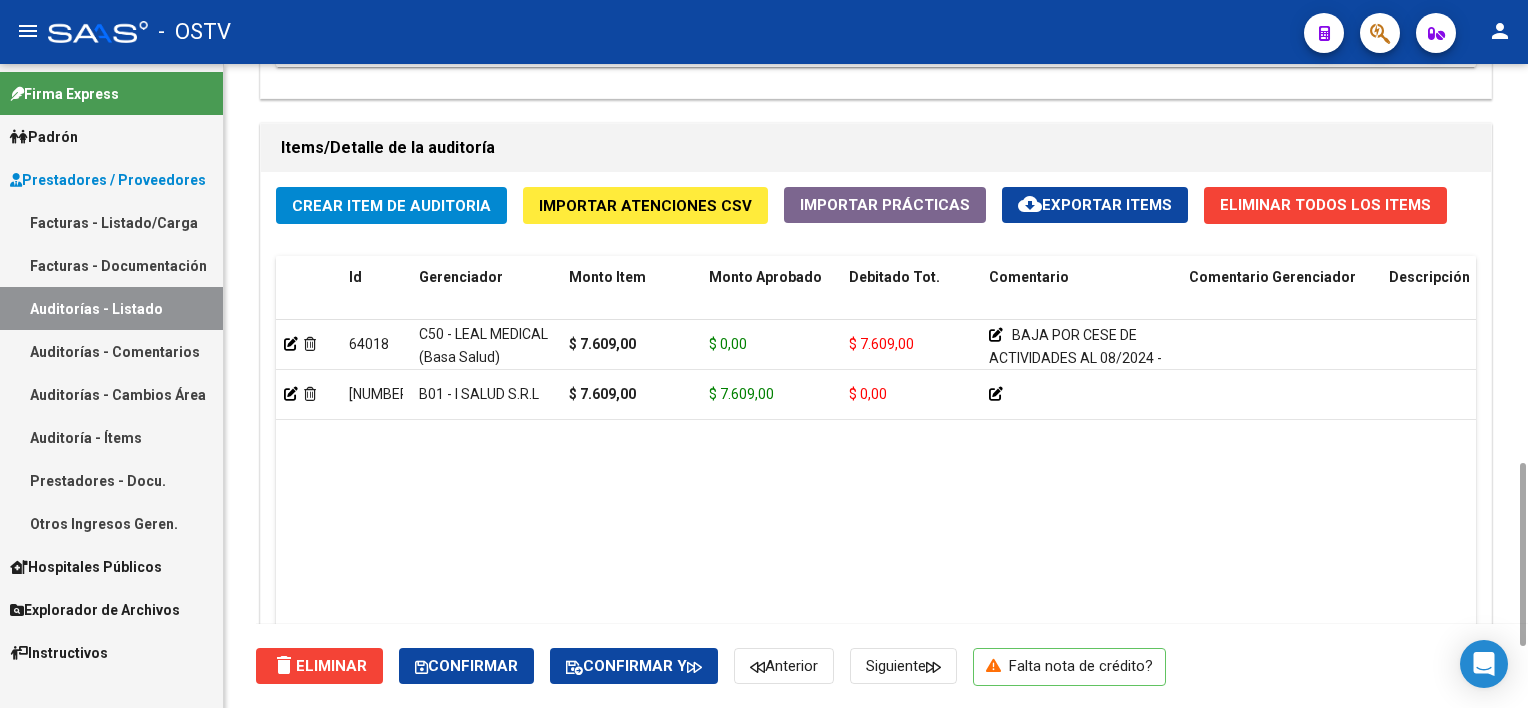 scroll, scrollTop: 1600, scrollLeft: 0, axis: vertical 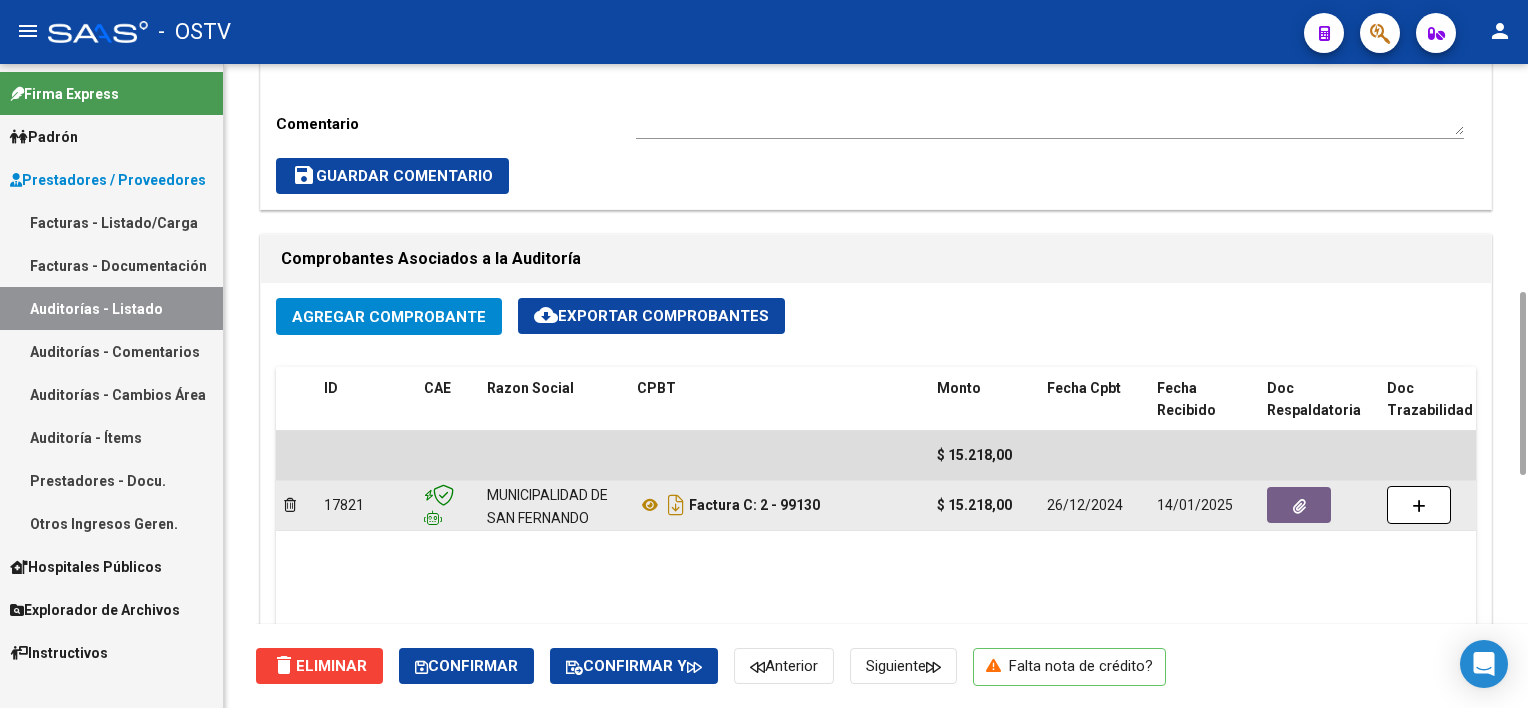 click 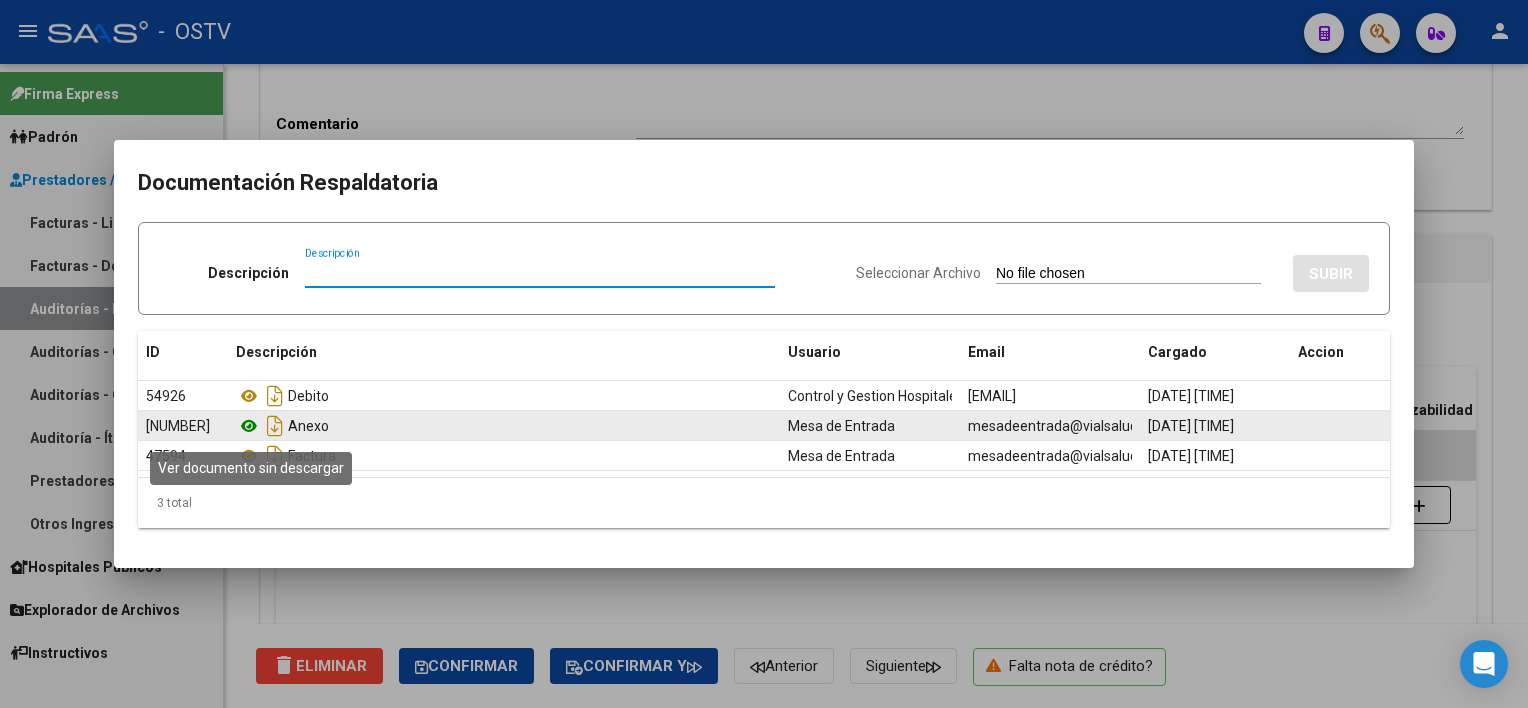 click 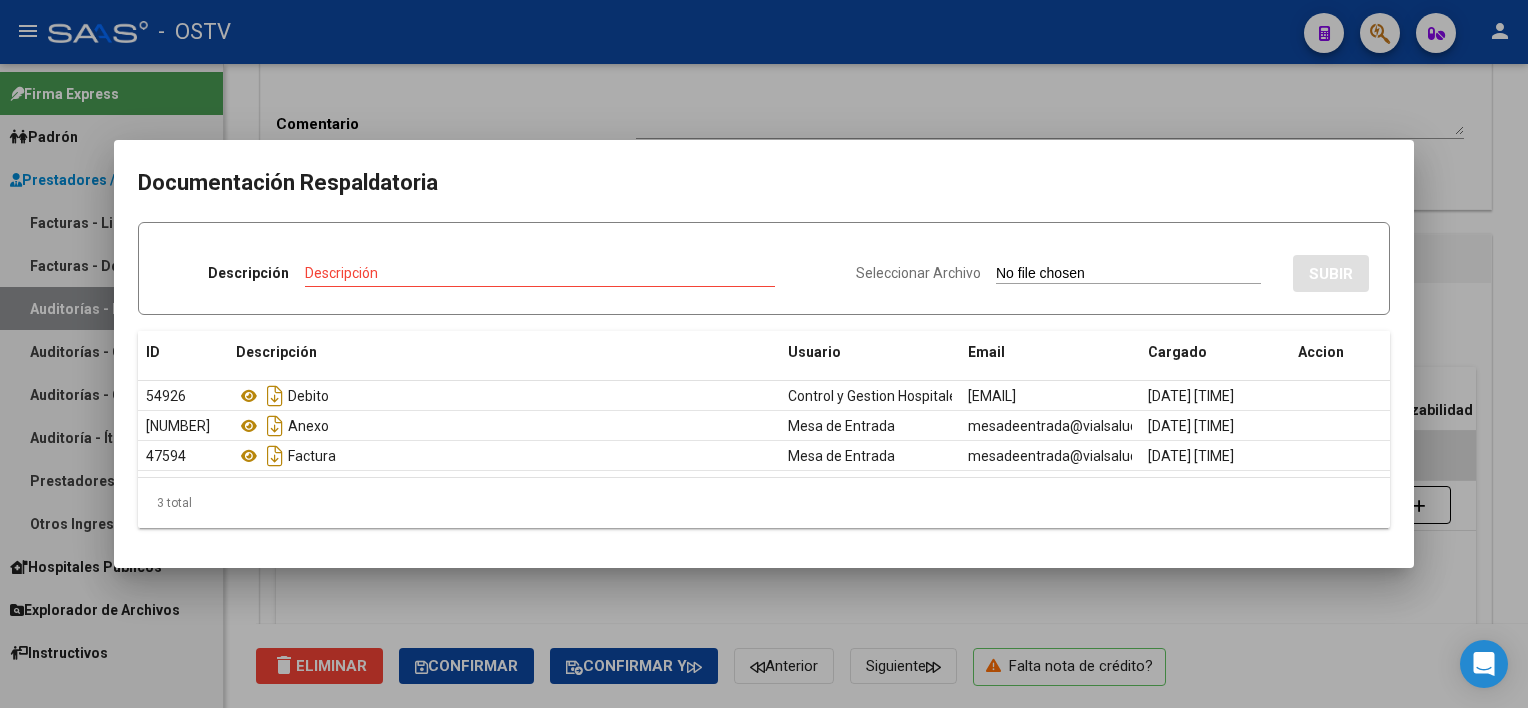 click at bounding box center [764, 354] 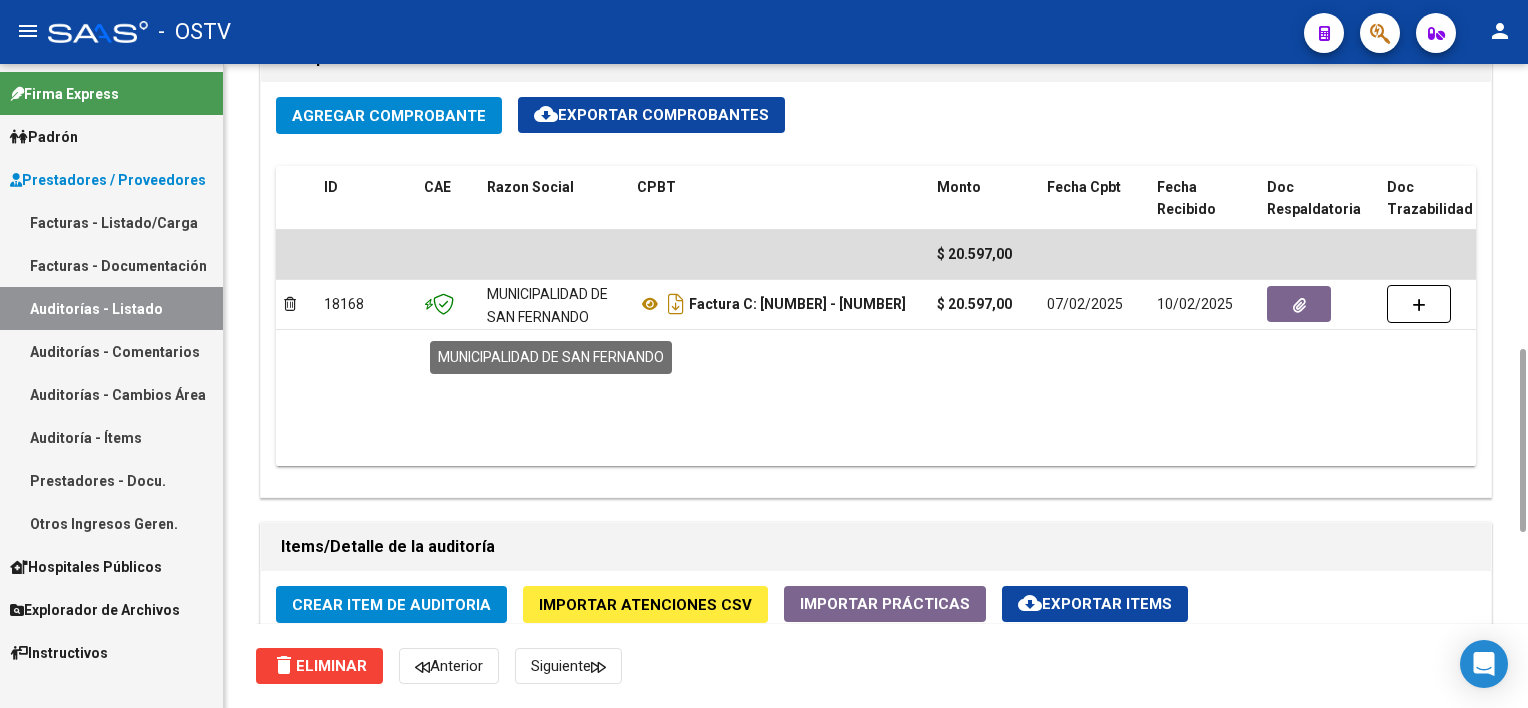 scroll, scrollTop: 1400, scrollLeft: 0, axis: vertical 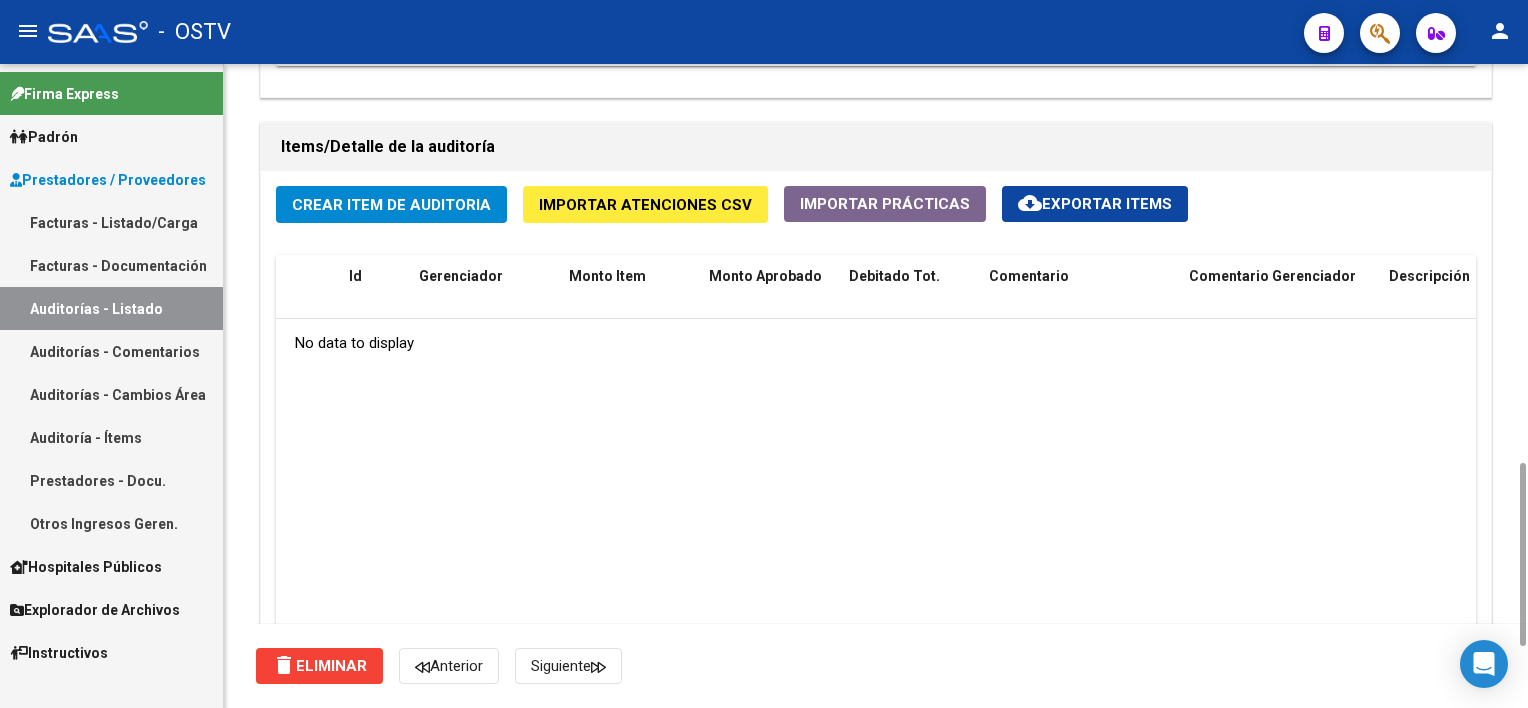 click on "Crear Item de Auditoria" 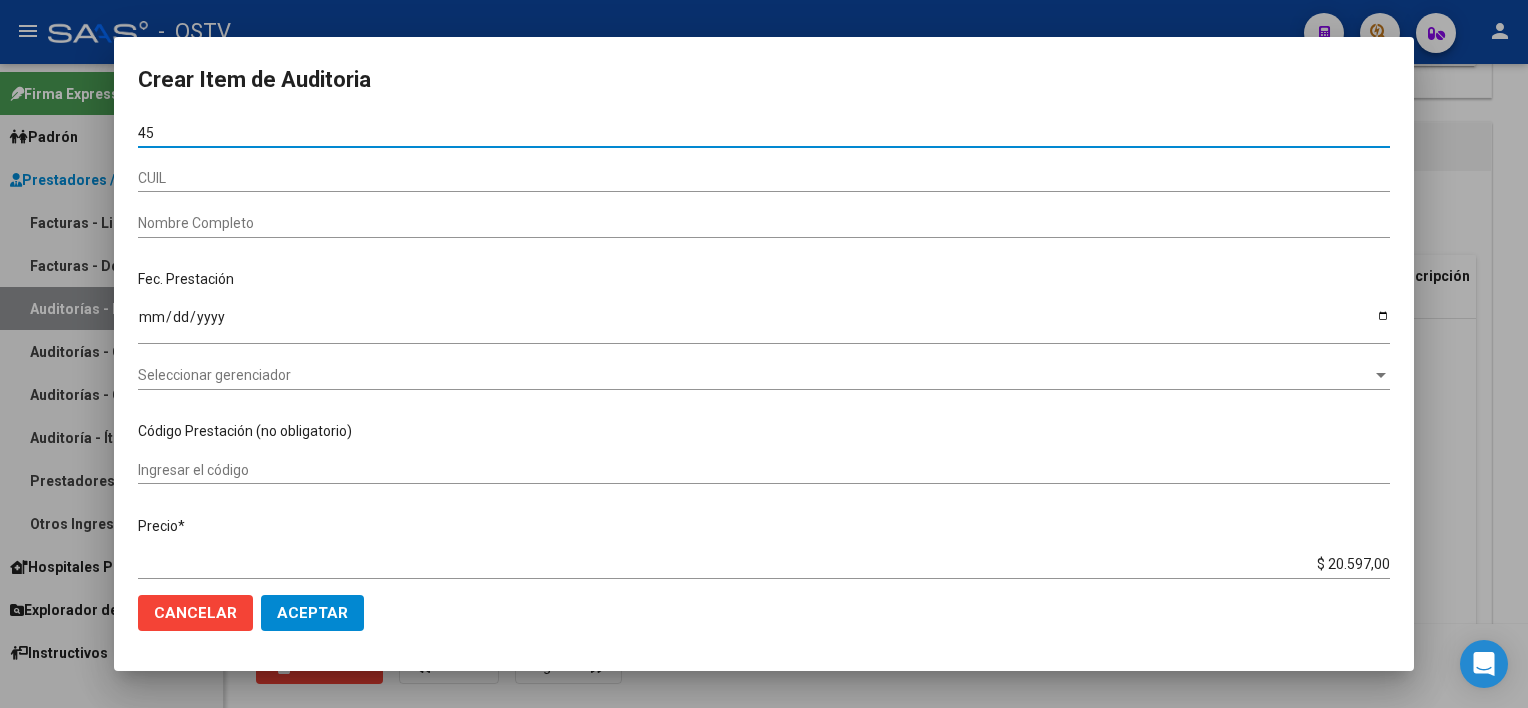 type on "45465771" 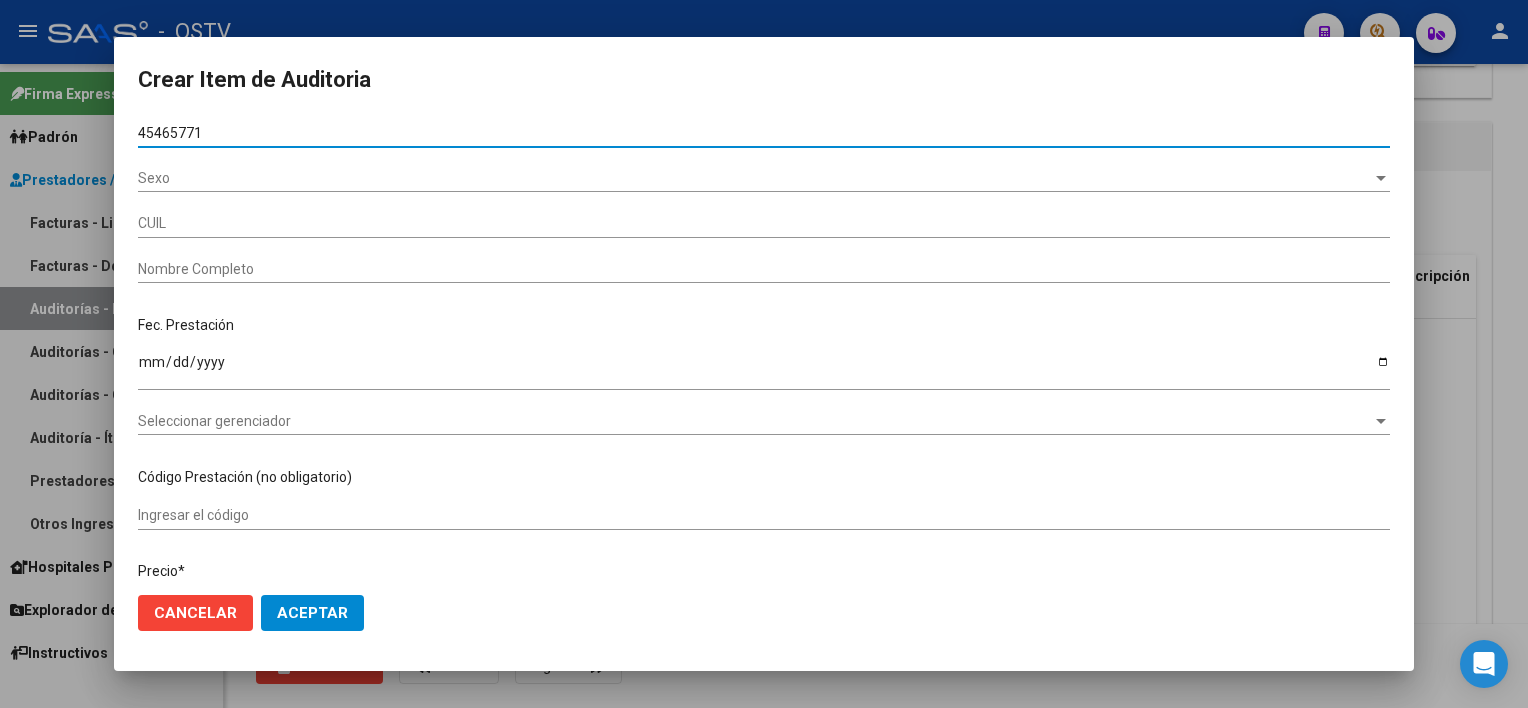 type on "[CUIL]" 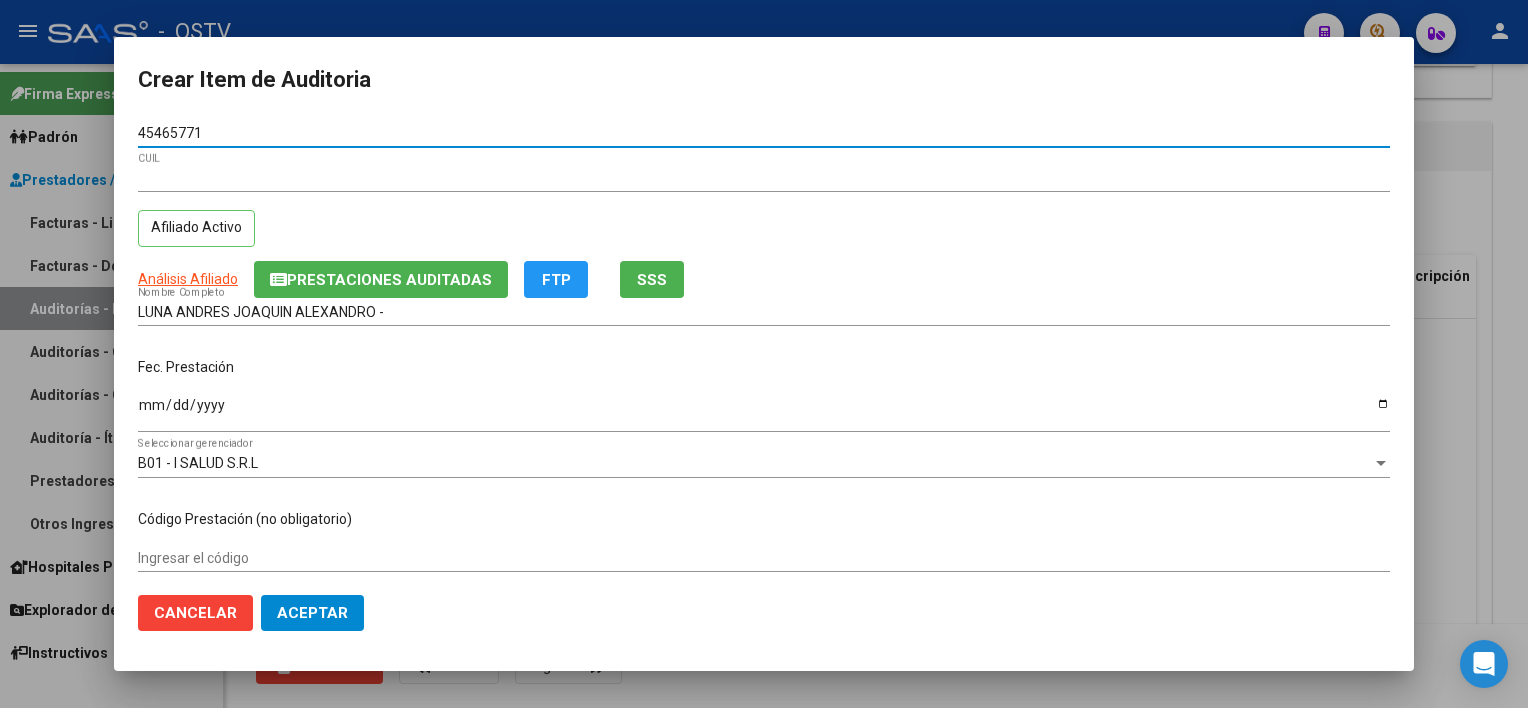 type on "45465771" 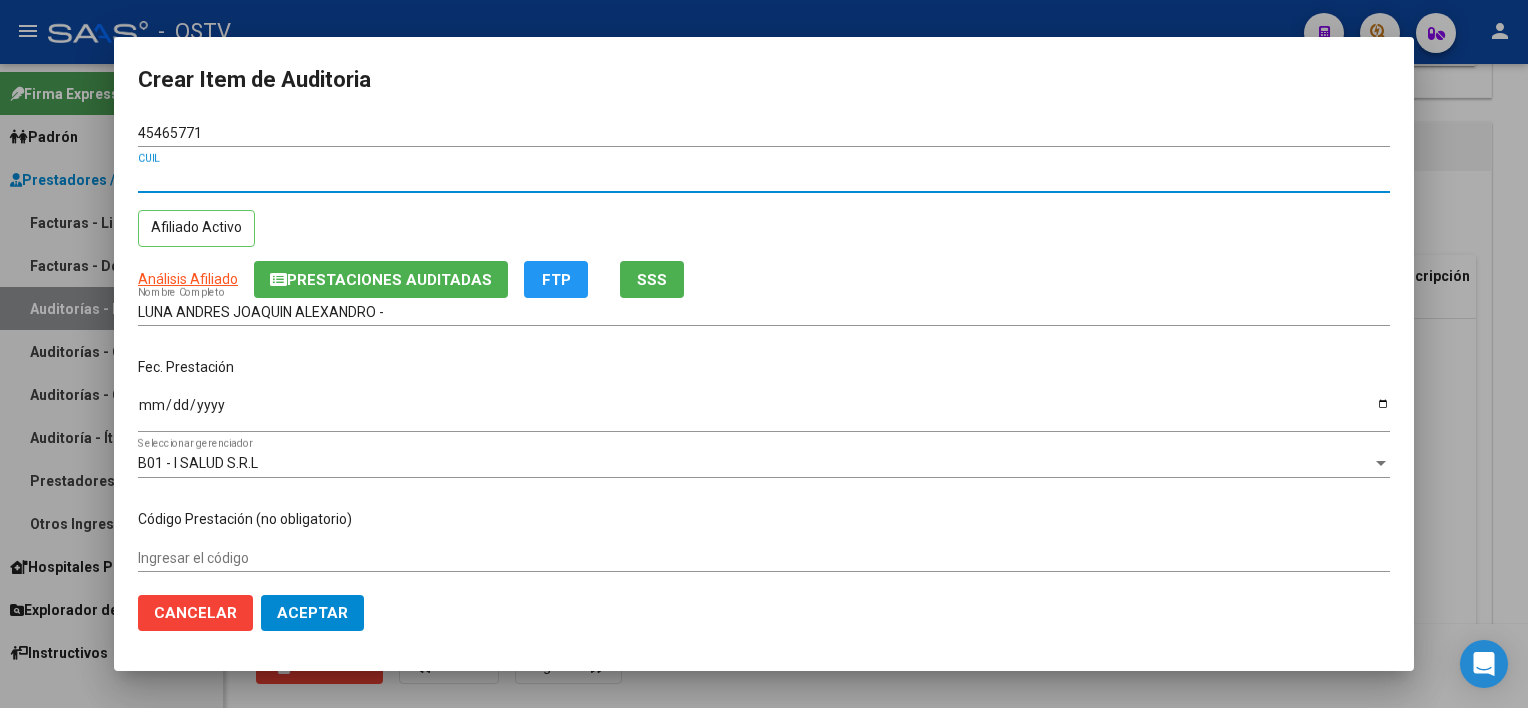 type 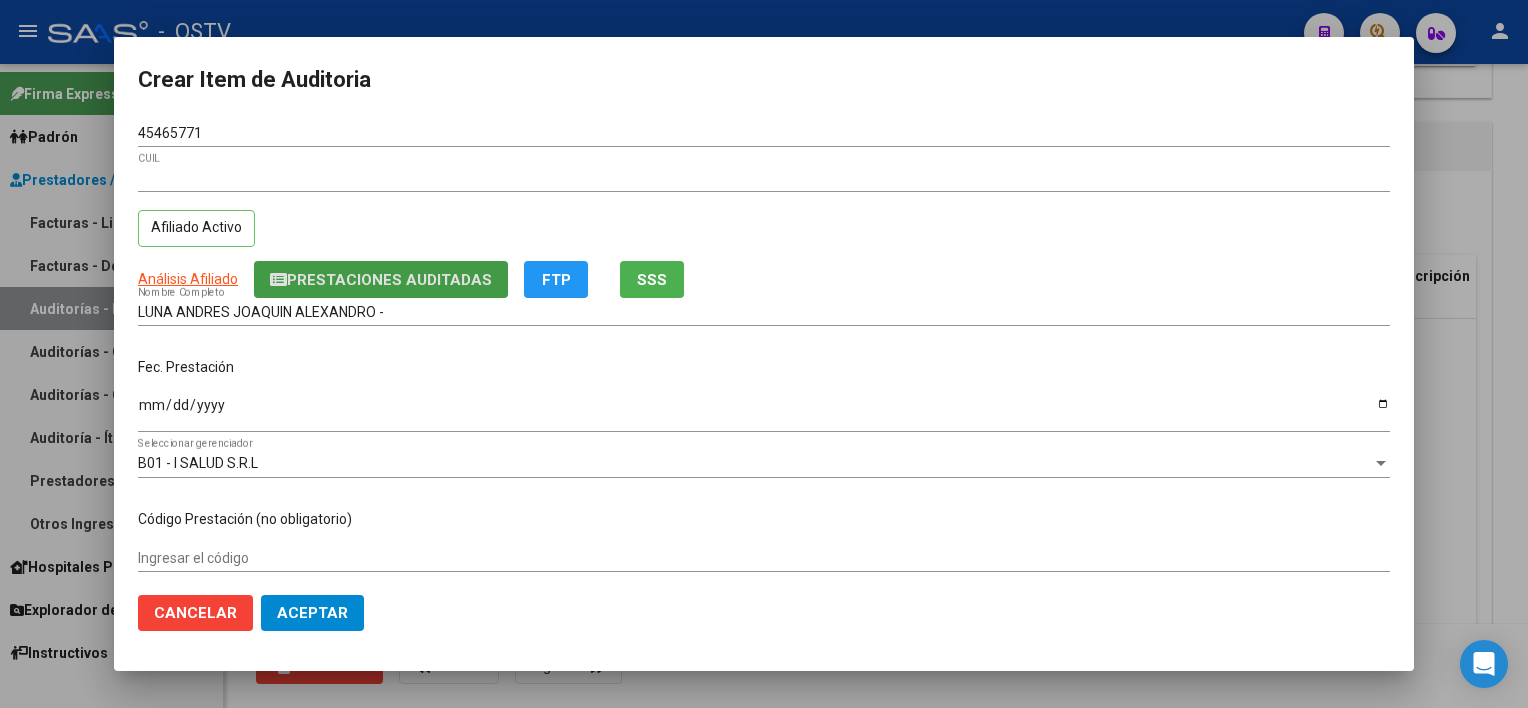 type 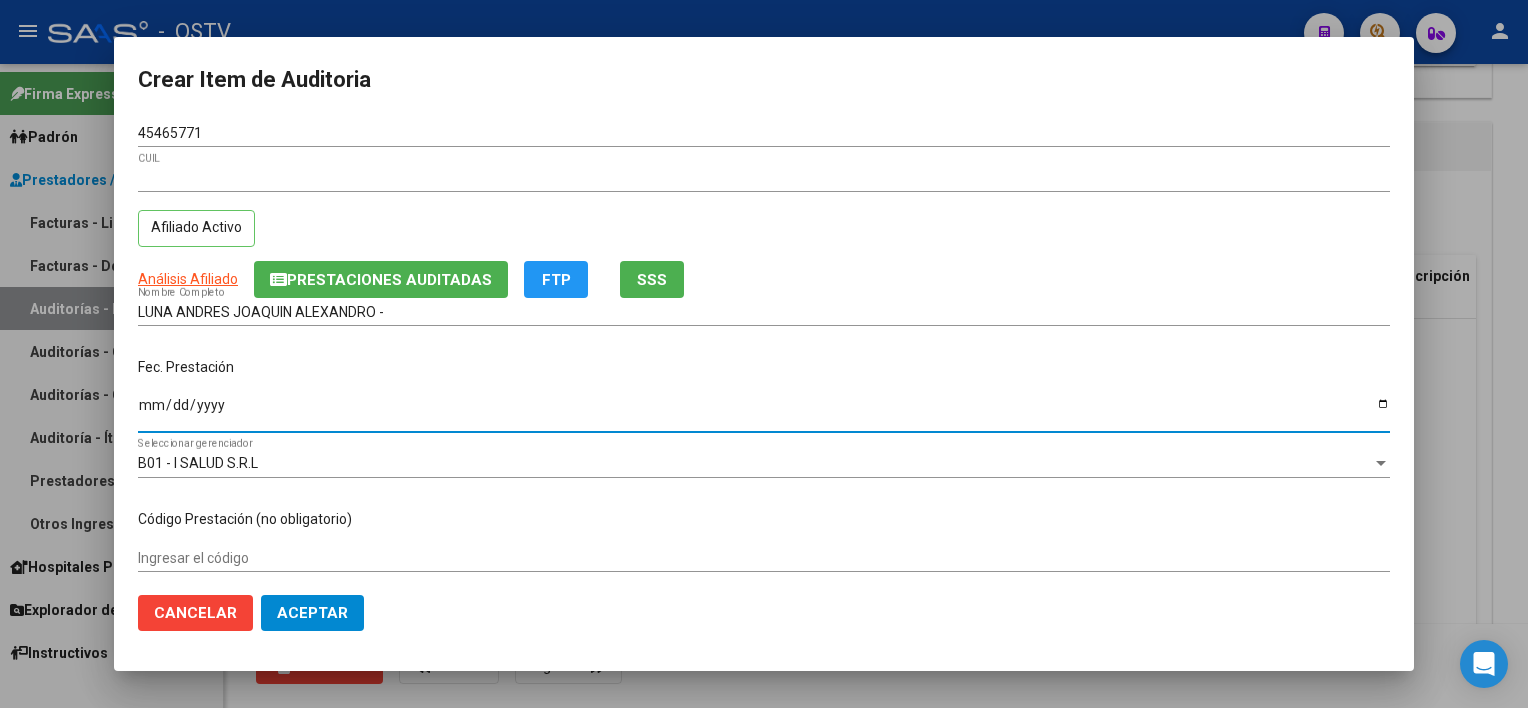 type on "[DATE]" 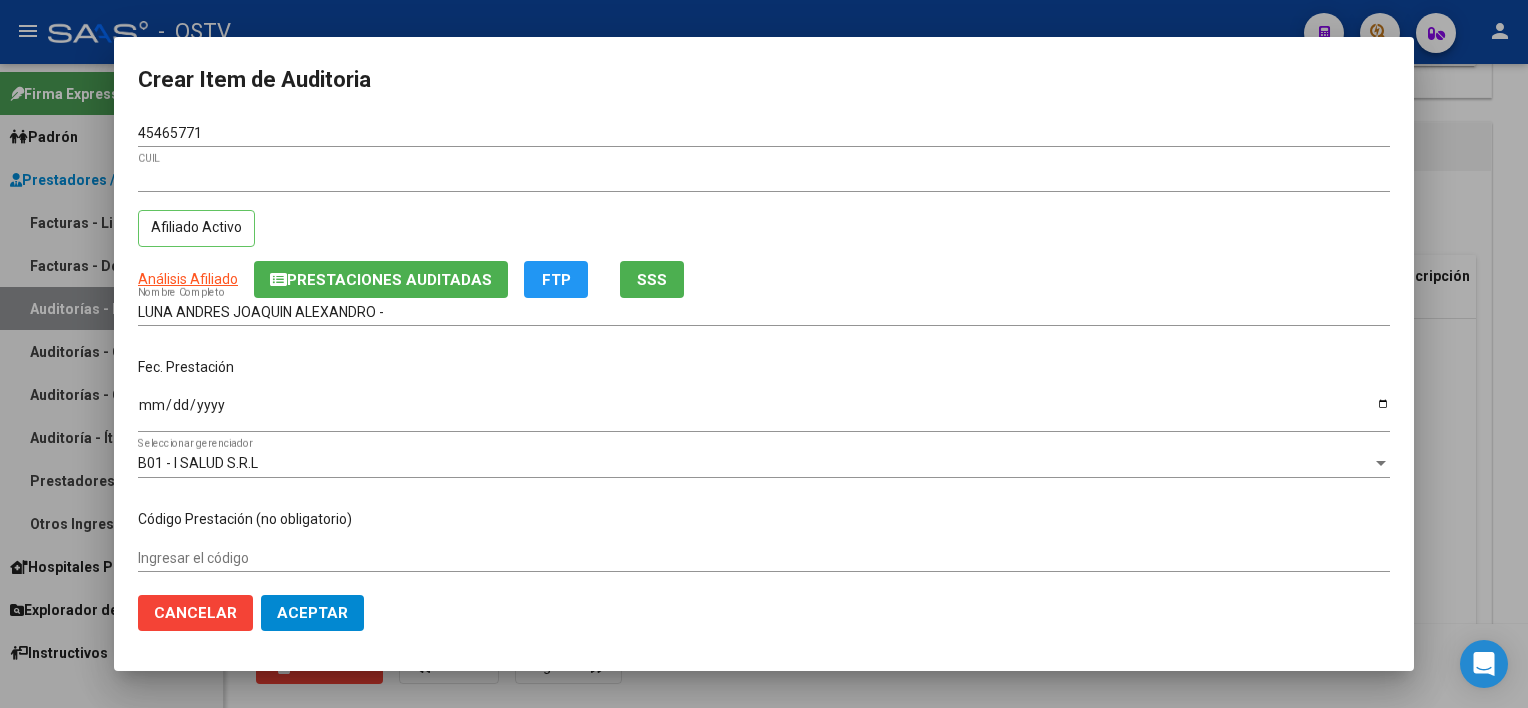scroll, scrollTop: 303, scrollLeft: 0, axis: vertical 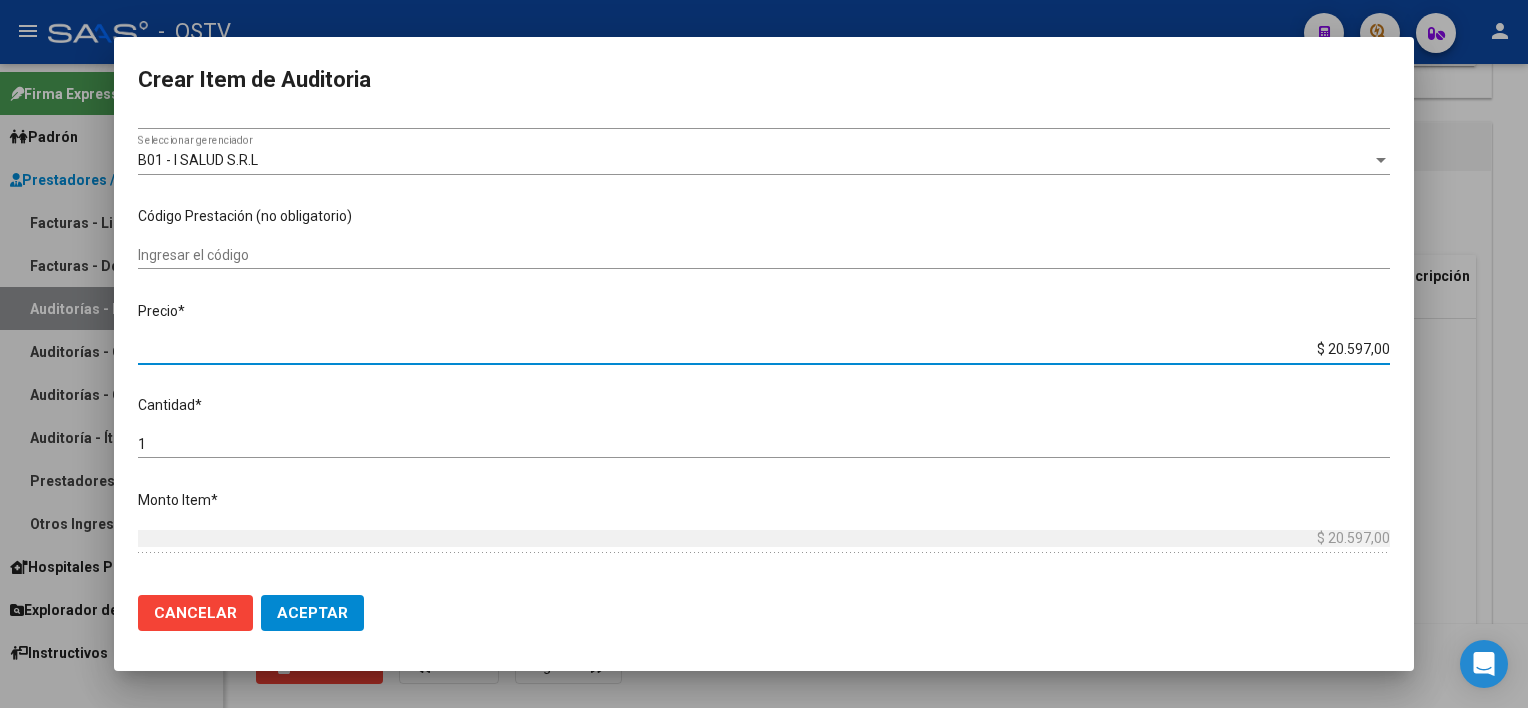 type on "$ 0,07" 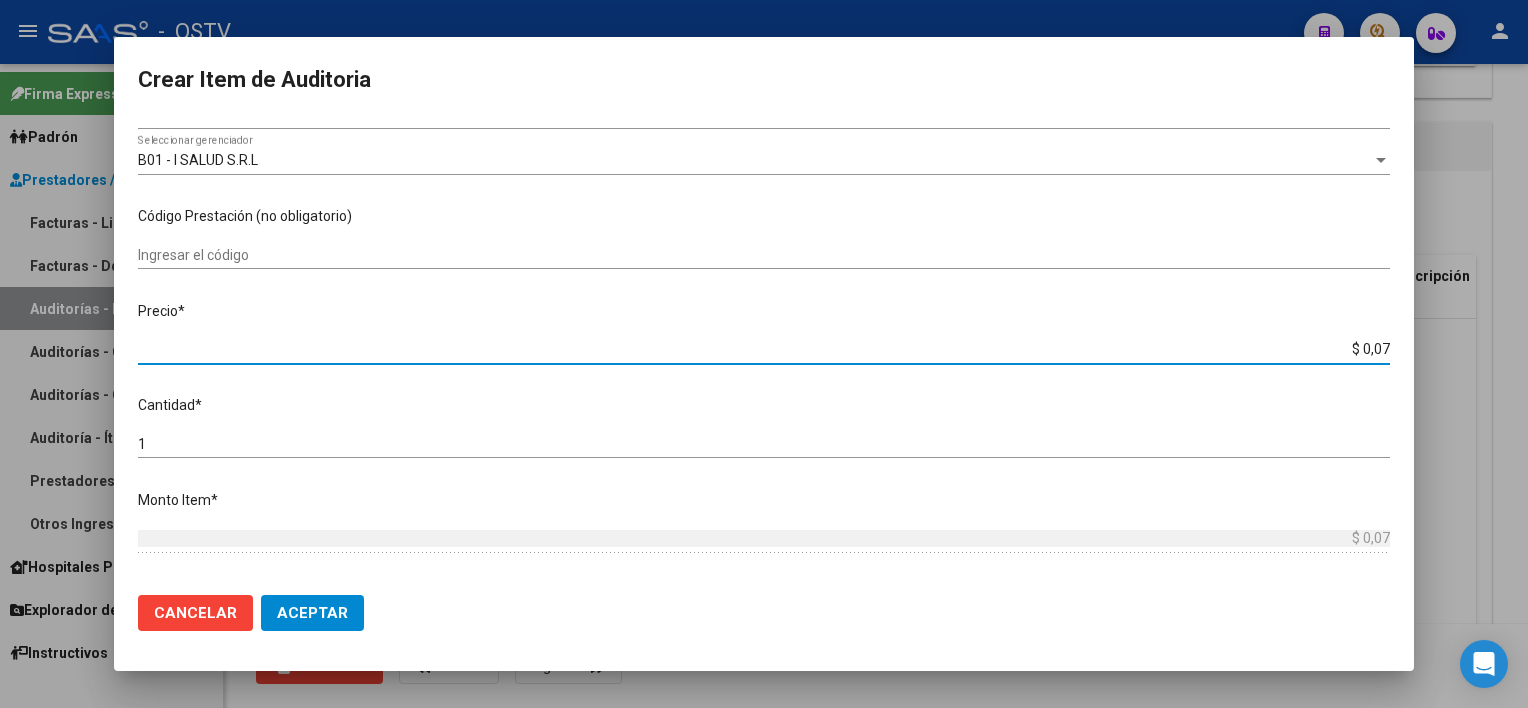 type on "$ 0,76" 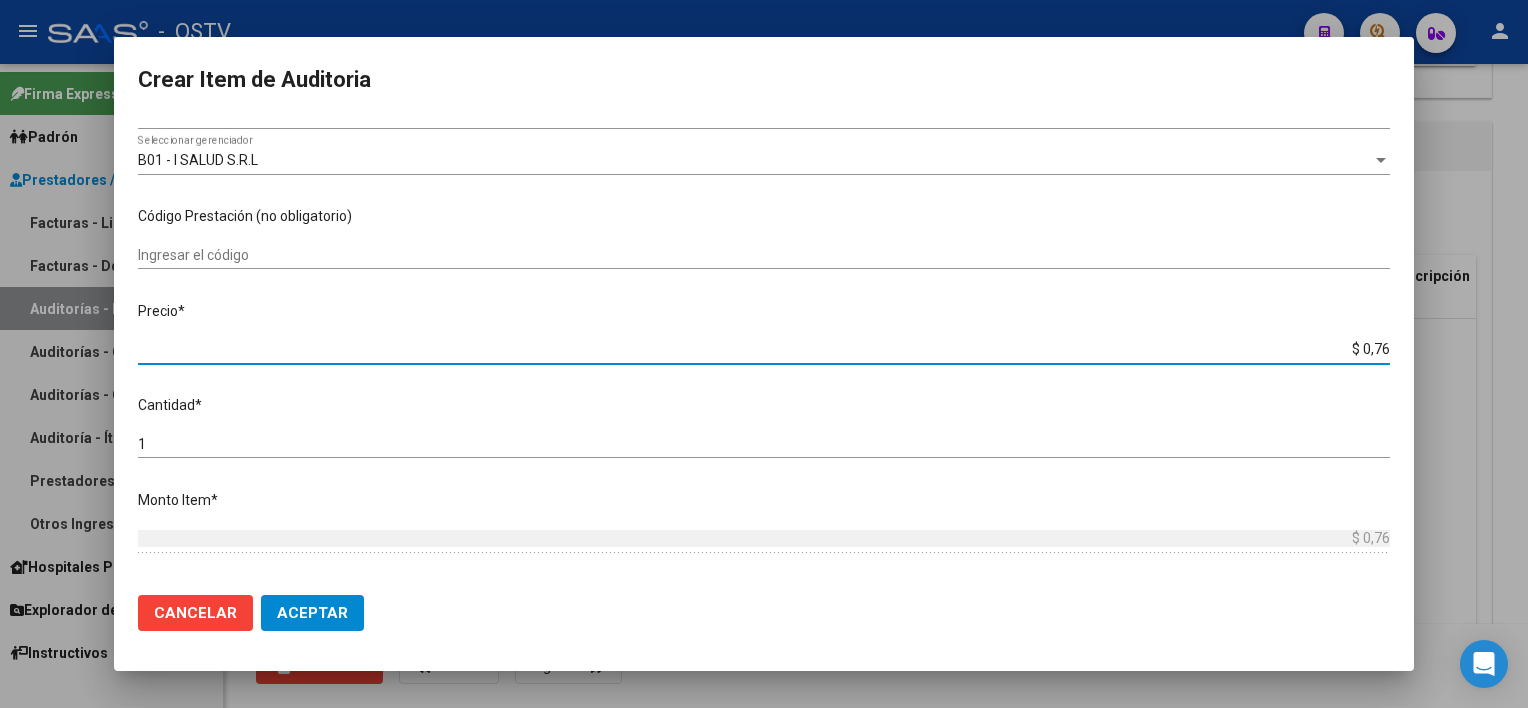 type 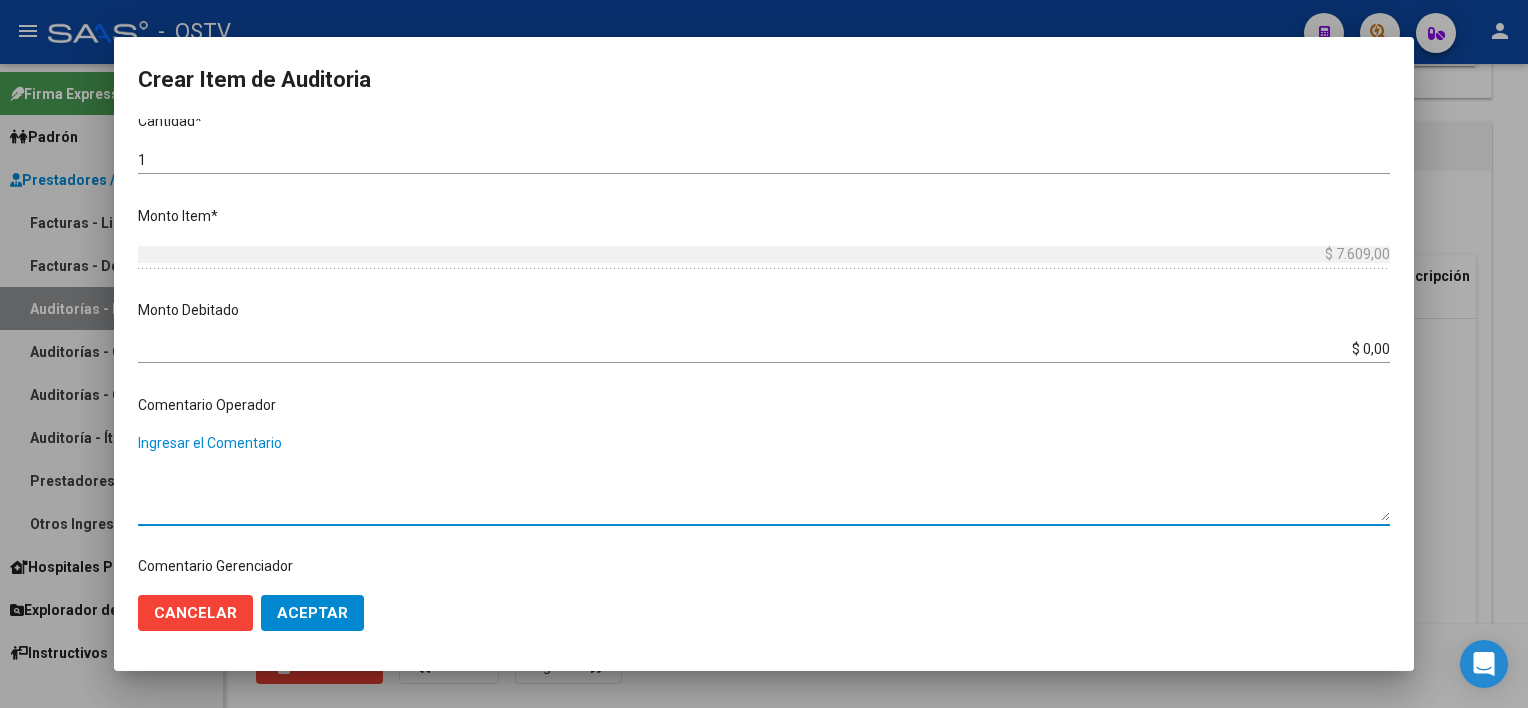 scroll, scrollTop: 1004, scrollLeft: 0, axis: vertical 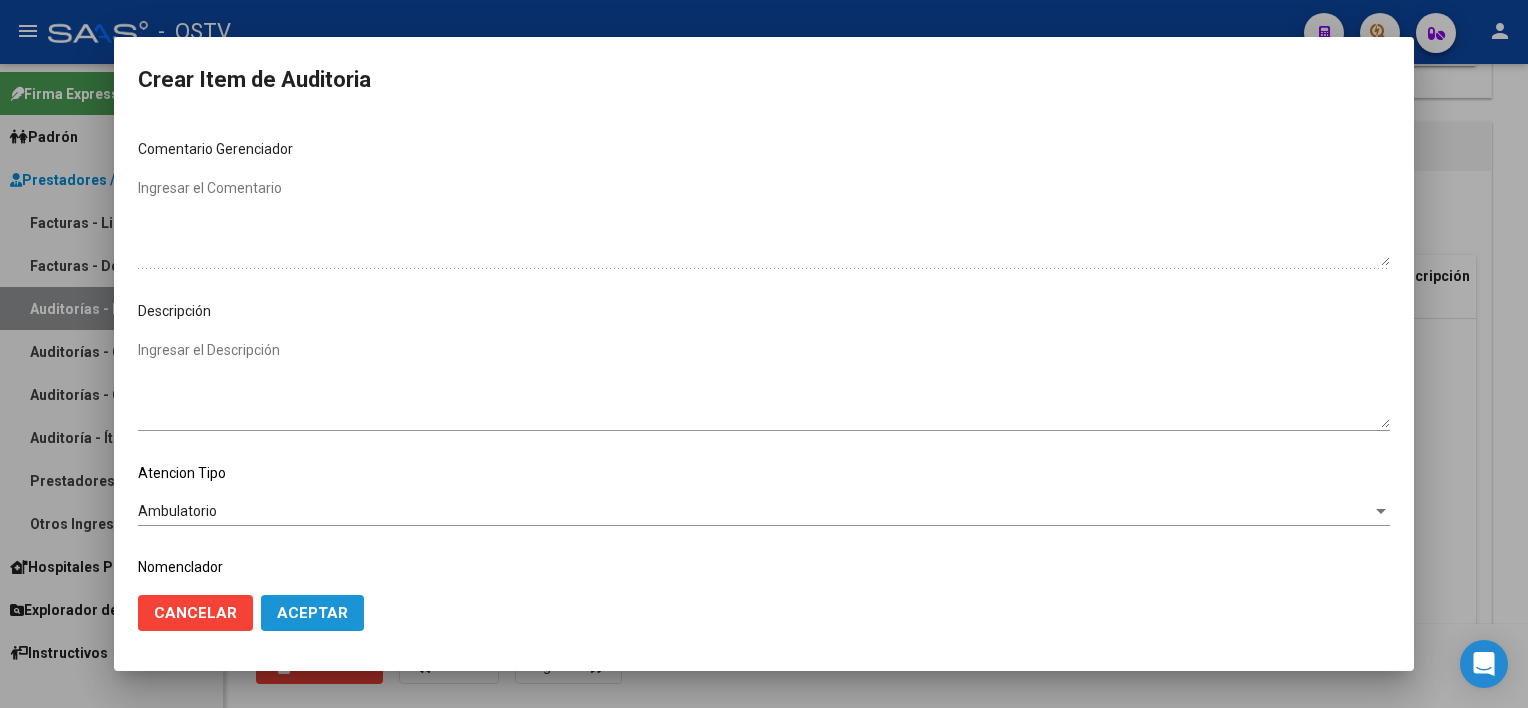 click on "Aceptar" 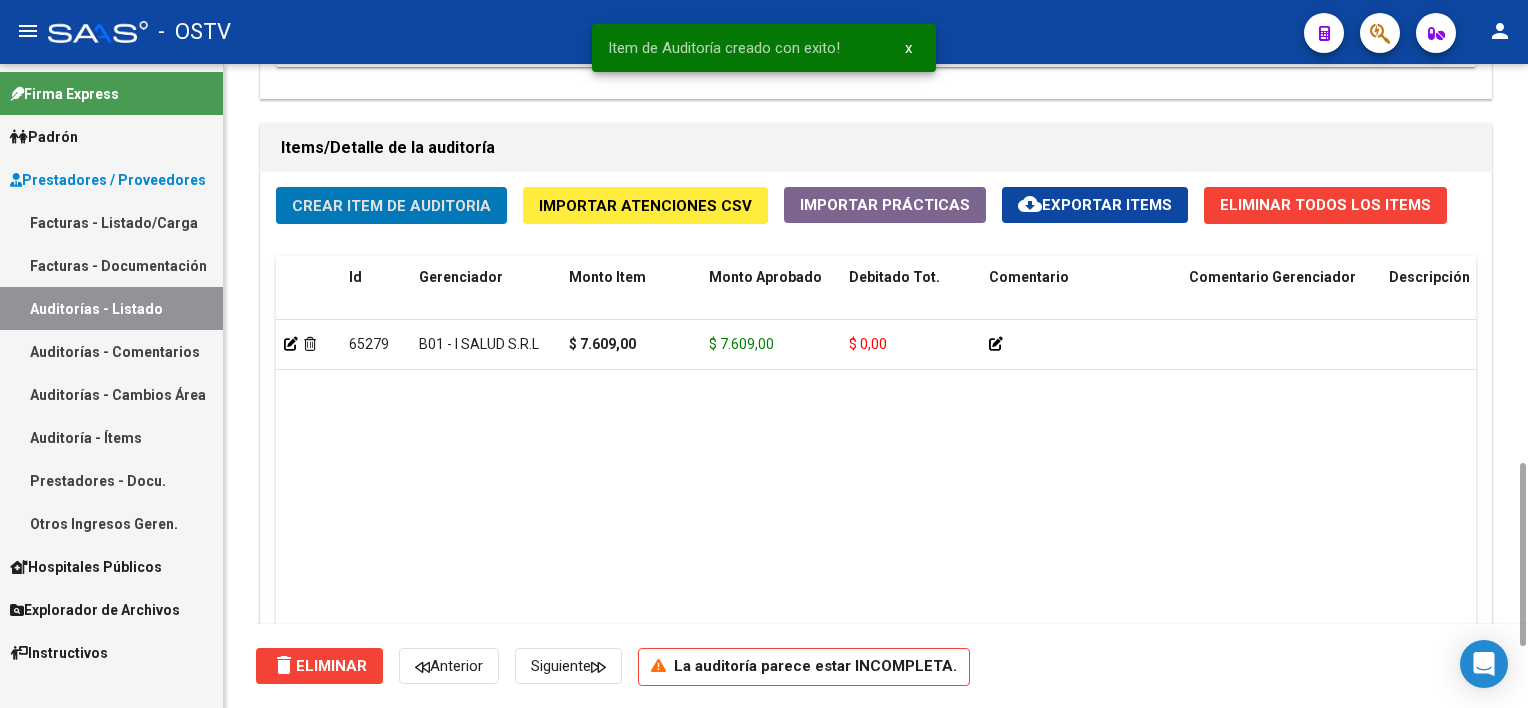 click on "Crear Item de Auditoria" 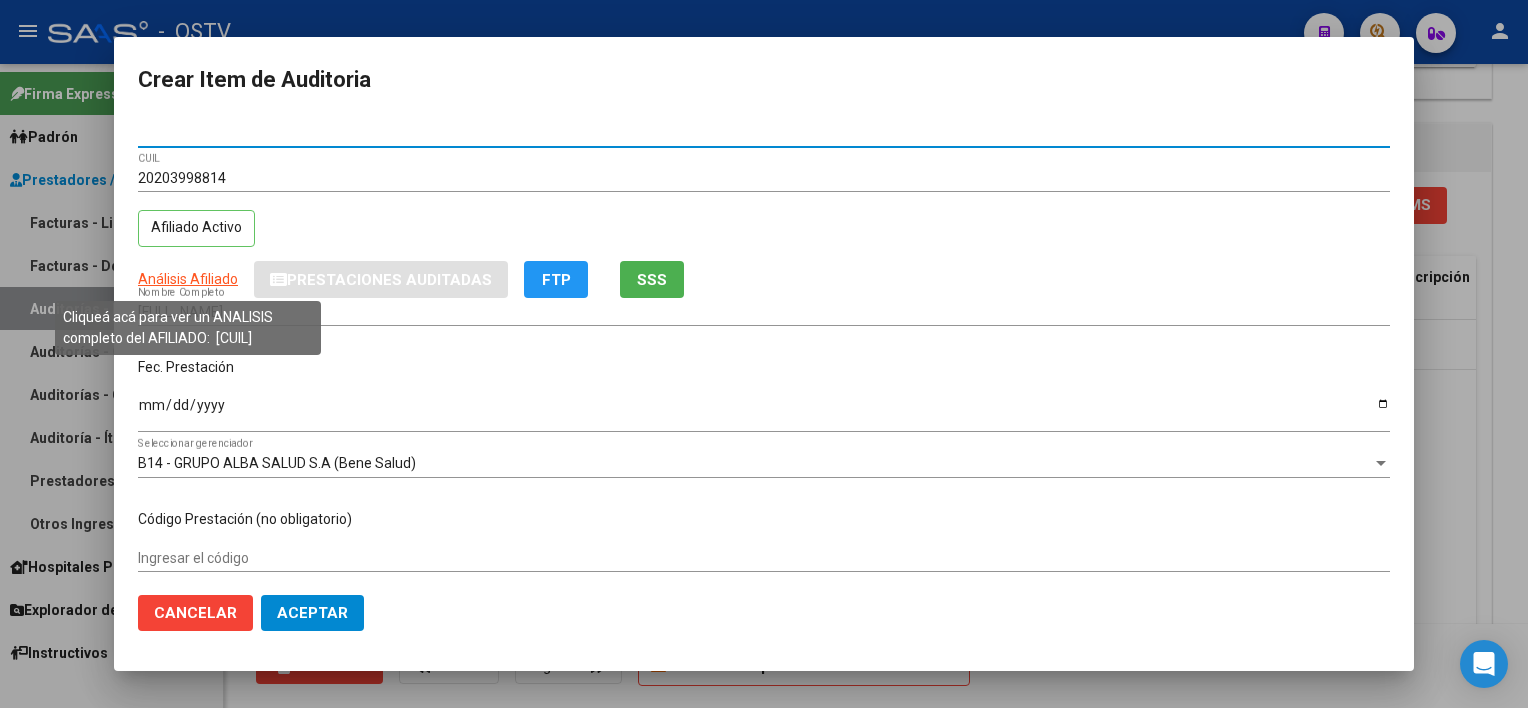 click on "Análisis Afiliado" at bounding box center (188, 279) 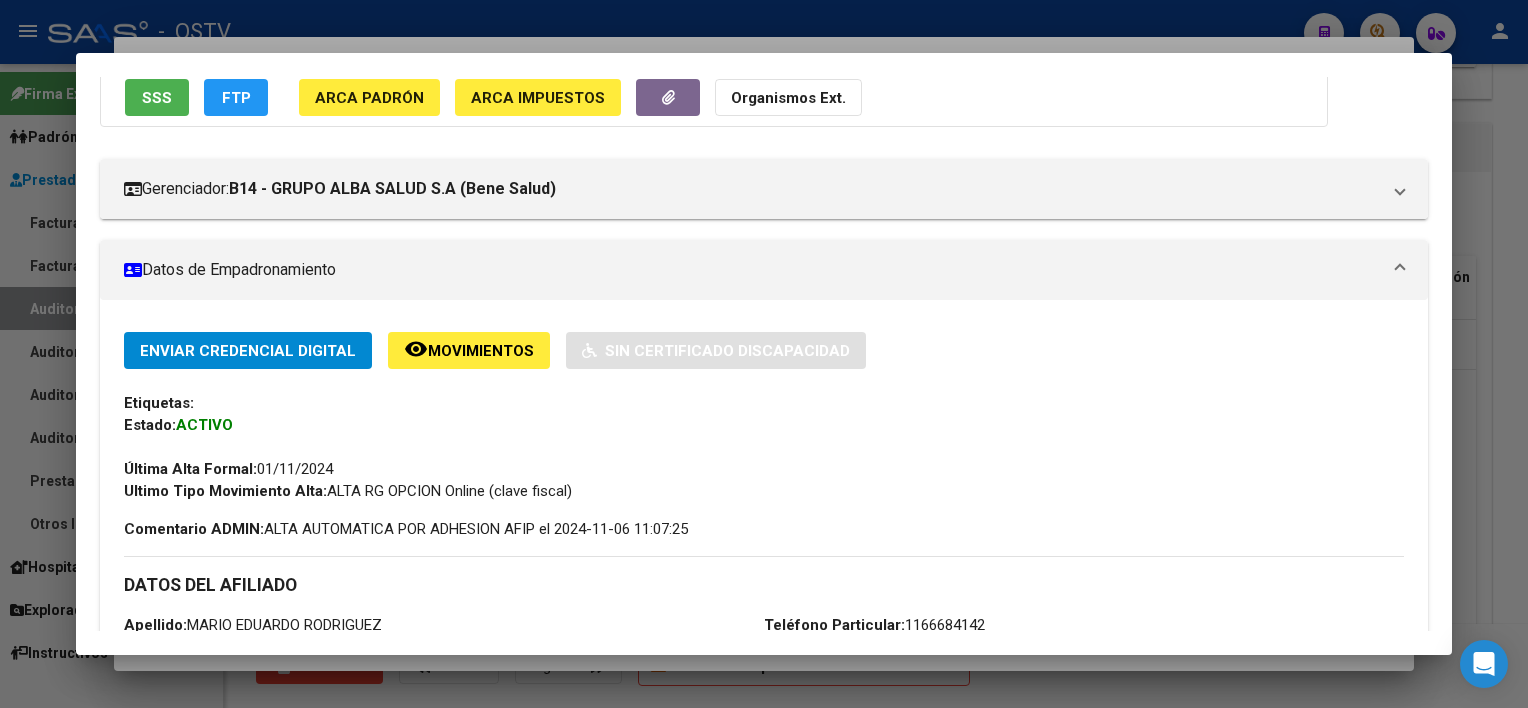scroll, scrollTop: 200, scrollLeft: 0, axis: vertical 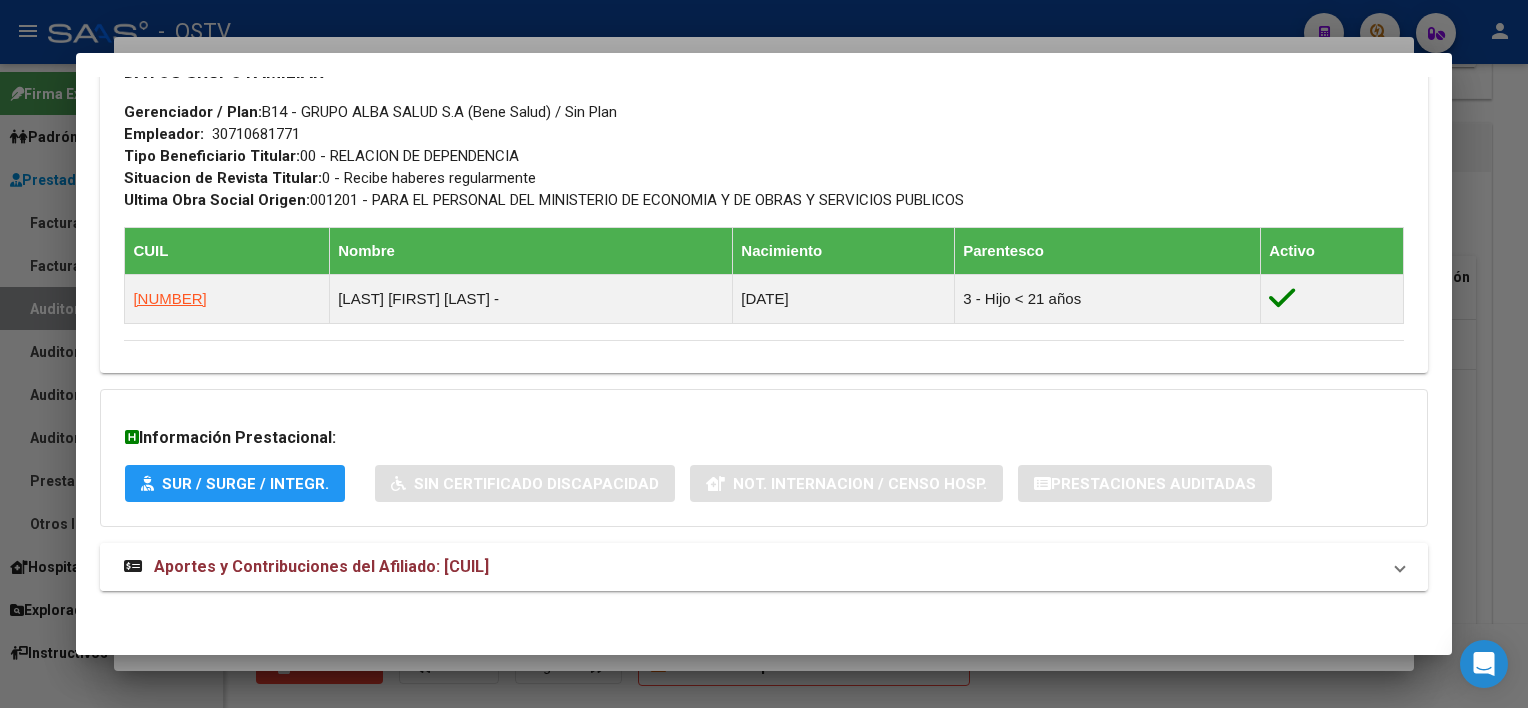 click on "Aportes y Contribuciones del Afiliado: [CUIL]" at bounding box center [751, 567] 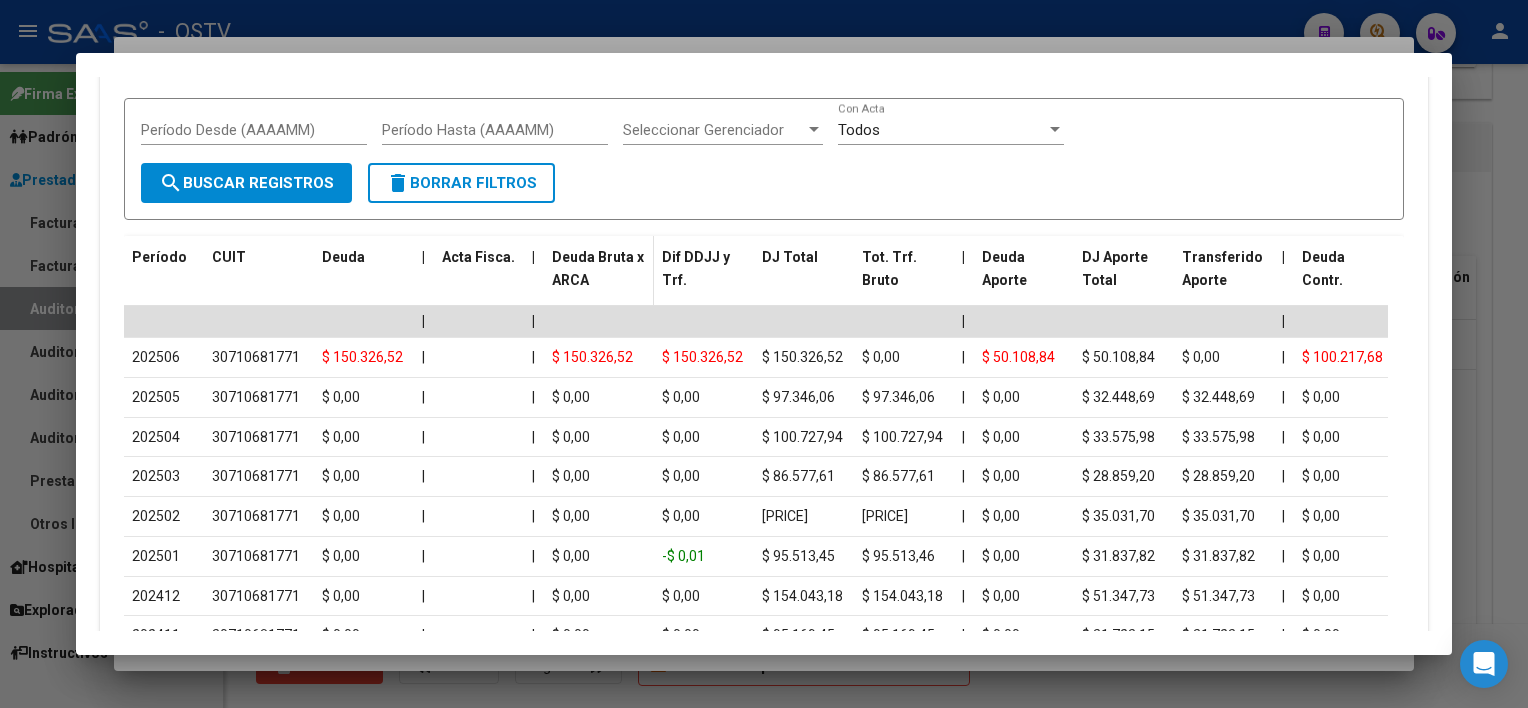 scroll, scrollTop: 1856, scrollLeft: 0, axis: vertical 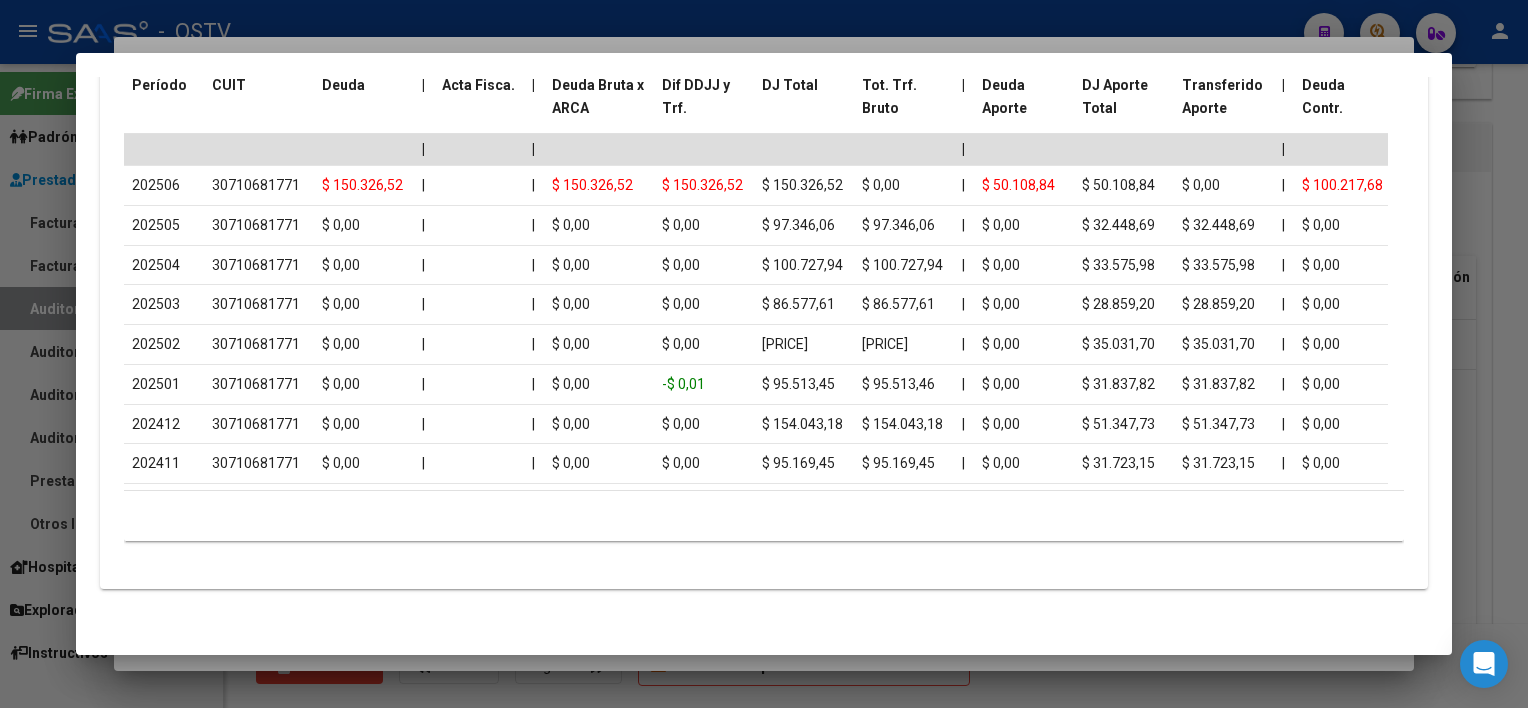 click at bounding box center [764, 354] 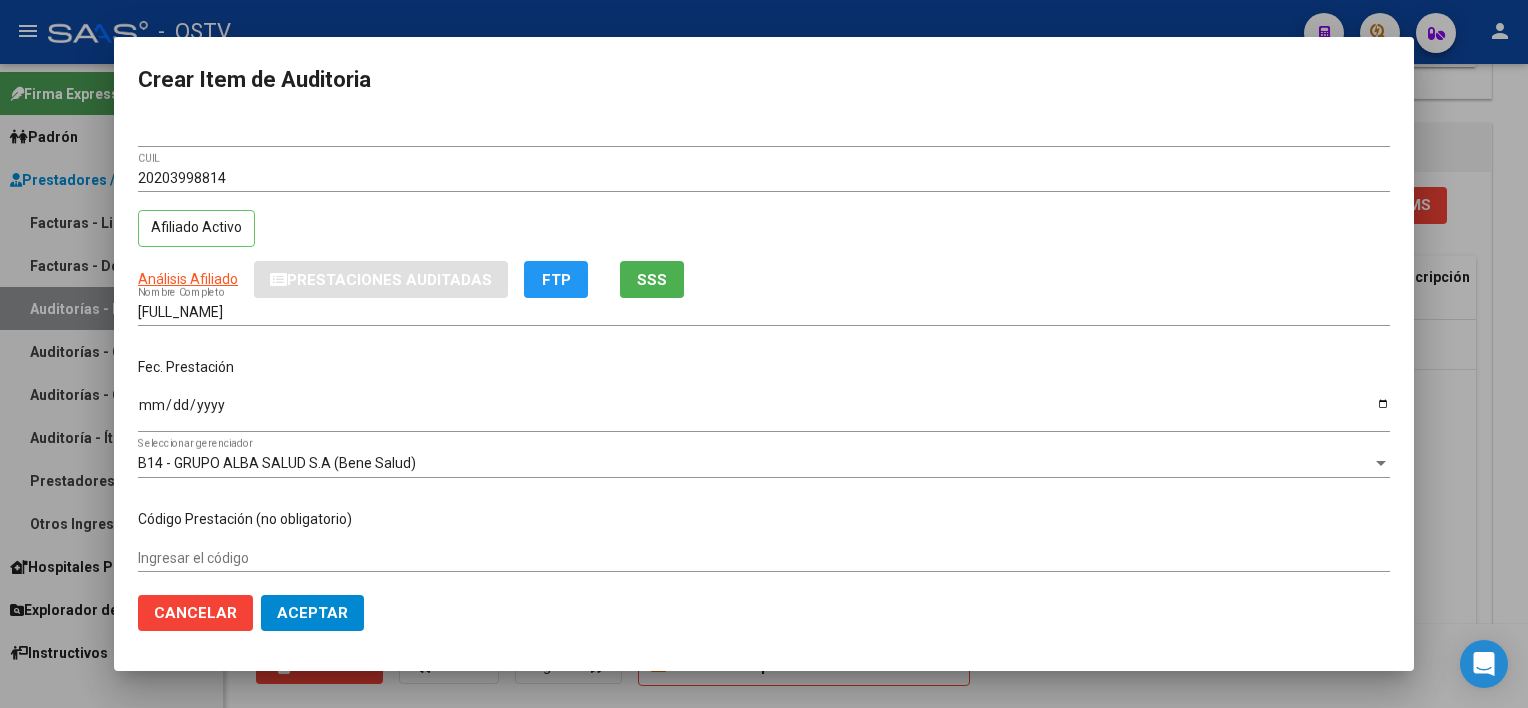 click on "[FULL_NAME]" at bounding box center (764, 312) 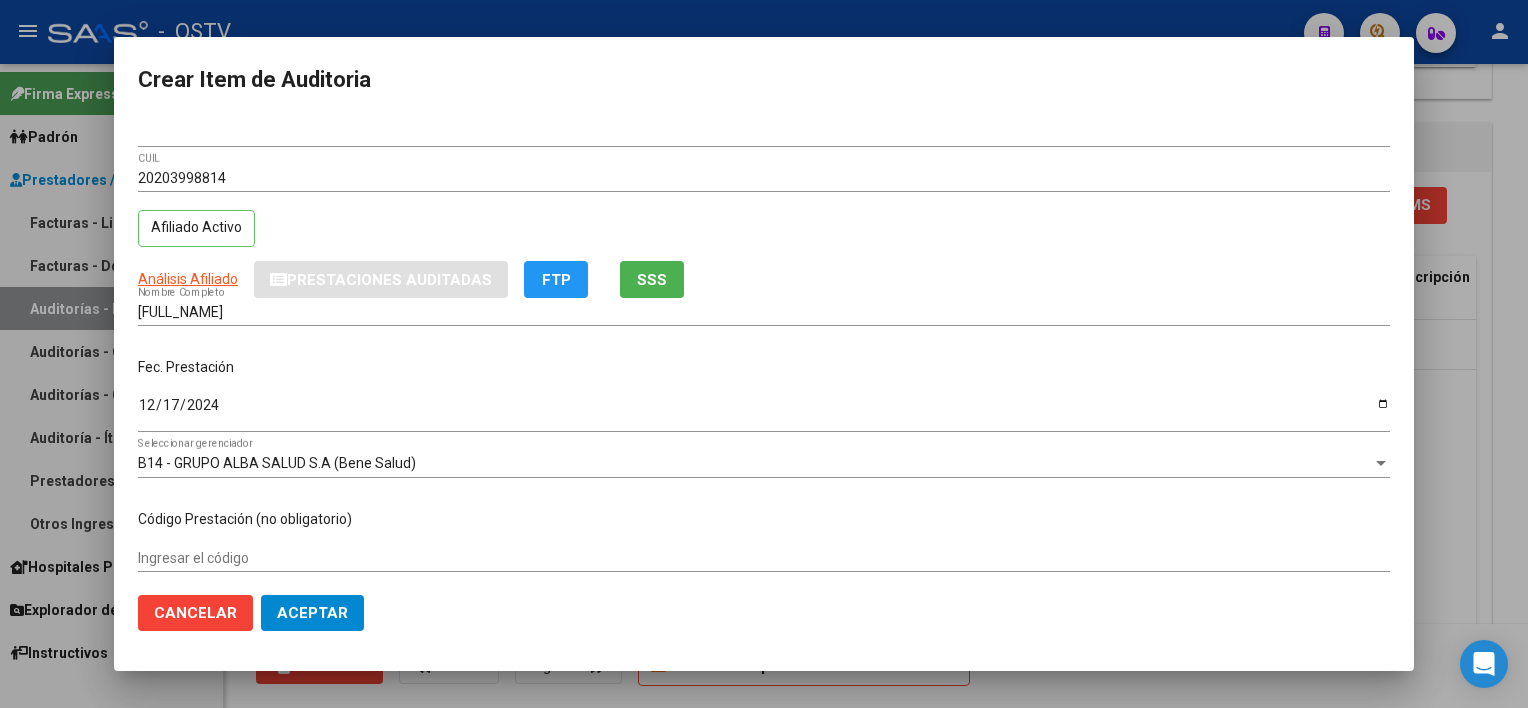 scroll, scrollTop: 303, scrollLeft: 0, axis: vertical 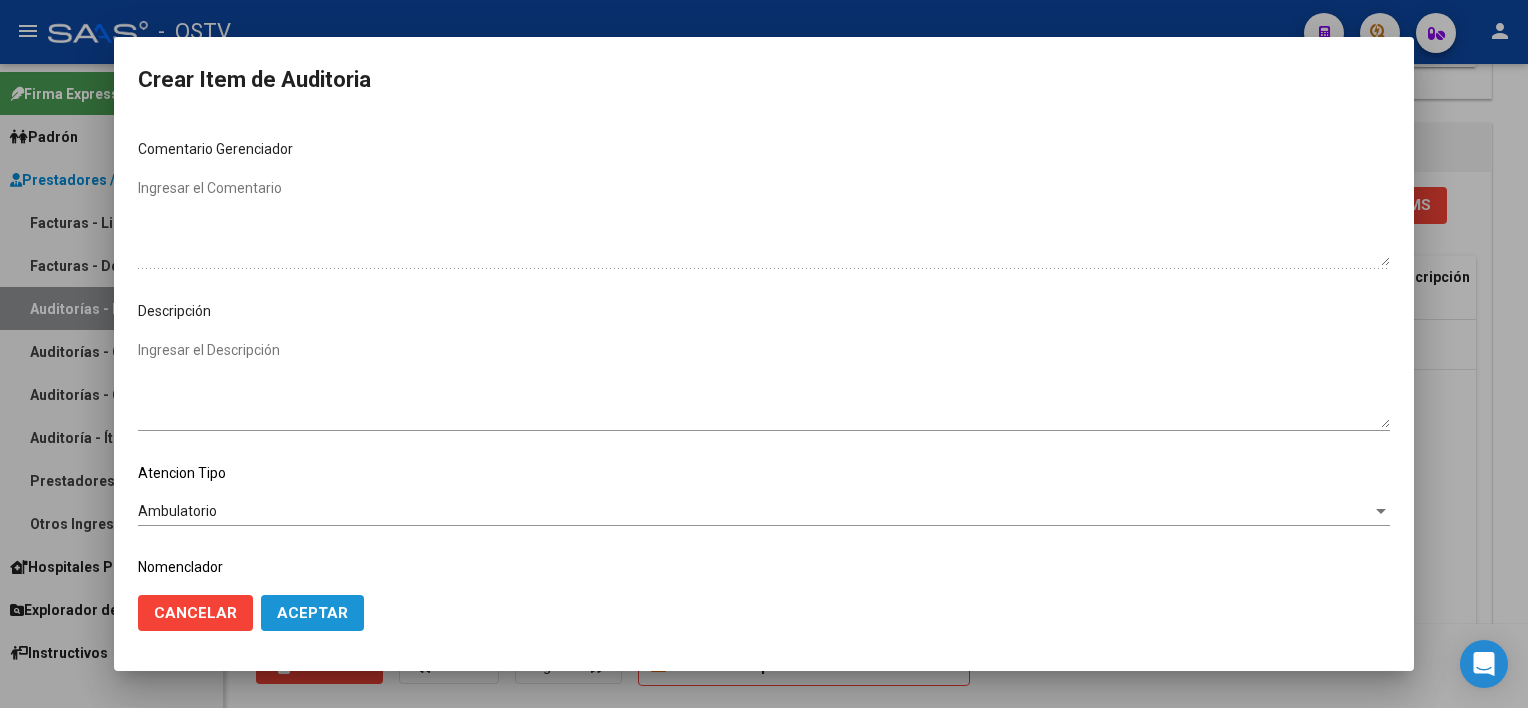 click on "Aceptar" 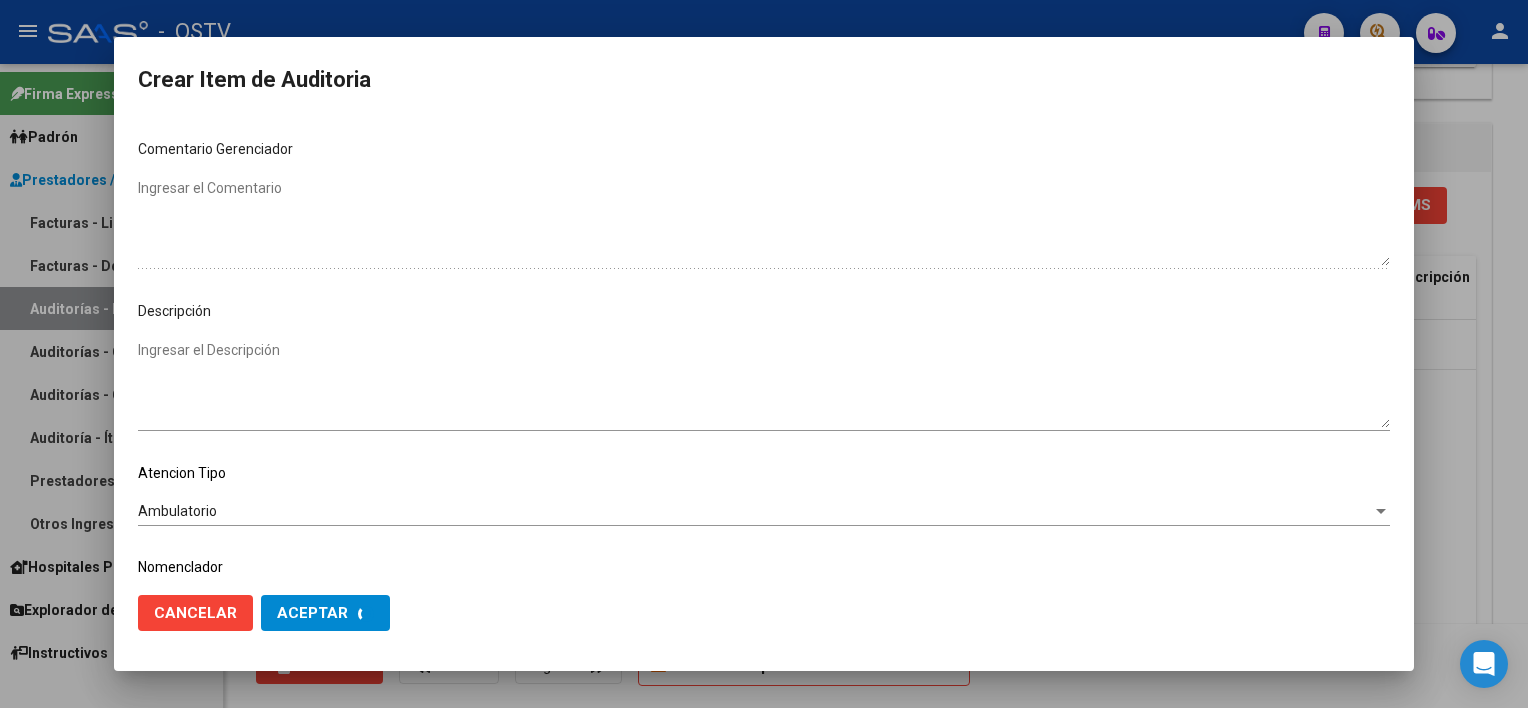 scroll, scrollTop: 0, scrollLeft: 0, axis: both 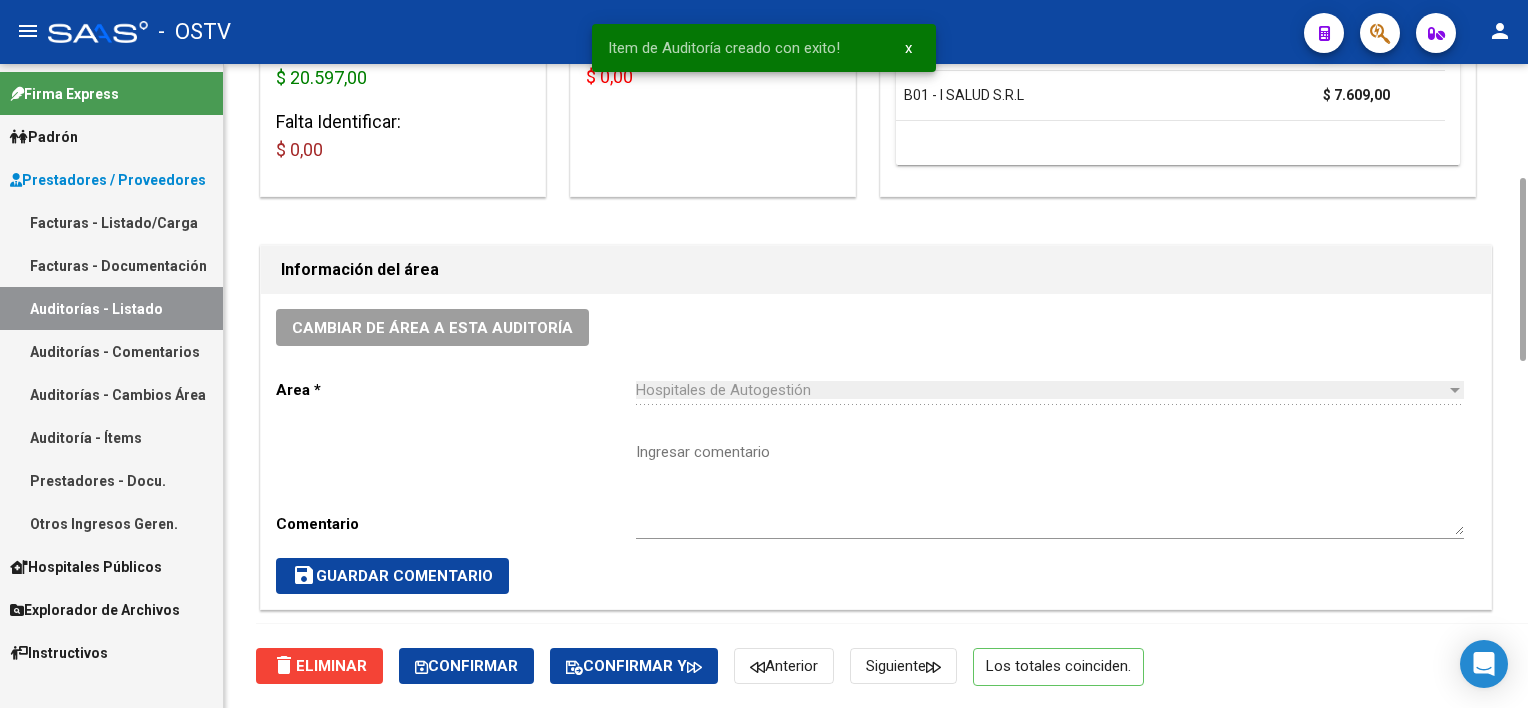 click on "Ingresar comentario" at bounding box center [1050, 488] 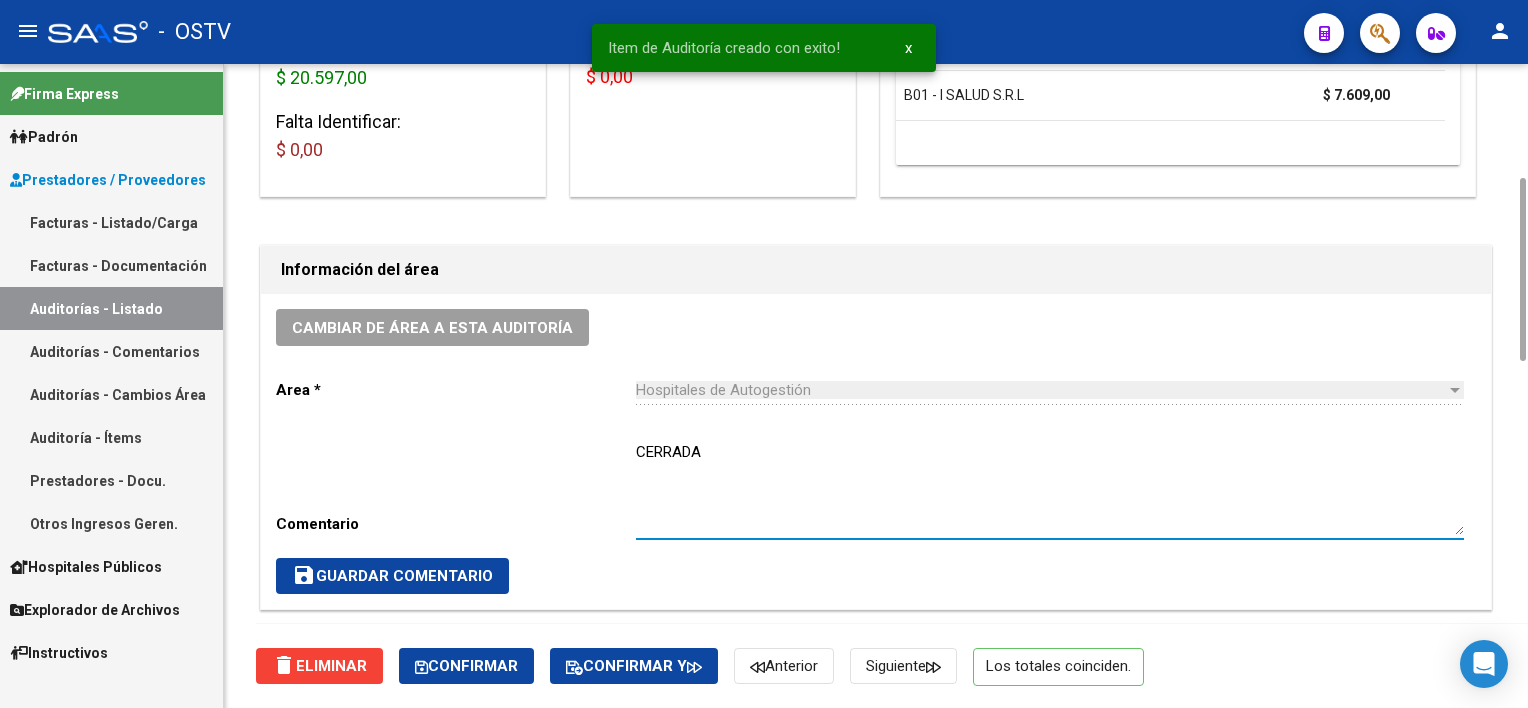 click on "save  Guardar Comentario" 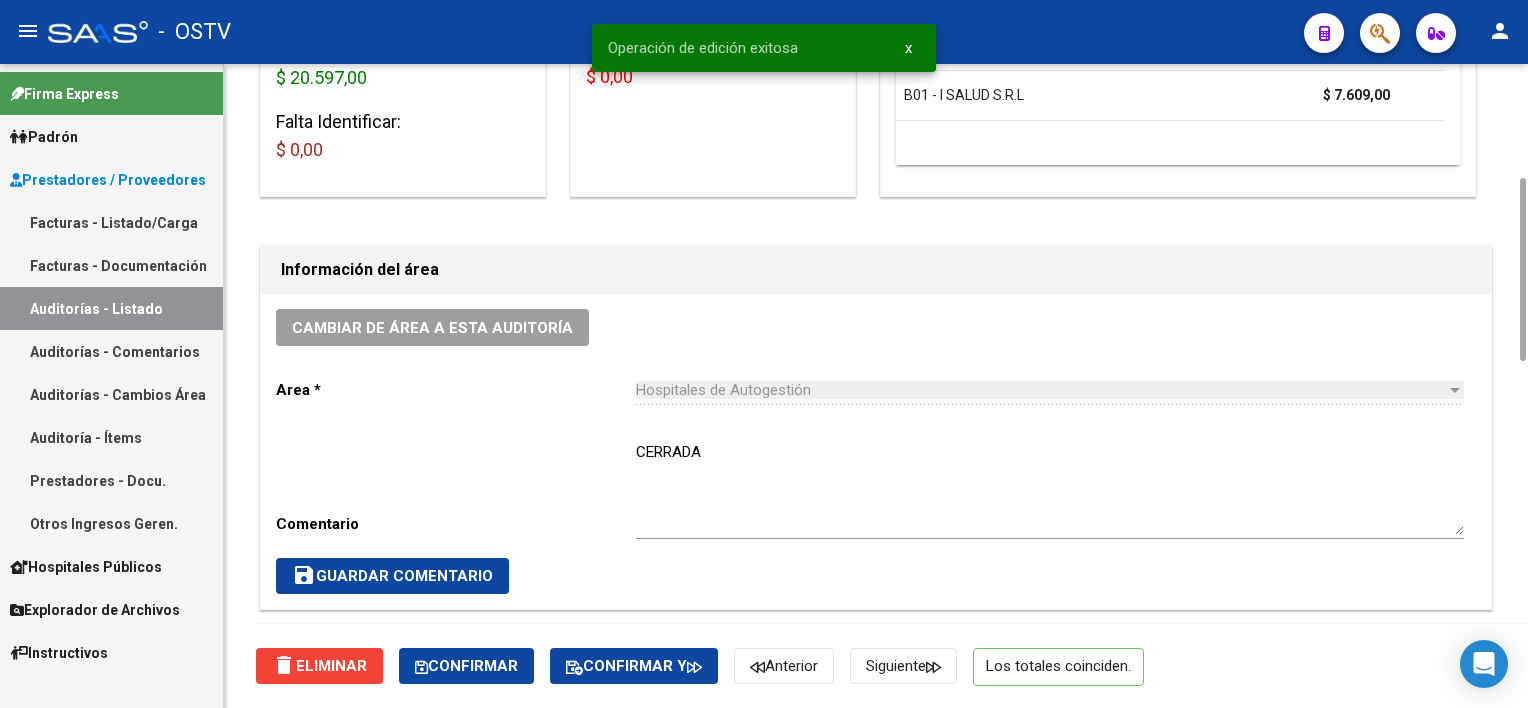 scroll, scrollTop: 0, scrollLeft: 0, axis: both 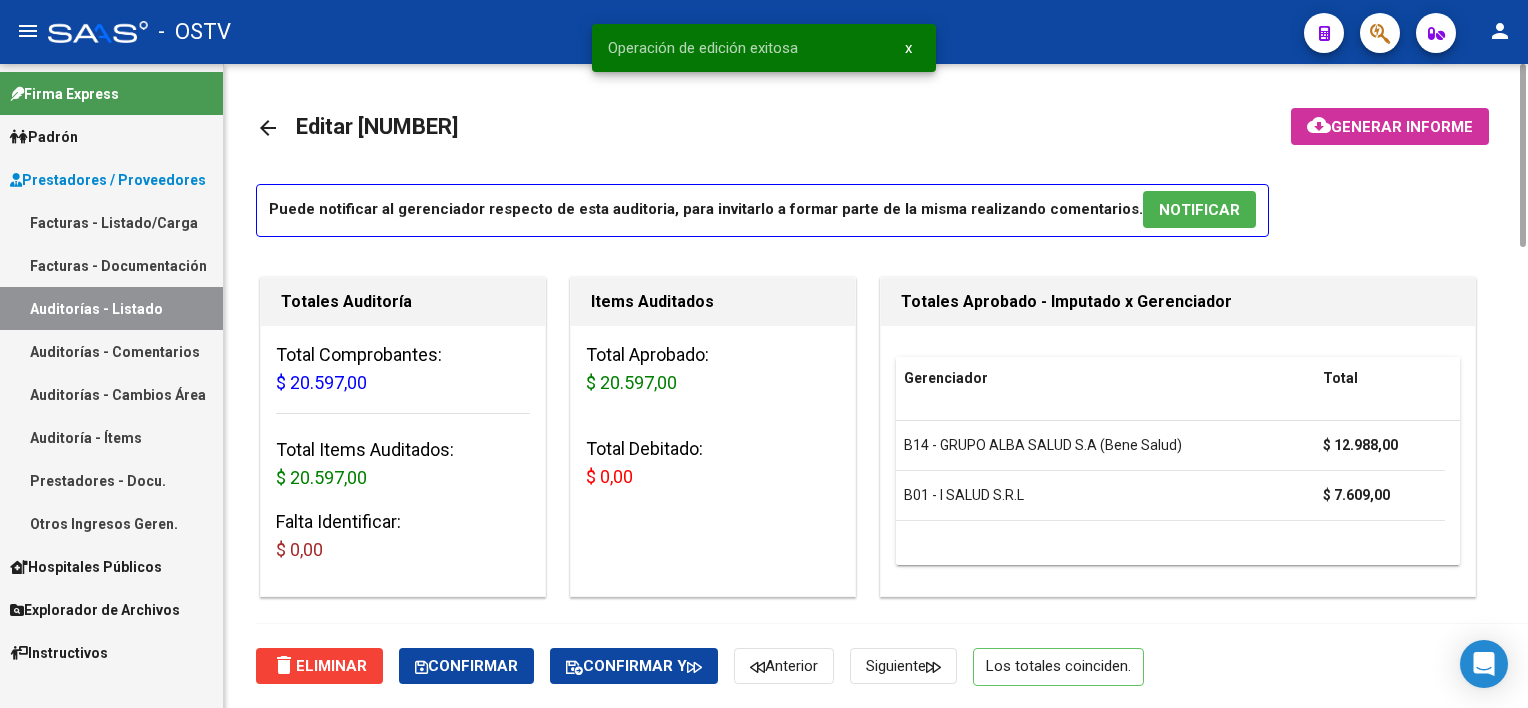 click on "arrow_back" 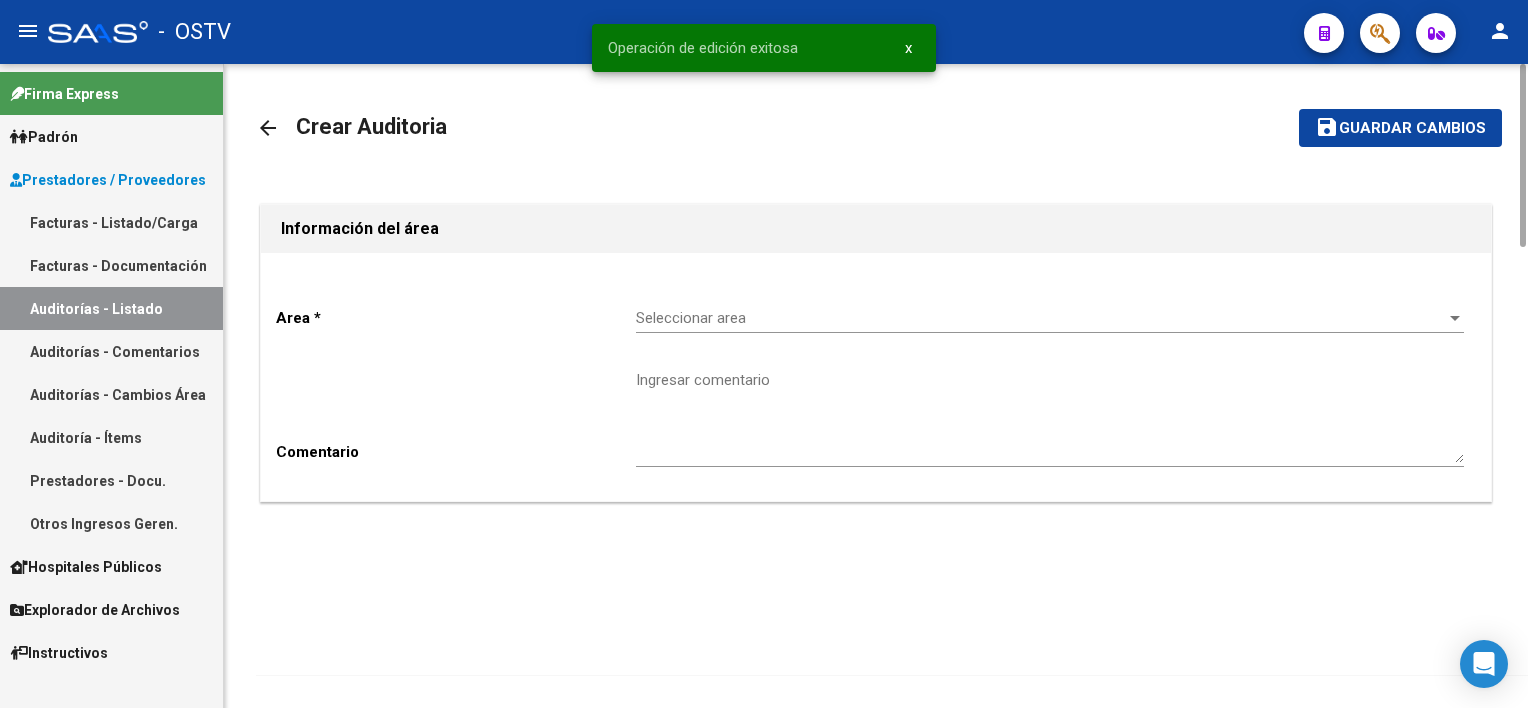 click on "Seleccionar area" at bounding box center (1041, 318) 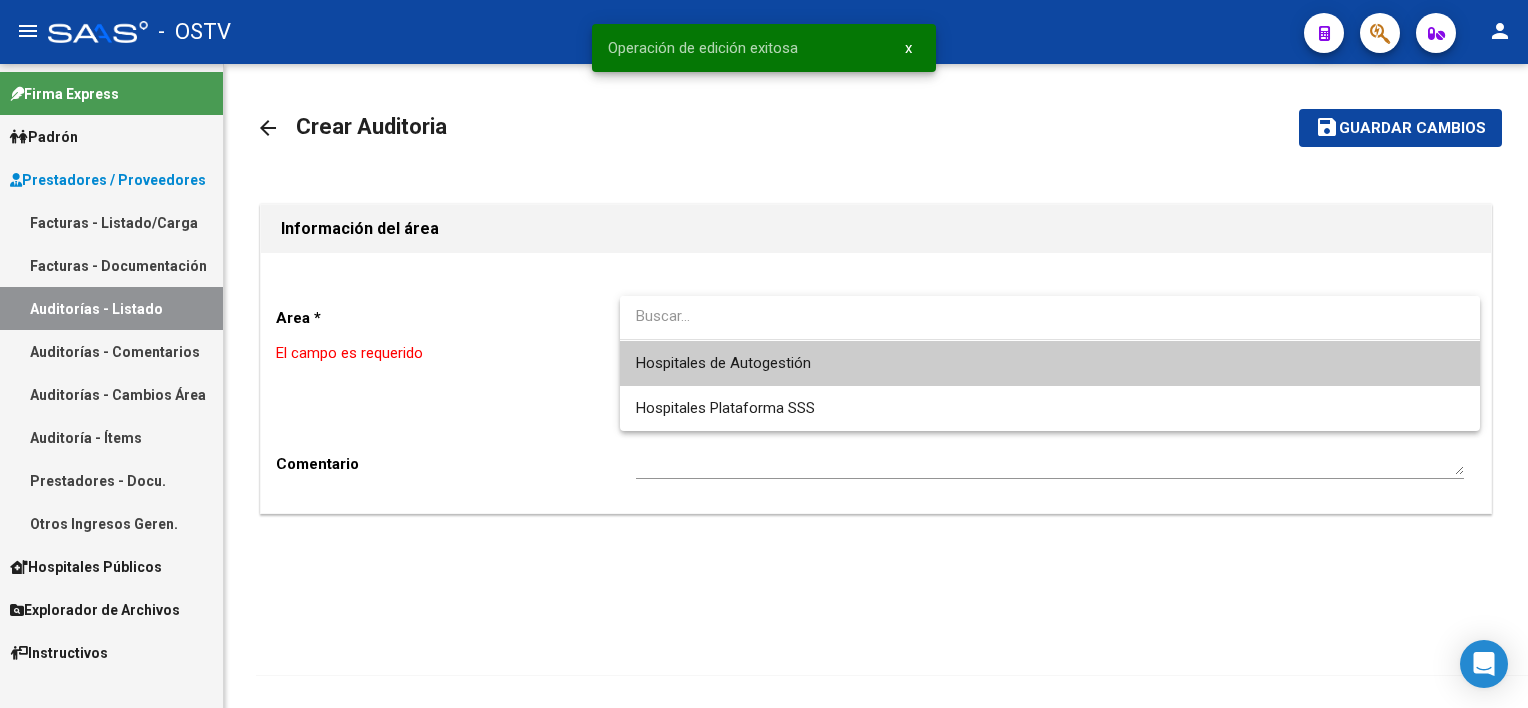 click on "Hospitales de Autogestión" at bounding box center [723, 363] 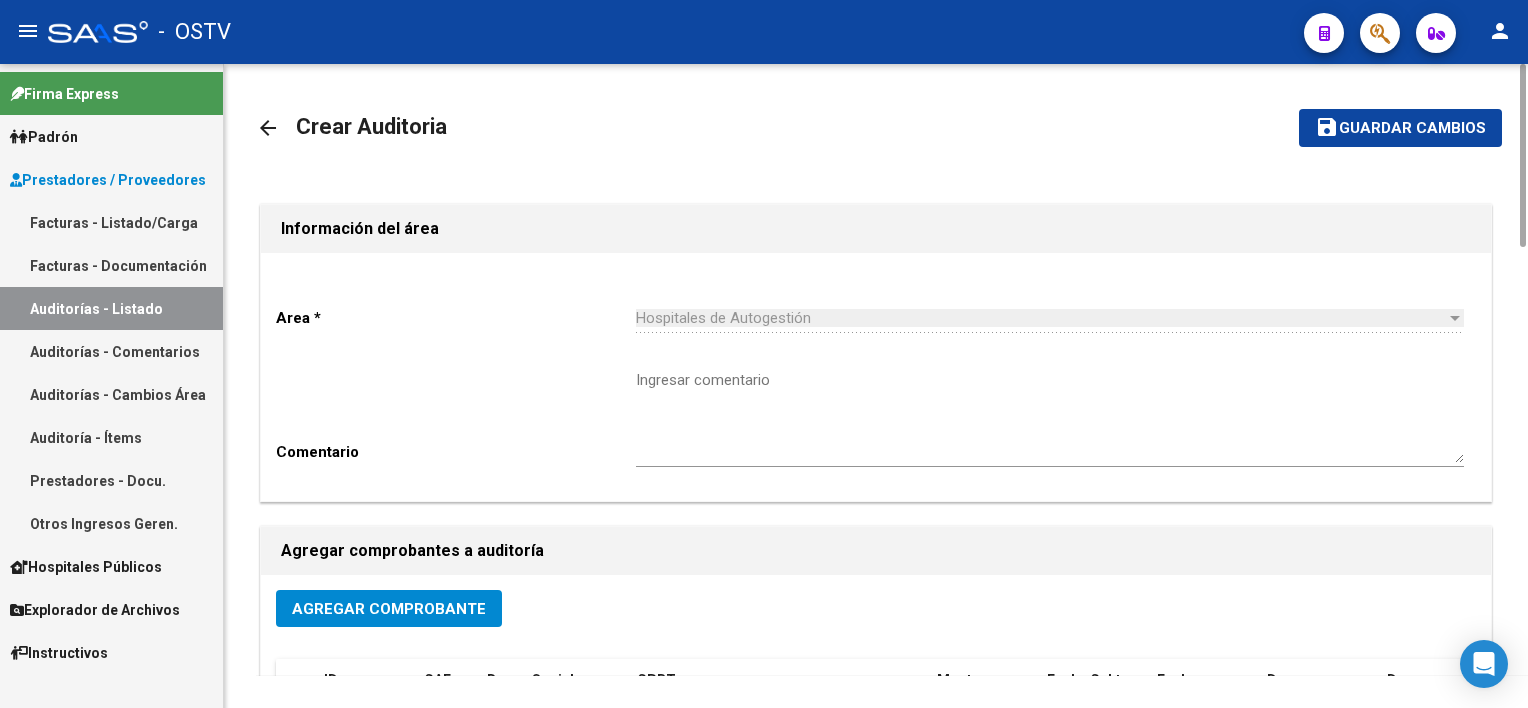 click on "Agregar Comprobante" 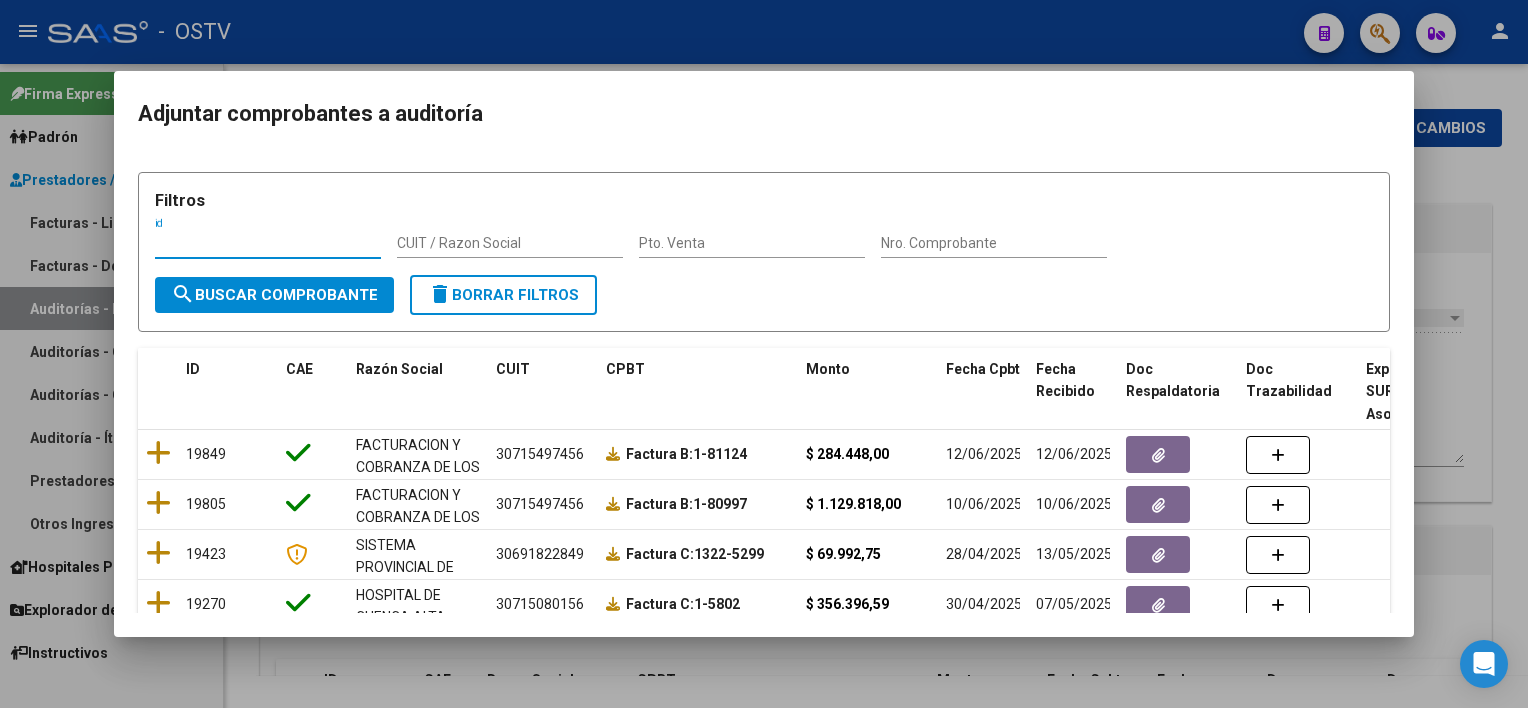 click on "Nro. Comprobante" at bounding box center [994, 243] 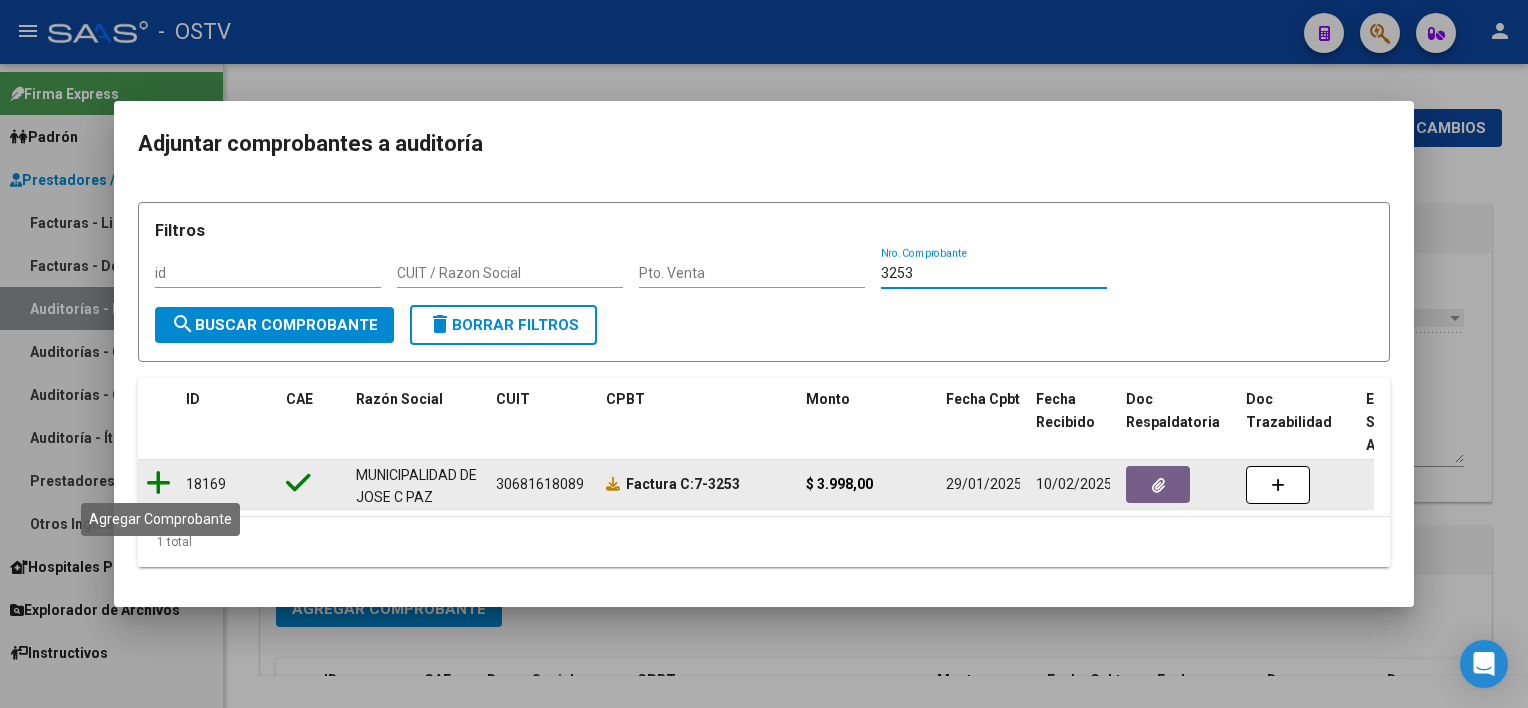 click 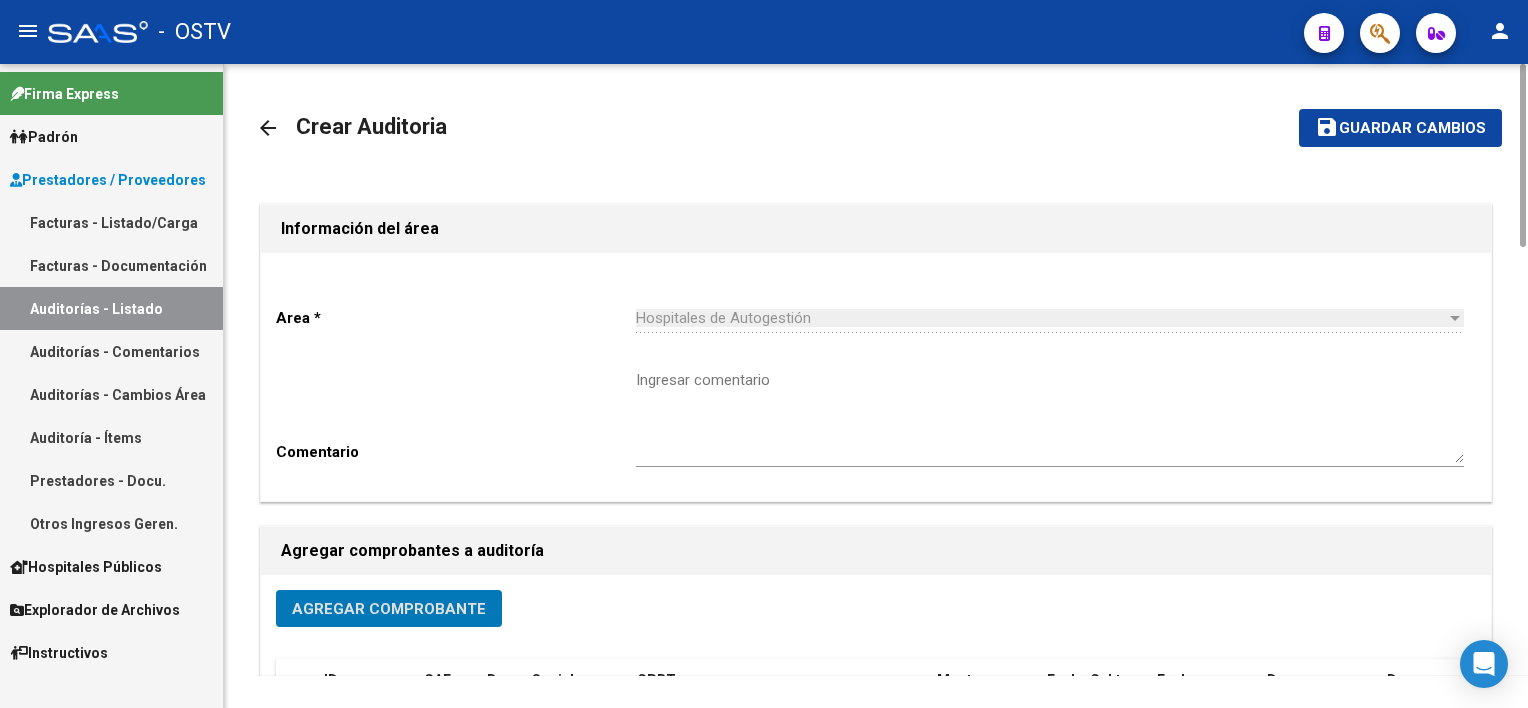 click on "save Guardar cambios" 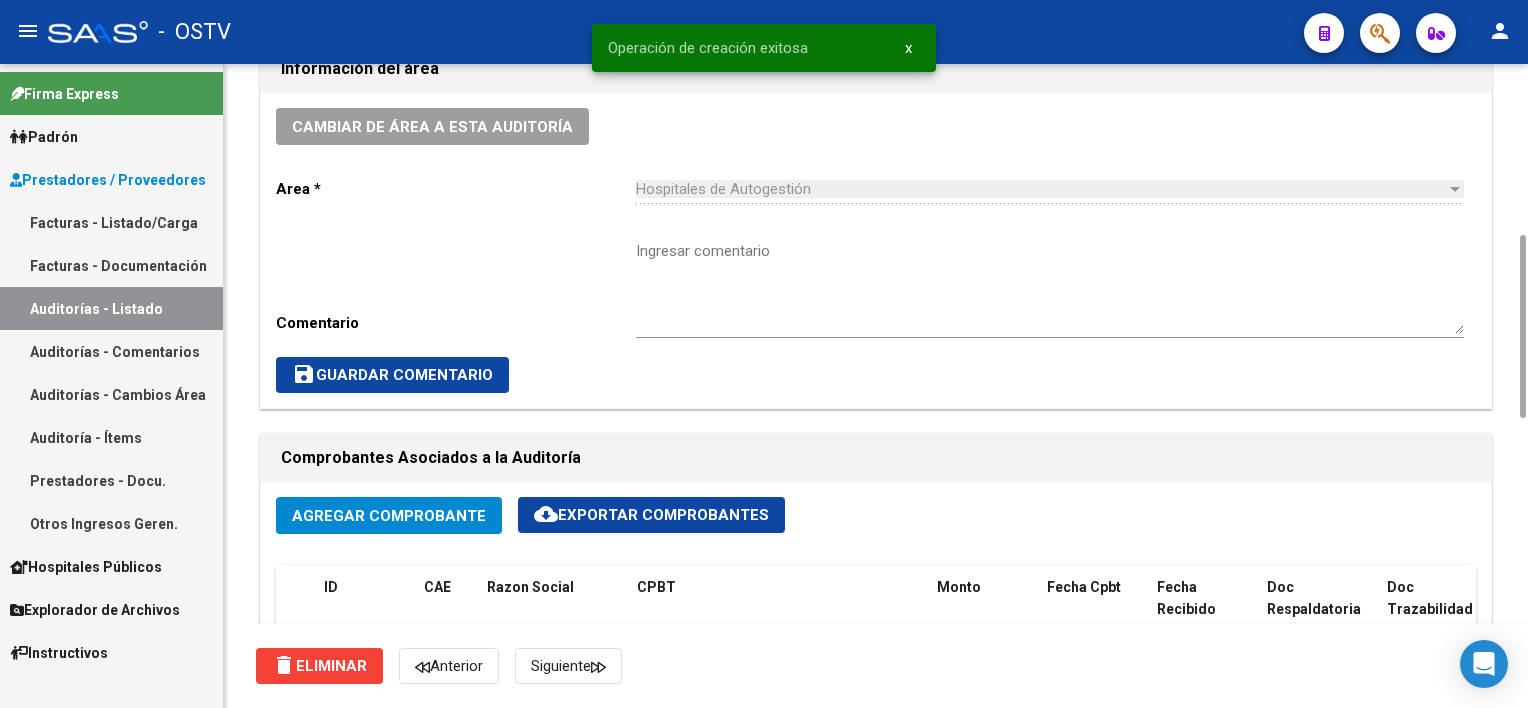 scroll, scrollTop: 1000, scrollLeft: 0, axis: vertical 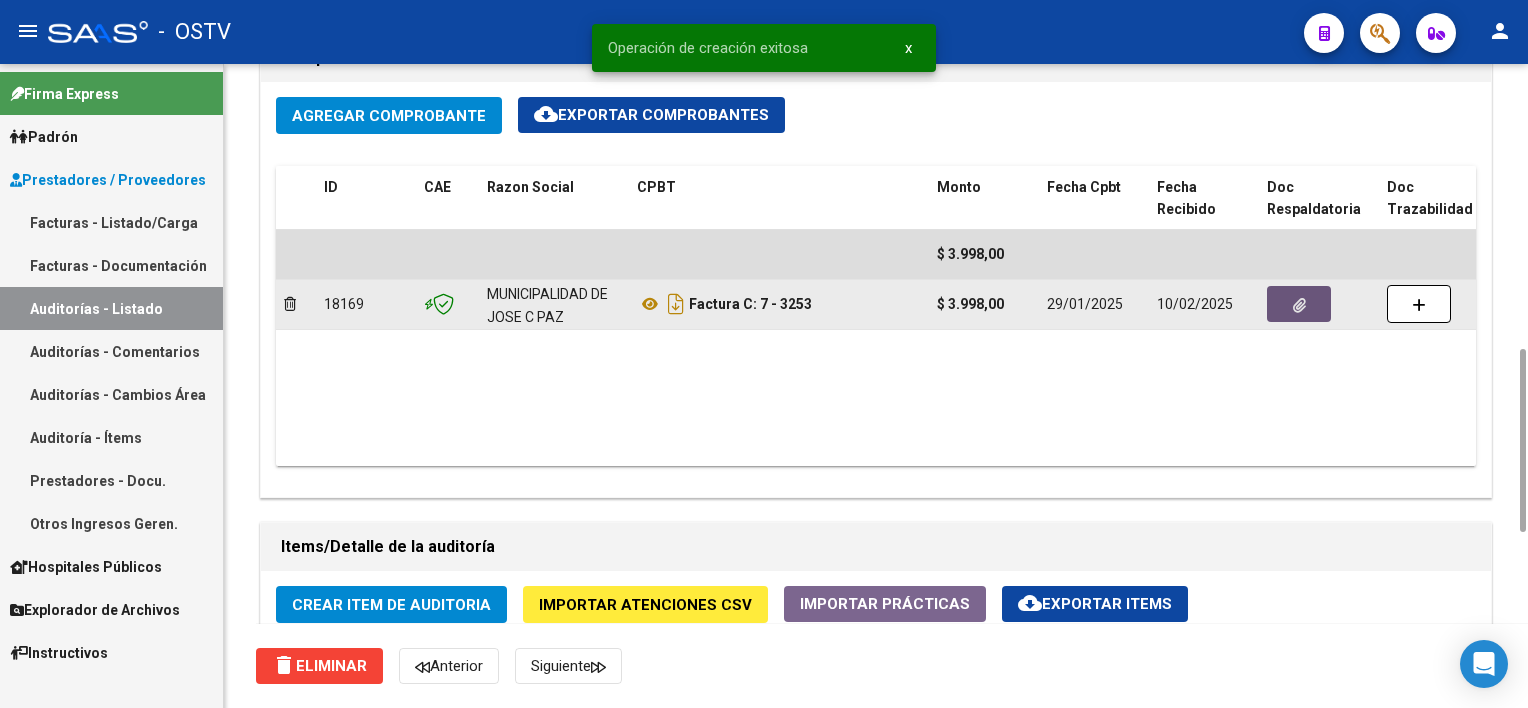 click 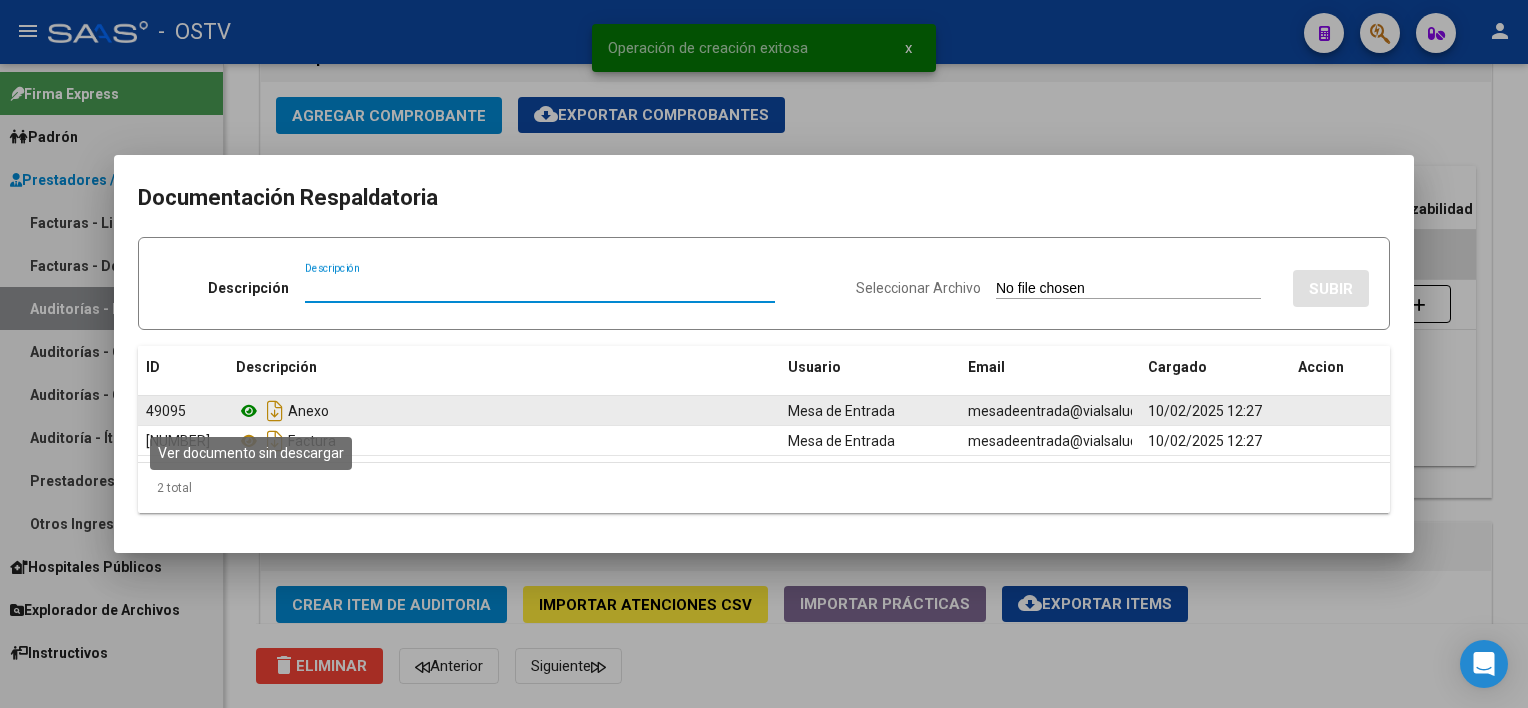 click 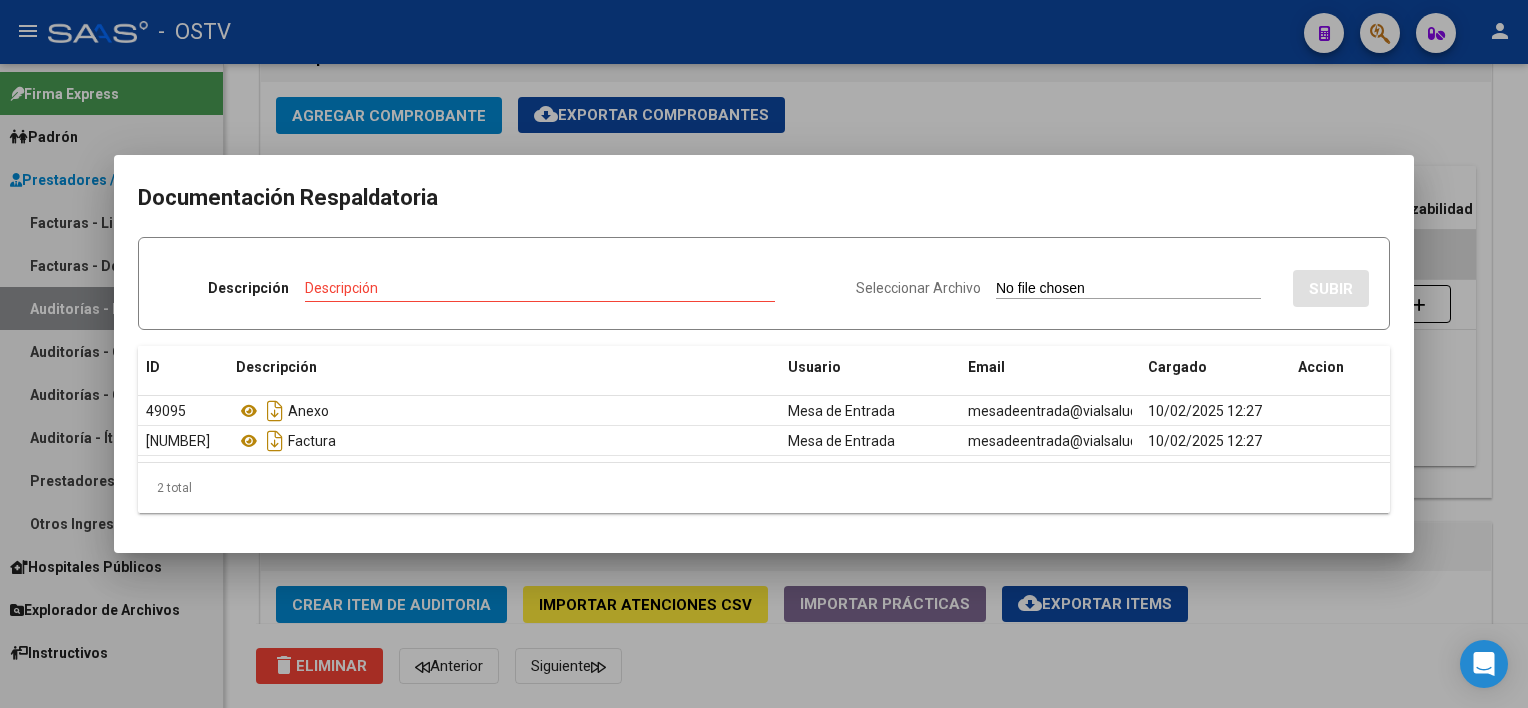 click at bounding box center (764, 354) 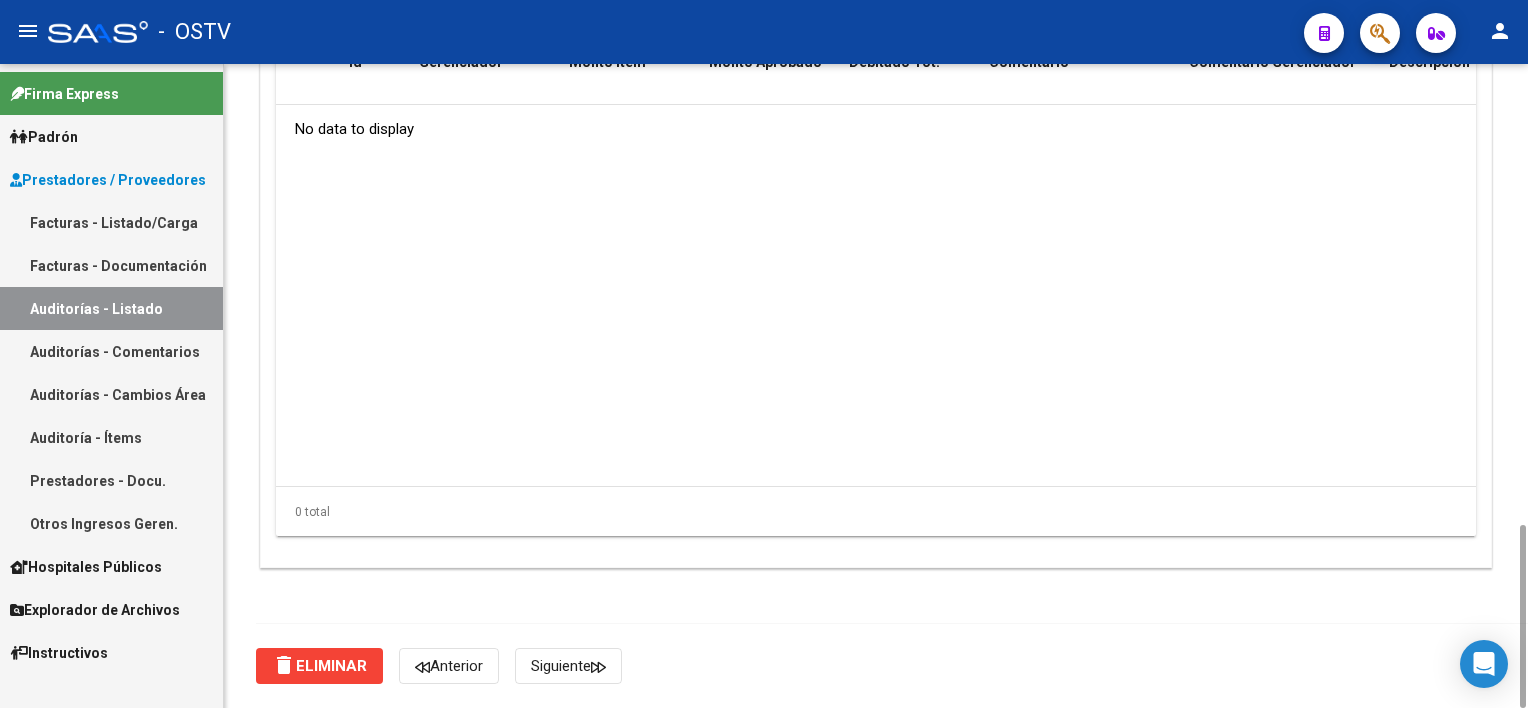scroll, scrollTop: 1214, scrollLeft: 0, axis: vertical 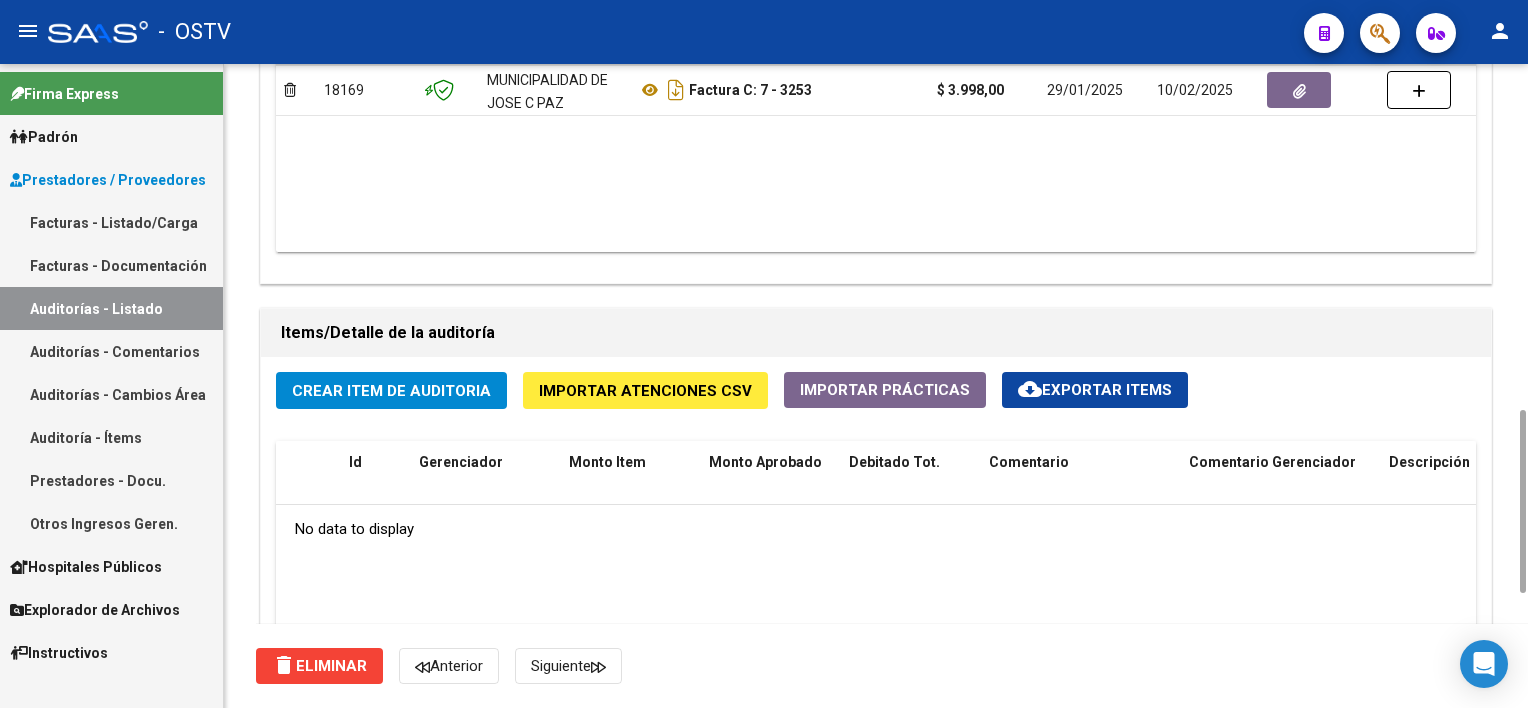click on "Crear Item de Auditoria" 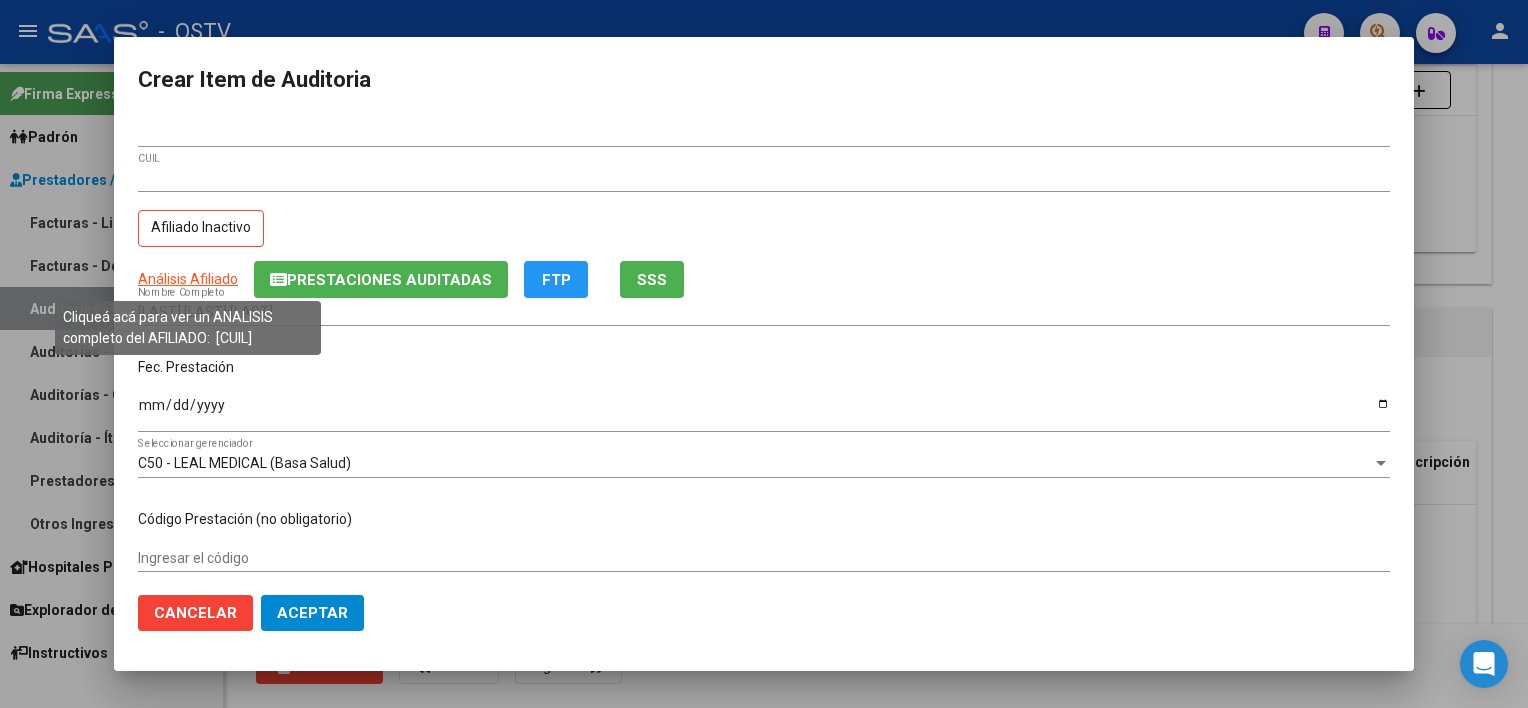 click on "Análisis Afiliado" at bounding box center (188, 279) 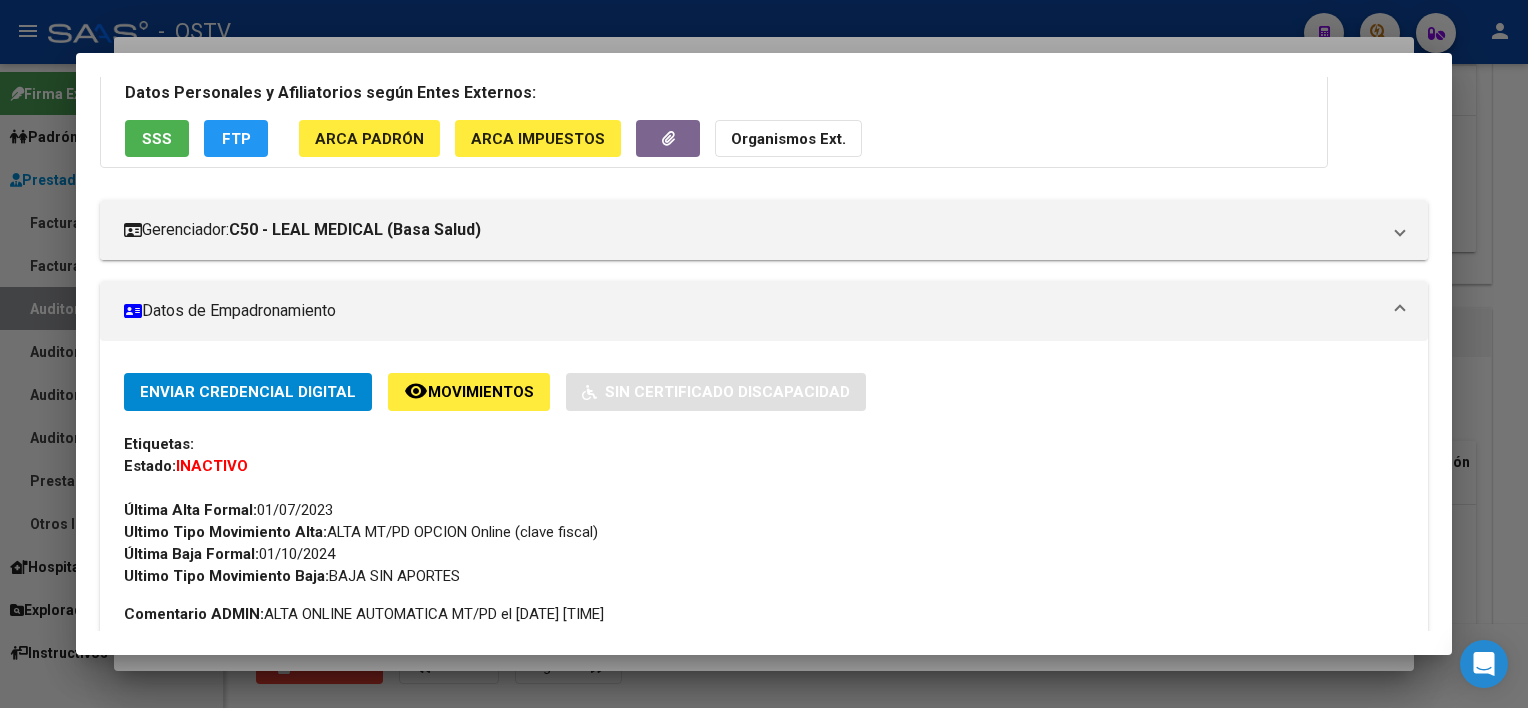 scroll, scrollTop: 100, scrollLeft: 0, axis: vertical 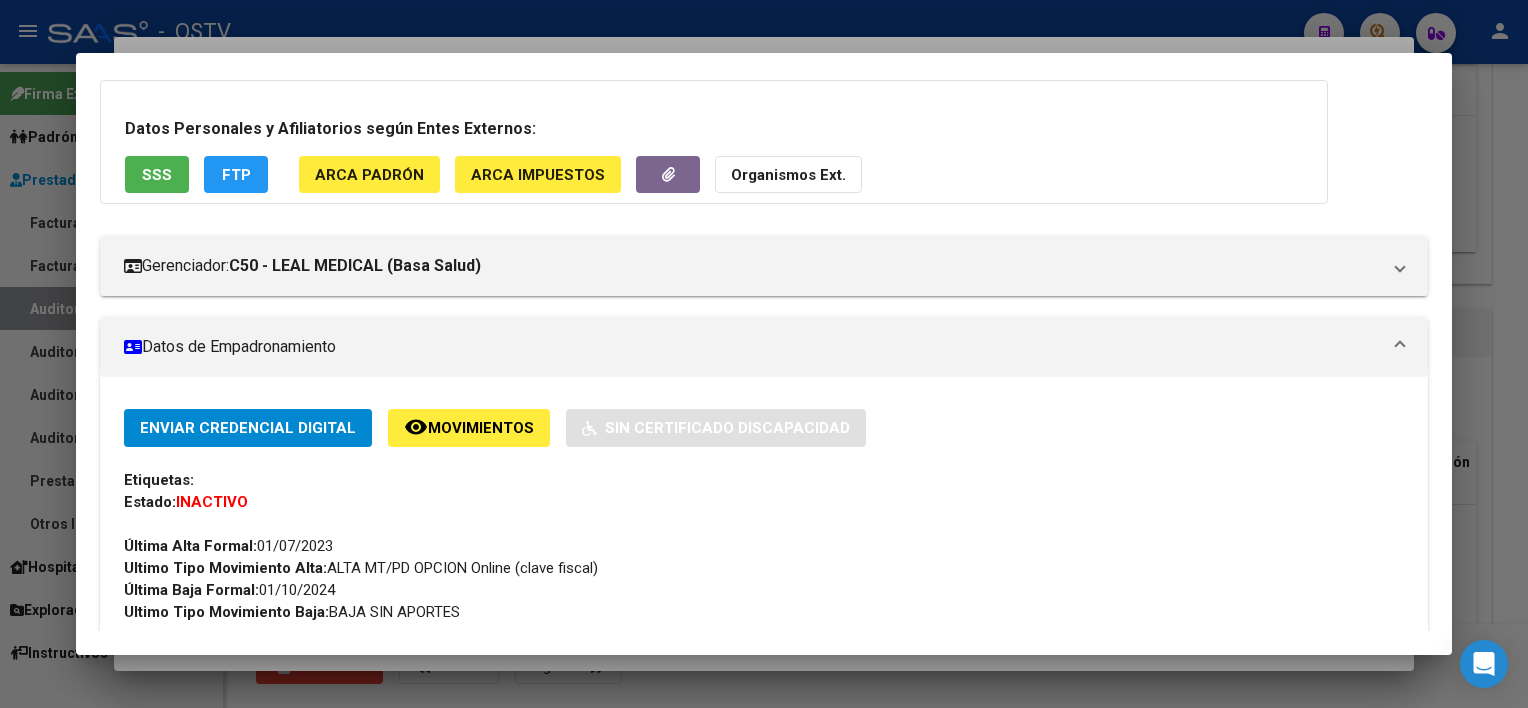 click on "SSS" at bounding box center (157, 174) 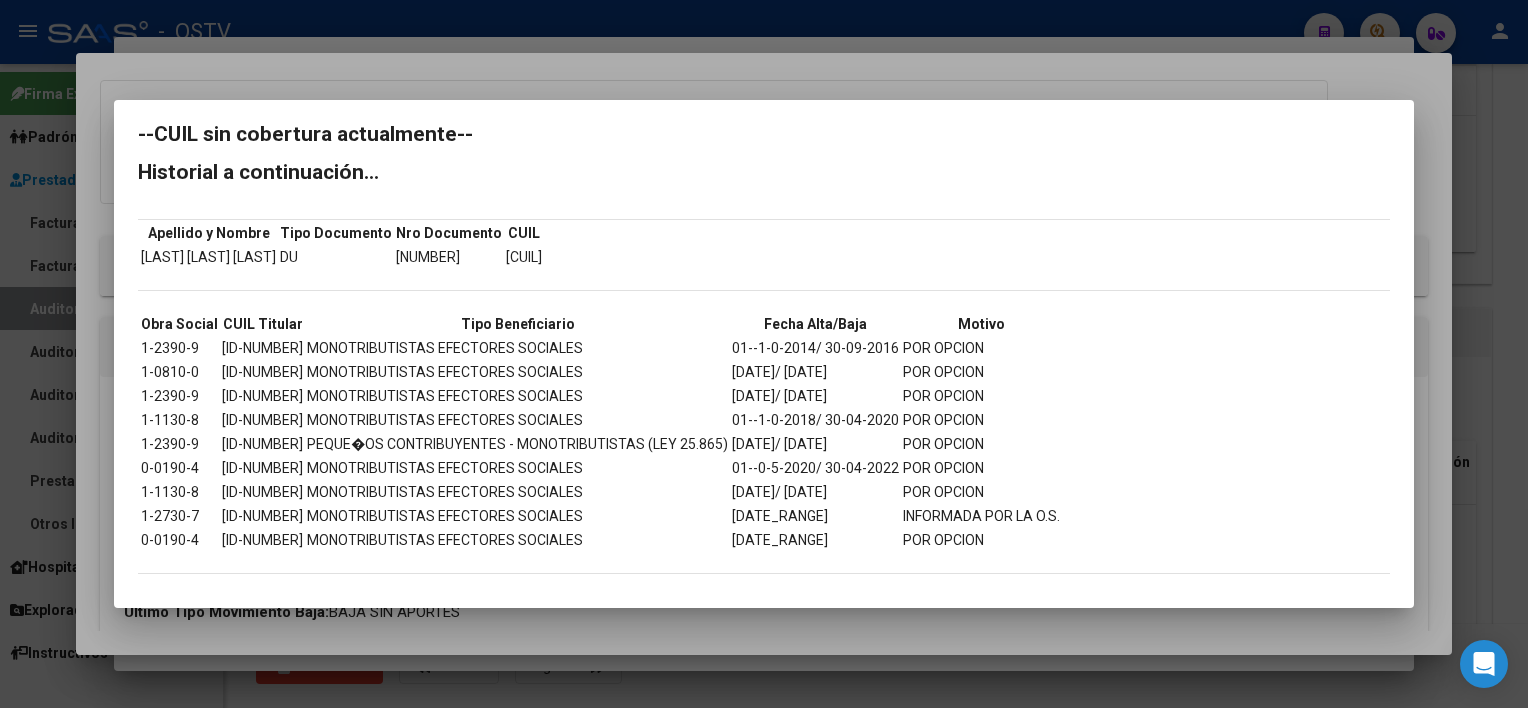 scroll, scrollTop: 20, scrollLeft: 0, axis: vertical 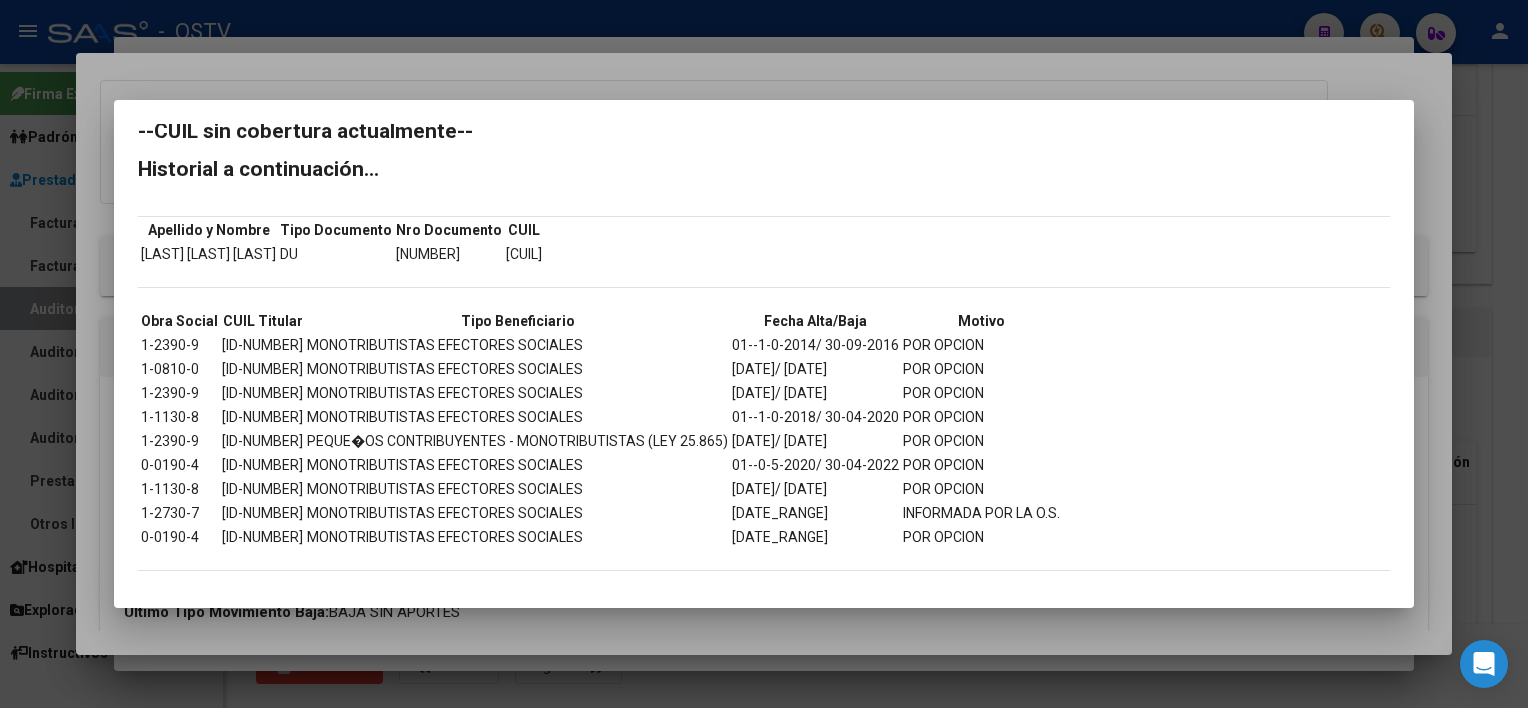 drag, startPoint x: 782, startPoint y: 508, endPoint x: 955, endPoint y: 508, distance: 173 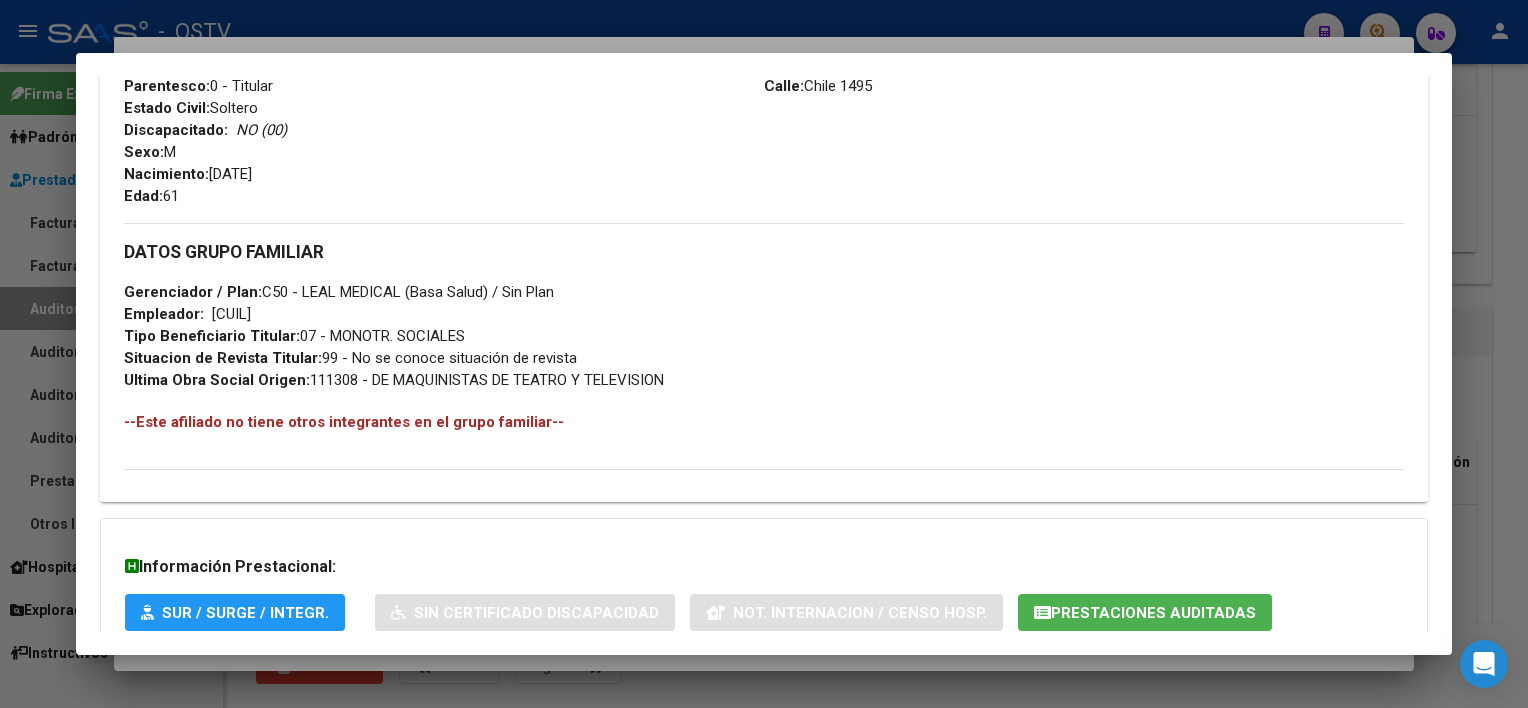 scroll, scrollTop: 977, scrollLeft: 0, axis: vertical 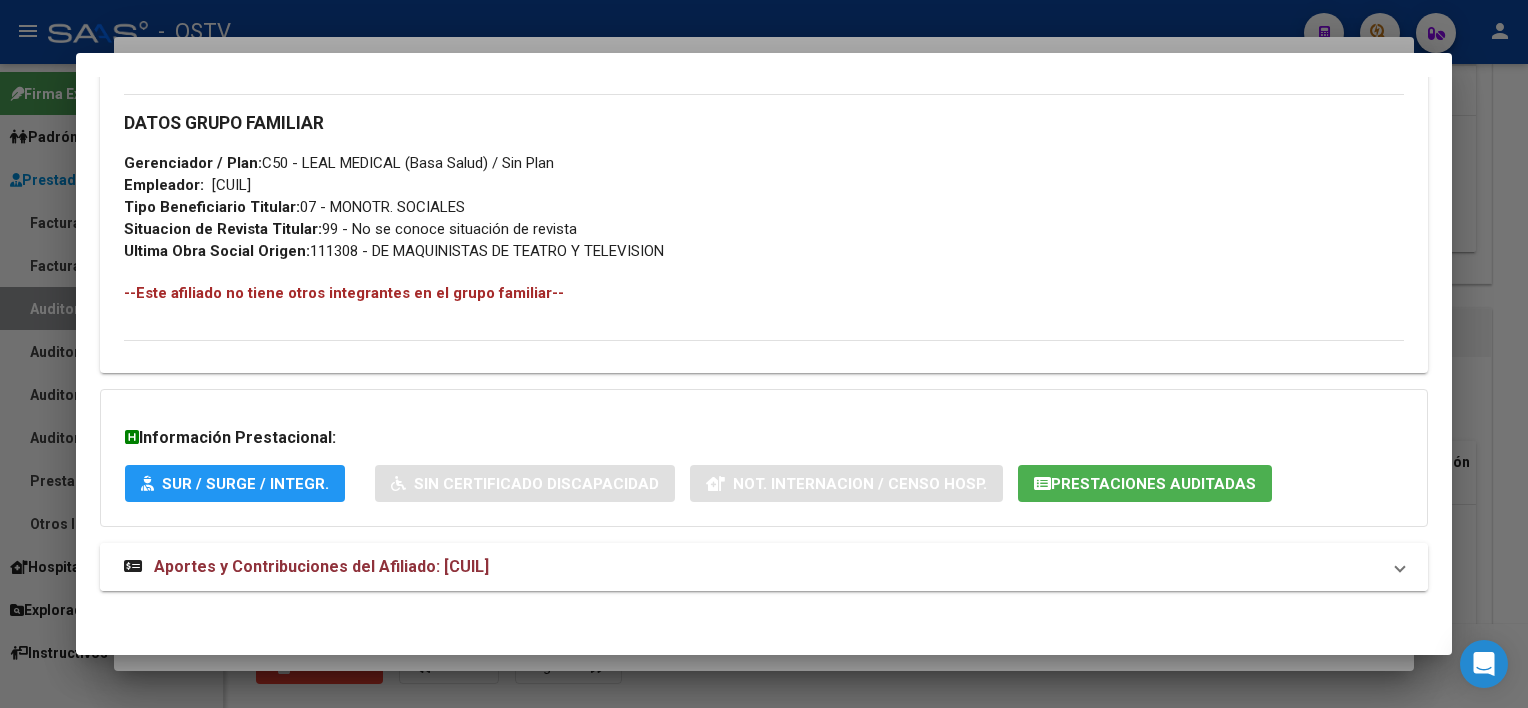 click on "Aportes y Contribuciones del Afiliado: [CUIL]" at bounding box center [751, 567] 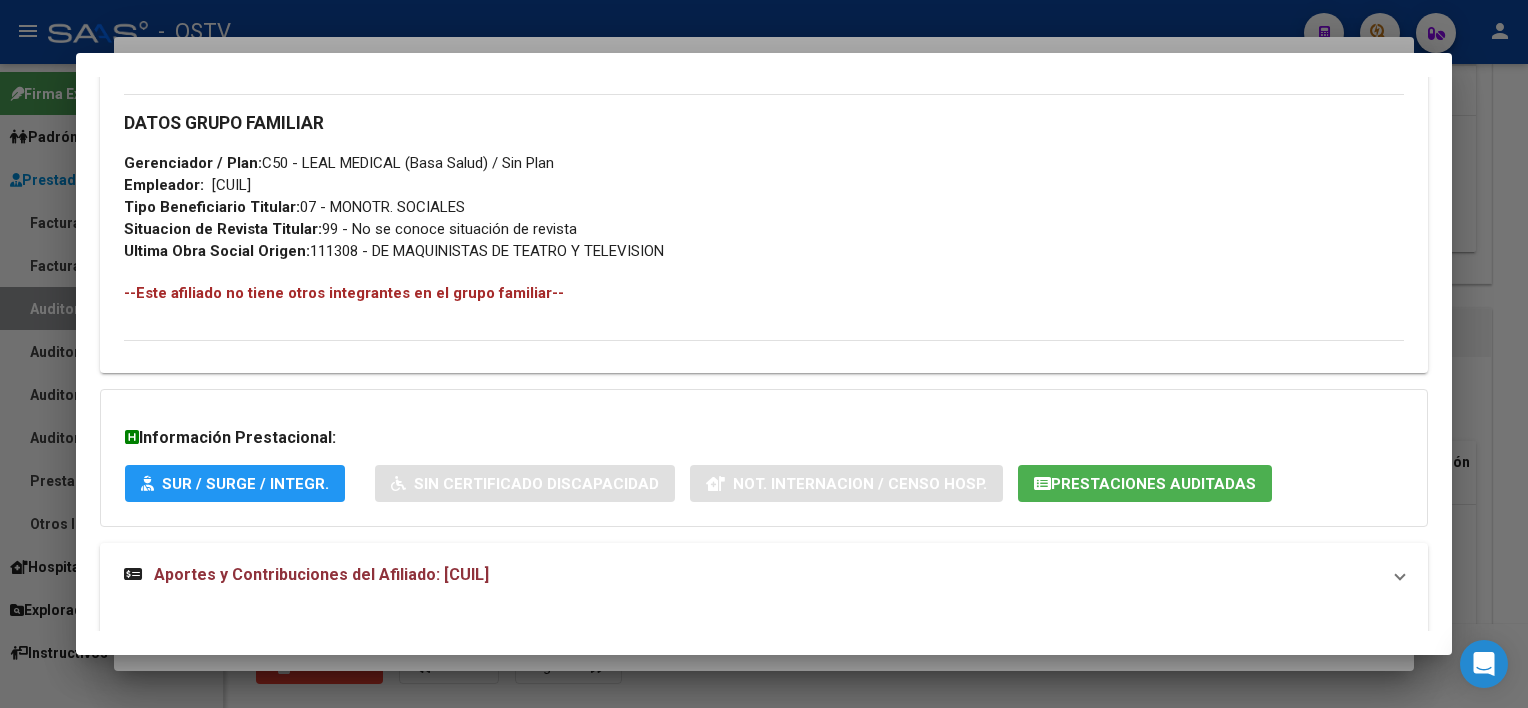 click on "Prestaciones Auditadas" 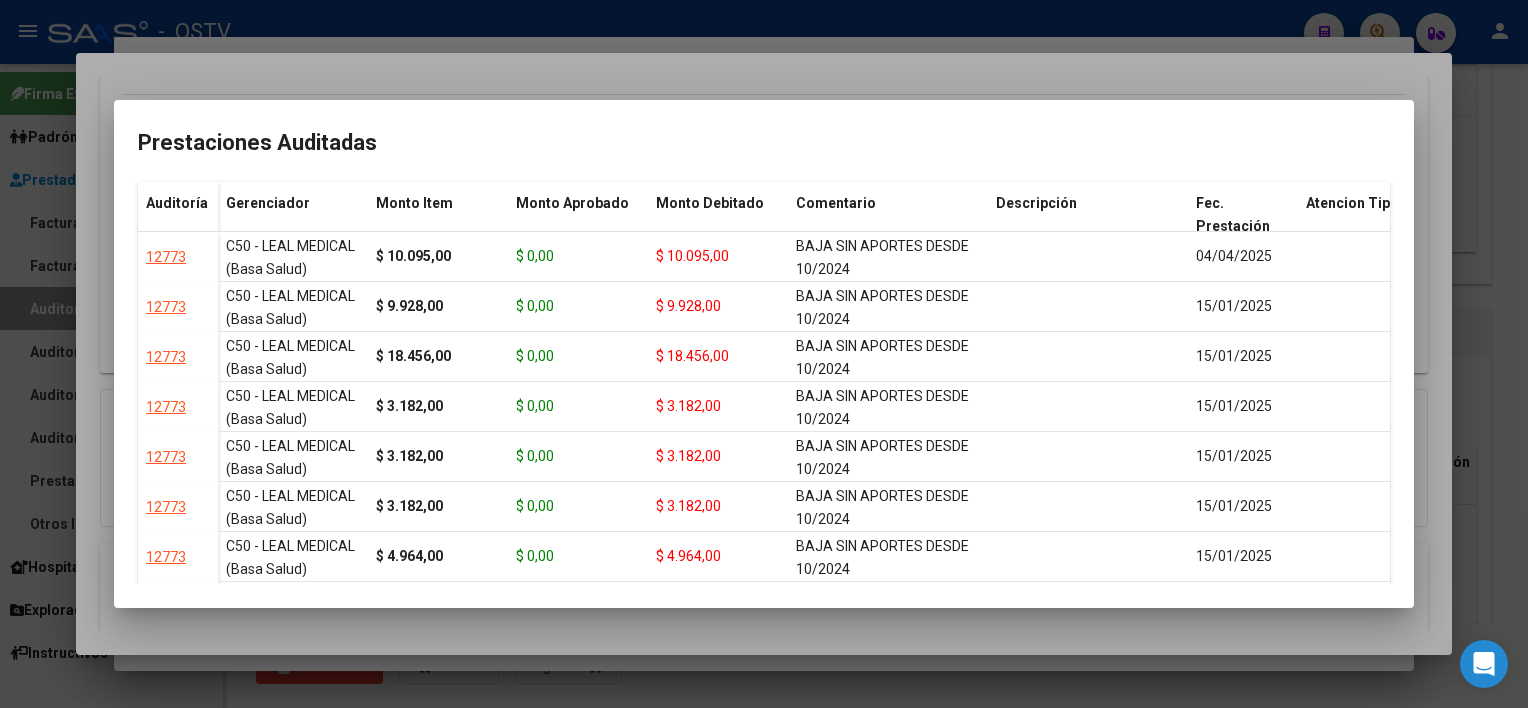 drag, startPoint x: 1031, startPoint y: 632, endPoint x: 1013, endPoint y: 600, distance: 36.71512 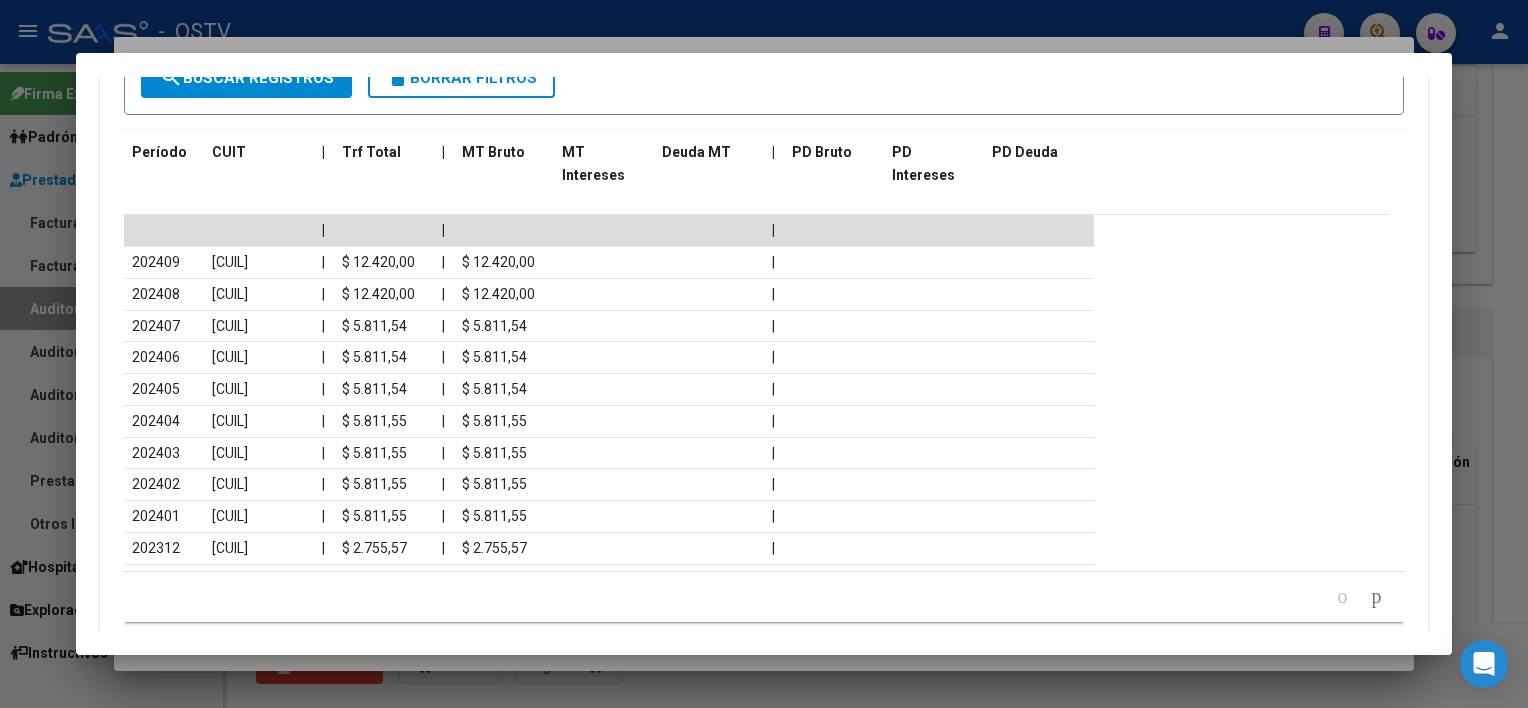 scroll, scrollTop: 1777, scrollLeft: 0, axis: vertical 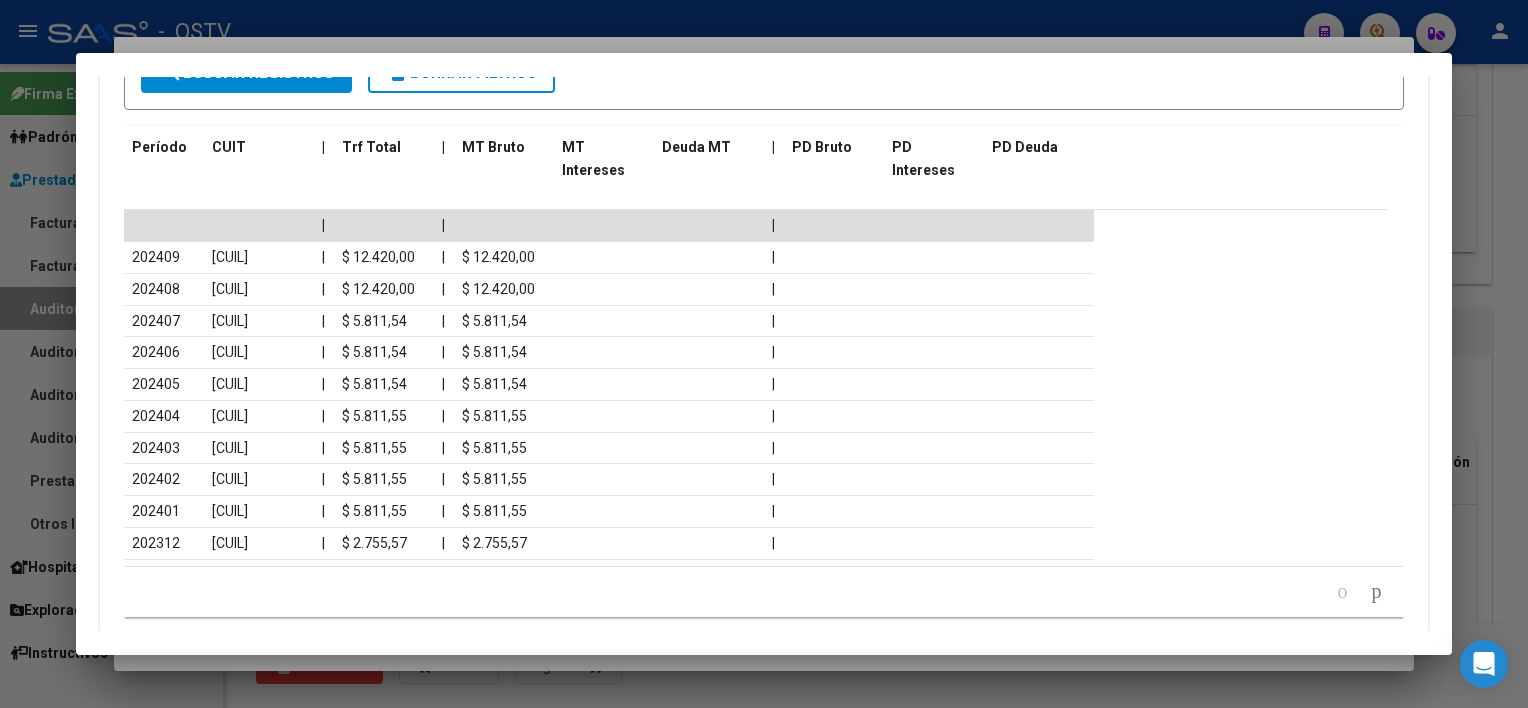 click at bounding box center (764, 354) 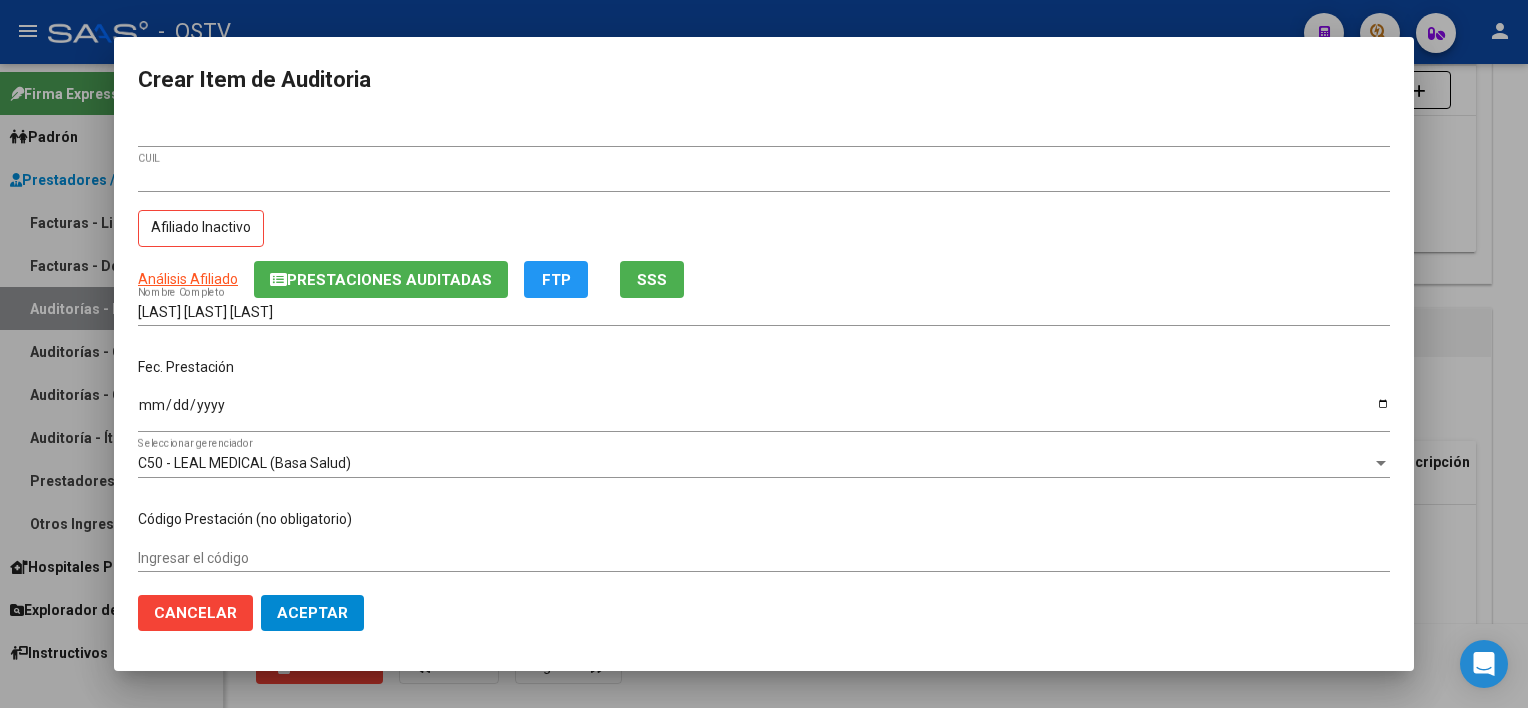 click on "[LAST] [LAST] [LAST]" at bounding box center (764, 312) 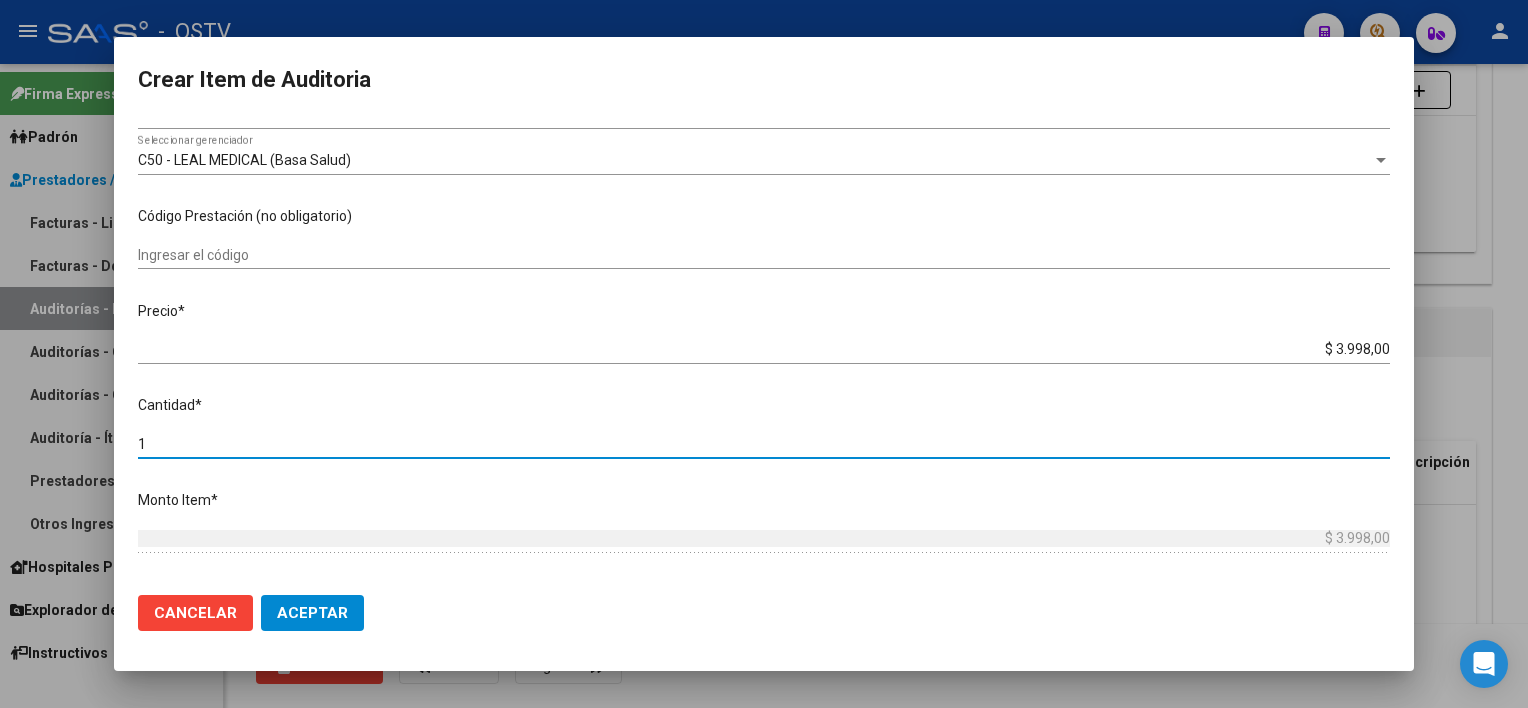 scroll, scrollTop: 587, scrollLeft: 0, axis: vertical 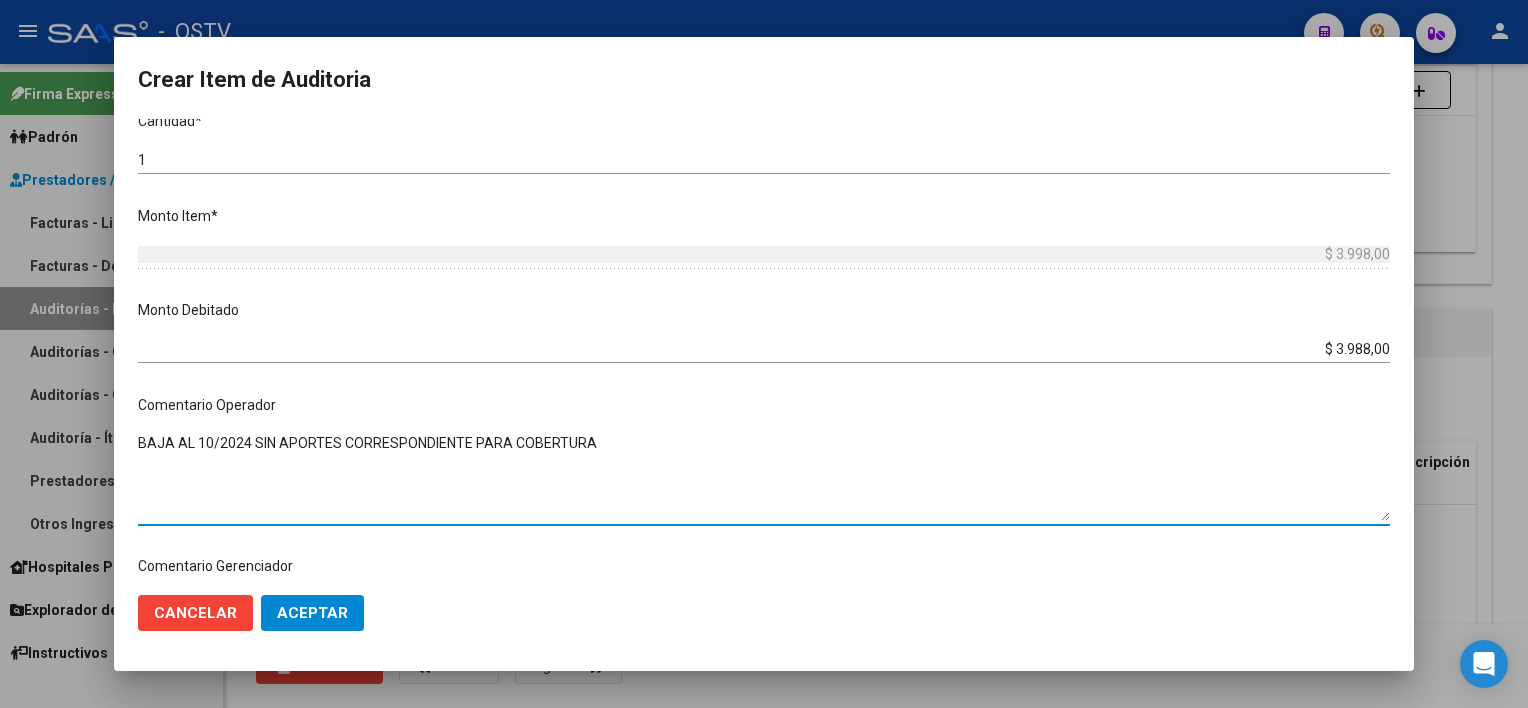 click on "BAJA AL 10/2024 SIN APORTES CORRESPONDIENTE PARA COBERTURA" at bounding box center (764, 477) 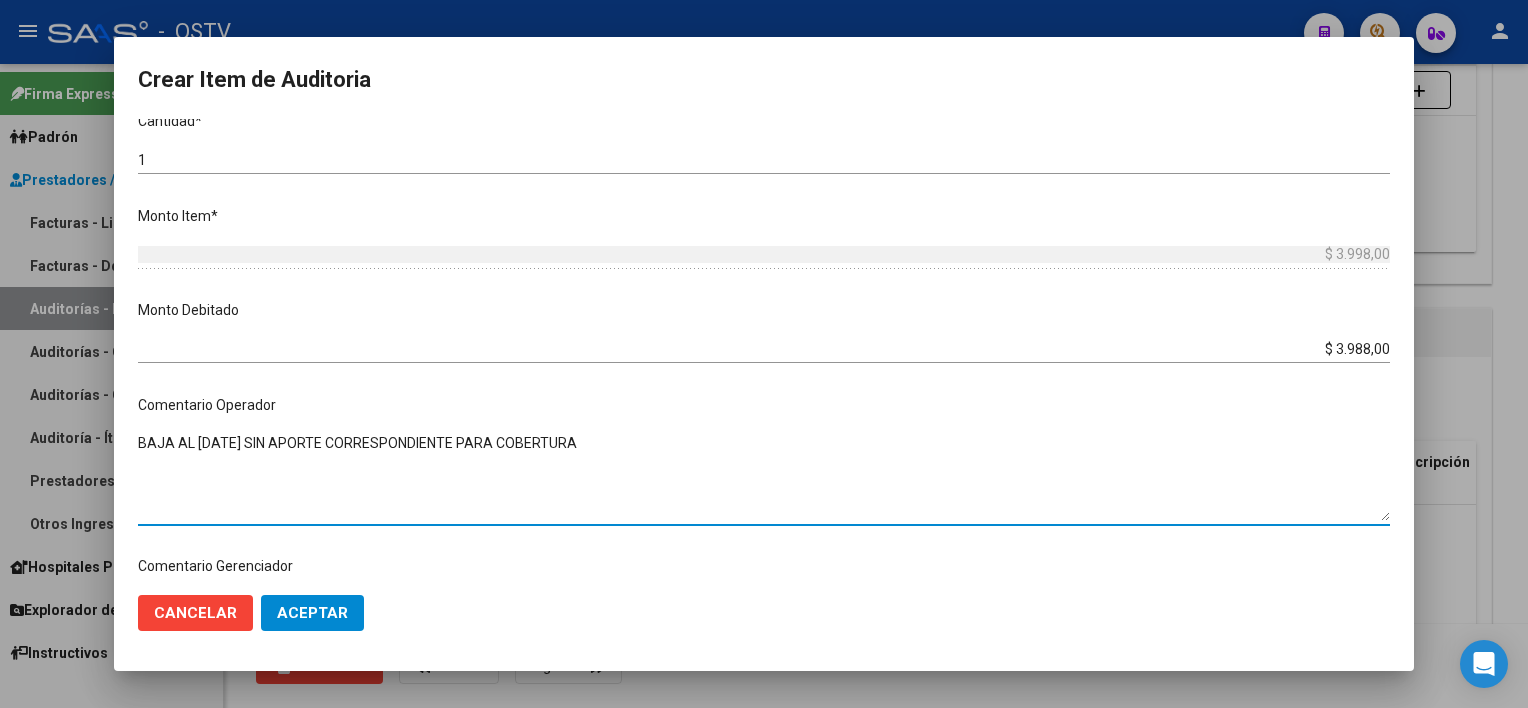 click on "BAJA AL [DATE] SIN APORTE CORRESPONDIENTE PARA COBERTURA" at bounding box center [764, 477] 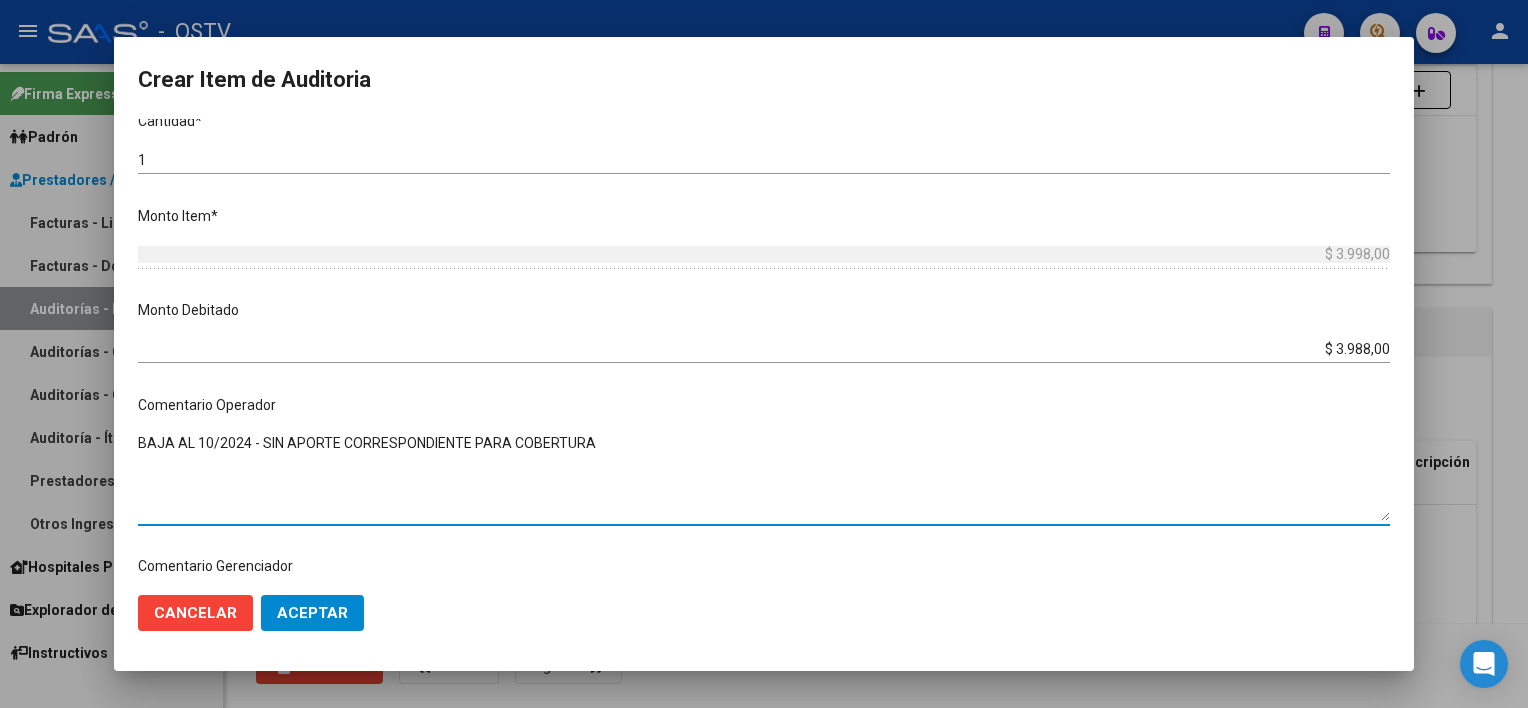 click on "Aceptar" 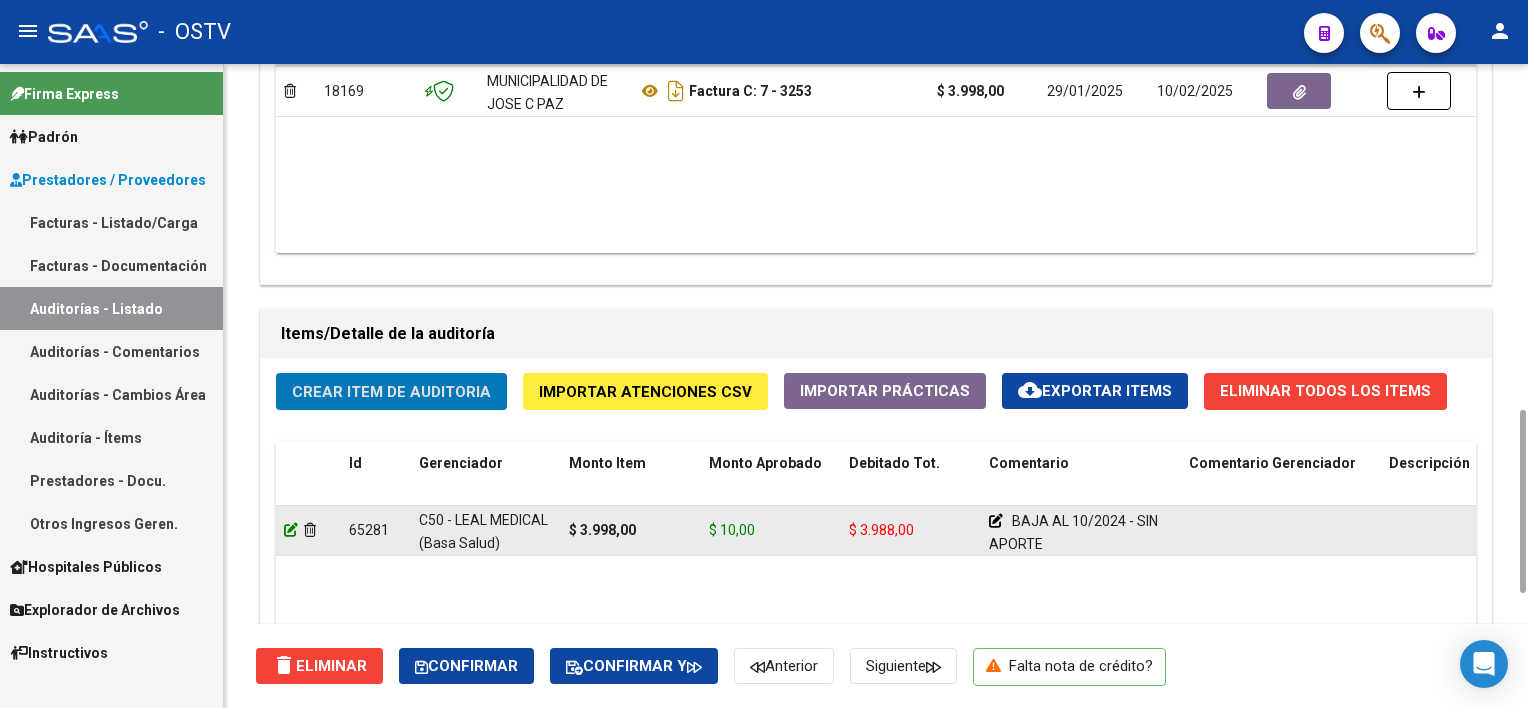 click 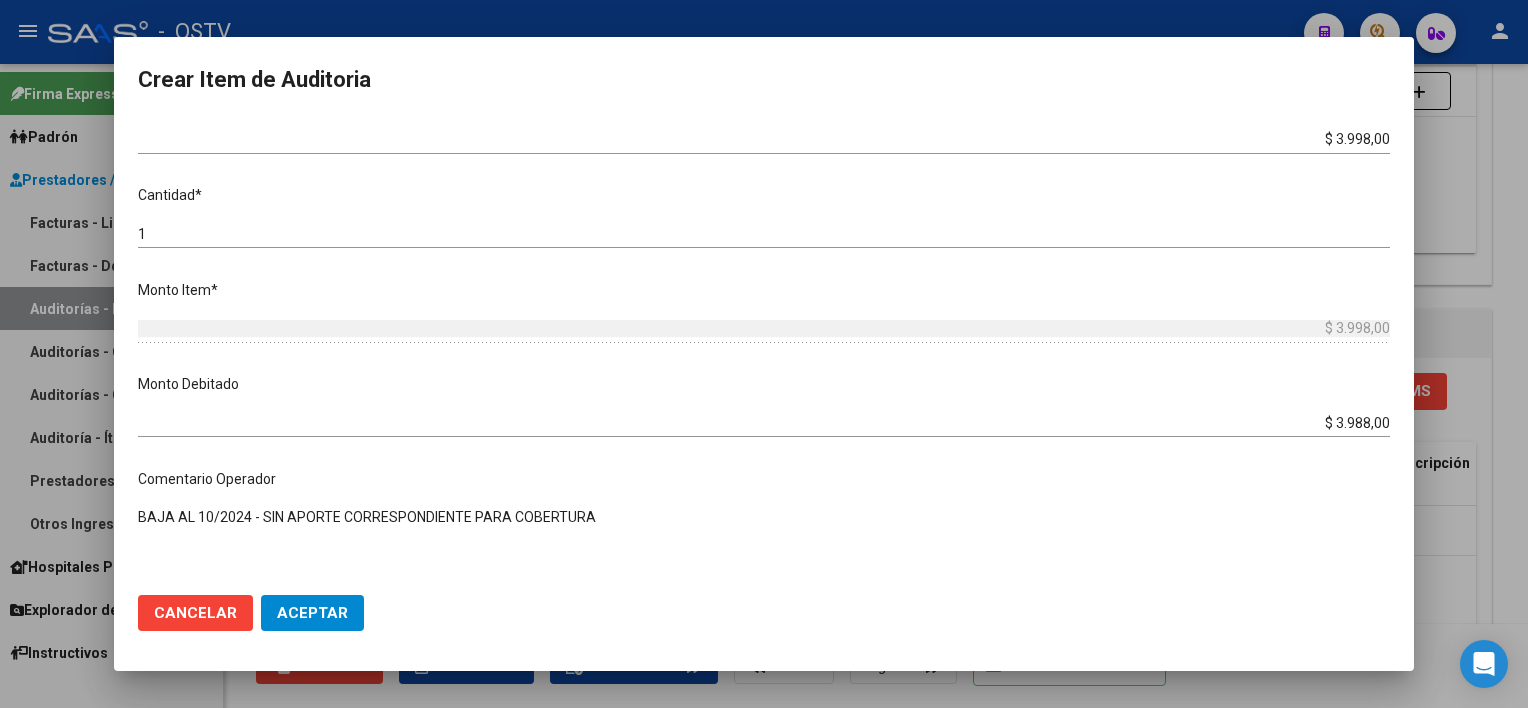 scroll, scrollTop: 500, scrollLeft: 0, axis: vertical 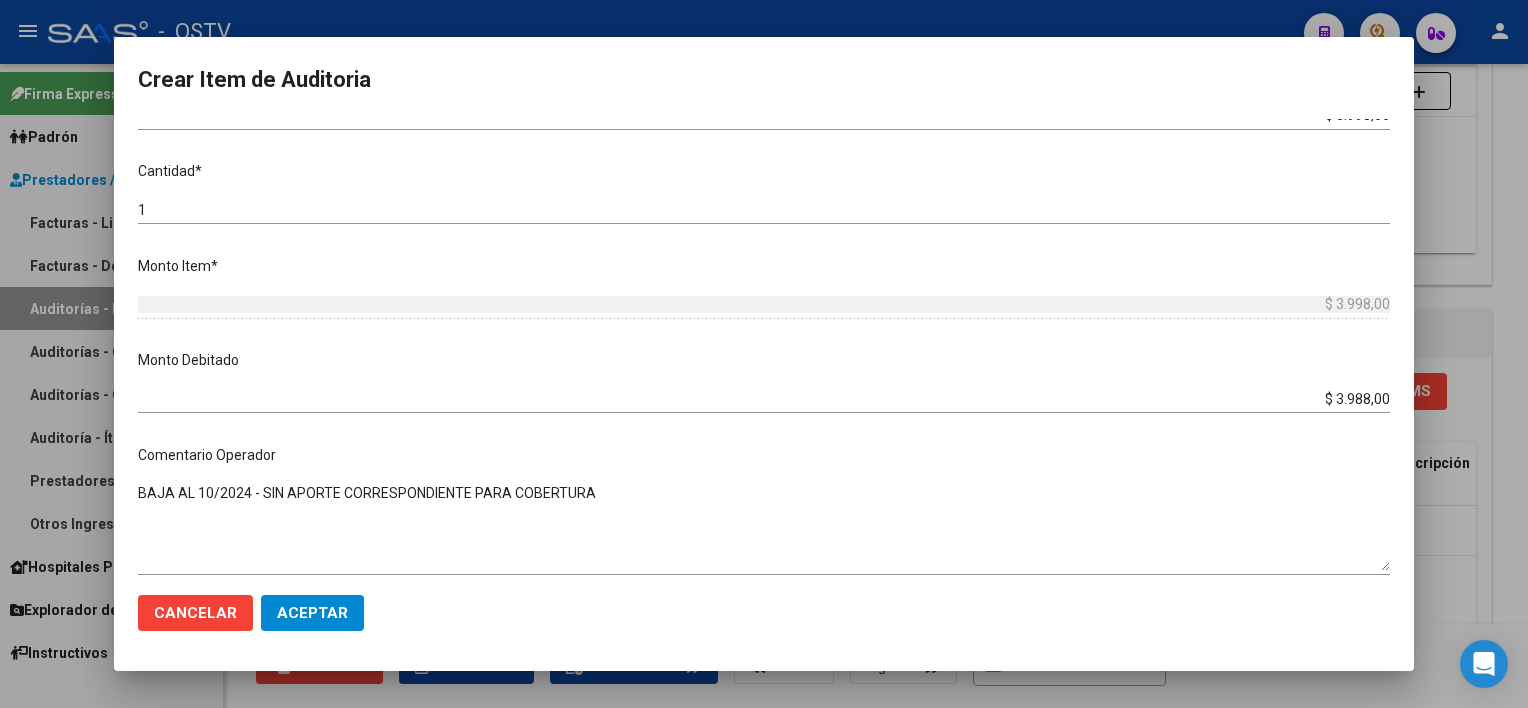click on "$ 3.988,00" at bounding box center [764, 399] 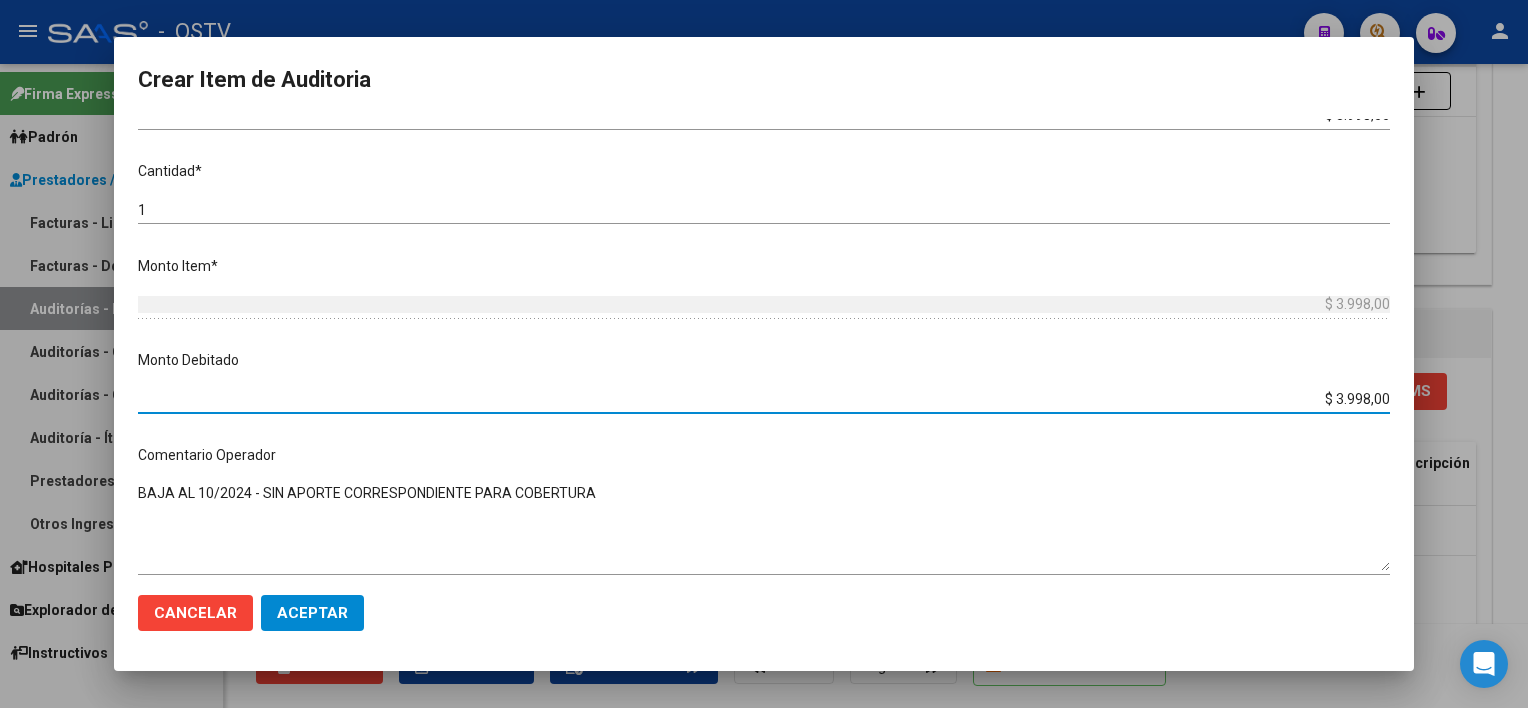 click on "Aceptar" 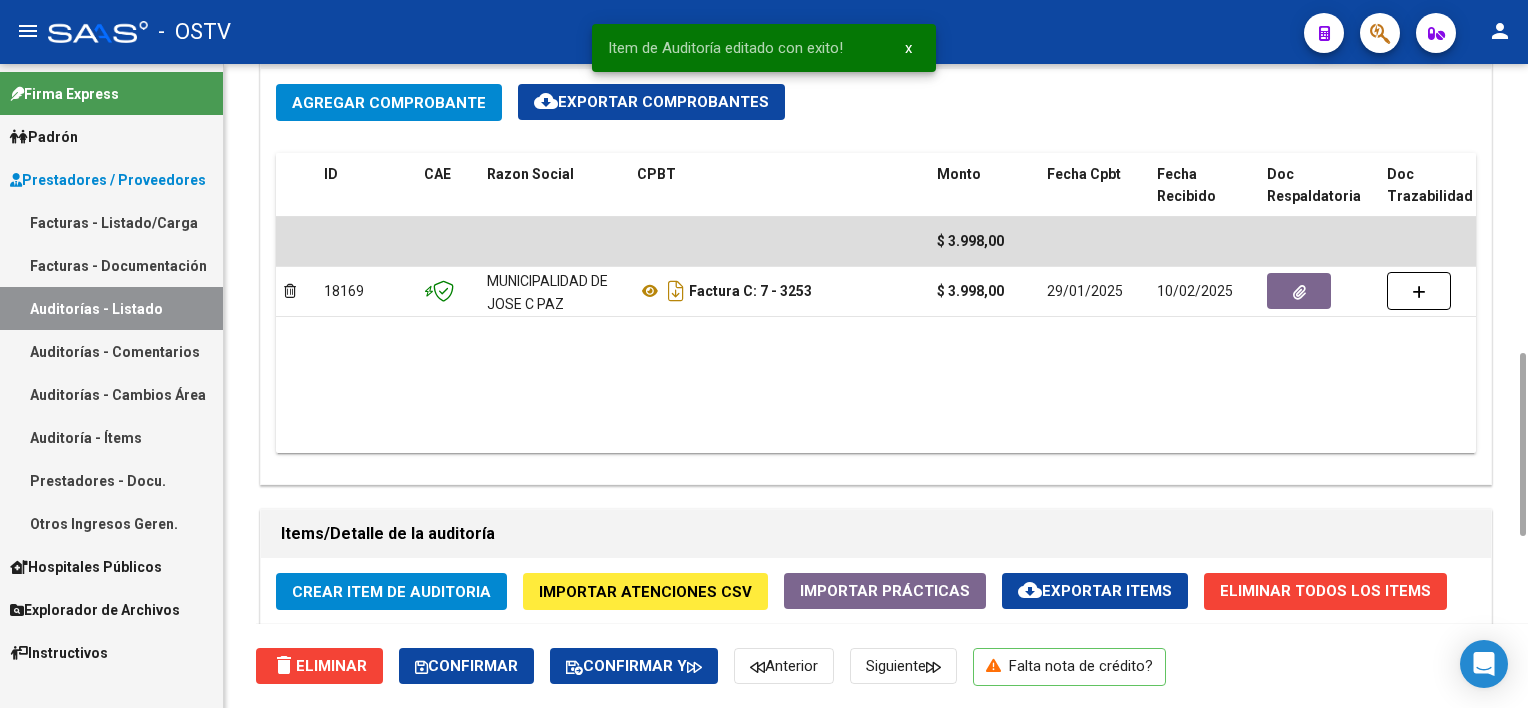 scroll, scrollTop: 814, scrollLeft: 0, axis: vertical 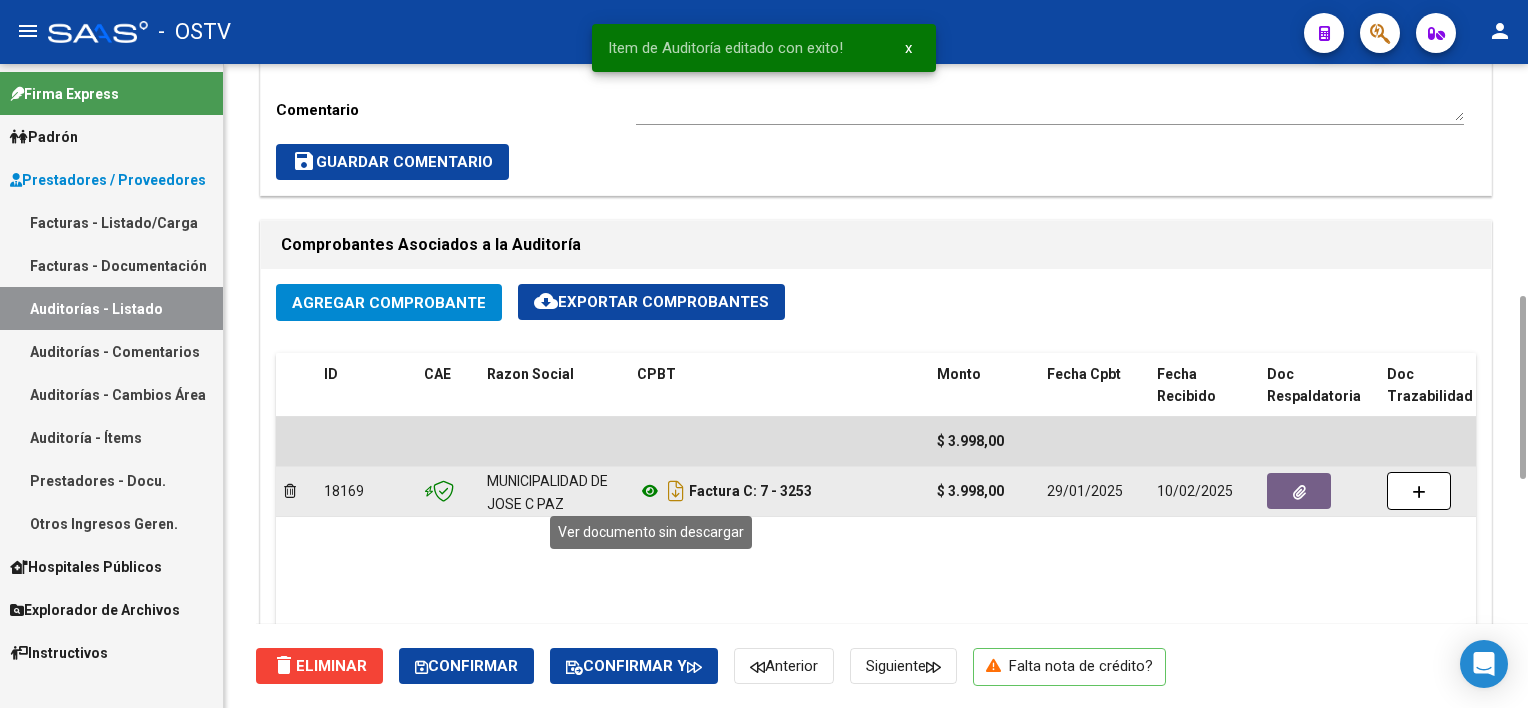 click 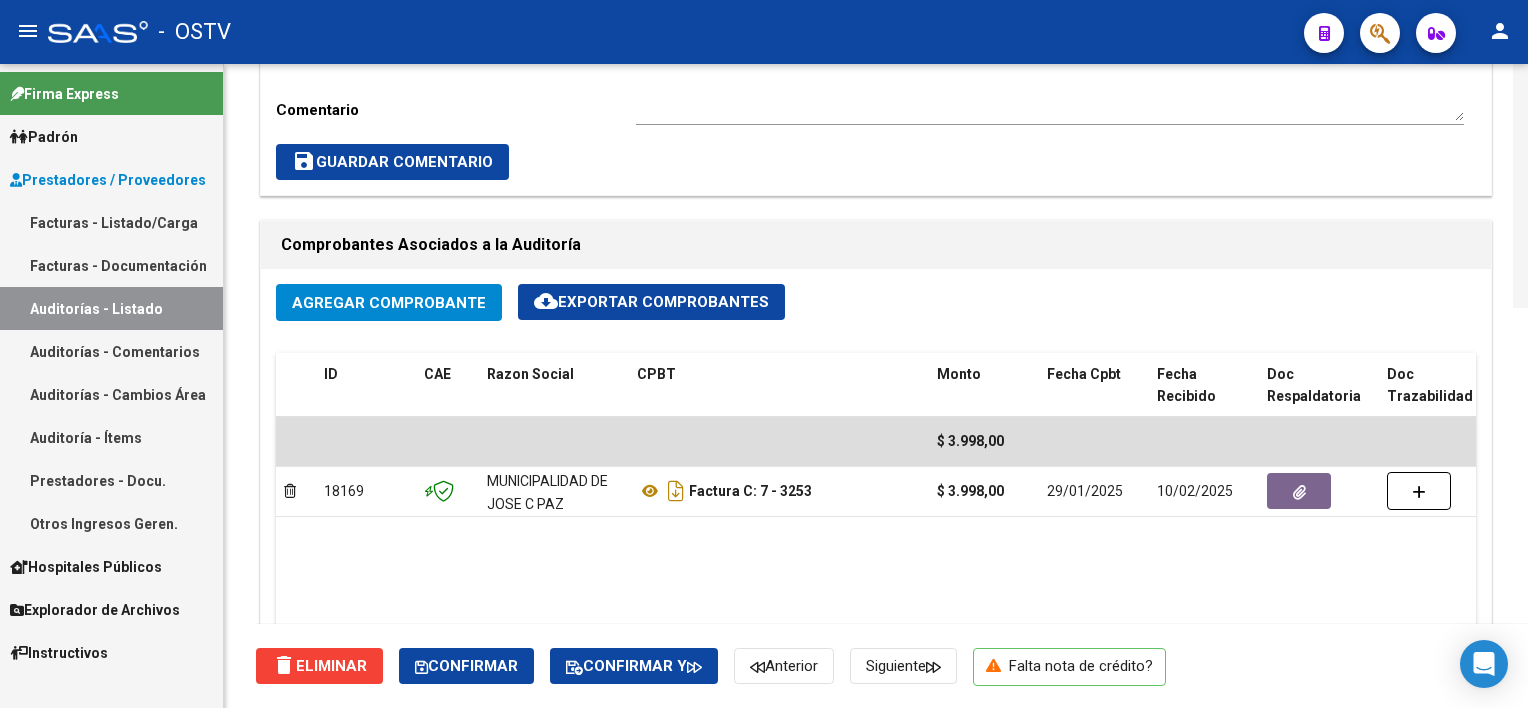 scroll, scrollTop: 0, scrollLeft: 0, axis: both 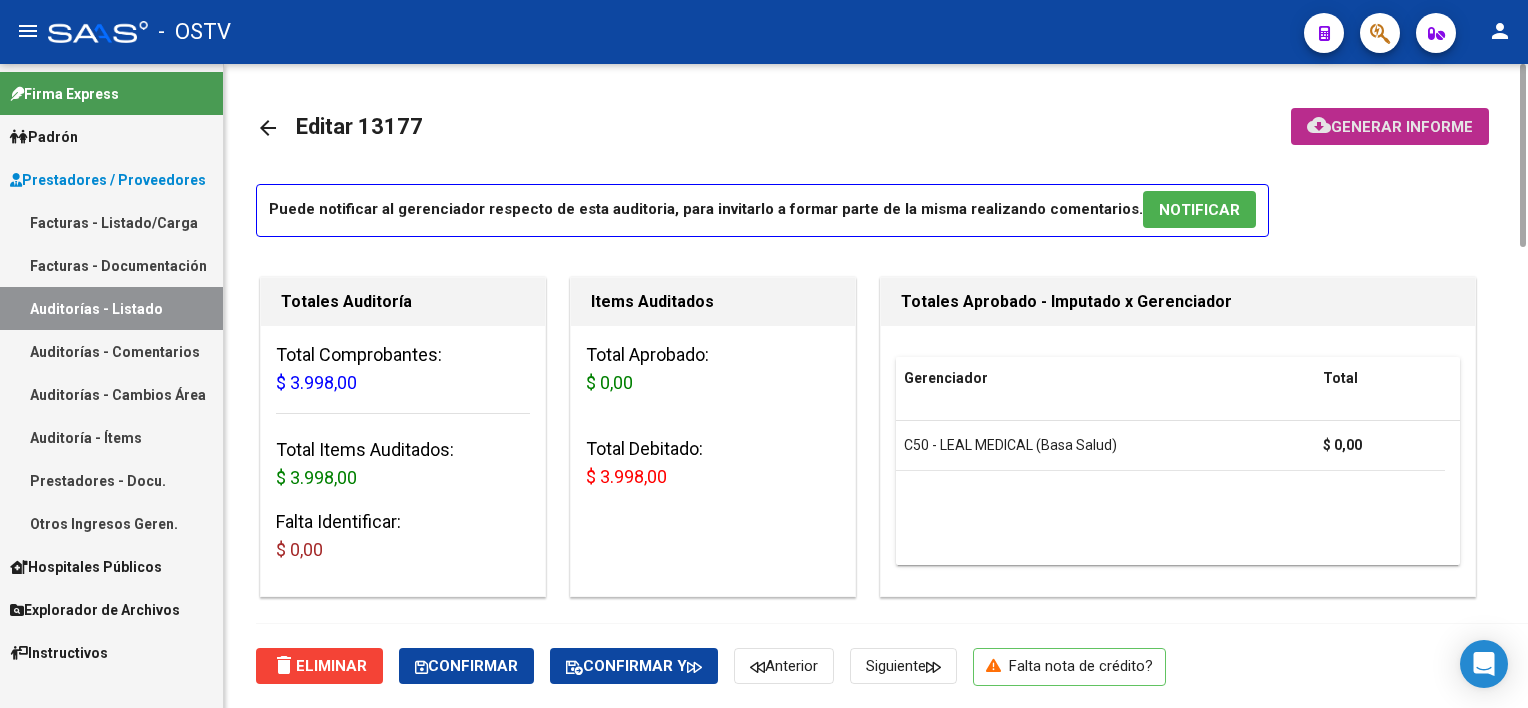 click on "cloud_download  Generar informe" 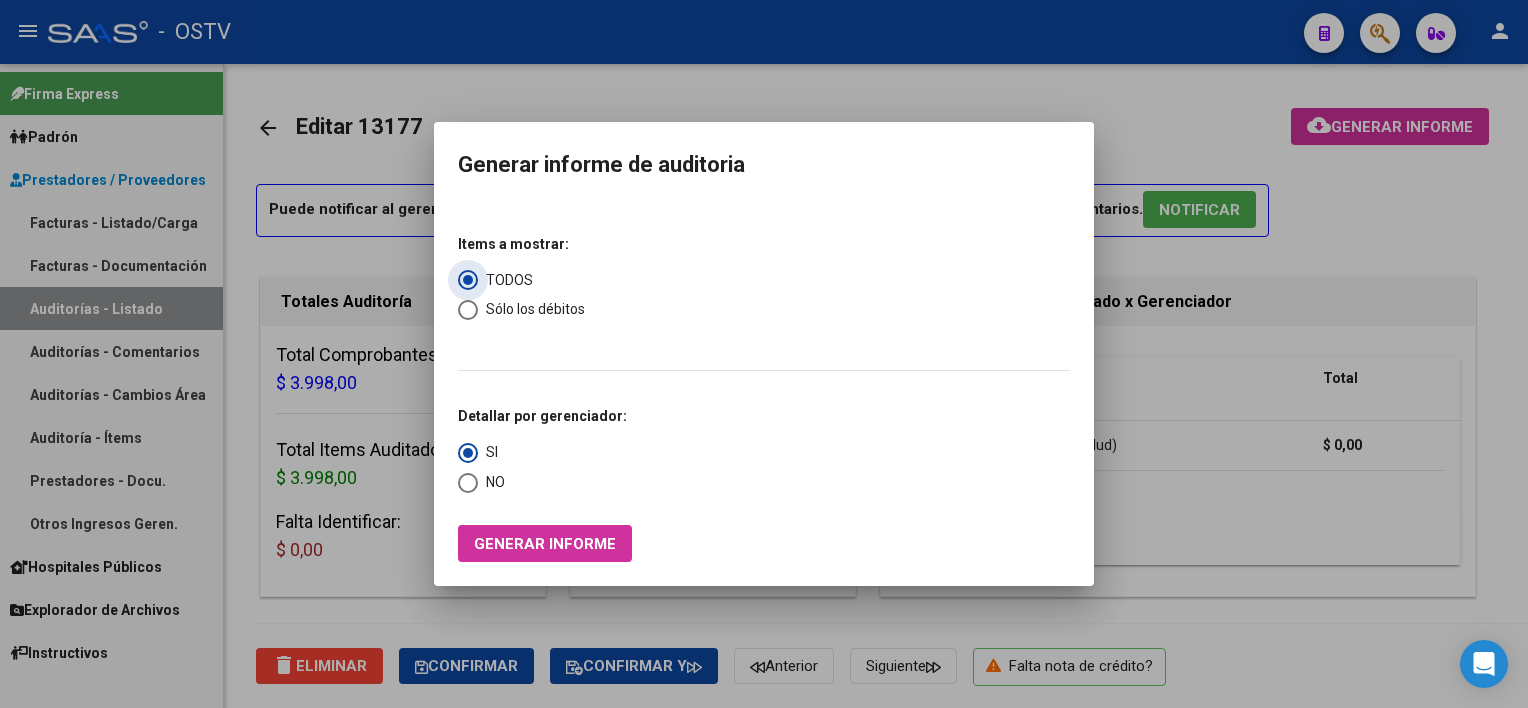 drag, startPoint x: 492, startPoint y: 315, endPoint x: 490, endPoint y: 397, distance: 82.02438 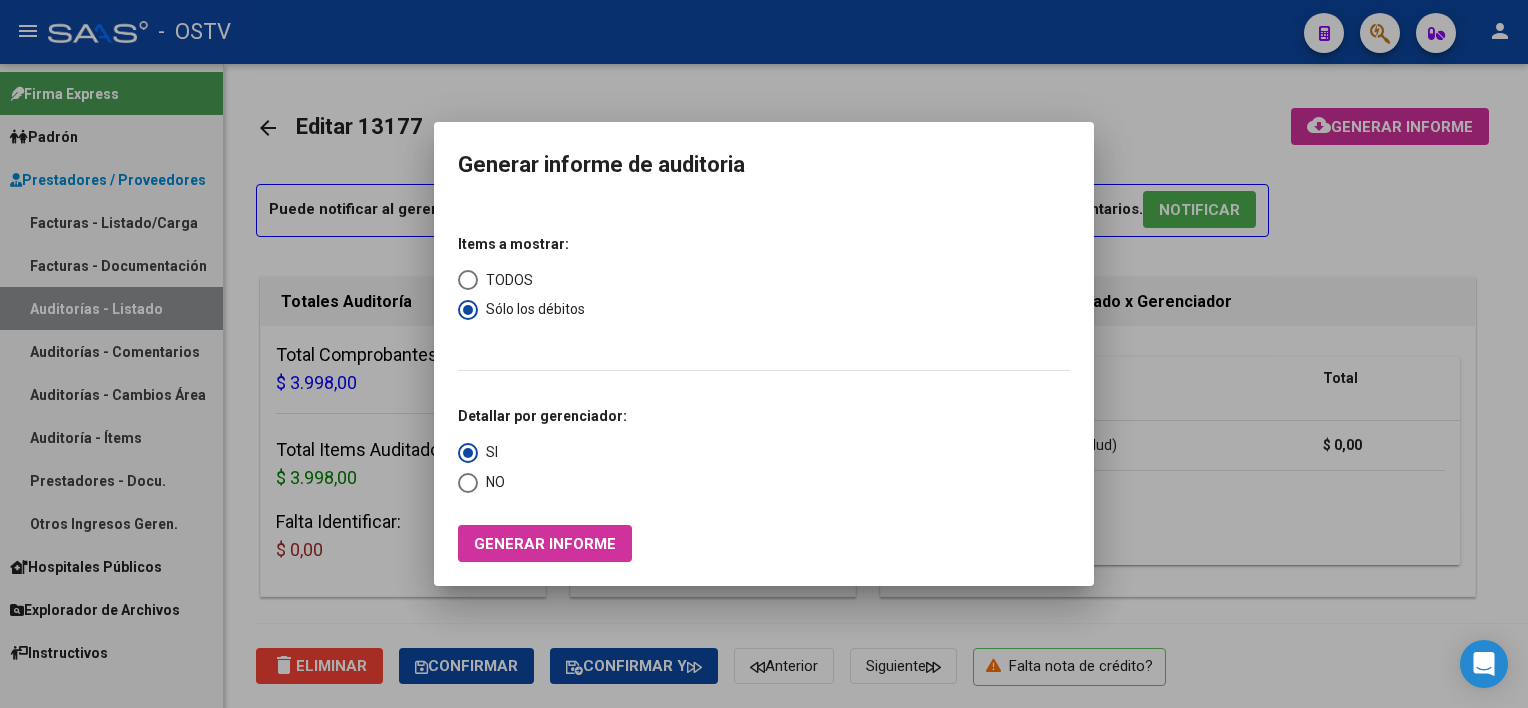 drag, startPoint x: 500, startPoint y: 483, endPoint x: 503, endPoint y: 503, distance: 20.22375 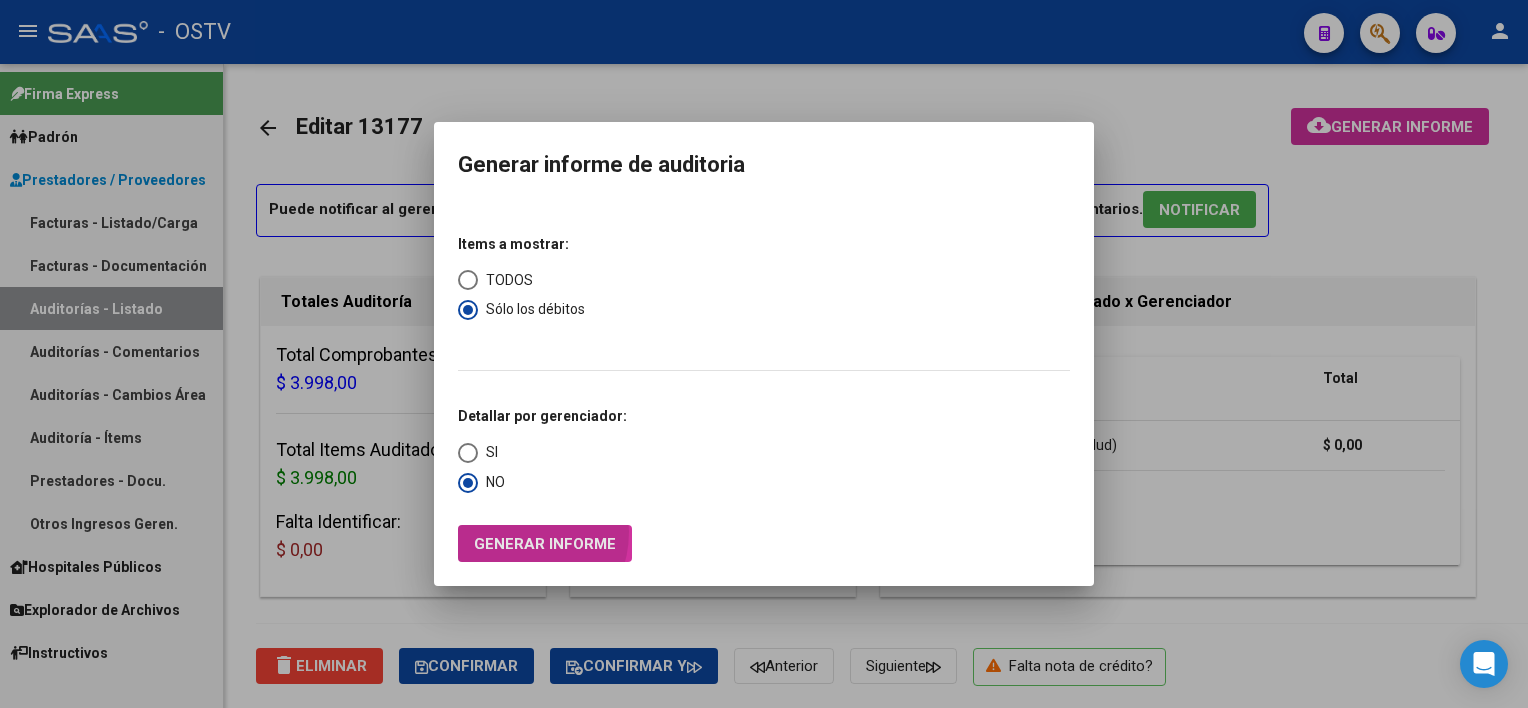 click on "Generar informe" at bounding box center (545, 543) 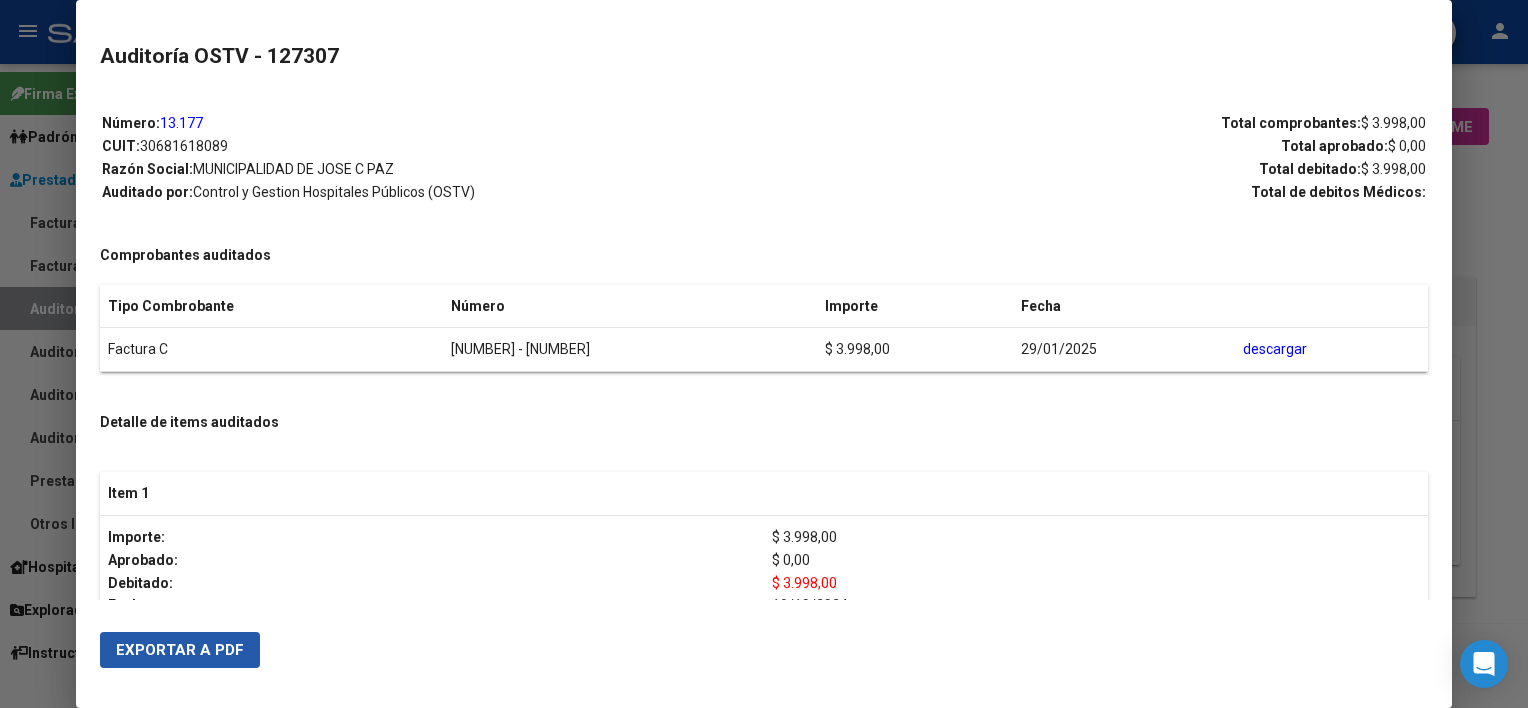 click on "Exportar a PDF" at bounding box center (180, 650) 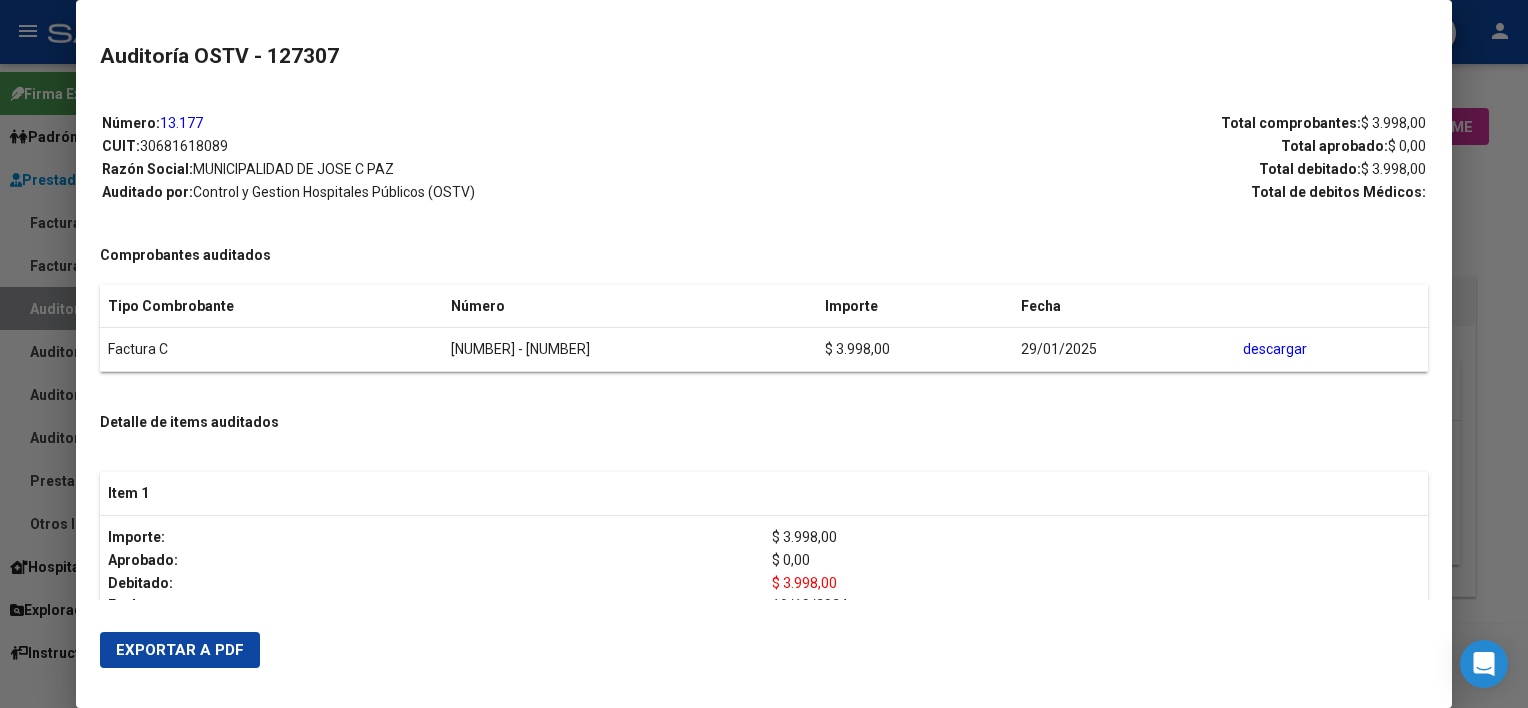 click at bounding box center [764, 354] 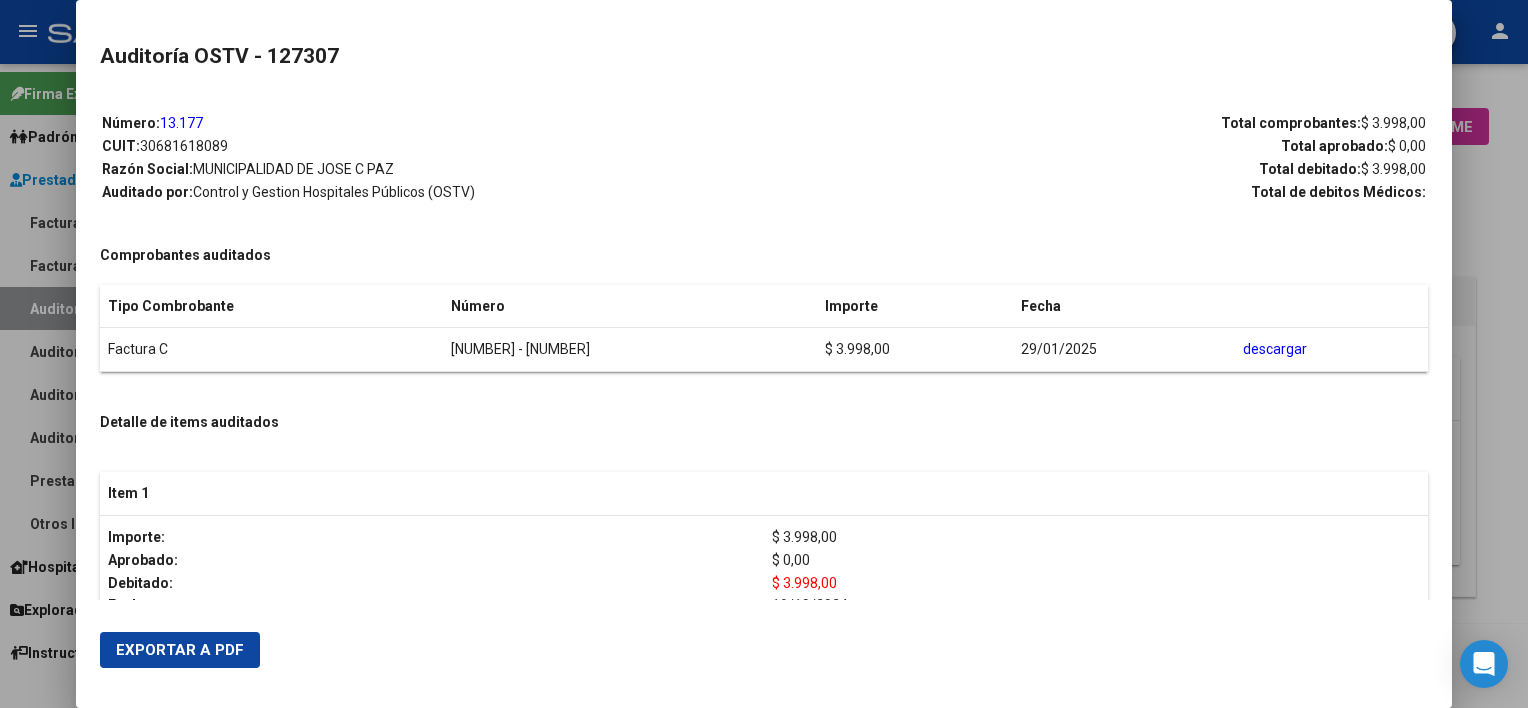 click at bounding box center (764, 354) 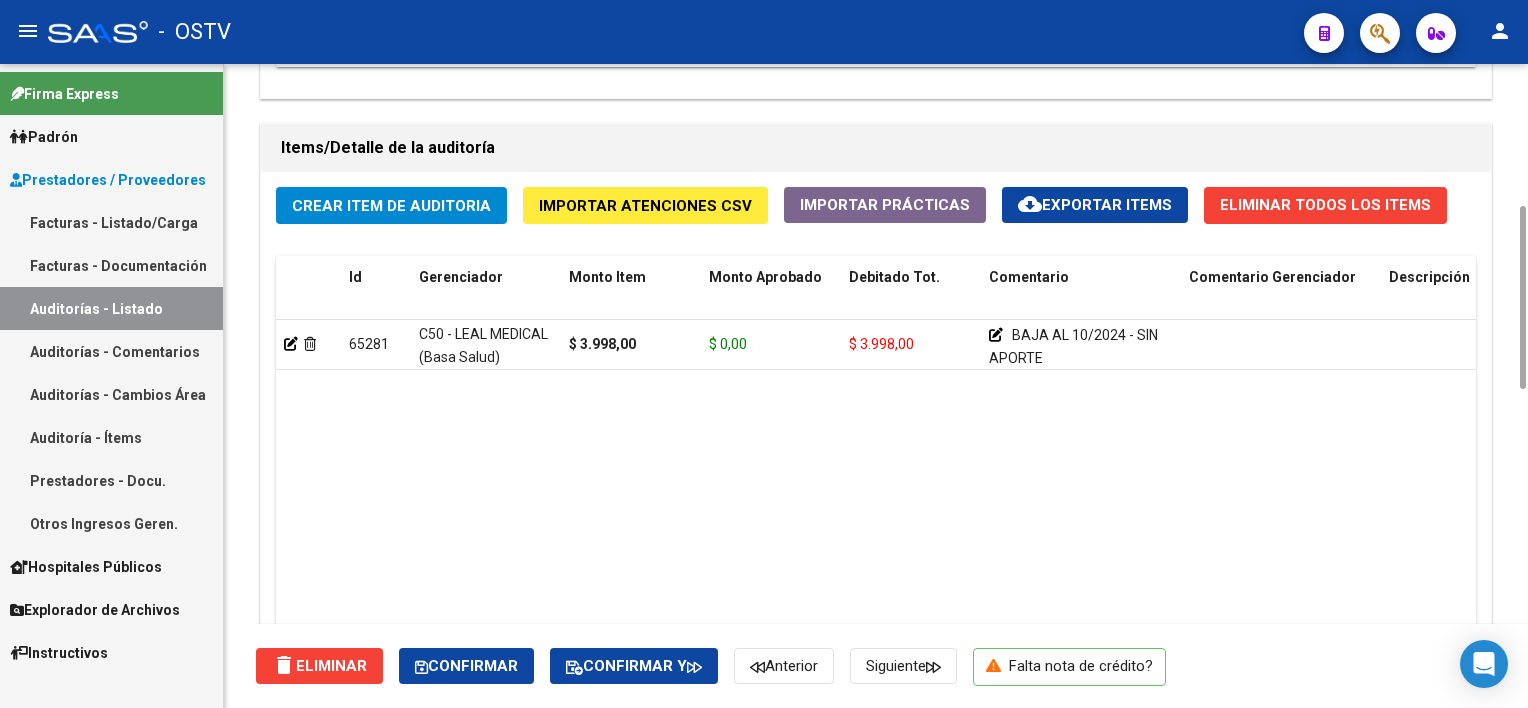 scroll, scrollTop: 1600, scrollLeft: 0, axis: vertical 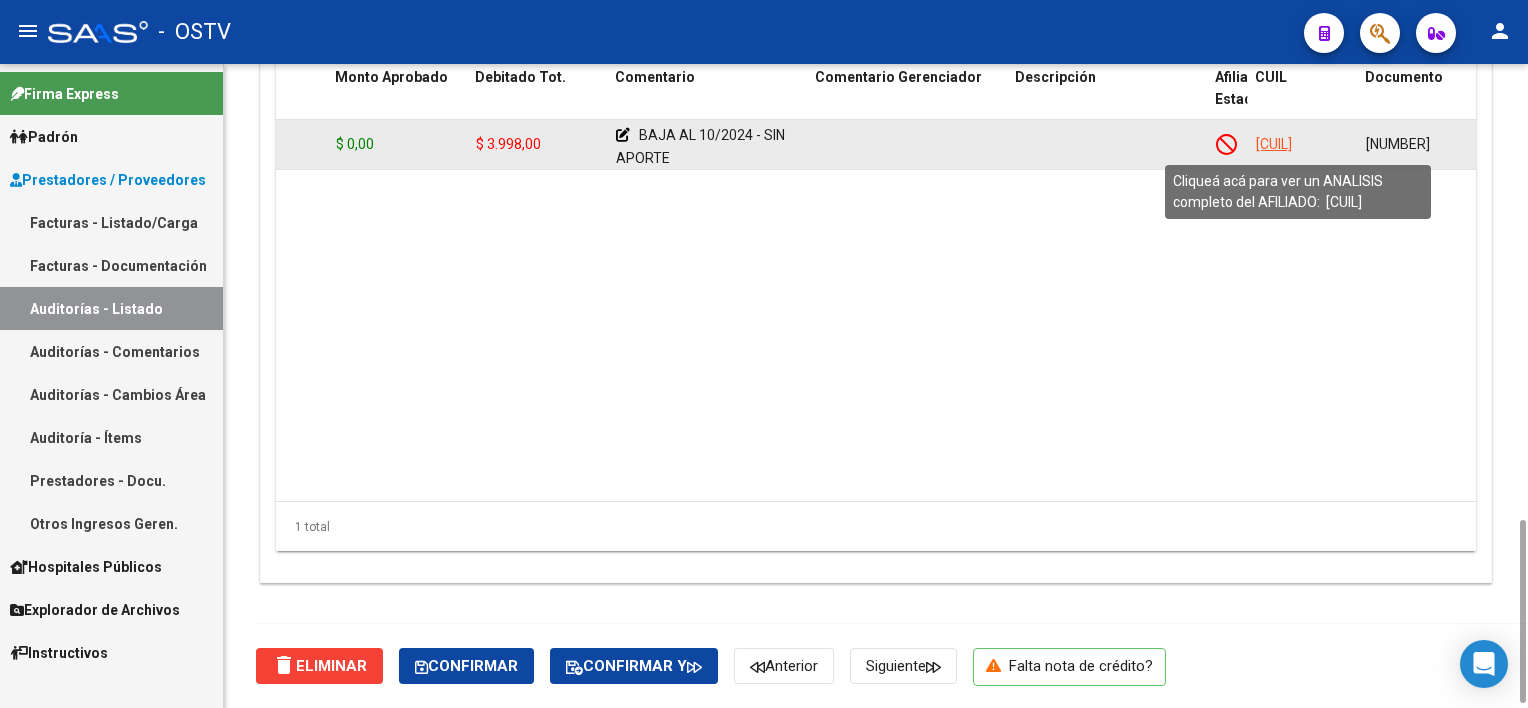 click on "[CUIL]" 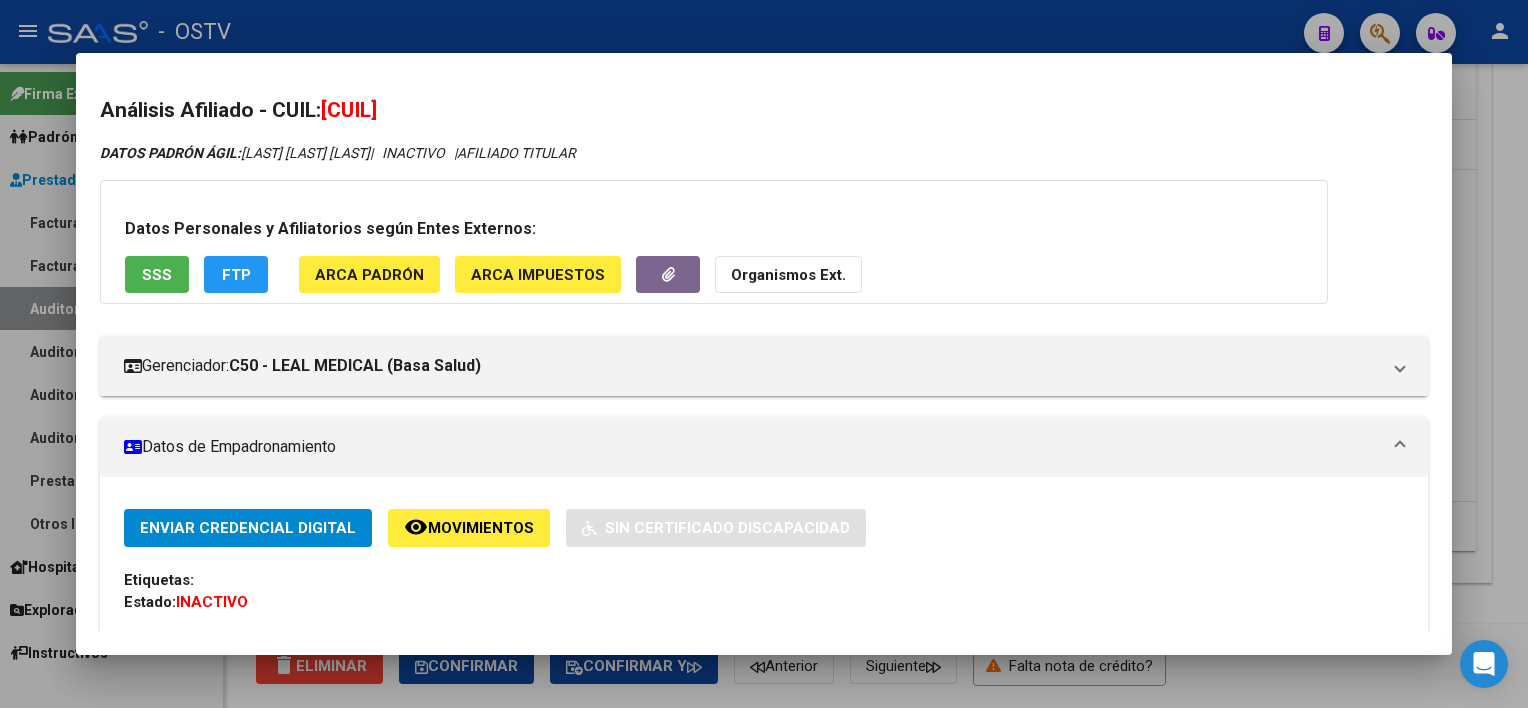 drag, startPoint x: 330, startPoint y: 112, endPoint x: 516, endPoint y: 110, distance: 186.01076 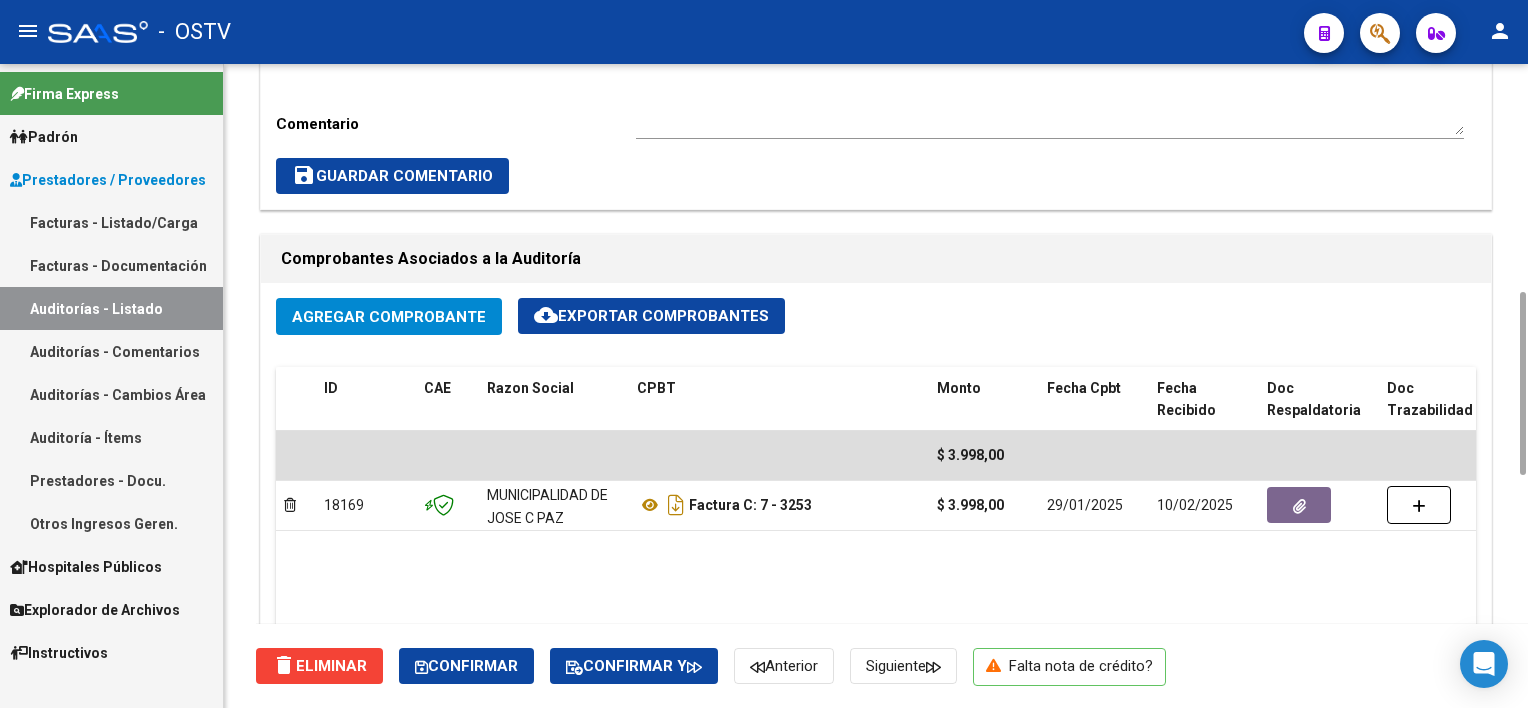 scroll, scrollTop: 400, scrollLeft: 0, axis: vertical 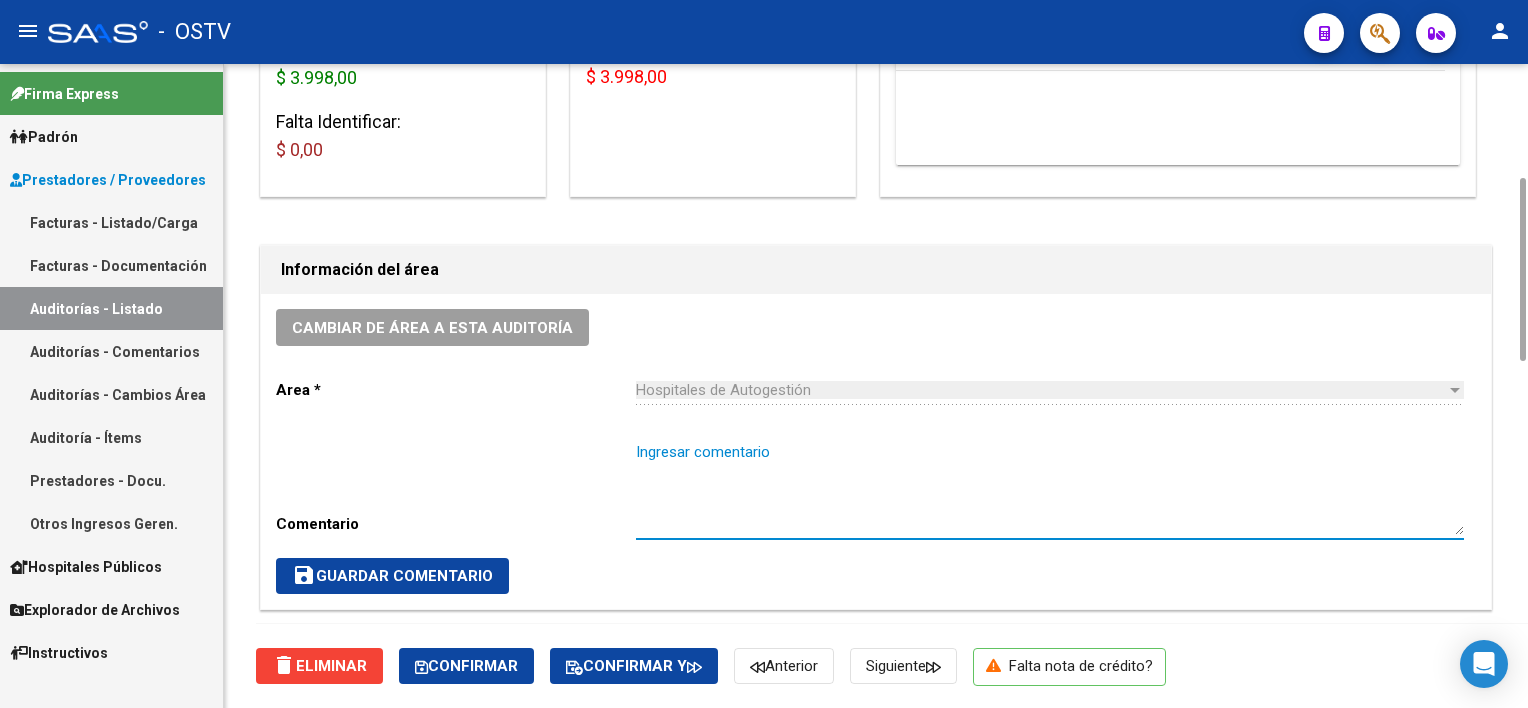 click on "Ingresar comentario" at bounding box center [1050, 488] 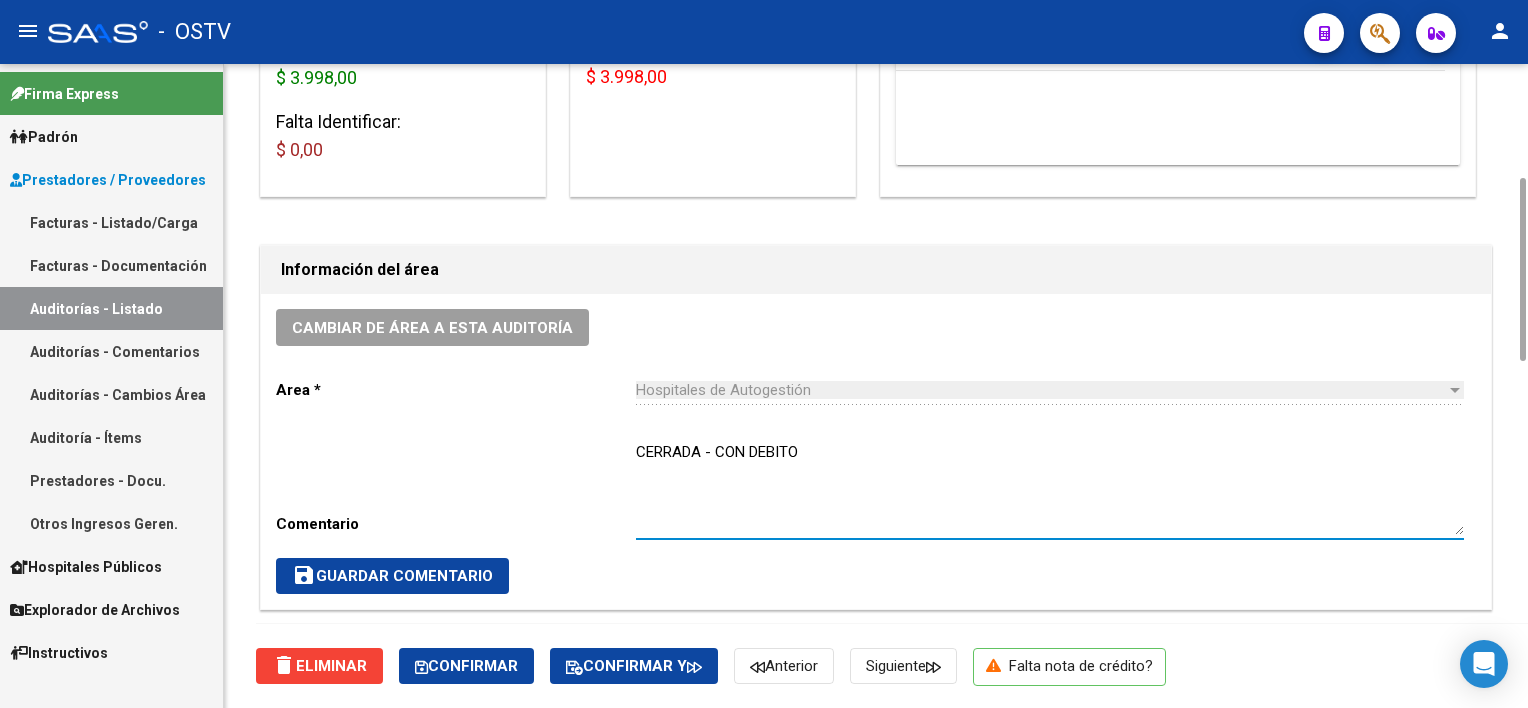 click on "save  Guardar Comentario" 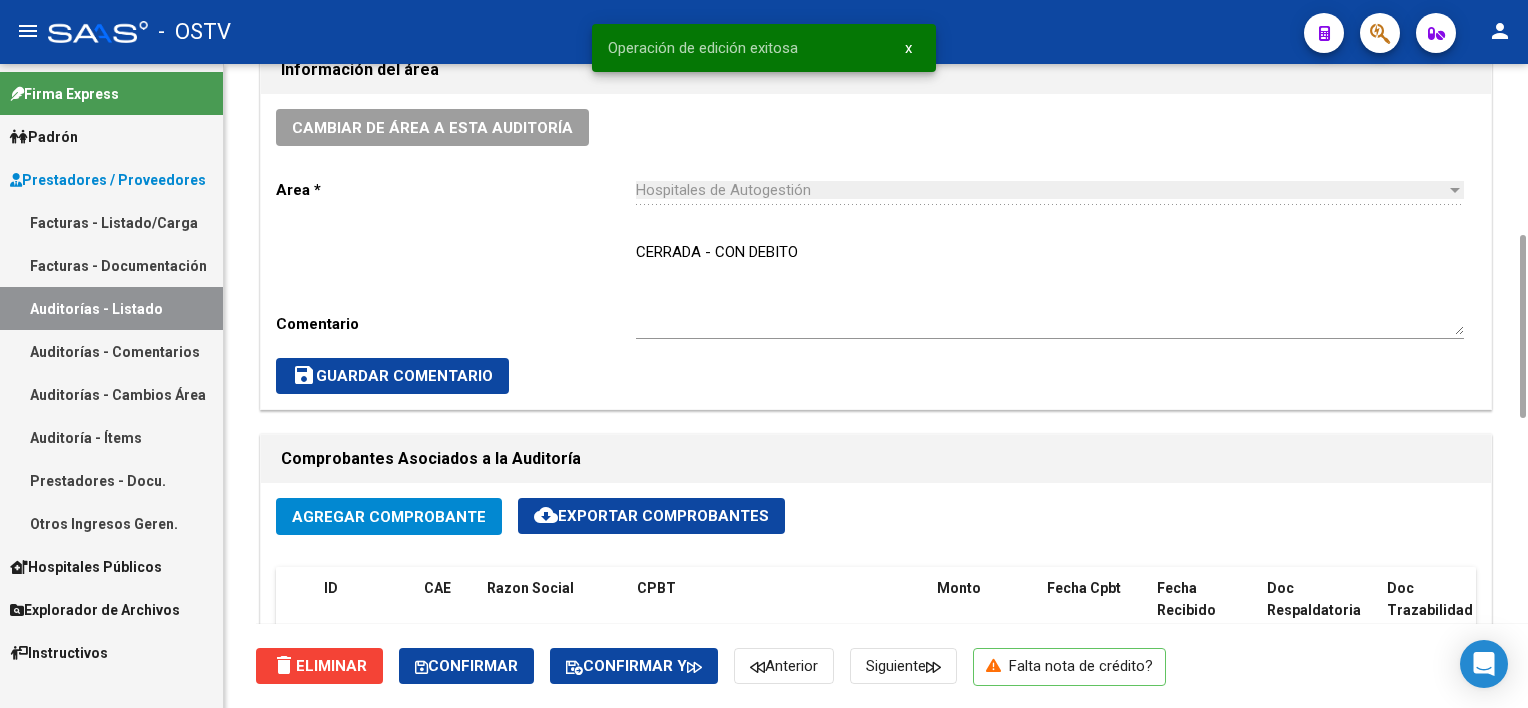 scroll, scrollTop: 800, scrollLeft: 0, axis: vertical 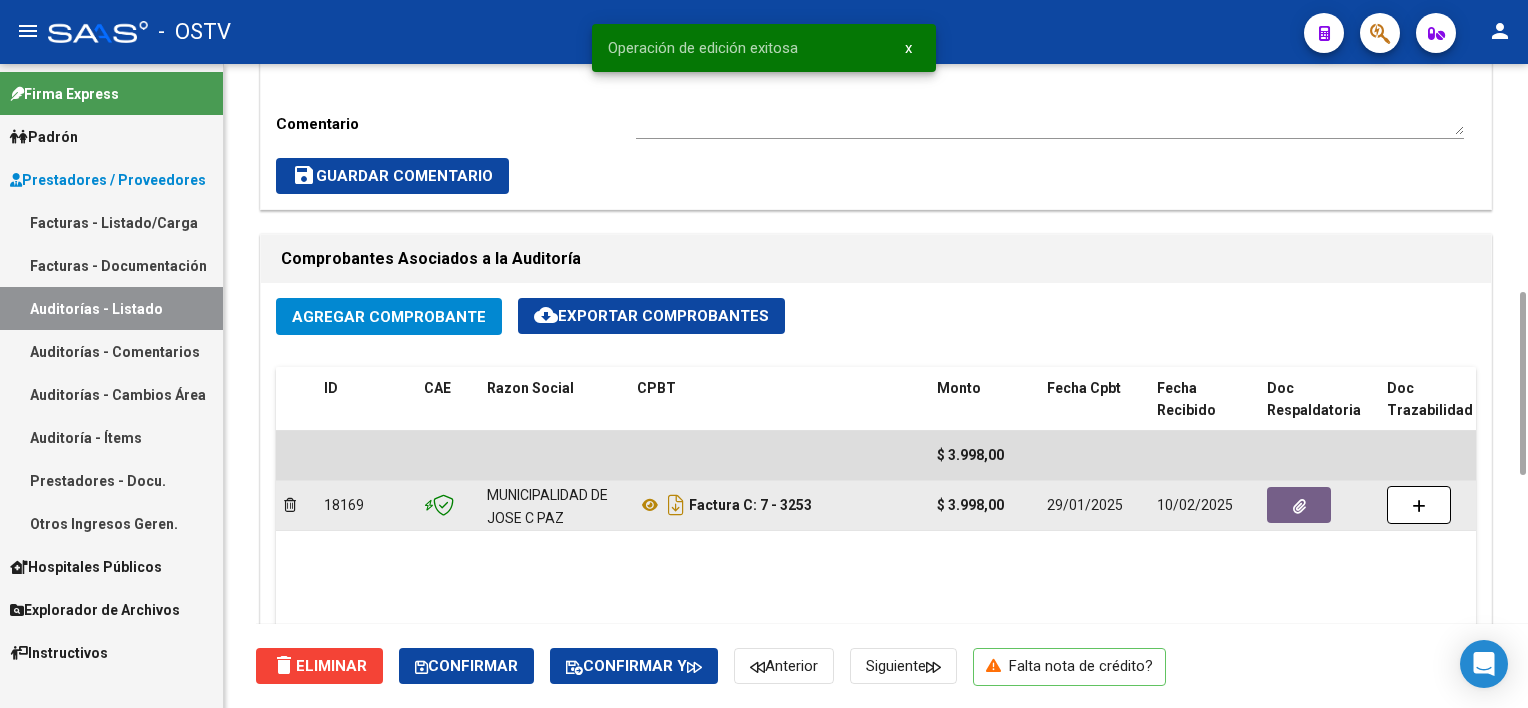 click 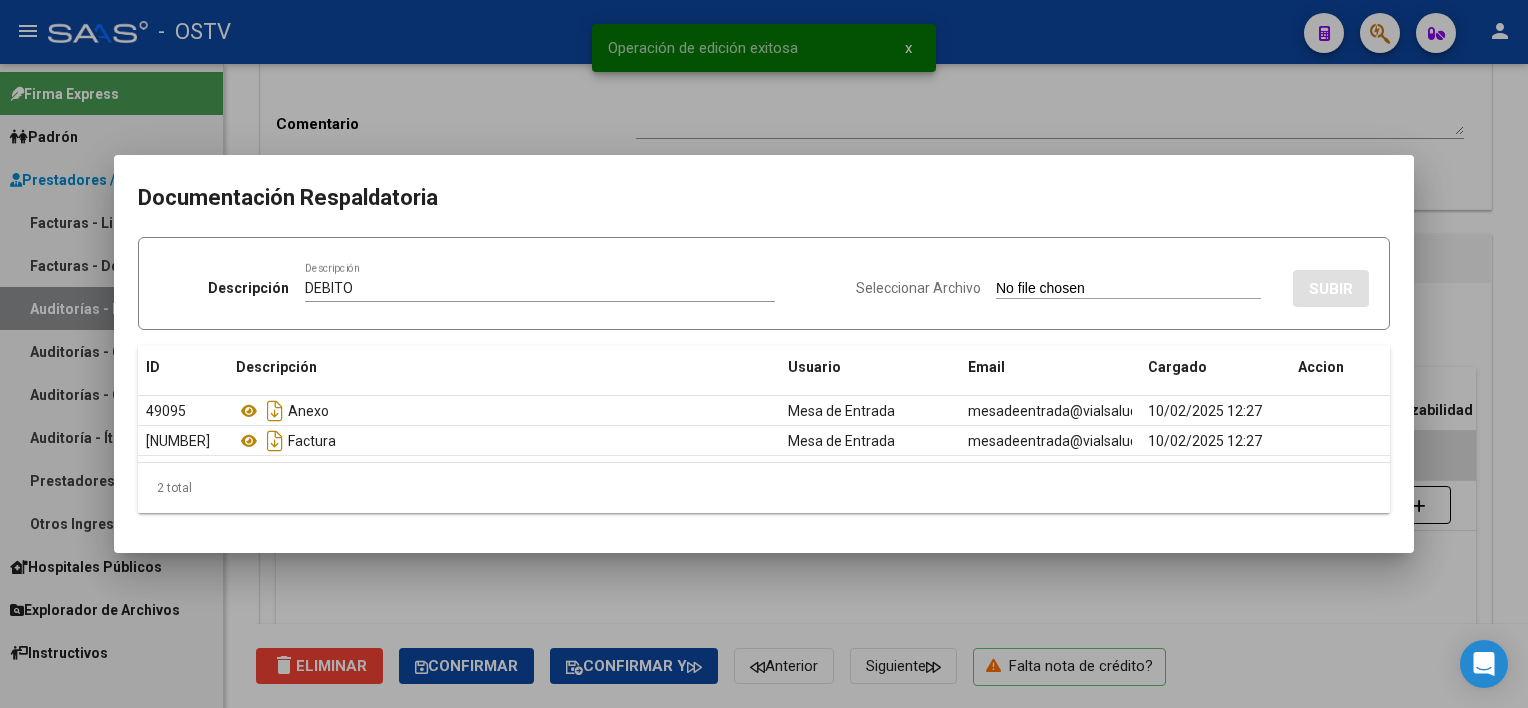click on "Seleccionar Archivo" at bounding box center [1128, 289] 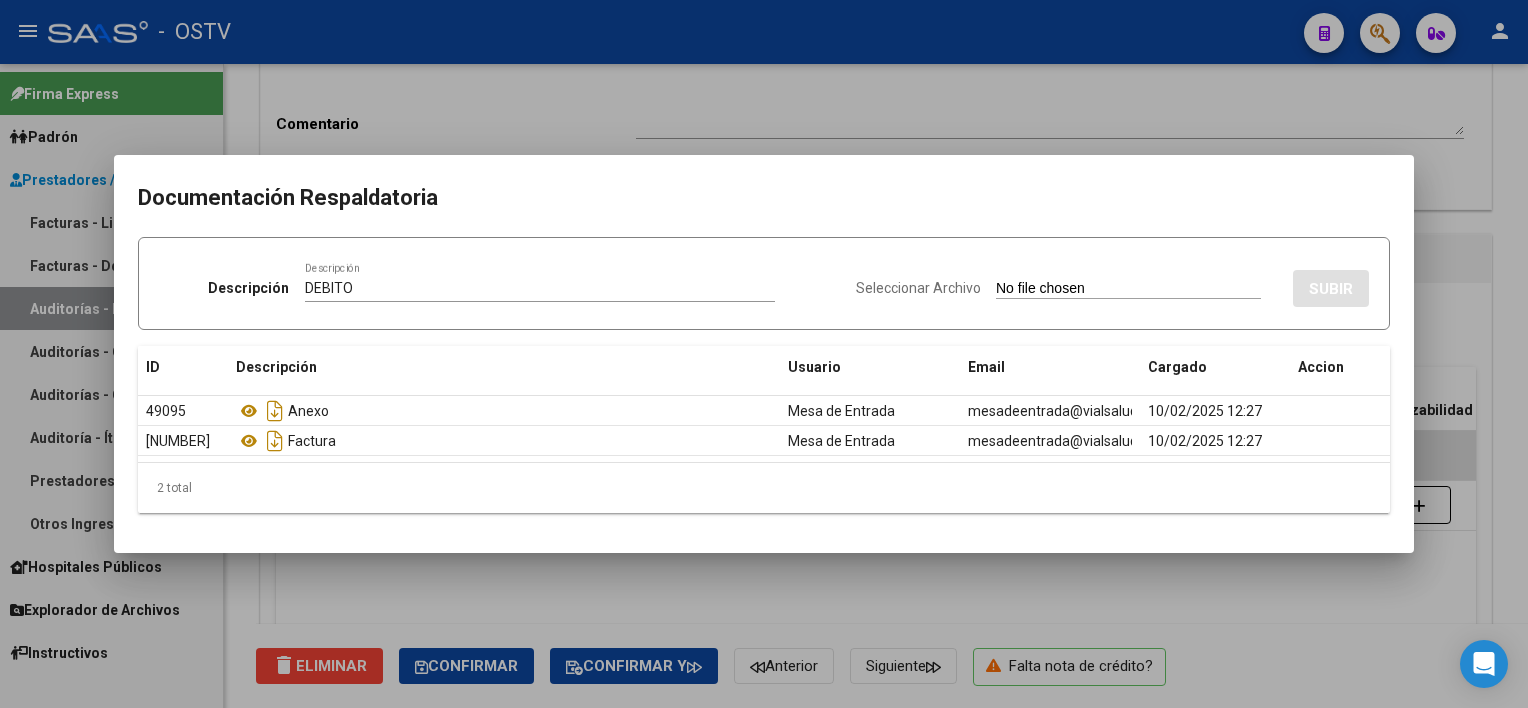 click at bounding box center (764, 354) 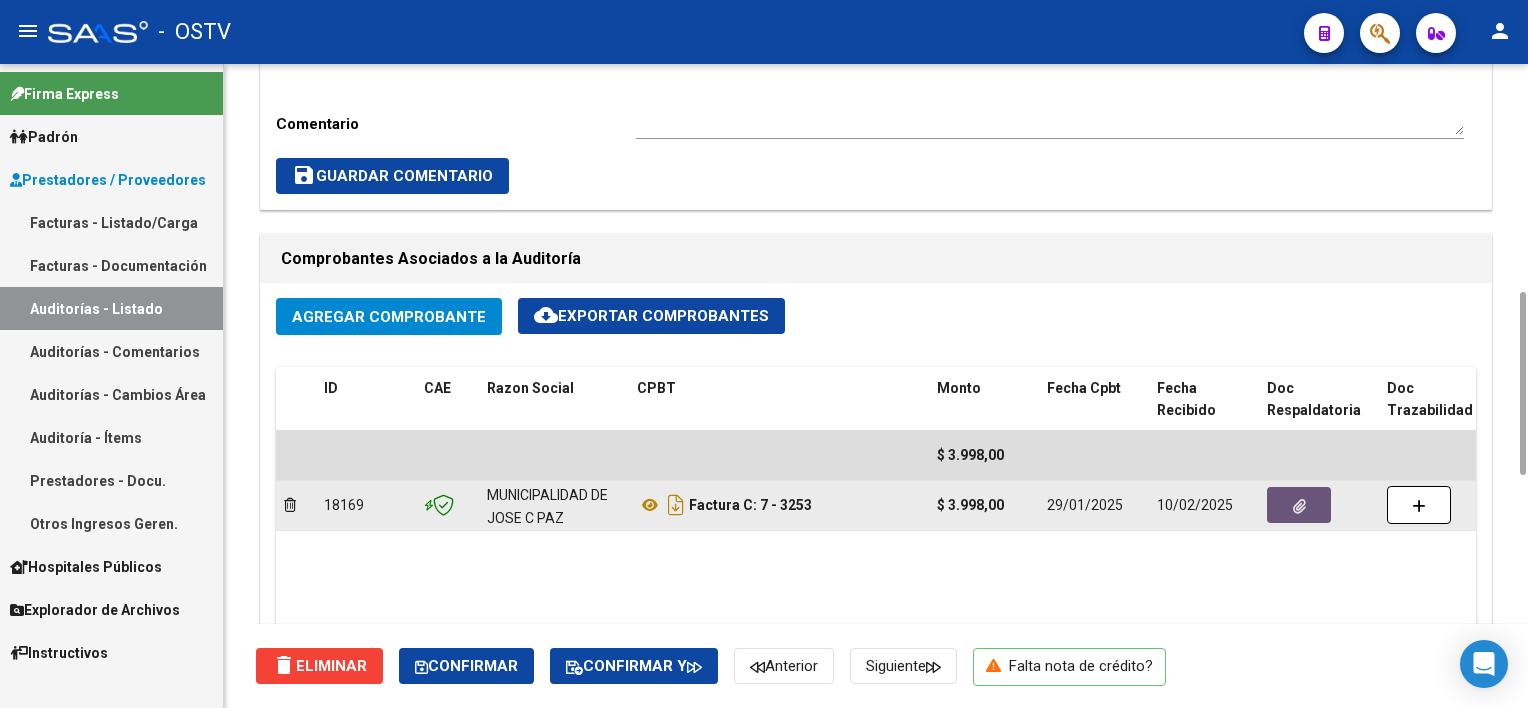 click 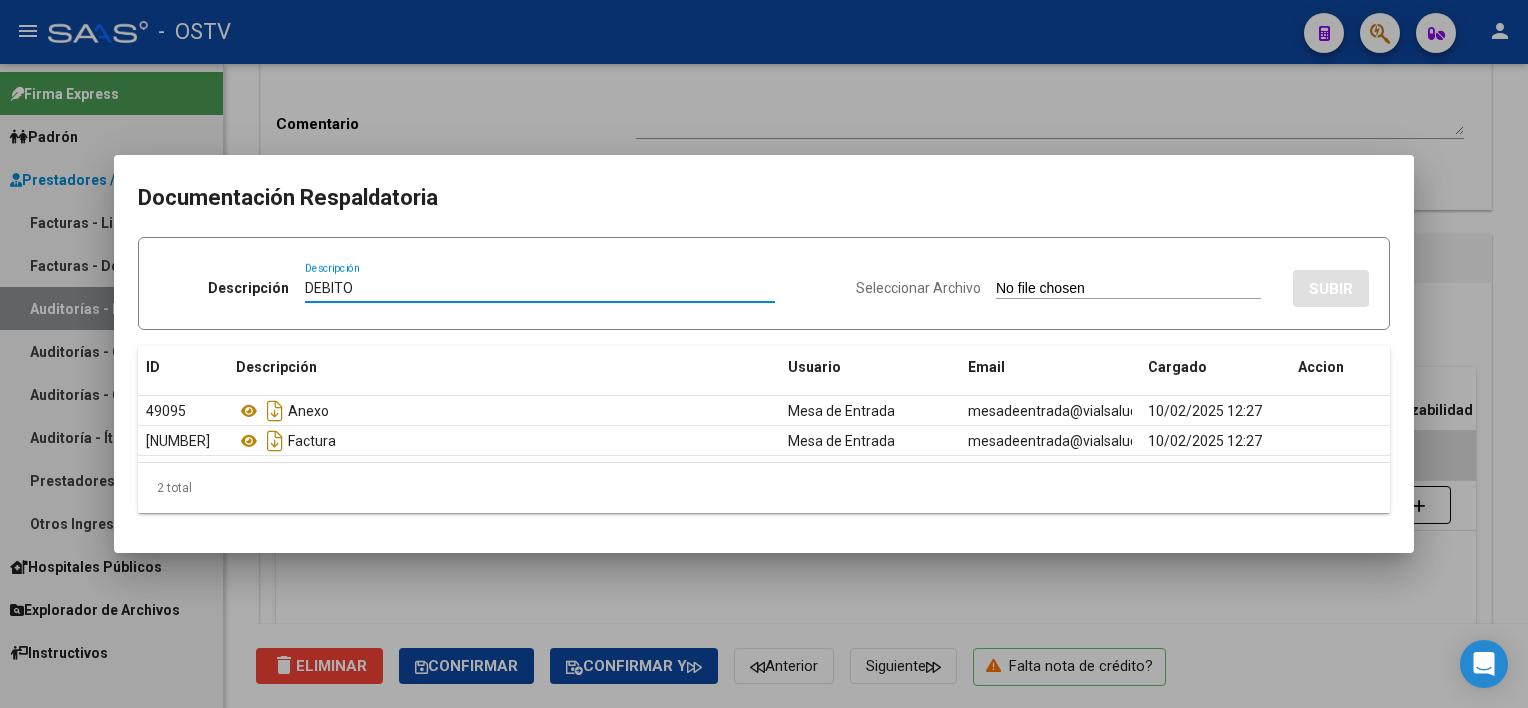 click on "Seleccionar Archivo" at bounding box center [1128, 289] 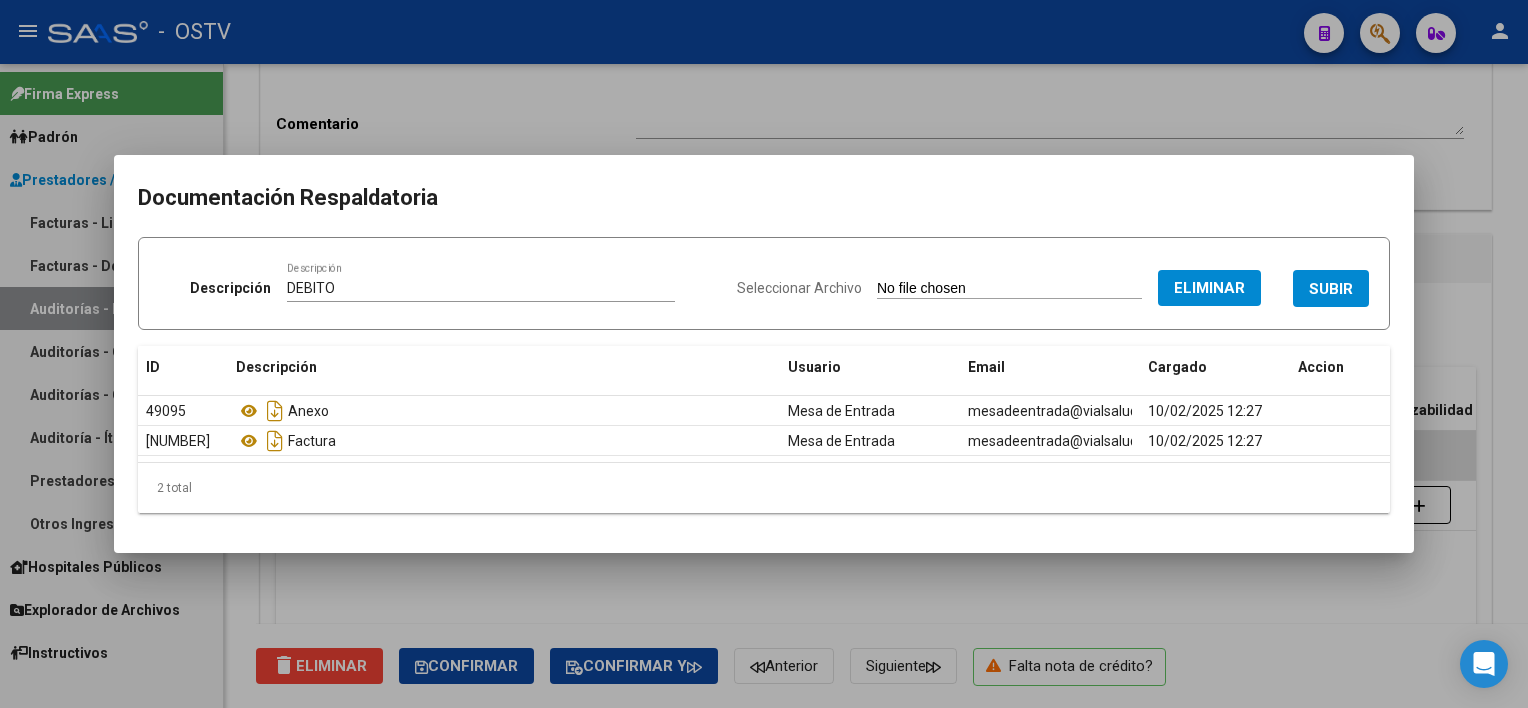 click on "SUBIR" at bounding box center (1331, 288) 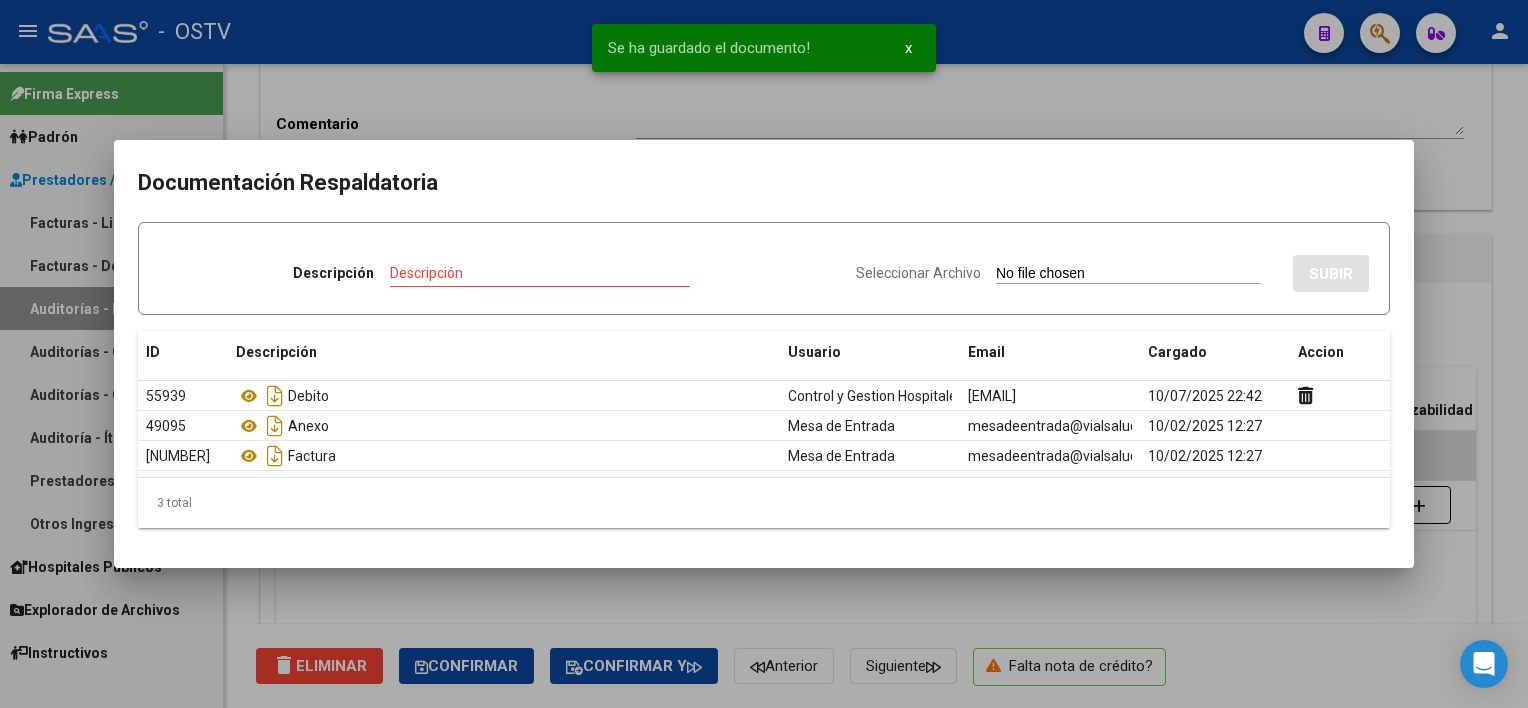 click at bounding box center [764, 354] 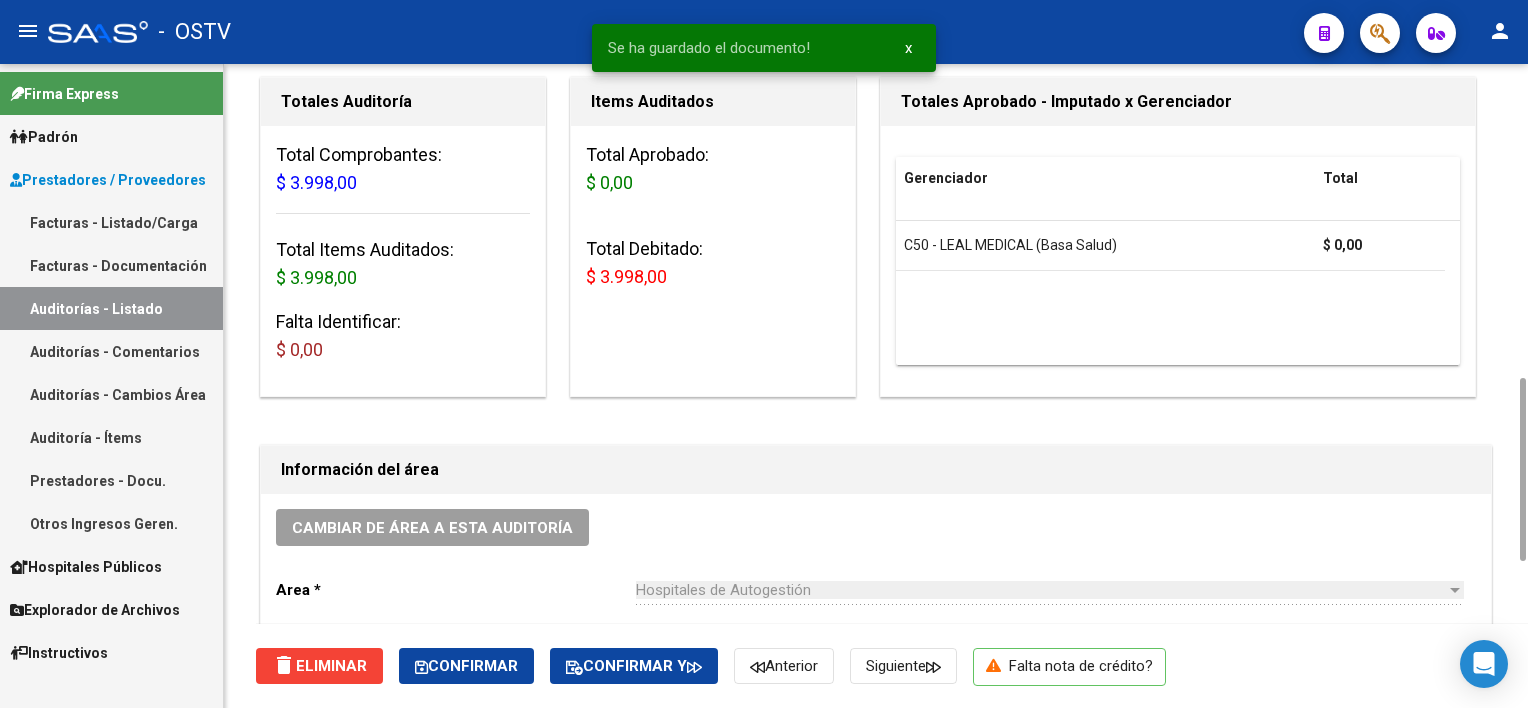 scroll, scrollTop: 400, scrollLeft: 0, axis: vertical 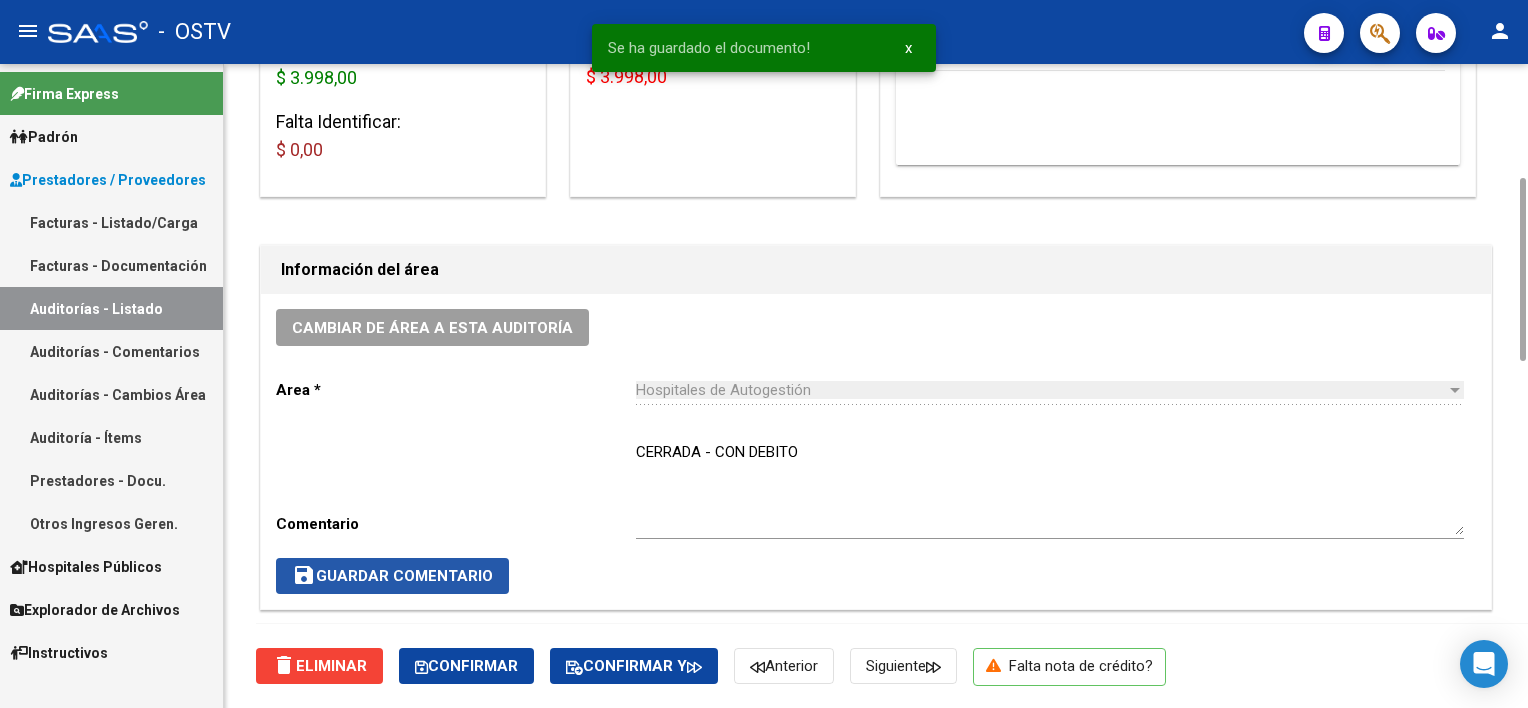 click on "save  Guardar Comentario" 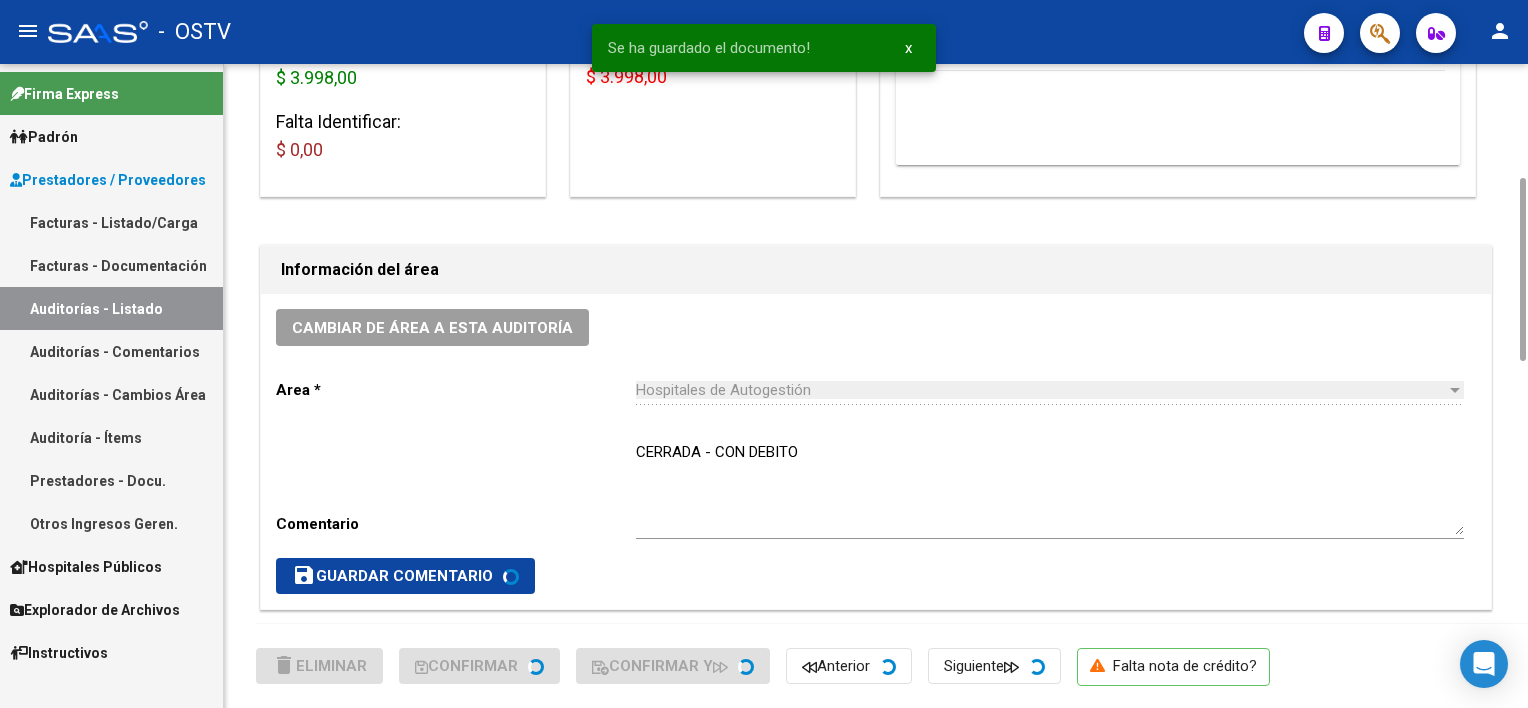 scroll, scrollTop: 0, scrollLeft: 0, axis: both 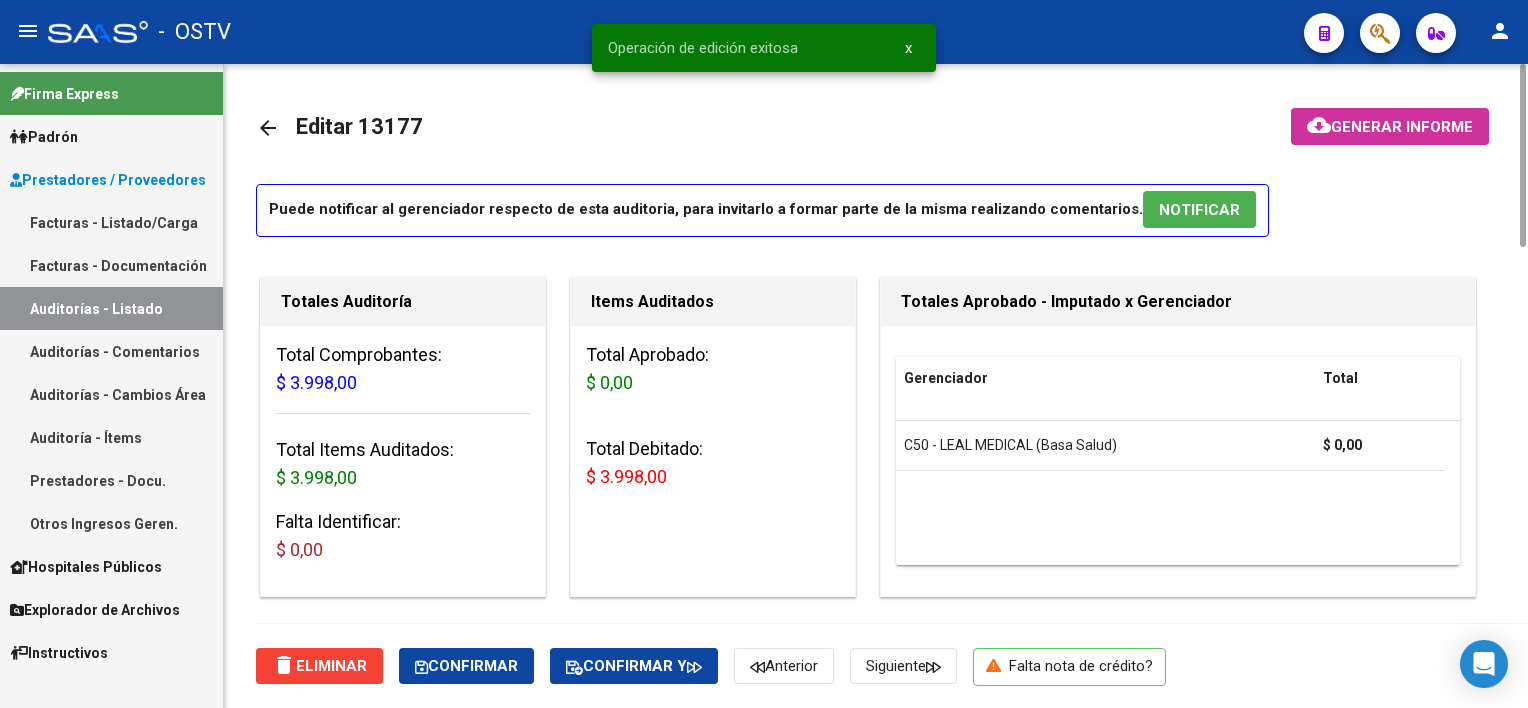 click on "arrow_back" 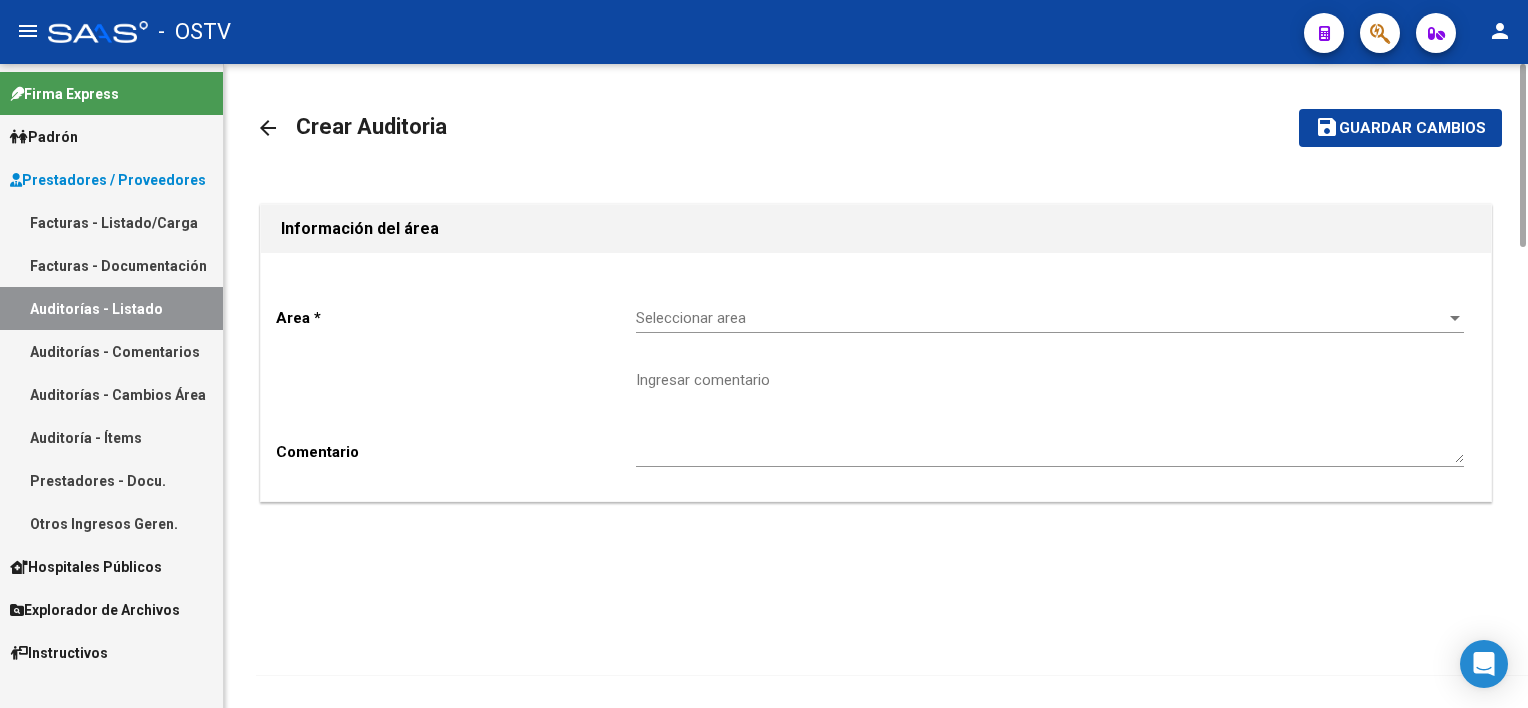 click on "Seleccionar area Seleccionar area" 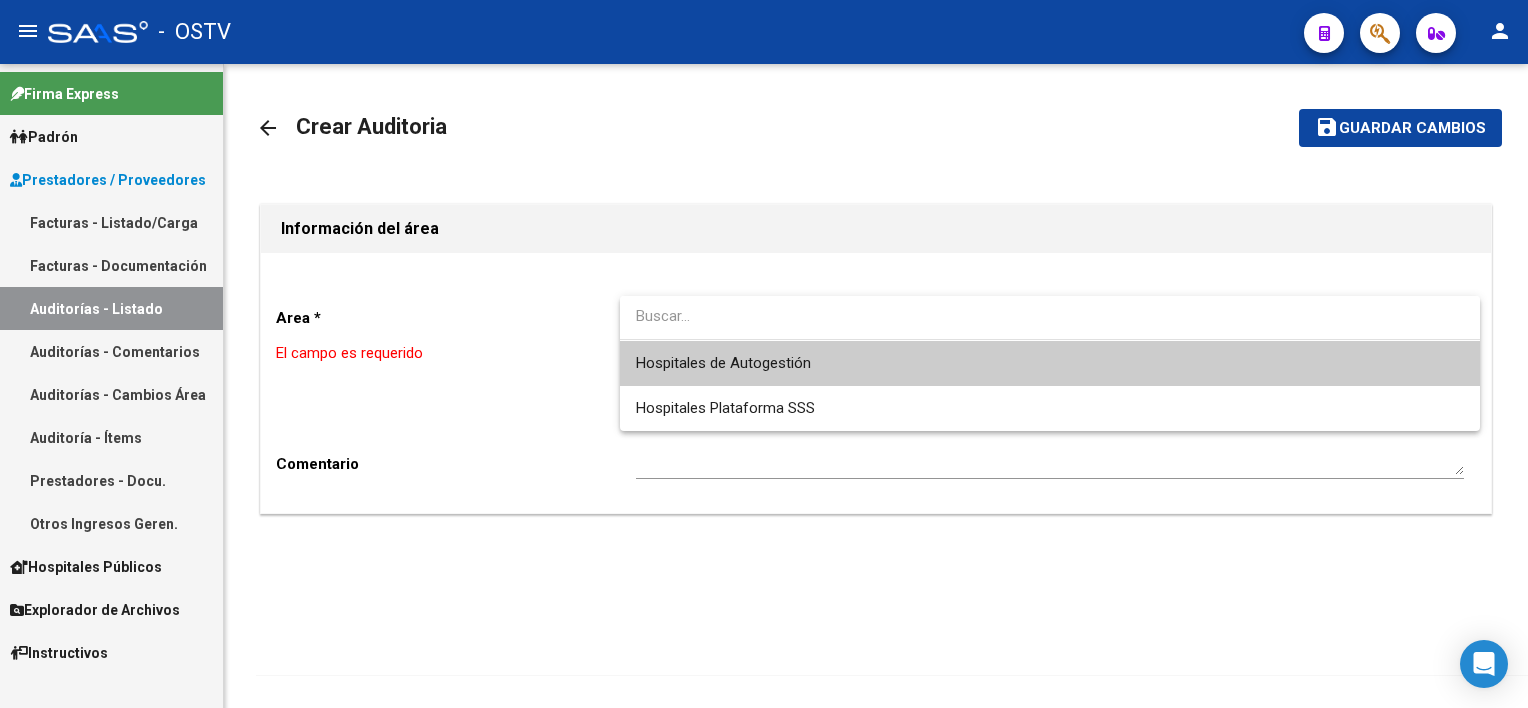 click on "Hospitales de Autogestión" at bounding box center (1050, 363) 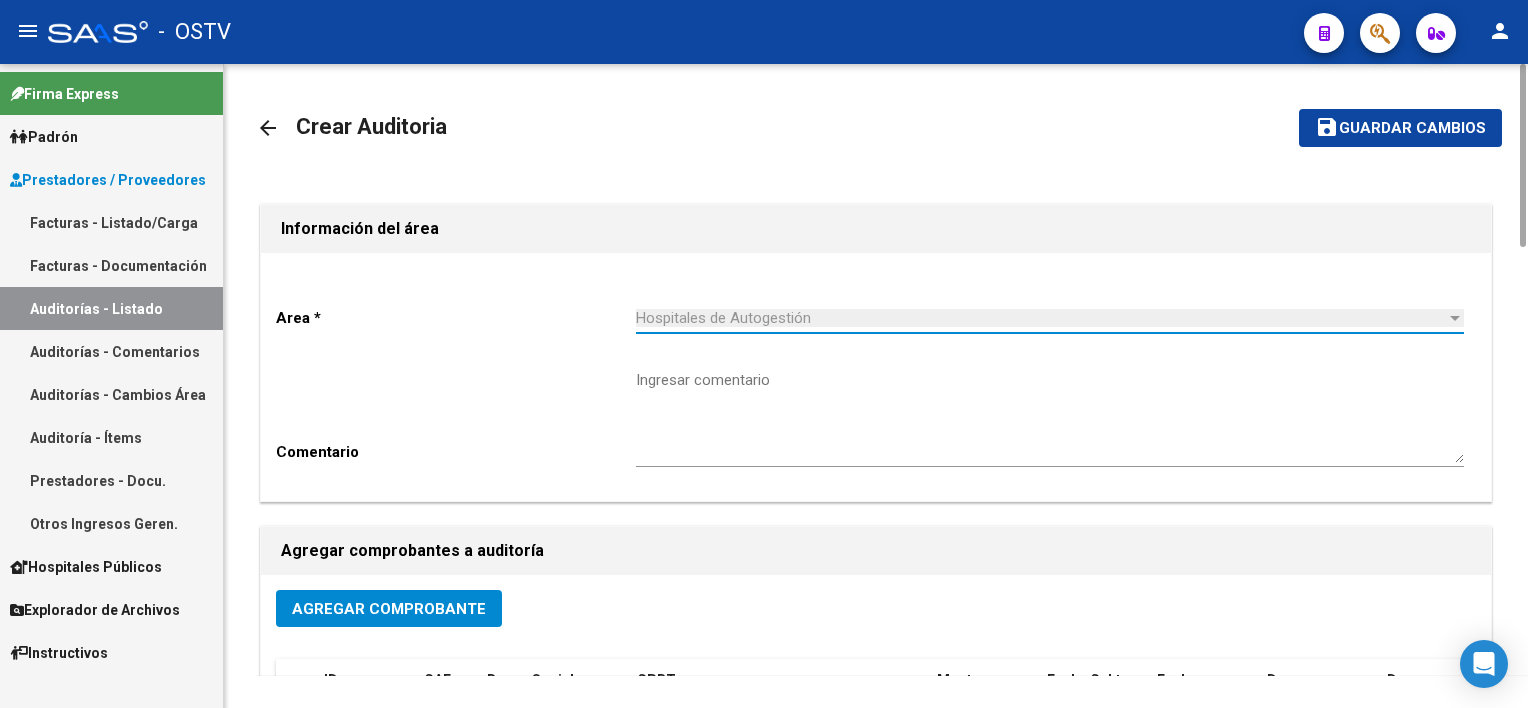 click on "Agregar Comprobante" 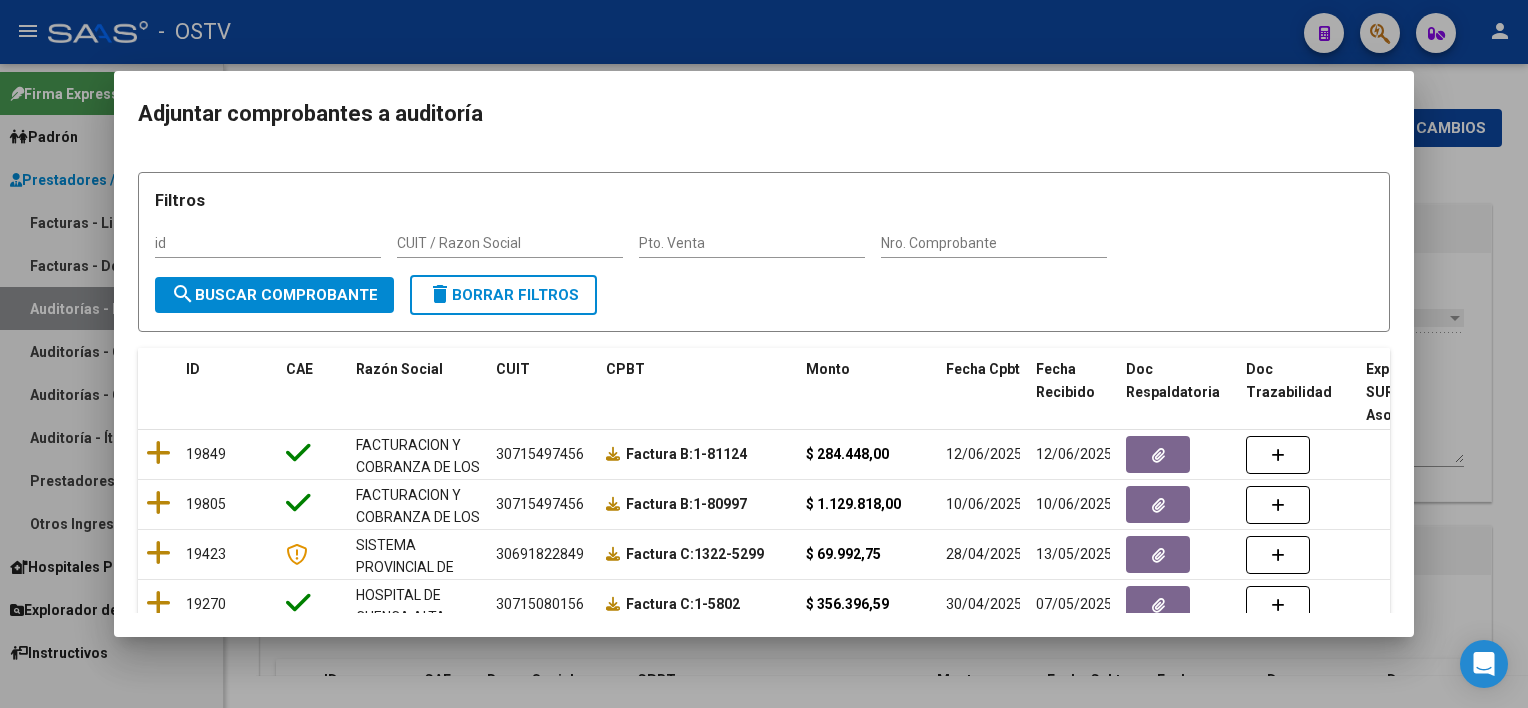 click on "Nro. Comprobante" at bounding box center (994, 244) 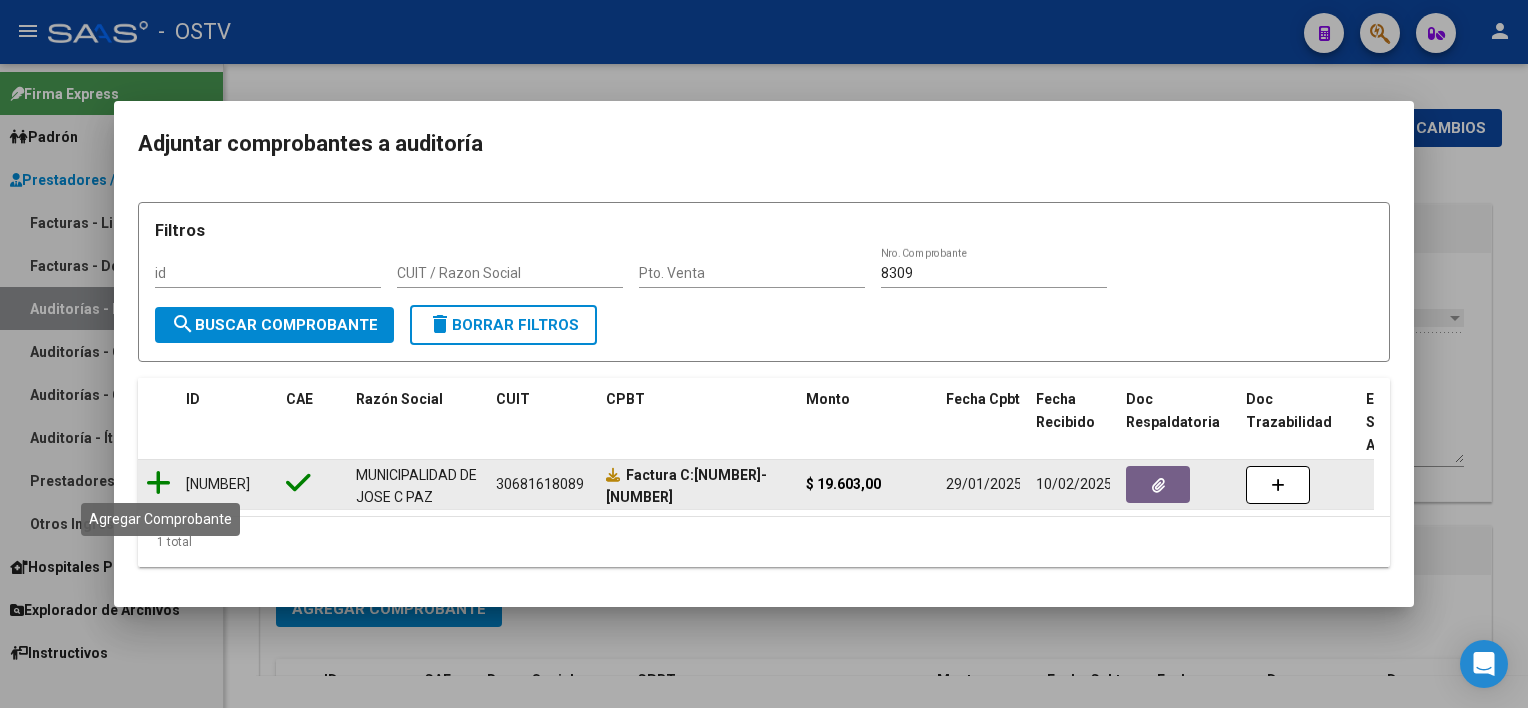 click 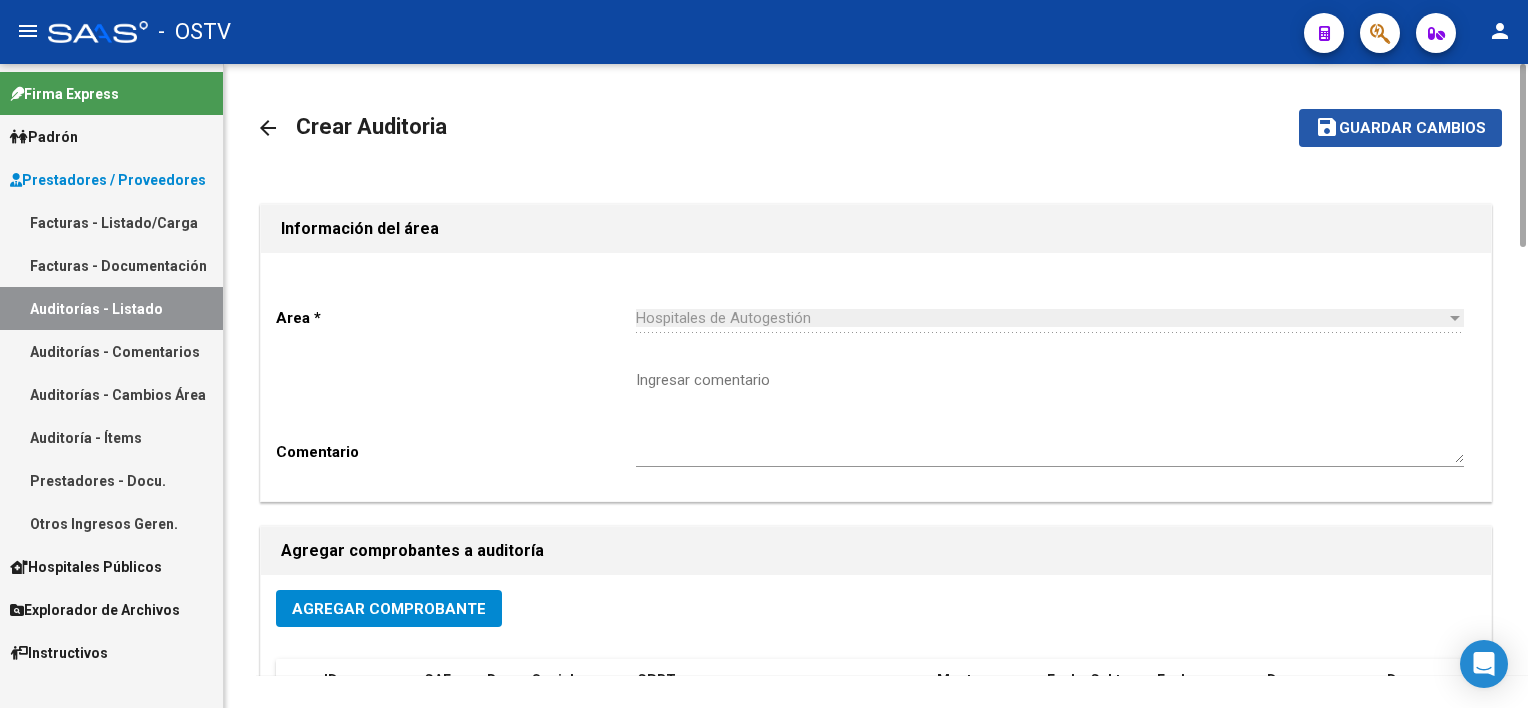 click on "Guardar cambios" 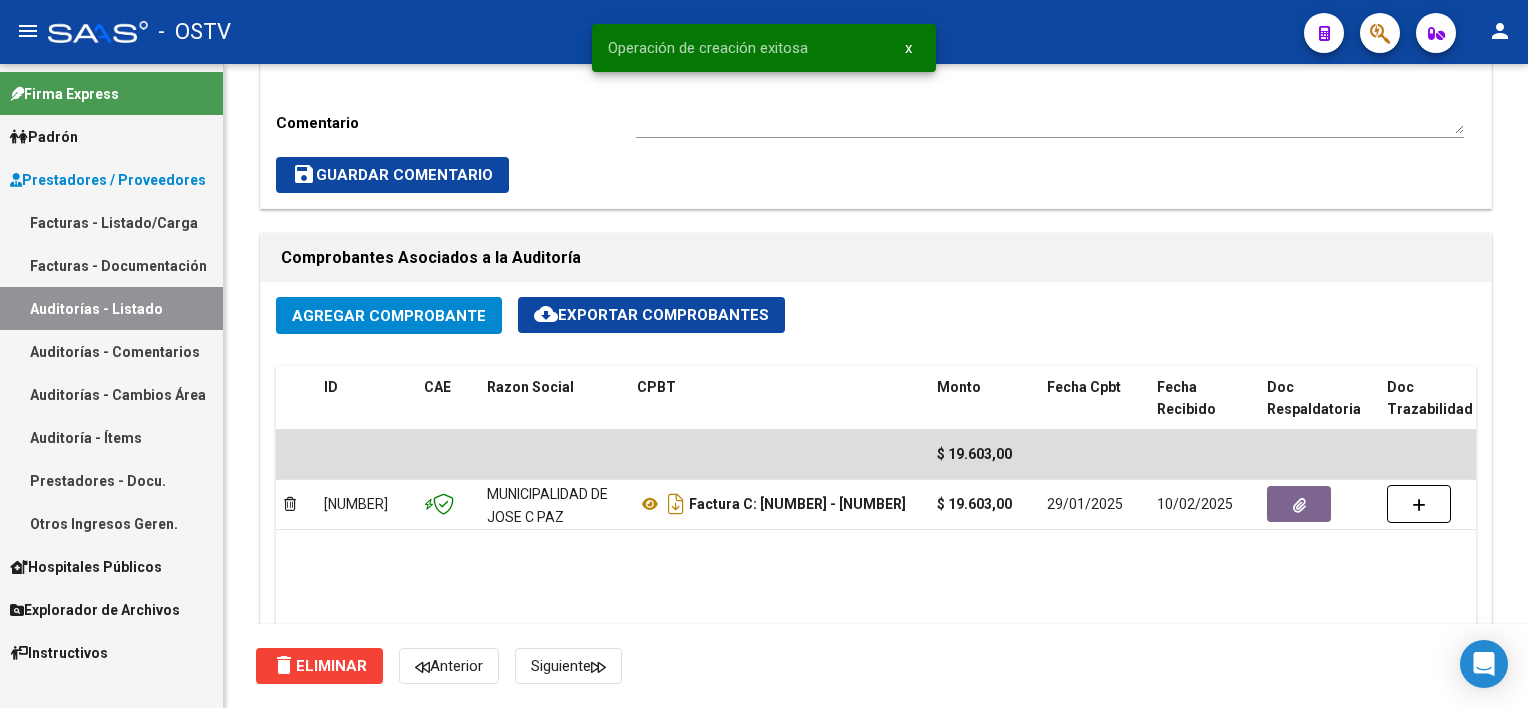 scroll, scrollTop: 1200, scrollLeft: 0, axis: vertical 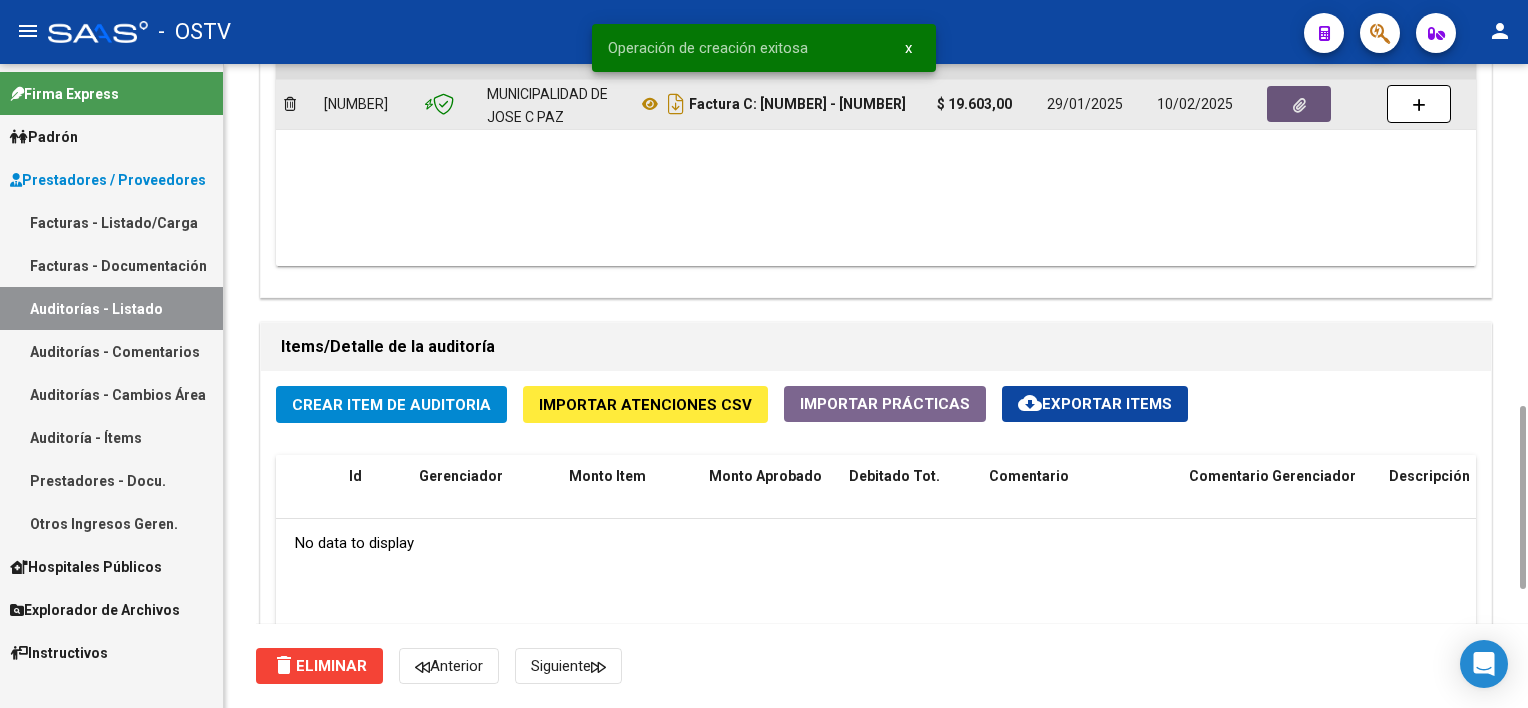 click 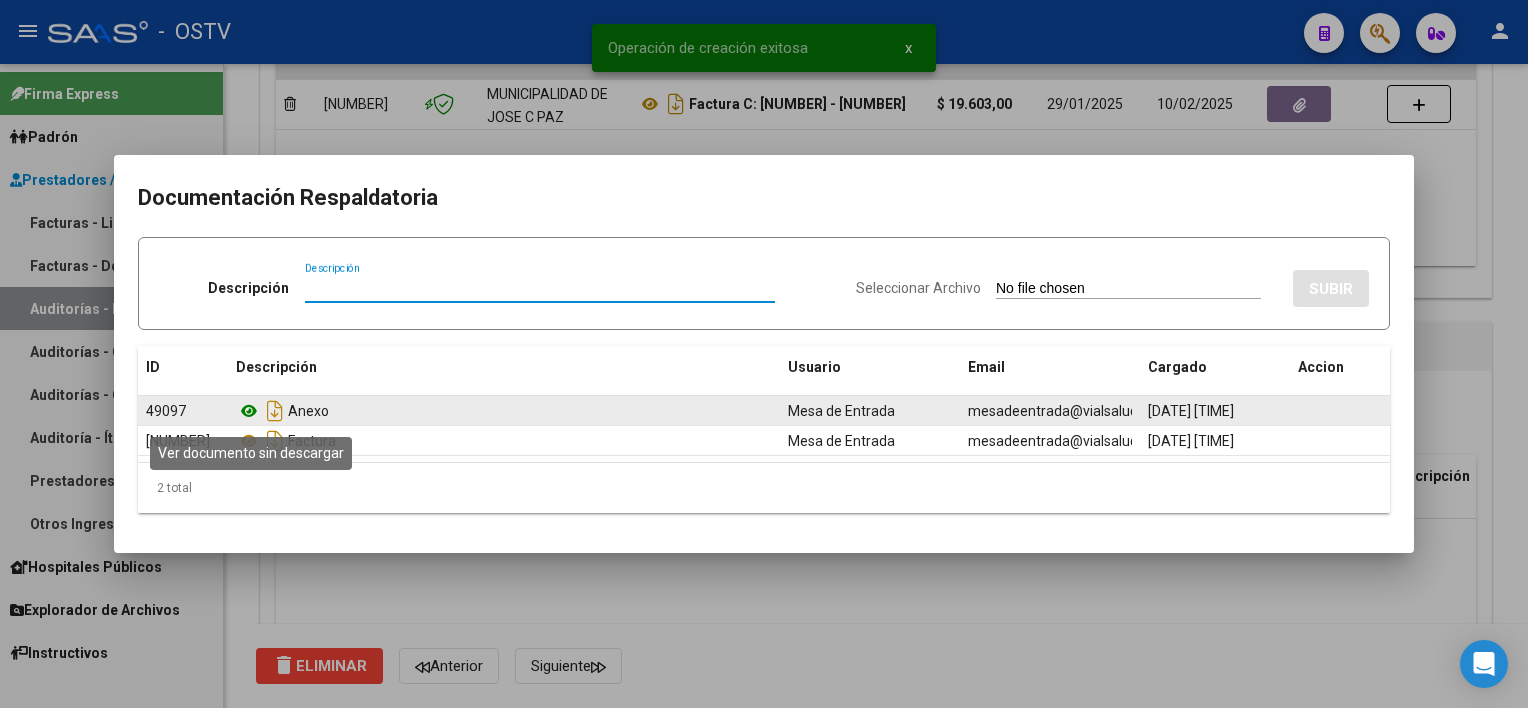 click 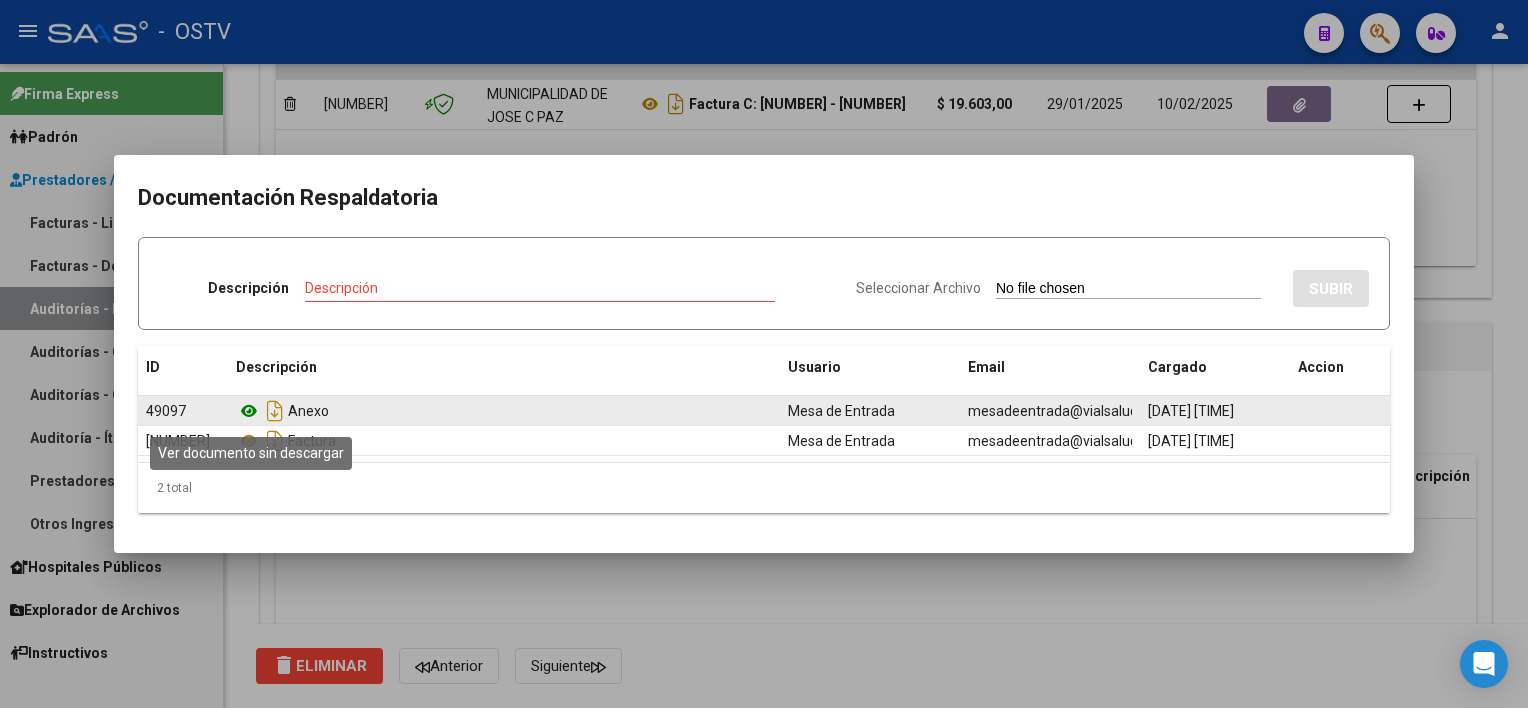click 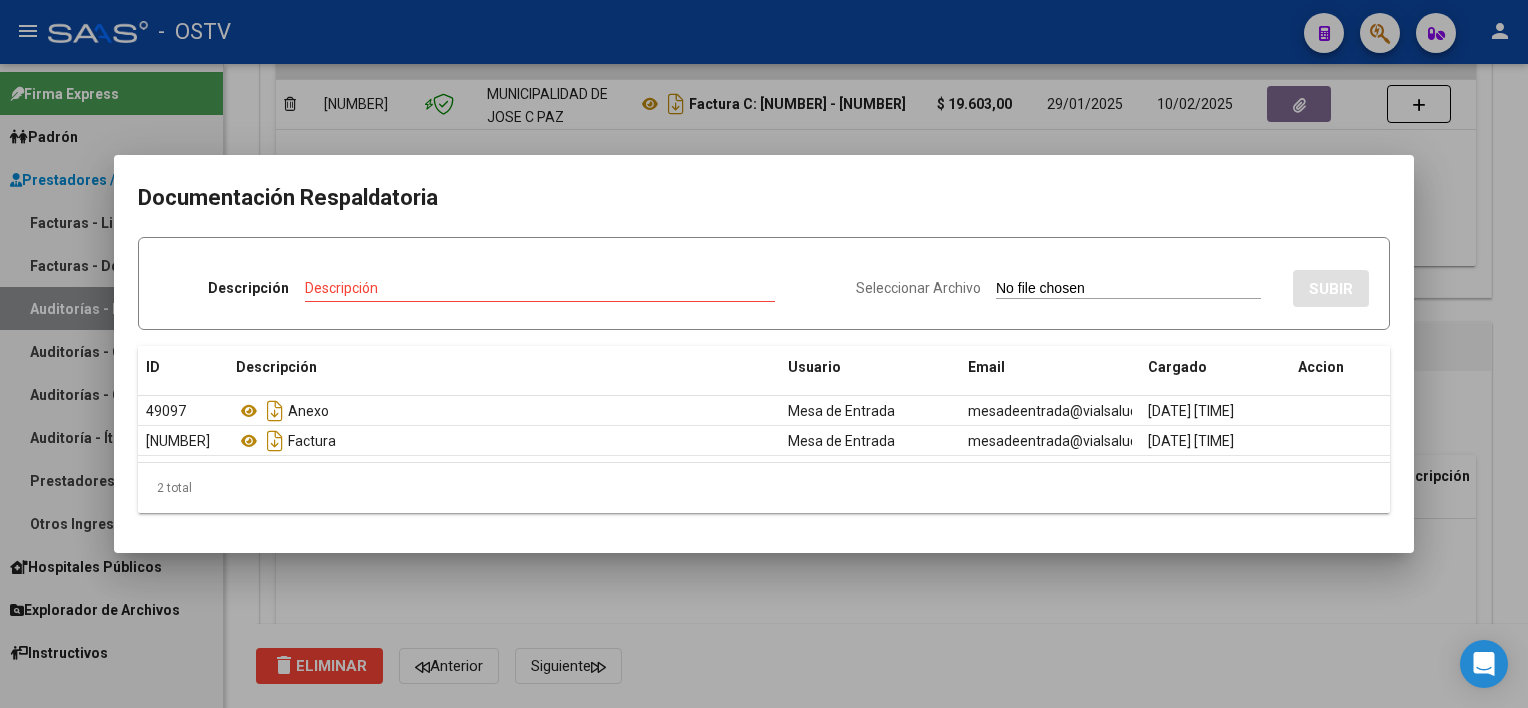 click at bounding box center [764, 354] 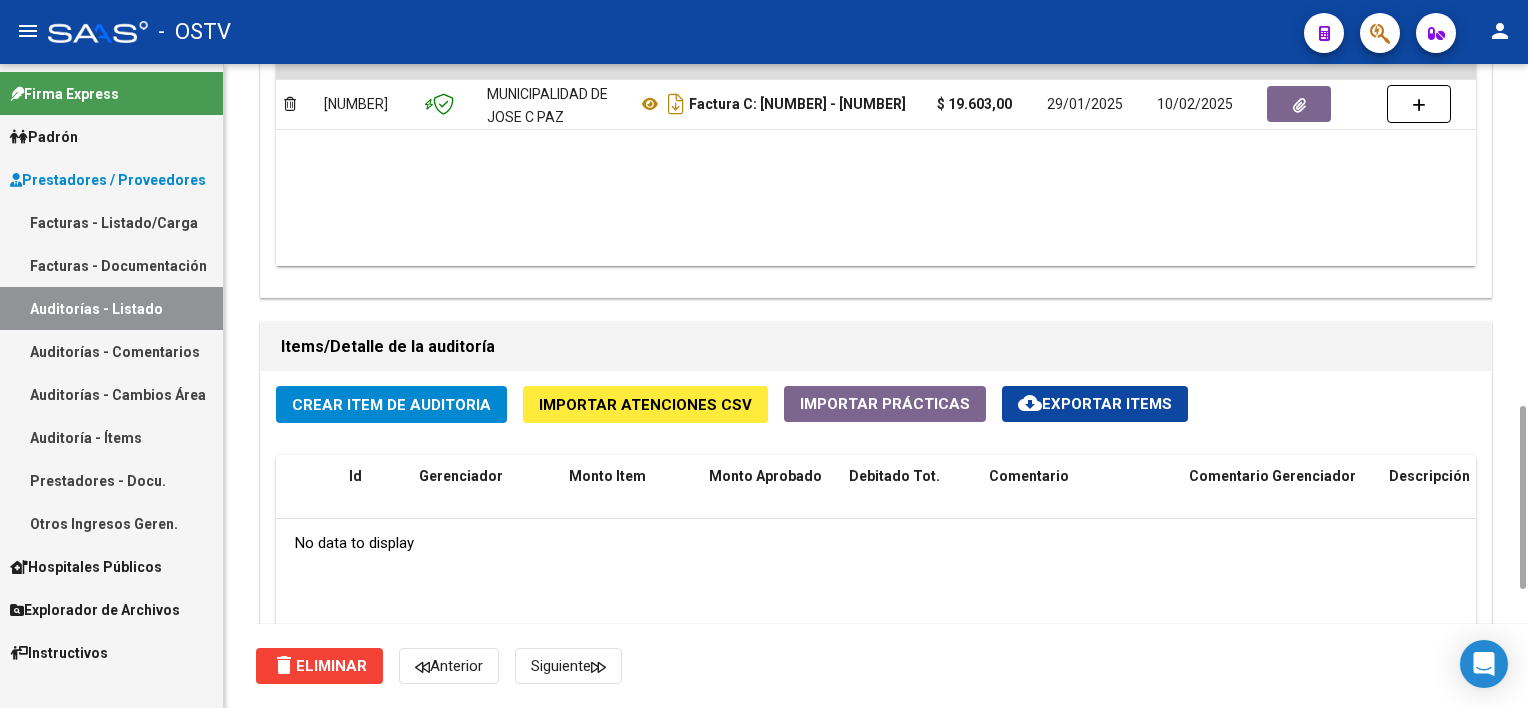 click on "Crear Item de Auditoria" 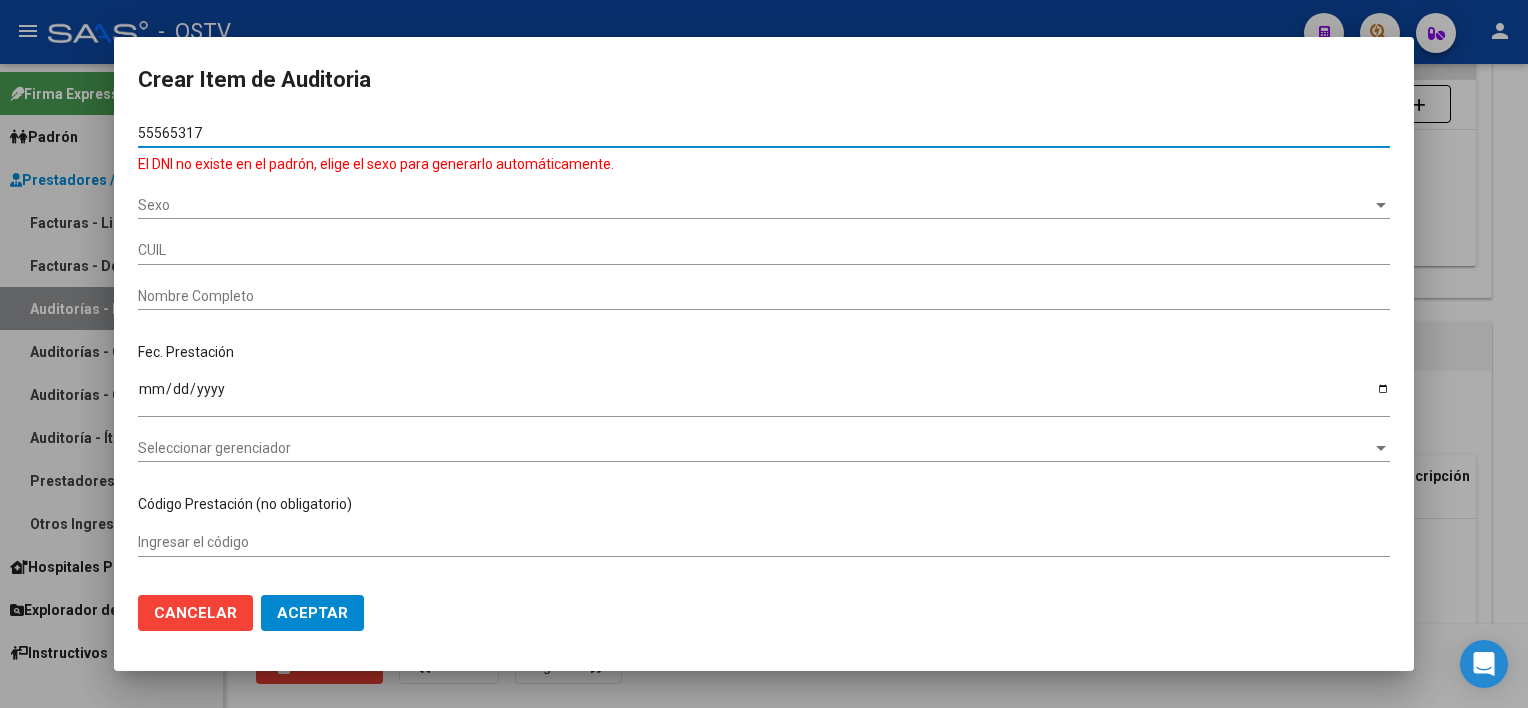click on "55565317" at bounding box center (764, 133) 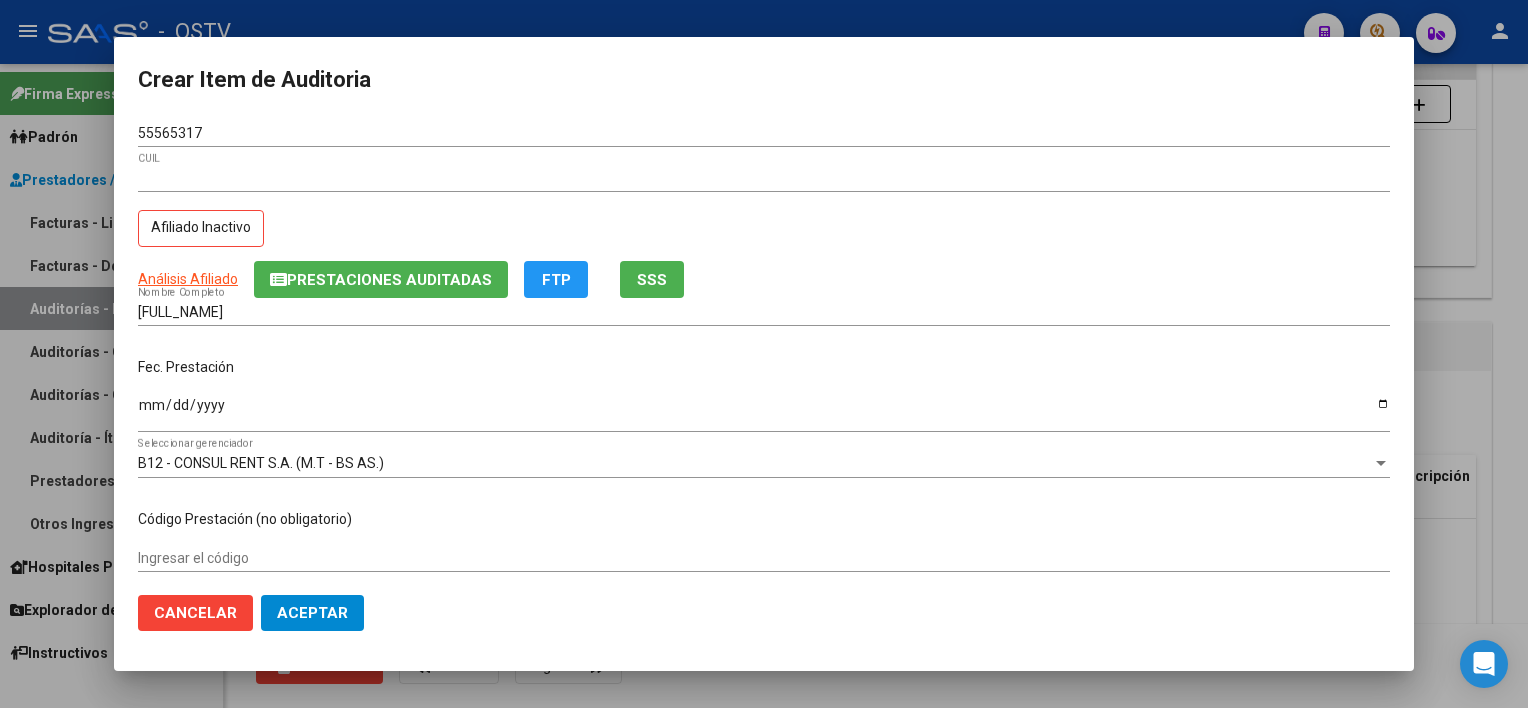 click on "Análisis Afiliado" at bounding box center (188, 279) 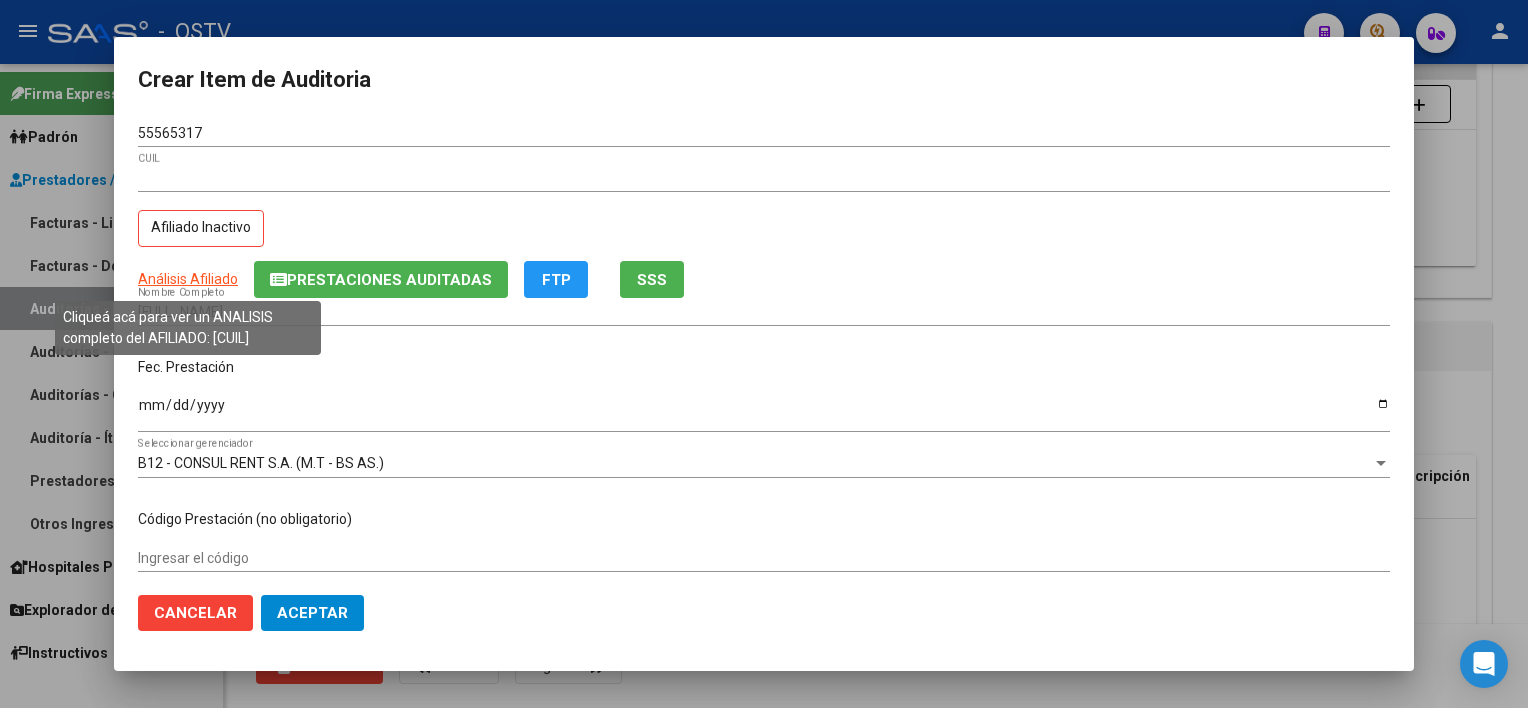click on "Análisis Afiliado" at bounding box center (188, 279) 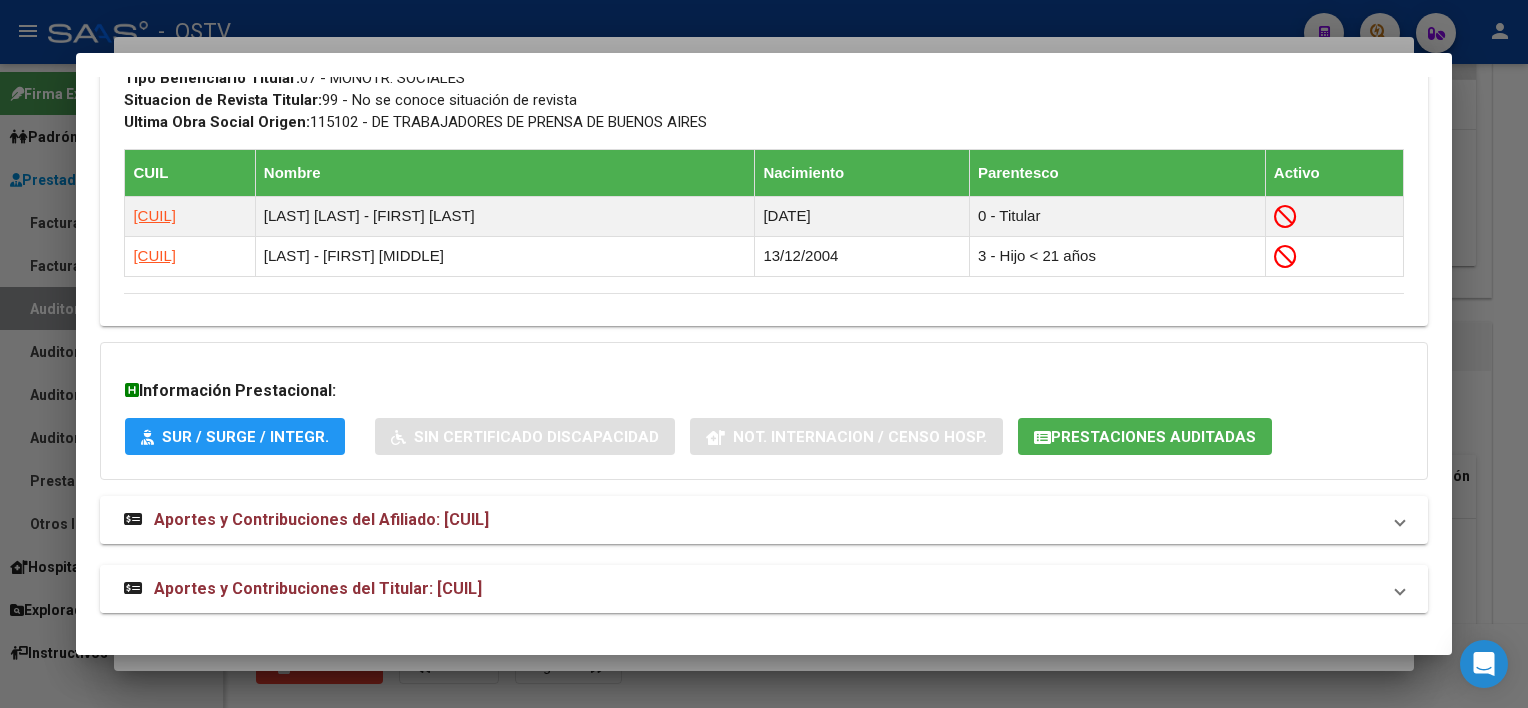 scroll, scrollTop: 1129, scrollLeft: 0, axis: vertical 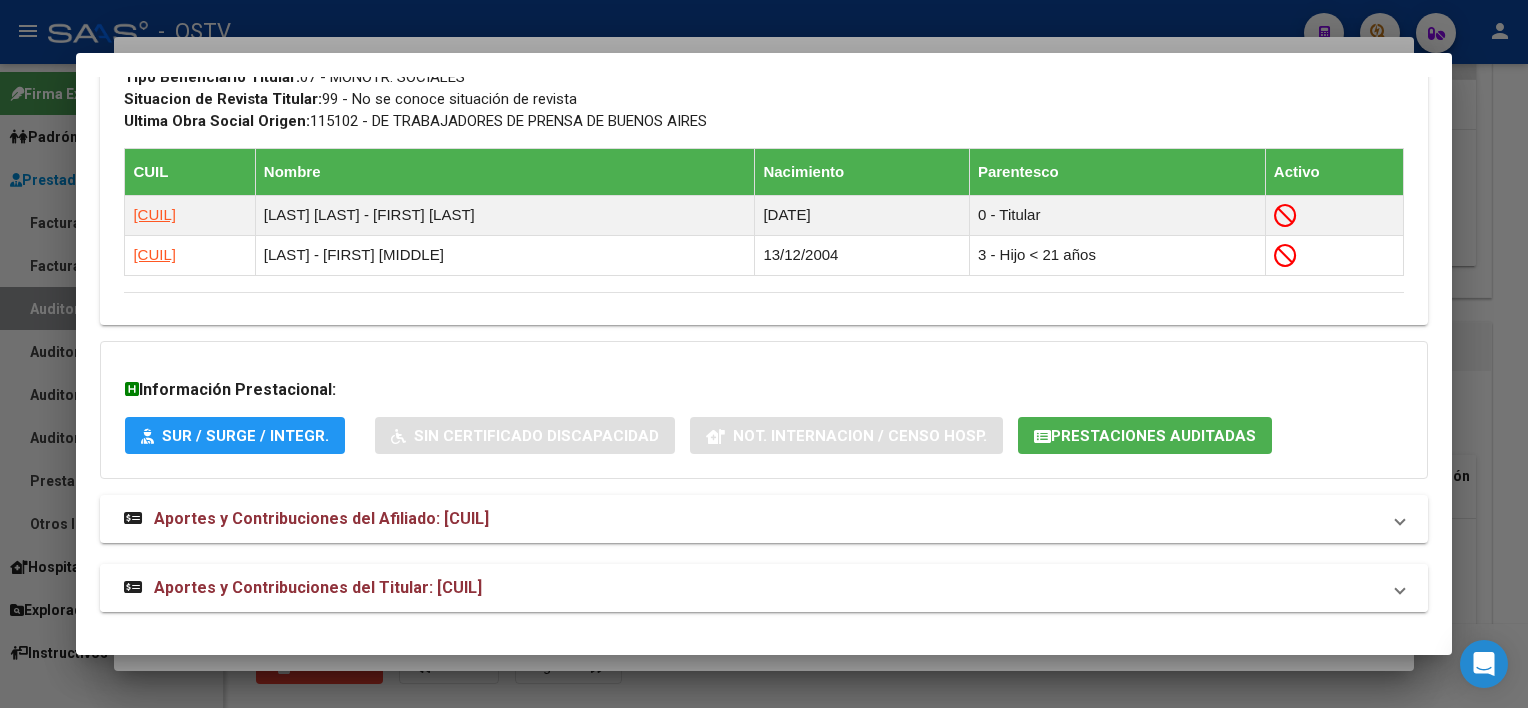 click on "Aportes y Contribuciones del Titular: [CUIL]" at bounding box center [751, 588] 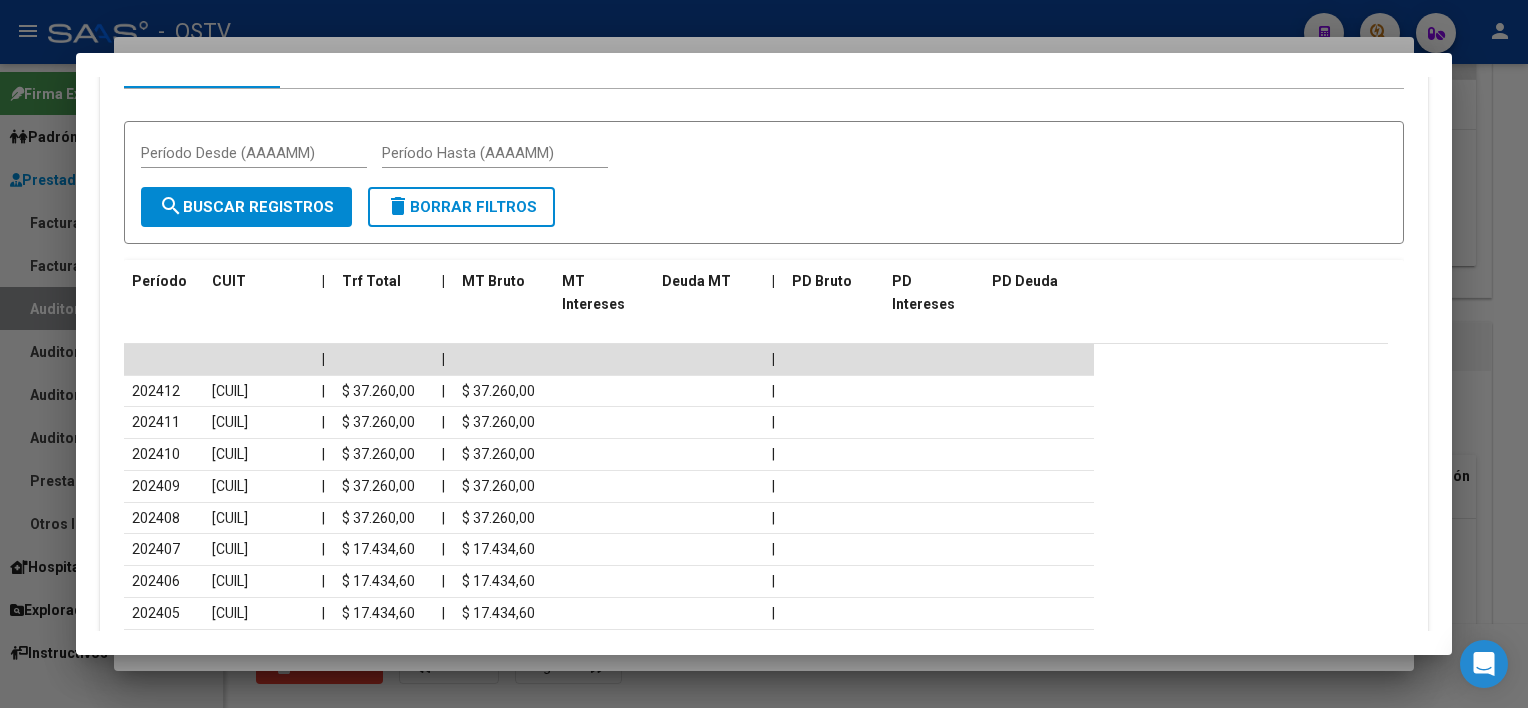 scroll, scrollTop: 1819, scrollLeft: 0, axis: vertical 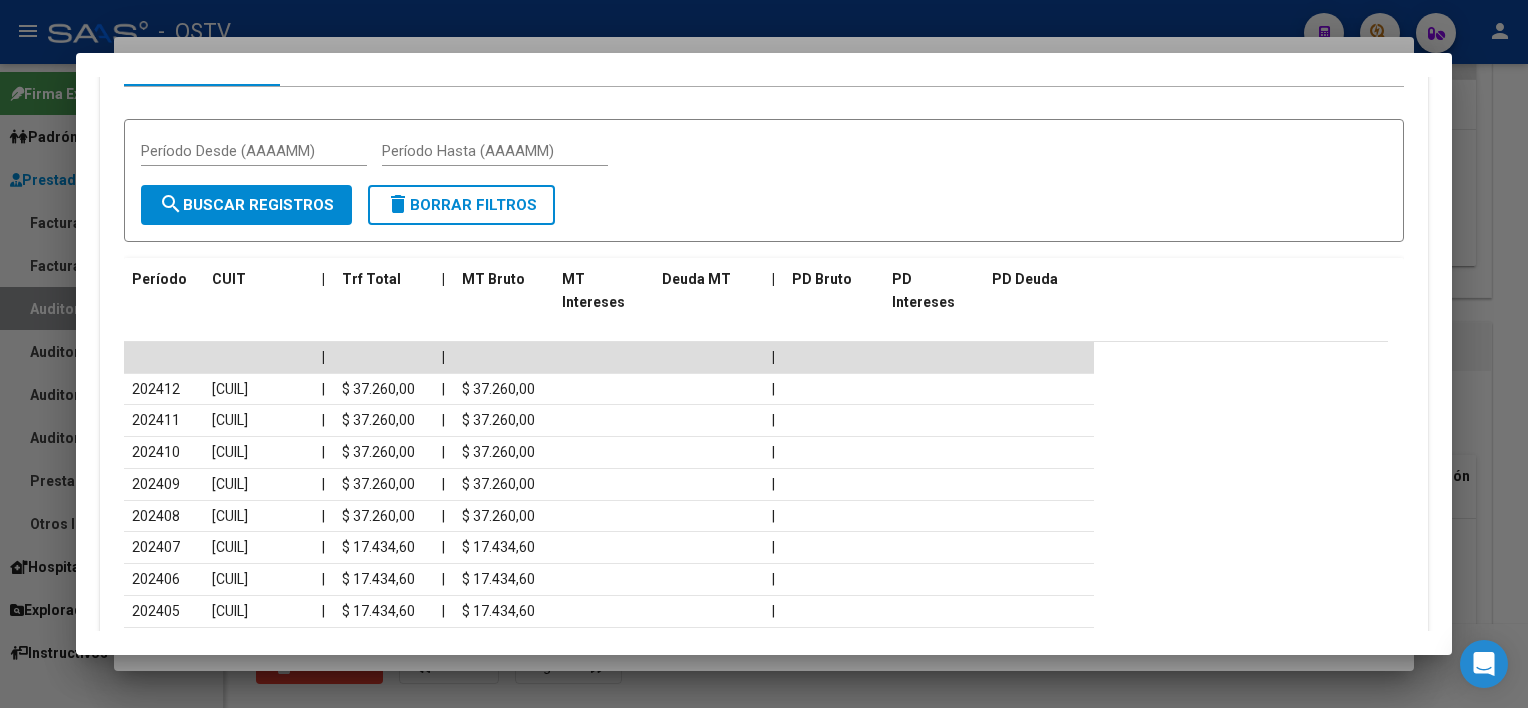 click at bounding box center [764, 354] 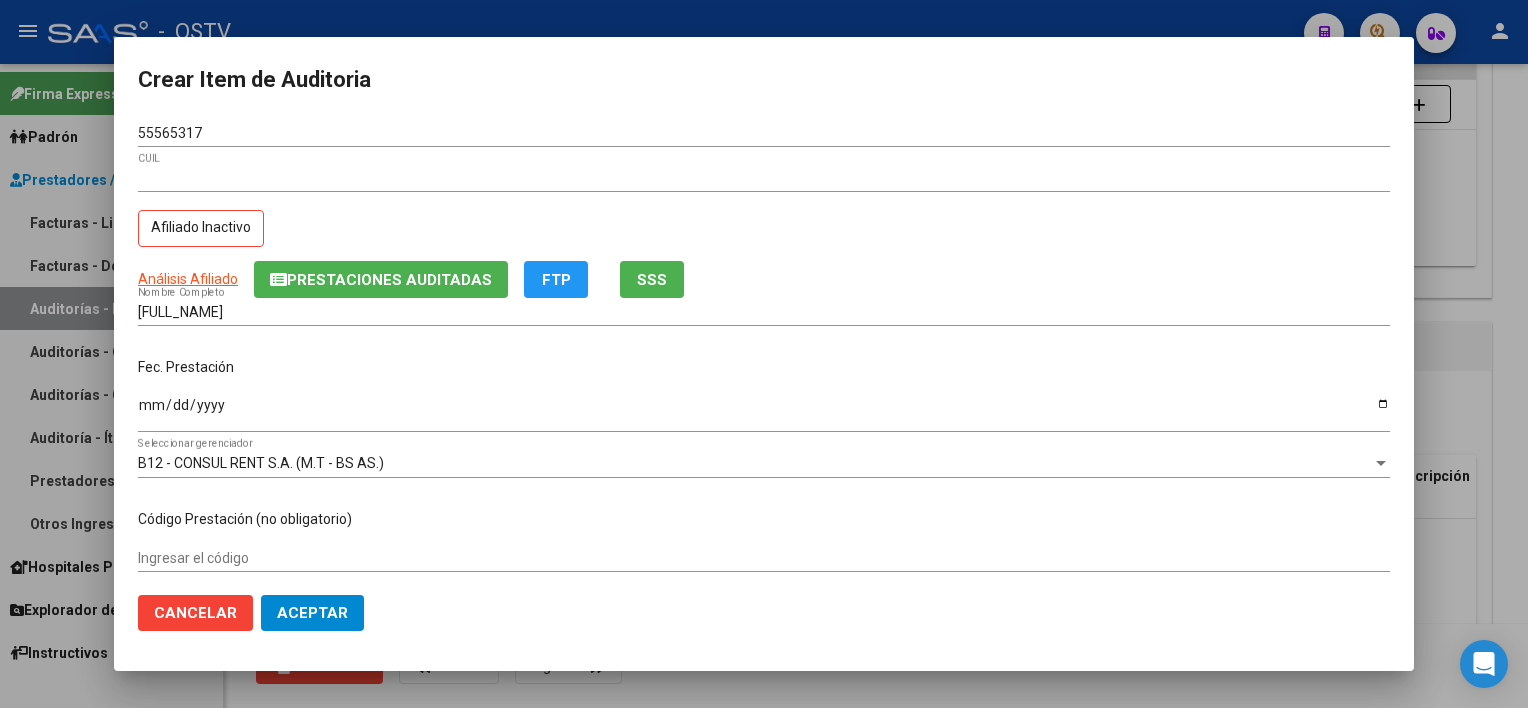click on "[FULL_NAME]" at bounding box center [764, 312] 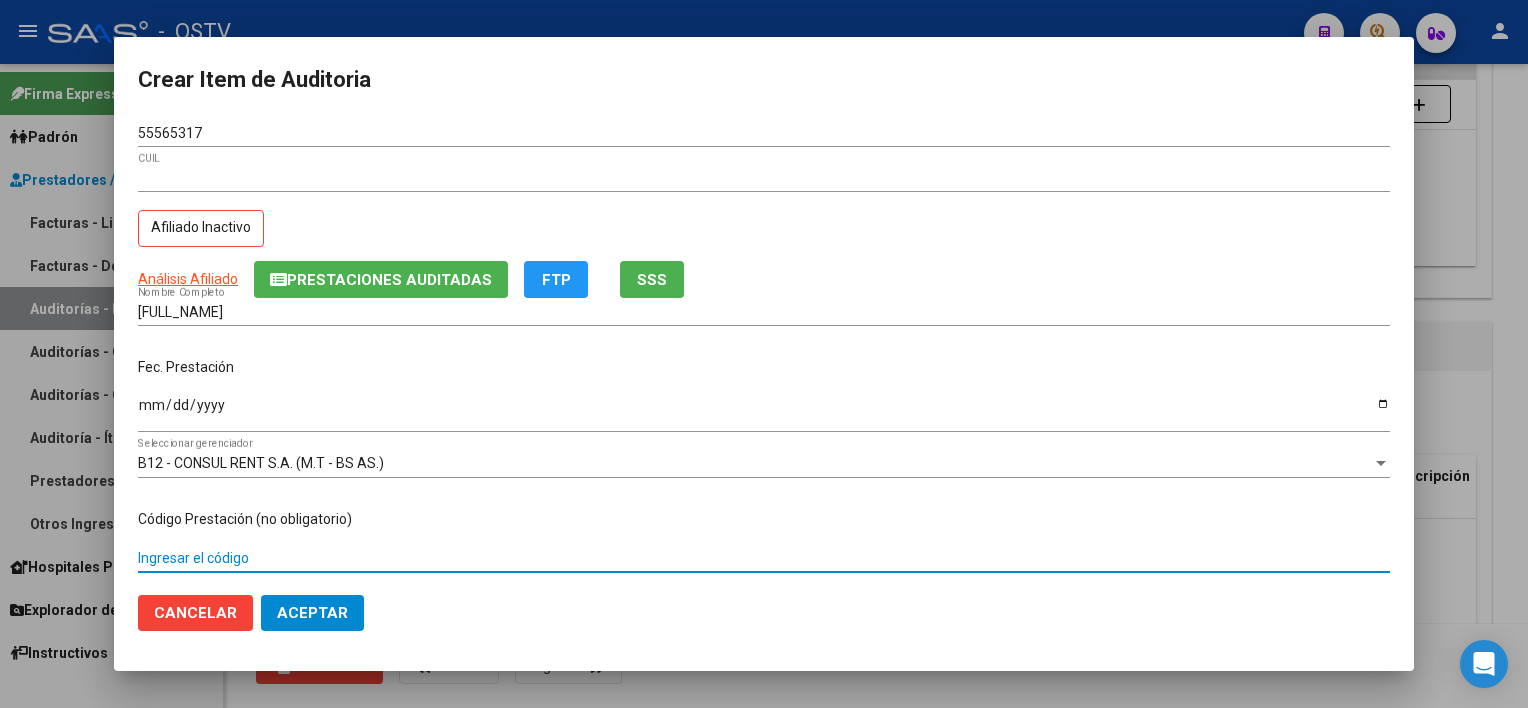 scroll, scrollTop: 303, scrollLeft: 0, axis: vertical 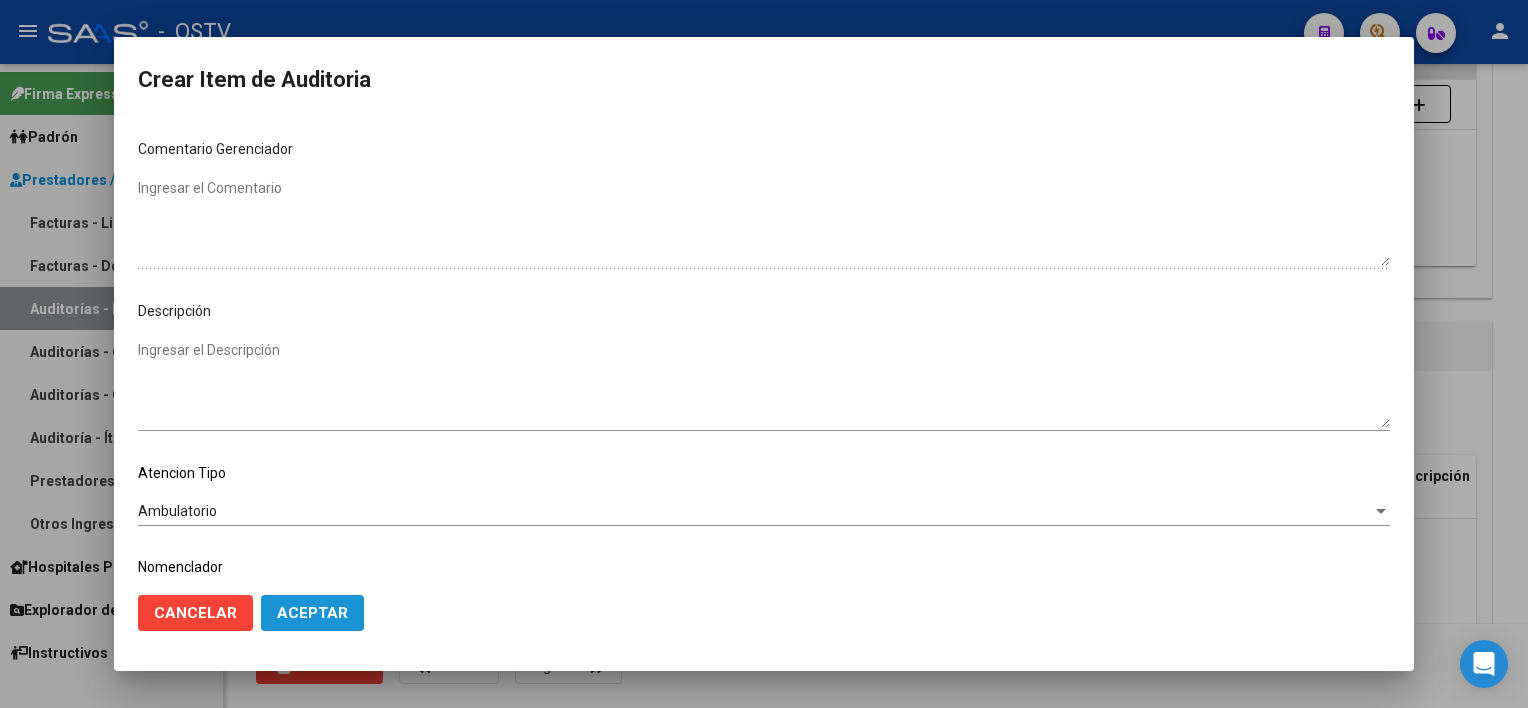 click on "Aceptar" 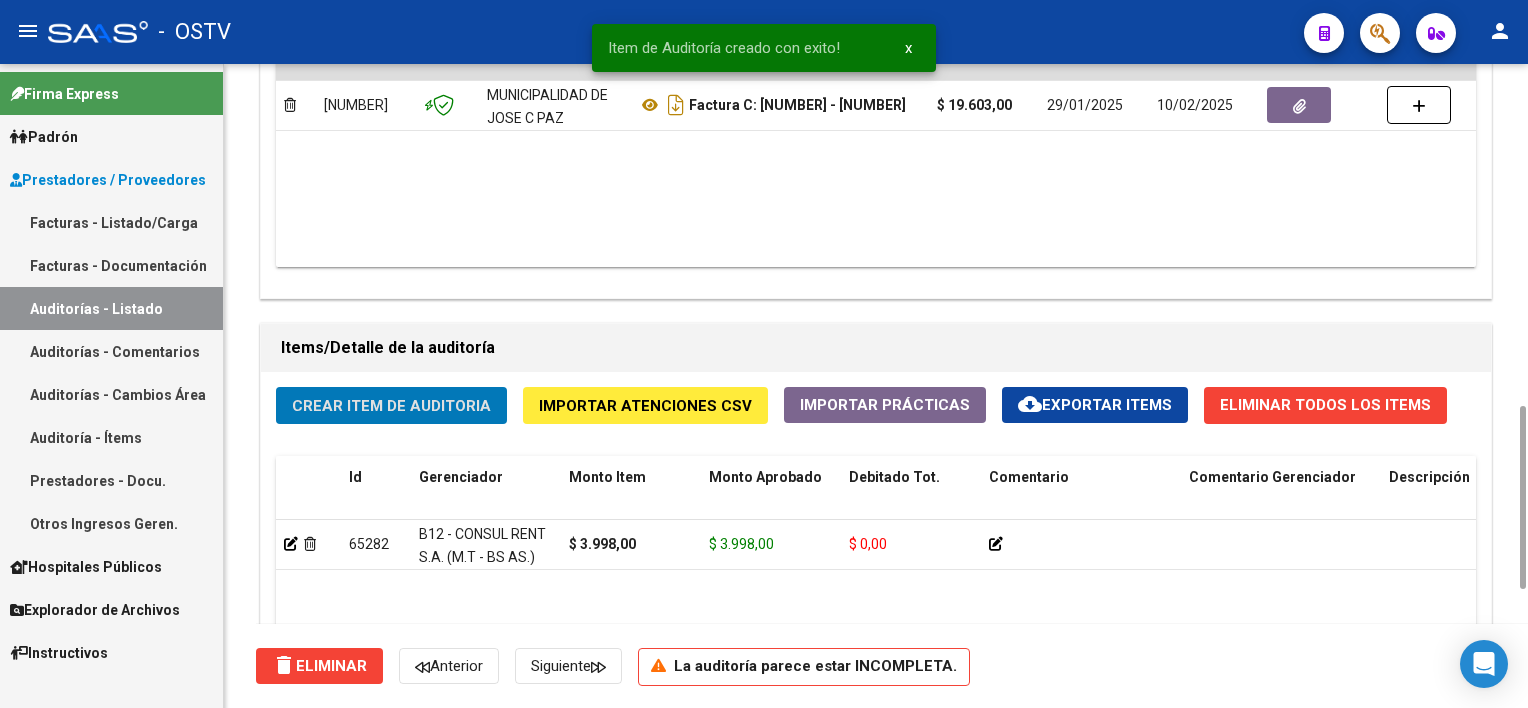click on "Crear Item de Auditoria" 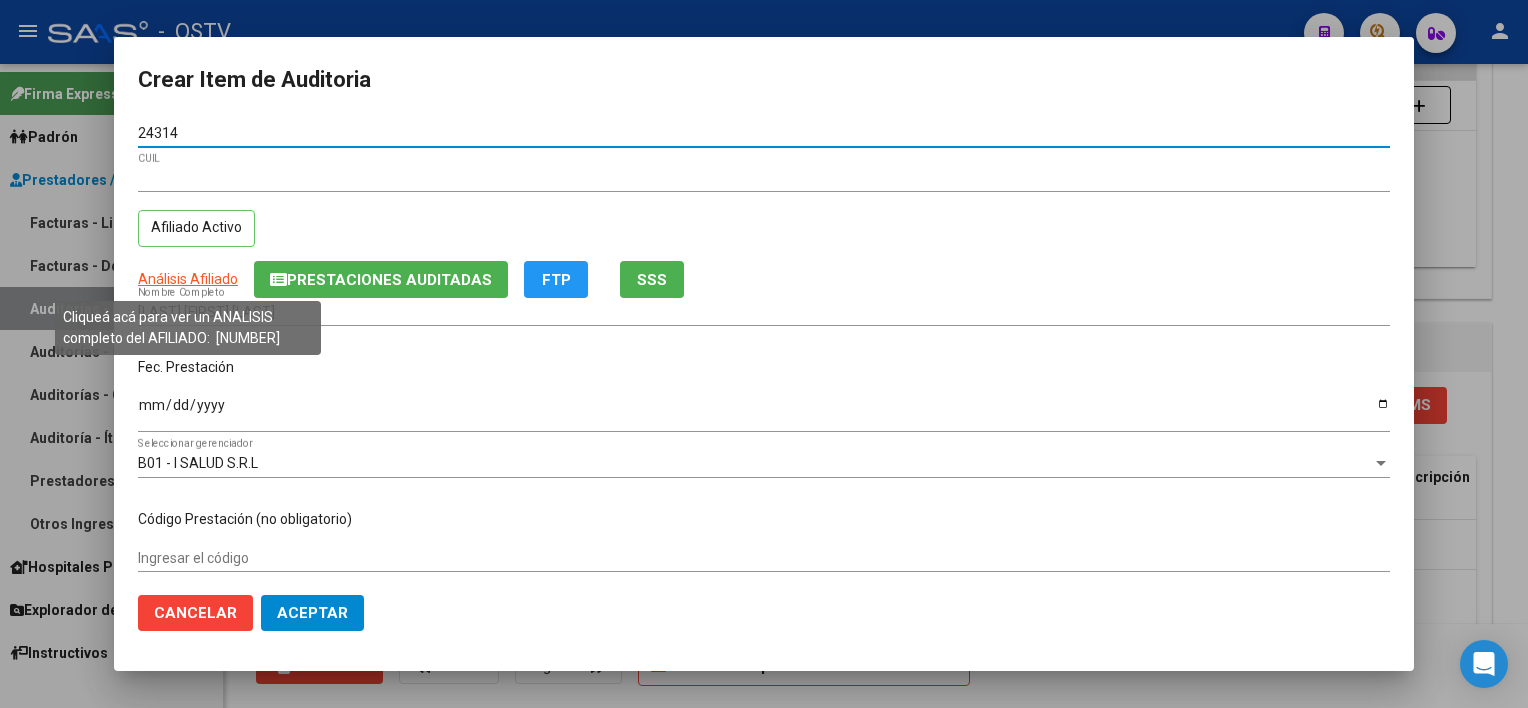 click on "Análisis Afiliado" at bounding box center (188, 279) 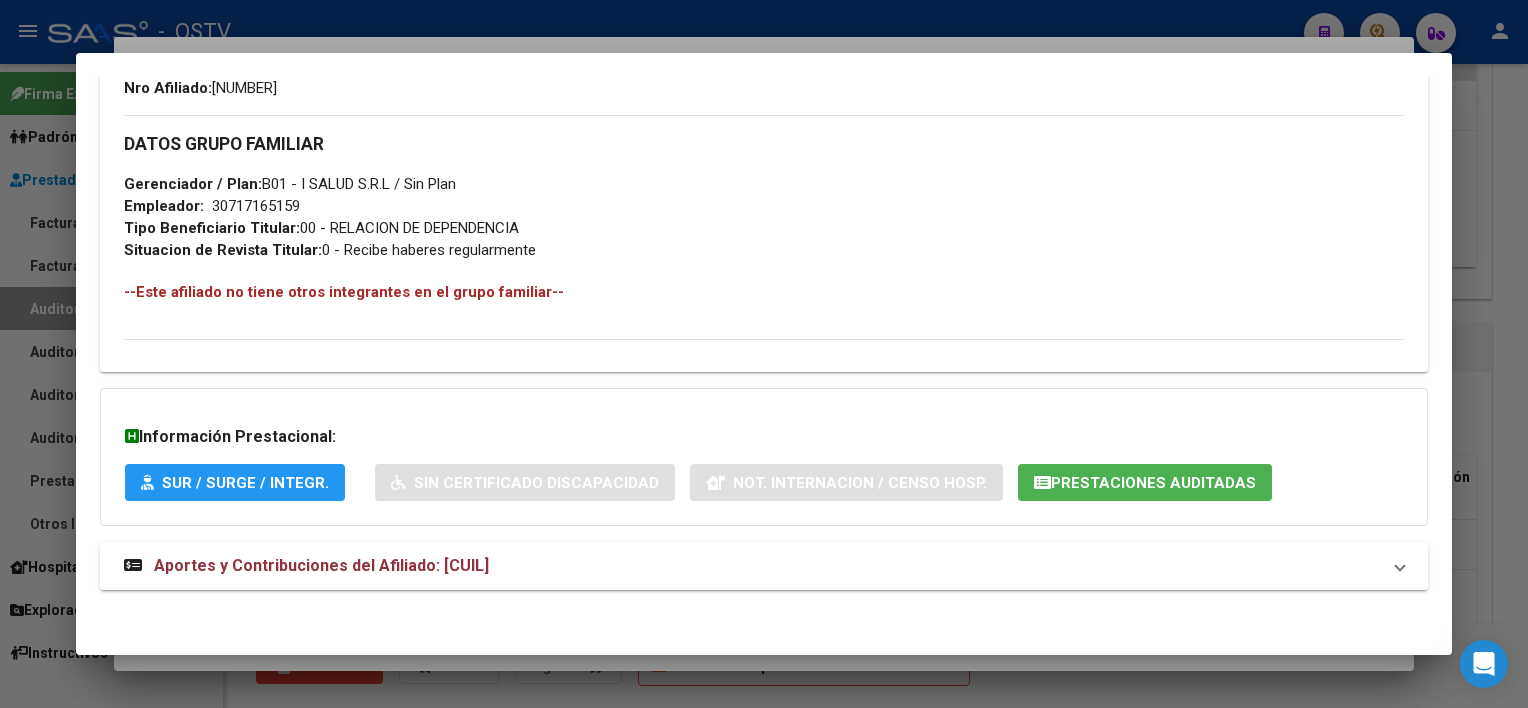 click on "Aportes y Contribuciones del Afiliado: [CUIL]" at bounding box center [763, 566] 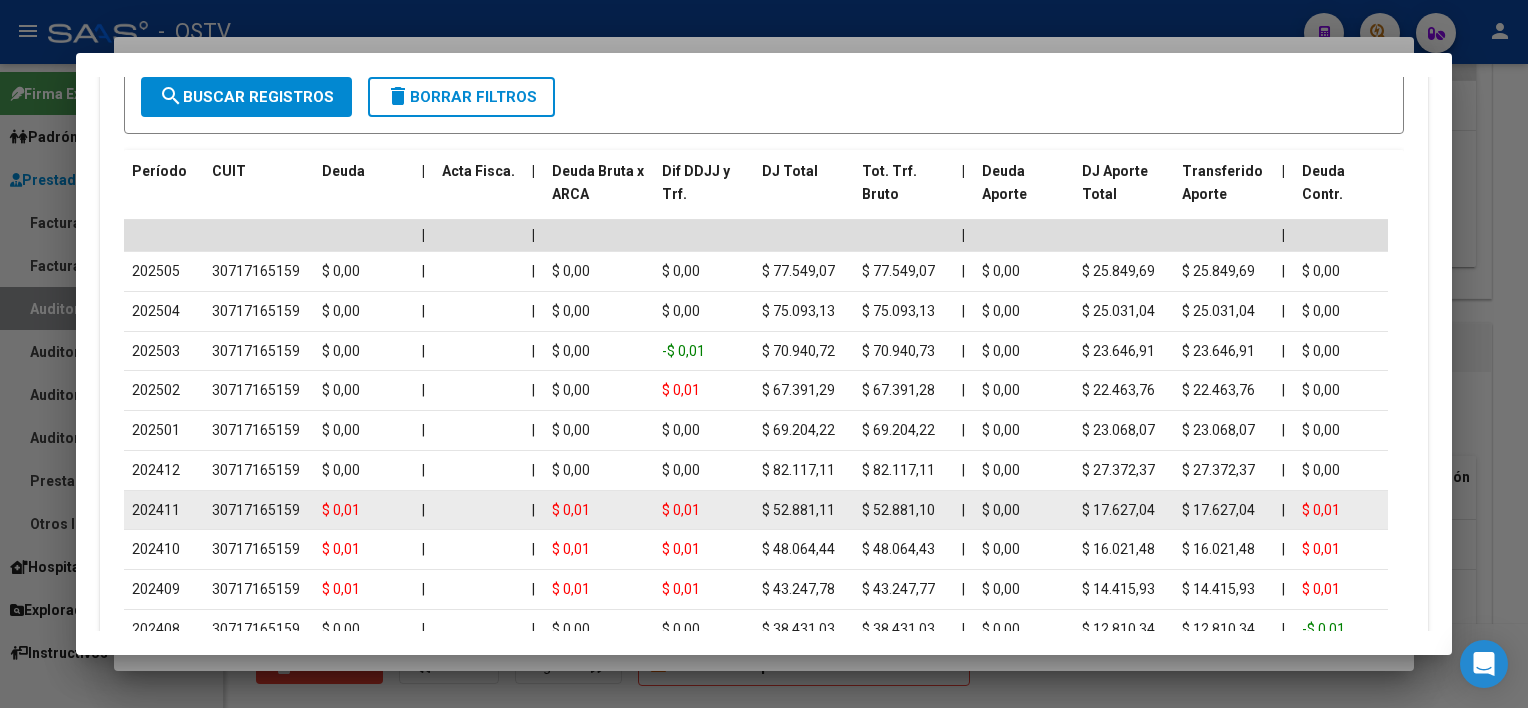 scroll, scrollTop: 1863, scrollLeft: 0, axis: vertical 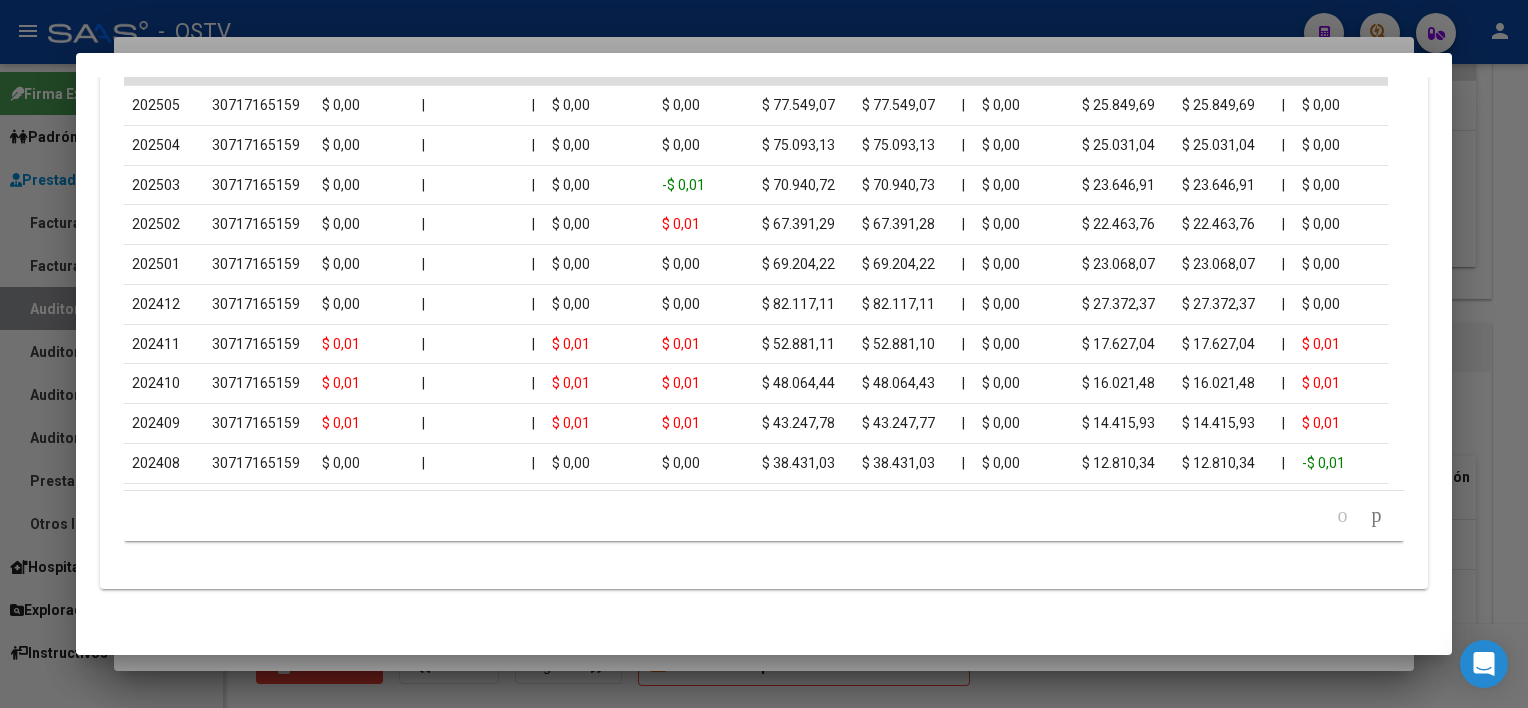 click at bounding box center (764, 354) 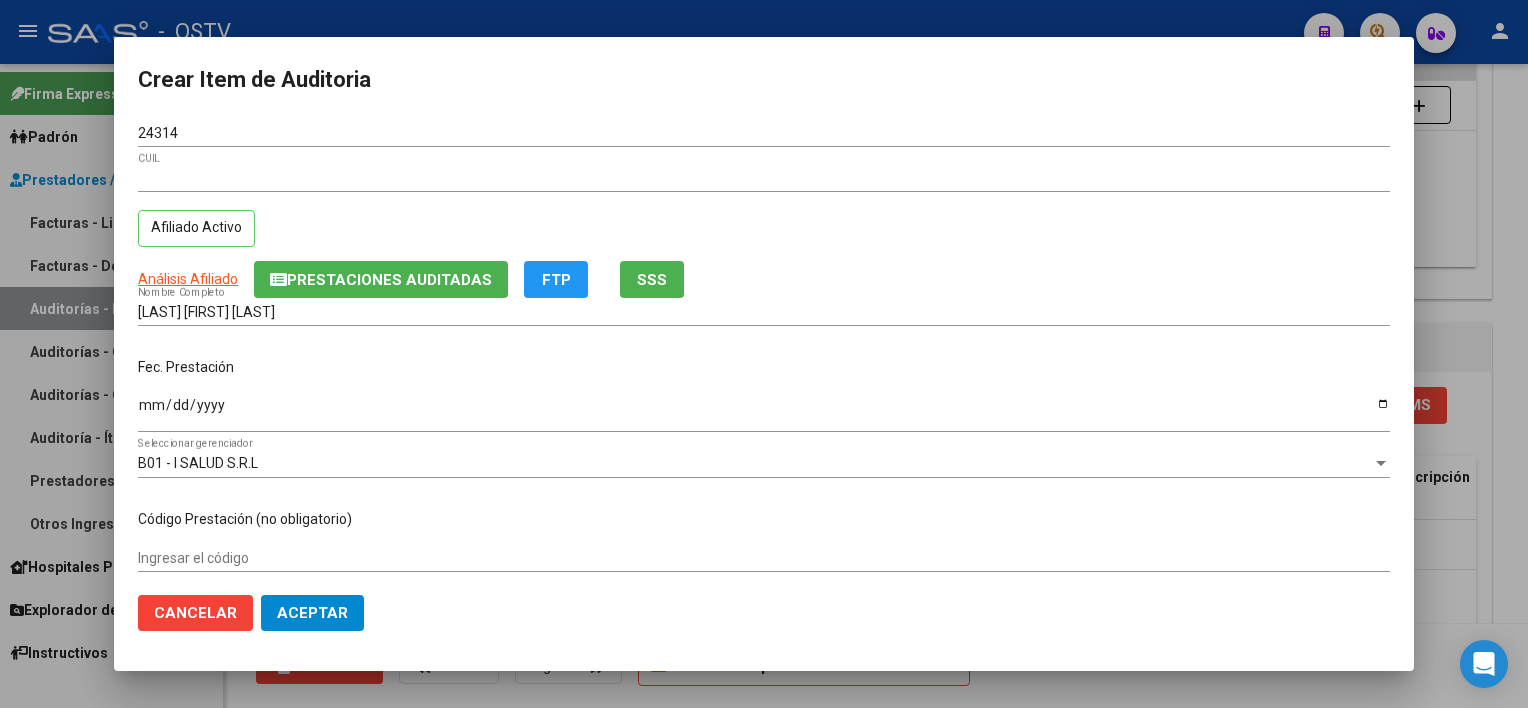 click on "[LAST] [FIRST] [LAST]" at bounding box center [764, 312] 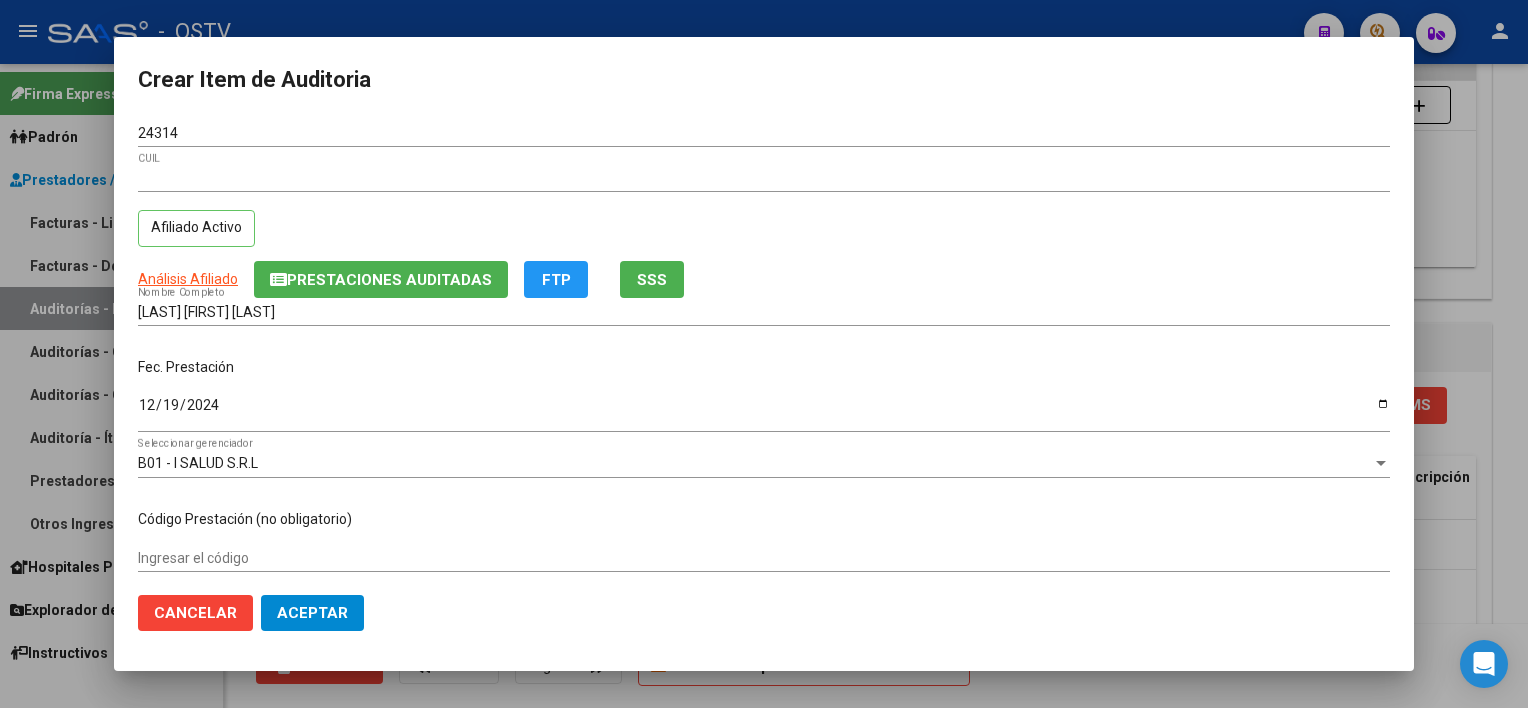 scroll, scrollTop: 303, scrollLeft: 0, axis: vertical 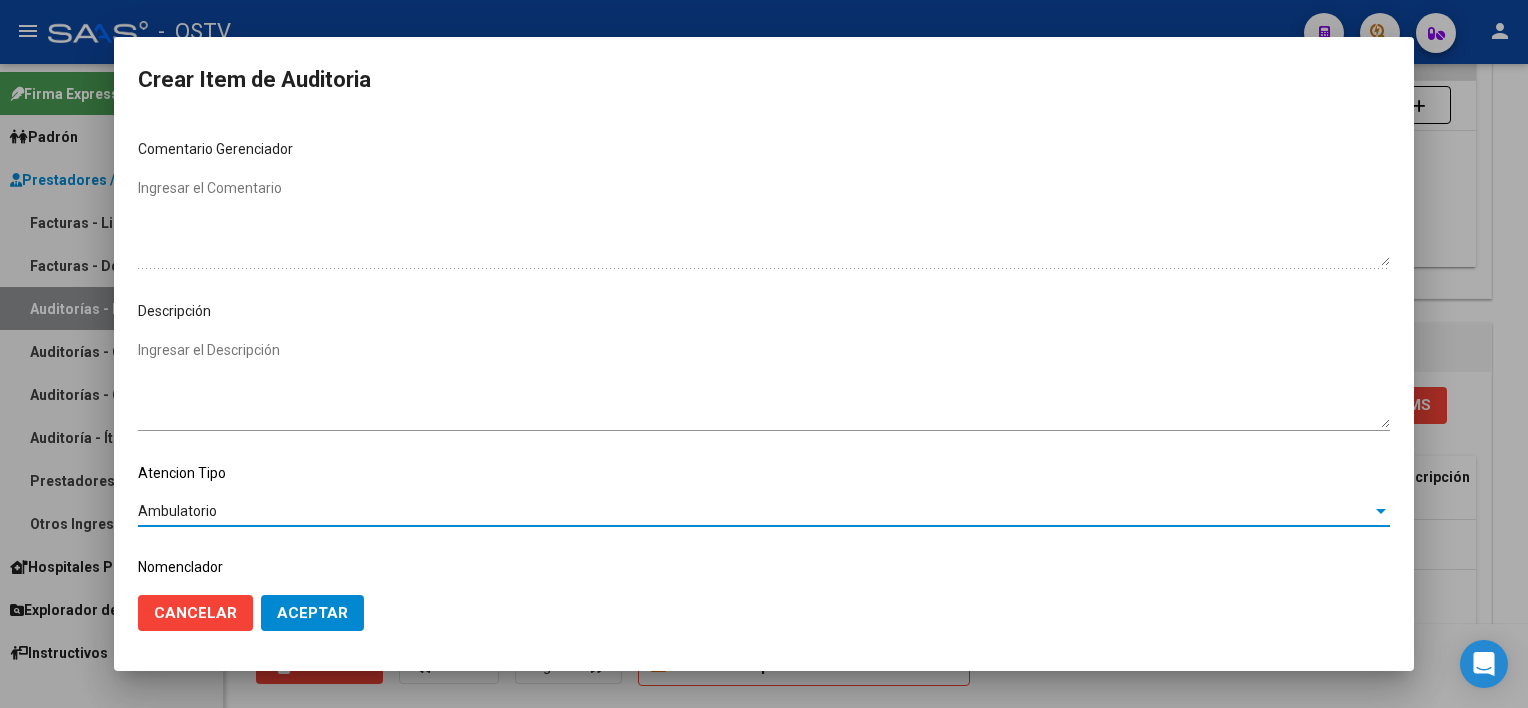 click on "Aceptar" 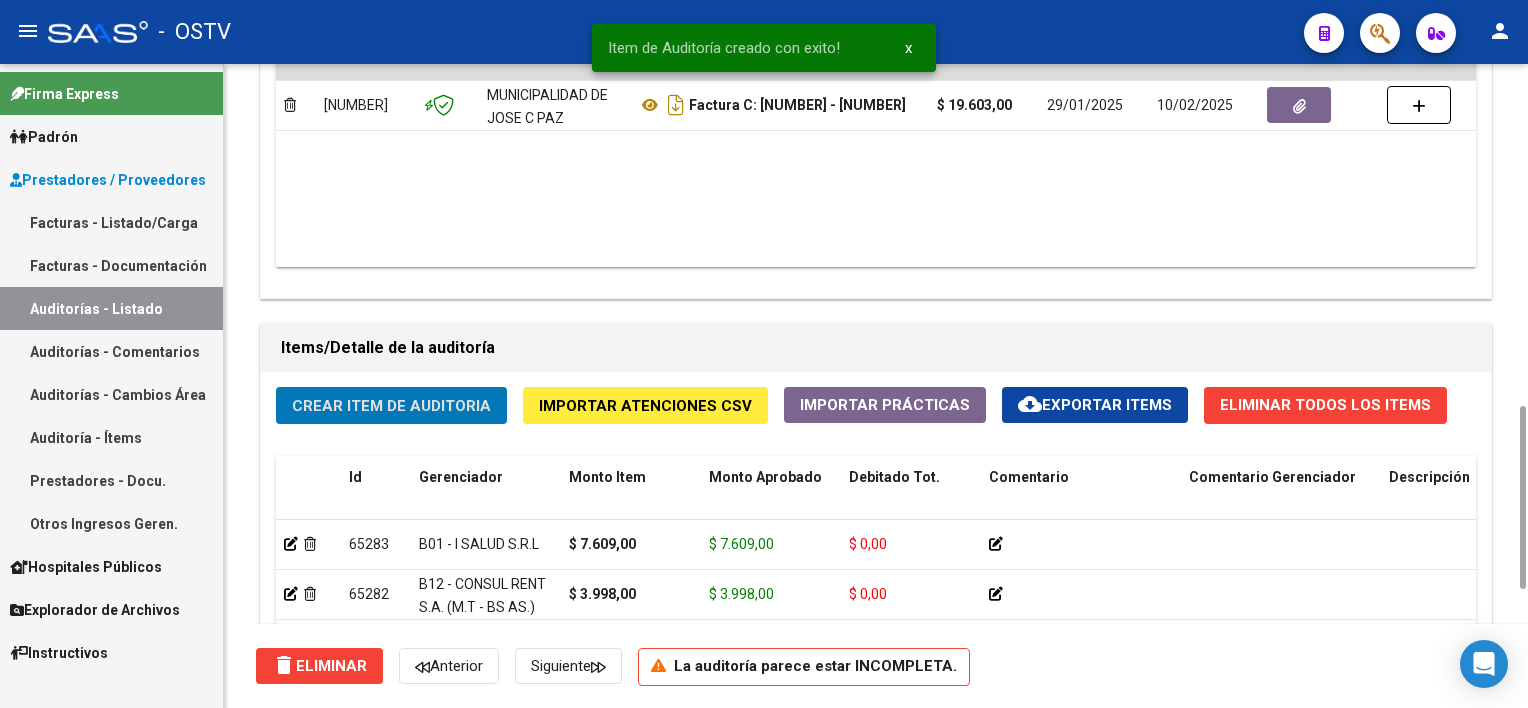 click on "Crear Item de Auditoria" 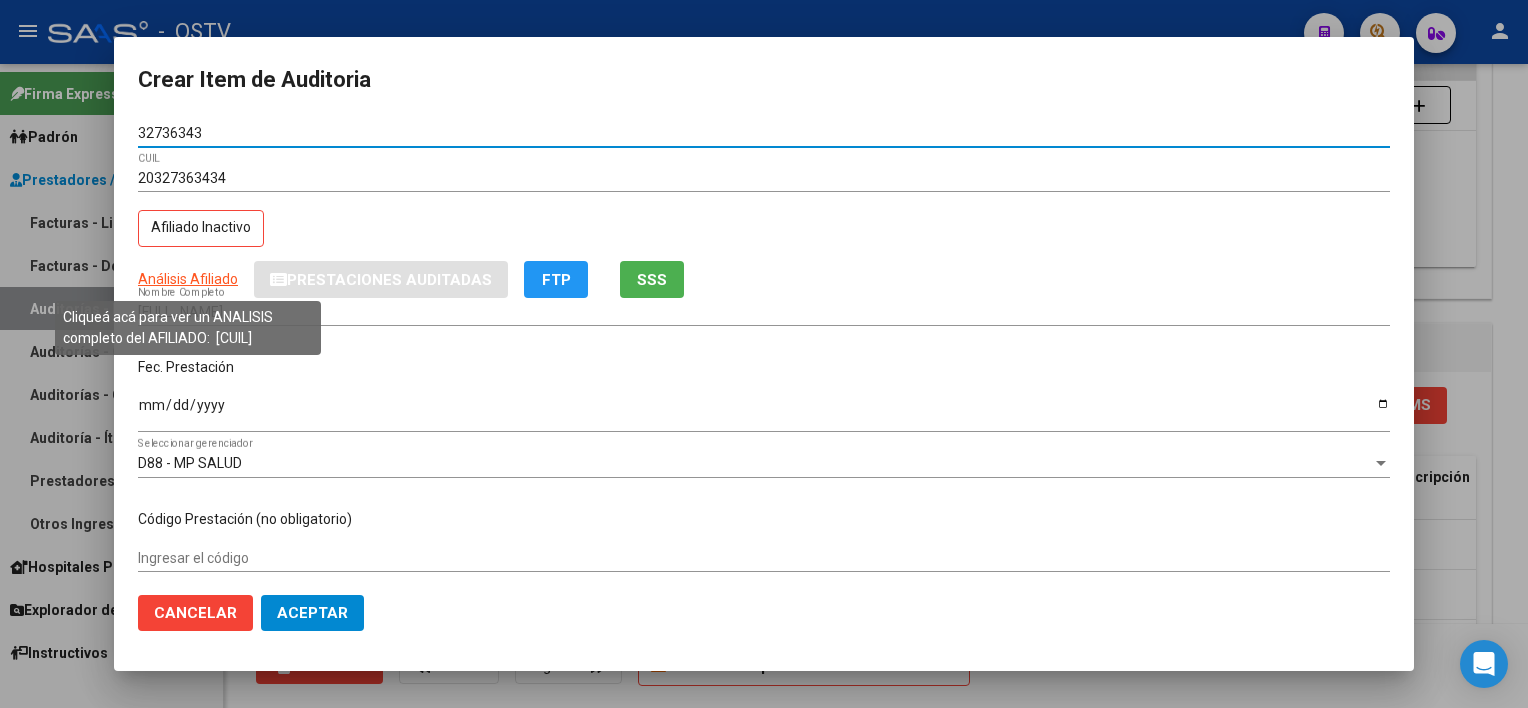 click on "Análisis Afiliado" at bounding box center (188, 279) 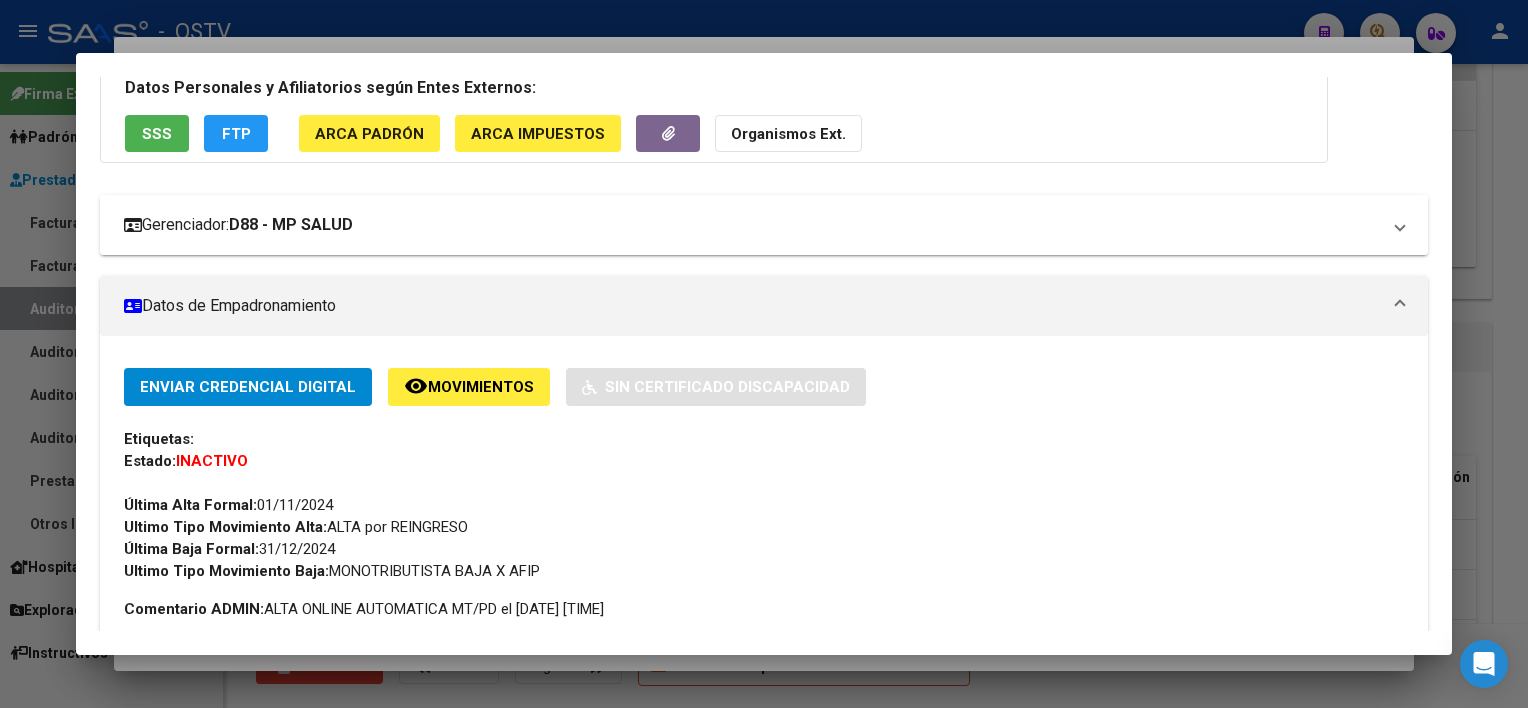scroll, scrollTop: 100, scrollLeft: 0, axis: vertical 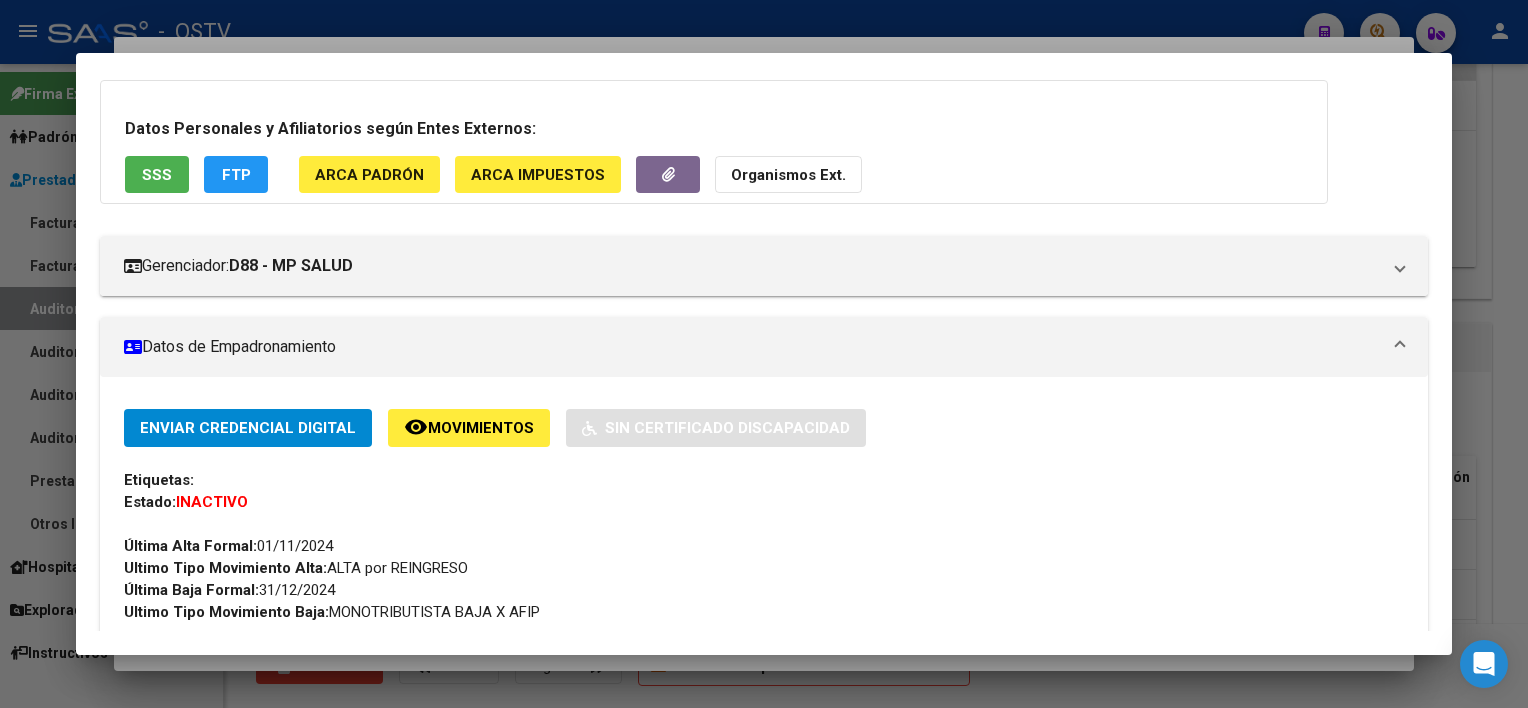 click on "SSS" at bounding box center [157, 175] 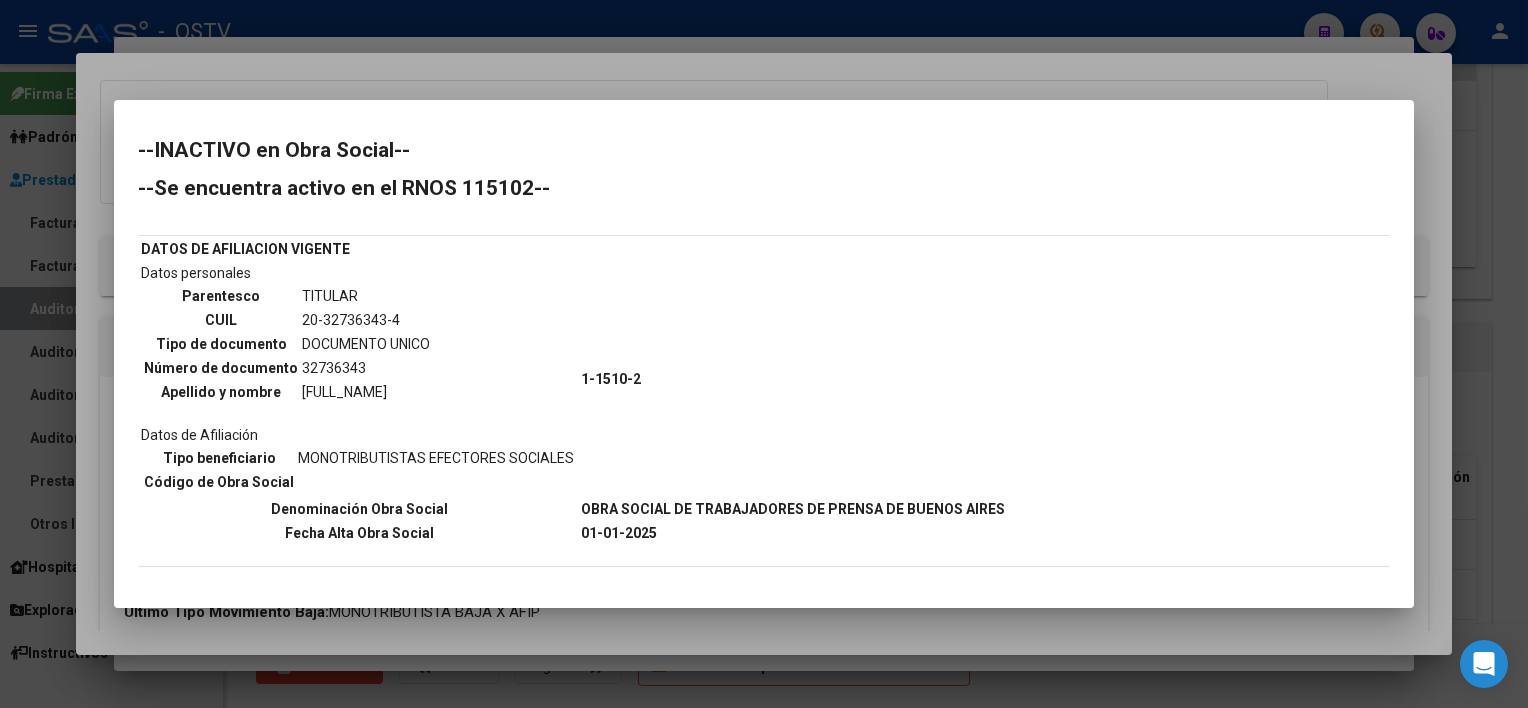 scroll, scrollTop: 0, scrollLeft: 0, axis: both 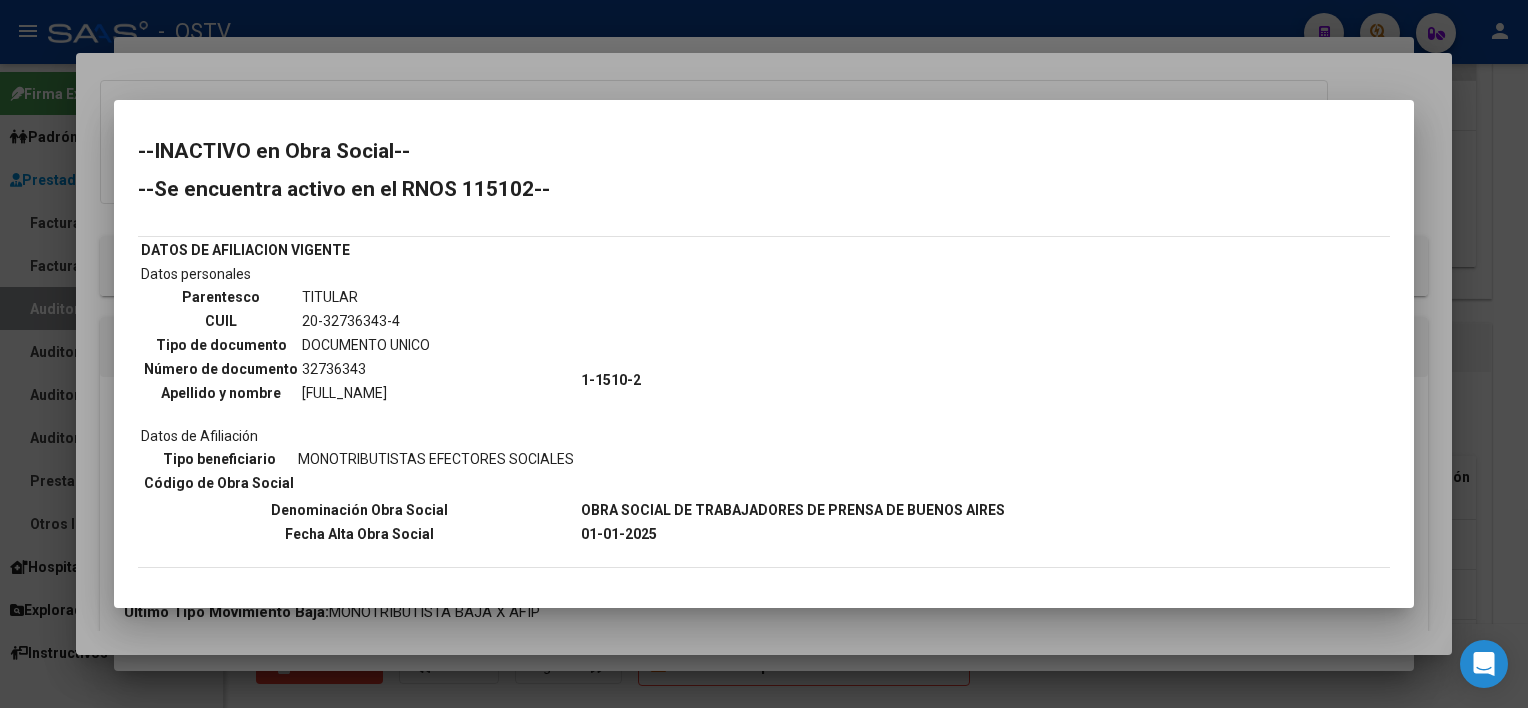 drag, startPoint x: 292, startPoint y: 316, endPoint x: 408, endPoint y: 316, distance: 116 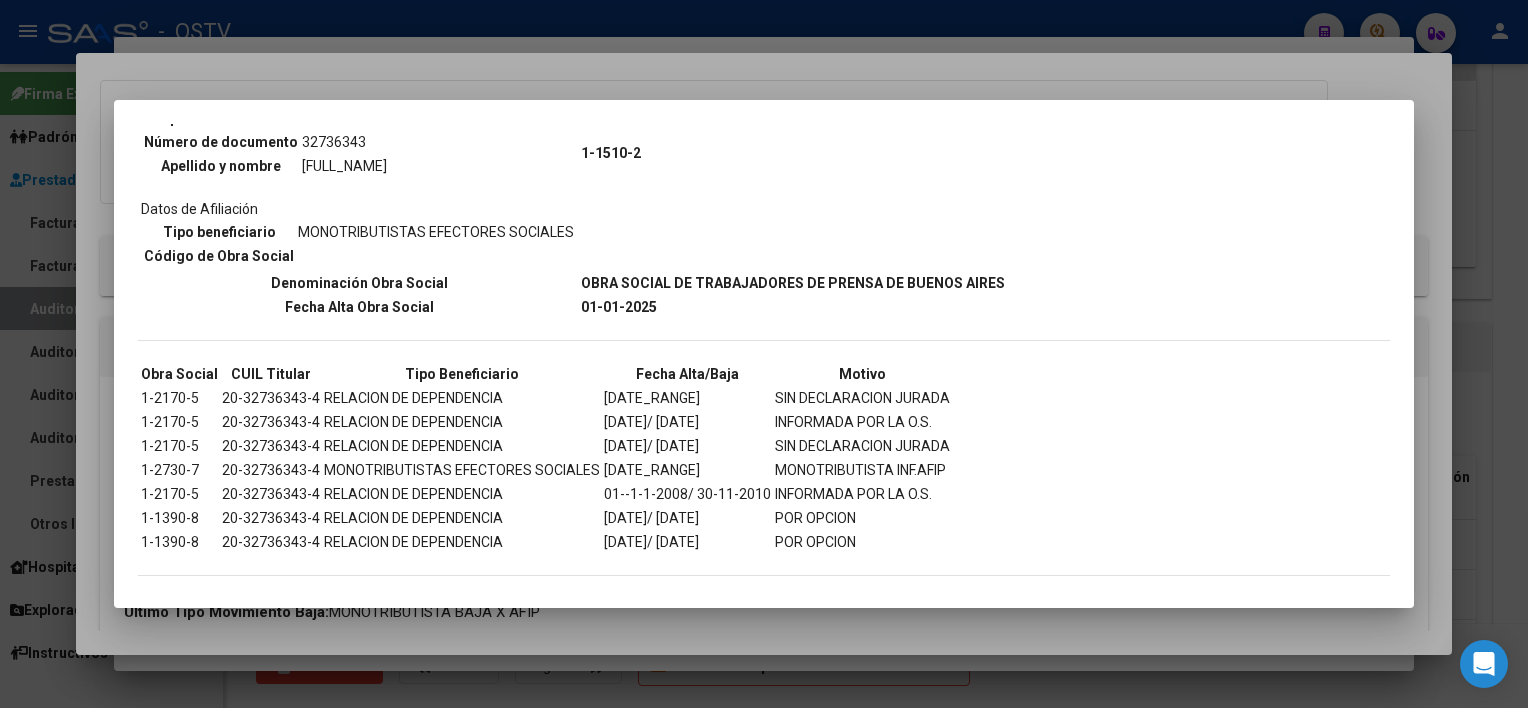 scroll, scrollTop: 229, scrollLeft: 0, axis: vertical 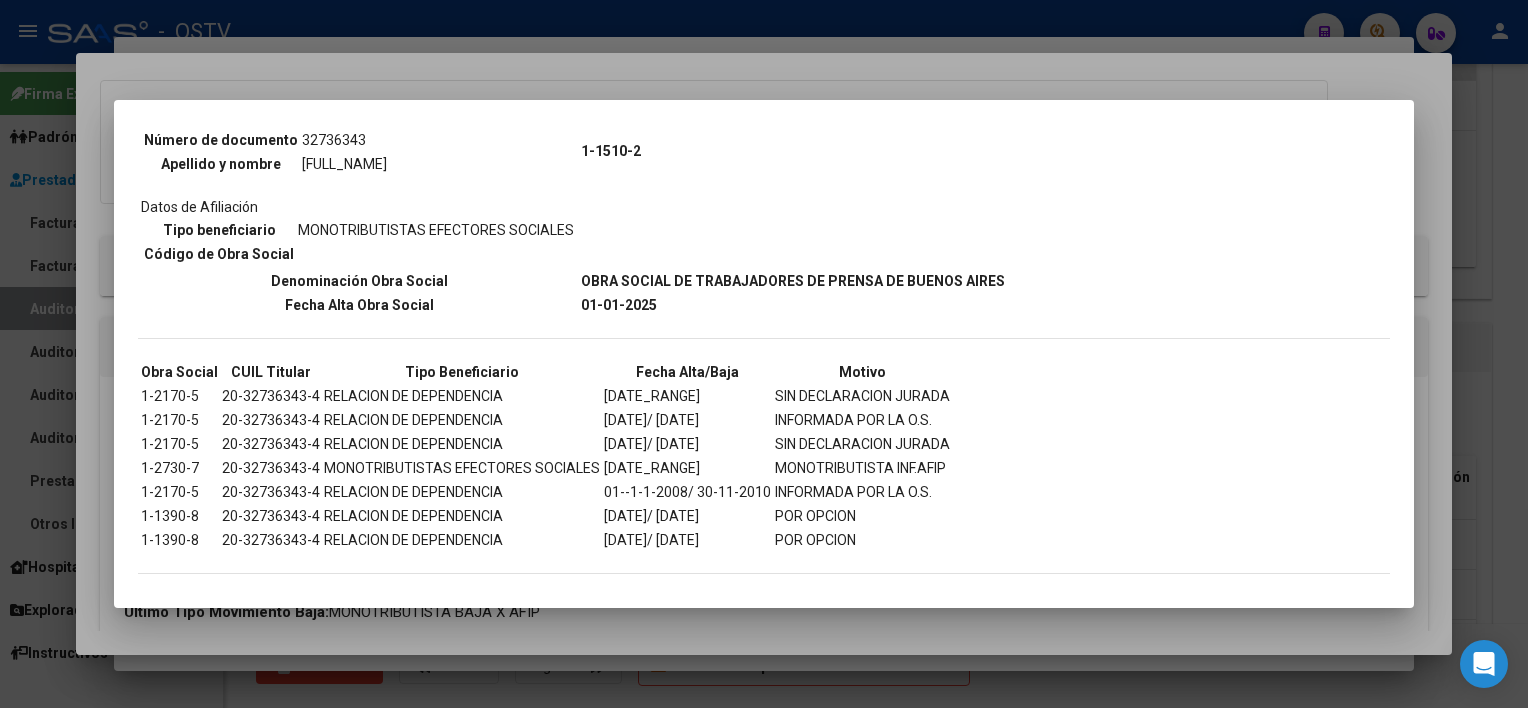 click at bounding box center [764, 354] 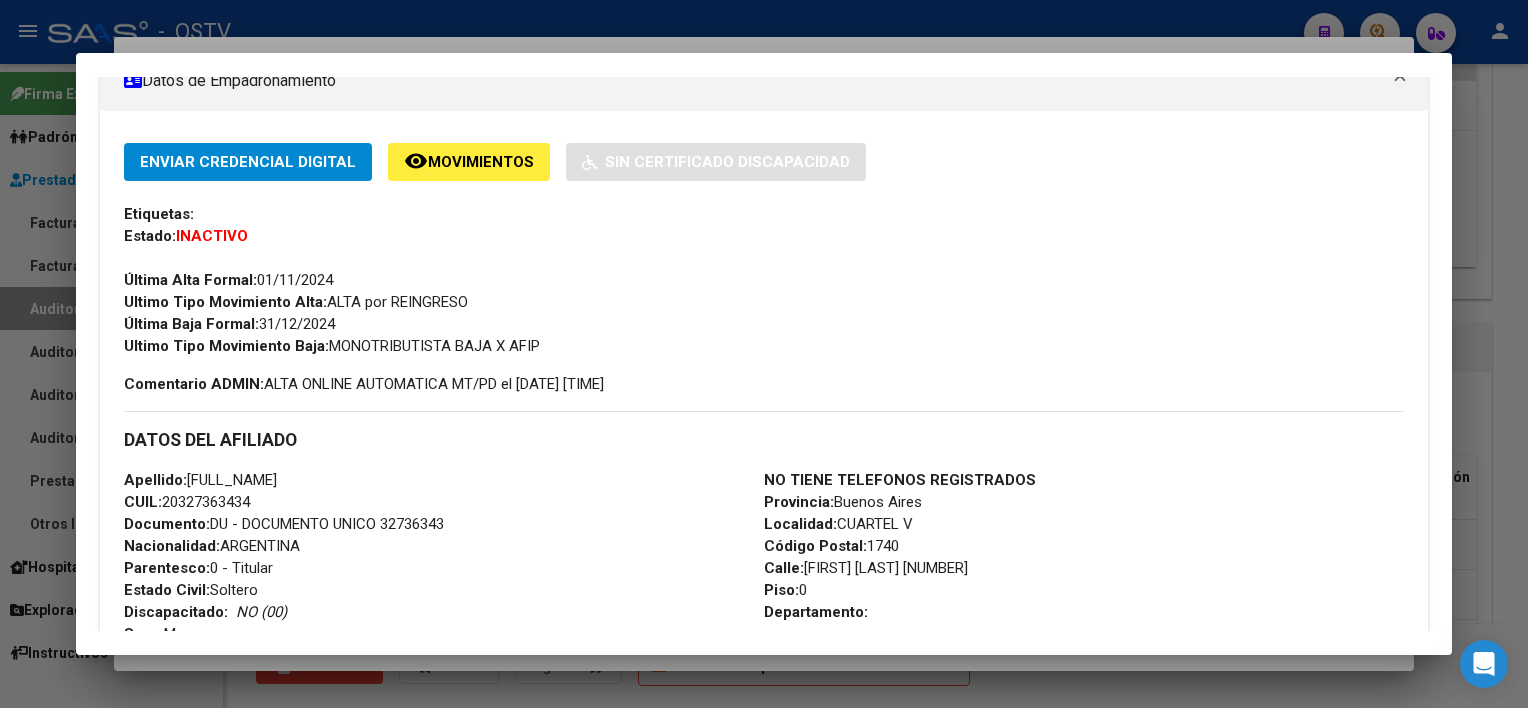scroll, scrollTop: 400, scrollLeft: 0, axis: vertical 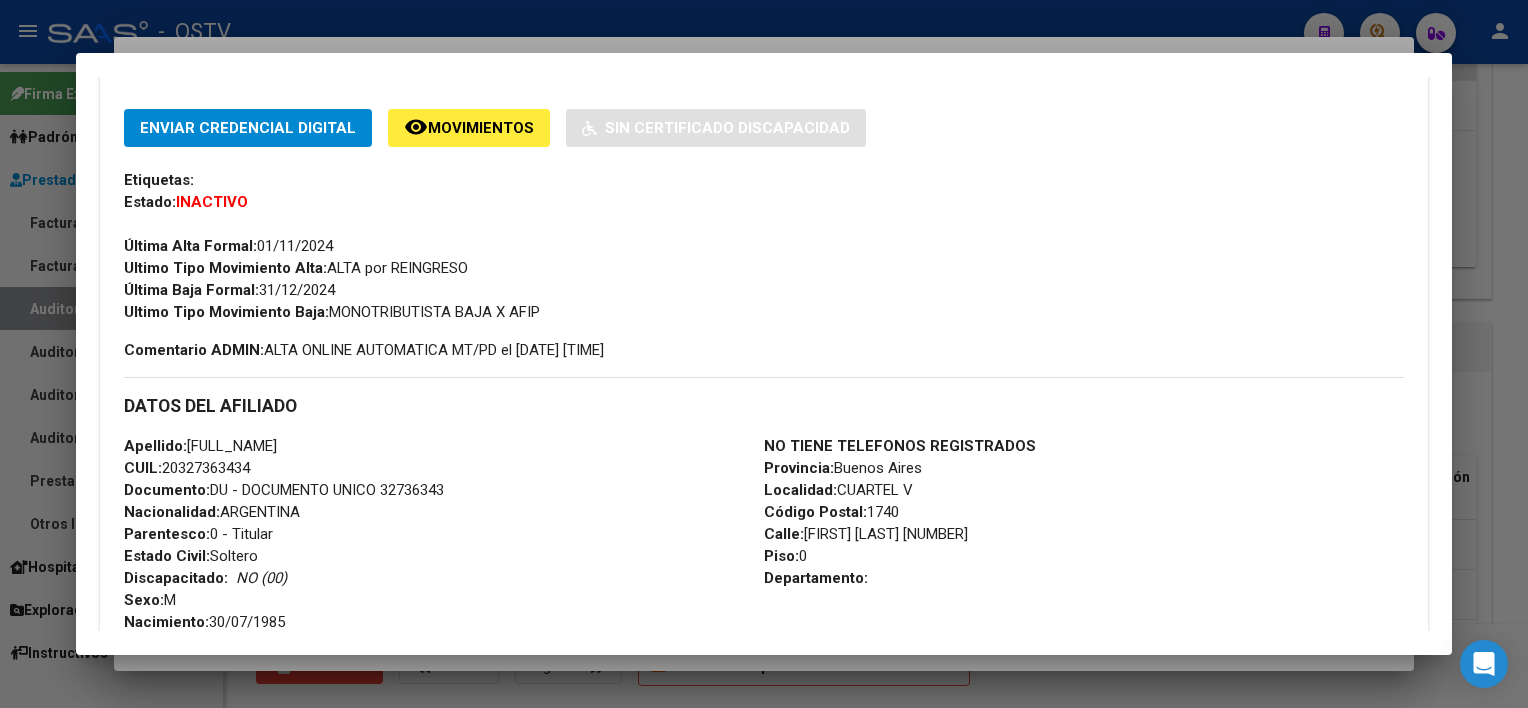 click at bounding box center [764, 354] 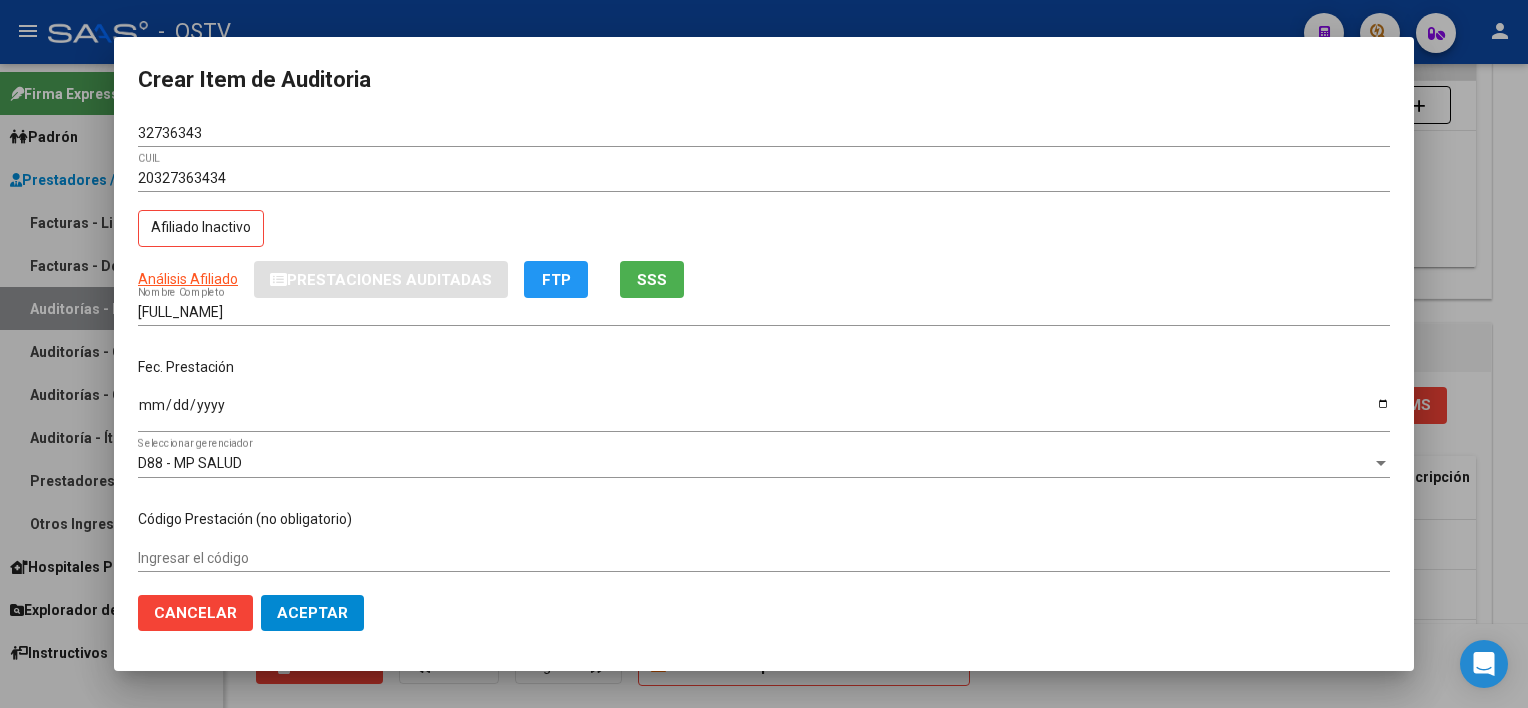 click on "[FULL_NAME]" at bounding box center (764, 312) 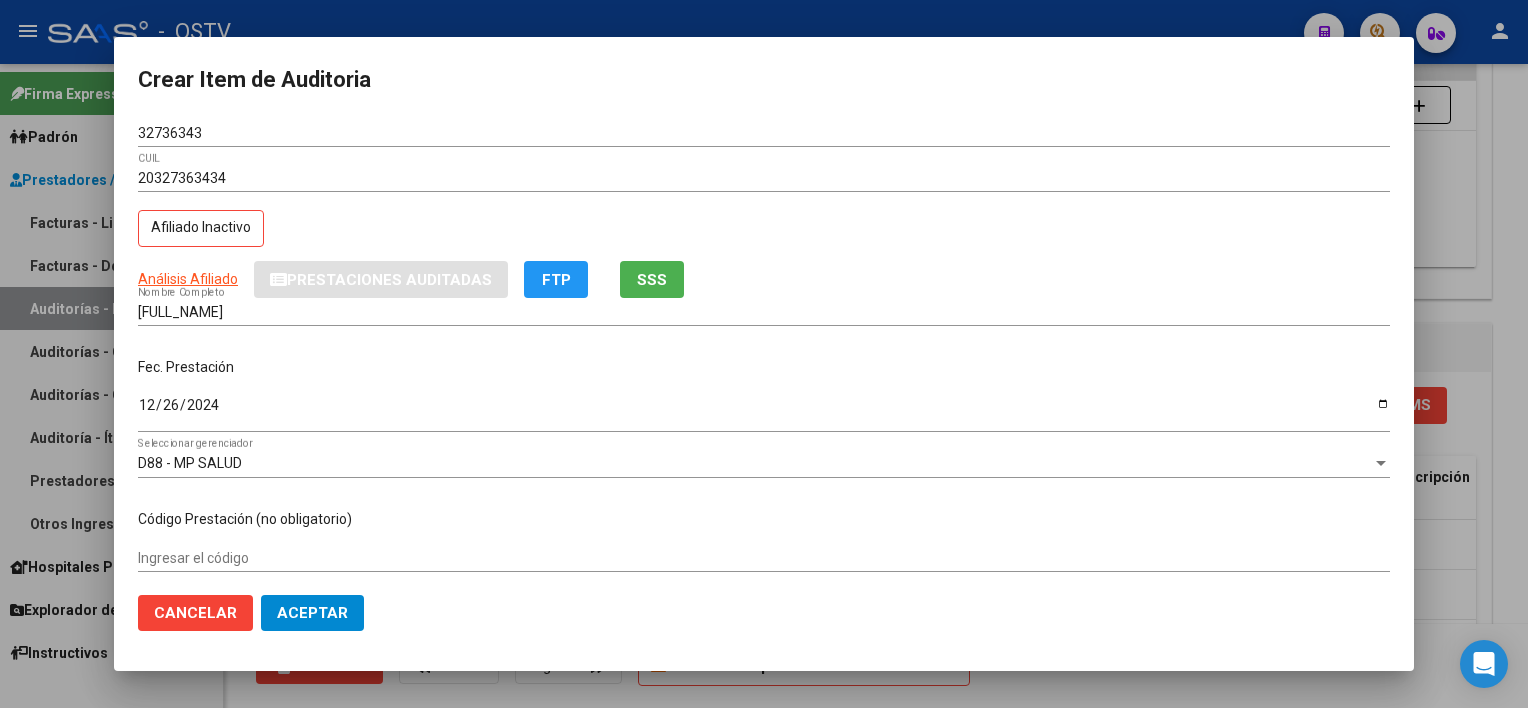 scroll, scrollTop: 303, scrollLeft: 0, axis: vertical 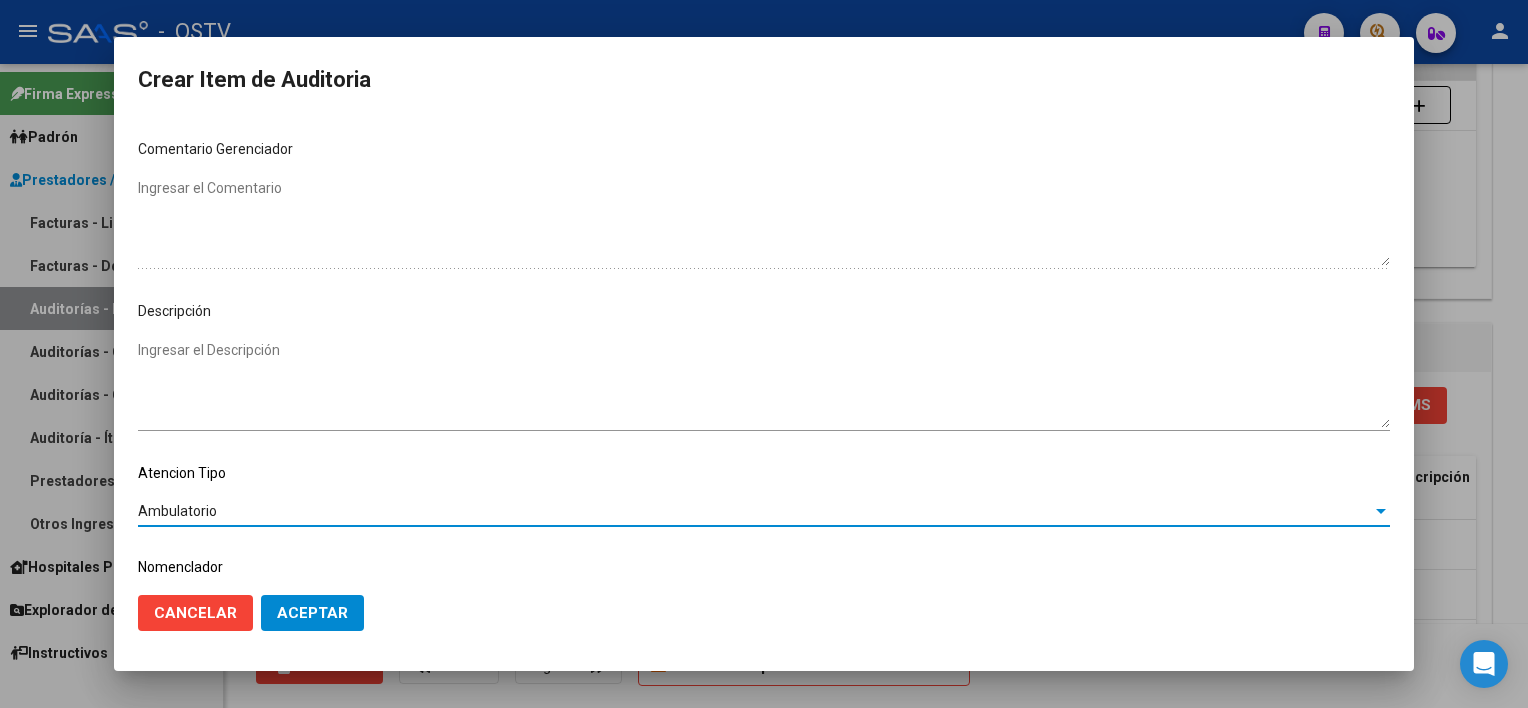 click on "Aceptar" 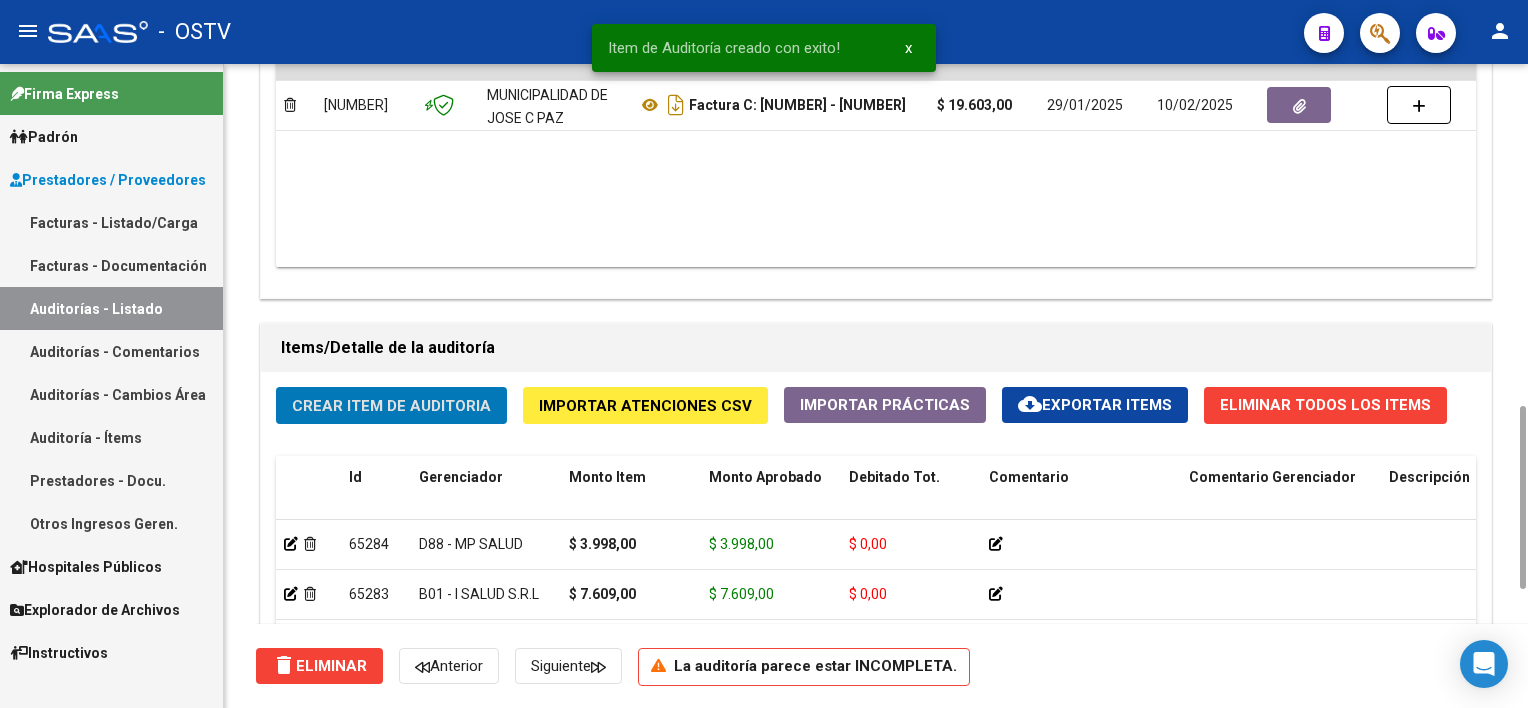 click on "Crear Item de Auditoria" 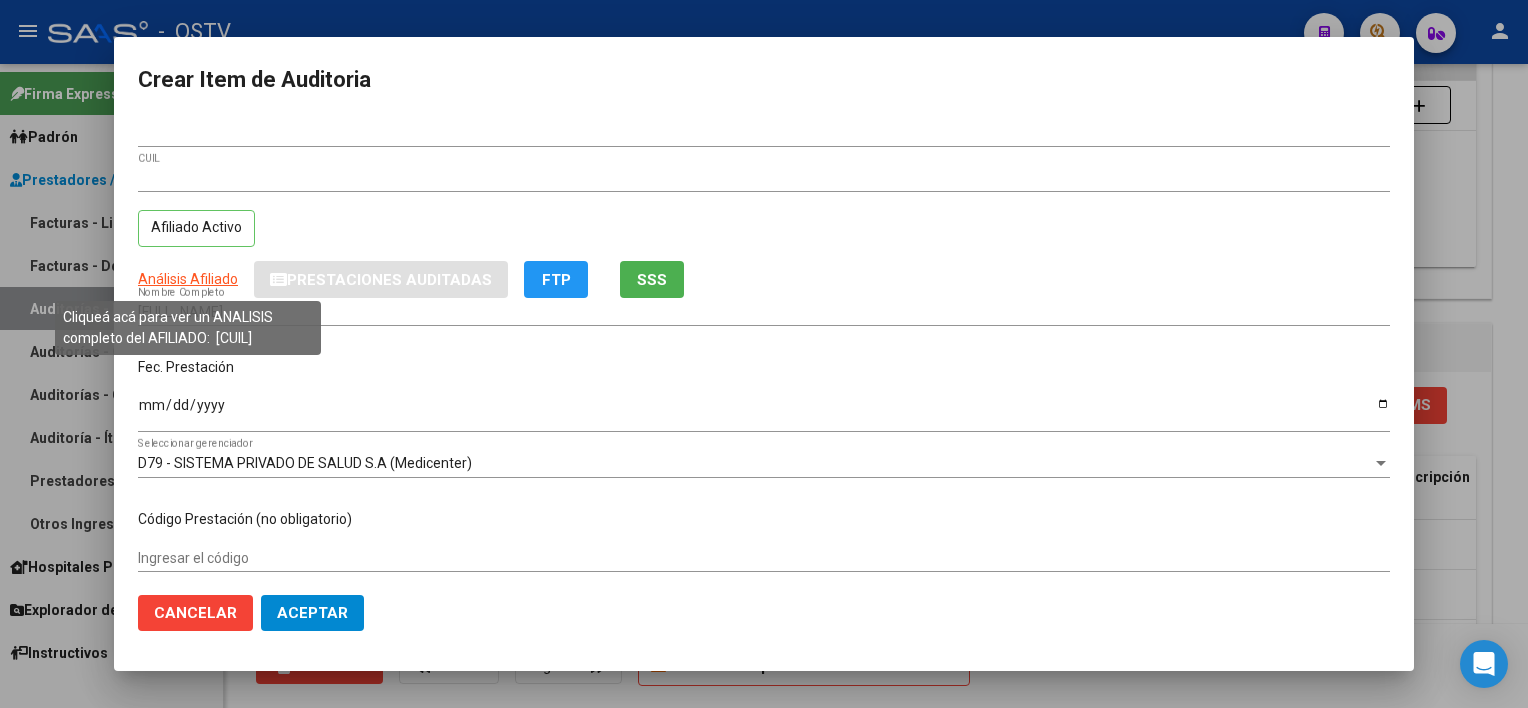 click on "Análisis Afiliado" at bounding box center [188, 279] 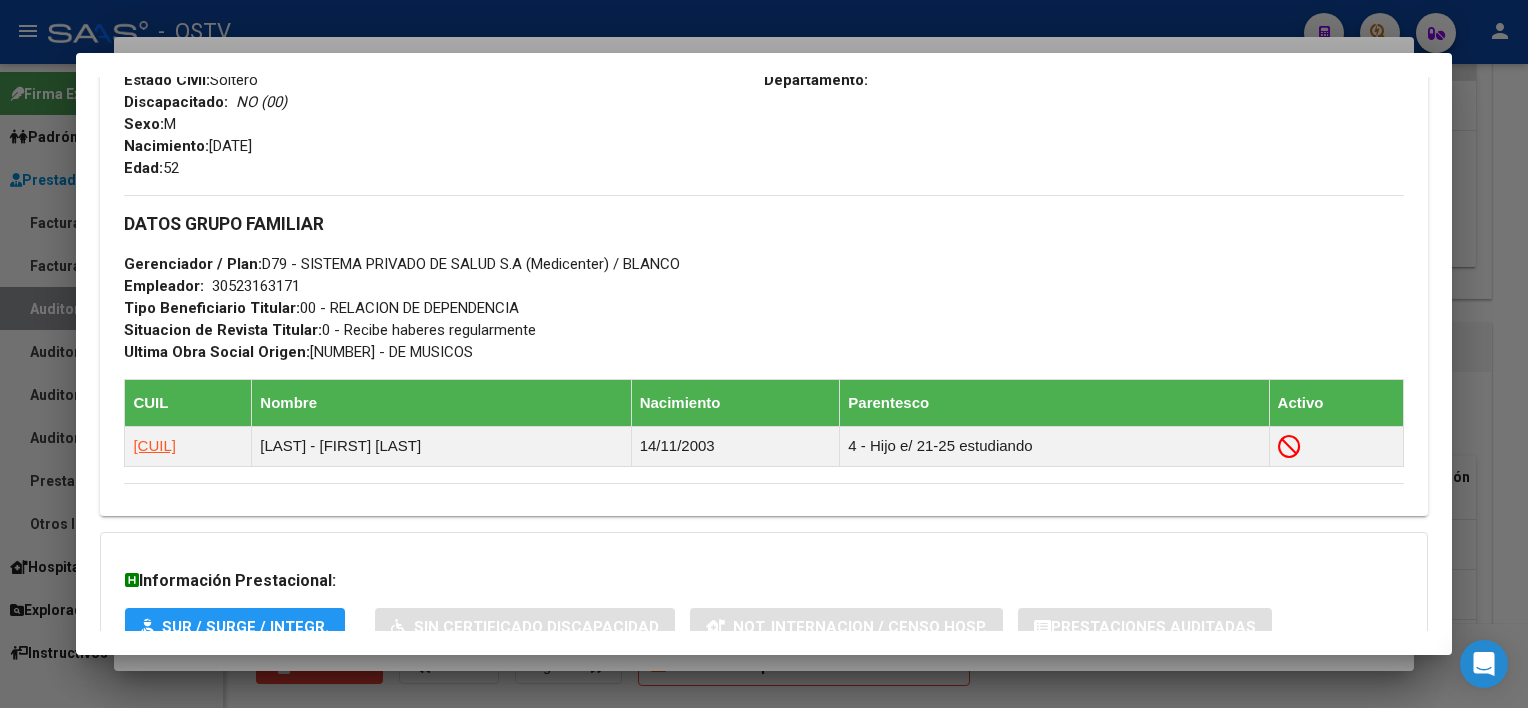 scroll, scrollTop: 975, scrollLeft: 0, axis: vertical 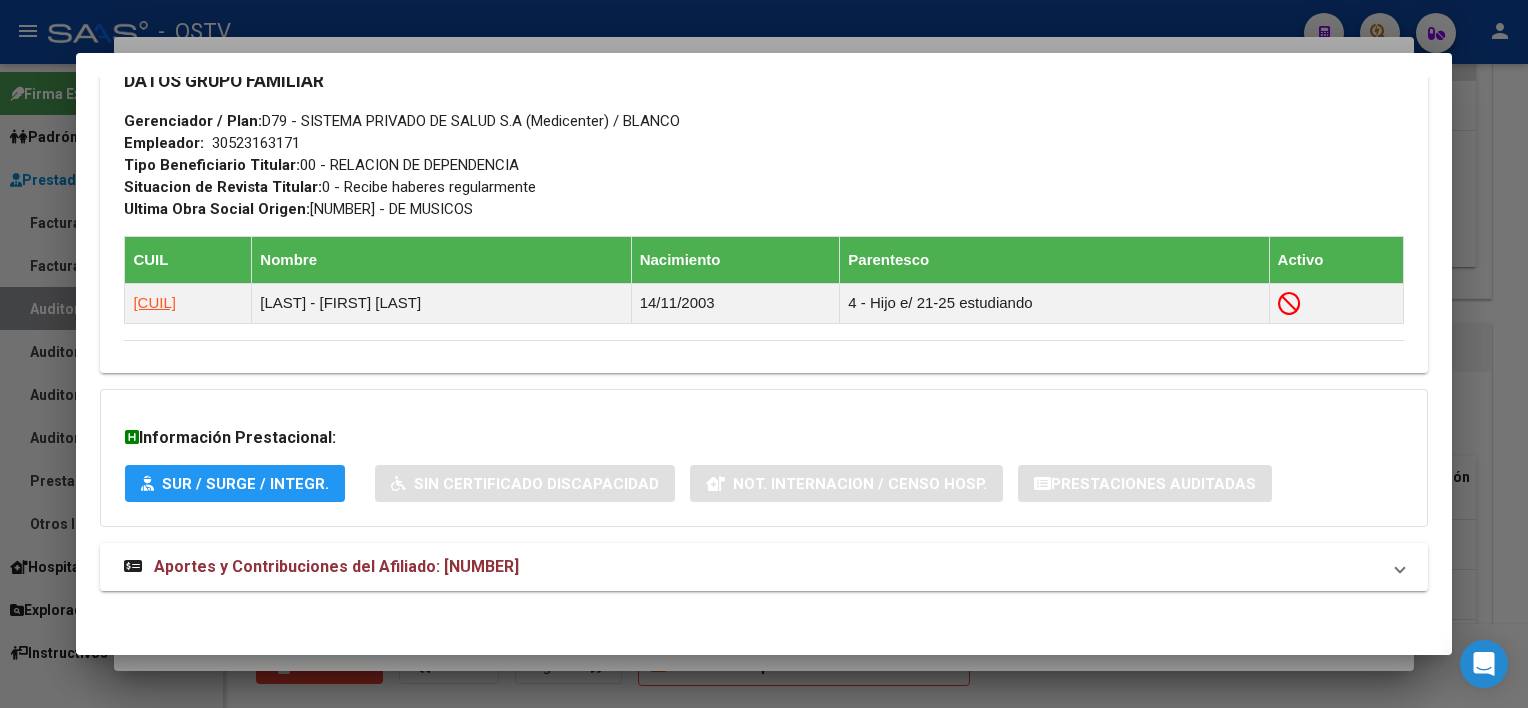click on "Aportes y Contribuciones del Afiliado: [NUMBER]" at bounding box center (751, 567) 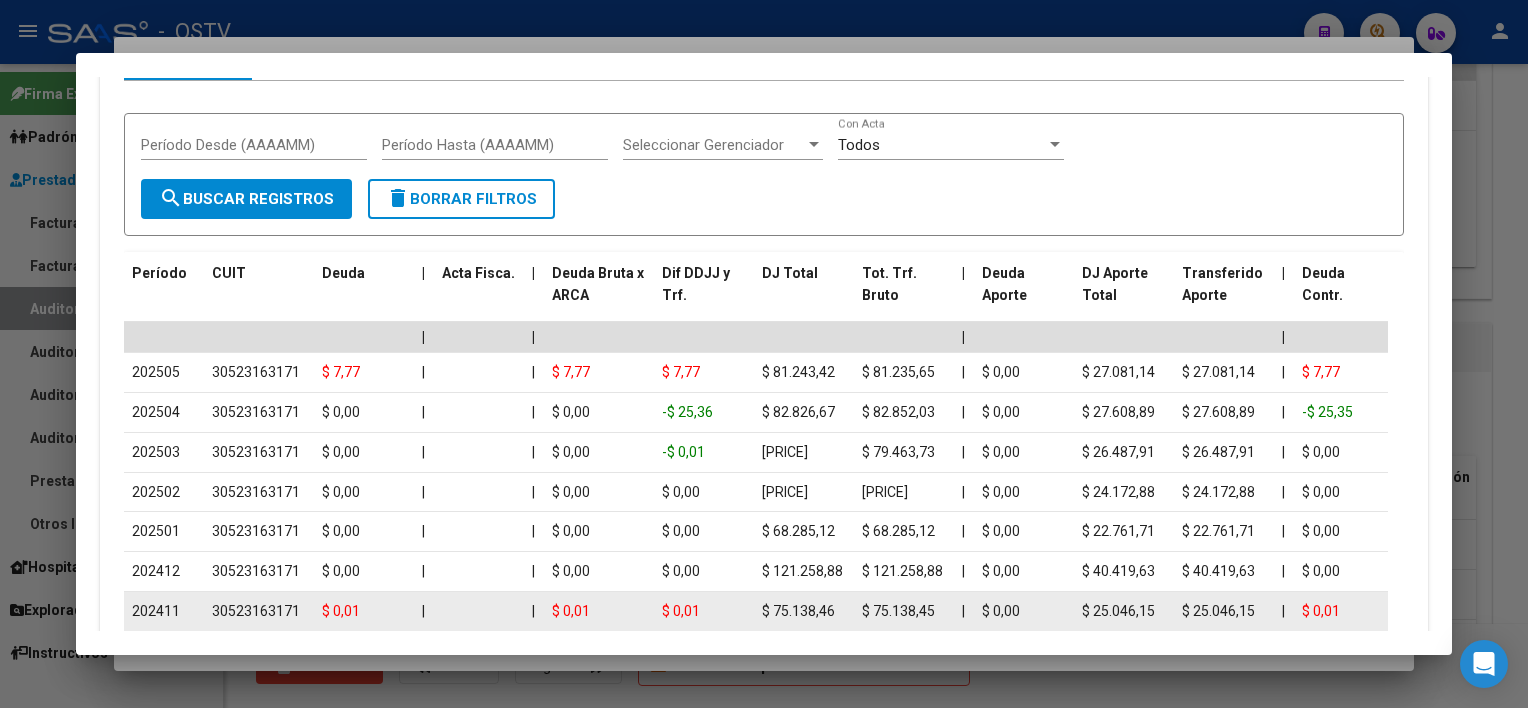 scroll, scrollTop: 1808, scrollLeft: 0, axis: vertical 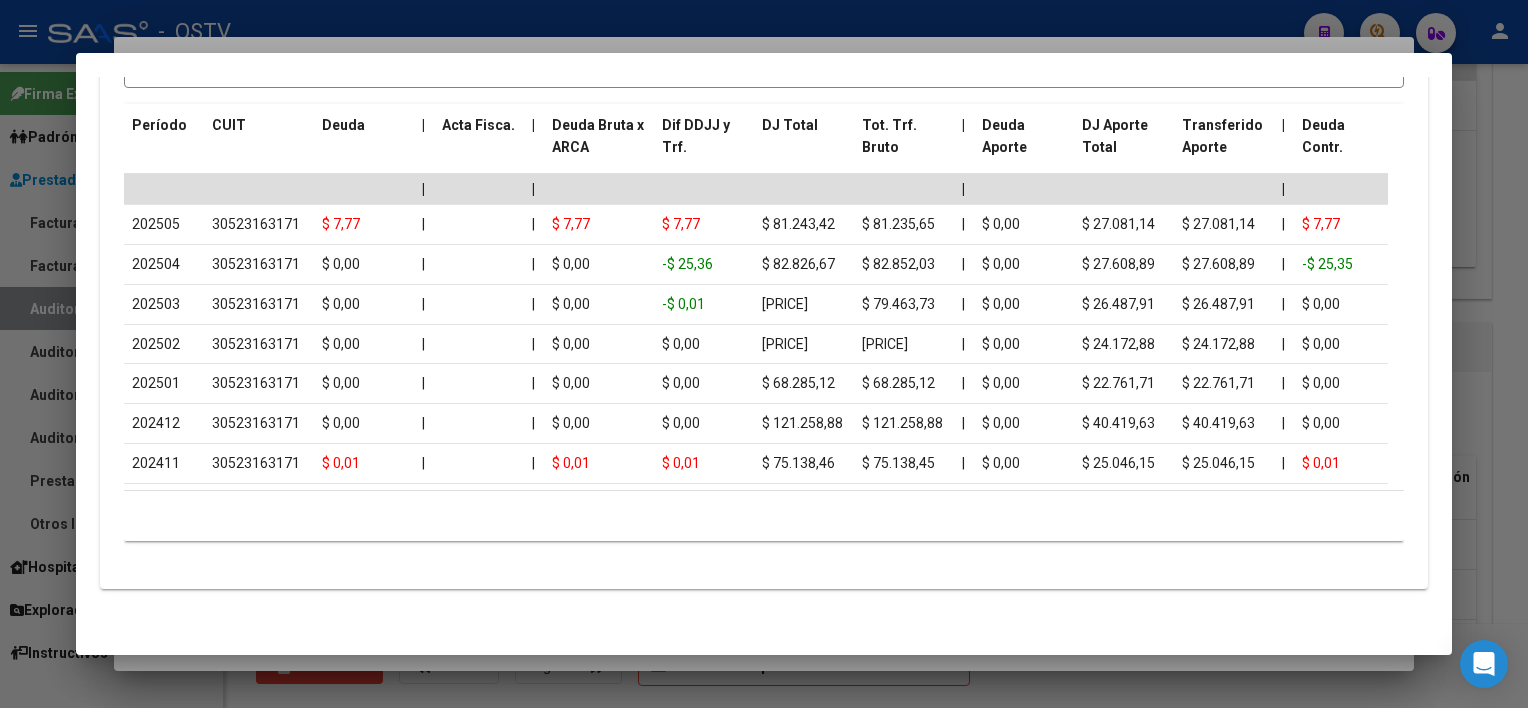 click at bounding box center [764, 354] 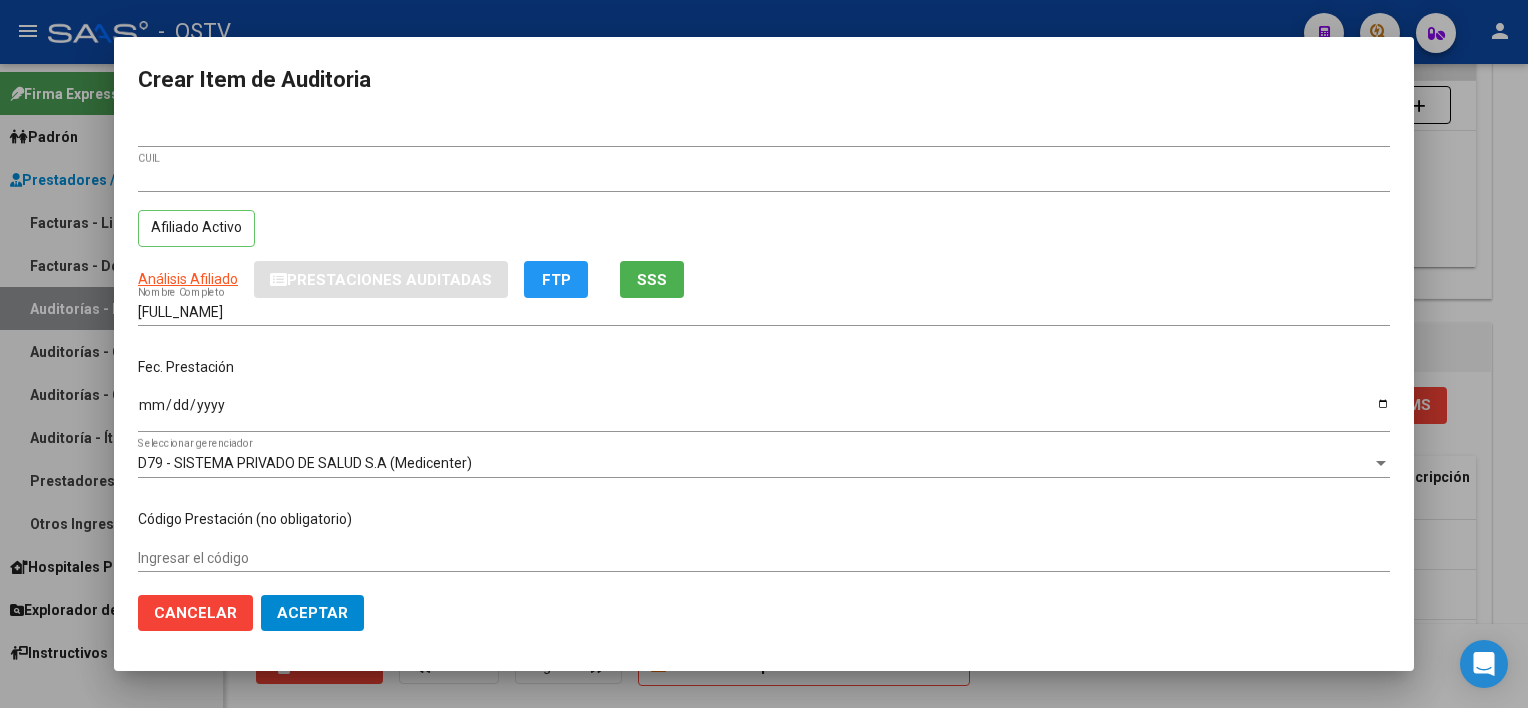 click on "[FULL_NAME]" at bounding box center (764, 312) 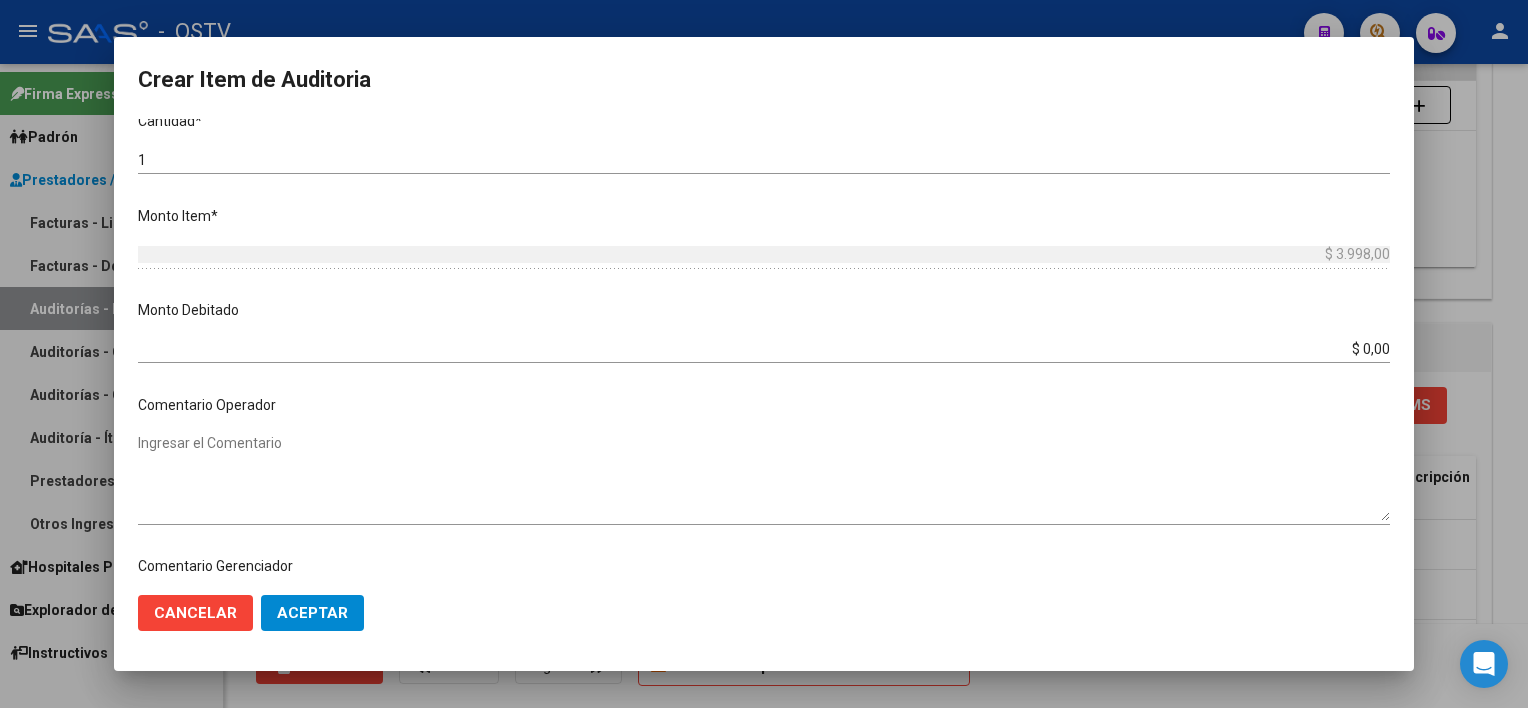 scroll, scrollTop: 1004, scrollLeft: 0, axis: vertical 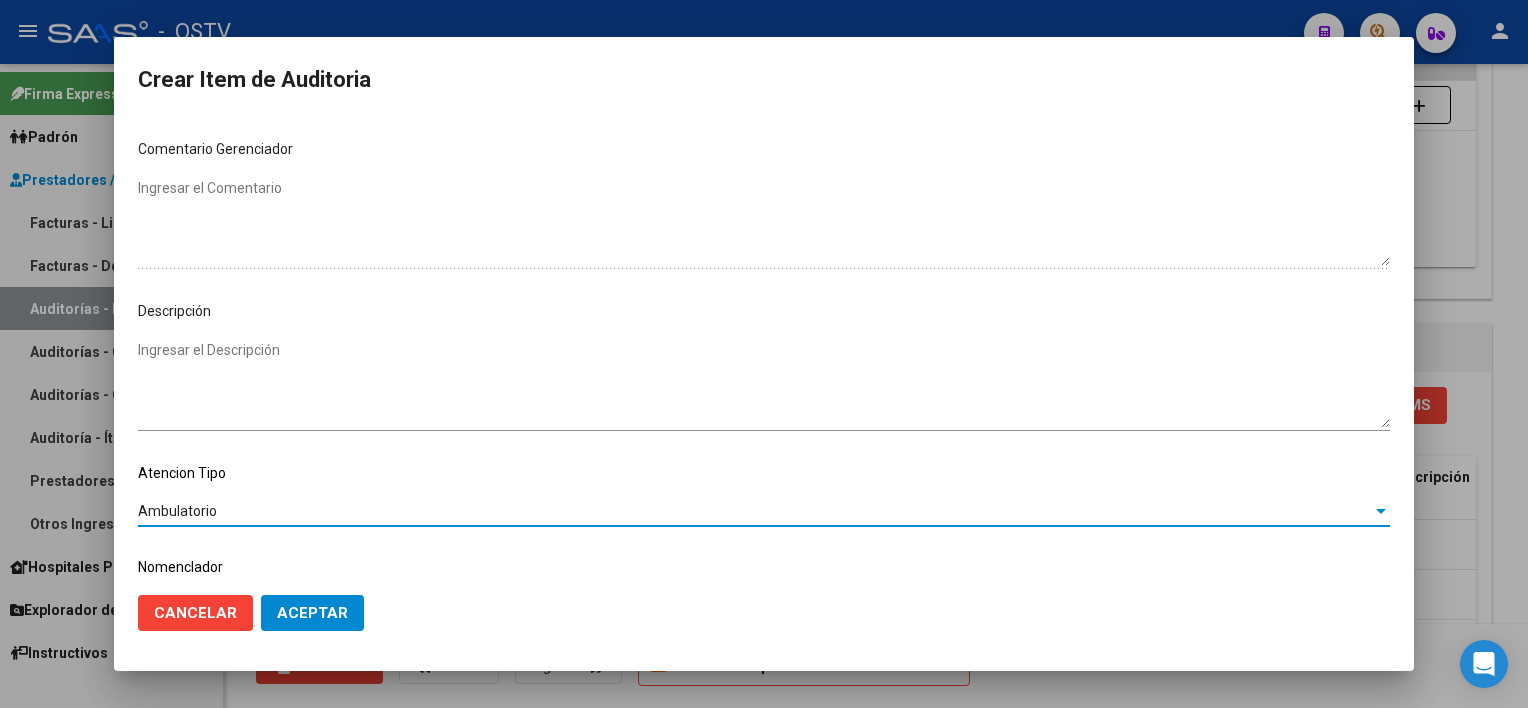 click on "Aceptar" 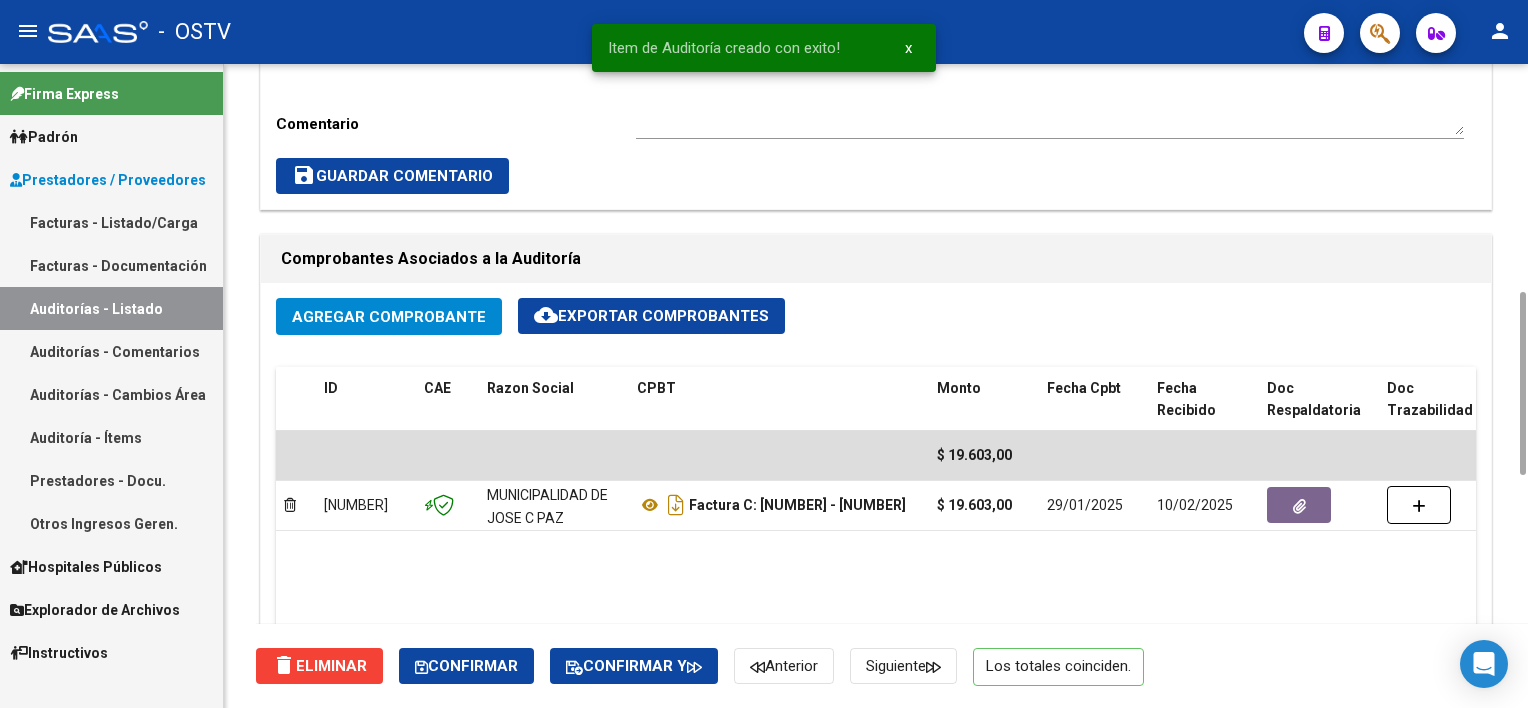 scroll, scrollTop: 400, scrollLeft: 0, axis: vertical 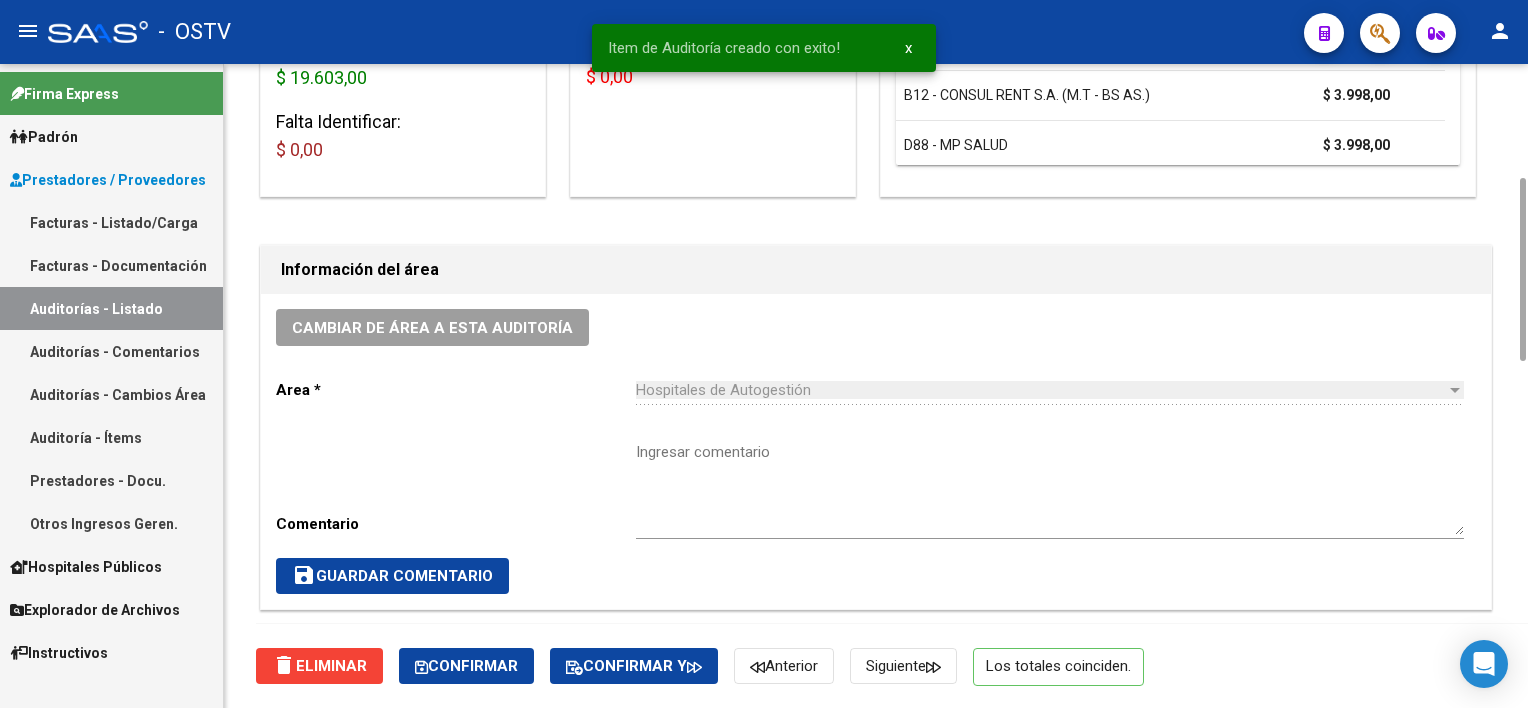 click on "Ingresar comentario" at bounding box center (1050, 488) 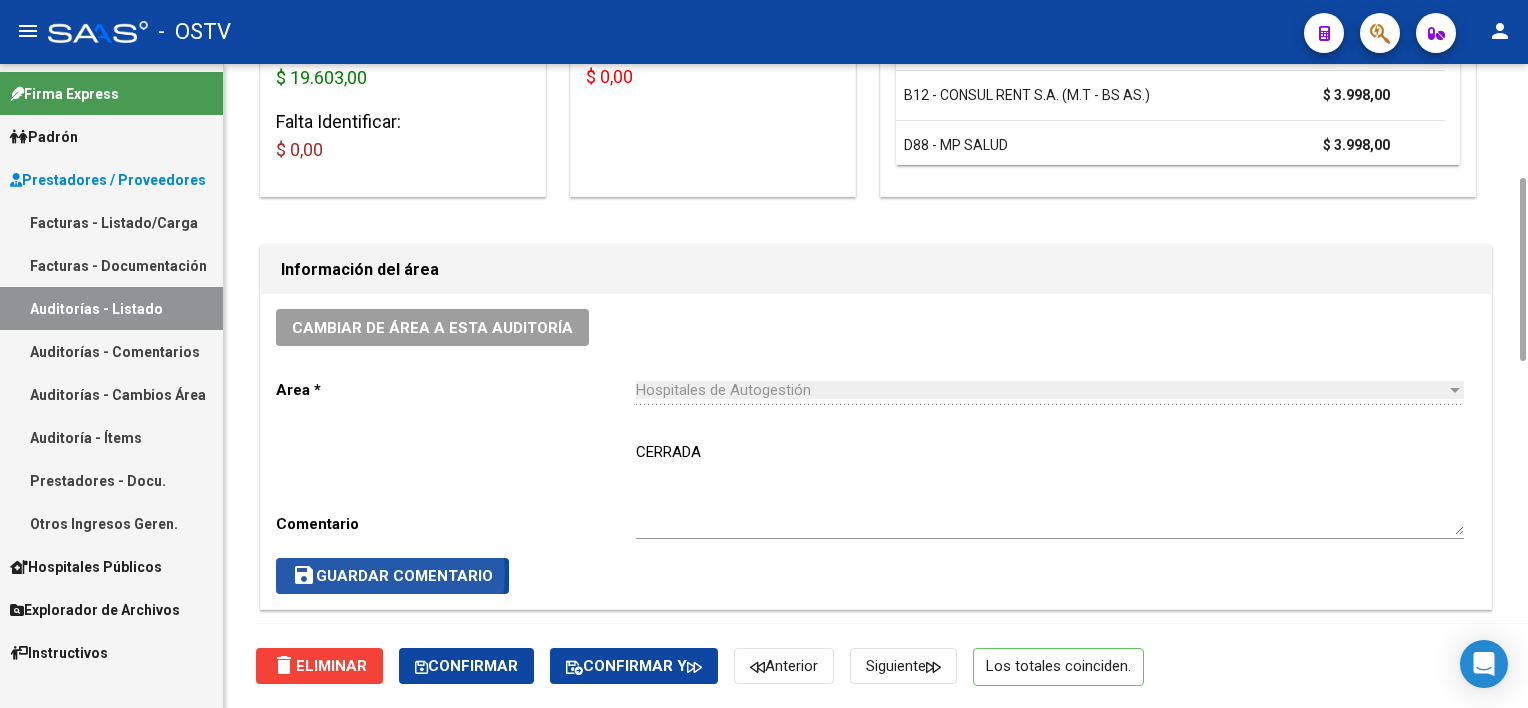 click on "save  Guardar Comentario" 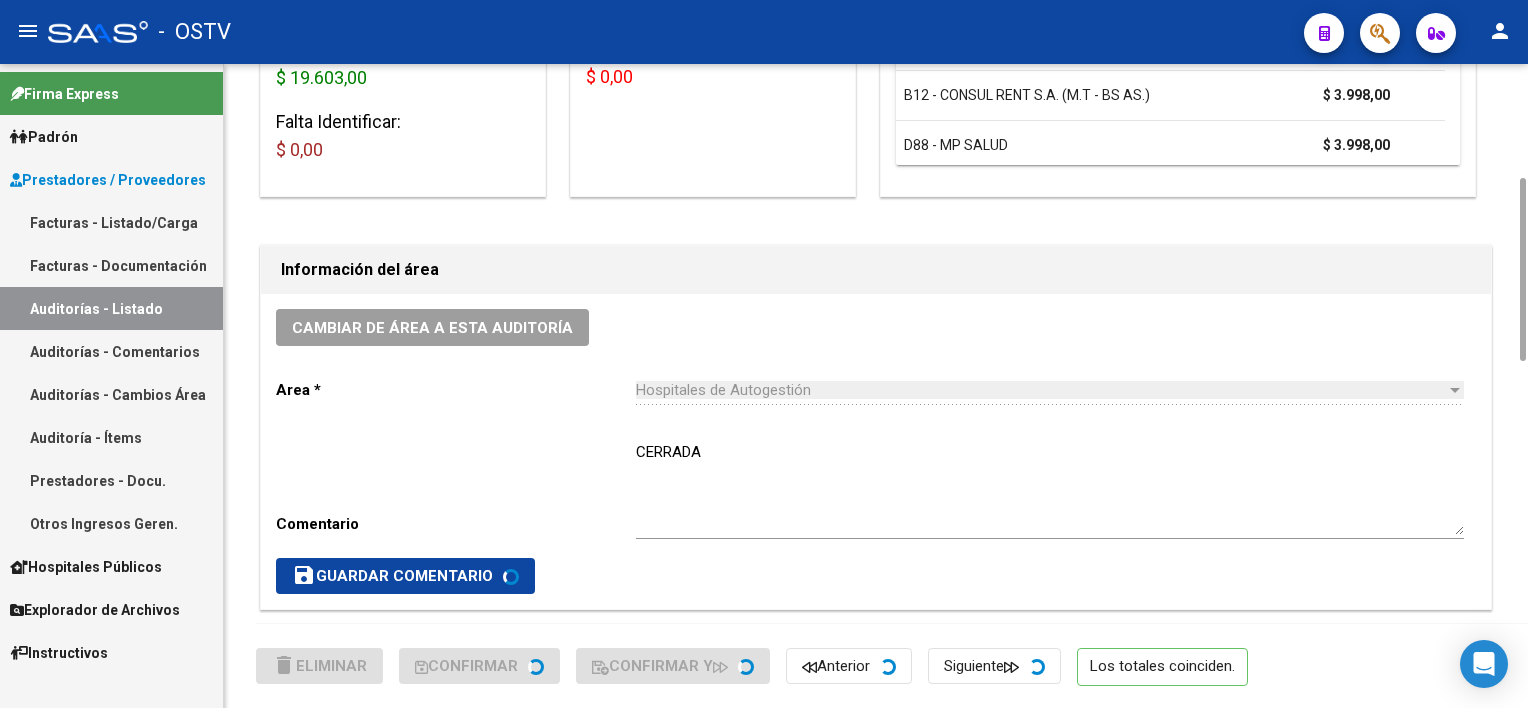scroll, scrollTop: 0, scrollLeft: 0, axis: both 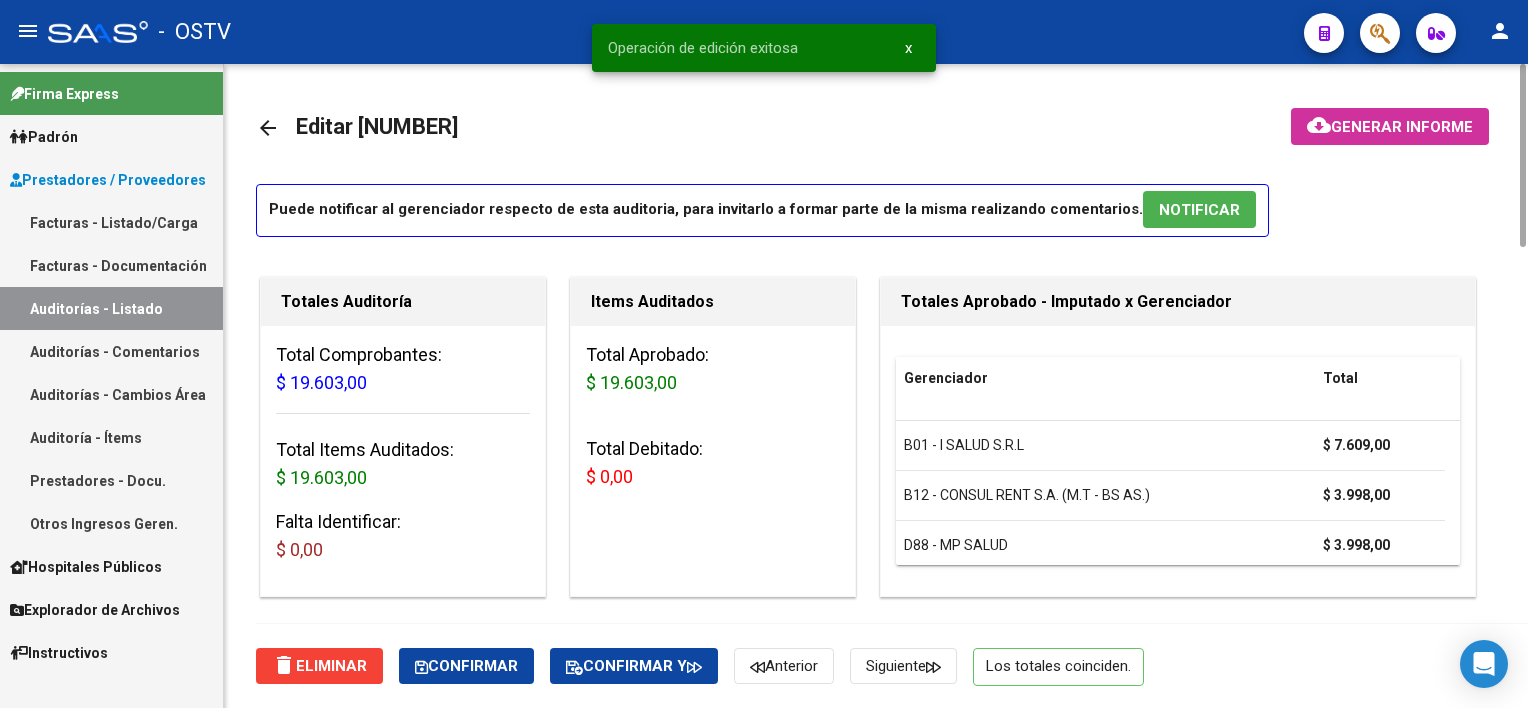 click on "arrow_back" 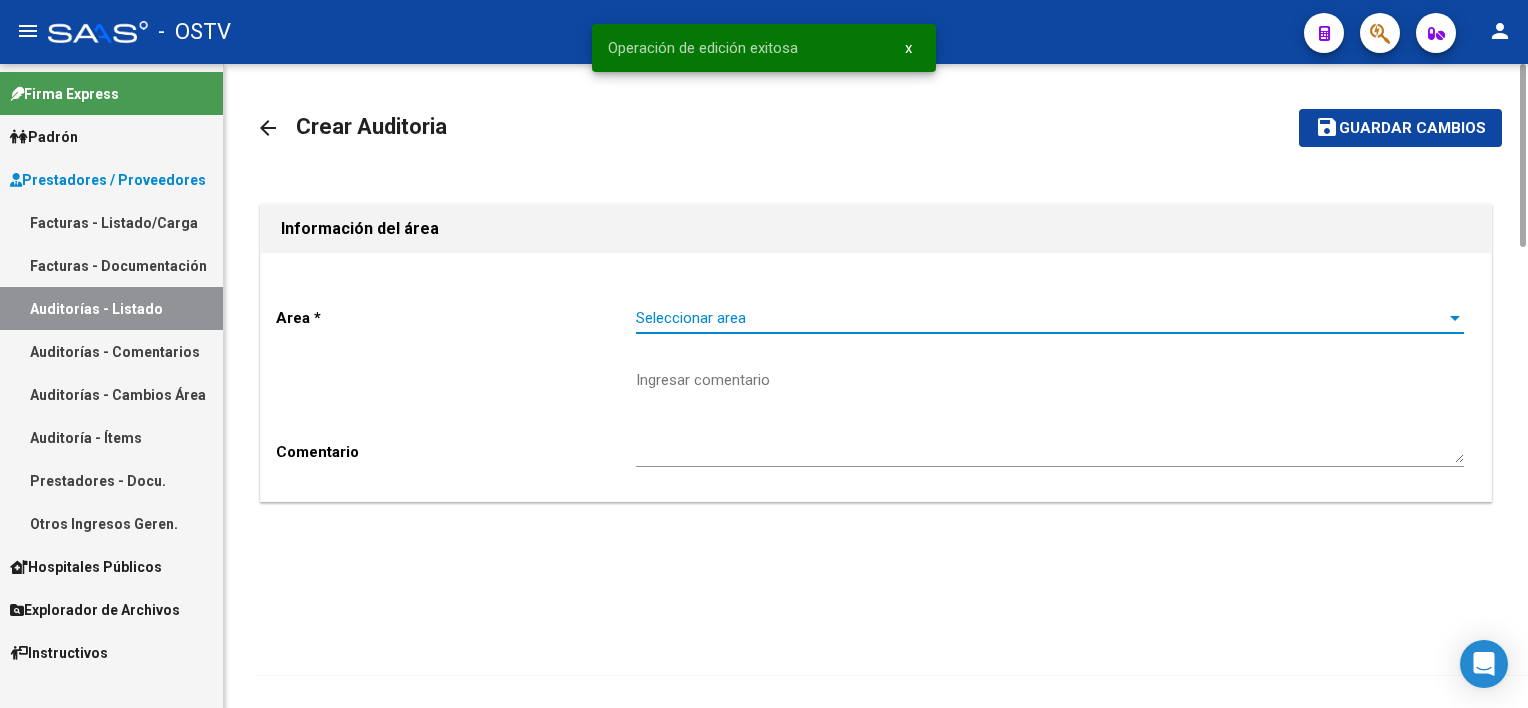 click on "Seleccionar area" at bounding box center (1041, 318) 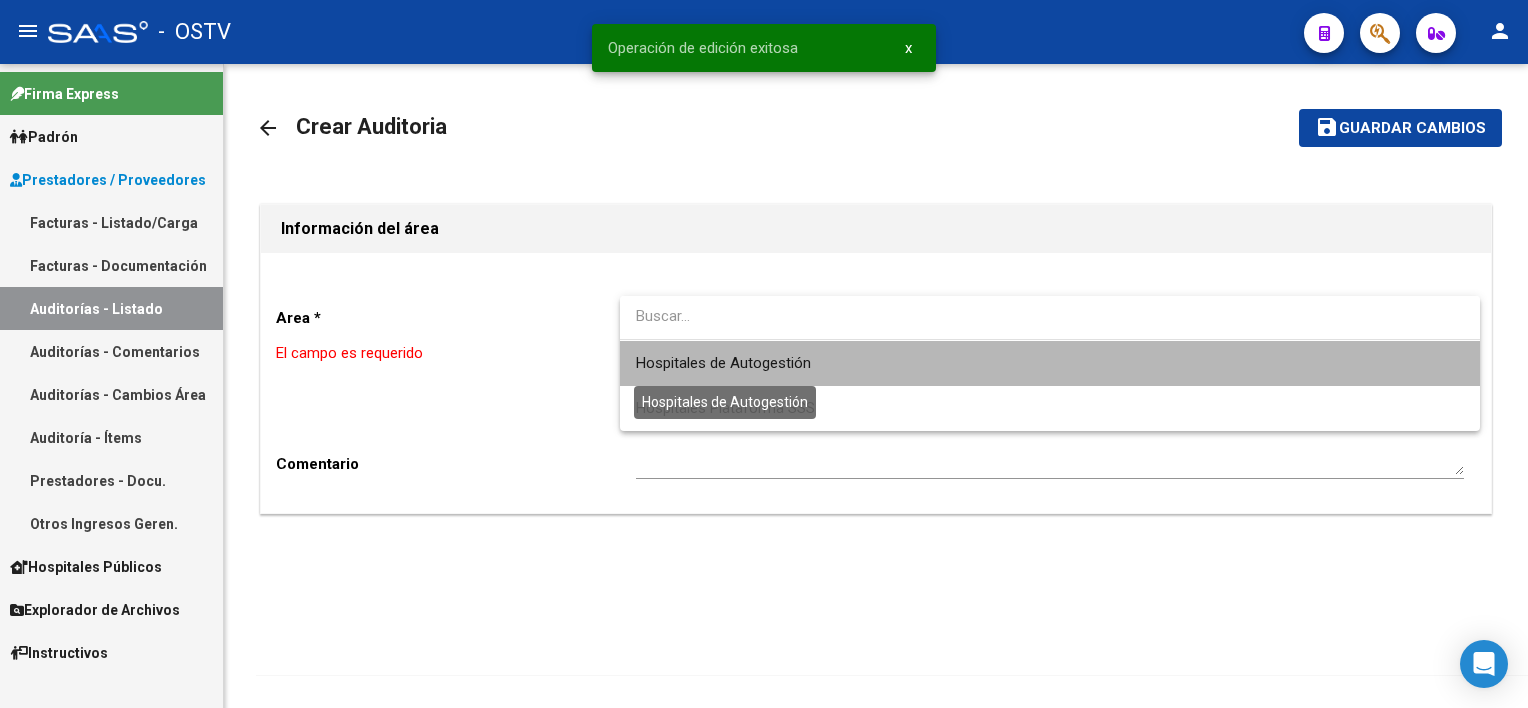 click on "Hospitales de Autogestión" at bounding box center [723, 363] 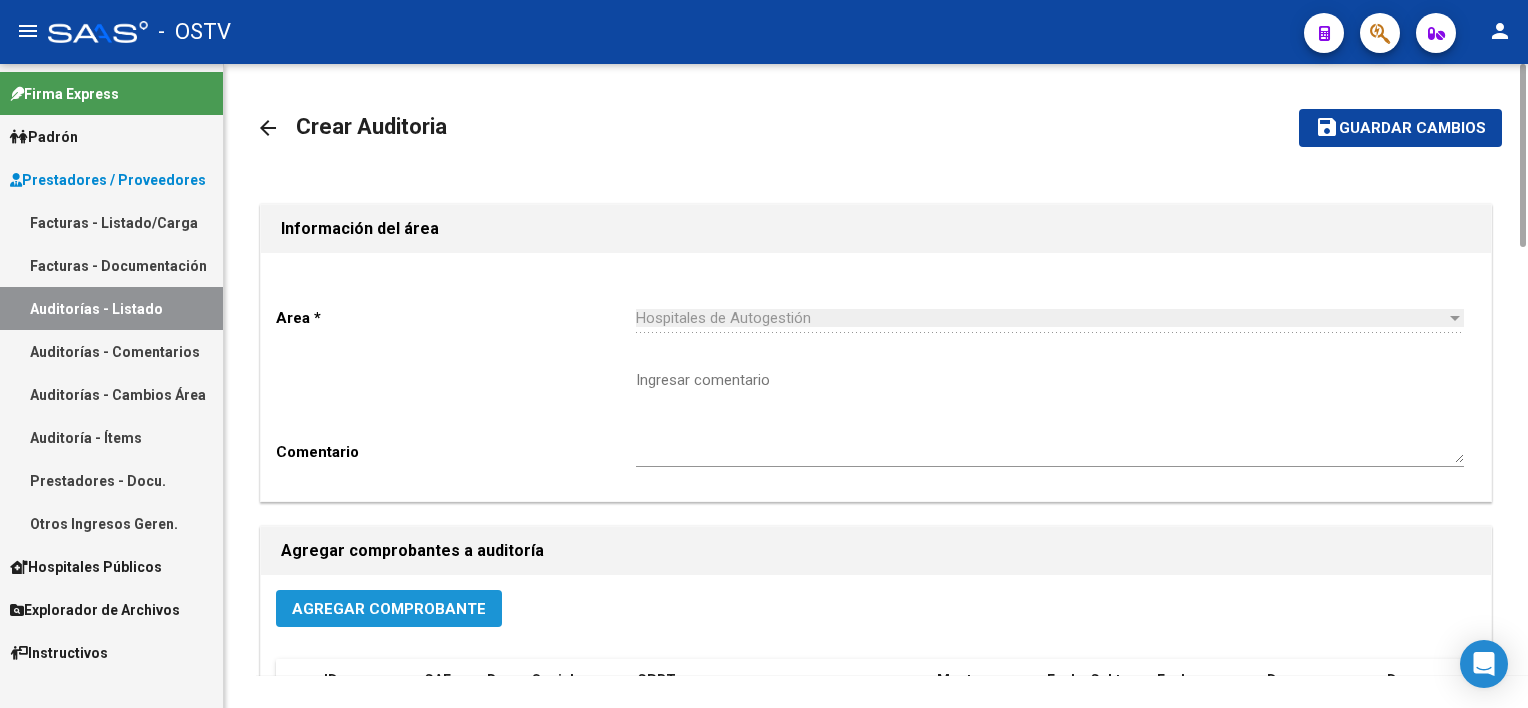 click on "Agregar Comprobante" 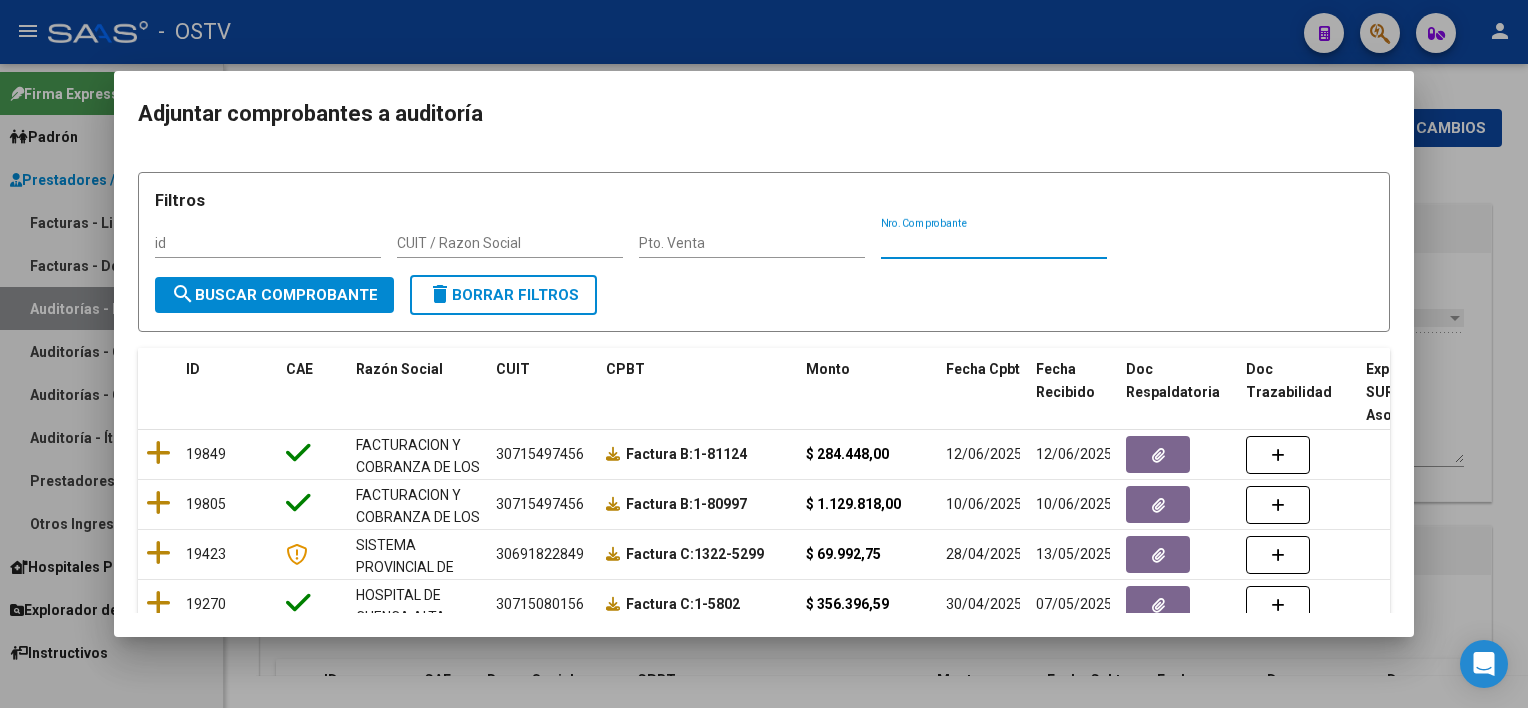 click on "Nro. Comprobante" at bounding box center [994, 243] 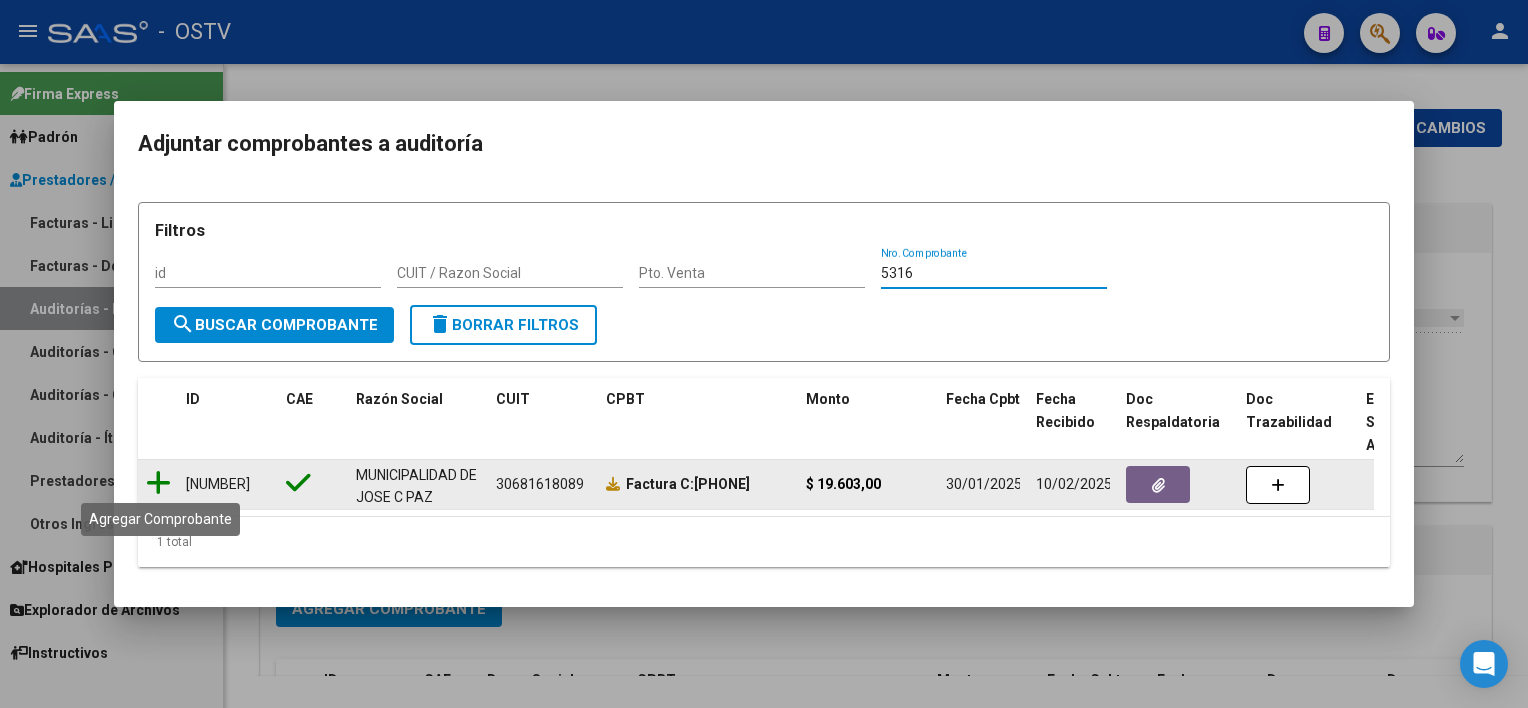 click 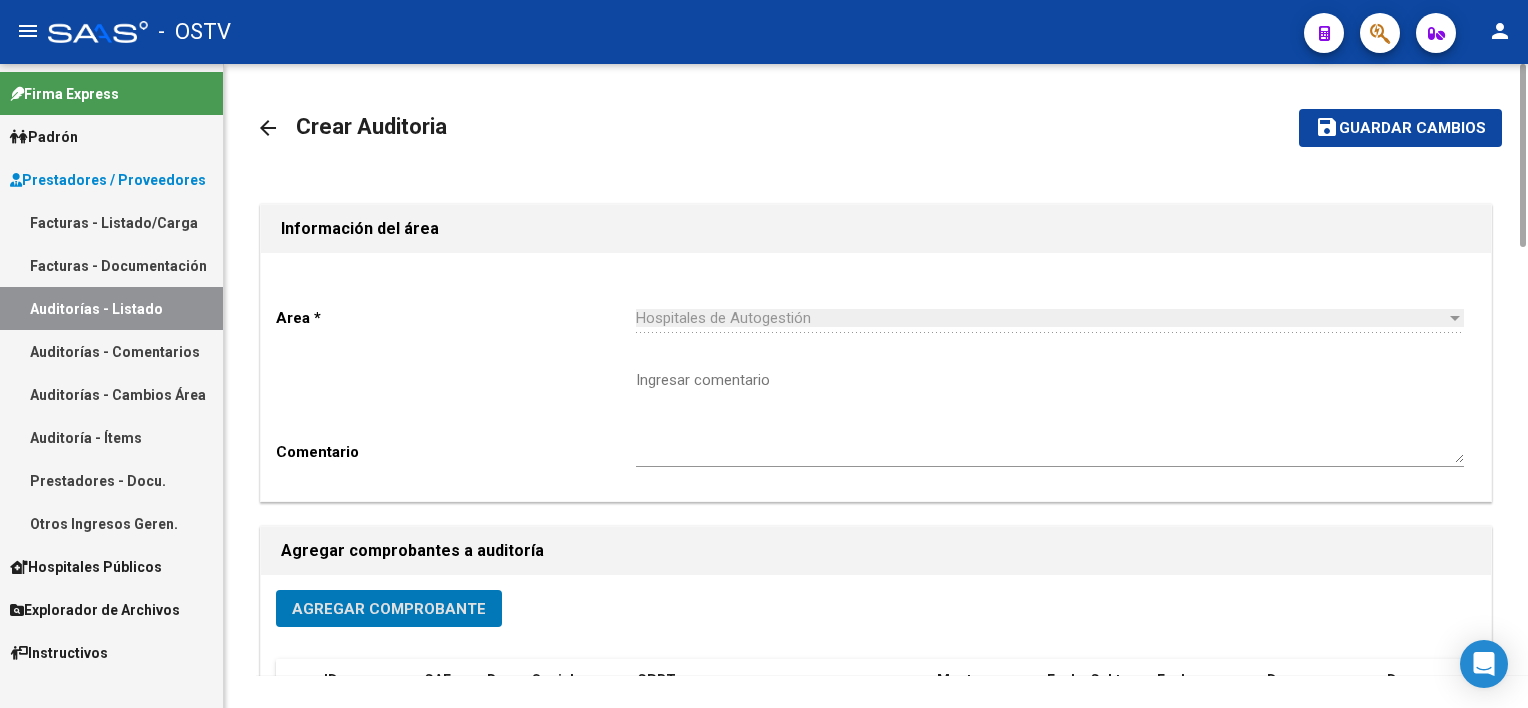click on "save Guardar cambios" 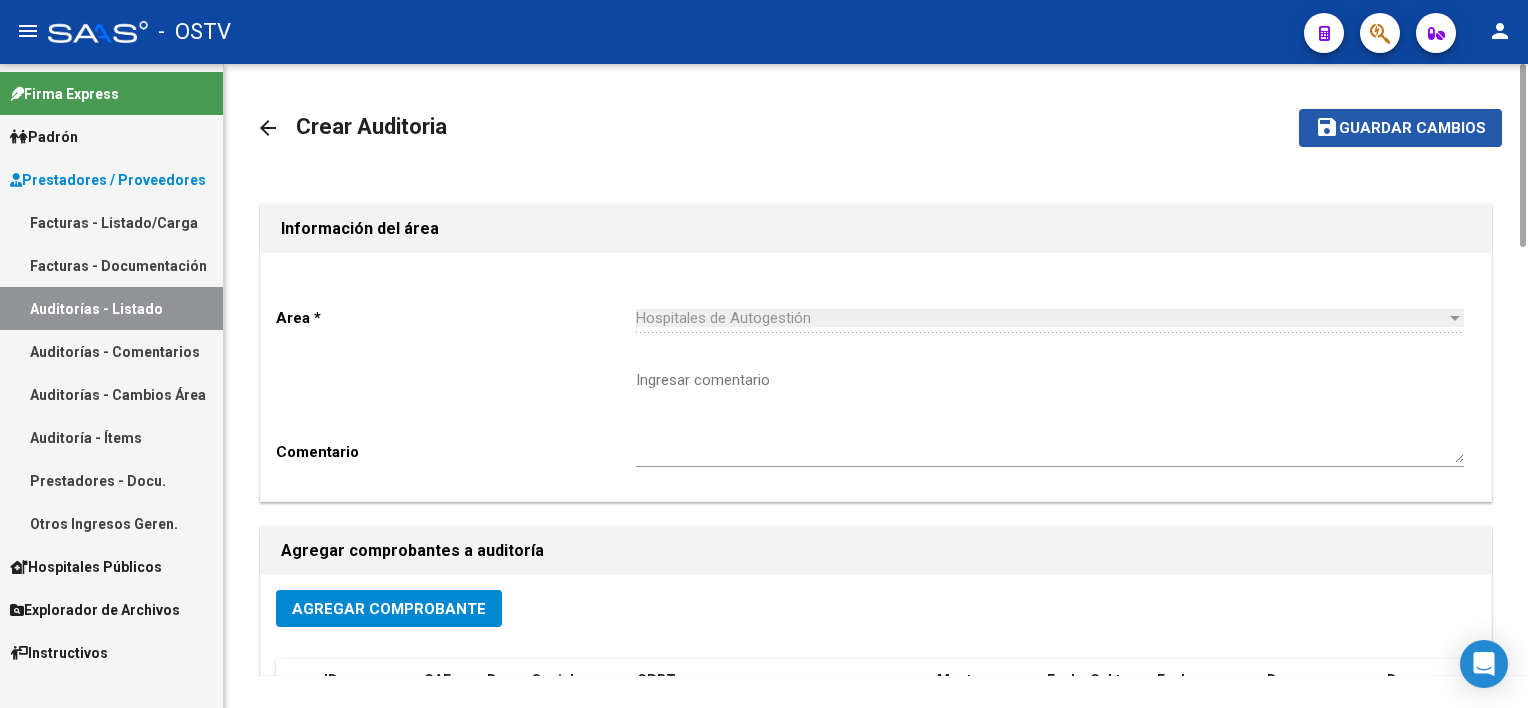 click on "Guardar cambios" 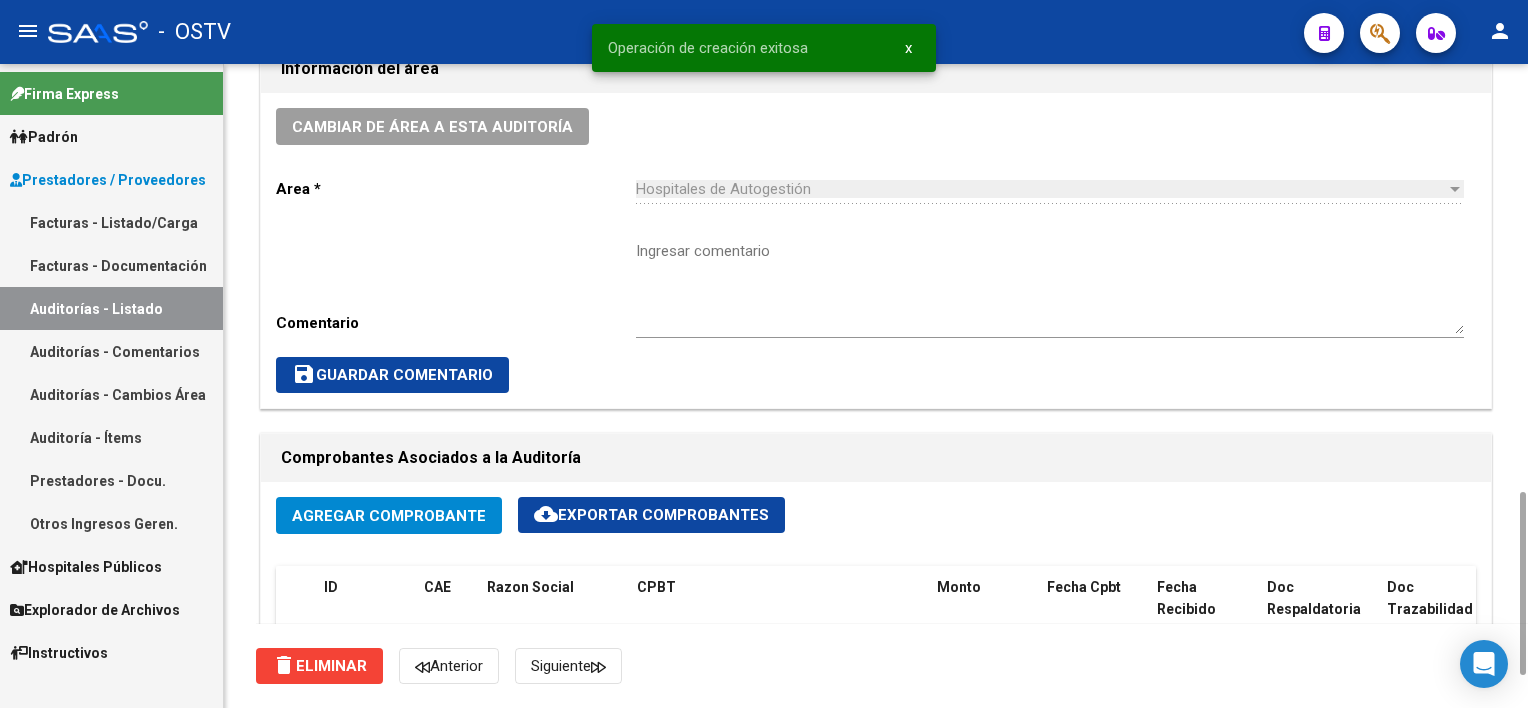 scroll, scrollTop: 1000, scrollLeft: 0, axis: vertical 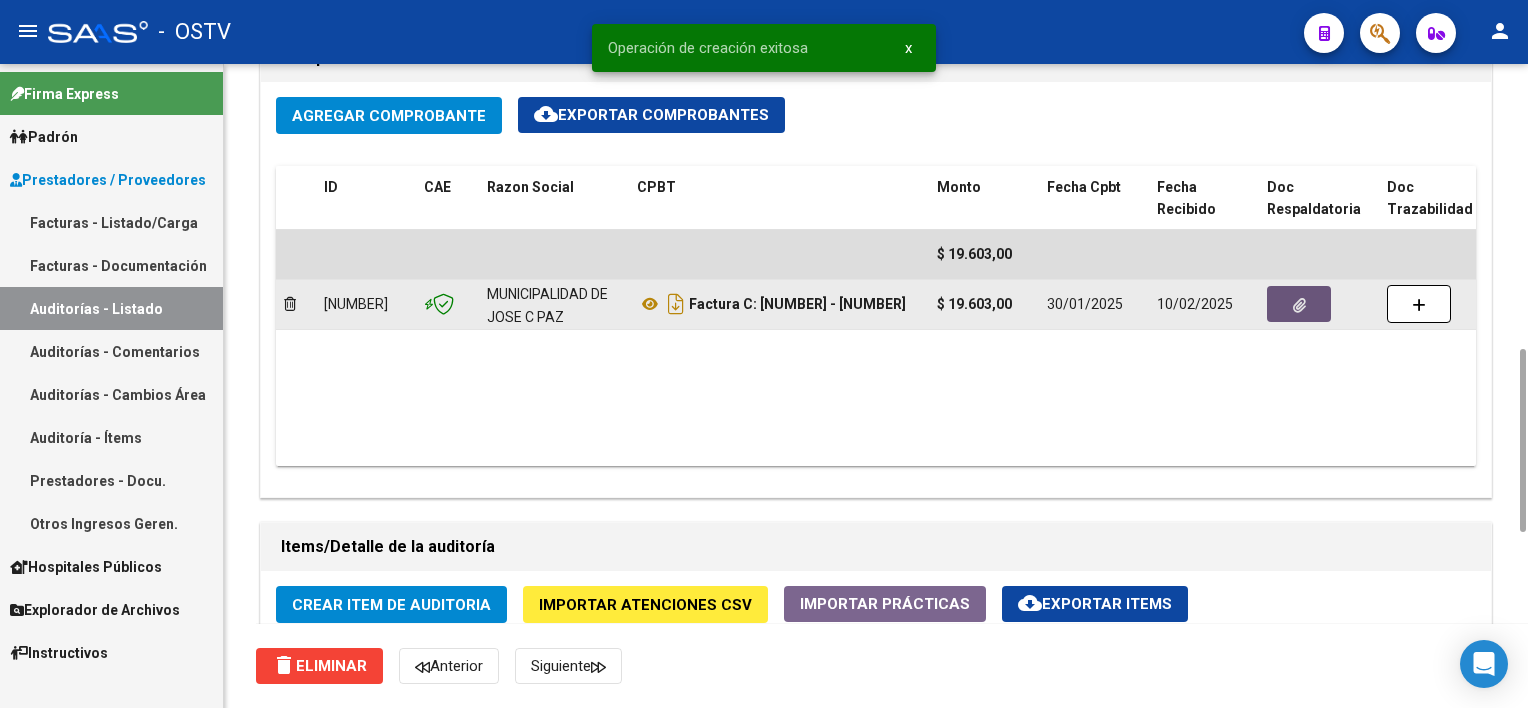 click 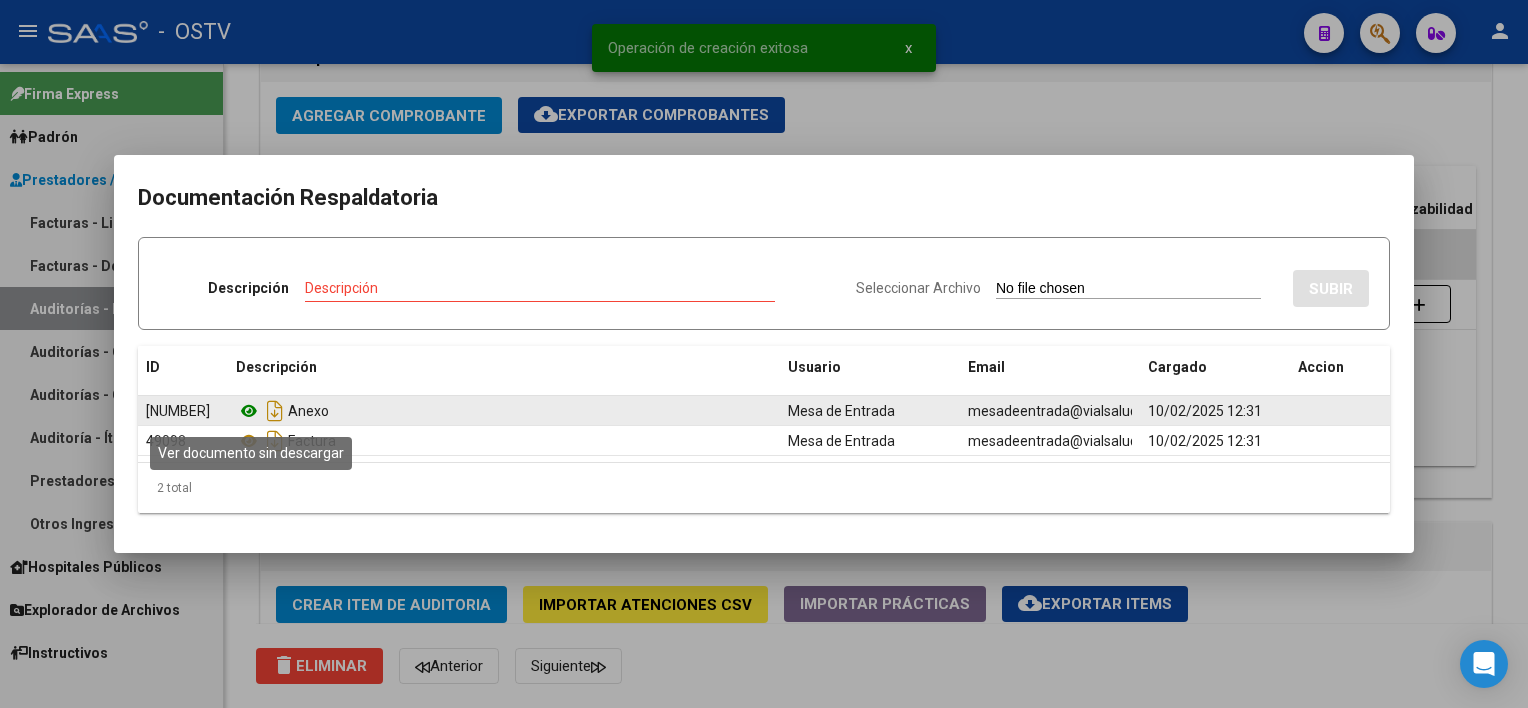 click 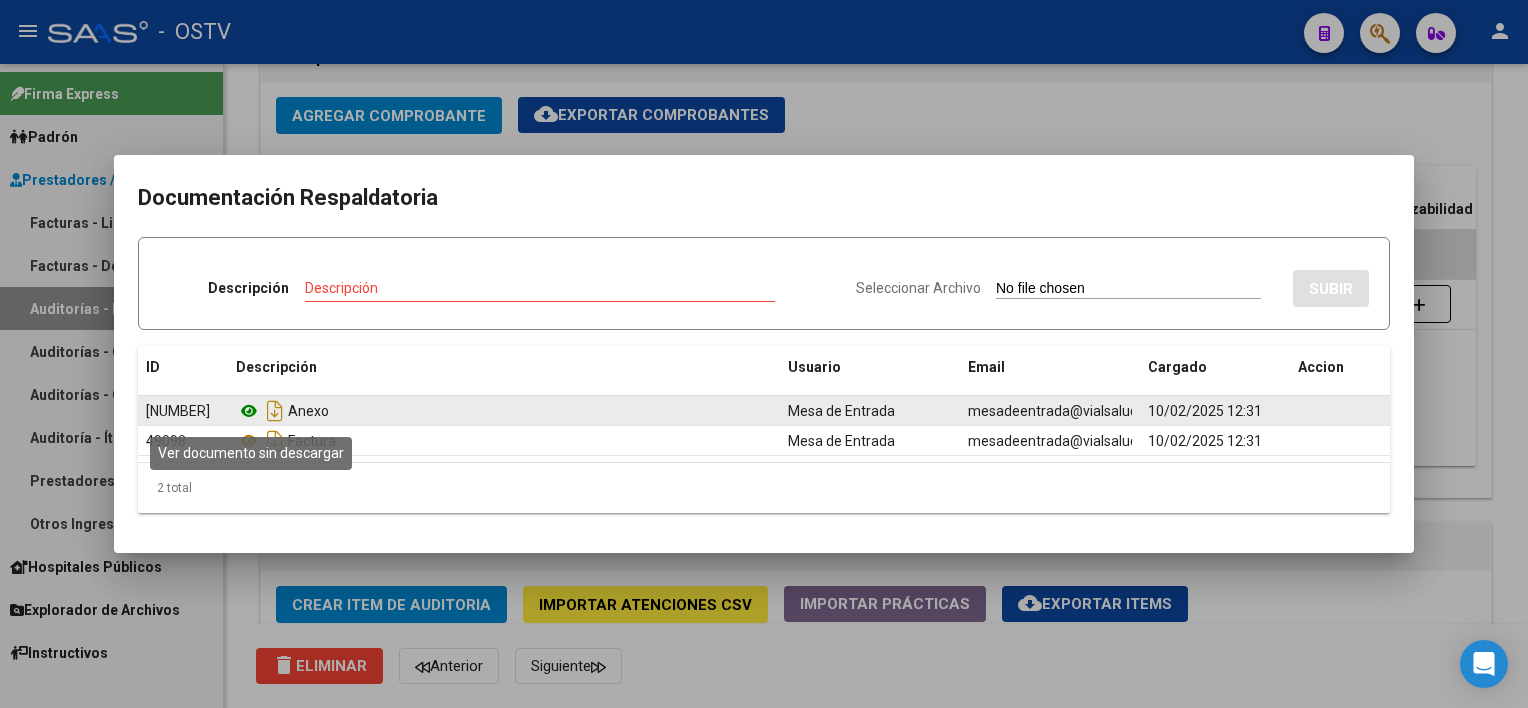 click 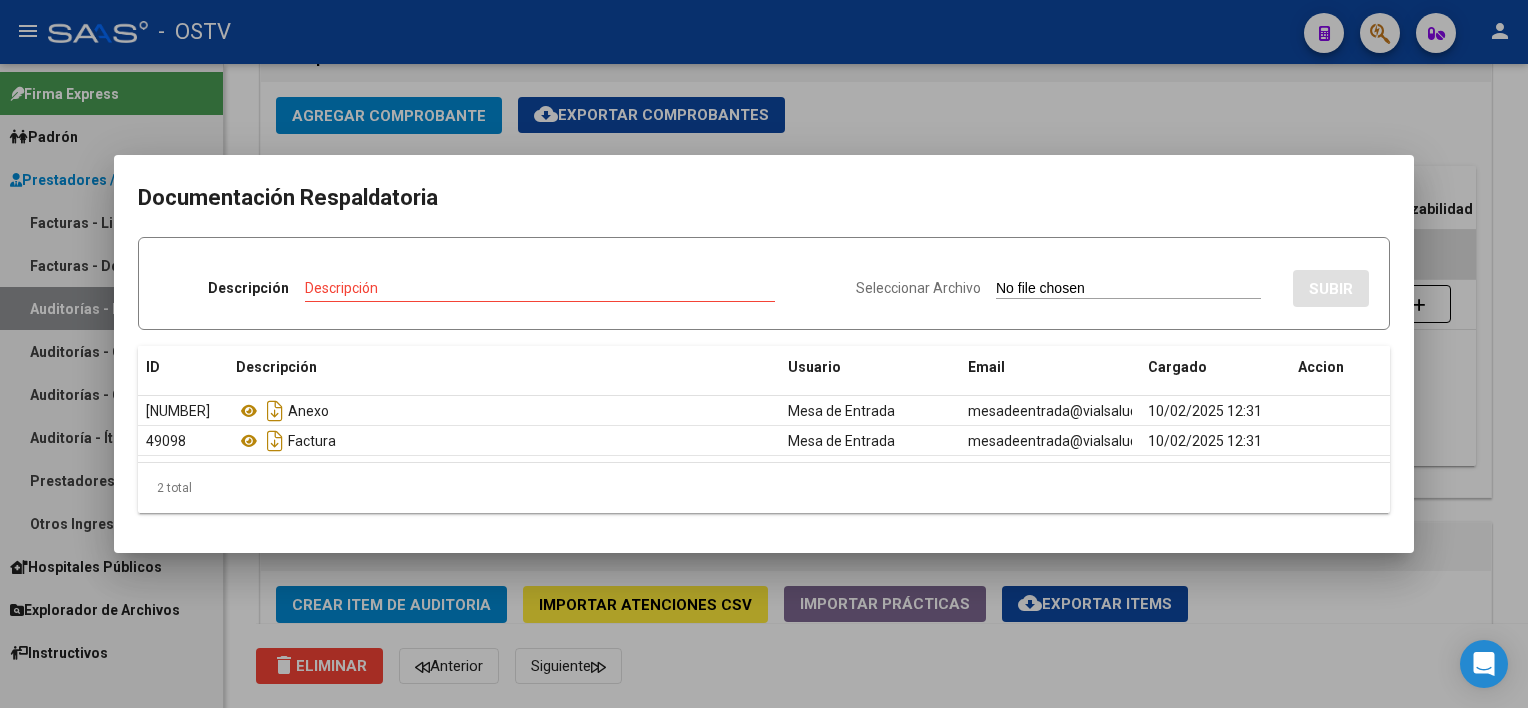 click at bounding box center (764, 354) 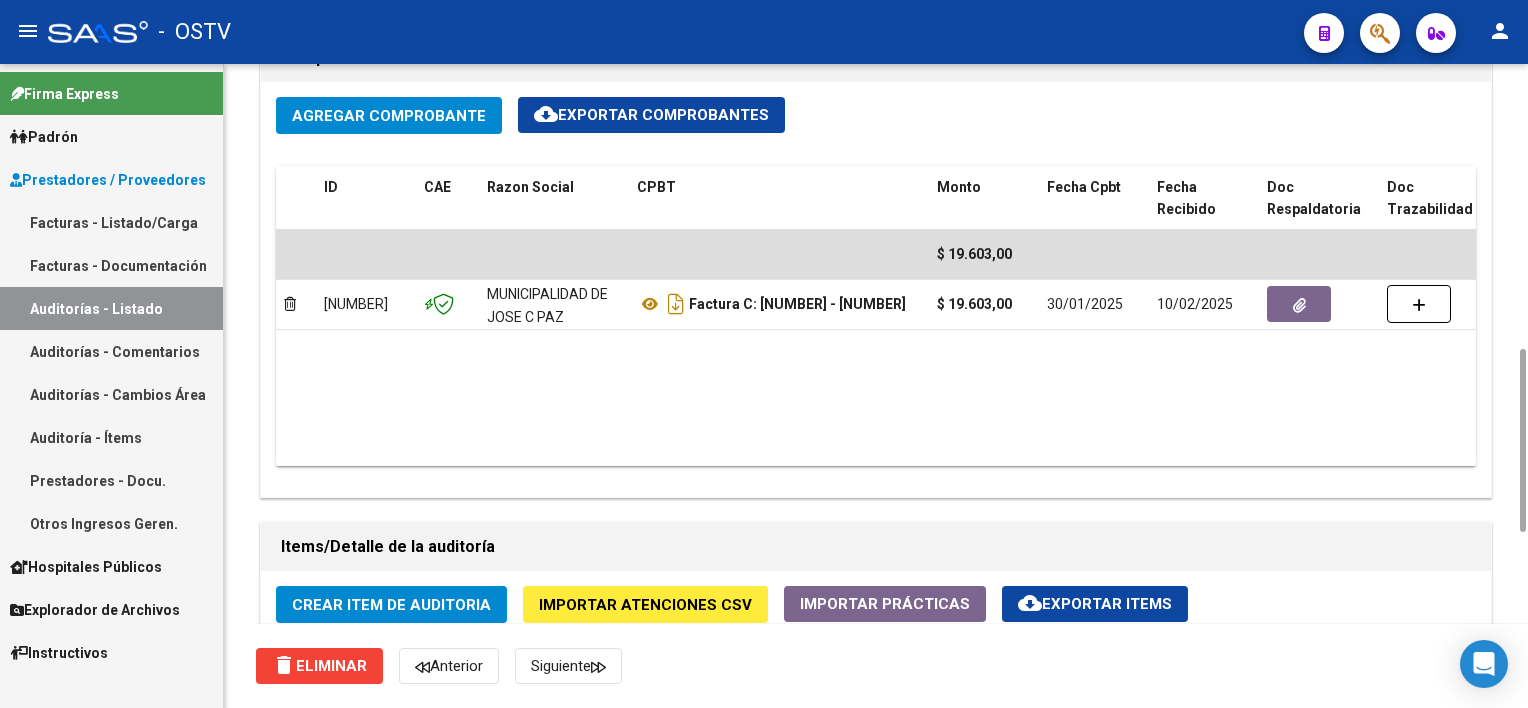 scroll, scrollTop: 1200, scrollLeft: 0, axis: vertical 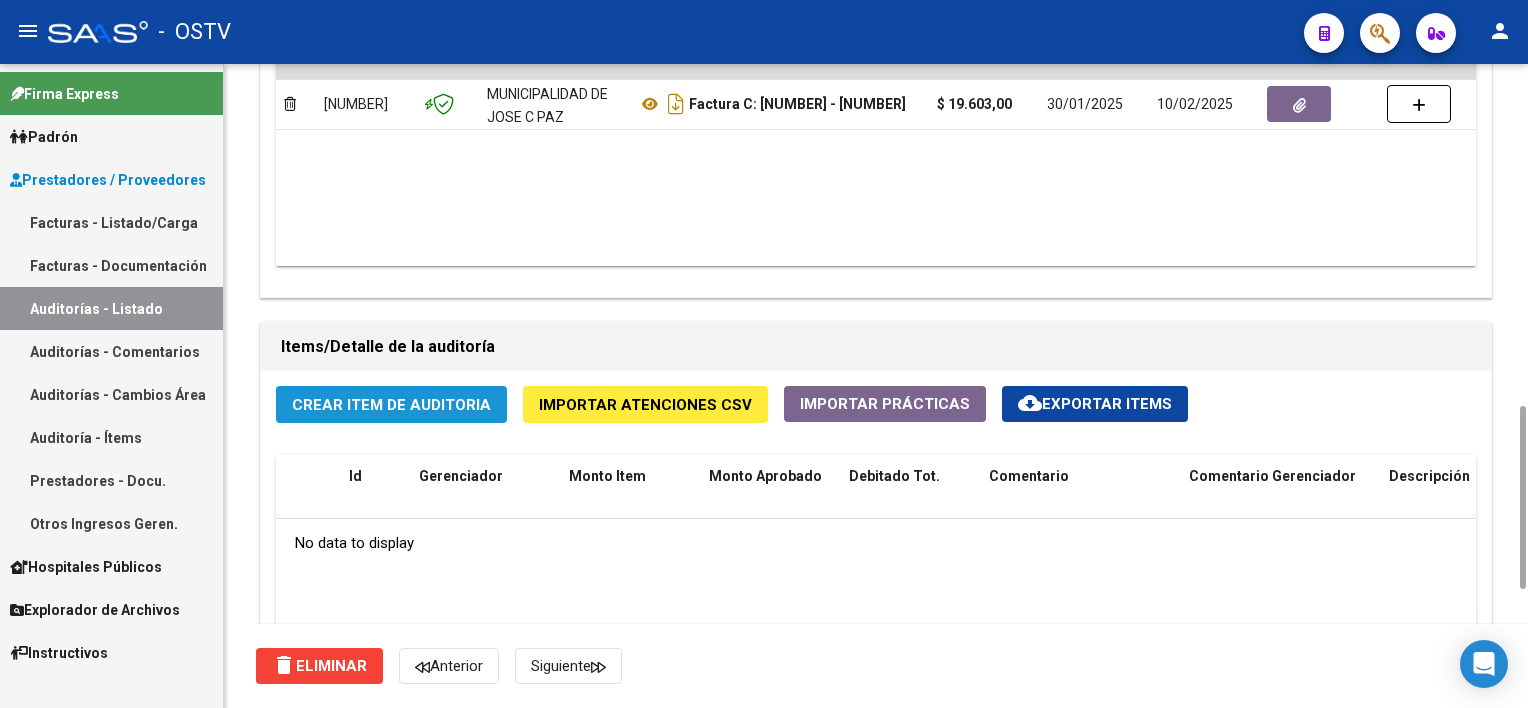 click on "Crear Item de Auditoria" 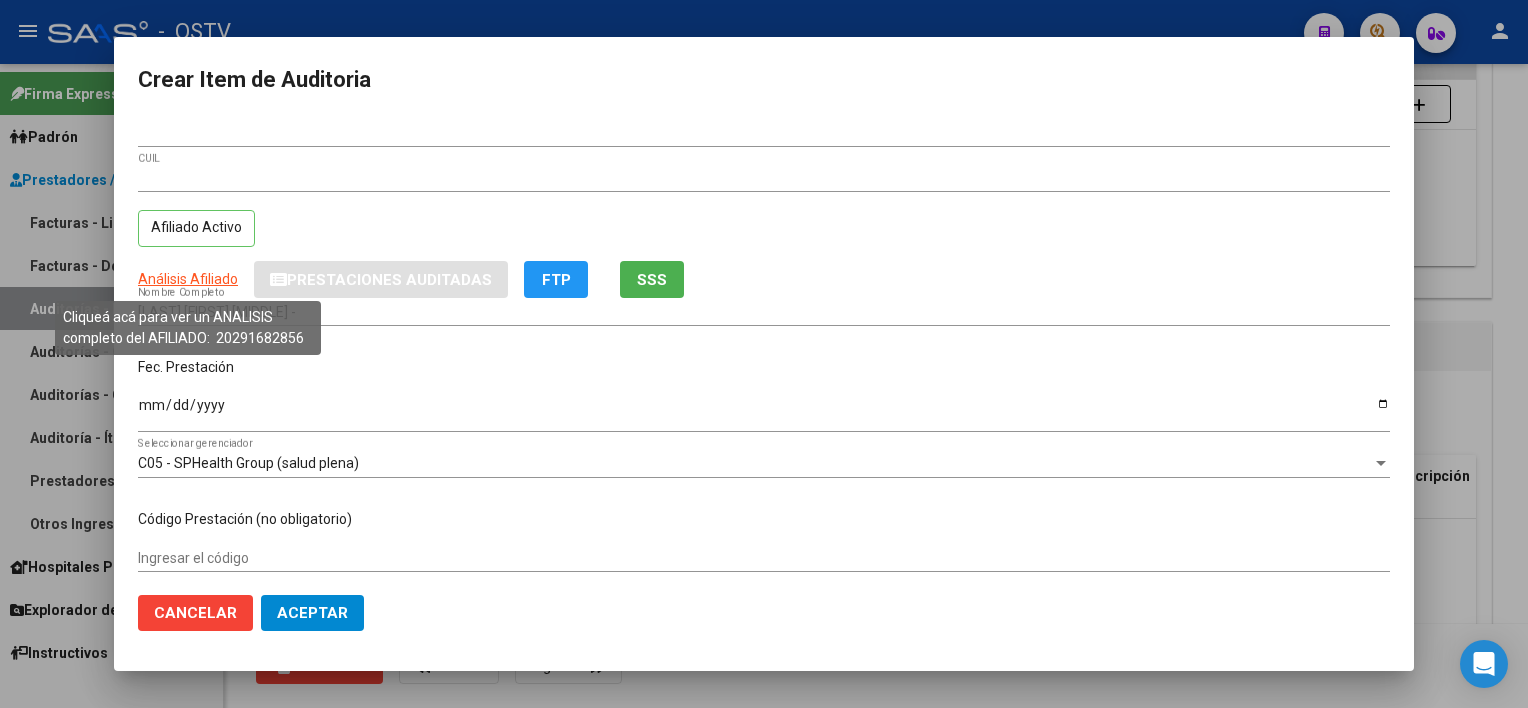 click on "Análisis Afiliado" at bounding box center [188, 279] 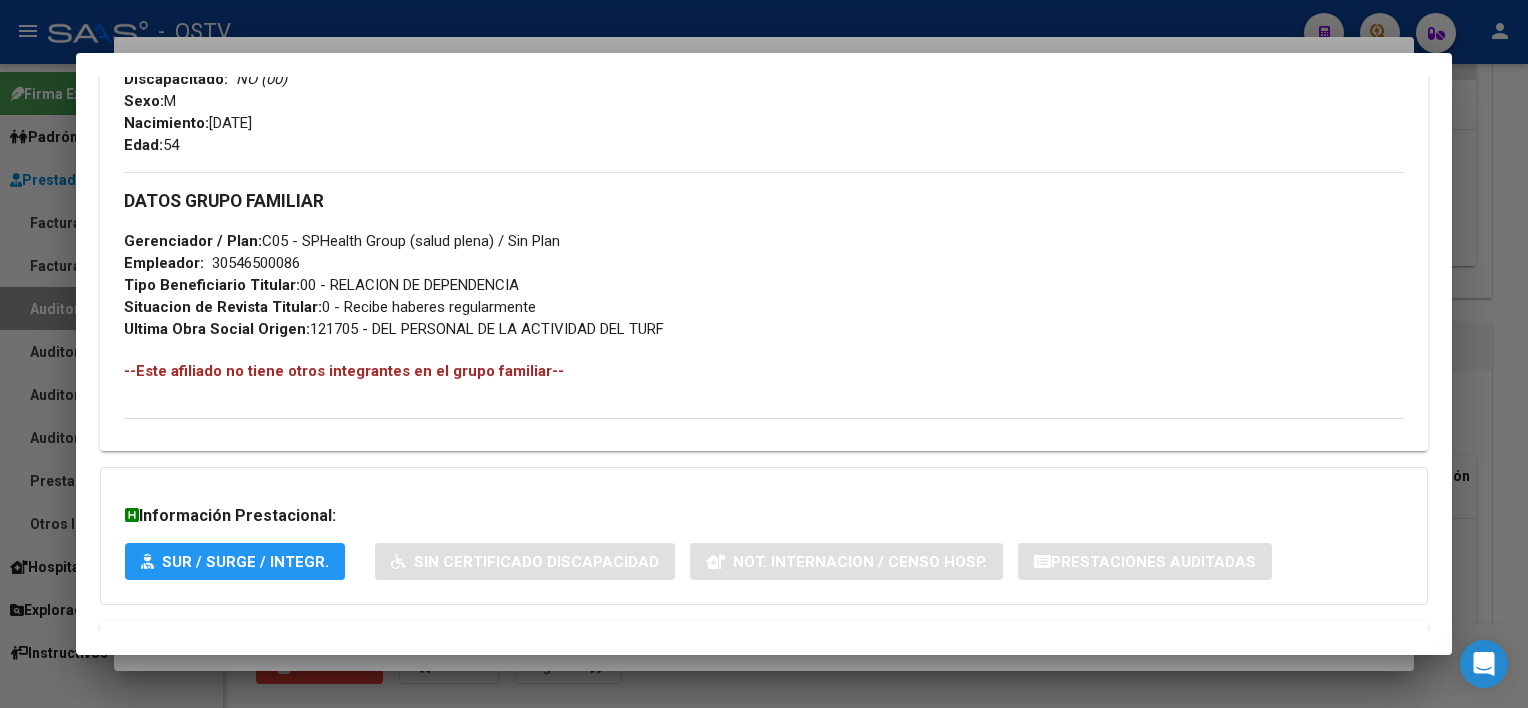 scroll, scrollTop: 933, scrollLeft: 0, axis: vertical 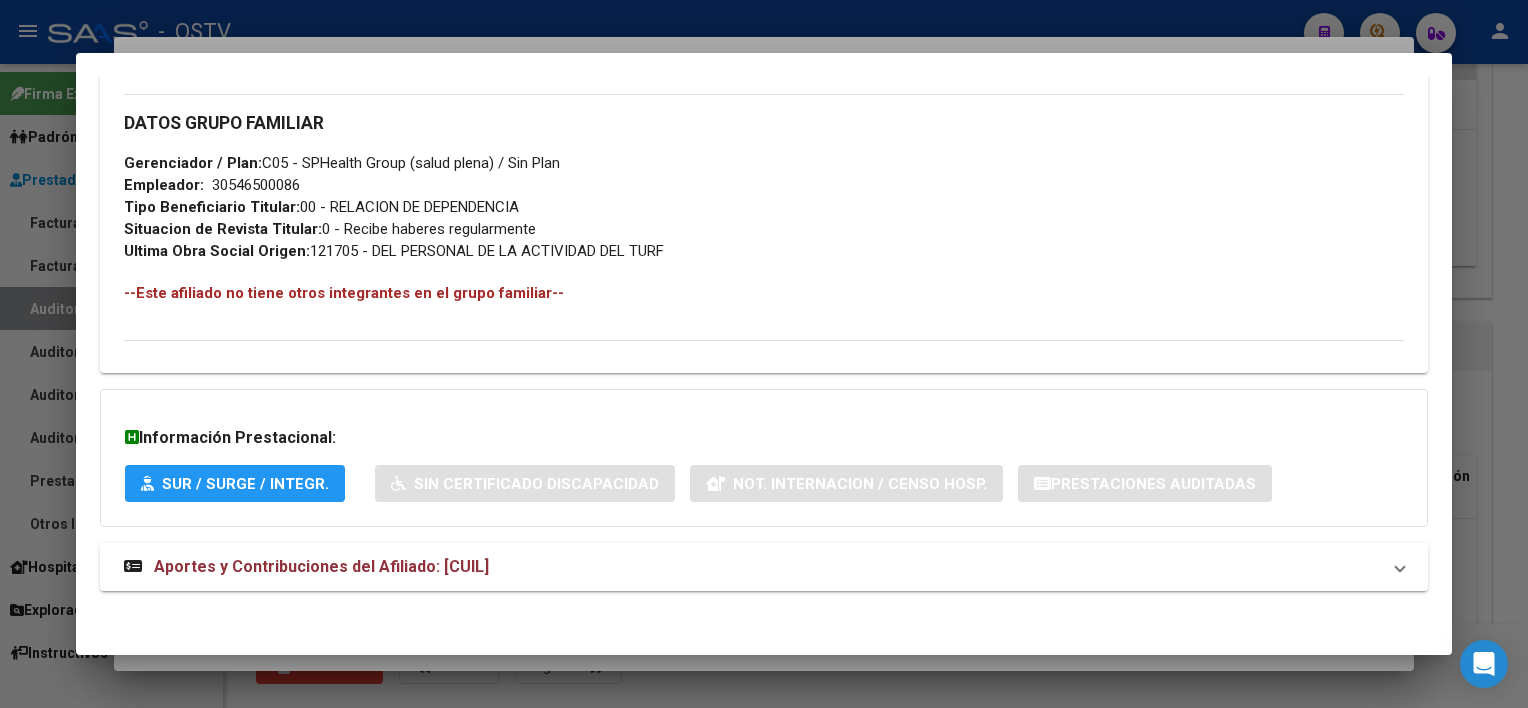 click on "Aportes y Contribuciones del Afiliado: [CUIL]" at bounding box center (763, 567) 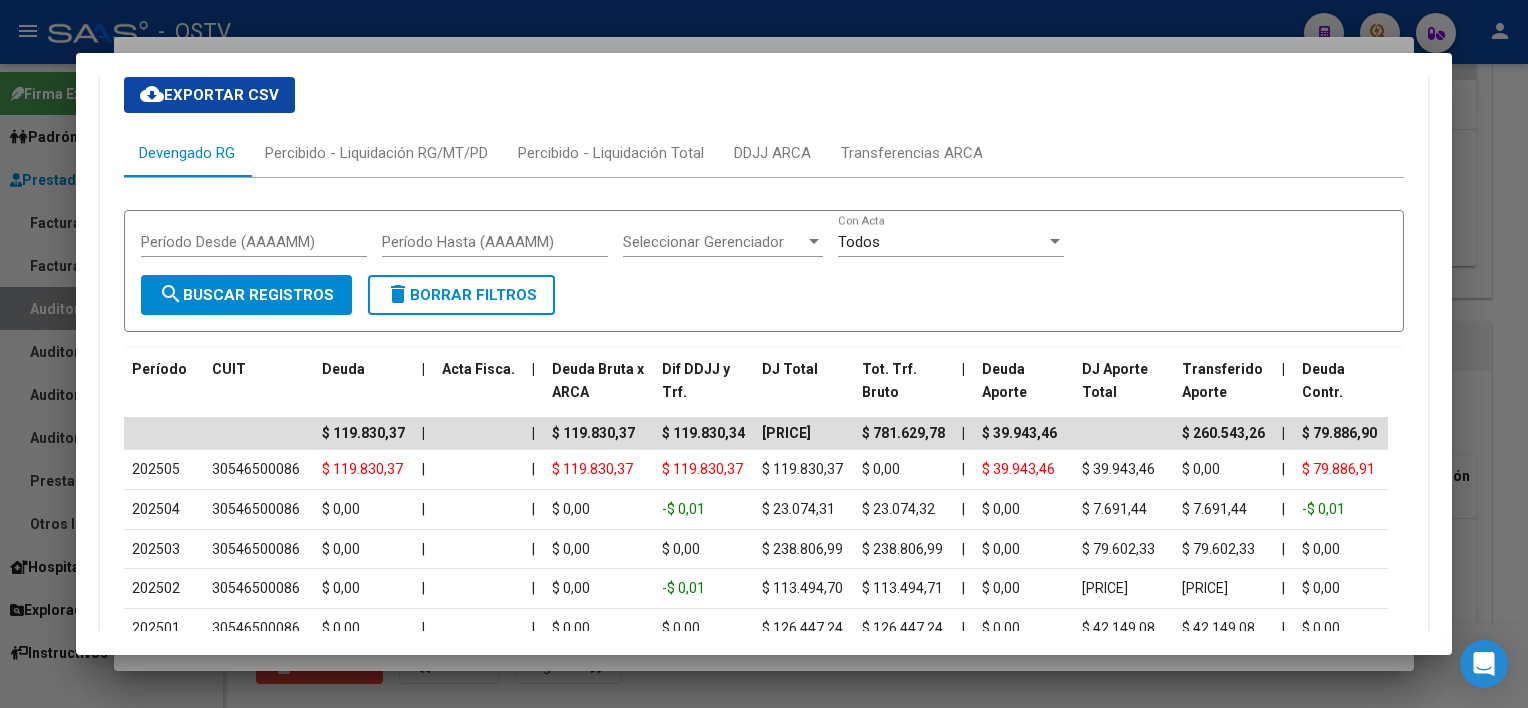 scroll, scrollTop: 1766, scrollLeft: 0, axis: vertical 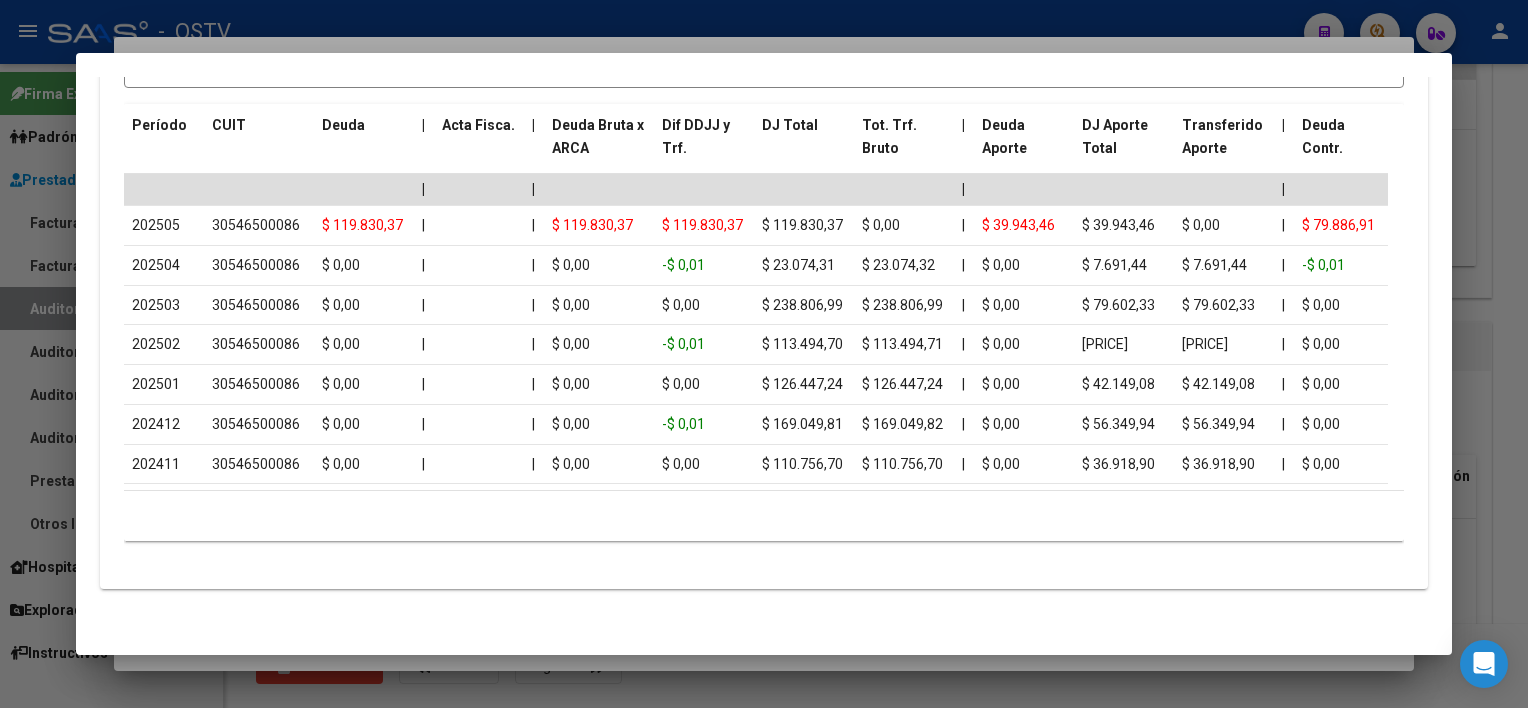 click at bounding box center [764, 354] 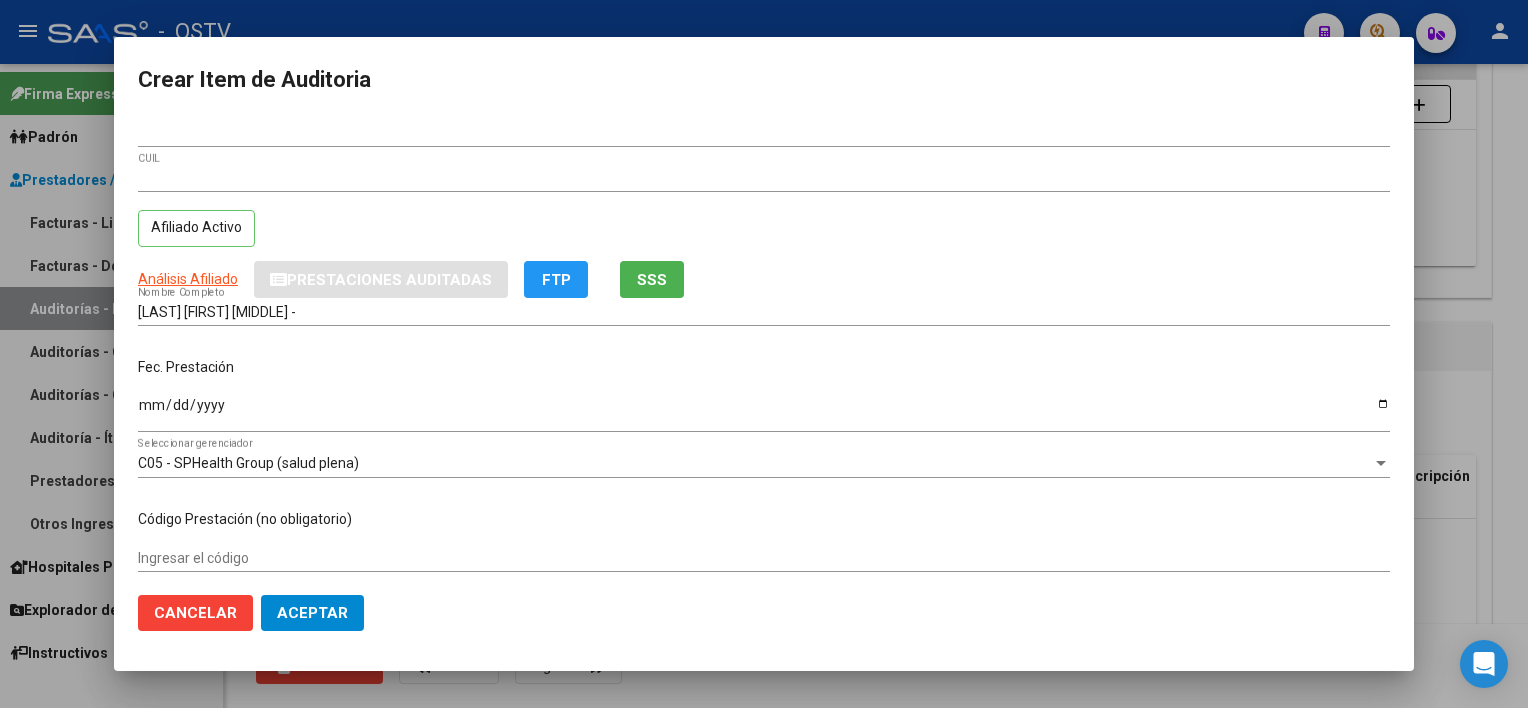 click on "[LAST] [FIRST] [MIDDLE] -" at bounding box center [764, 312] 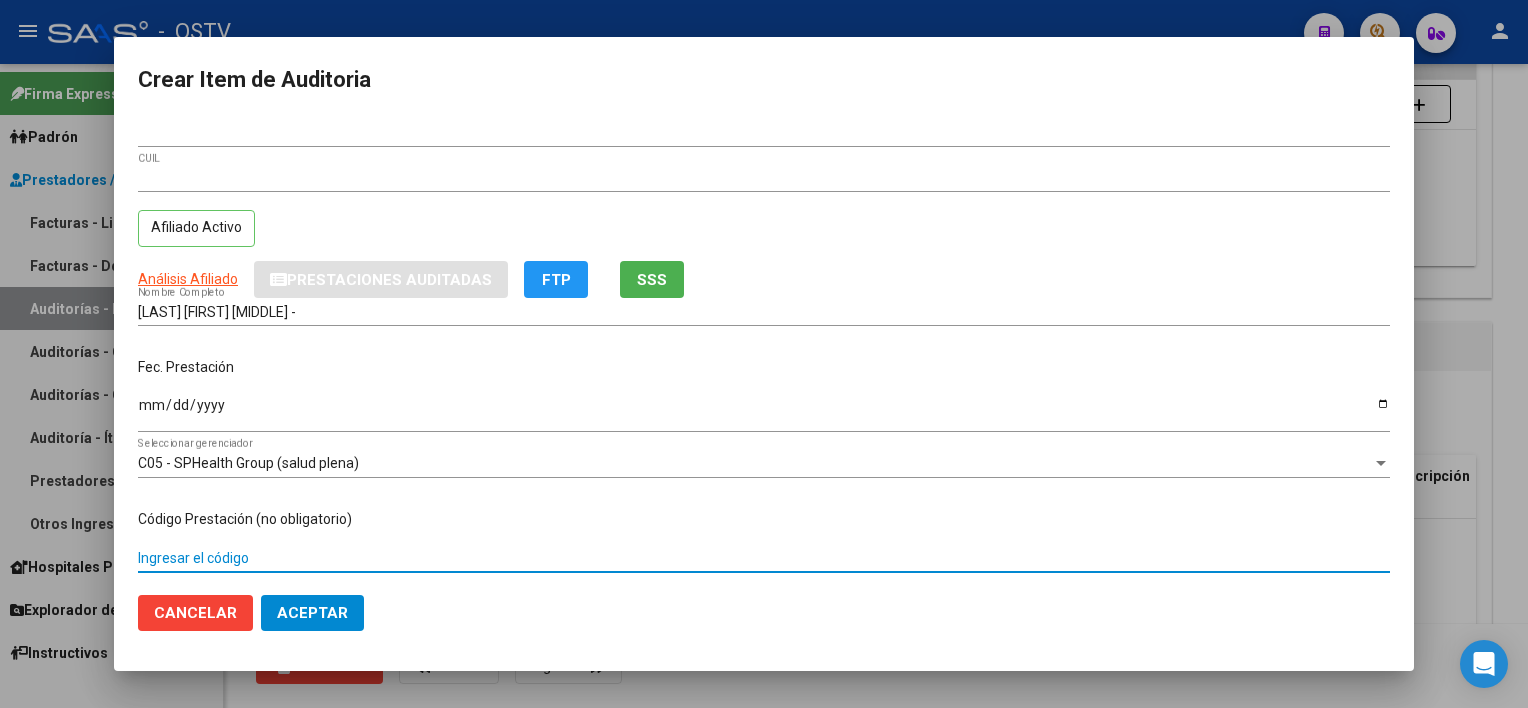 scroll, scrollTop: 303, scrollLeft: 0, axis: vertical 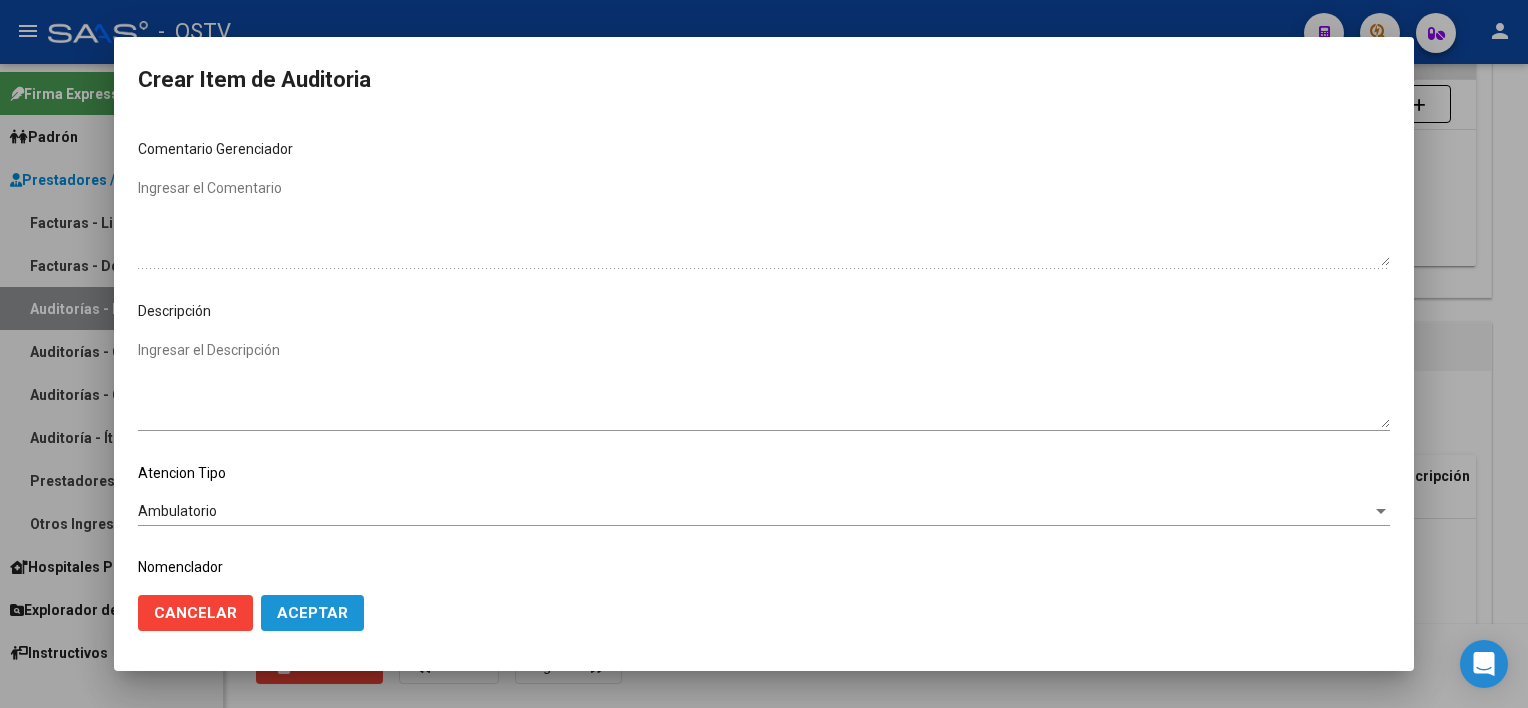 click on "Aceptar" 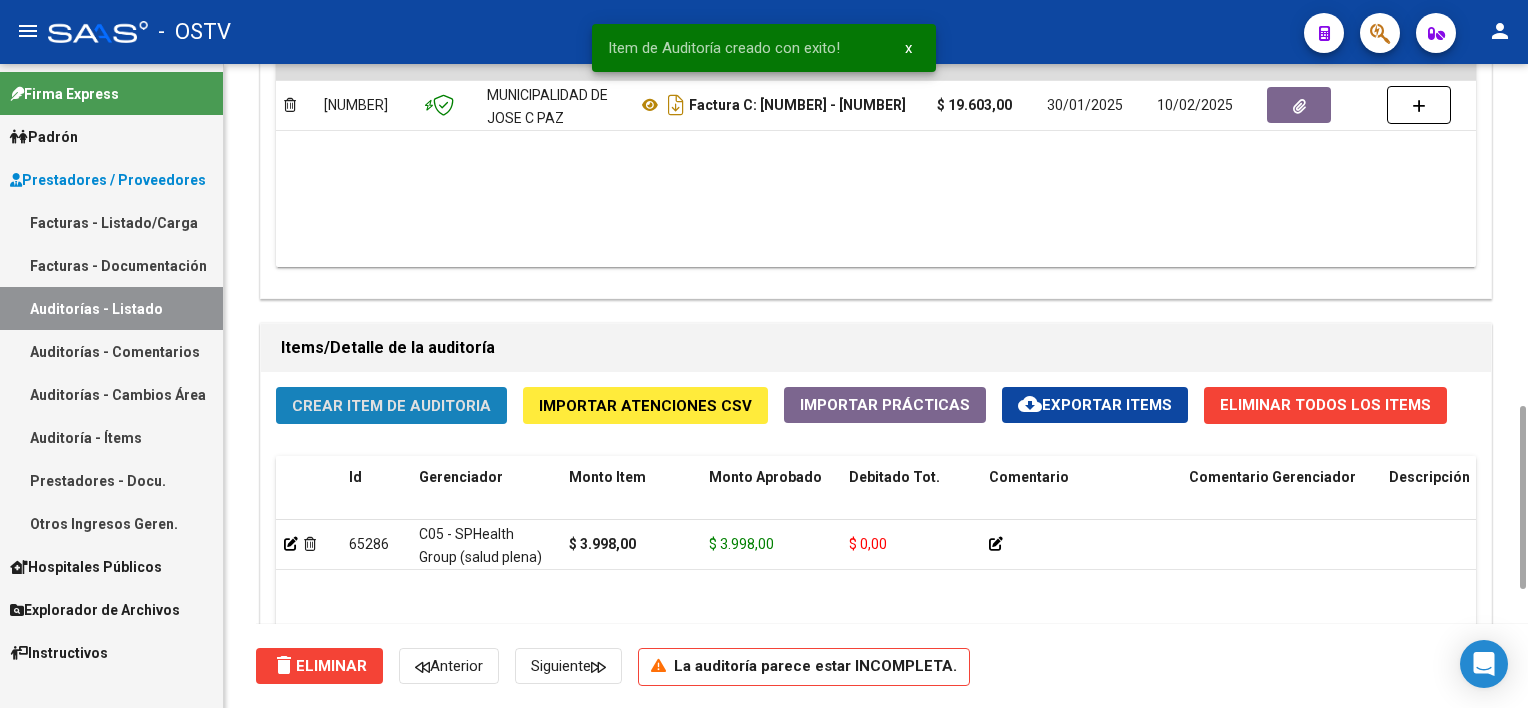 click on "Crear Item de Auditoria" 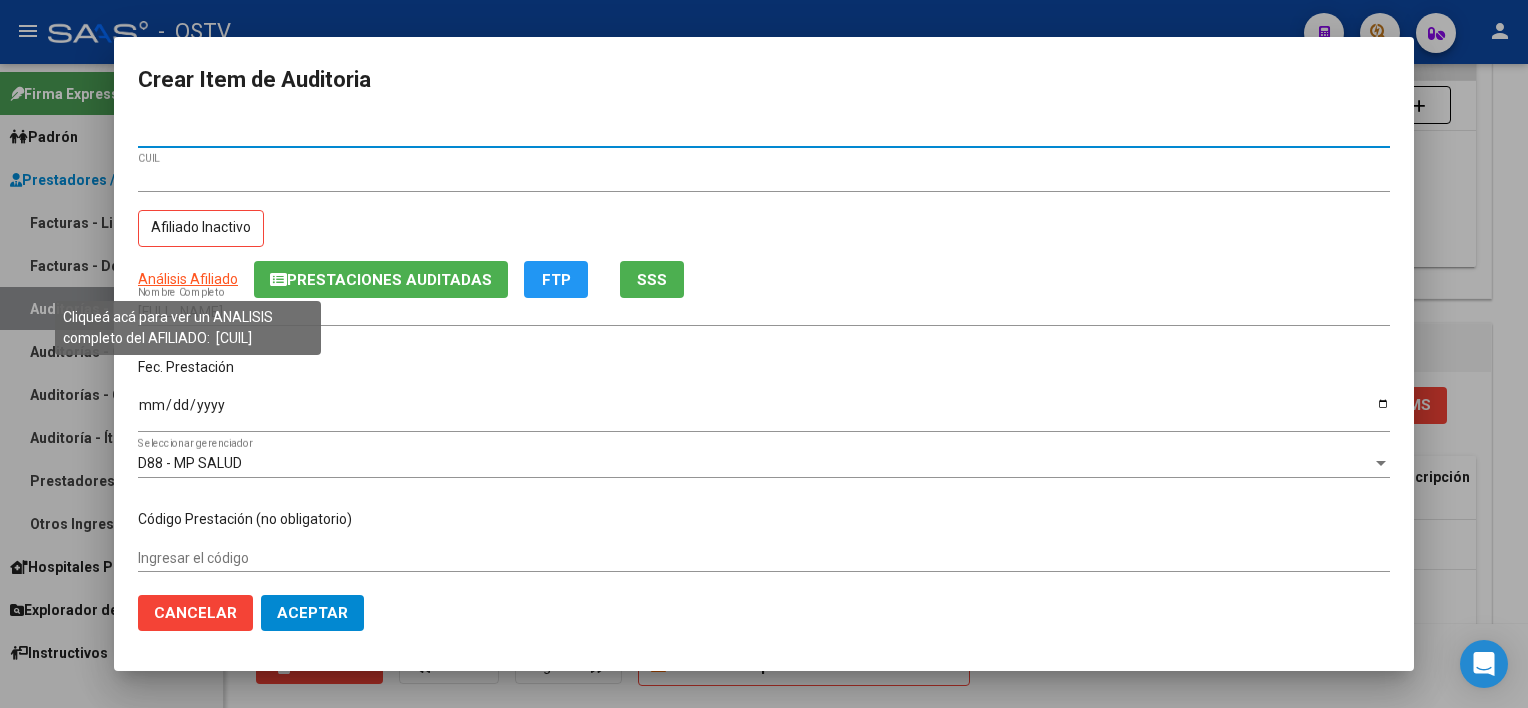click on "Análisis Afiliado" at bounding box center [188, 279] 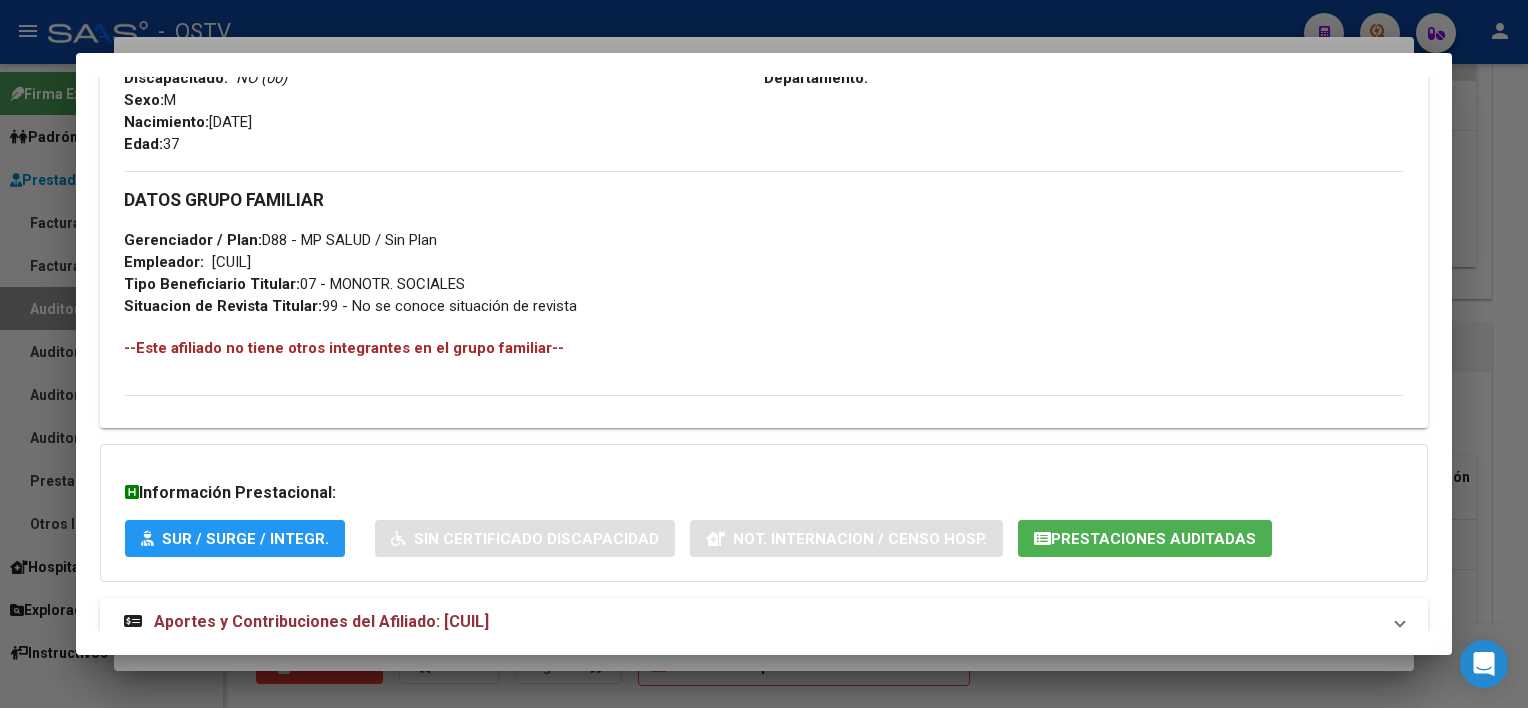scroll, scrollTop: 956, scrollLeft: 0, axis: vertical 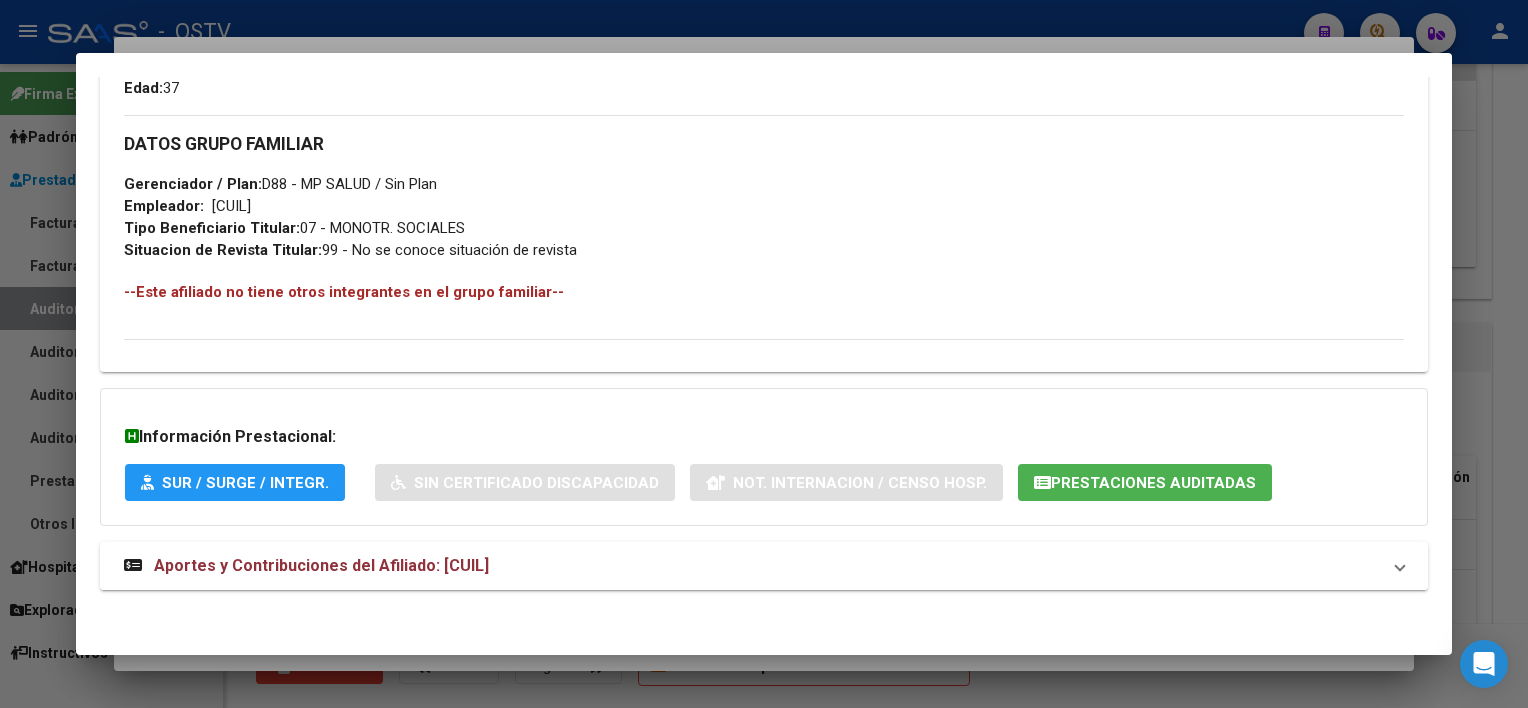 click on "Aportes y Contribuciones del Afiliado: [CUIL]" at bounding box center [763, 566] 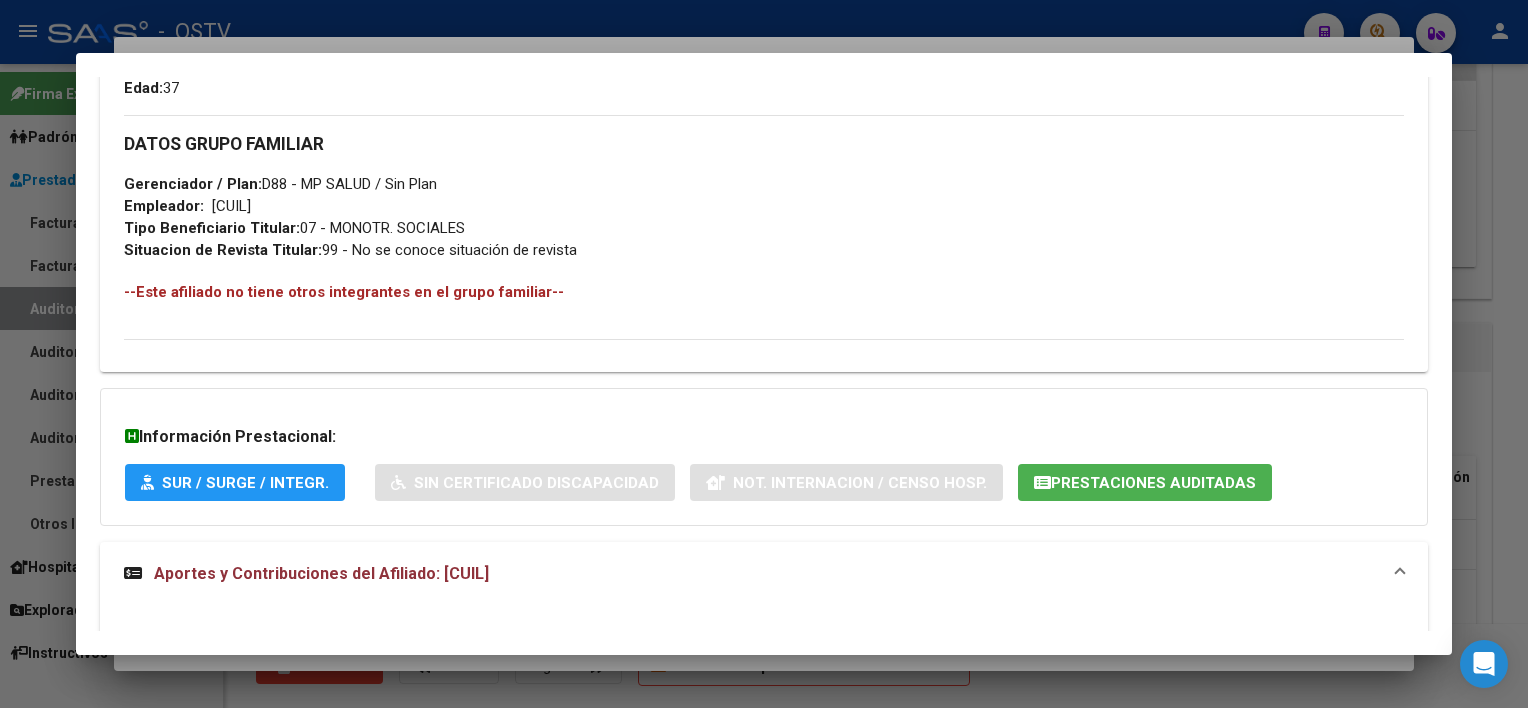 click on "Prestaciones Auditadas" 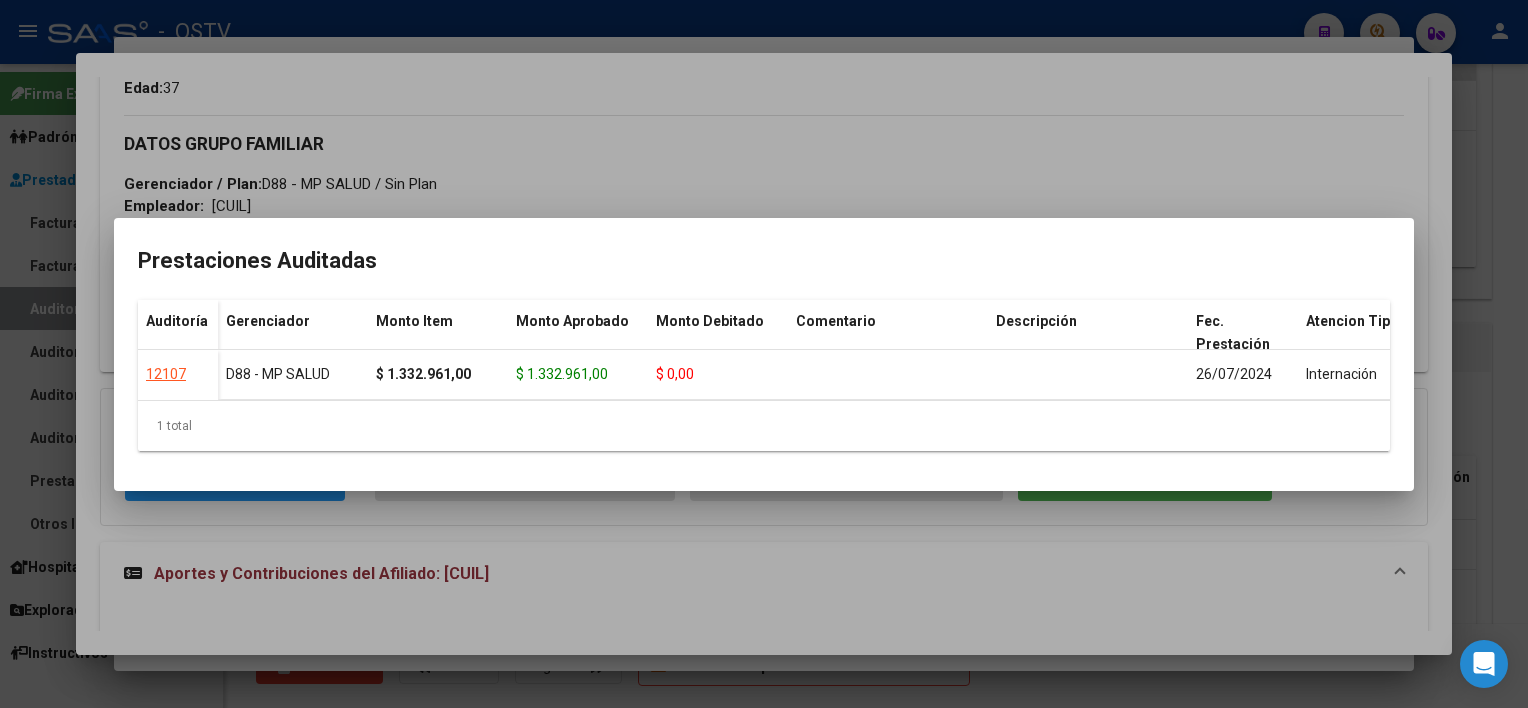 click at bounding box center [764, 354] 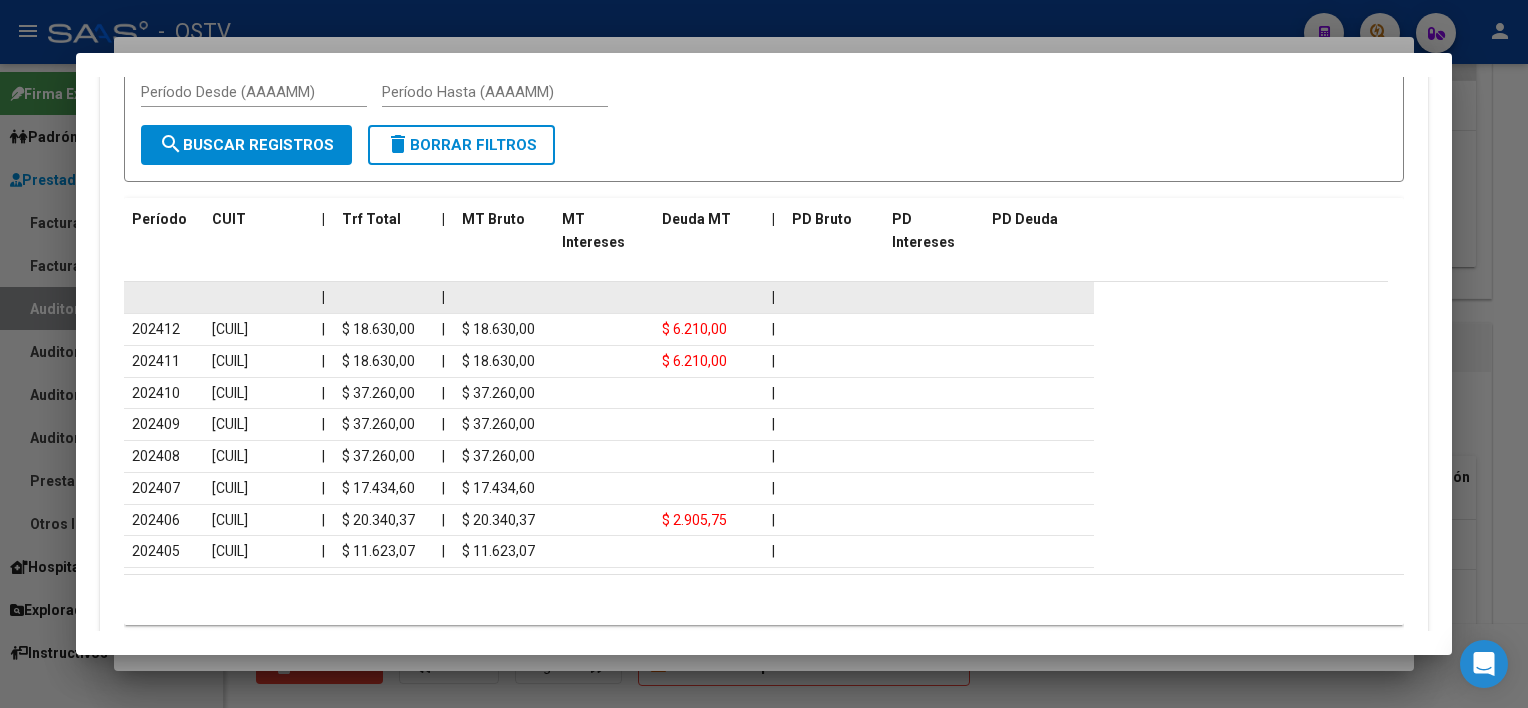 scroll, scrollTop: 1762, scrollLeft: 0, axis: vertical 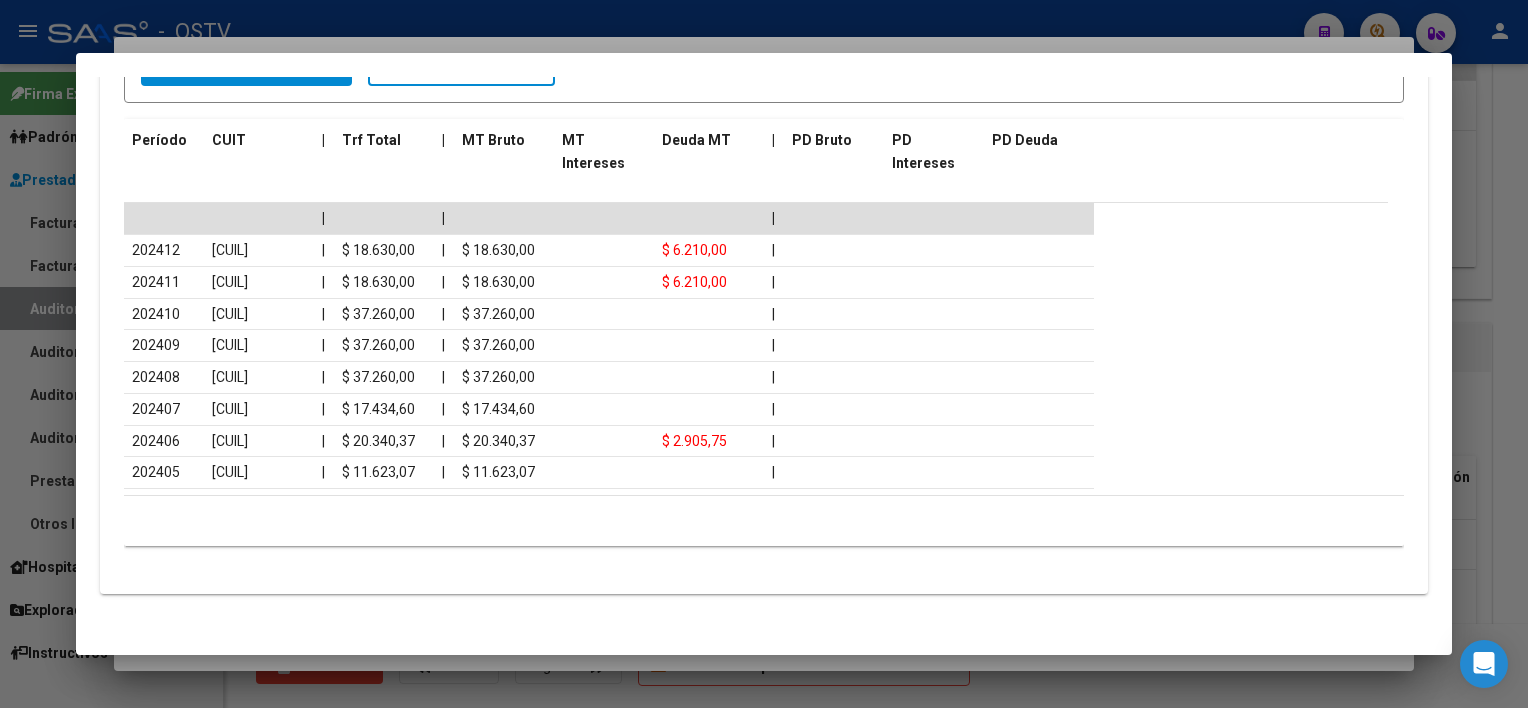 click at bounding box center [764, 354] 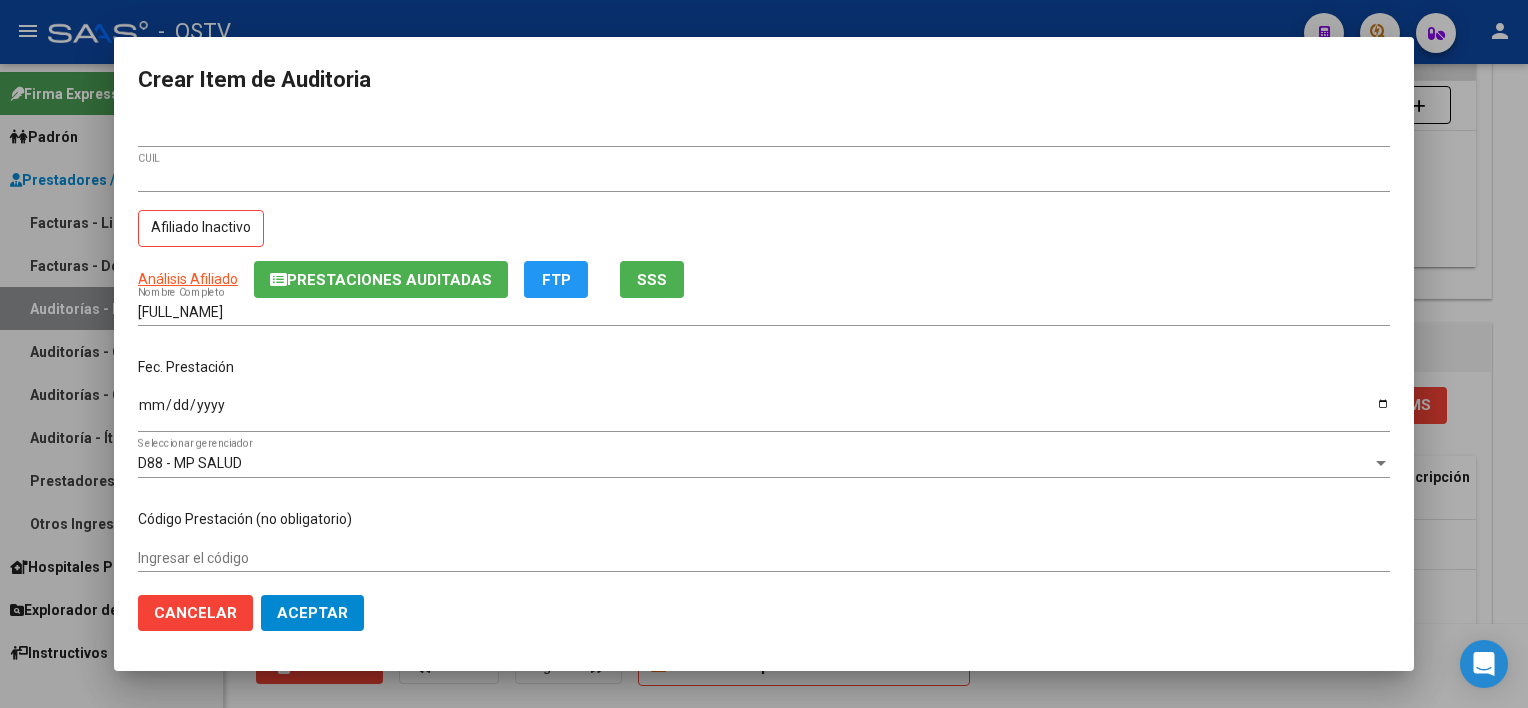 click on "[FULL_NAME]" at bounding box center [764, 312] 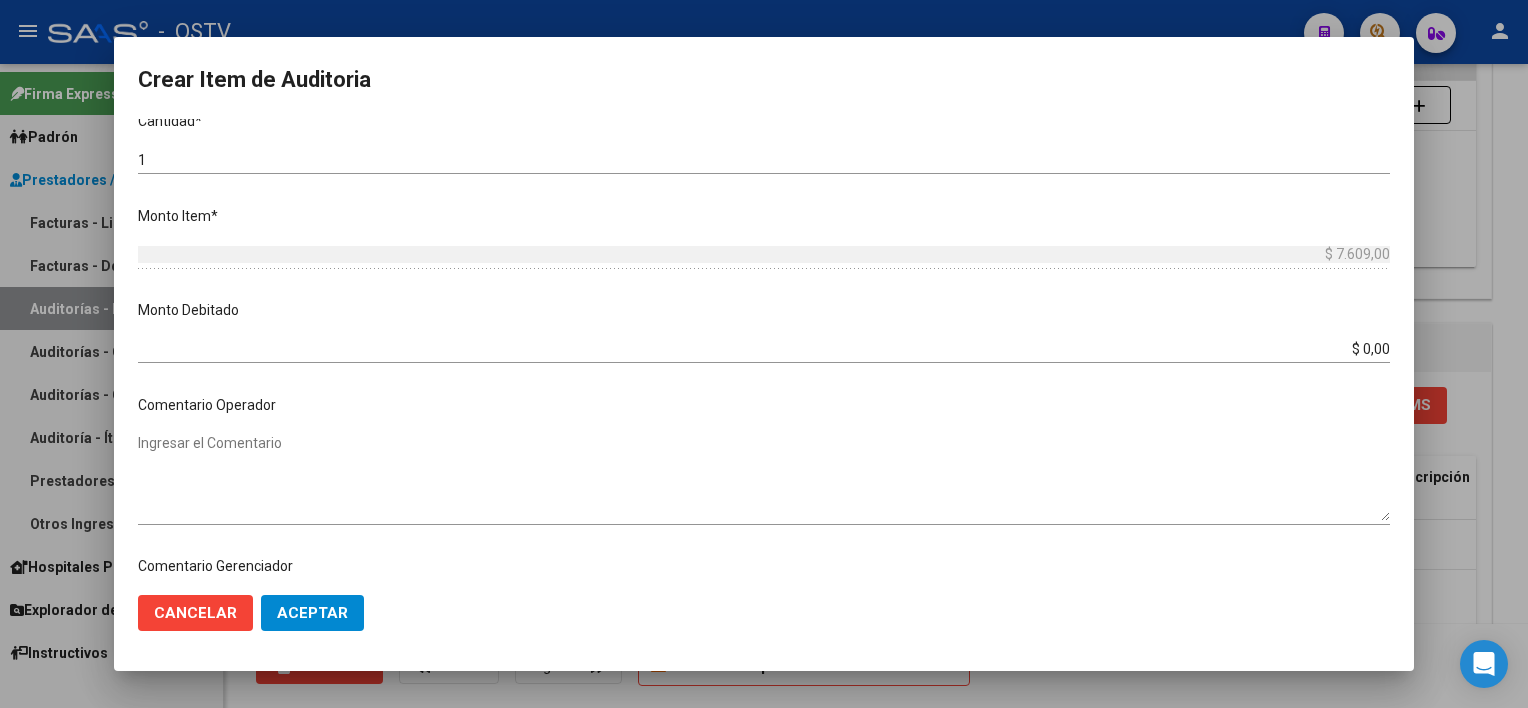 scroll, scrollTop: 1004, scrollLeft: 0, axis: vertical 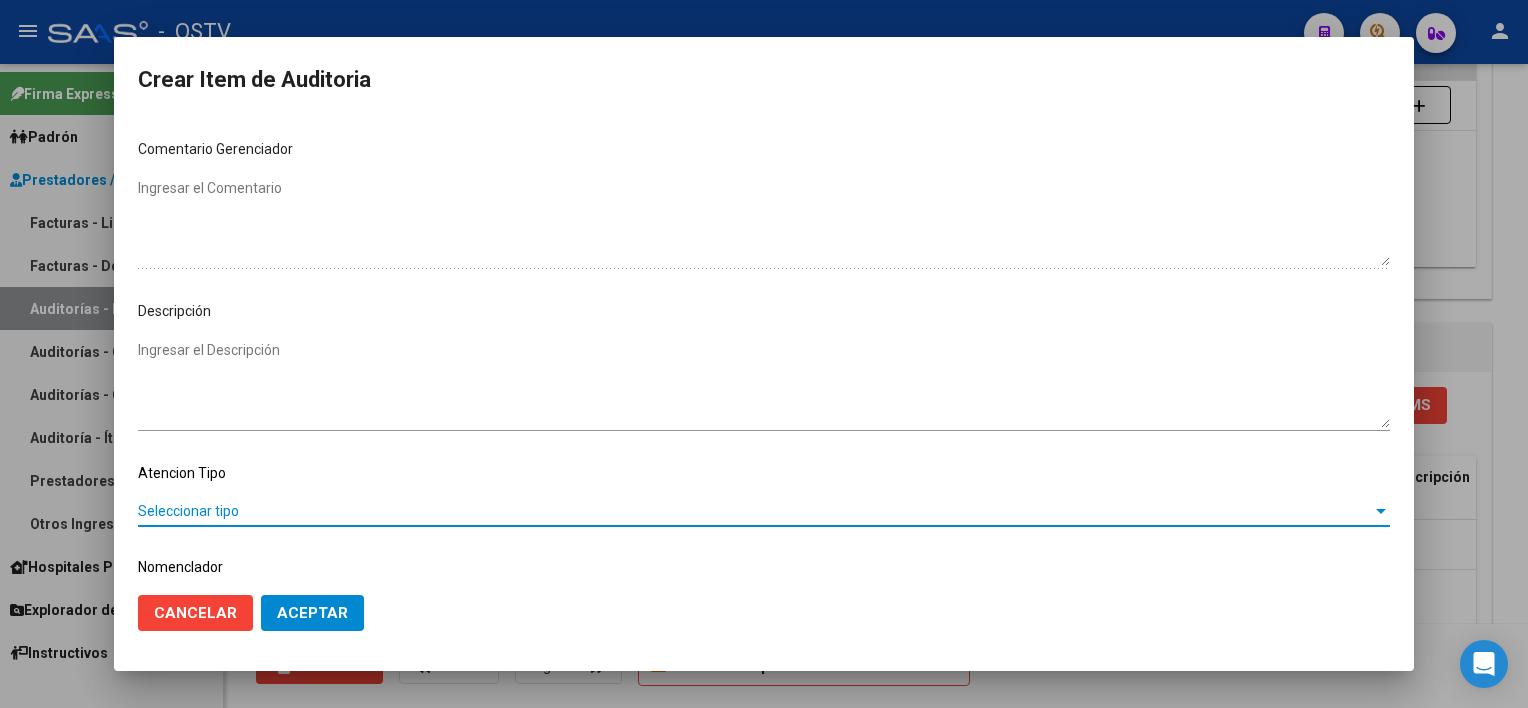 click on "Aceptar" 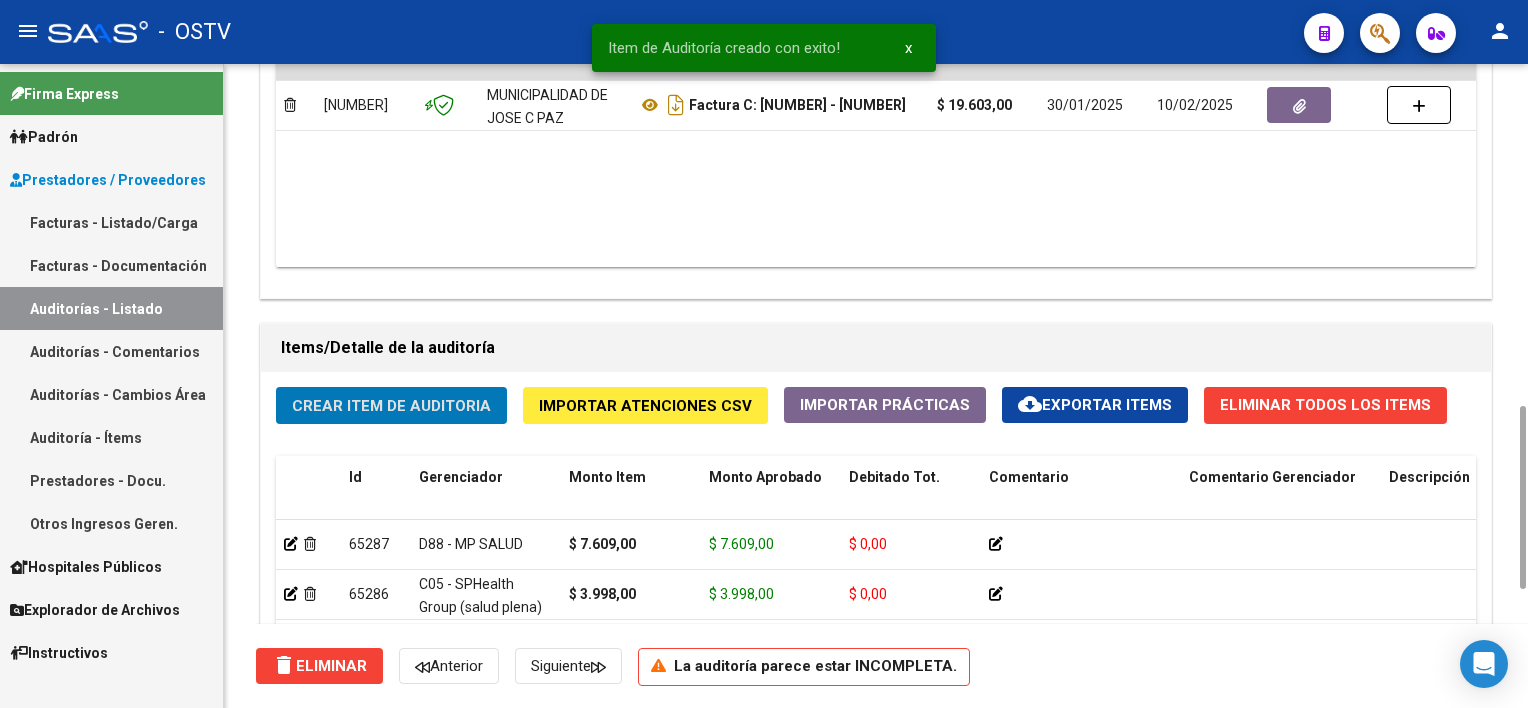 click on "Crear Item de Auditoria" 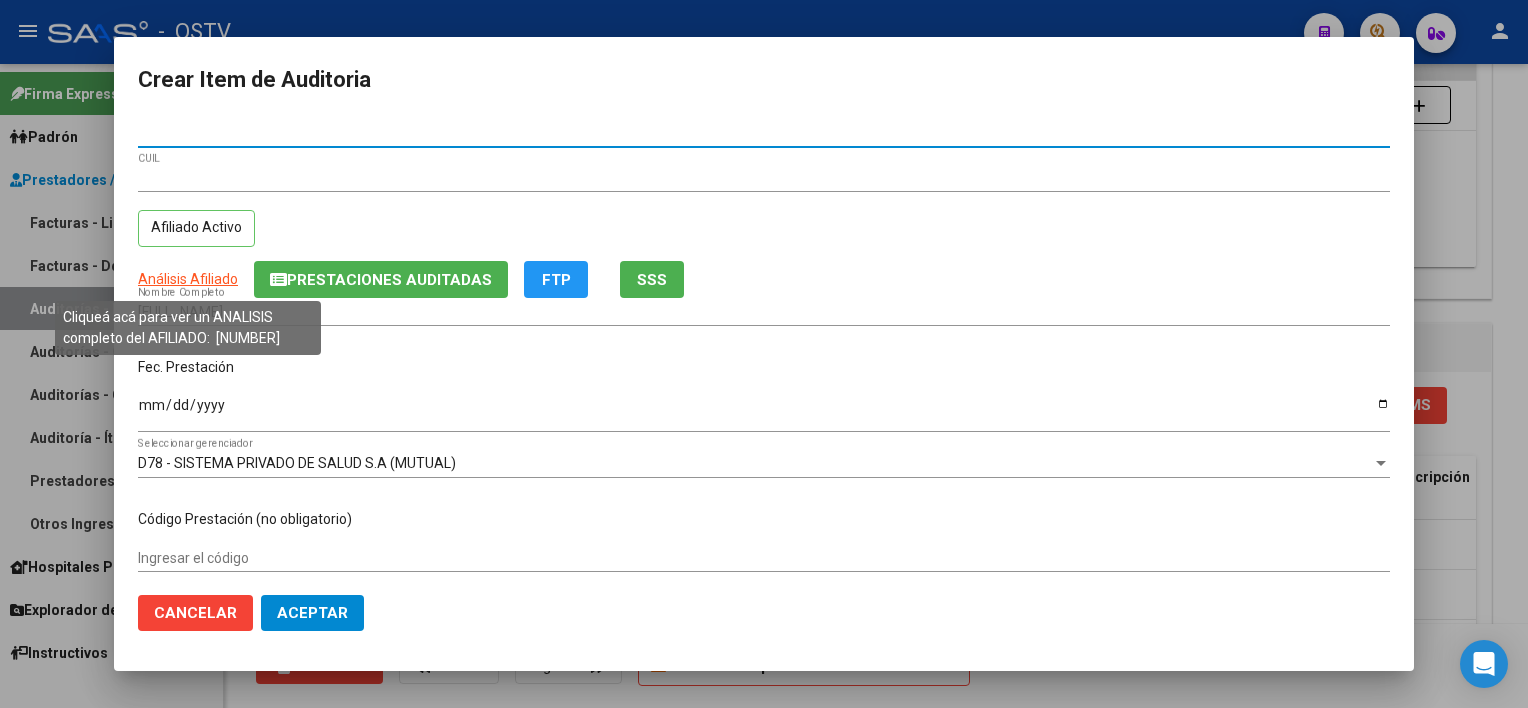 click on "Análisis Afiliado" at bounding box center [188, 279] 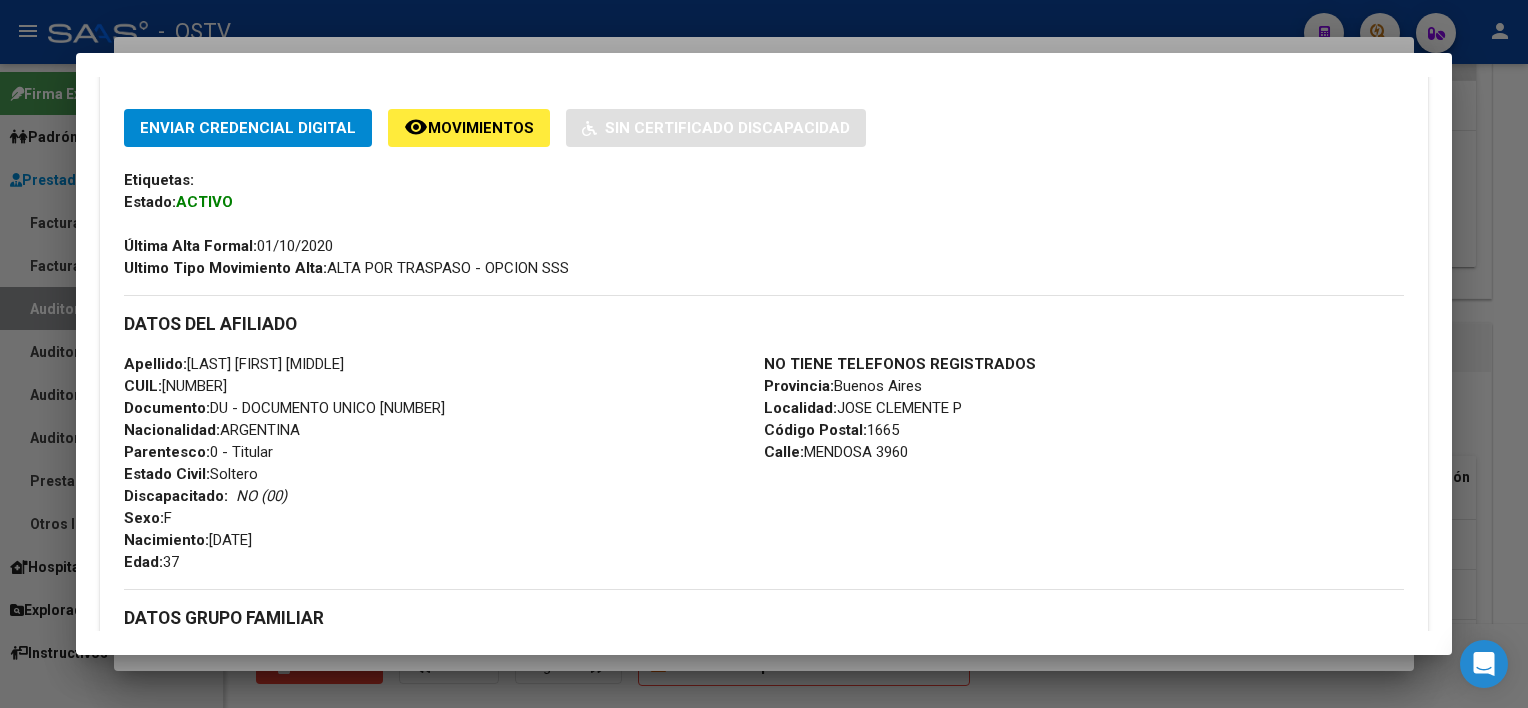 scroll, scrollTop: 924, scrollLeft: 0, axis: vertical 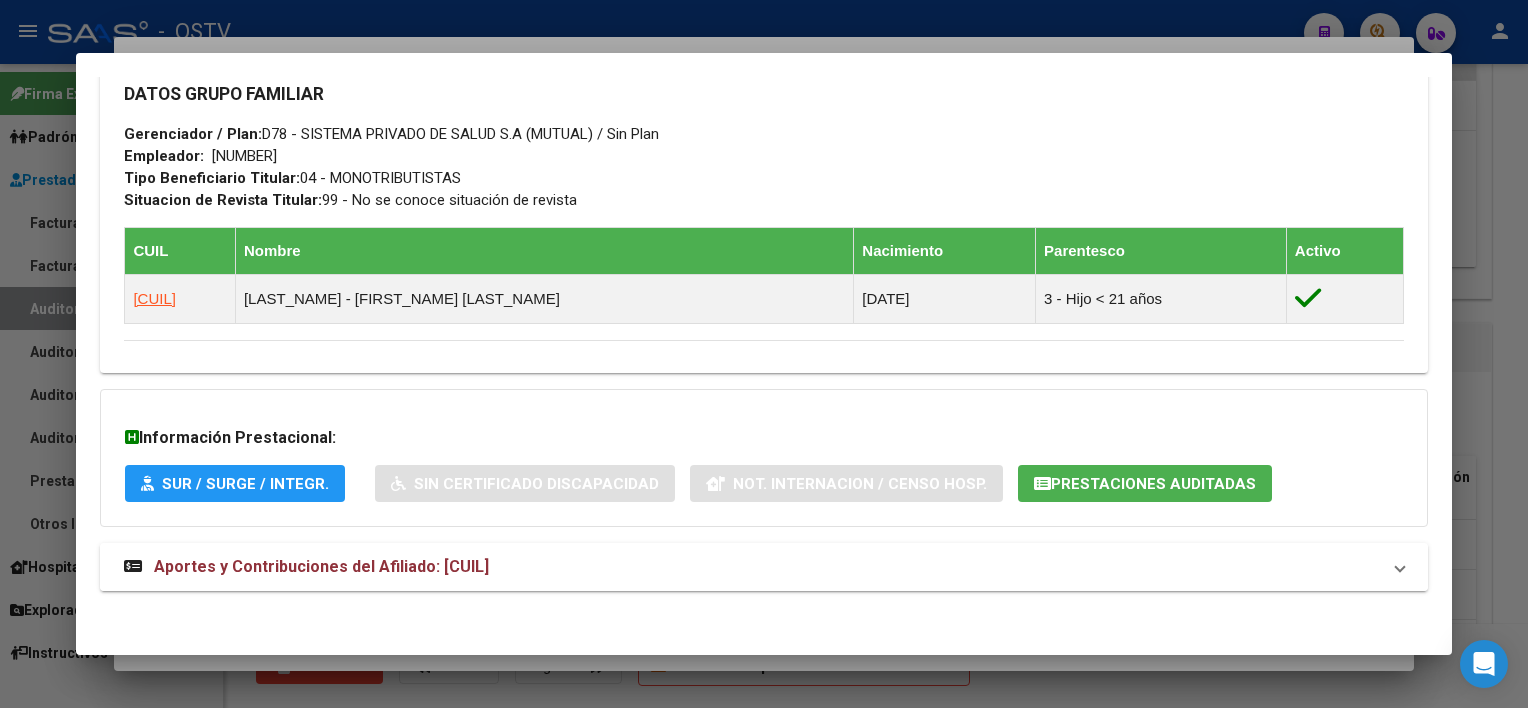 click on "Aportes y Contribuciones del Afiliado: [CUIL]" at bounding box center (321, 566) 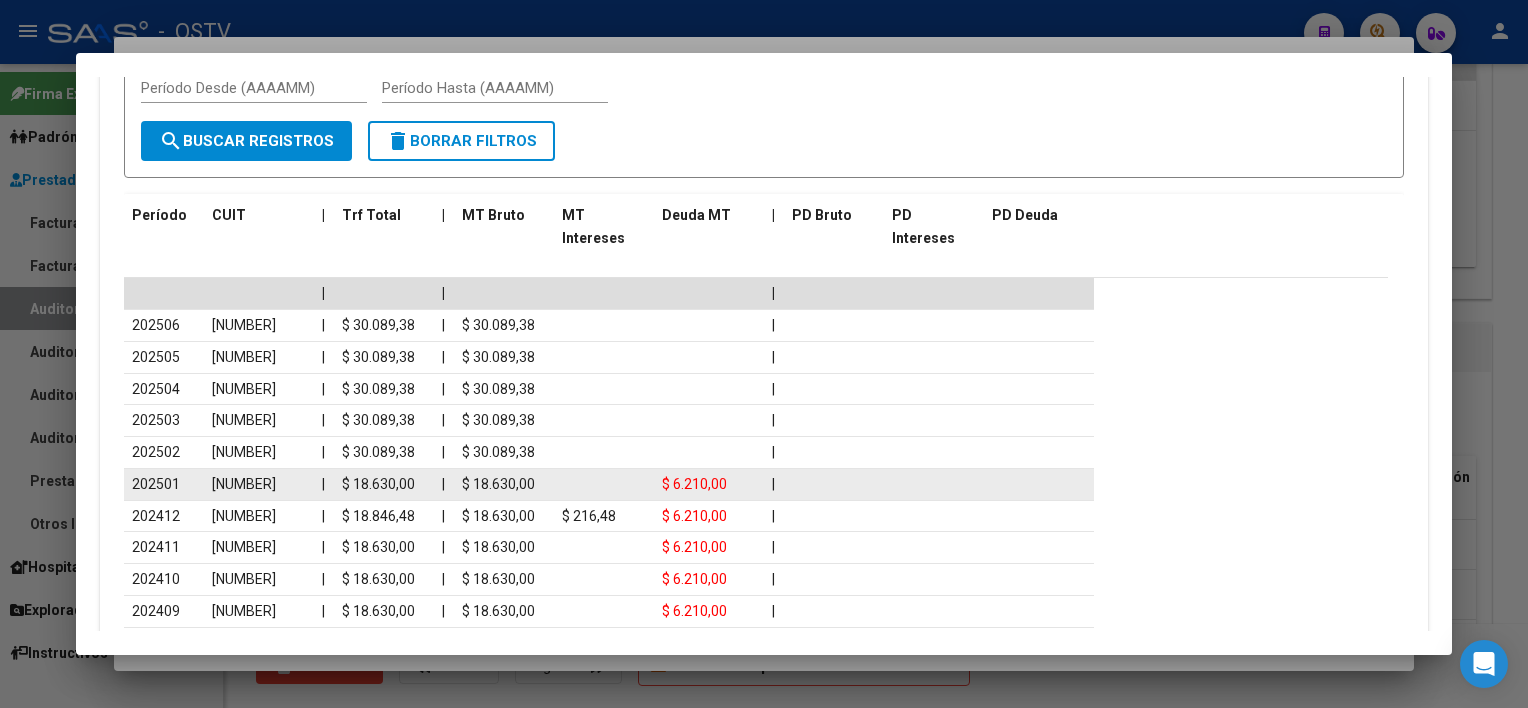 scroll, scrollTop: 1794, scrollLeft: 0, axis: vertical 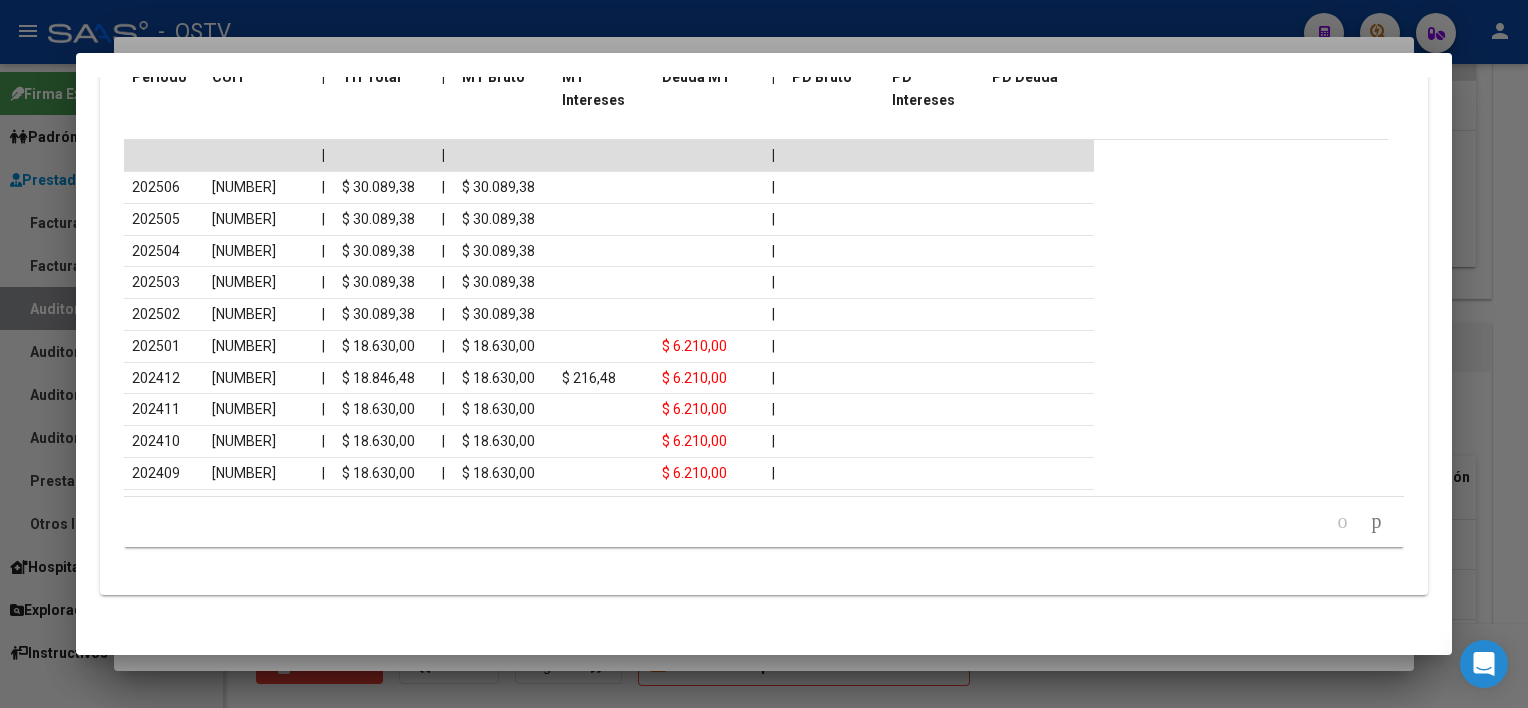 click at bounding box center (764, 354) 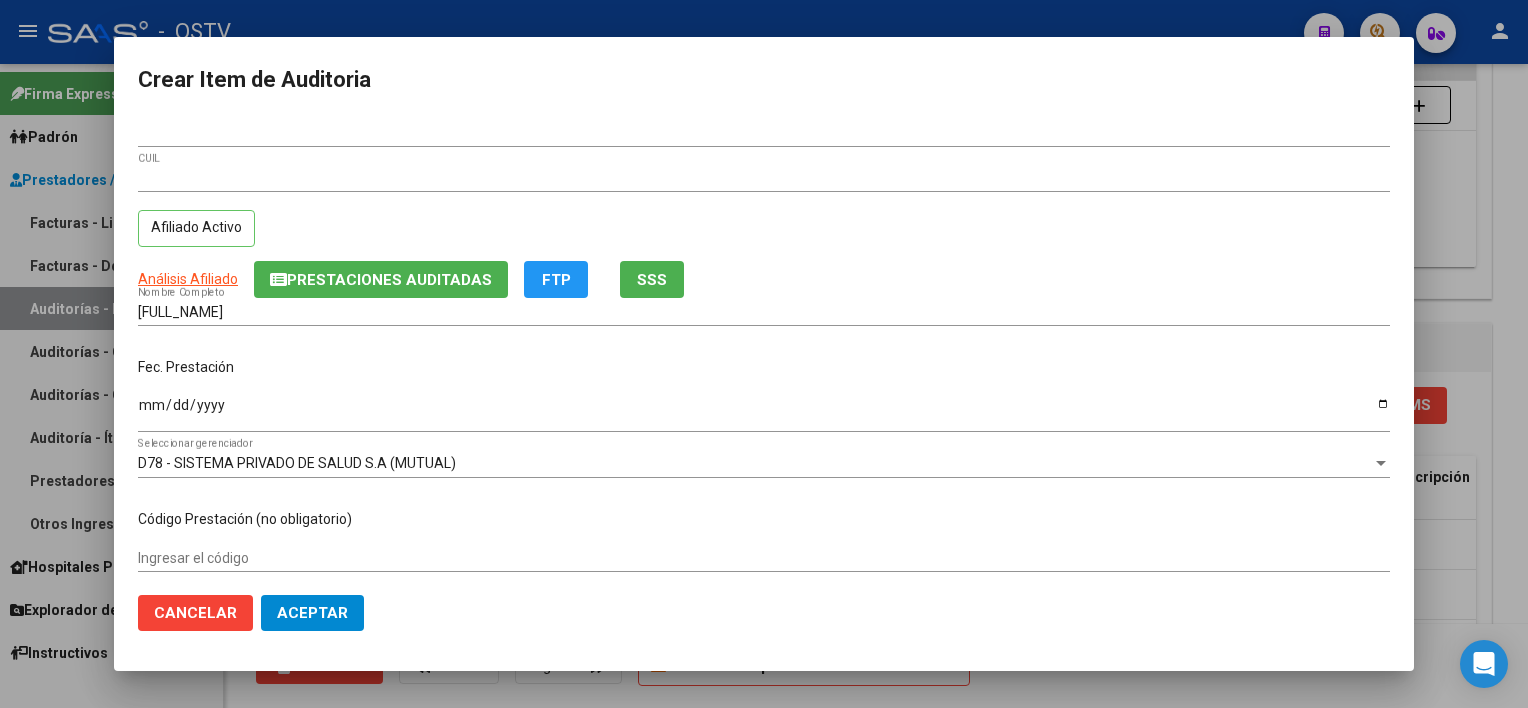 click on "[FULL_NAME]" at bounding box center (764, 312) 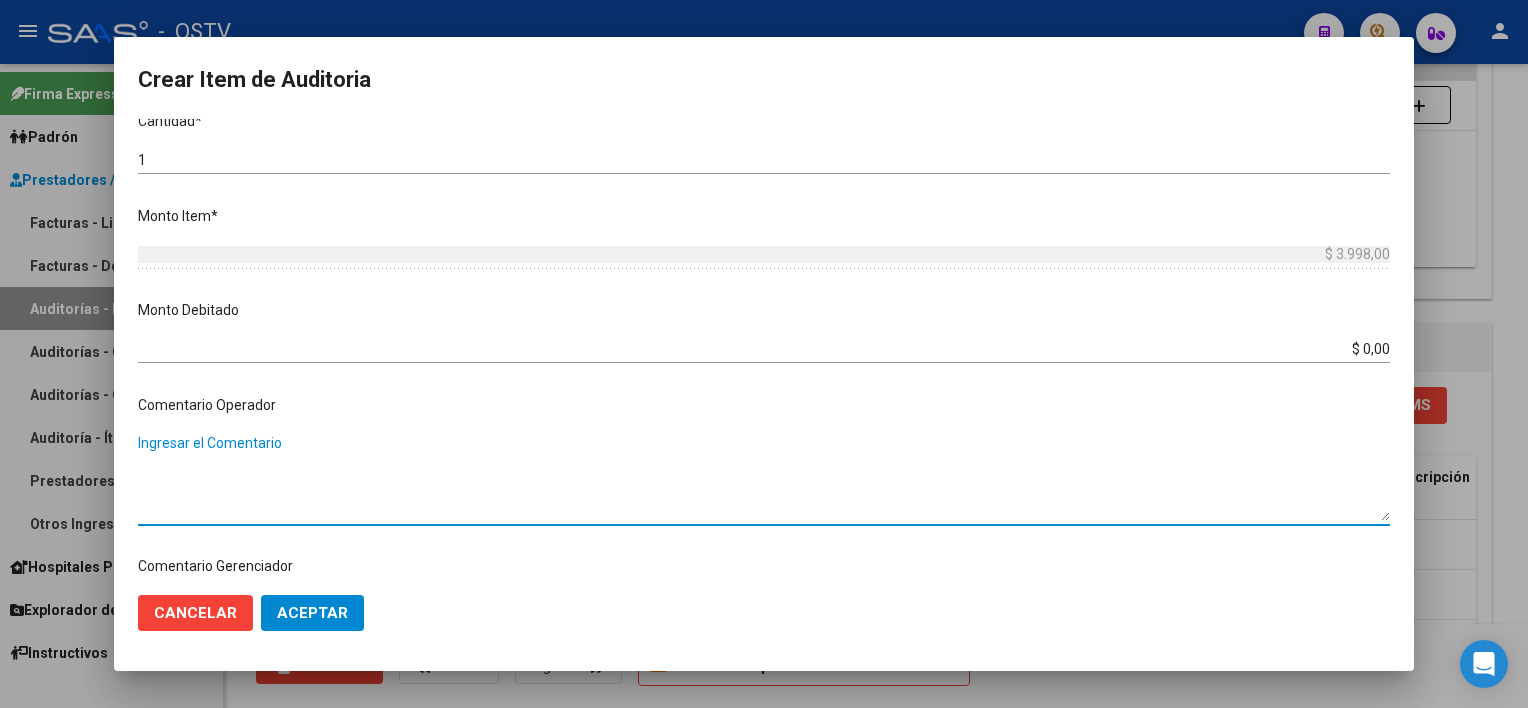scroll, scrollTop: 1004, scrollLeft: 0, axis: vertical 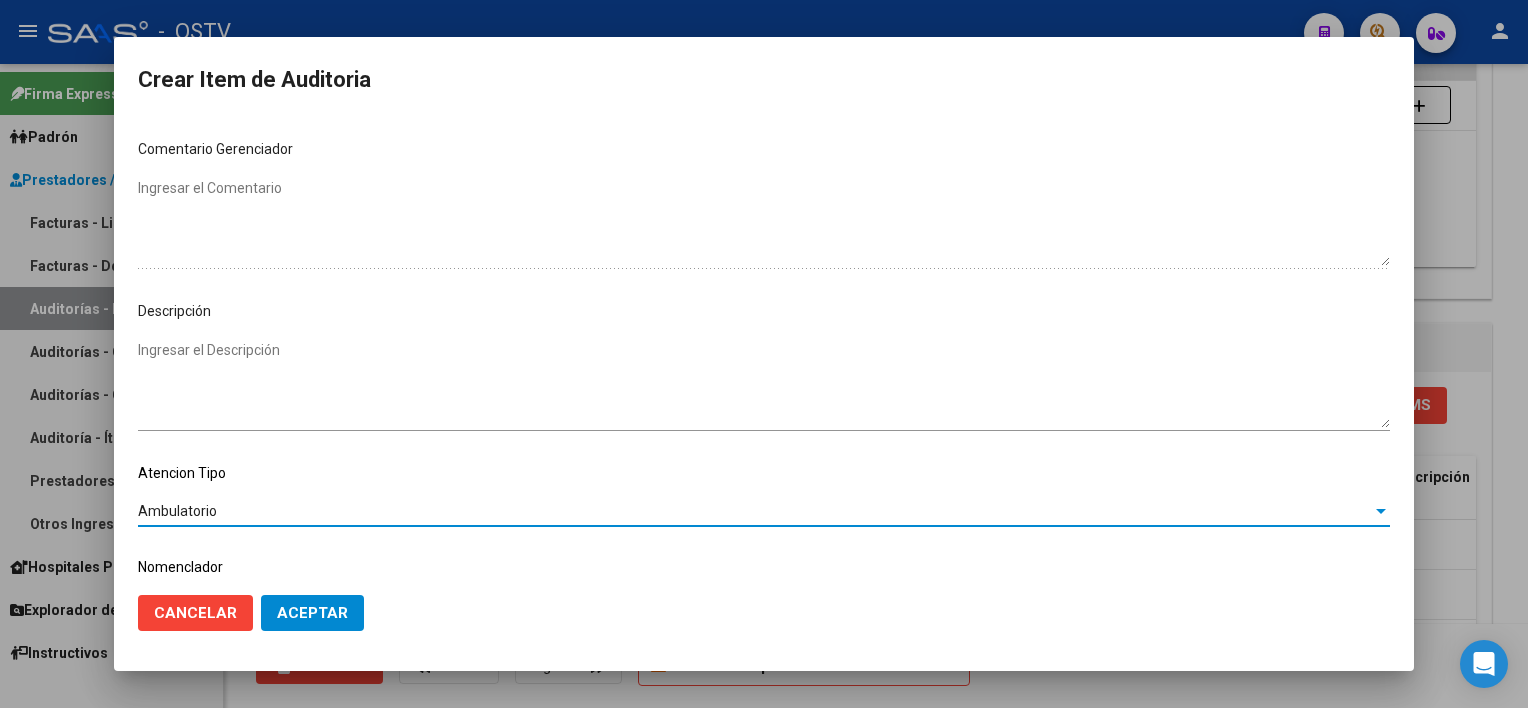 click on "Aceptar" 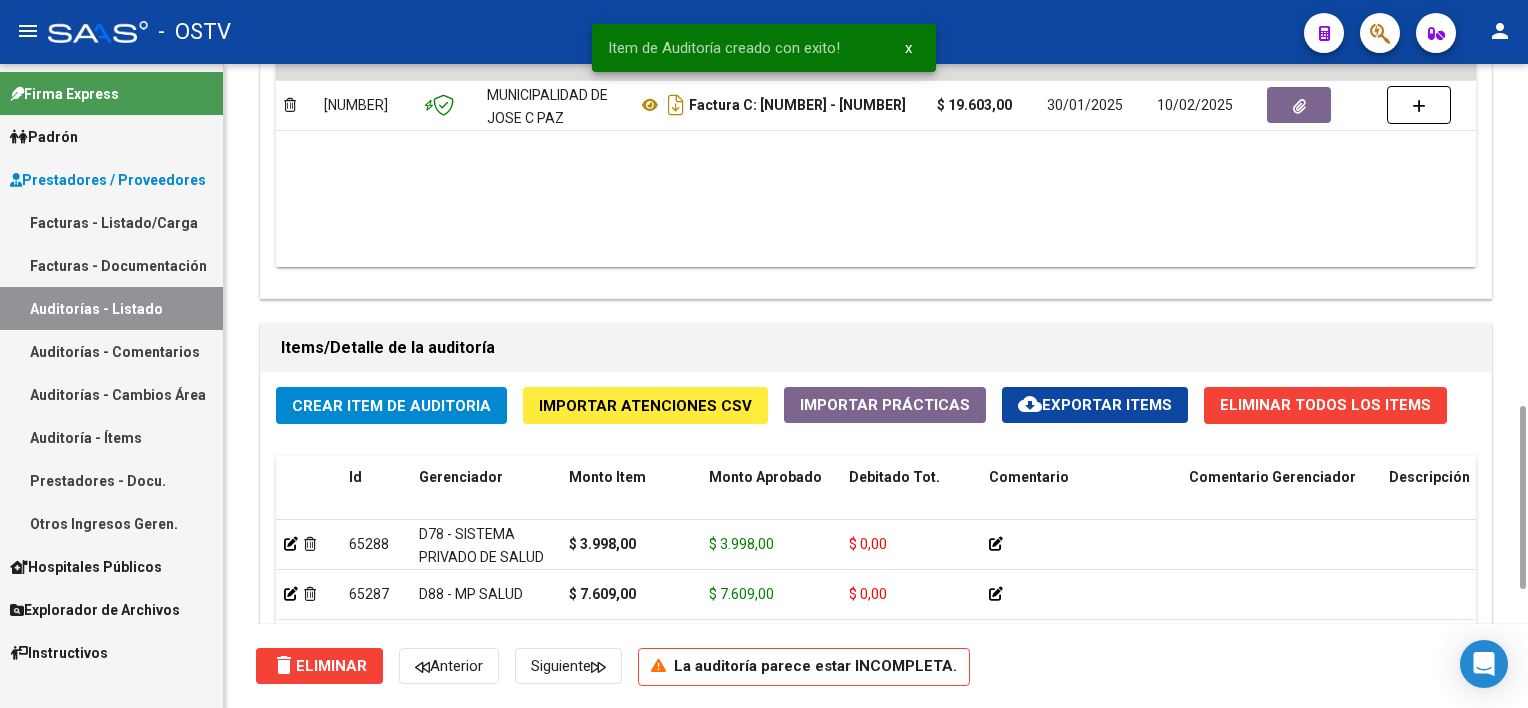 click on "Crear Item de Auditoria Importar Atenciones CSV Importar Prácticas Exportar Items Eliminar Todos los Items Id Gerenciador Monto Item Monto Aprobado Debitado Tot. Comentario Comentario Gerenciador Descripción Afiliado Estado CUIL Documento Nombre Completo Fec. Prestación Atencion Tipo Nomenclador Código Nomenclador Nombre Usuario Creado Area Creado Area Modificado D78 - SISTEMA PRIVADO DE SALUD S.A (MUTUAL) $ [PRICE] $ [PRICE] $ 0,00 27334603798 [NUMBER] PACHECO MARILIN ADRIANA [DATE] Ambulatorio Control y Gestion Hospitales Públicos (OSTV) [DATE] D88 - MP SALUD $ [PRICE] $ [PRICE] $ 0,00 20334443621 [NUMBER] AVALOS MARTIN ENRIQUE [DATE] Ambulatorio Control y Gestion Hospitales Públicos (OSTV) [DATE] C05 - SPHealth Group (salud plena) $ [PRICE] $ [PRICE] $ 0,00 20291682856 [NUMBER] MARTINEZ JOSE ANTONIO - [DATE] Ambulatorio [DATE] 3 total 1" 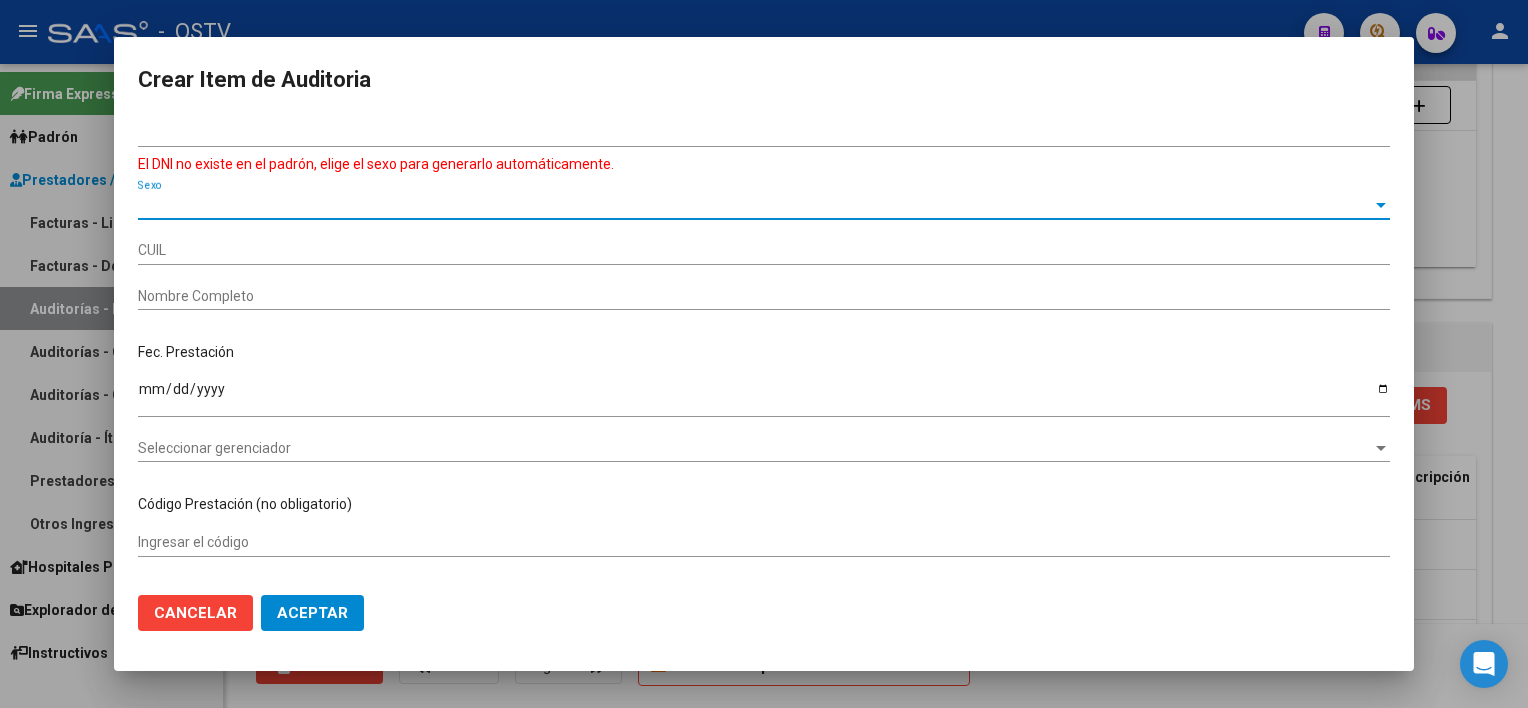 click on "Sexo" at bounding box center [755, 205] 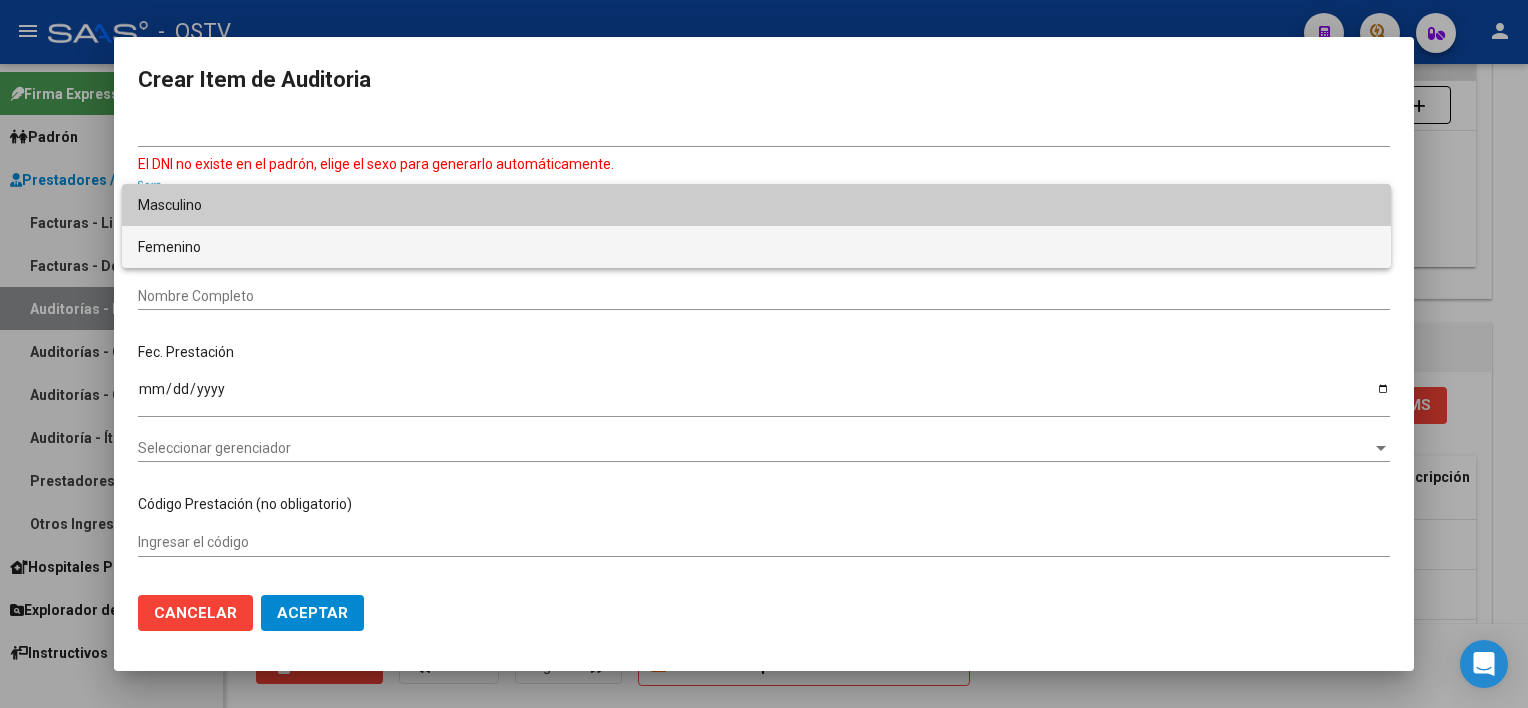 click on "Femenino" at bounding box center [756, 247] 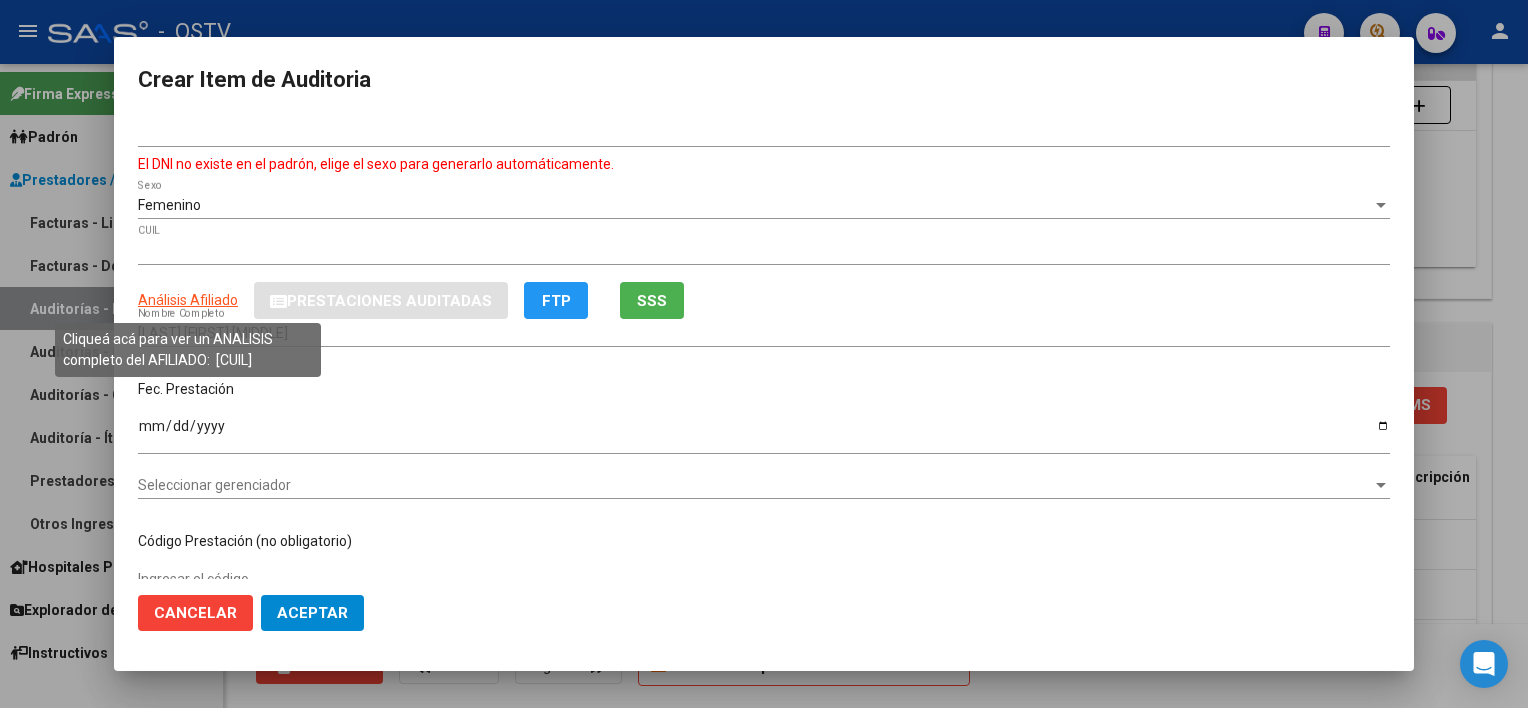 click on "Análisis Afiliado" 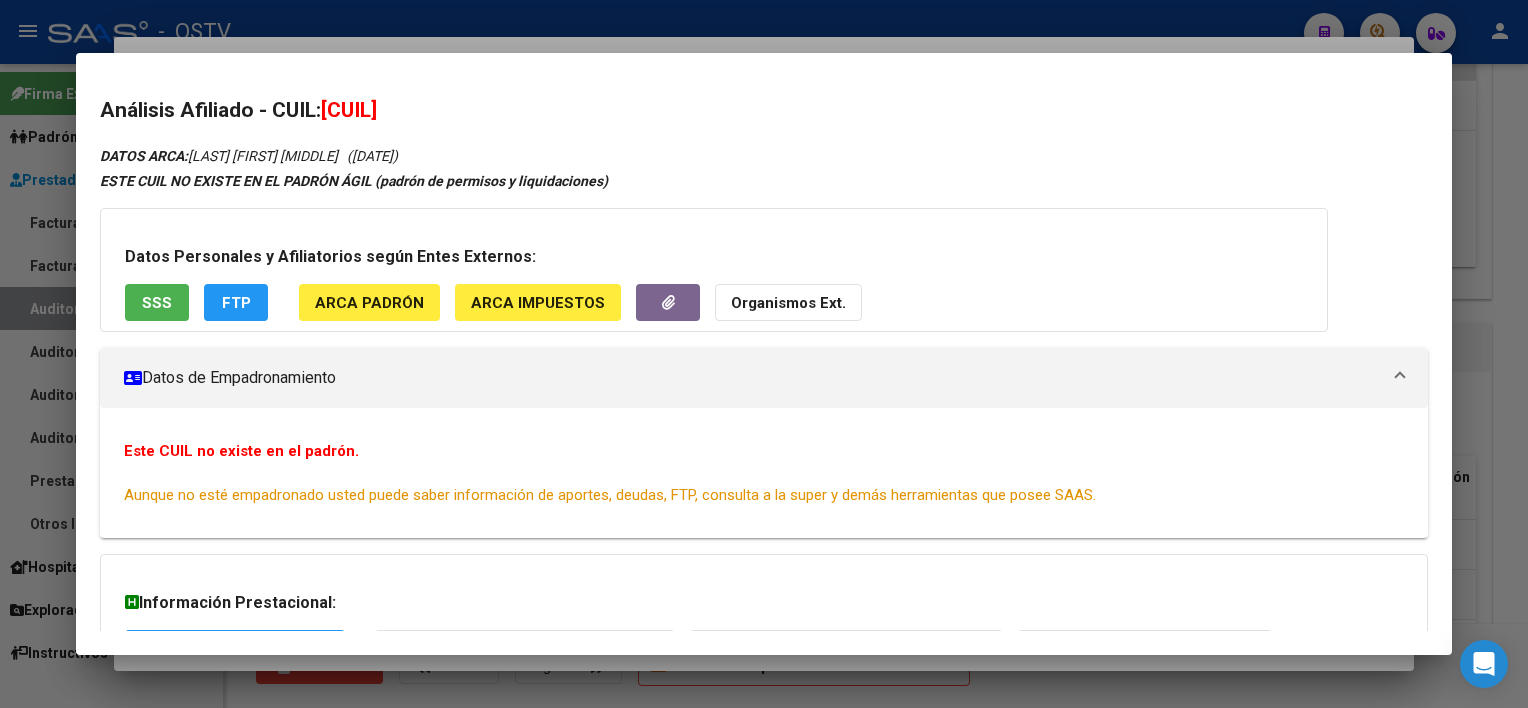 click on "SSS" at bounding box center (157, 302) 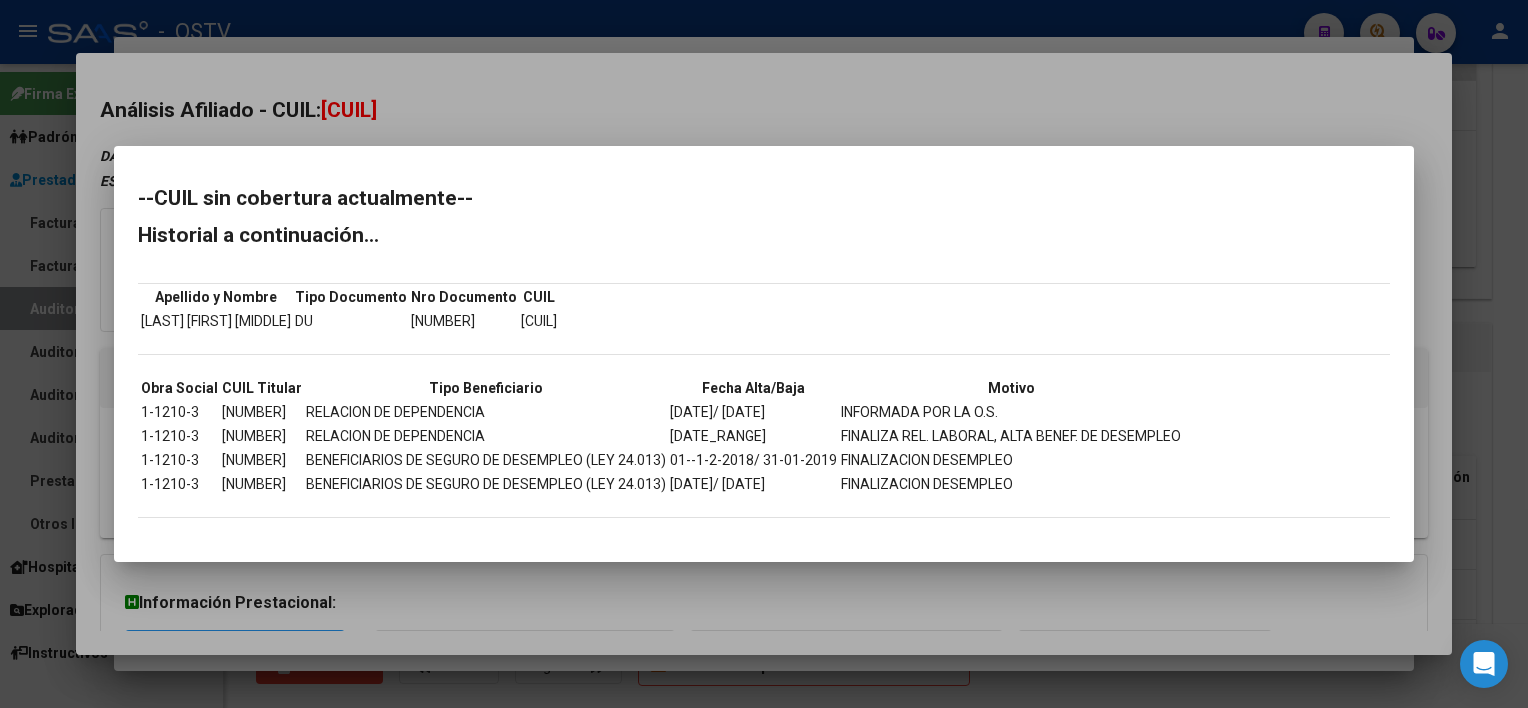click at bounding box center [764, 354] 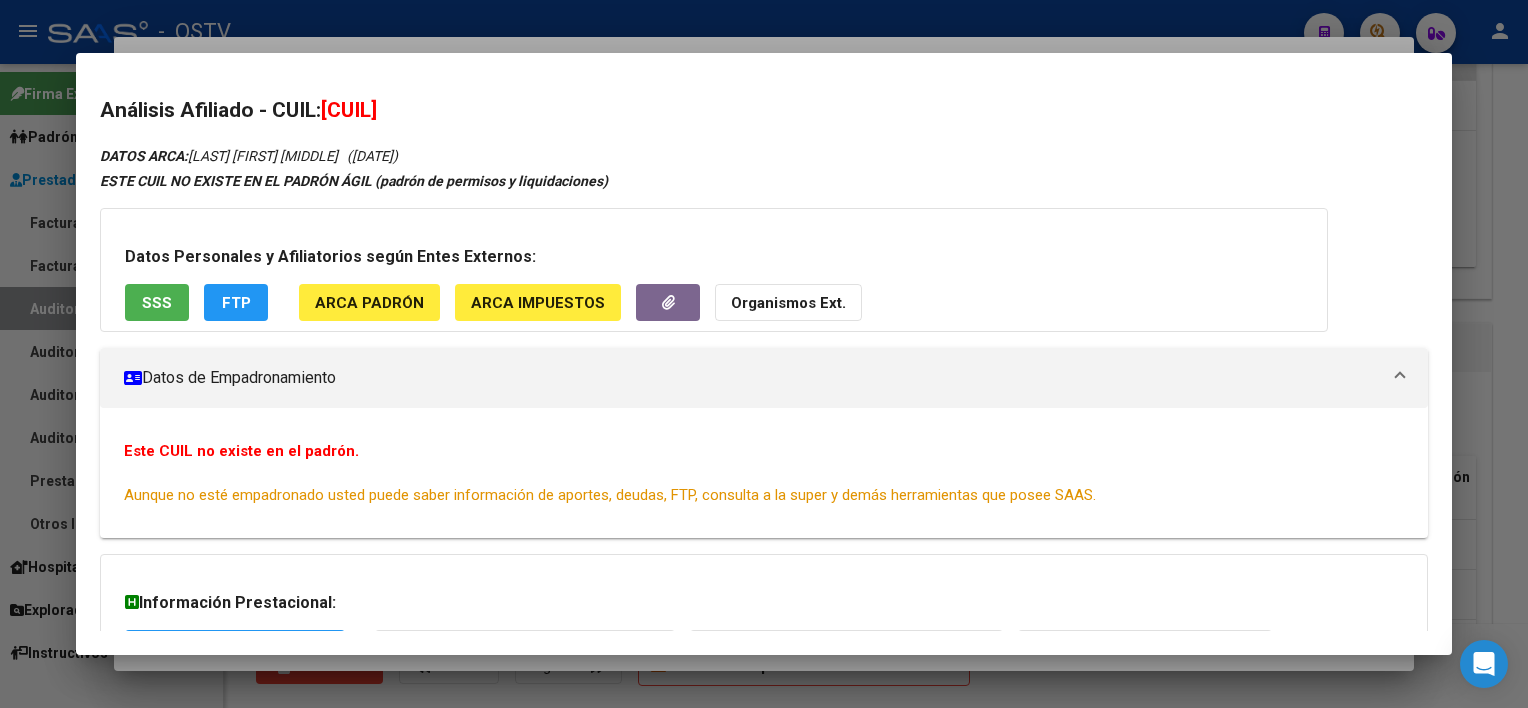 scroll, scrollTop: 166, scrollLeft: 0, axis: vertical 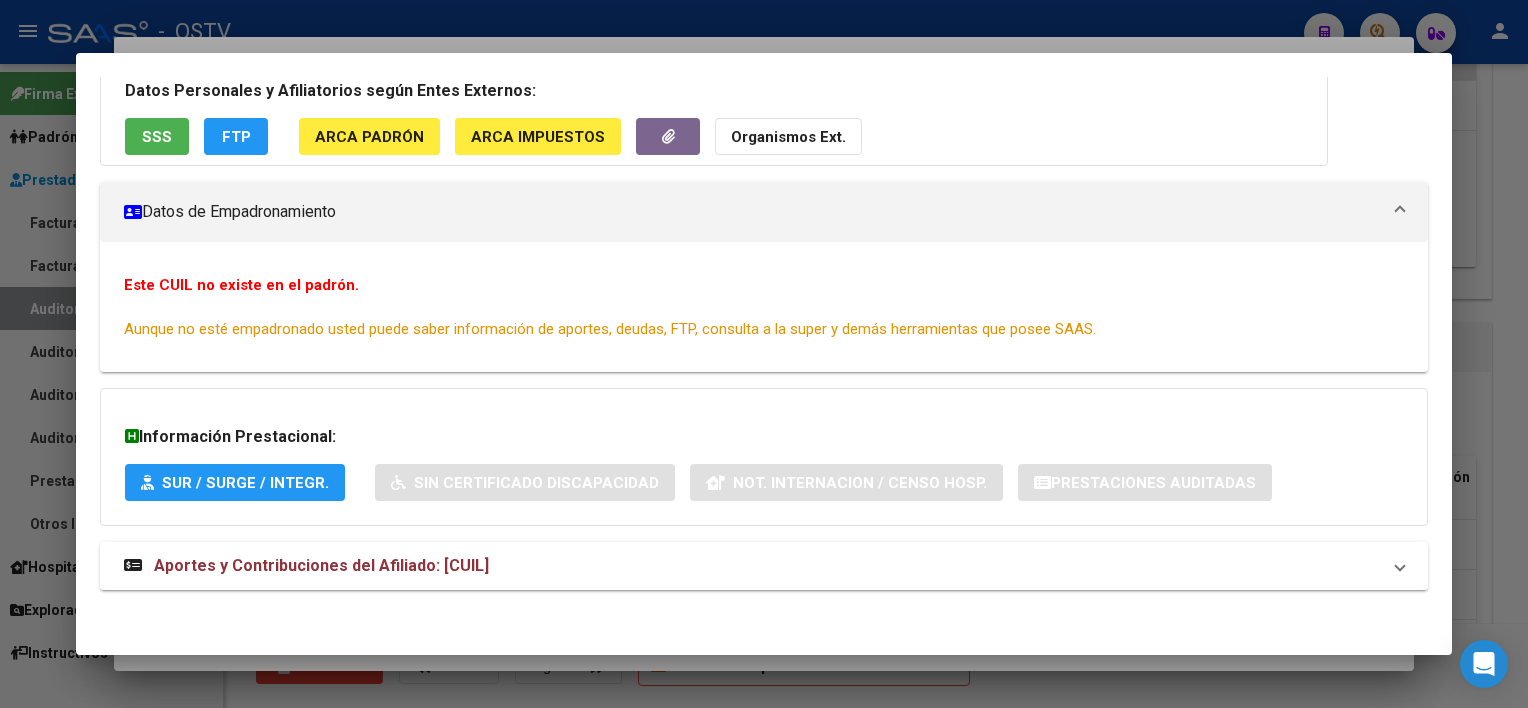 click at bounding box center (764, 354) 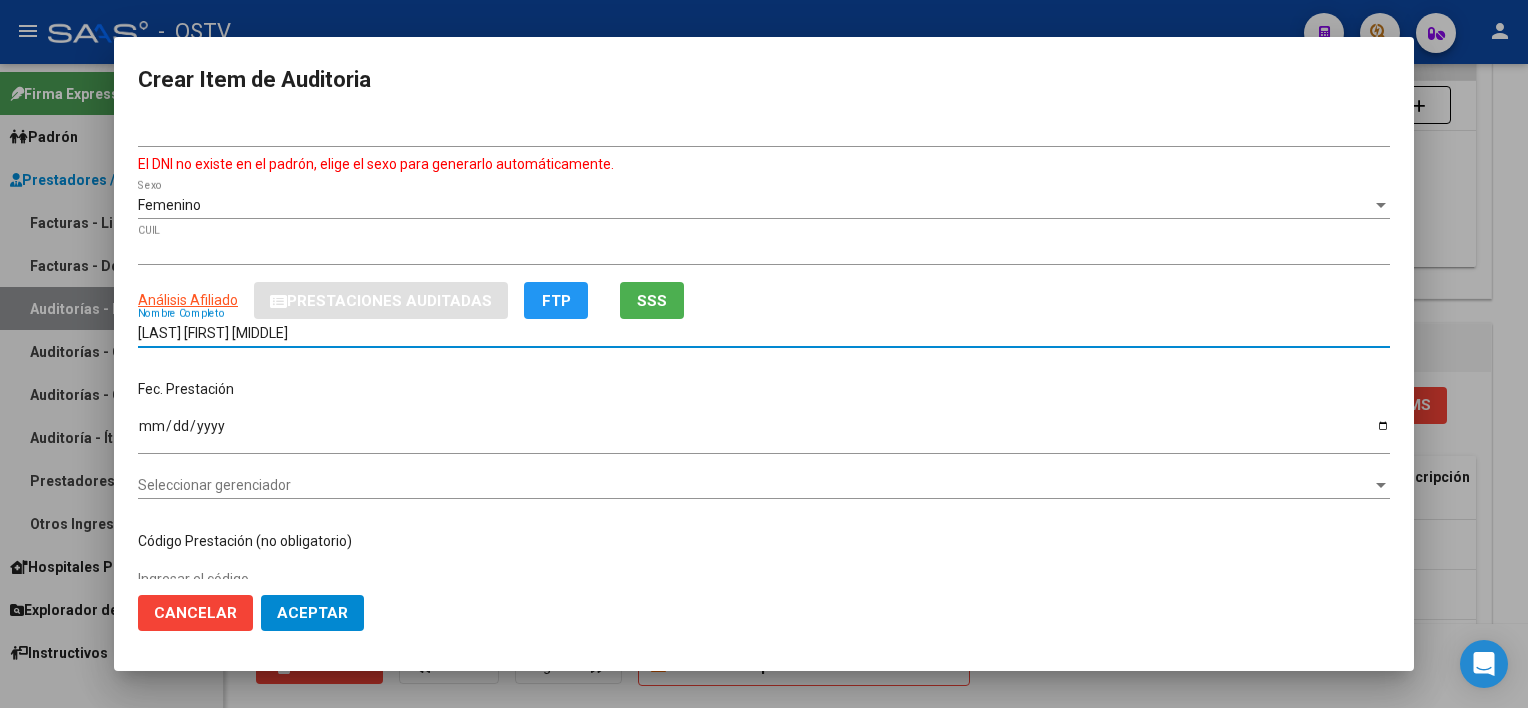 click on "[LAST] [FIRST] [MIDDLE]" at bounding box center [764, 333] 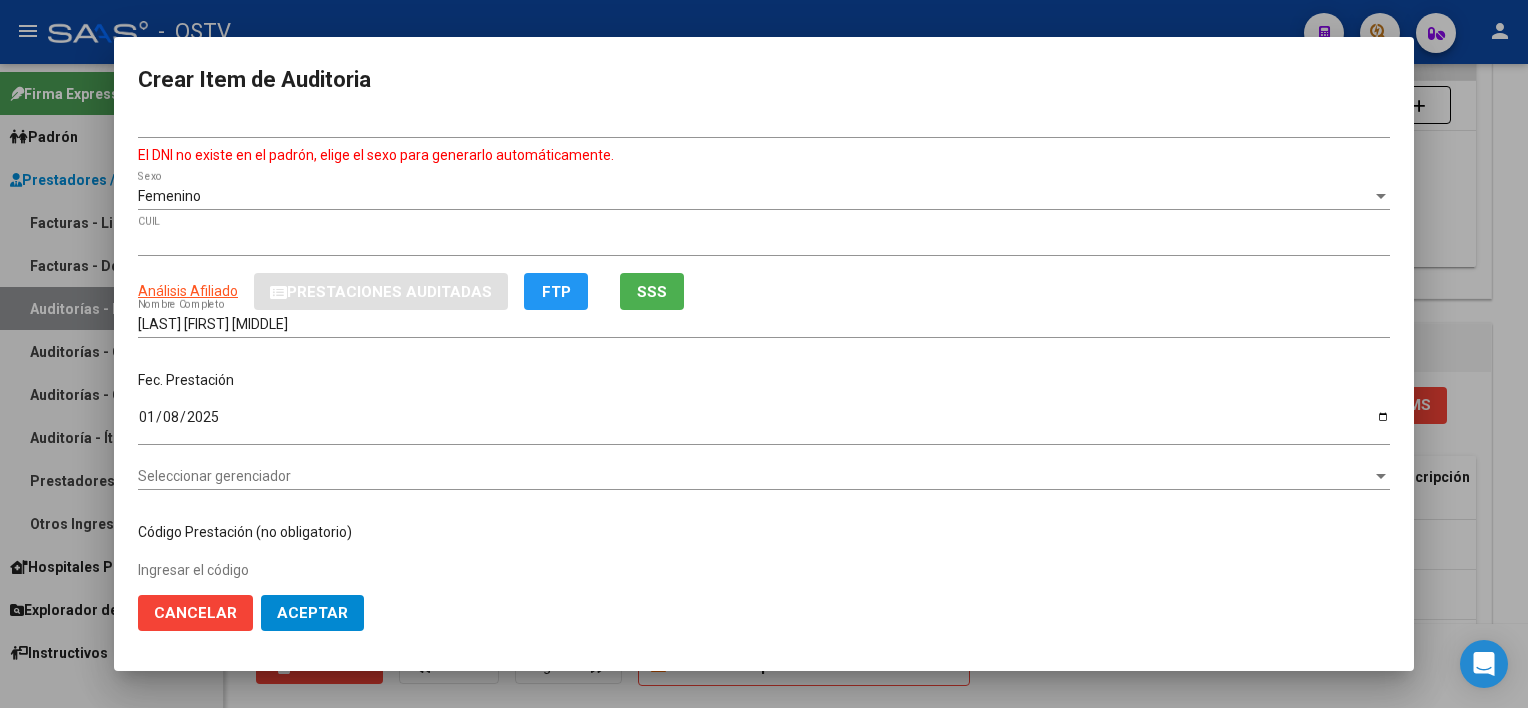scroll, scrollTop: 325, scrollLeft: 0, axis: vertical 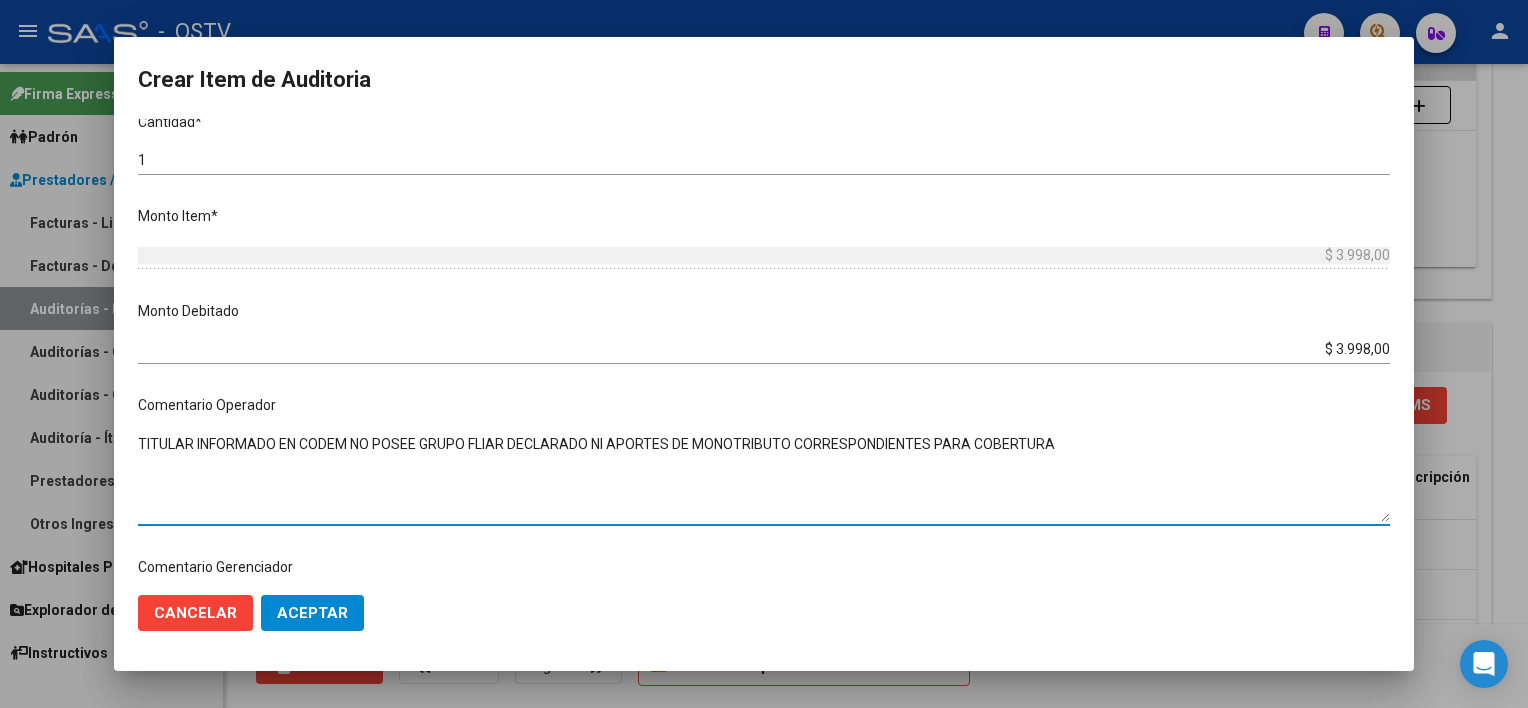 click on "TITULAR INFORMADO EN CODEM NO POSEE GRUPO FLIAR DECLARADO NI APORTES DE MONOTRIBUTO CORRESPONDIENTES PARA COBERTURA" at bounding box center [764, 478] 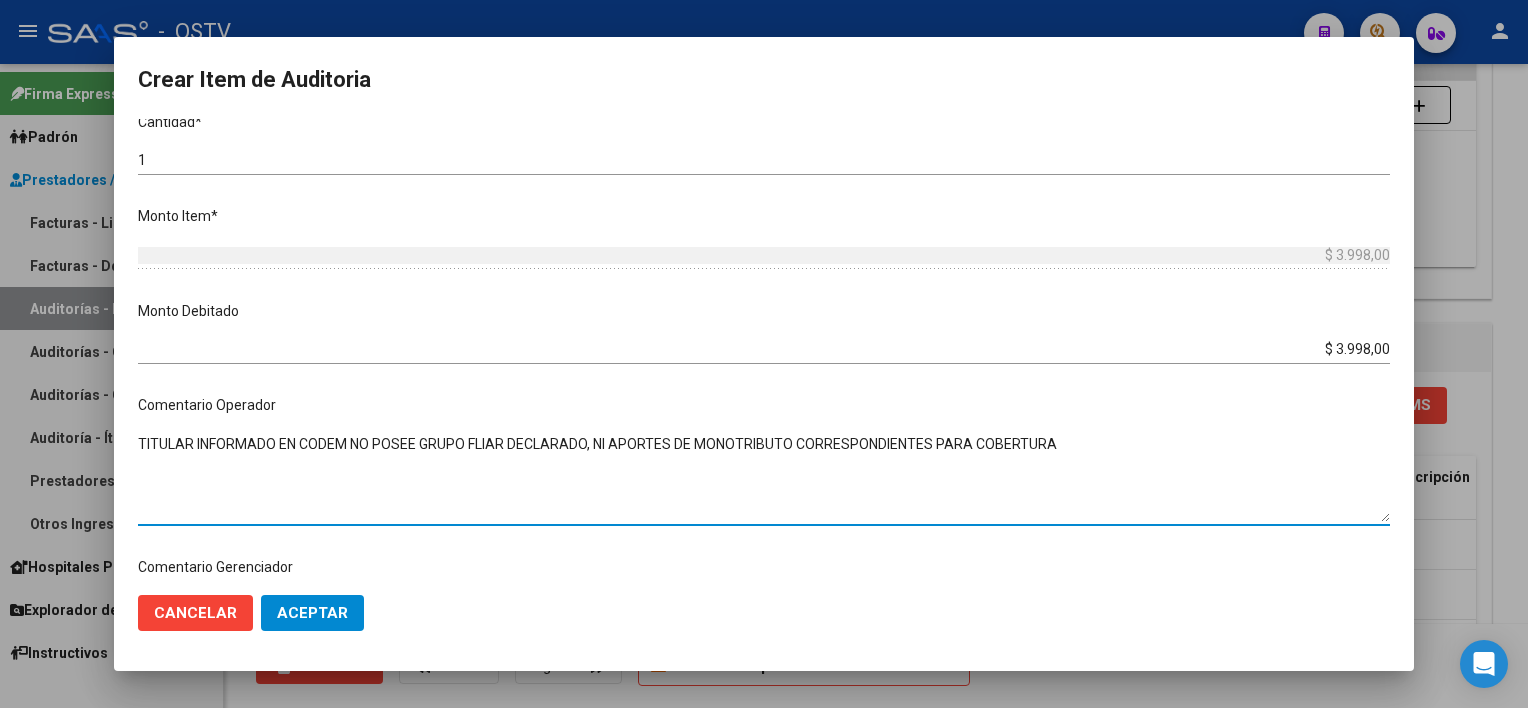 click on "TITULAR INFORMADO EN CODEM NO POSEE GRUPO FLIAR DECLARADO, NI APORTES DE MONOTRIBUTO CORRESPONDIENTES PARA COBERTURA" at bounding box center [764, 478] 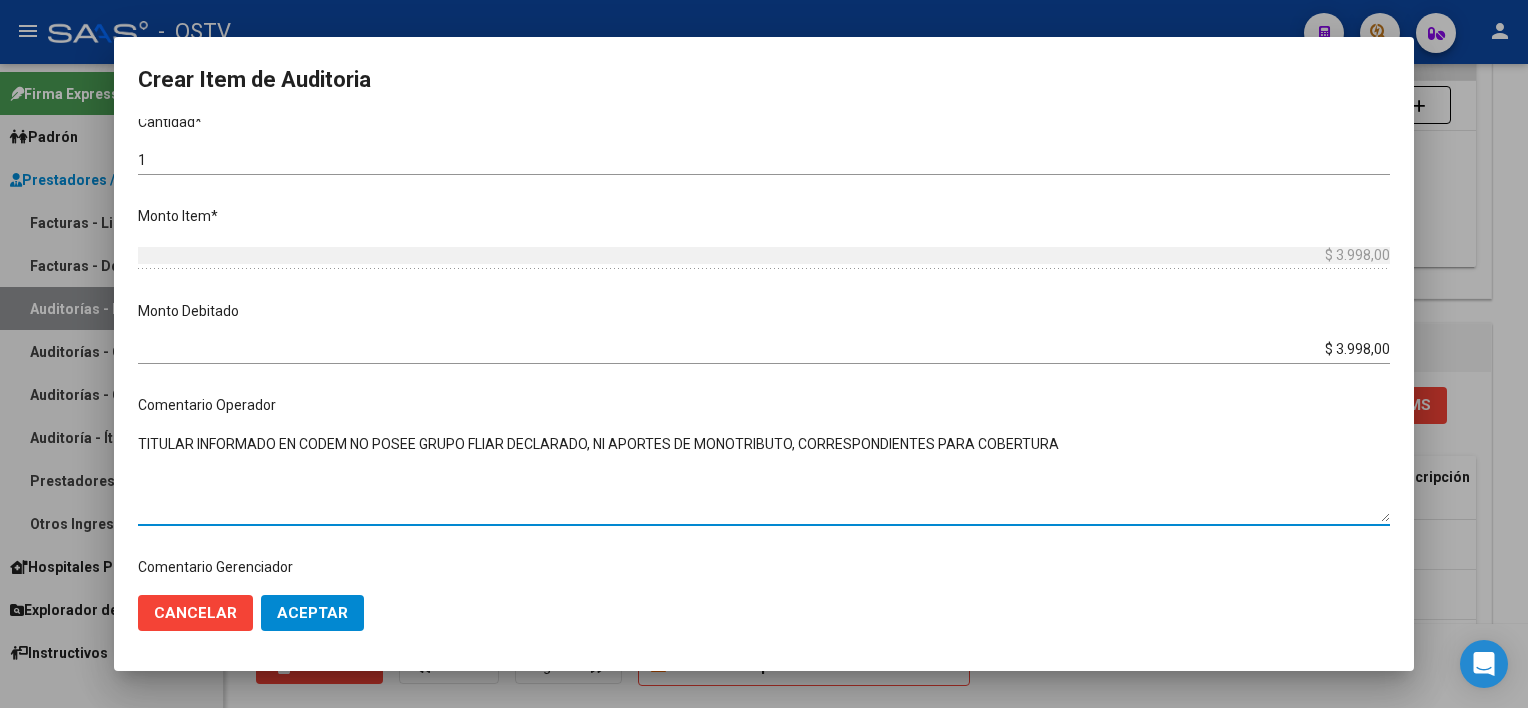 click on "Aceptar" 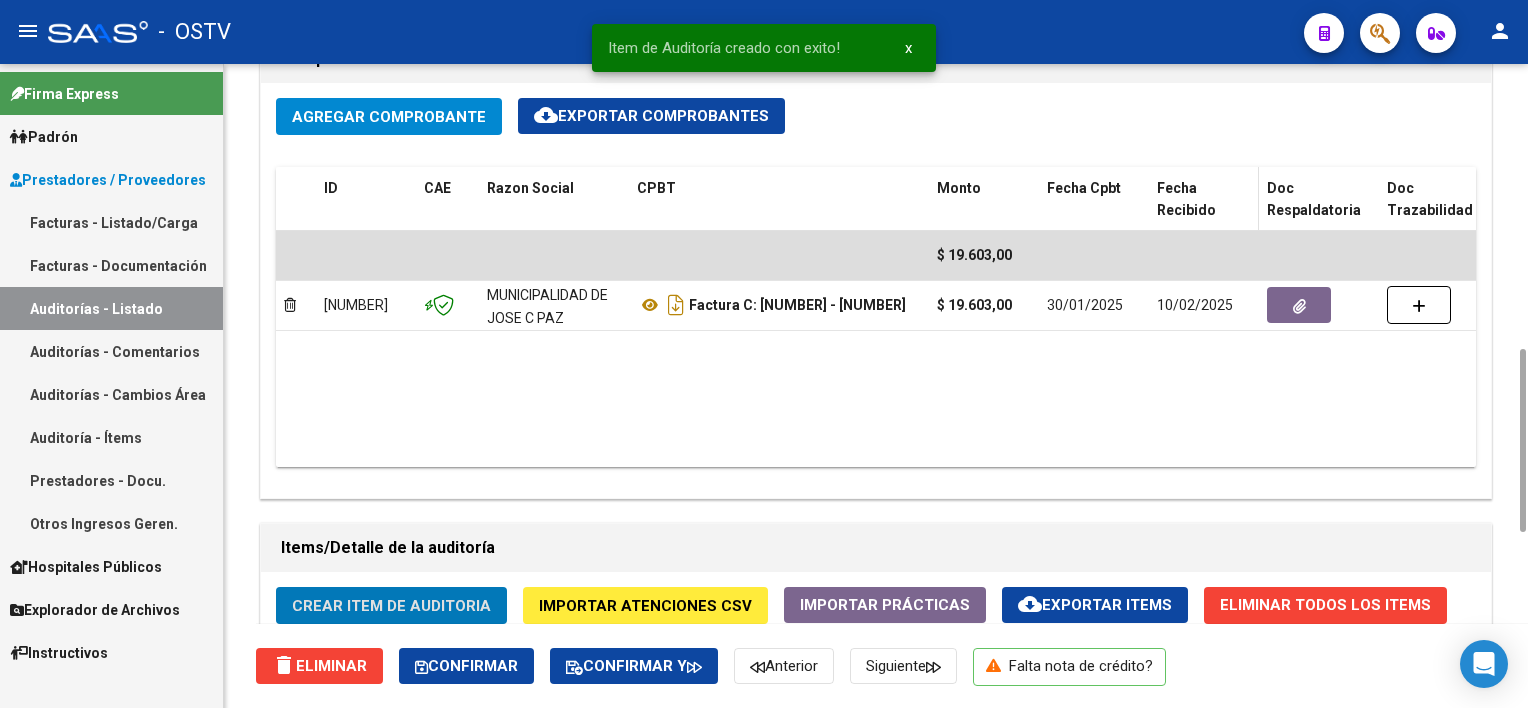 scroll, scrollTop: 1400, scrollLeft: 0, axis: vertical 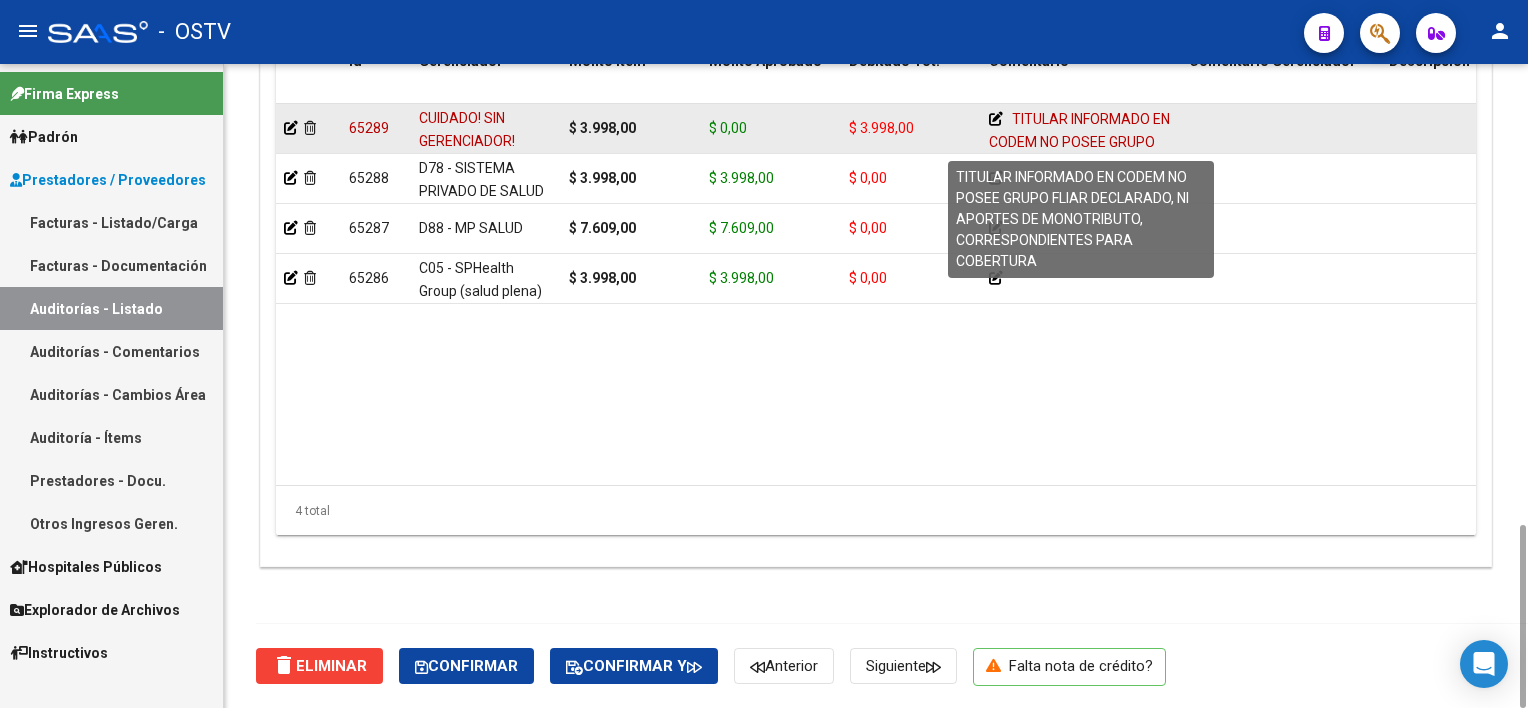 click 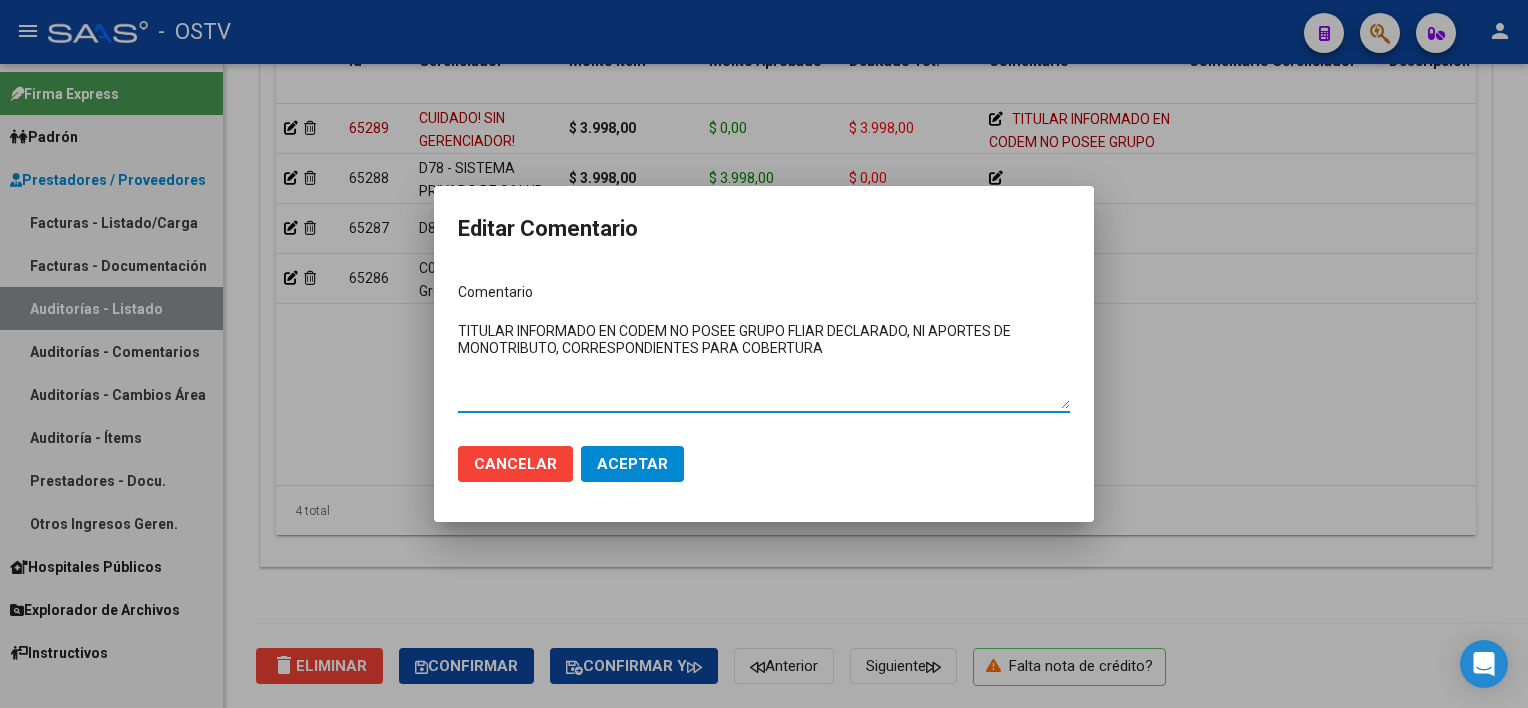 drag, startPoint x: 910, startPoint y: 328, endPoint x: 1049, endPoint y: 354, distance: 141.41075 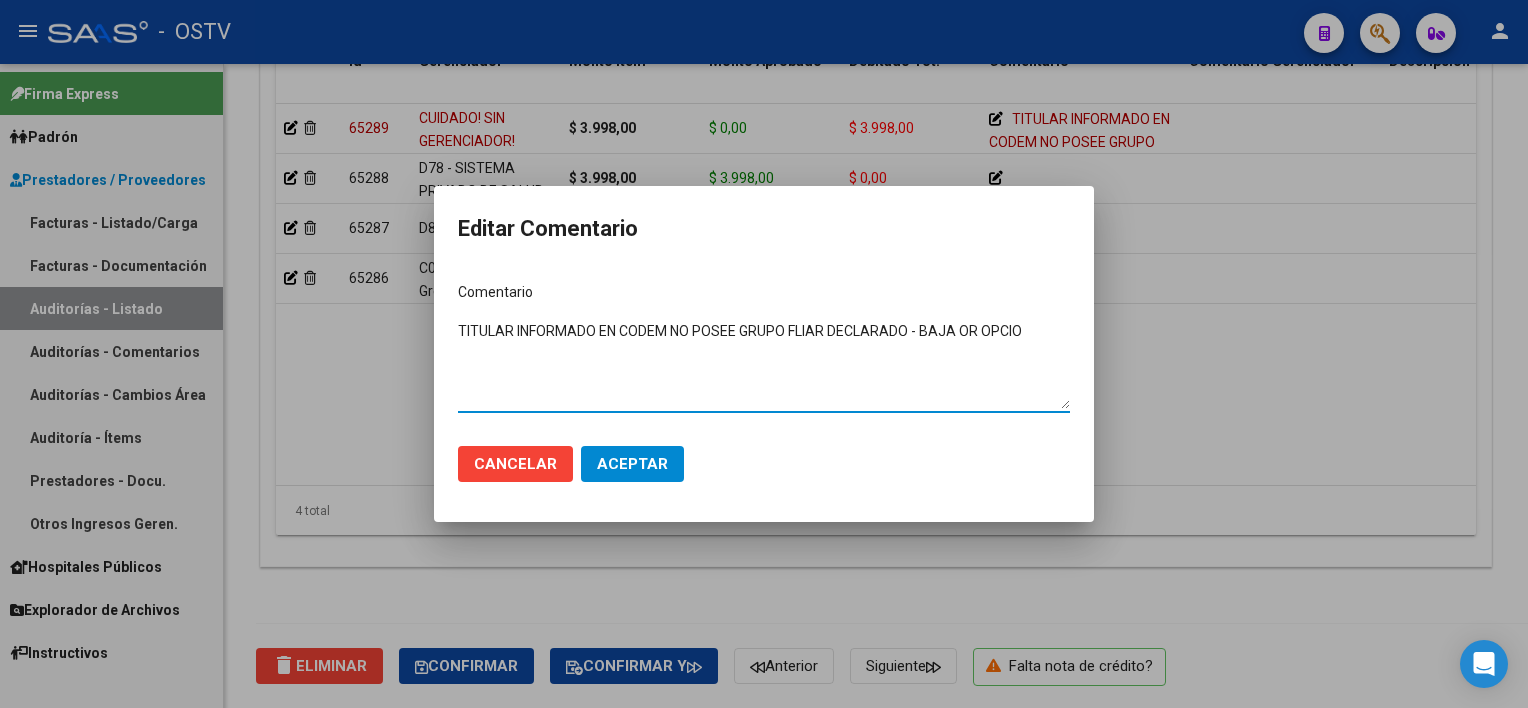 click on "TITULAR INFORMADO EN CODEM NO POSEE GRUPO FLIAR DECLARADO - BAJA OR OPCIO" at bounding box center (764, 365) 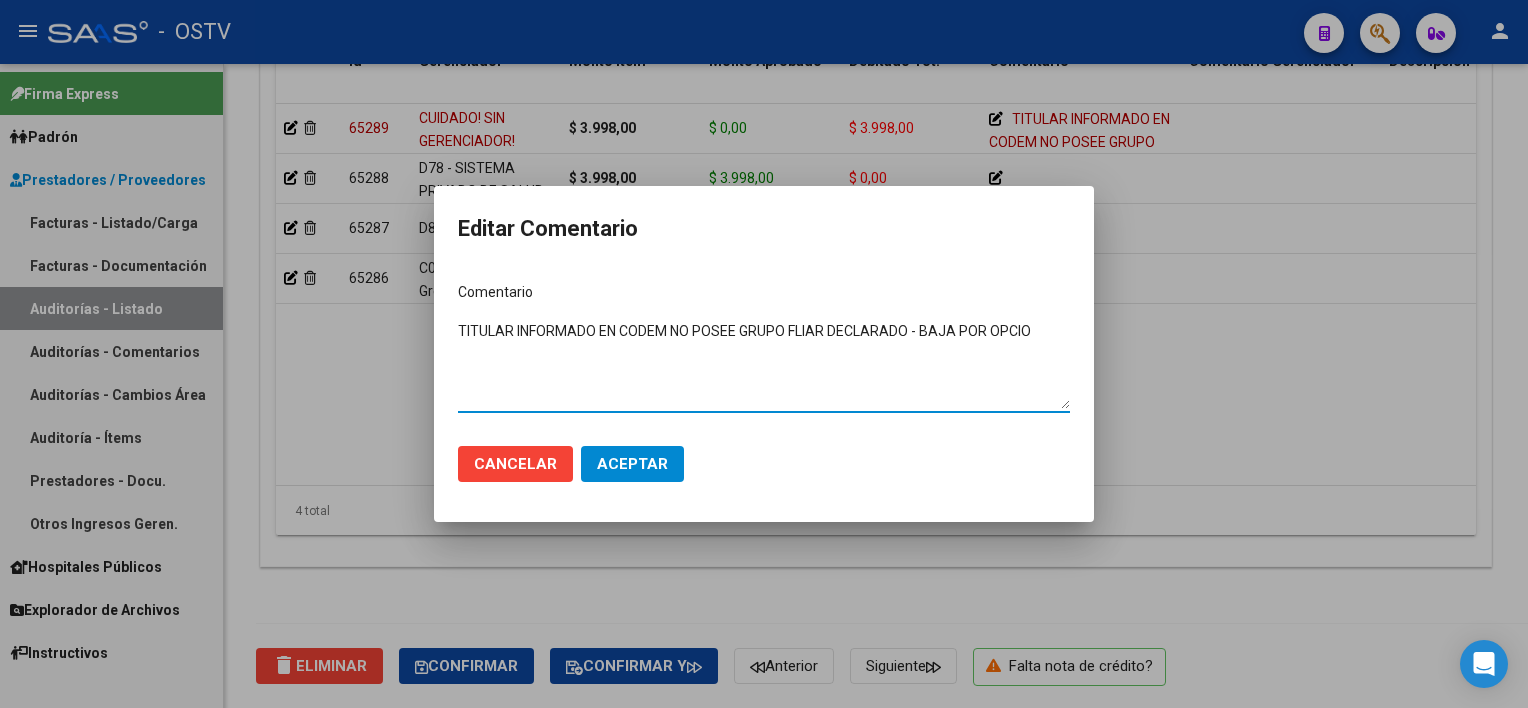 click on "TITULAR INFORMADO EN CODEM NO POSEE GRUPO FLIAR DECLARADO - BAJA POR OPCIO" at bounding box center (764, 365) 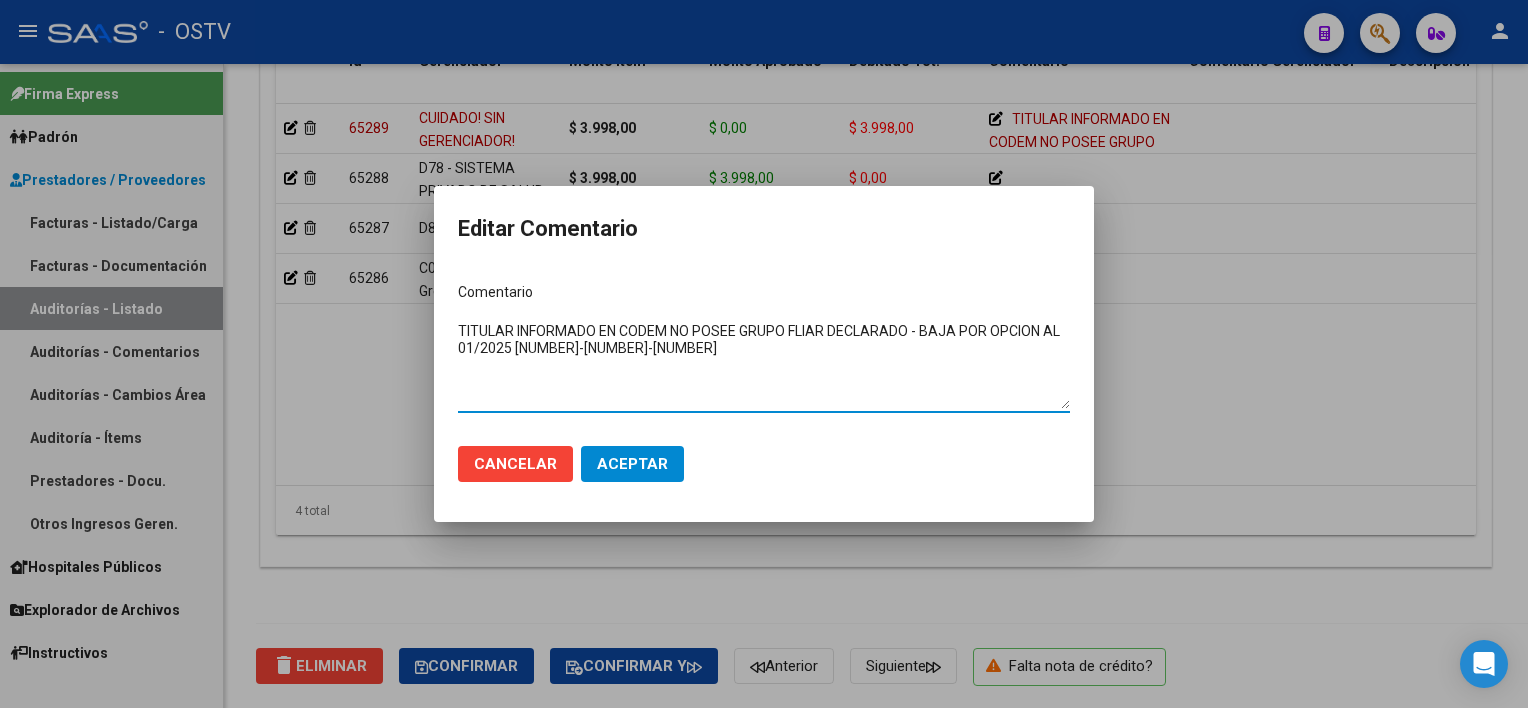 click on "TITULAR INFORMADO EN CODEM NO POSEE GRUPO FLIAR DECLARADO - BAJA POR OPCION AL 01/2025 [NUMBER]-[NUMBER]-[NUMBER]" at bounding box center [764, 365] 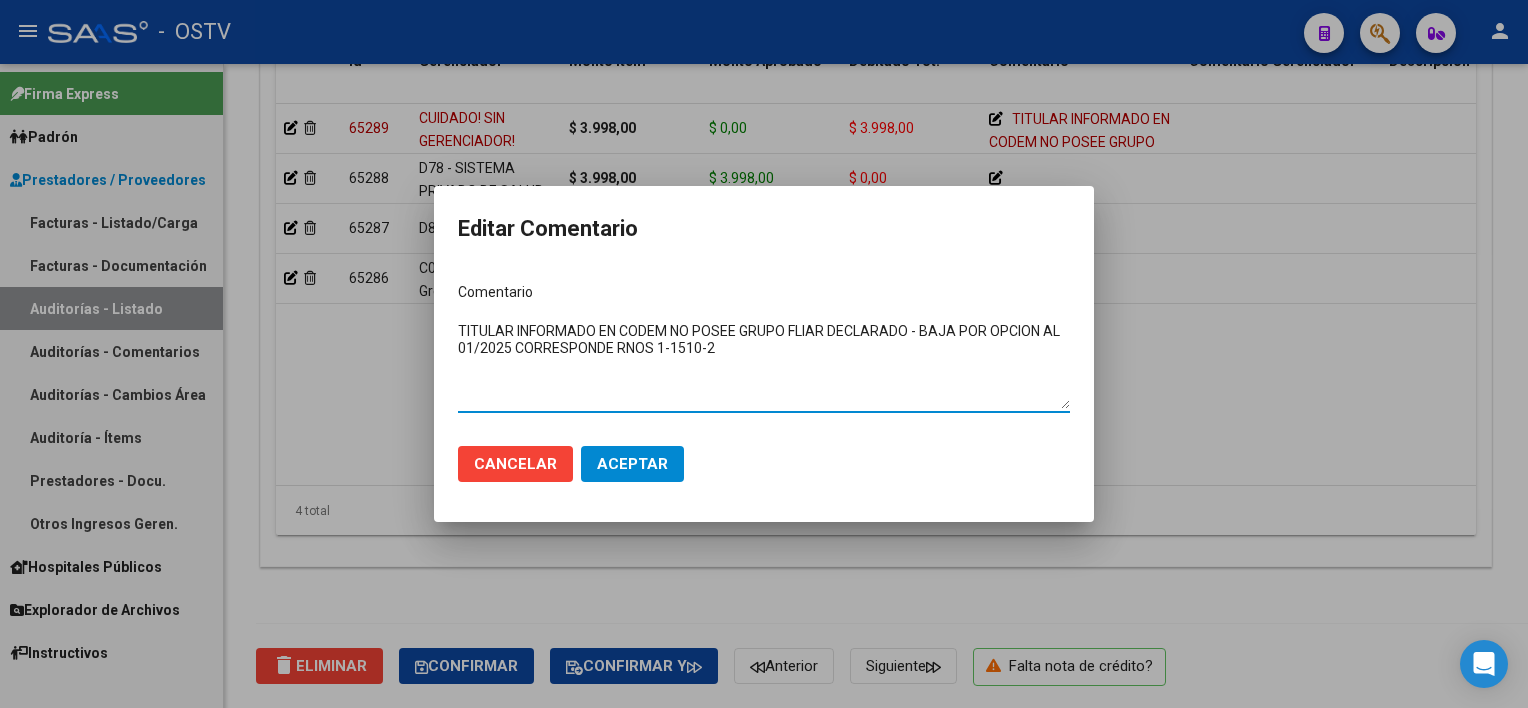 click on "TITULAR INFORMADO EN CODEM NO POSEE GRUPO FLIAR DECLARADO - BAJA POR OPCION AL 01/2025 CORRESPONDE RNOS 1-1510-2" at bounding box center (764, 365) 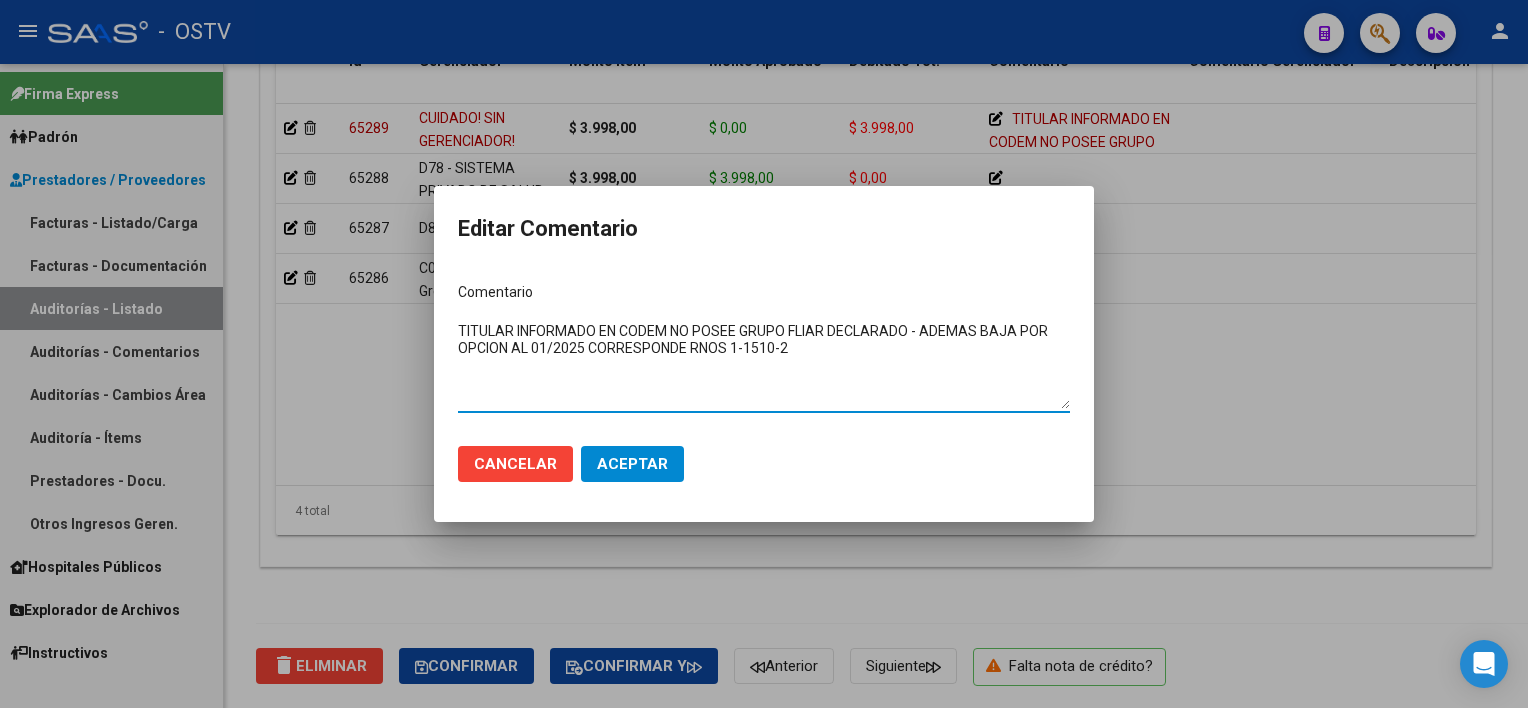 click on "TITULAR INFORMADO EN CODEM NO POSEE GRUPO FLIAR DECLARADO - ADEMAS BAJA POR OPCION AL 01/2025 CORRESPONDE RNOS 1-1510-2" at bounding box center [764, 365] 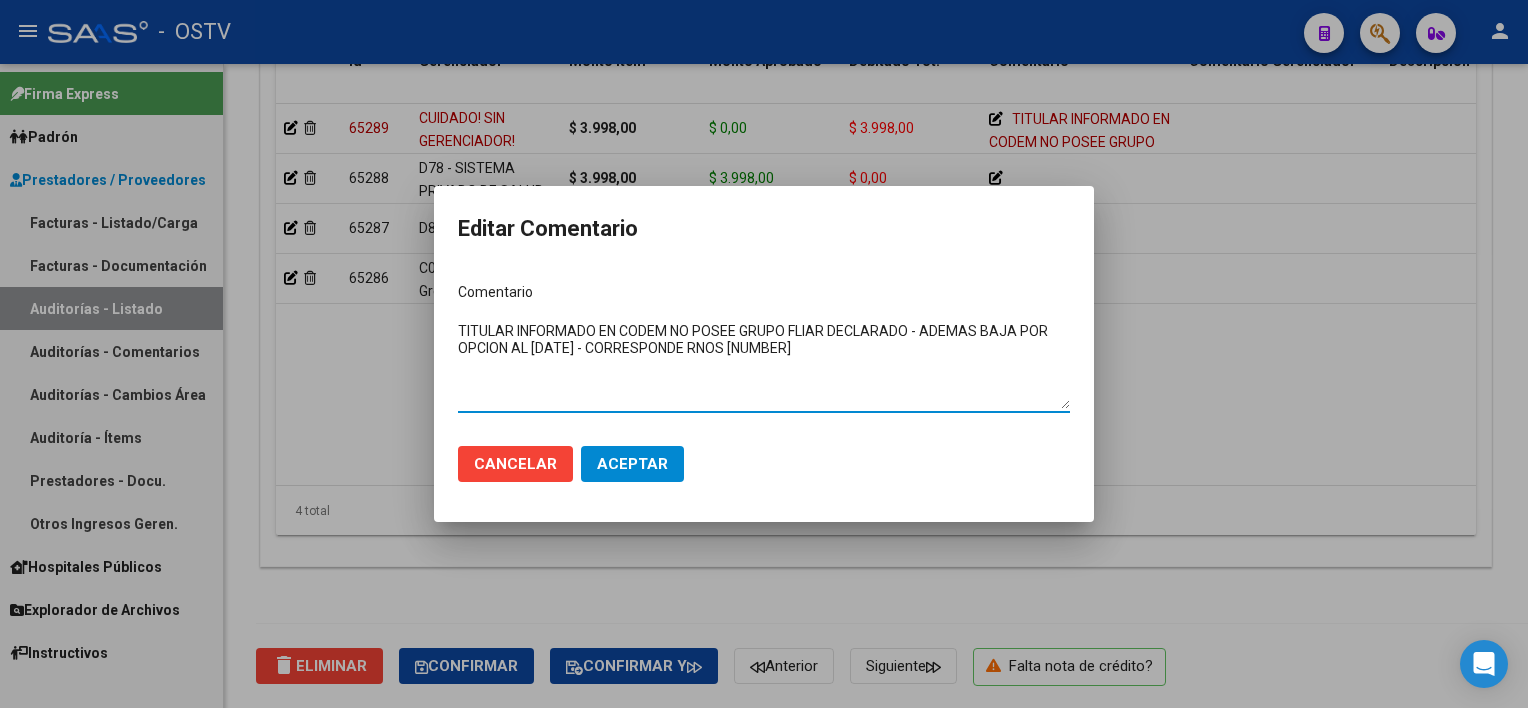 click on "TITULAR INFORMADO EN CODEM NO POSEE GRUPO FLIAR DECLARADO - ADEMAS BAJA POR OPCION AL [DATE] - CORRESPONDE RNOS [NUMBER]" at bounding box center (764, 365) 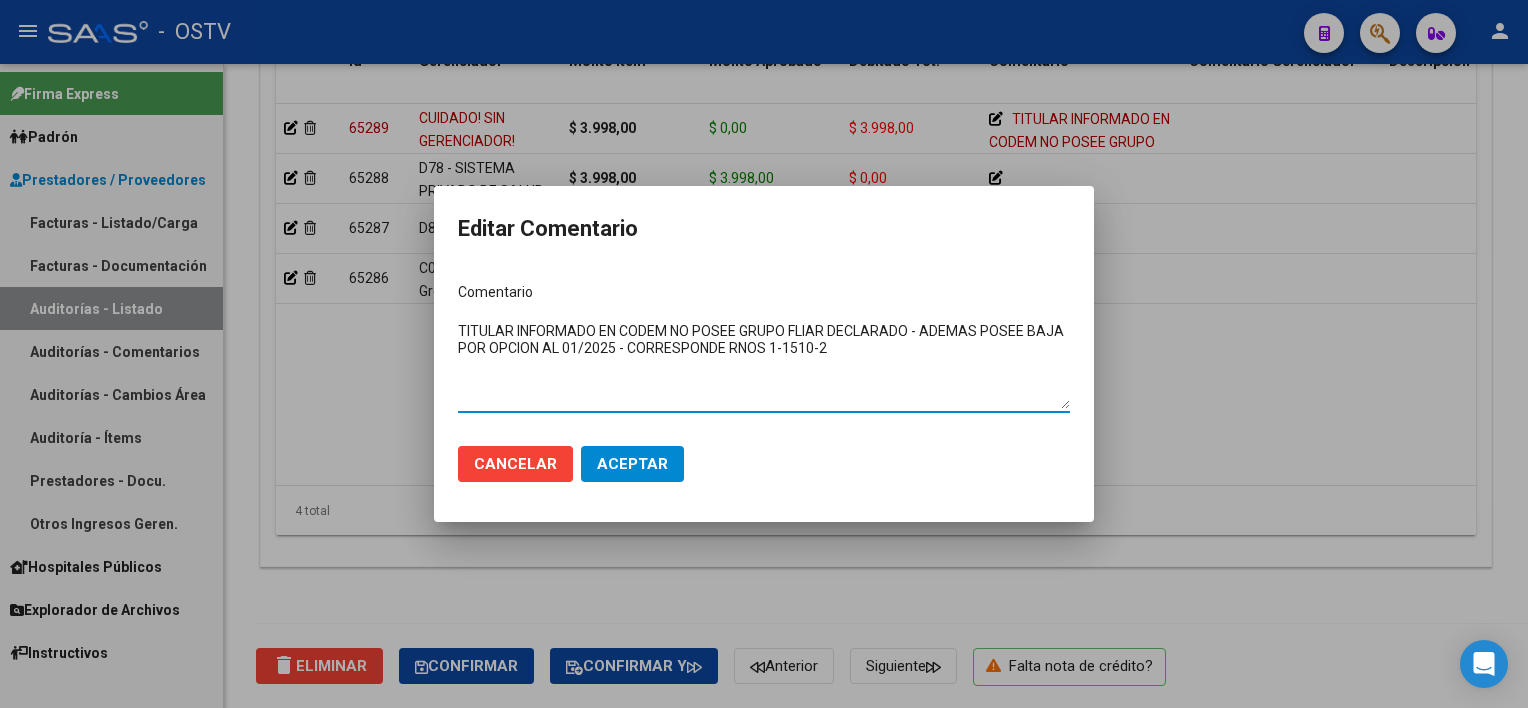 click on "Aceptar" 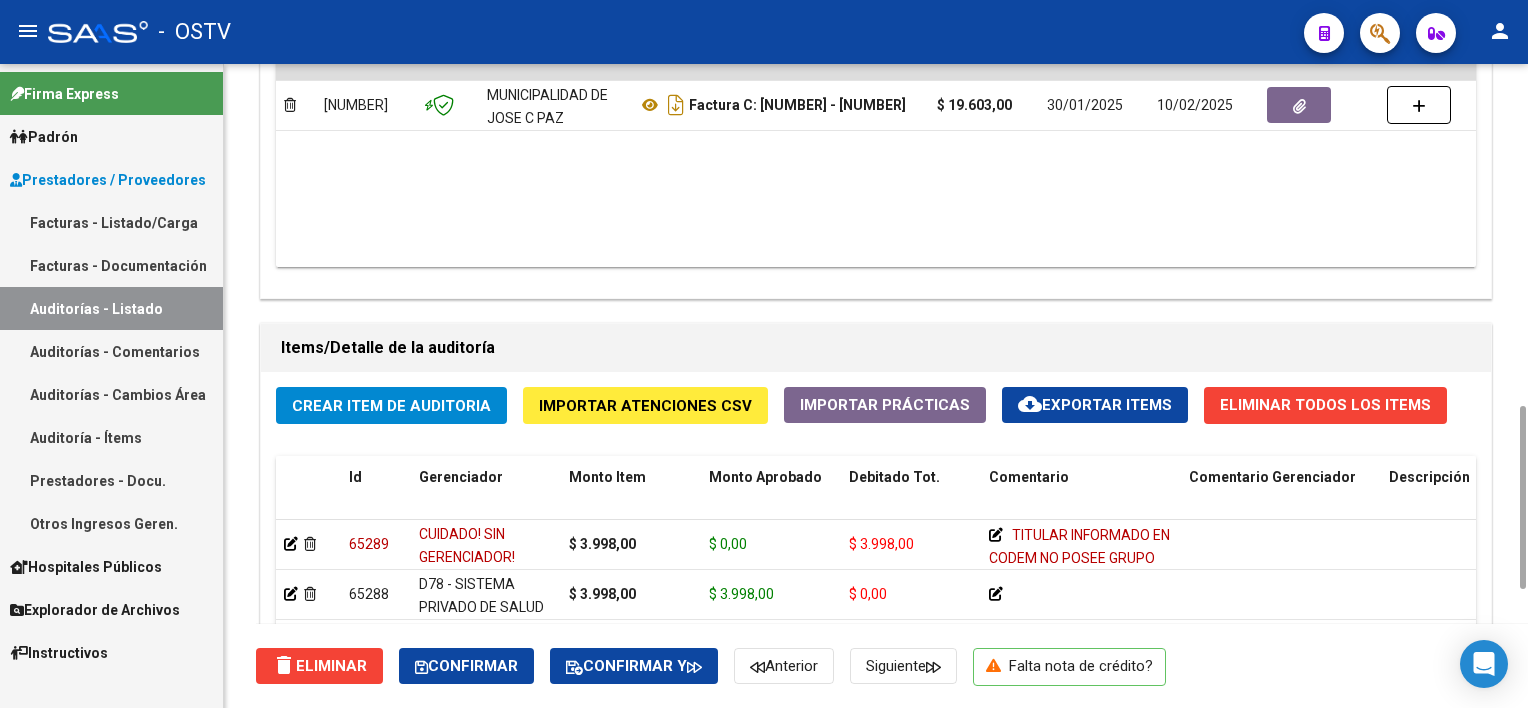 scroll, scrollTop: 1000, scrollLeft: 0, axis: vertical 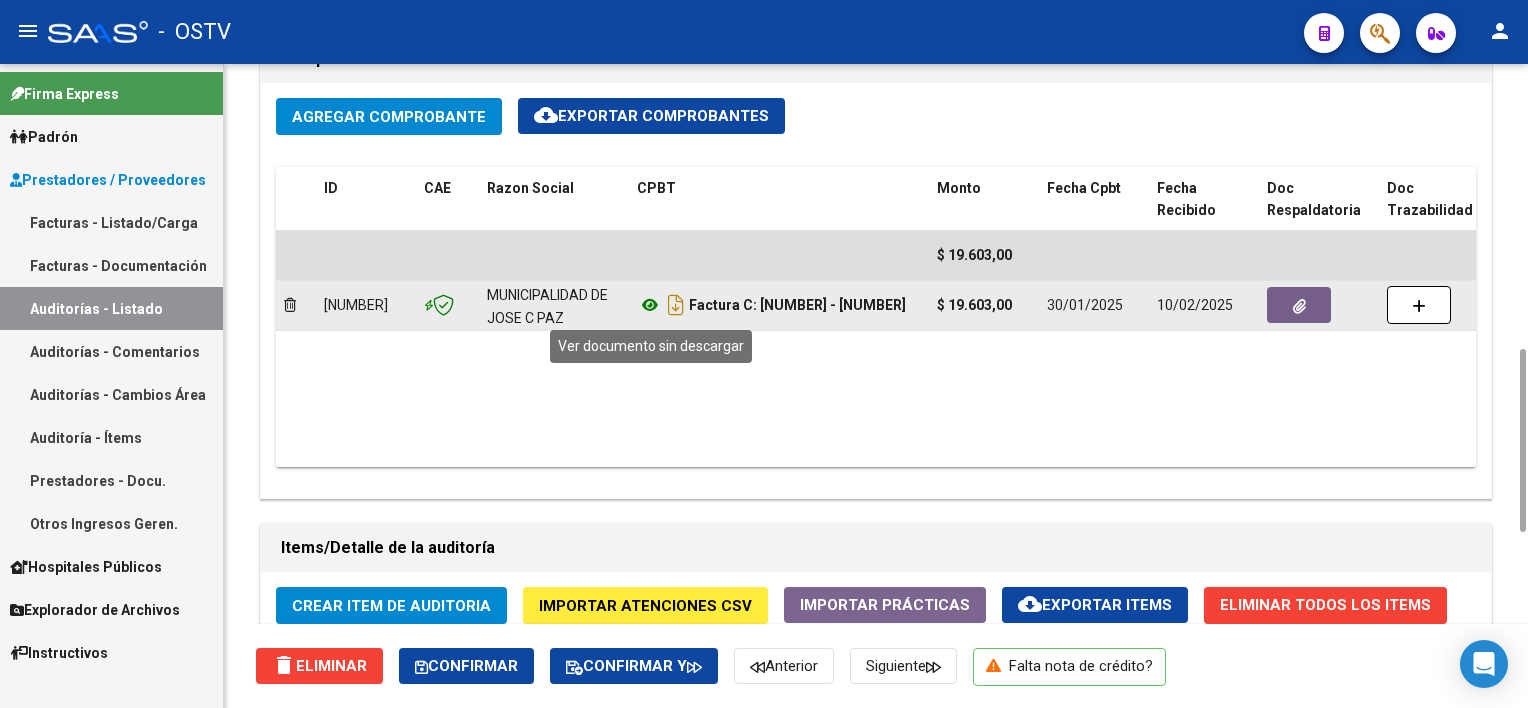 click 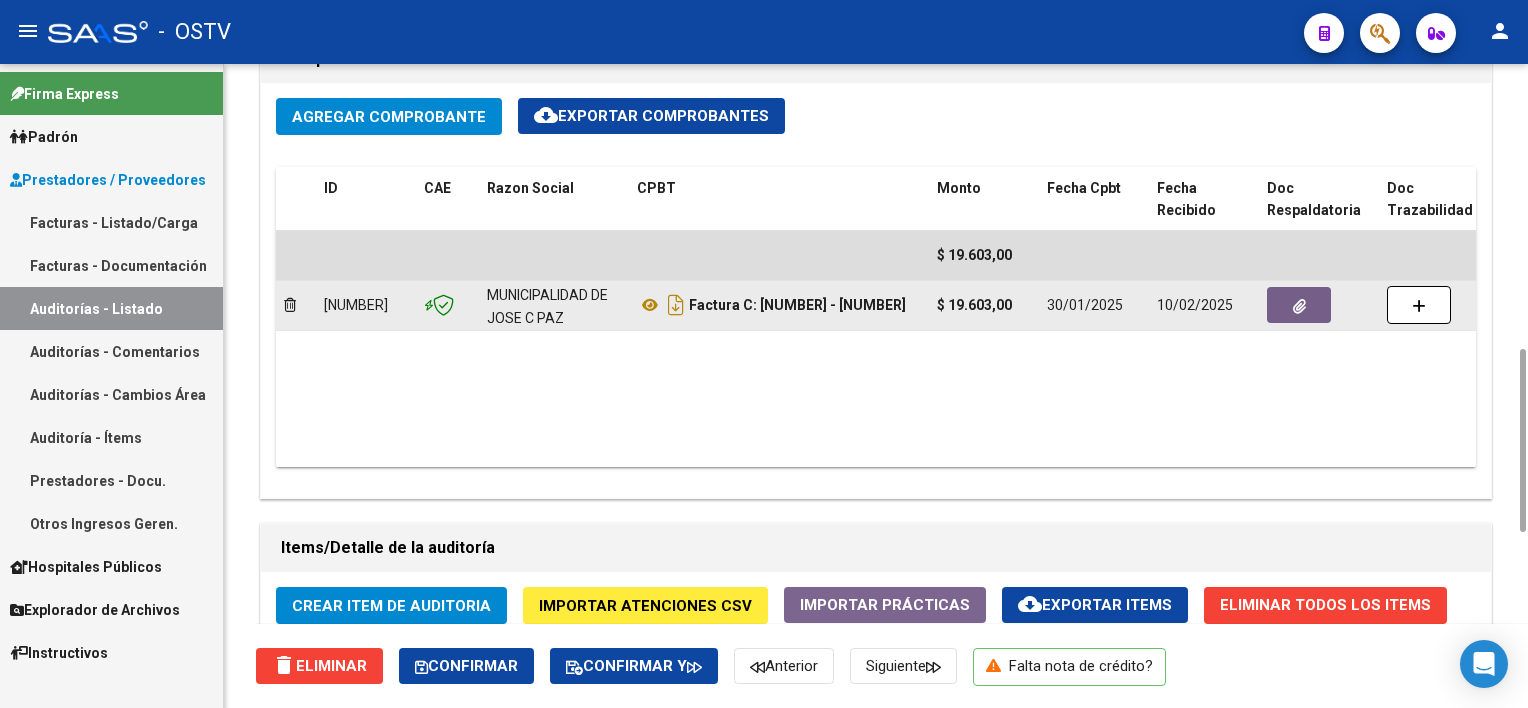 drag, startPoint x: 756, startPoint y: 301, endPoint x: 820, endPoint y: 301, distance: 64 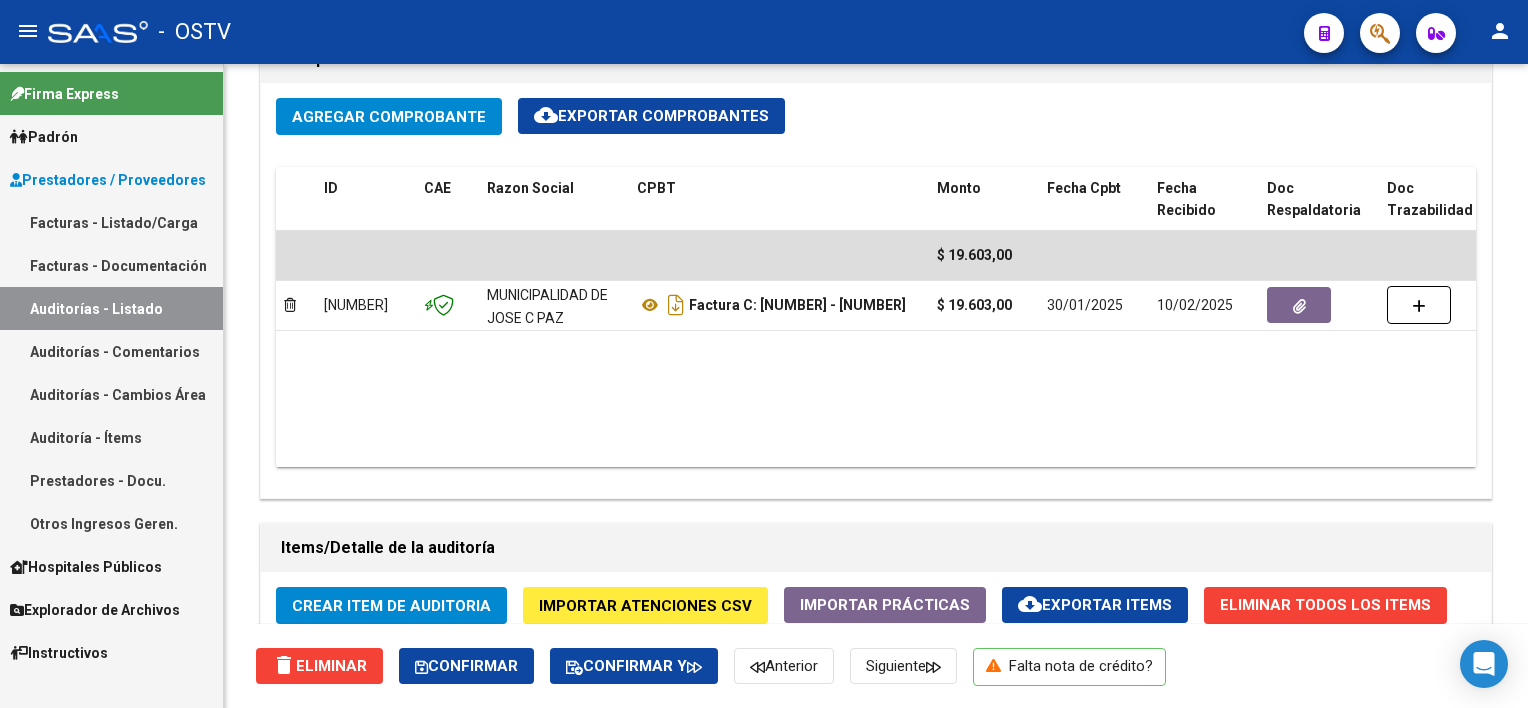 scroll, scrollTop: 1600, scrollLeft: 0, axis: vertical 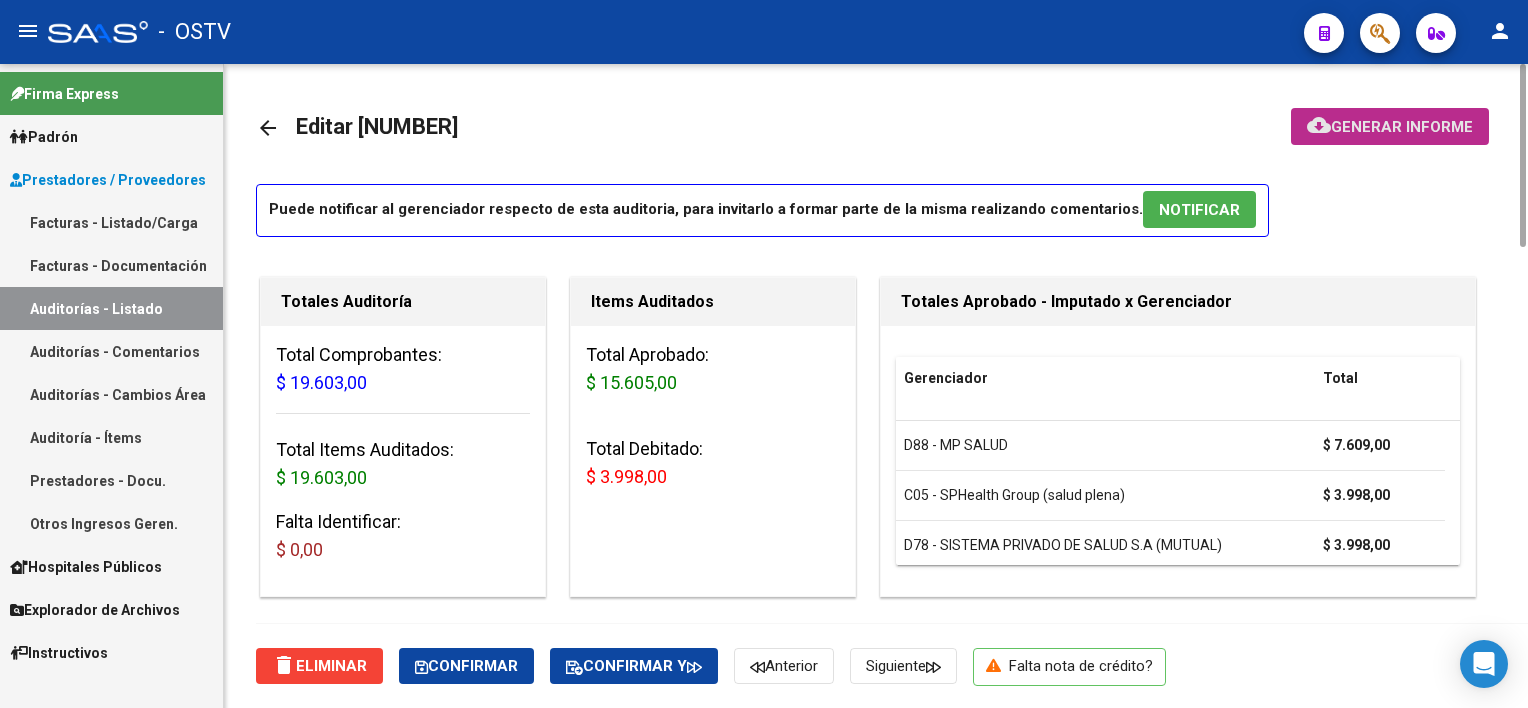 click on "Generar informe" 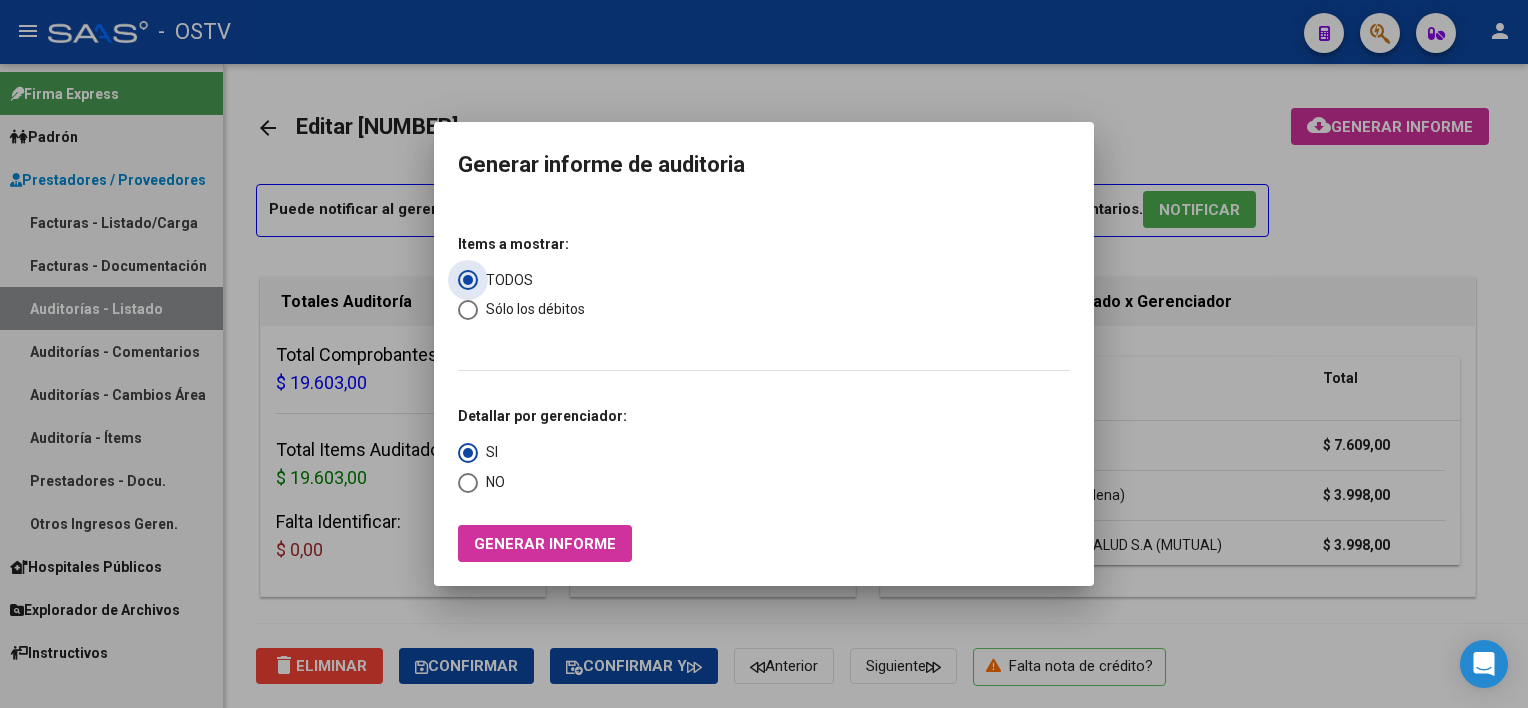 click on "Sólo los débitos" at bounding box center (531, 309) 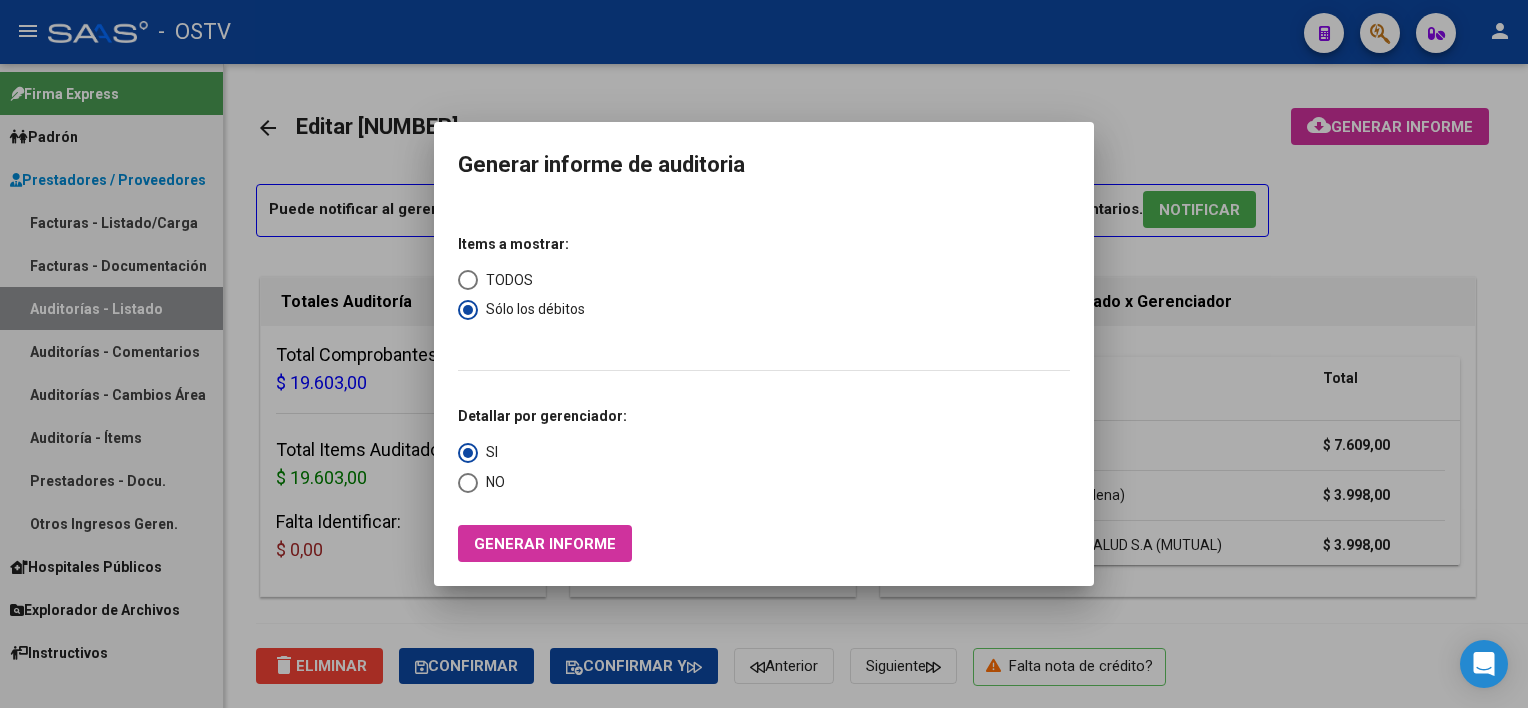 click on "NO" at bounding box center [491, 482] 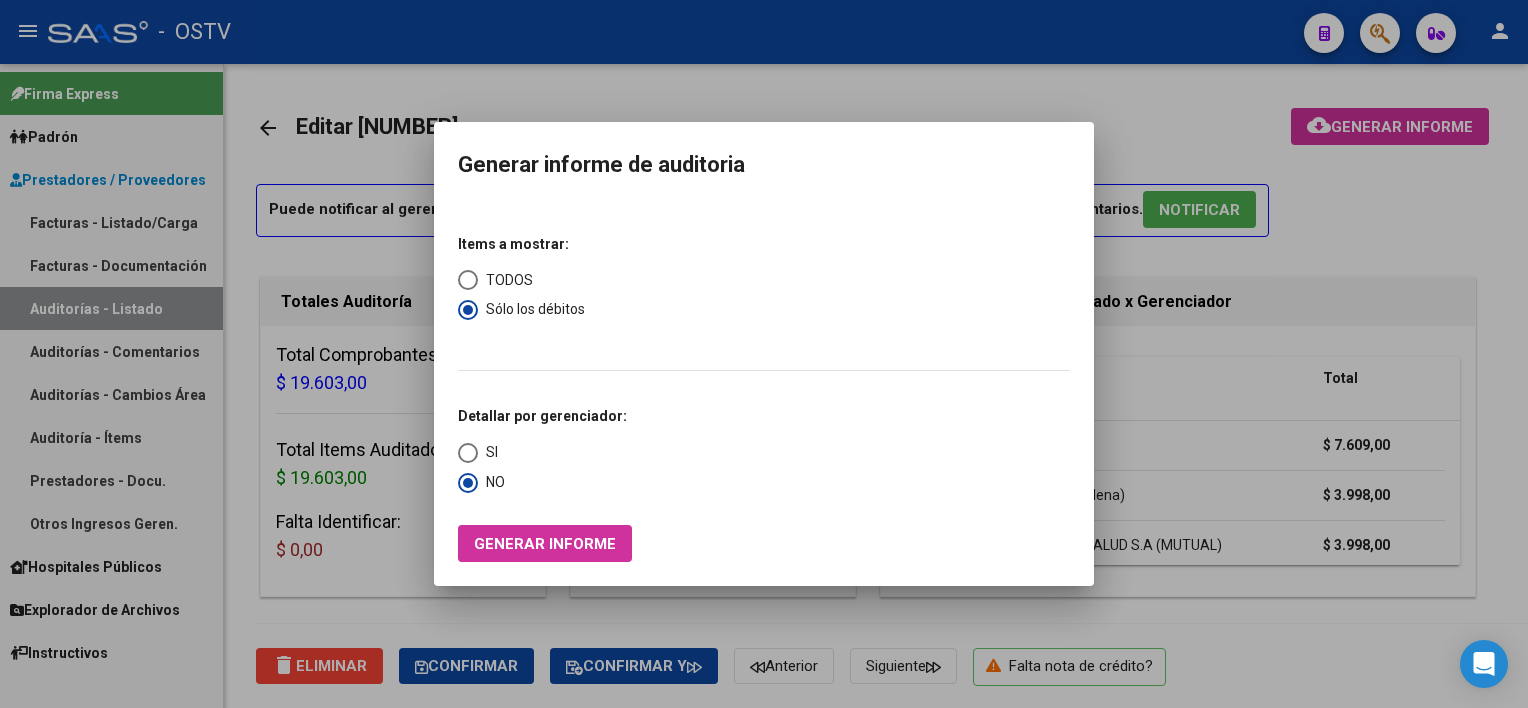 click on "Generar informe" at bounding box center [545, 544] 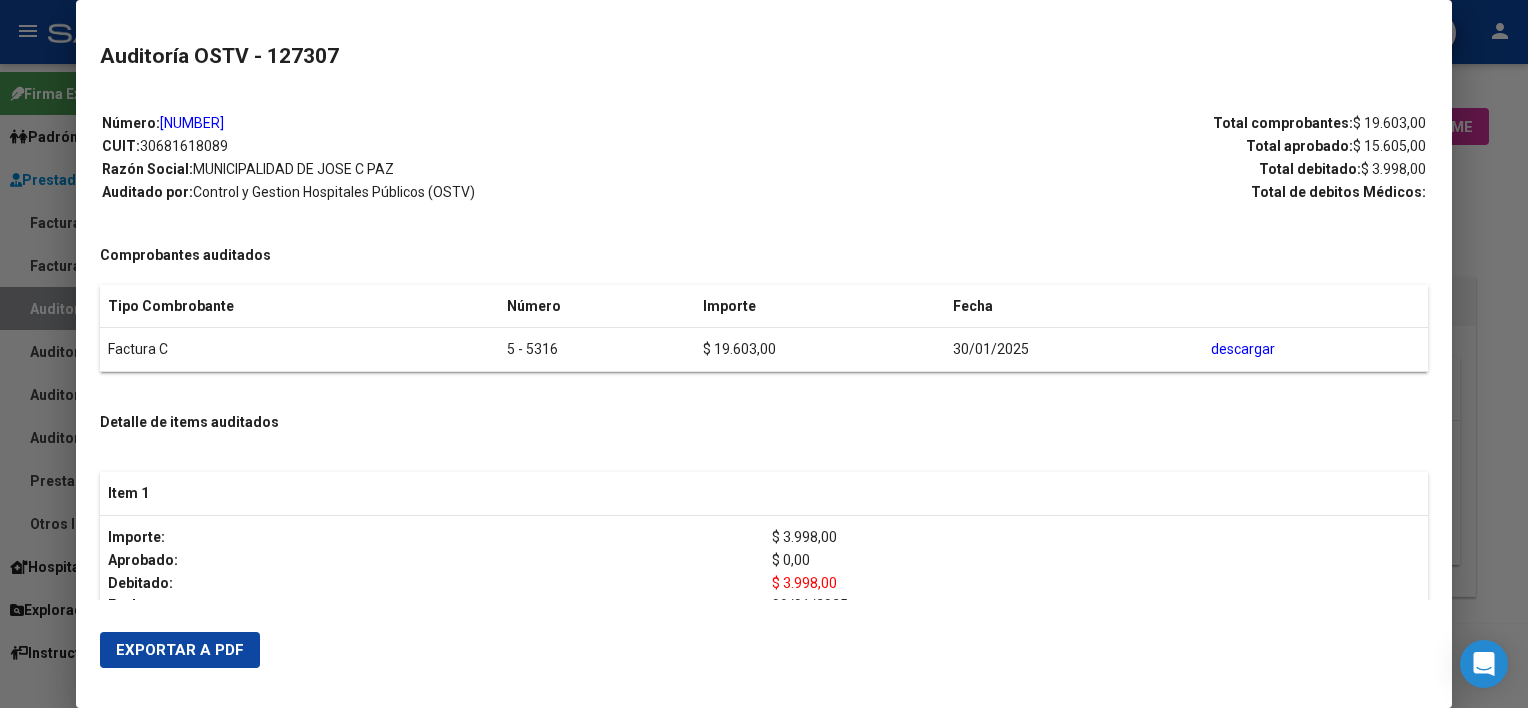 click on "Exportar a PDF" at bounding box center (180, 650) 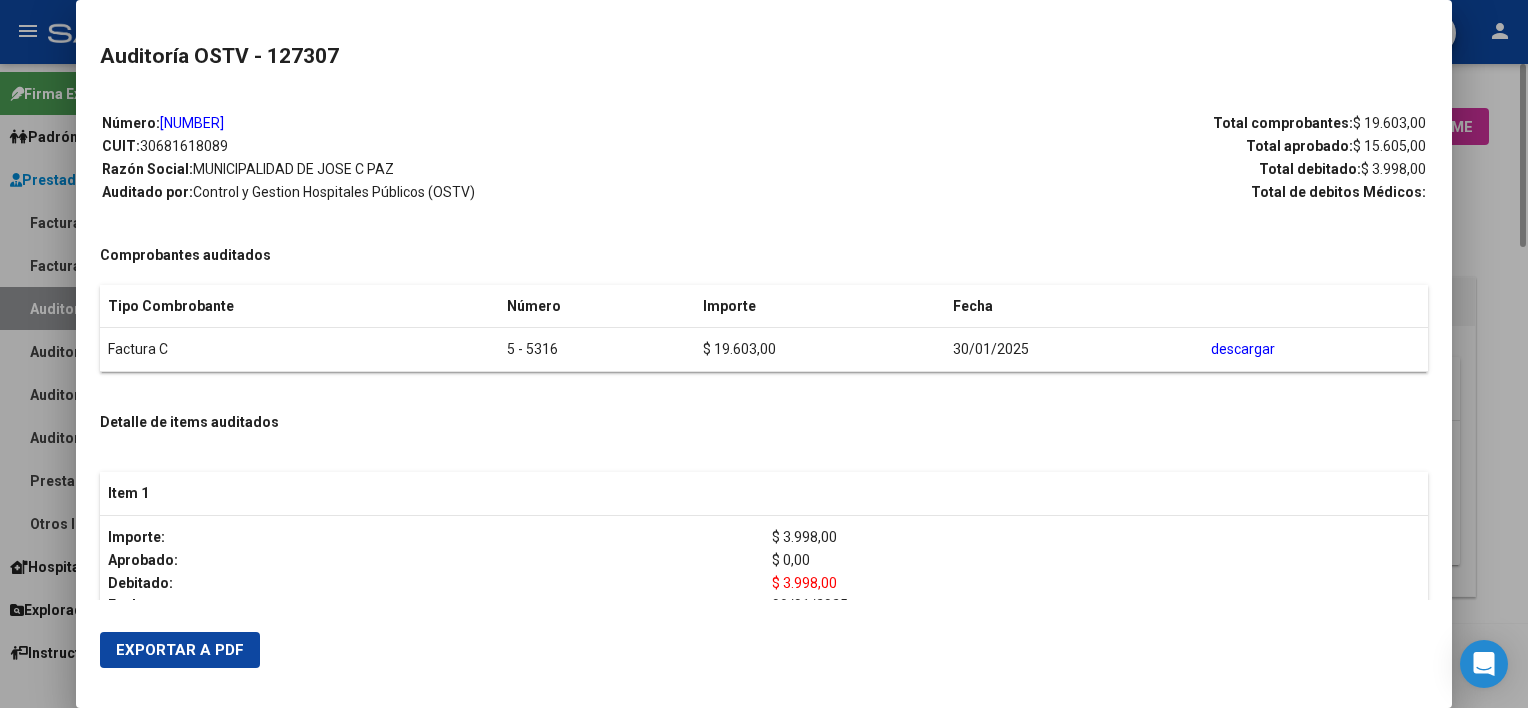 drag, startPoint x: 1470, startPoint y: 439, endPoint x: 1468, endPoint y: 429, distance: 10.198039 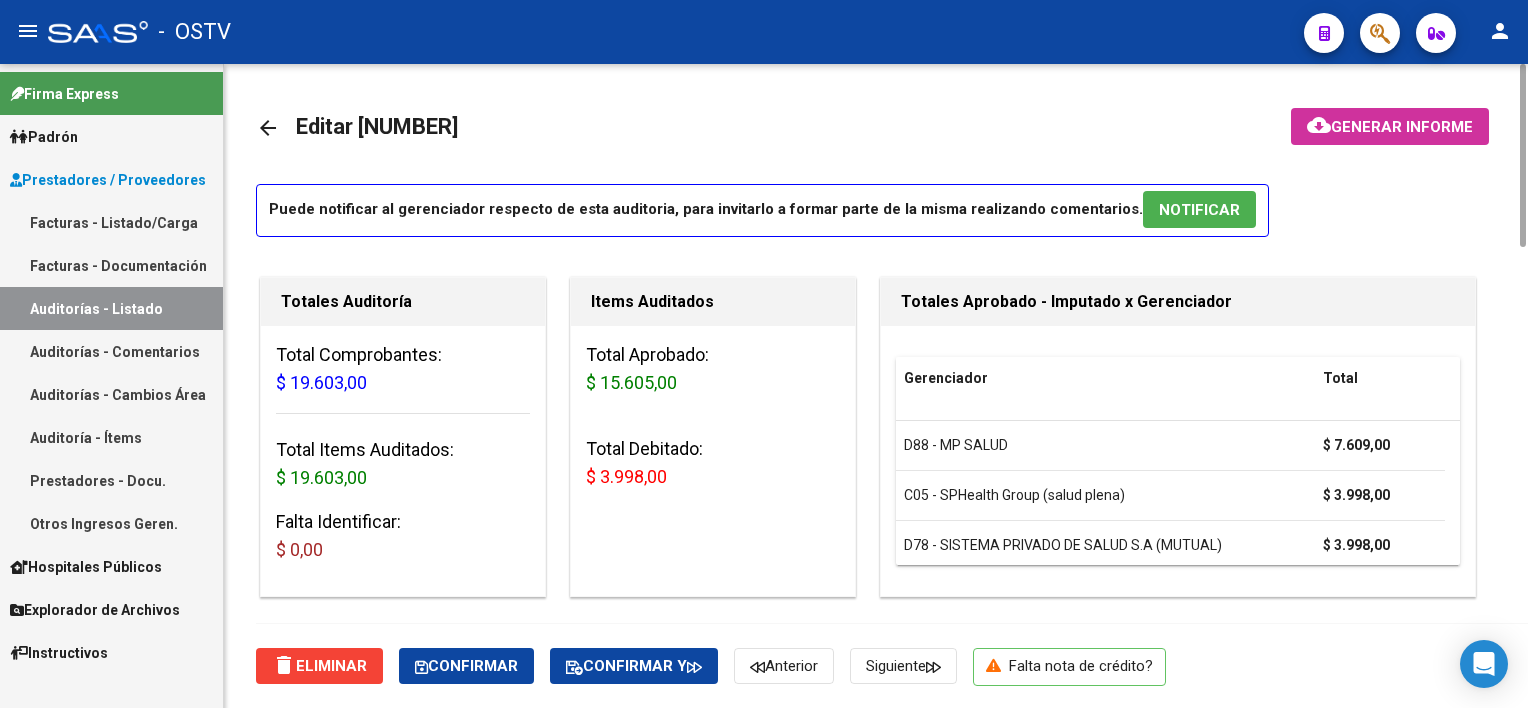 scroll, scrollTop: 600, scrollLeft: 0, axis: vertical 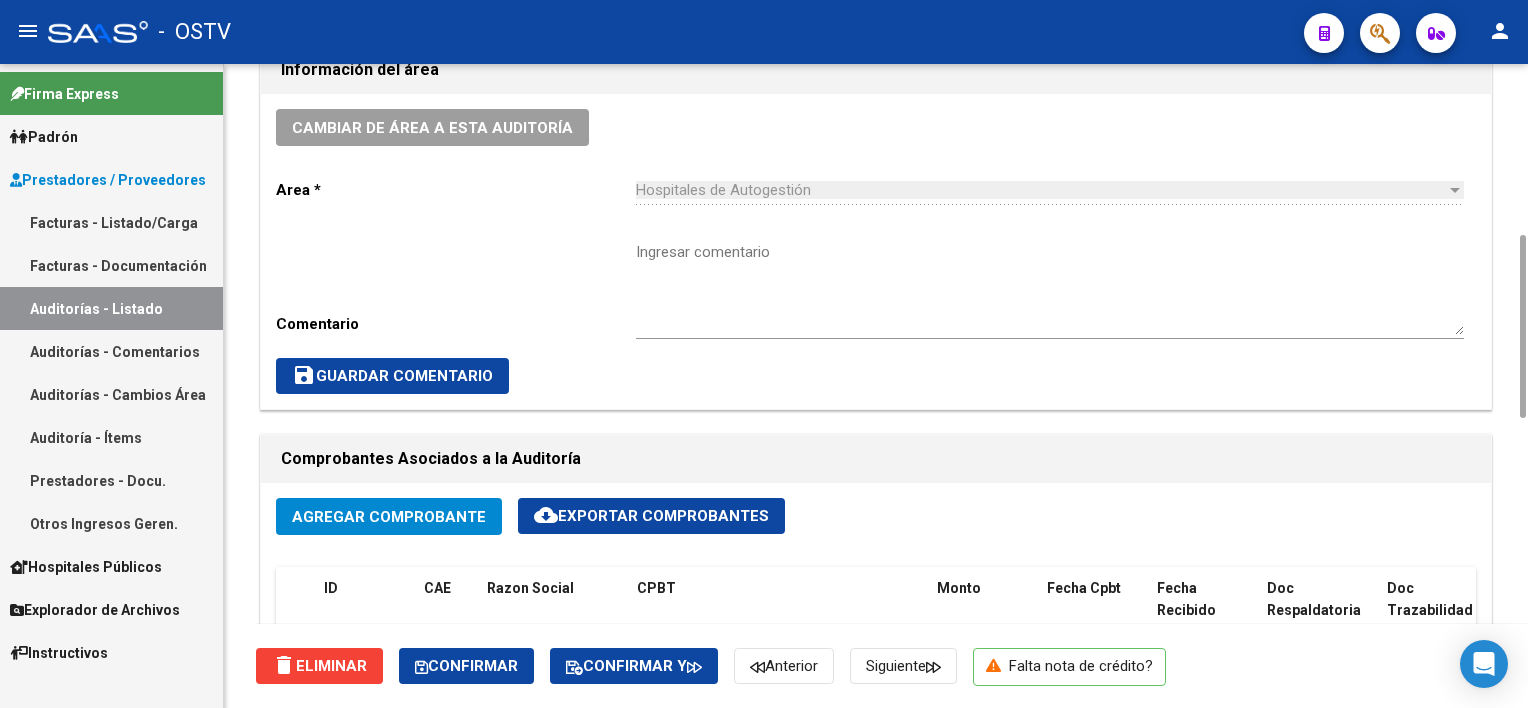 click on "Ingresar comentario" at bounding box center [1050, 288] 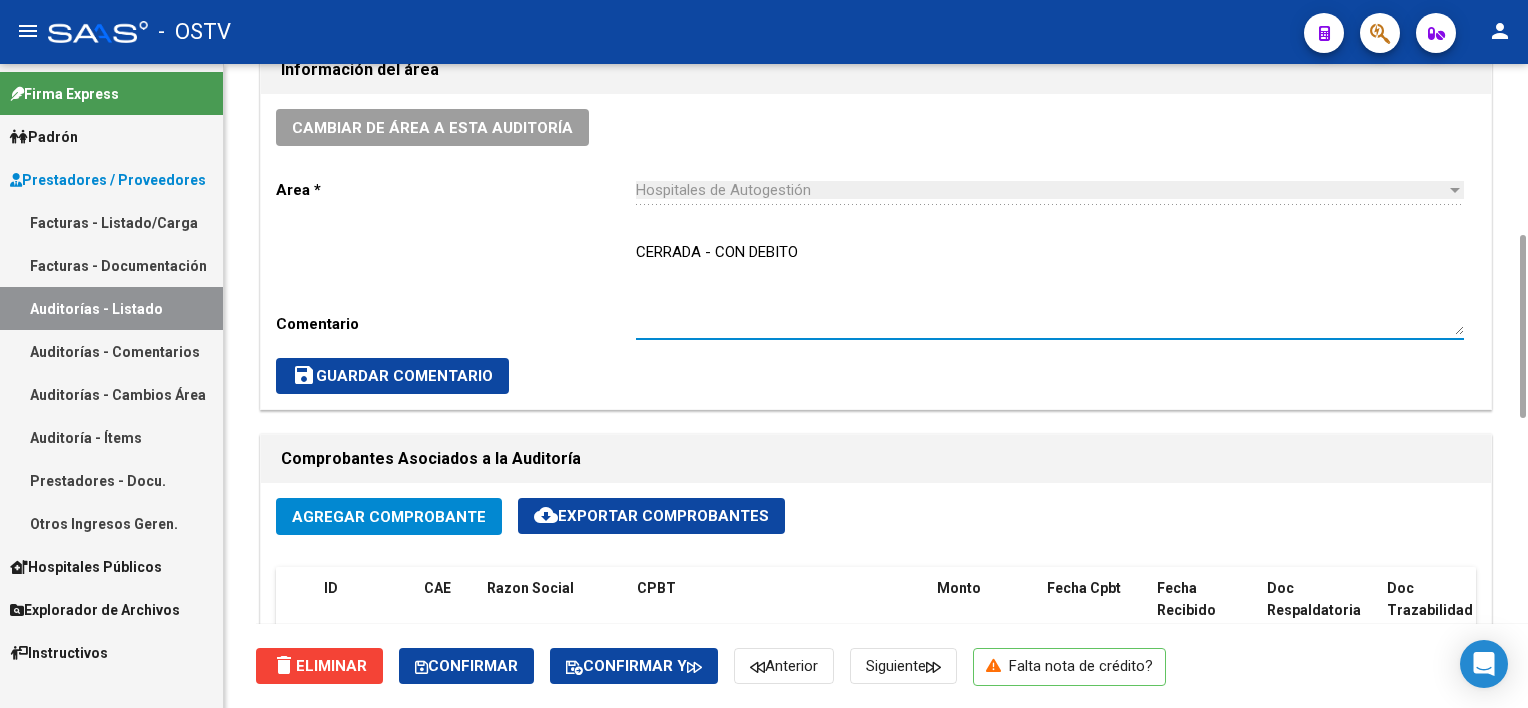 click on "save  Guardar Comentario" 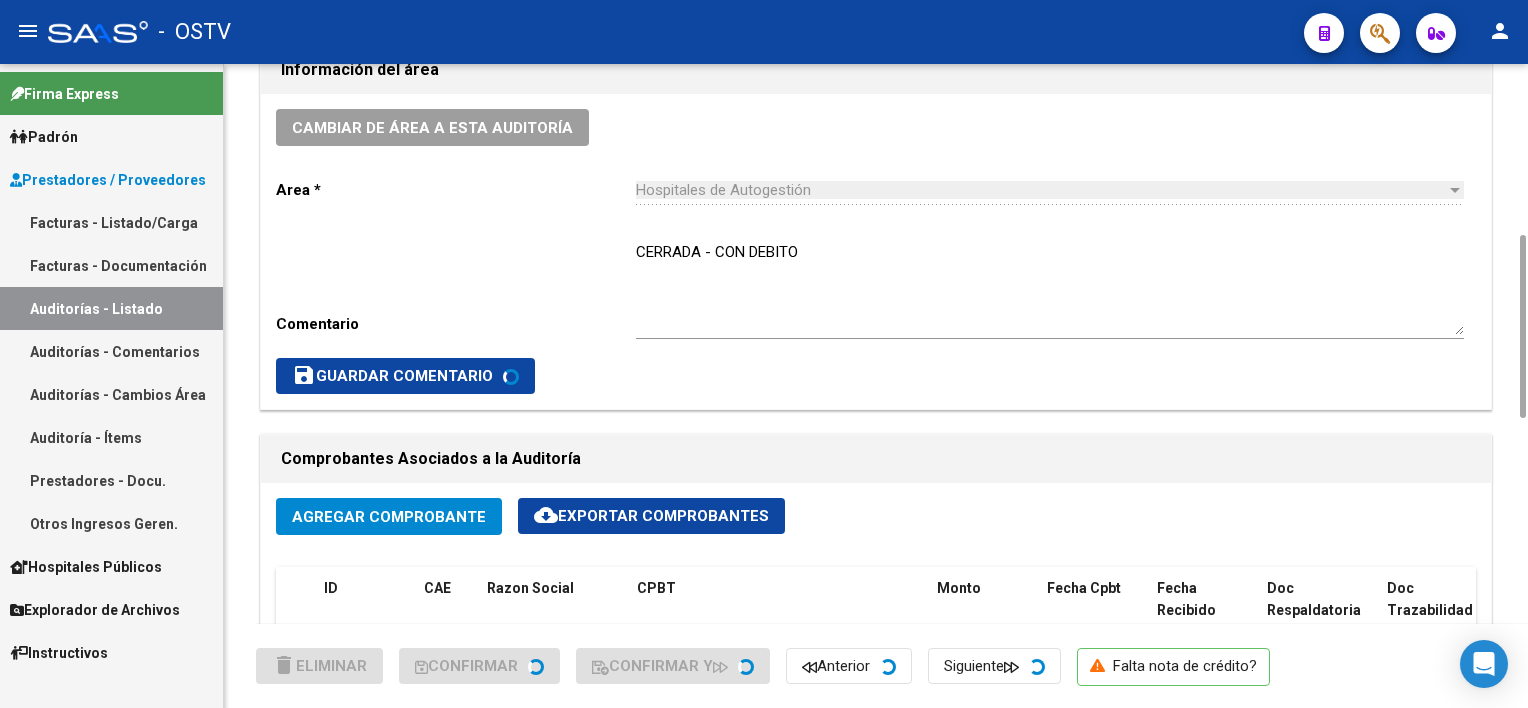 scroll, scrollTop: 1000, scrollLeft: 0, axis: vertical 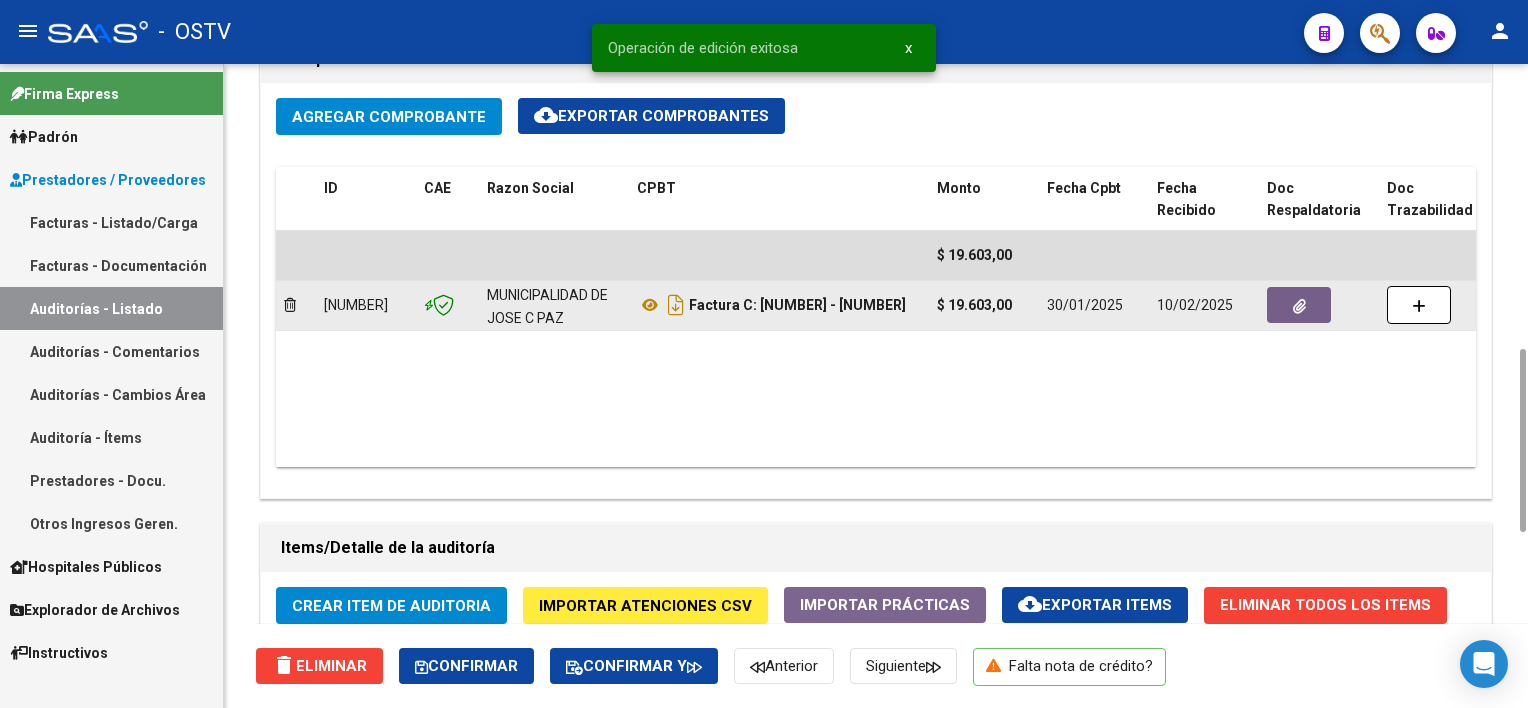 click 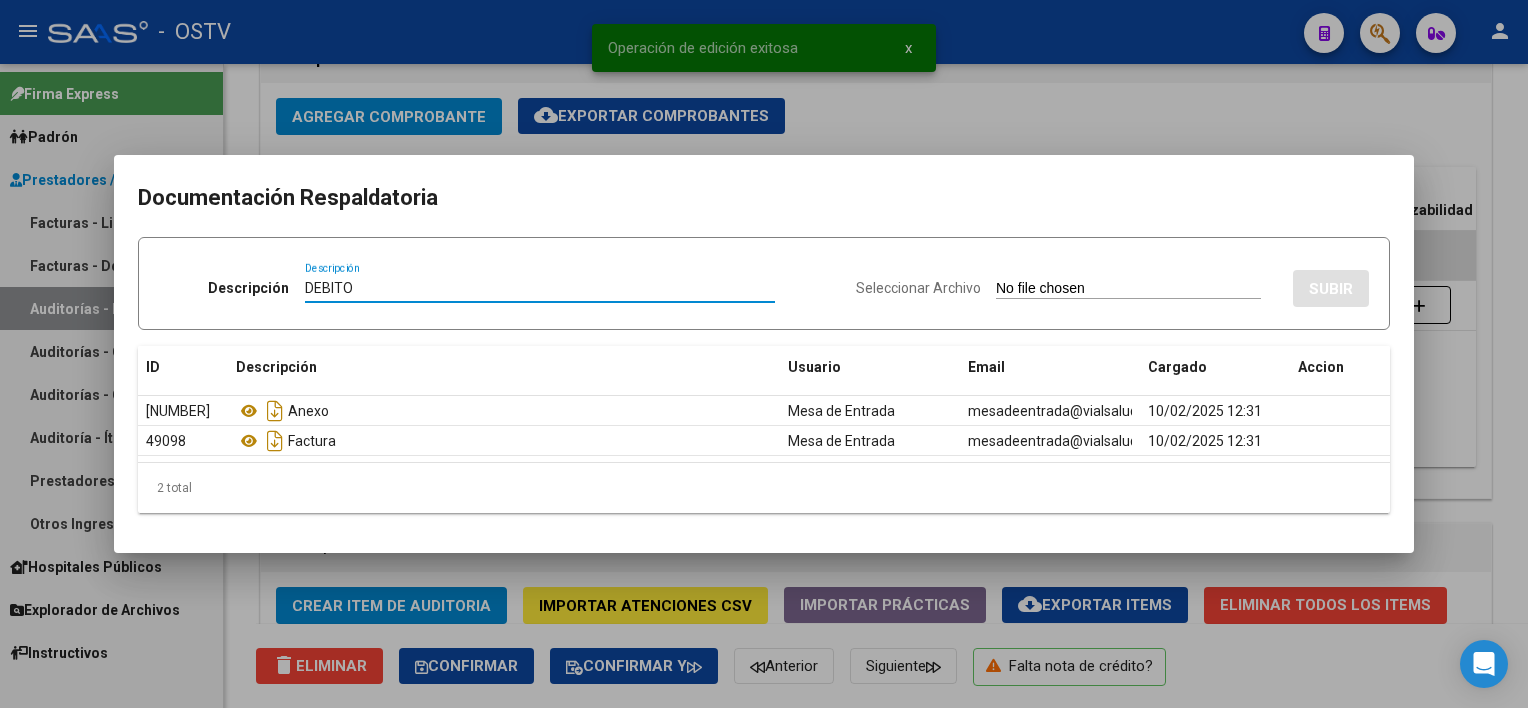 click on "Seleccionar Archivo SUBIR" at bounding box center [1112, 284] 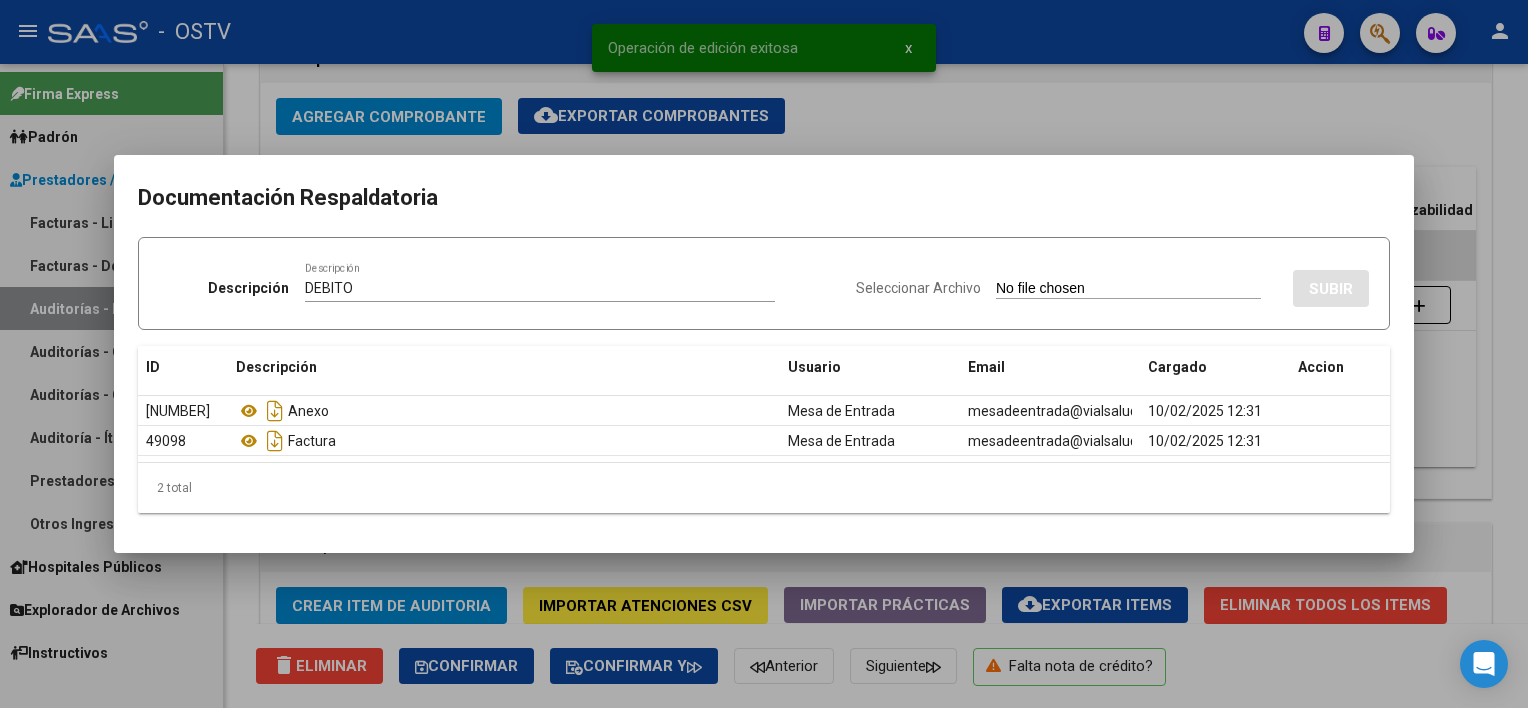 click on "Seleccionar Archivo" at bounding box center (1128, 289) 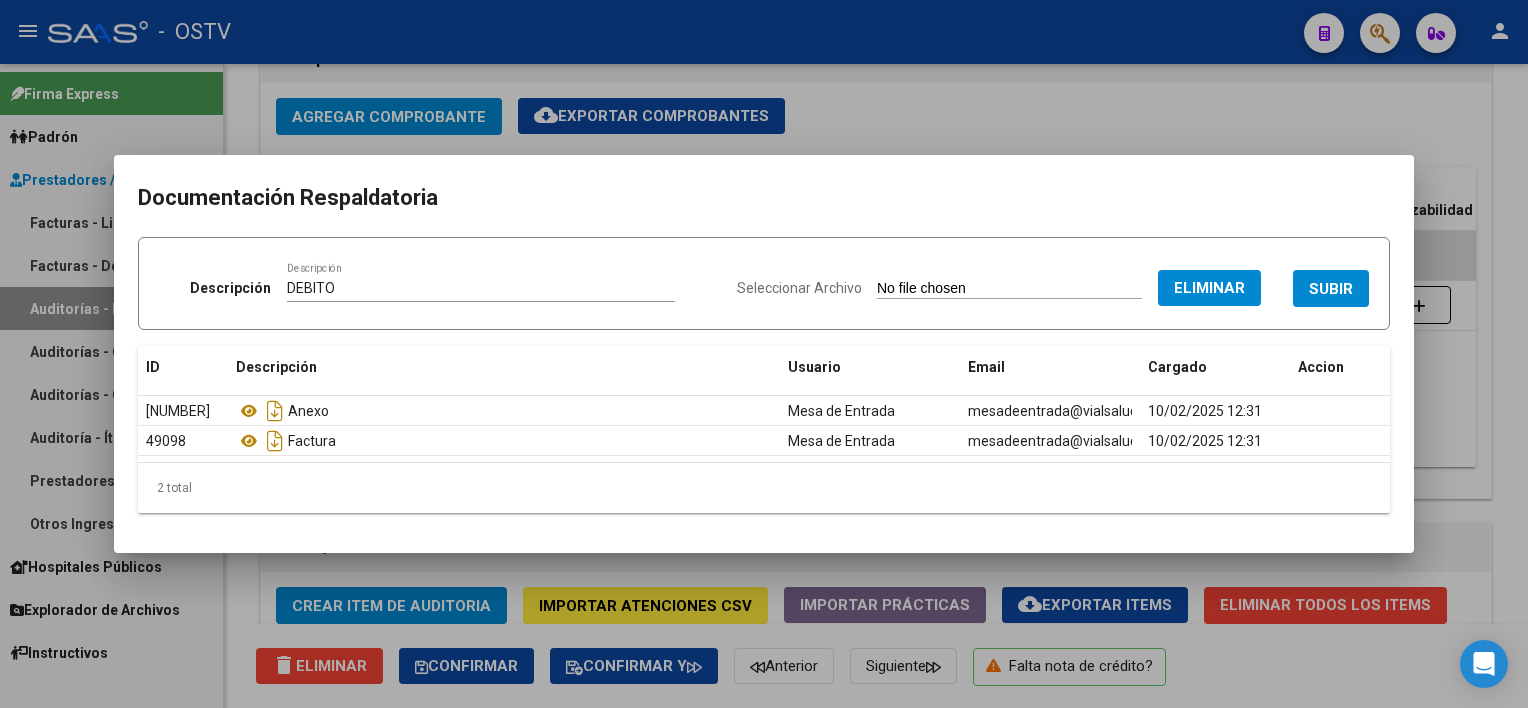 click on "SUBIR" at bounding box center [1331, 289] 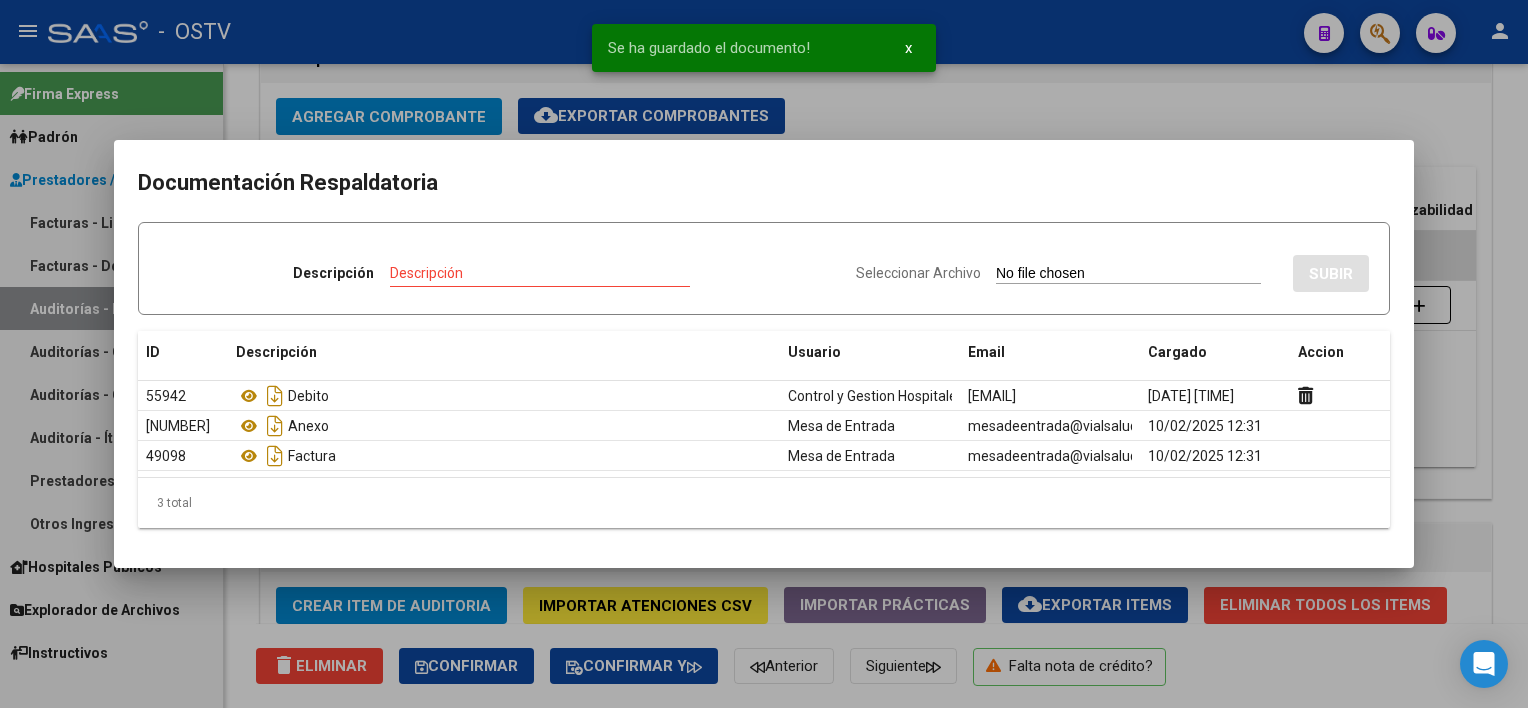 click at bounding box center (764, 354) 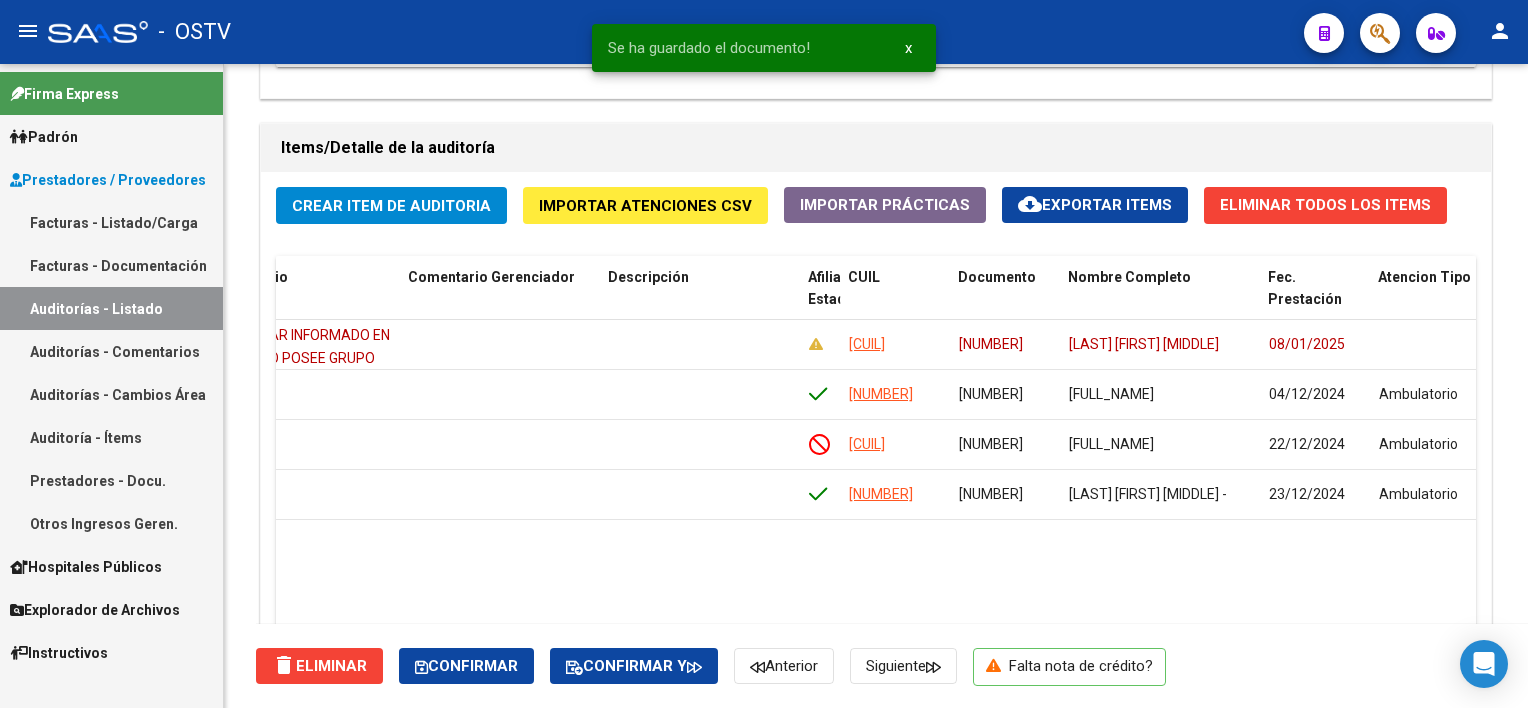 scroll, scrollTop: 1600, scrollLeft: 0, axis: vertical 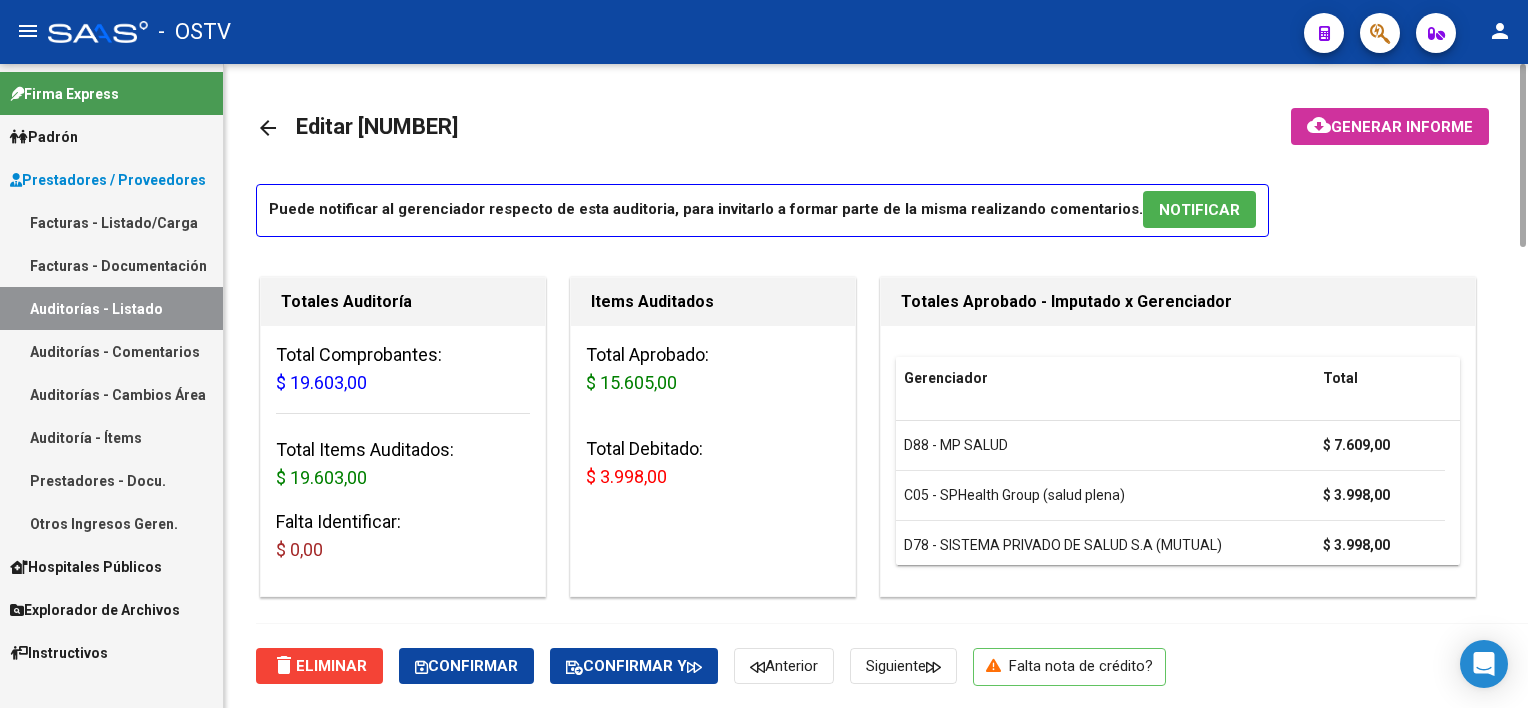 click on "arrow_back" 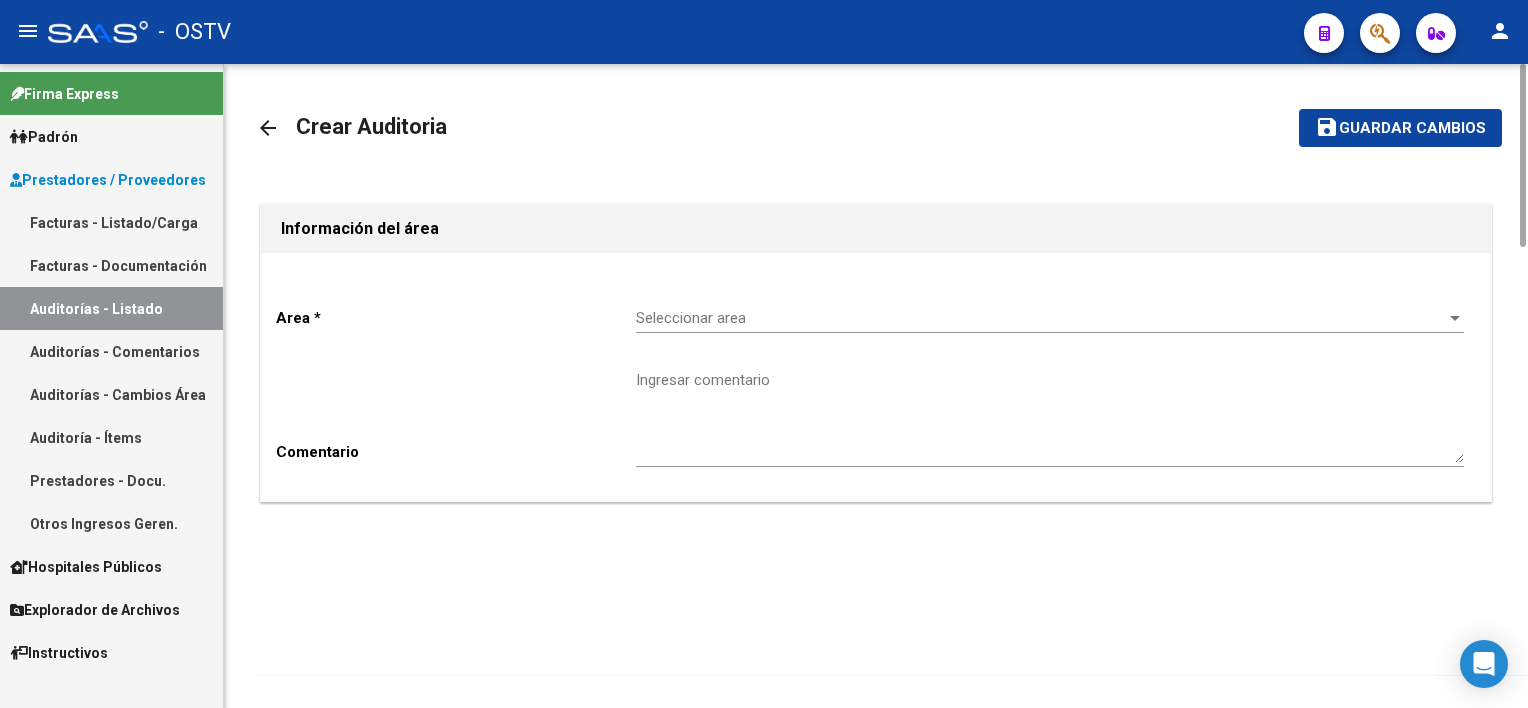 click on "Seleccionar area" at bounding box center [1041, 318] 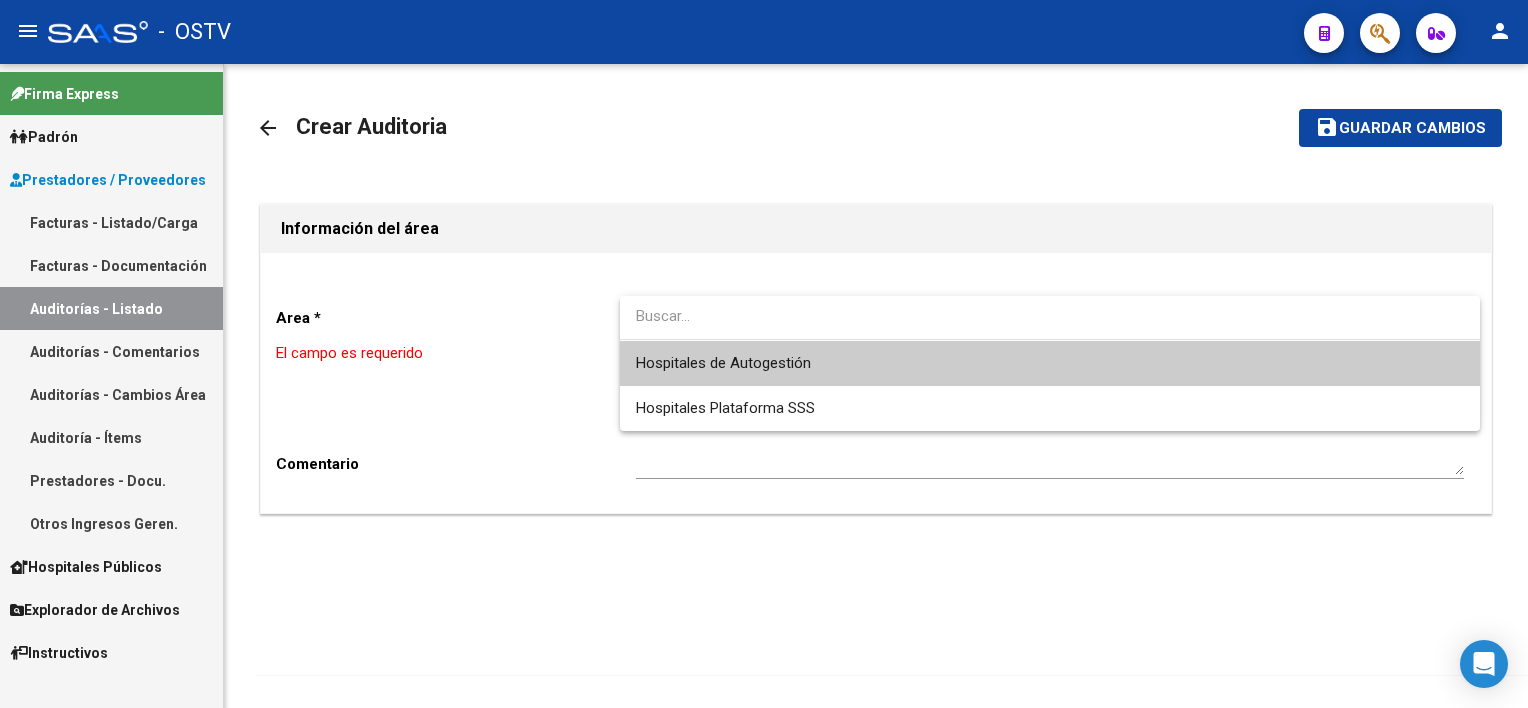 click on "Hospitales de Autogestión" at bounding box center [1050, 363] 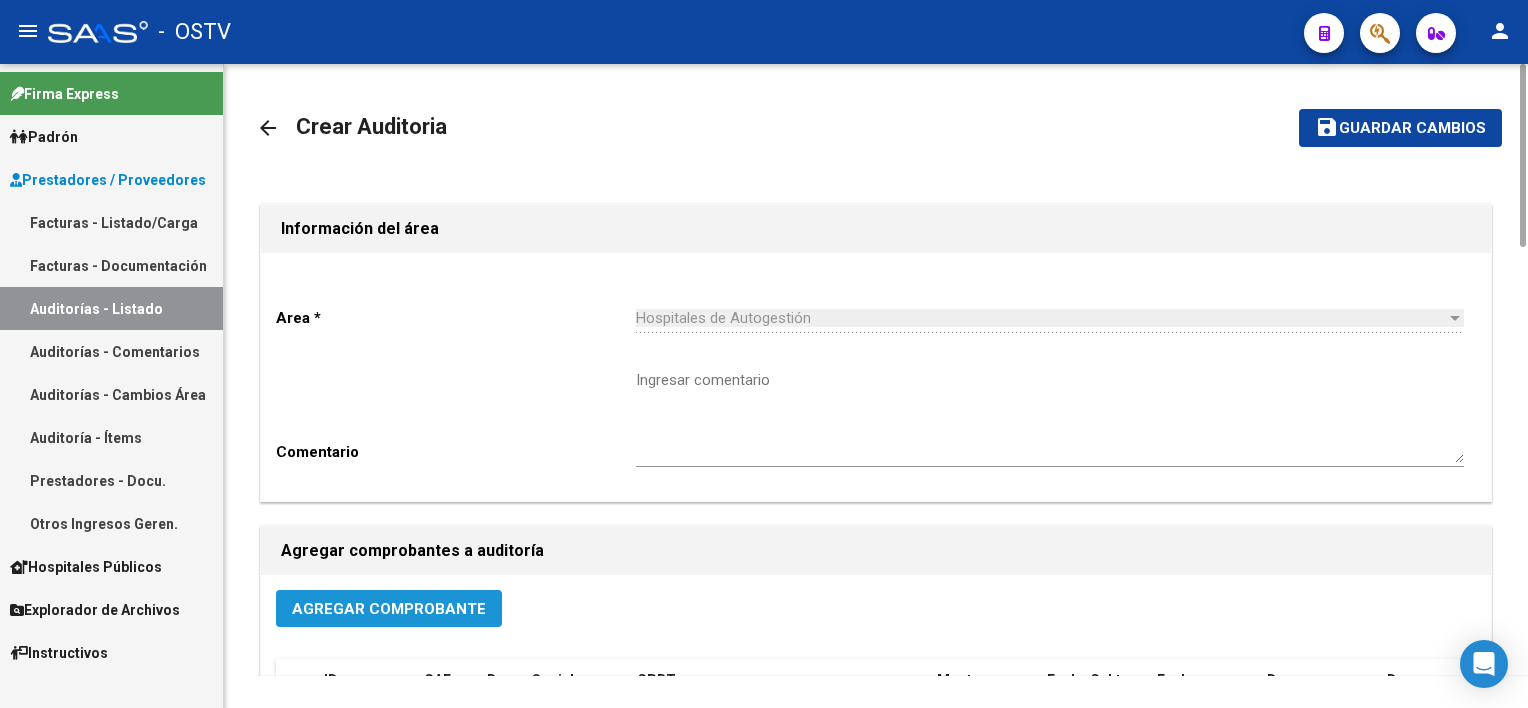 click on "Agregar Comprobante" 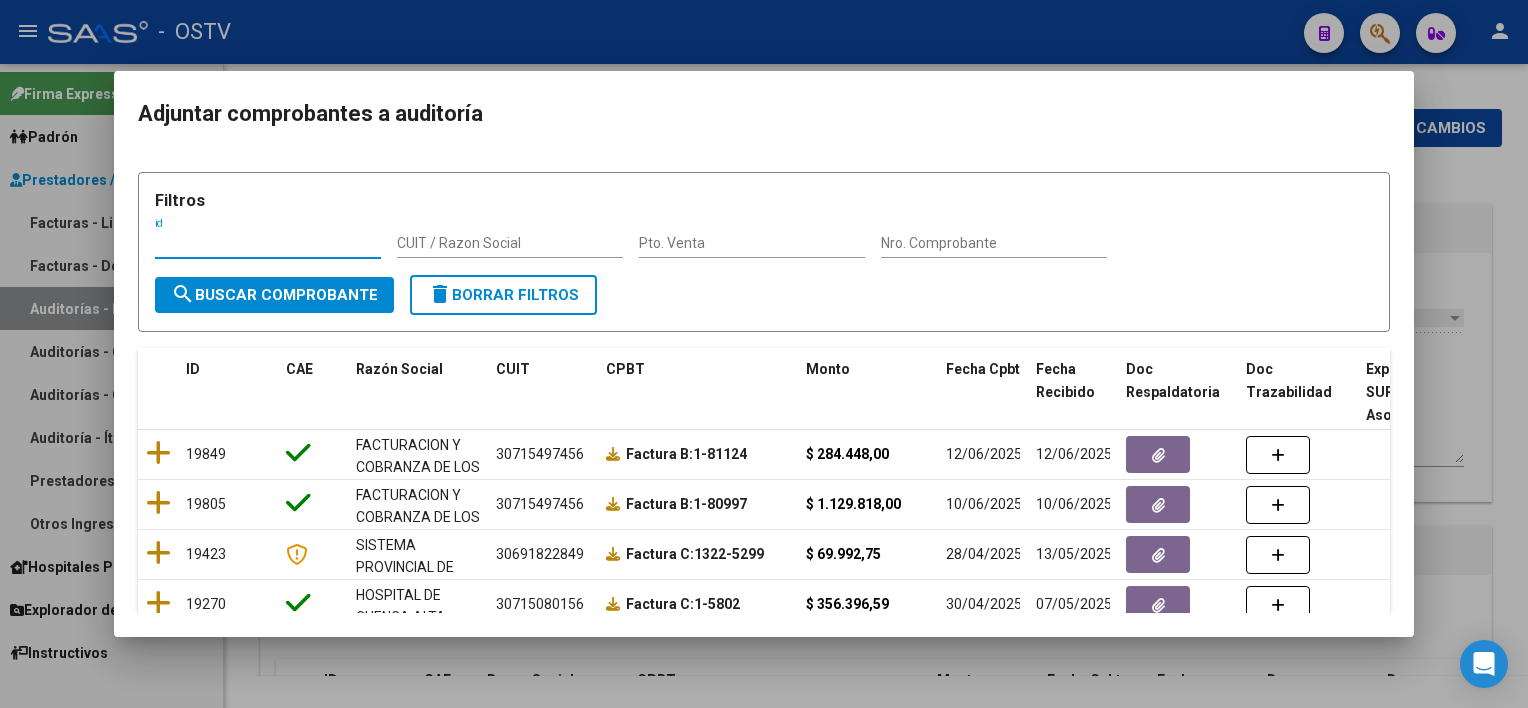 click on "Nro. Comprobante" at bounding box center (994, 243) 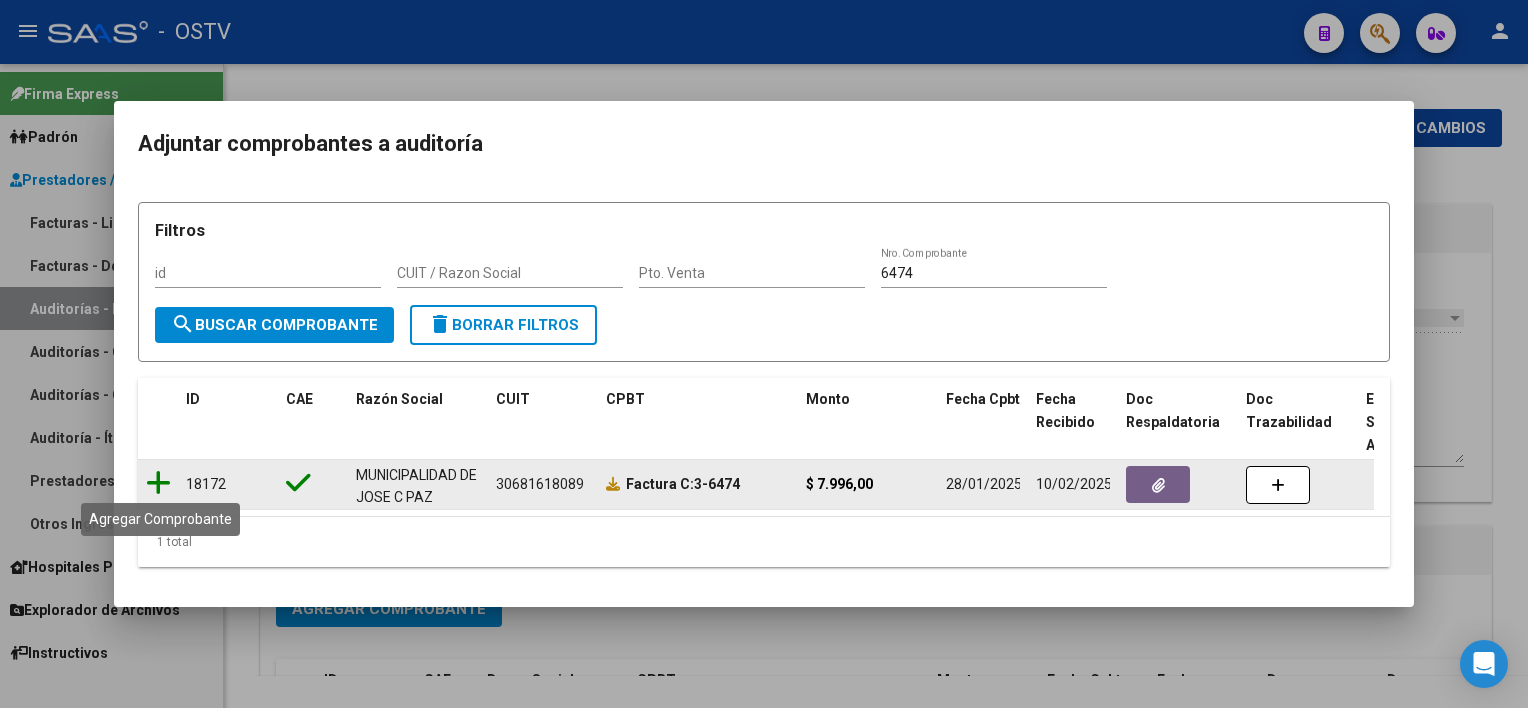 click 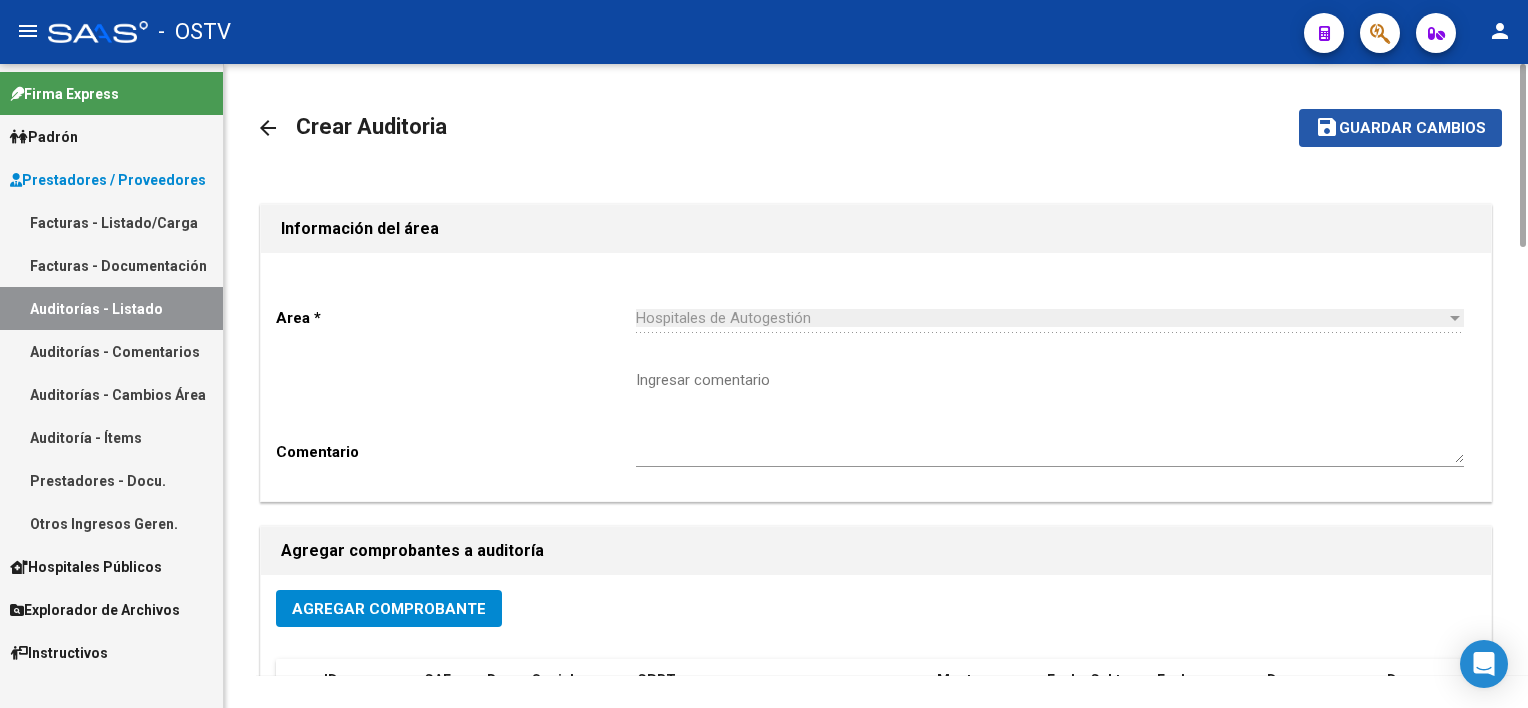 click on "Guardar cambios" 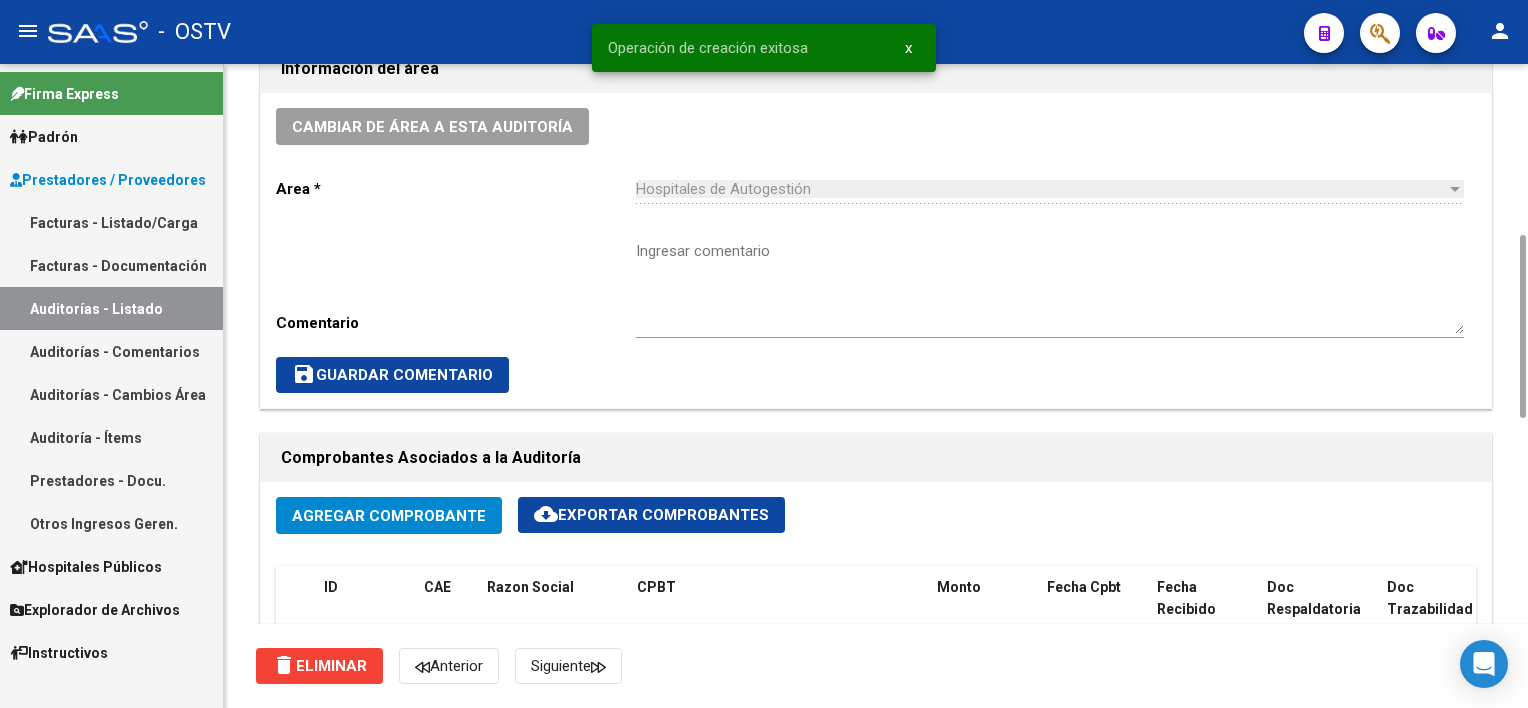 scroll, scrollTop: 1000, scrollLeft: 0, axis: vertical 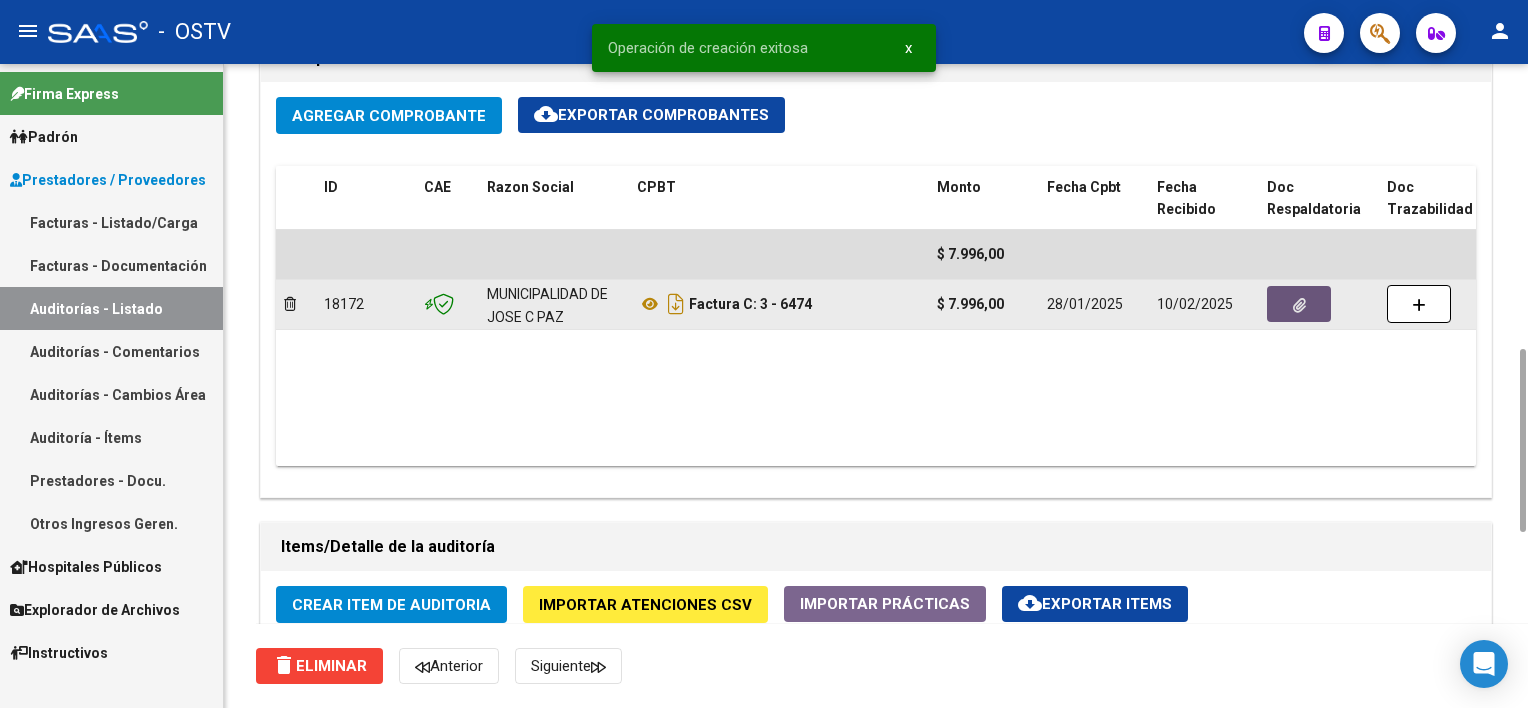 click 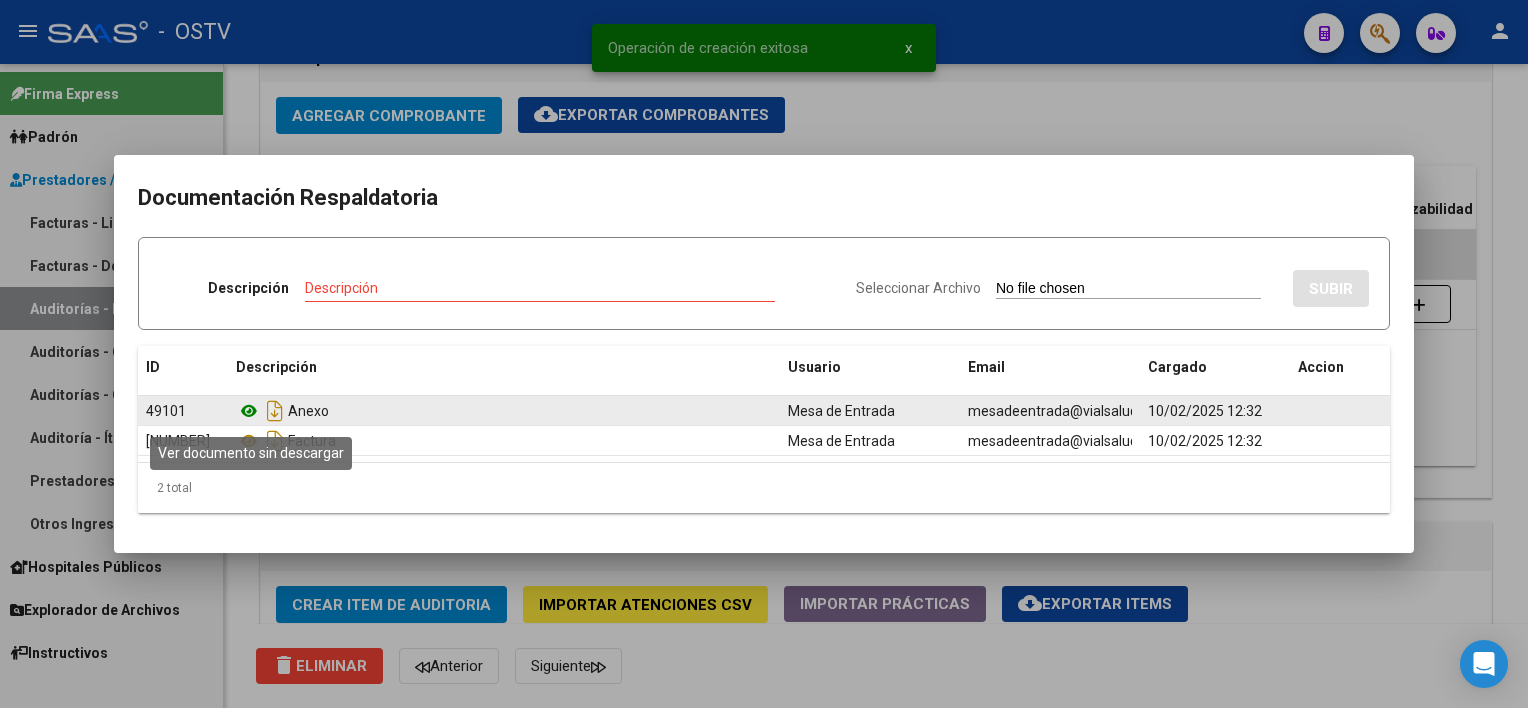click 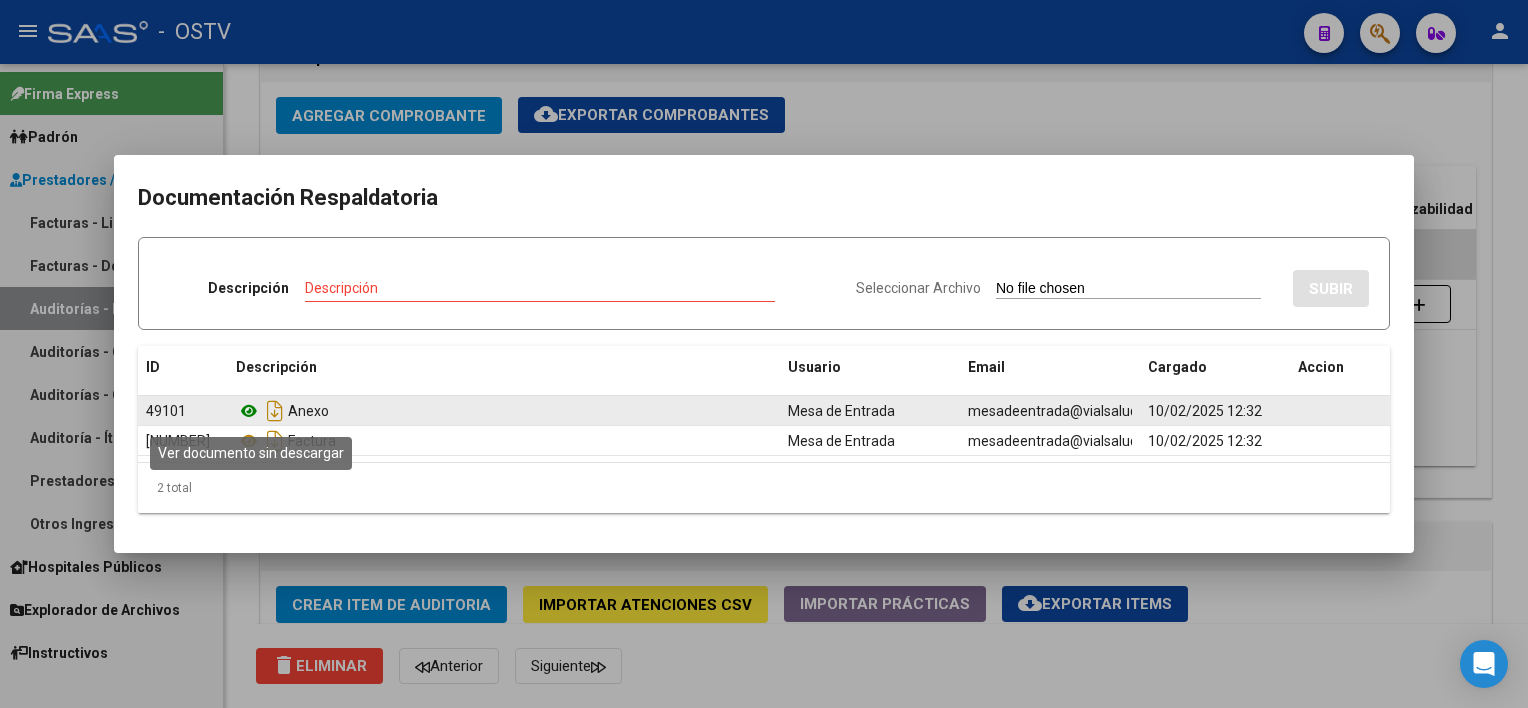 click 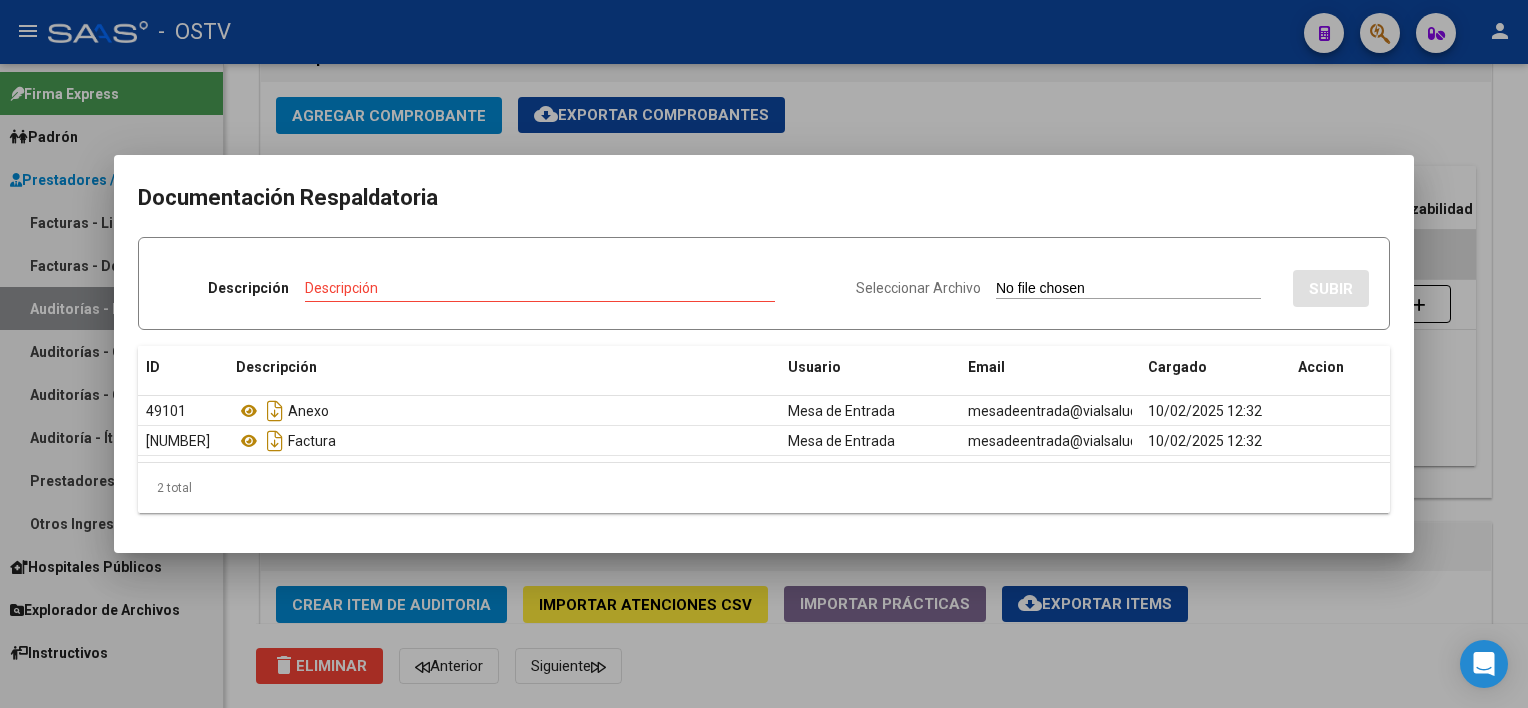 click at bounding box center [764, 354] 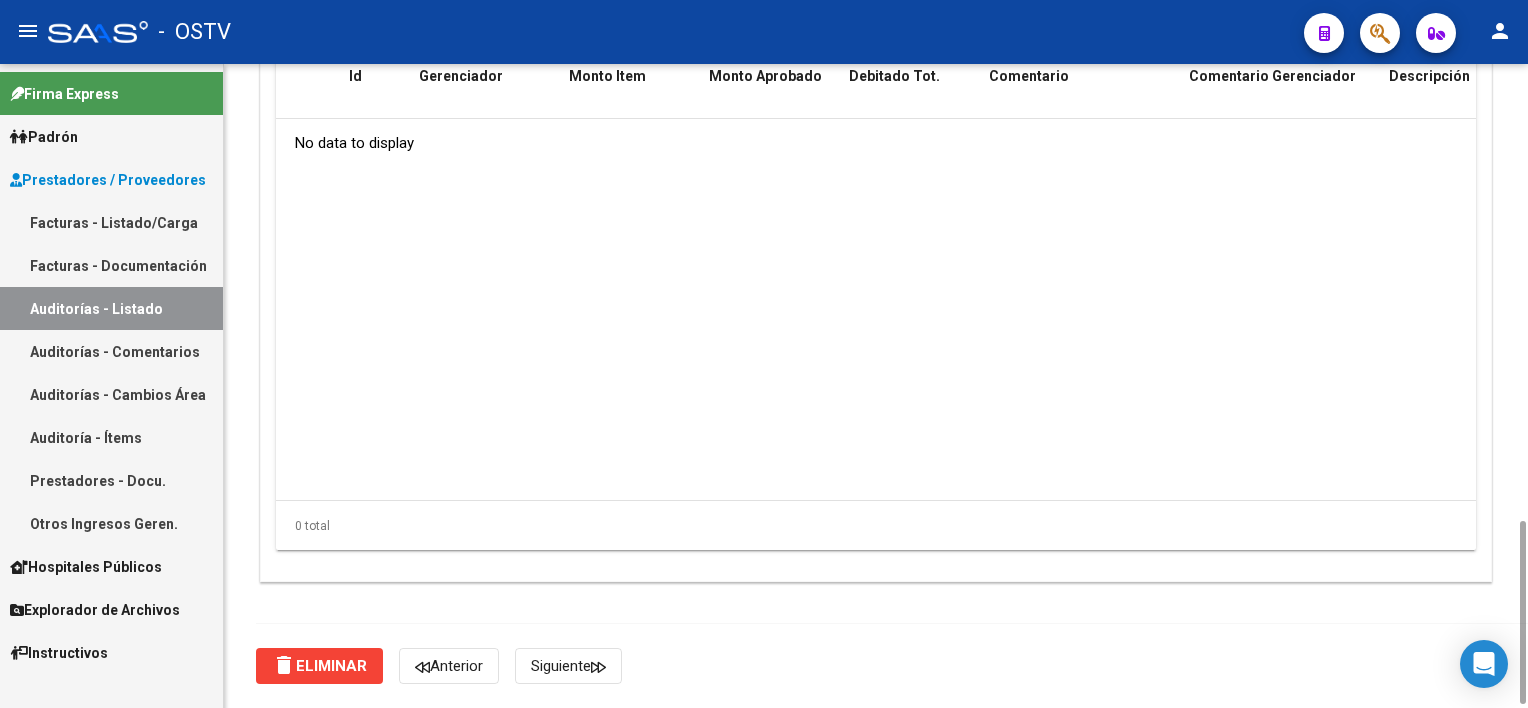 scroll, scrollTop: 1200, scrollLeft: 0, axis: vertical 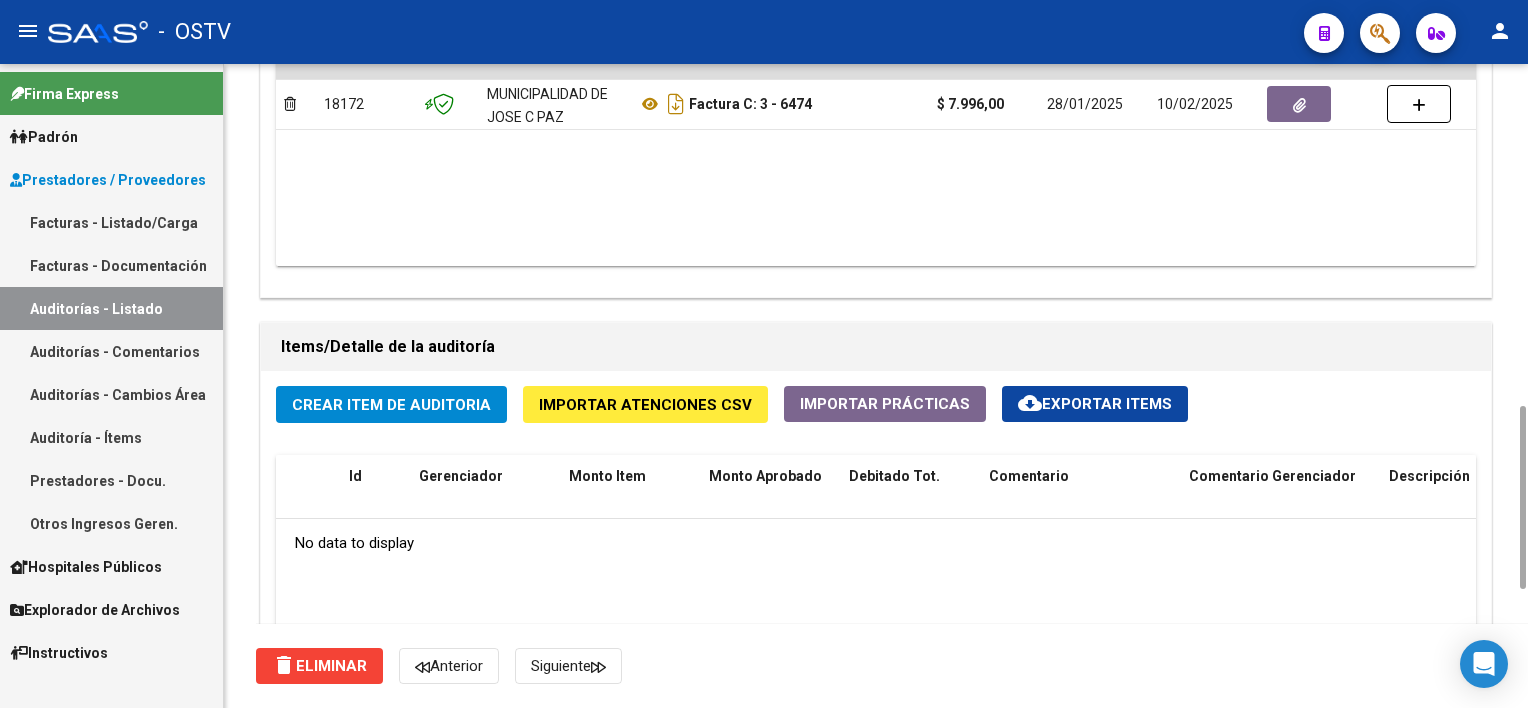 click on "Crear Item de Auditoria" 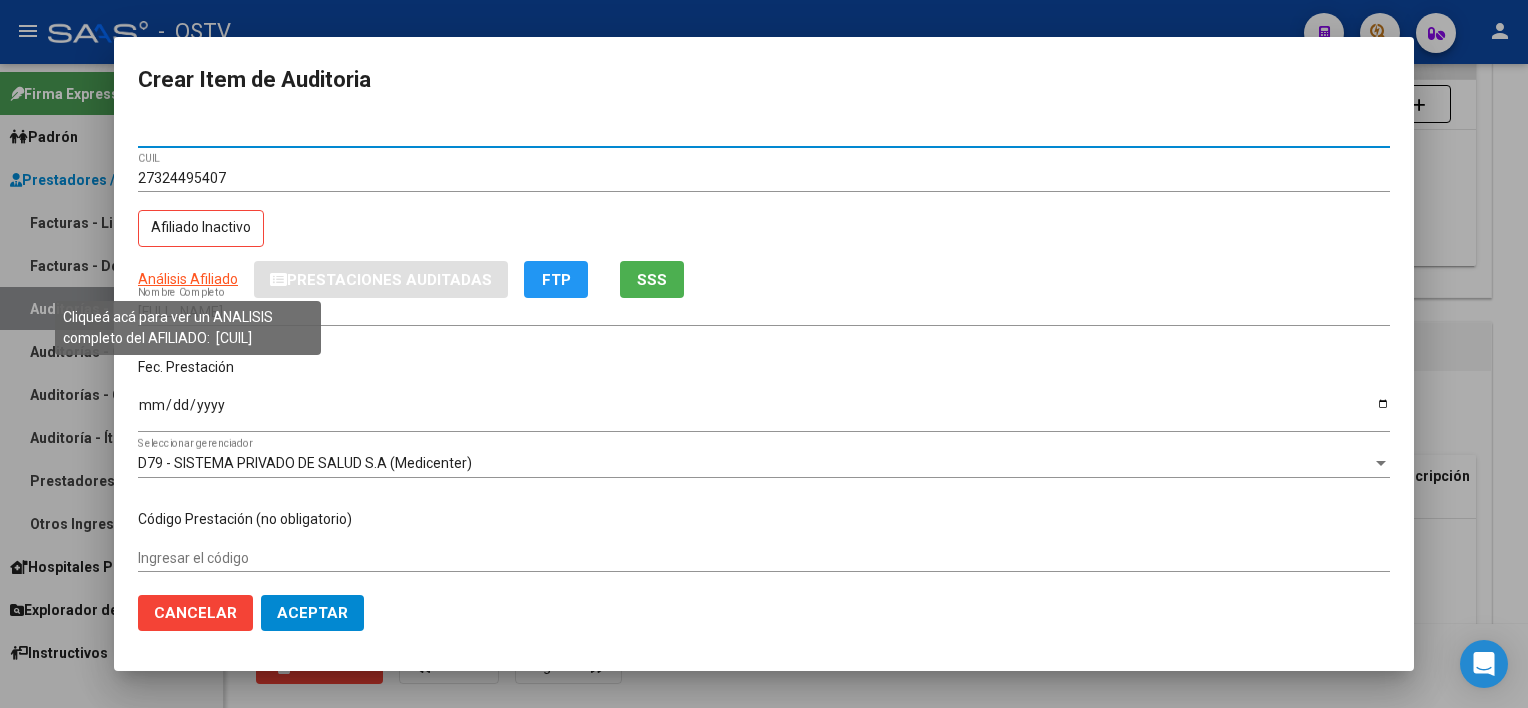 click on "Análisis Afiliado" at bounding box center [188, 279] 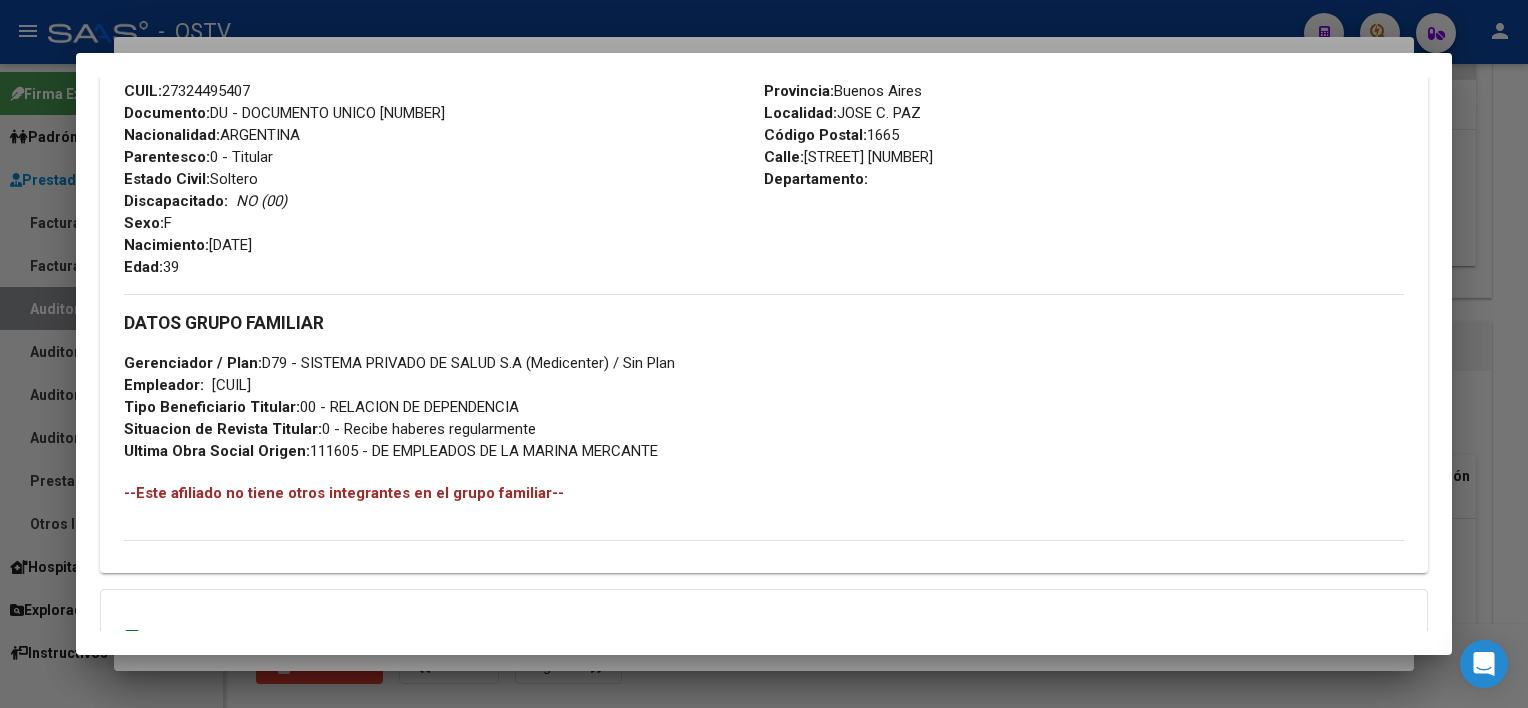 scroll, scrollTop: 977, scrollLeft: 0, axis: vertical 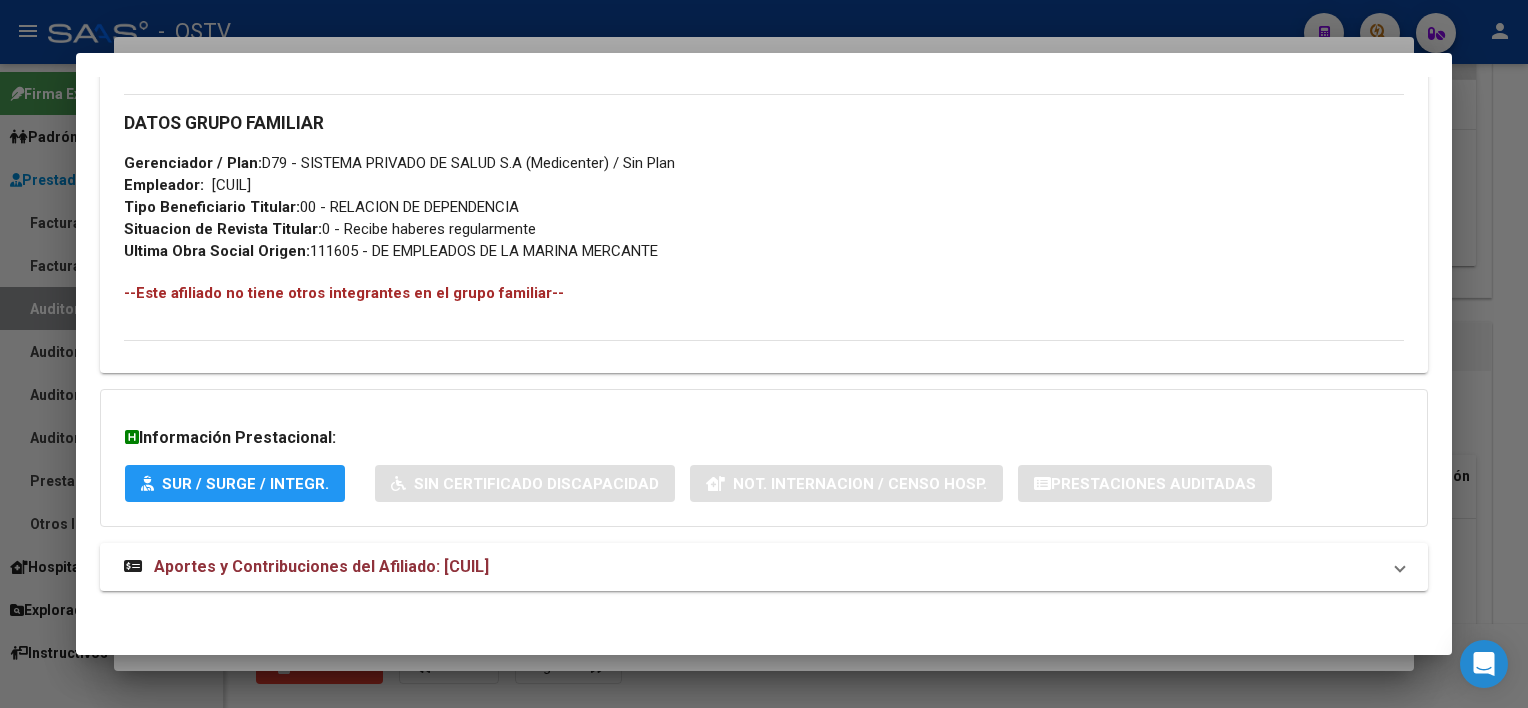click on "DATOS PADRÓN ÁGIL:  [LAST] [FIRST] [LAST]     |   INACTIVO   |     AFILIADO TITULAR  Datos Personales y Afiliatorios según Entes Externos: SSS FTP ARCA Padrón ARCA Impuestos Organismos Ext.    Gerenciador:      D79 - SISTEMA PRIVADO DE SALUD S.A (Medicenter) Atención telefónica: Solicitar Cartilla al:   [PHONE] Atencion al Socio:   [PHONE] Mail::   [EMAIL] Atención emergencias: Servicio de Emergencia:   [PHONE] (Opcion 1) Otros Datos Útiles:    Datos de Empadronamiento  Enviar Credencial Digital remove_red_eye Movimientos    Sin Certificado Discapacidad Etiquetas: Estado: INACTIVO Última Alta Formal:  [DATE] Ultimo Tipo Movimiento Alta:  ALTA RG OPCION Online (clave fiscal) Última Baja Formal:  [DATE] Ultimo Tipo Movimiento Baja:  BAJA RG OPCION Online (clave fiscal) Comentario ADMIN:  ALTA ONLINE AUTOMATICA RG el [DATE] [TIME] DATOS DEL AFILIADO Apellido:  [FIRST] [LAST] [LAST] CUIL:  [CUIL] Documento: Nacionalidad:" at bounding box center (763, -112) 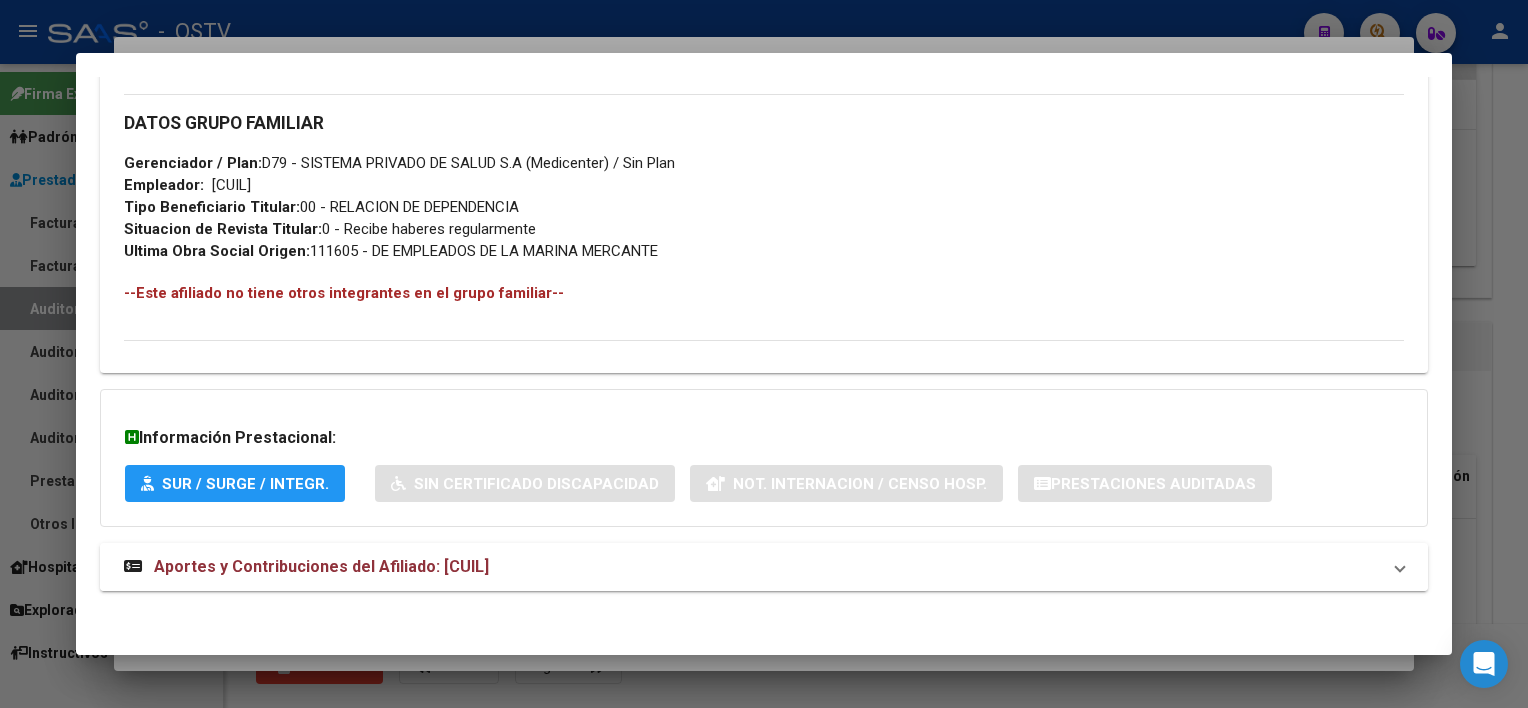 click on "Aportes y Contribuciones del Afiliado: [CUIL]" at bounding box center (763, 567) 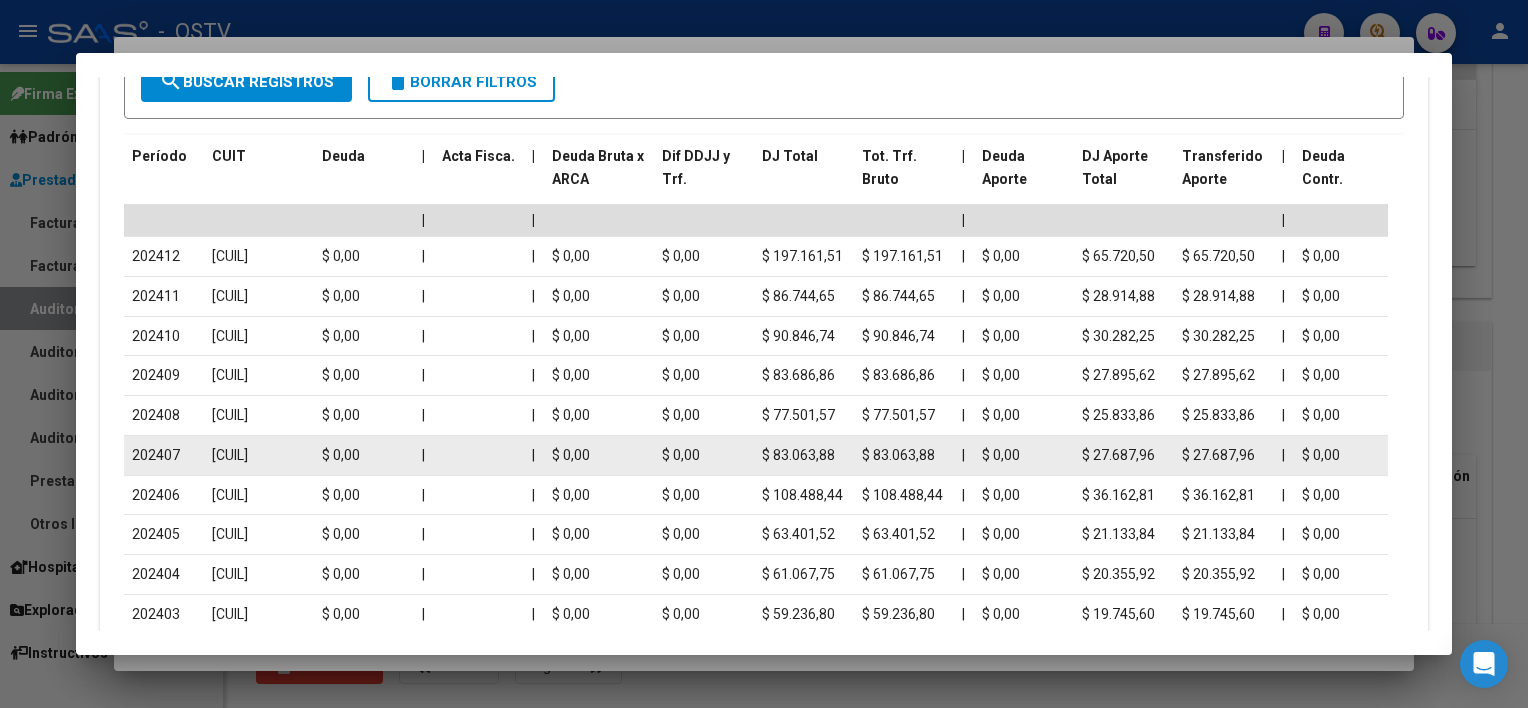 scroll, scrollTop: 1777, scrollLeft: 0, axis: vertical 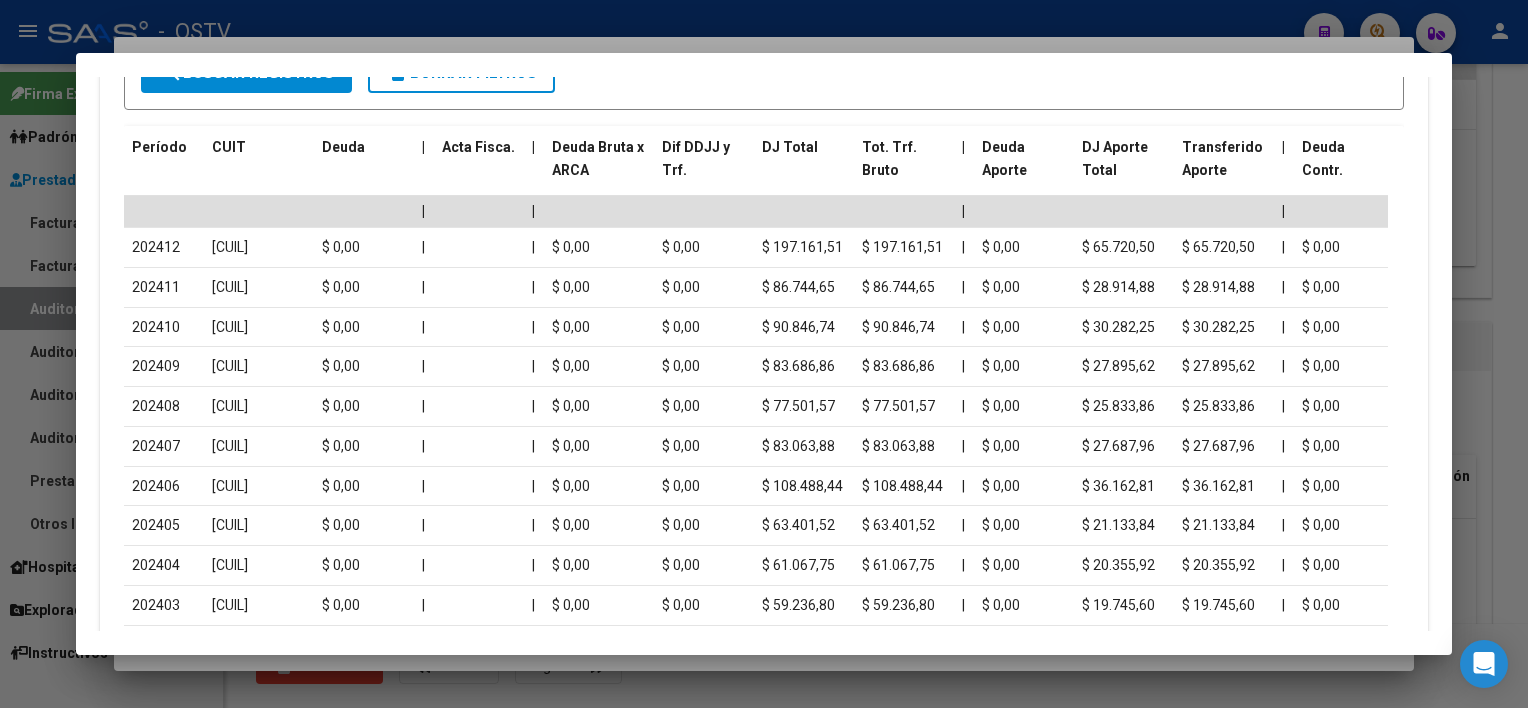 click at bounding box center (764, 354) 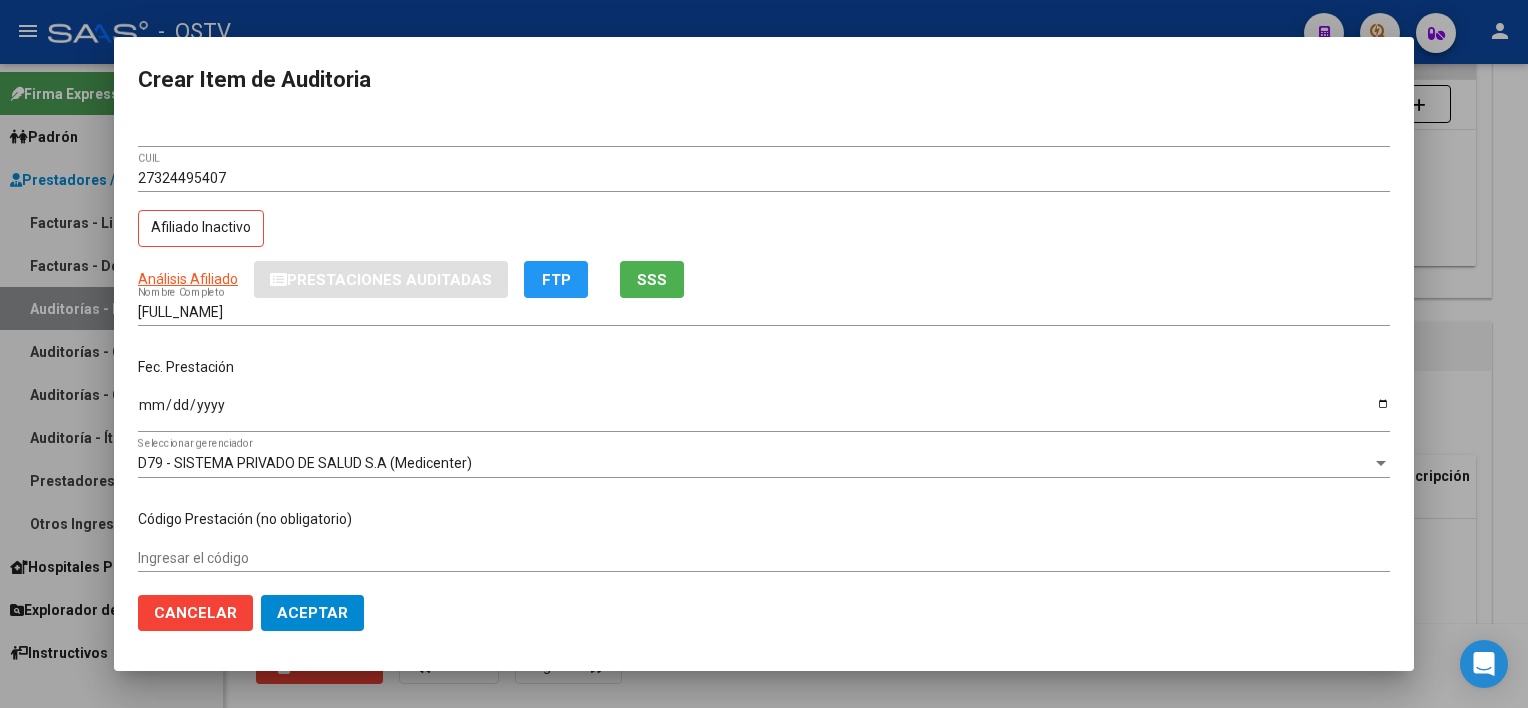 click on "[LAST] [FIRST] [LAST] Nombre Completo" at bounding box center [764, 312] 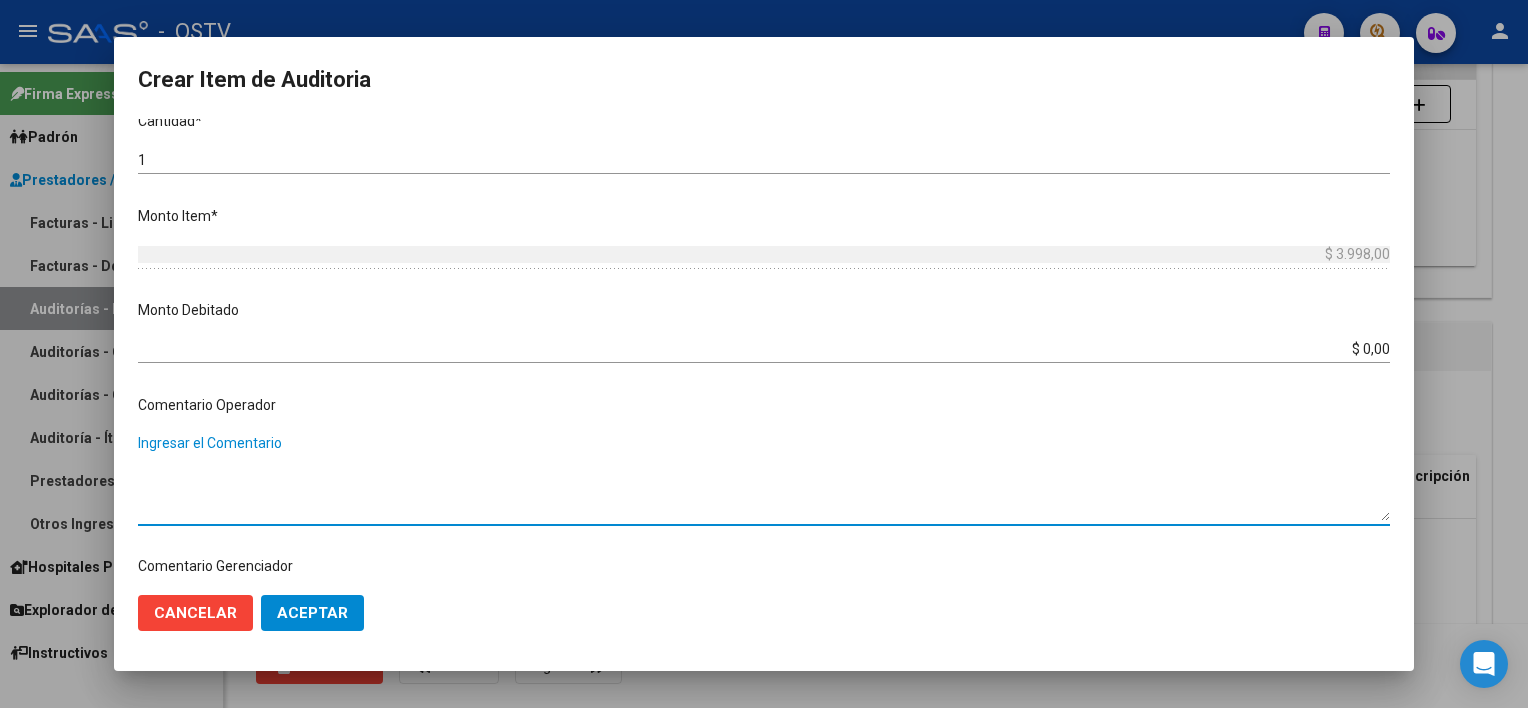scroll, scrollTop: 1004, scrollLeft: 0, axis: vertical 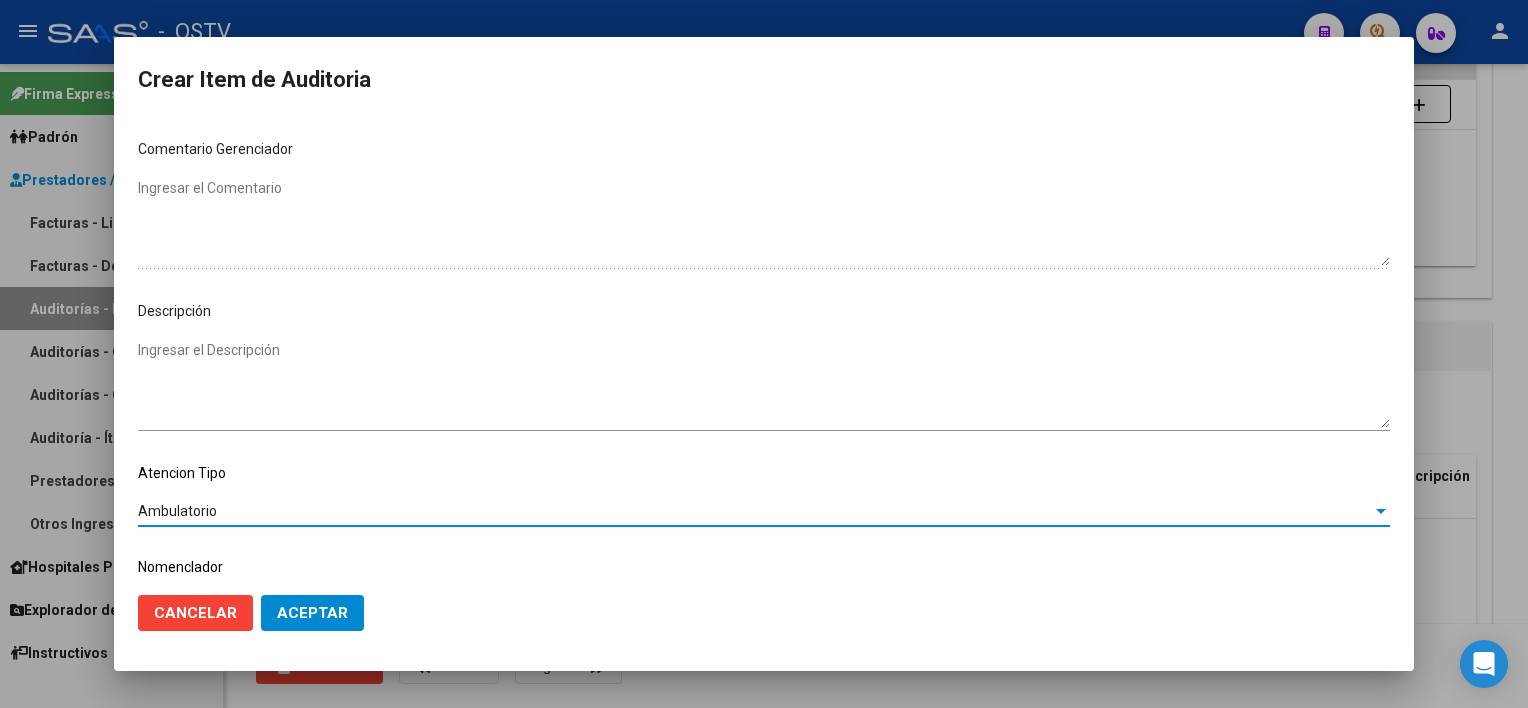 click on "Aceptar" 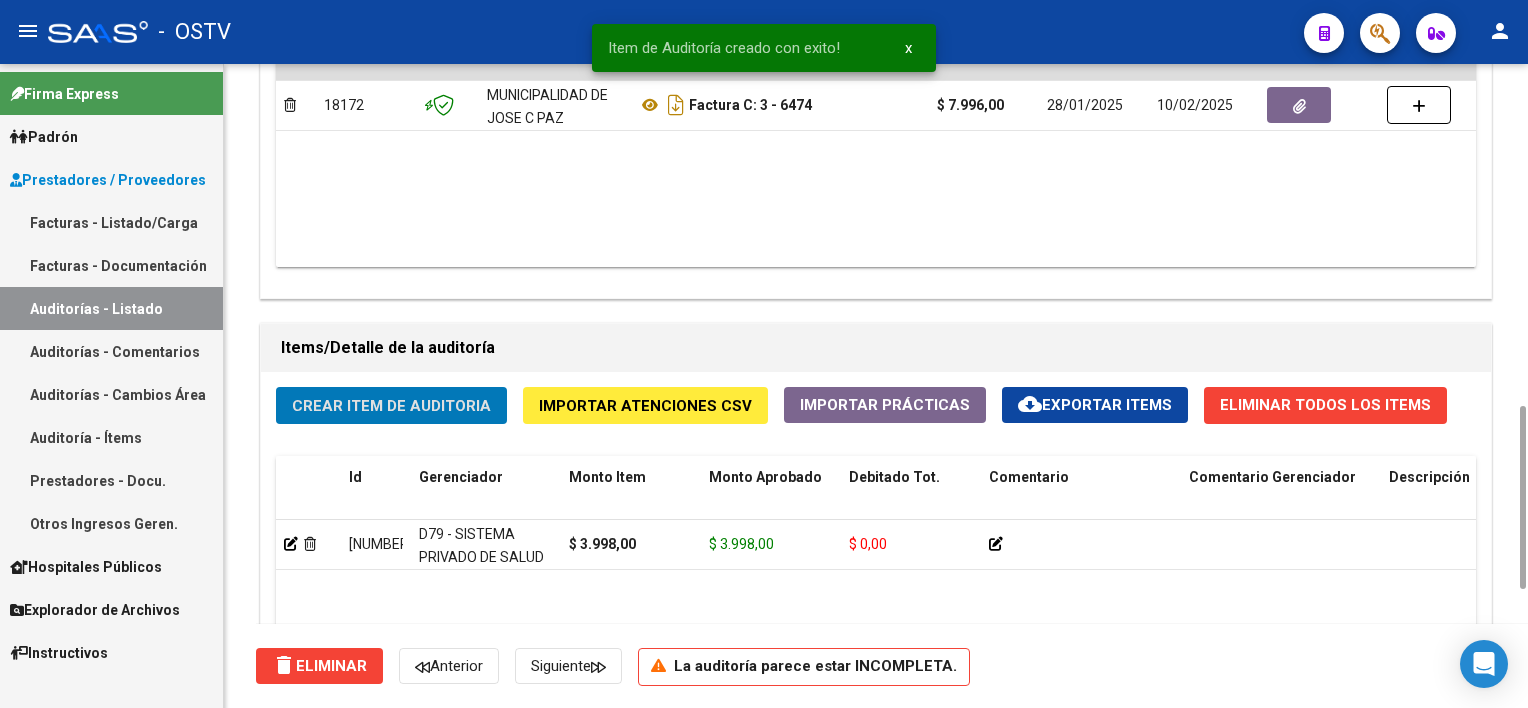 click on "Crear Item de Auditoria" 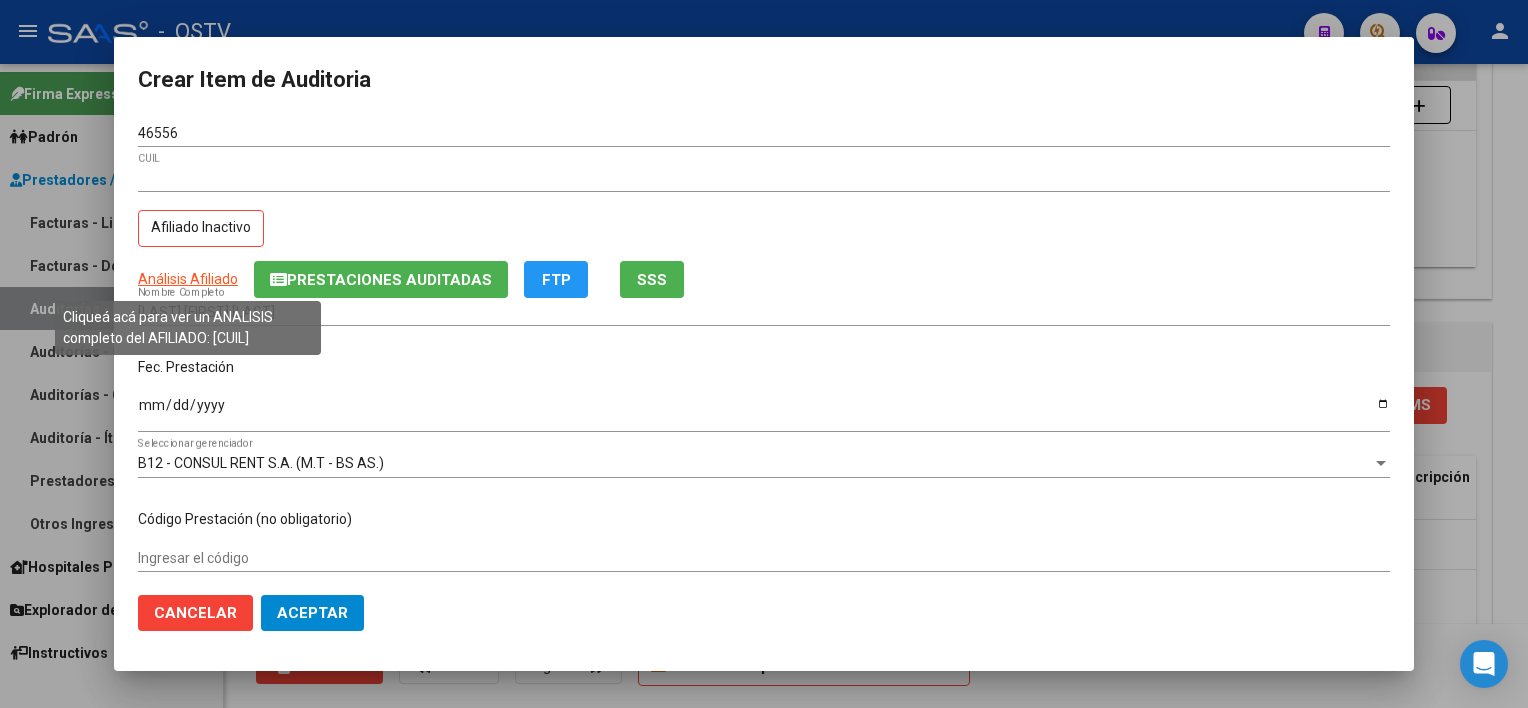 click on "Análisis Afiliado" at bounding box center (188, 279) 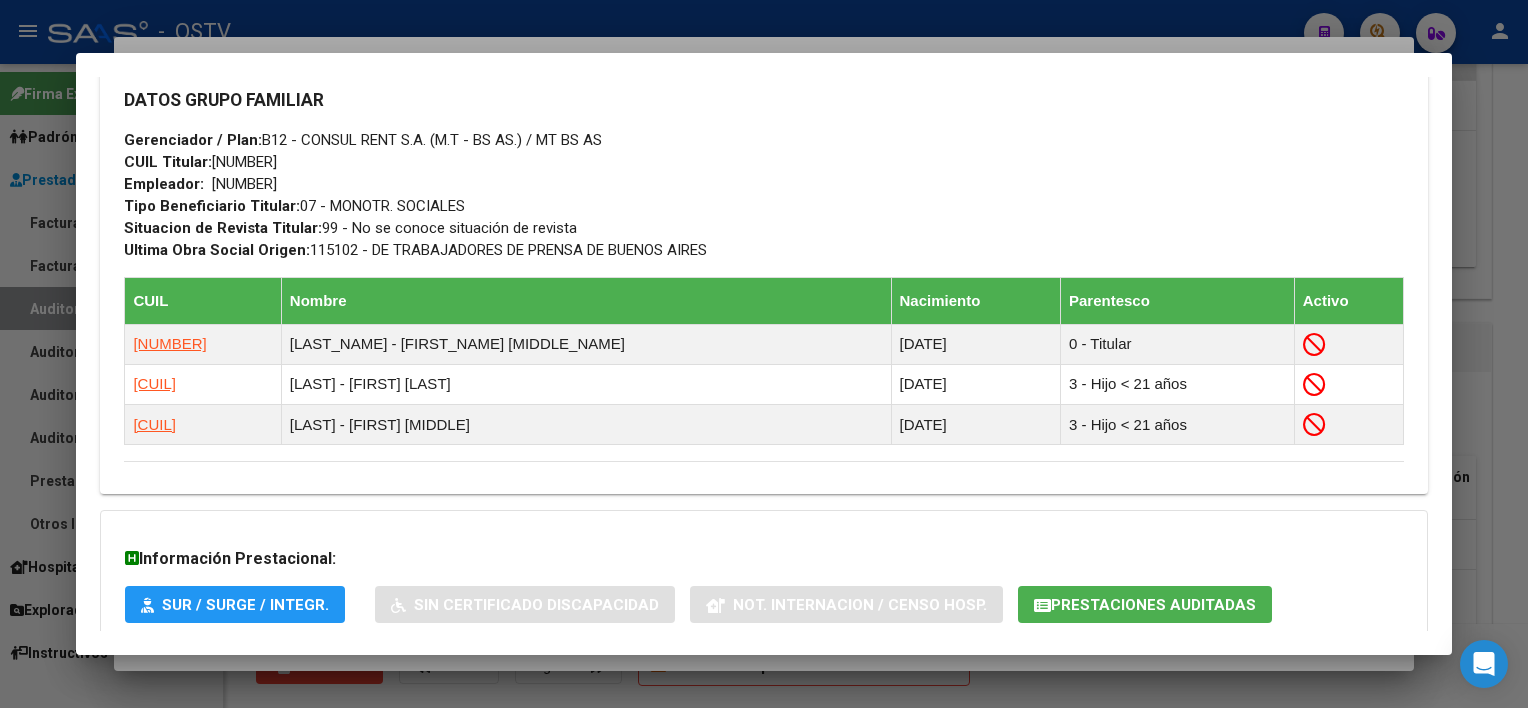 scroll, scrollTop: 1169, scrollLeft: 0, axis: vertical 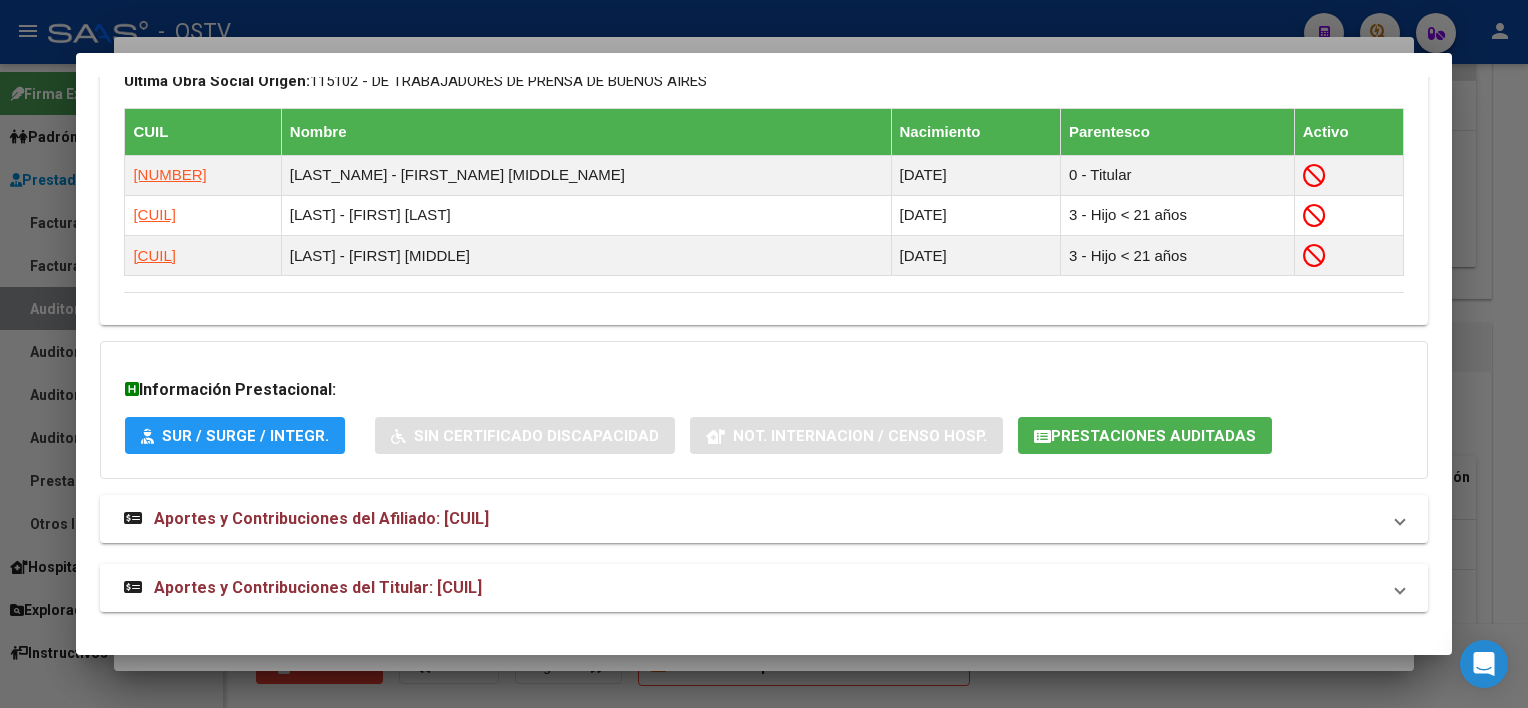 click on "Aportes y Contribuciones del Titular: [CUIL]" at bounding box center [763, 588] 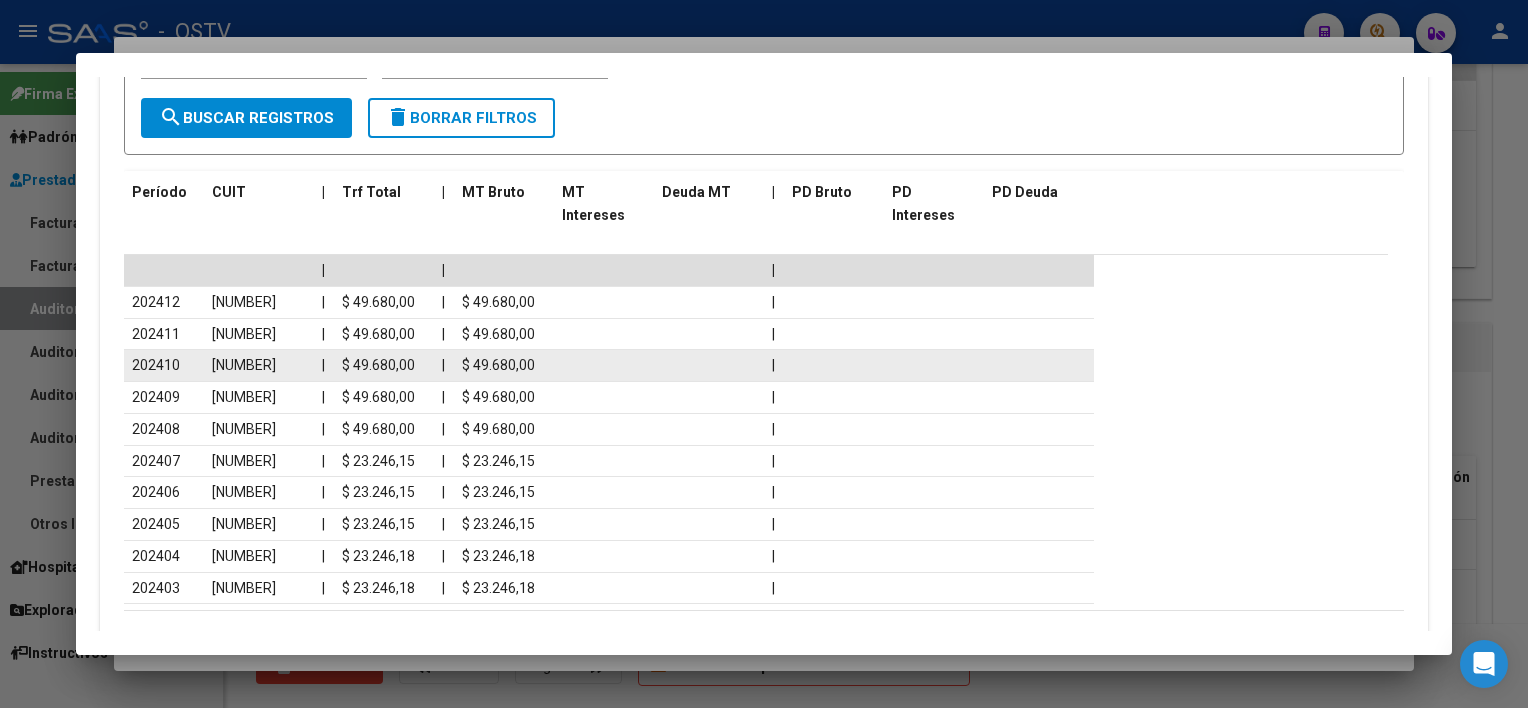 scroll, scrollTop: 1959, scrollLeft: 0, axis: vertical 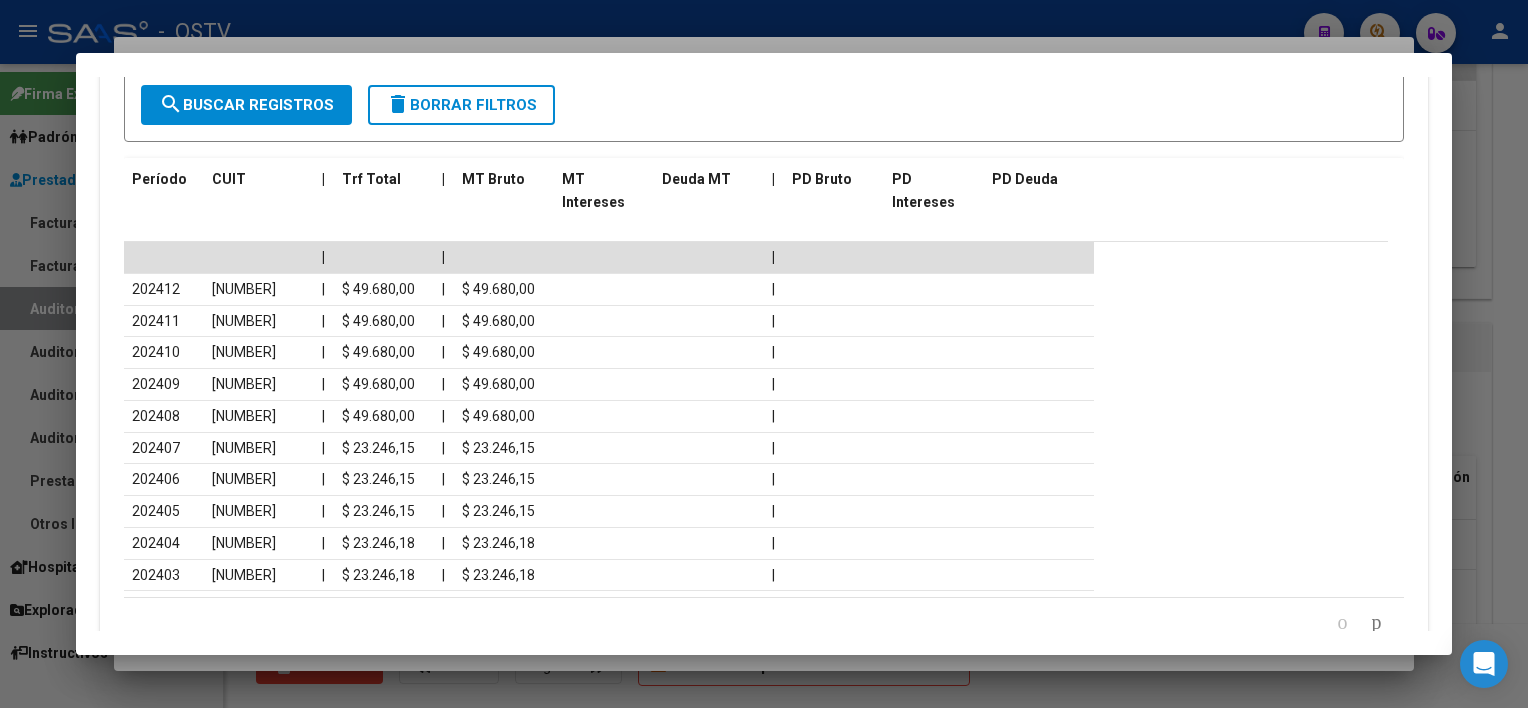 click at bounding box center [764, 354] 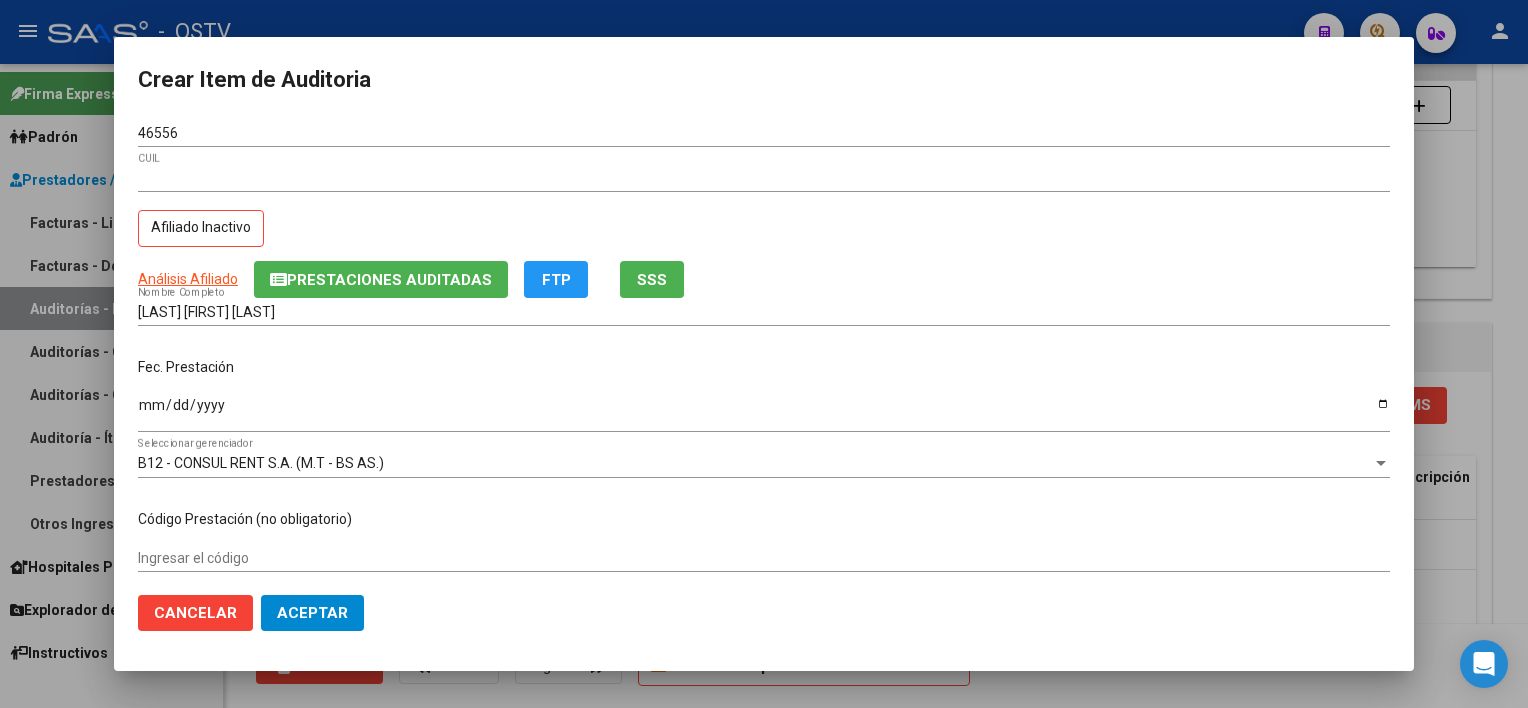 click on "[LAST] [FIRST] [LAST]" at bounding box center (764, 312) 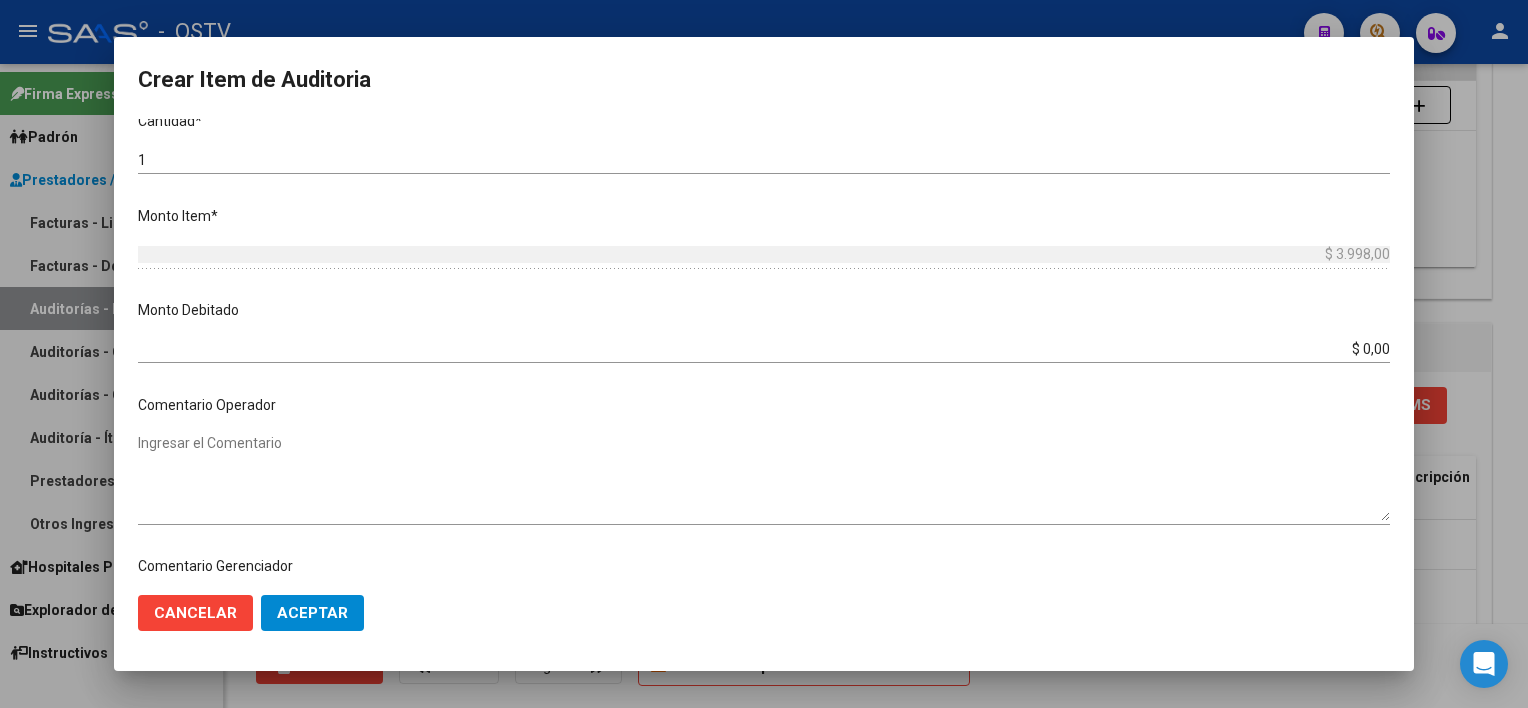 scroll, scrollTop: 1004, scrollLeft: 0, axis: vertical 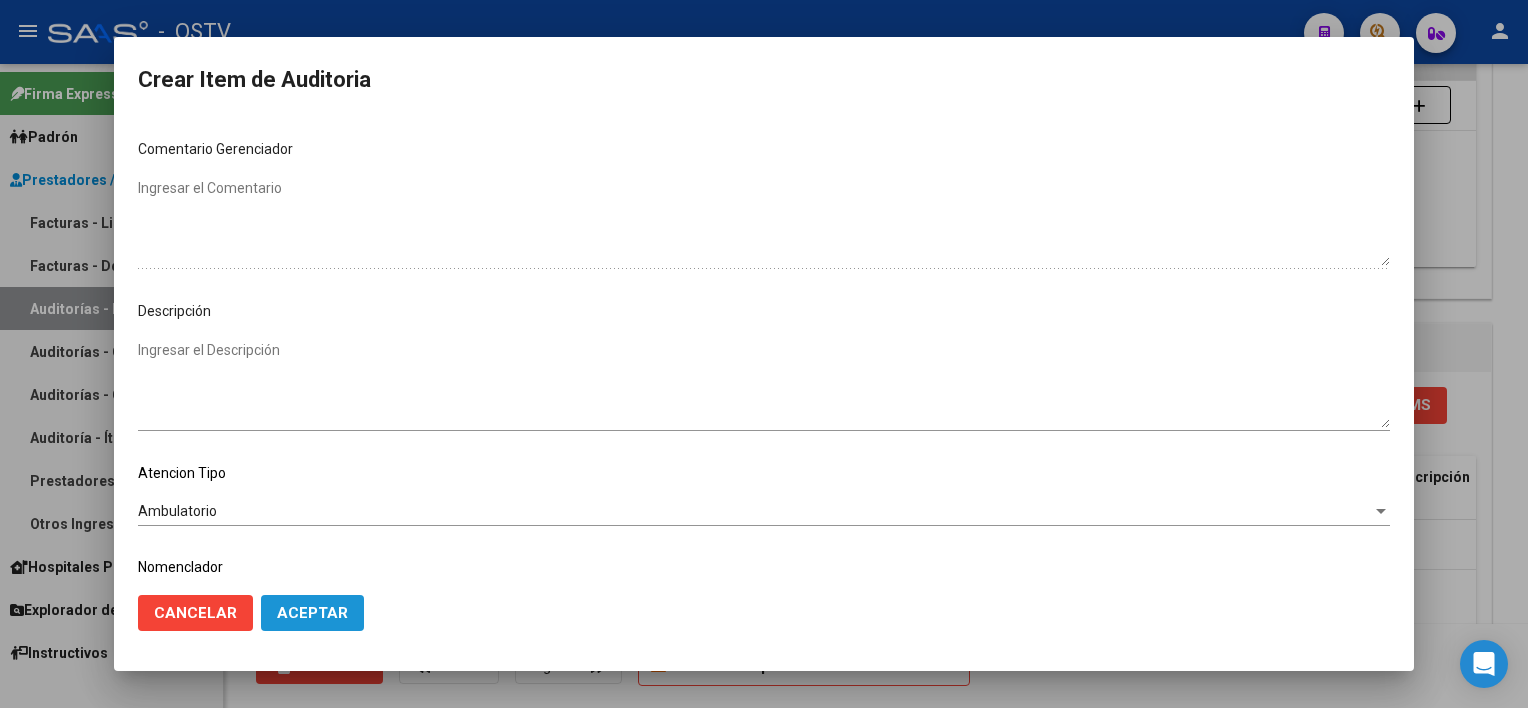 click on "Aceptar" 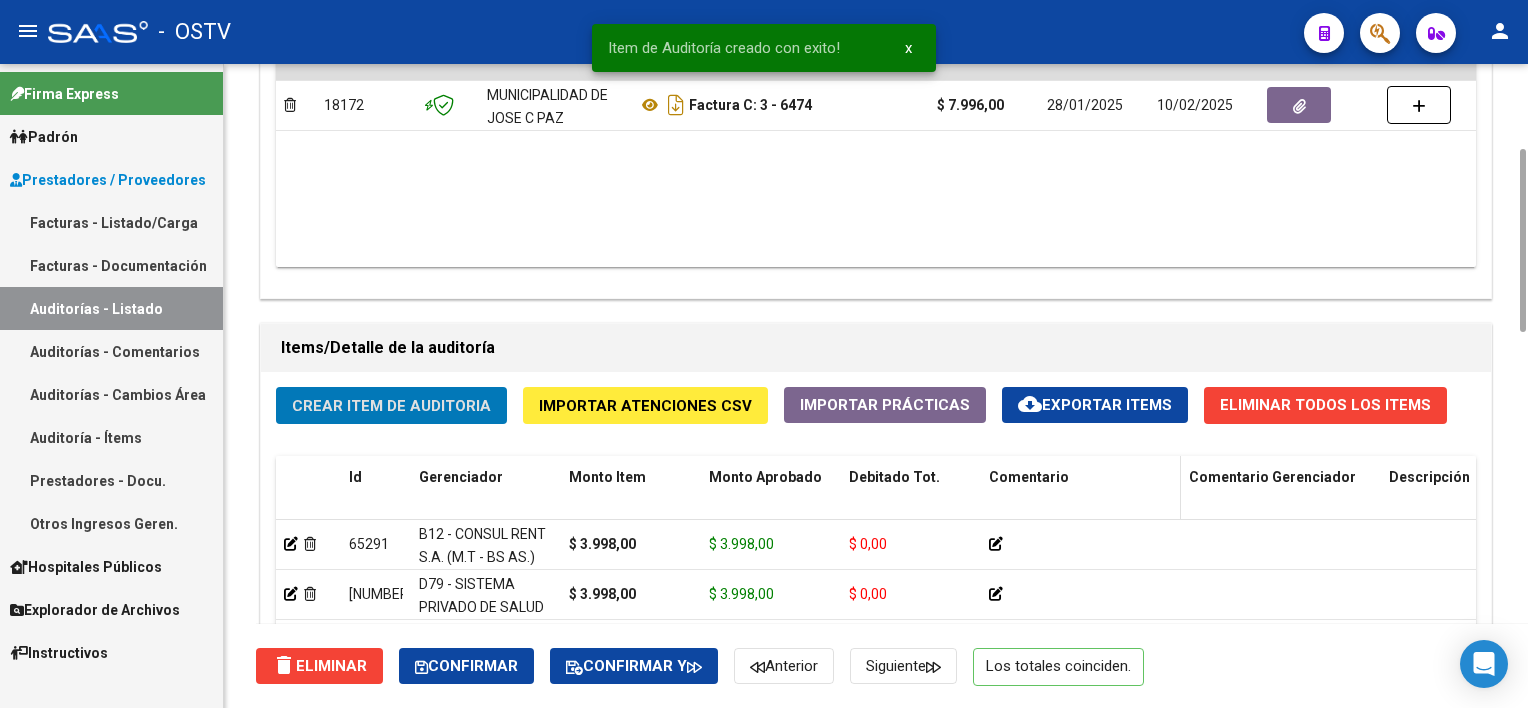 scroll, scrollTop: 600, scrollLeft: 0, axis: vertical 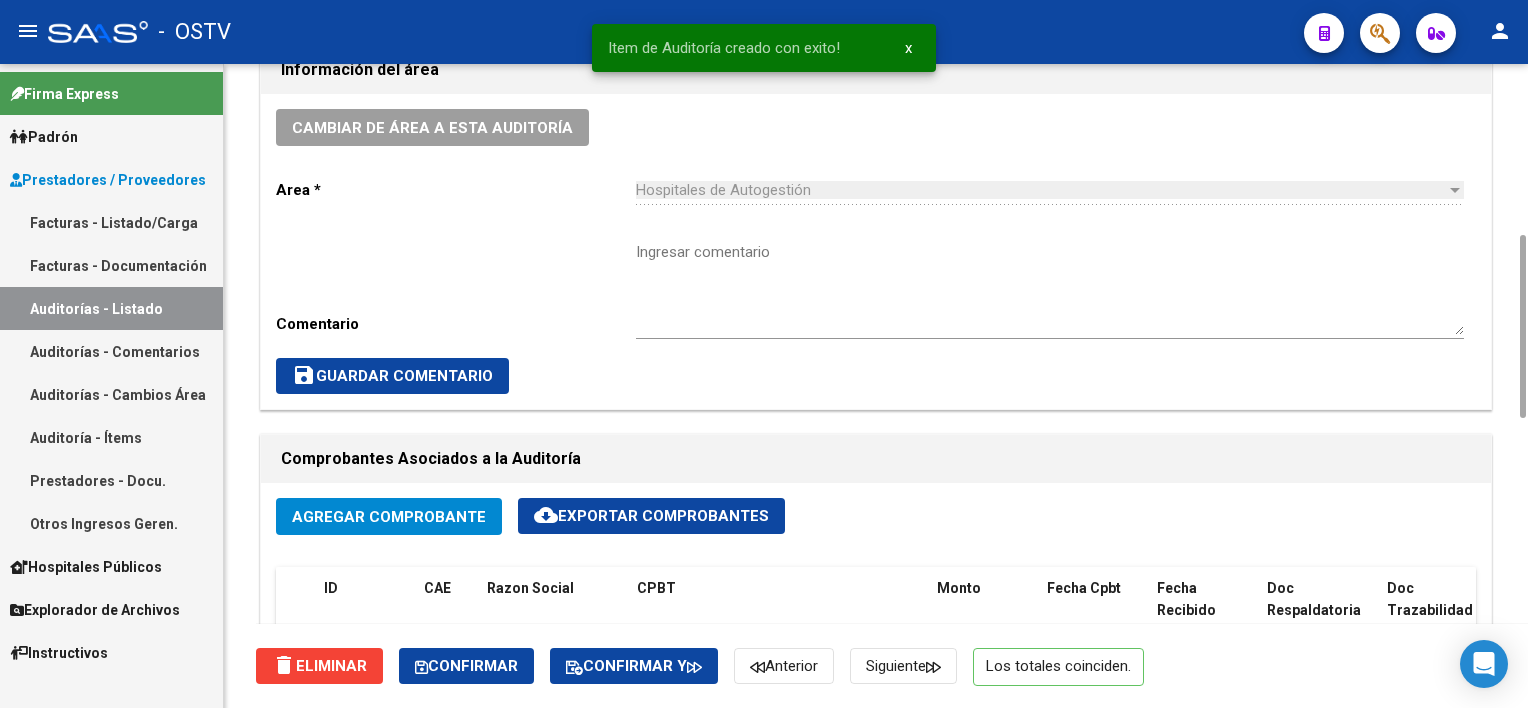 click on "Ingresar comentario" at bounding box center [1050, 288] 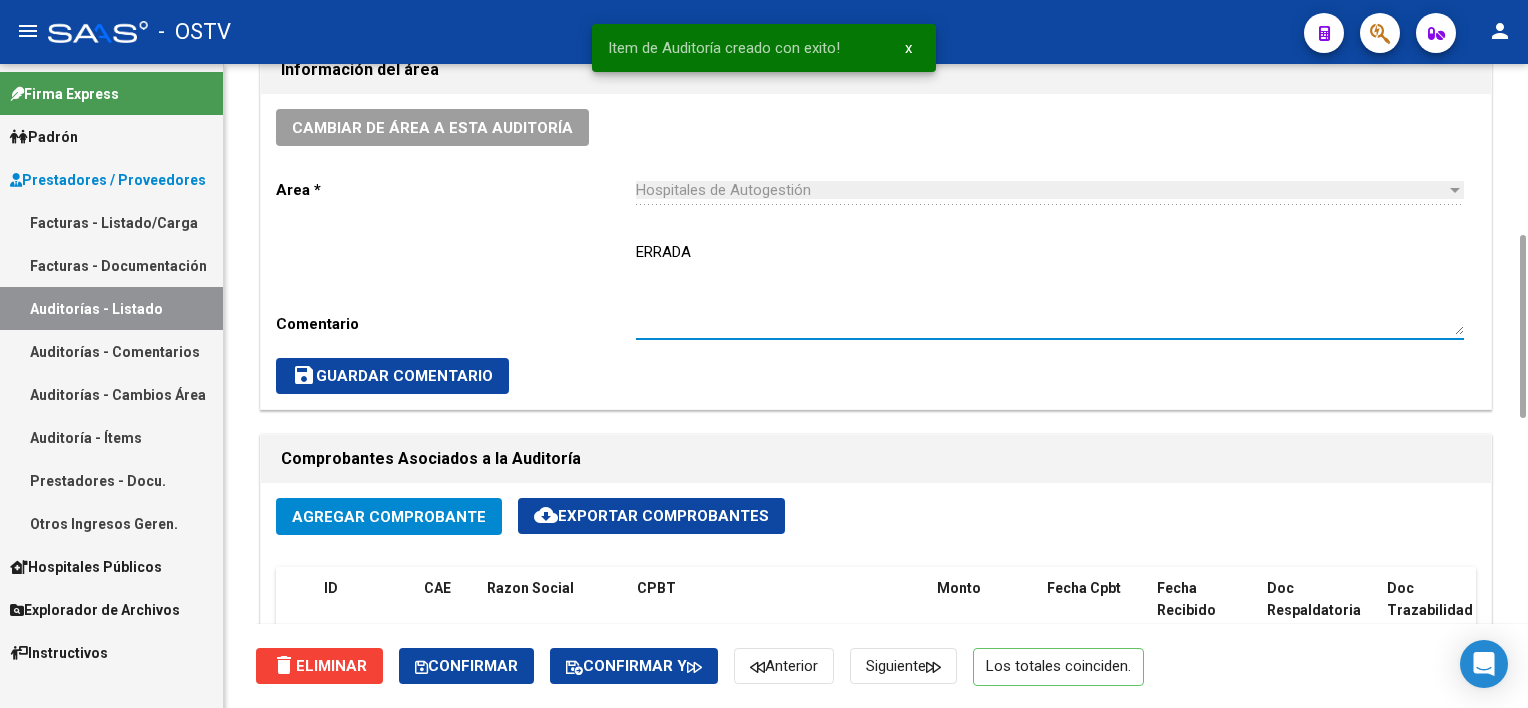 click on "ERRADA" at bounding box center [1050, 288] 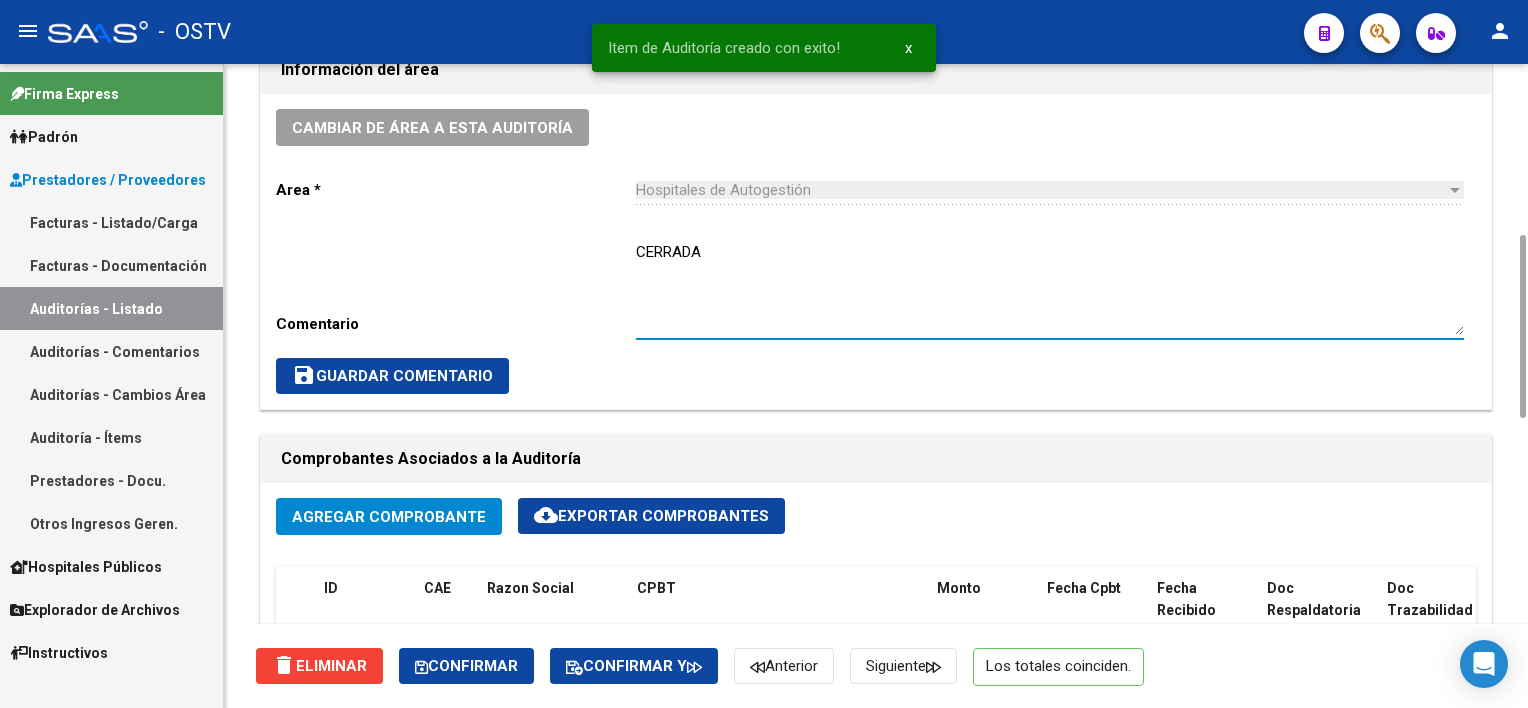 click on "save  Guardar Comentario" 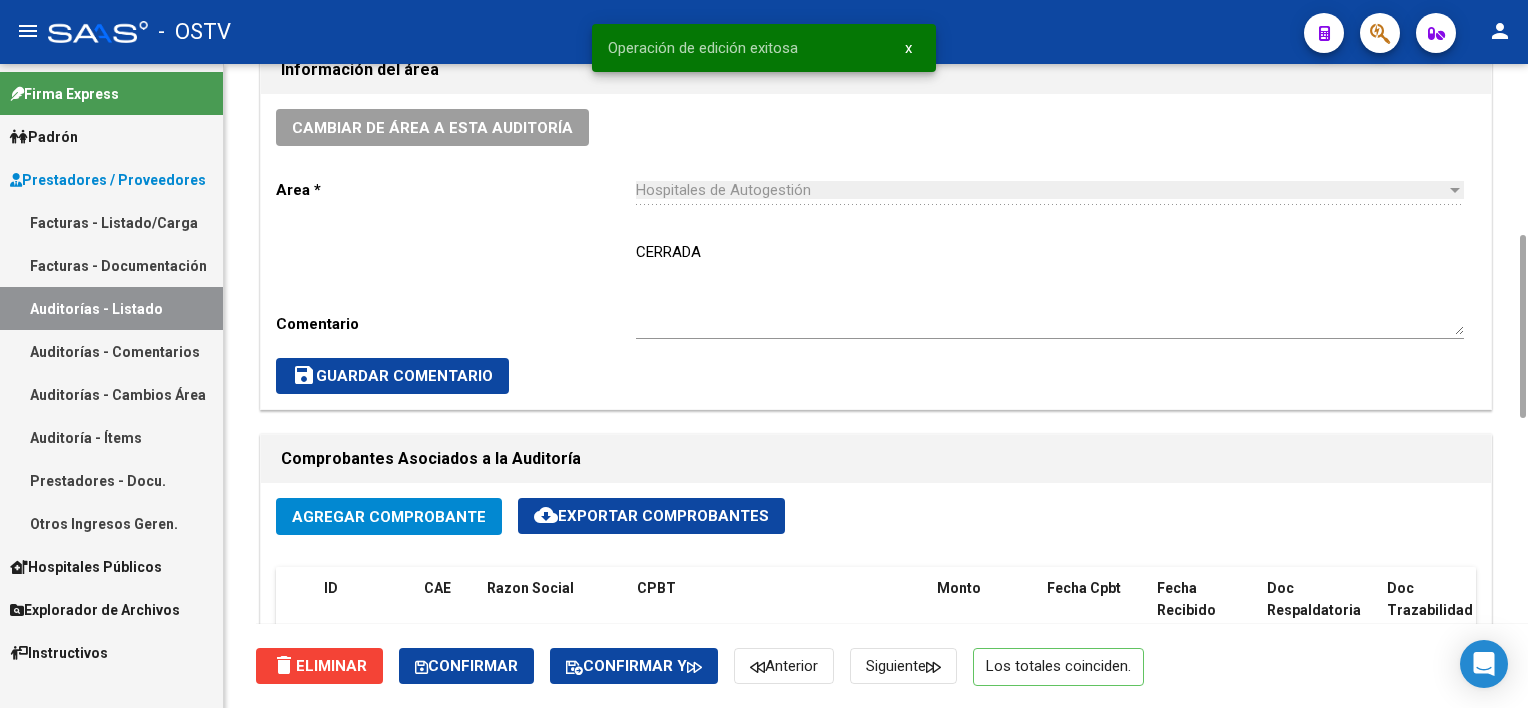 scroll, scrollTop: 0, scrollLeft: 0, axis: both 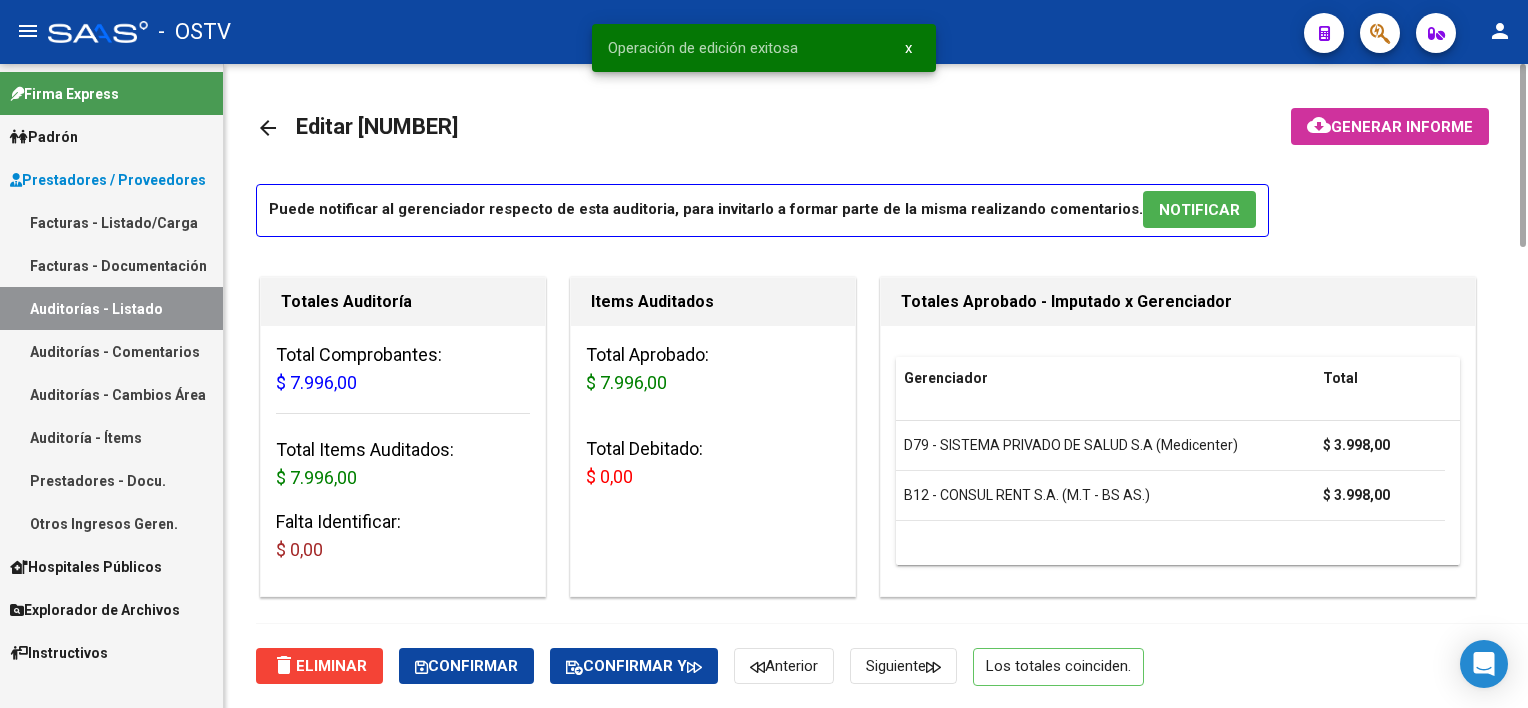 click on "arrow_back" 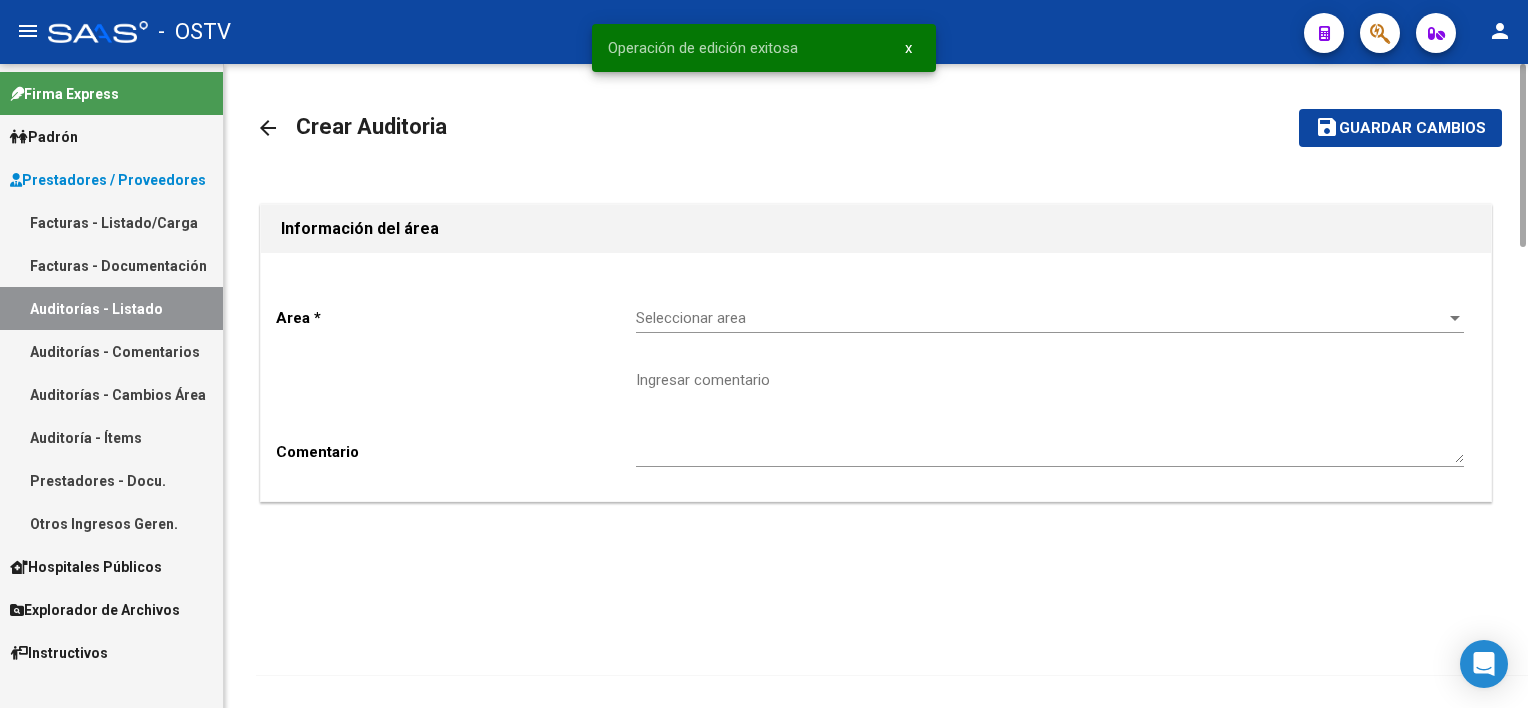 click on "Seleccionar area" at bounding box center [1041, 318] 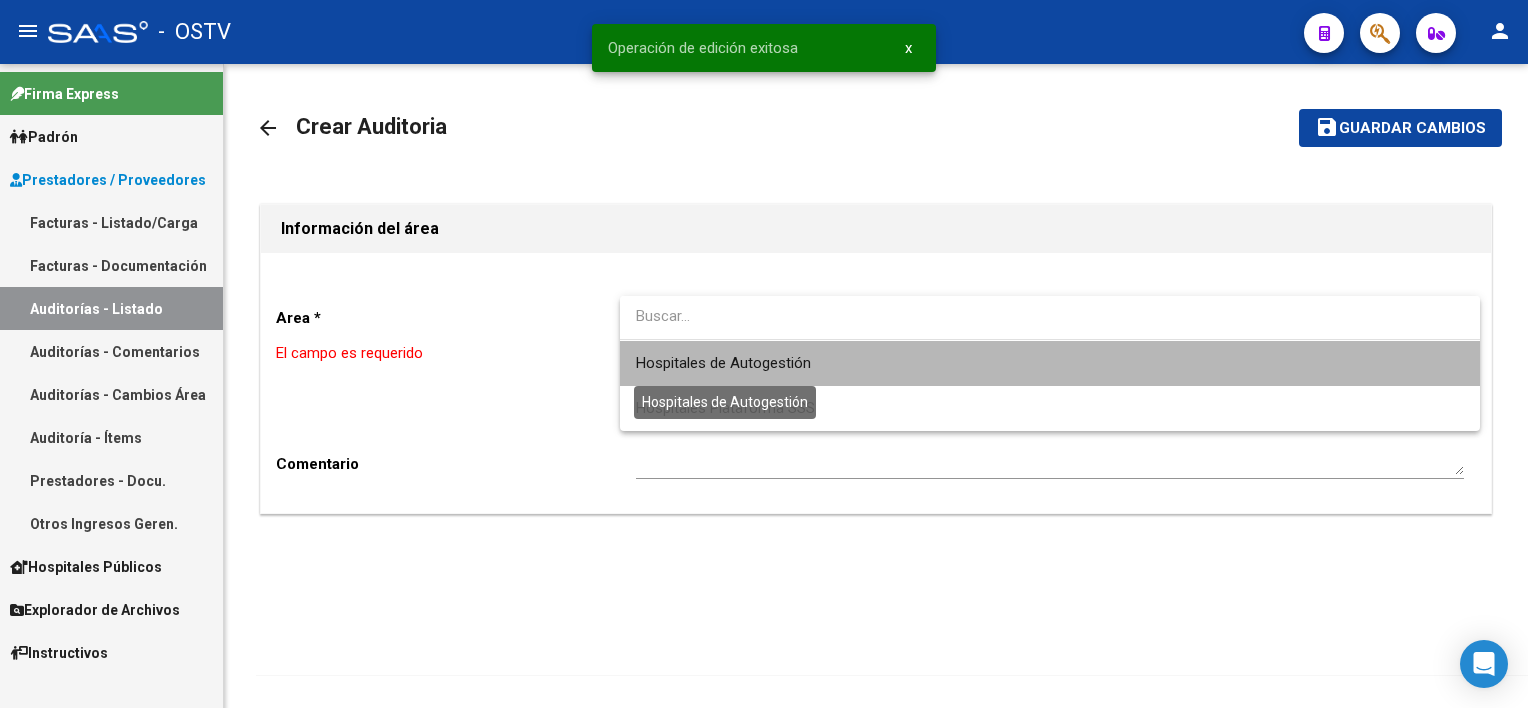 click on "Hospitales de Autogestión" at bounding box center (723, 363) 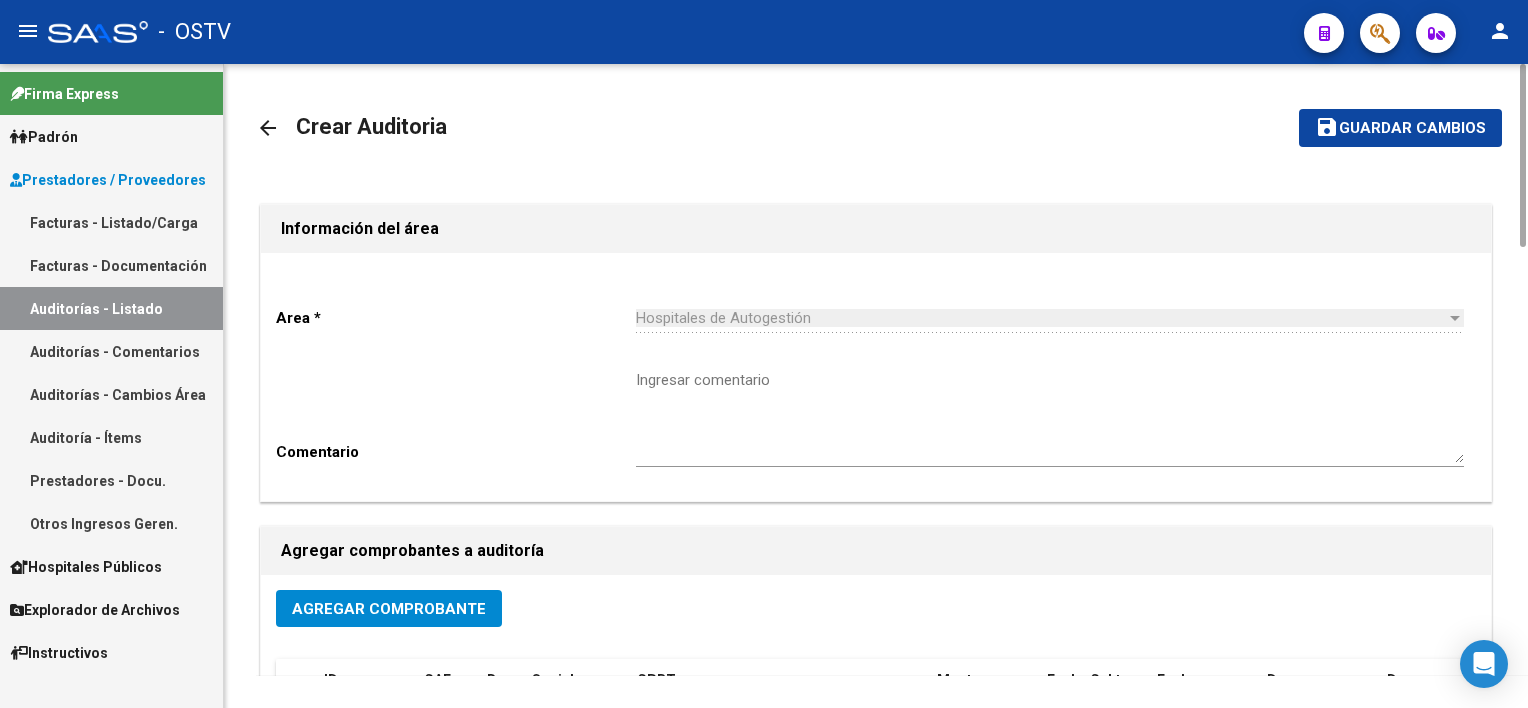 click on "Agregar Comprobante" 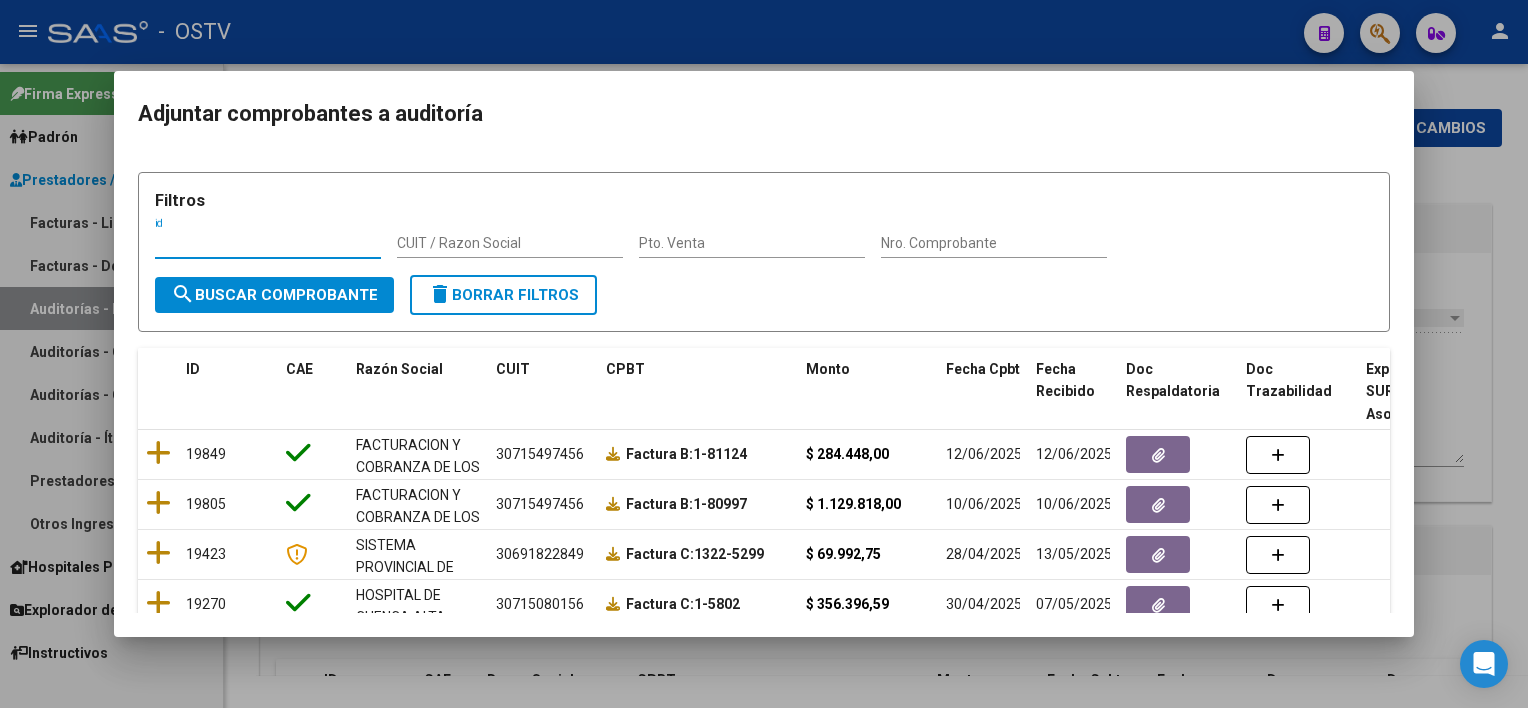 click on "Nro. Comprobante" at bounding box center [994, 244] 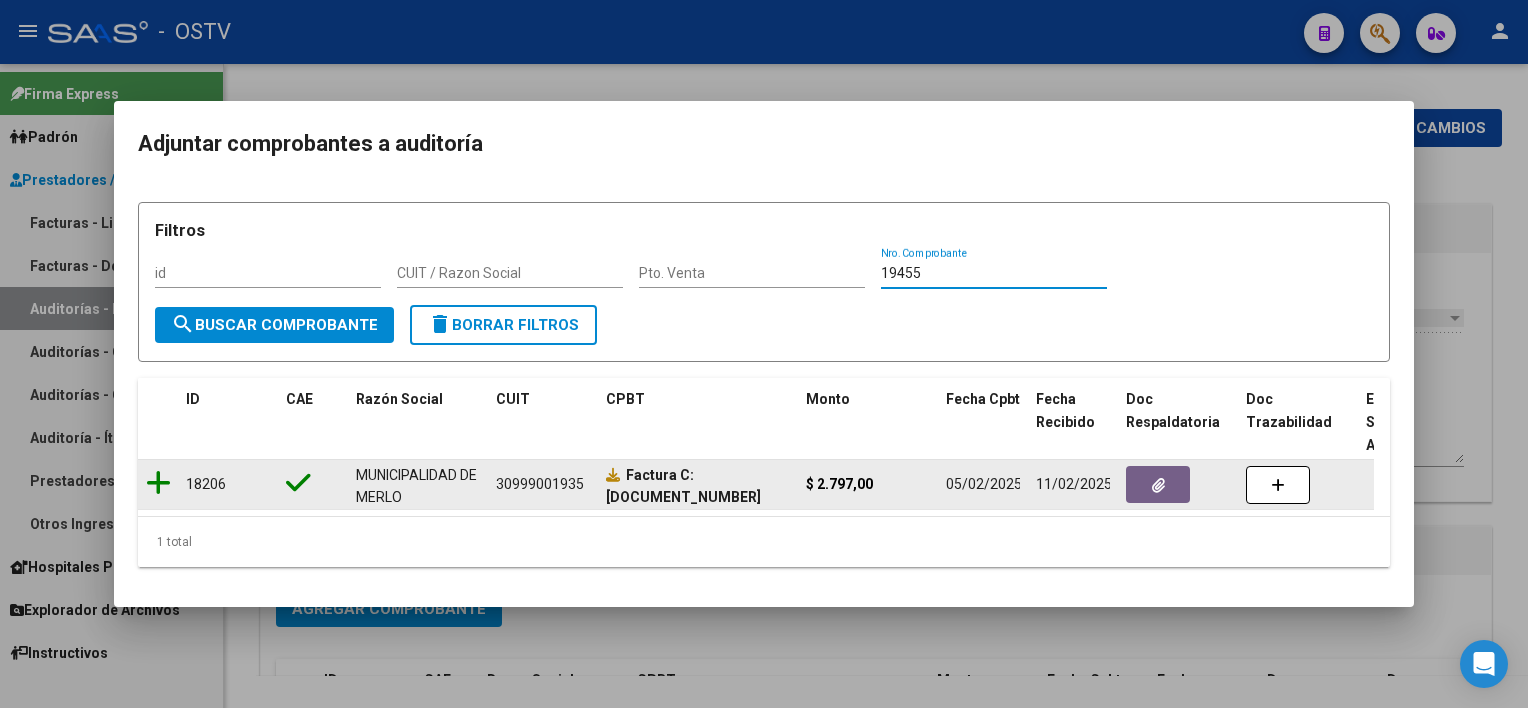 click 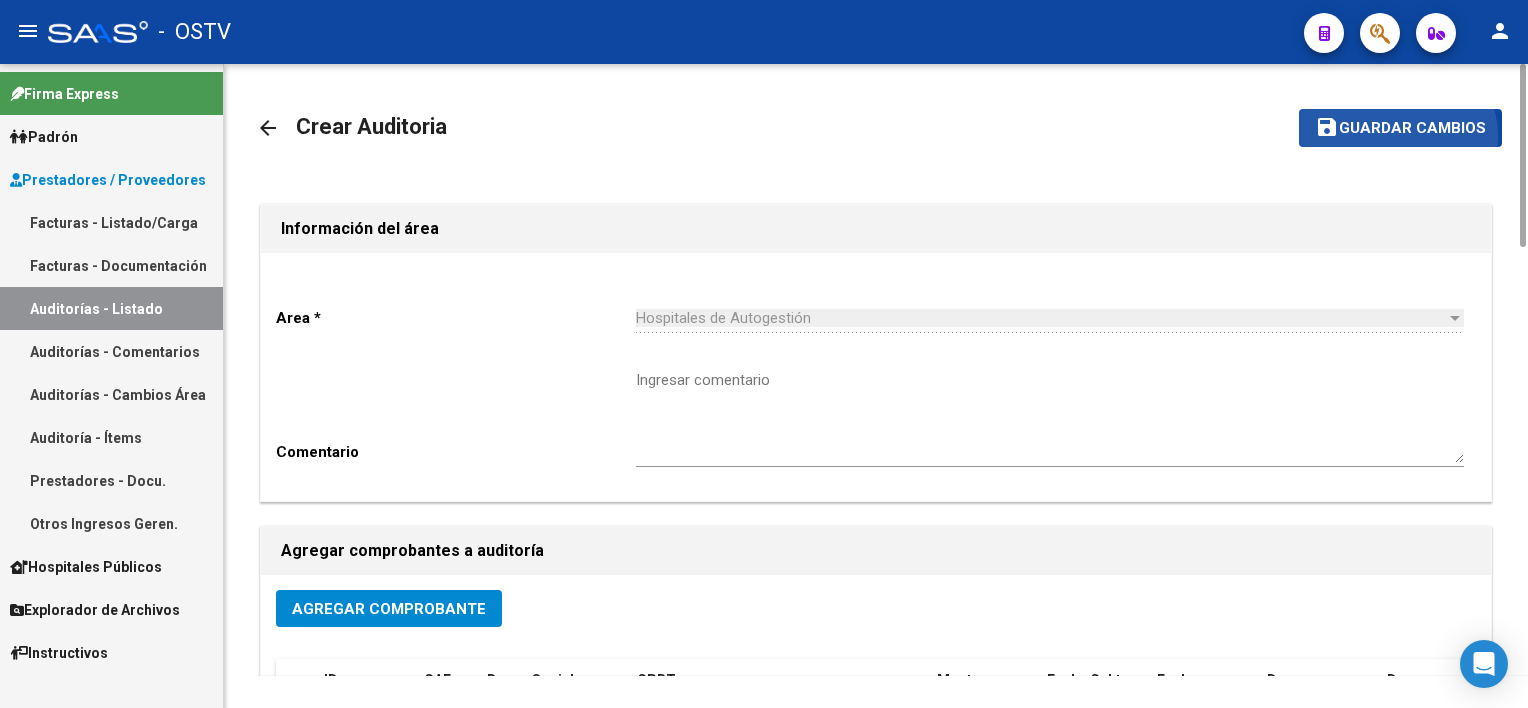 click on "Guardar cambios" 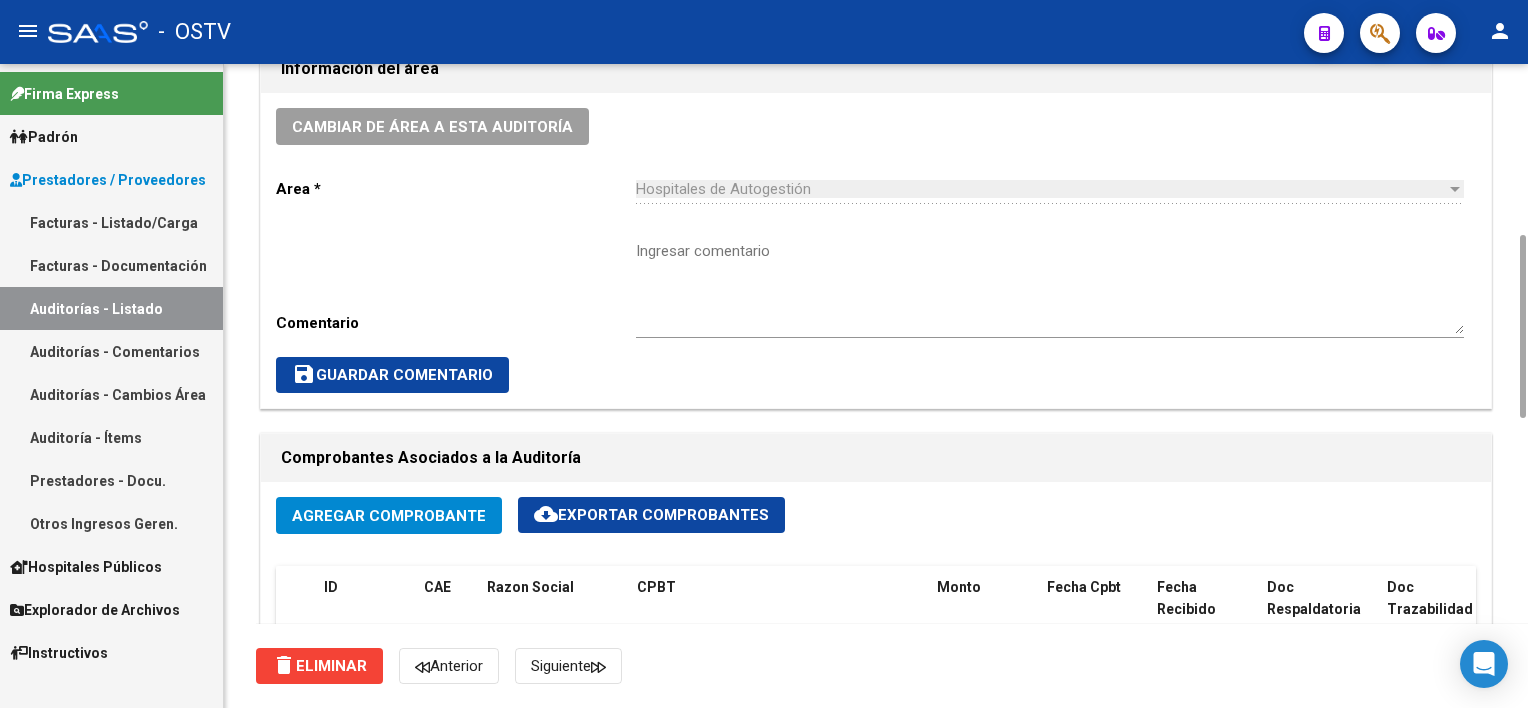 scroll, scrollTop: 1000, scrollLeft: 0, axis: vertical 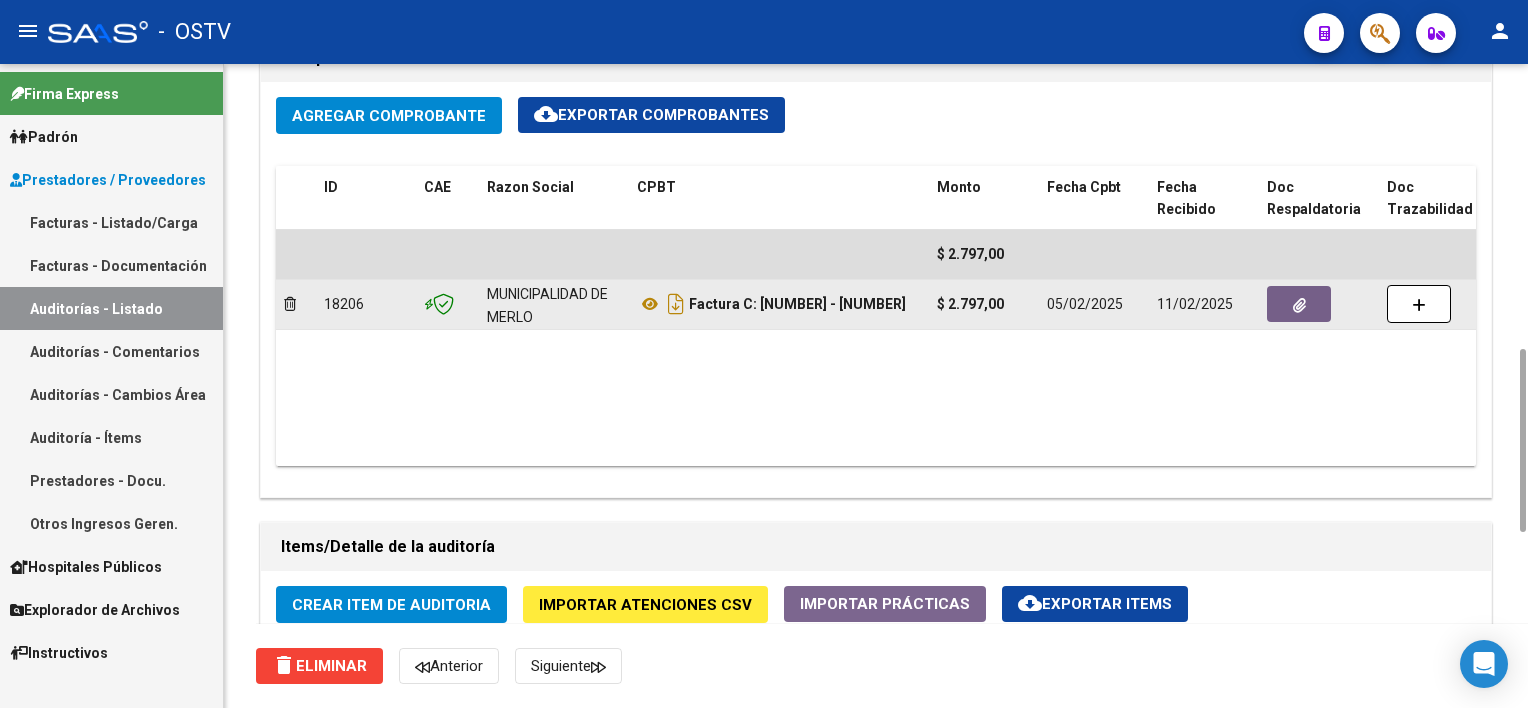 click 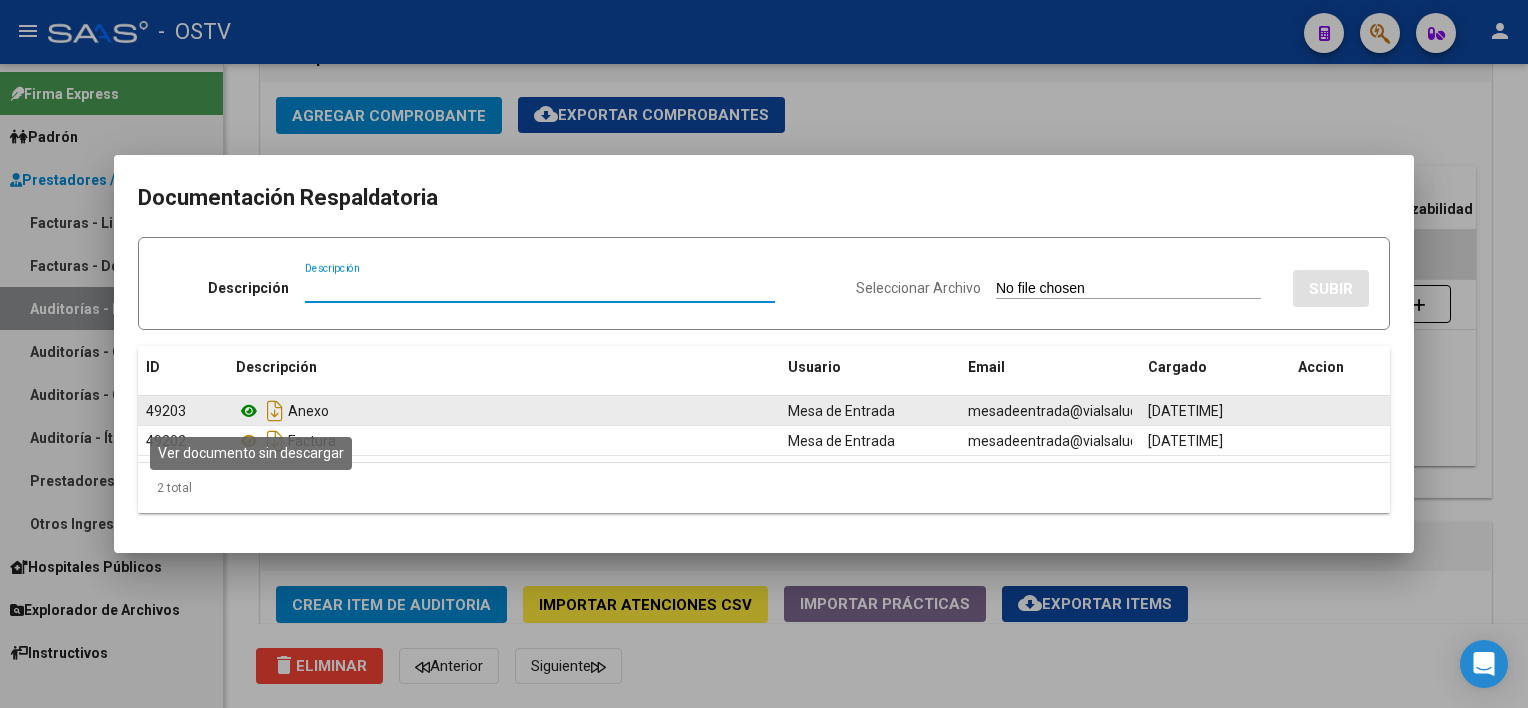 click 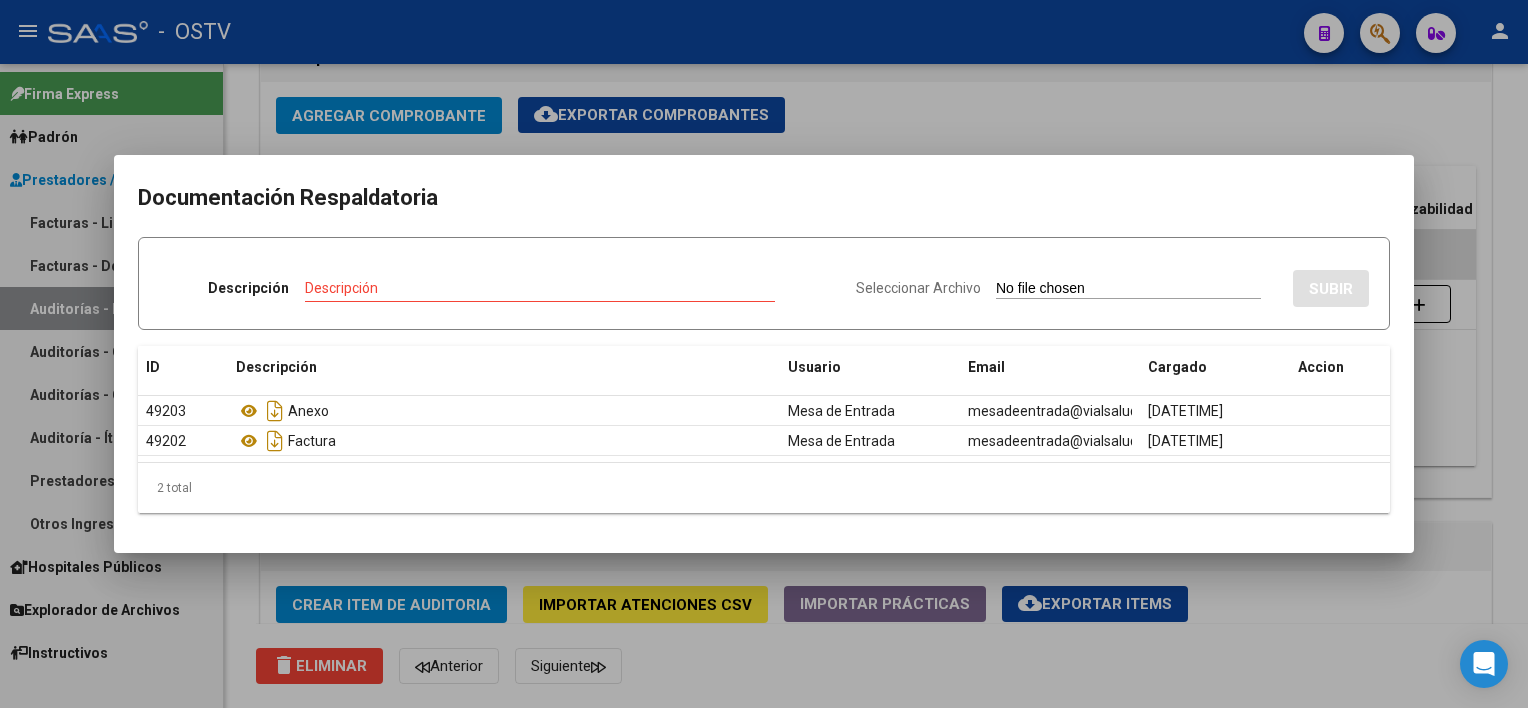 click at bounding box center [764, 354] 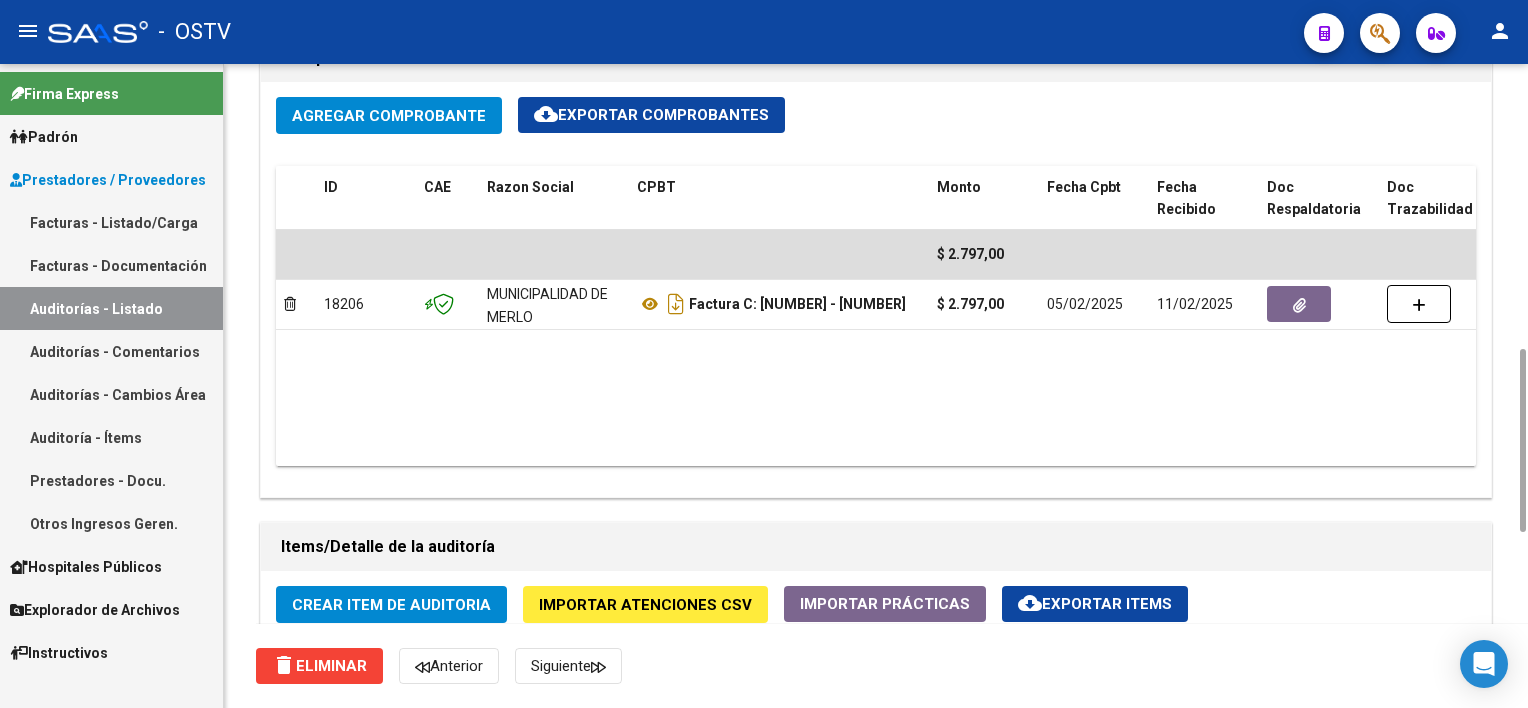 scroll, scrollTop: 1400, scrollLeft: 0, axis: vertical 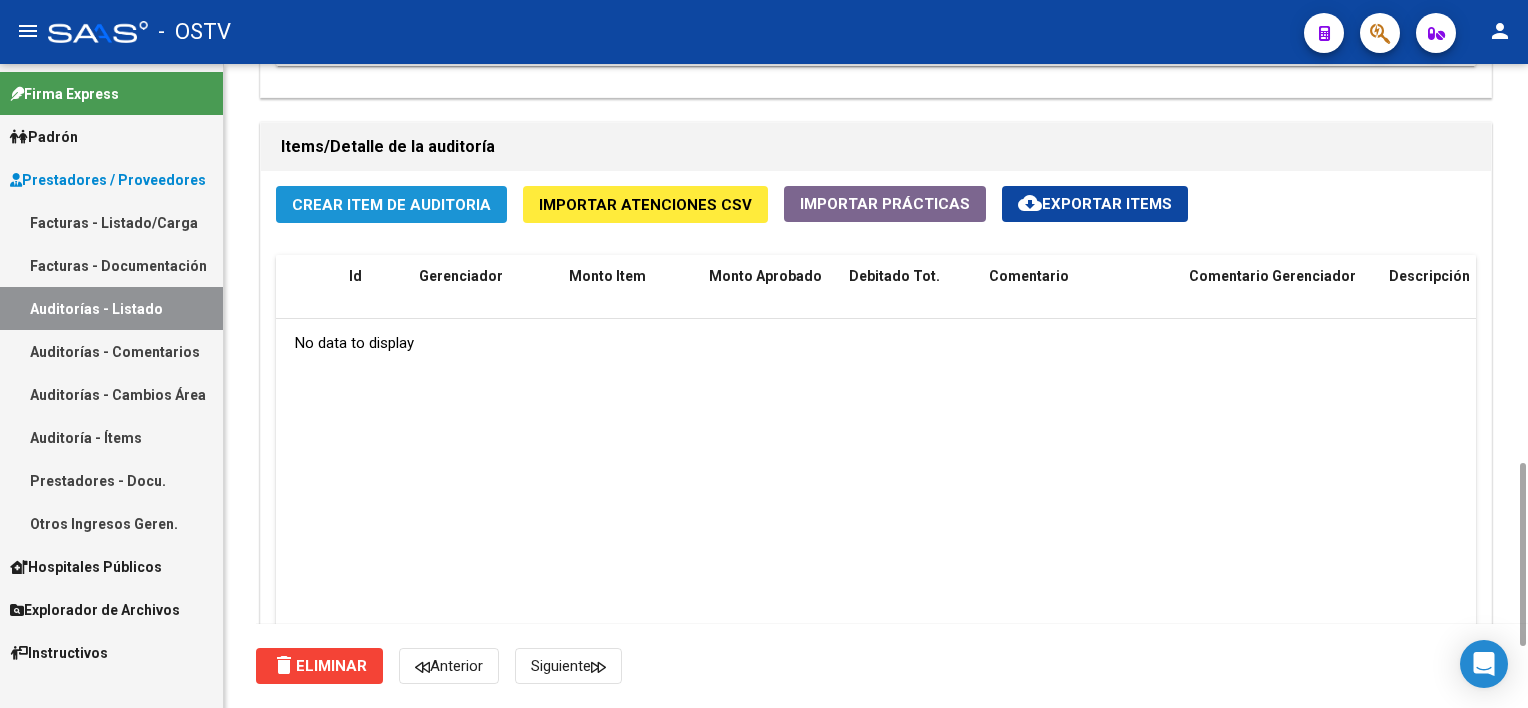 click on "Crear Item de Auditoria" 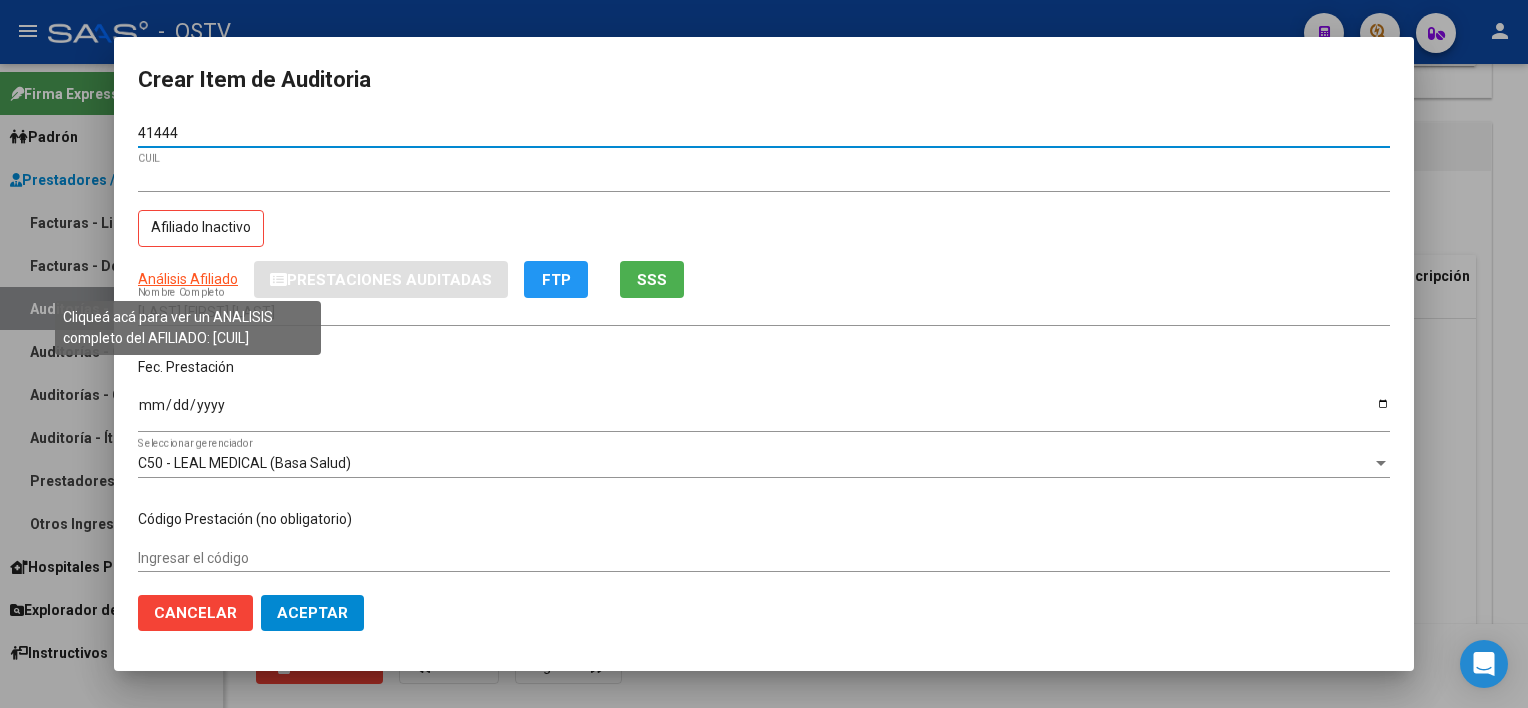 click on "Análisis Afiliado" at bounding box center [188, 279] 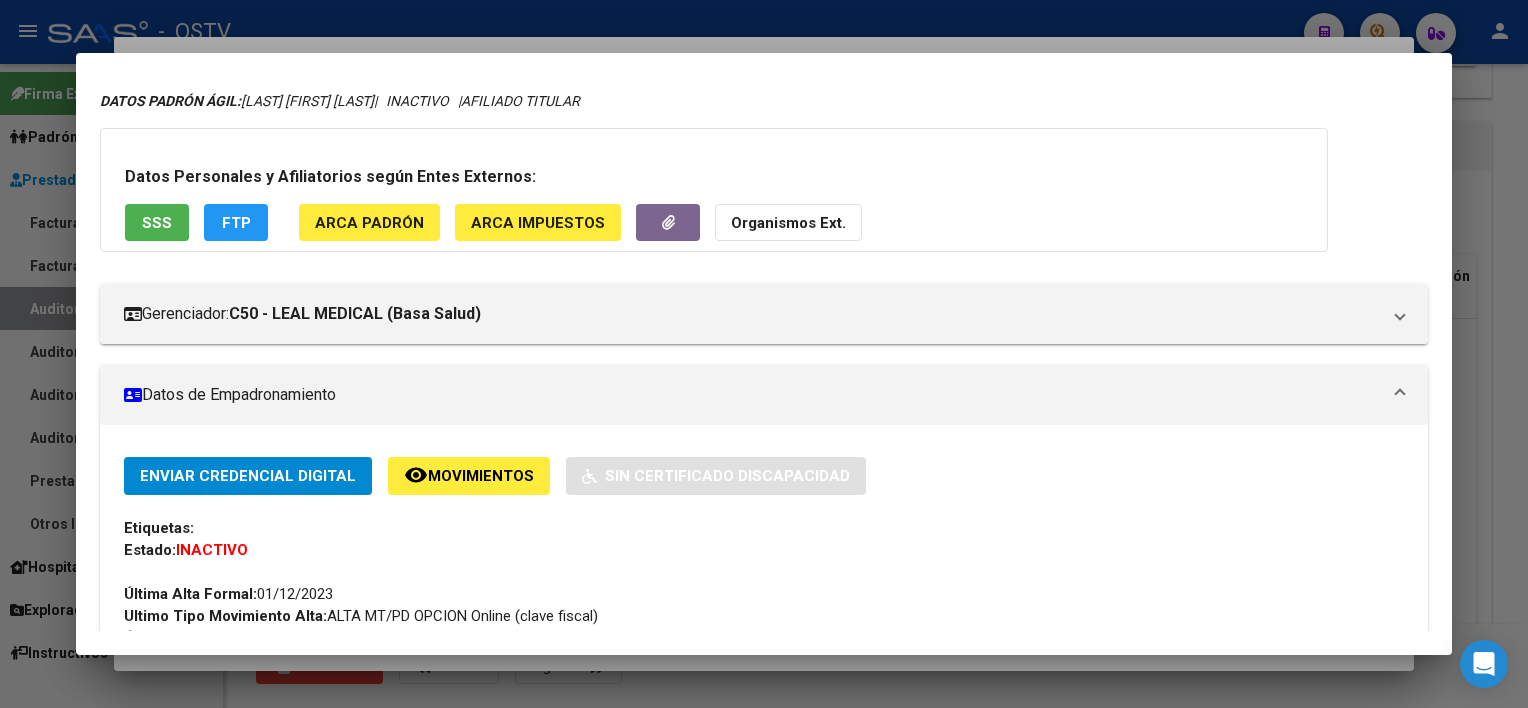scroll, scrollTop: 0, scrollLeft: 0, axis: both 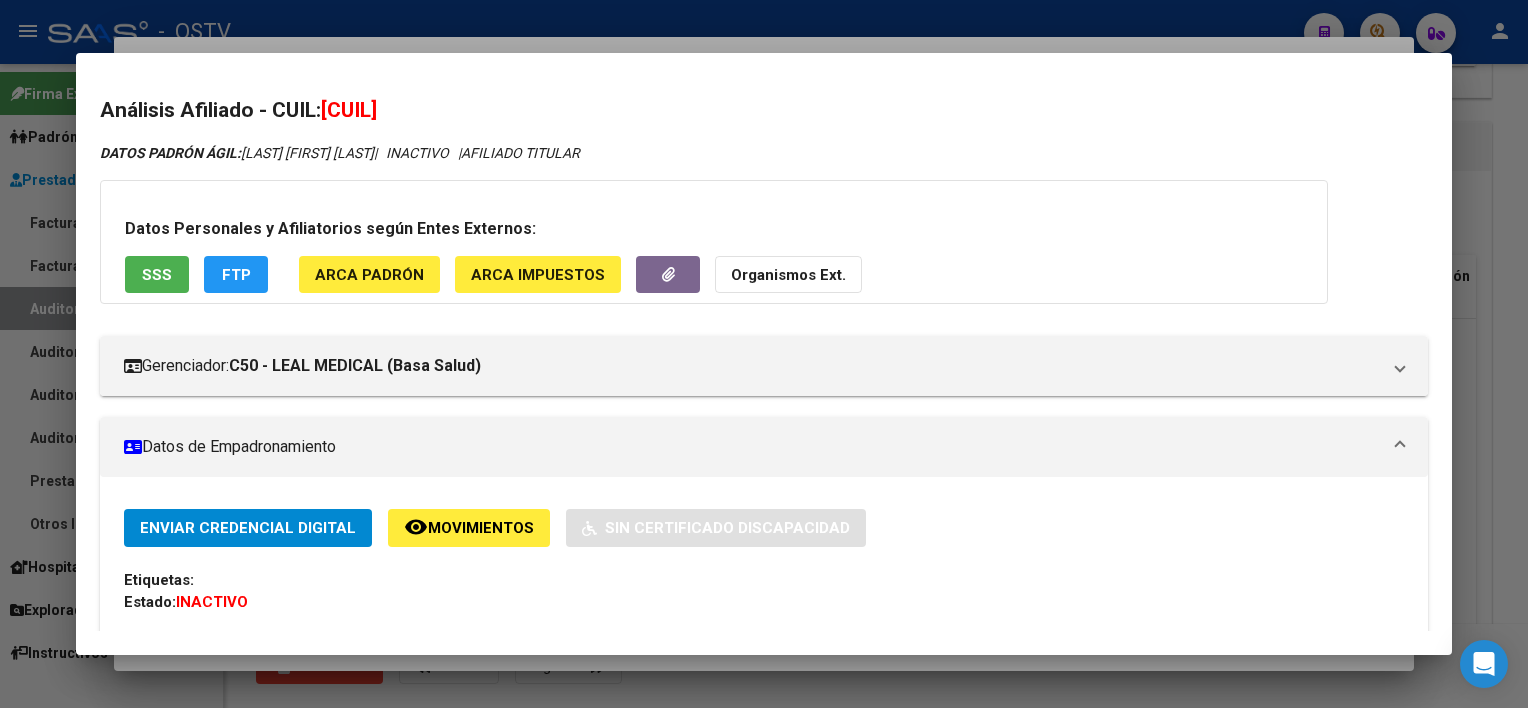 drag, startPoint x: 330, startPoint y: 107, endPoint x: 515, endPoint y: 109, distance: 185.0108 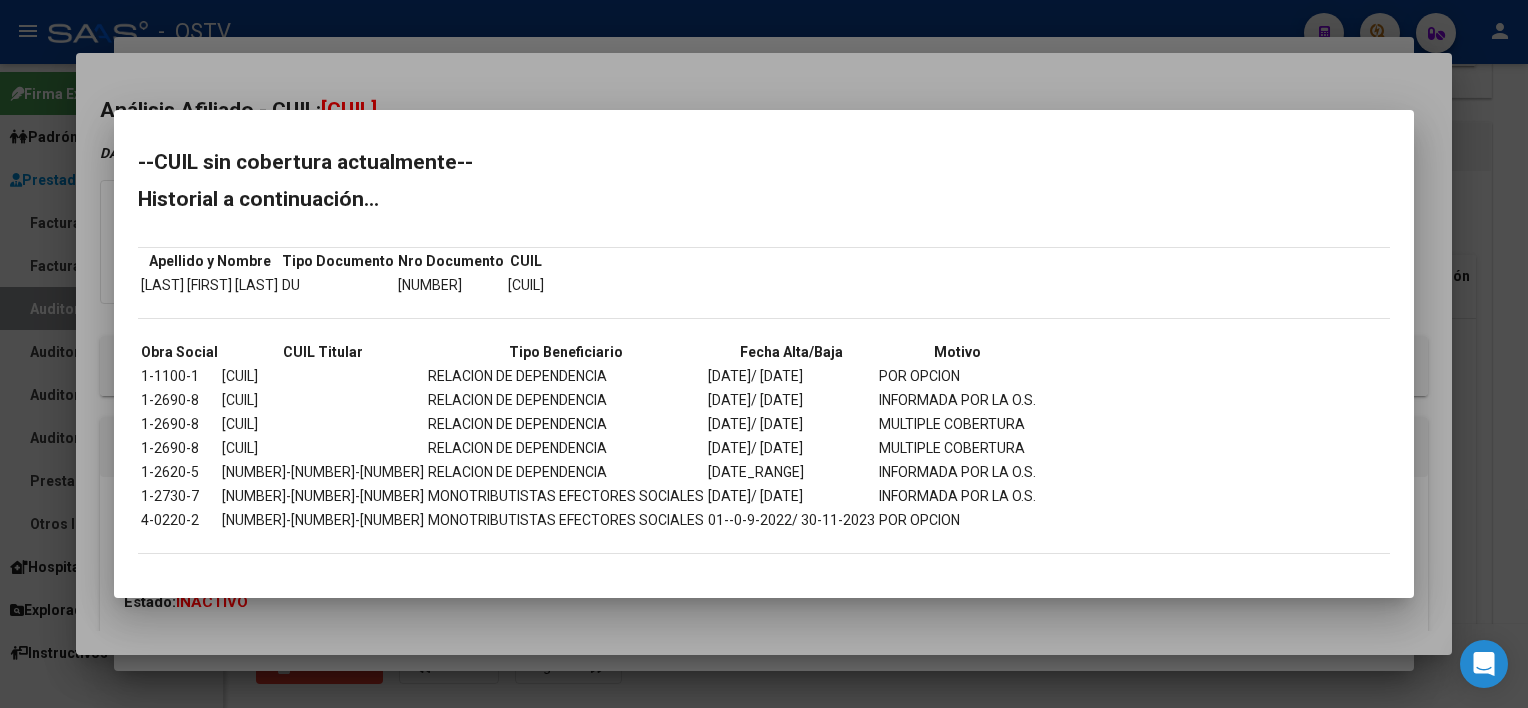 click at bounding box center (764, 354) 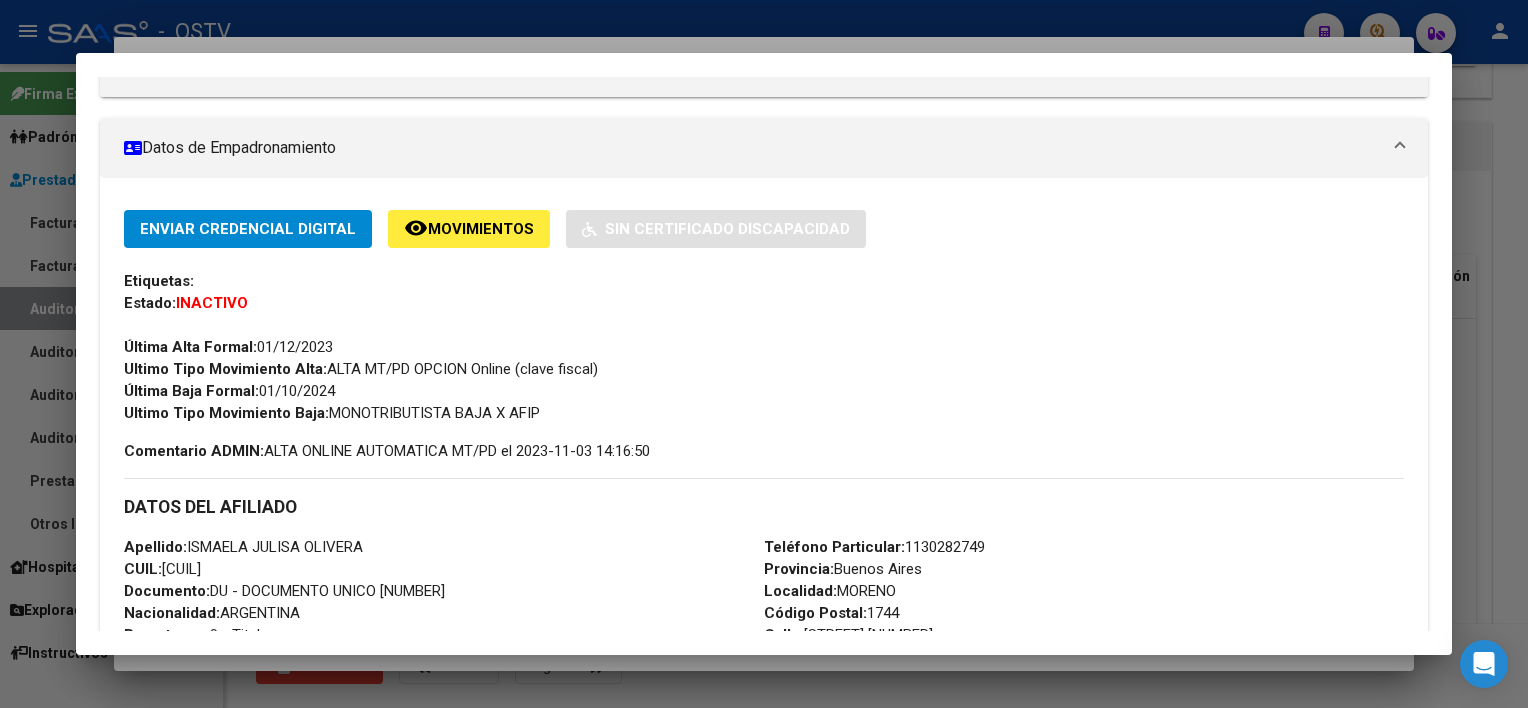 scroll, scrollTop: 300, scrollLeft: 0, axis: vertical 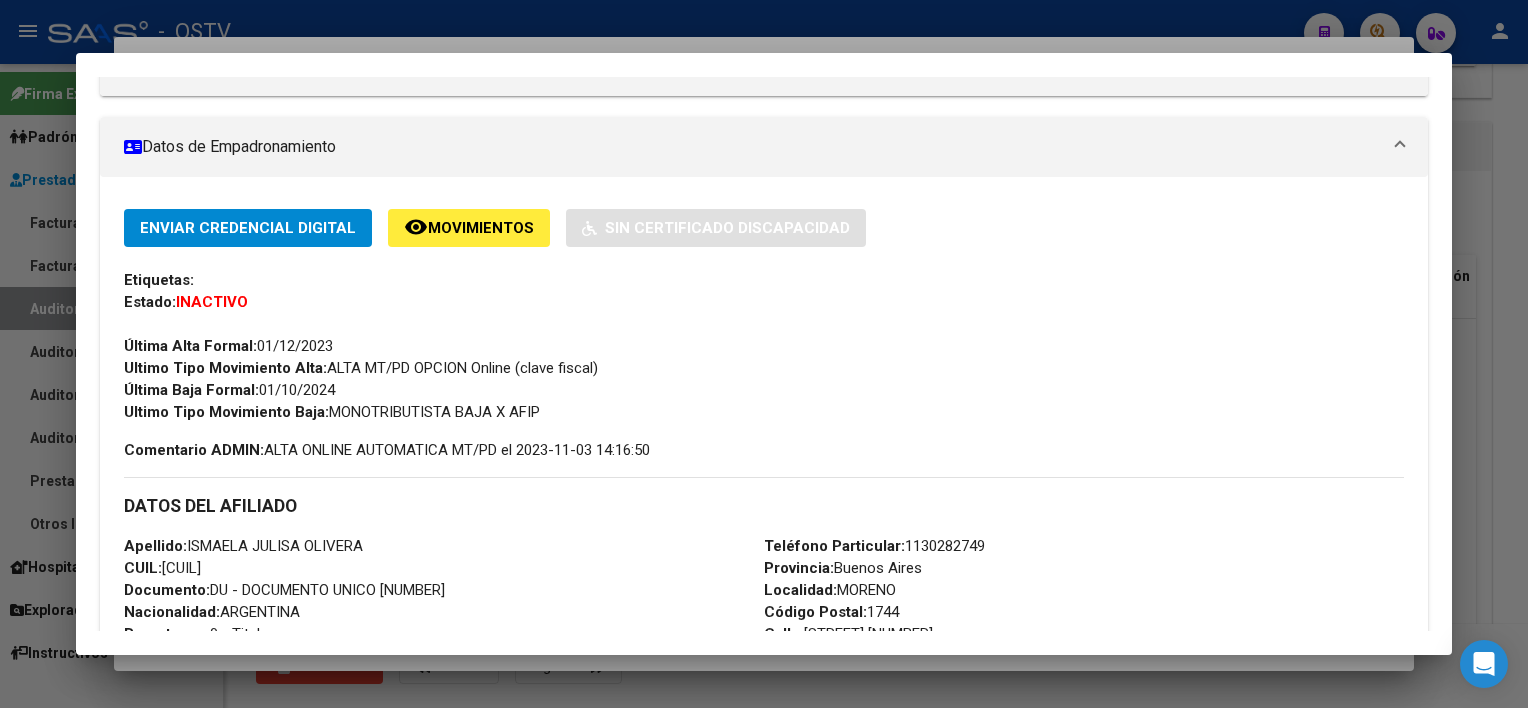 click at bounding box center (764, 354) 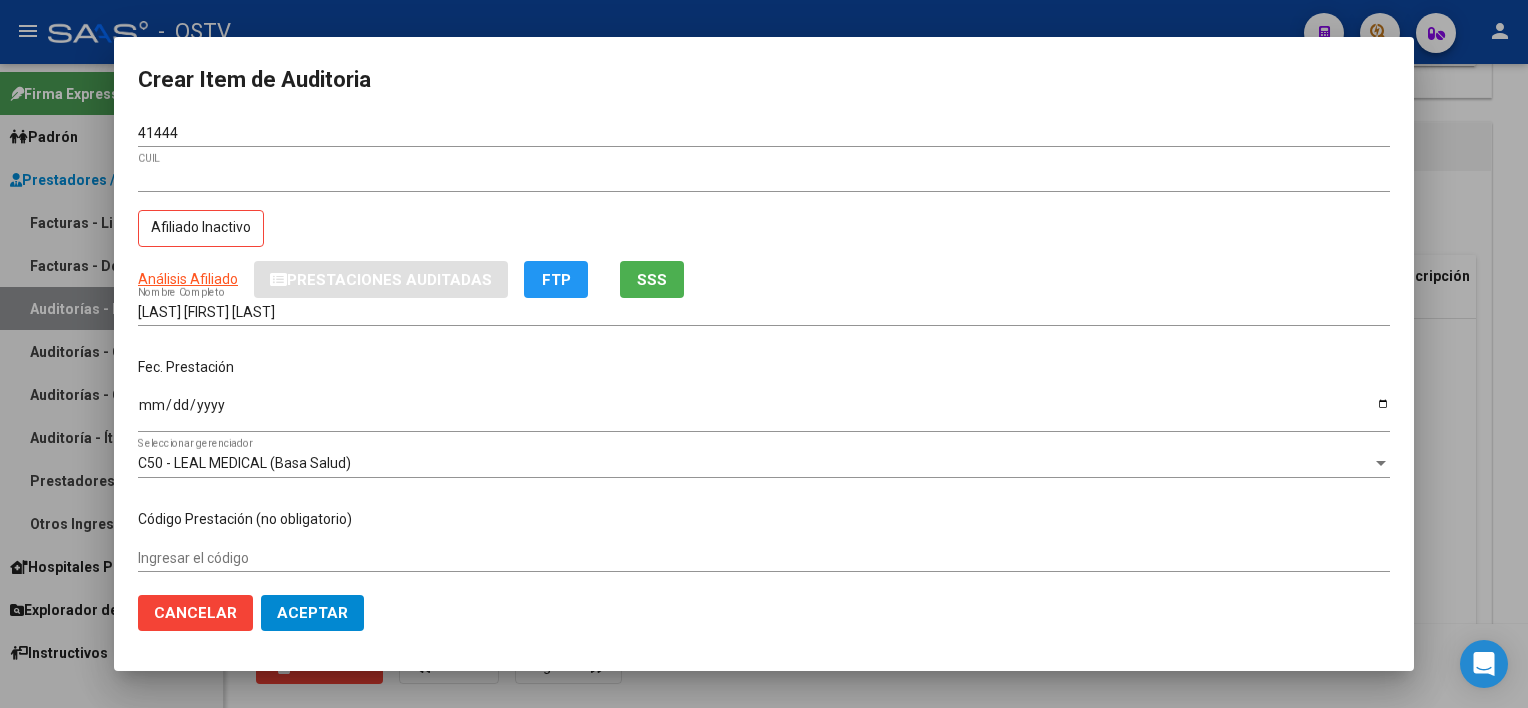 click on "[LAST] [FIRST] [LAST]" at bounding box center [764, 312] 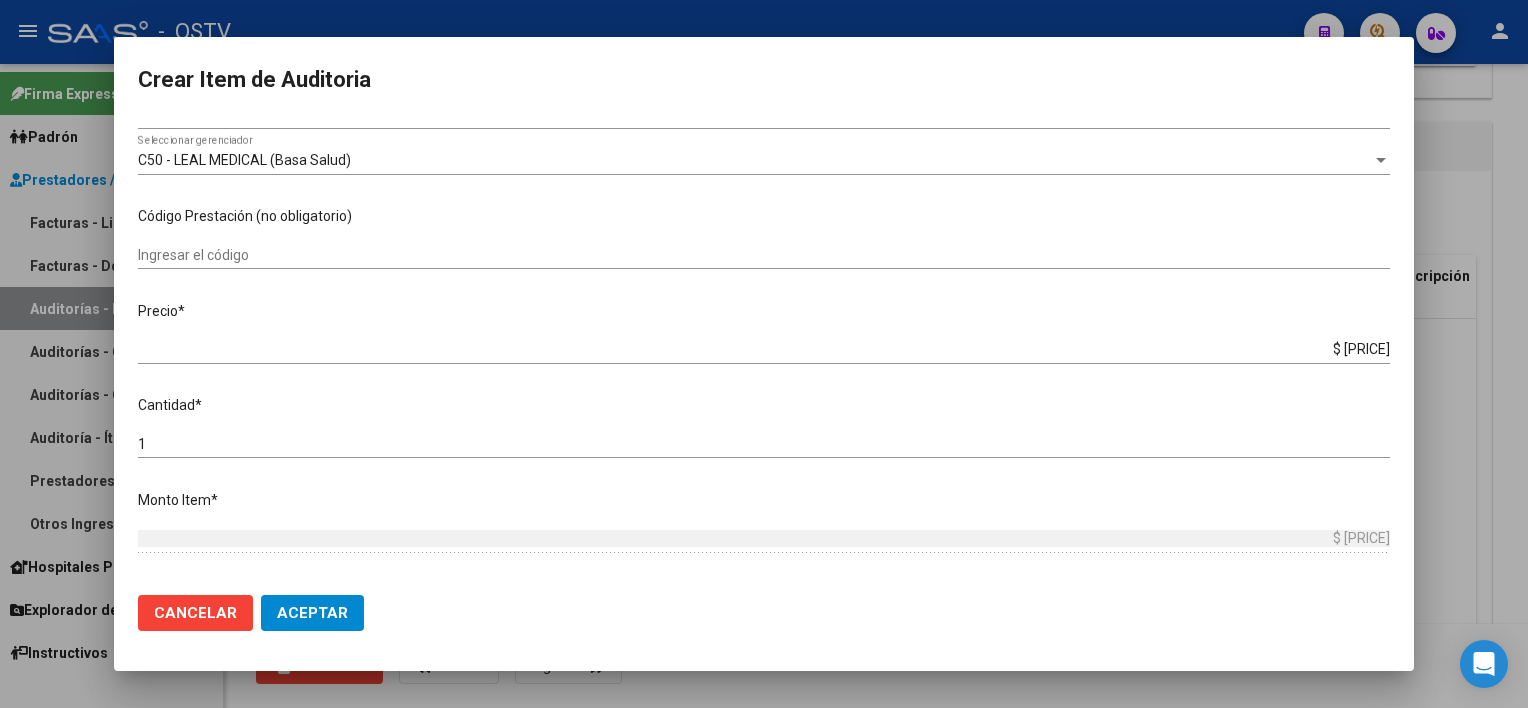 scroll, scrollTop: 587, scrollLeft: 0, axis: vertical 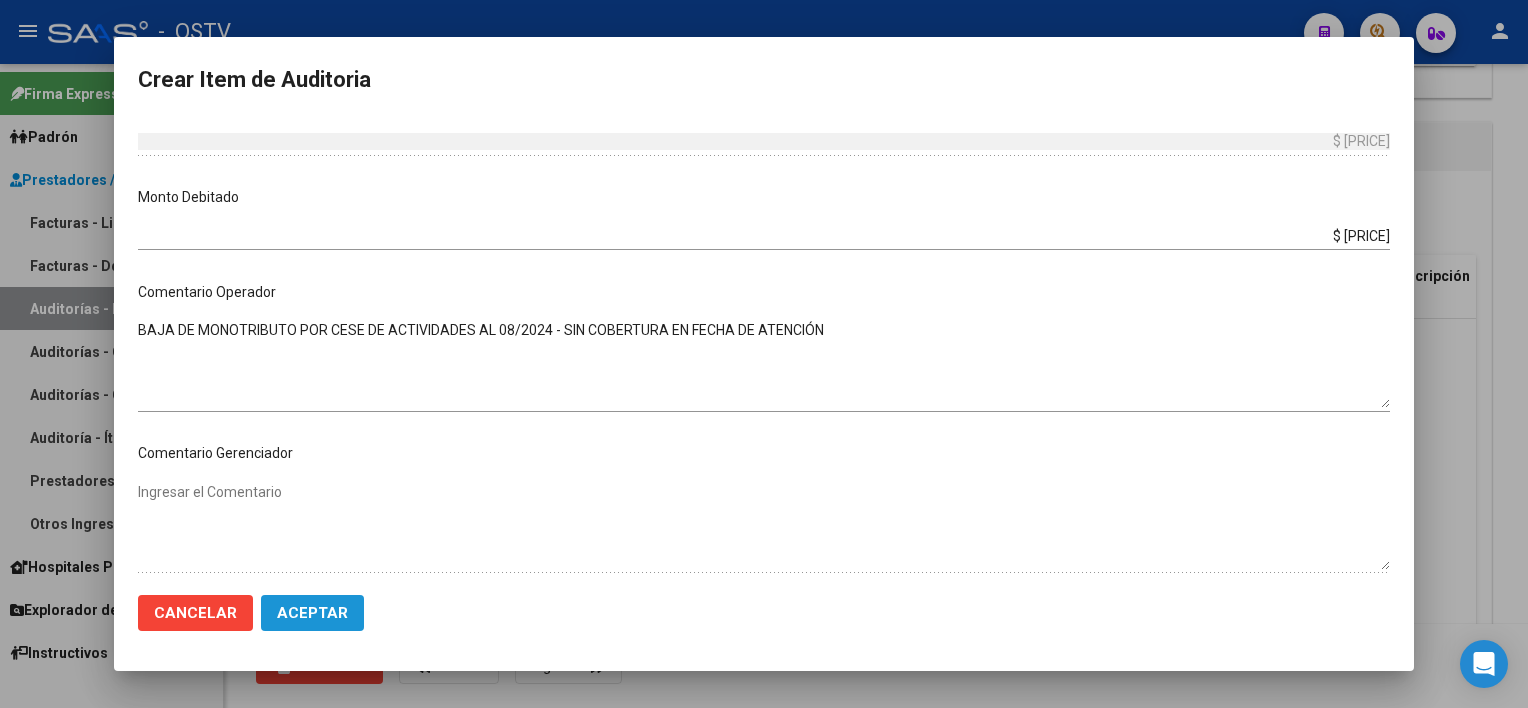 click on "Aceptar" 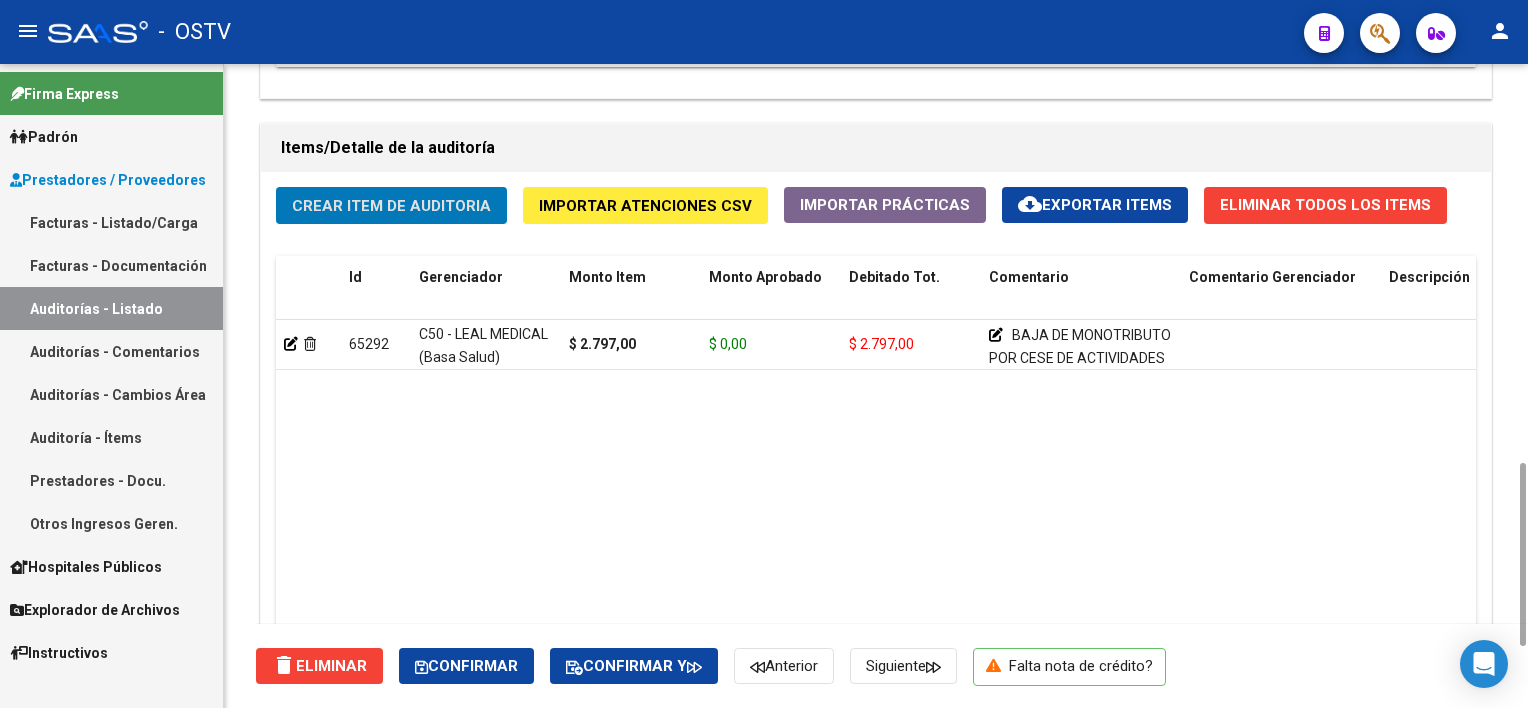 scroll, scrollTop: 800, scrollLeft: 0, axis: vertical 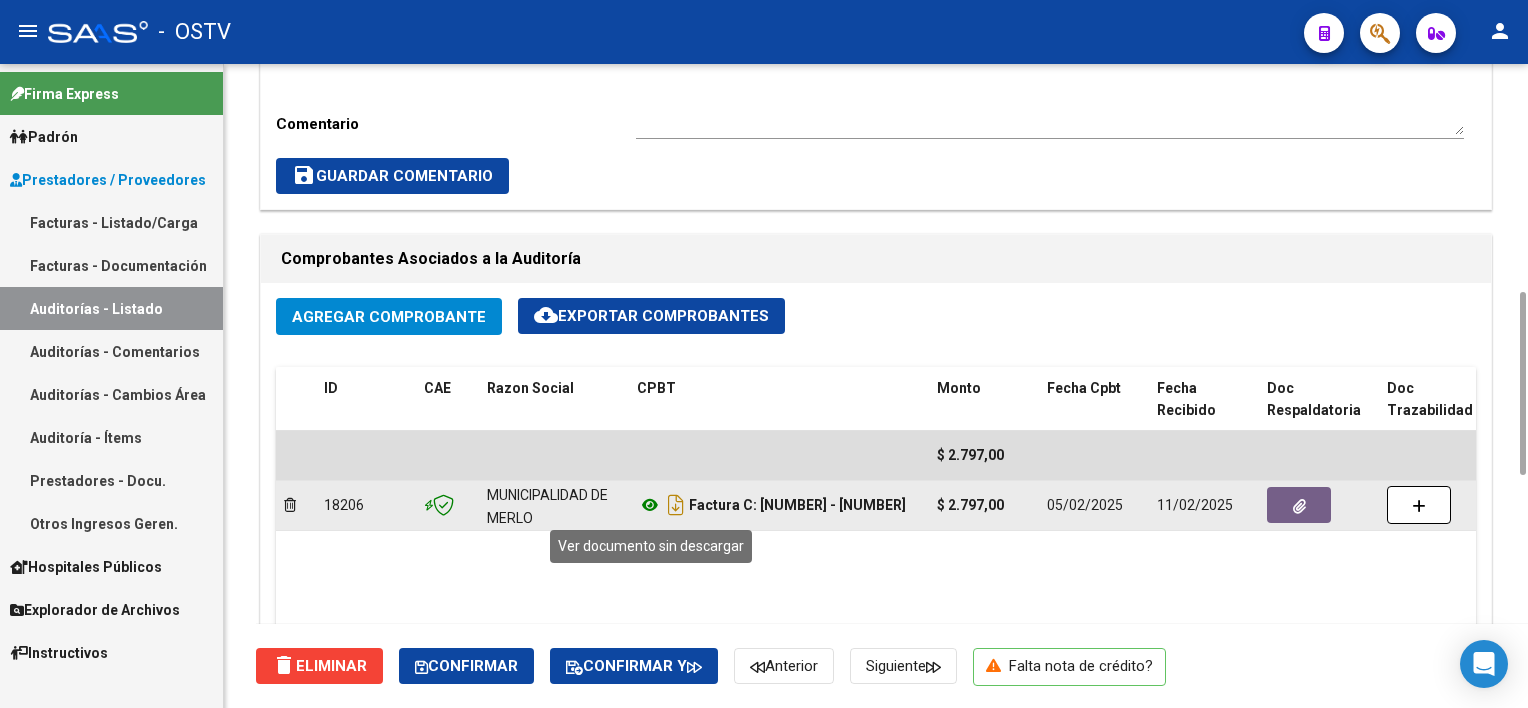 click 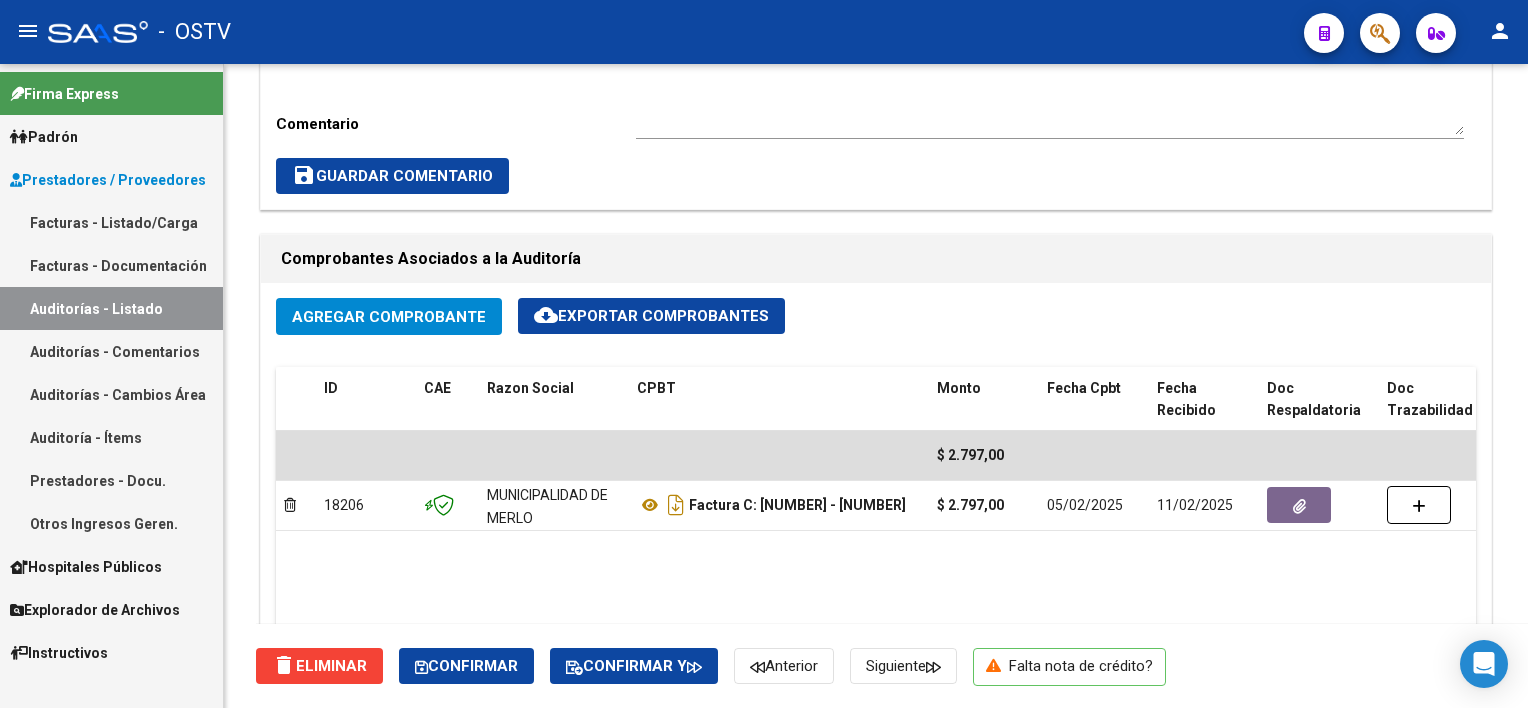 scroll, scrollTop: 0, scrollLeft: 0, axis: both 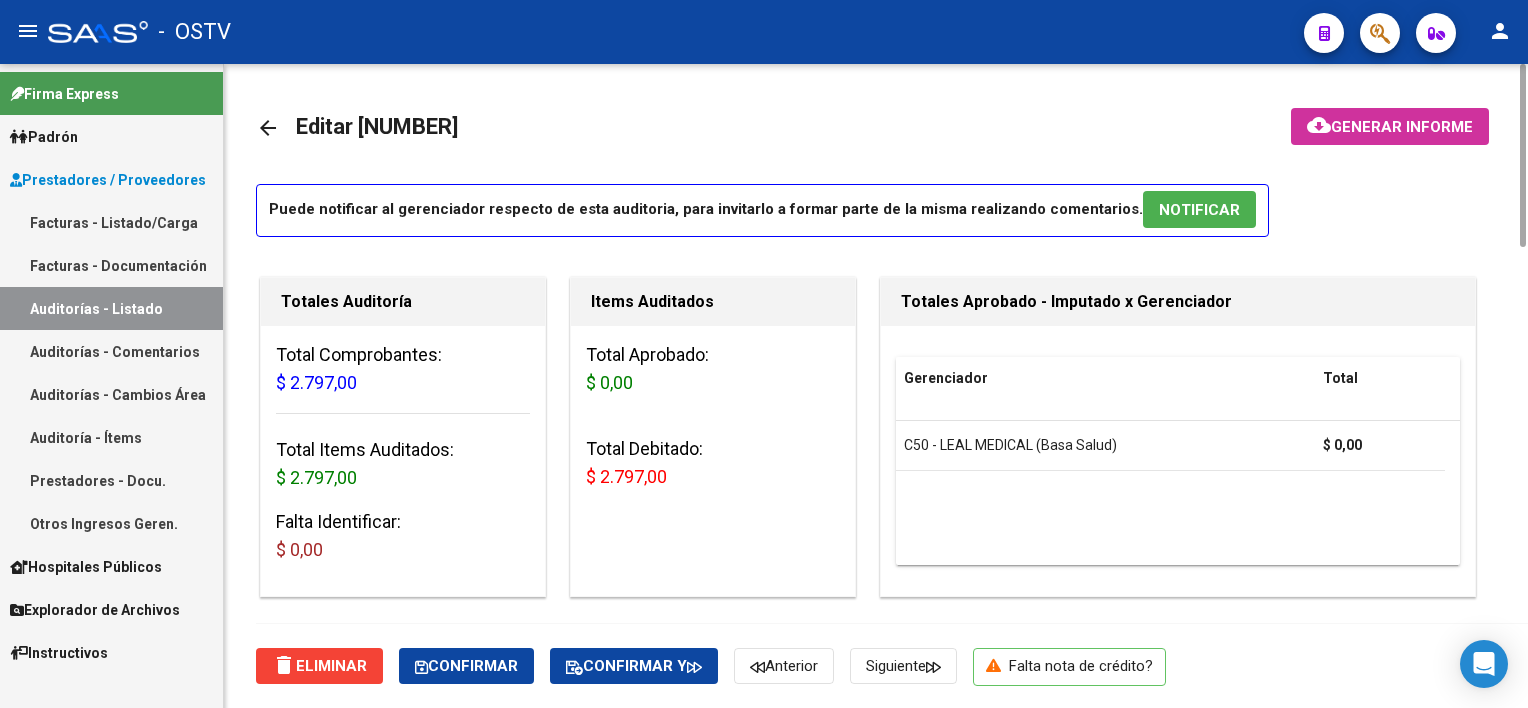 click on "cloud_download" 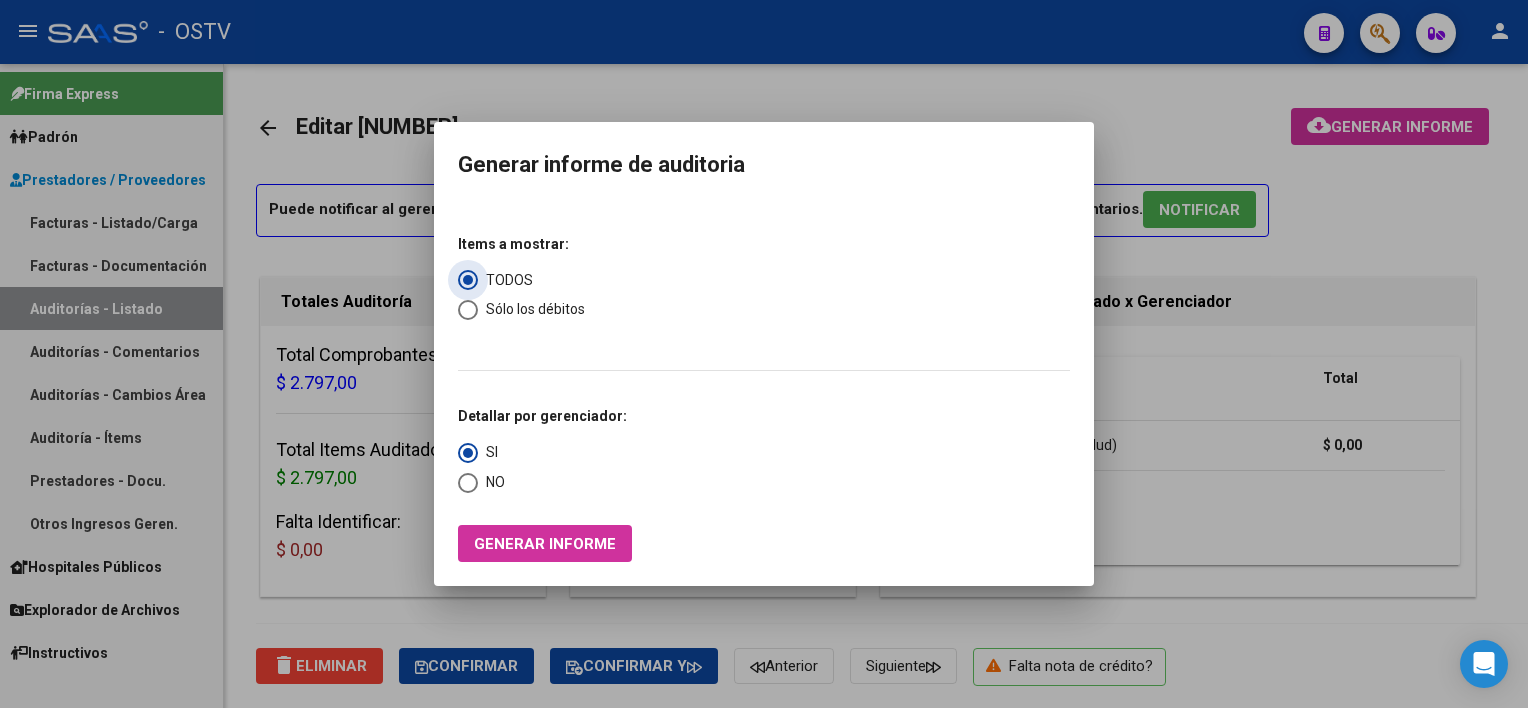 click on "Sólo los débitos" at bounding box center [531, 309] 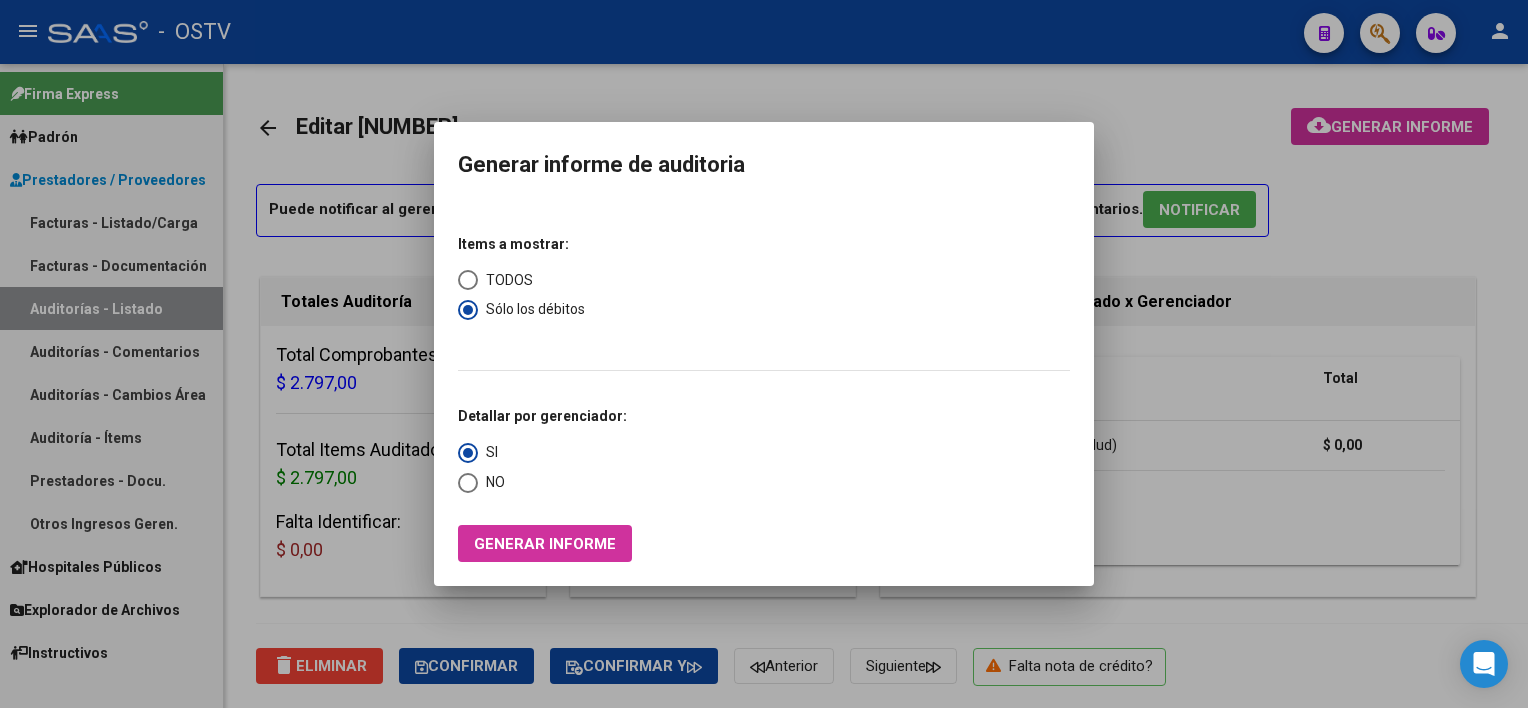 click on "NO" at bounding box center [491, 482] 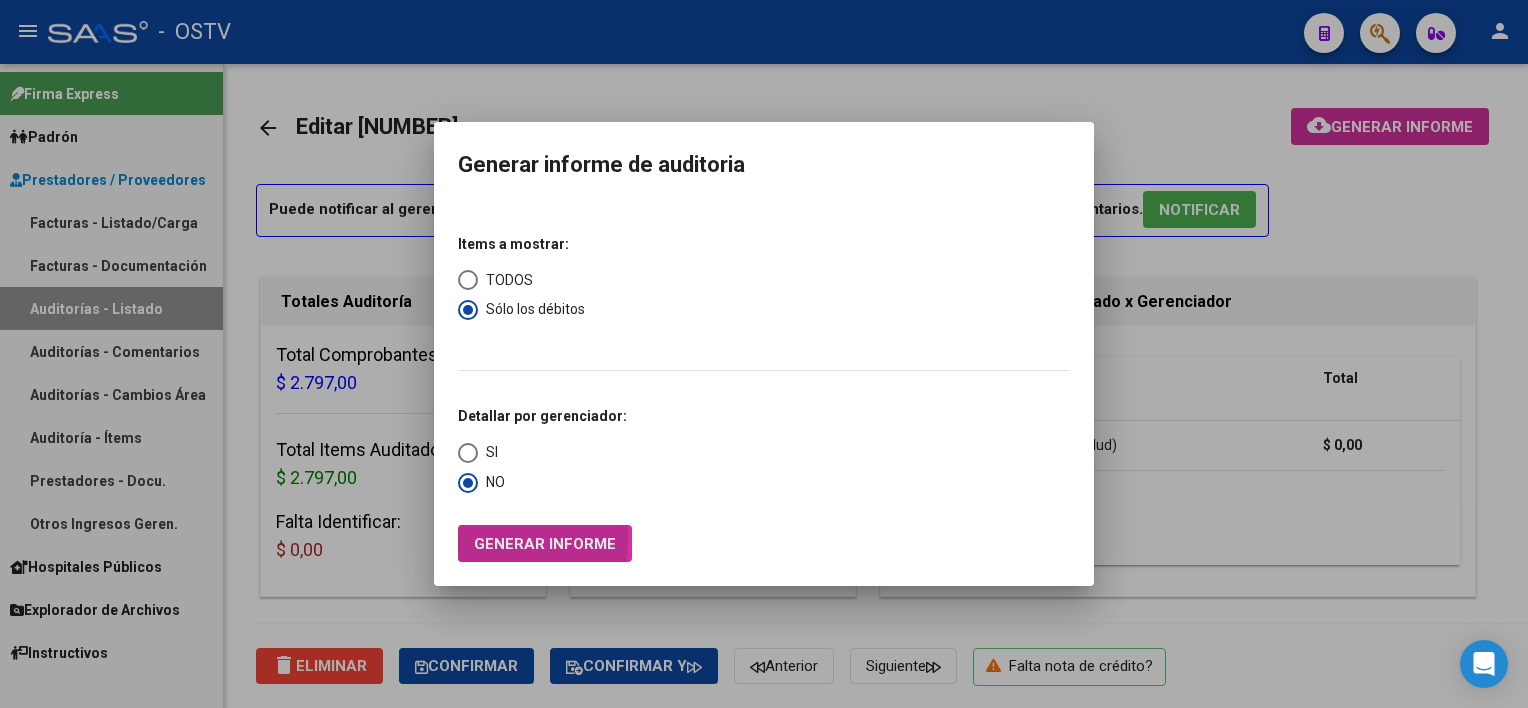 click on "Generar informe" at bounding box center [545, 544] 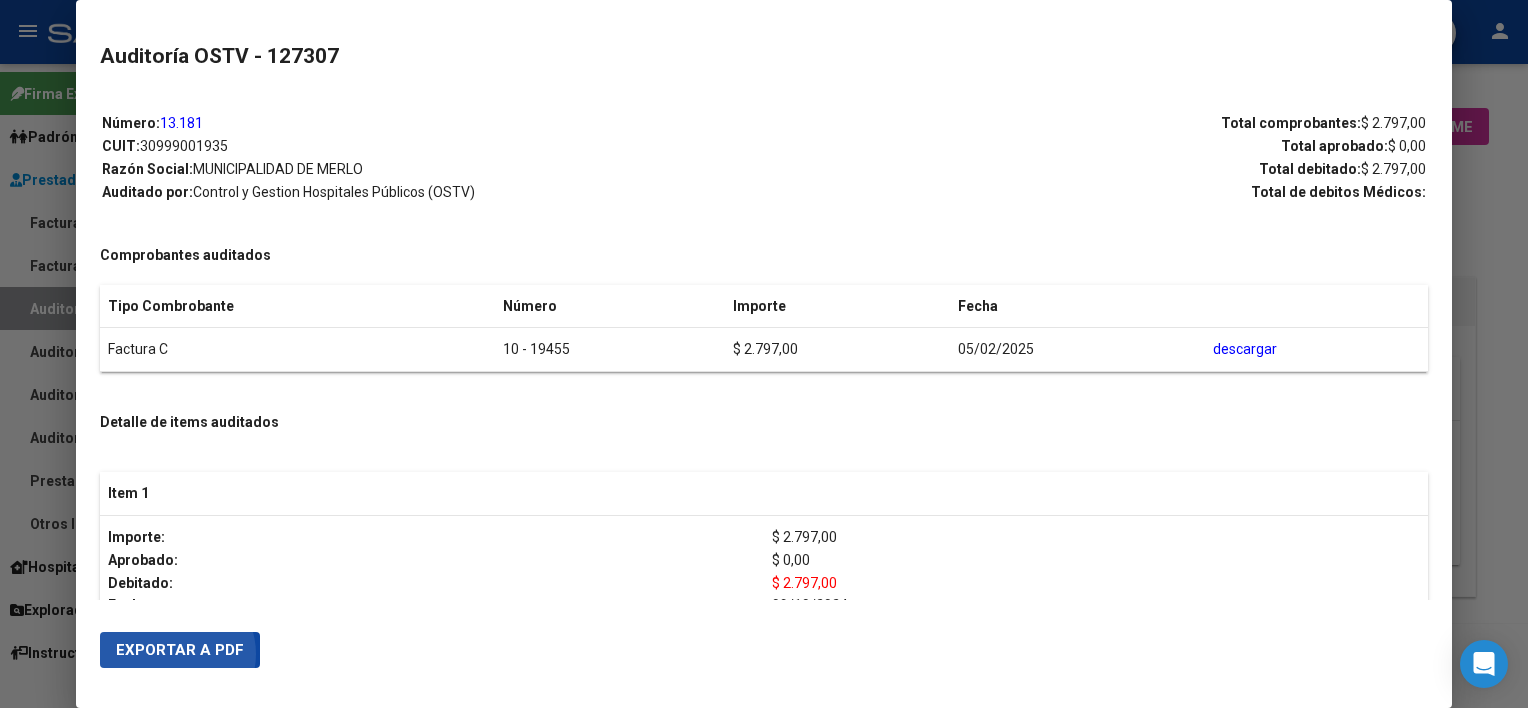 click on "Exportar a PDF" at bounding box center [180, 650] 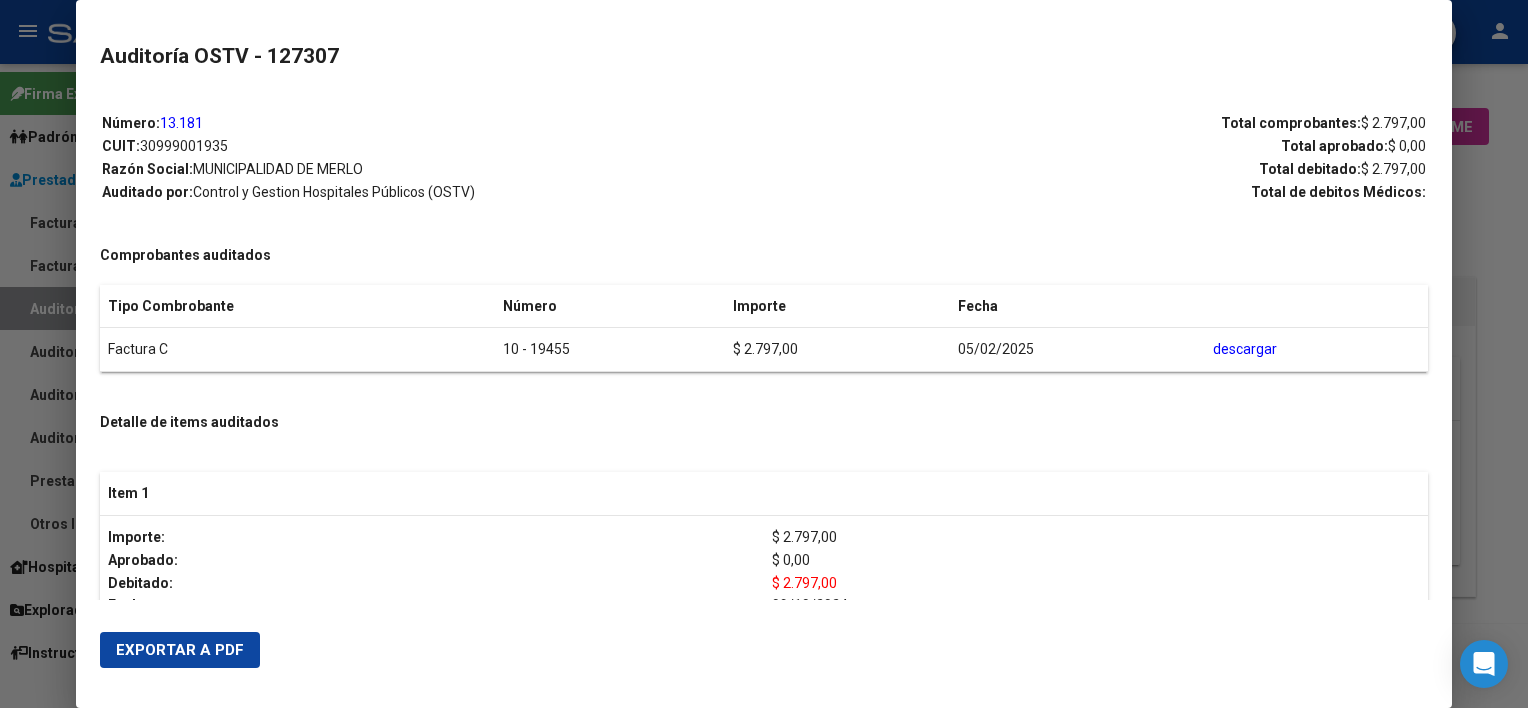 click at bounding box center (764, 354) 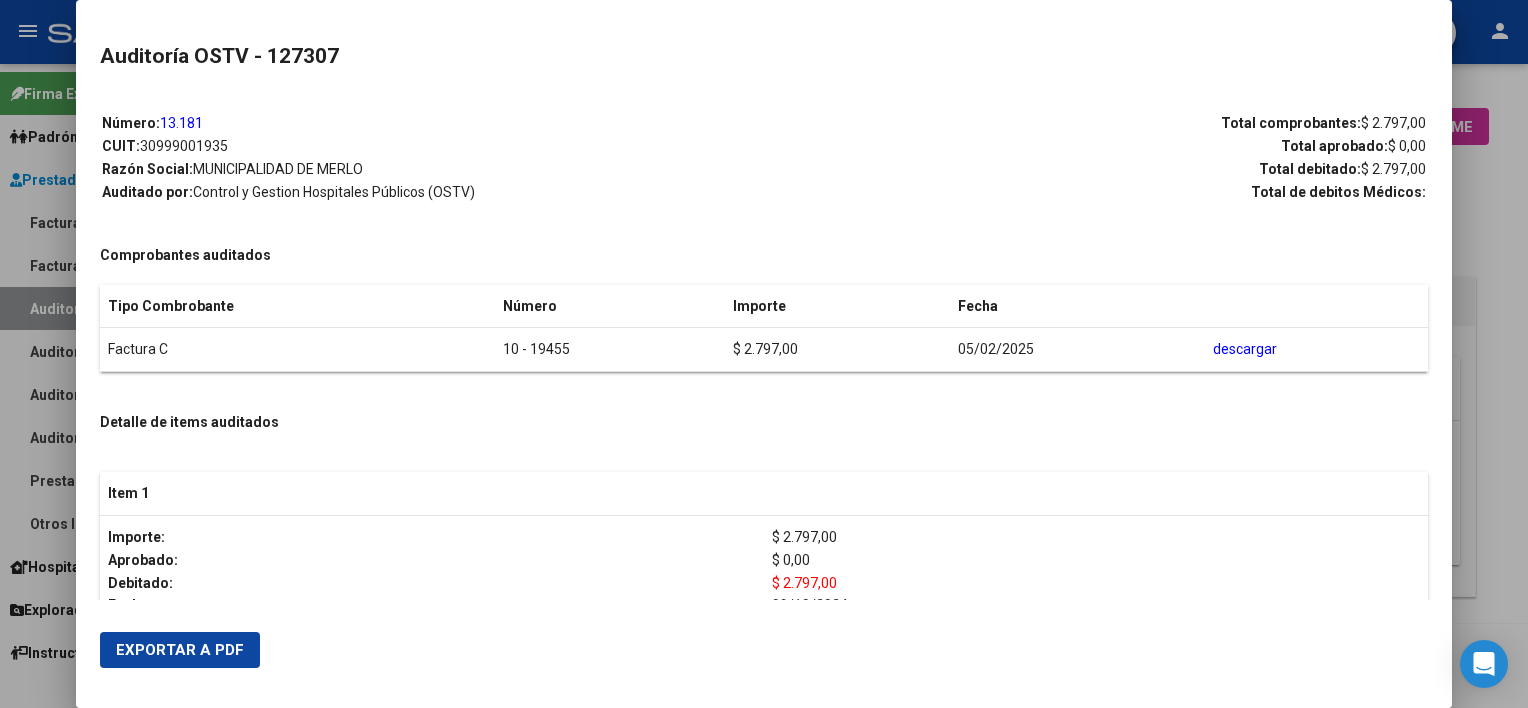 drag, startPoint x: 1498, startPoint y: 252, endPoint x: 1419, endPoint y: 213, distance: 88.10221 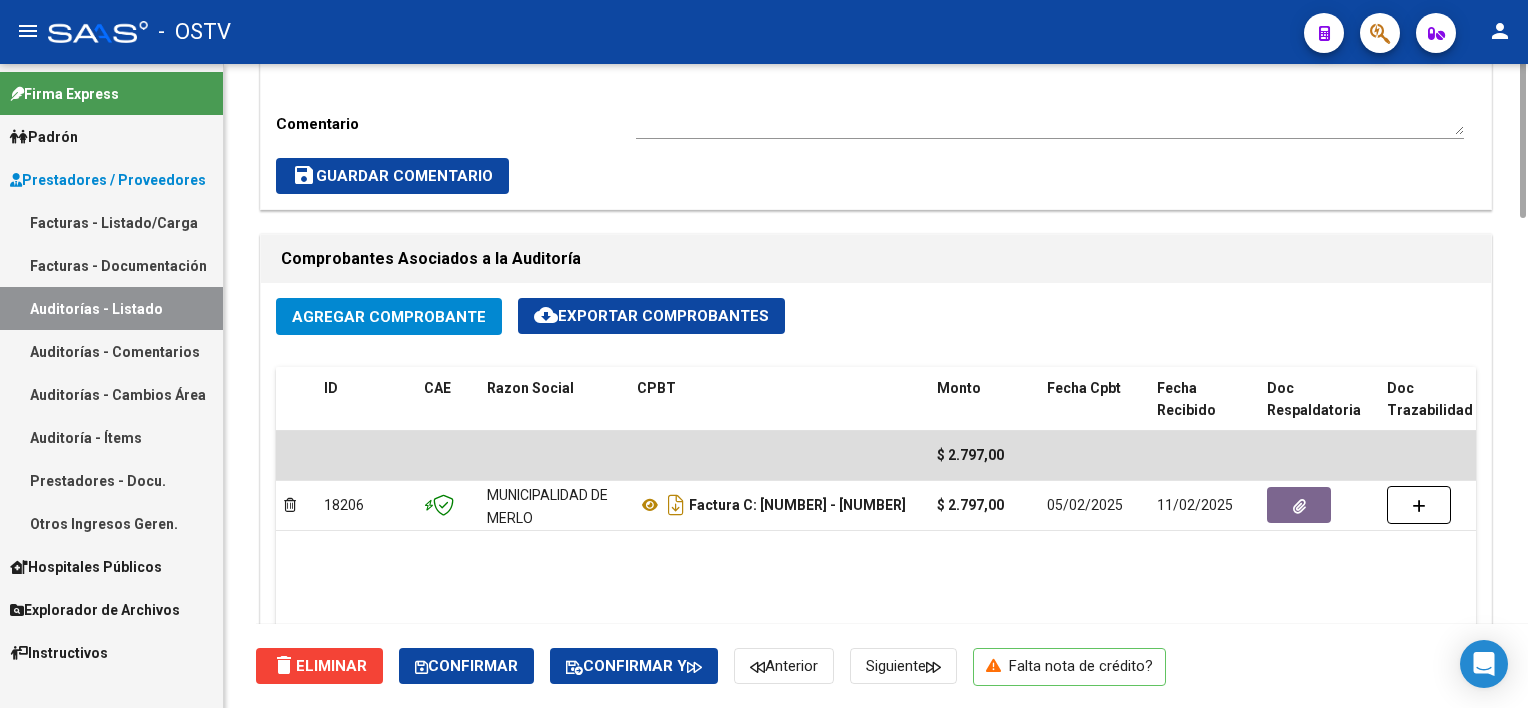 scroll, scrollTop: 600, scrollLeft: 0, axis: vertical 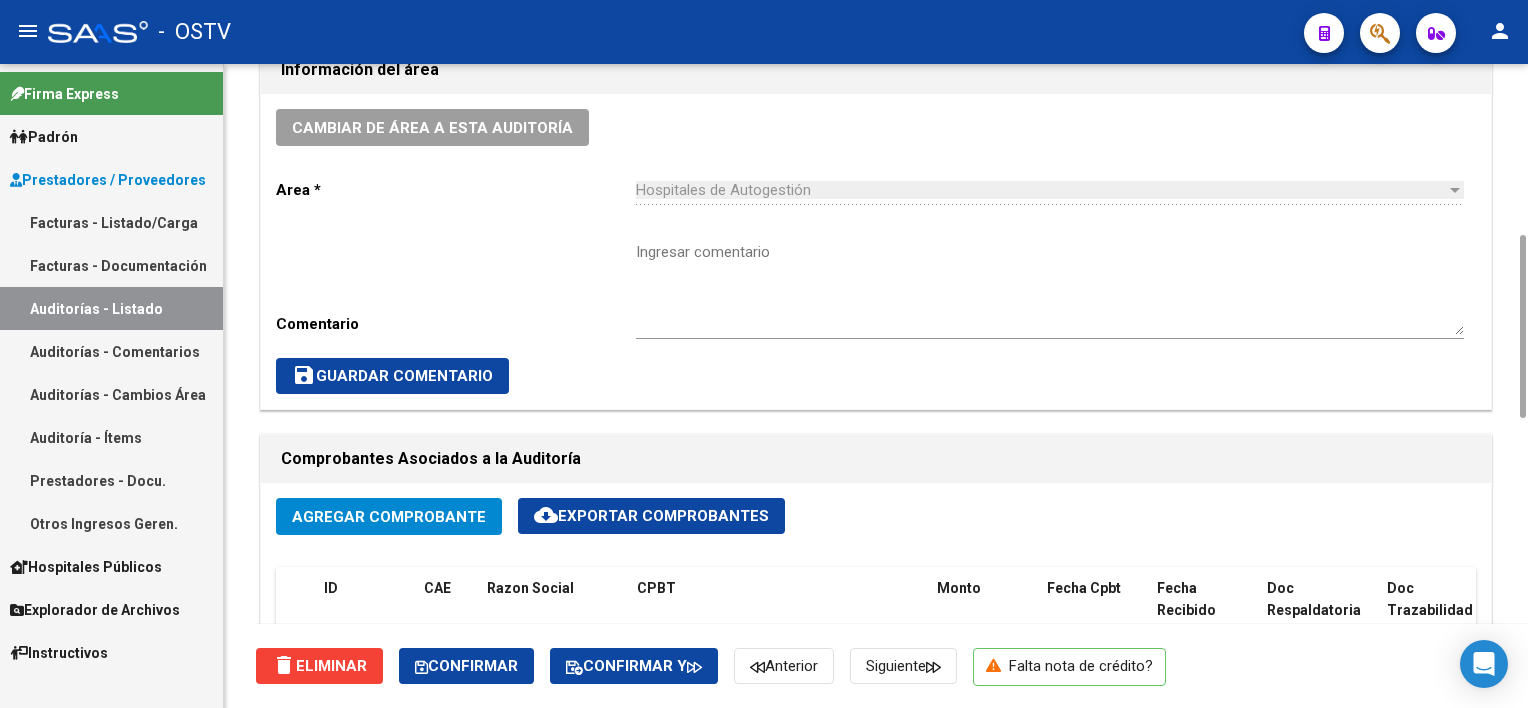click on "Ingresar comentario" at bounding box center (1050, 288) 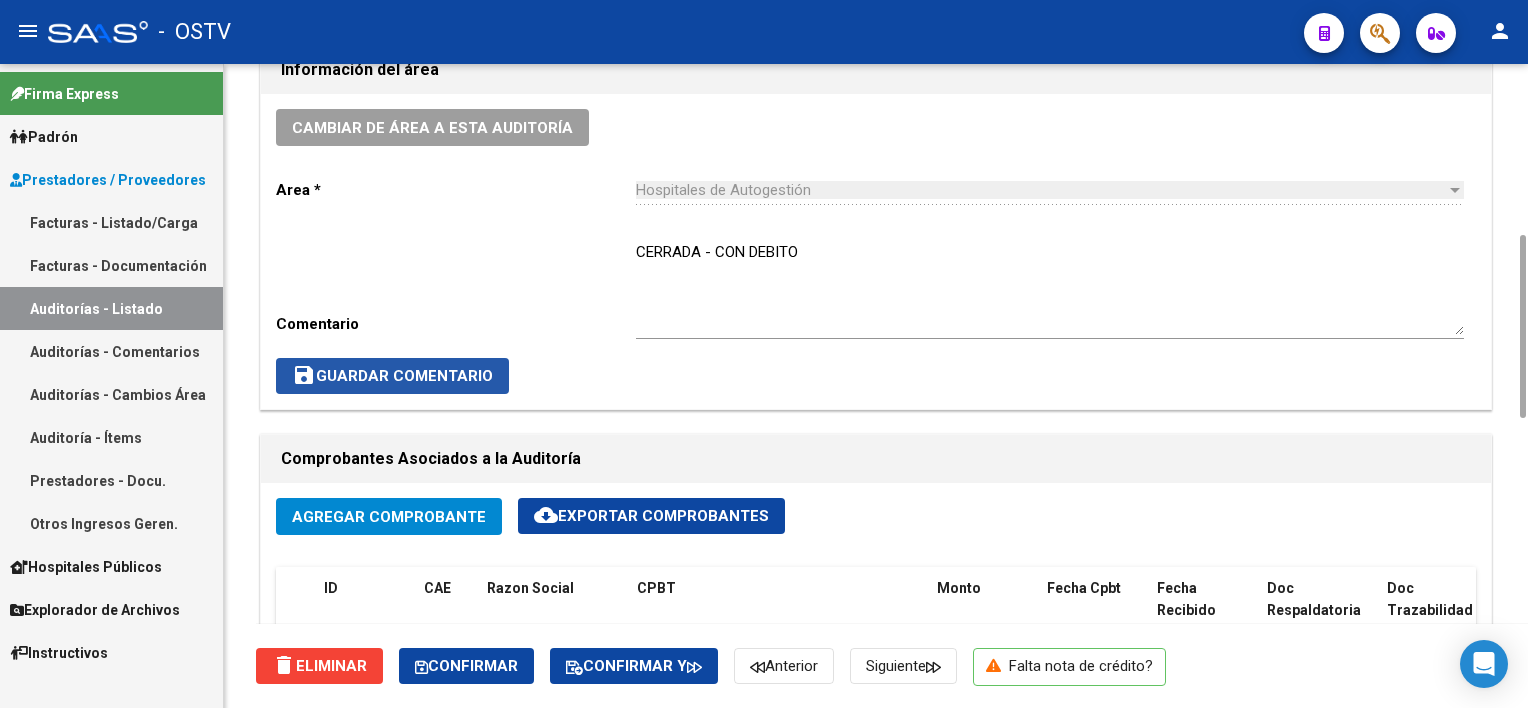 drag, startPoint x: 420, startPoint y: 372, endPoint x: 472, endPoint y: 373, distance: 52.009613 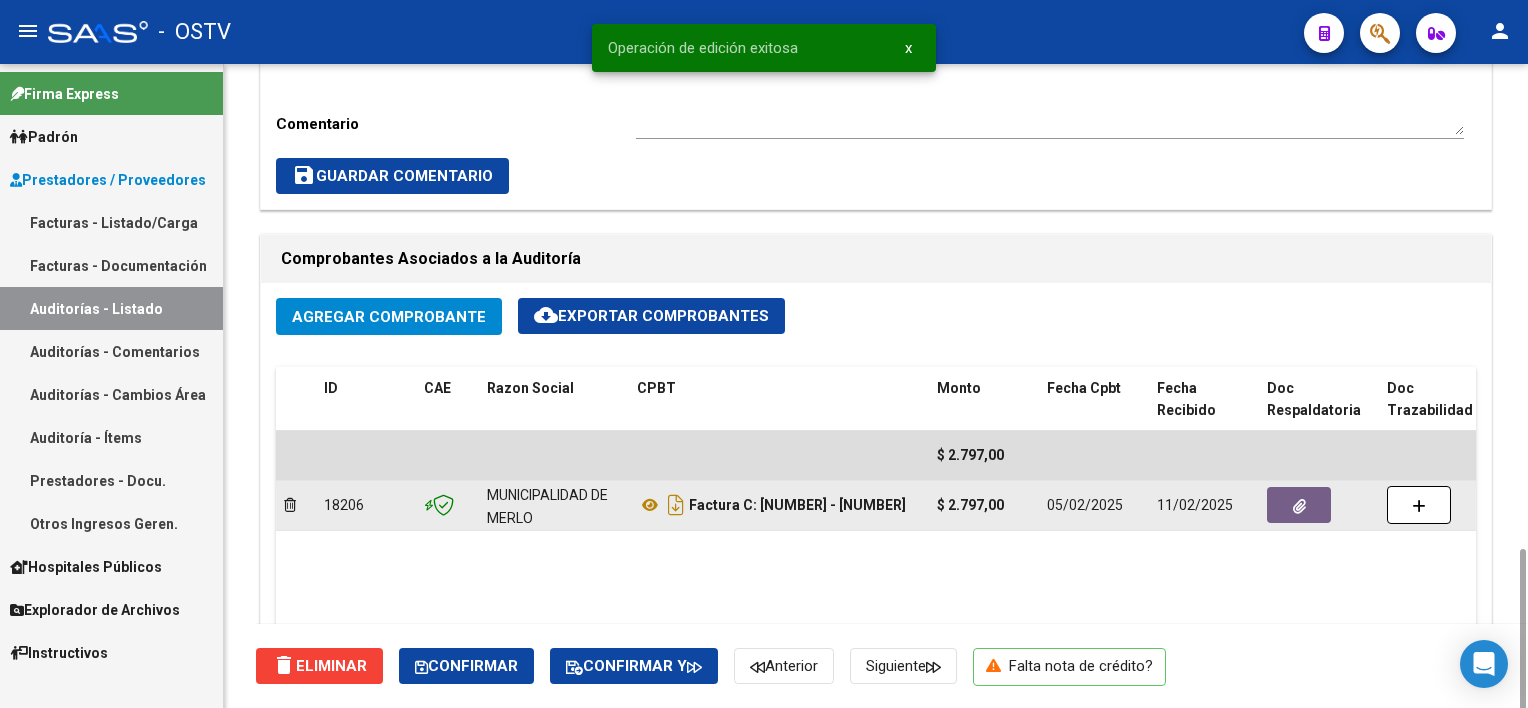 scroll, scrollTop: 1000, scrollLeft: 0, axis: vertical 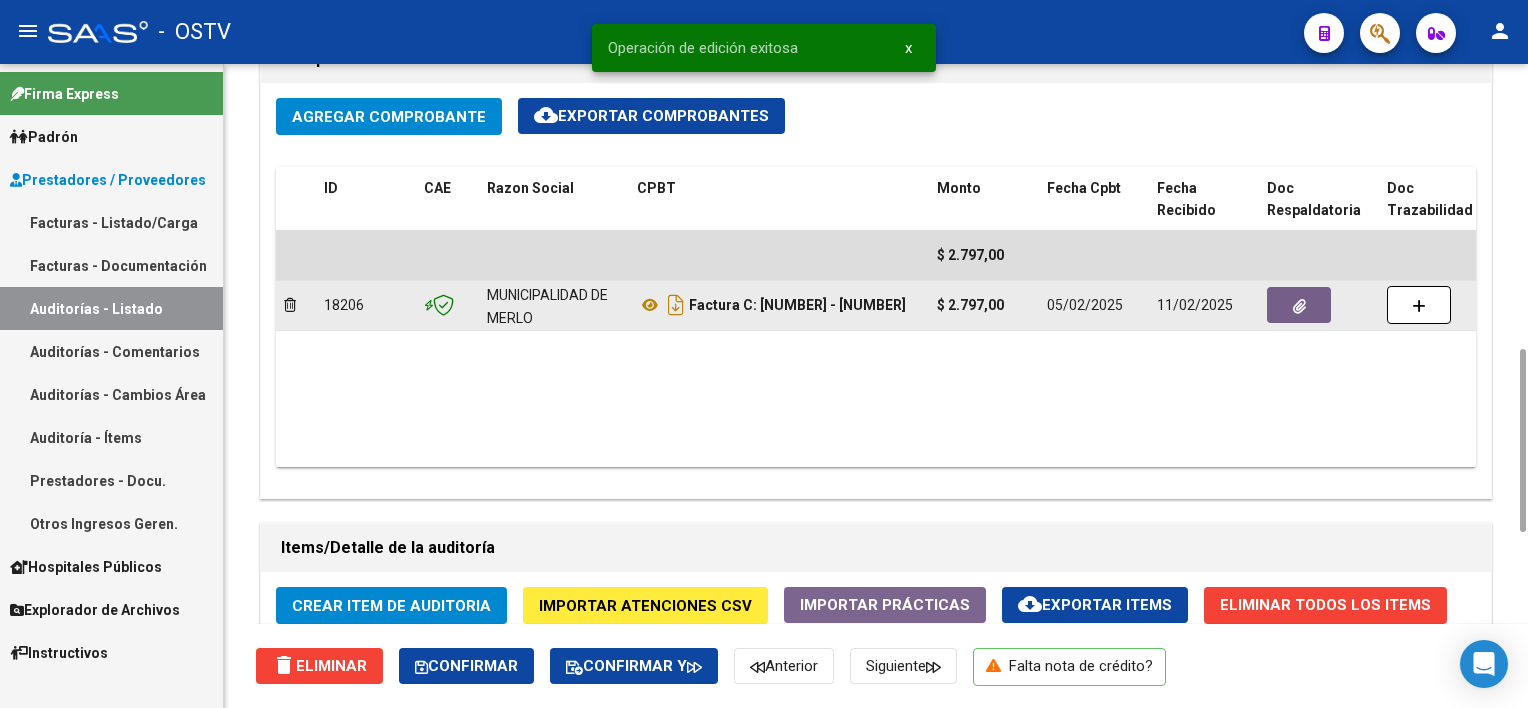 click 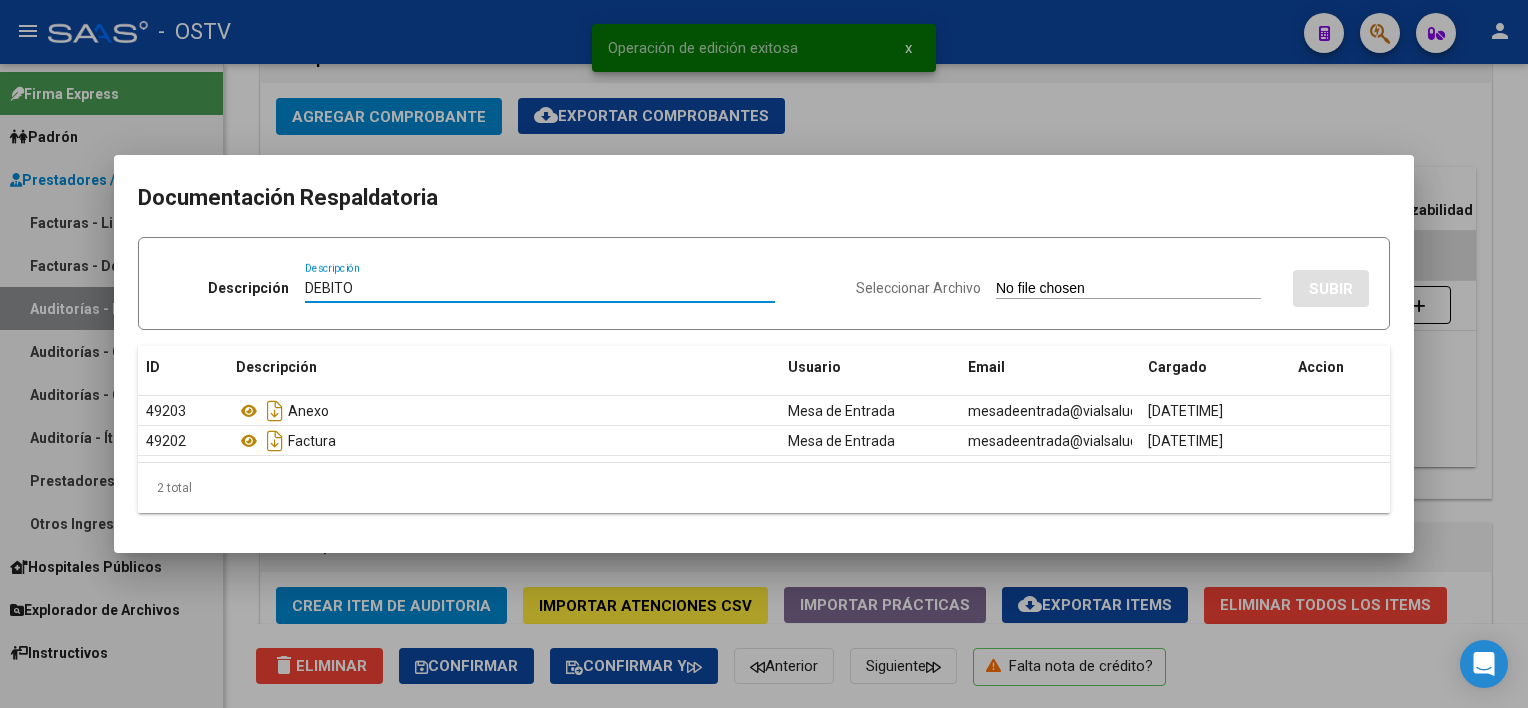 click on "Seleccionar Archivo" at bounding box center (1128, 289) 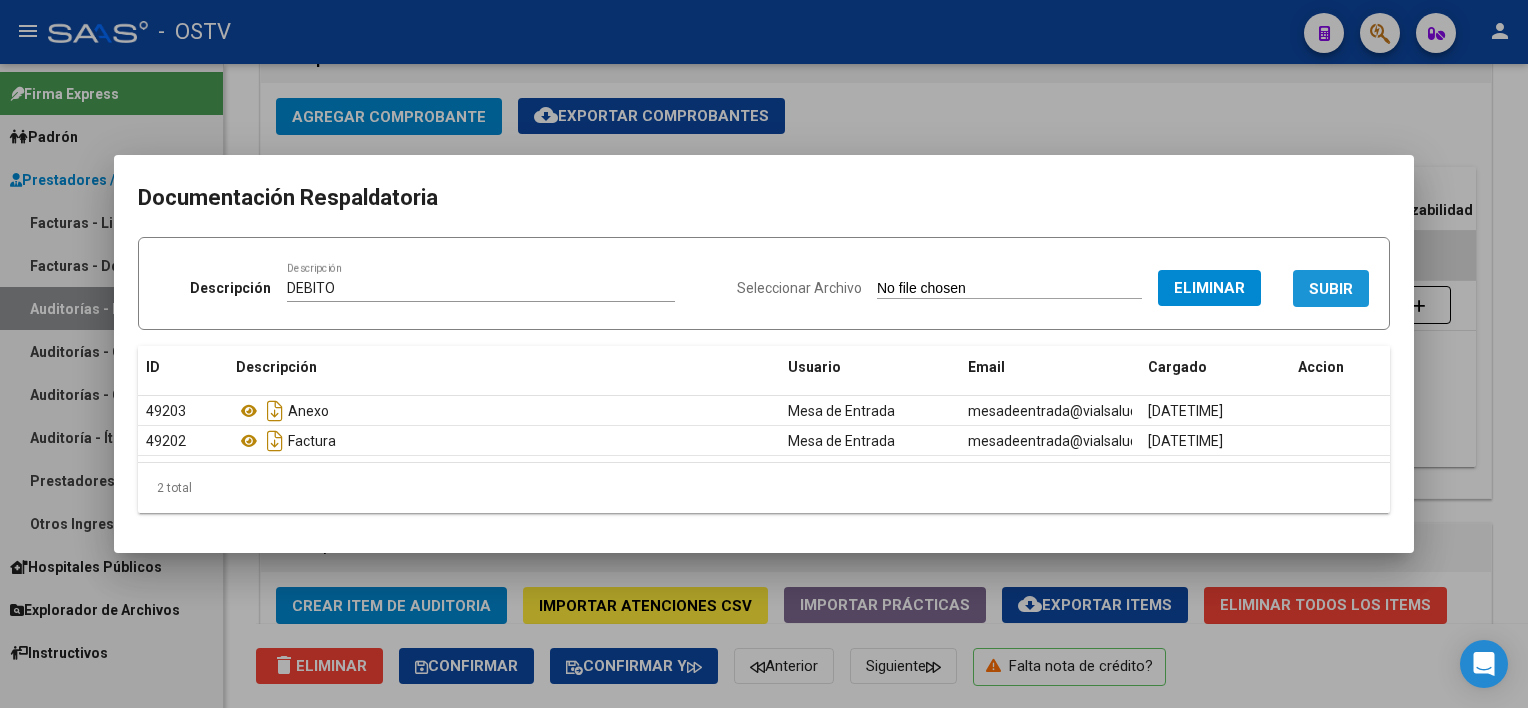 click on "SUBIR" at bounding box center (1331, 289) 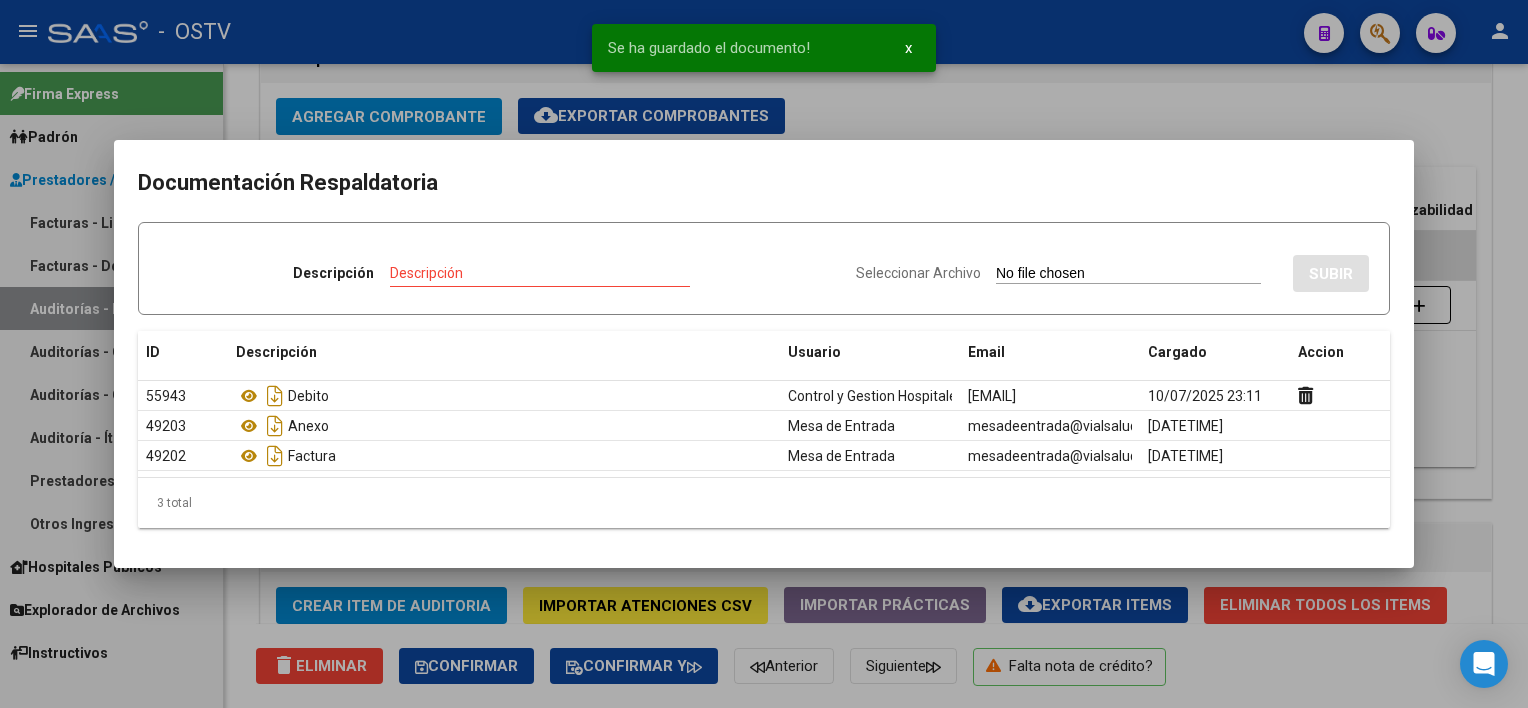 click at bounding box center (764, 354) 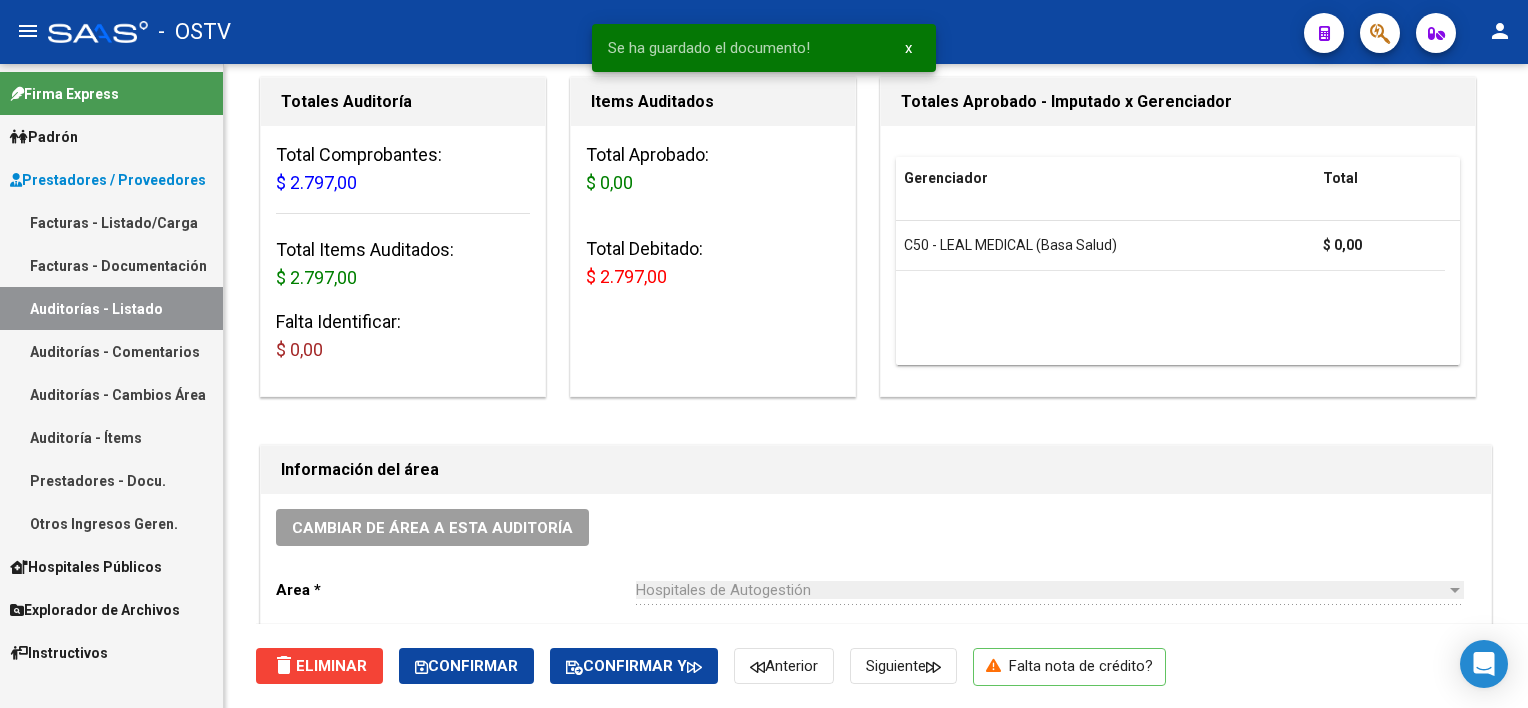 scroll, scrollTop: 0, scrollLeft: 0, axis: both 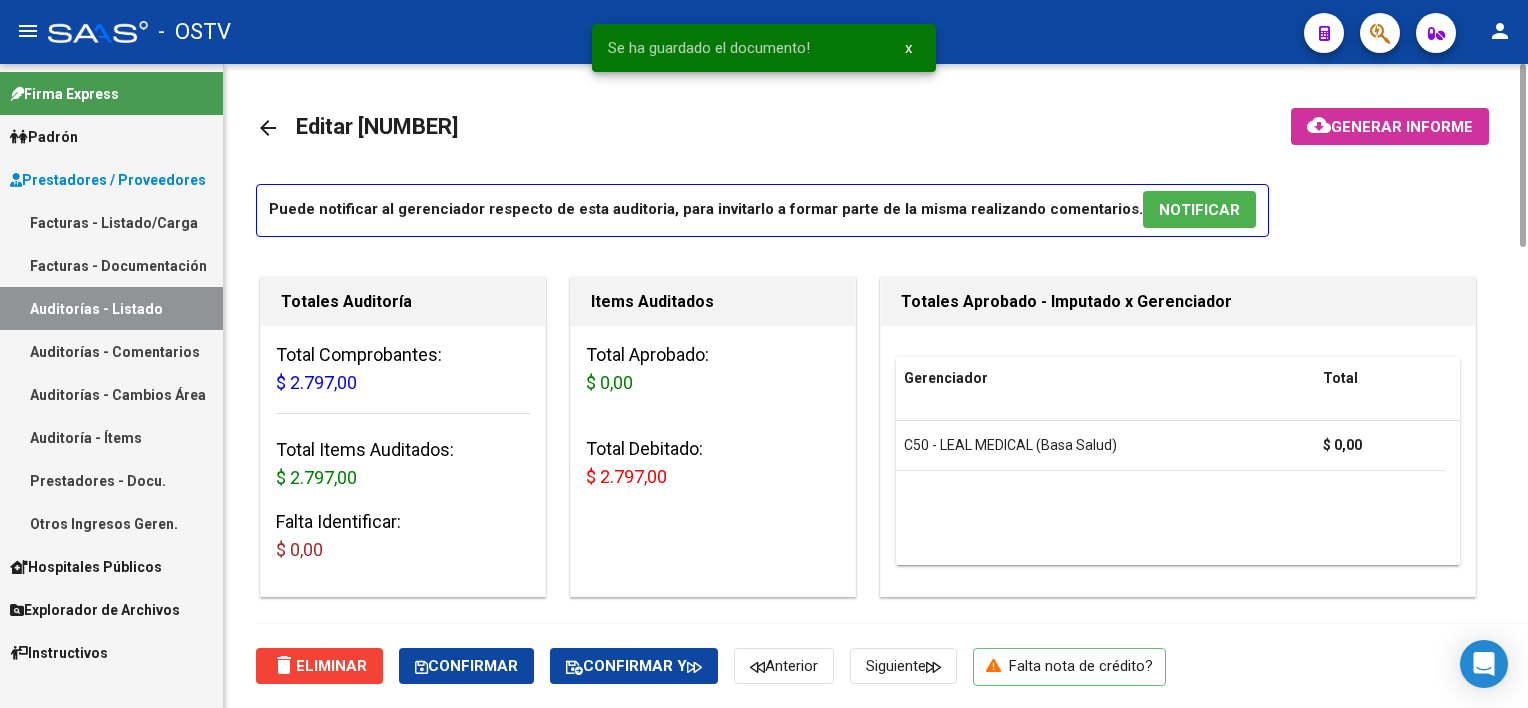 click on "arrow_back" 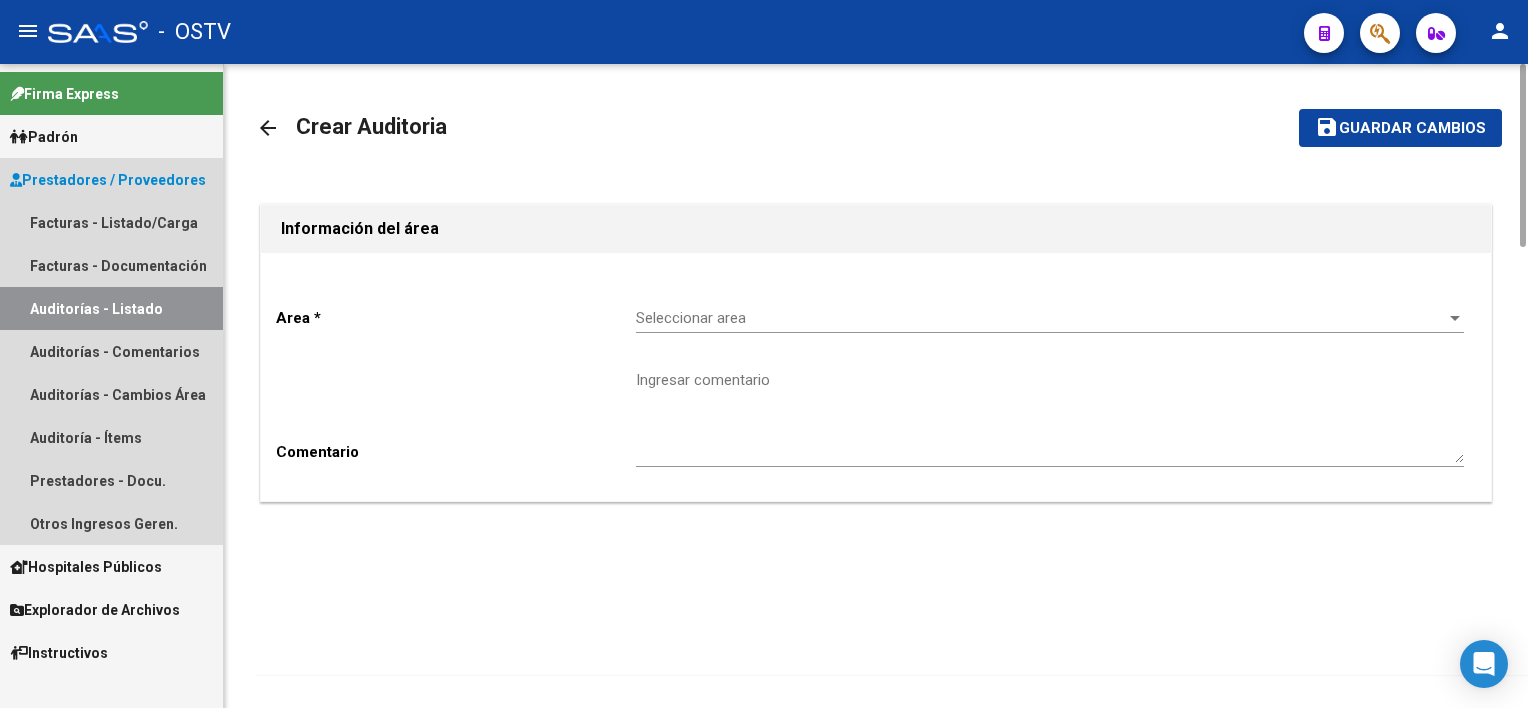 click on "Auditorías - Listado" at bounding box center [111, 308] 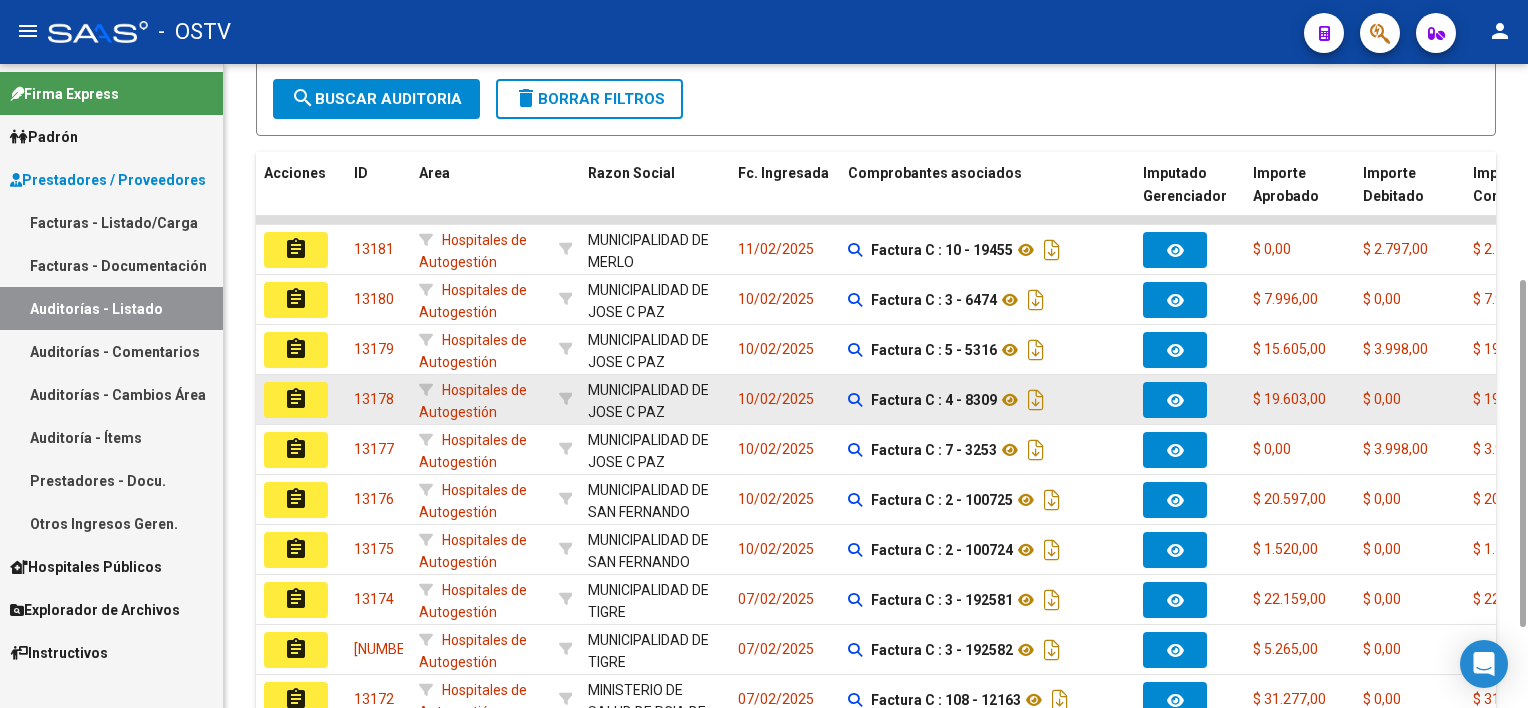 scroll, scrollTop: 550, scrollLeft: 0, axis: vertical 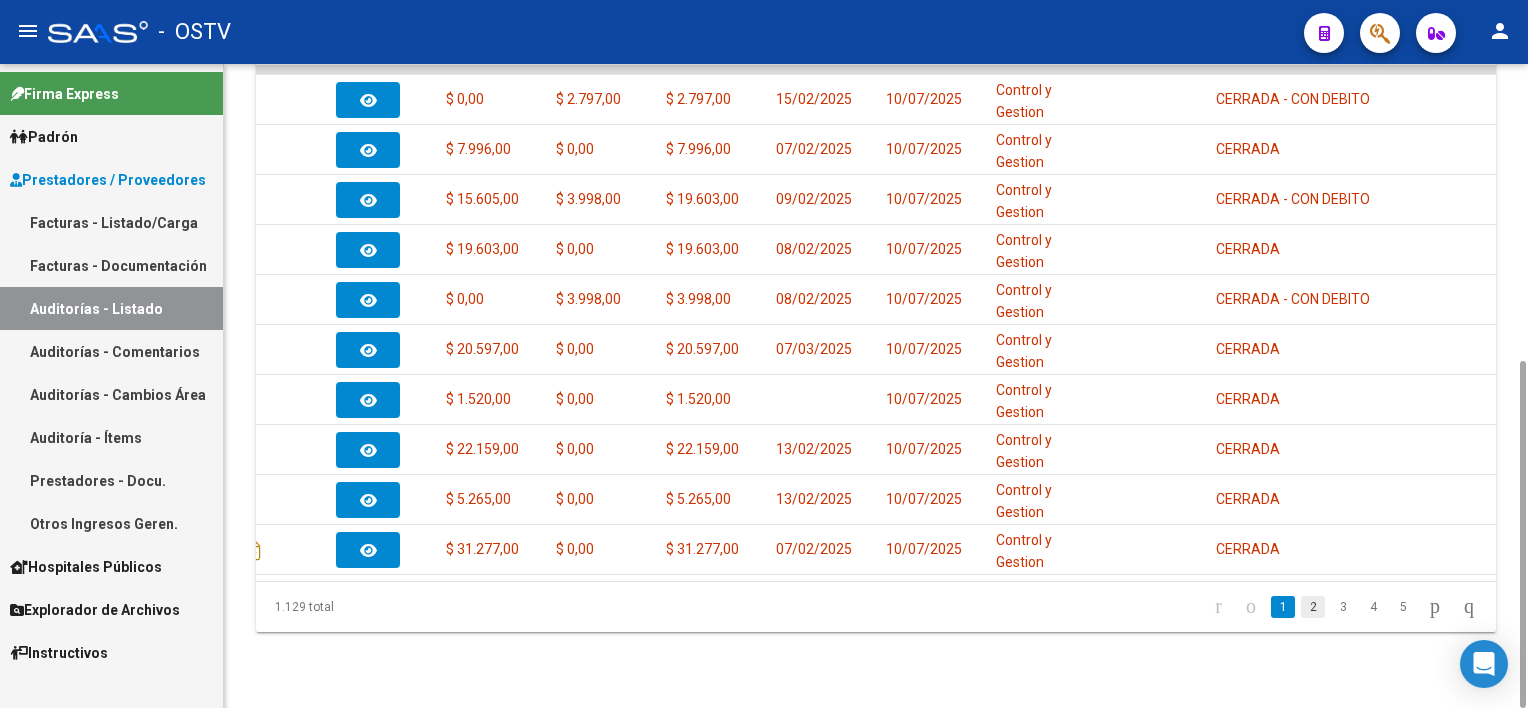 click on "2" 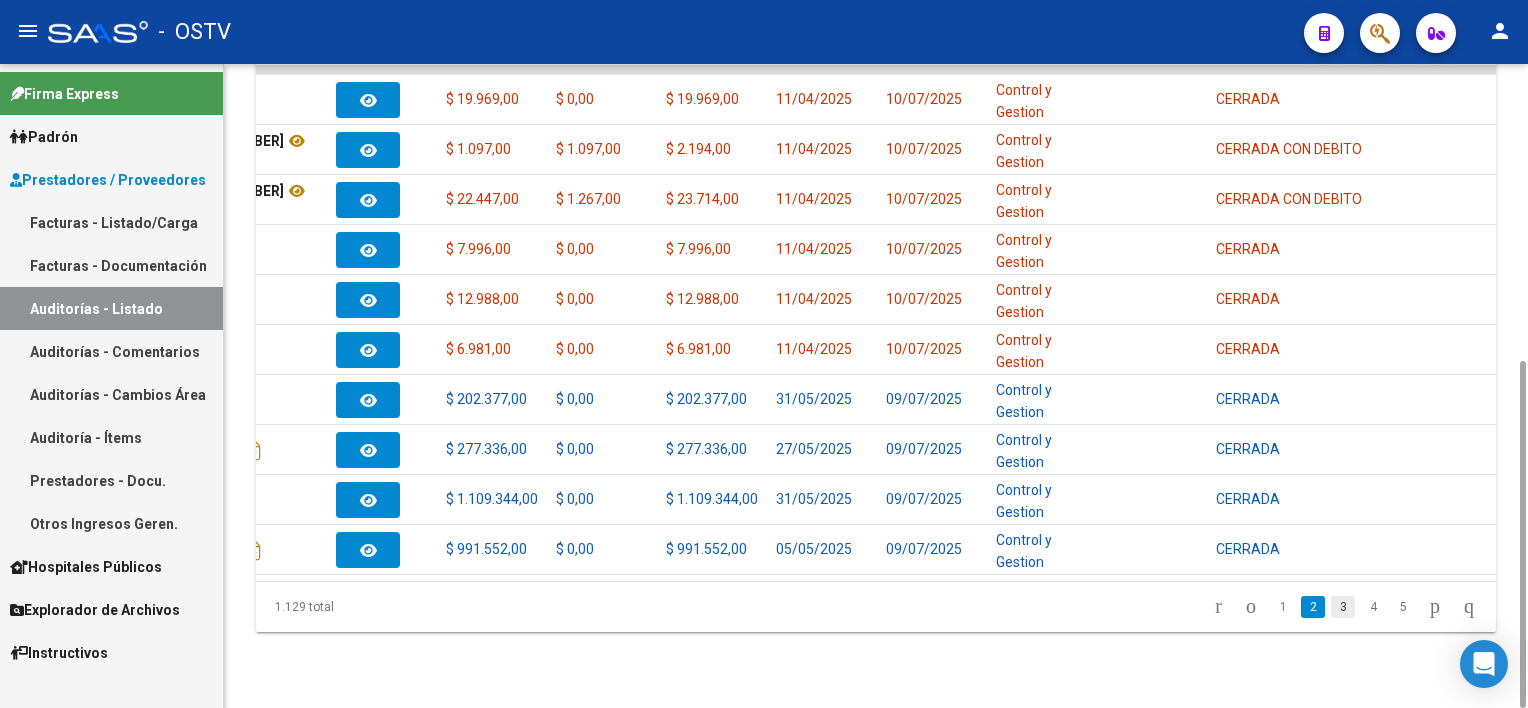 click on "3" 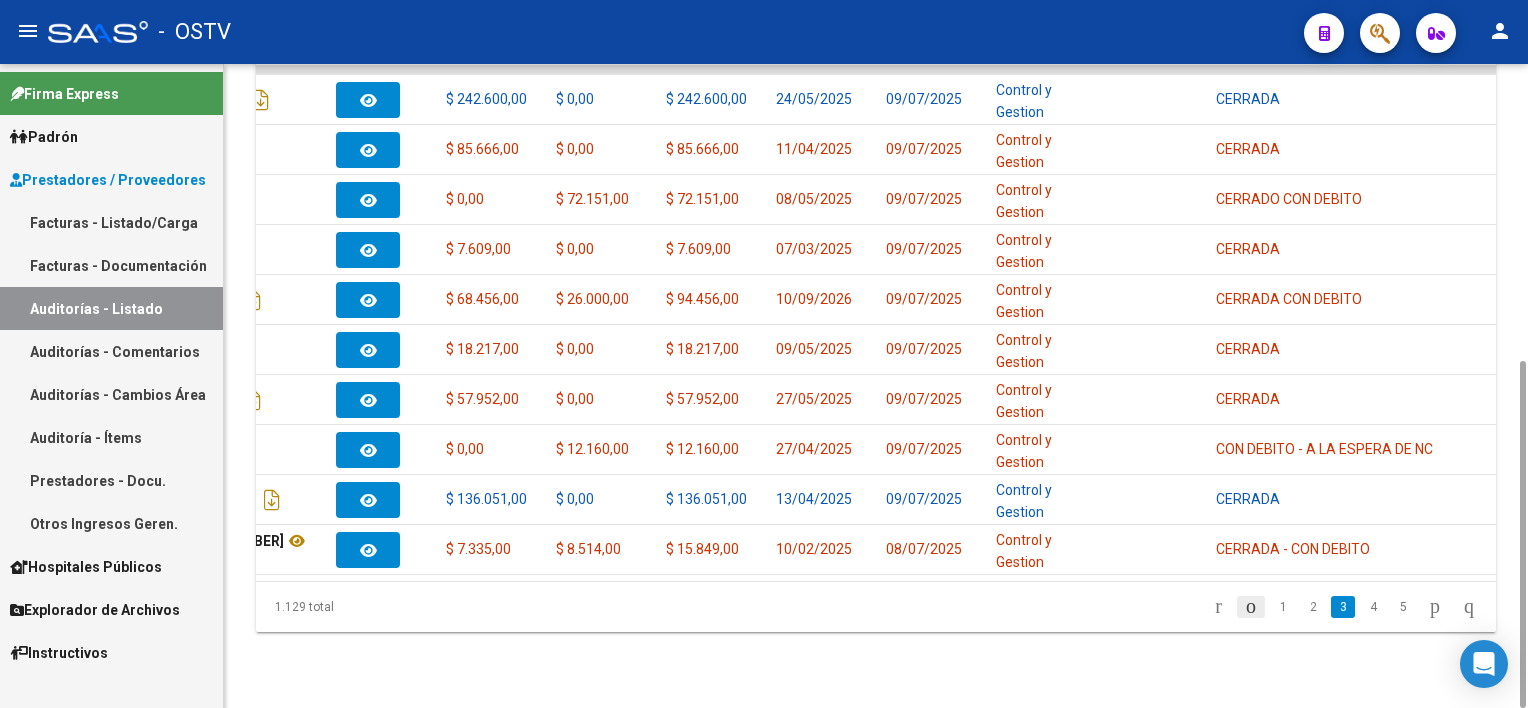 click 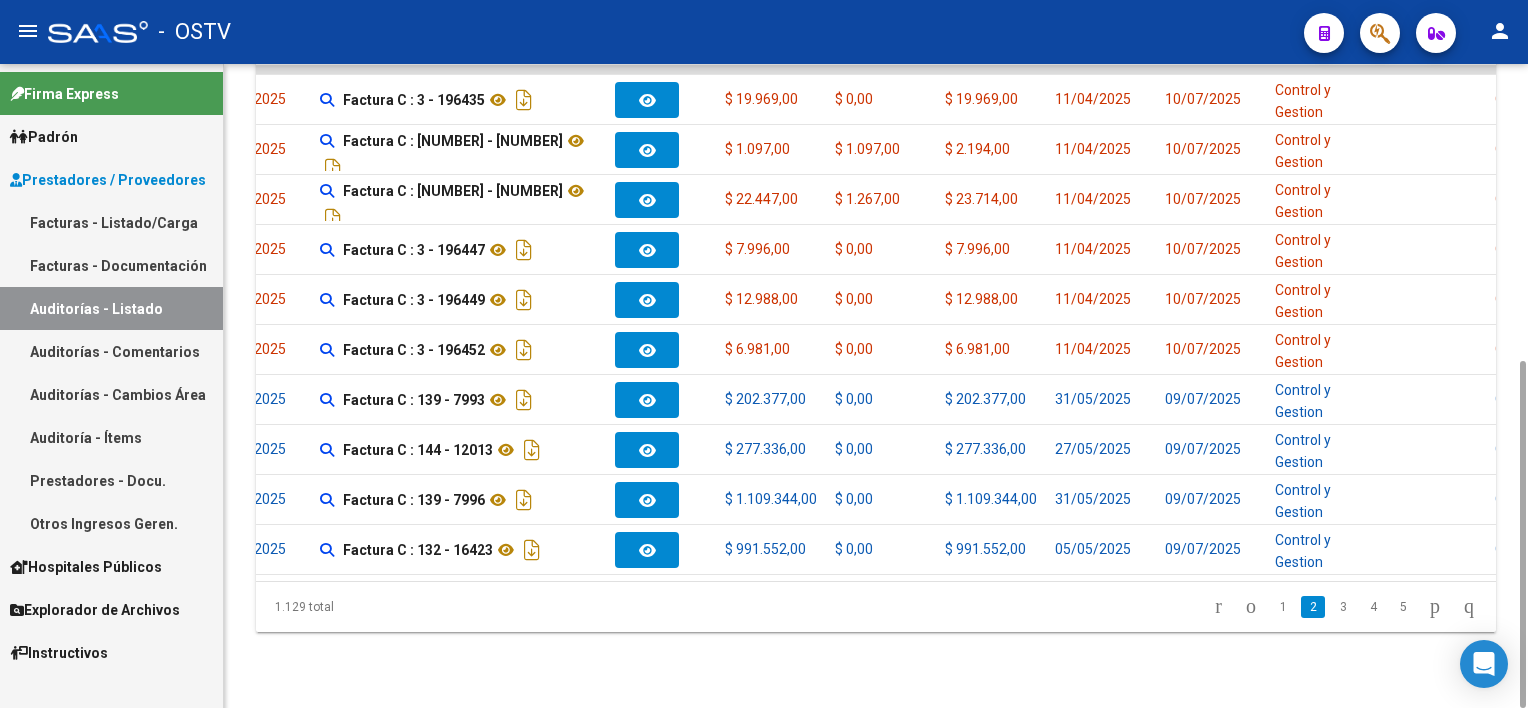 scroll, scrollTop: 0, scrollLeft: 0, axis: both 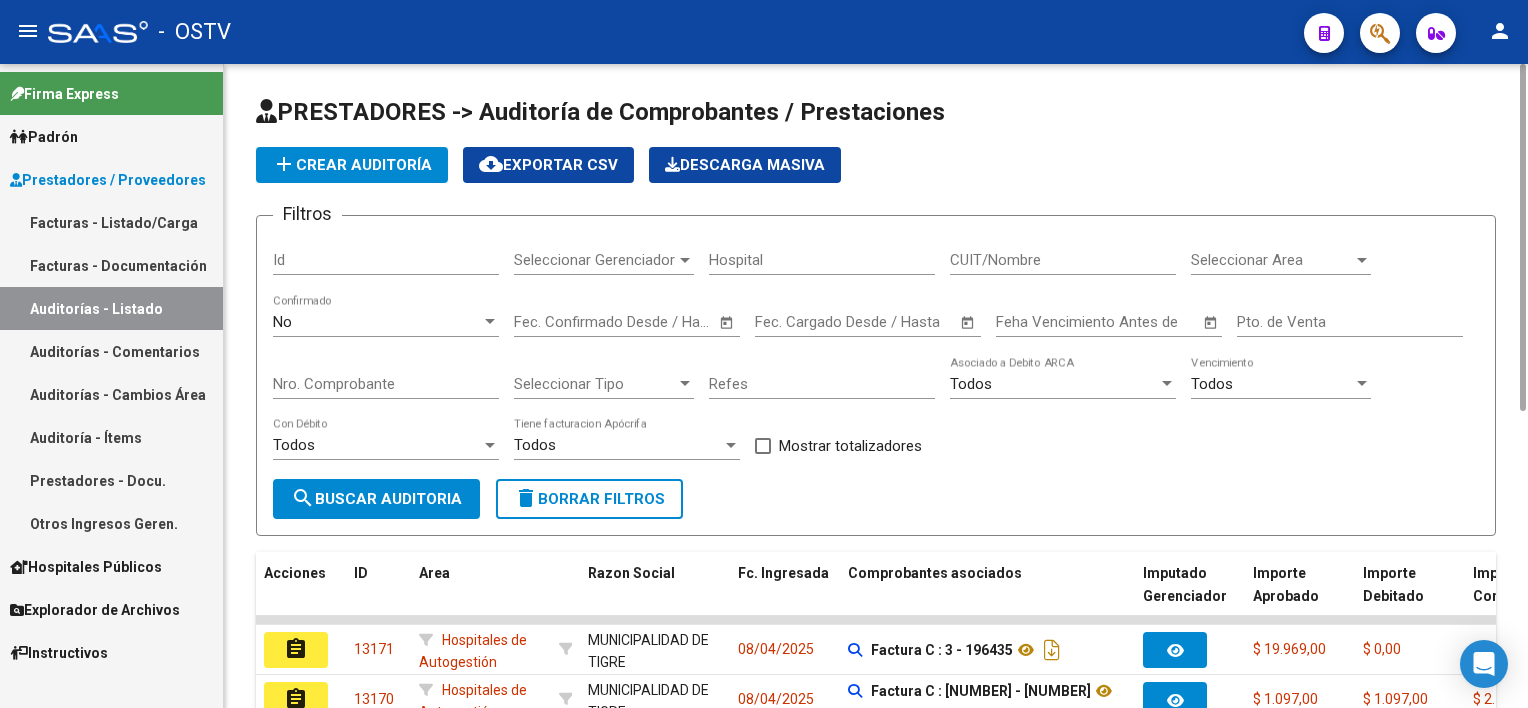 click on "add  Crear Auditoría" 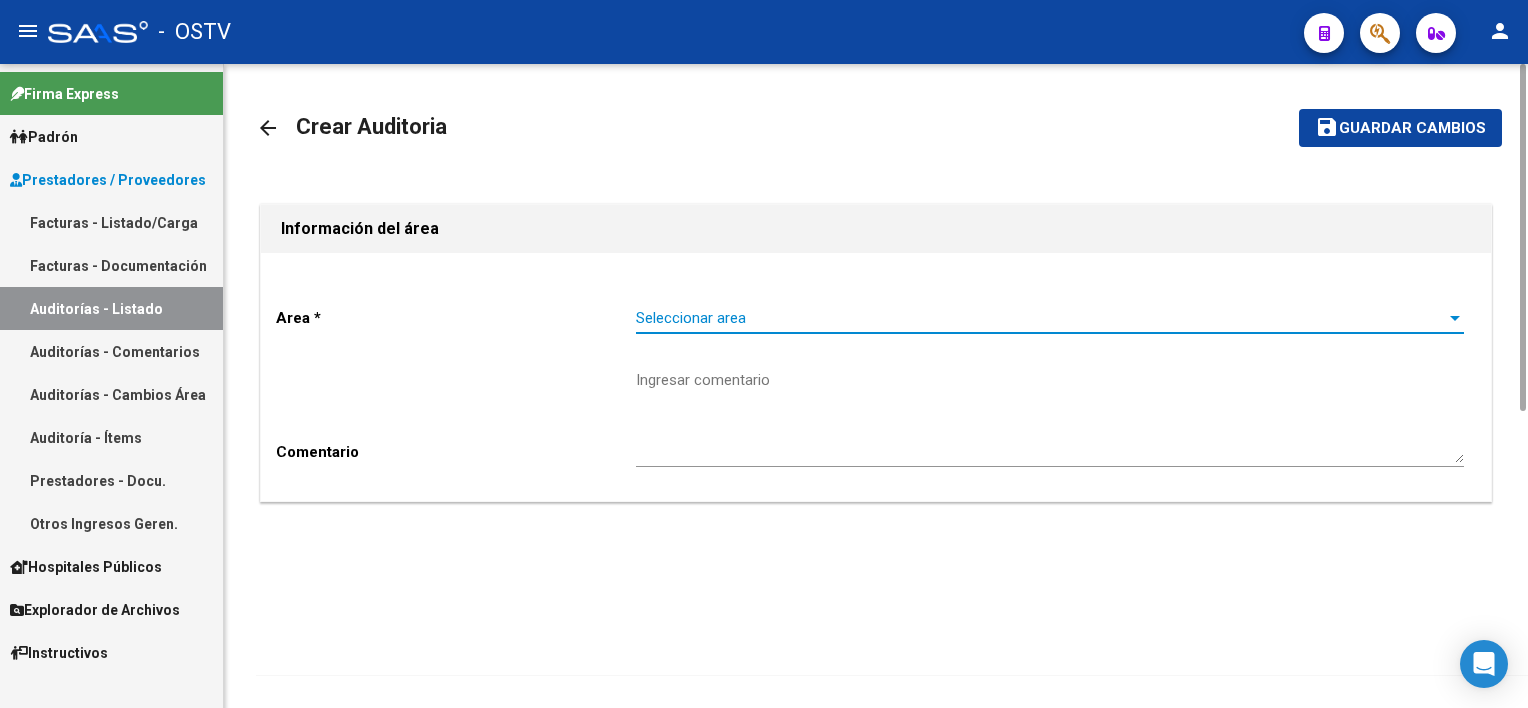 click on "Seleccionar area" at bounding box center [1041, 318] 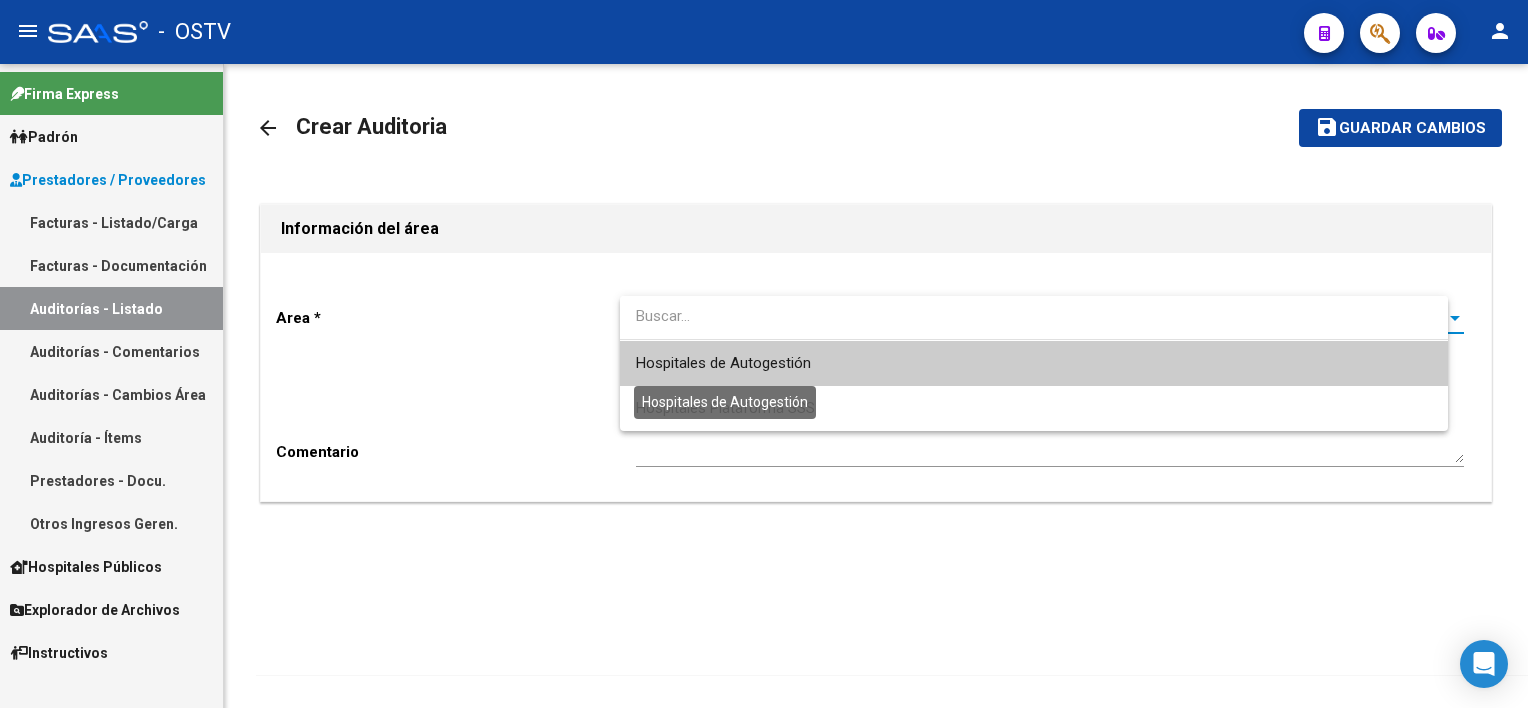 click on "Hospitales de Autogestión" at bounding box center (723, 363) 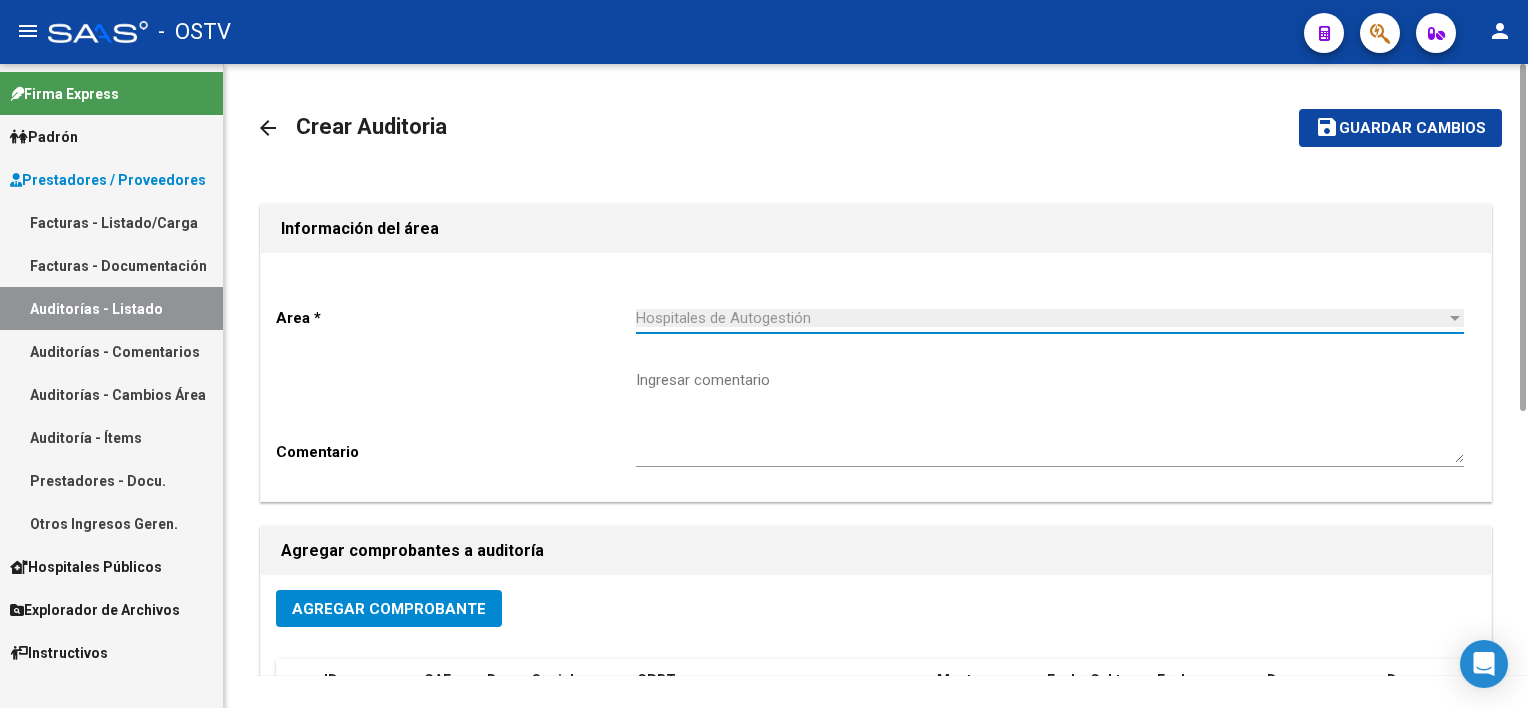 click on "Agregar Comprobante" 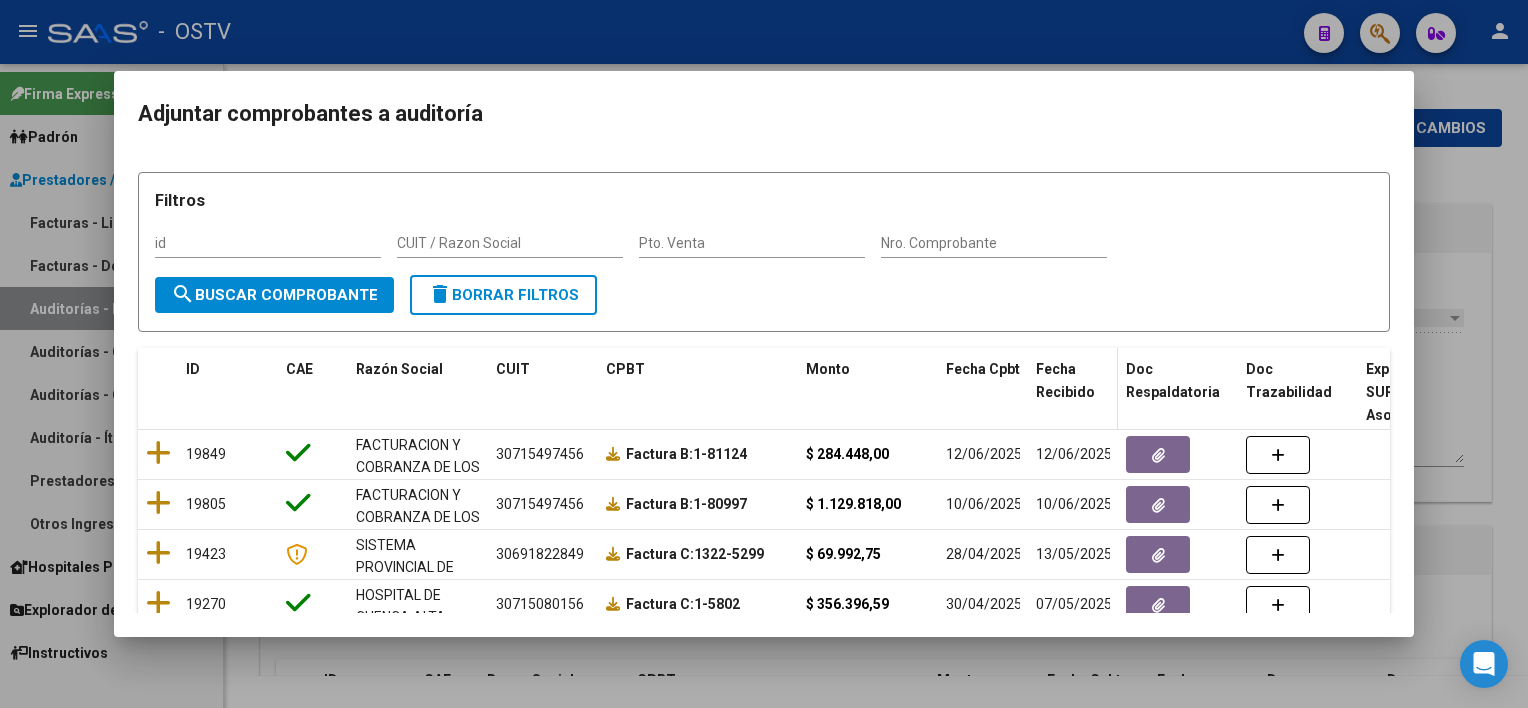 click on "Fecha Recibido" 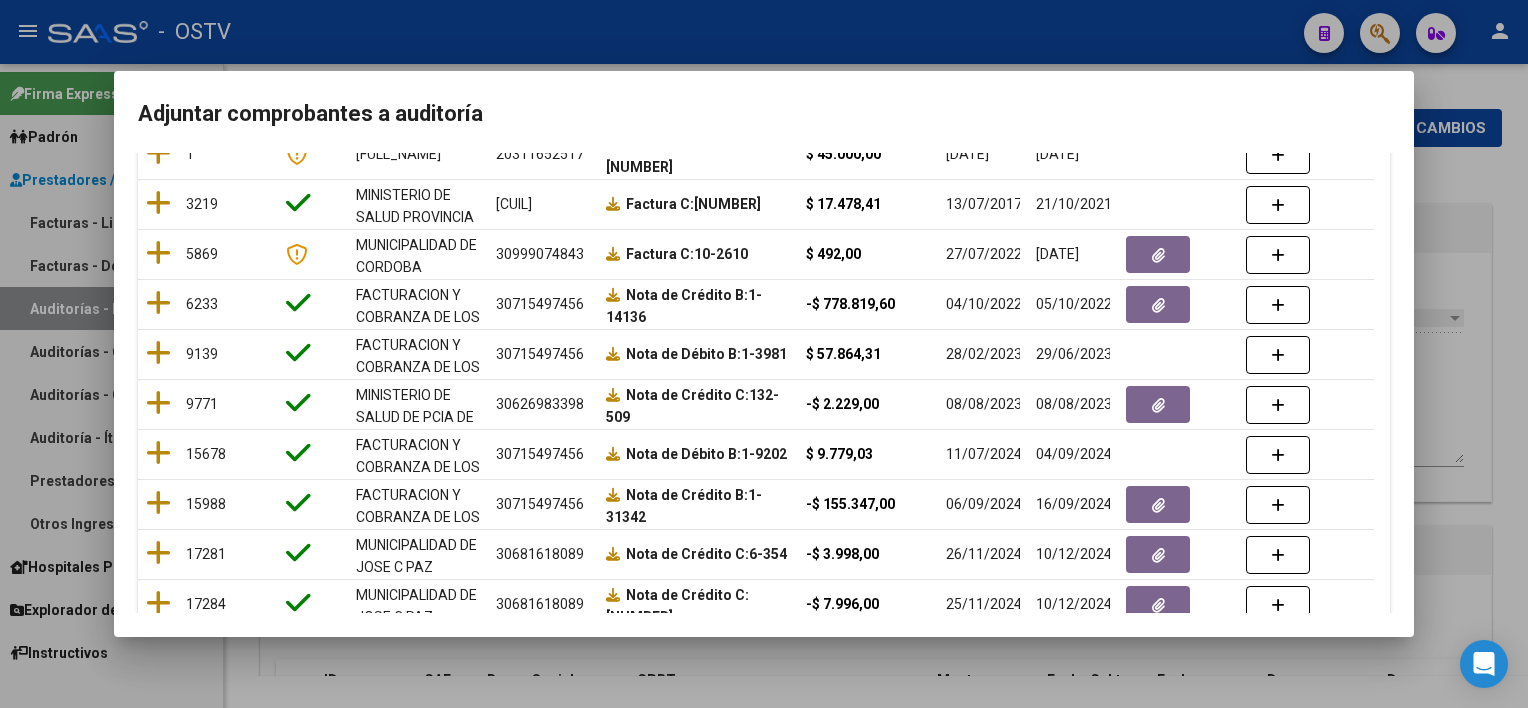 scroll, scrollTop: 400, scrollLeft: 0, axis: vertical 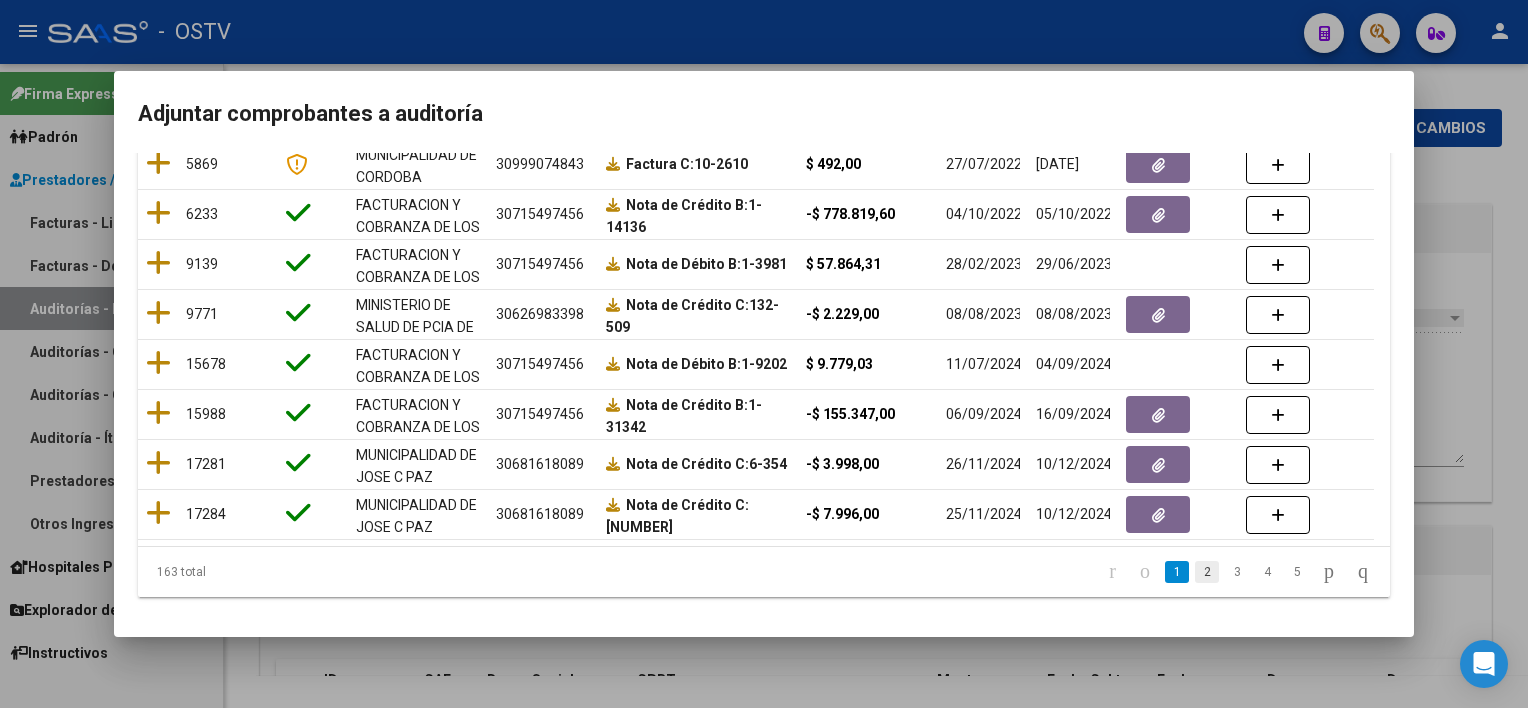 click on "2" 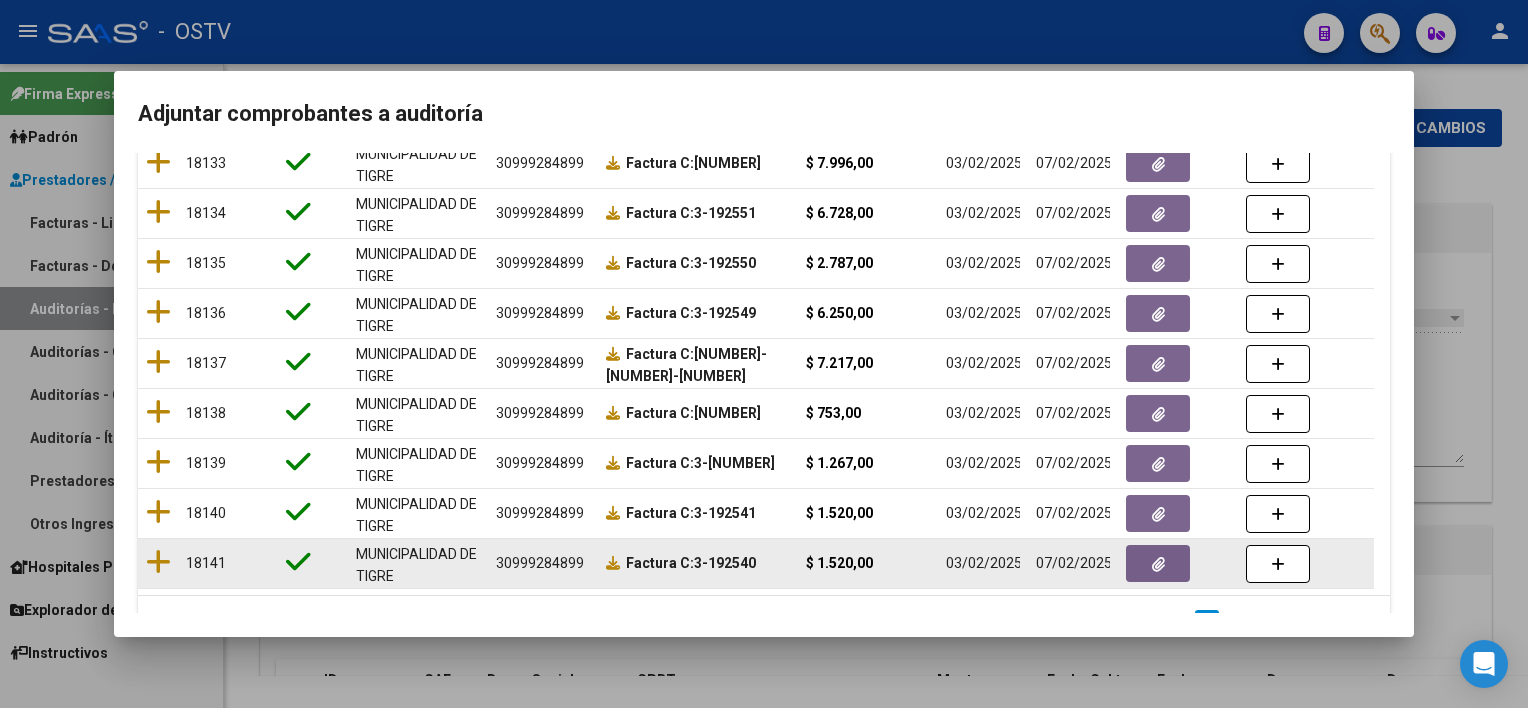 scroll, scrollTop: 400, scrollLeft: 0, axis: vertical 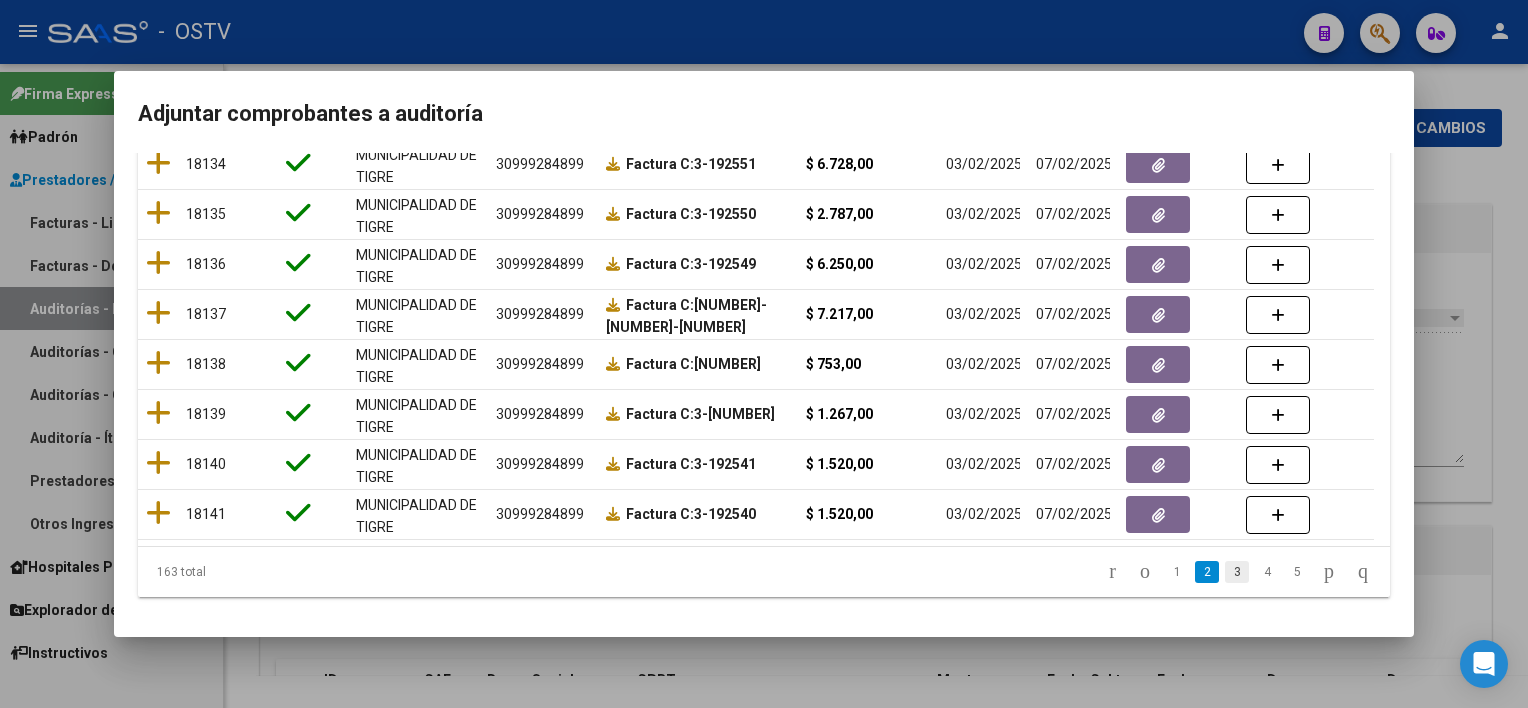 click on "3" 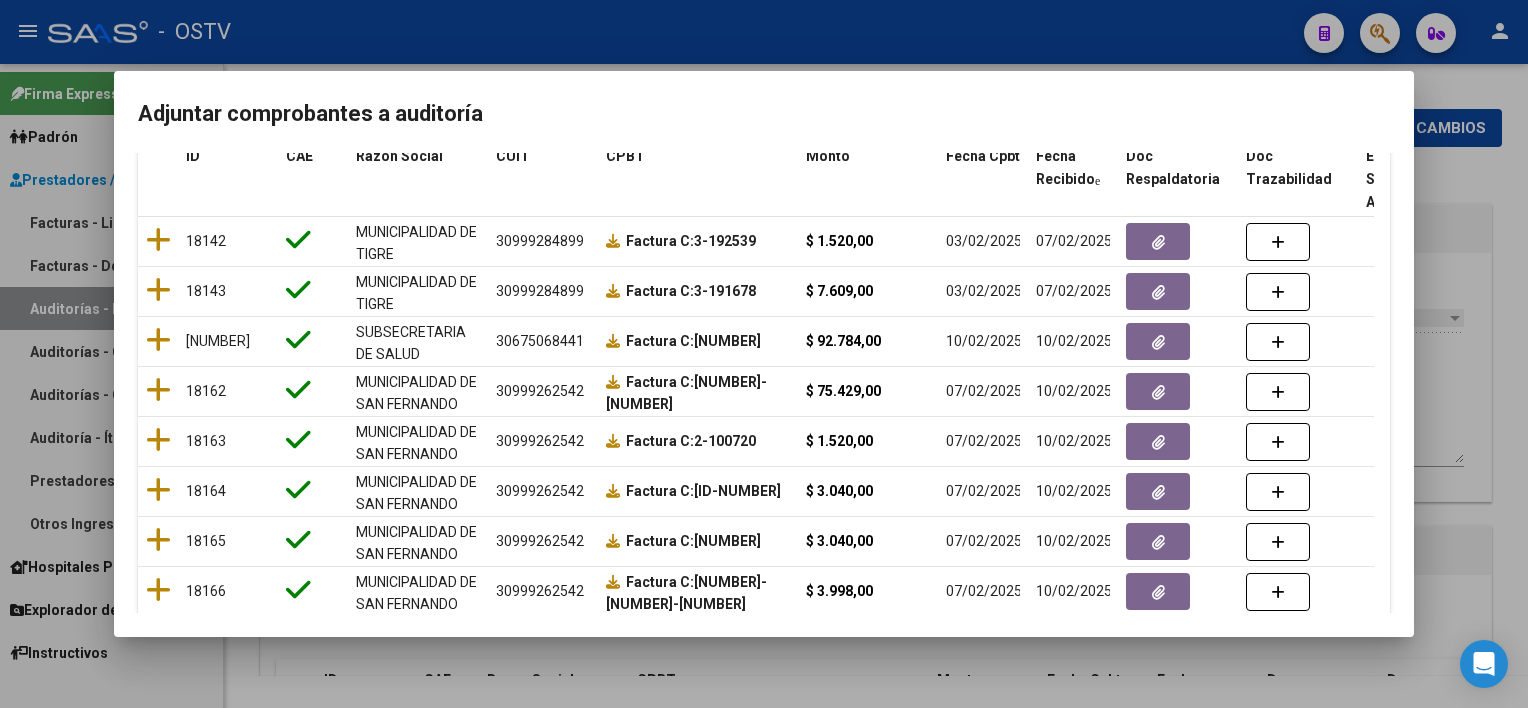 scroll, scrollTop: 0, scrollLeft: 0, axis: both 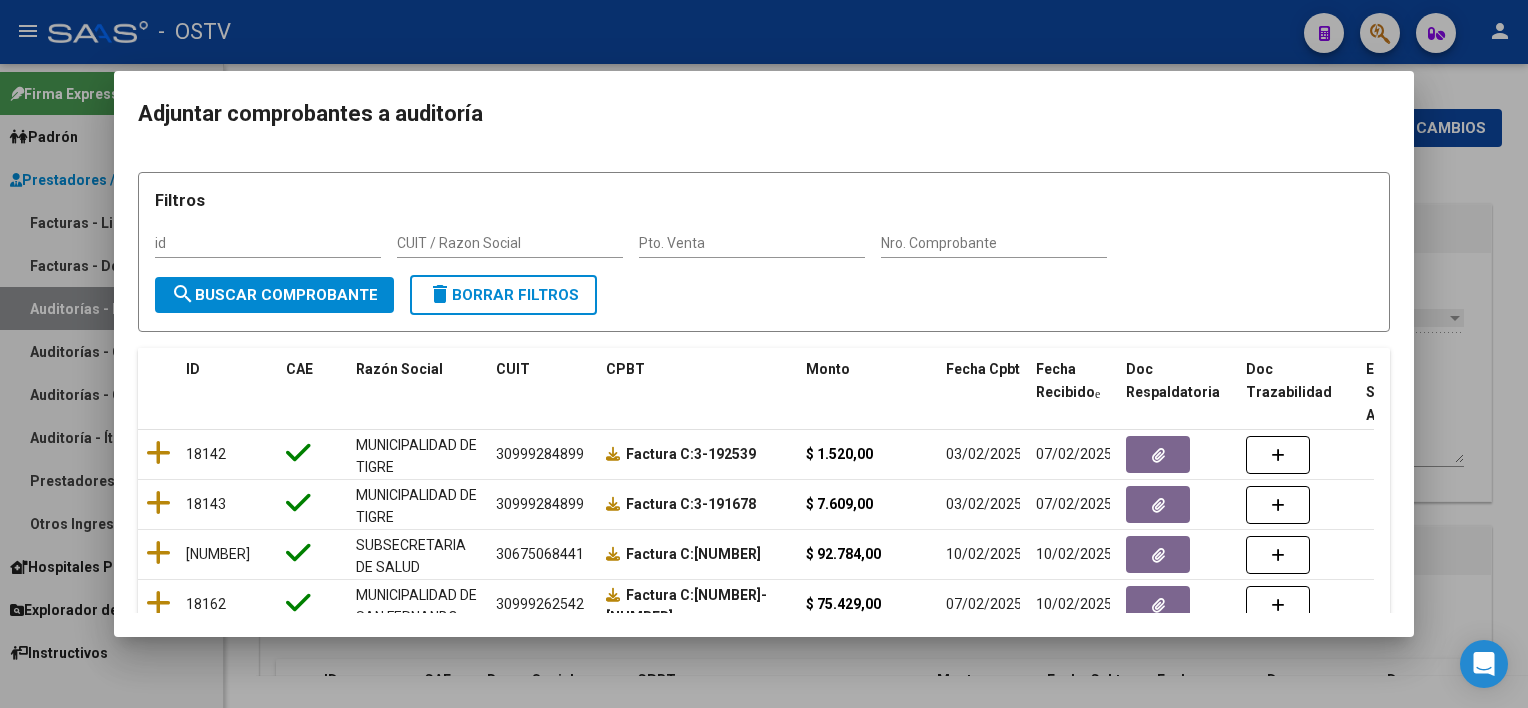 click on "Nro. Comprobante" at bounding box center (994, 243) 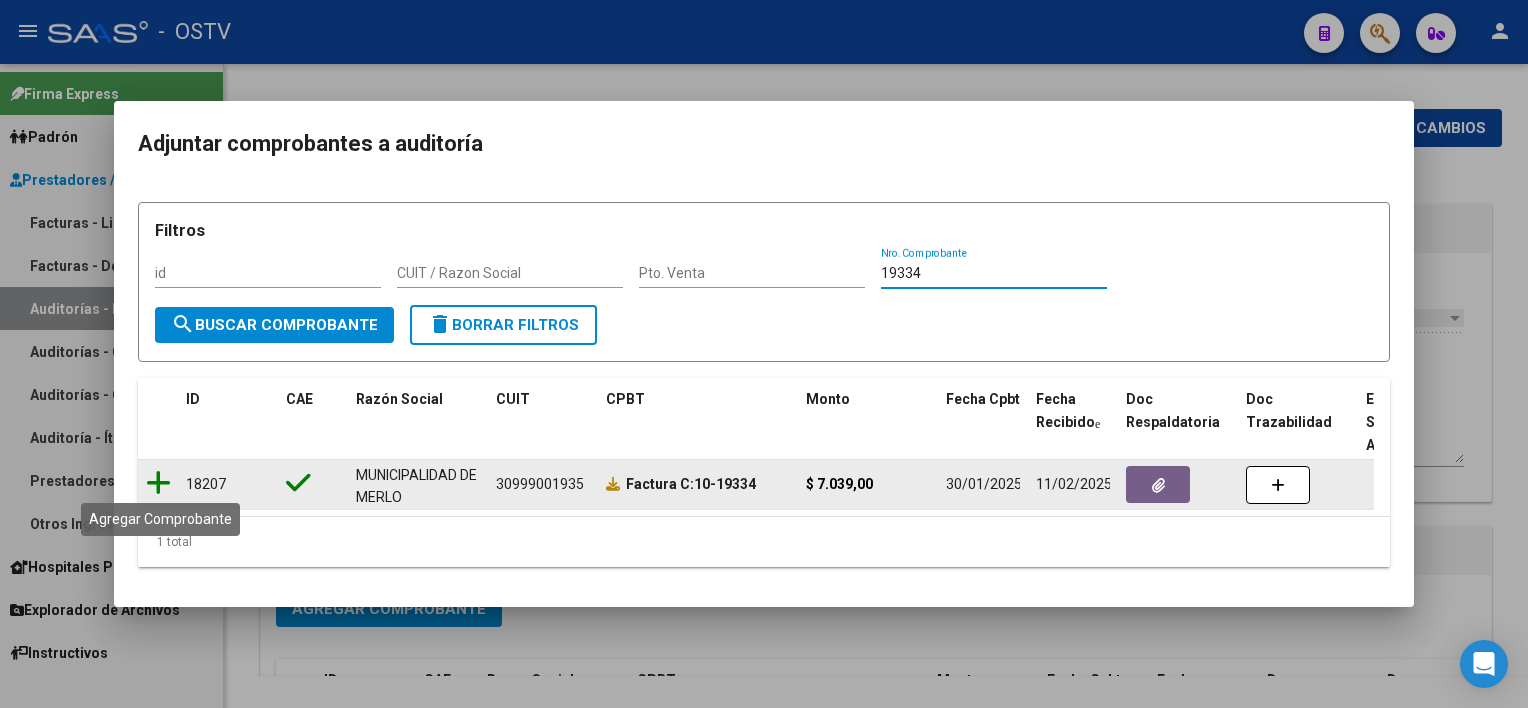 click 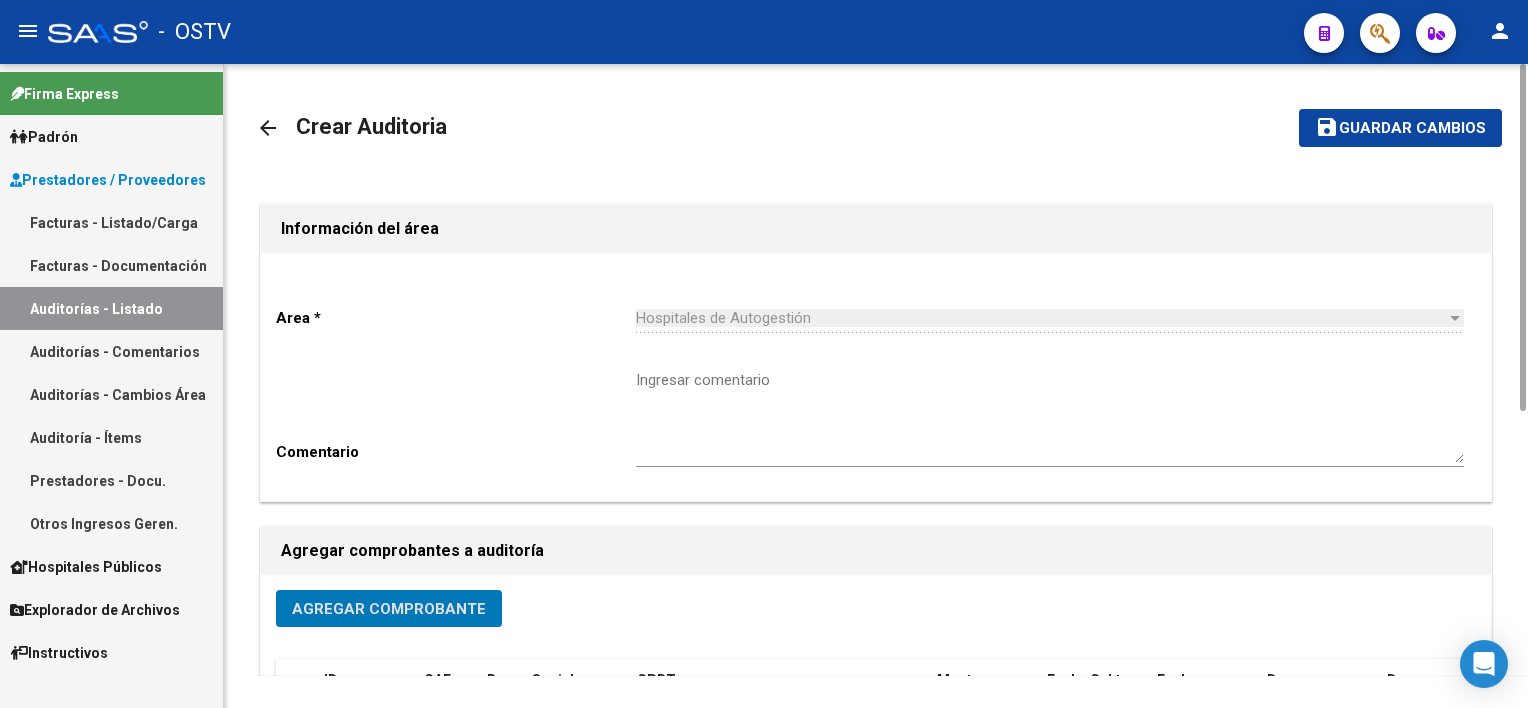 click on "Guardar cambios" 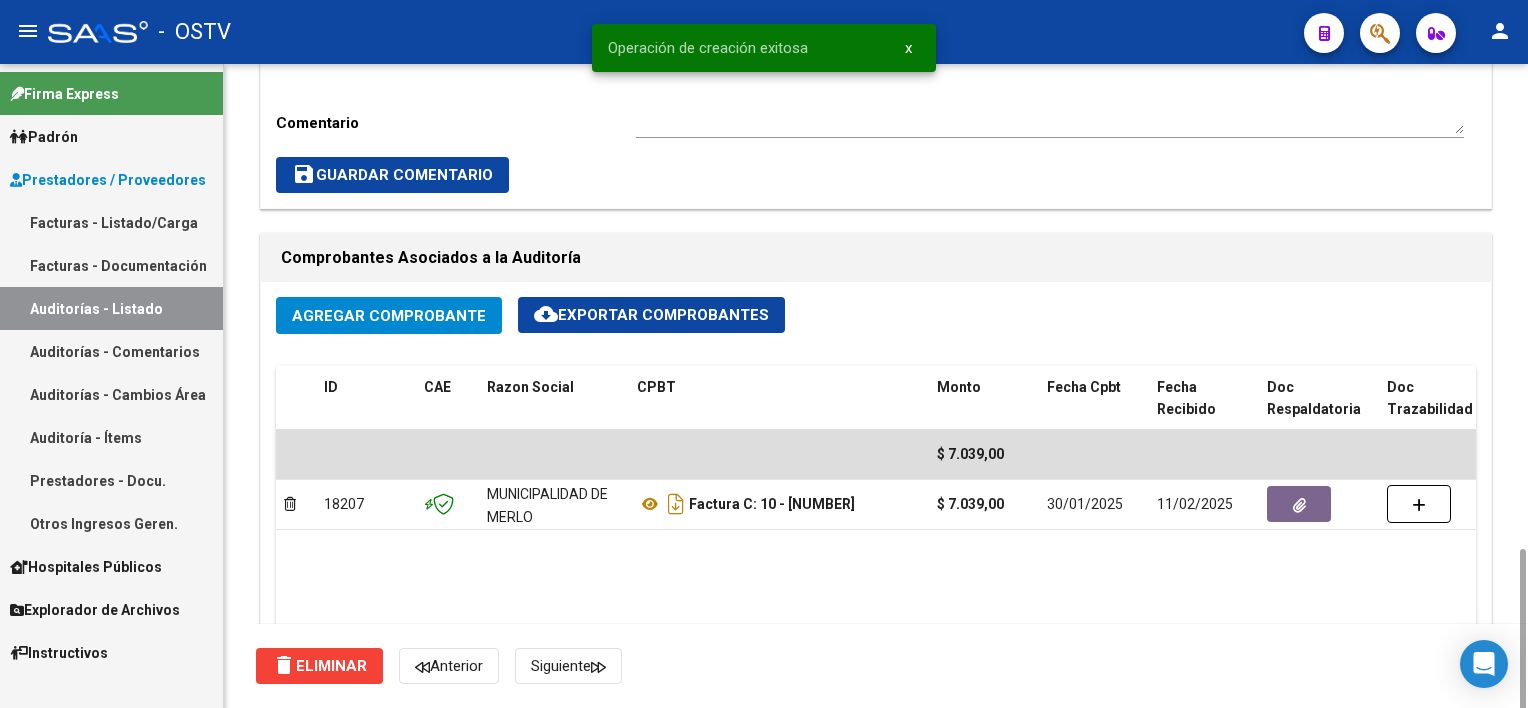 scroll, scrollTop: 1200, scrollLeft: 0, axis: vertical 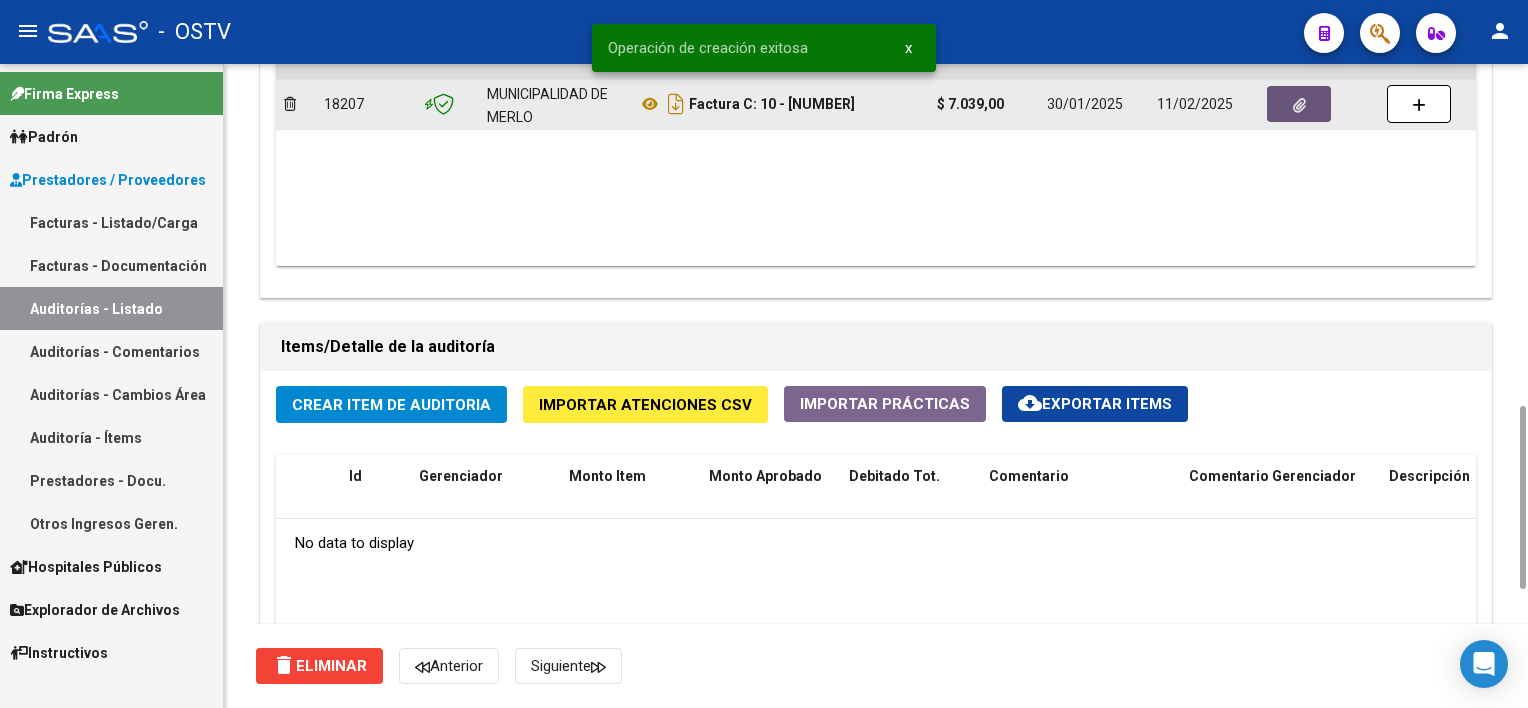 click 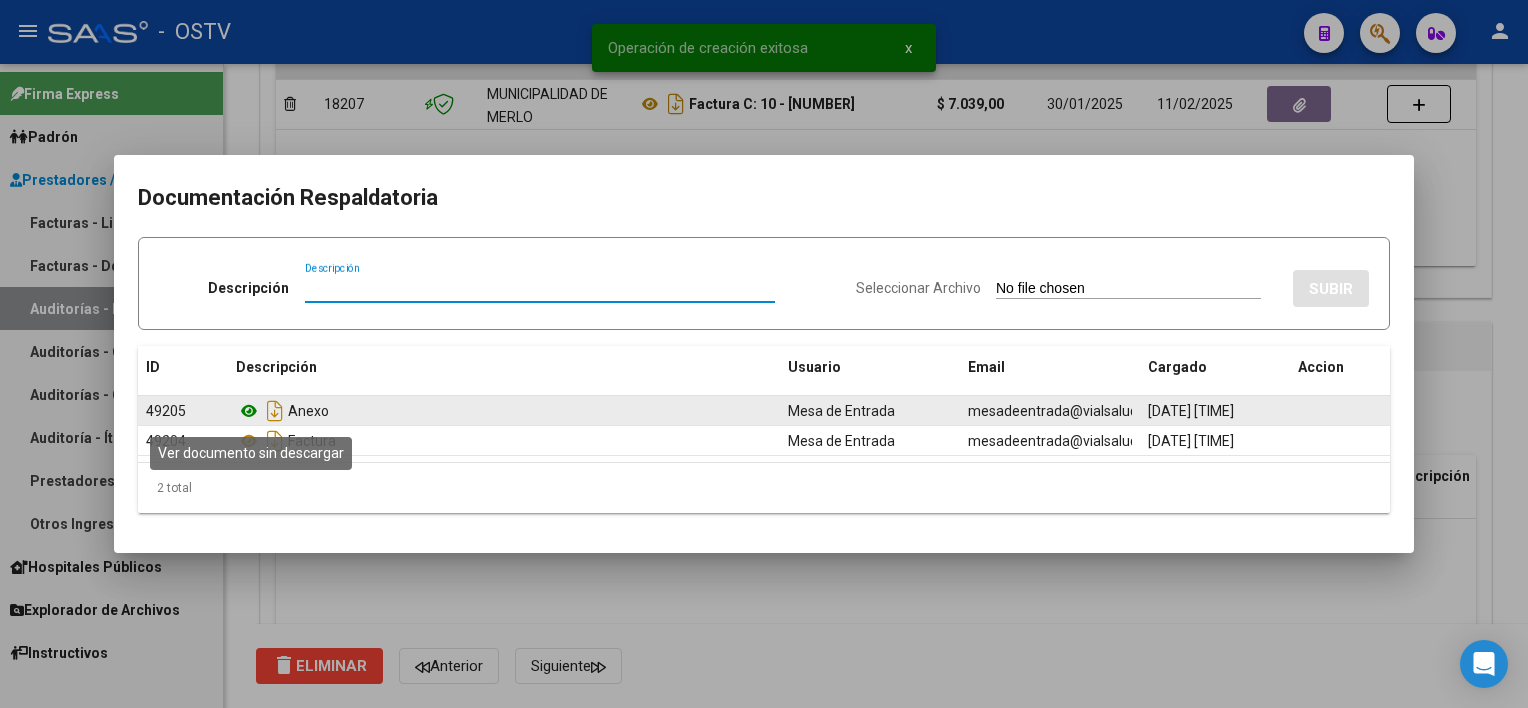 click 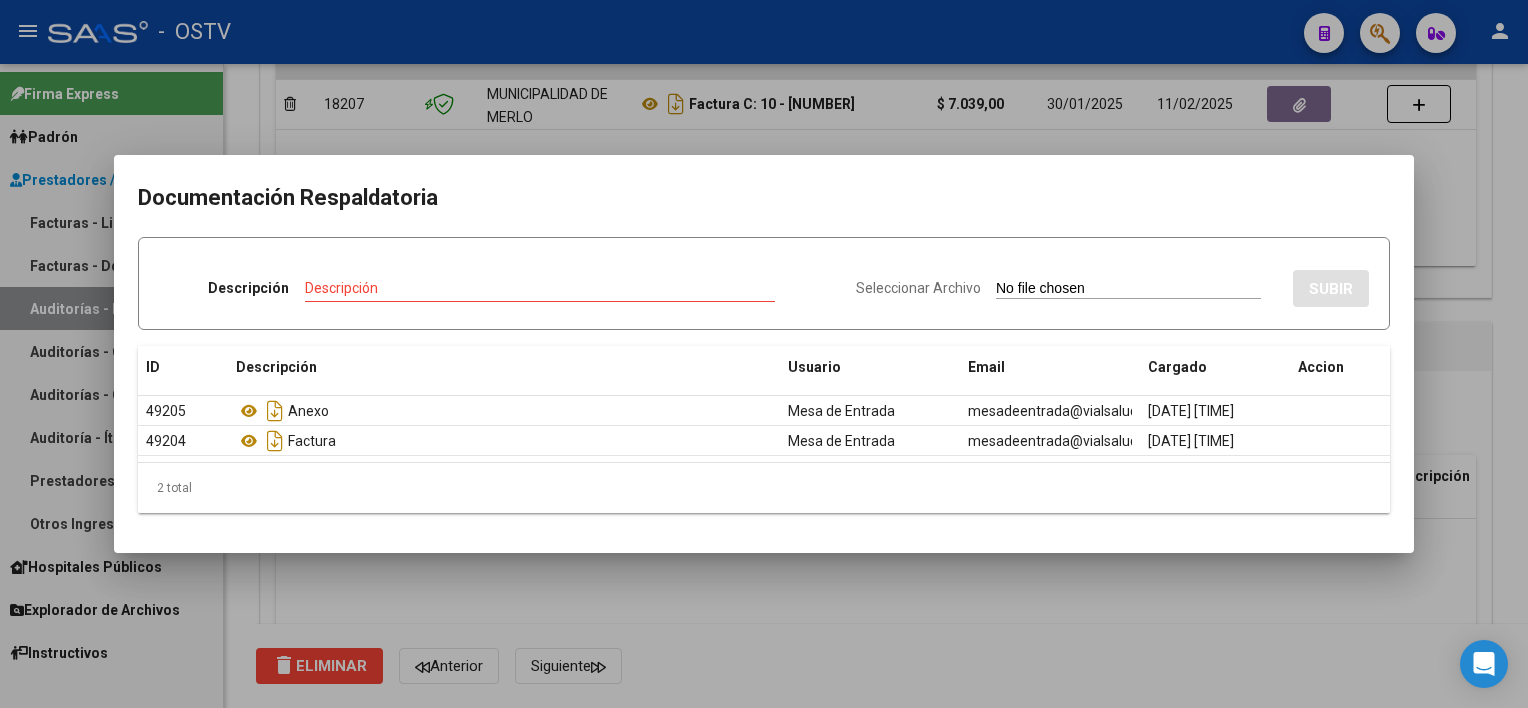 click at bounding box center (764, 354) 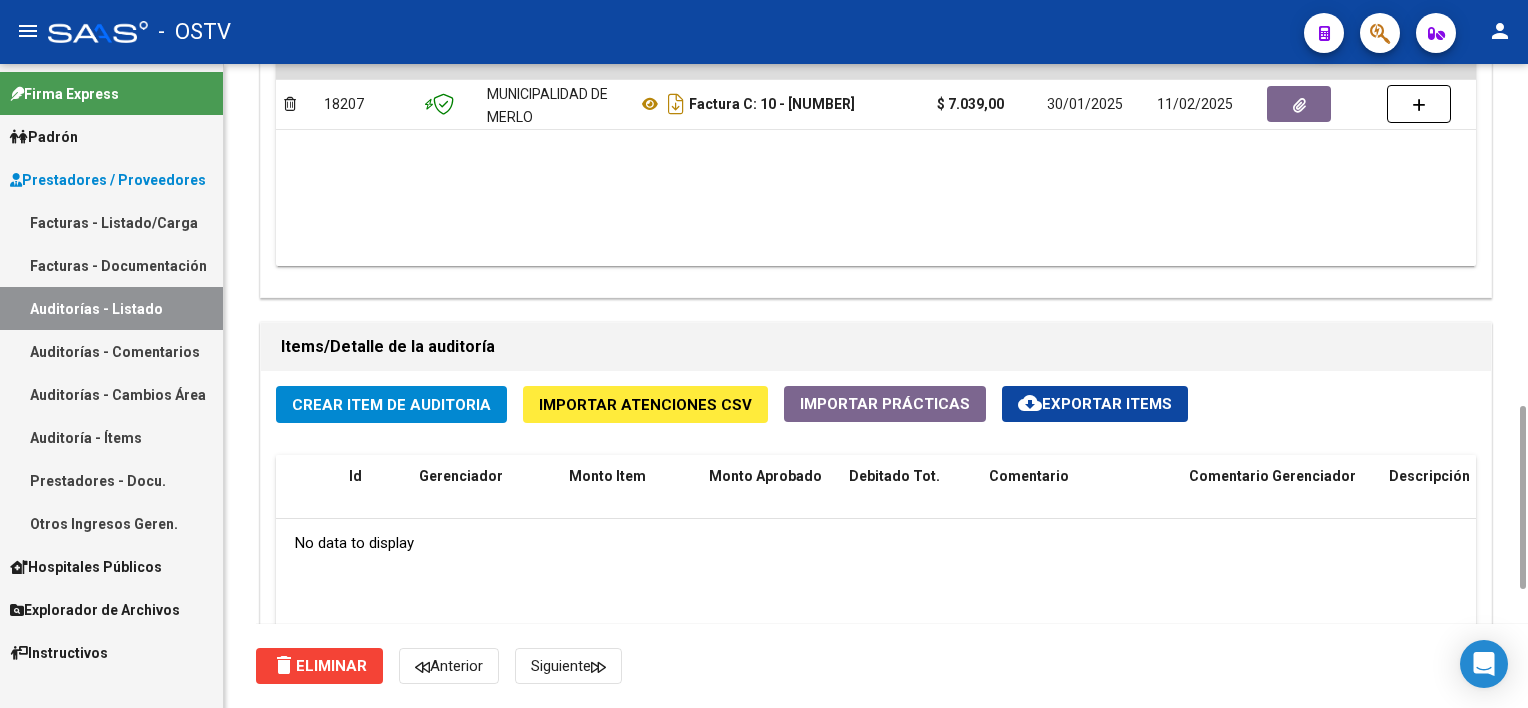 click on "Crear Item de Auditoria" 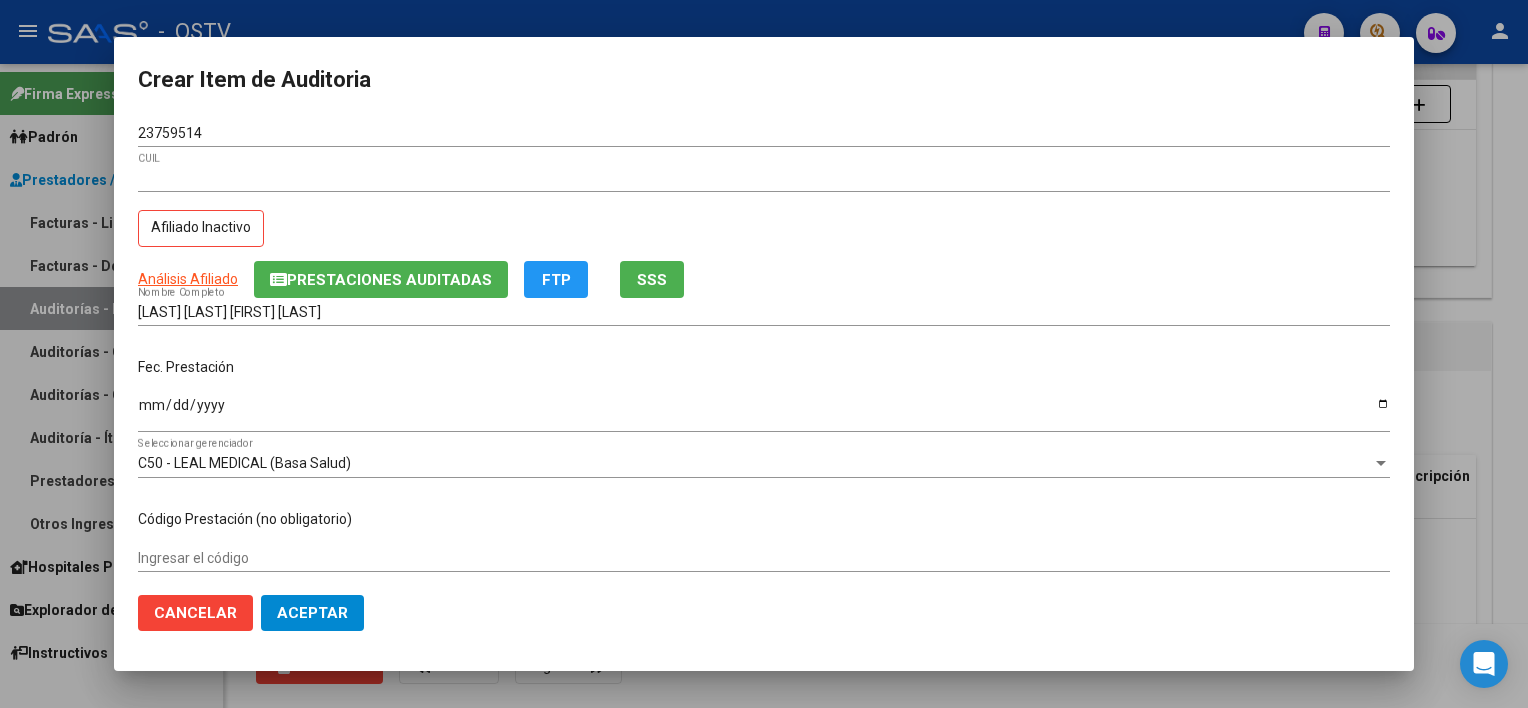 click on "Análisis Afiliado  Prestaciones Auditadas FTP SSS" at bounding box center (764, 279) 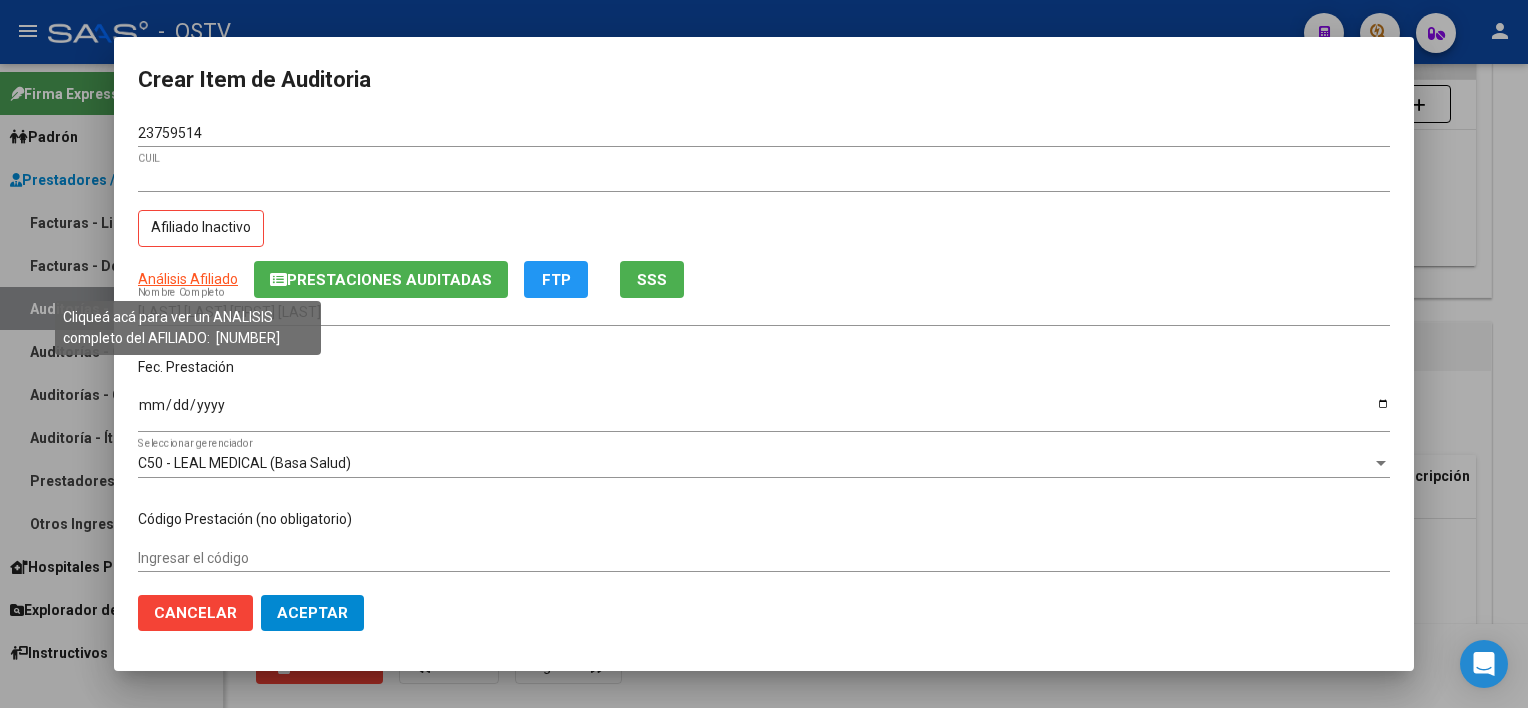 click on "Análisis Afiliado" at bounding box center (188, 279) 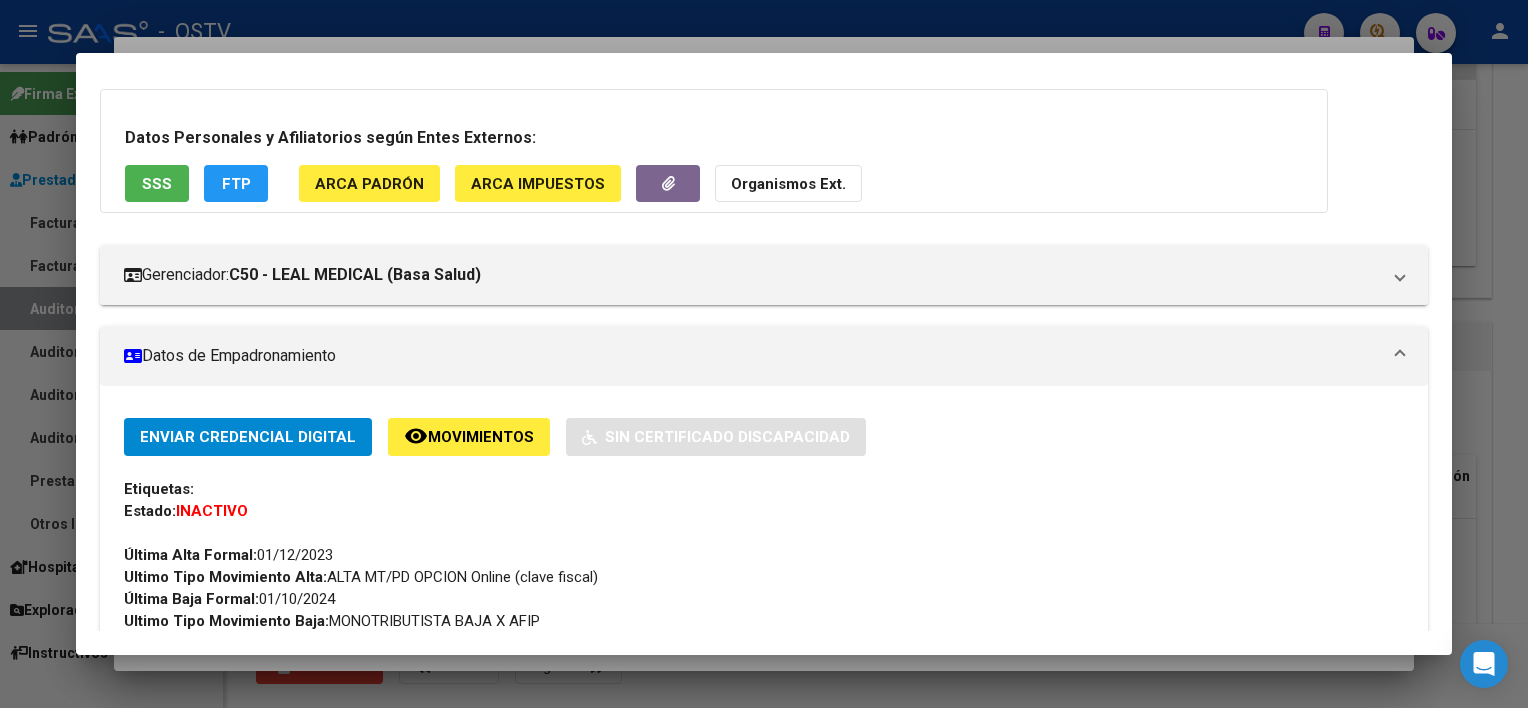 scroll, scrollTop: 0, scrollLeft: 0, axis: both 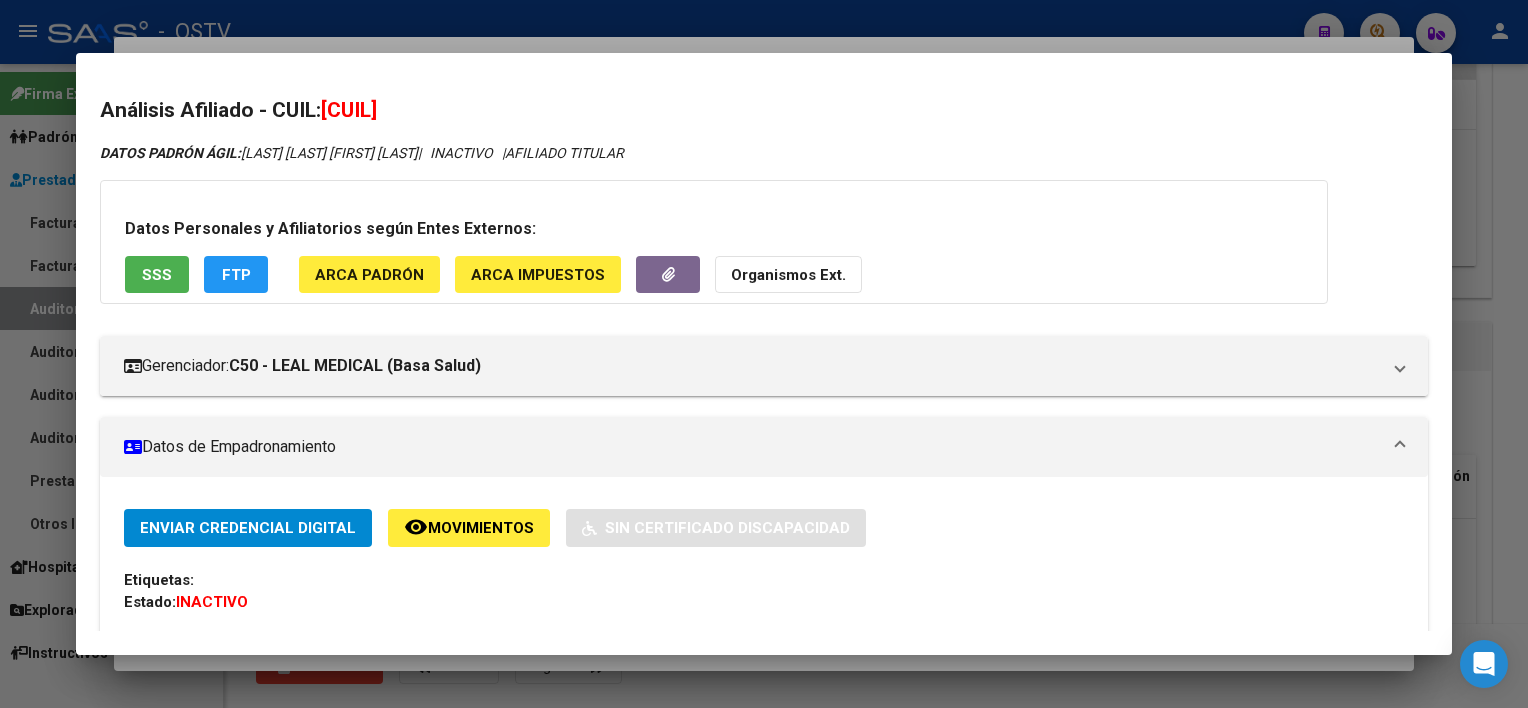click on "SSS" at bounding box center [157, 275] 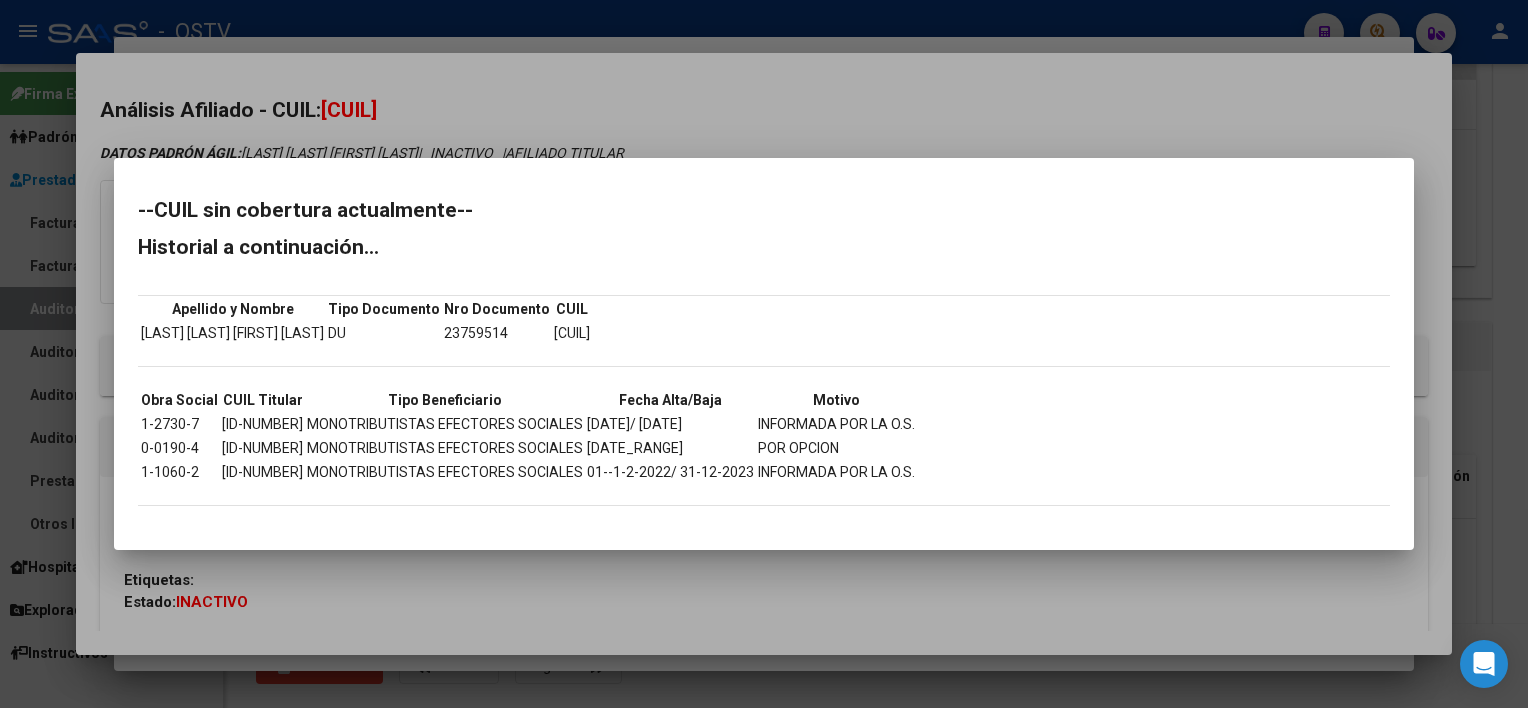 click at bounding box center (764, 354) 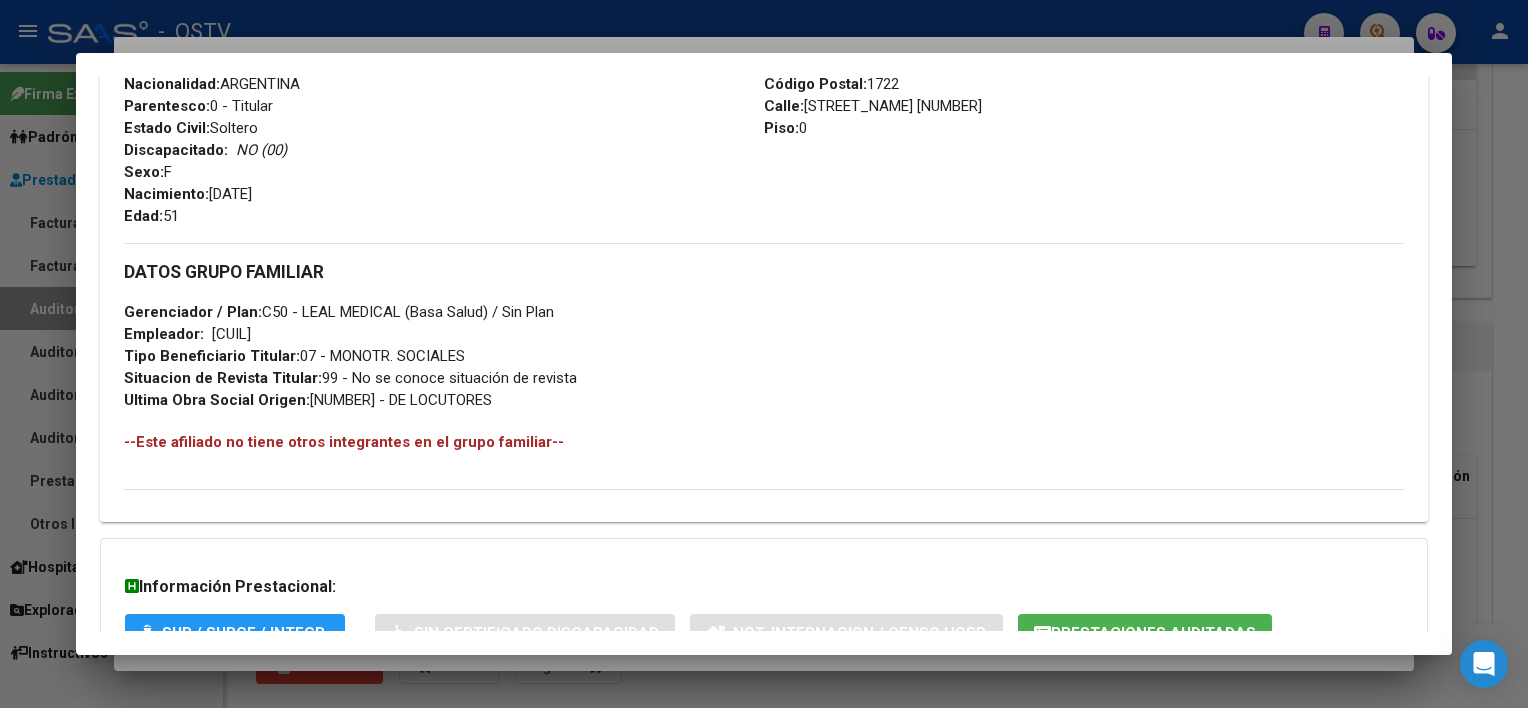 scroll, scrollTop: 977, scrollLeft: 0, axis: vertical 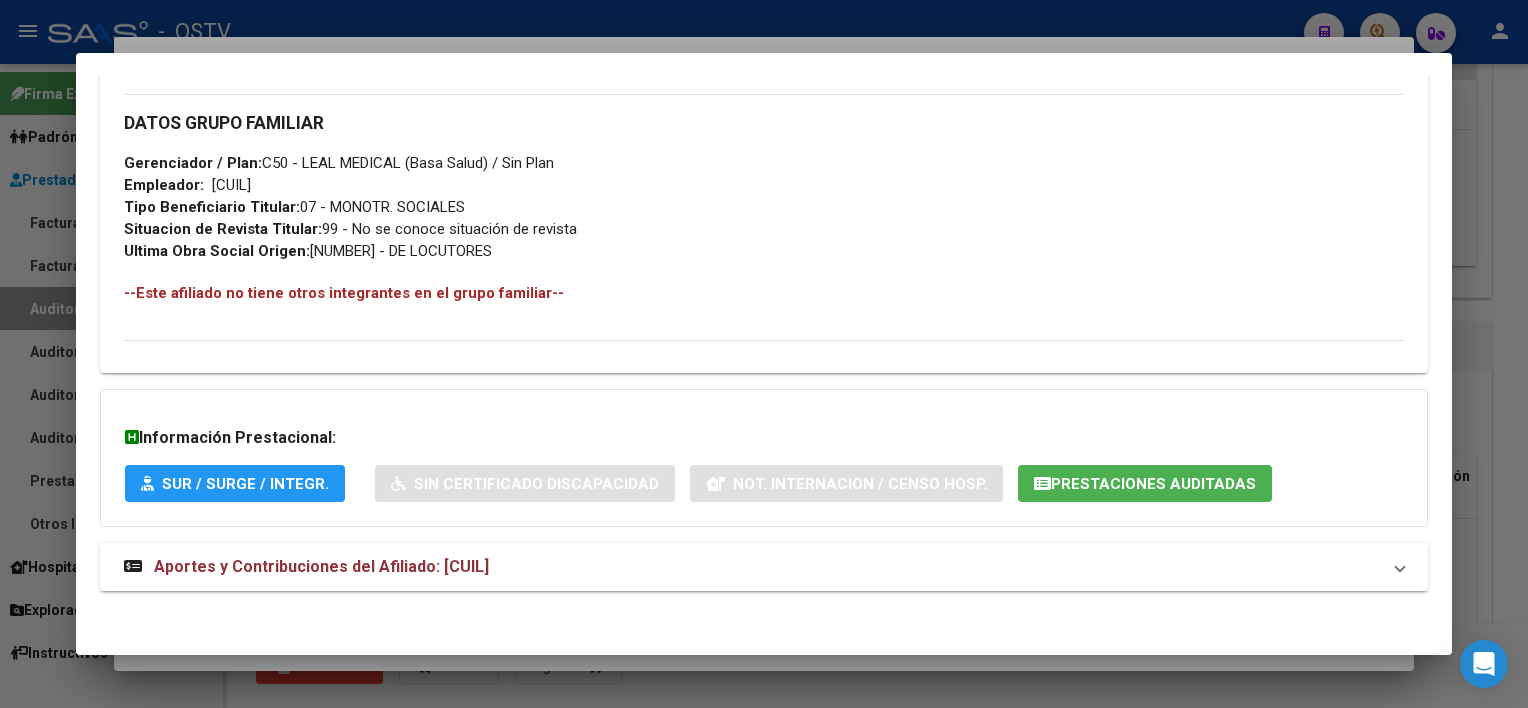 click on "Aportes y Contribuciones del Afiliado: [CUIL]" at bounding box center (751, 567) 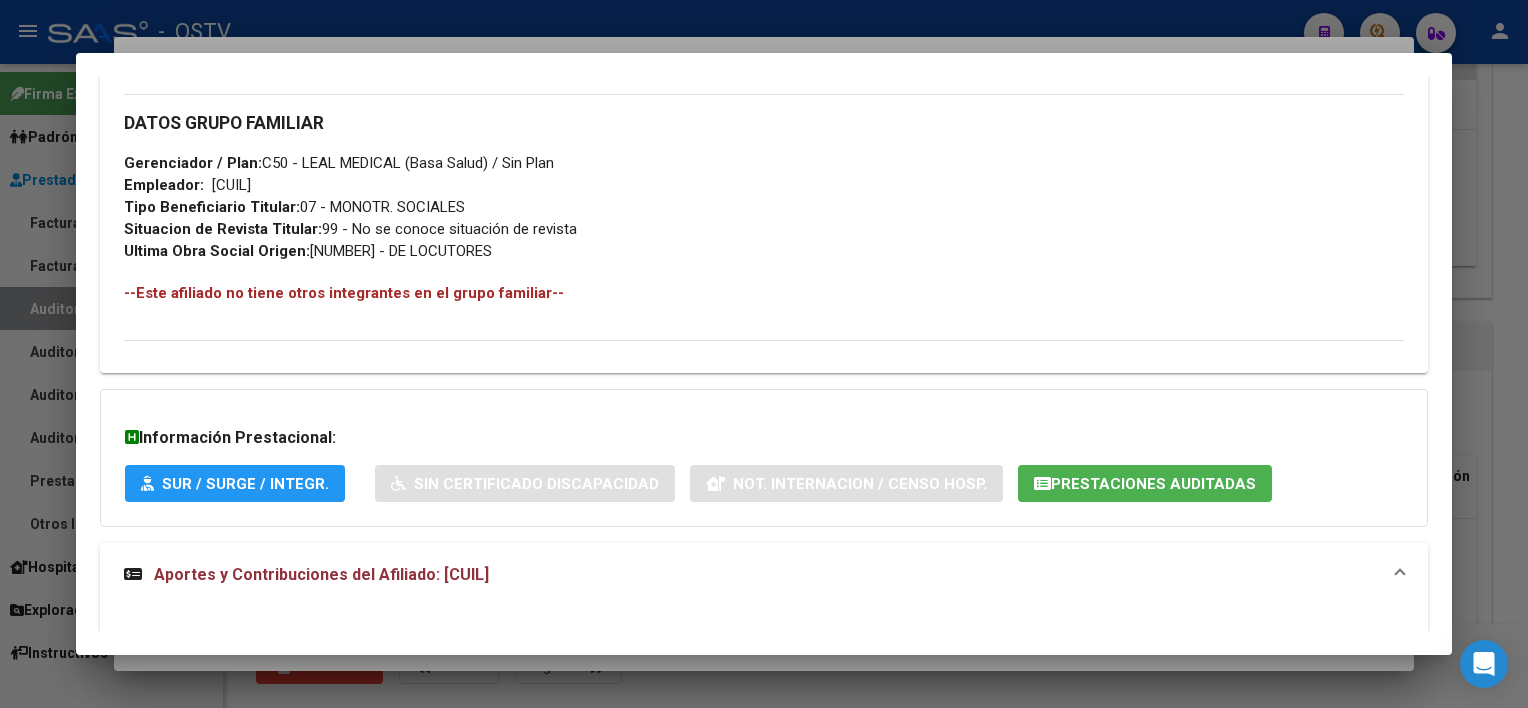 click on "Prestaciones Auditadas" 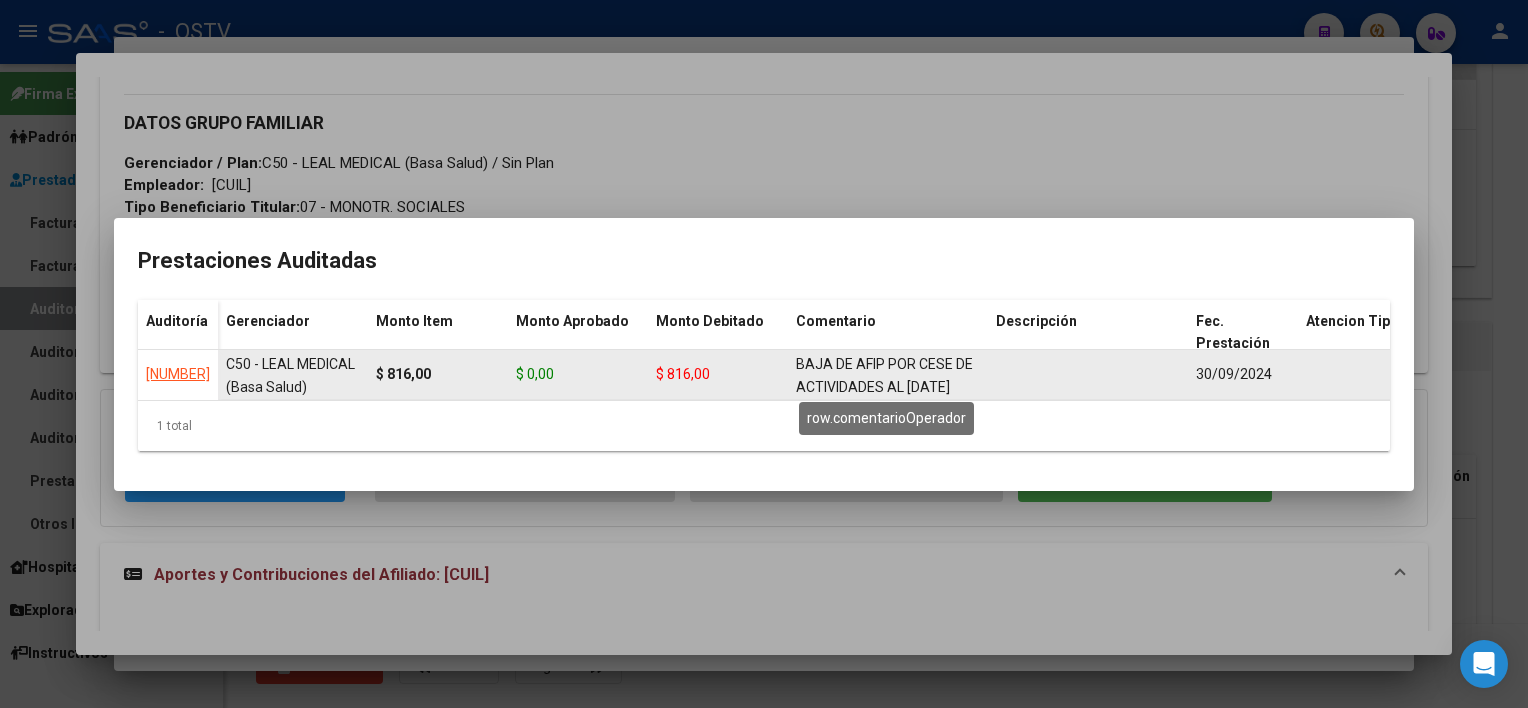 scroll, scrollTop: 3, scrollLeft: 0, axis: vertical 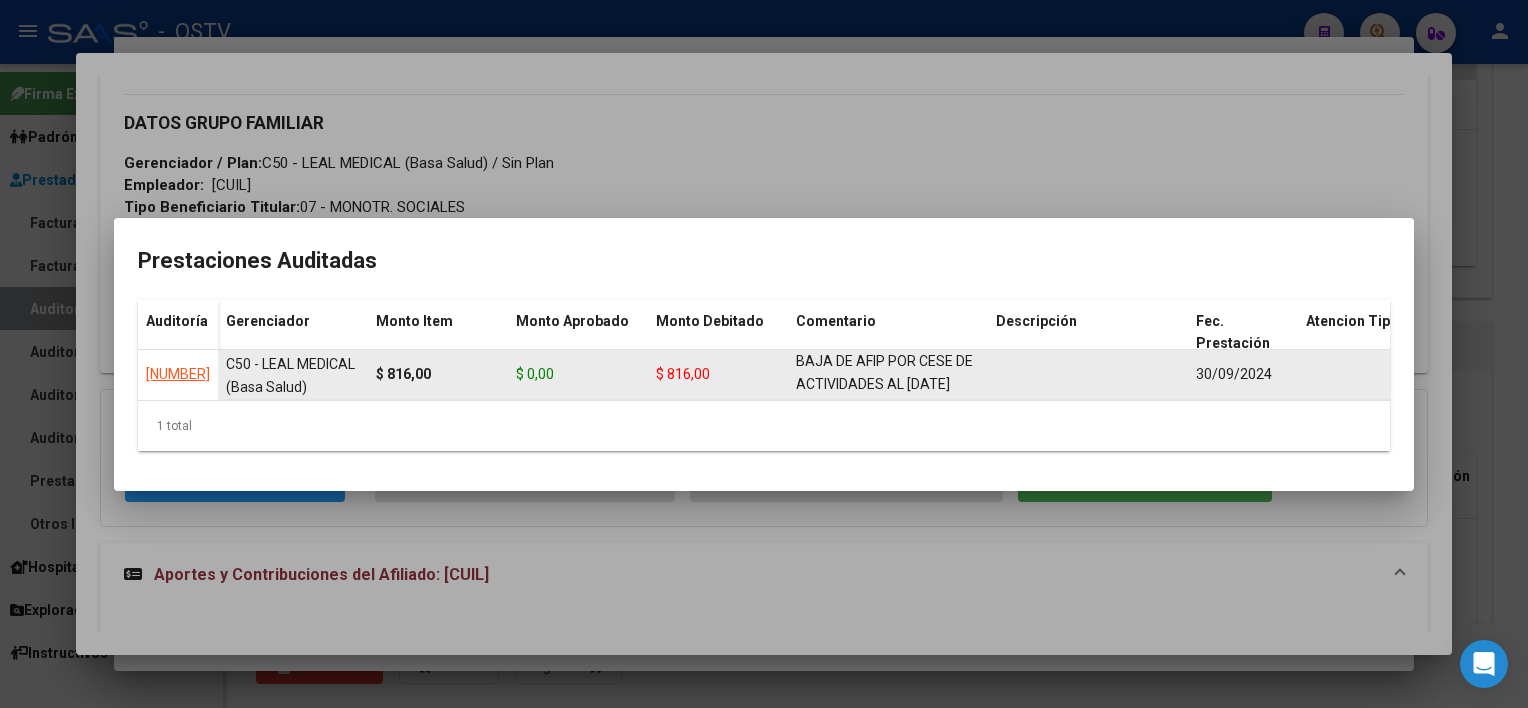 drag, startPoint x: 797, startPoint y: 356, endPoint x: 968, endPoint y: 380, distance: 172.676 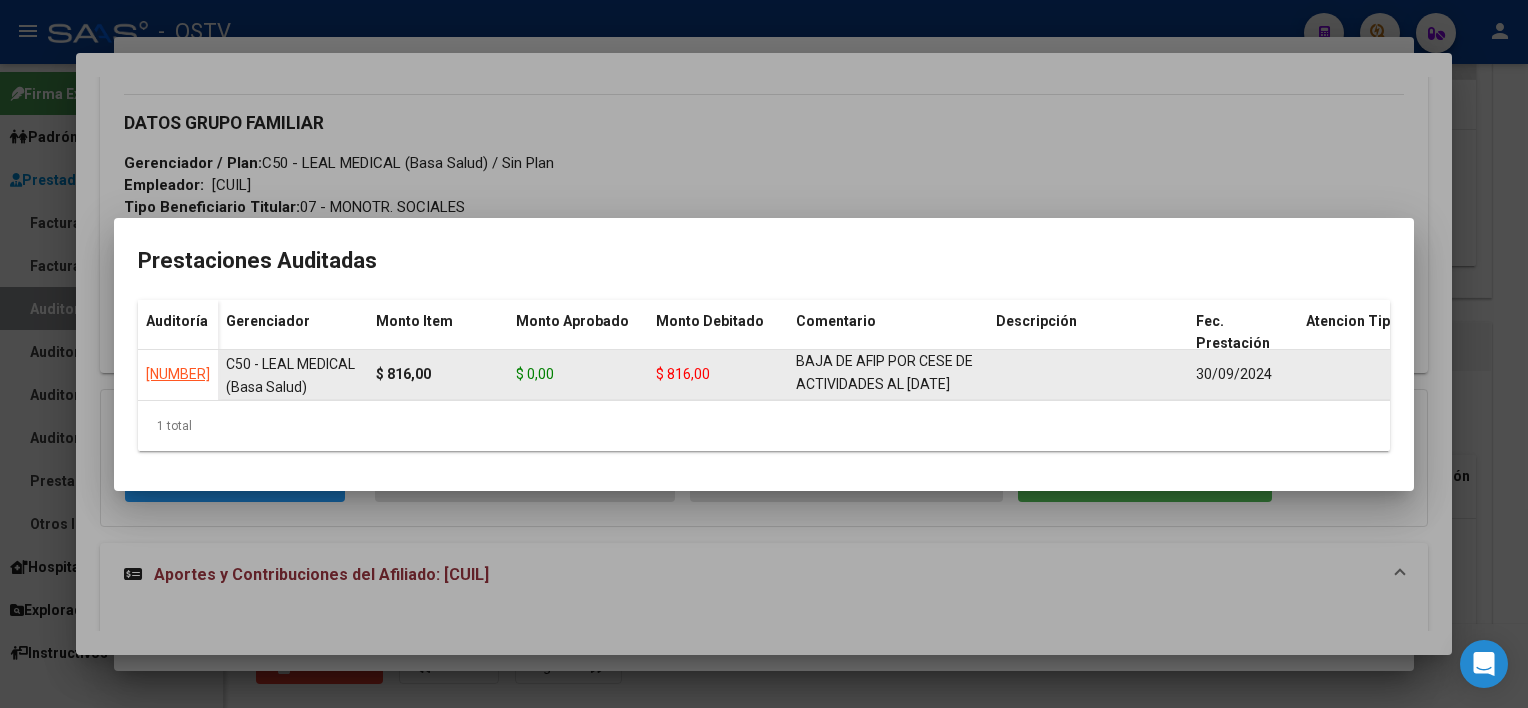 copy on "BAJA DE AFIP POR CESE DE ACTIVIDADES AL [DATE]" 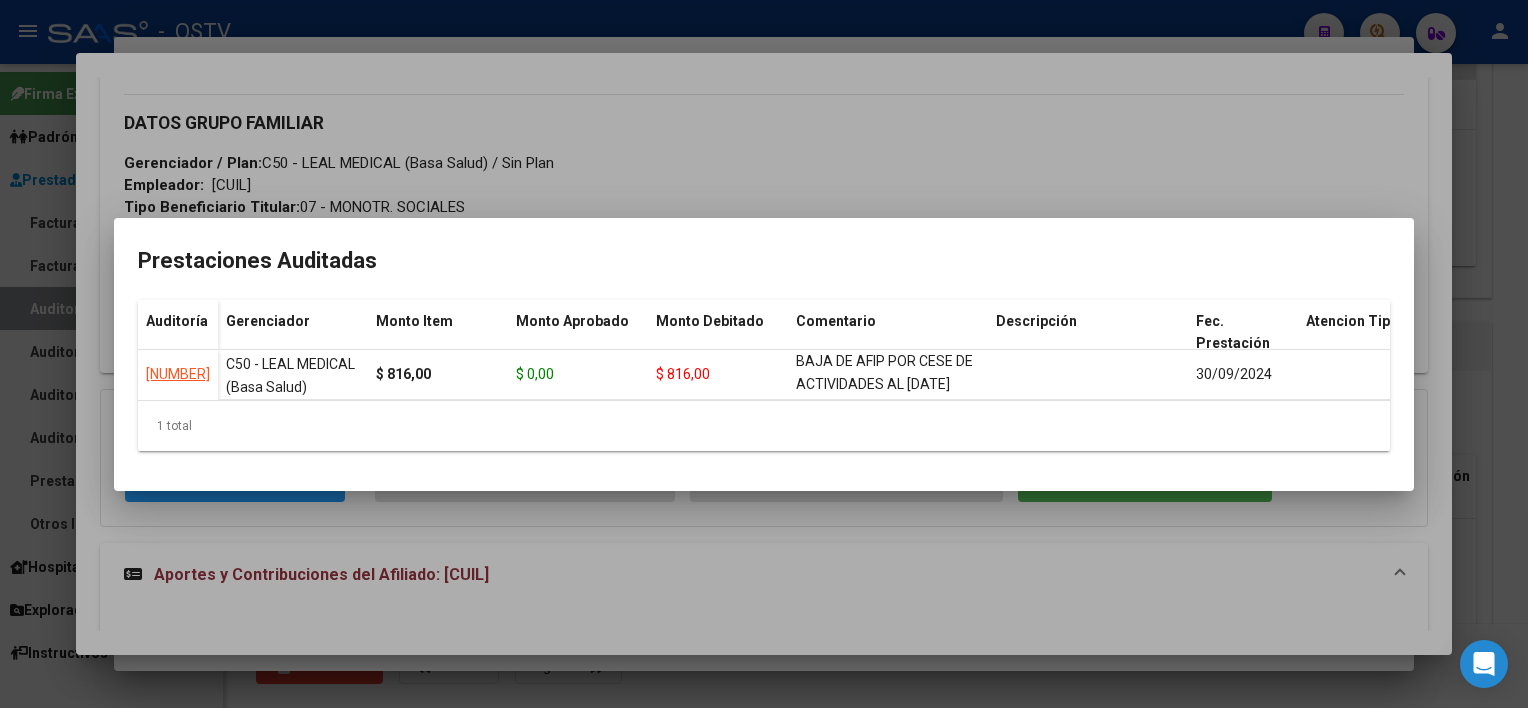 click at bounding box center [764, 354] 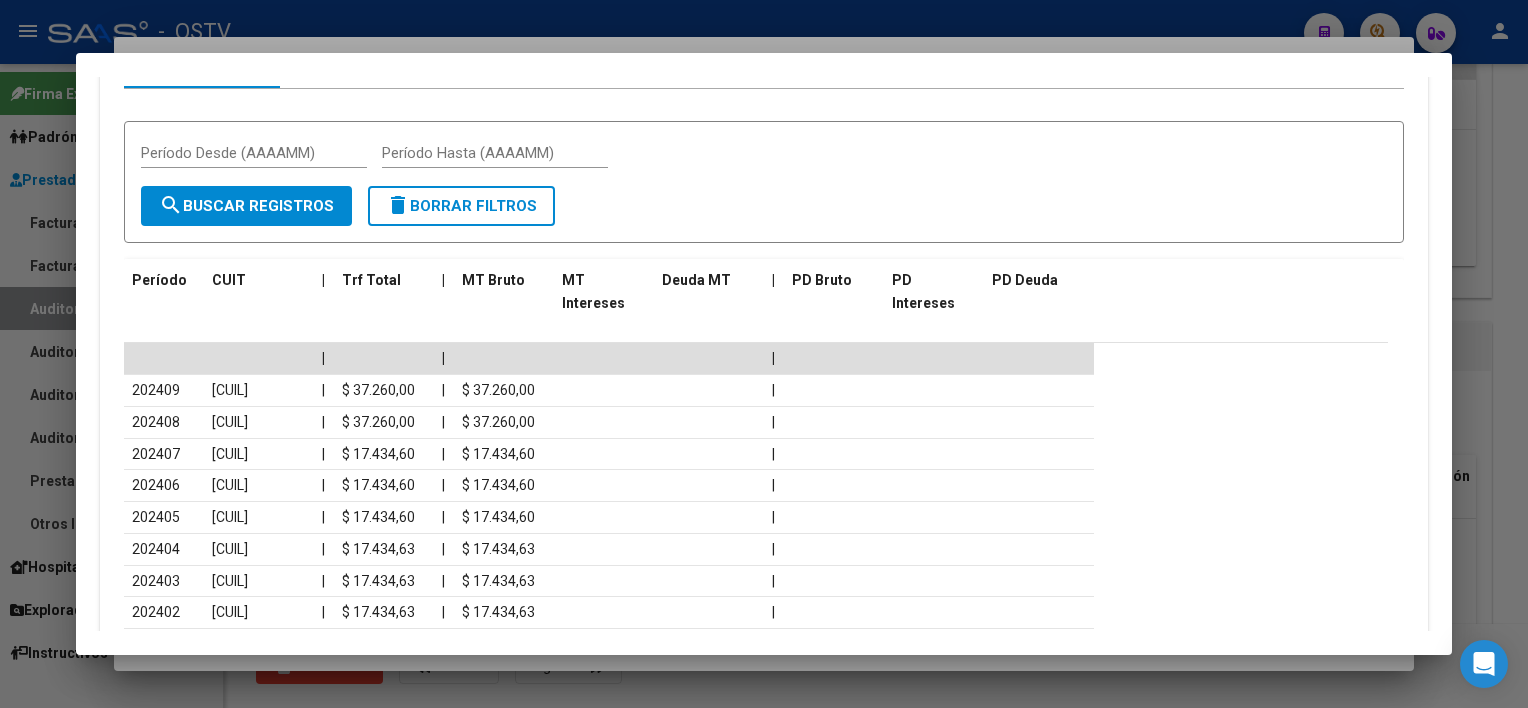 scroll, scrollTop: 1677, scrollLeft: 0, axis: vertical 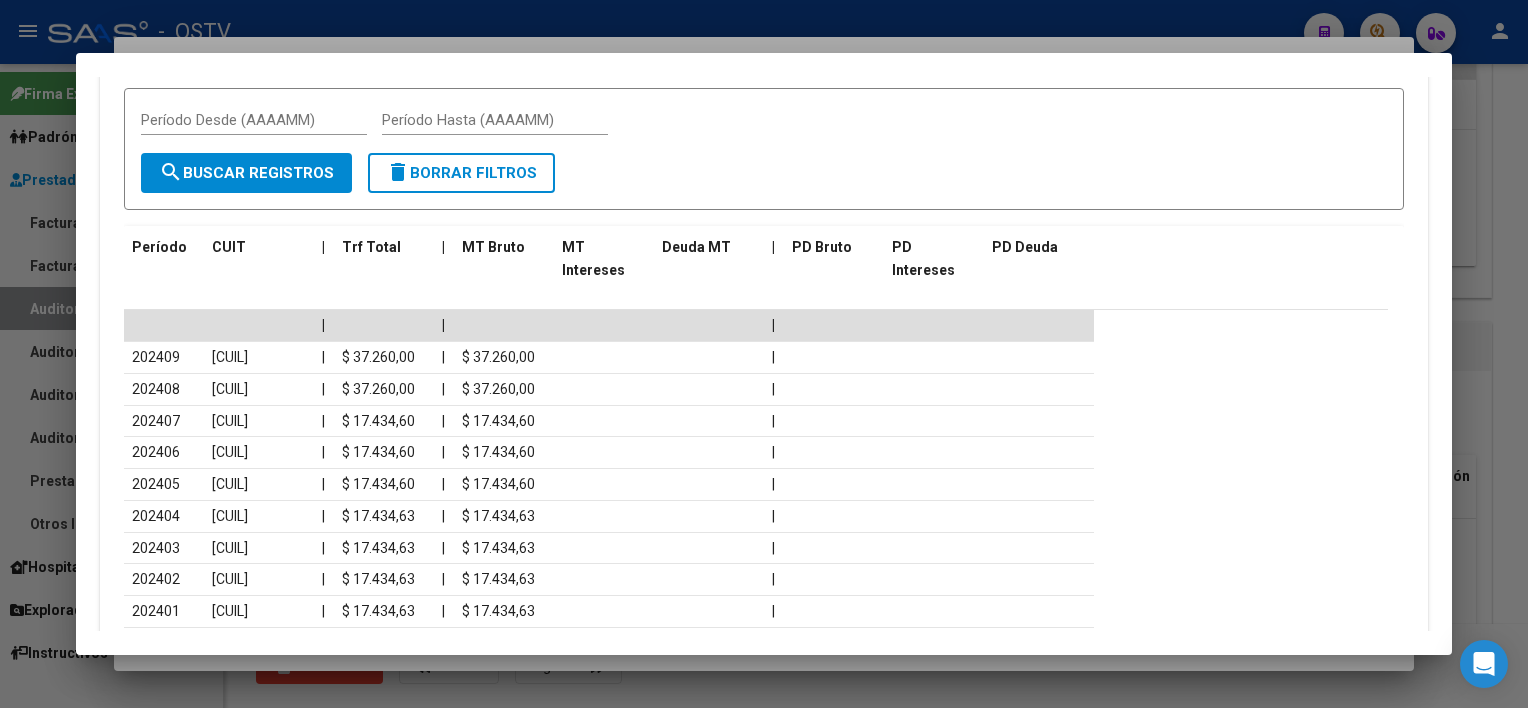 click at bounding box center (764, 354) 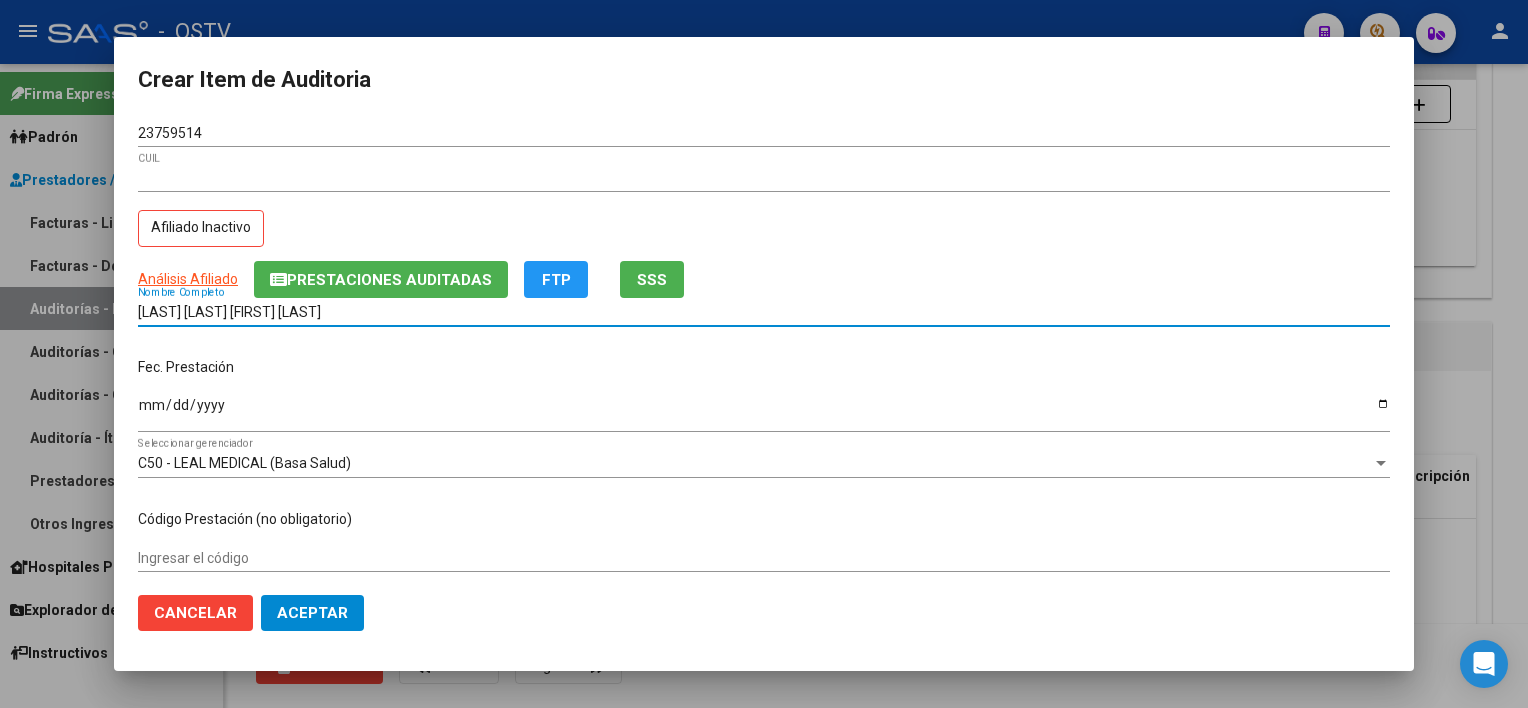 click on "[LAST] [LAST] [FIRST] [LAST]" at bounding box center (764, 312) 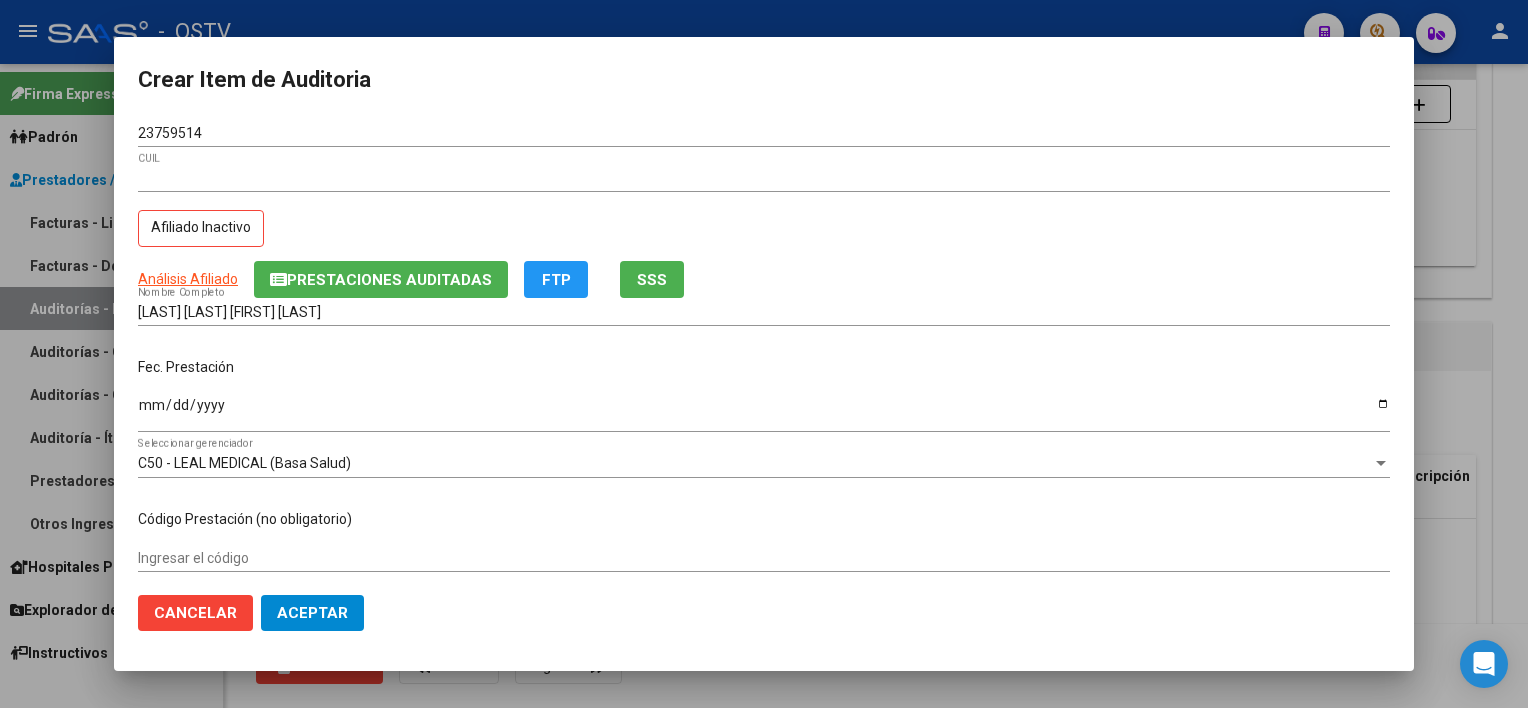 scroll, scrollTop: 303, scrollLeft: 0, axis: vertical 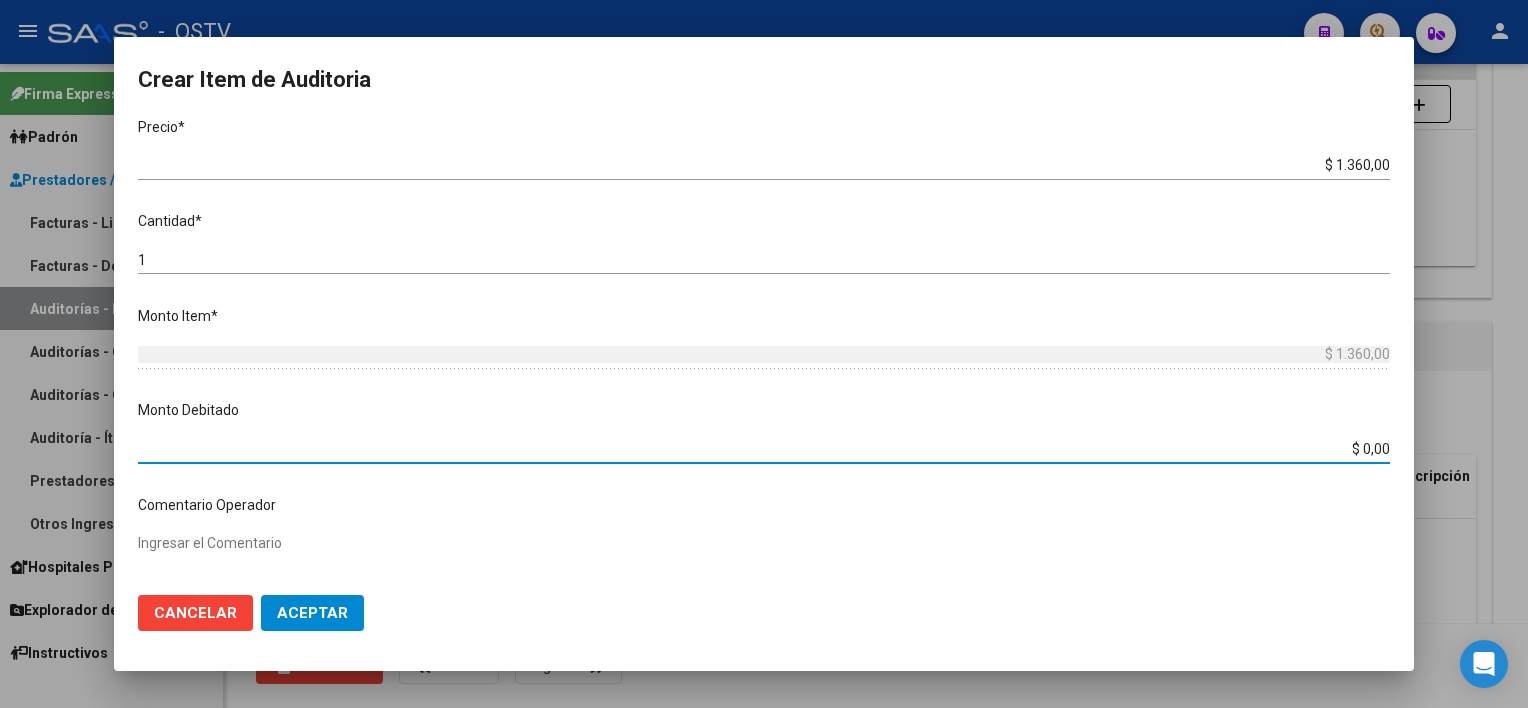 click on "$ 0,00" at bounding box center [764, 449] 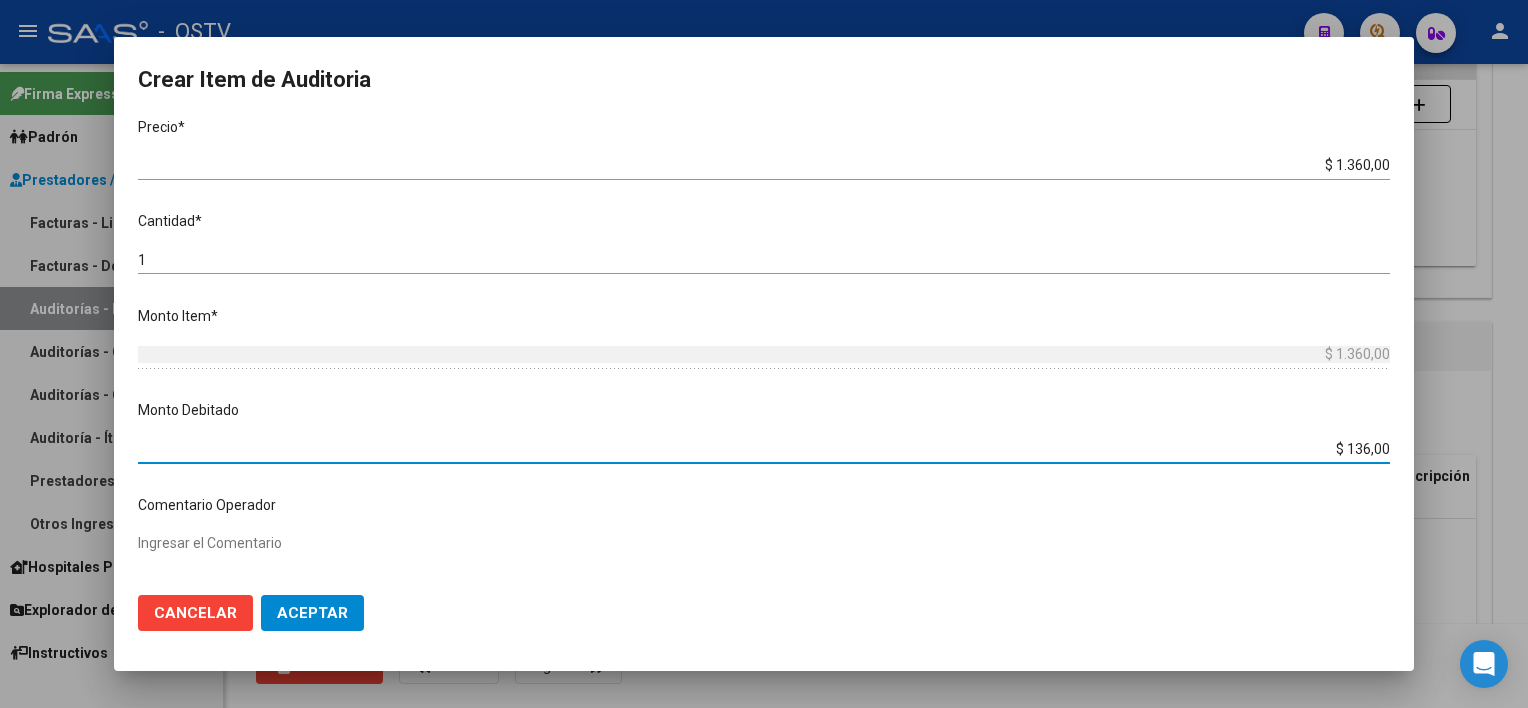 click on "$ 136,00" at bounding box center [764, 449] 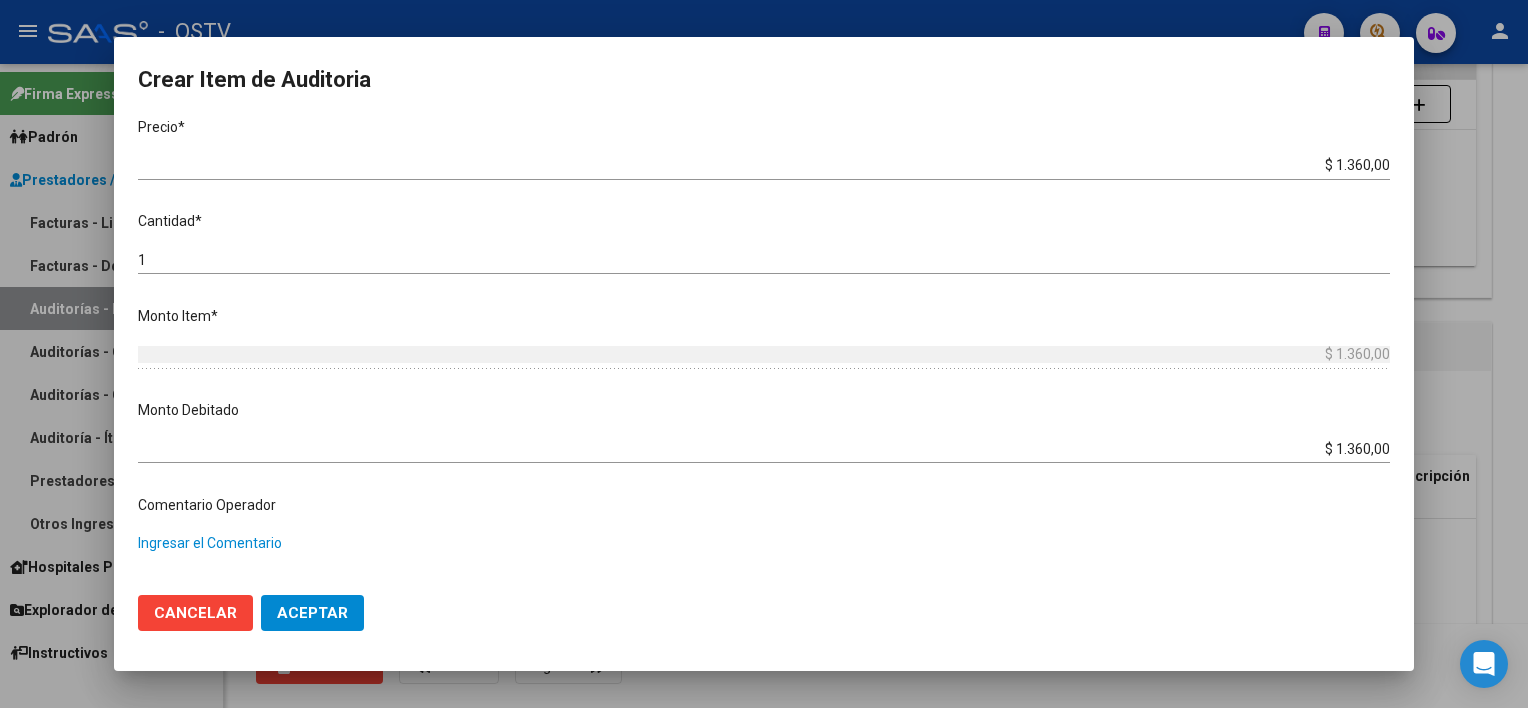 paste on "BAJA DE AFIP POR CESE DE ACTIVIDADES AL [DATE]" 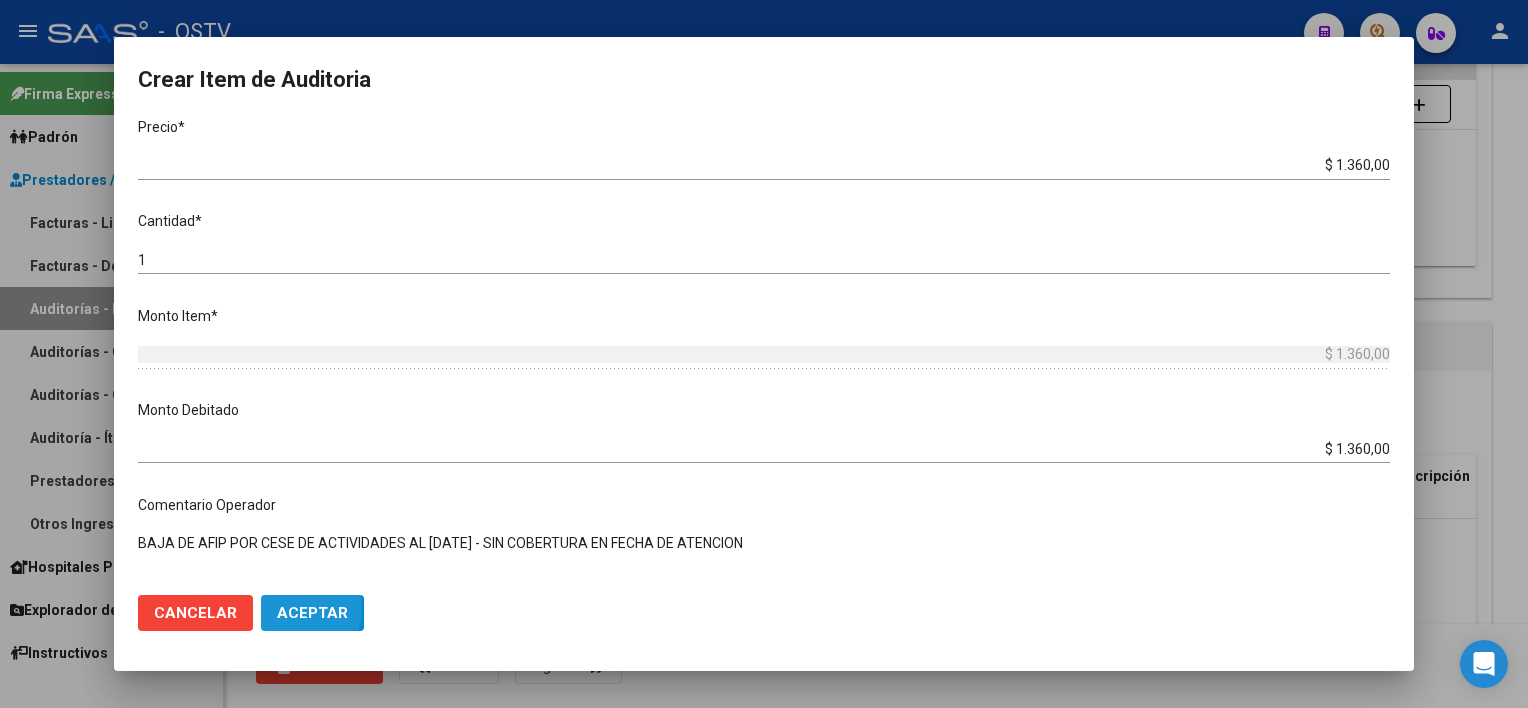 click on "Aceptar" 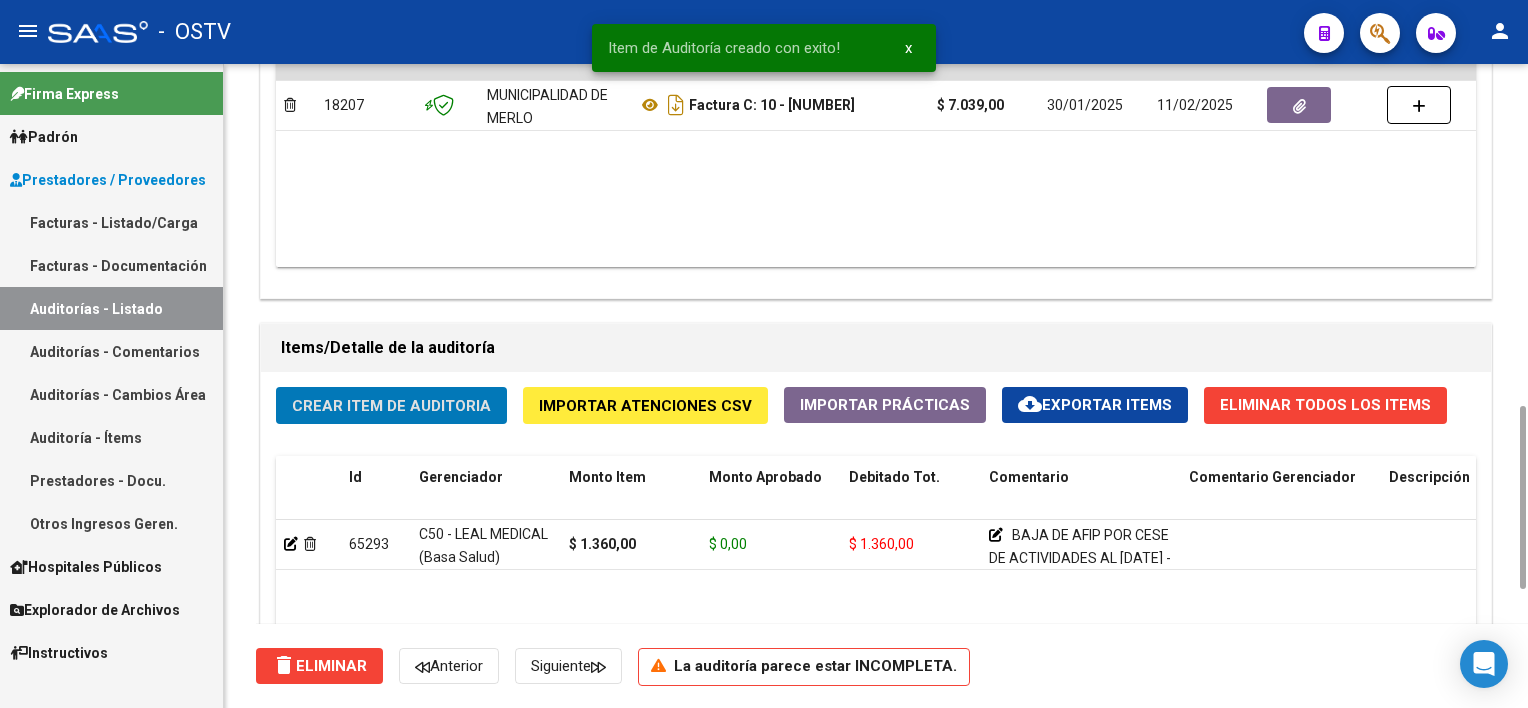 scroll, scrollTop: 1400, scrollLeft: 0, axis: vertical 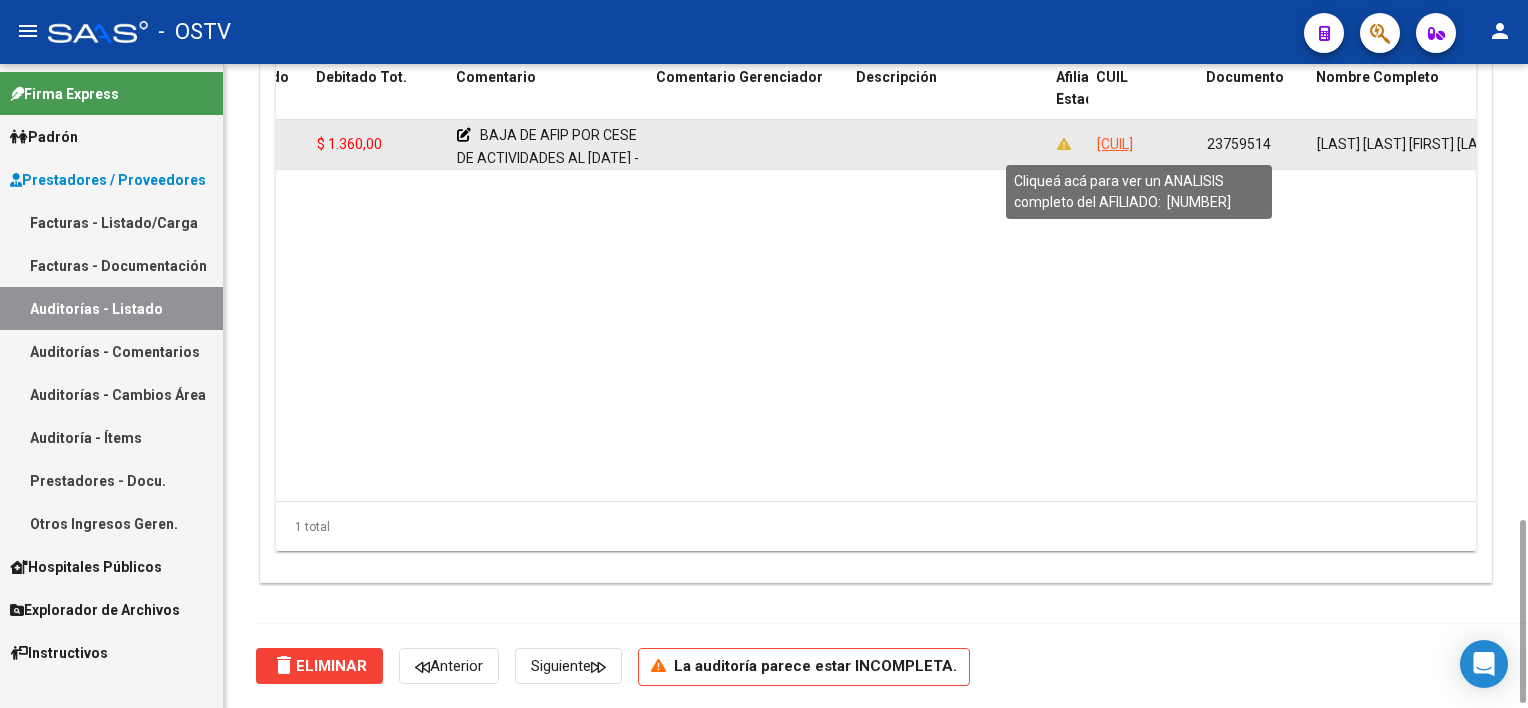click on "[CUIL]" 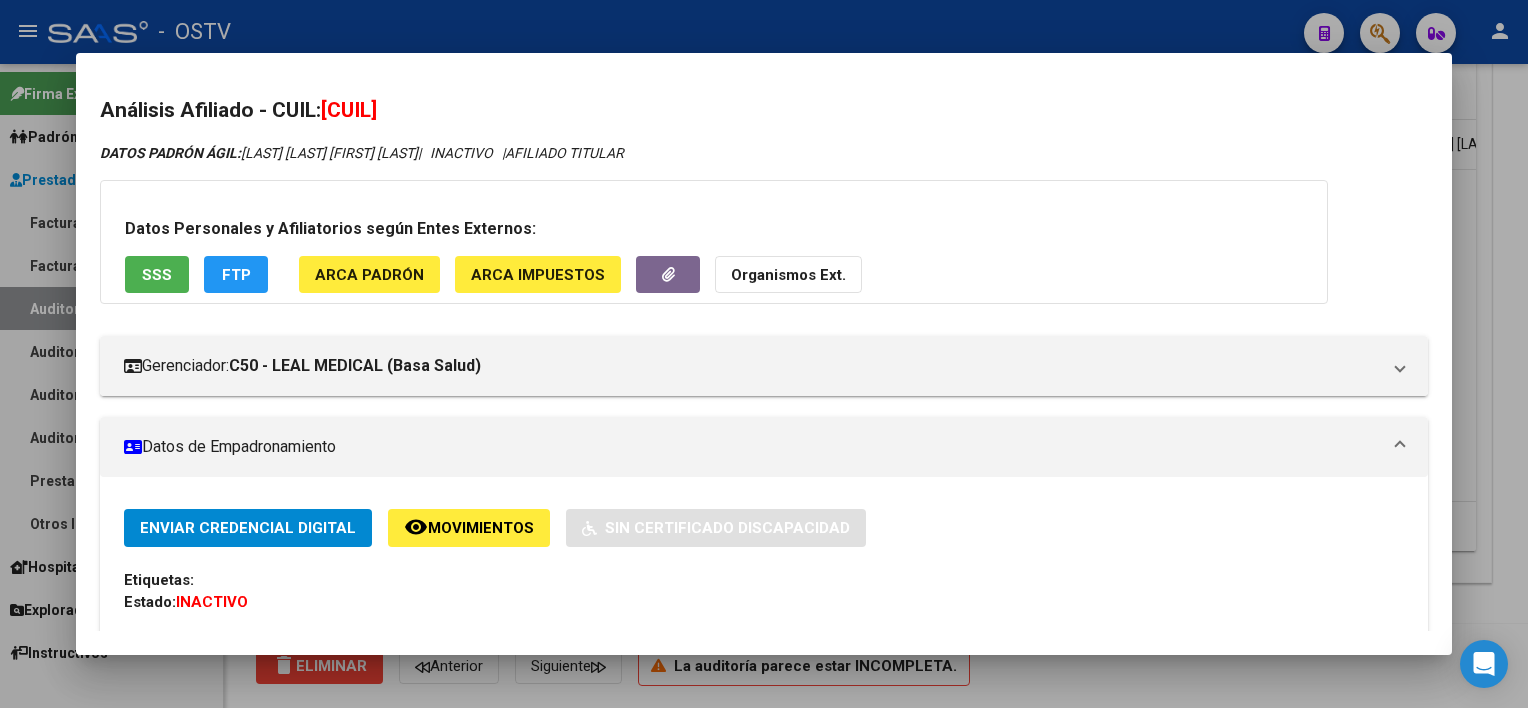 drag, startPoint x: 332, startPoint y: 106, endPoint x: 462, endPoint y: 103, distance: 130.0346 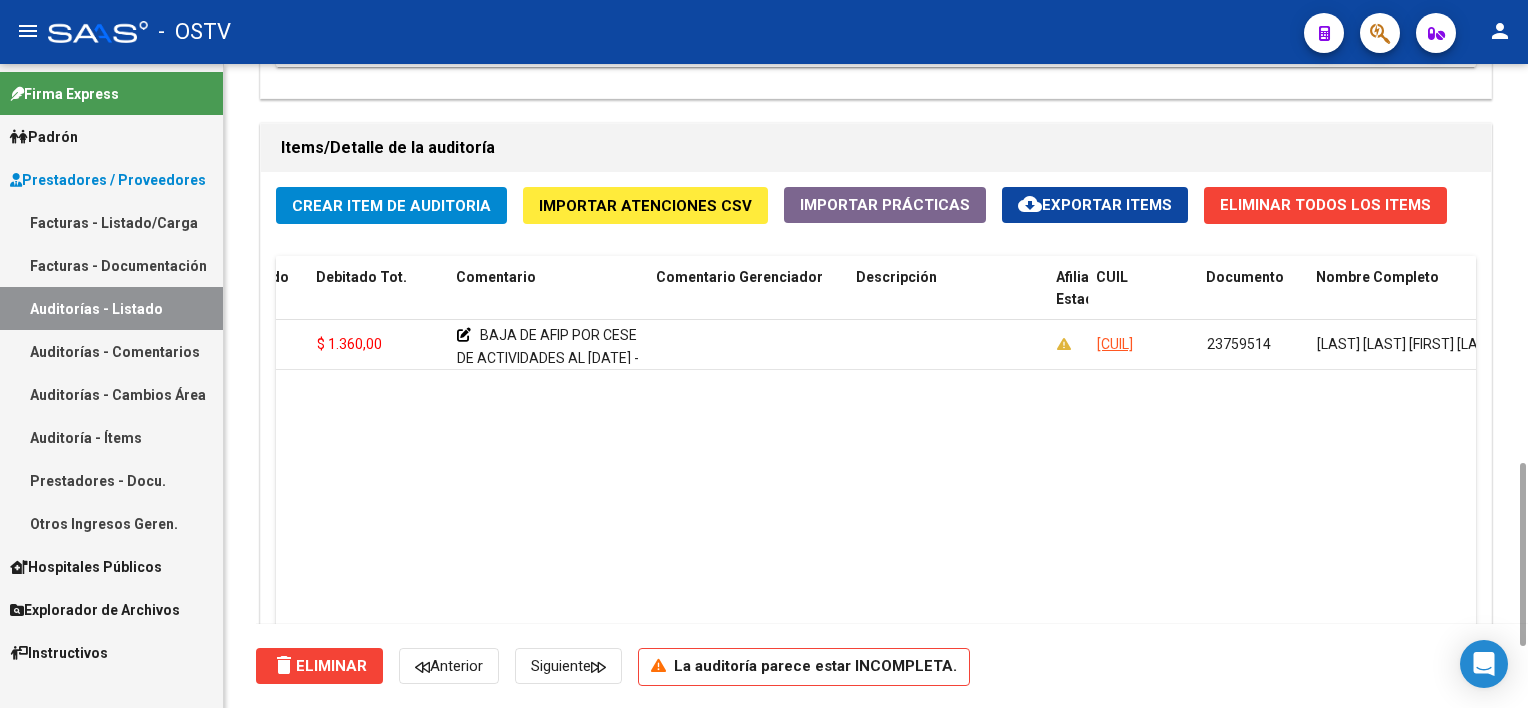 scroll, scrollTop: 1600, scrollLeft: 0, axis: vertical 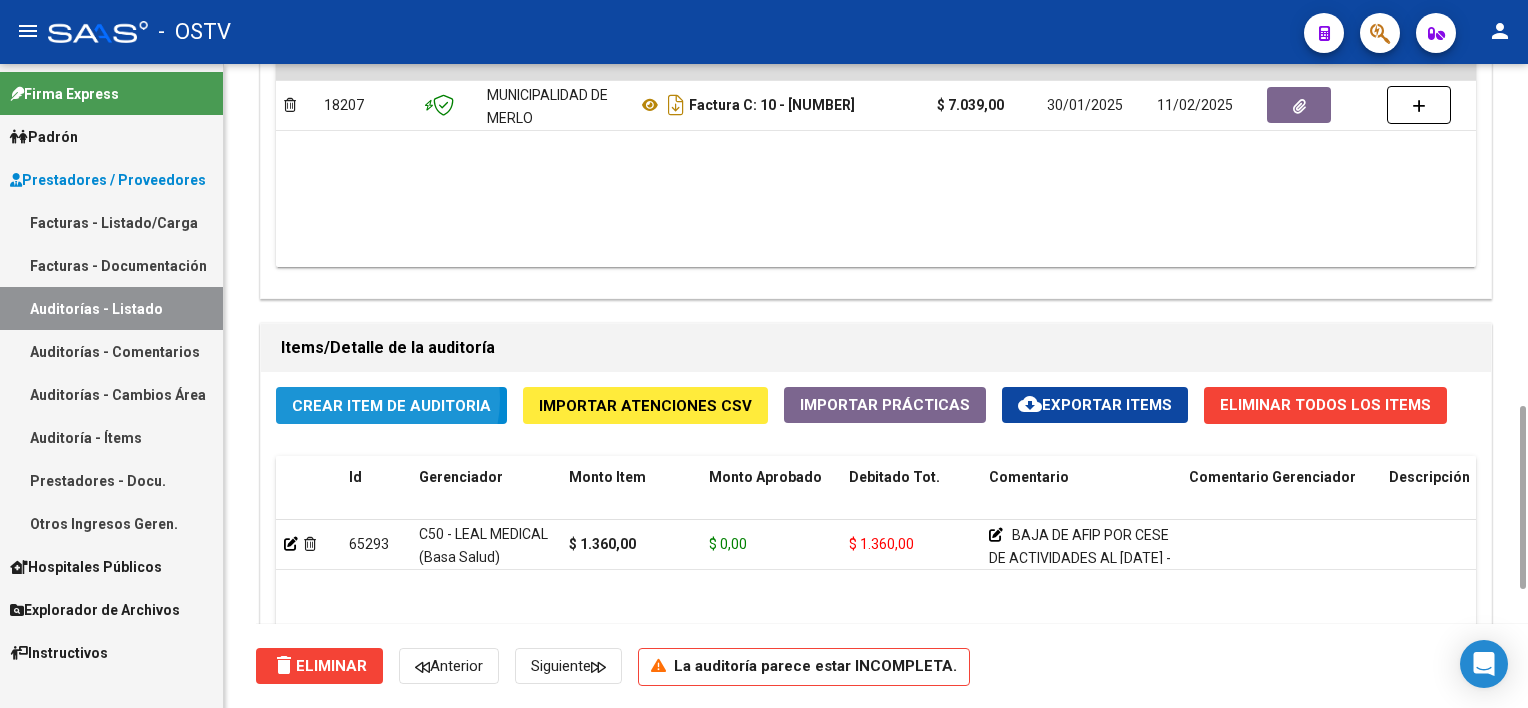 click on "Crear Item de Auditoria" 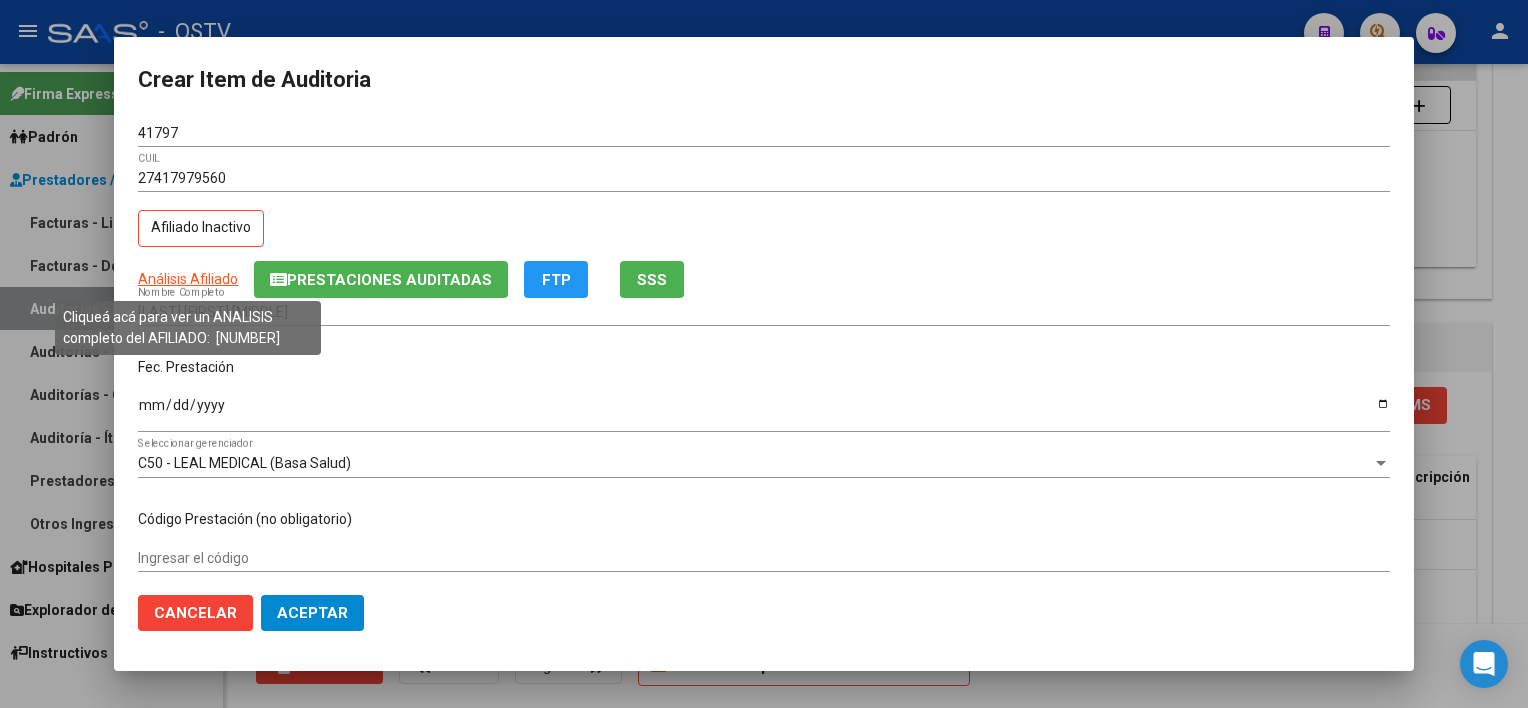 click on "Análisis Afiliado" at bounding box center [188, 279] 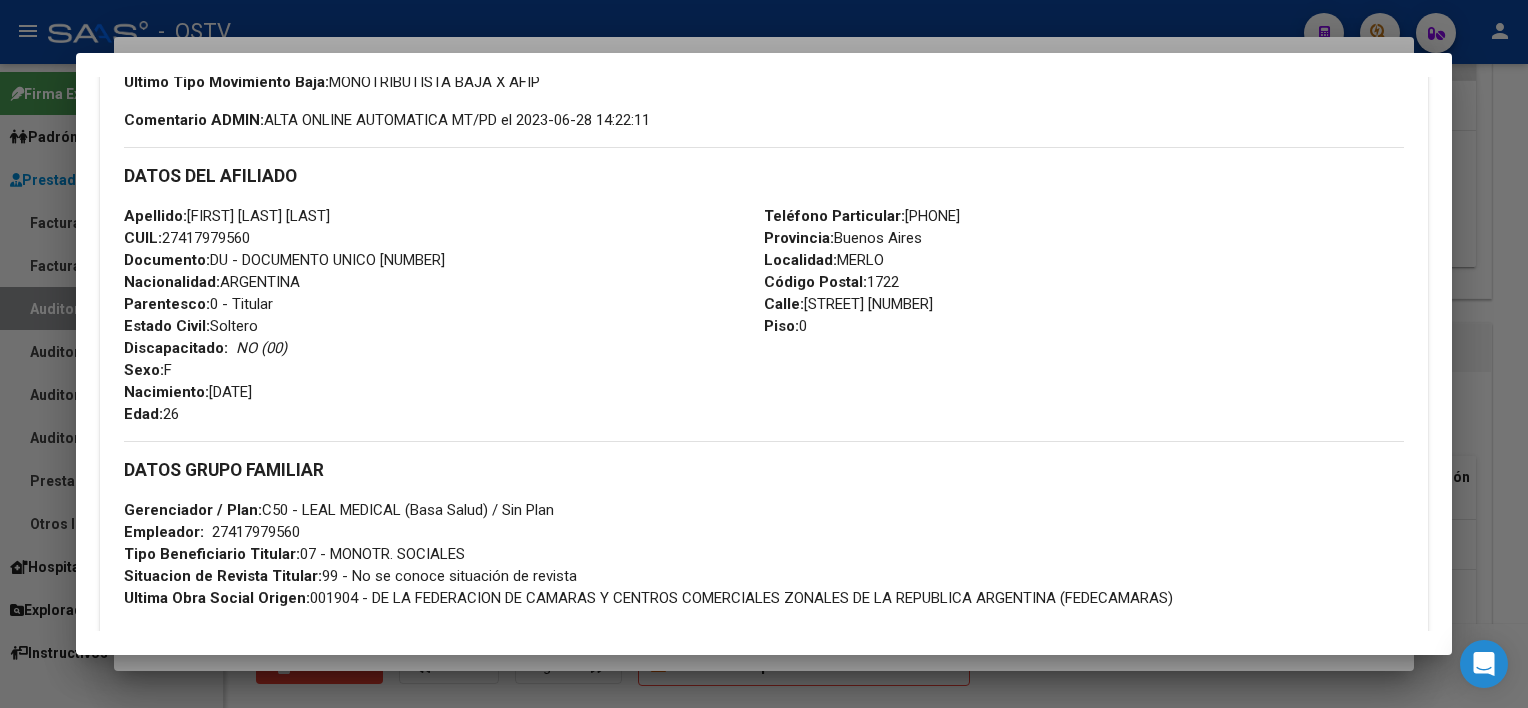 scroll, scrollTop: 977, scrollLeft: 0, axis: vertical 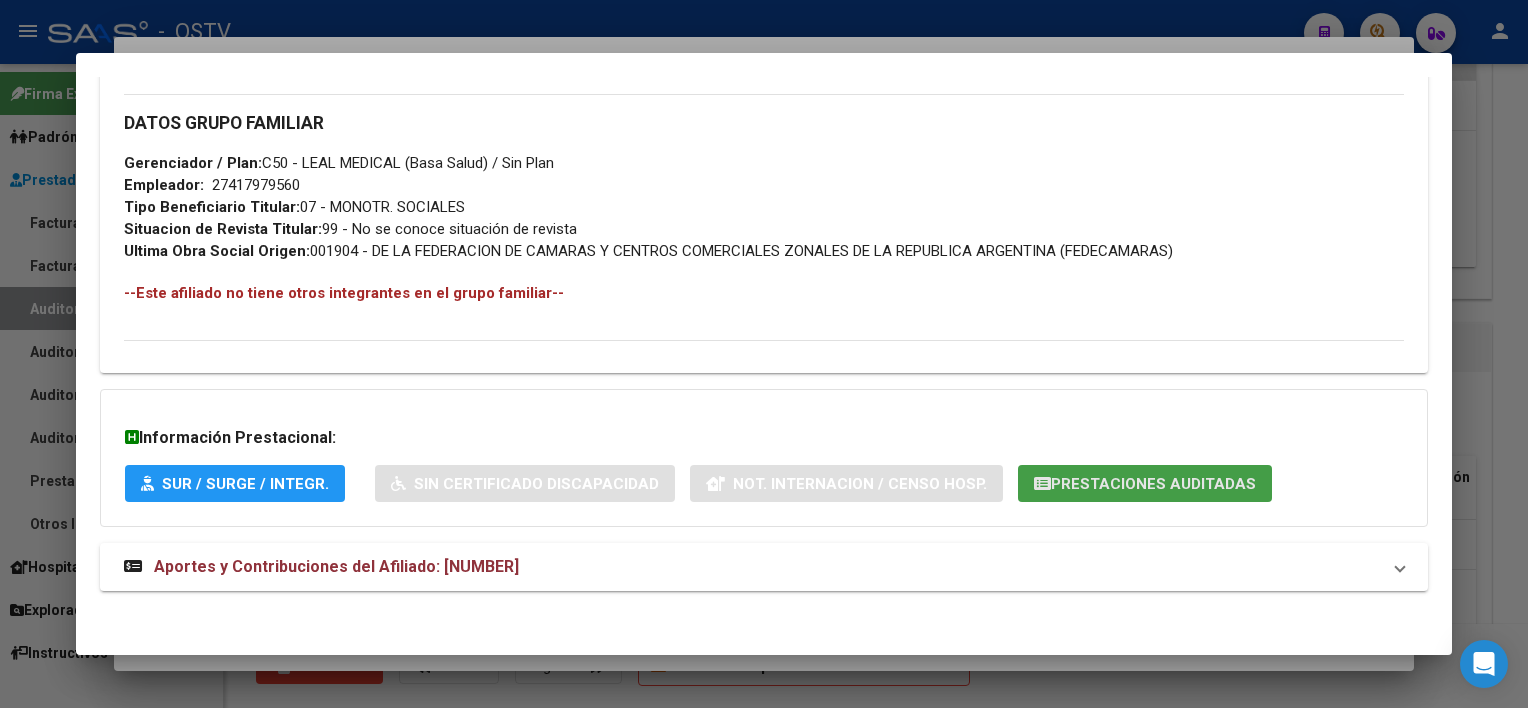 click on "Prestaciones Auditadas" 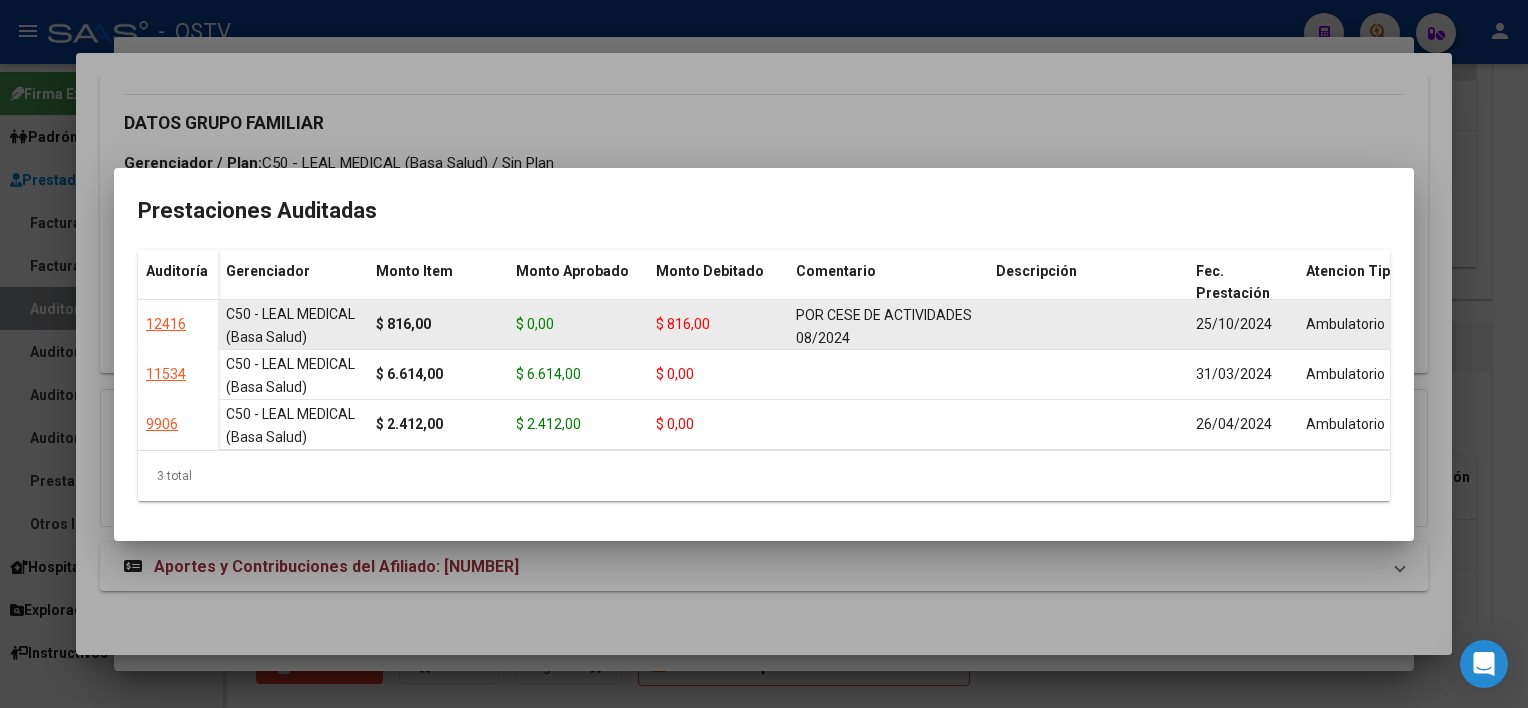 scroll, scrollTop: 25, scrollLeft: 0, axis: vertical 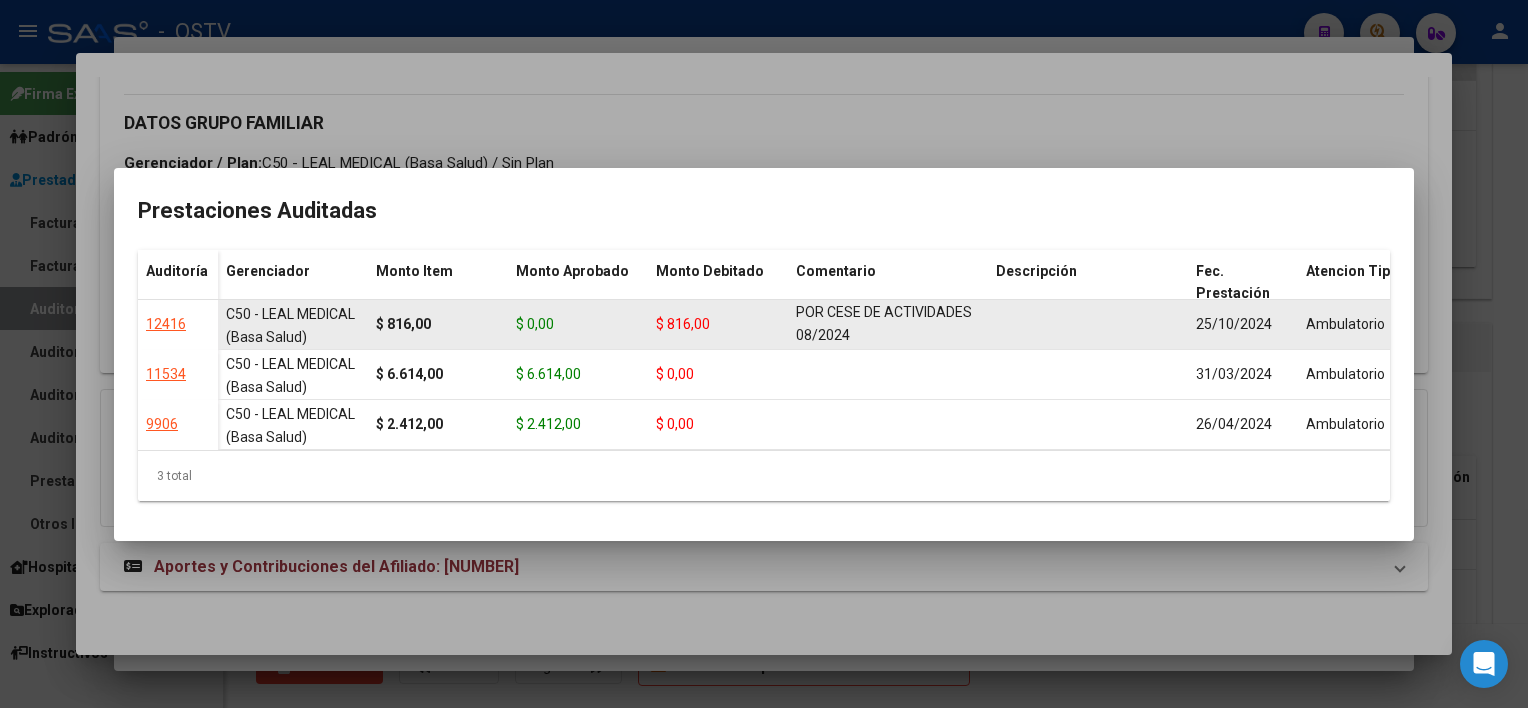 drag, startPoint x: 796, startPoint y: 308, endPoint x: 972, endPoint y: 328, distance: 177.13272 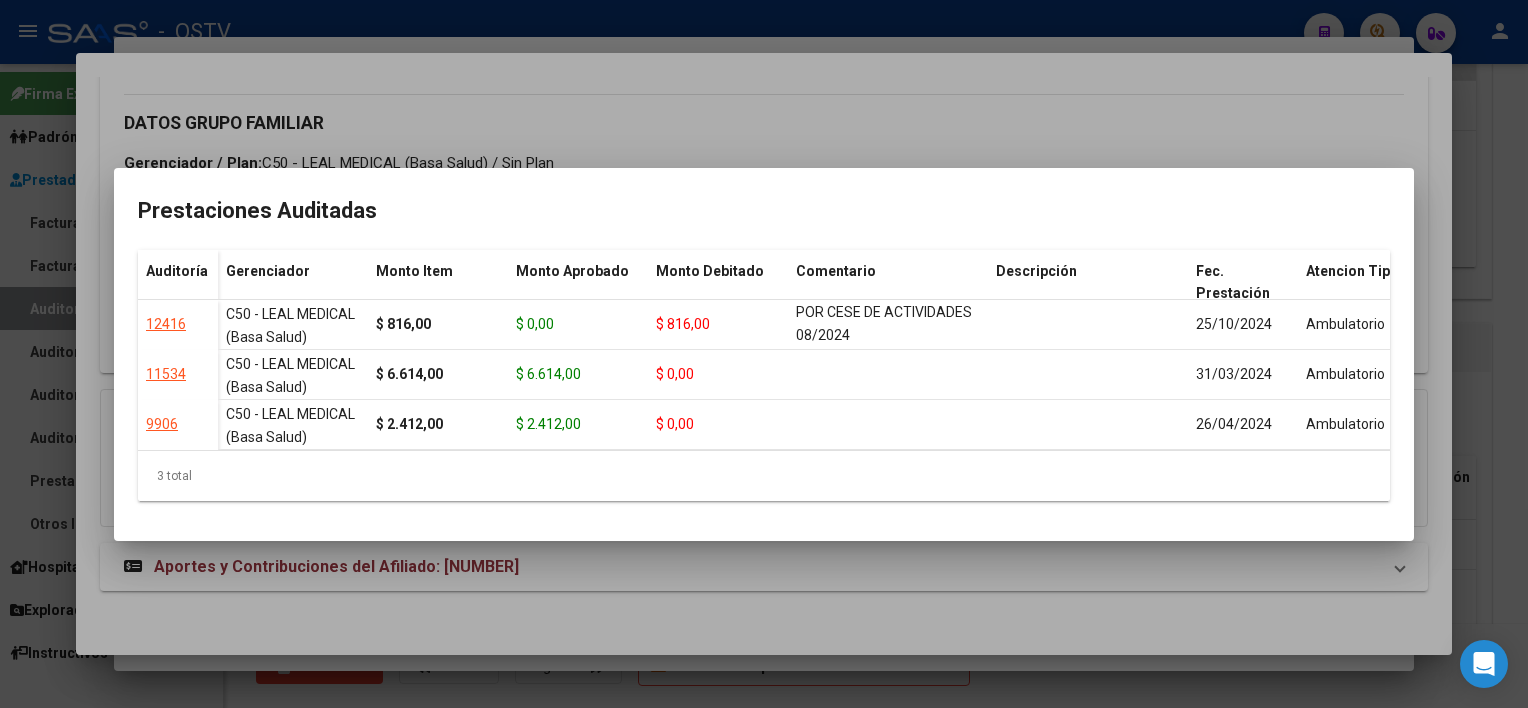 click at bounding box center [764, 354] 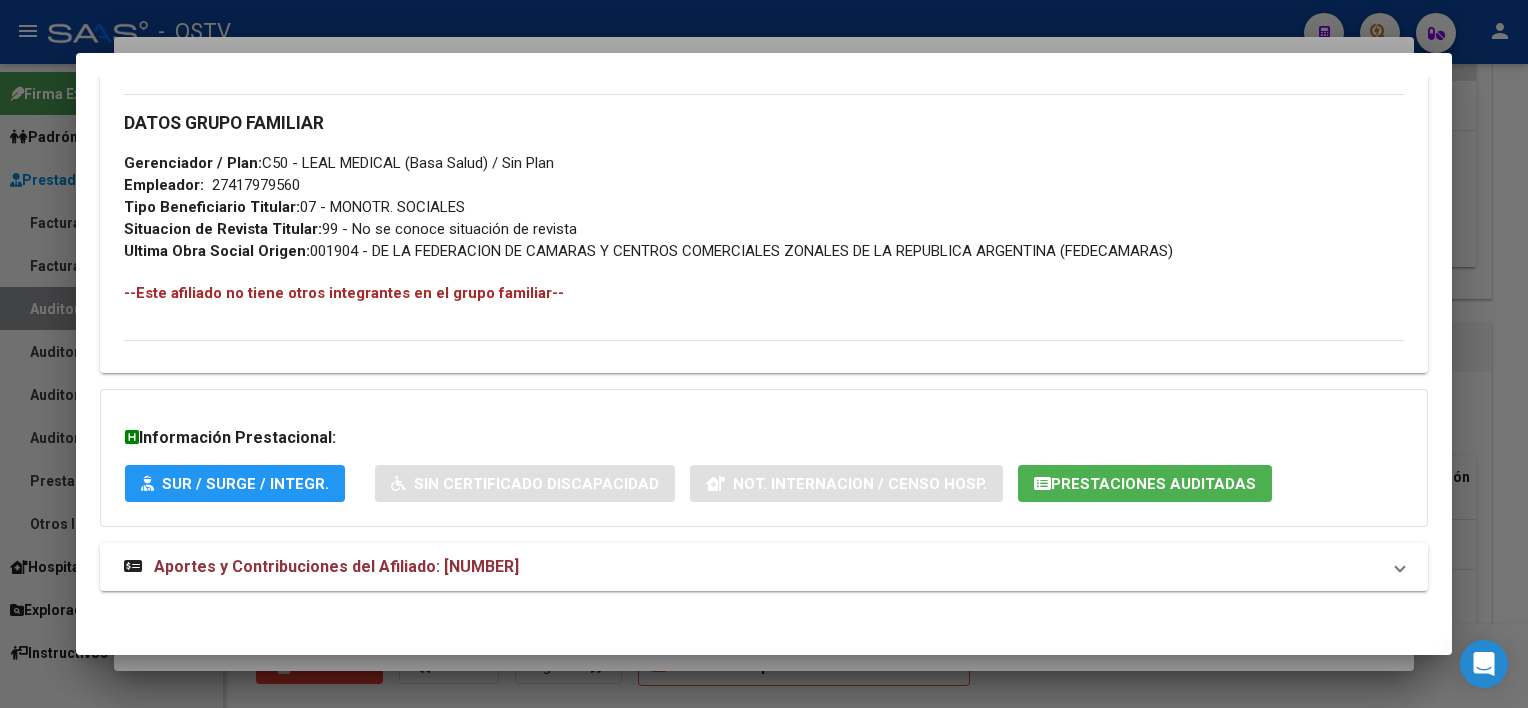 click at bounding box center (764, 354) 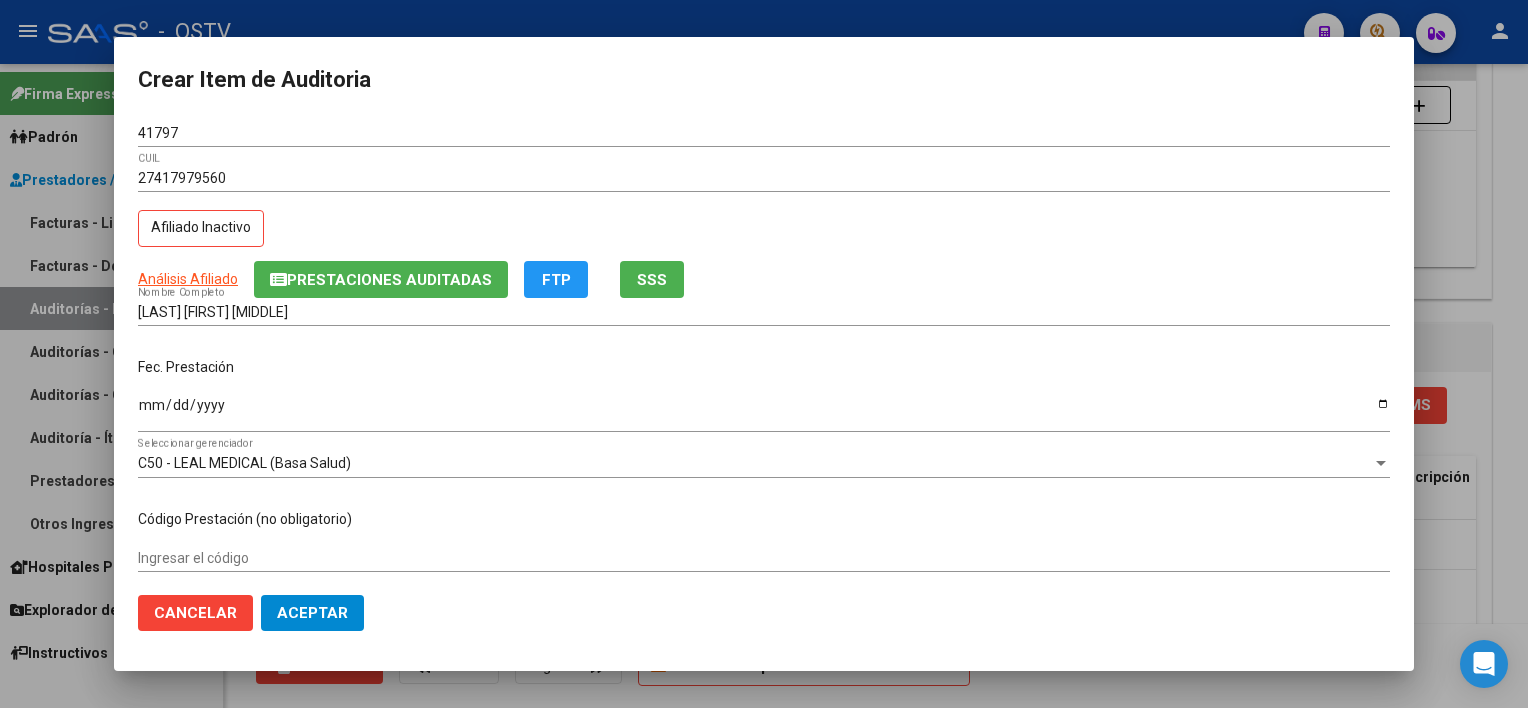 click on "[LAST] [FIRST] [MIDDLE]" at bounding box center (764, 312) 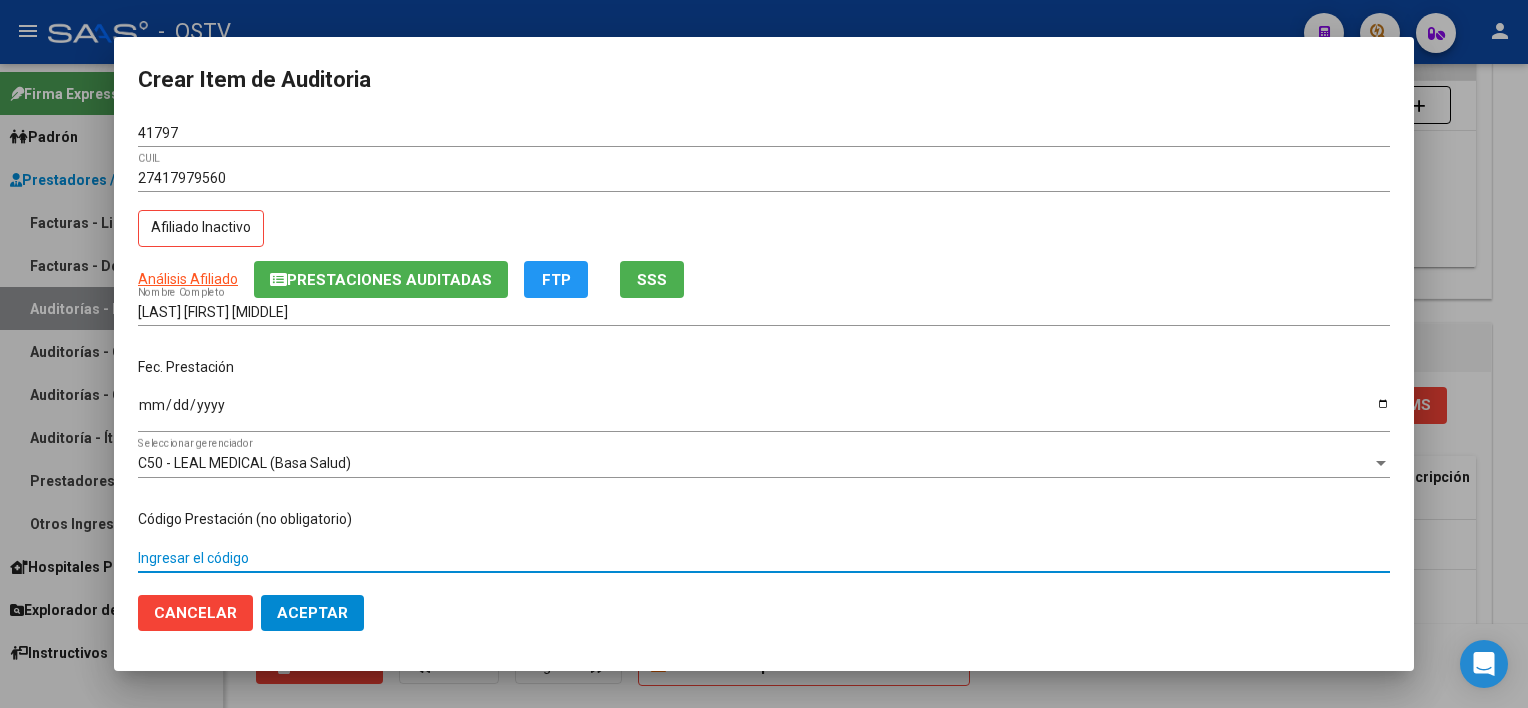 scroll, scrollTop: 303, scrollLeft: 0, axis: vertical 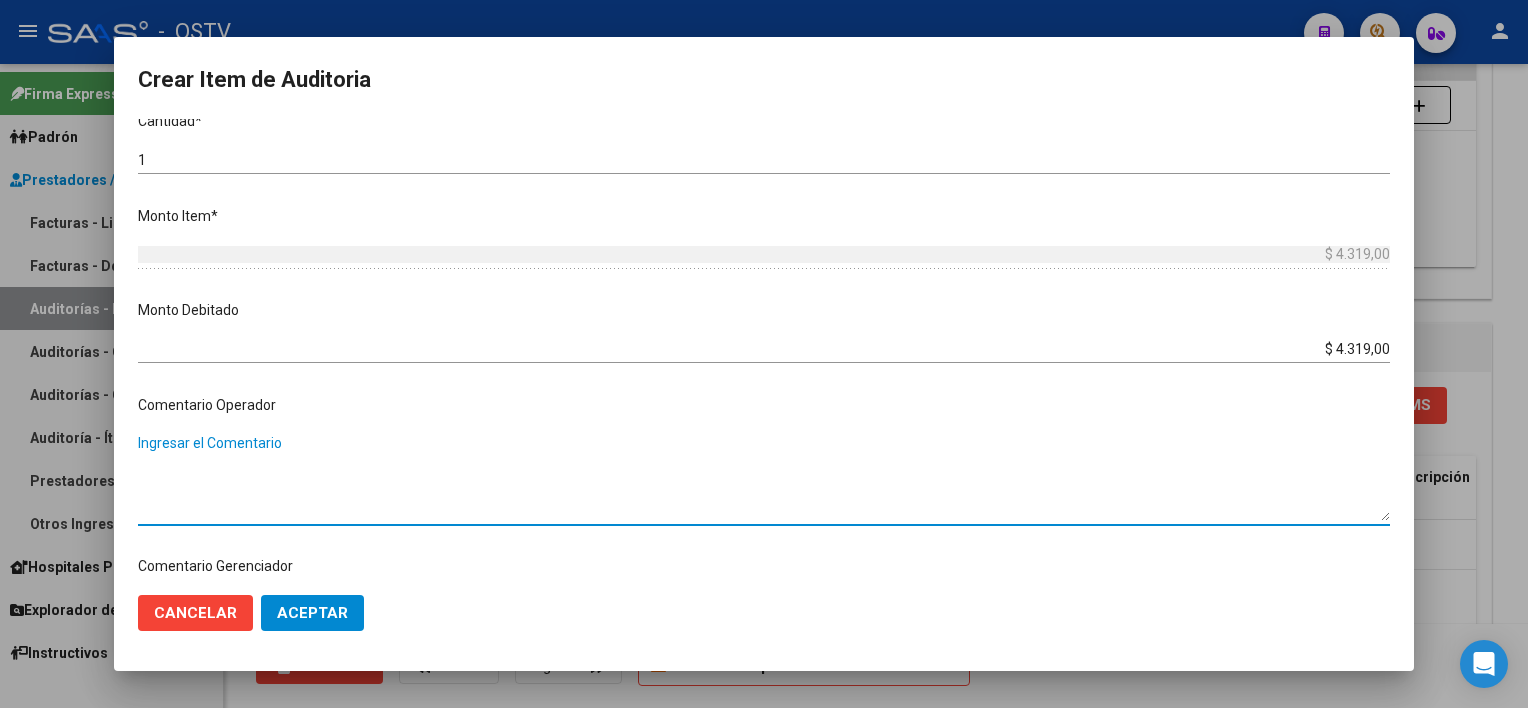 paste on "BAJA DE MONOTRIBUTO POR CESE DE ACTIVIDADES 08/2024" 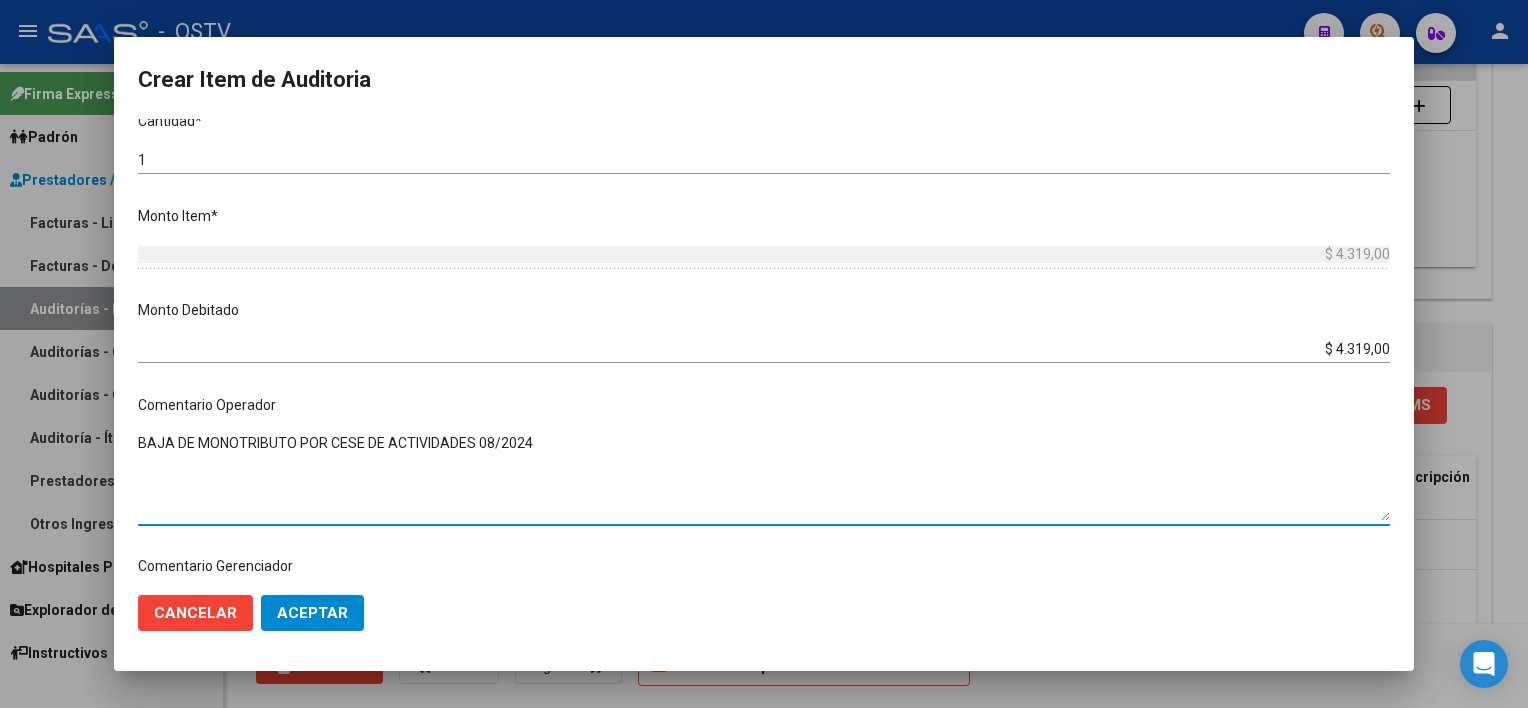 click on "BAJA DE MONOTRIBUTO POR CESE DE ACTIVIDADES 08/2024" at bounding box center [764, 477] 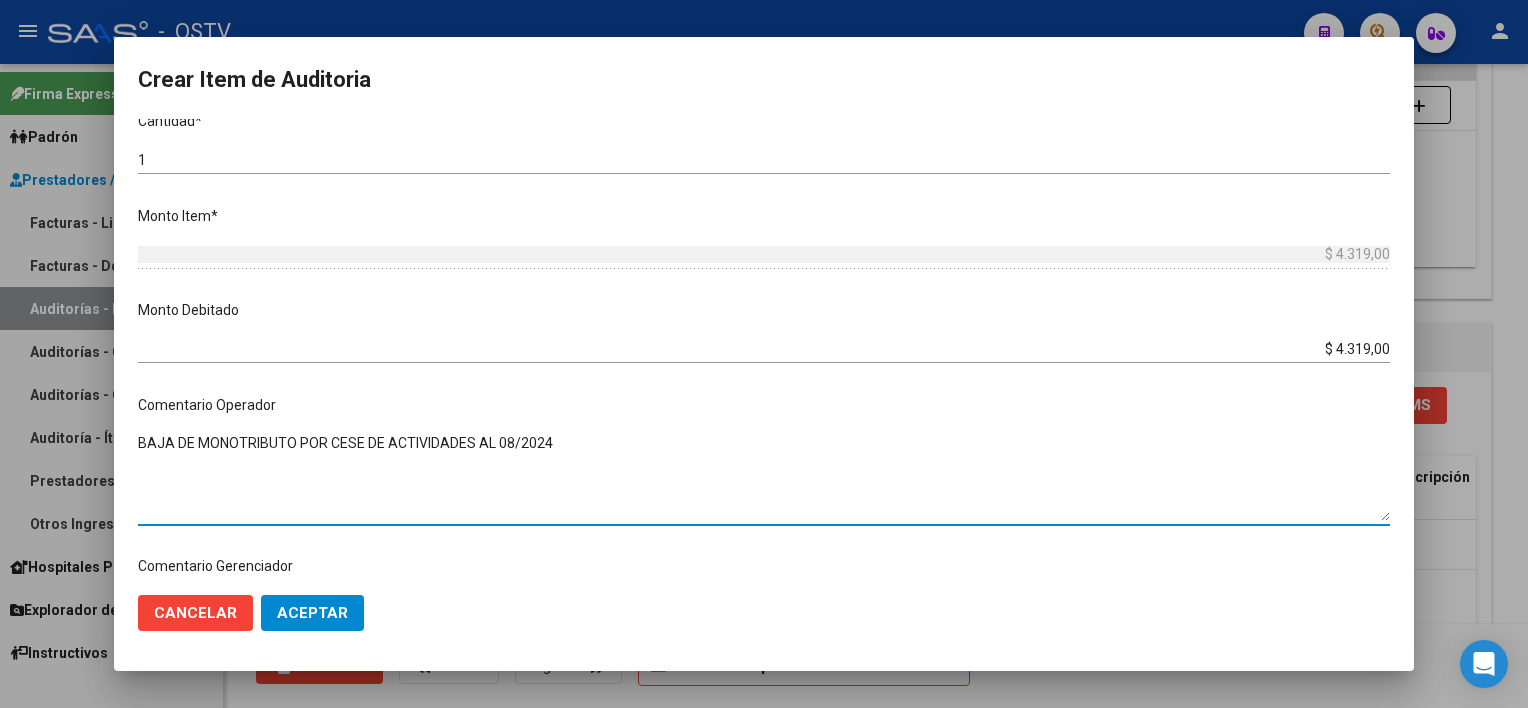 click on "BAJA DE MONOTRIBUTO POR CESE DE ACTIVIDADES AL 08/2024" at bounding box center (764, 477) 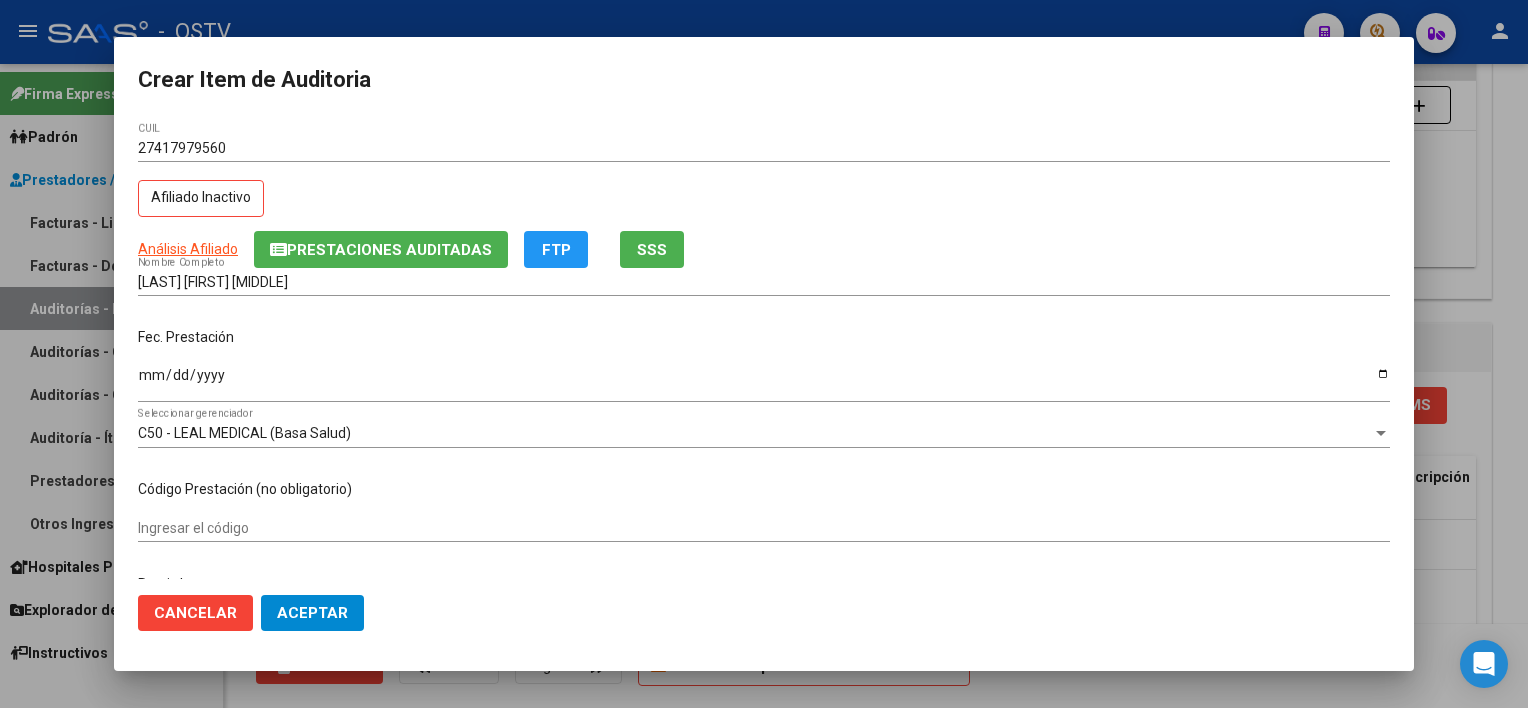 scroll, scrollTop: 0, scrollLeft: 0, axis: both 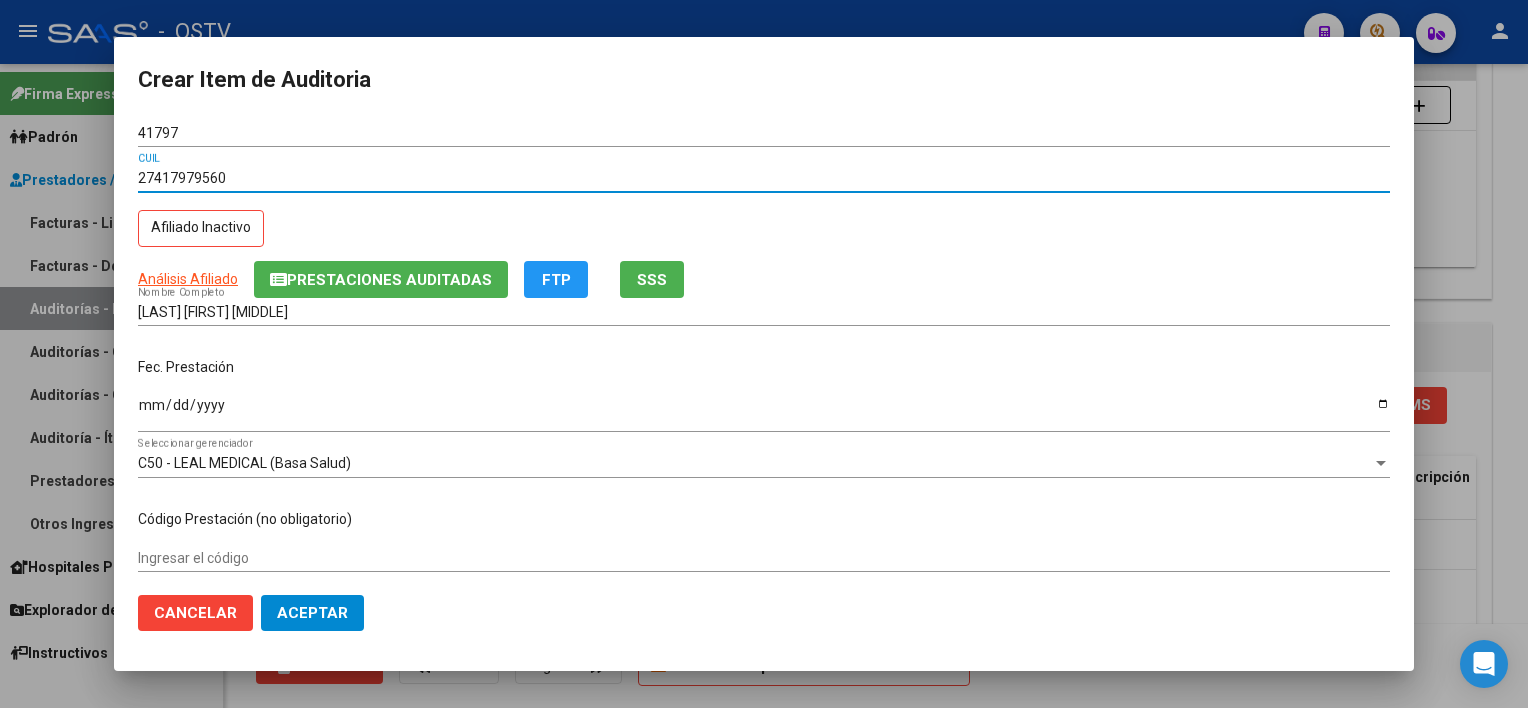 drag, startPoint x: 224, startPoint y: 181, endPoint x: 124, endPoint y: 181, distance: 100 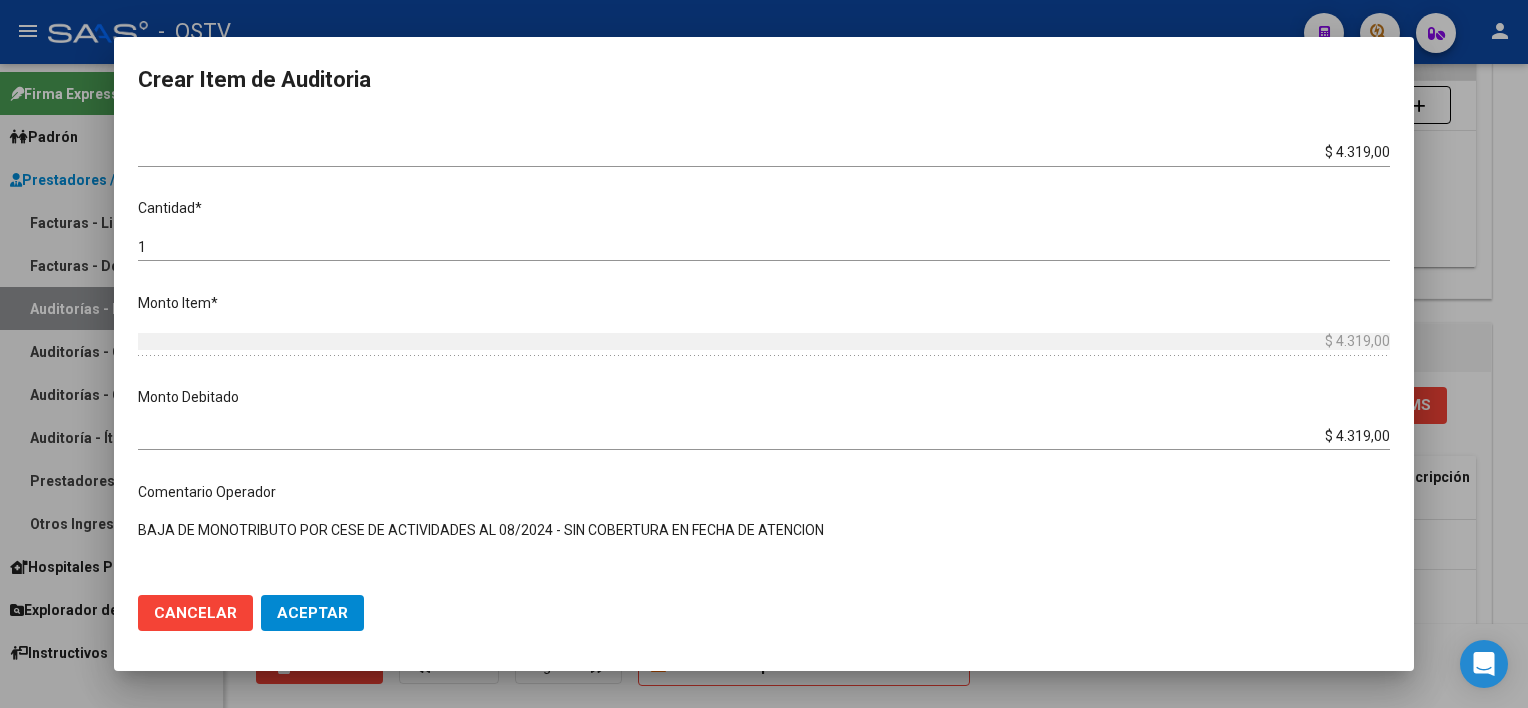 scroll, scrollTop: 700, scrollLeft: 0, axis: vertical 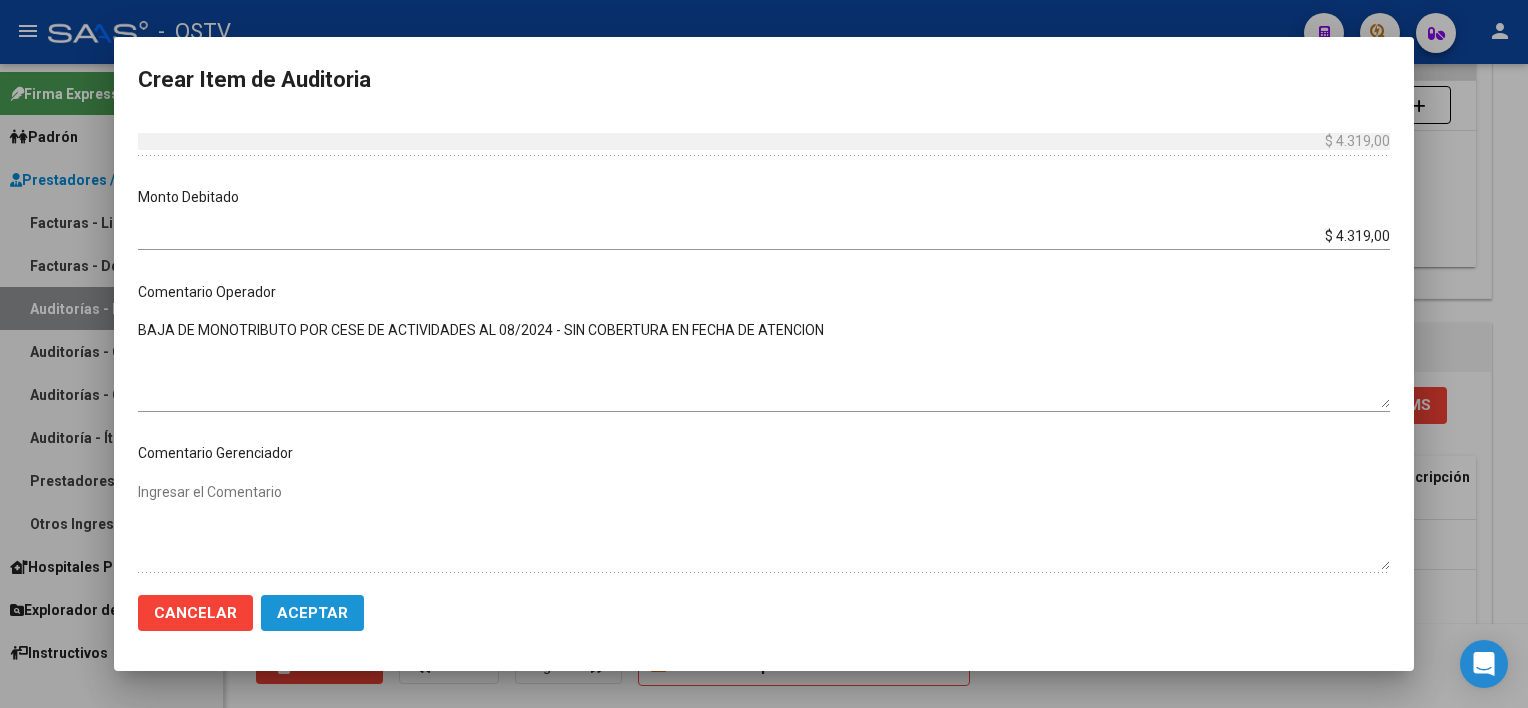 click on "Aceptar" 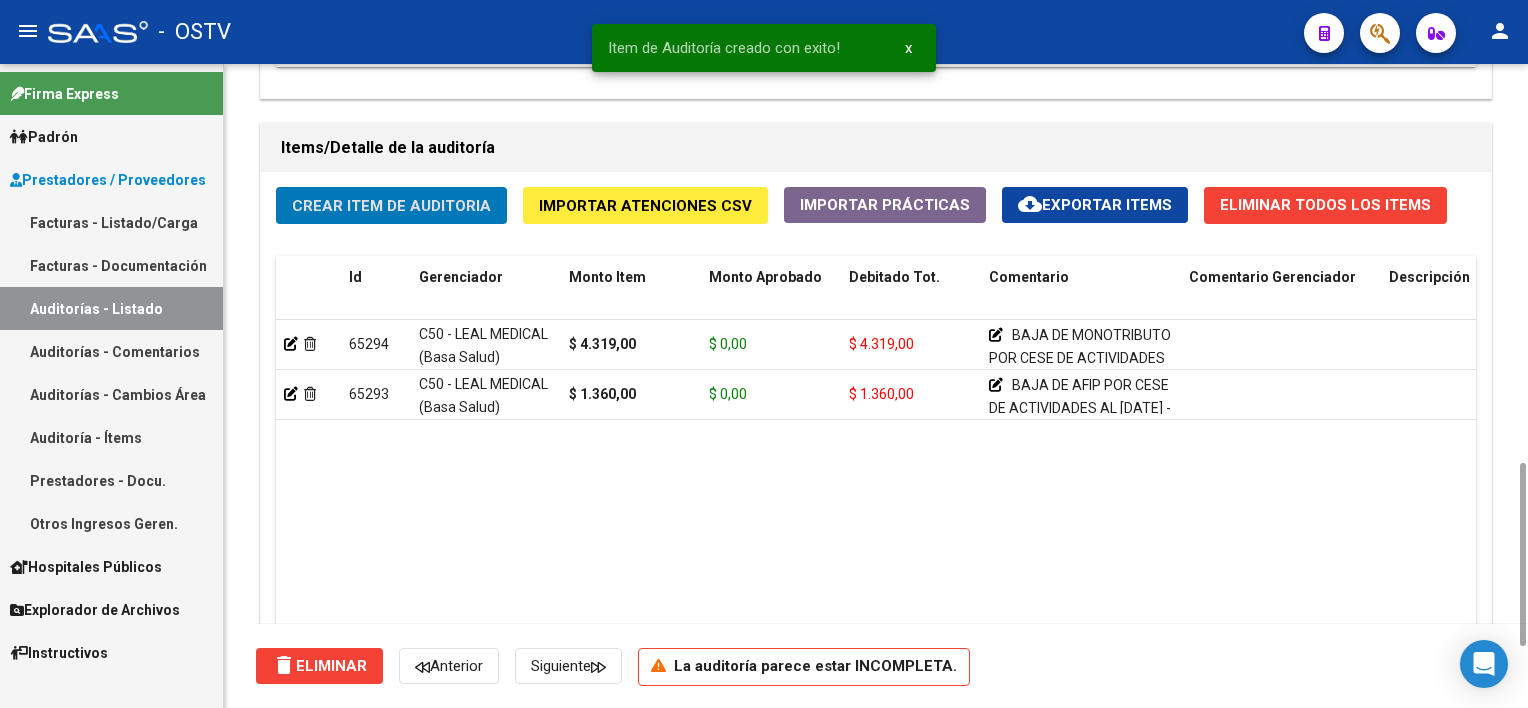 scroll, scrollTop: 1600, scrollLeft: 0, axis: vertical 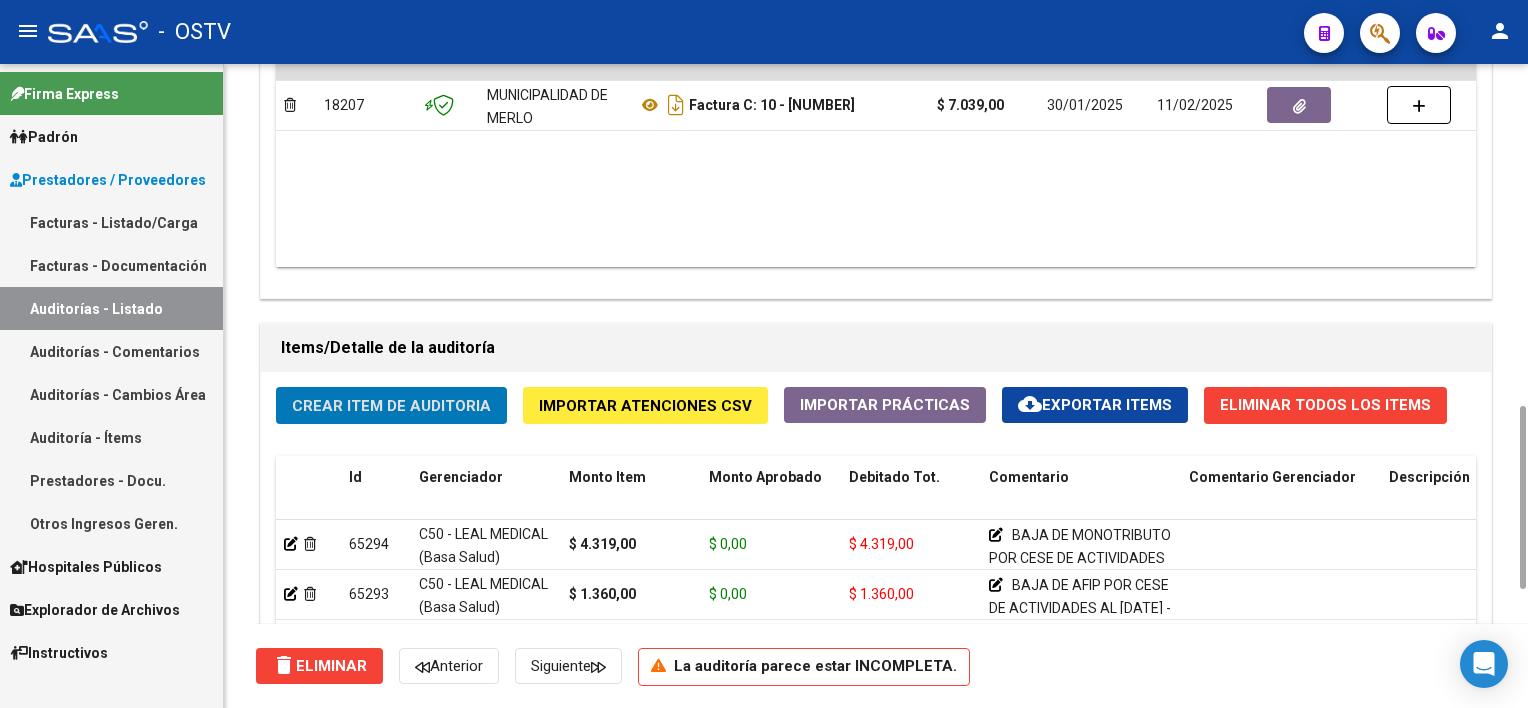 click on "Crear Item de Auditoria" 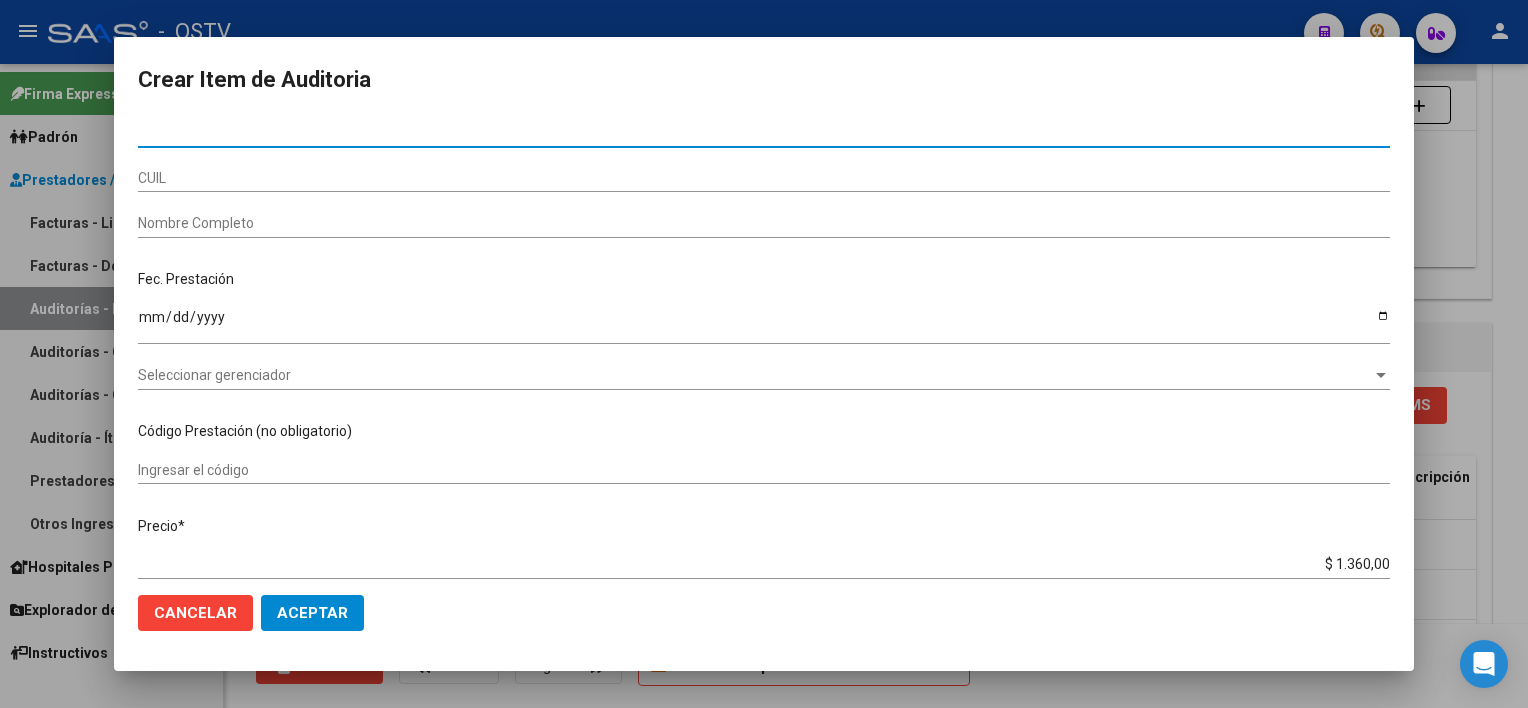scroll, scrollTop: 100, scrollLeft: 0, axis: vertical 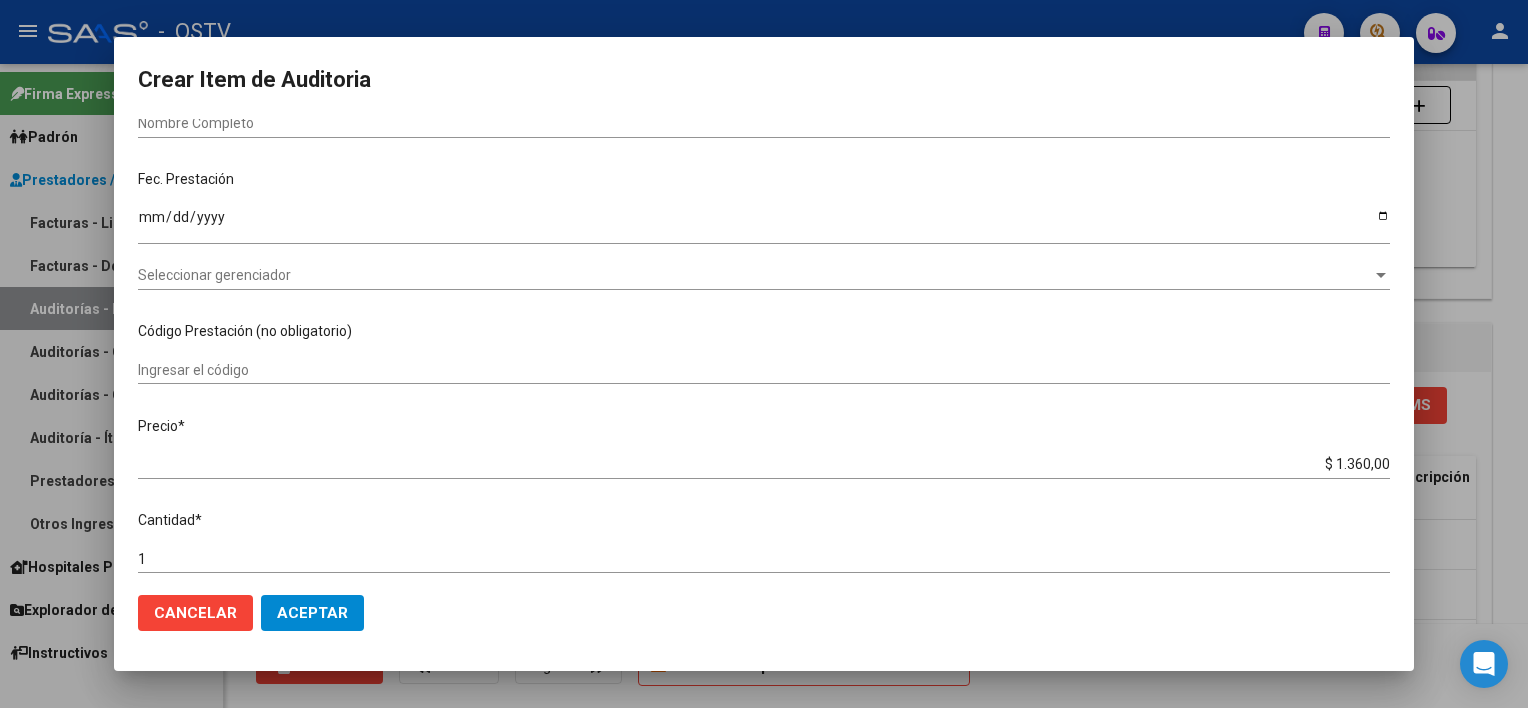 click on "Cancelar" 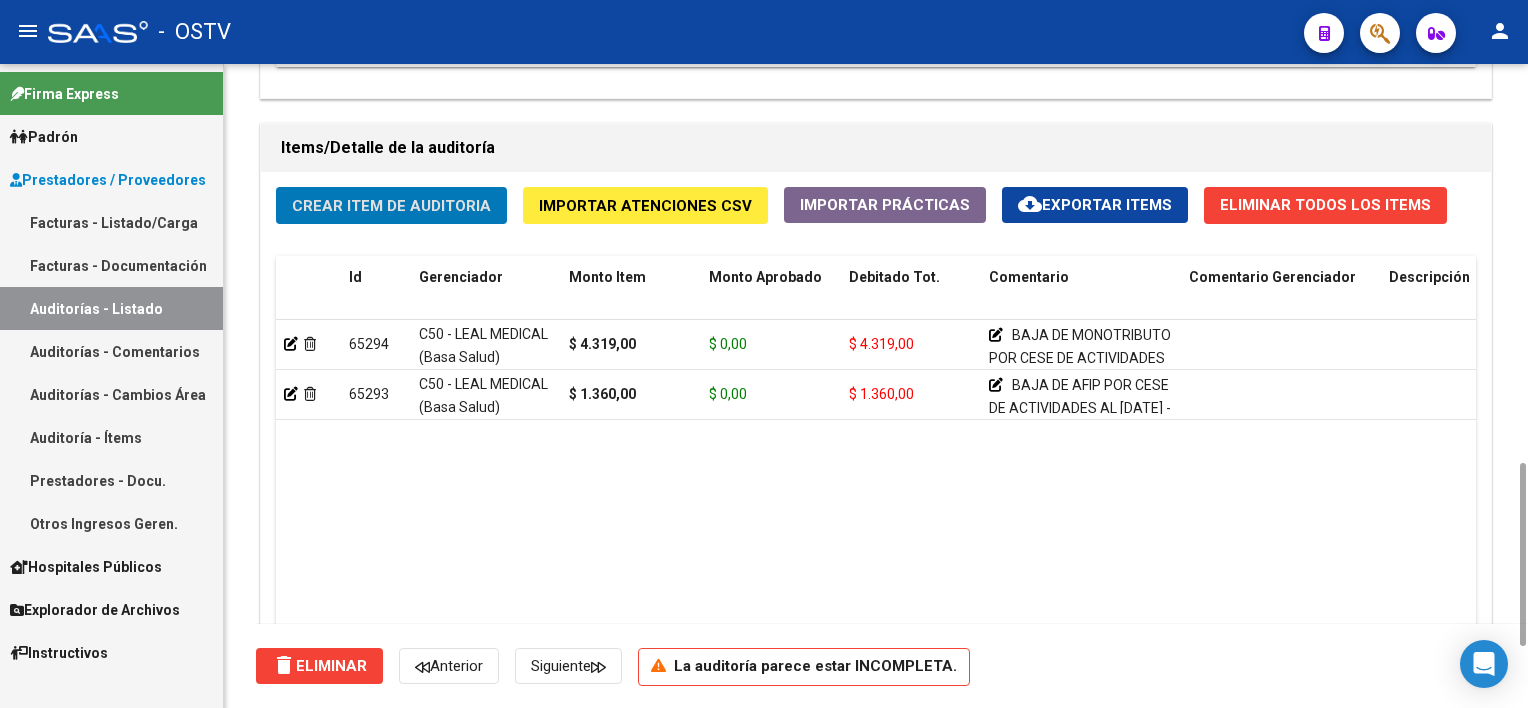 scroll, scrollTop: 1200, scrollLeft: 0, axis: vertical 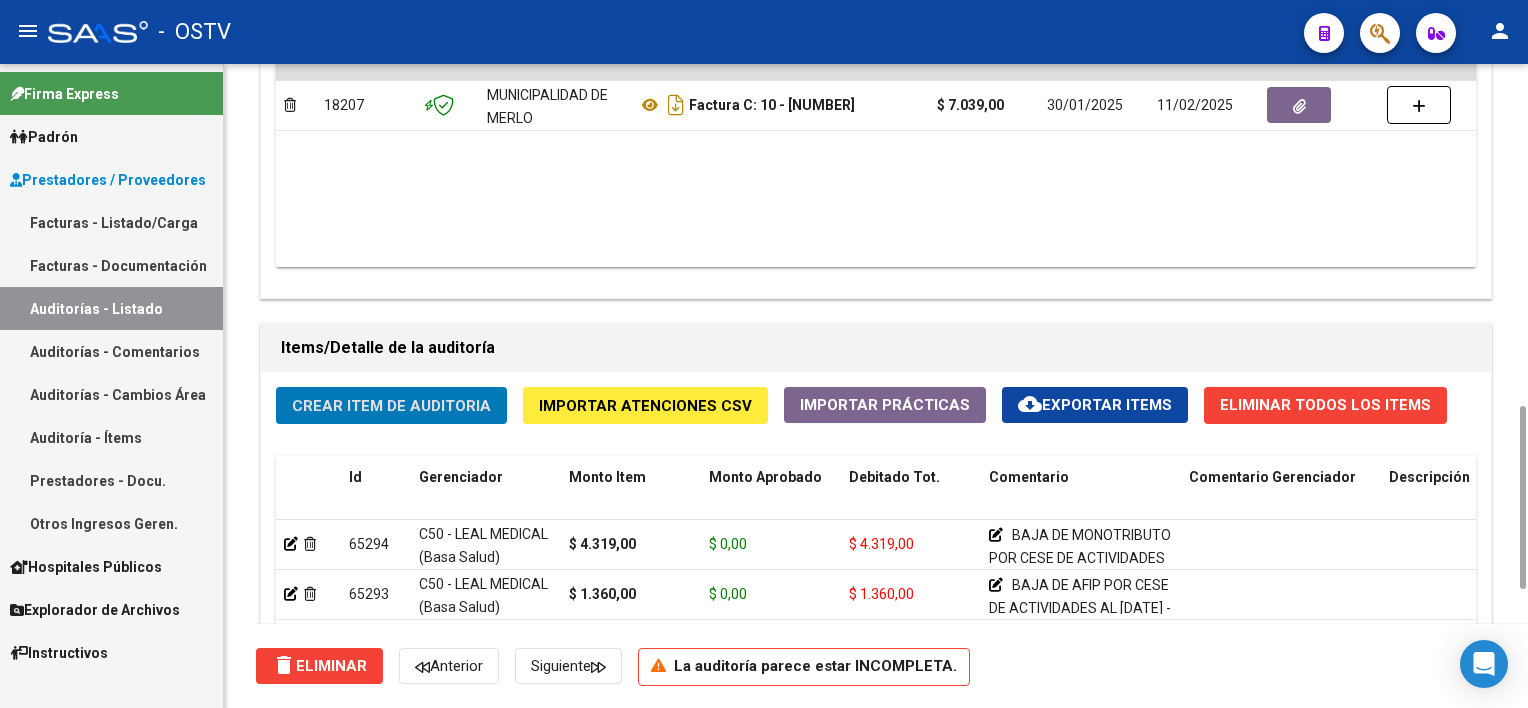 click on "Crear Item de Auditoria" 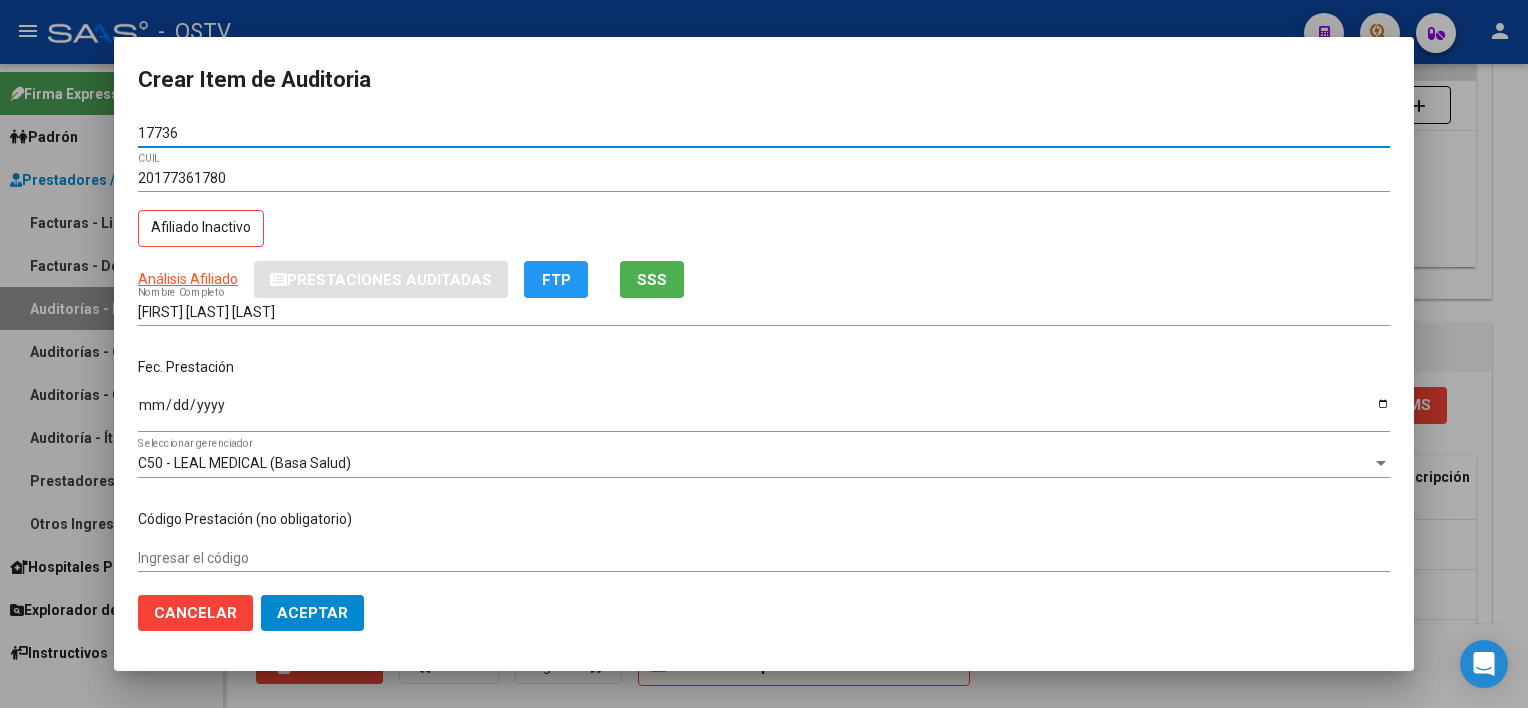 click on "Análisis Afiliado" at bounding box center (188, 279) 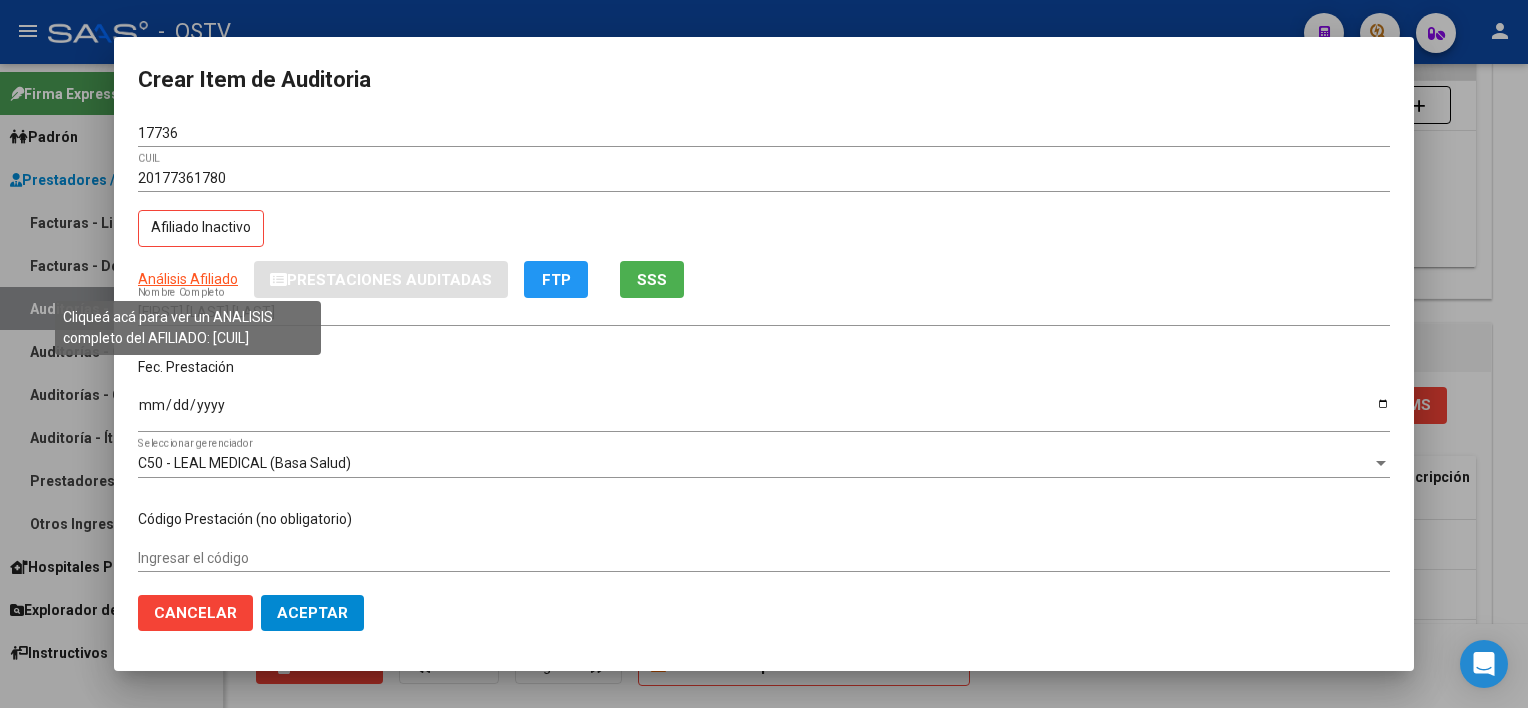 click on "Análisis Afiliado" at bounding box center (188, 279) 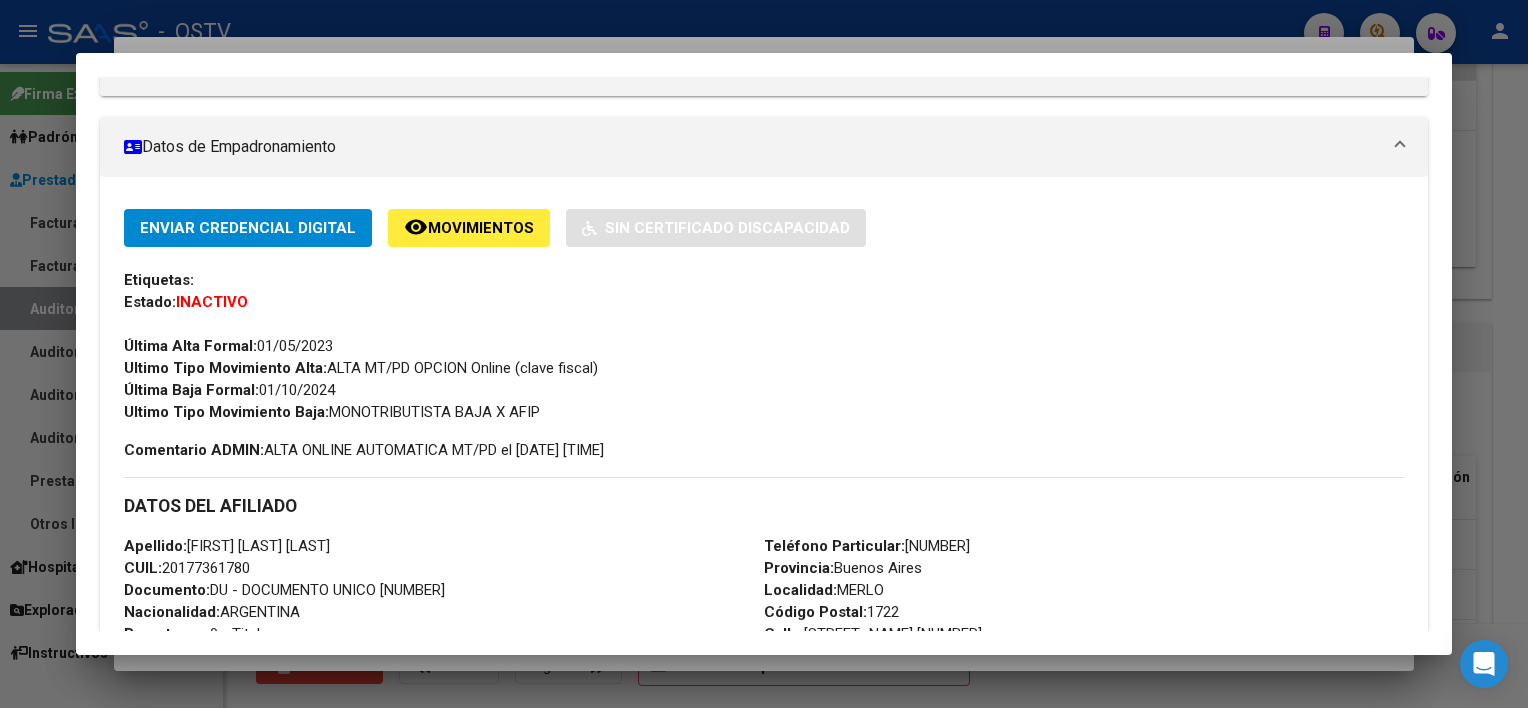 scroll, scrollTop: 0, scrollLeft: 0, axis: both 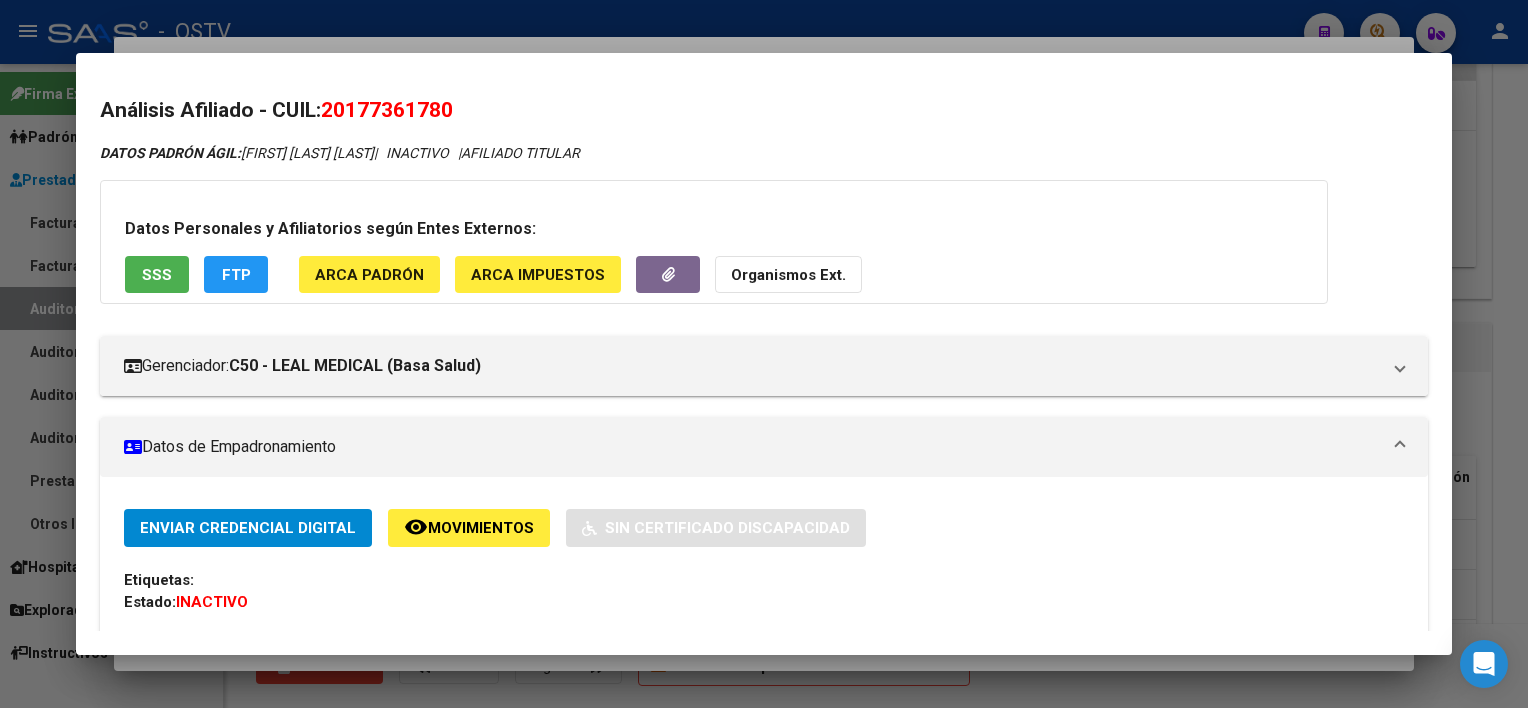 drag, startPoint x: 329, startPoint y: 110, endPoint x: 468, endPoint y: 113, distance: 139.03236 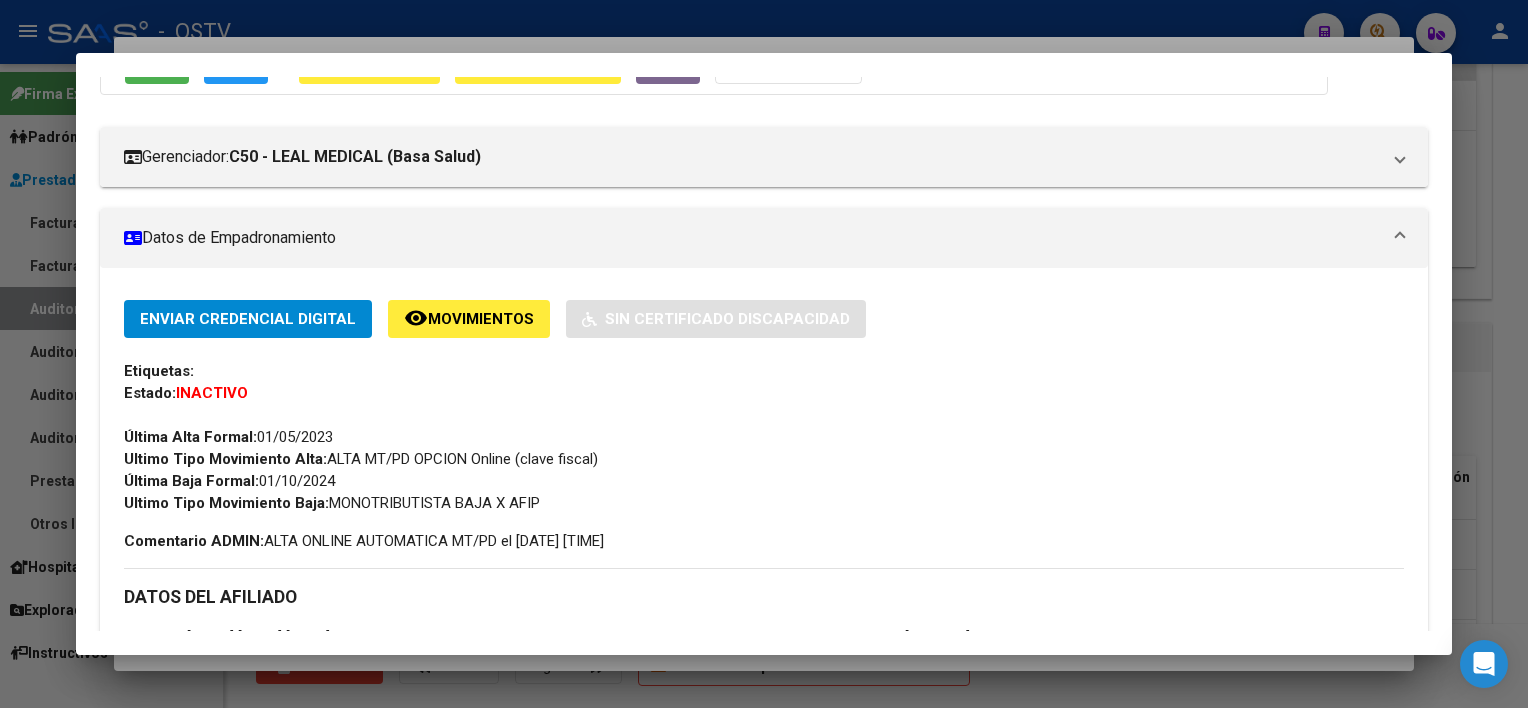 scroll, scrollTop: 0, scrollLeft: 0, axis: both 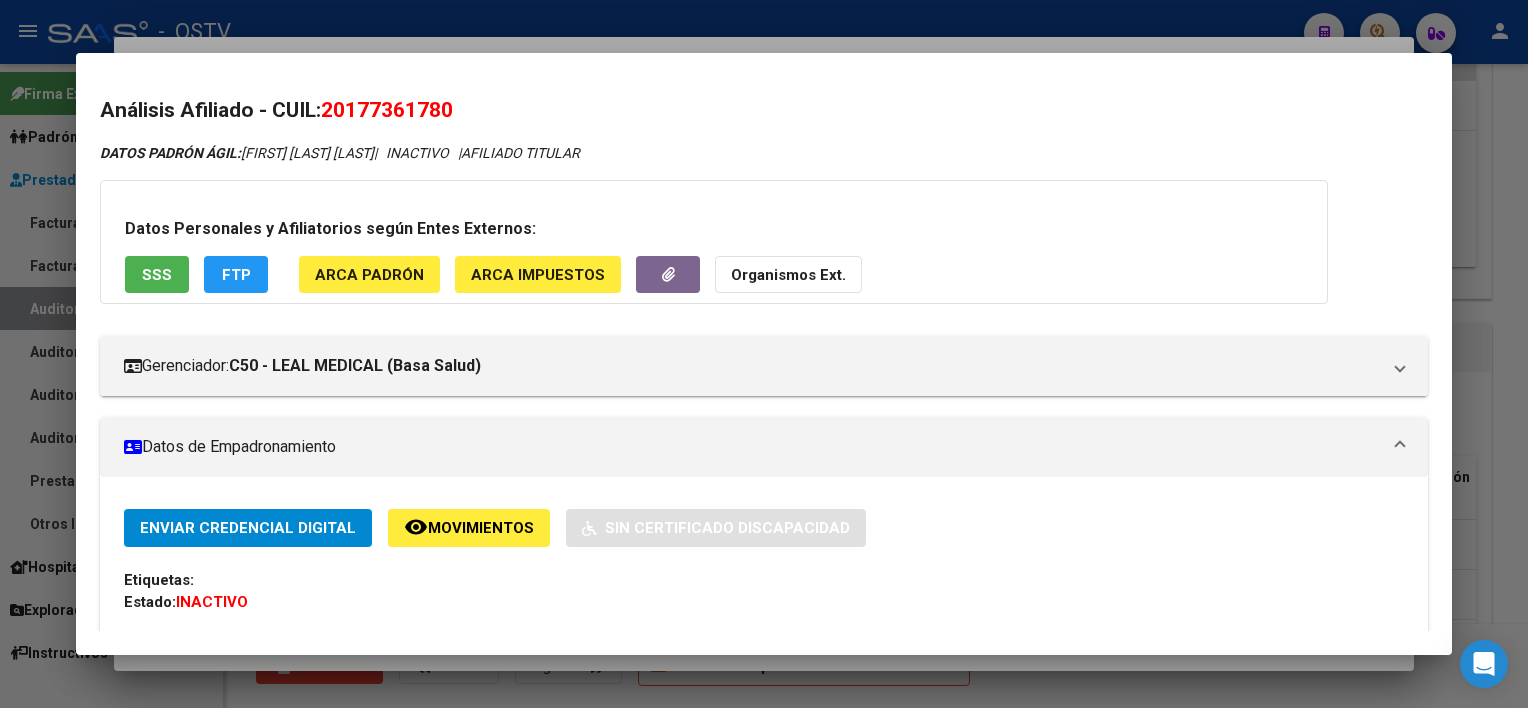 click on "SSS" at bounding box center (157, 275) 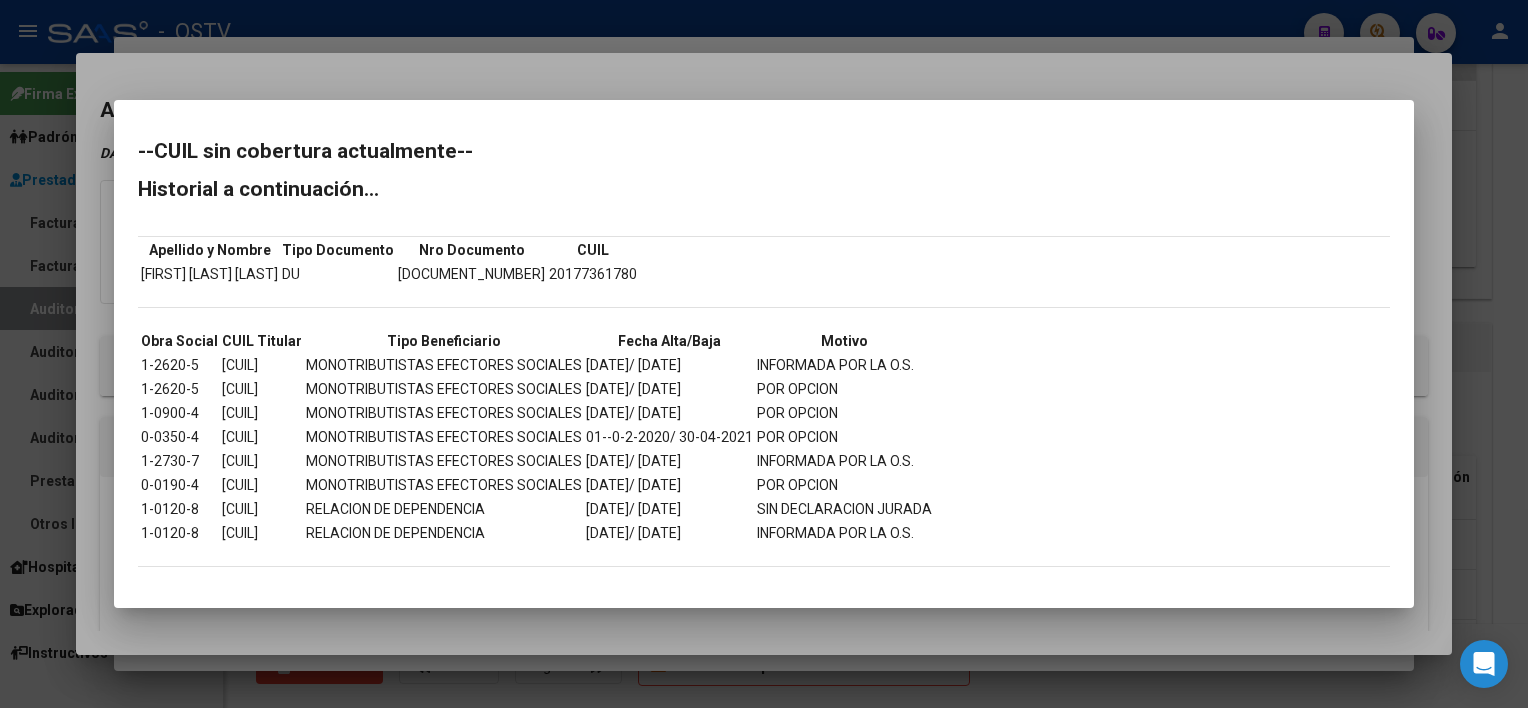 click at bounding box center (764, 354) 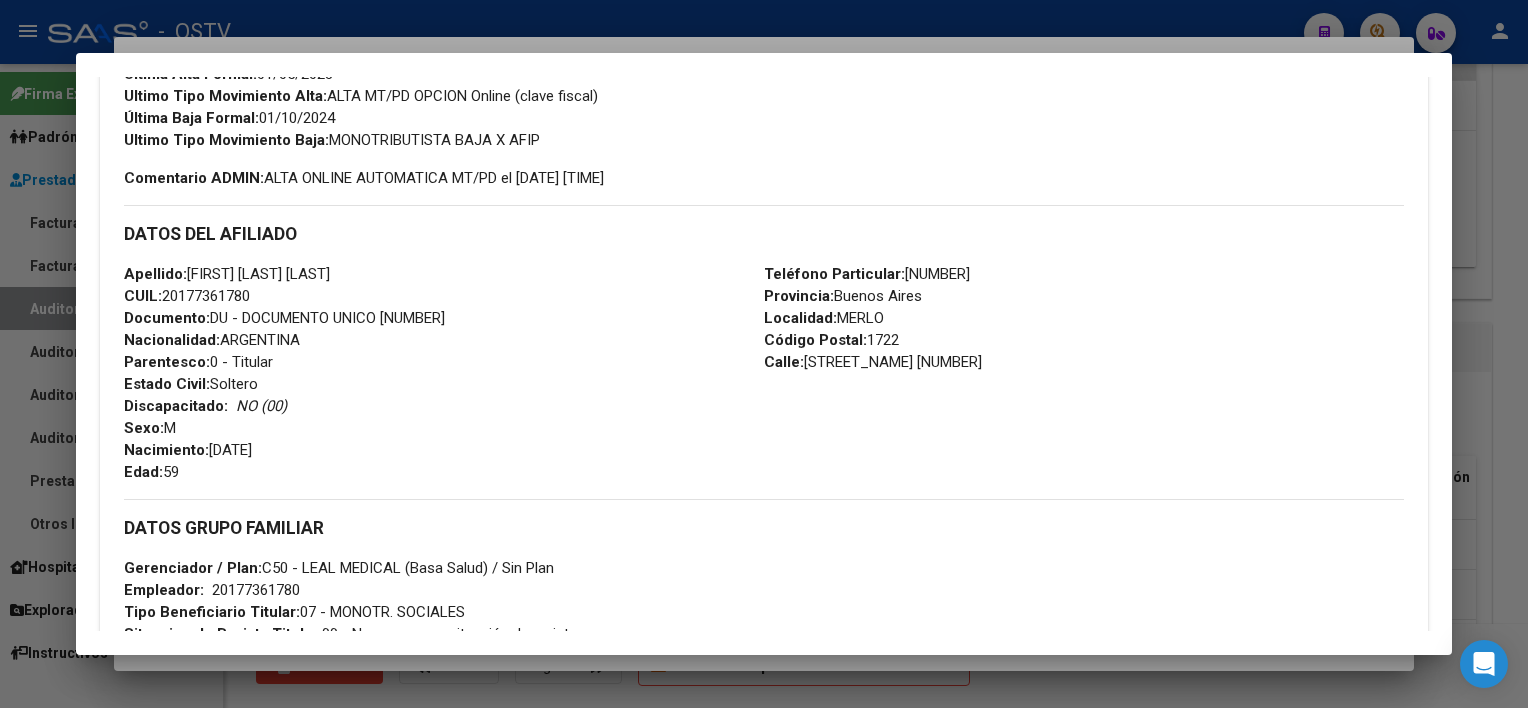 scroll, scrollTop: 600, scrollLeft: 0, axis: vertical 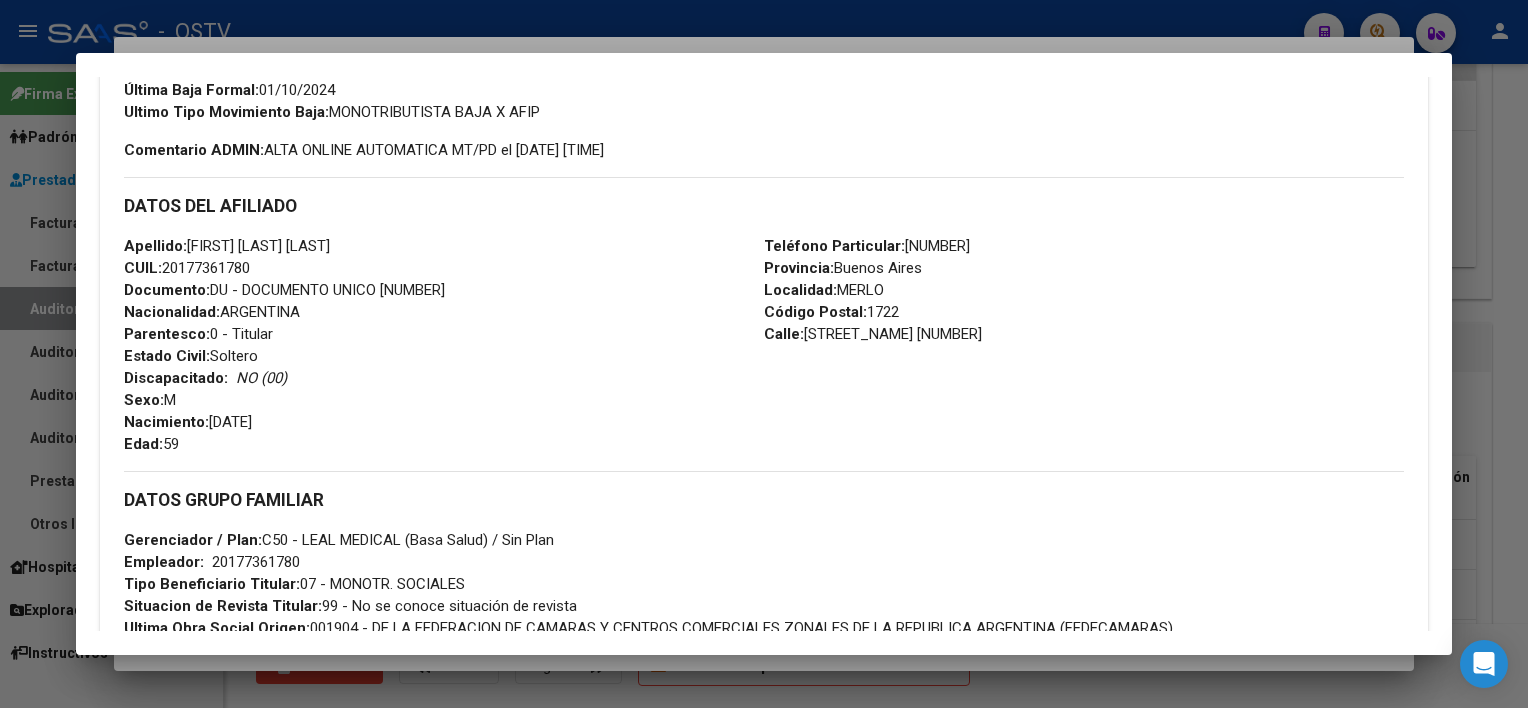 click at bounding box center (764, 354) 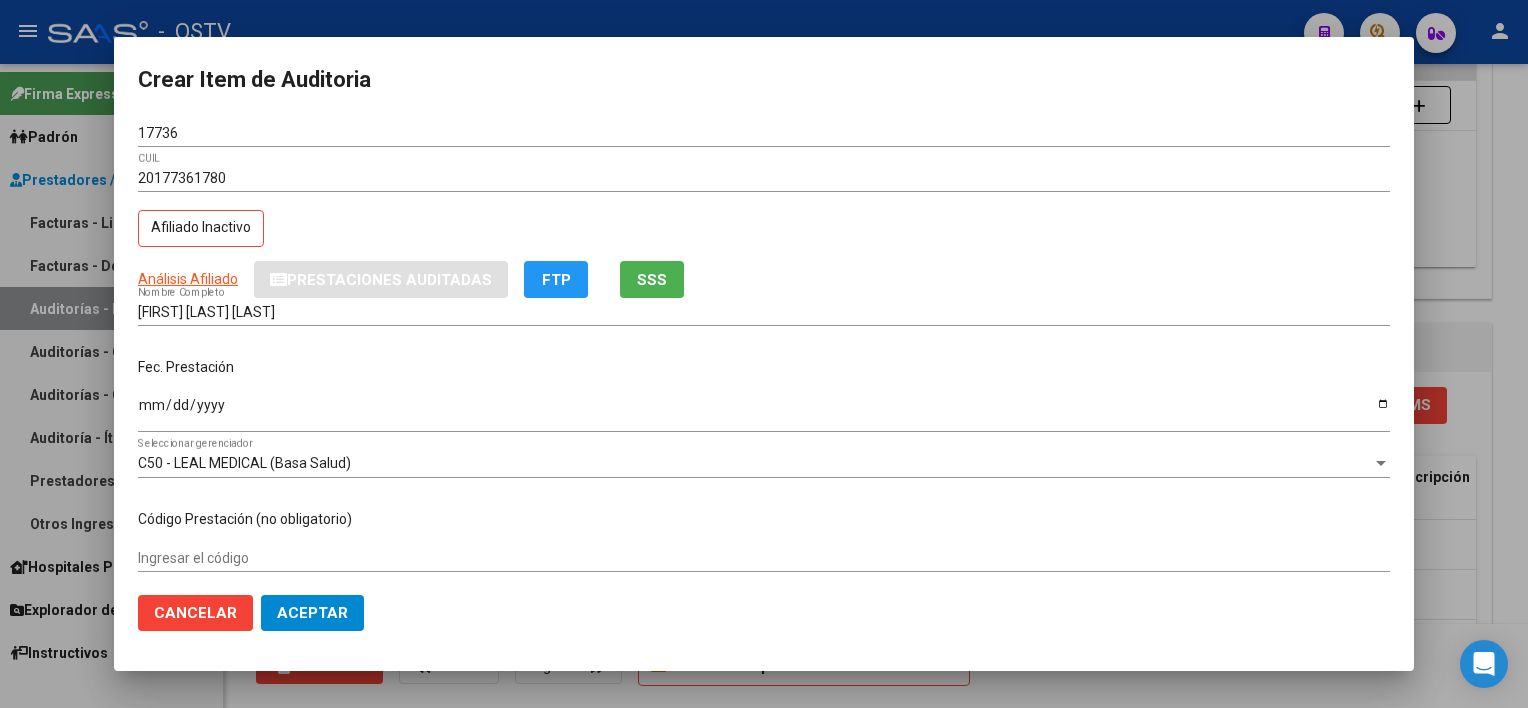 click on "[FIRST] [LAST] [LAST]" at bounding box center (764, 312) 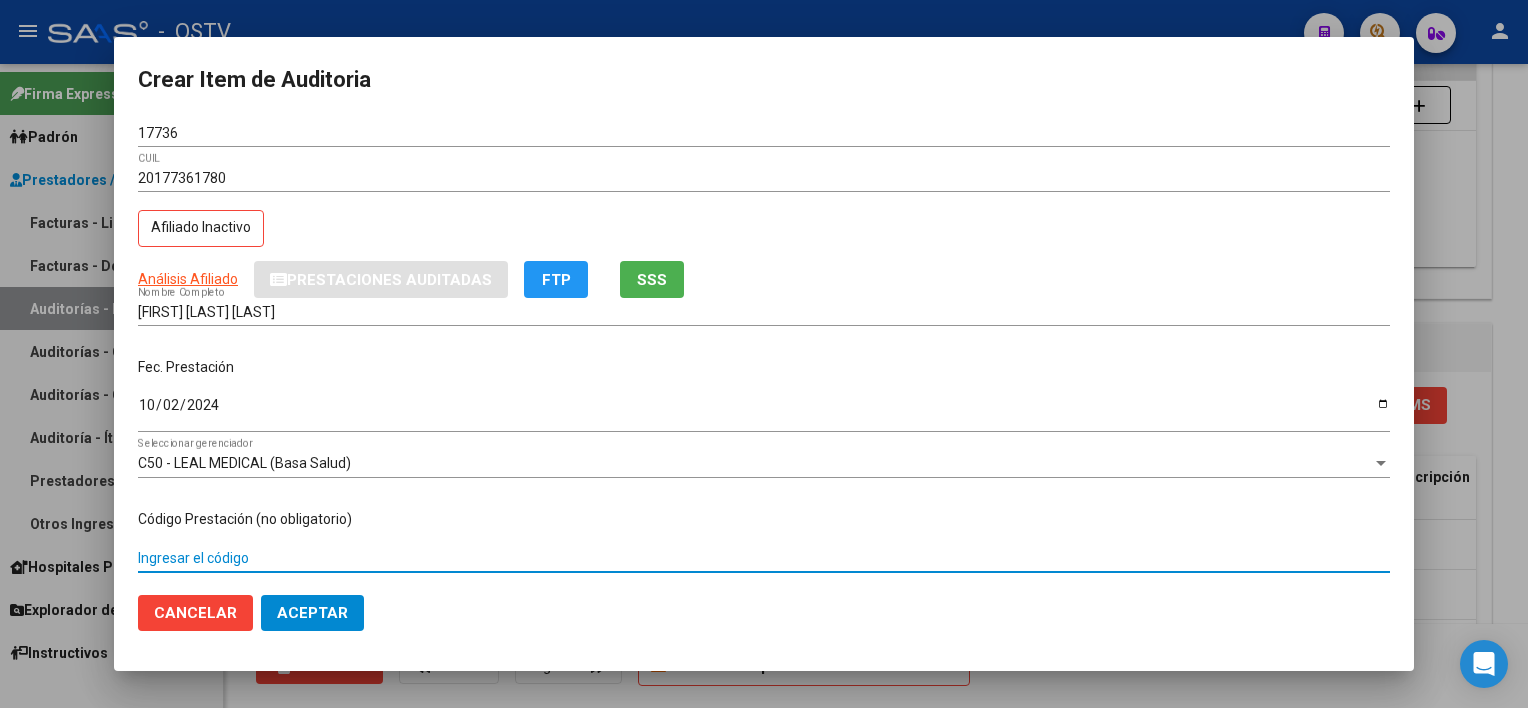scroll, scrollTop: 303, scrollLeft: 0, axis: vertical 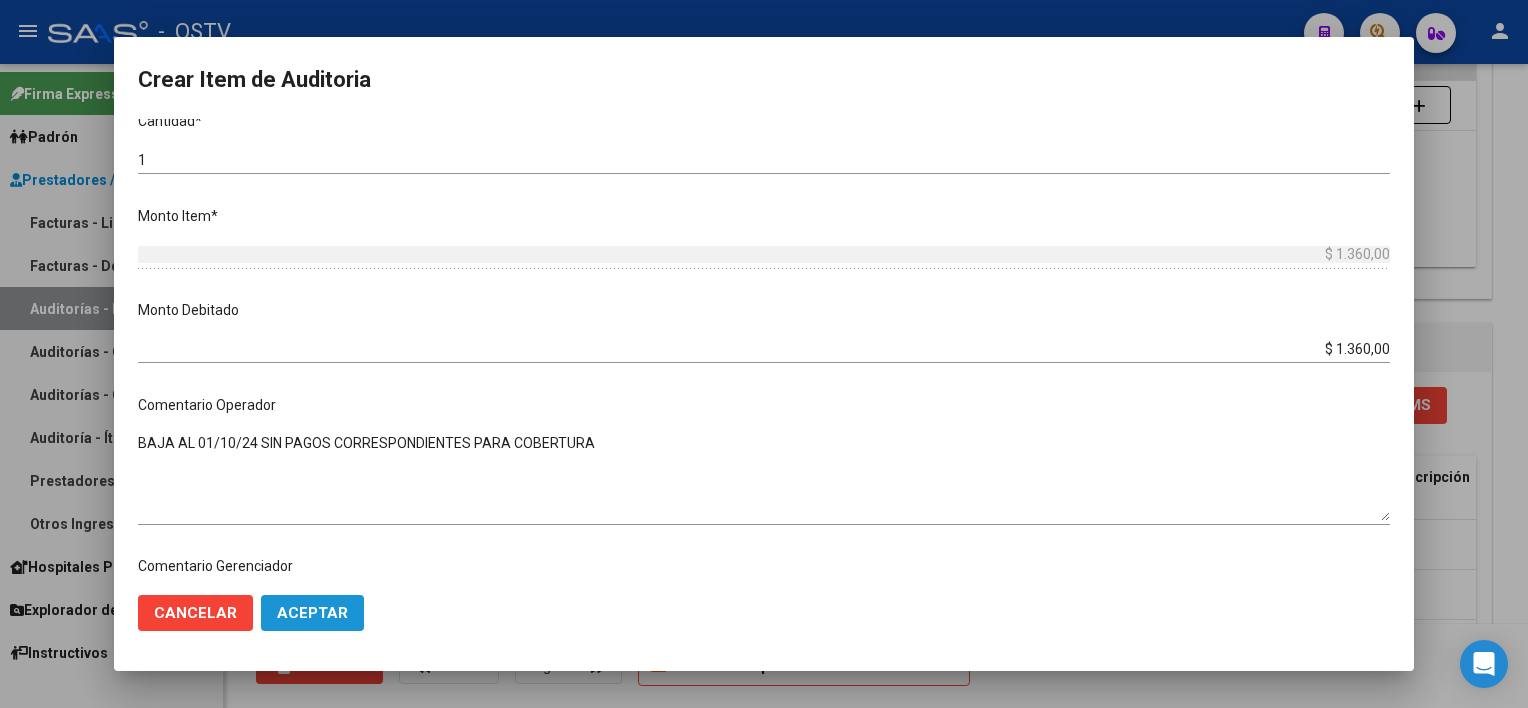 click on "Aceptar" 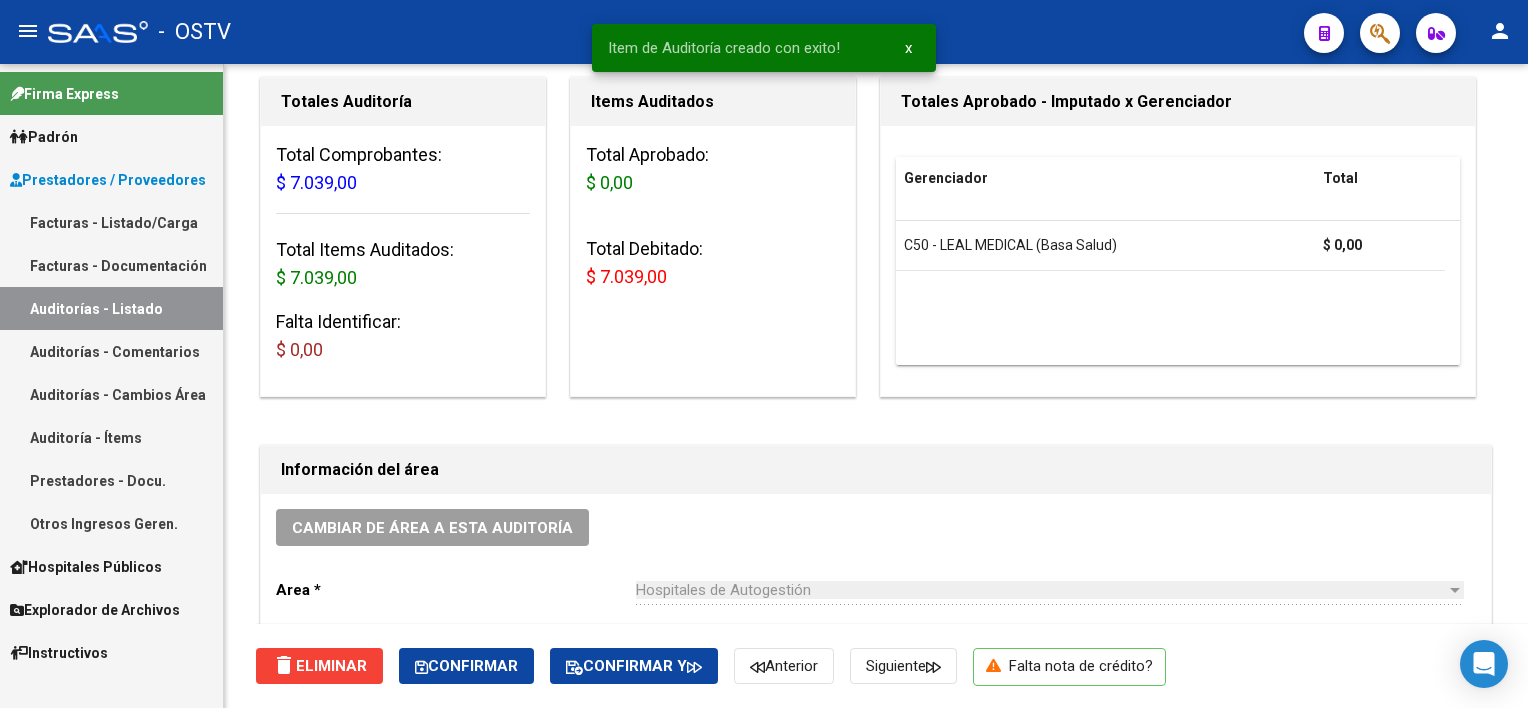 scroll, scrollTop: 0, scrollLeft: 0, axis: both 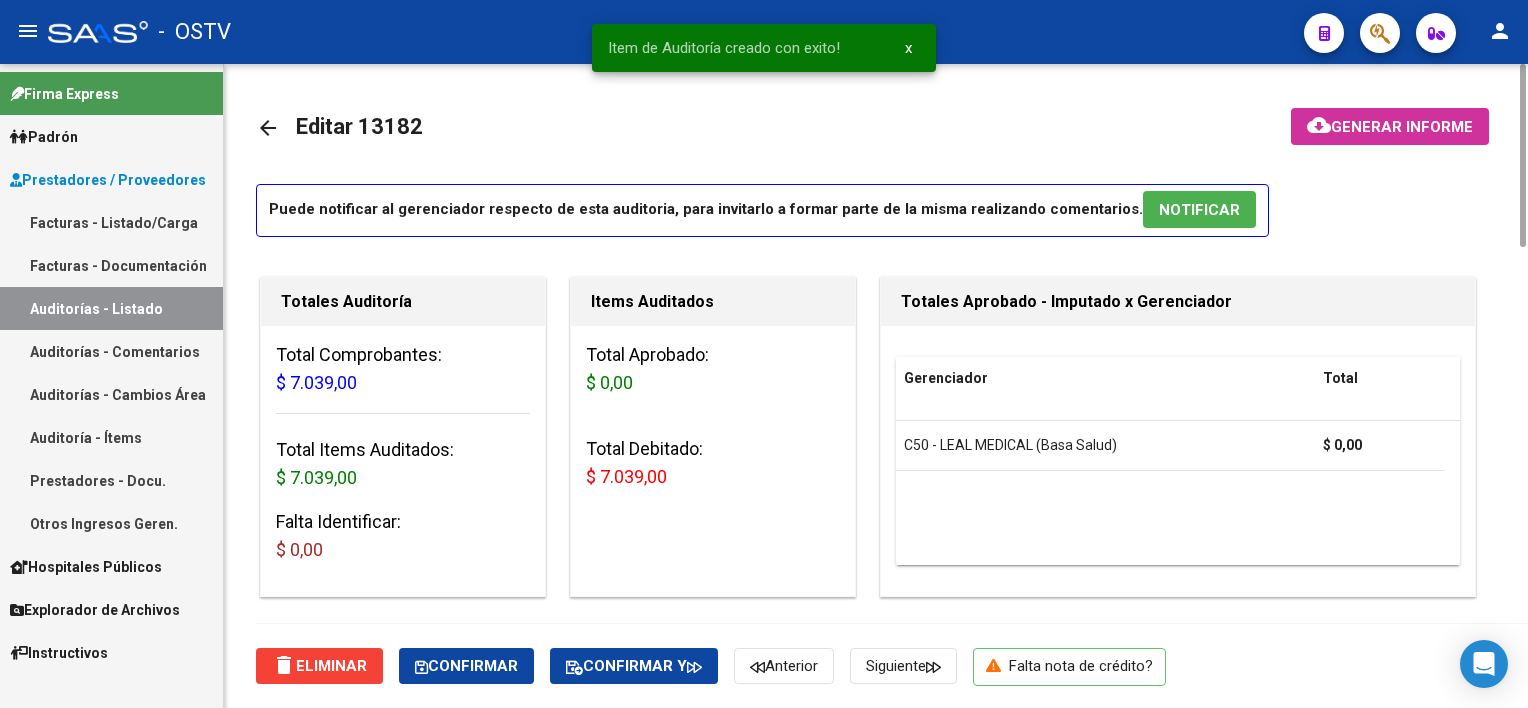 click on "cloud_download" 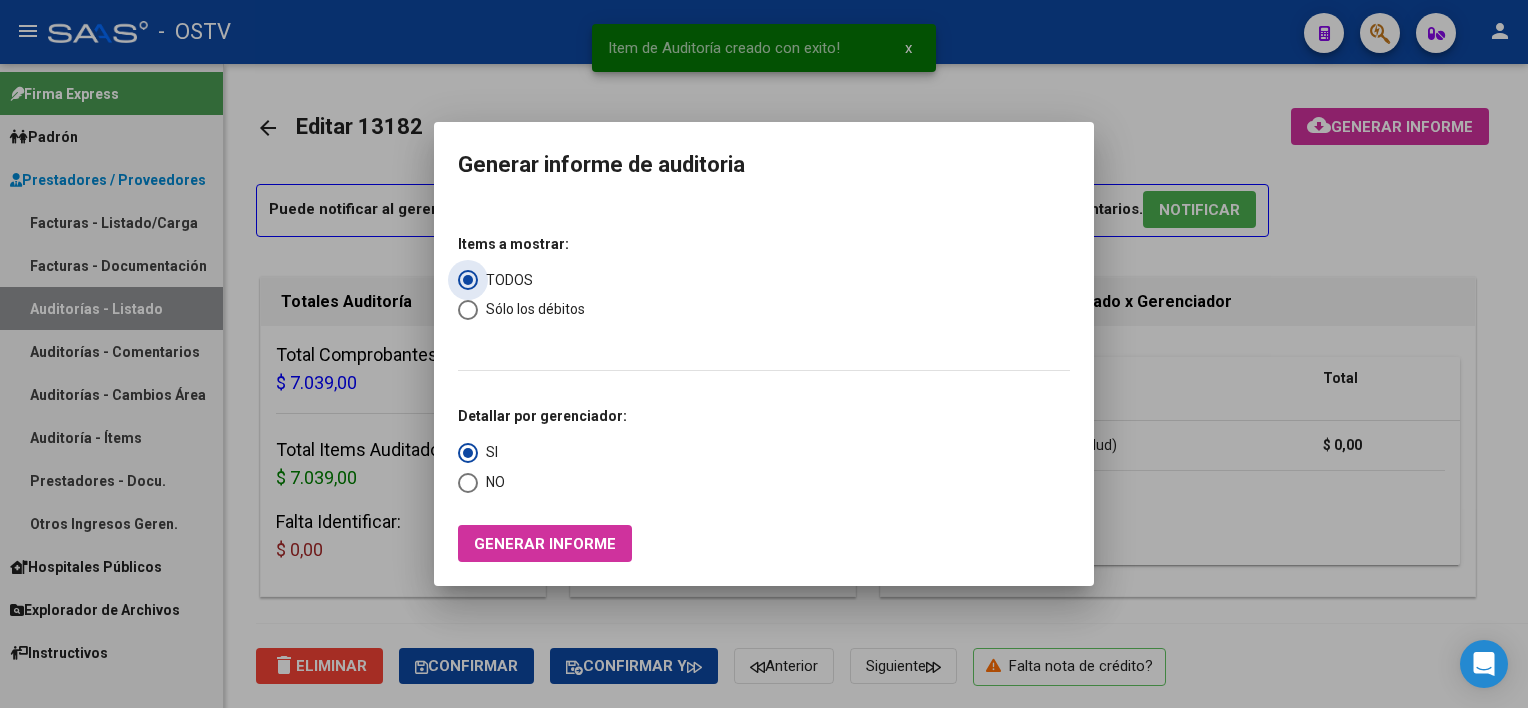 click on "Sólo los débitos" at bounding box center (531, 309) 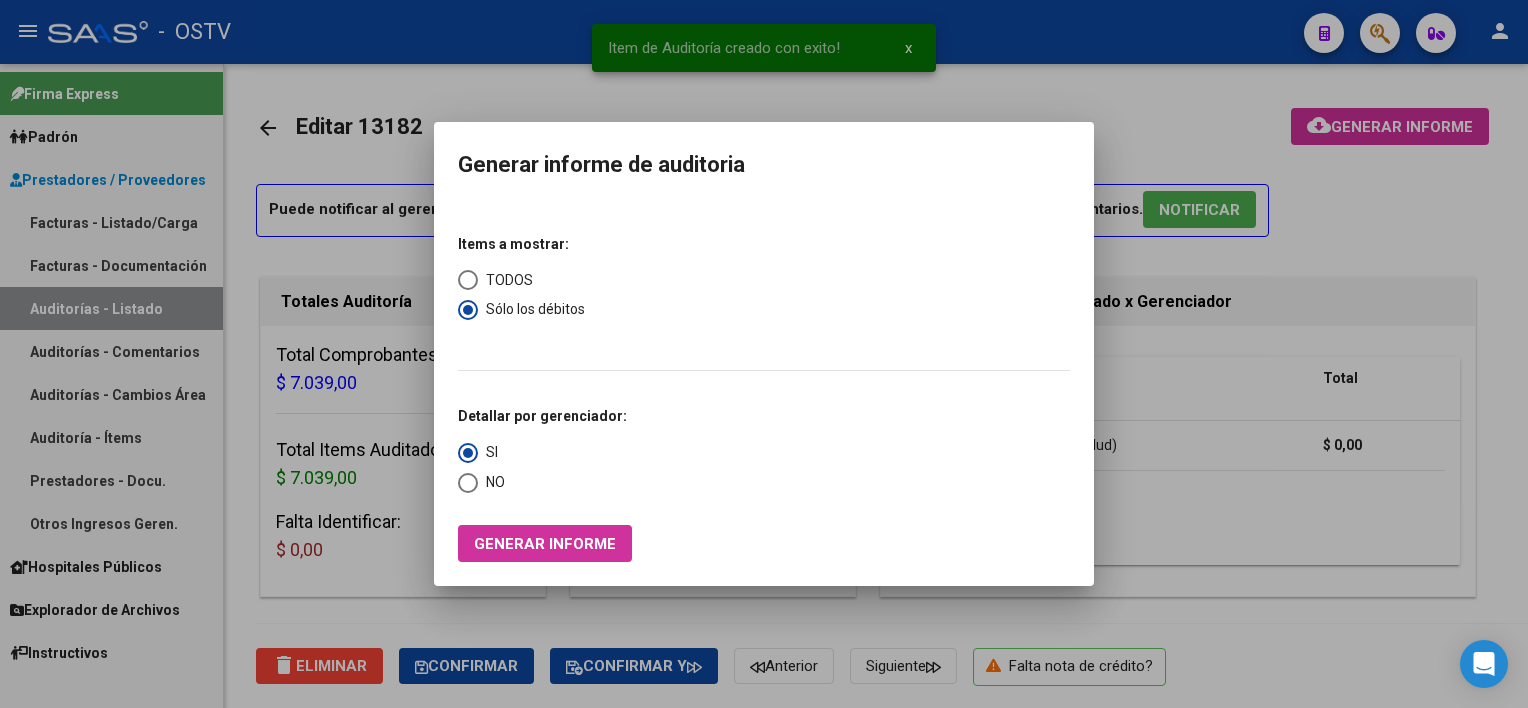 click on "Items a mostrar:   TODOS    Sólo los débitos Detallar por gerenciador:   SI   NO Generar informe" at bounding box center [764, 391] 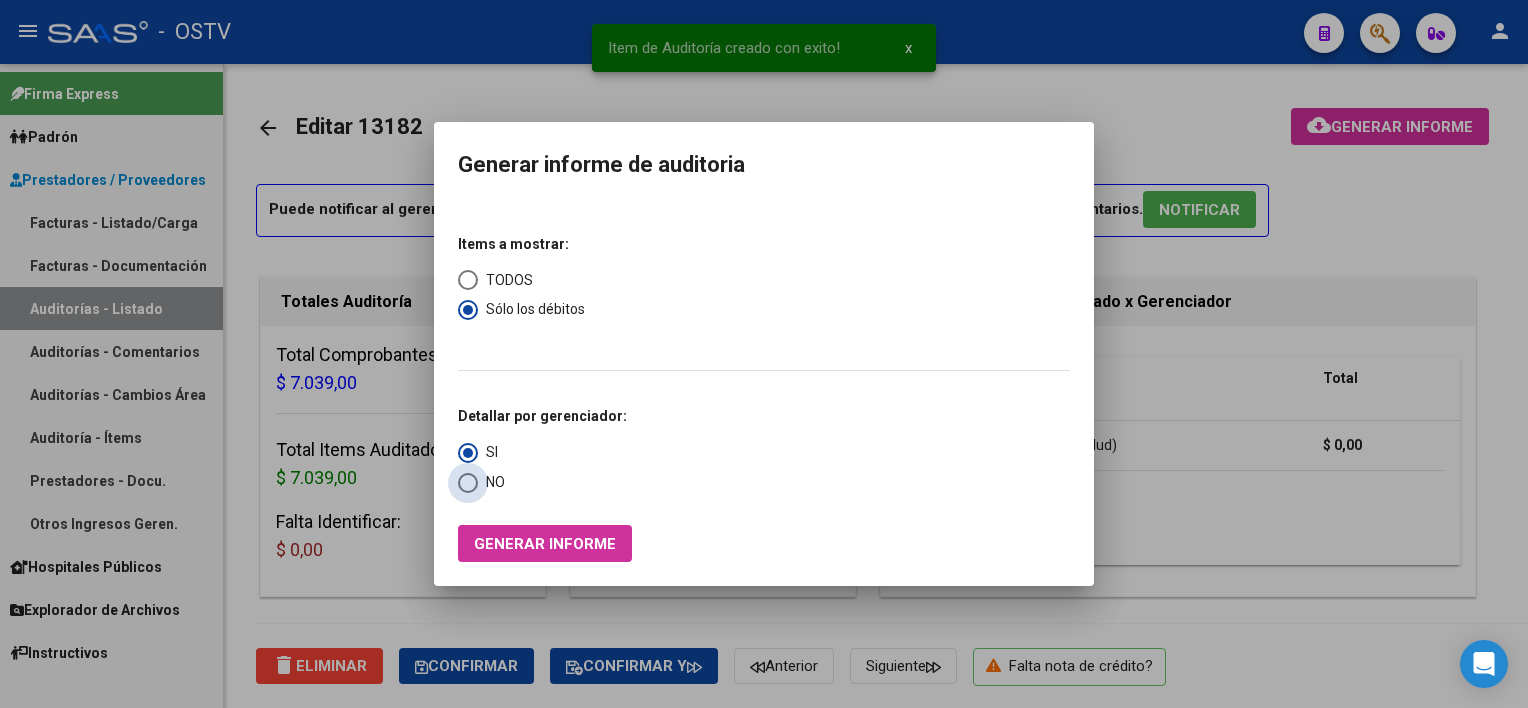 drag, startPoint x: 482, startPoint y: 482, endPoint x: 480, endPoint y: 540, distance: 58.034473 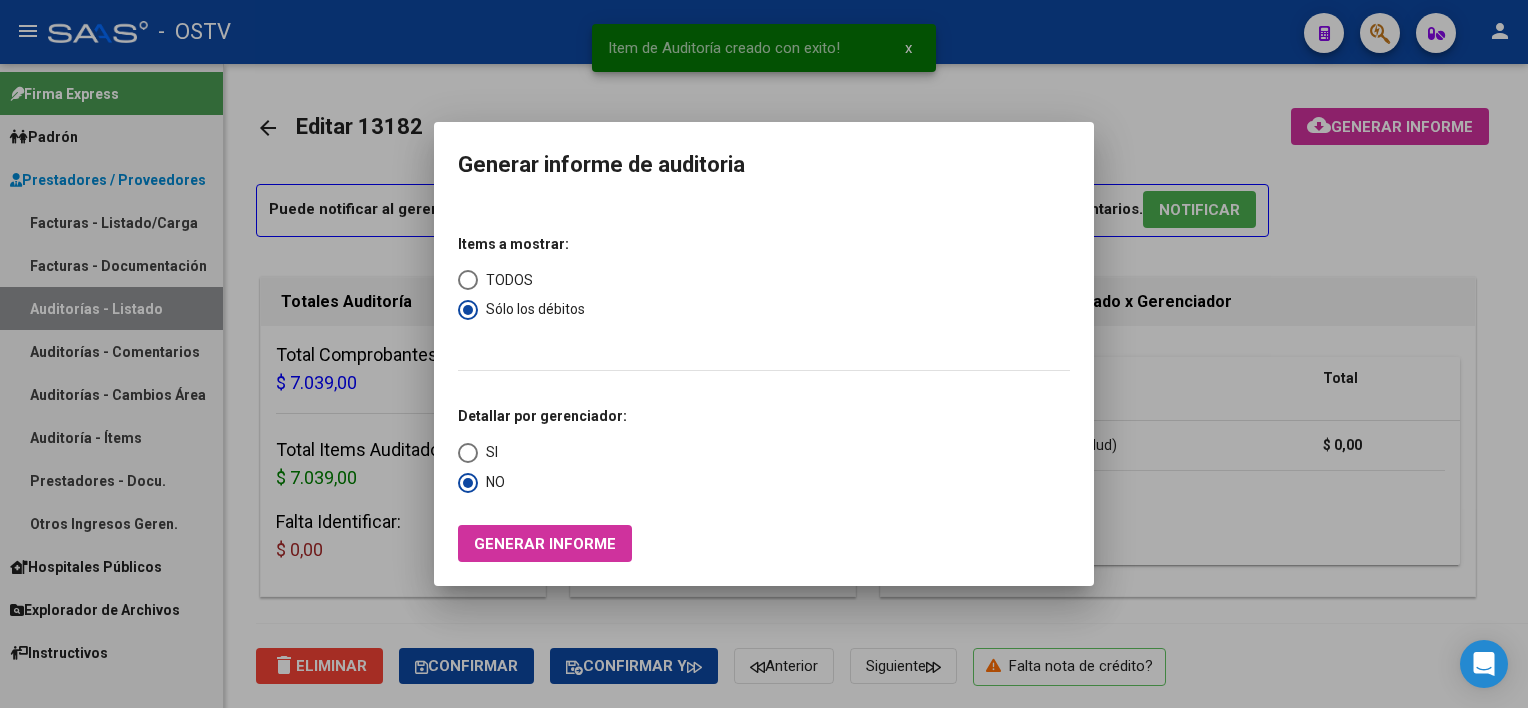 click on "Generar informe" at bounding box center [545, 544] 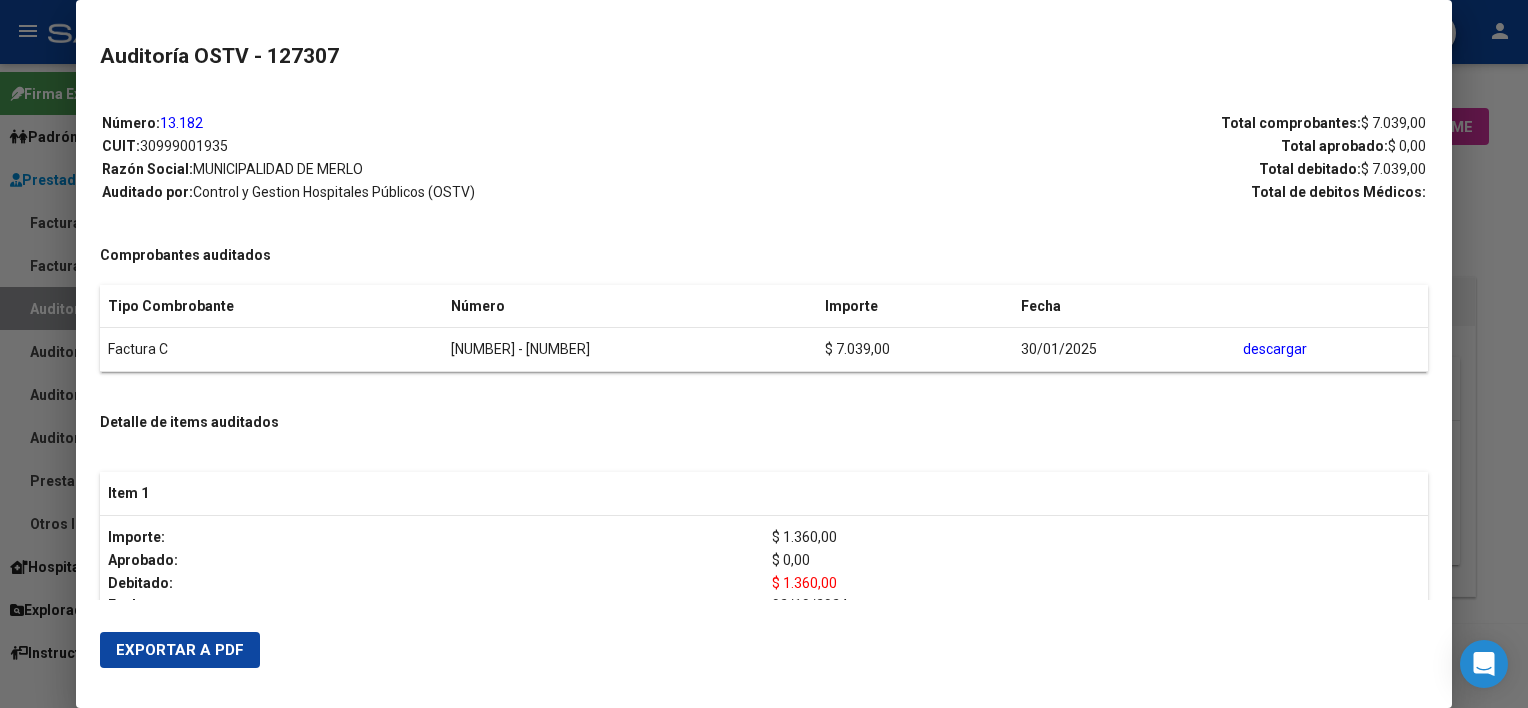 click on "Exportar a PDF" at bounding box center [180, 650] 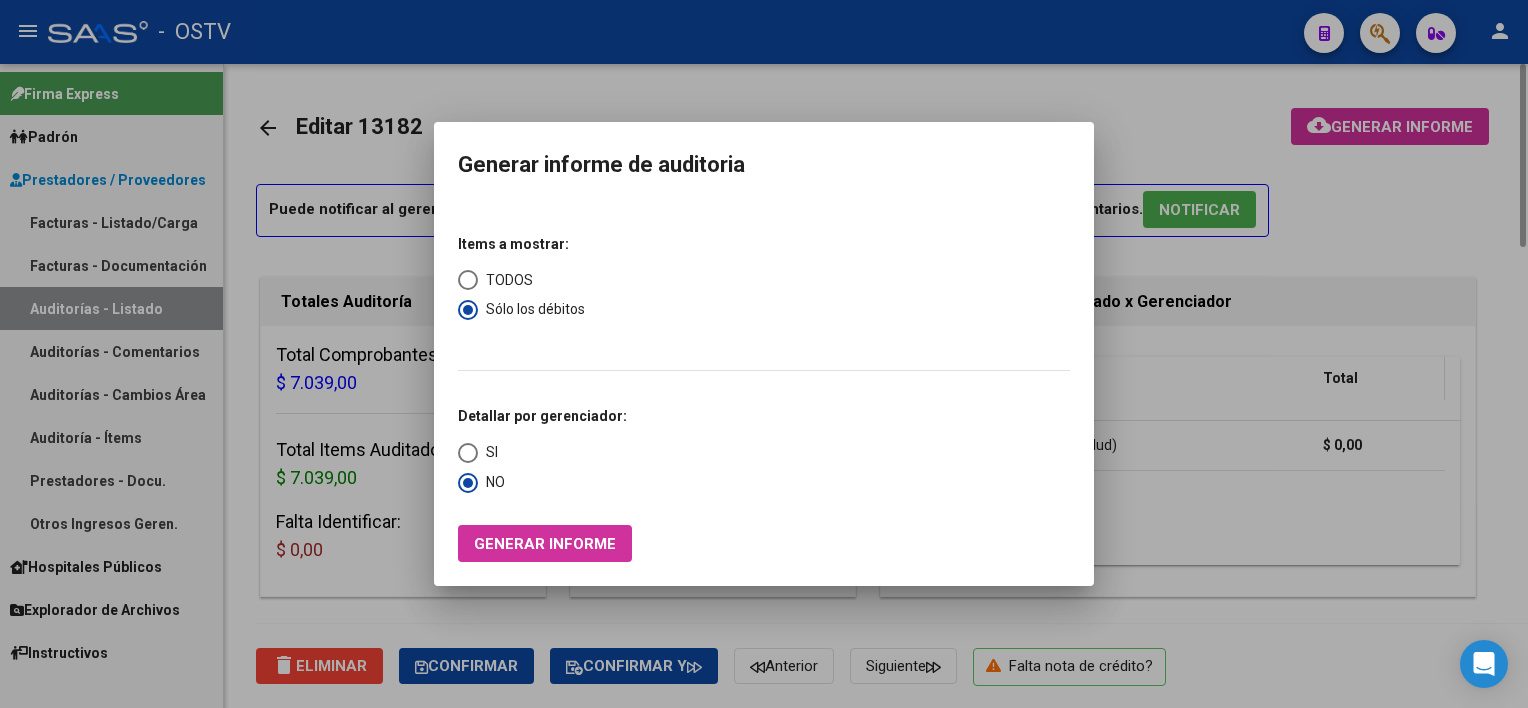 drag, startPoint x: 1516, startPoint y: 345, endPoint x: 1410, endPoint y: 359, distance: 106.92053 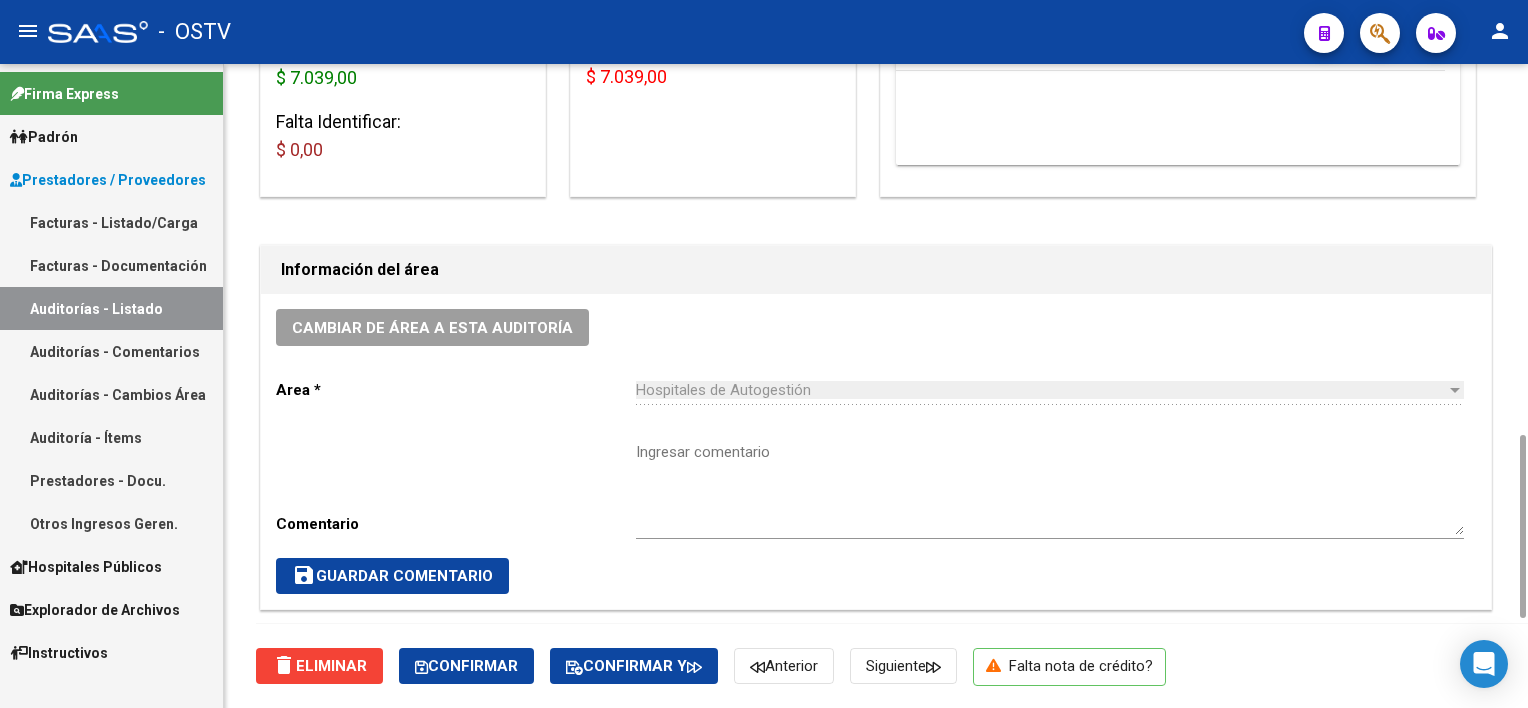 scroll, scrollTop: 800, scrollLeft: 0, axis: vertical 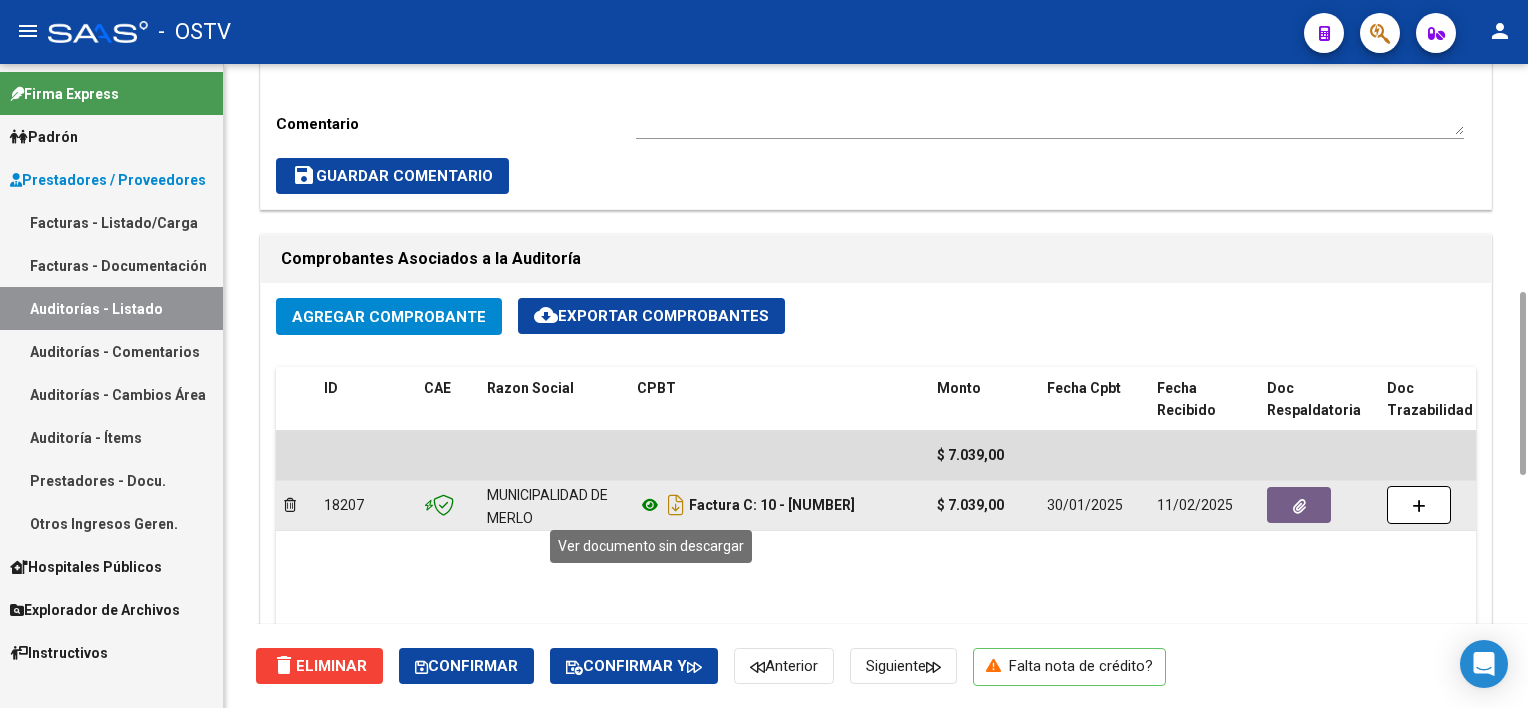 click 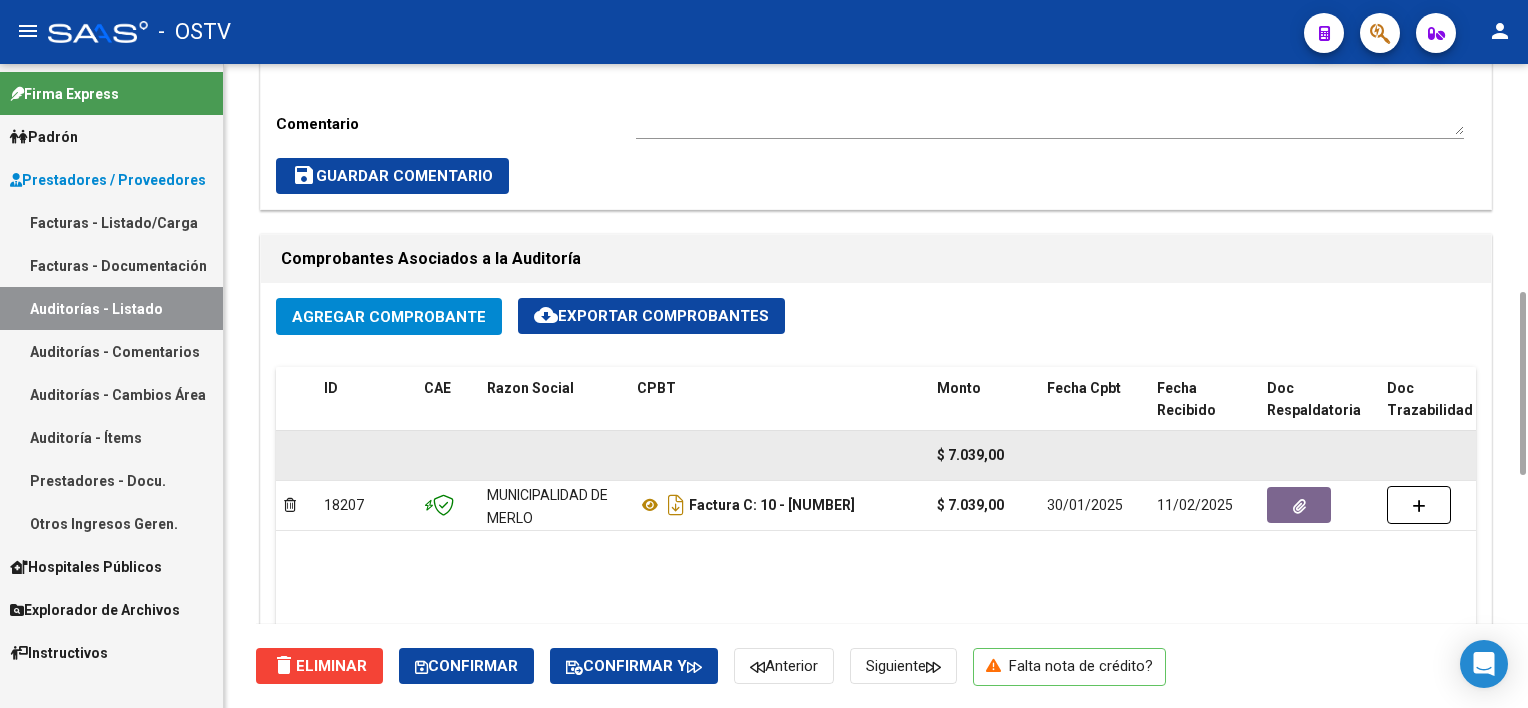 scroll, scrollTop: 600, scrollLeft: 0, axis: vertical 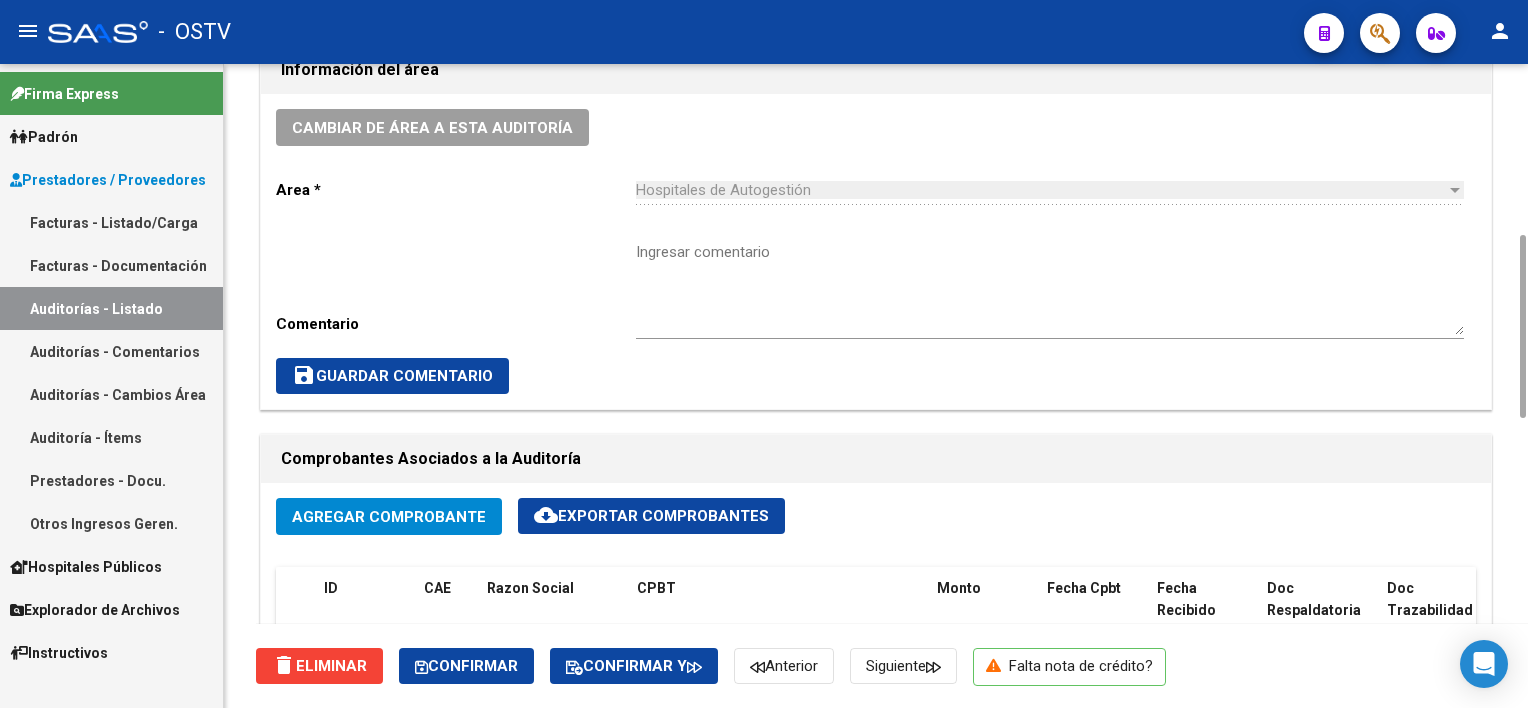 click on "Ingresar comentario" at bounding box center [1050, 288] 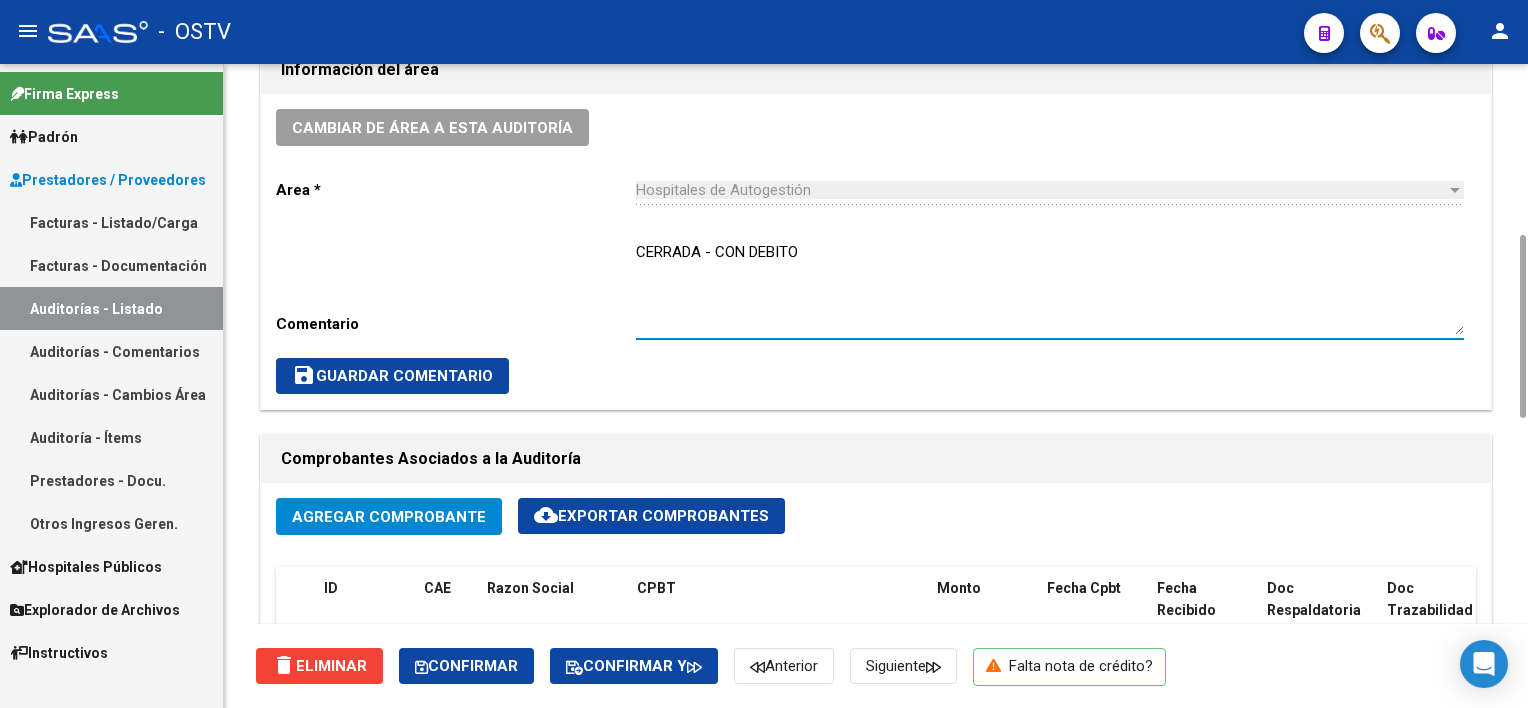 click on "save  Guardar Comentario" 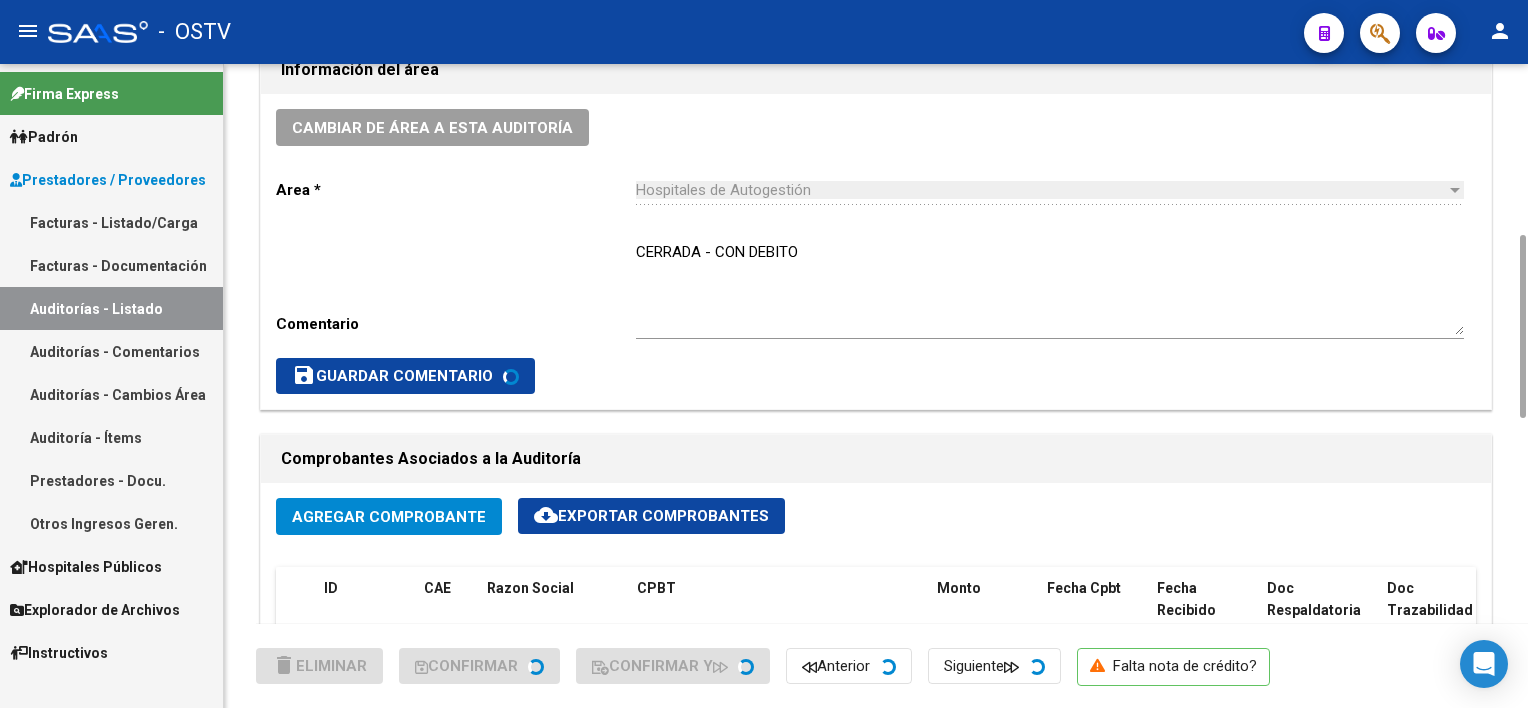 scroll, scrollTop: 1000, scrollLeft: 0, axis: vertical 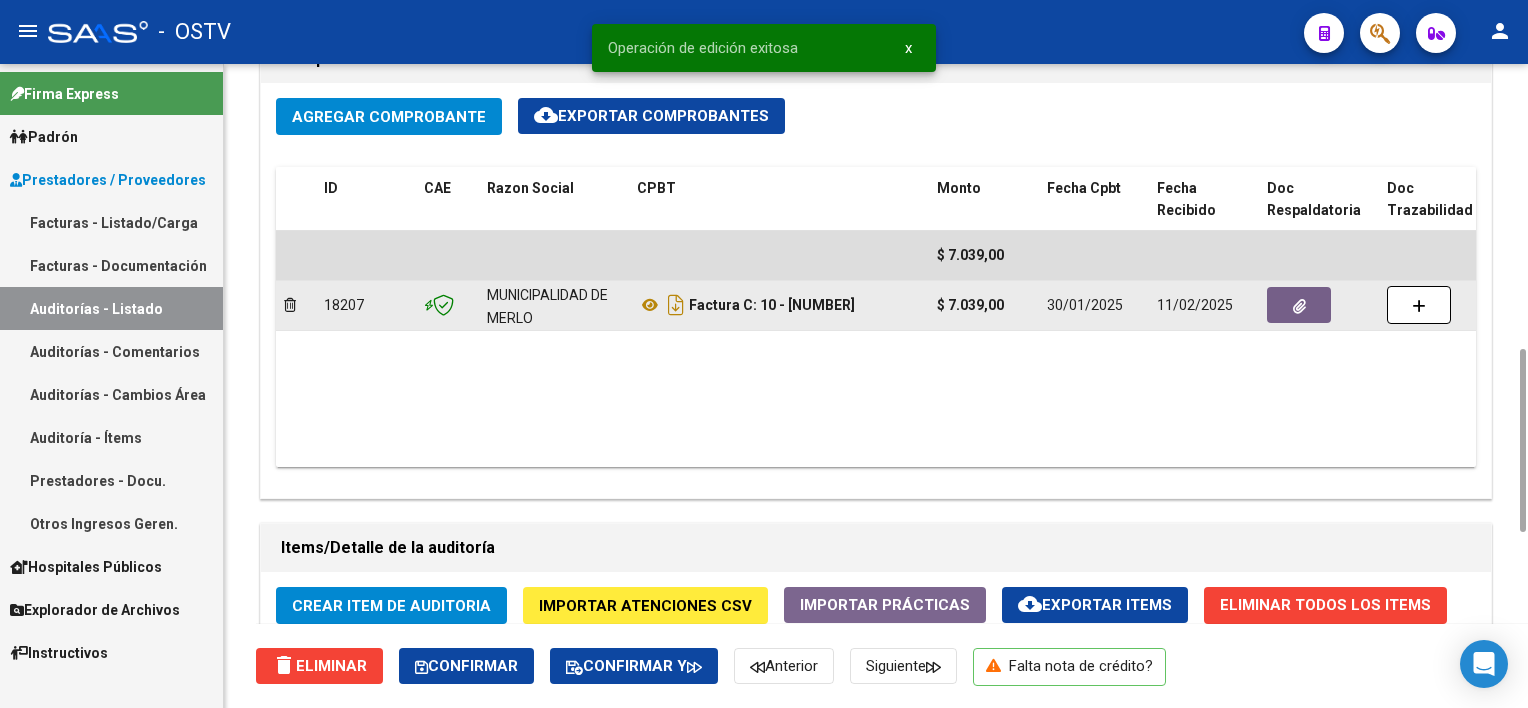 click 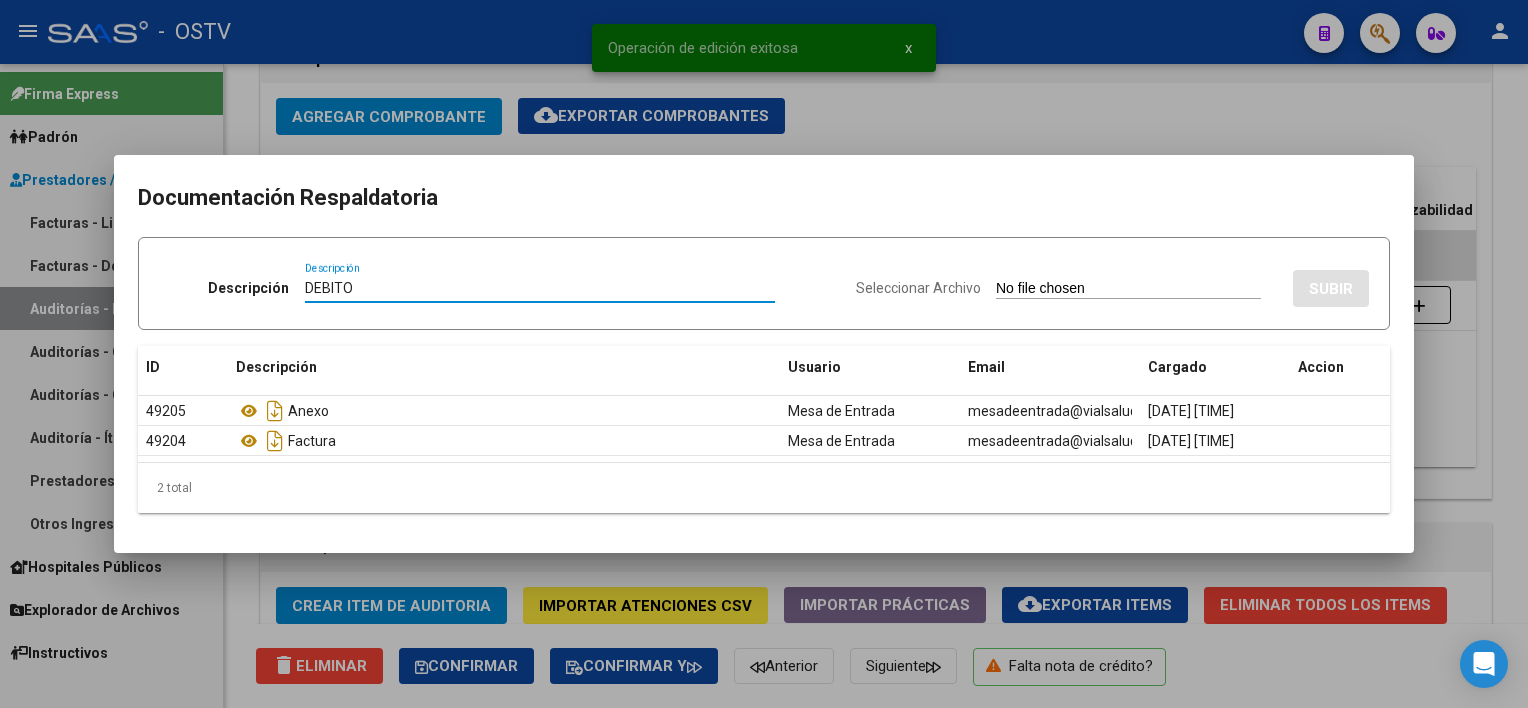 click on "Seleccionar Archivo" at bounding box center [1128, 289] 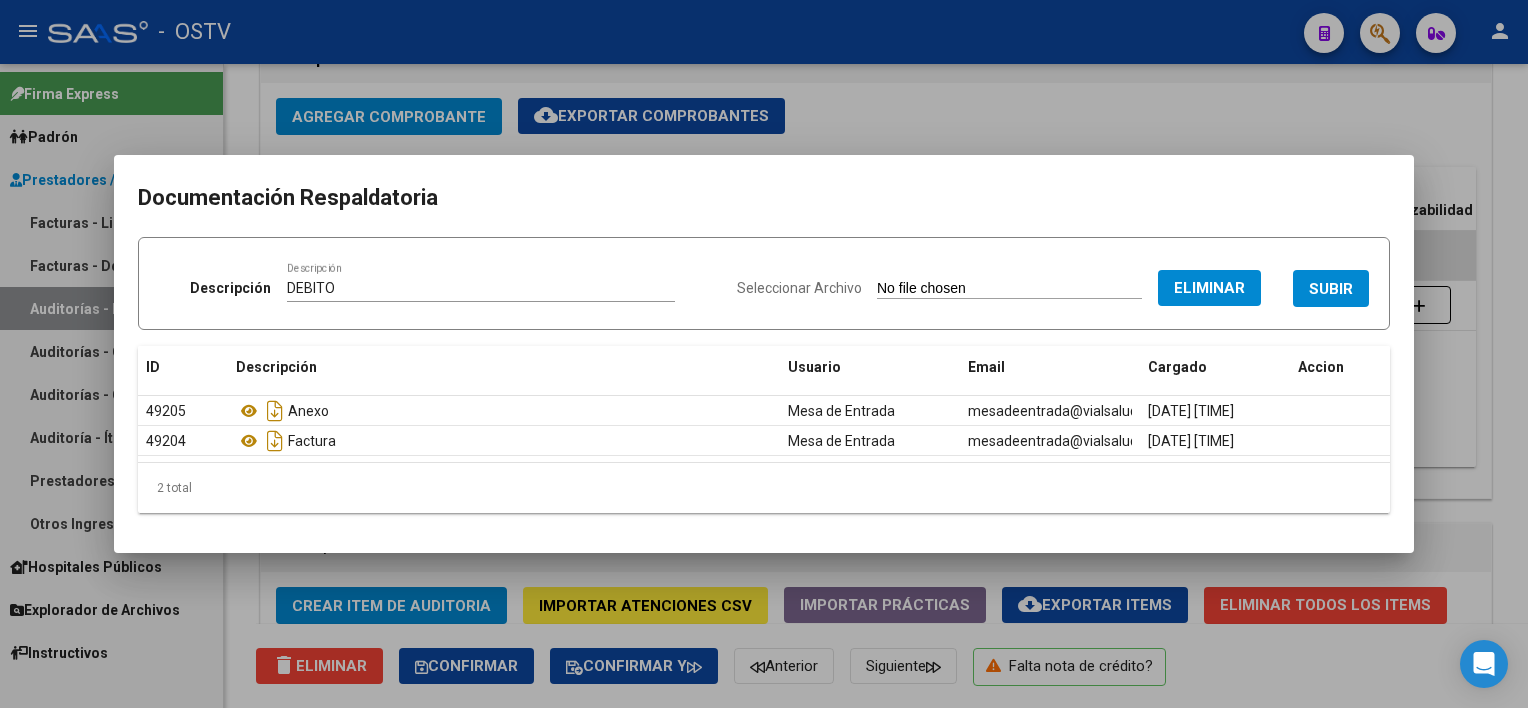 click on "SUBIR" at bounding box center [1331, 288] 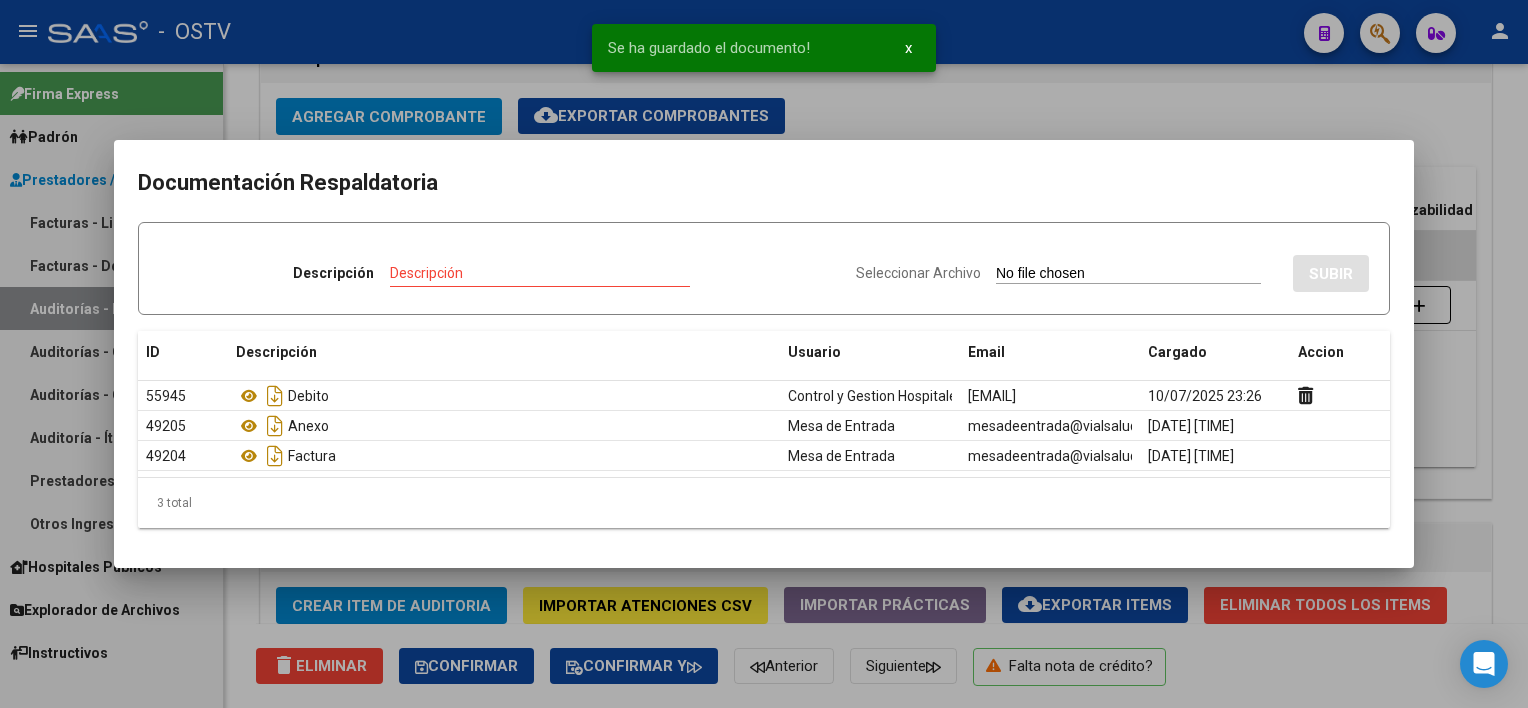 click at bounding box center [764, 354] 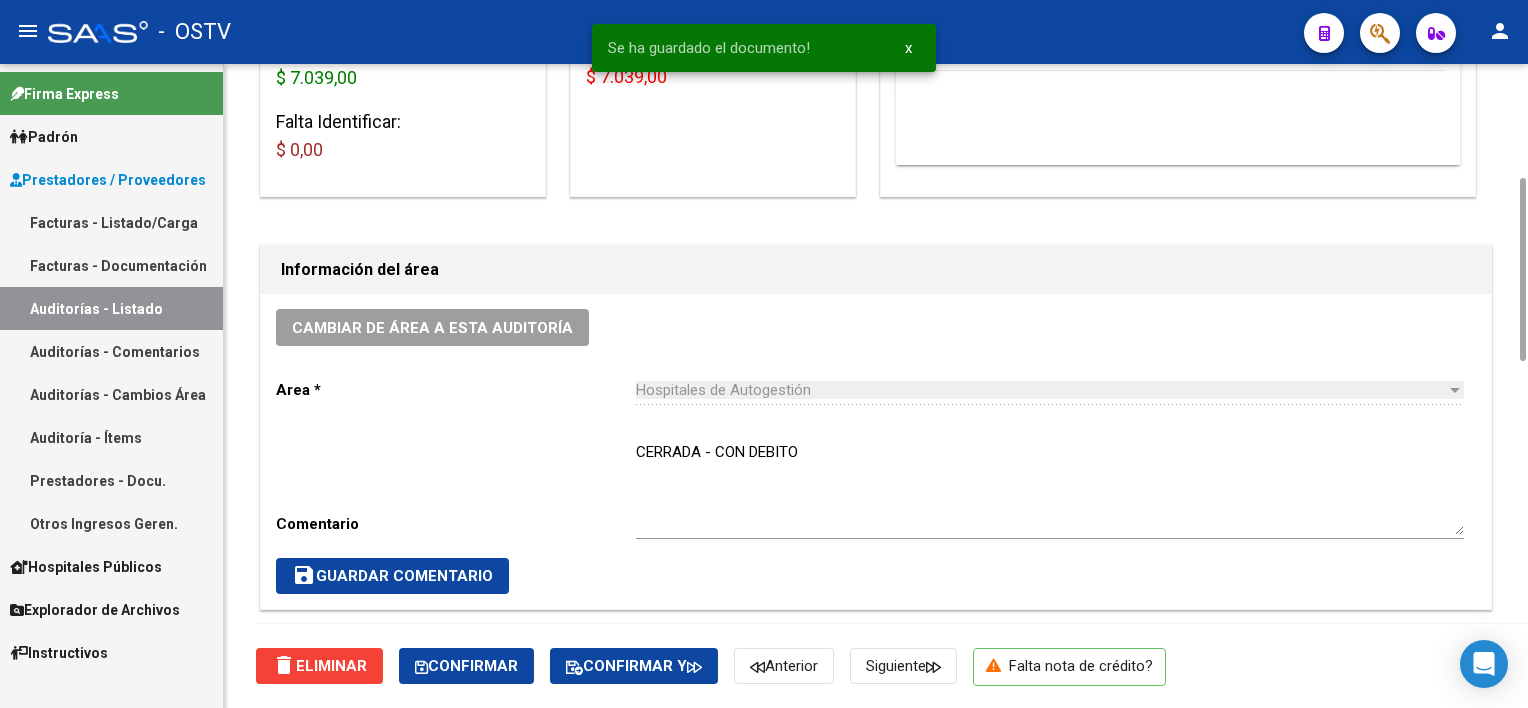 scroll, scrollTop: 0, scrollLeft: 0, axis: both 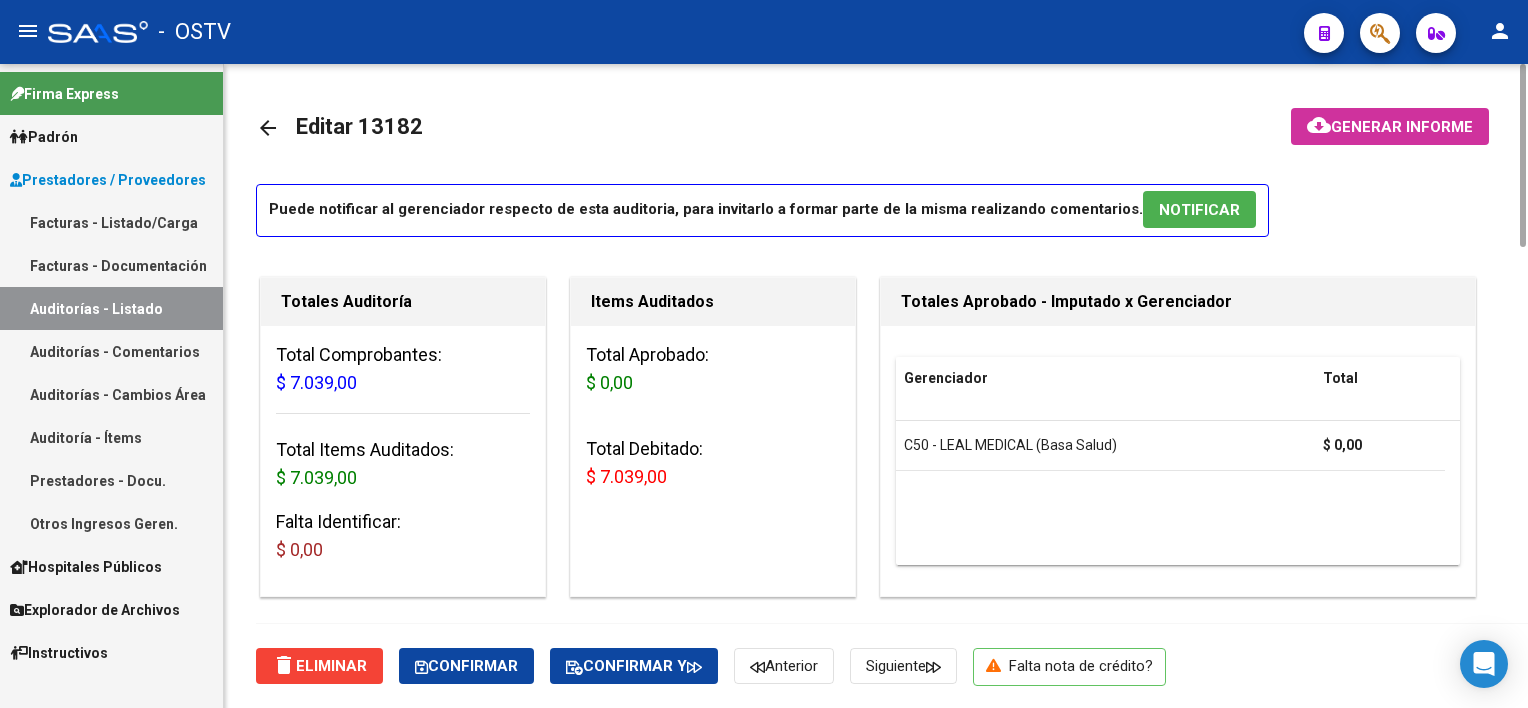 click on "arrow_back" 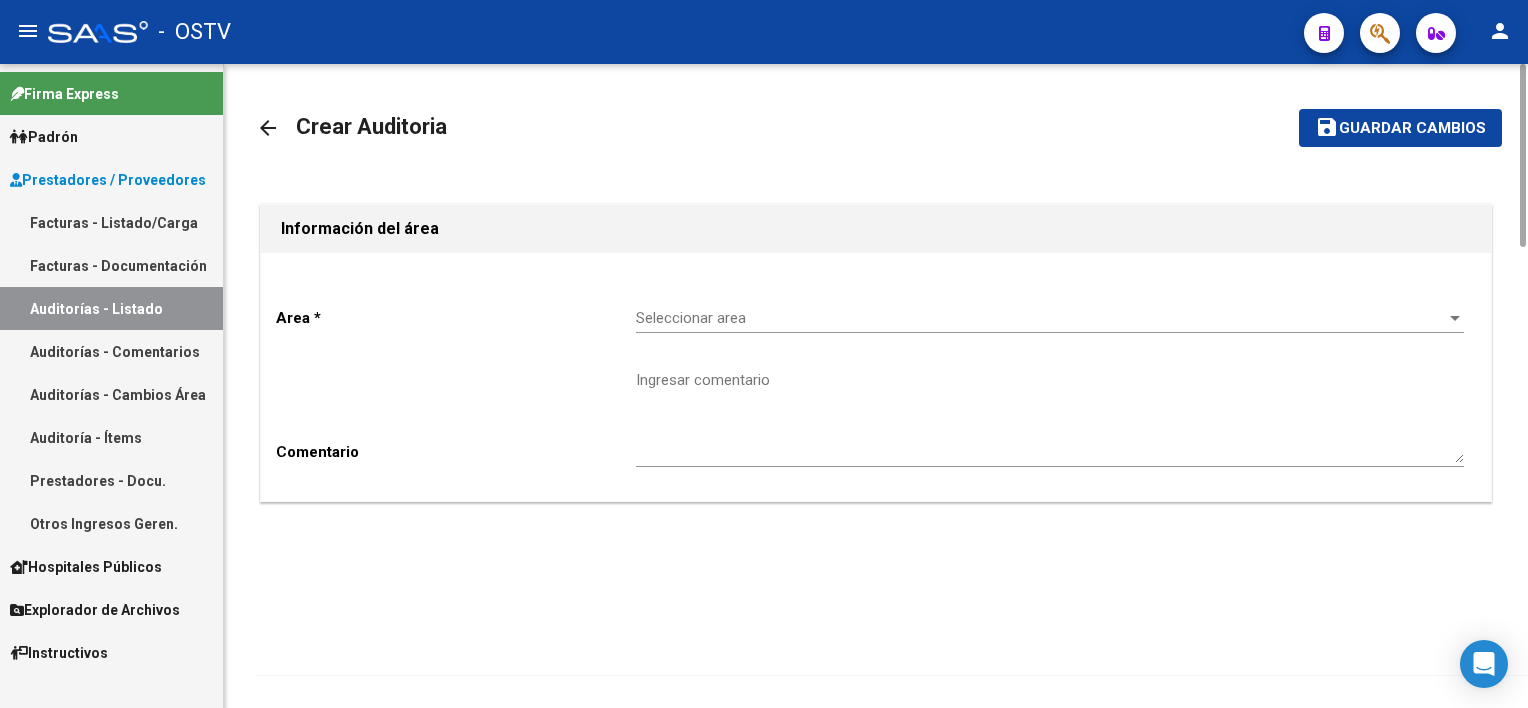 click on "Seleccionar area" at bounding box center (1041, 318) 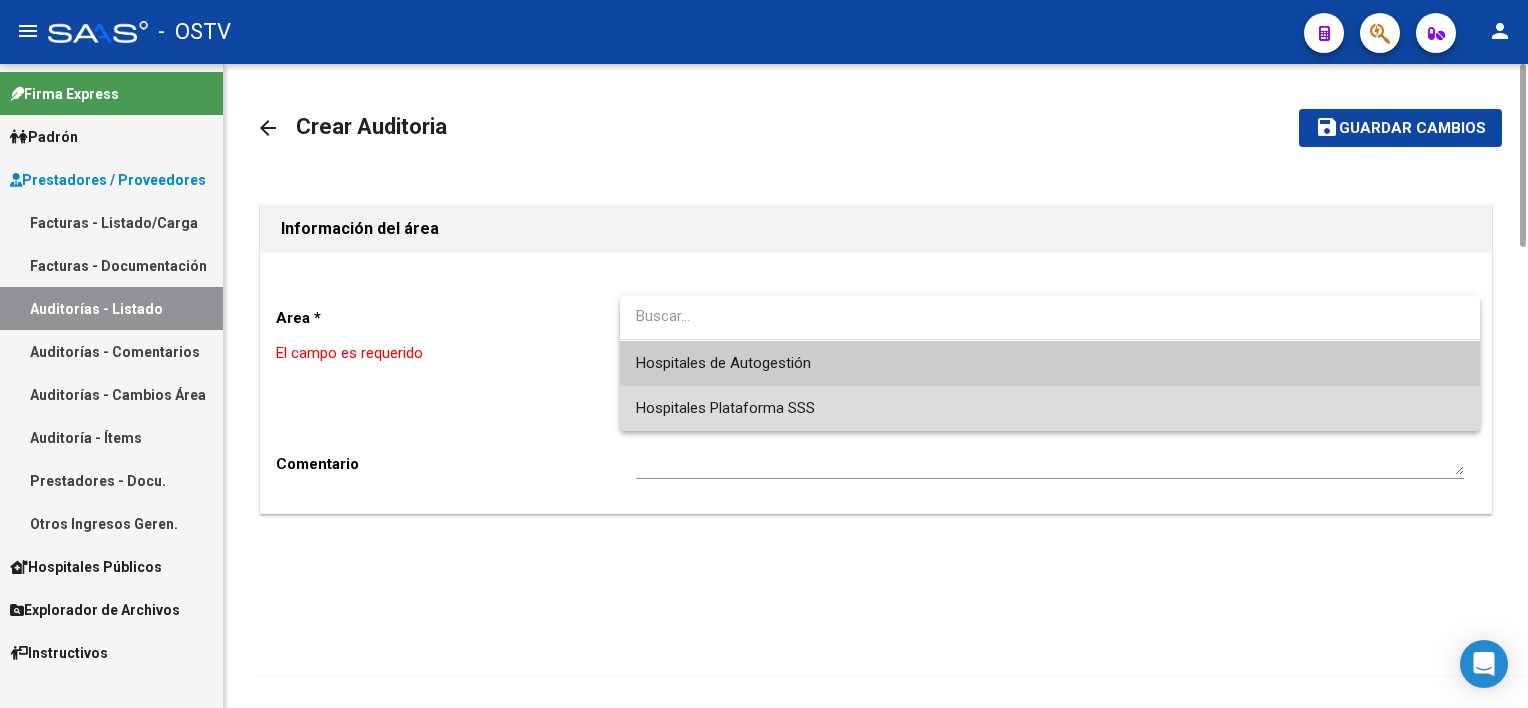 click on "Hospitales Plataforma SSS" at bounding box center [1050, 408] 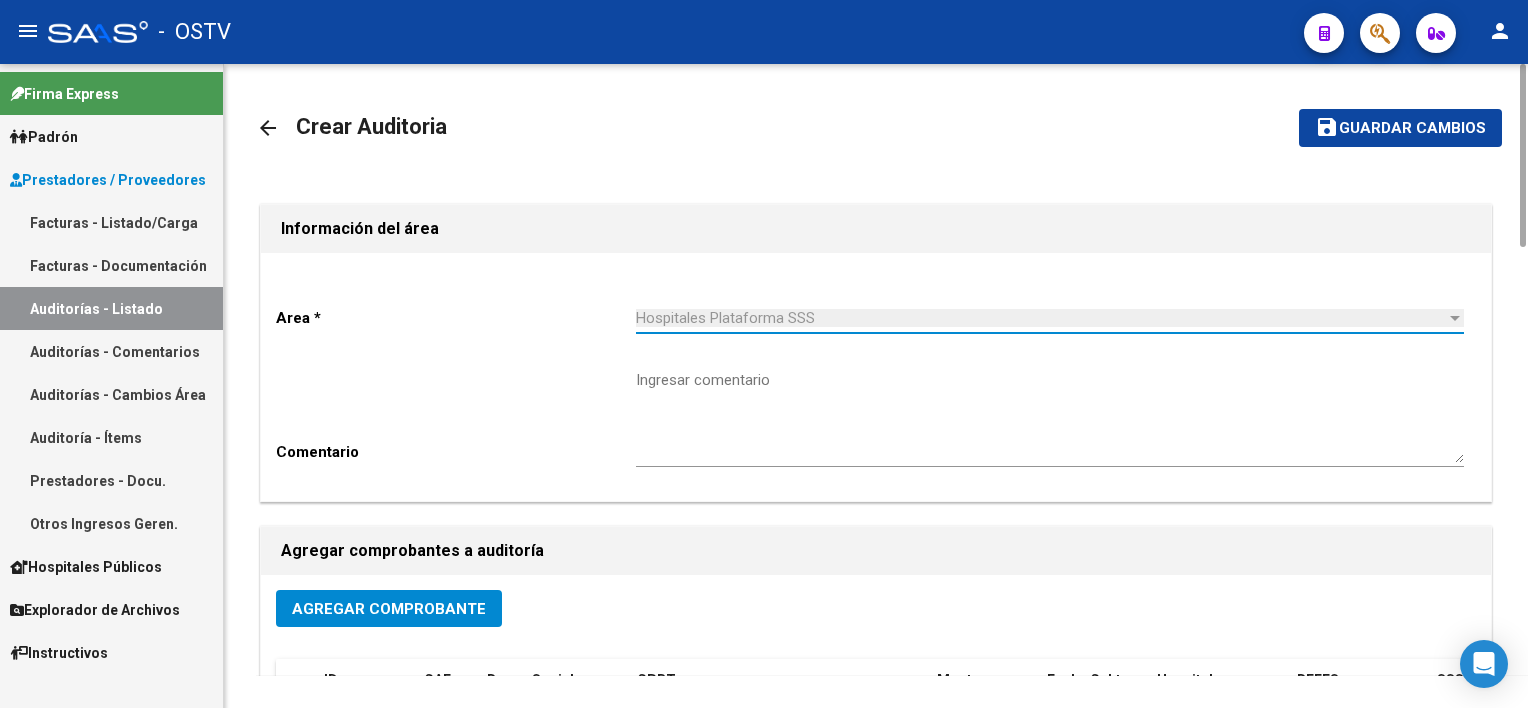 click on "arrow_back" 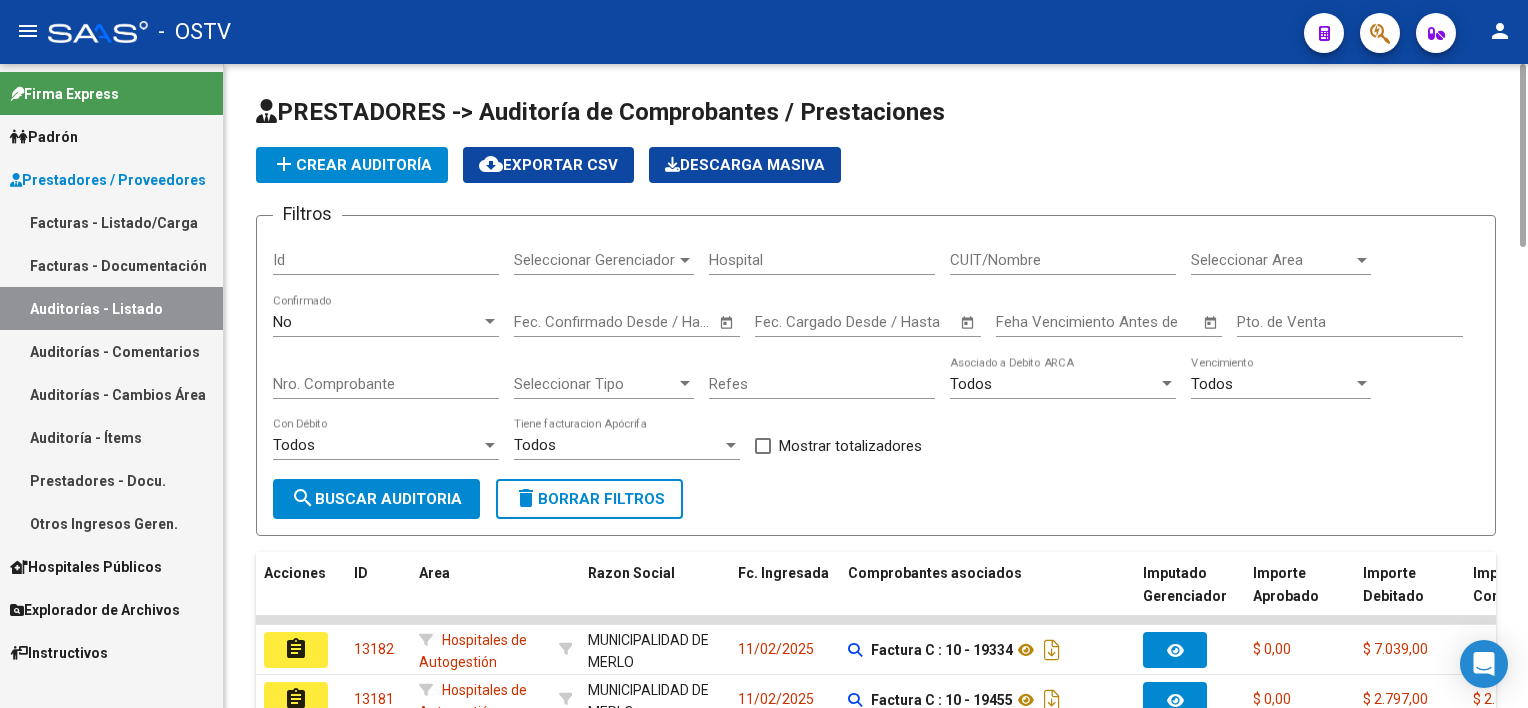 click on "add  Crear Auditoría" 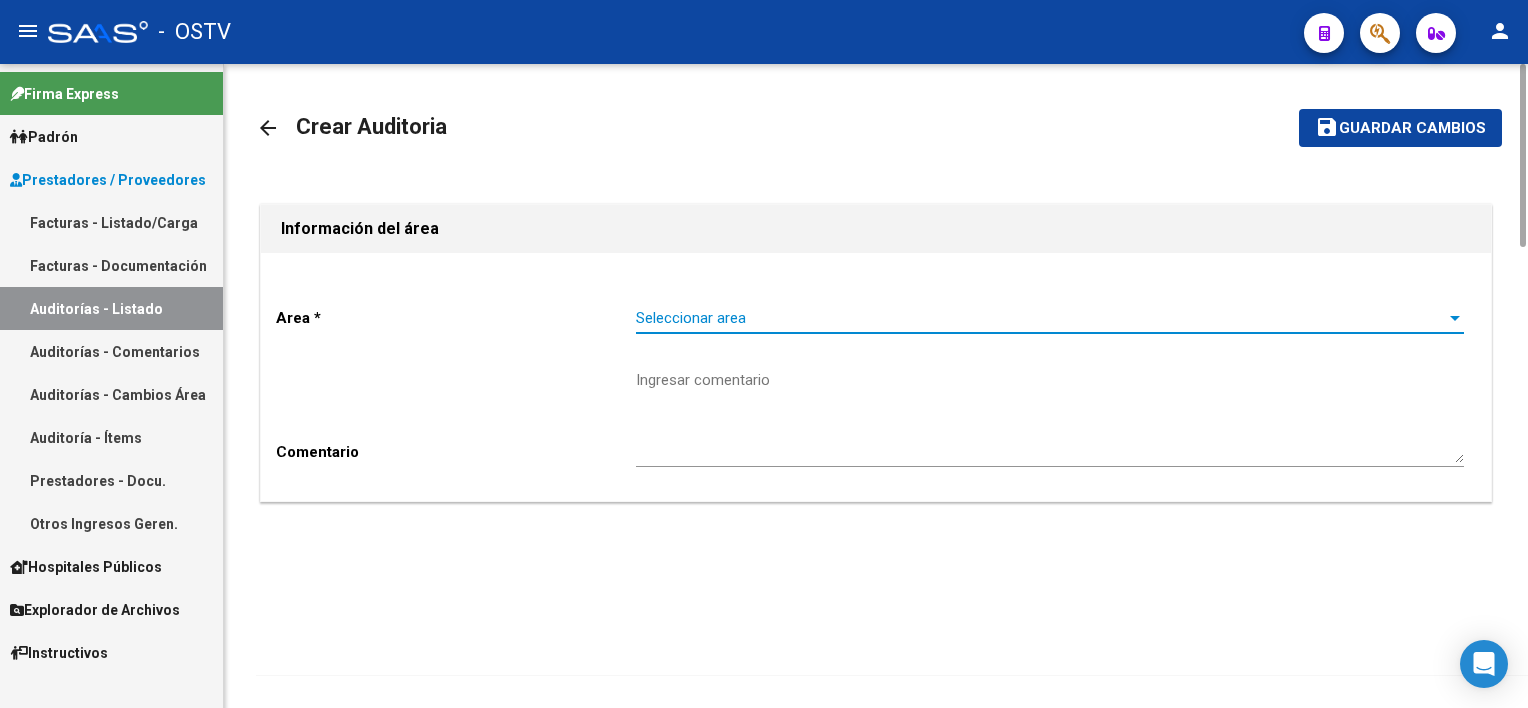click on "Seleccionar area" at bounding box center [1041, 318] 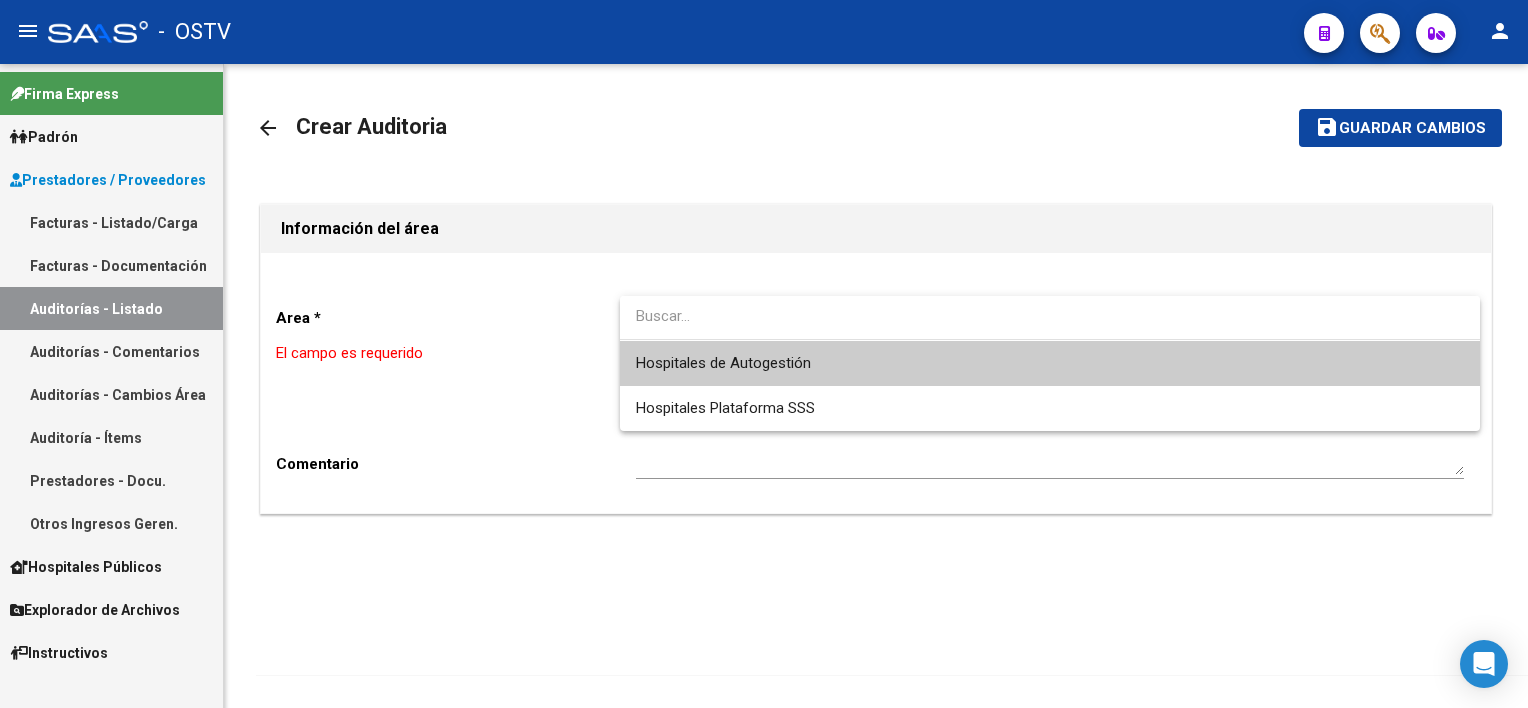 click on "Hospitales de Autogestión" at bounding box center [1050, 363] 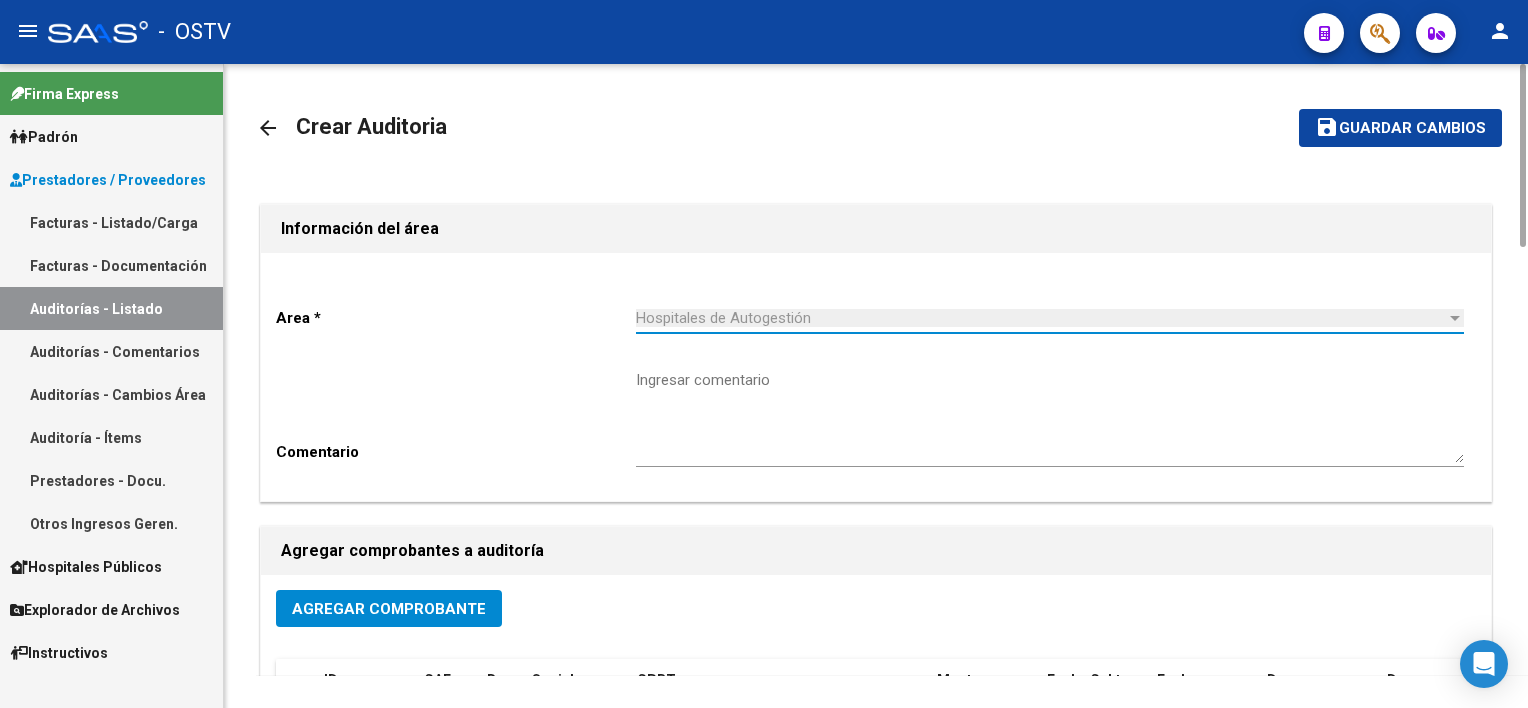 click on "Agregar Comprobante" 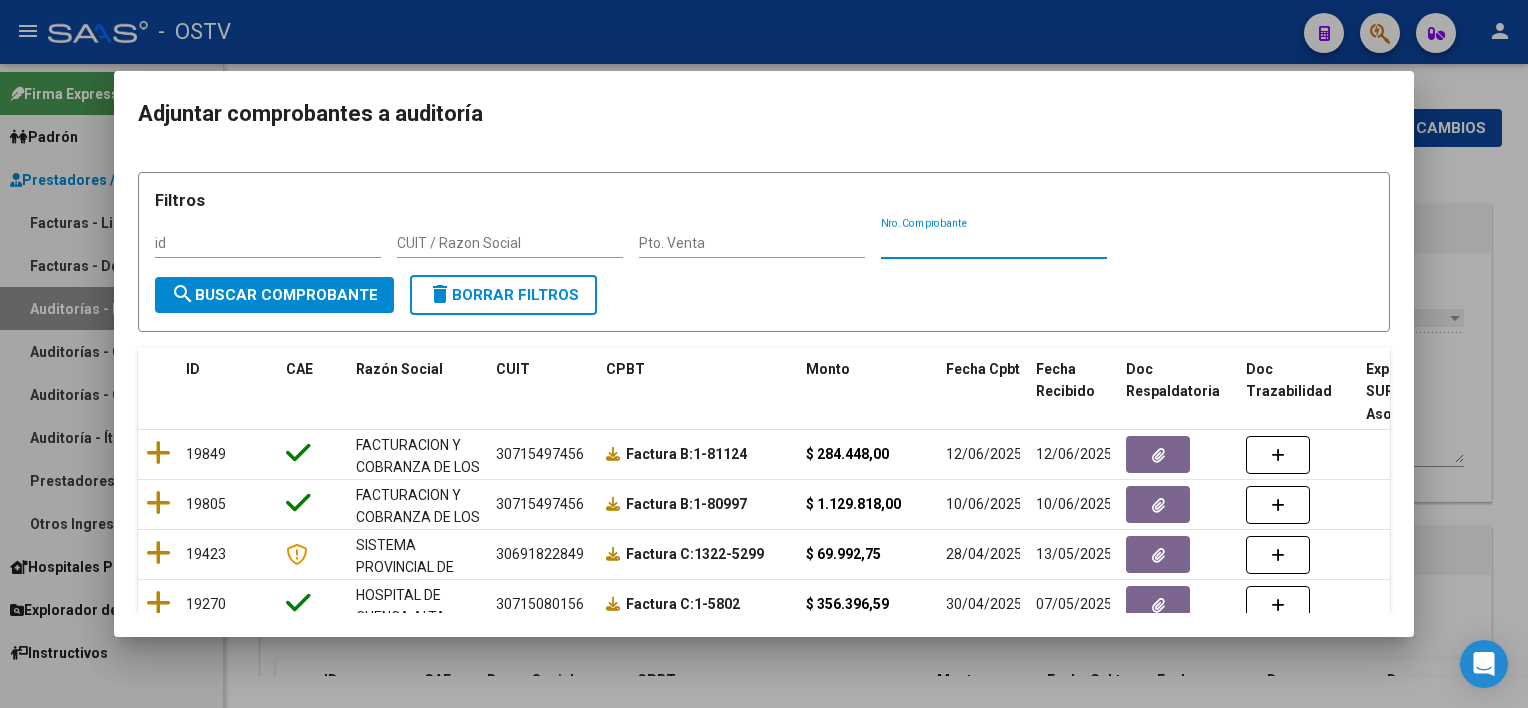 click on "Nro. Comprobante" at bounding box center [994, 243] 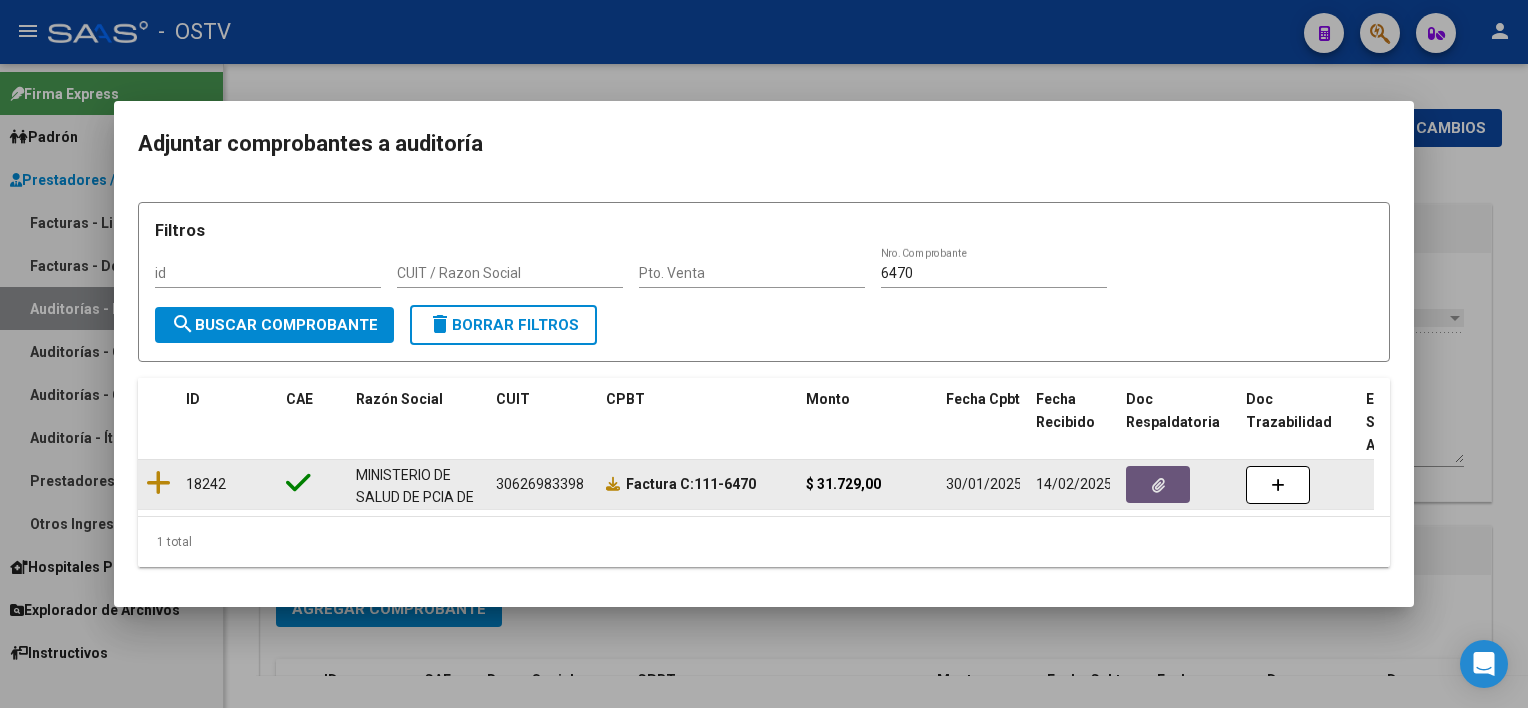 click 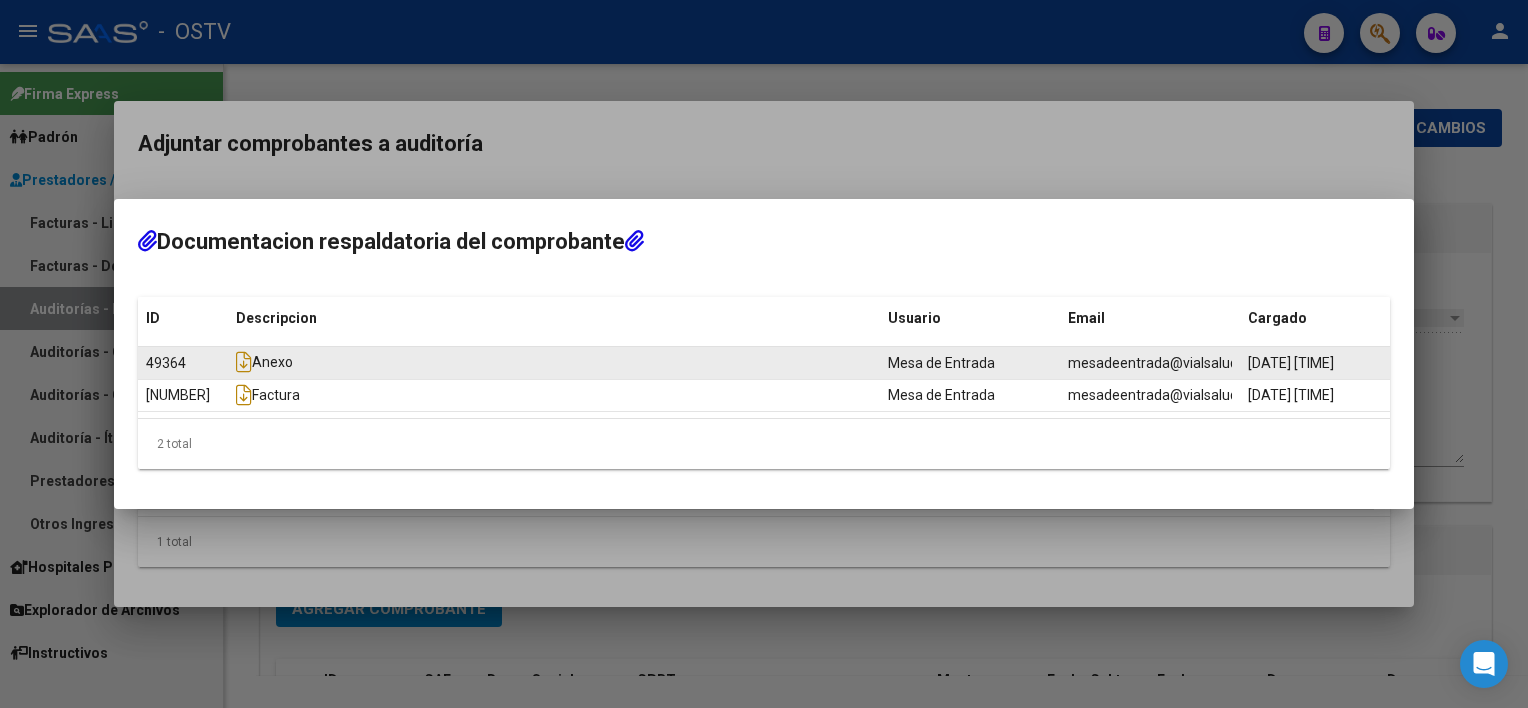 click on "Anexo" 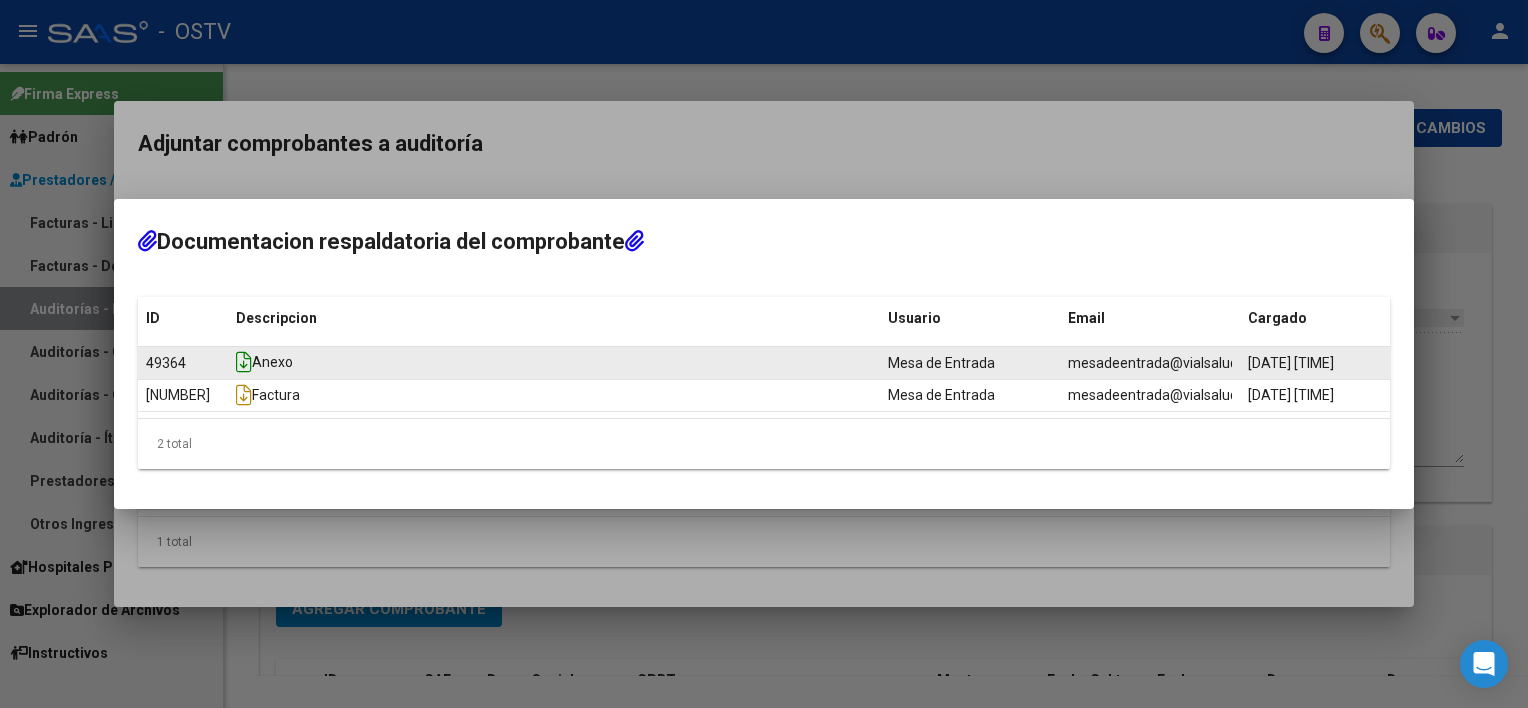 click 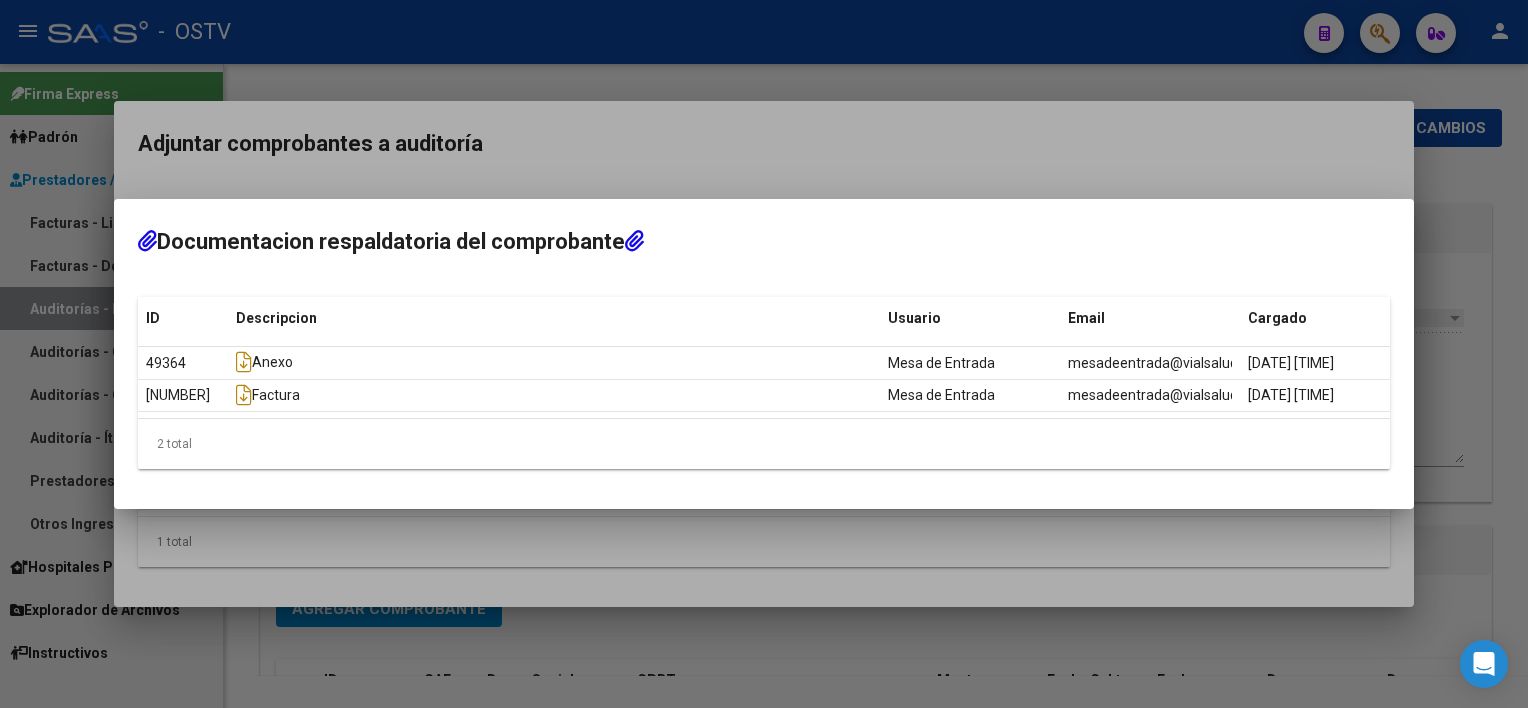 click at bounding box center [764, 354] 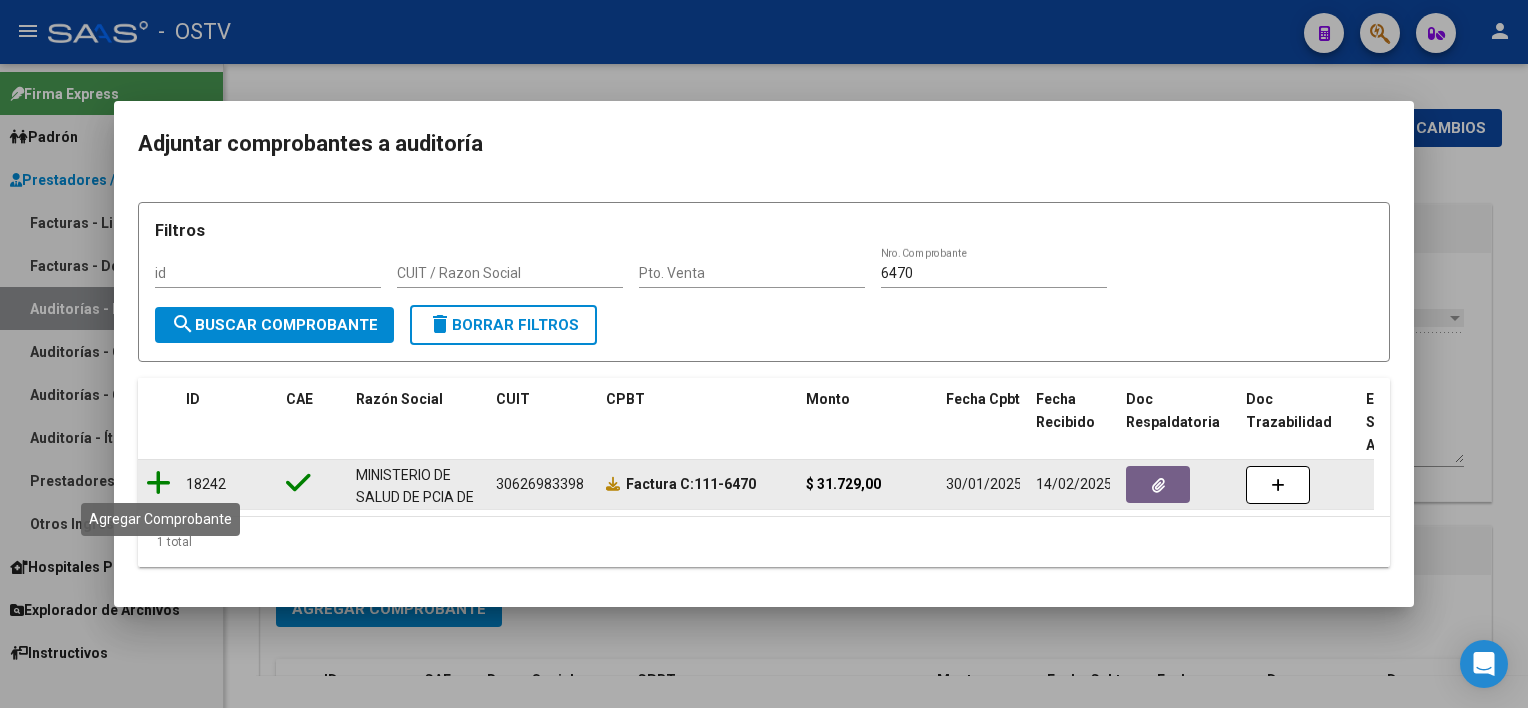 click 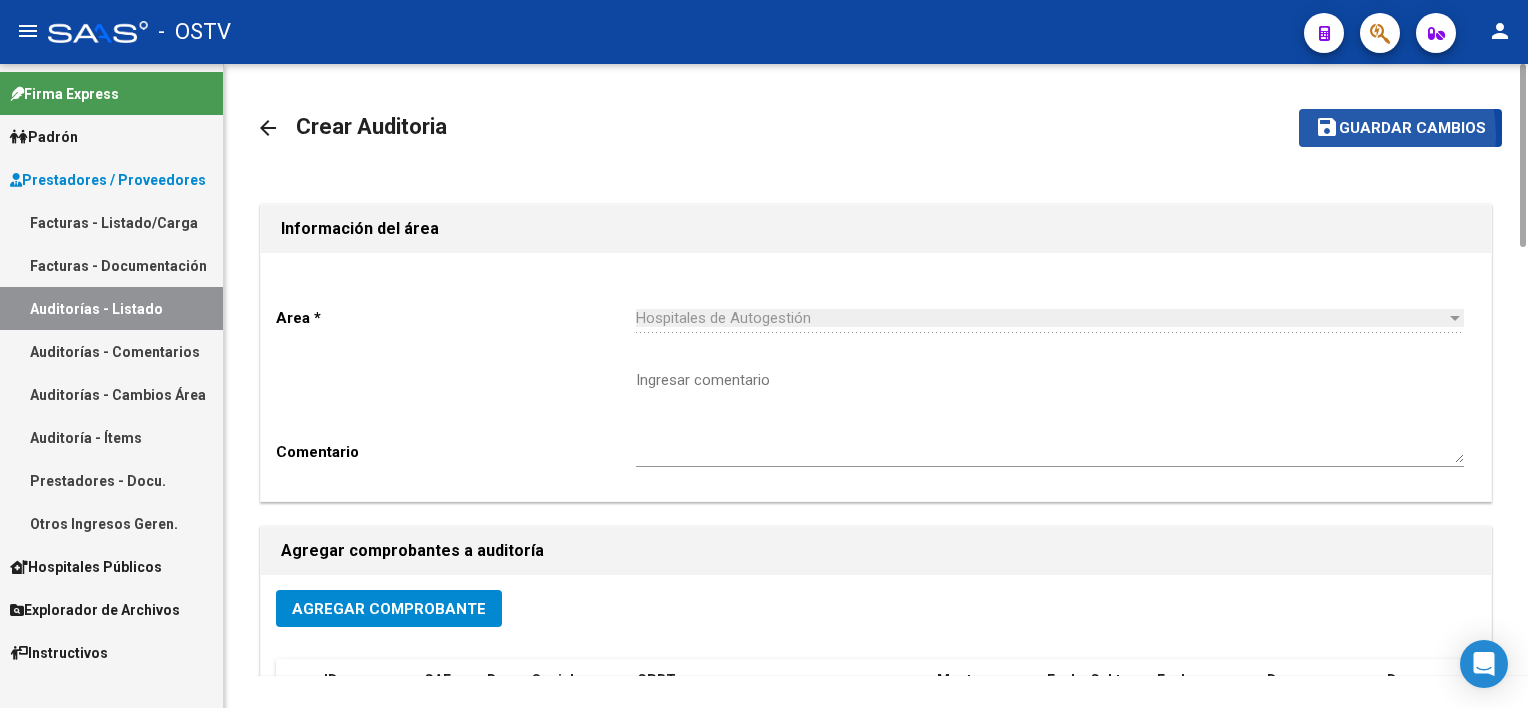 click on "save" 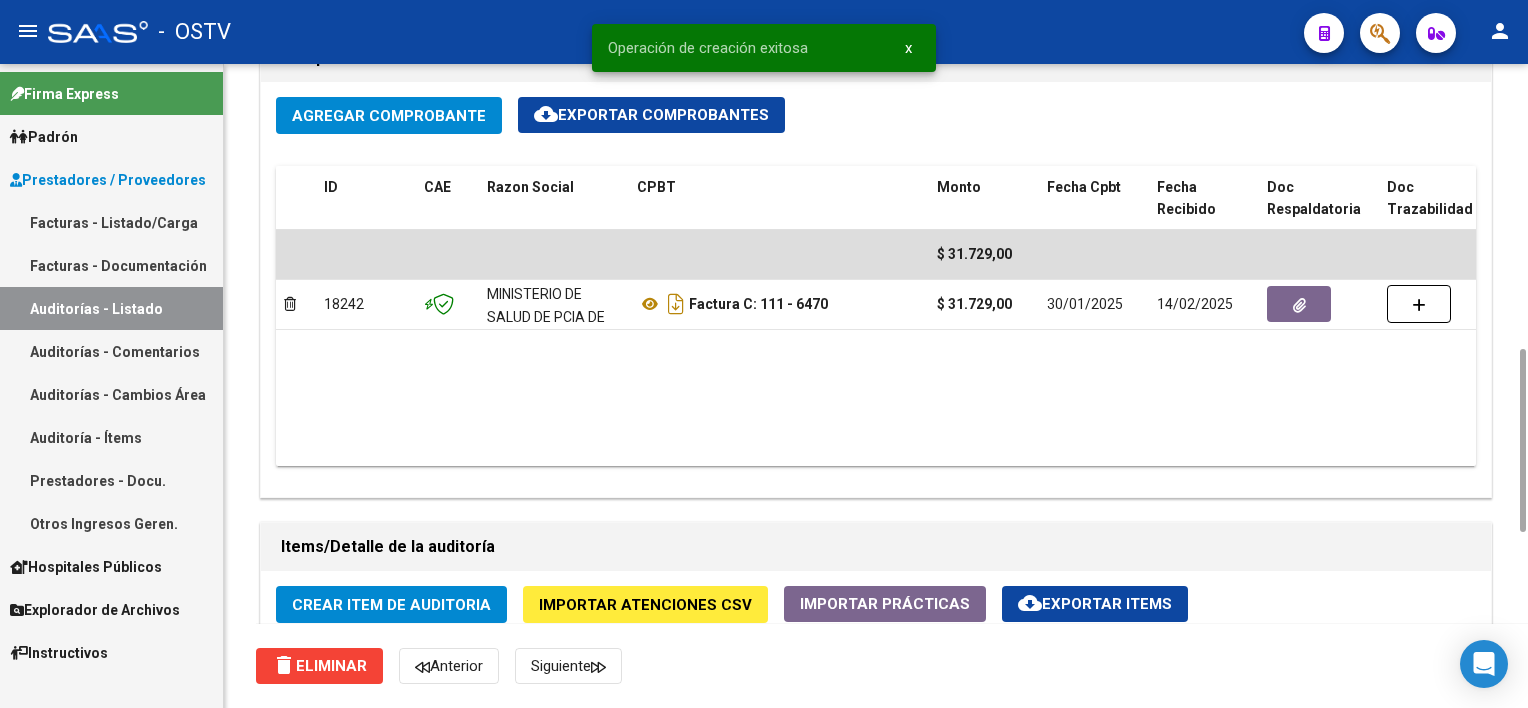 scroll, scrollTop: 1200, scrollLeft: 0, axis: vertical 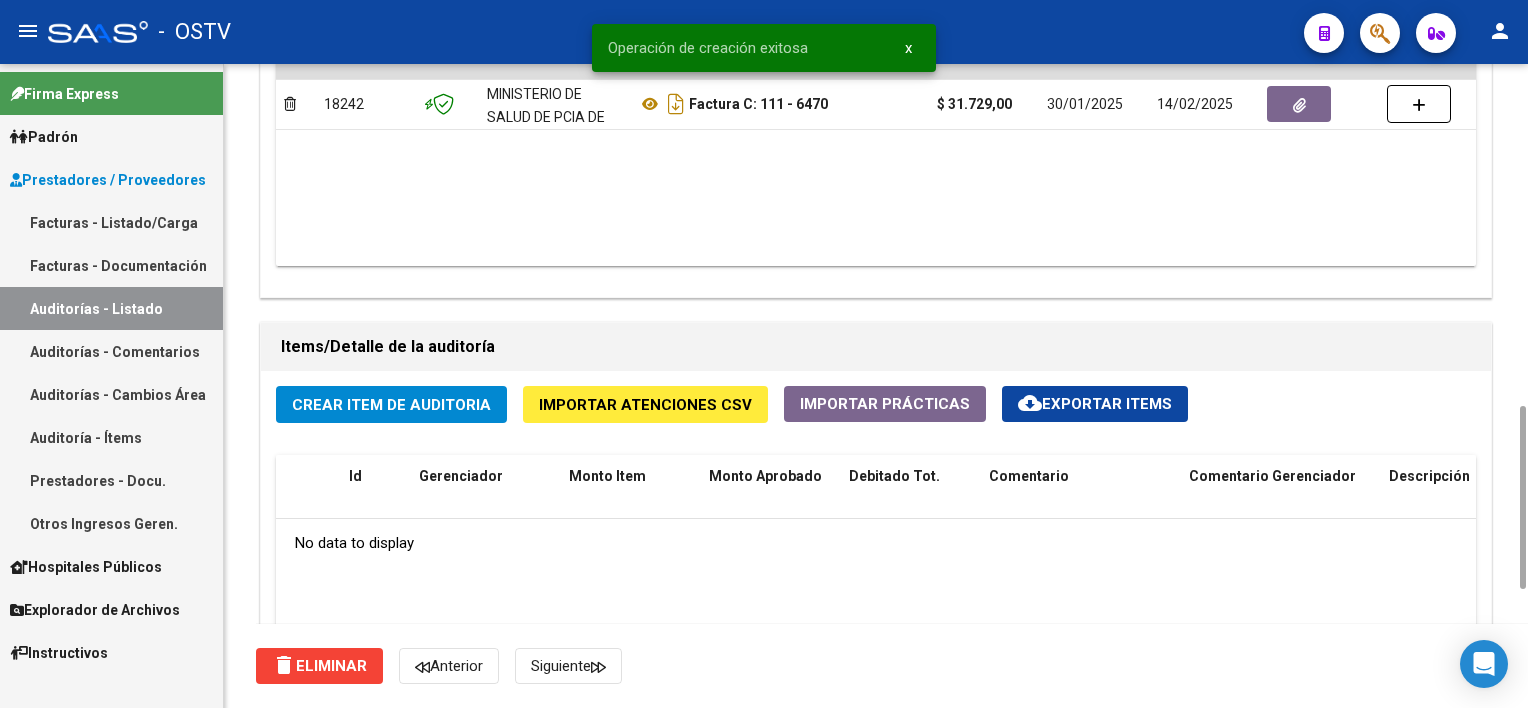 click on "Crear Item de Auditoria" 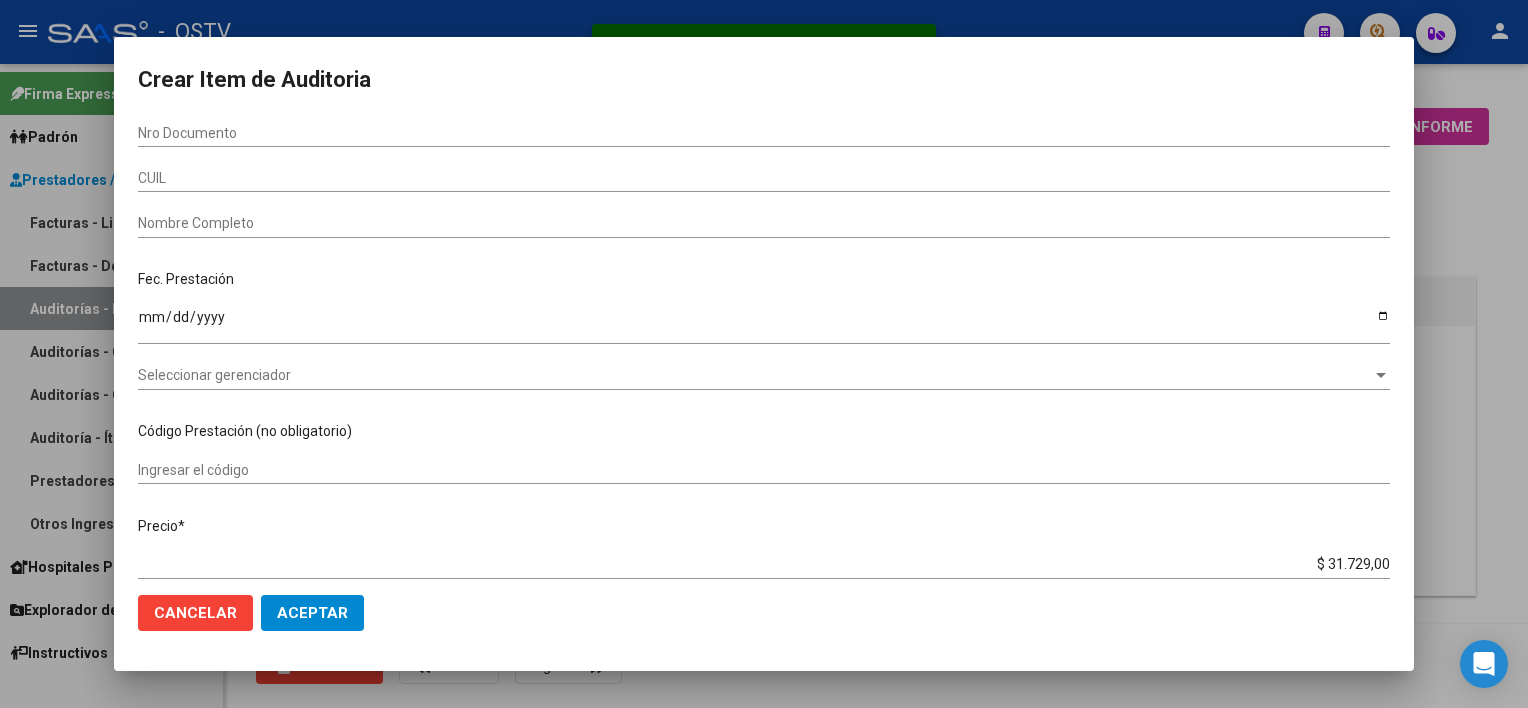scroll, scrollTop: 0, scrollLeft: 0, axis: both 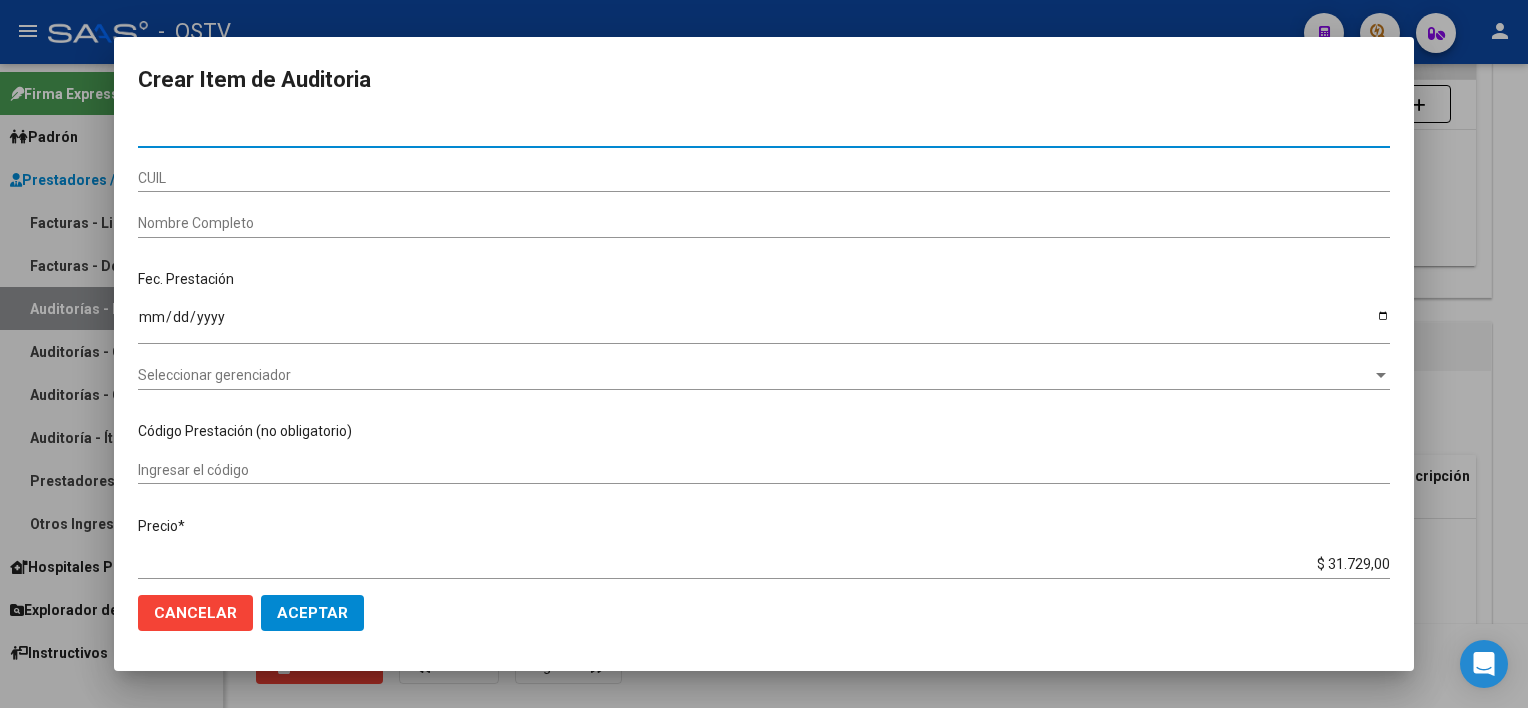 type on "[NUMBER]" 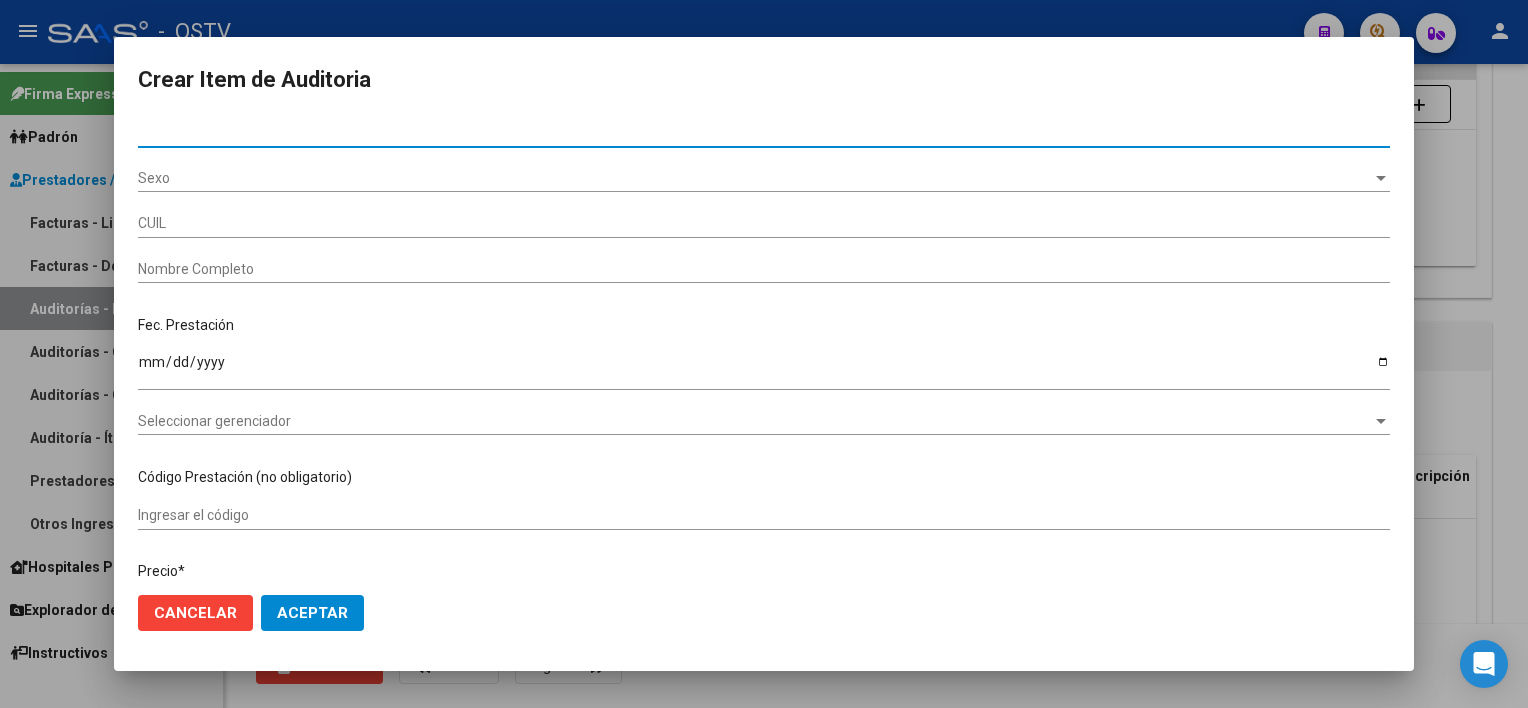 type on "[CUIL]" 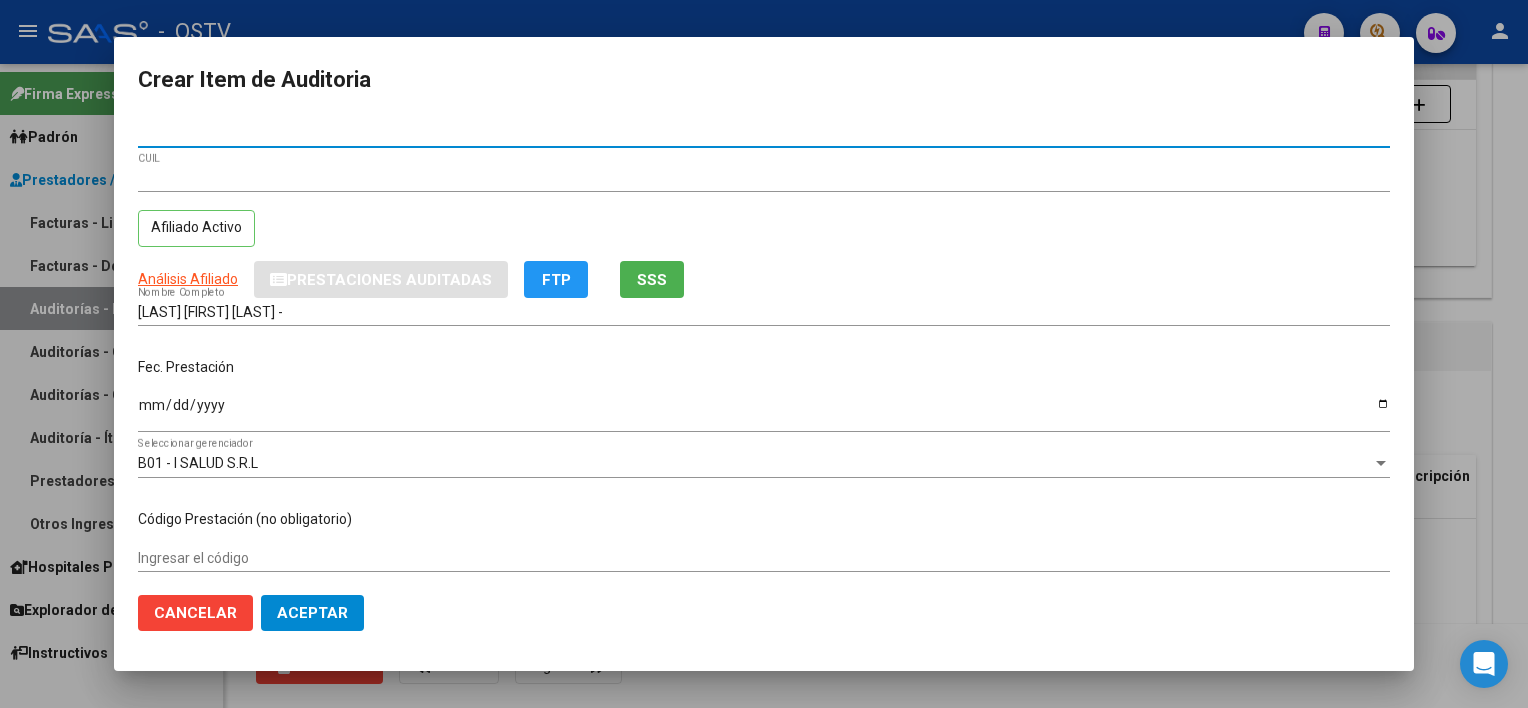 type on "[NUMBER]" 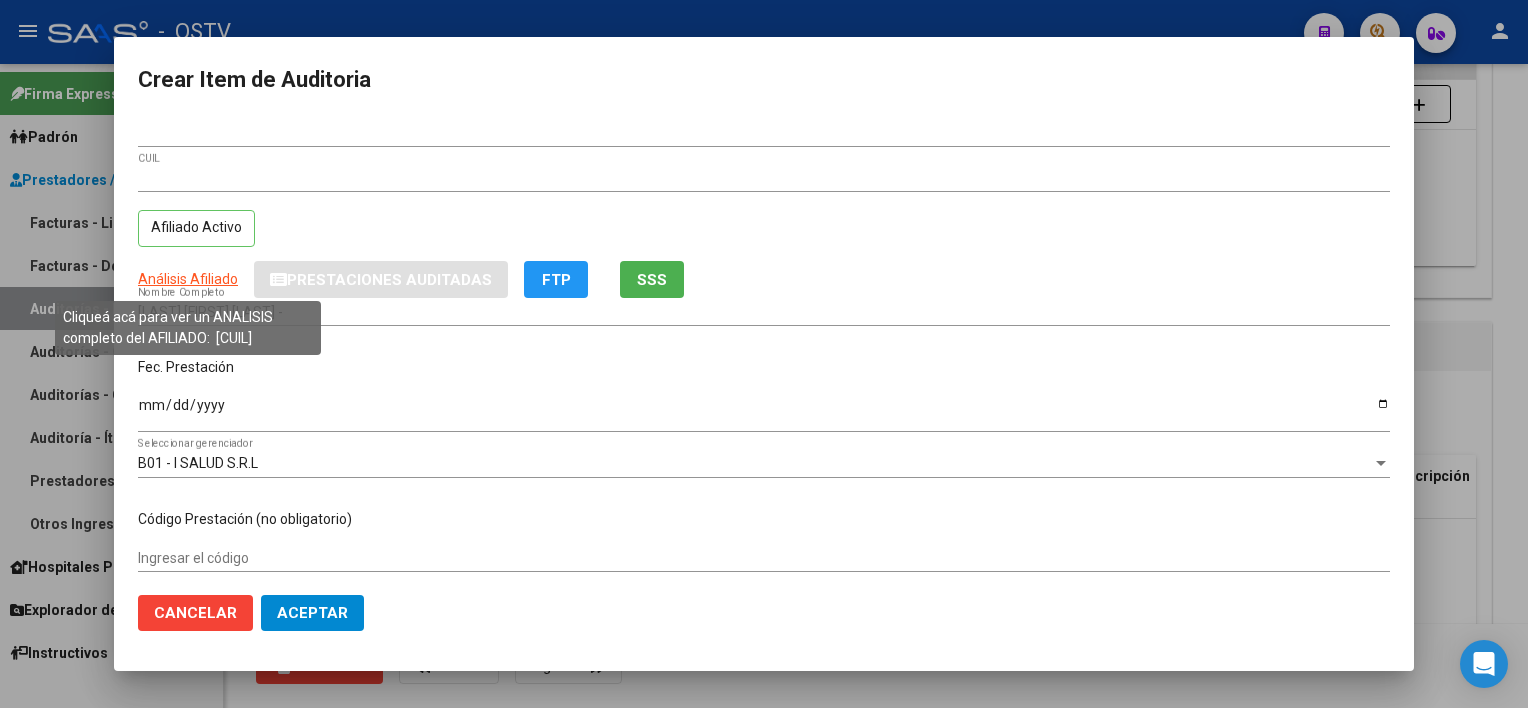 click on "Análisis Afiliado" at bounding box center [188, 279] 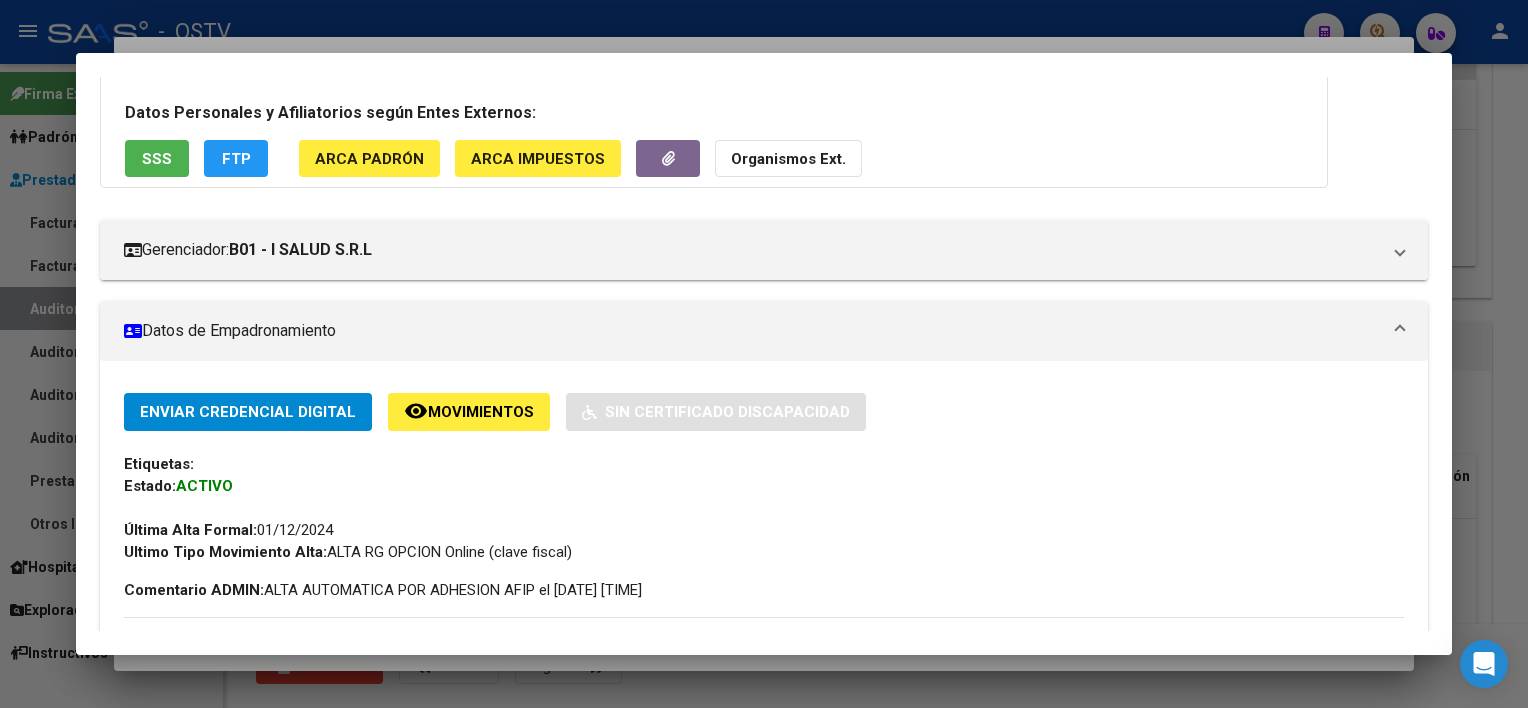 scroll, scrollTop: 0, scrollLeft: 0, axis: both 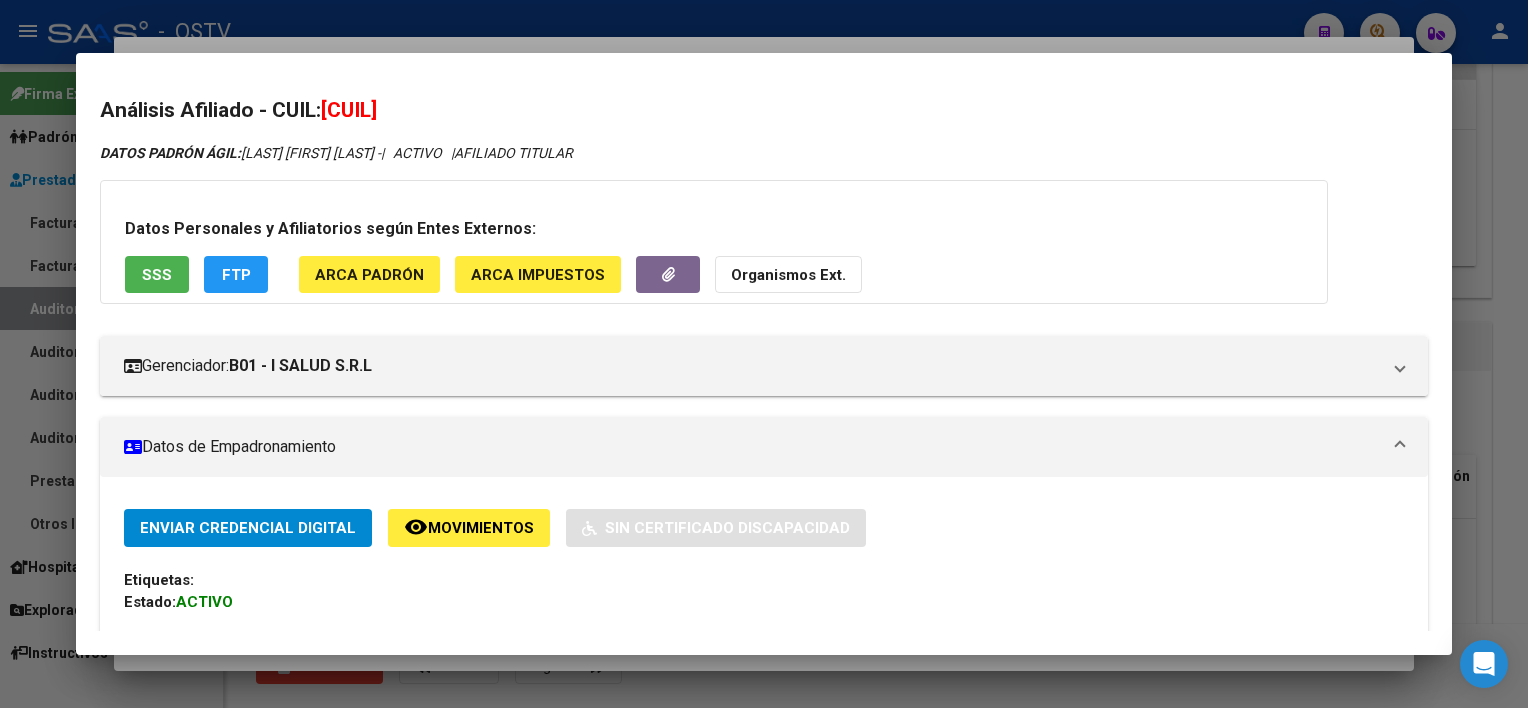 click on "SSS" at bounding box center (157, 274) 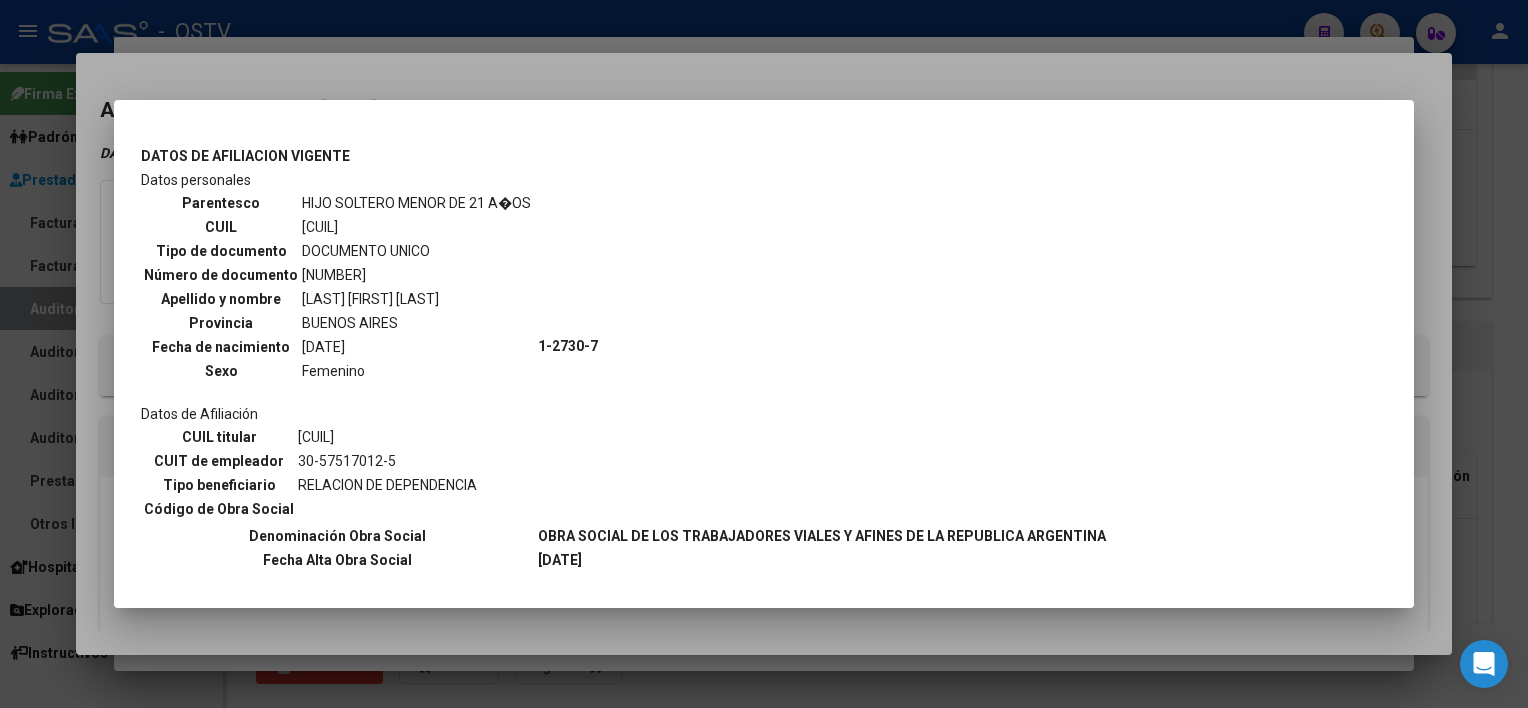scroll, scrollTop: 1765, scrollLeft: 0, axis: vertical 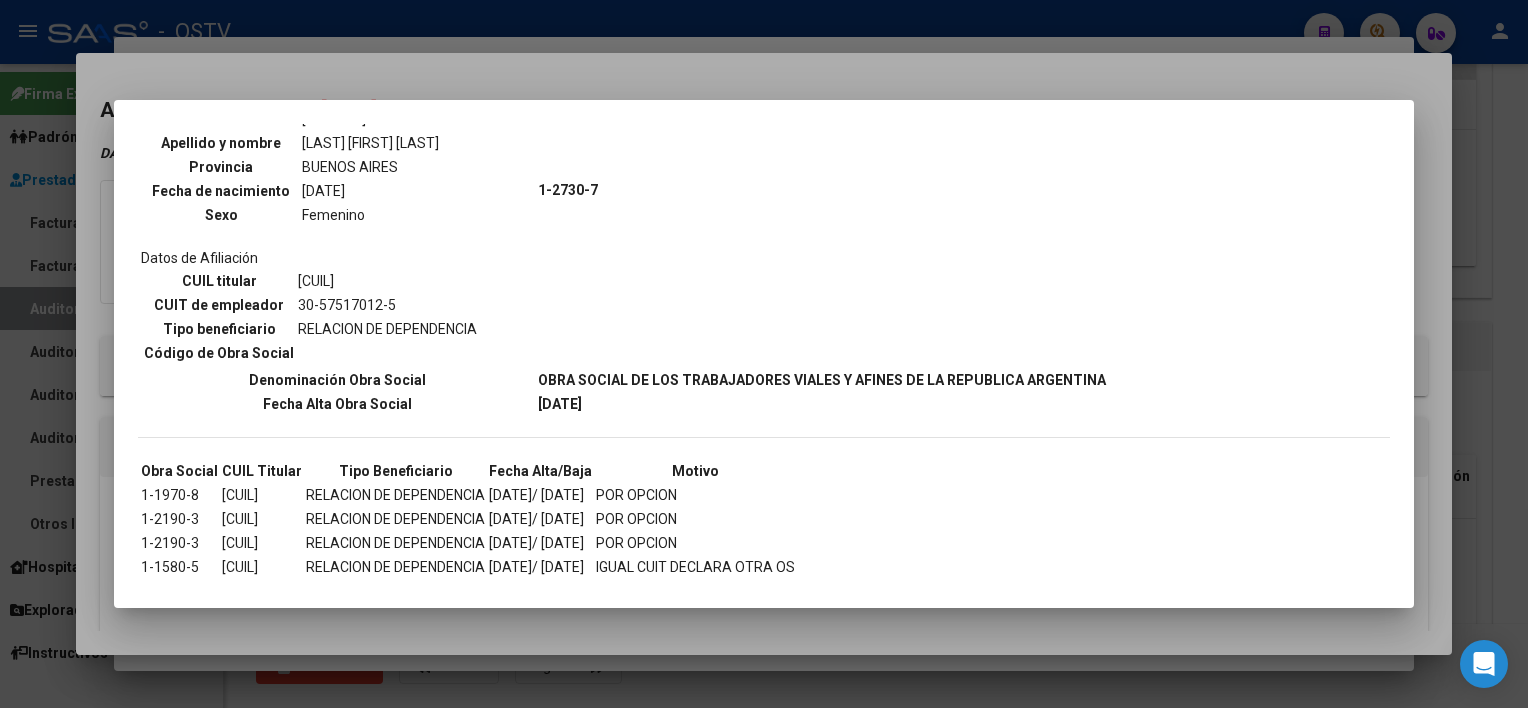 drag, startPoint x: 141, startPoint y: 482, endPoint x: 201, endPoint y: 481, distance: 60.00833 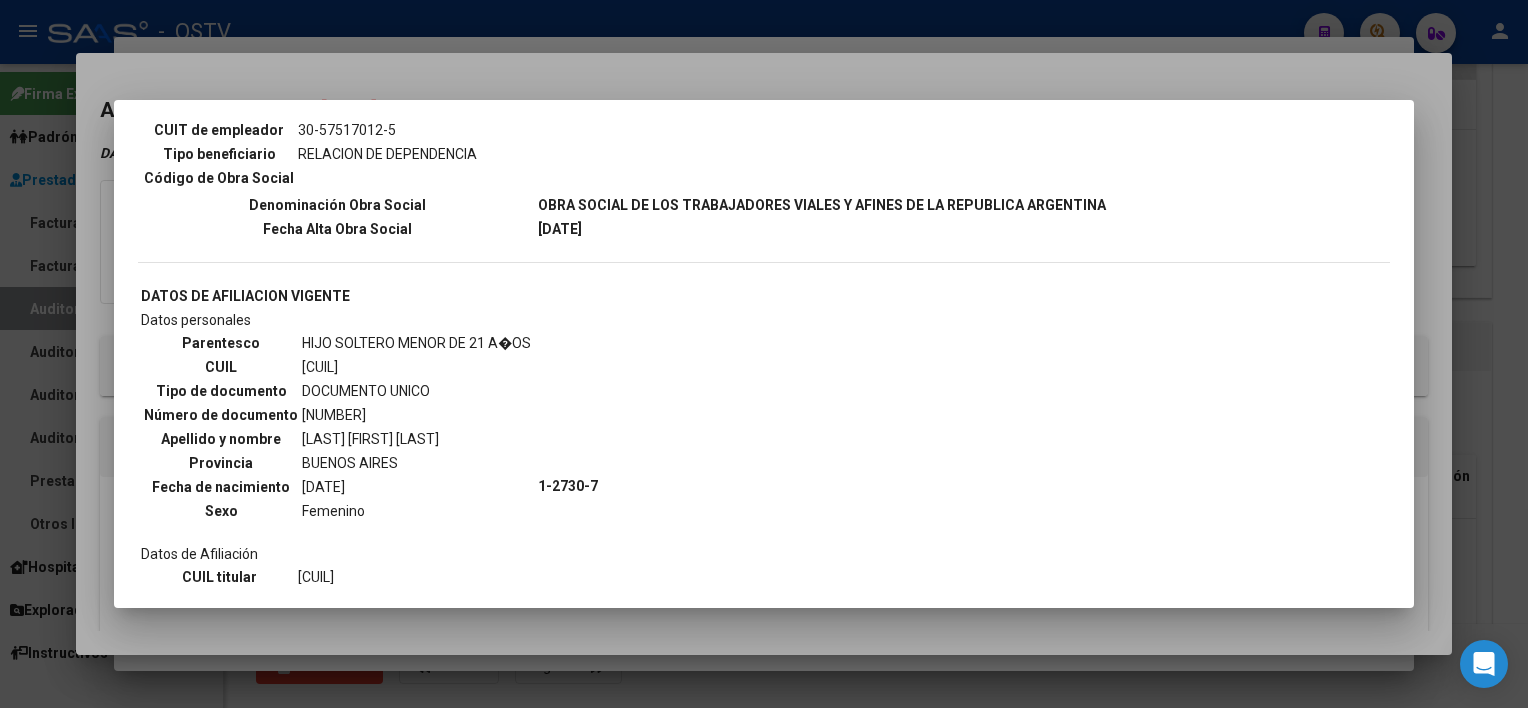 scroll, scrollTop: 1465, scrollLeft: 0, axis: vertical 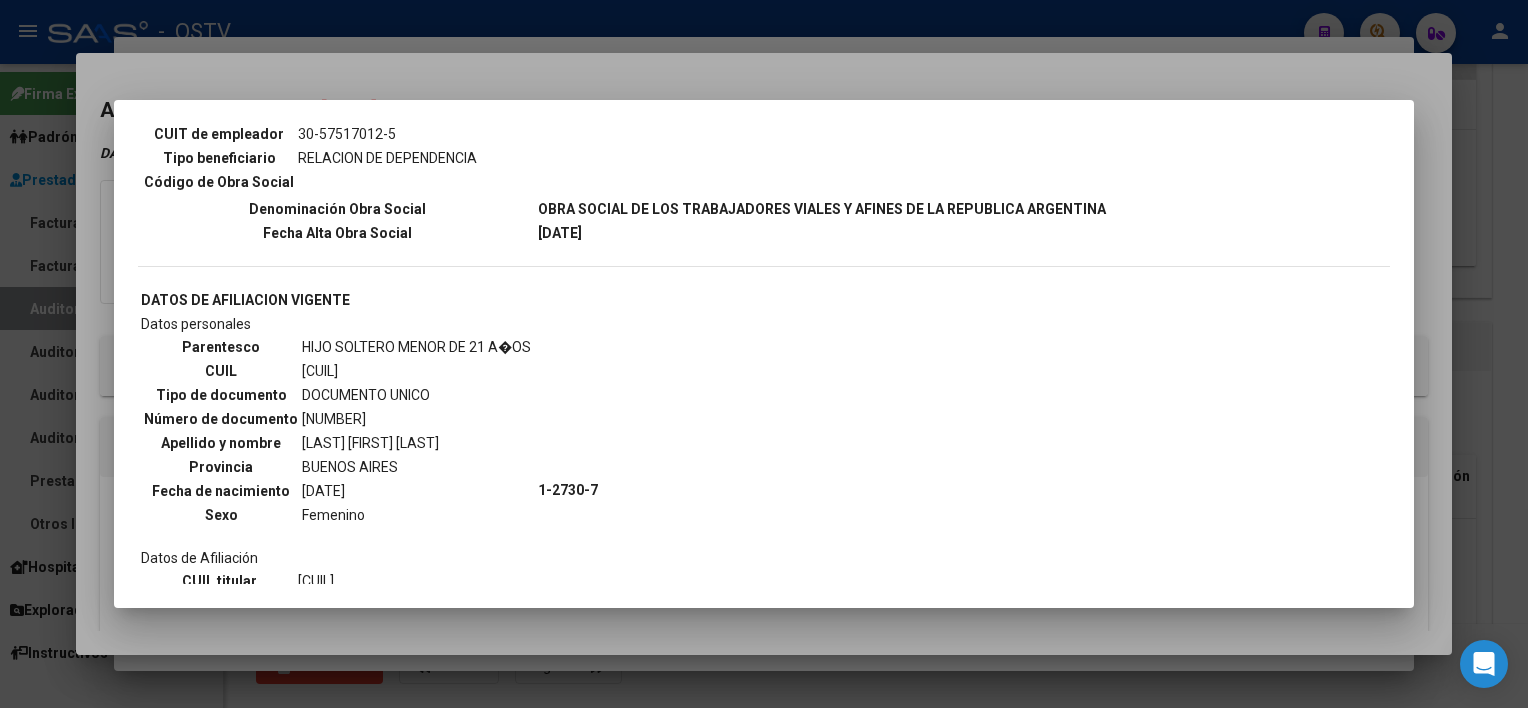 click at bounding box center [764, 354] 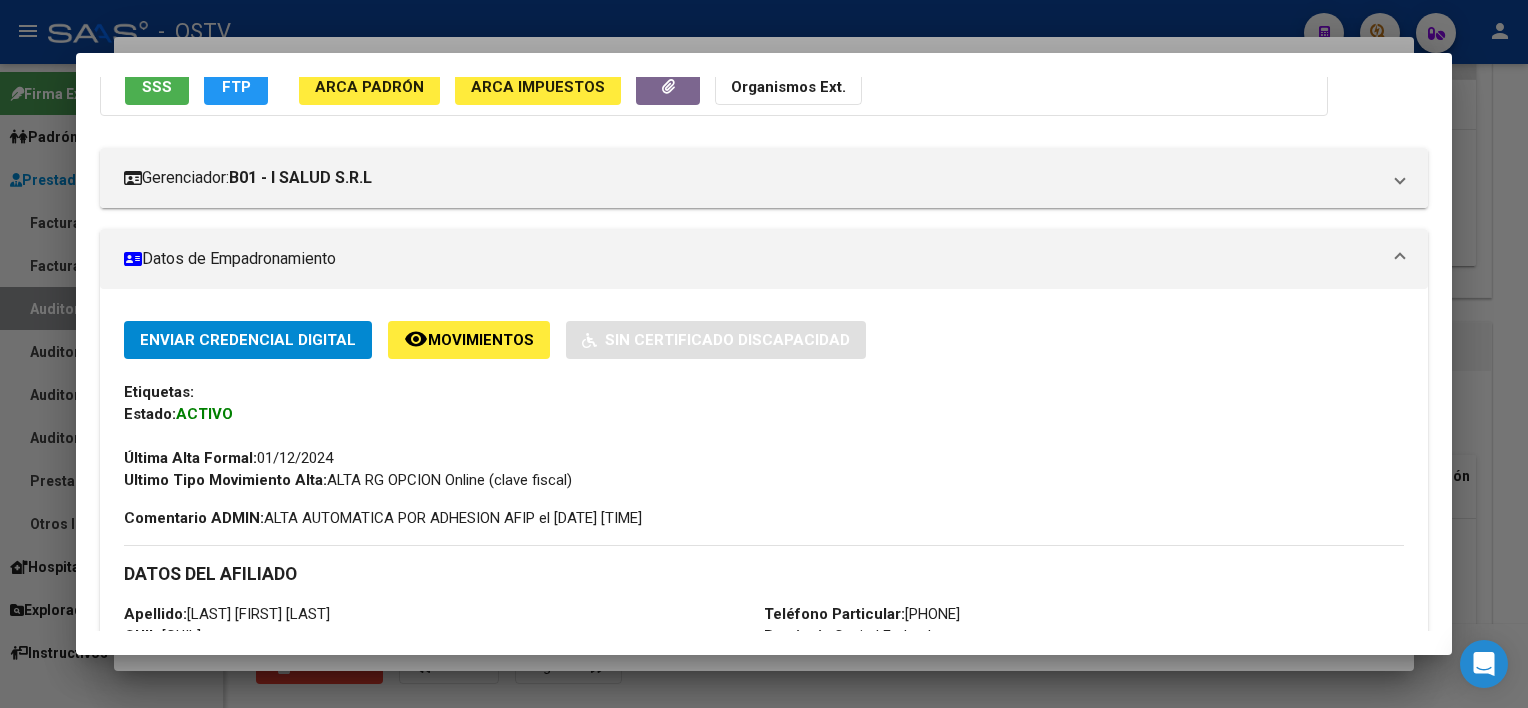 scroll, scrollTop: 200, scrollLeft: 0, axis: vertical 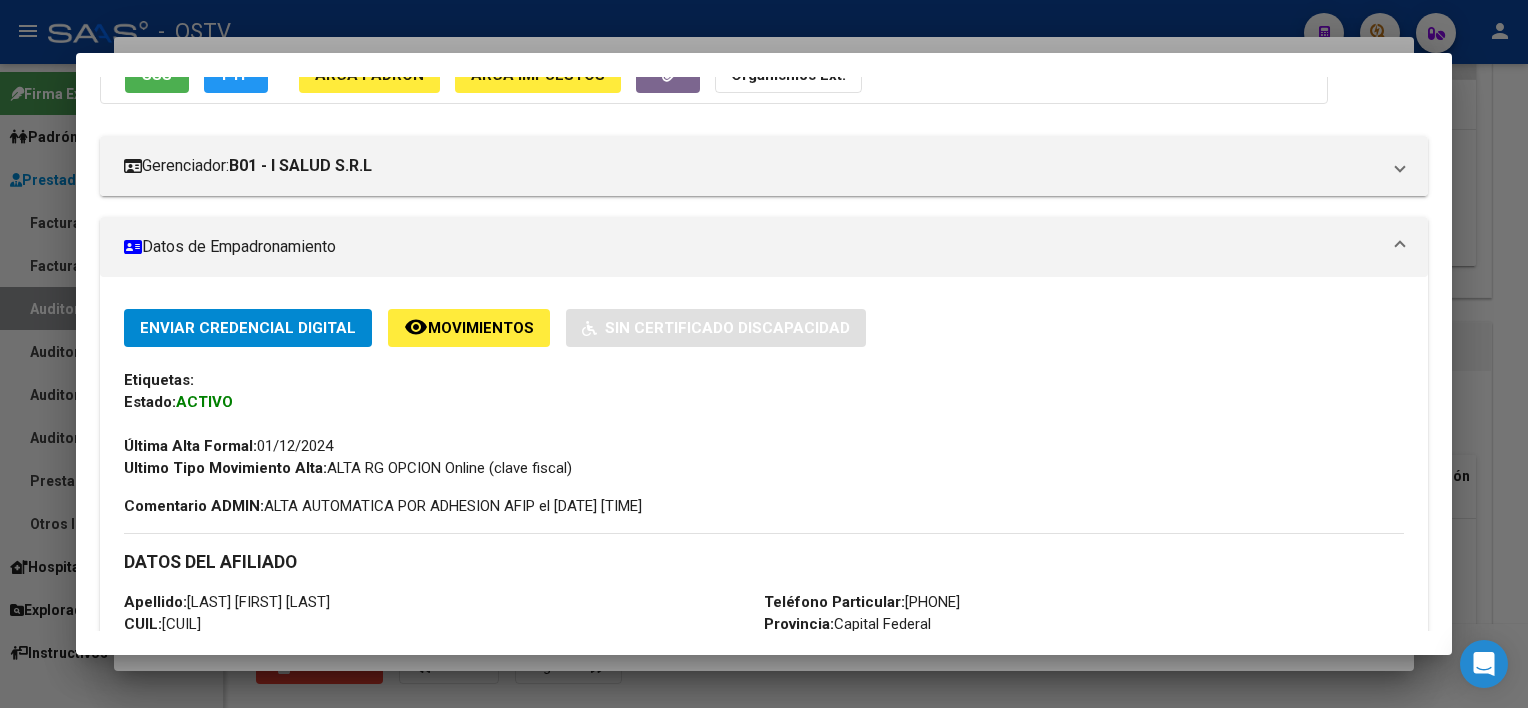 click at bounding box center [764, 354] 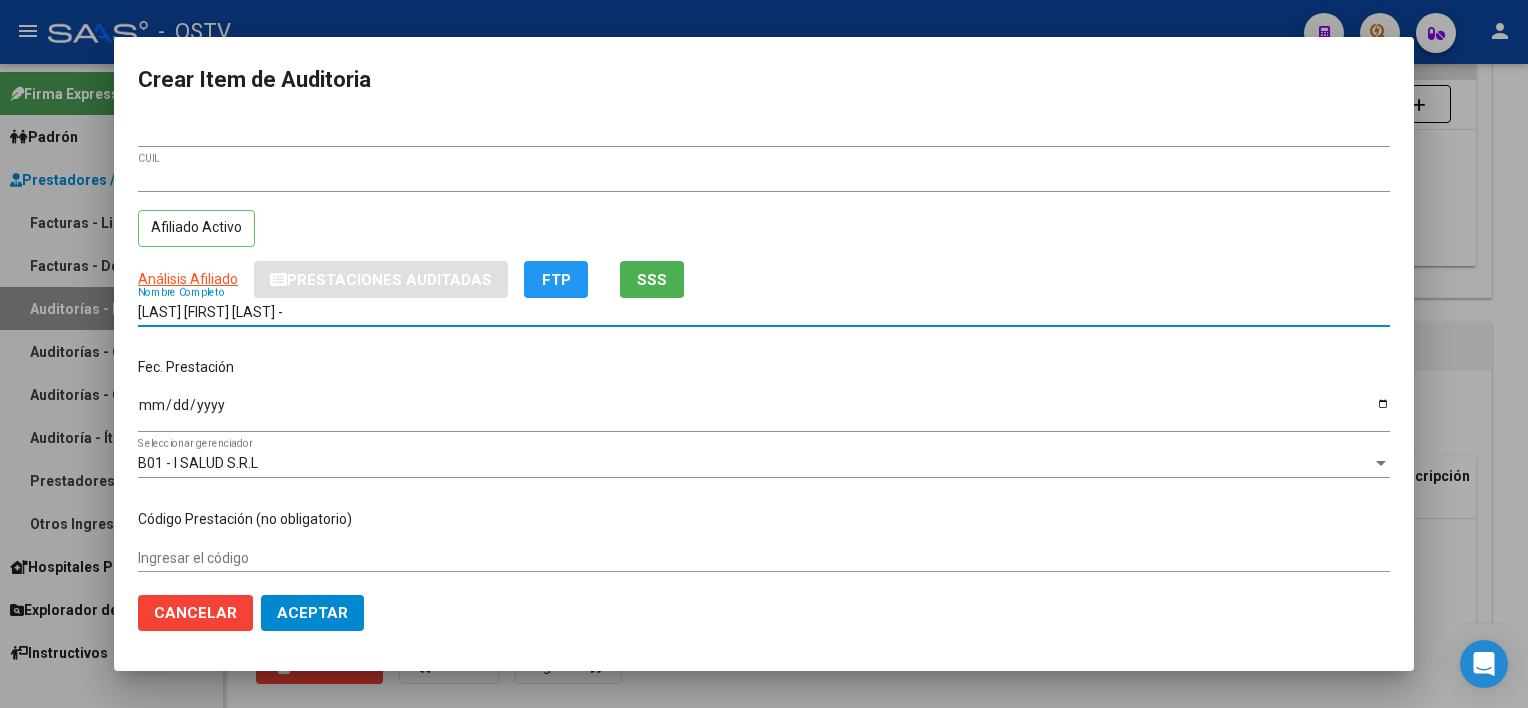 click on "VILLALBA PABLO AGUSTIN -" at bounding box center [764, 312] 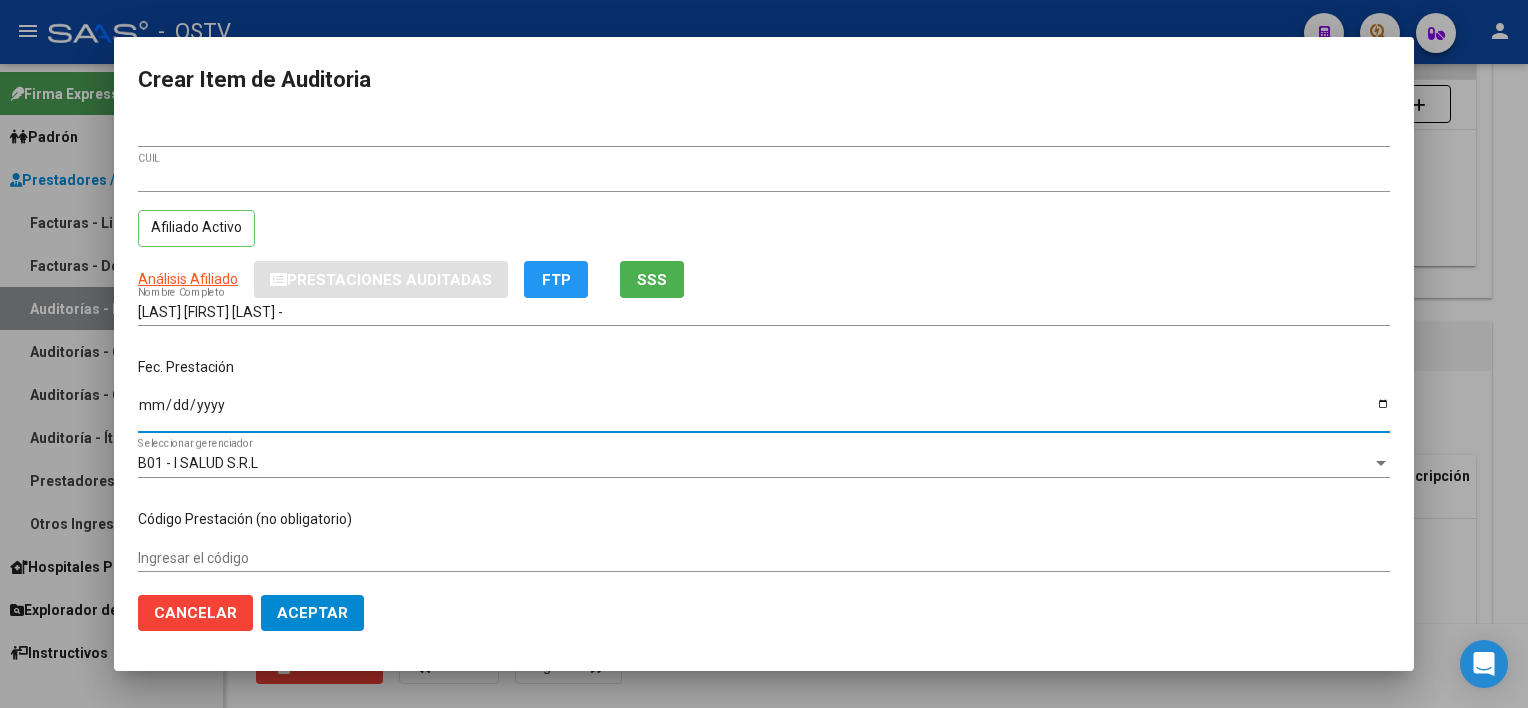 type on "2024-10-15" 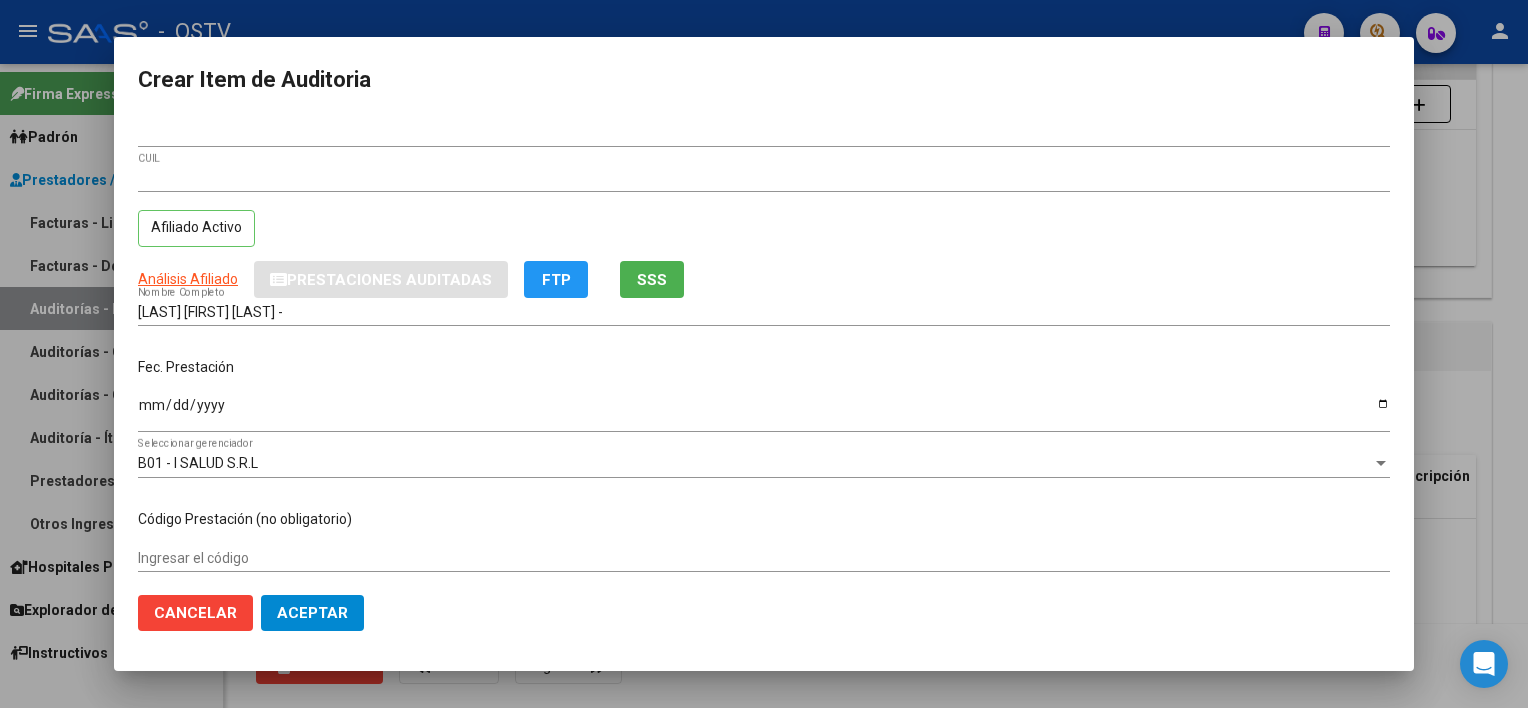 scroll, scrollTop: 303, scrollLeft: 0, axis: vertical 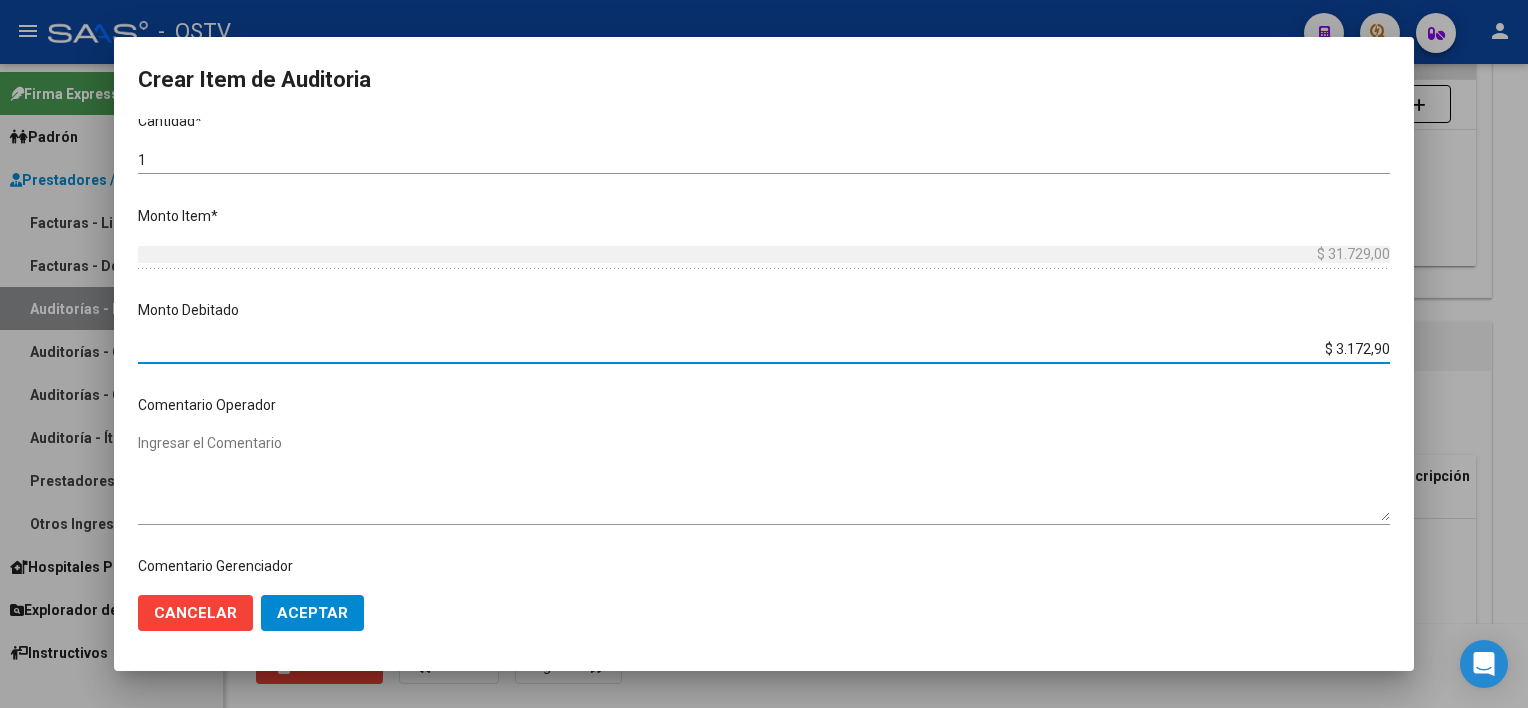 type on "$ 31.729,00" 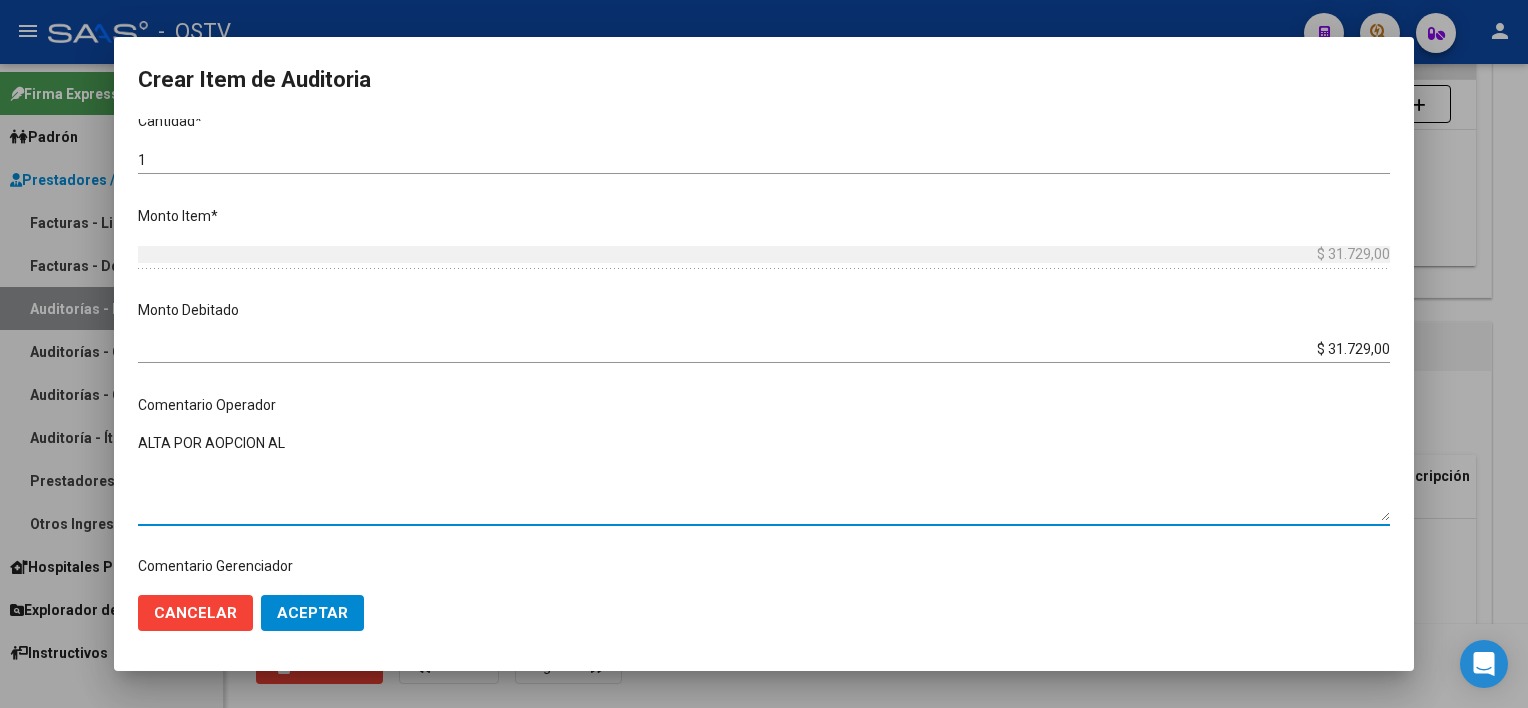 click on "ALTA POR AOPCION AL" at bounding box center (764, 477) 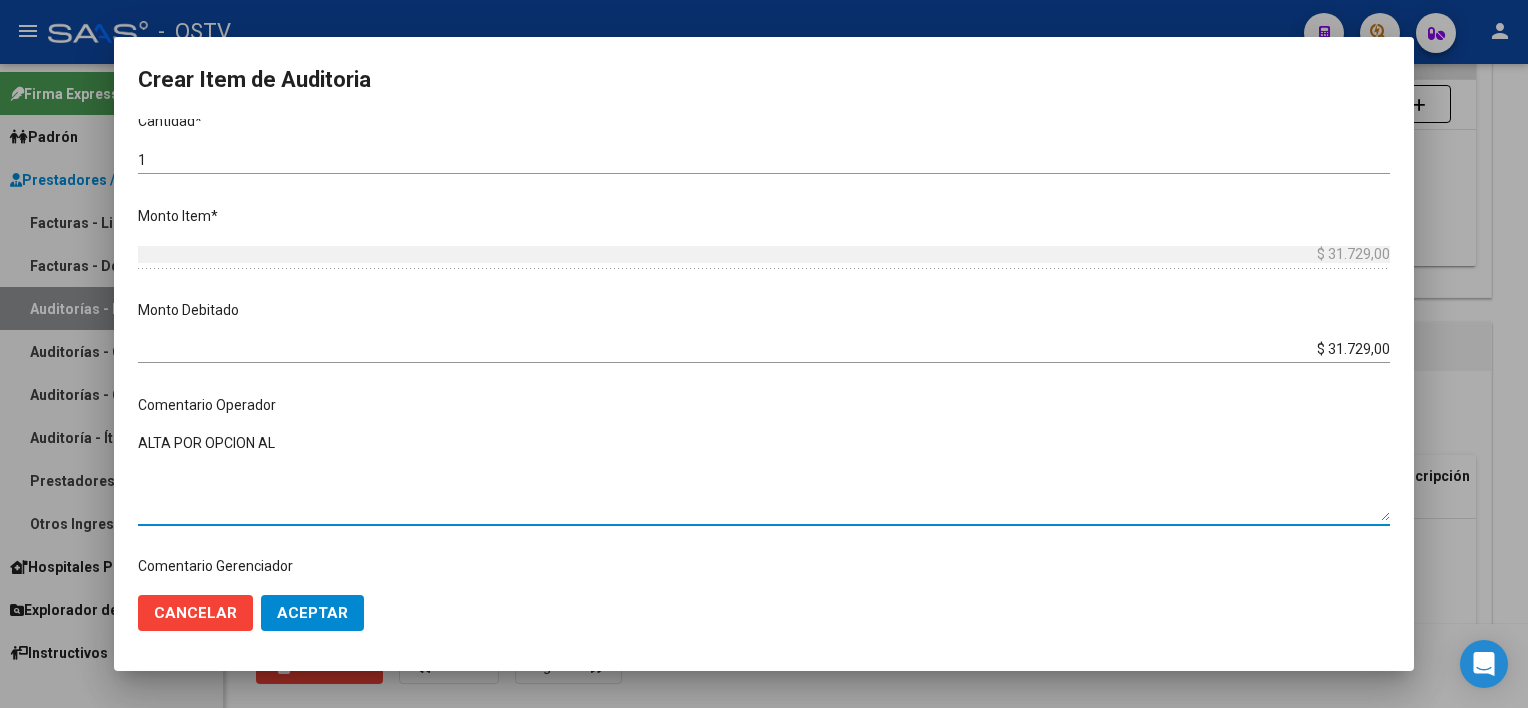 click on "ALTA POR OPCION AL" at bounding box center (764, 477) 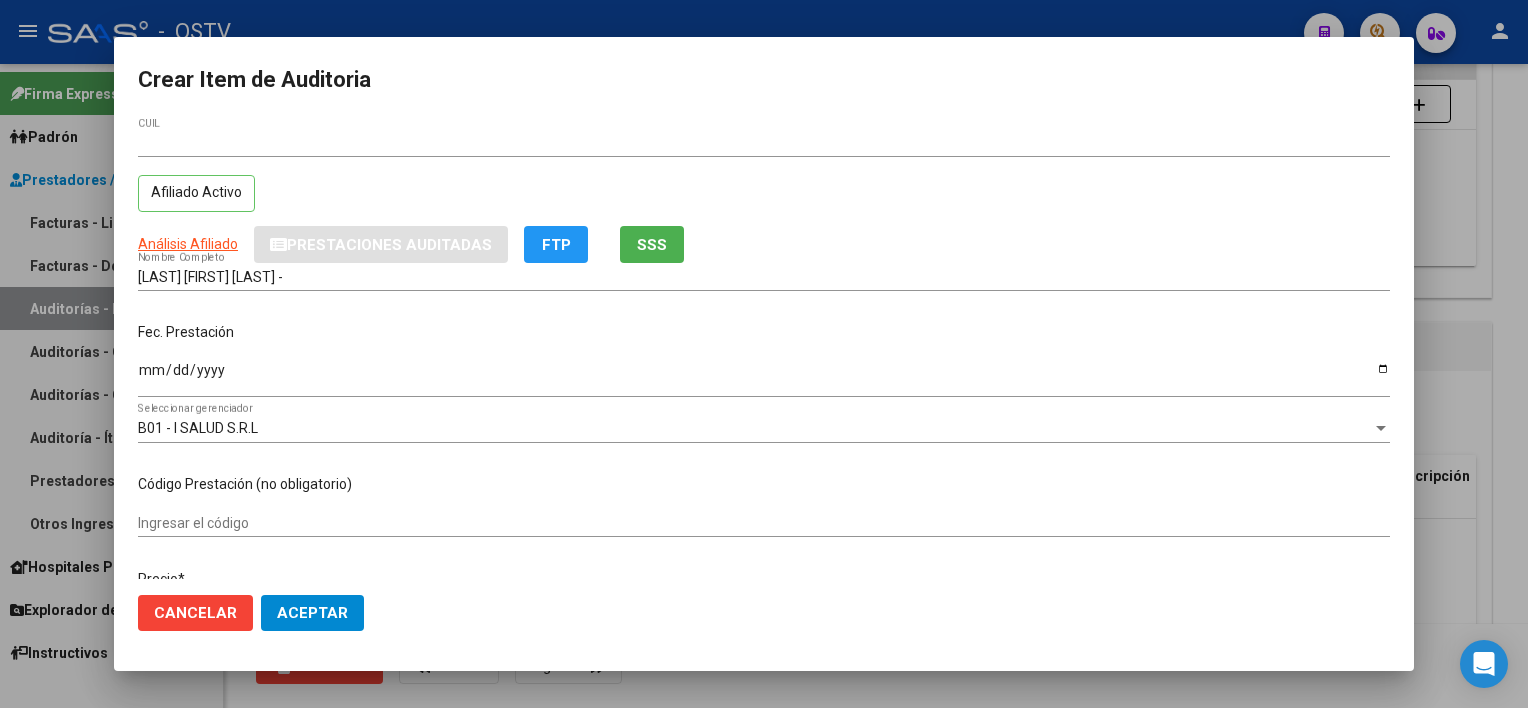 scroll, scrollTop: 0, scrollLeft: 0, axis: both 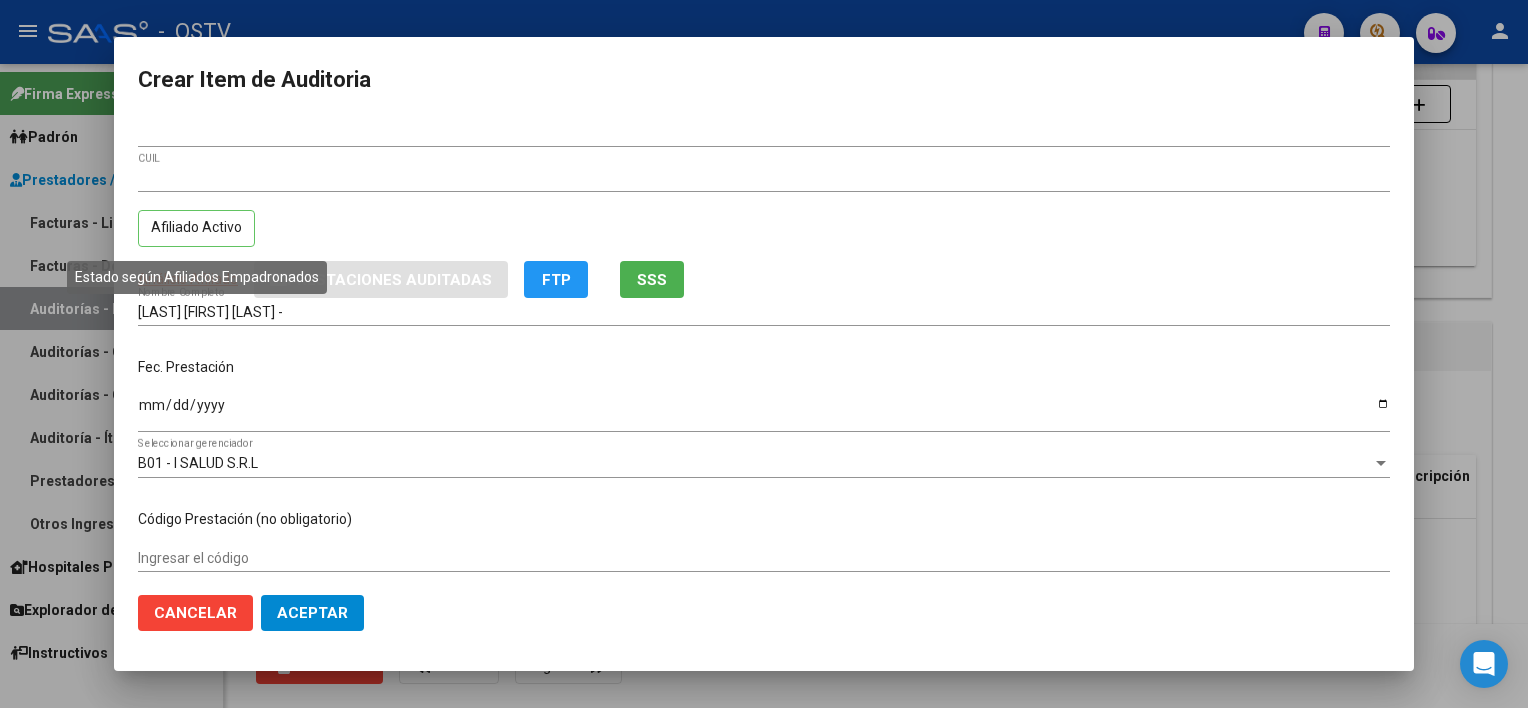 click on "Afiliado Activo" at bounding box center [196, 228] 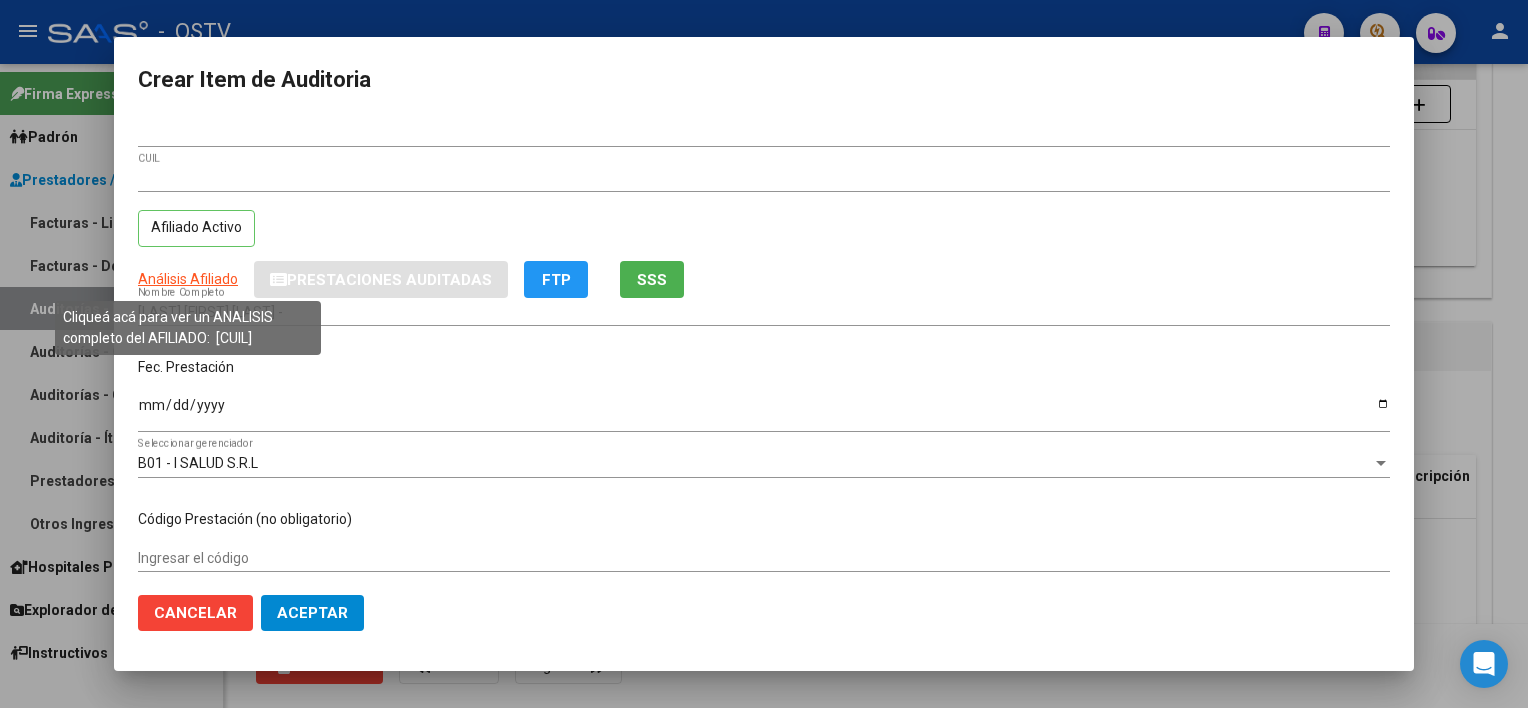 click on "Análisis Afiliado" at bounding box center (188, 279) 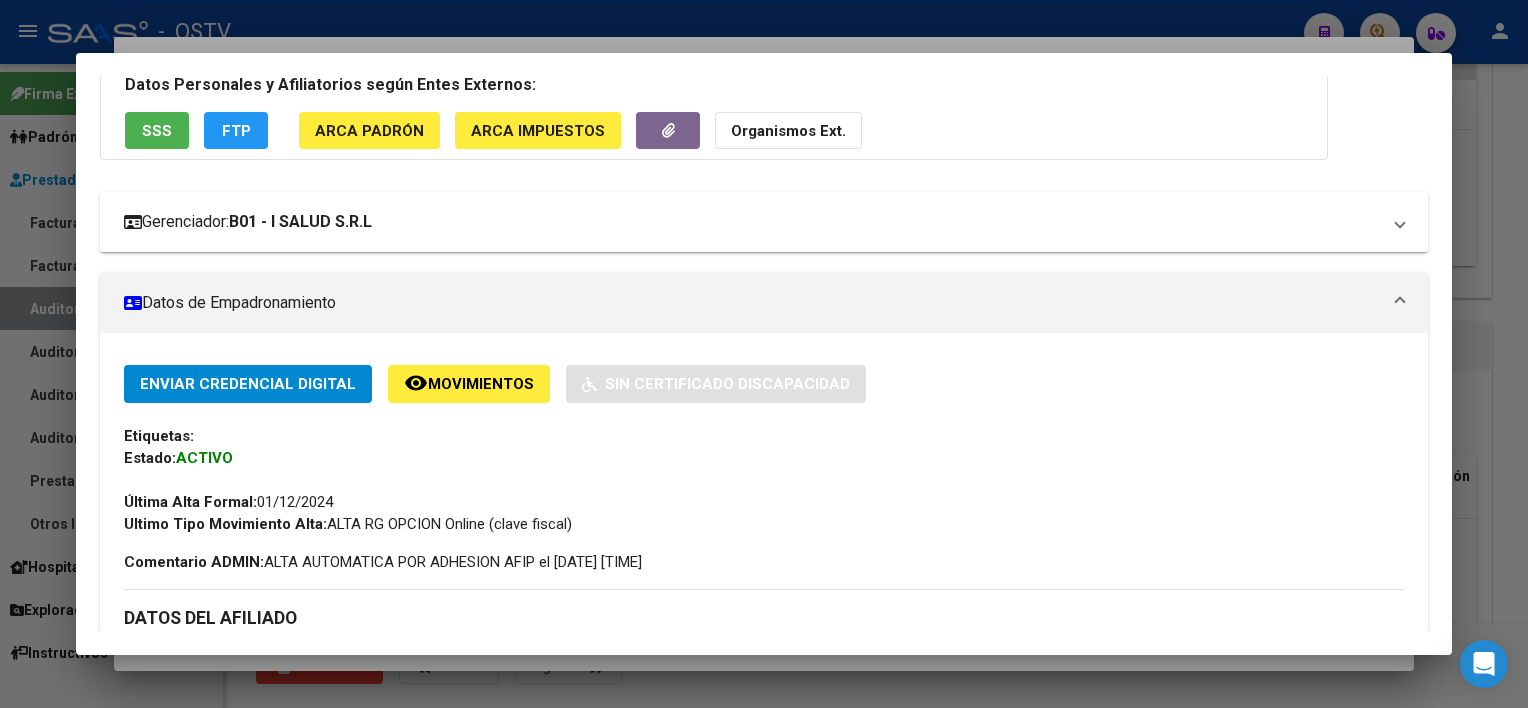 scroll, scrollTop: 100, scrollLeft: 0, axis: vertical 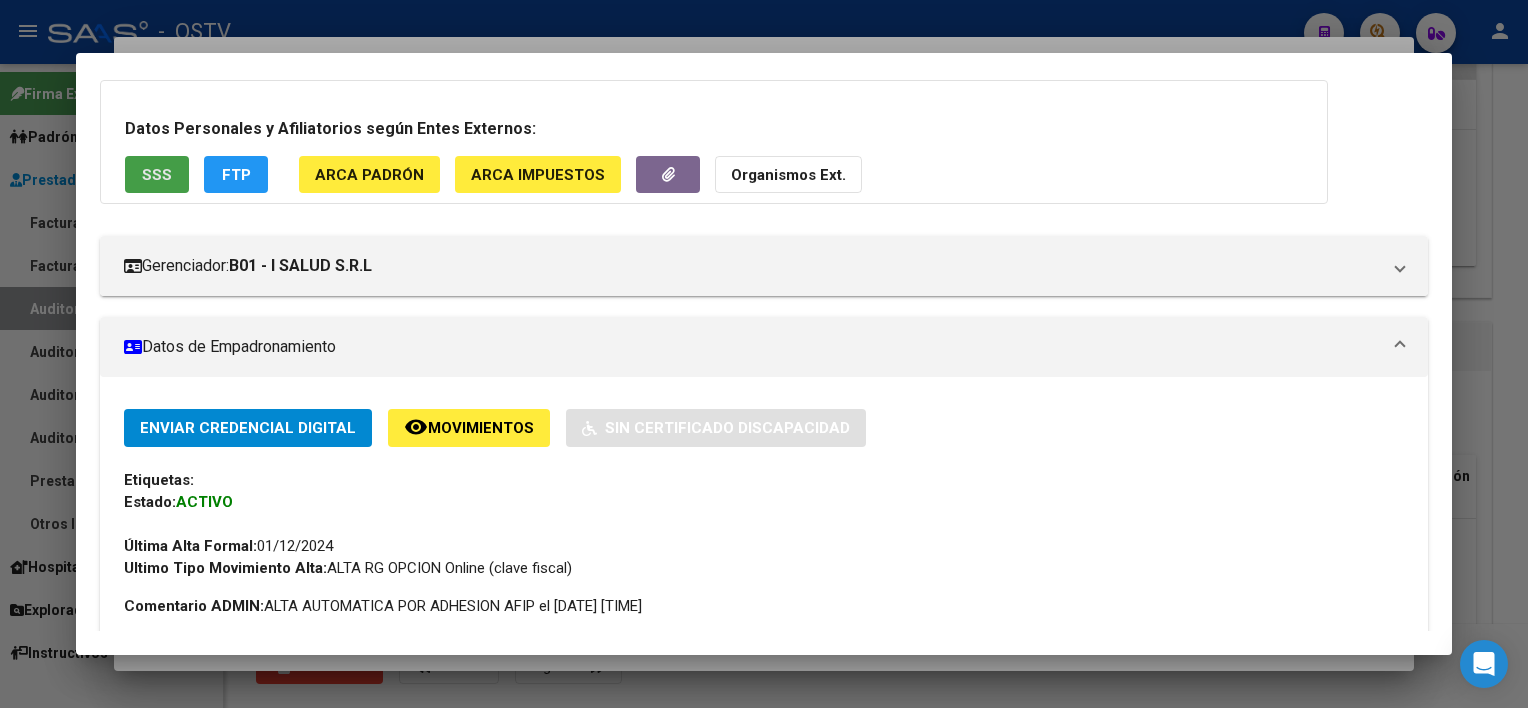 click on "SSS" at bounding box center (157, 174) 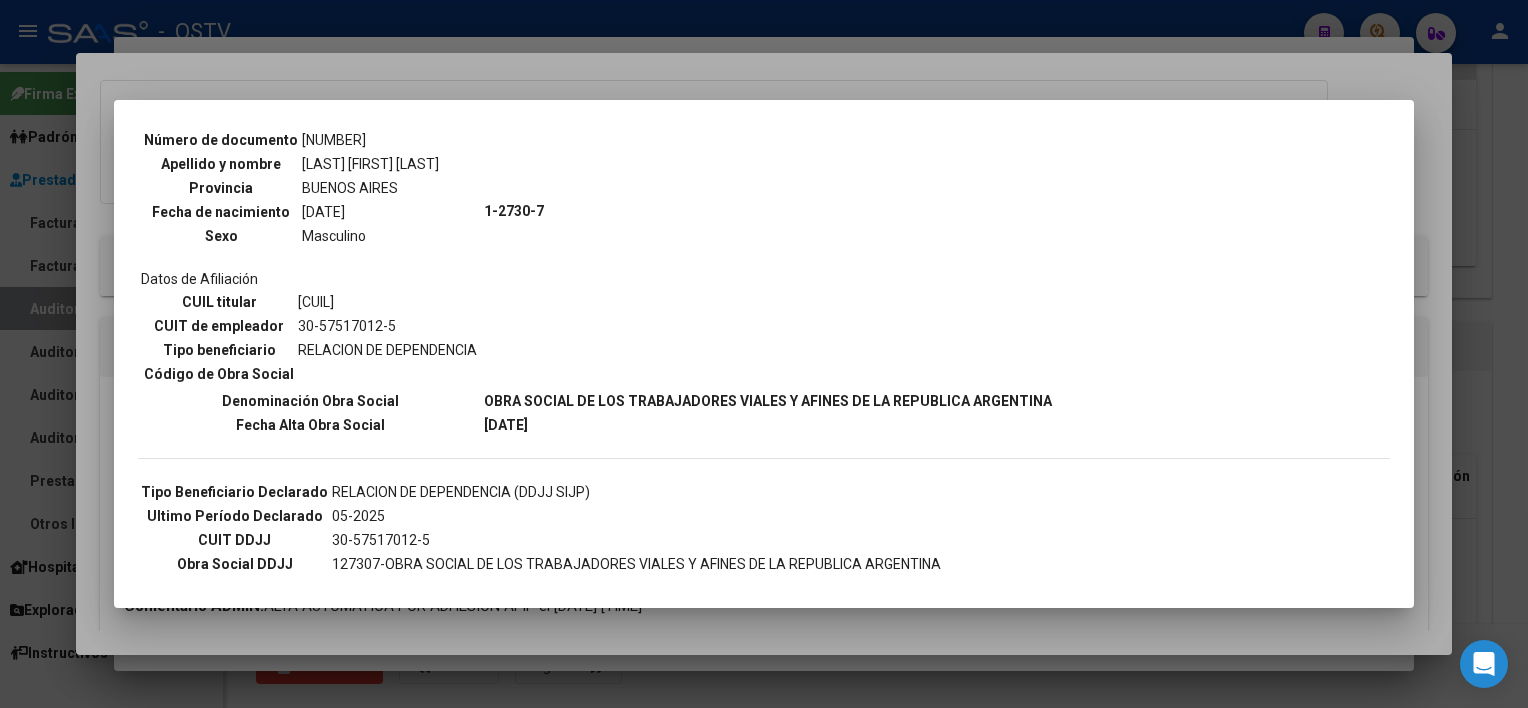 scroll, scrollTop: 200, scrollLeft: 0, axis: vertical 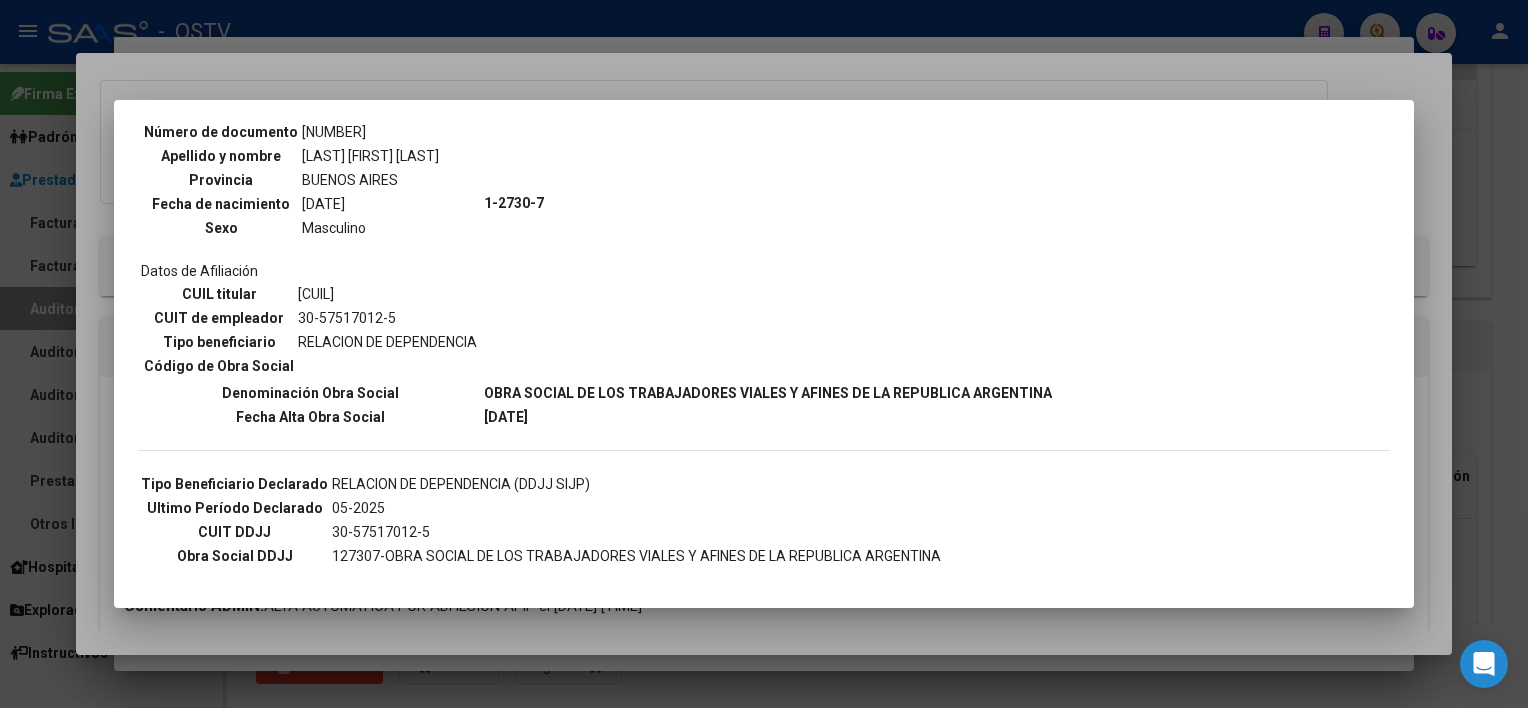 click at bounding box center (764, 354) 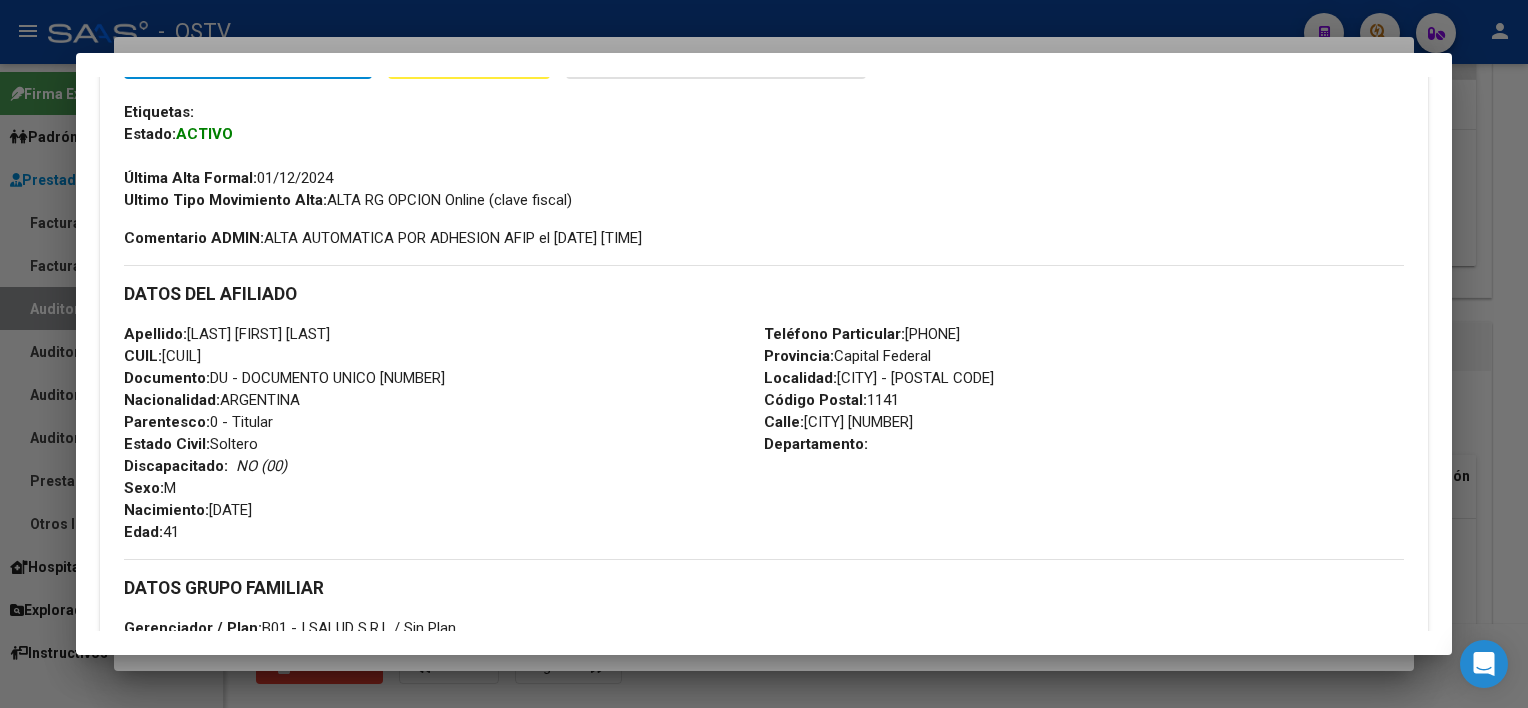 scroll, scrollTop: 500, scrollLeft: 0, axis: vertical 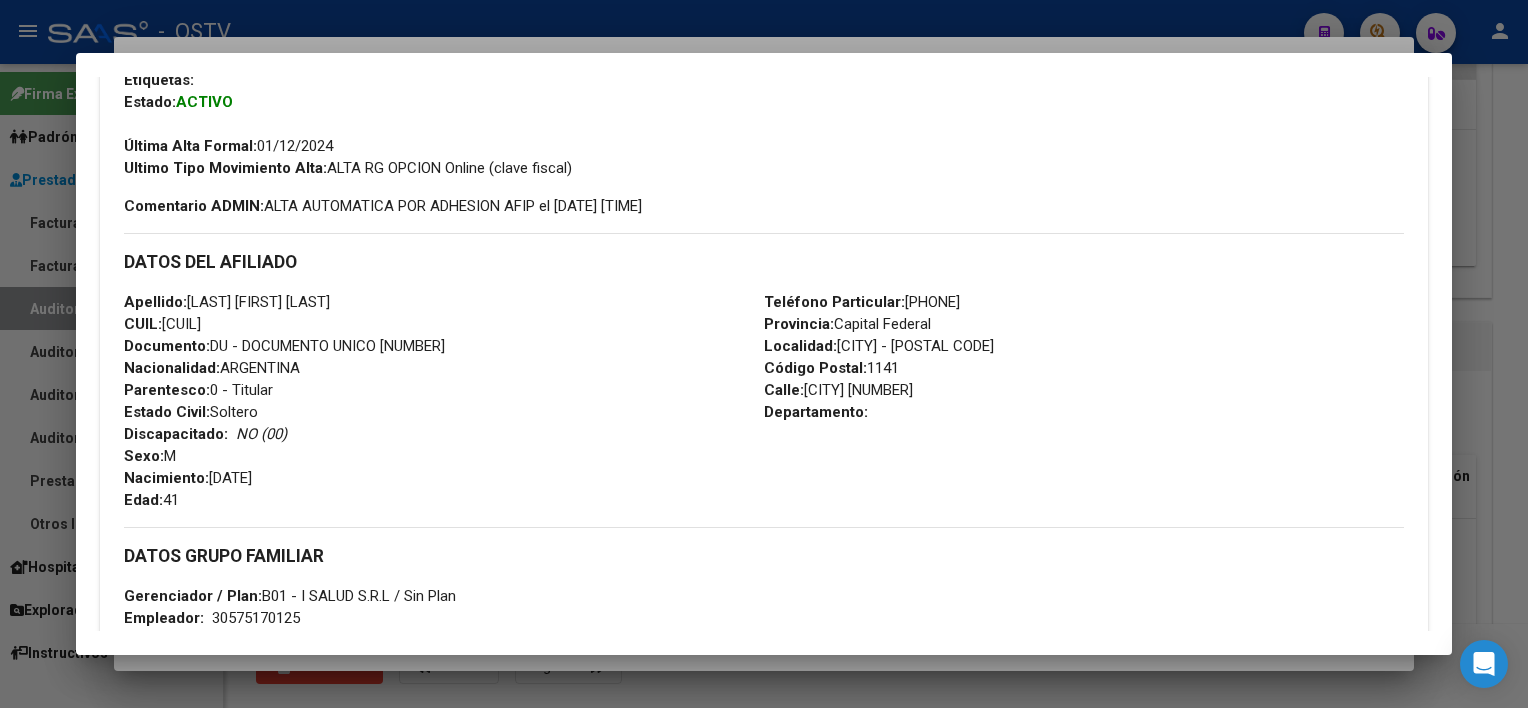 click at bounding box center (764, 354) 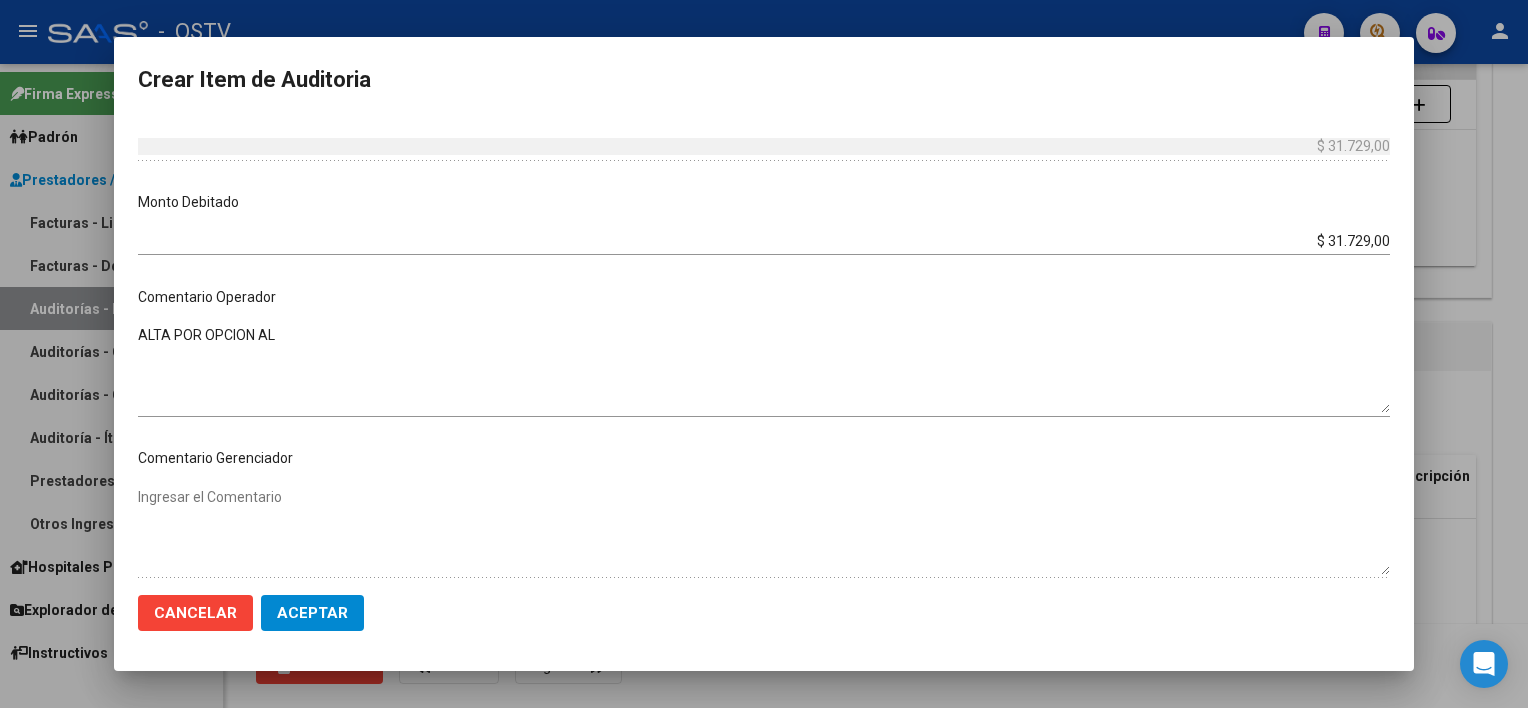 scroll, scrollTop: 700, scrollLeft: 0, axis: vertical 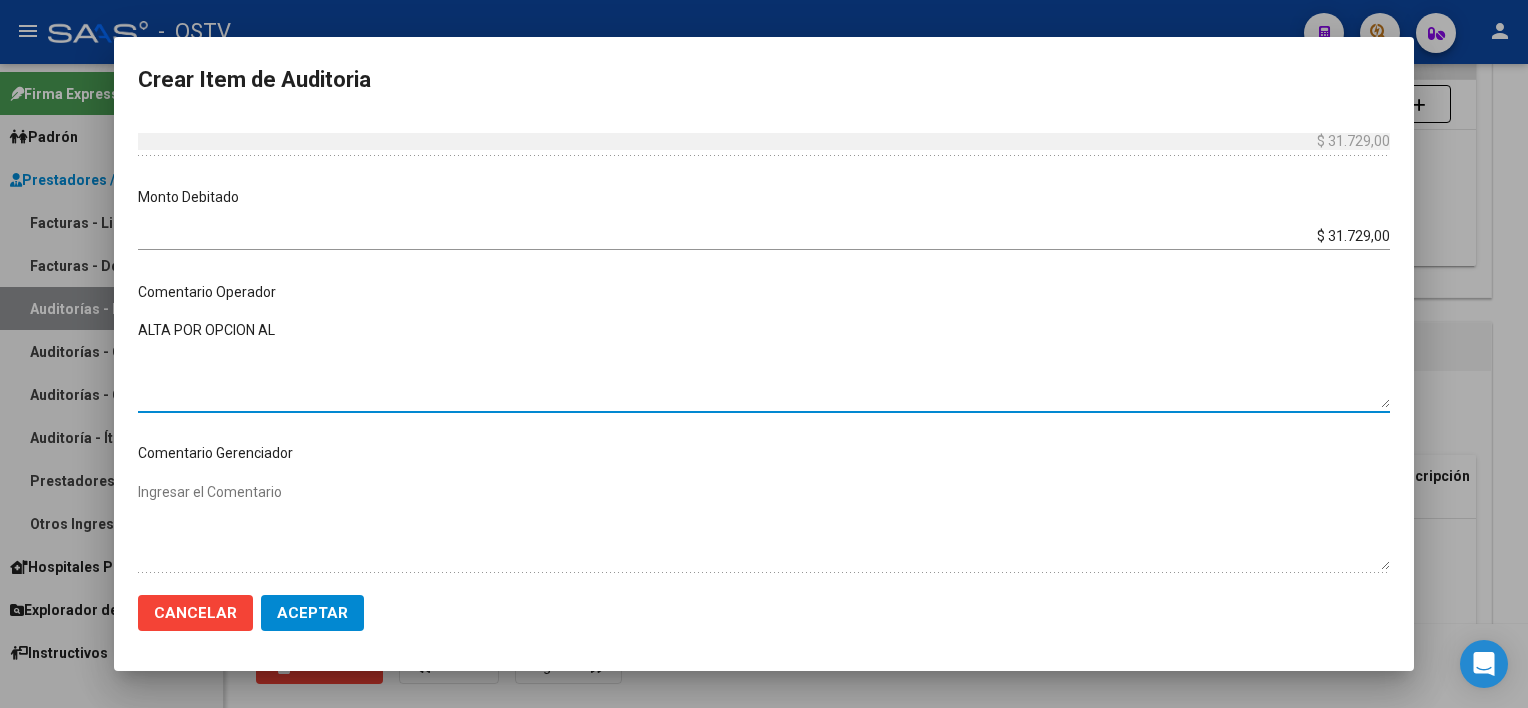 click on "ALTA POR OPCION AL" at bounding box center [764, 364] 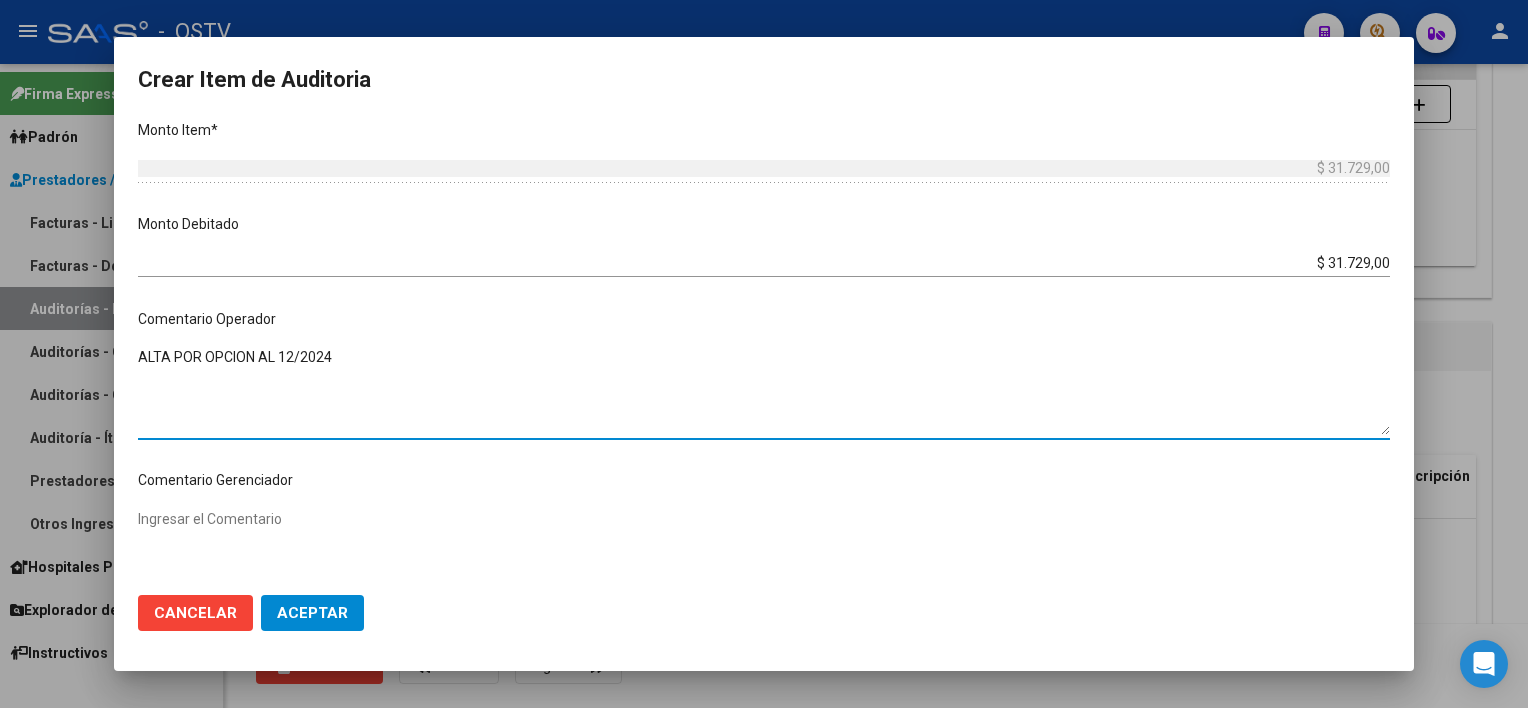 scroll, scrollTop: 700, scrollLeft: 0, axis: vertical 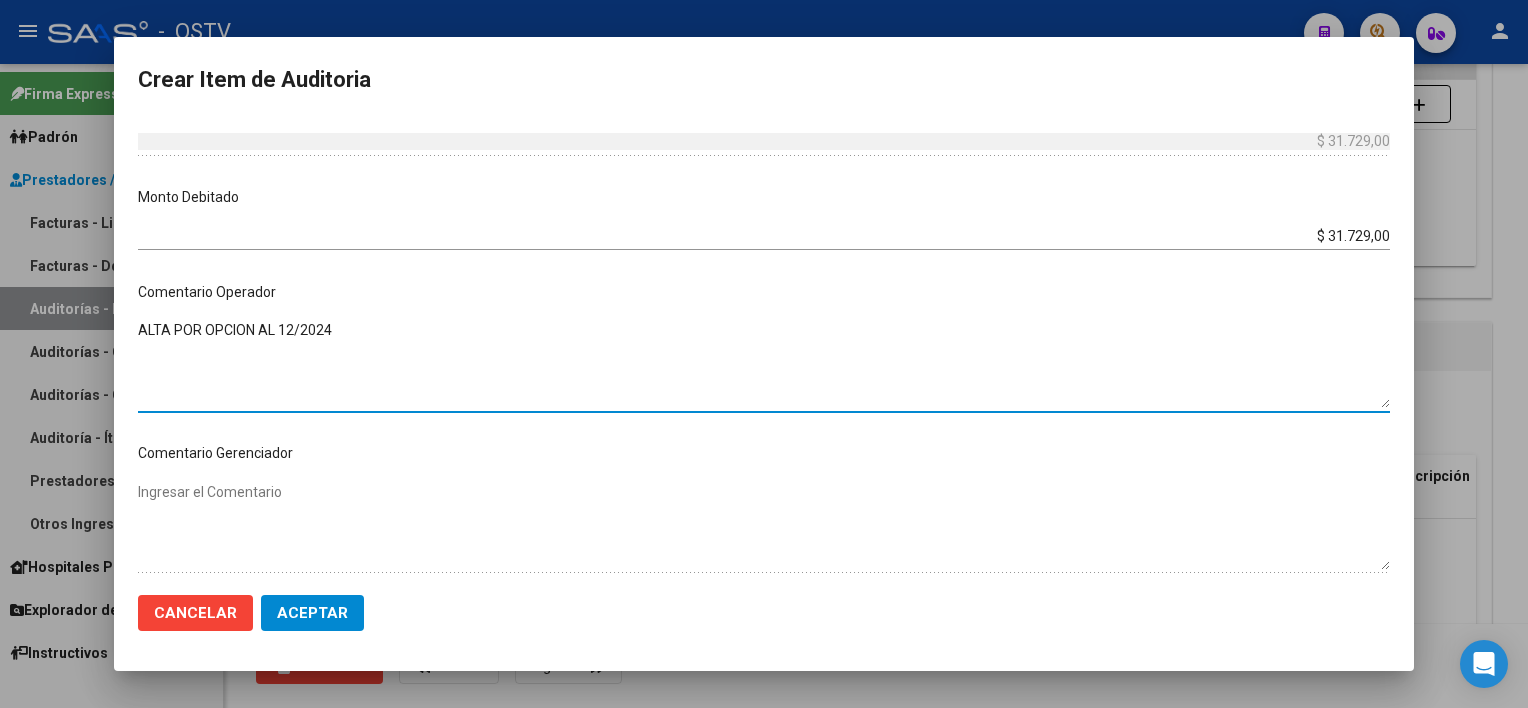 click on "ALTA POR OPCION AL 12/2024" at bounding box center [764, 364] 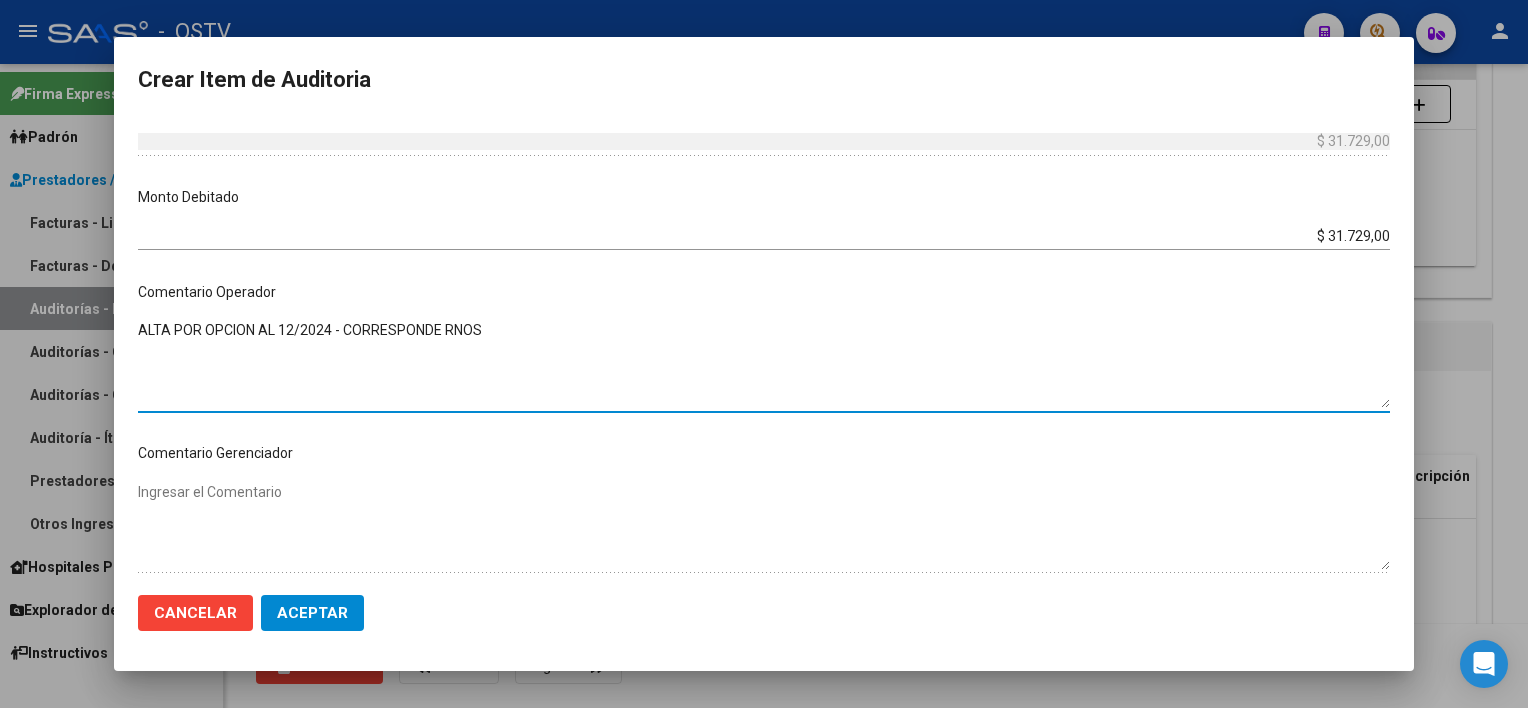 paste on "20305876470" 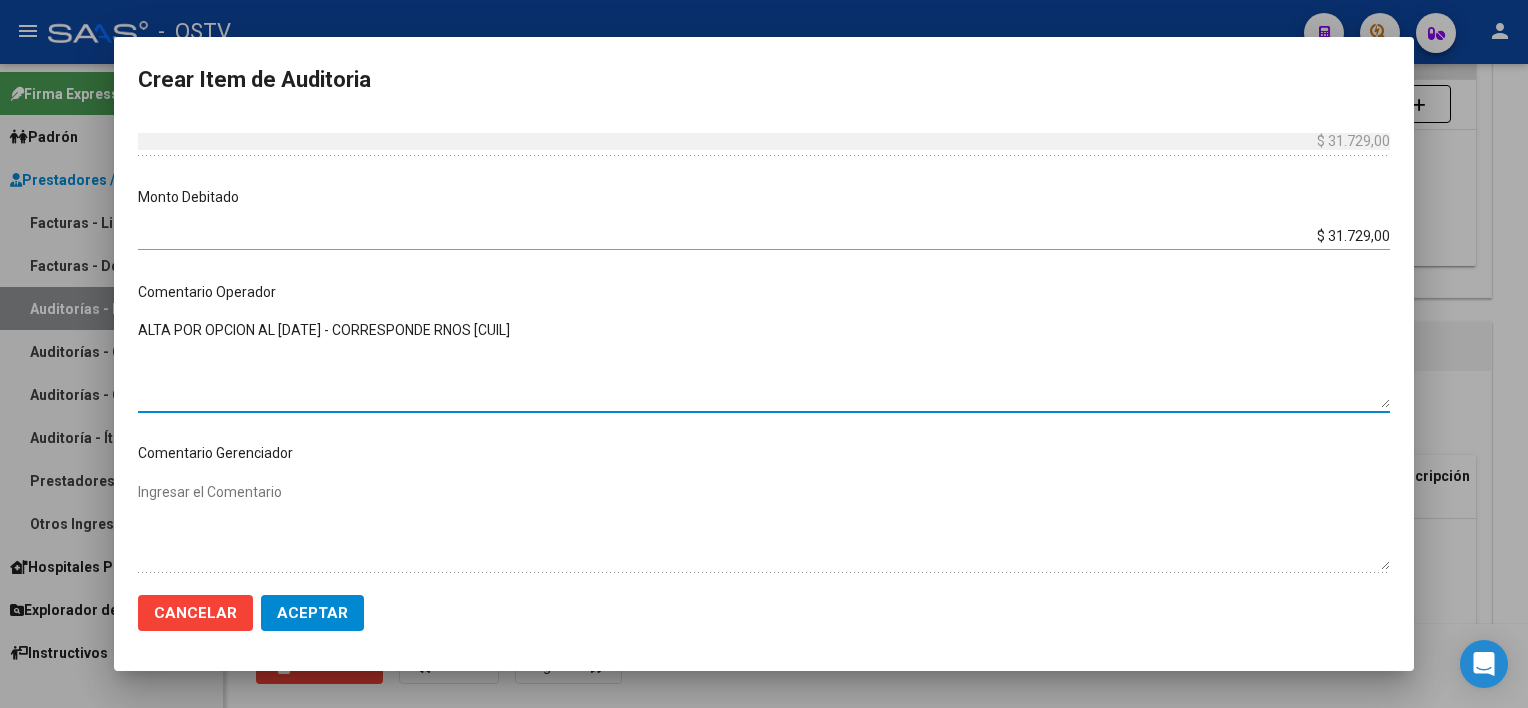 drag, startPoint x: 482, startPoint y: 322, endPoint x: 572, endPoint y: 332, distance: 90.55385 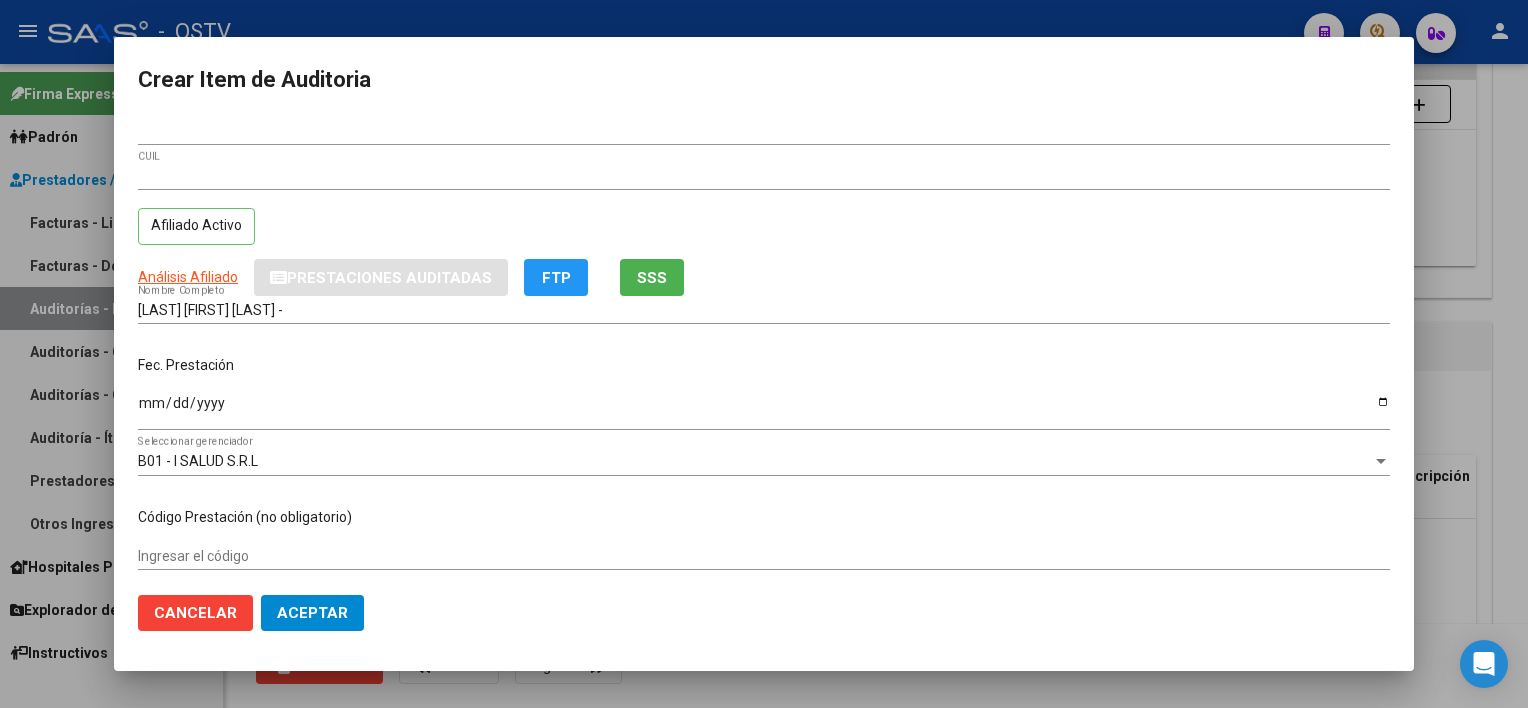 scroll, scrollTop: 0, scrollLeft: 0, axis: both 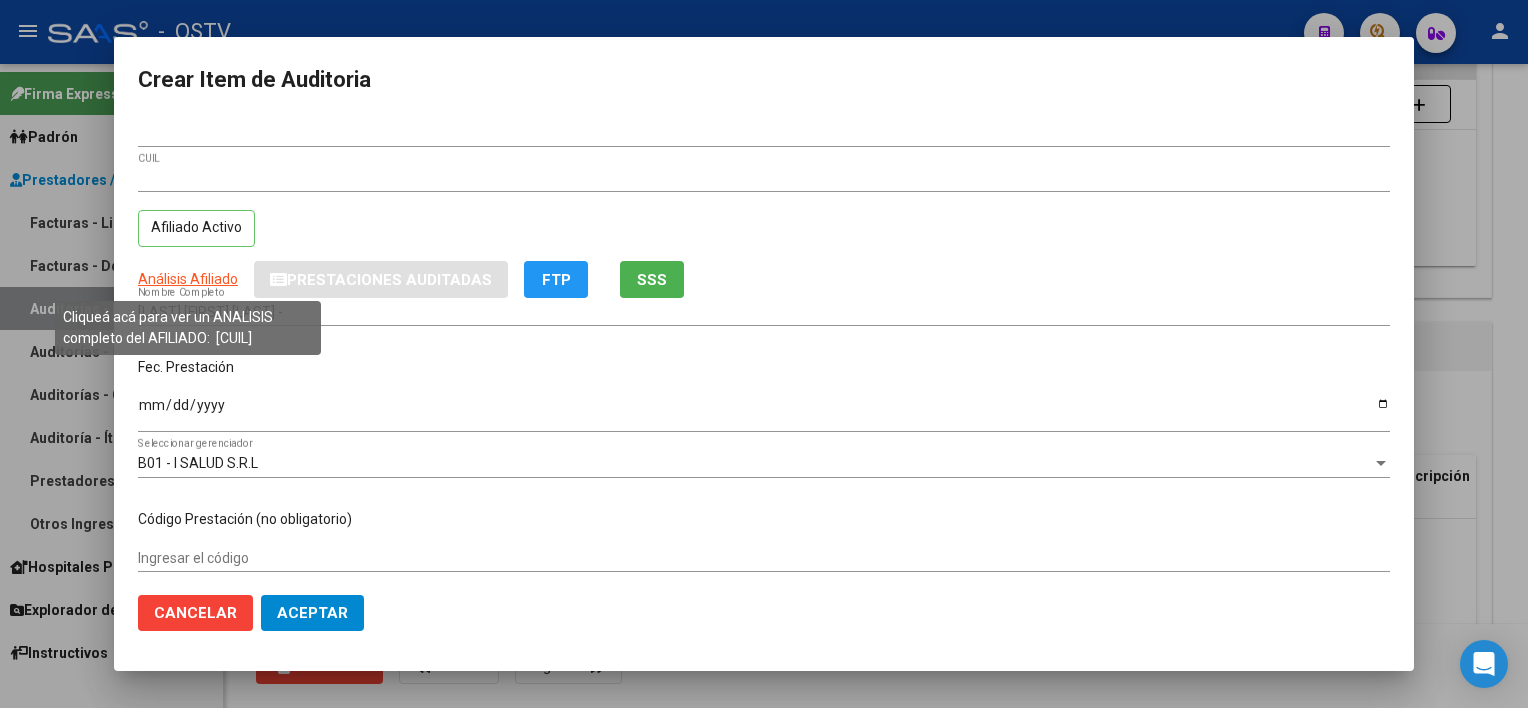 click on "Análisis Afiliado" at bounding box center [188, 279] 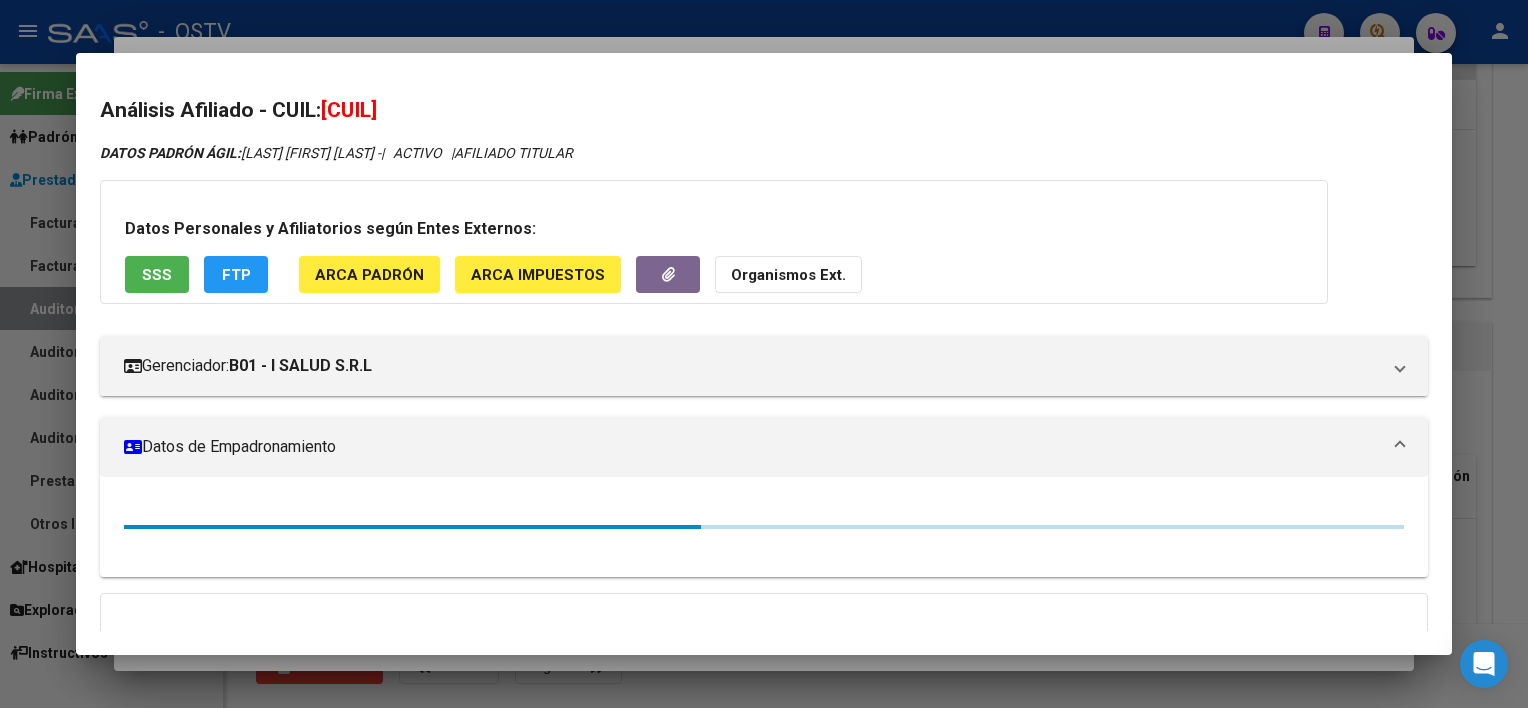 click on "SSS" at bounding box center [157, 274] 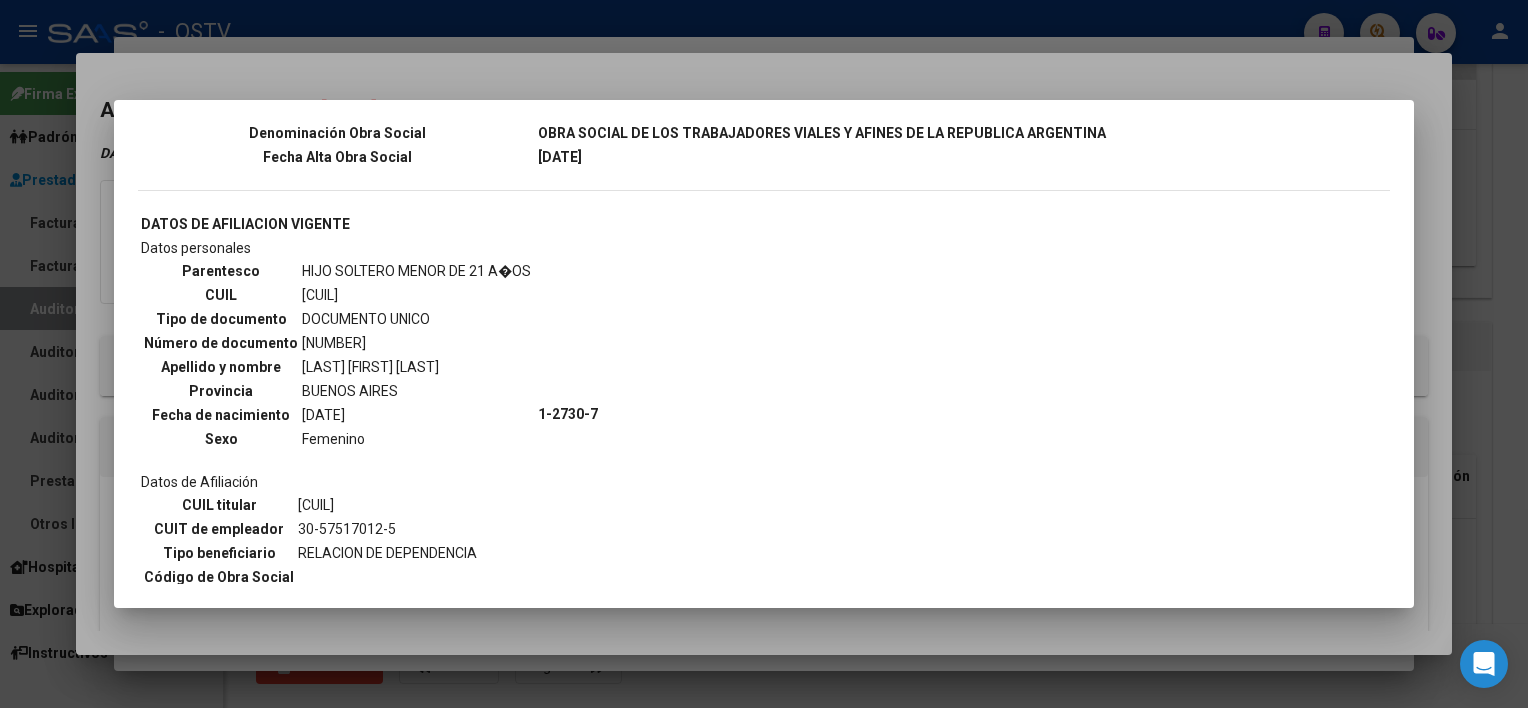 scroll, scrollTop: 1765, scrollLeft: 0, axis: vertical 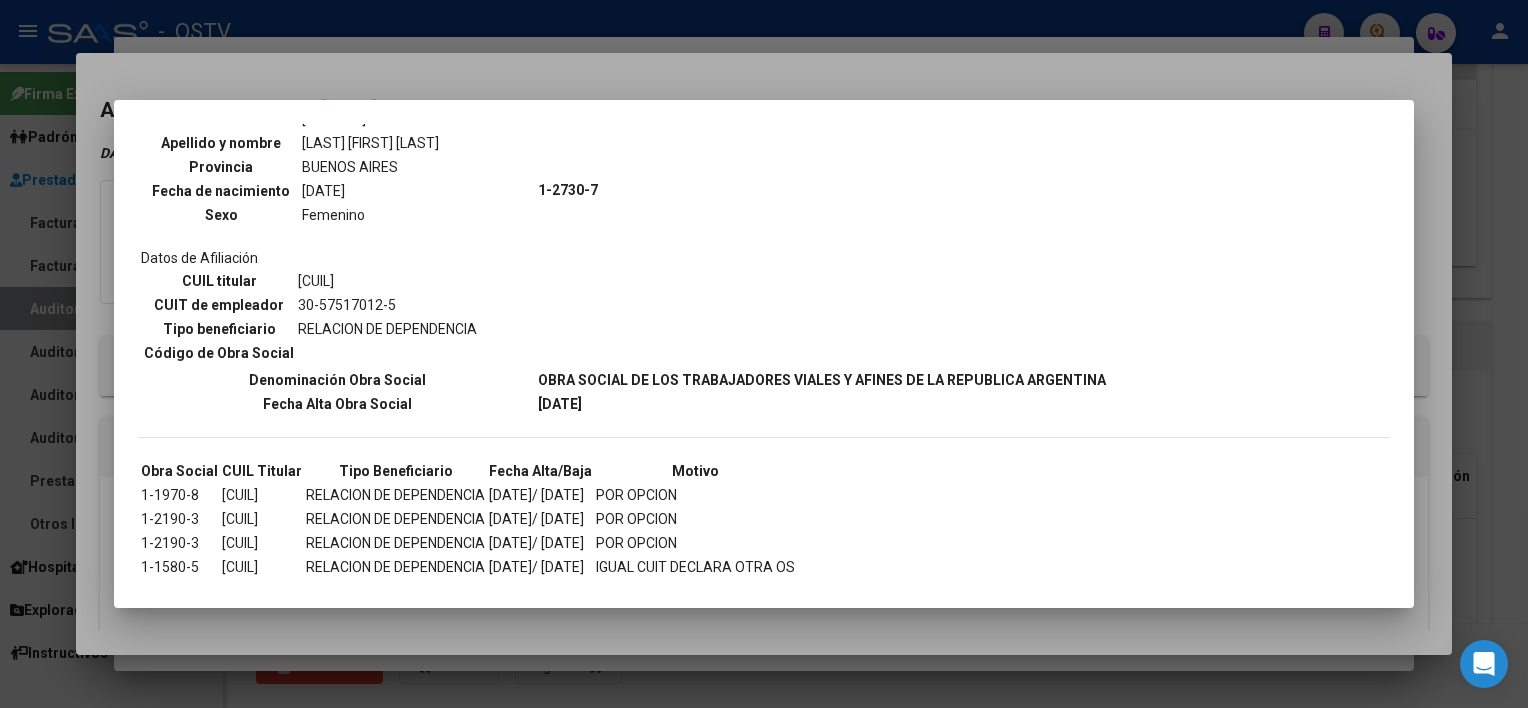 drag, startPoint x: 141, startPoint y: 482, endPoint x: 200, endPoint y: 483, distance: 59.008472 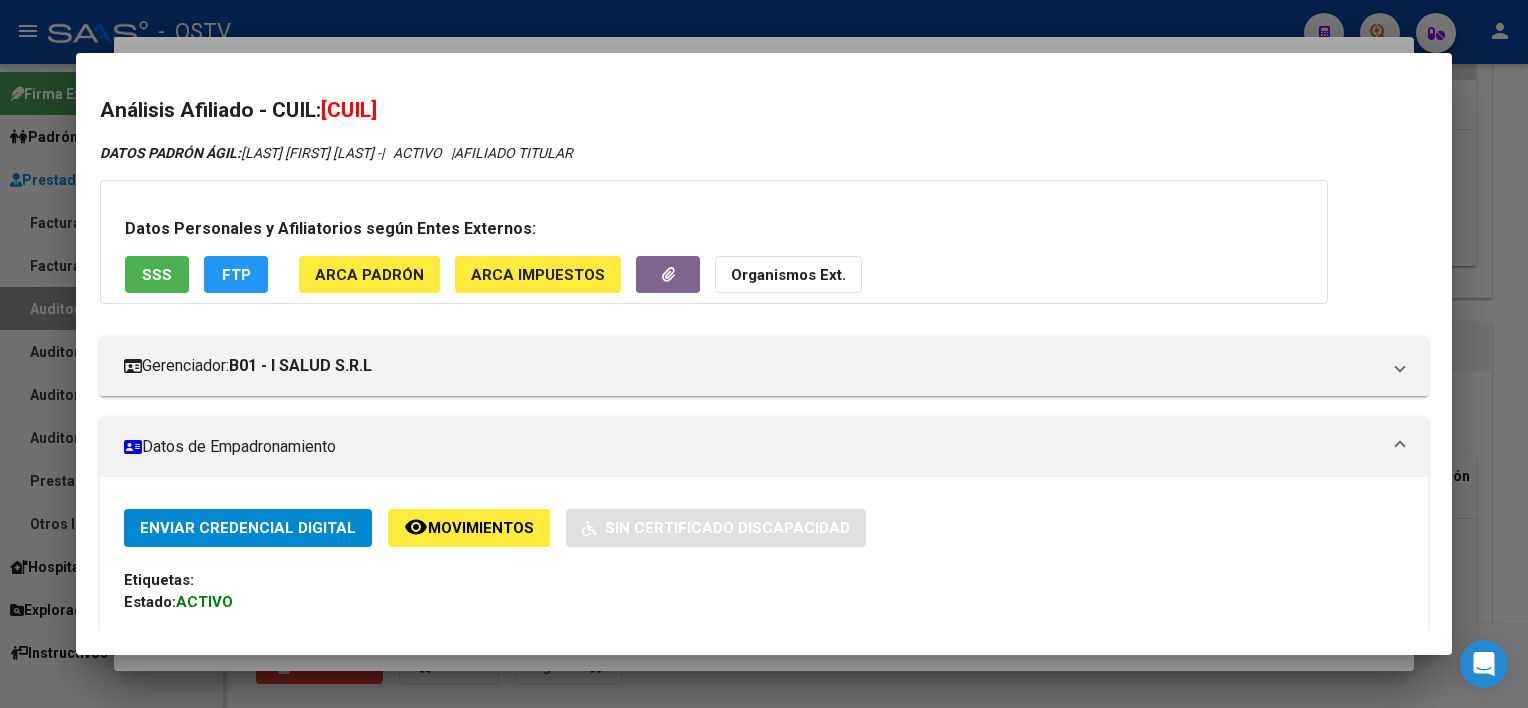 click at bounding box center [764, 354] 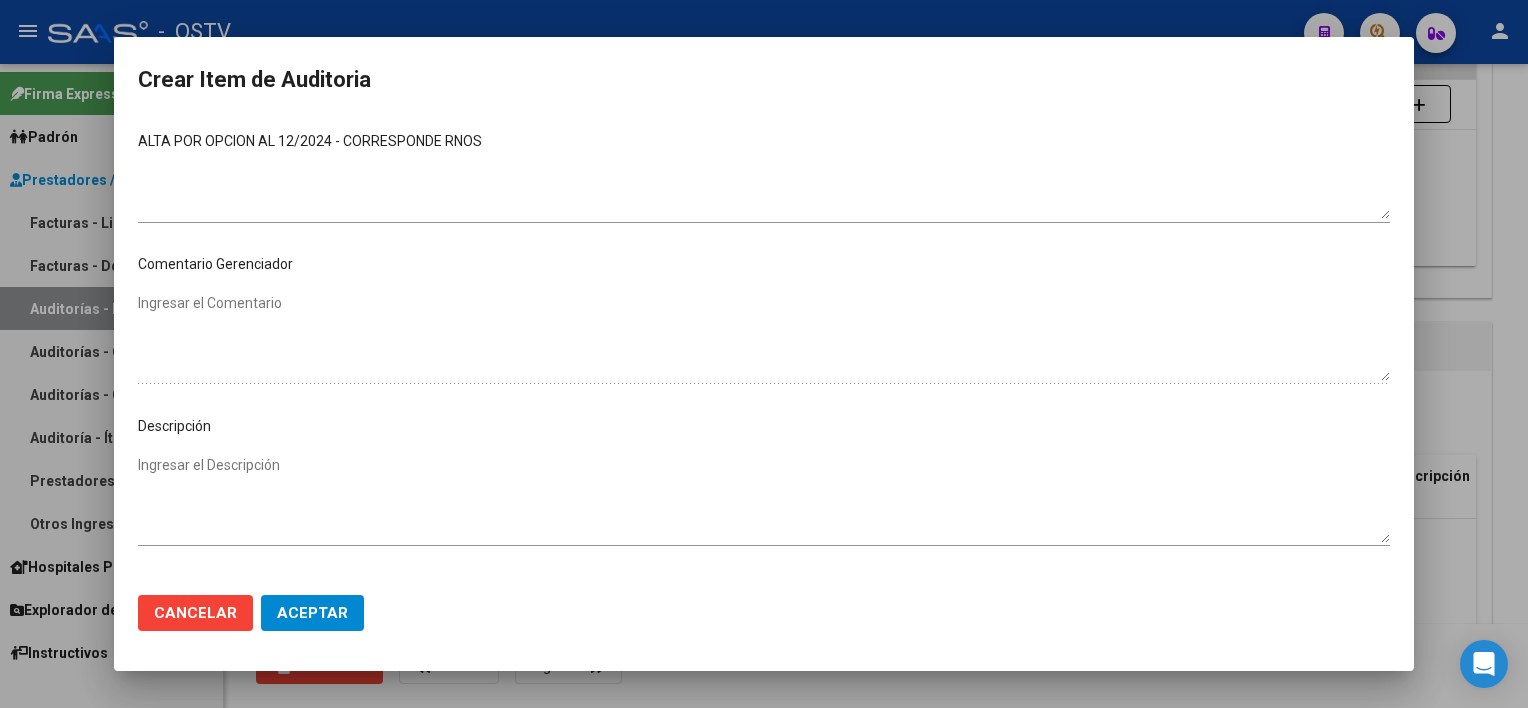 scroll, scrollTop: 900, scrollLeft: 0, axis: vertical 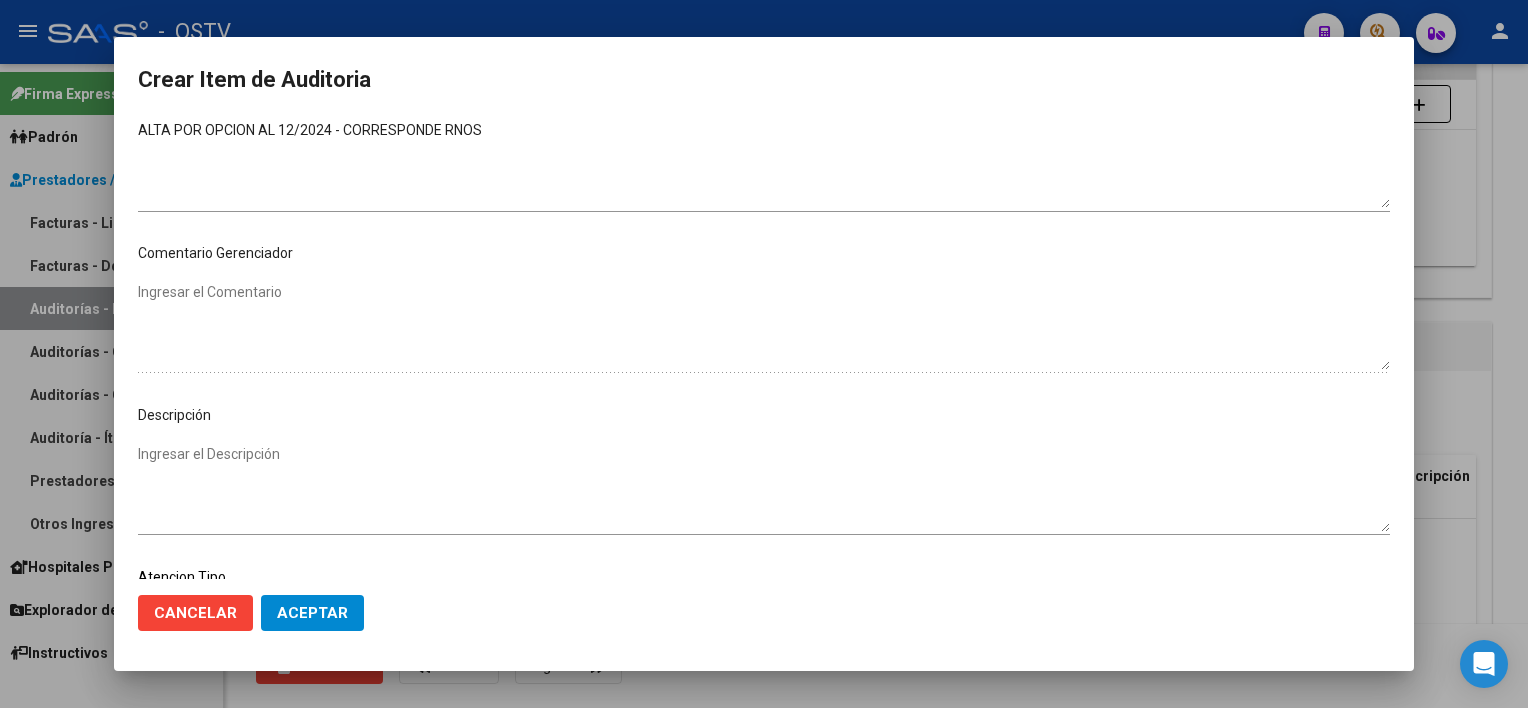 click on "ALTA POR OPCION AL 12/2024 - CORRESPONDE RNOS" at bounding box center [764, 164] 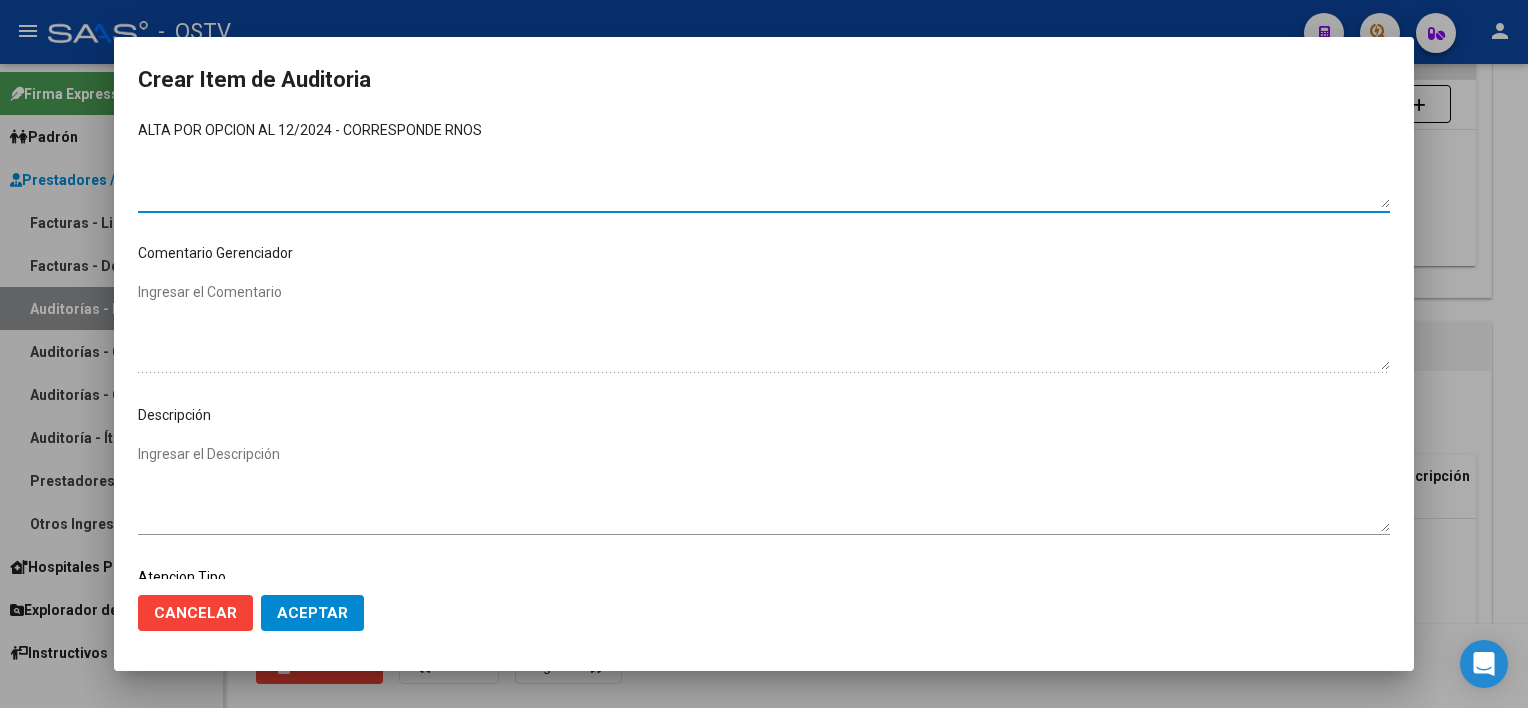 paste on "1-2190-3" 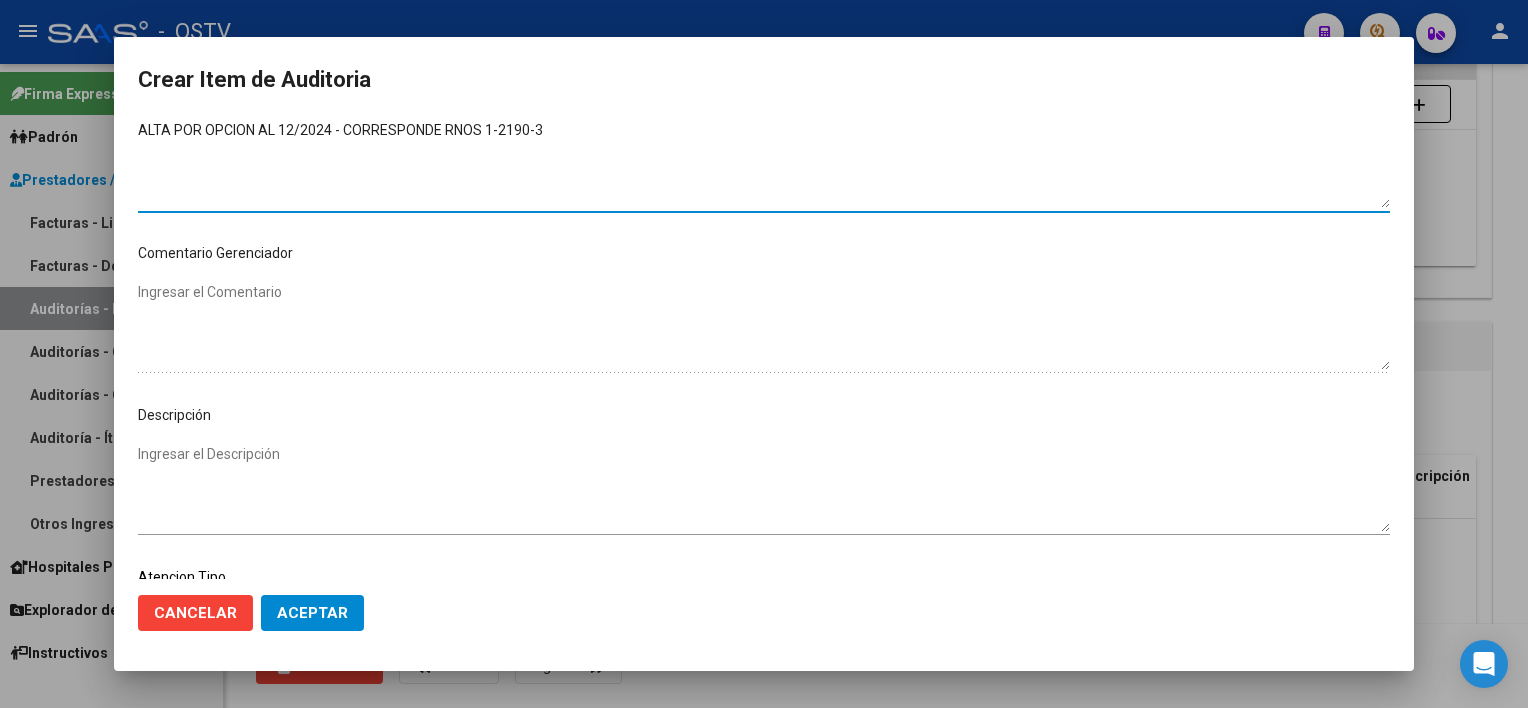 type on "ALTA POR OPCION AL 12/2024 - CORRESPONDE RNOS 1-2190-3" 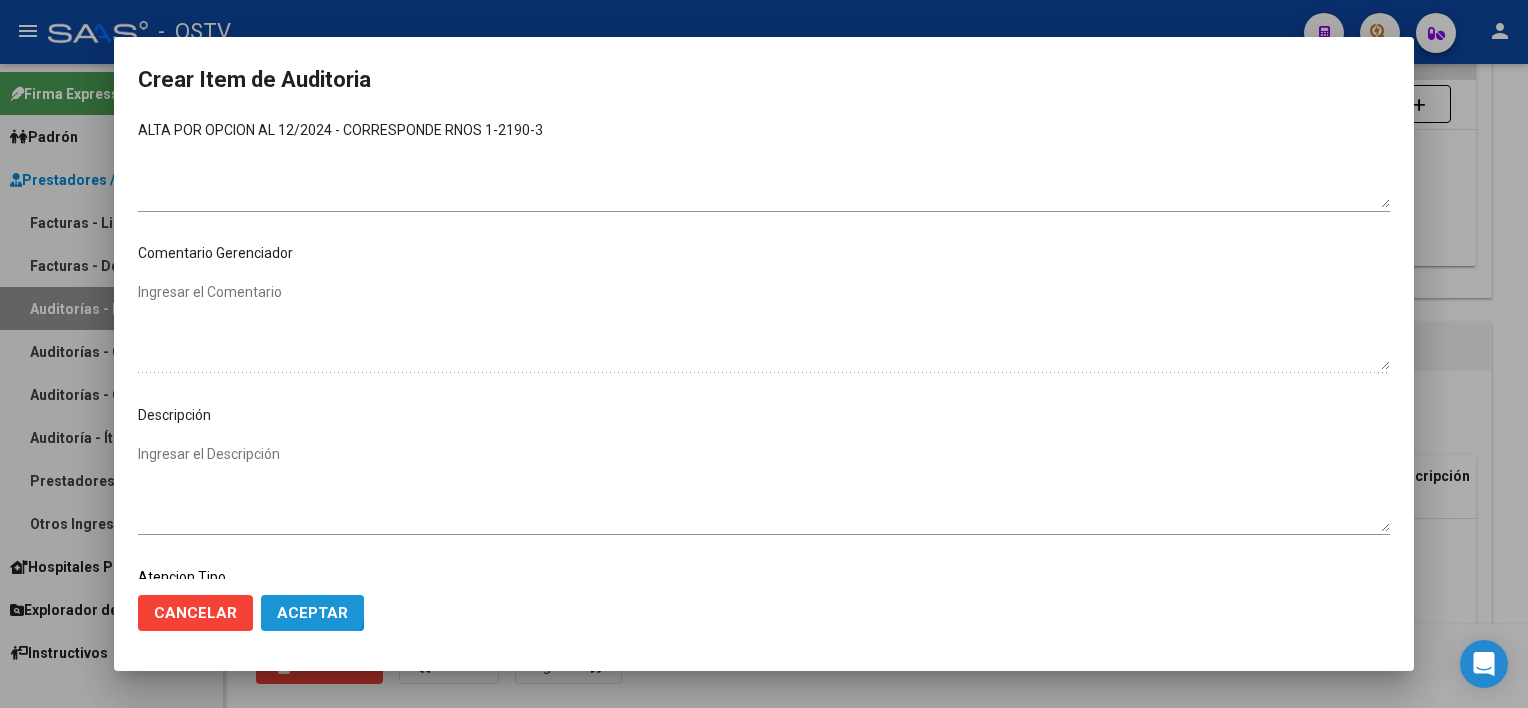click on "Aceptar" 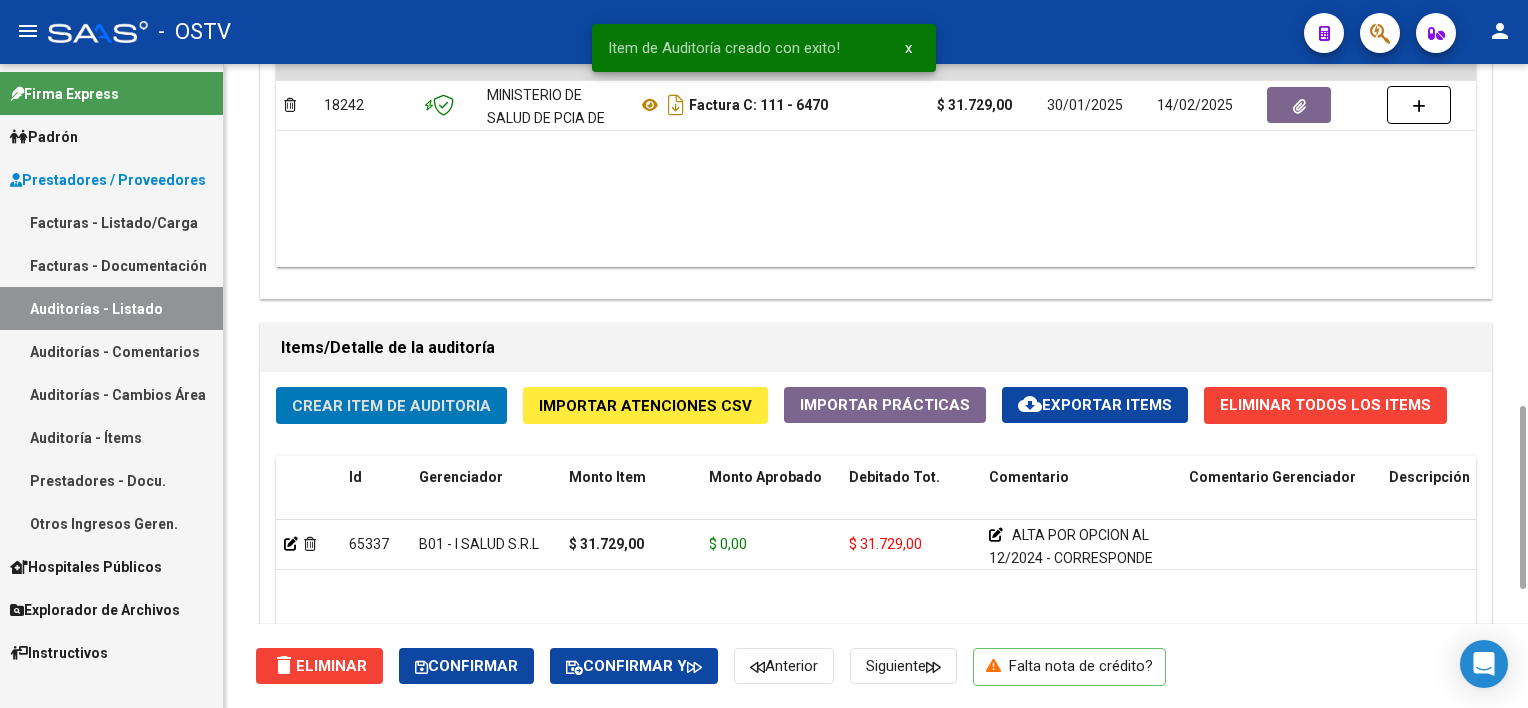 scroll, scrollTop: 1000, scrollLeft: 0, axis: vertical 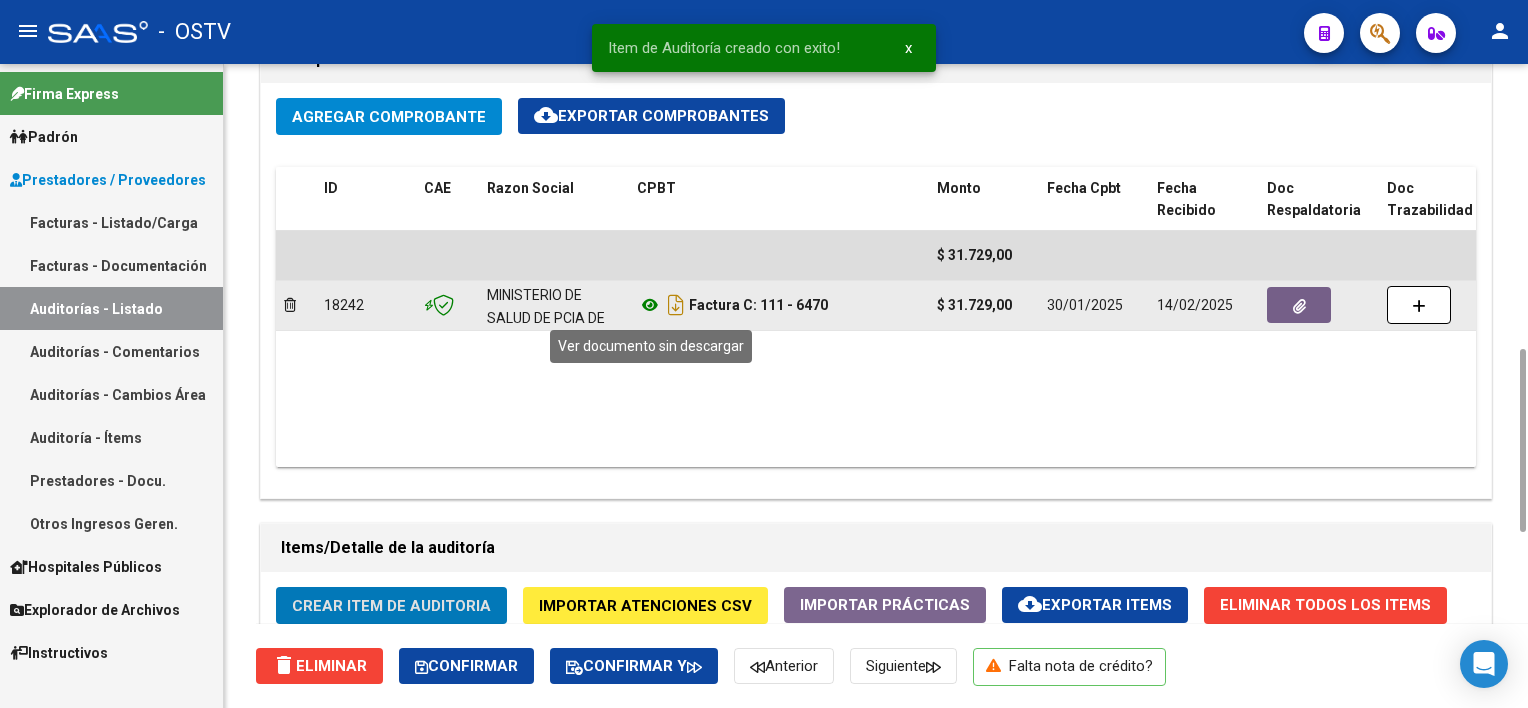 click 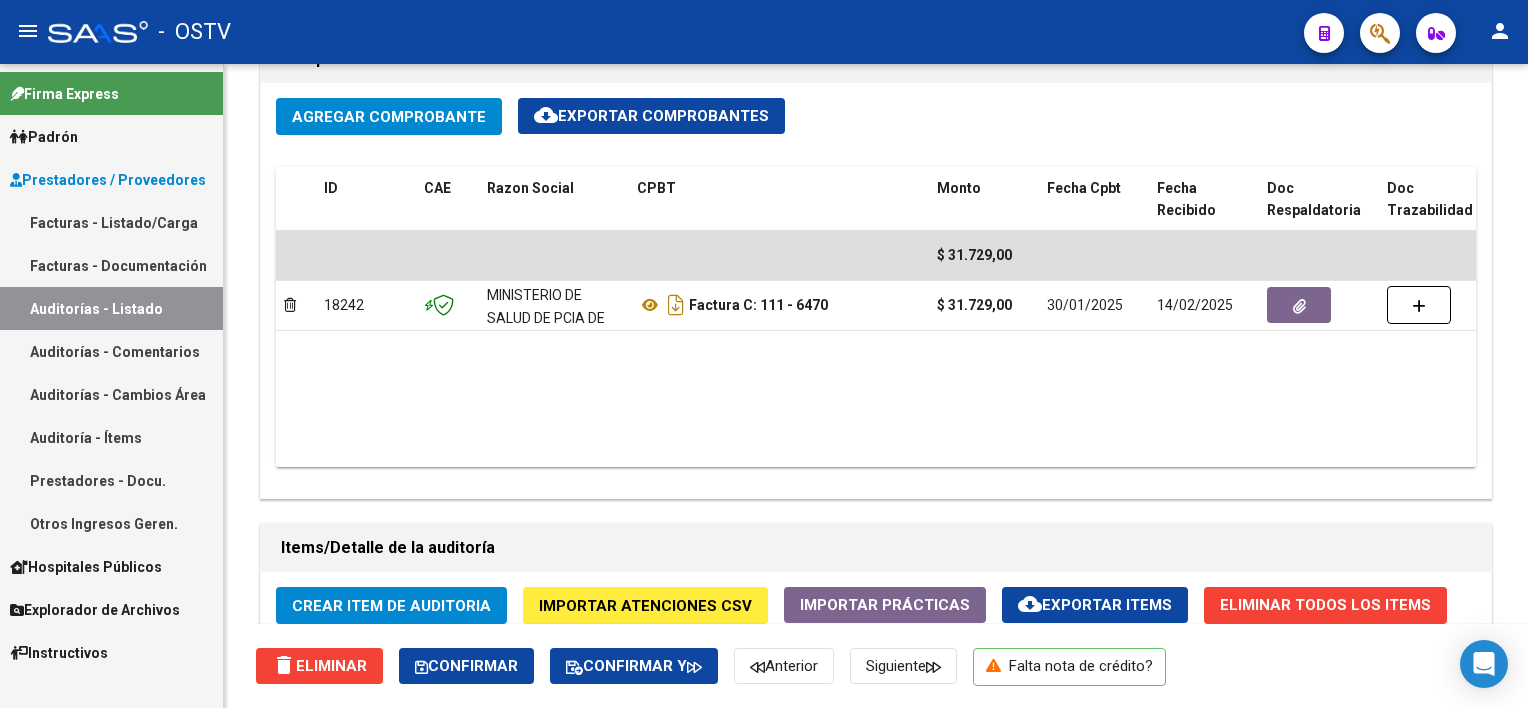 scroll, scrollTop: 1616, scrollLeft: 0, axis: vertical 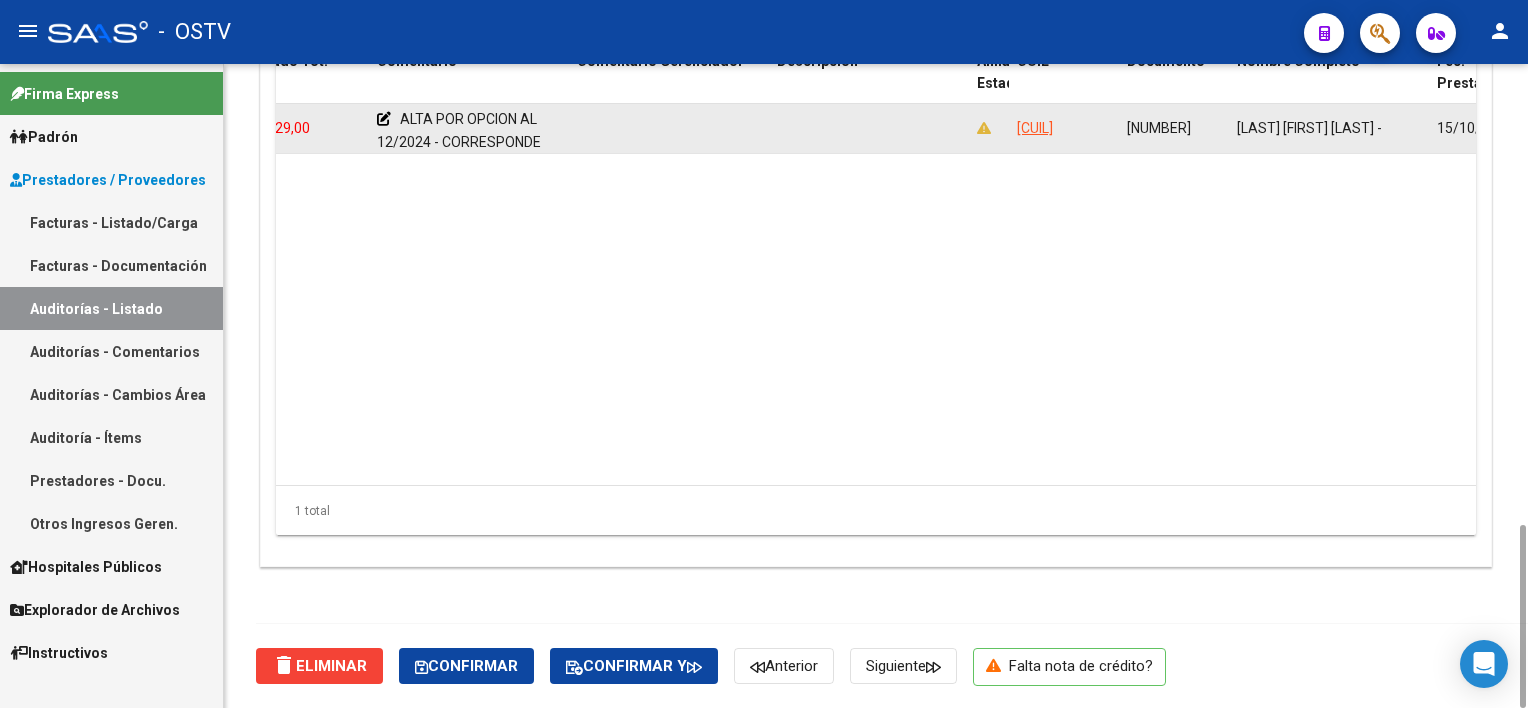drag, startPoint x: 1016, startPoint y: 125, endPoint x: 1107, endPoint y: 126, distance: 91.00549 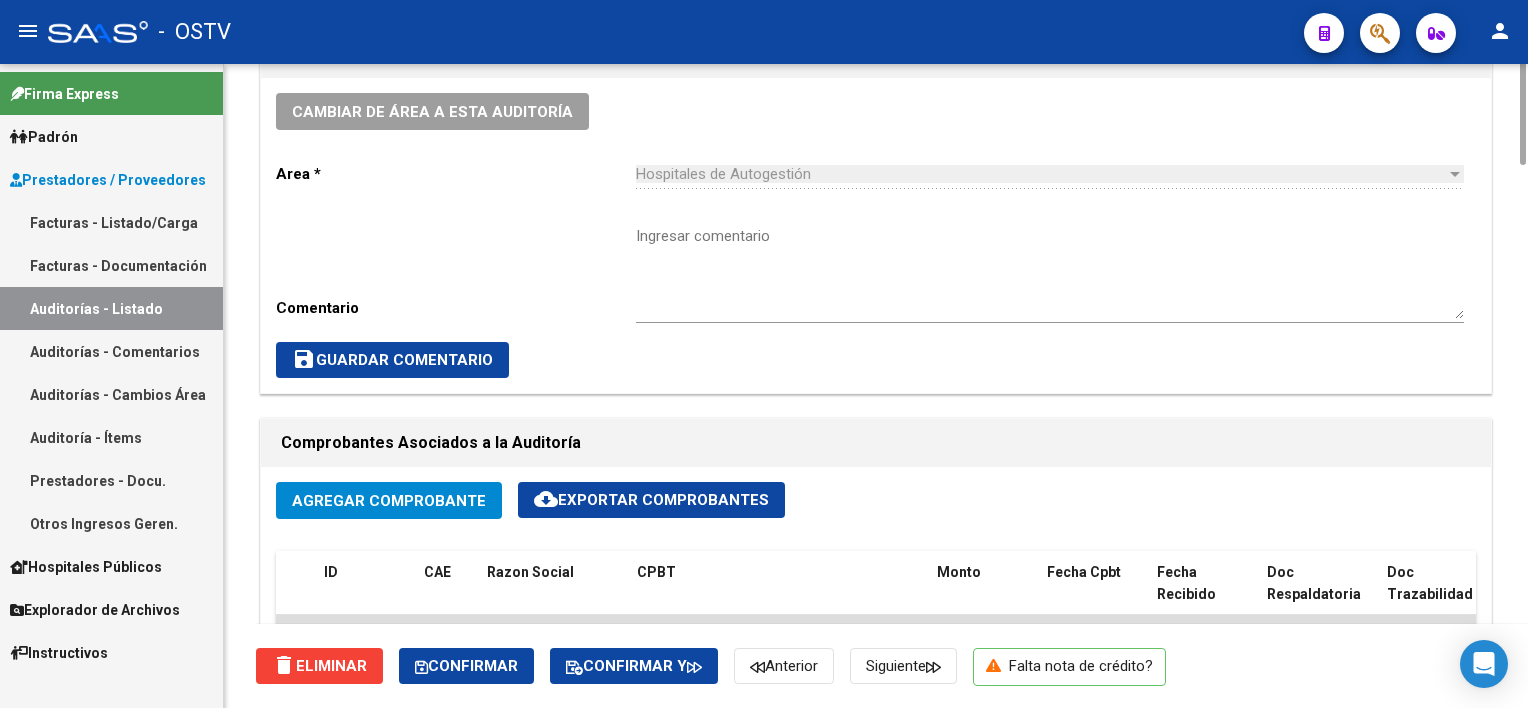 scroll, scrollTop: 0, scrollLeft: 0, axis: both 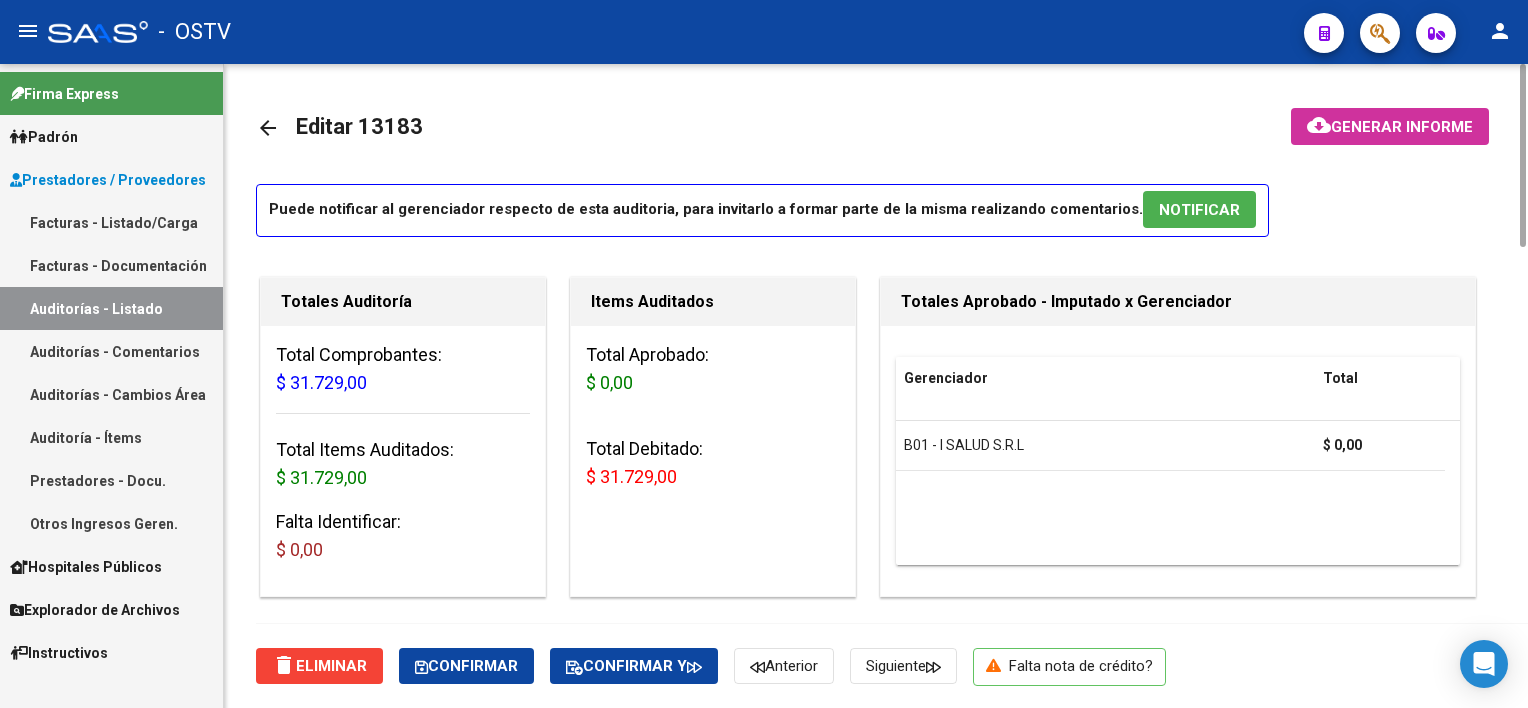 click 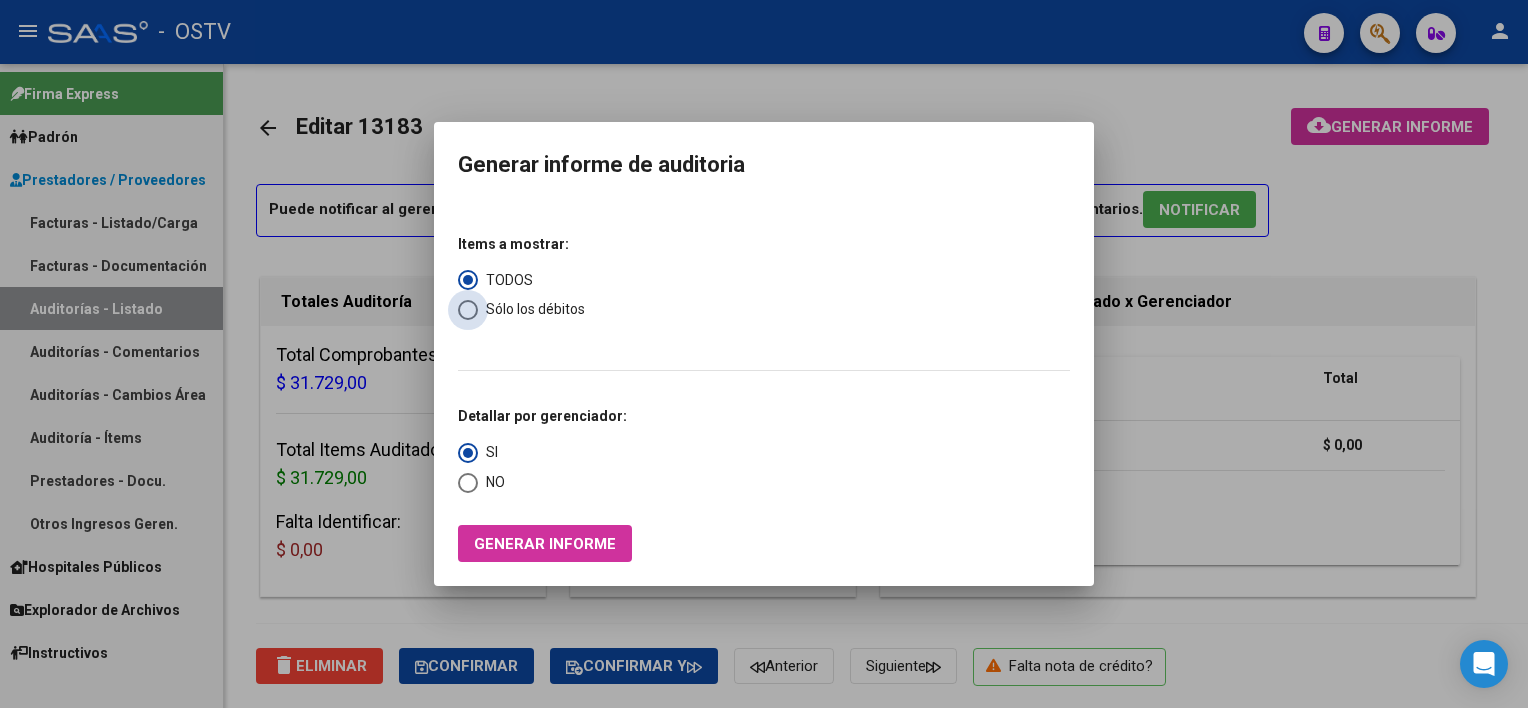click on "Sólo los débitos" at bounding box center (531, 309) 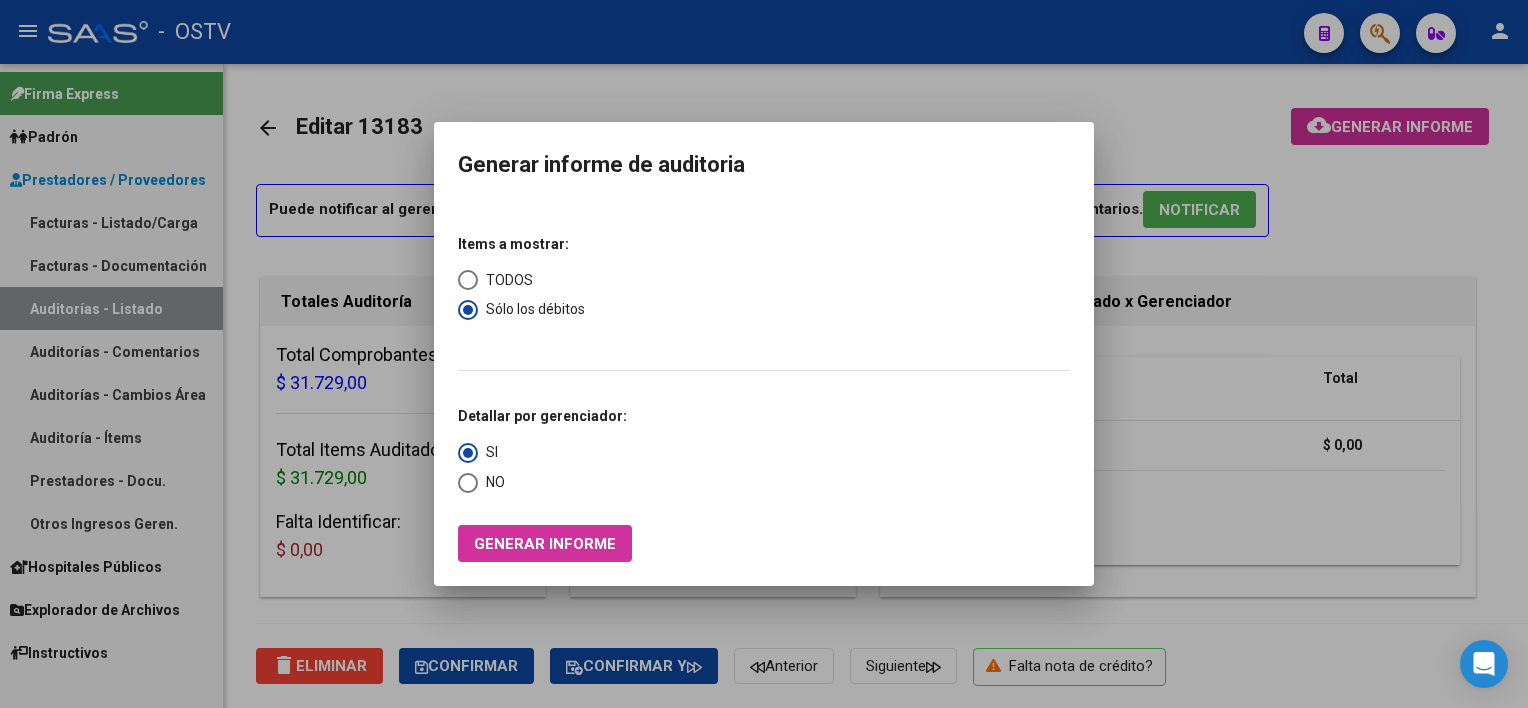 click on "Items a mostrar:   TODOS    Sólo los débitos Detallar por gerenciador:   SI   NO Generar informe" at bounding box center [764, 391] 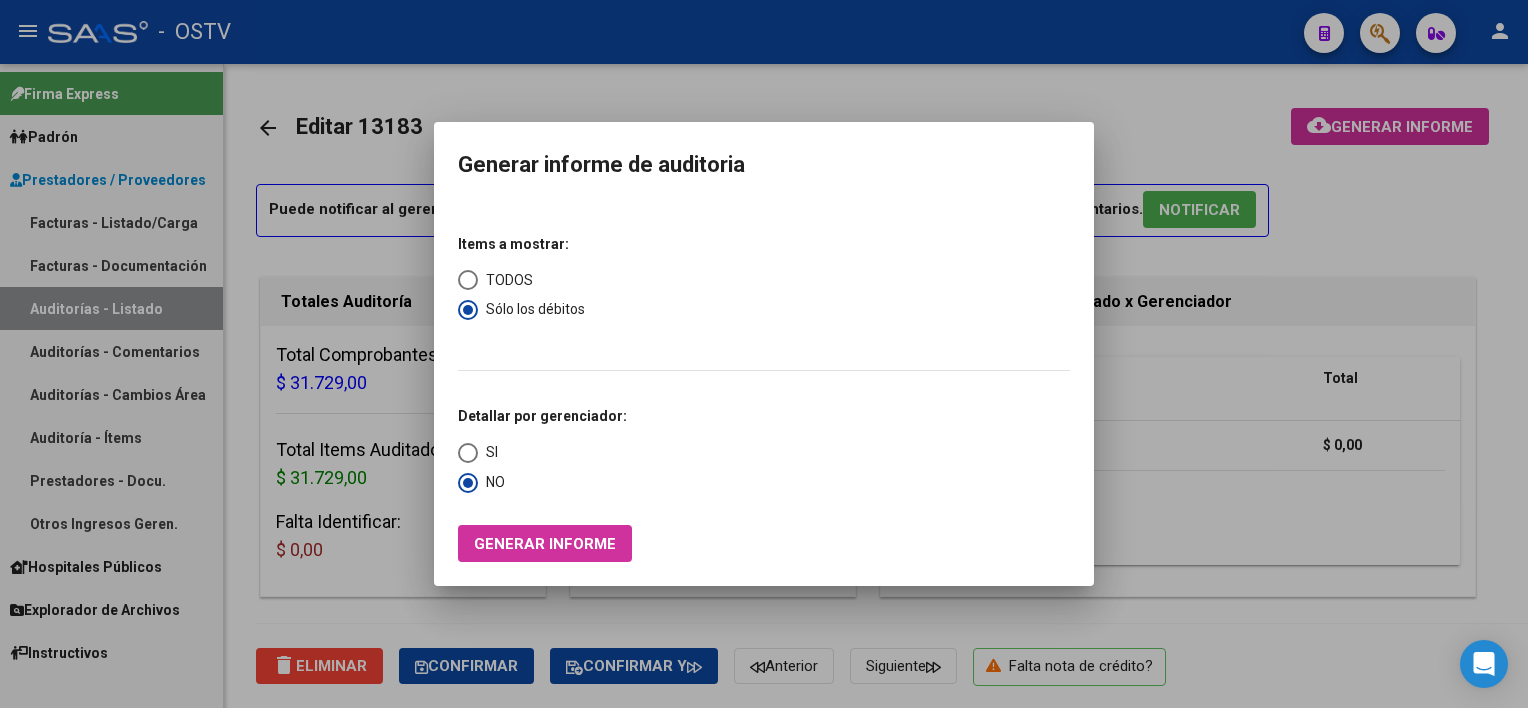 click on "Generar informe" at bounding box center (545, 544) 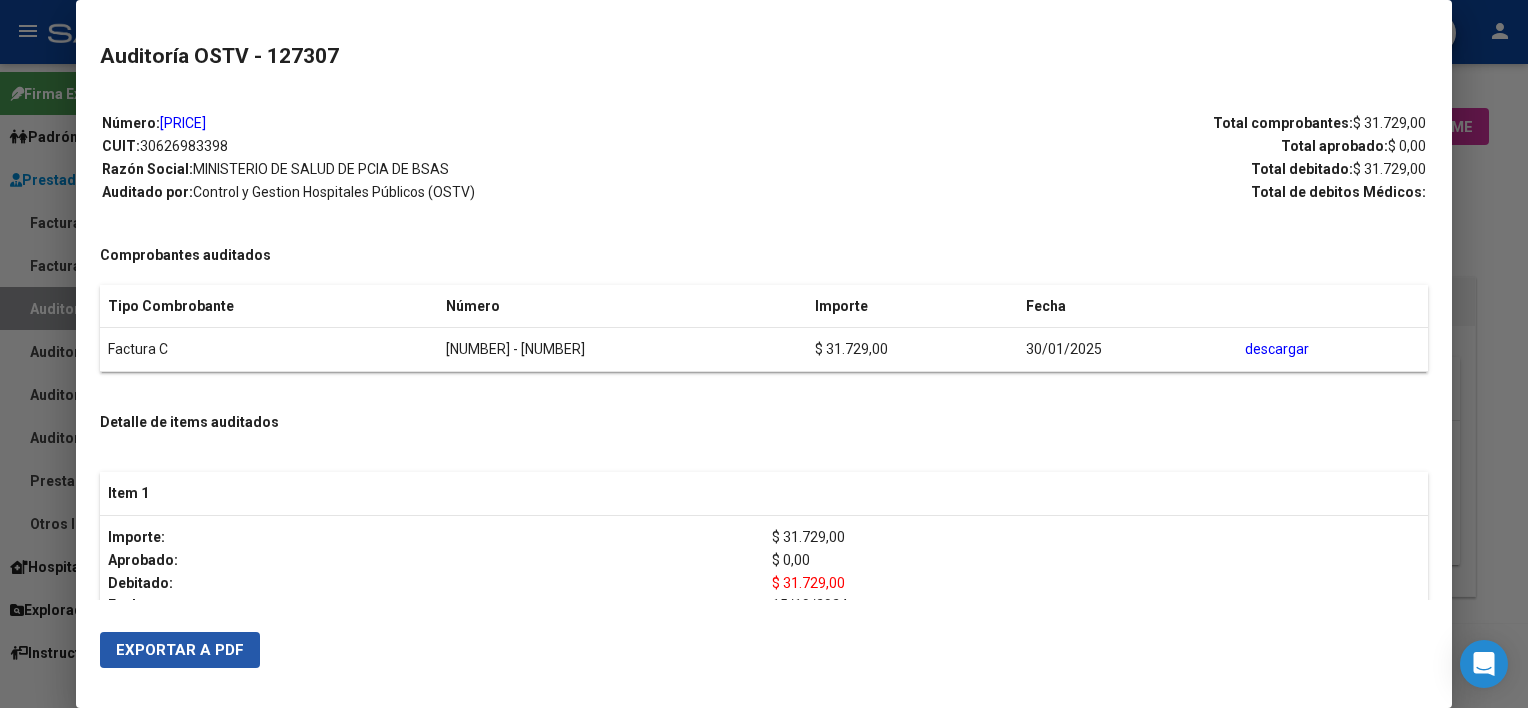 click on "Exportar a PDF" at bounding box center [180, 650] 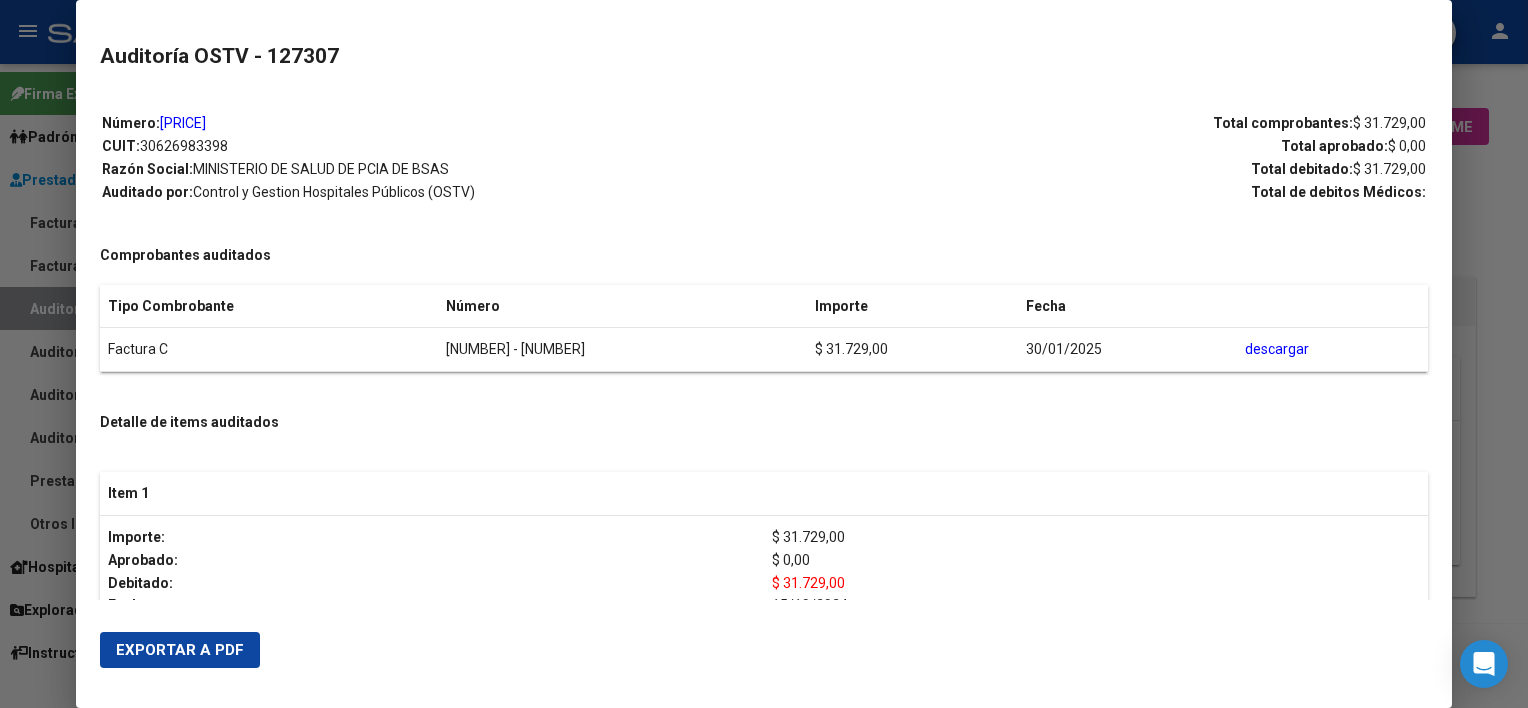 click at bounding box center (764, 354) 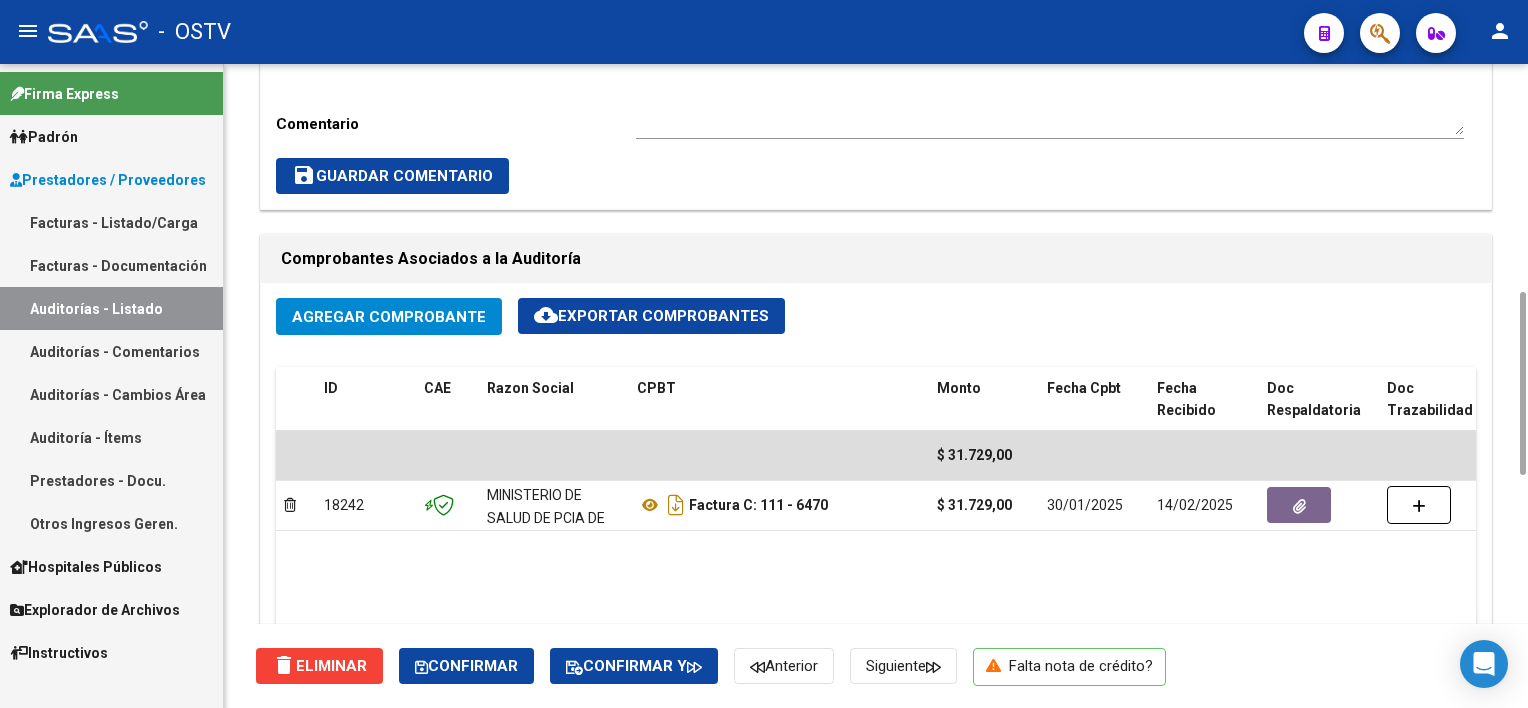 scroll, scrollTop: 600, scrollLeft: 0, axis: vertical 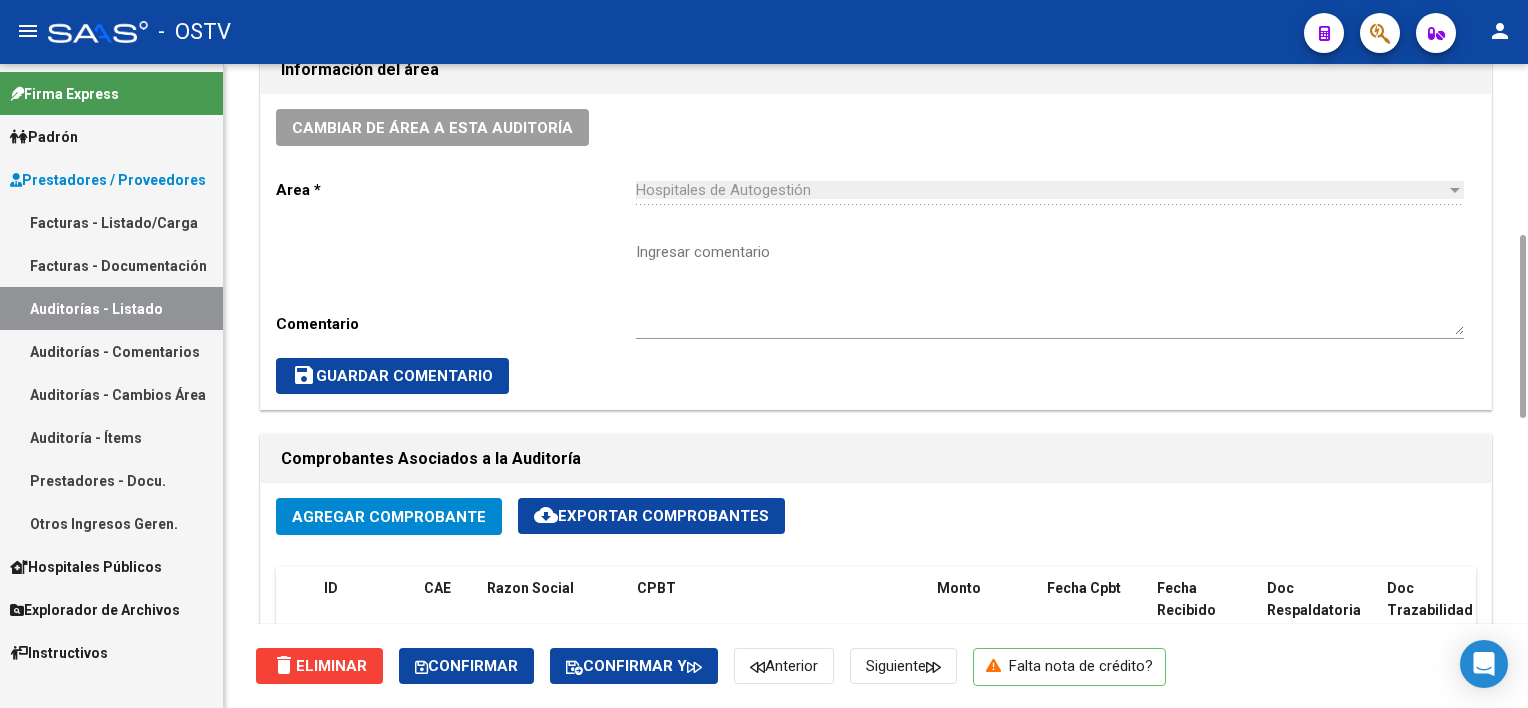 click on "Ingresar comentario" 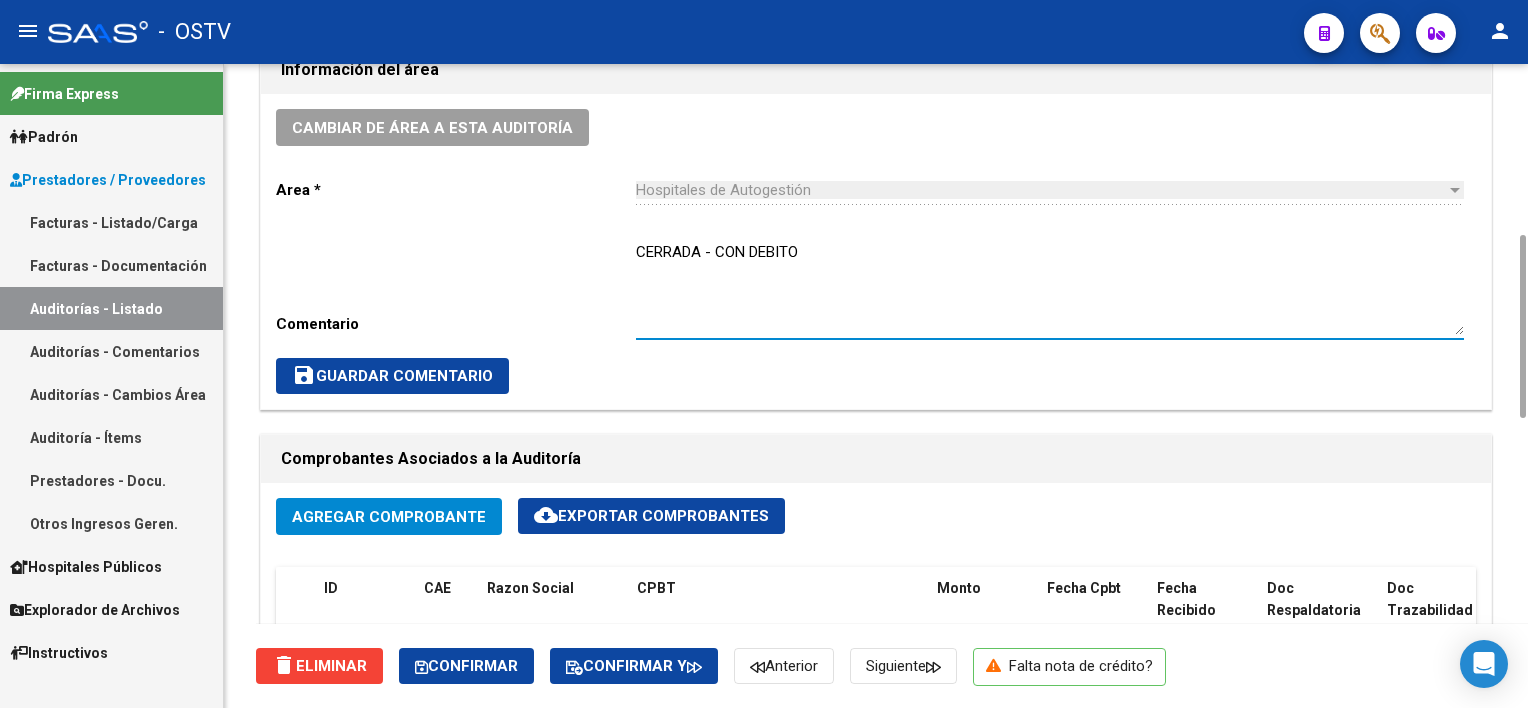 type on "CERRADA - CON DEBITO" 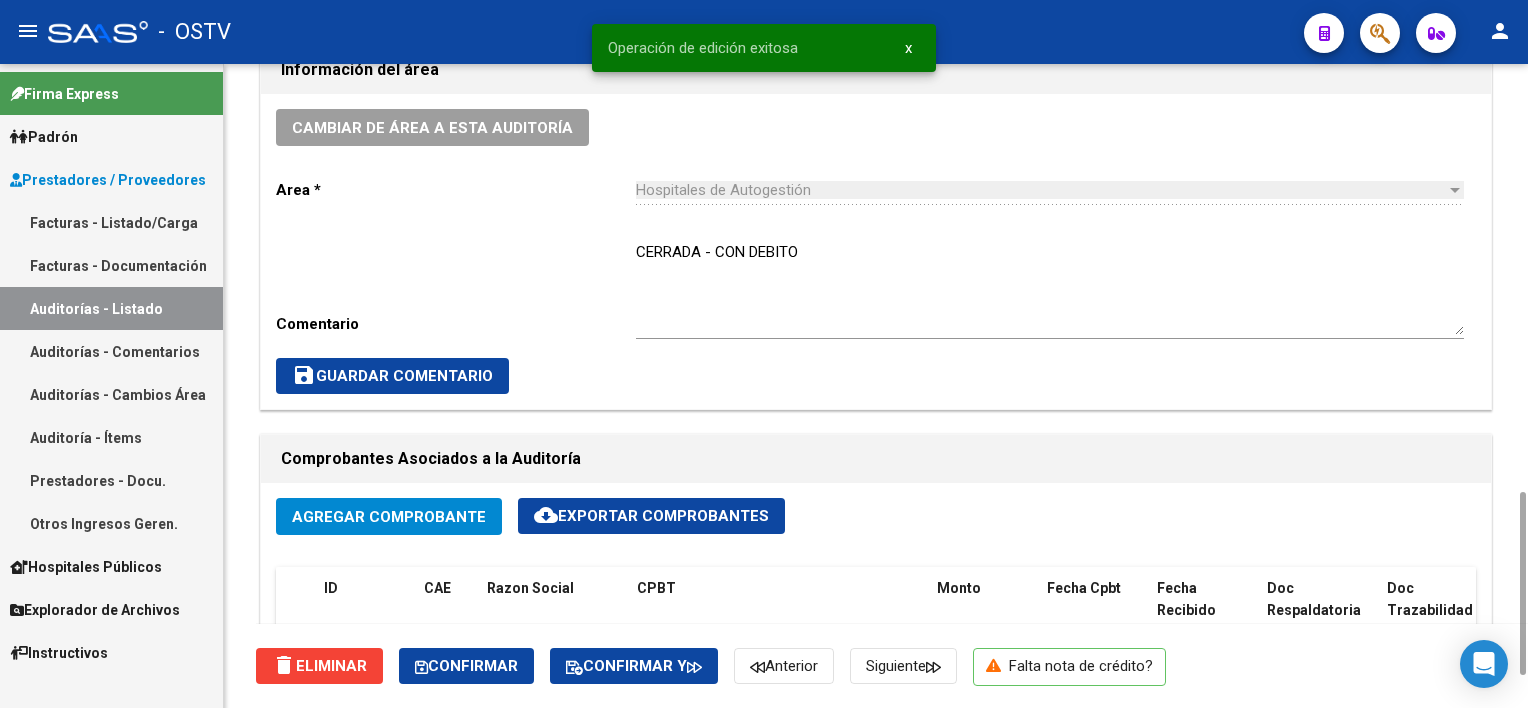 scroll, scrollTop: 800, scrollLeft: 0, axis: vertical 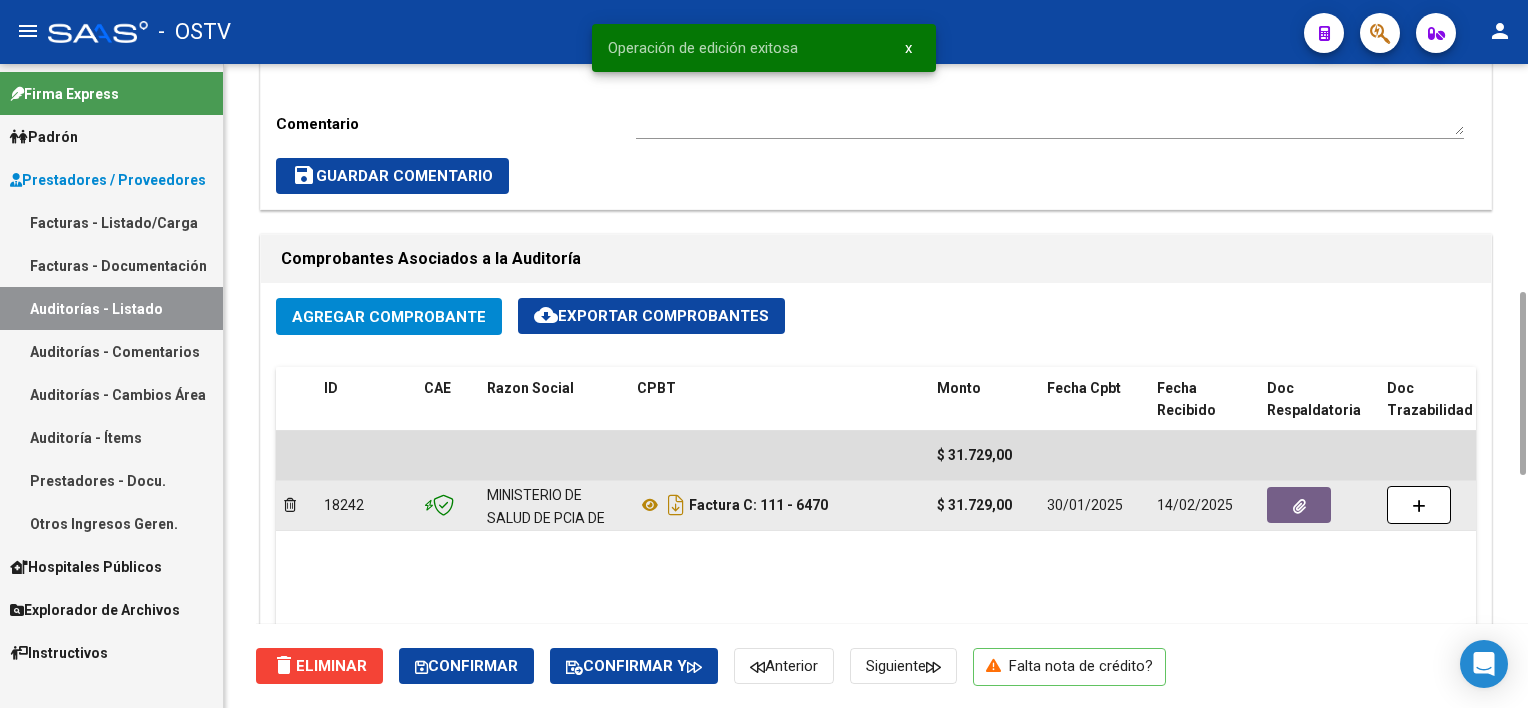 click 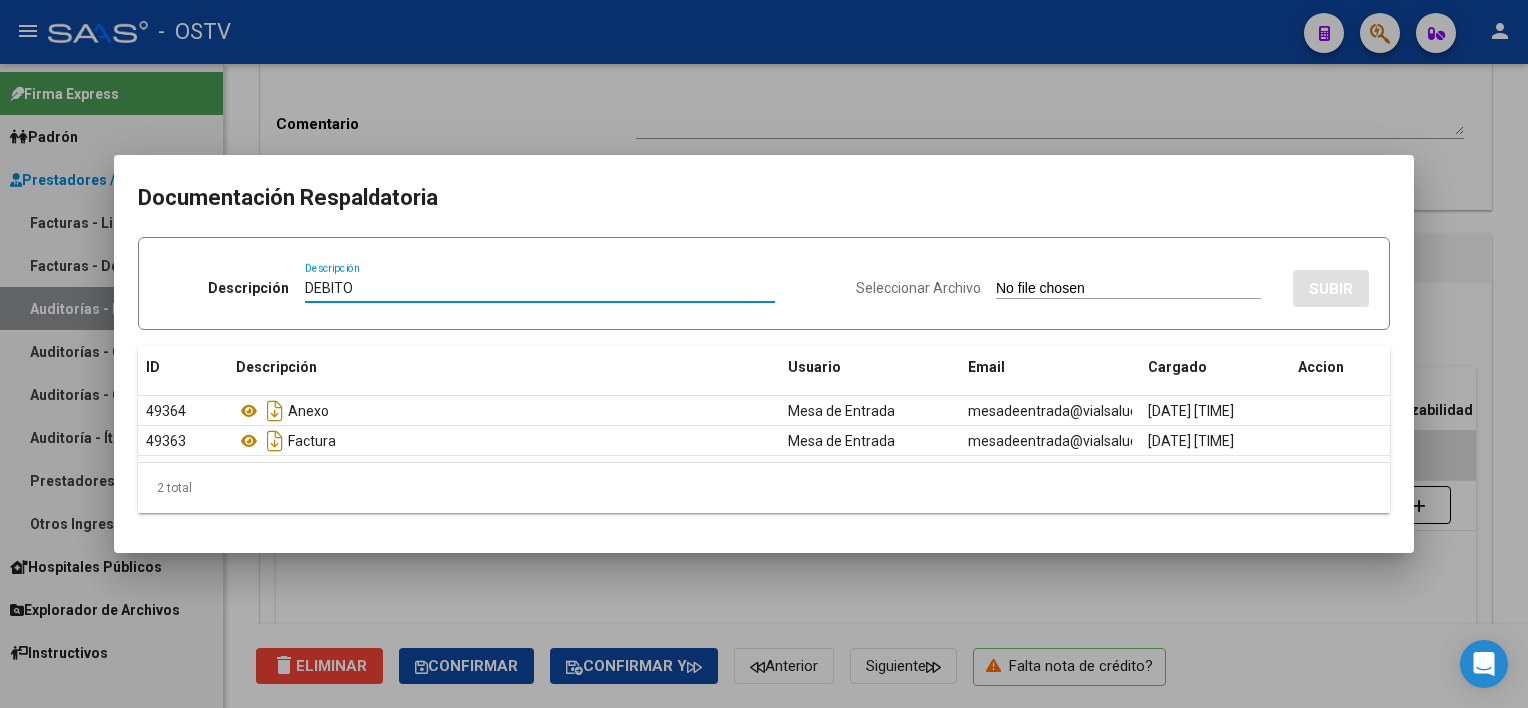 type on "DEBITO" 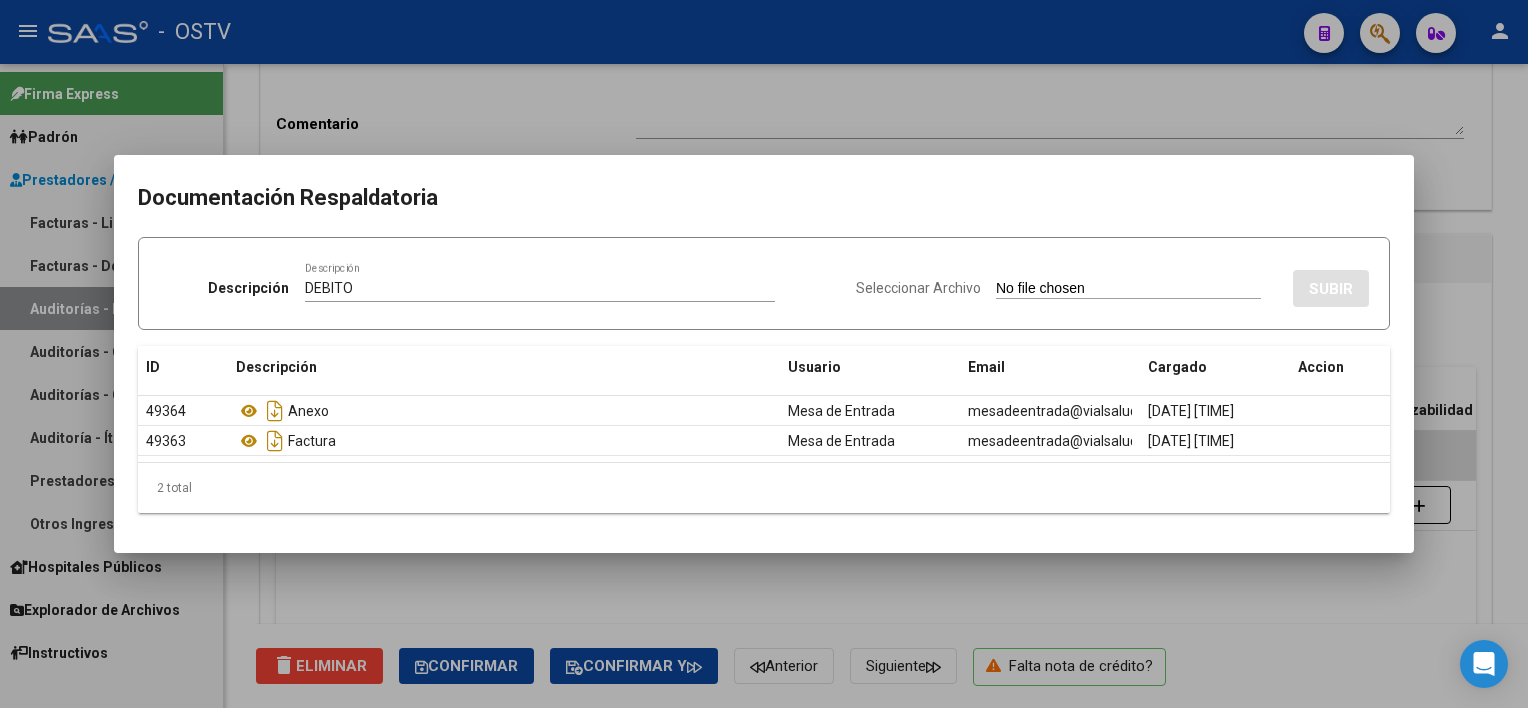 type on "C:\fakepath\DEBITO FC 111-6470.pdf" 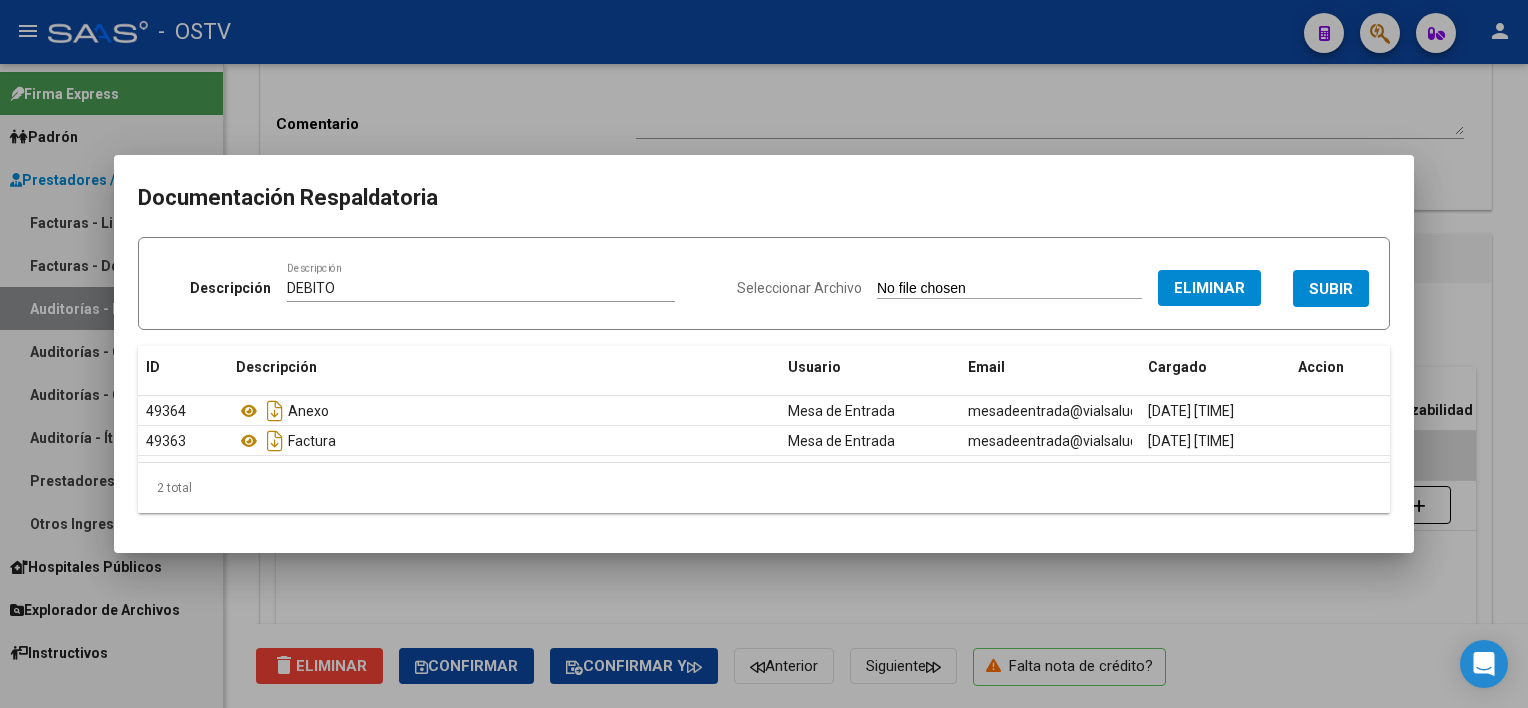 click on "SUBIR" at bounding box center [1331, 288] 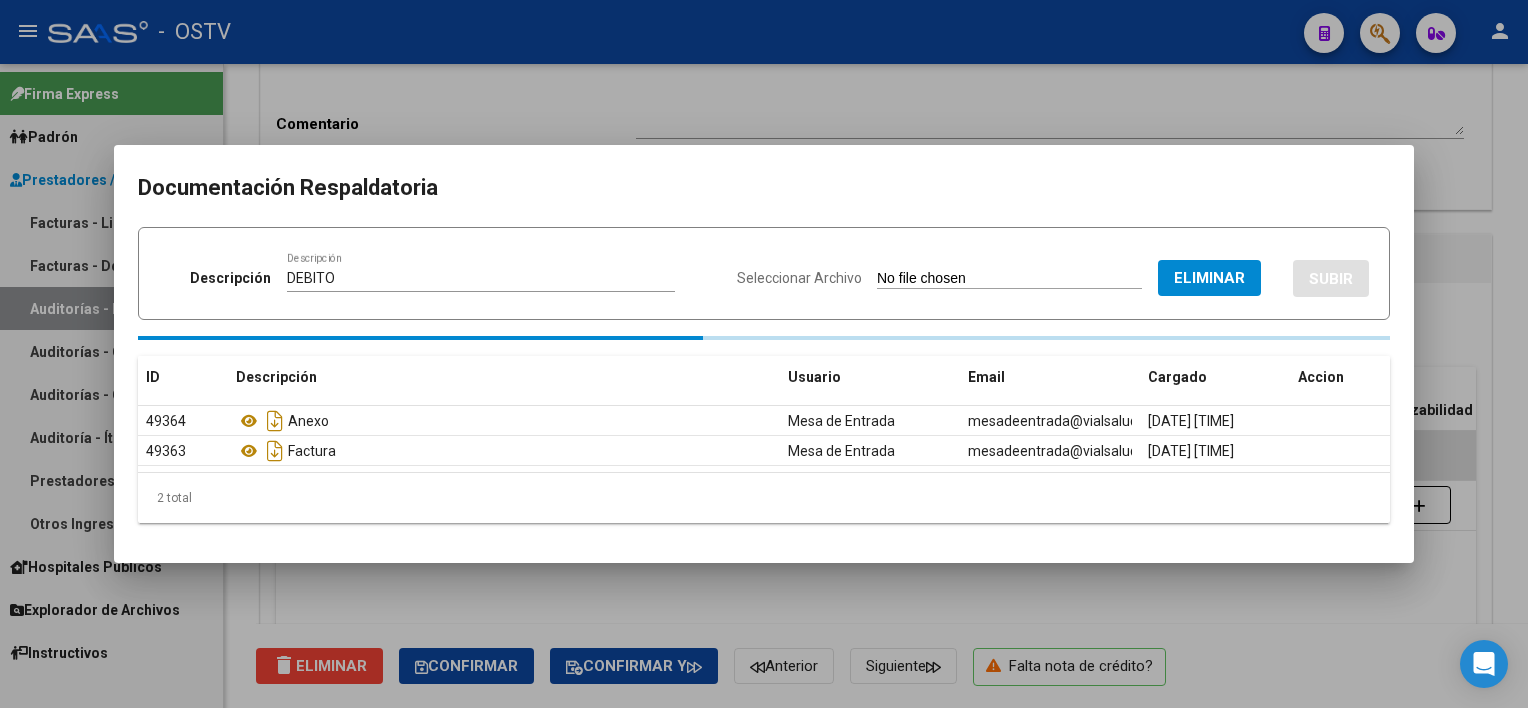 type 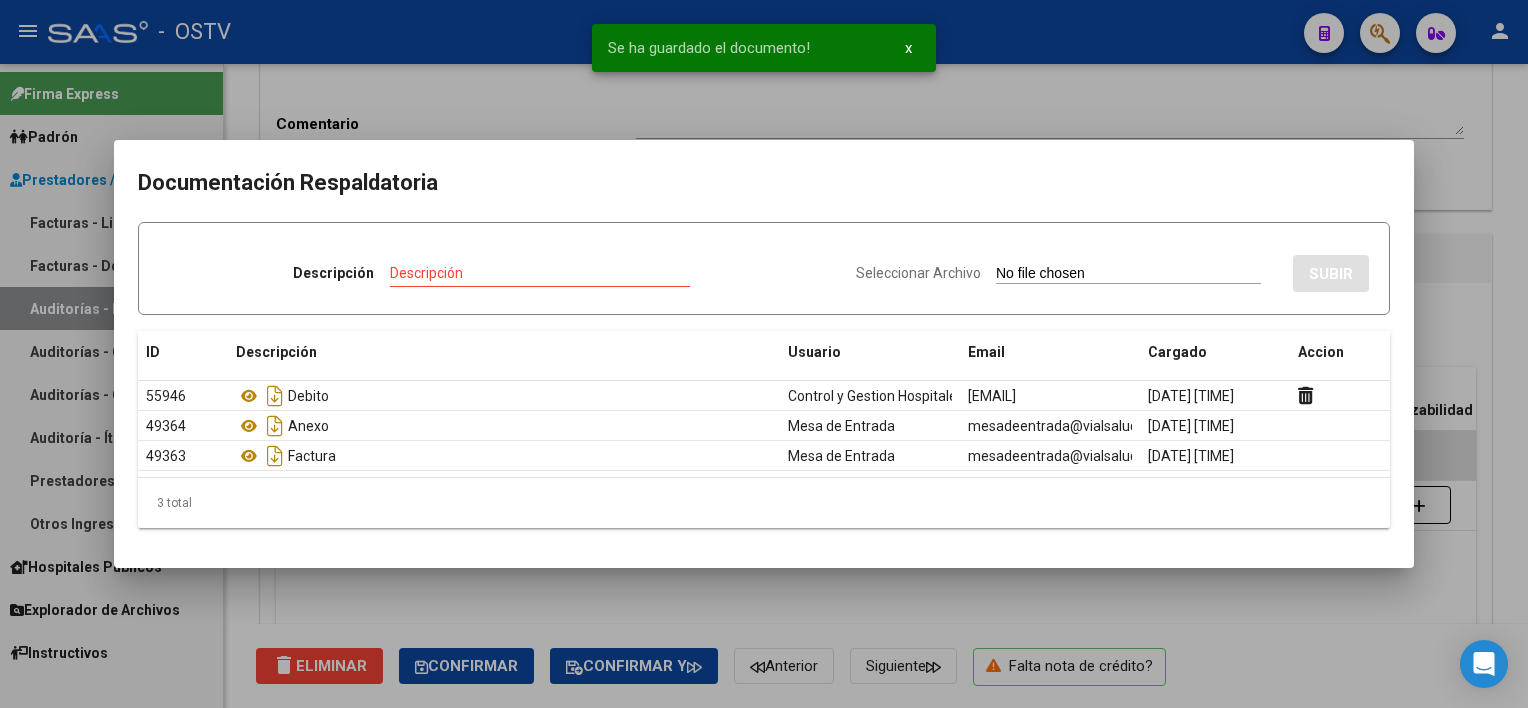 click at bounding box center [764, 354] 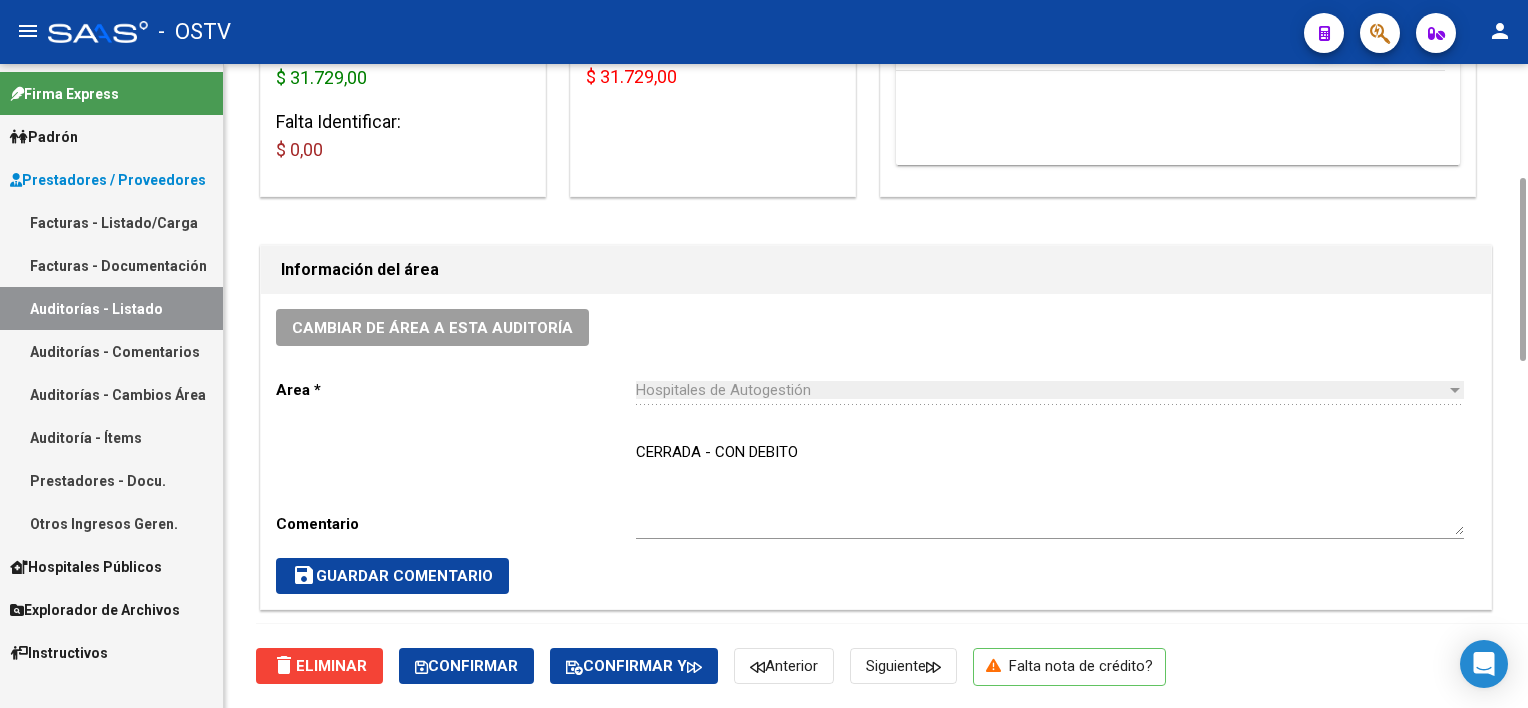 scroll, scrollTop: 0, scrollLeft: 0, axis: both 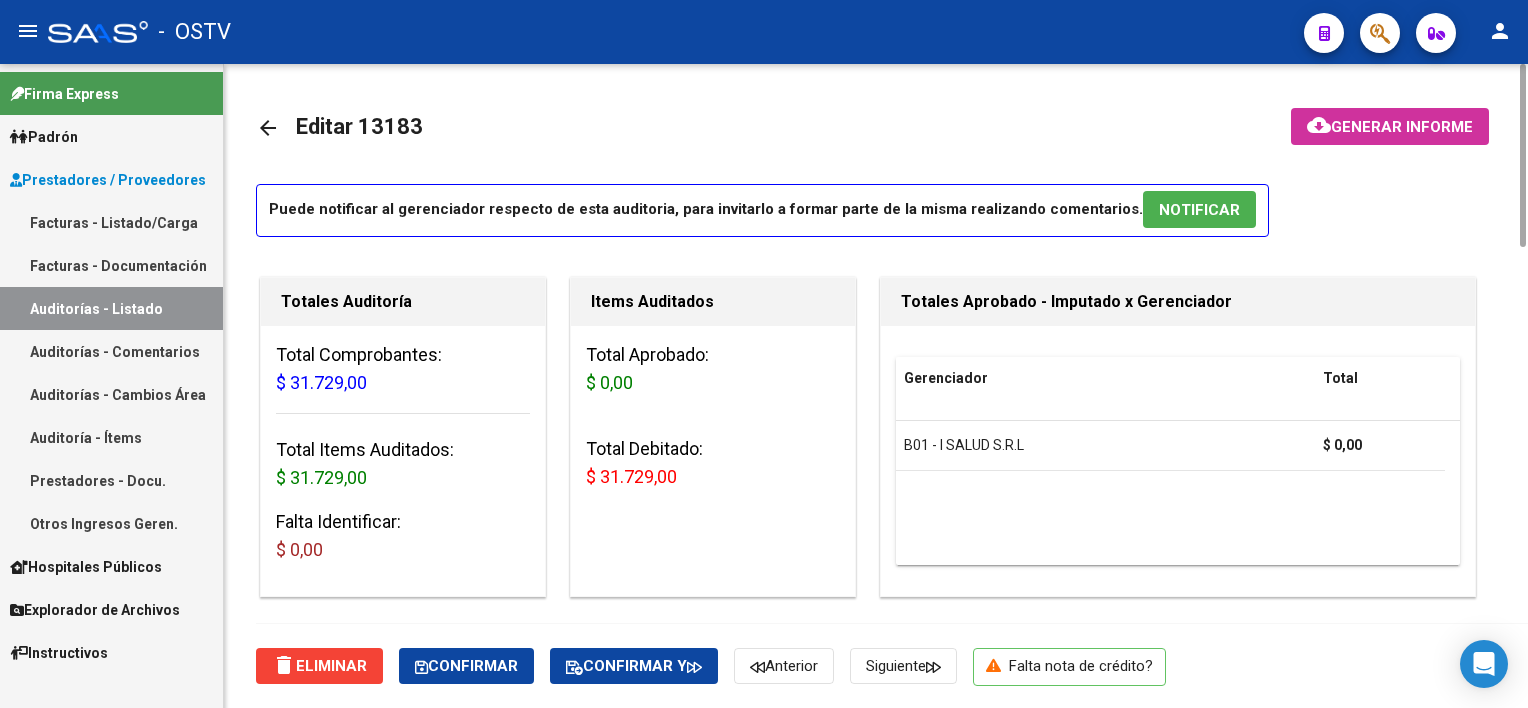 click on "arrow_back Editar 13183    cloud_download  Generar informe  Puede notificar al gerenciador respecto de esta auditoria, para invitarlo a formar parte de la misma realizando comentarios.  NOTIFICAR Totales Auditoría Total Comprobantes:  $ 31.729,00 Total Items Auditados:  $ 31.729,00 Falta Identificar:   $ 0,00 Items Auditados Total Aprobado: $ 0,00 Total Debitado: $ 31.729,00 Totales Aprobado - Imputado x Gerenciador Gerenciador Total B01 - I SALUD S.R.L  $ 0,00 Información del área Cambiar de área a esta auditoría  Area * Hospitales de Autogestión Seleccionar area Comentario    CERRADA - CON DEBITO Ingresar comentario  save  Guardar Comentario  Comprobantes Asociados a la Auditoría Agregar Comprobante cloud_download  Exportar Comprobantes  ID CAE Razon Social CPBT Monto Fecha Cpbt Fecha Recibido Doc Respaldatoria Doc Trazabilidad Expte. Interno Creado Usuario $ 31.729,00 18242 MINISTERIO DE SALUD DE PCIA DE BSAS  Factura C: 111 - 6470  $ 31.729,00 30/01/2025 14/02/2025 14/02/2025 Id Monto Item" 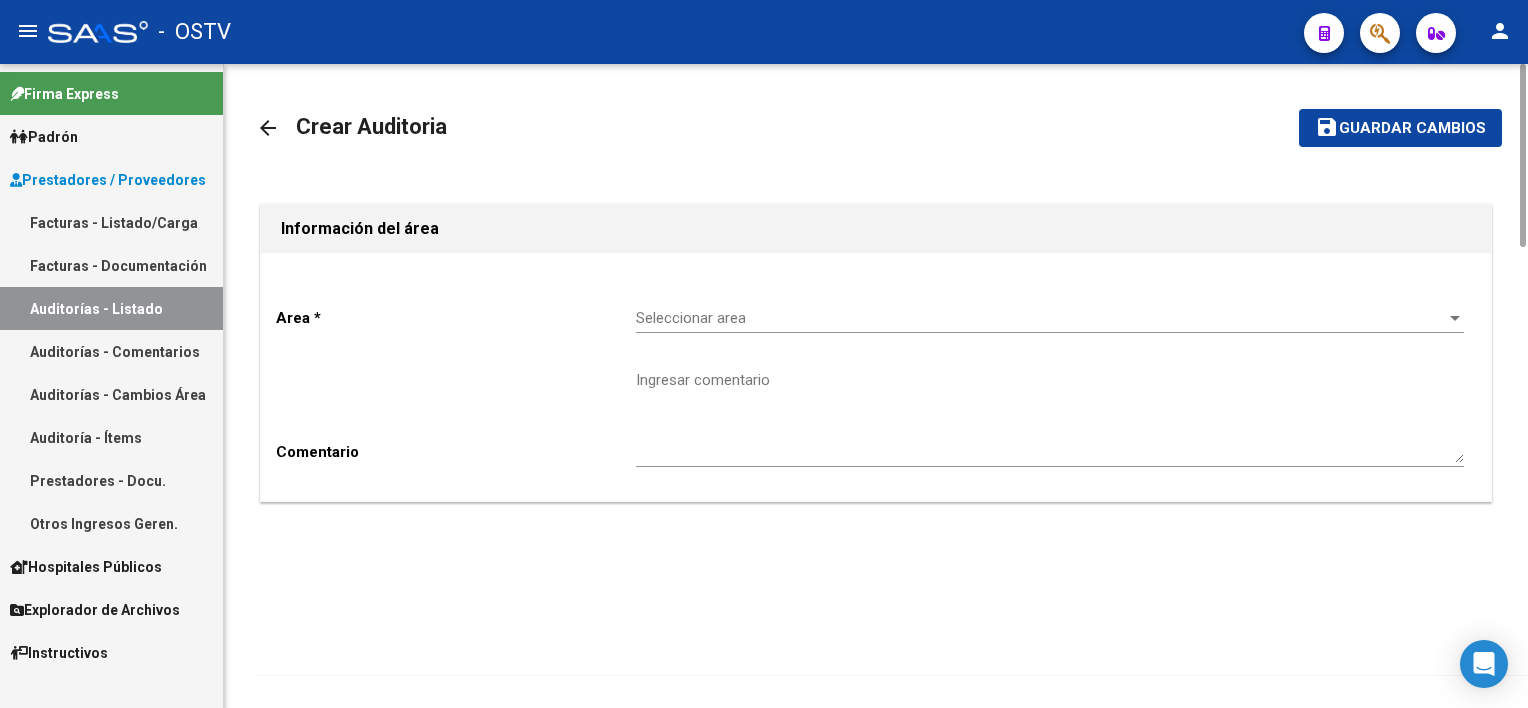 click on "Seleccionar area" at bounding box center [1041, 318] 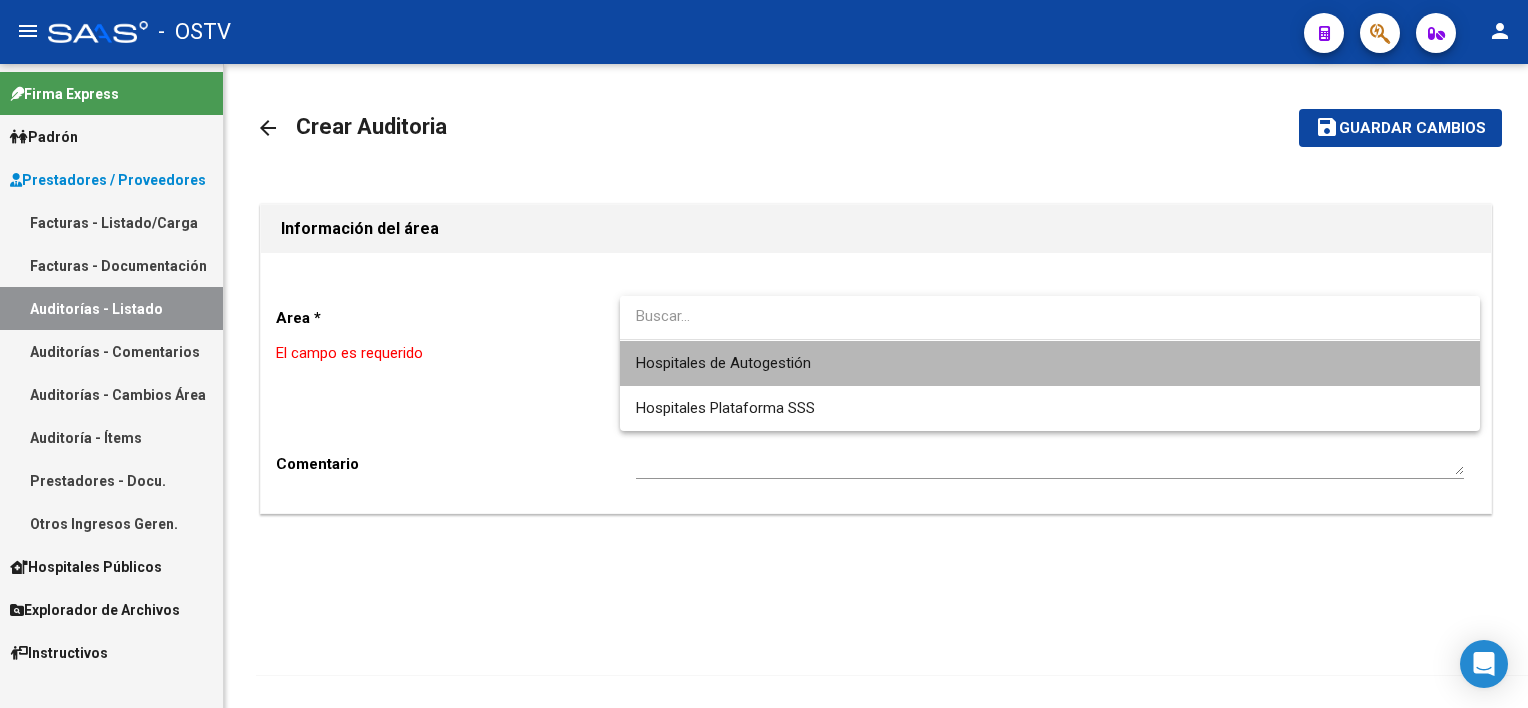 click on "Hospitales de Autogestión" at bounding box center [1050, 363] 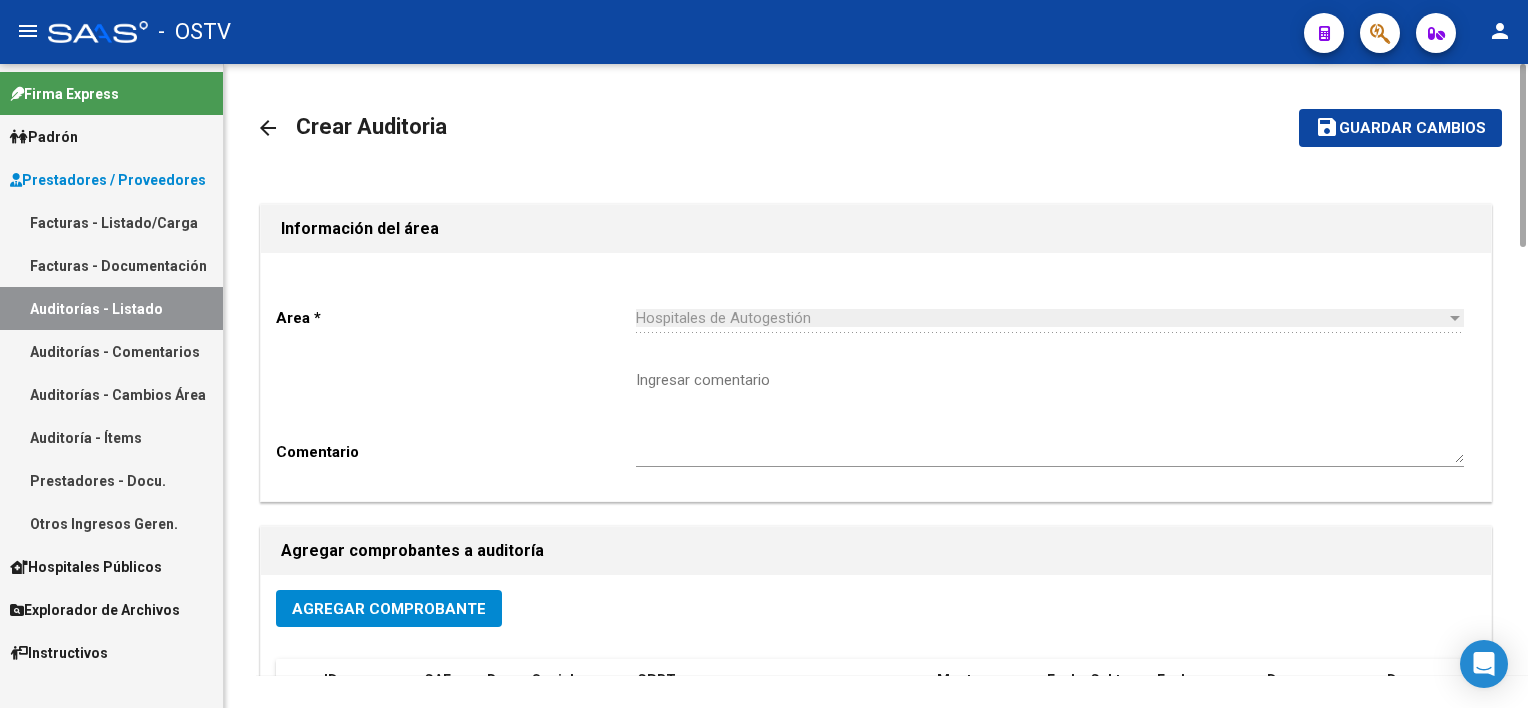 drag, startPoint x: 420, startPoint y: 628, endPoint x: 417, endPoint y: 616, distance: 12.369317 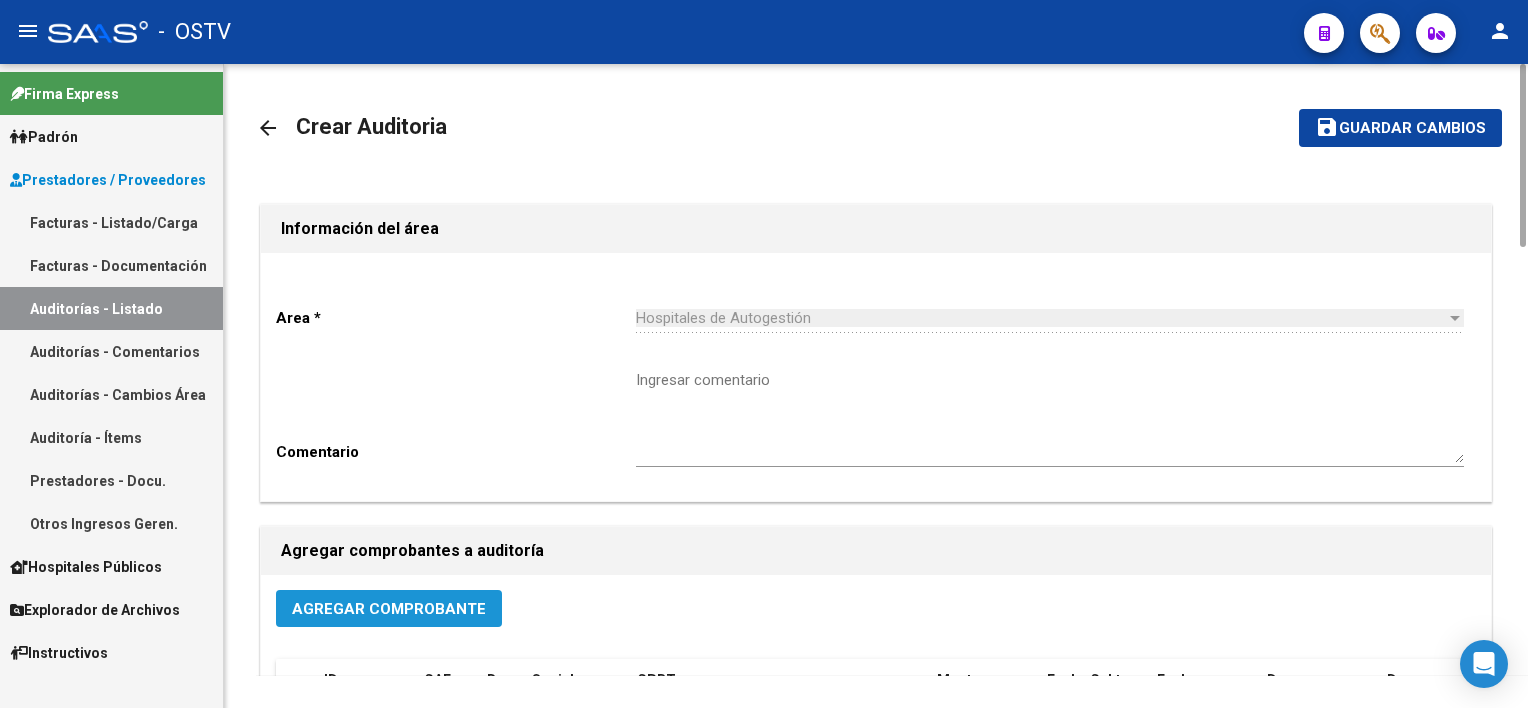 click on "Agregar Comprobante" 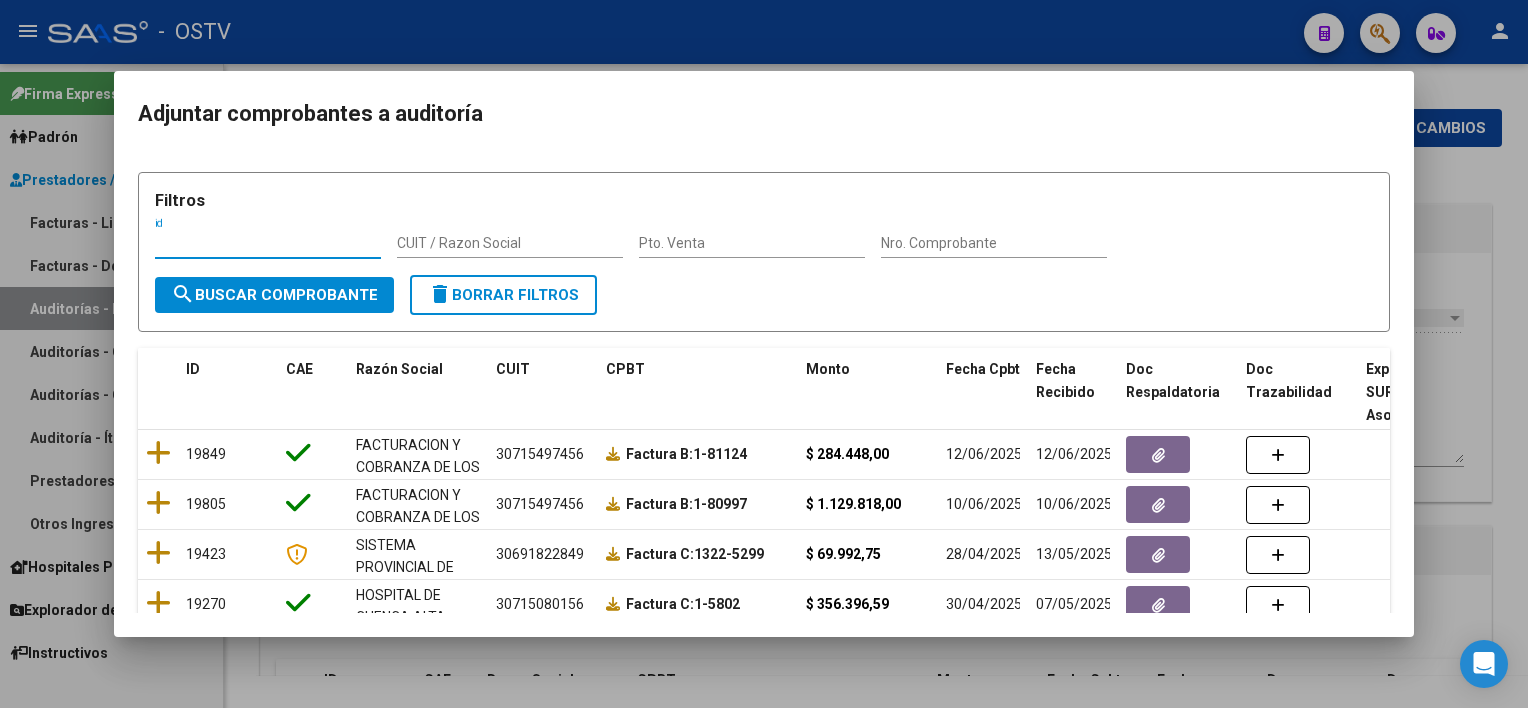 click on "Nro. Comprobante" at bounding box center (994, 243) 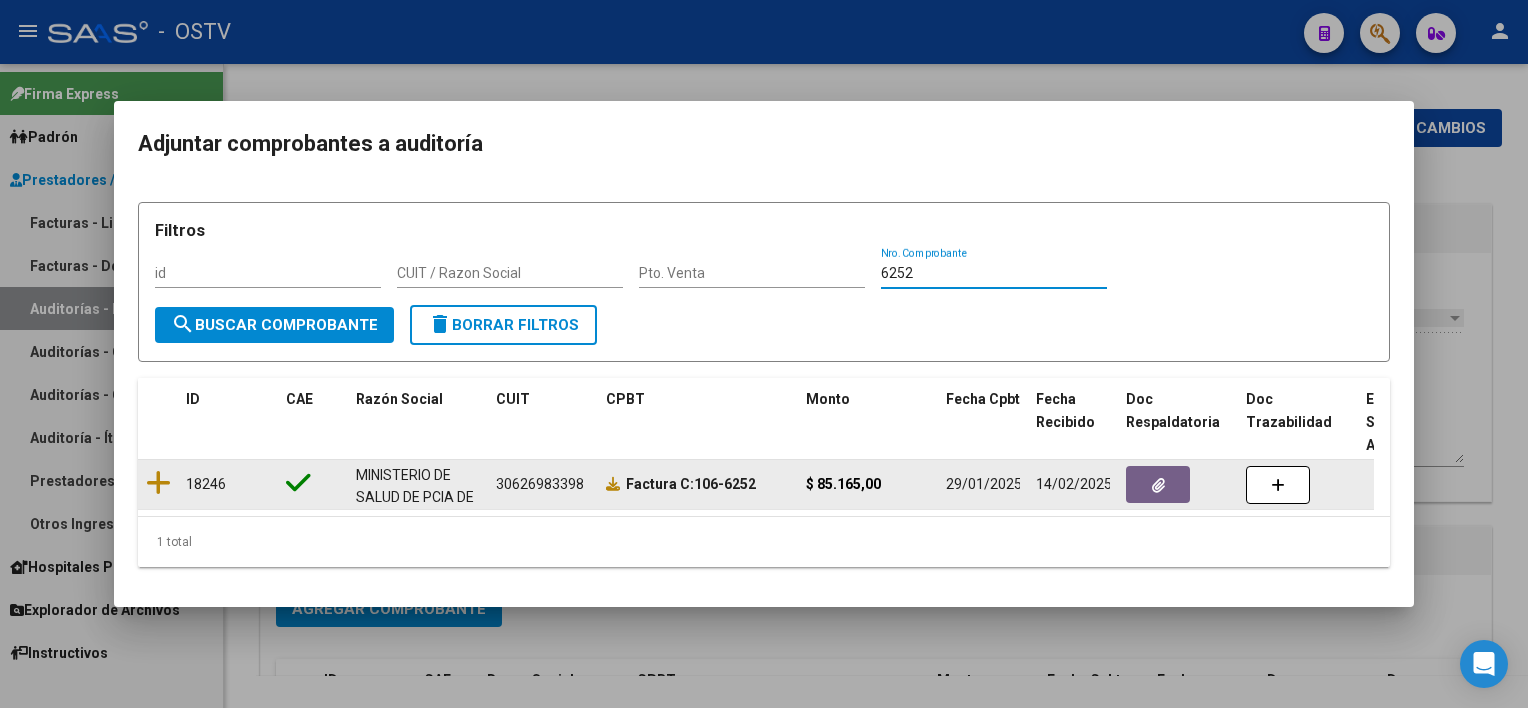 type on "6252" 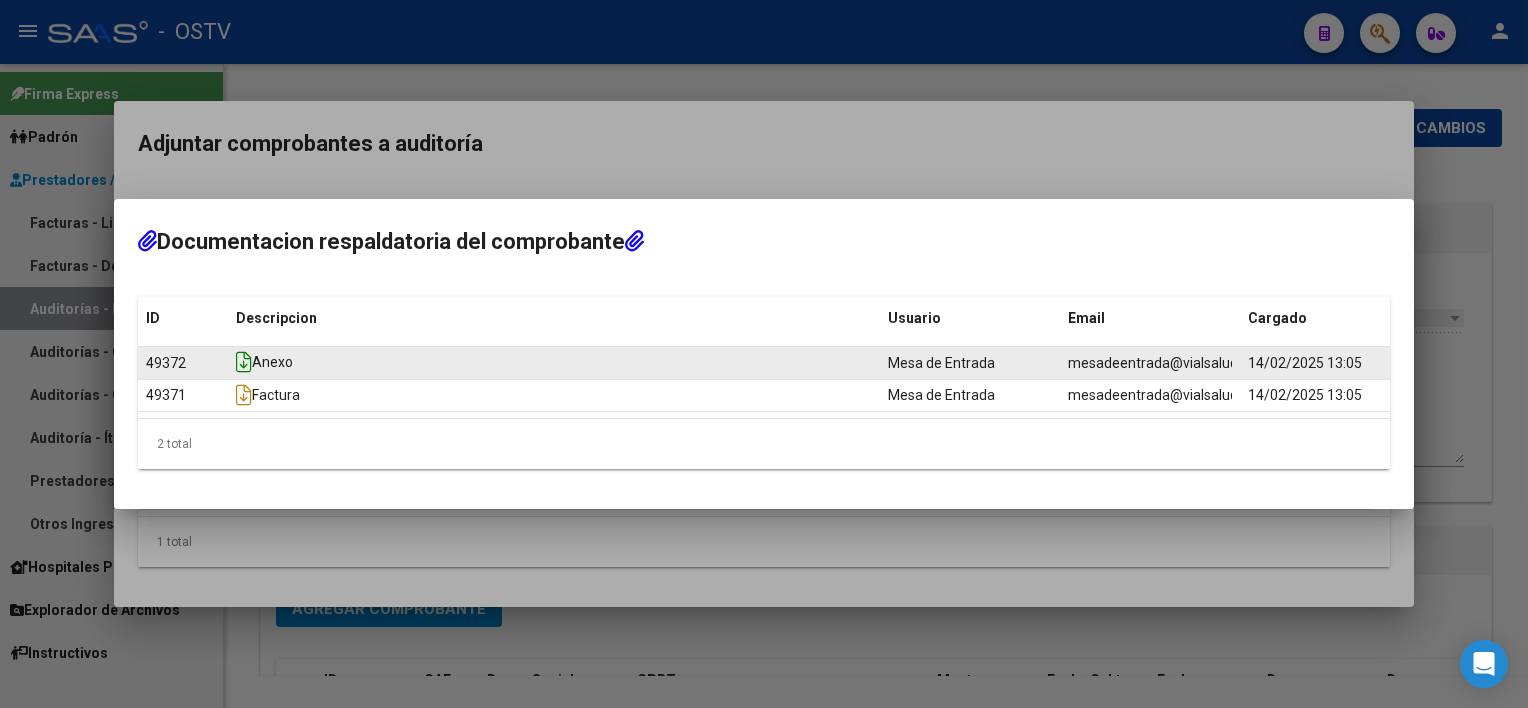 click 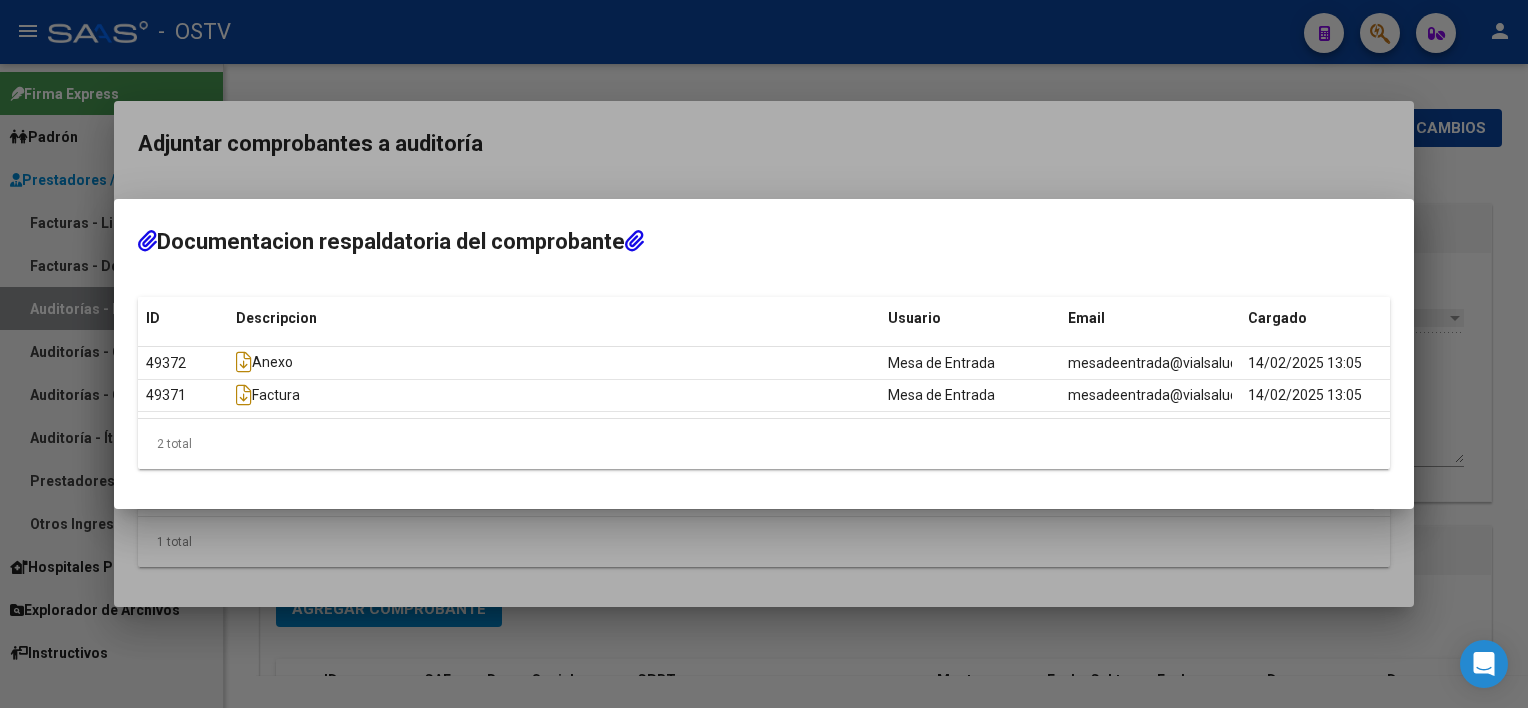 click at bounding box center (764, 354) 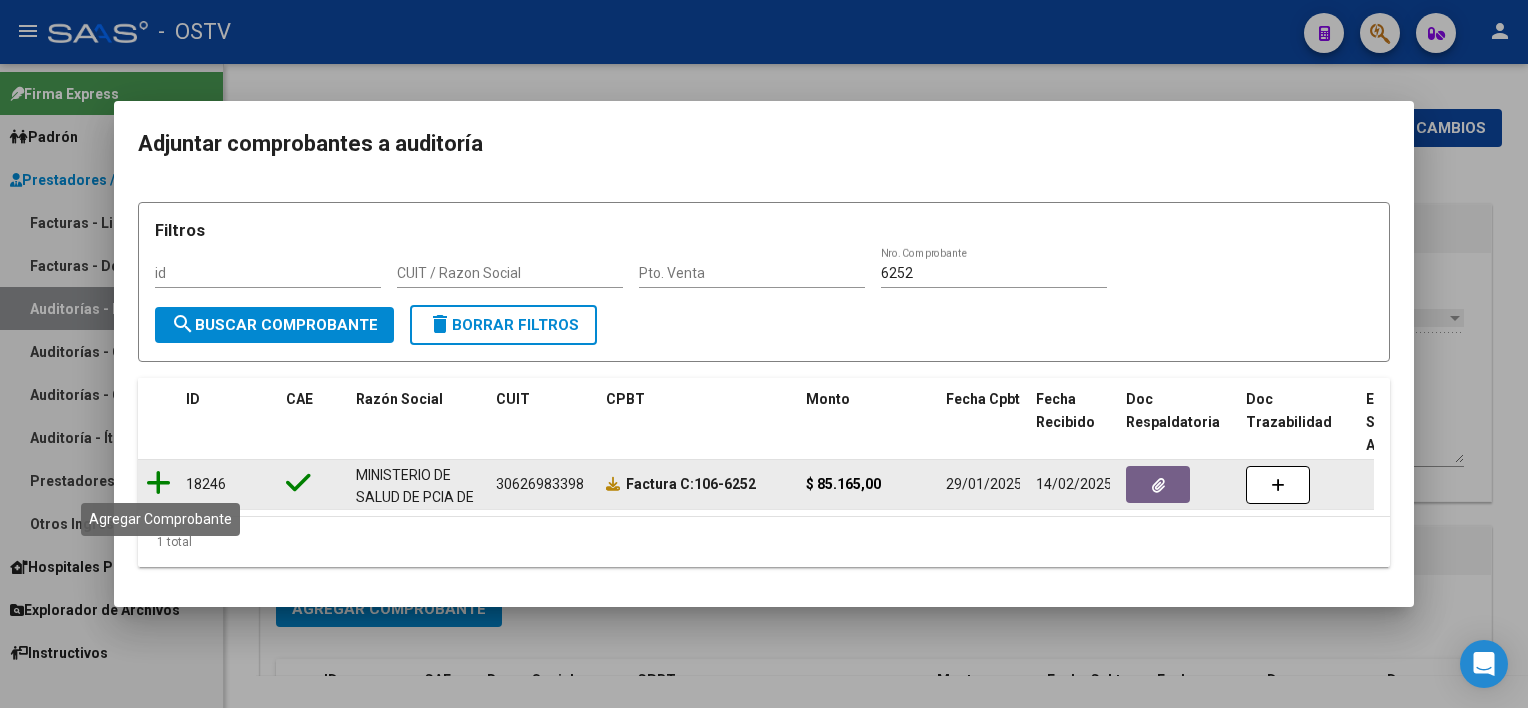 click 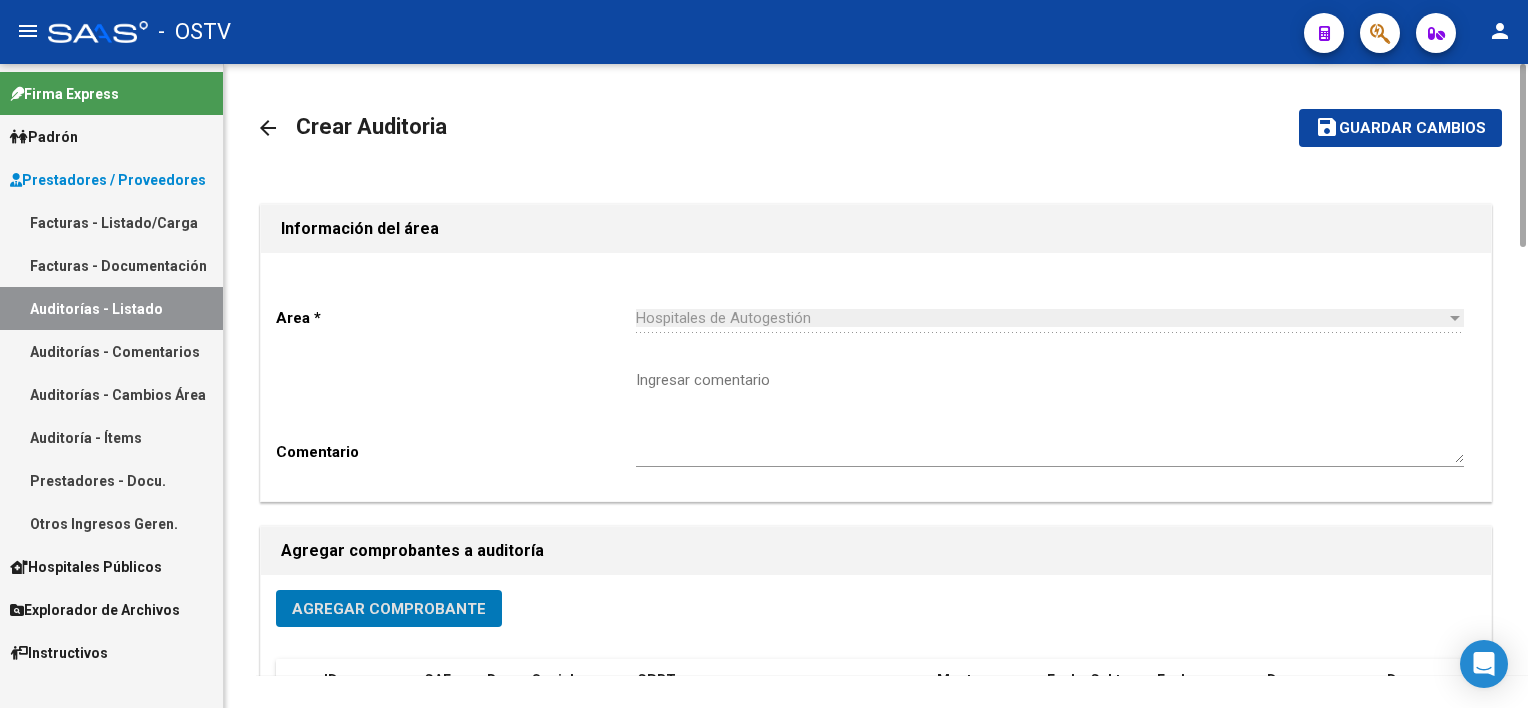 click on "Guardar cambios" 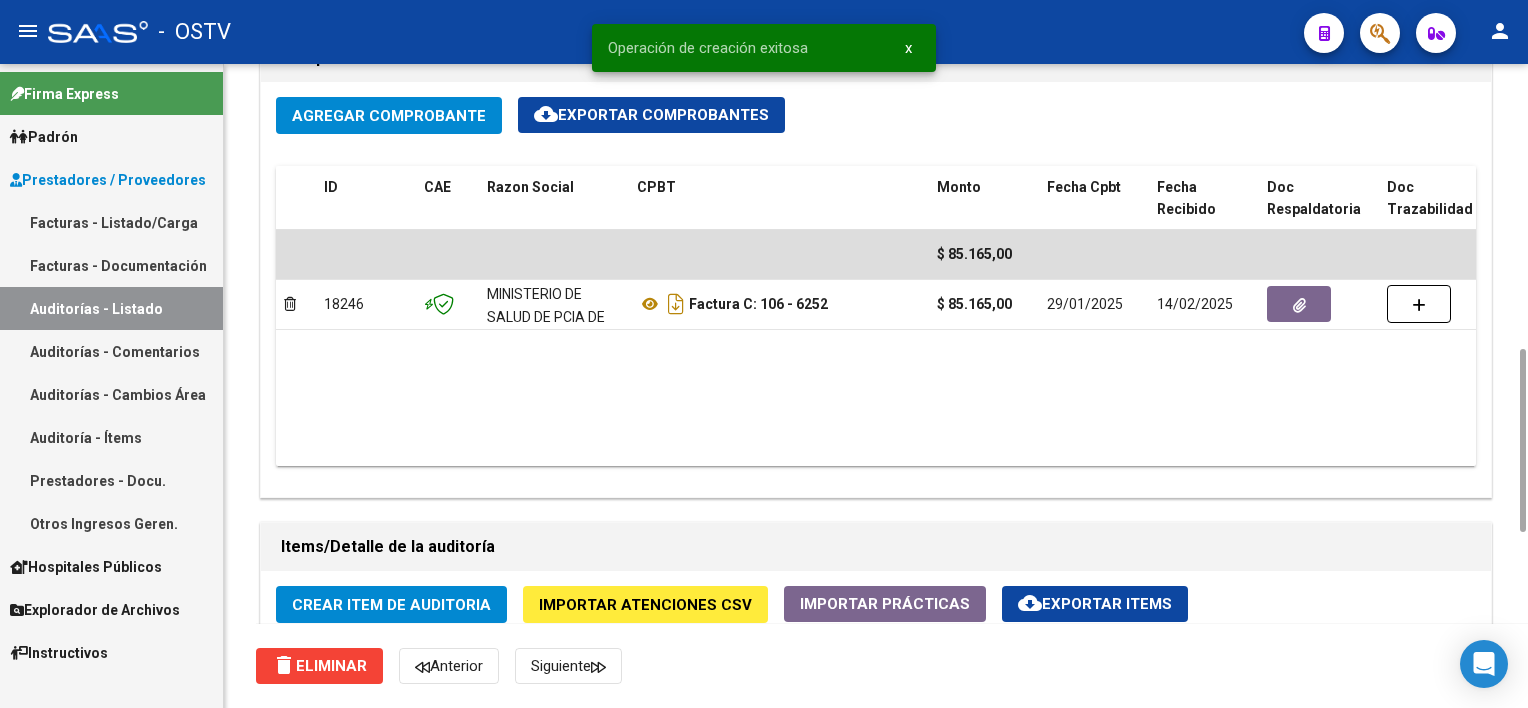 scroll, scrollTop: 1200, scrollLeft: 0, axis: vertical 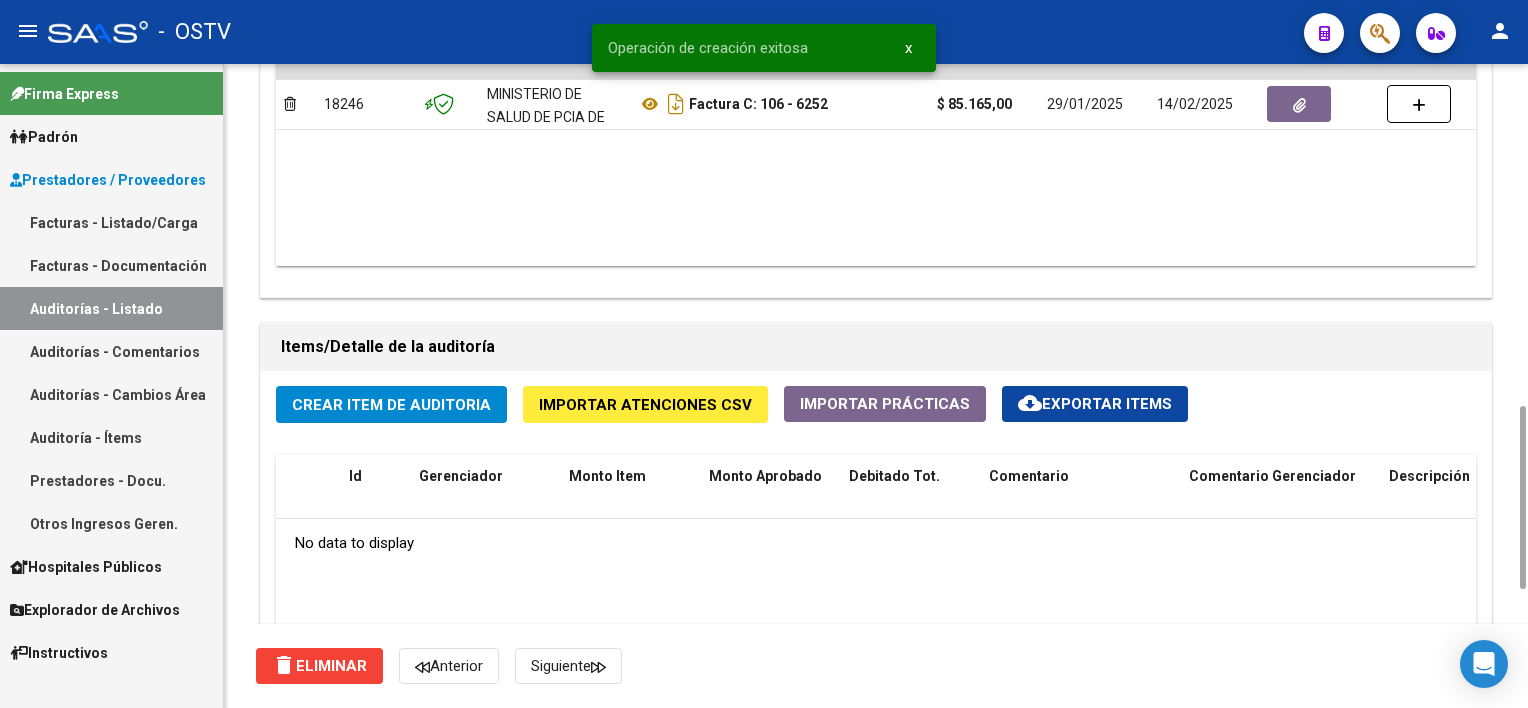 click on "Crear Item de Auditoria" 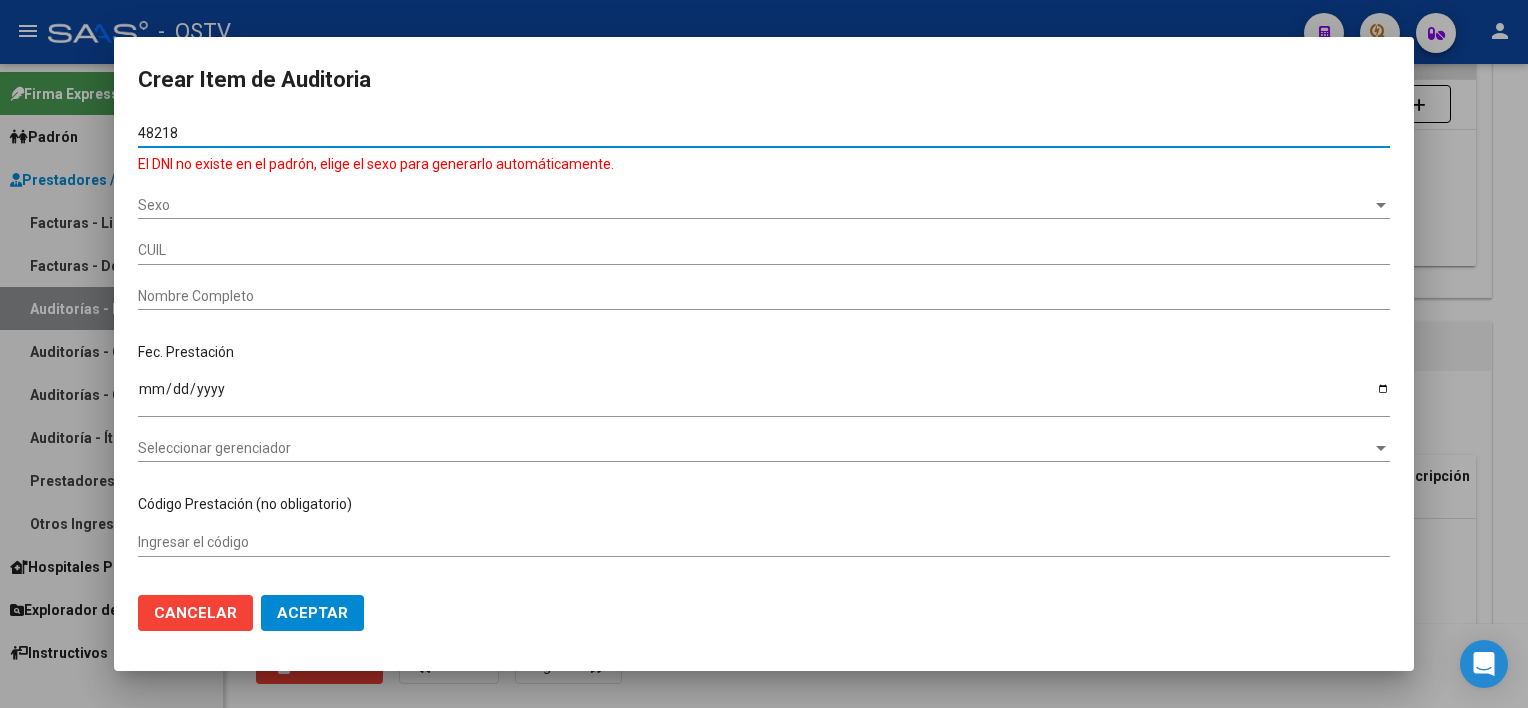 type on "48218412" 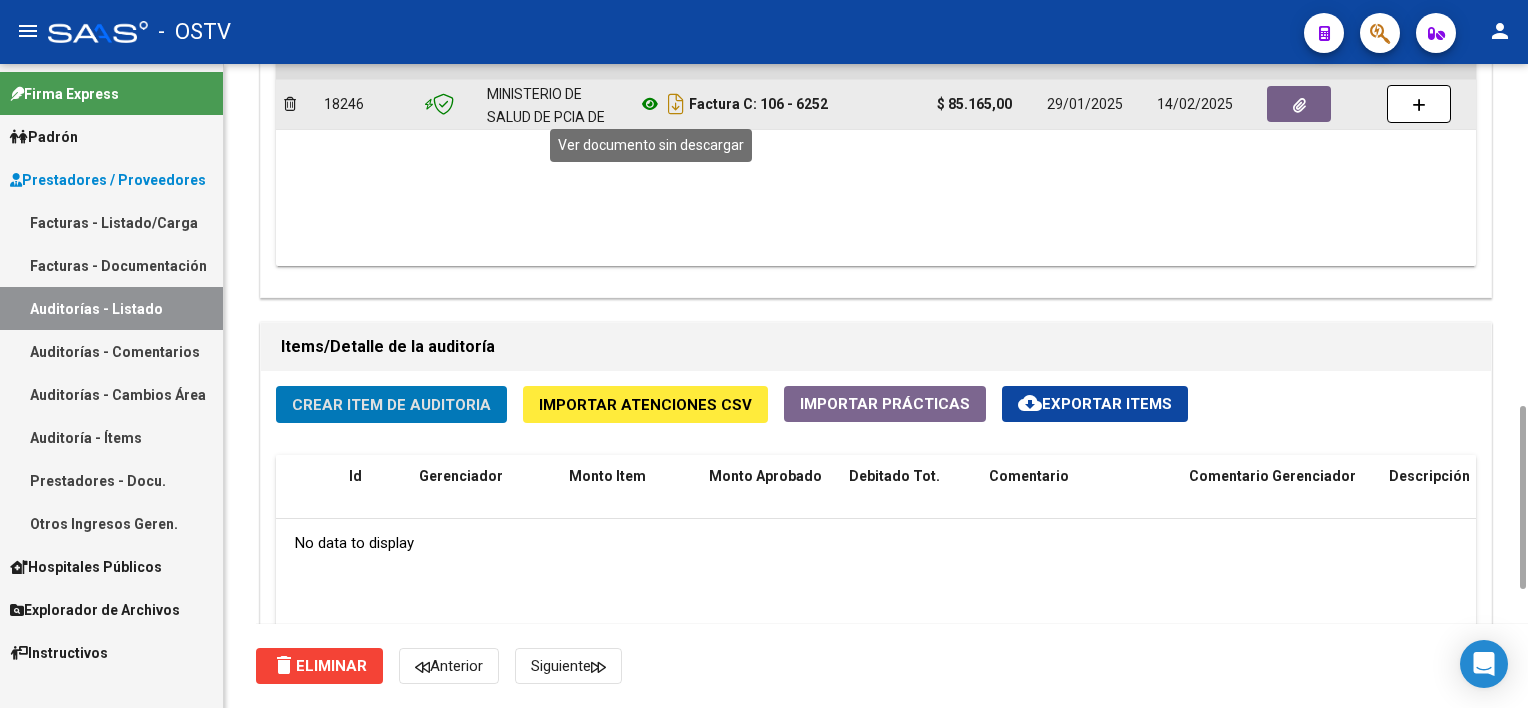 click 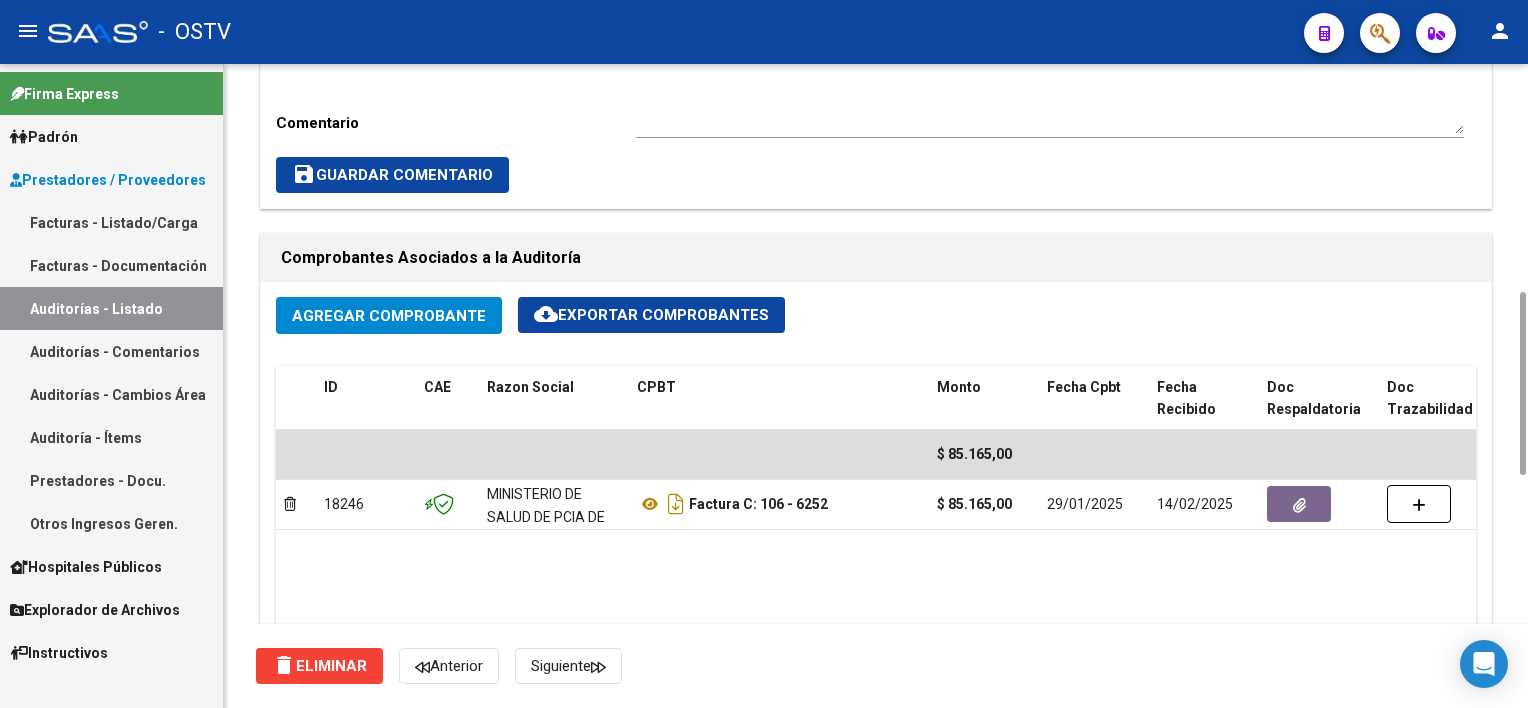 scroll, scrollTop: 600, scrollLeft: 0, axis: vertical 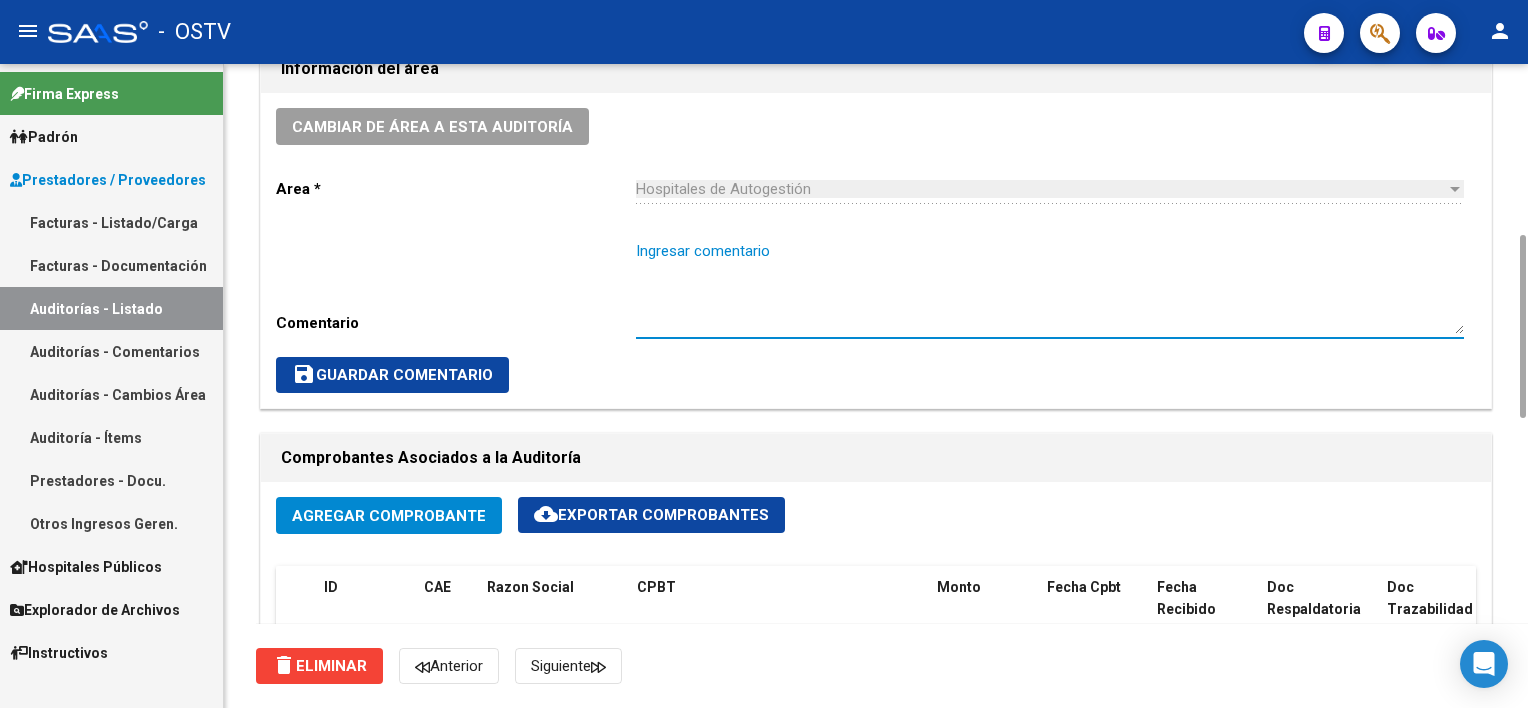 click on "Ingresar comentario" at bounding box center [1050, 287] 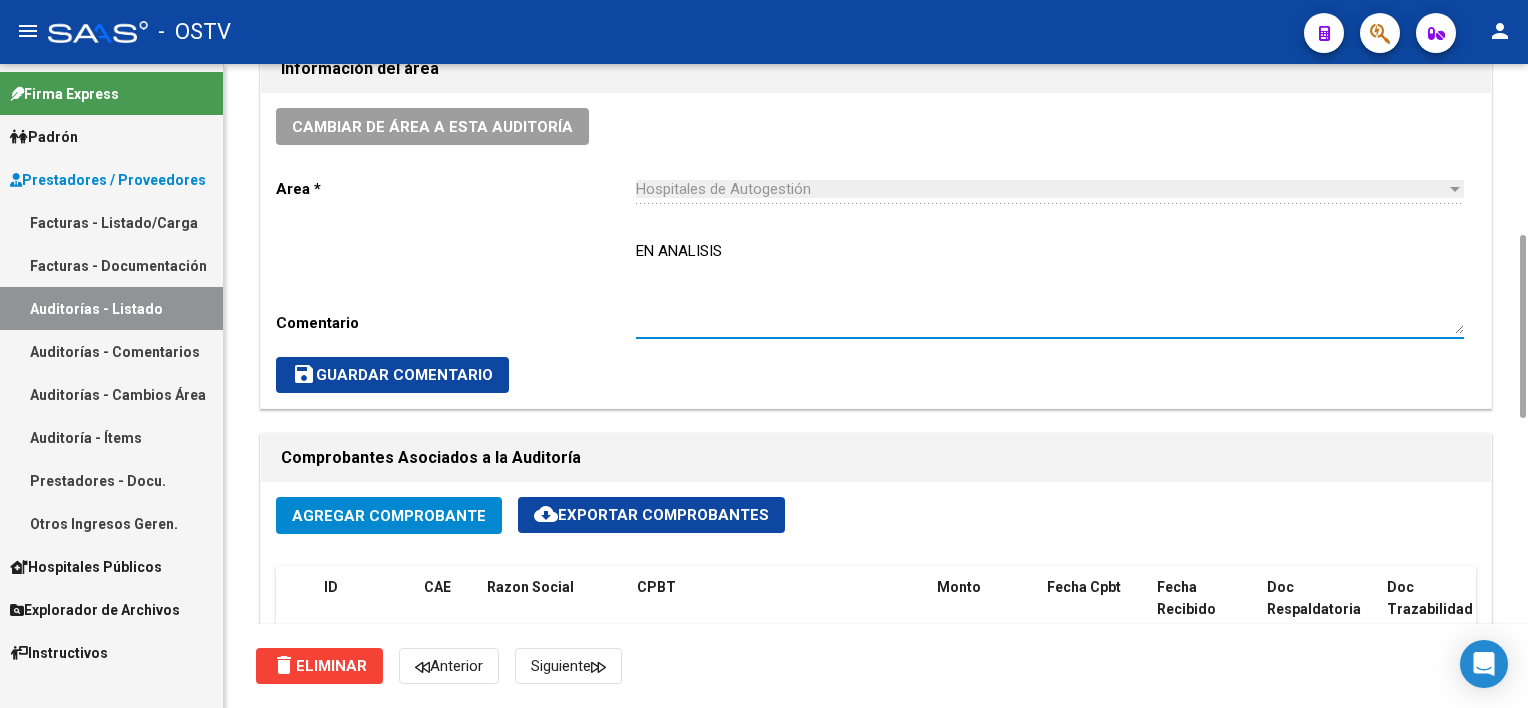 type on "EN ANALISIS" 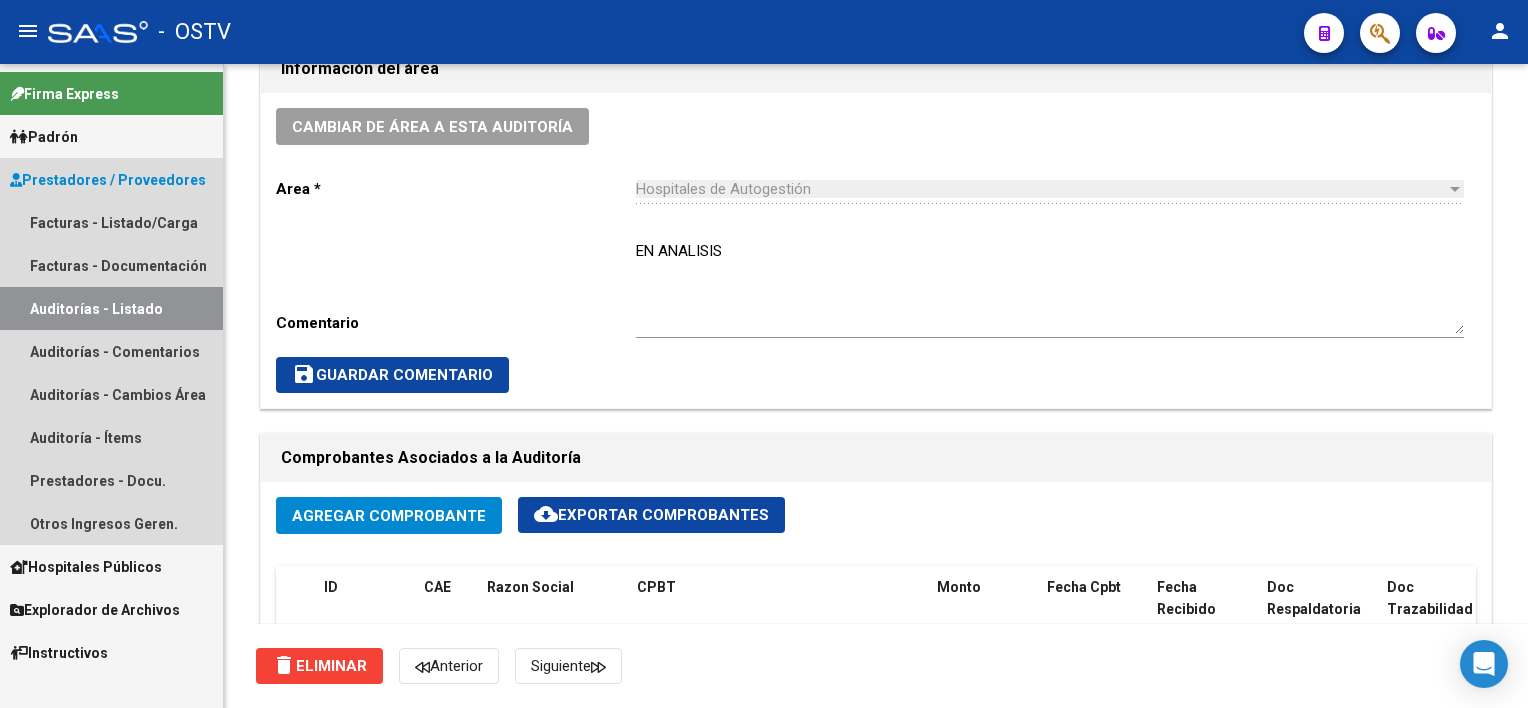click on "Auditorías - Listado" at bounding box center [111, 308] 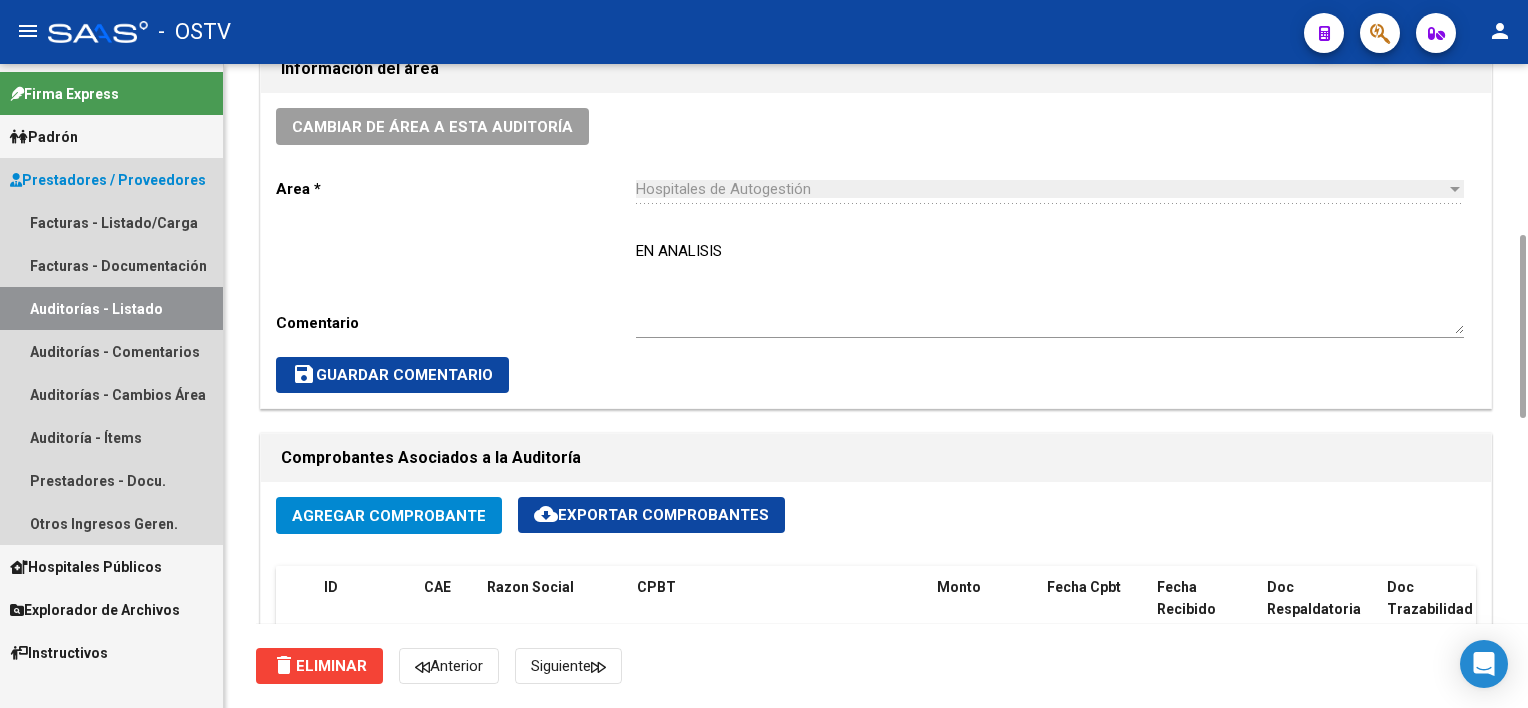 scroll, scrollTop: 0, scrollLeft: 0, axis: both 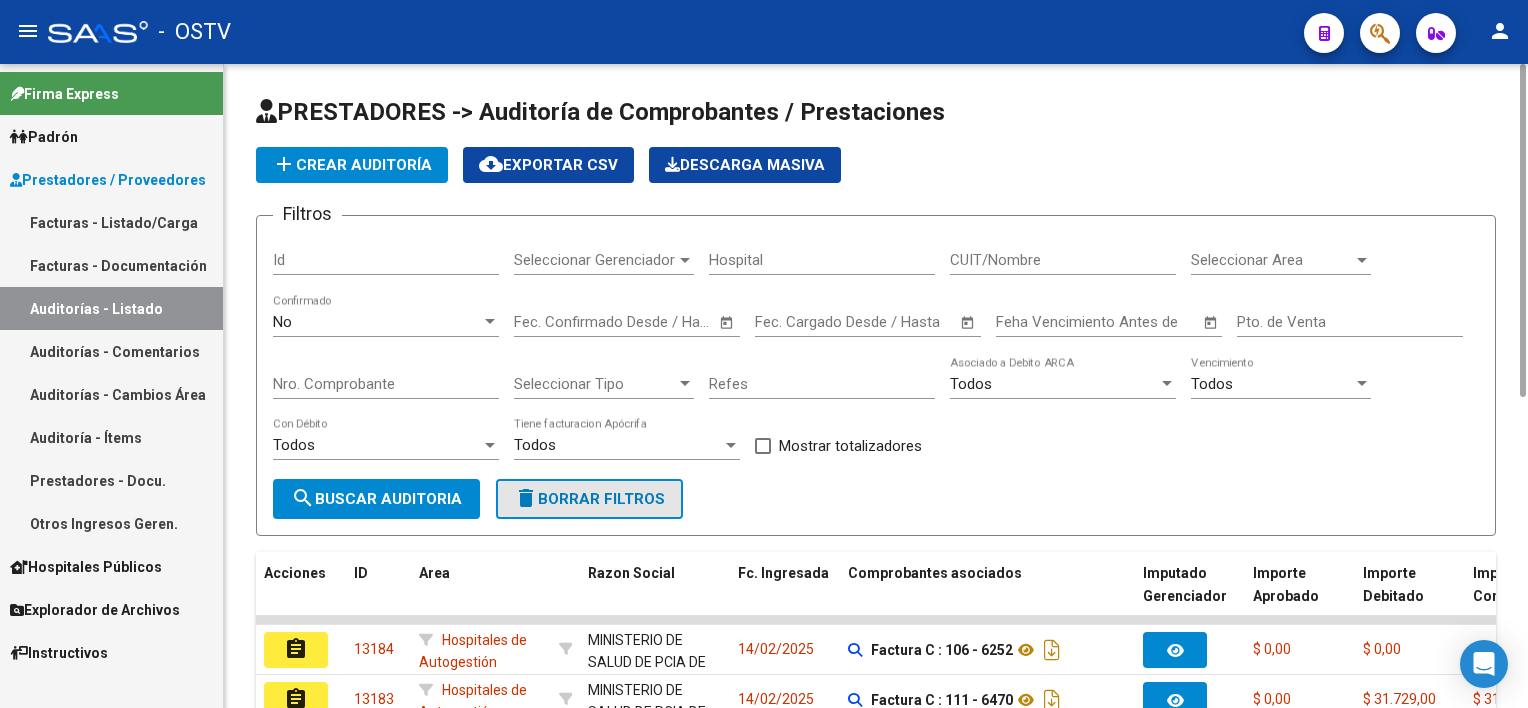 click on "delete  Borrar Filtros" 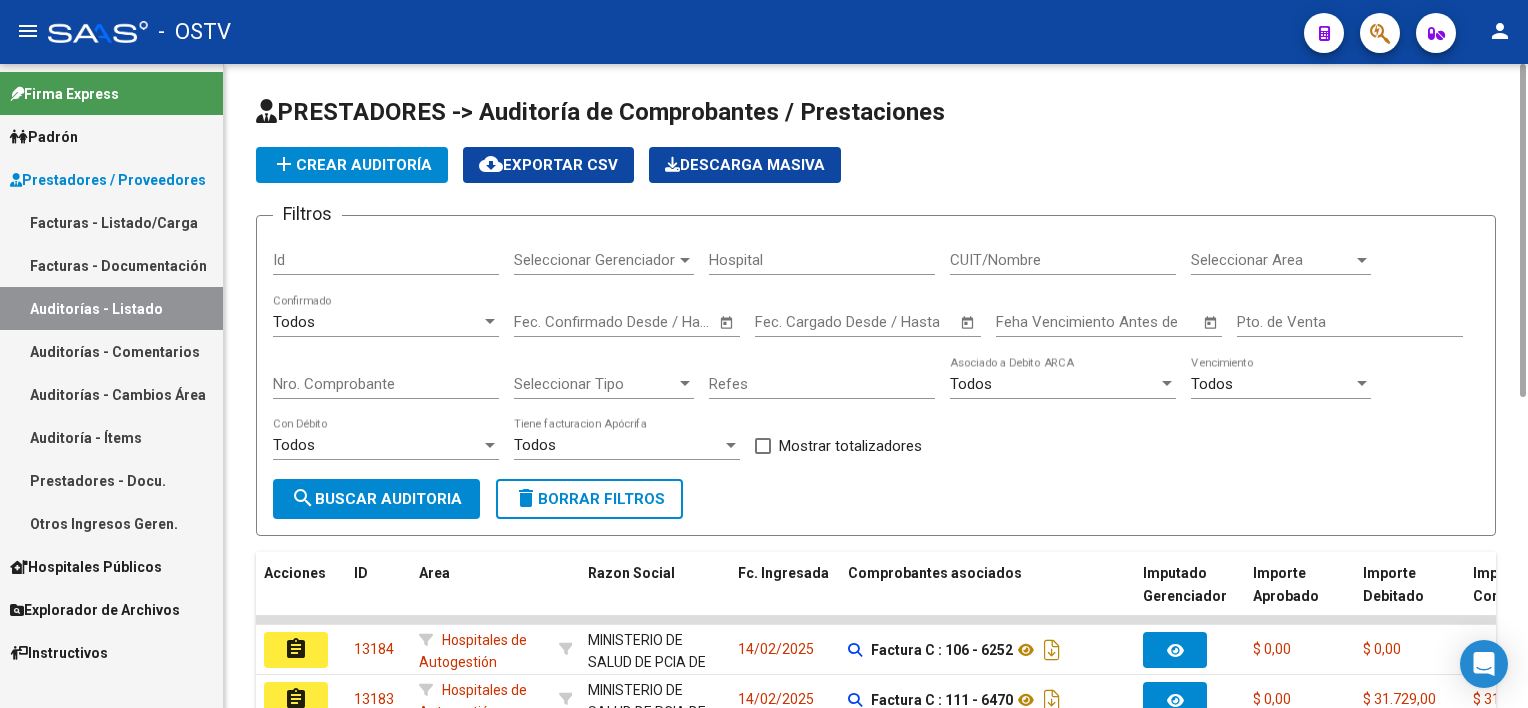 click on "Pto. de Venta" at bounding box center [1350, 322] 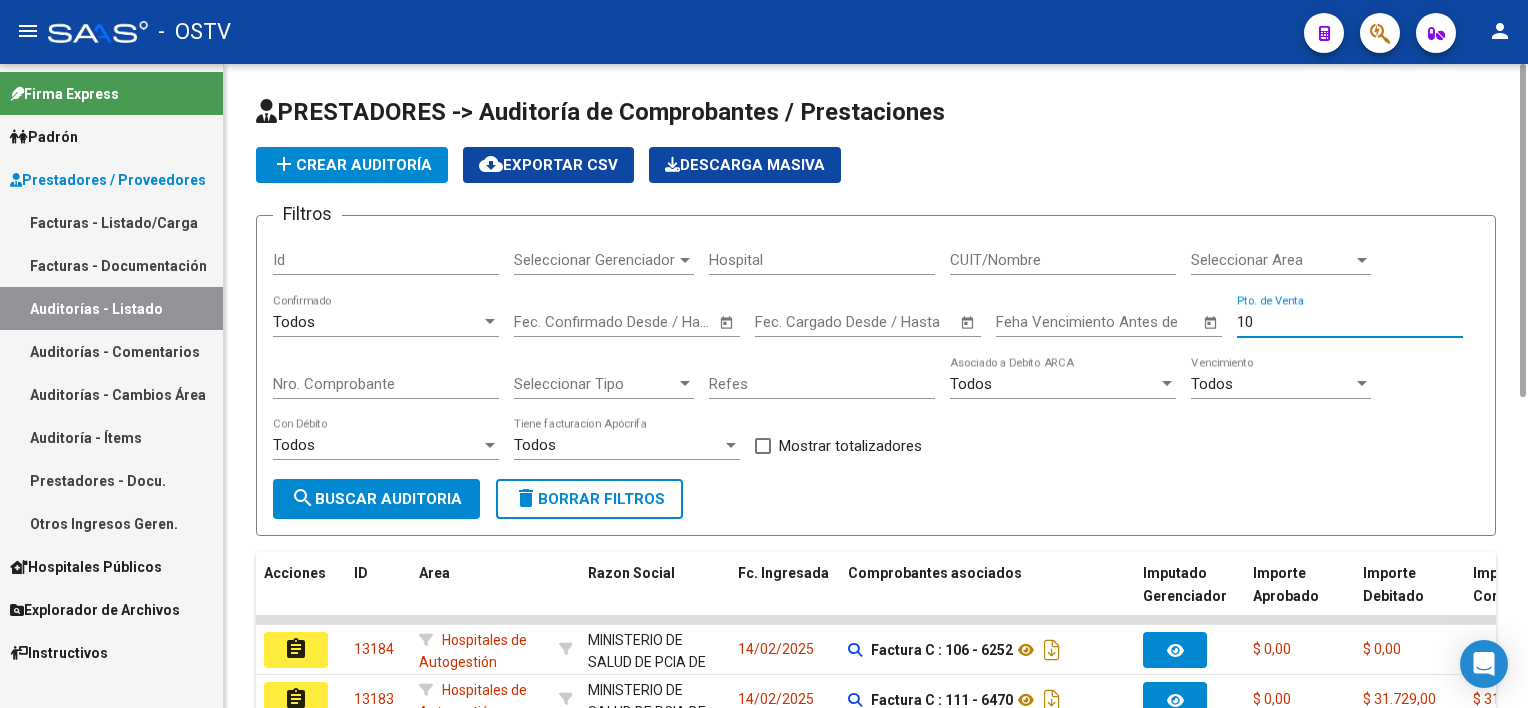 type on "106" 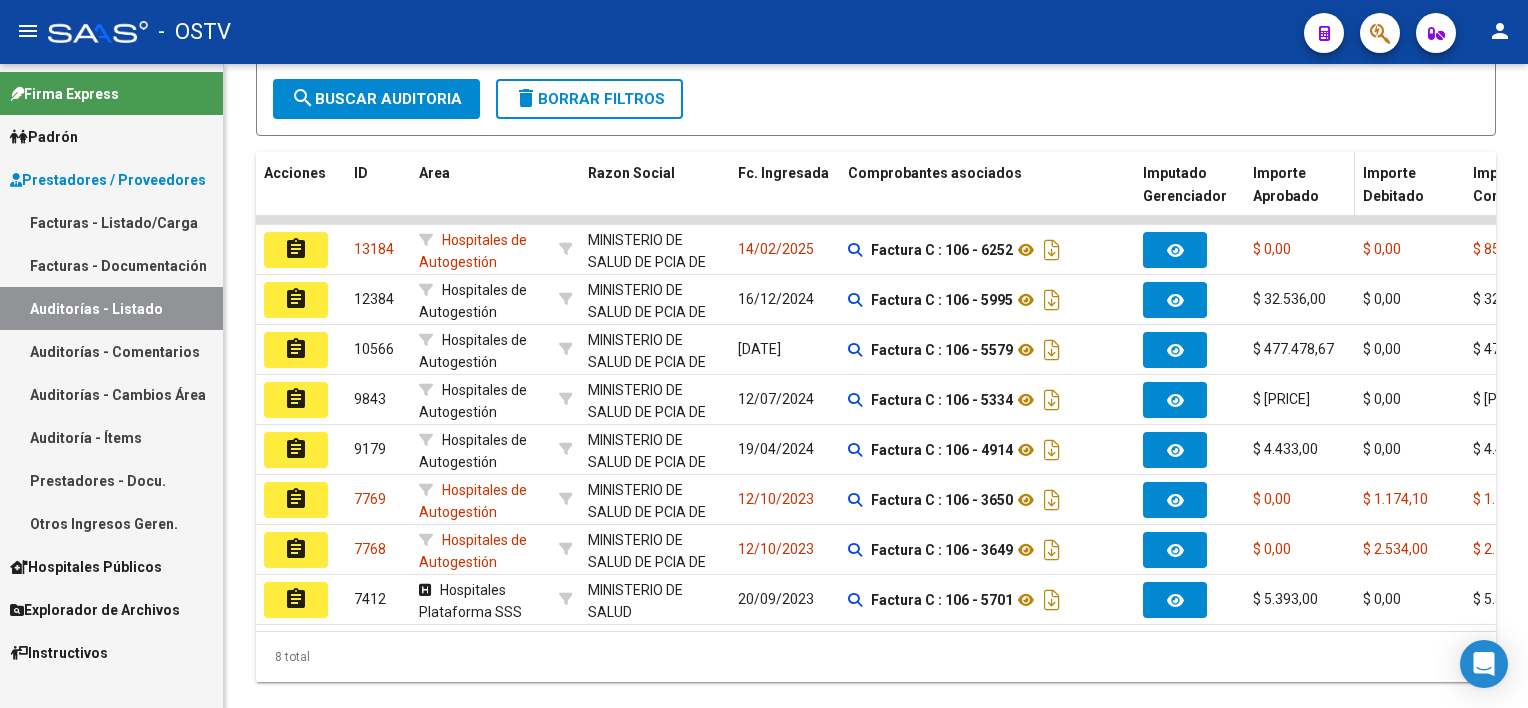 scroll, scrollTop: 0, scrollLeft: 0, axis: both 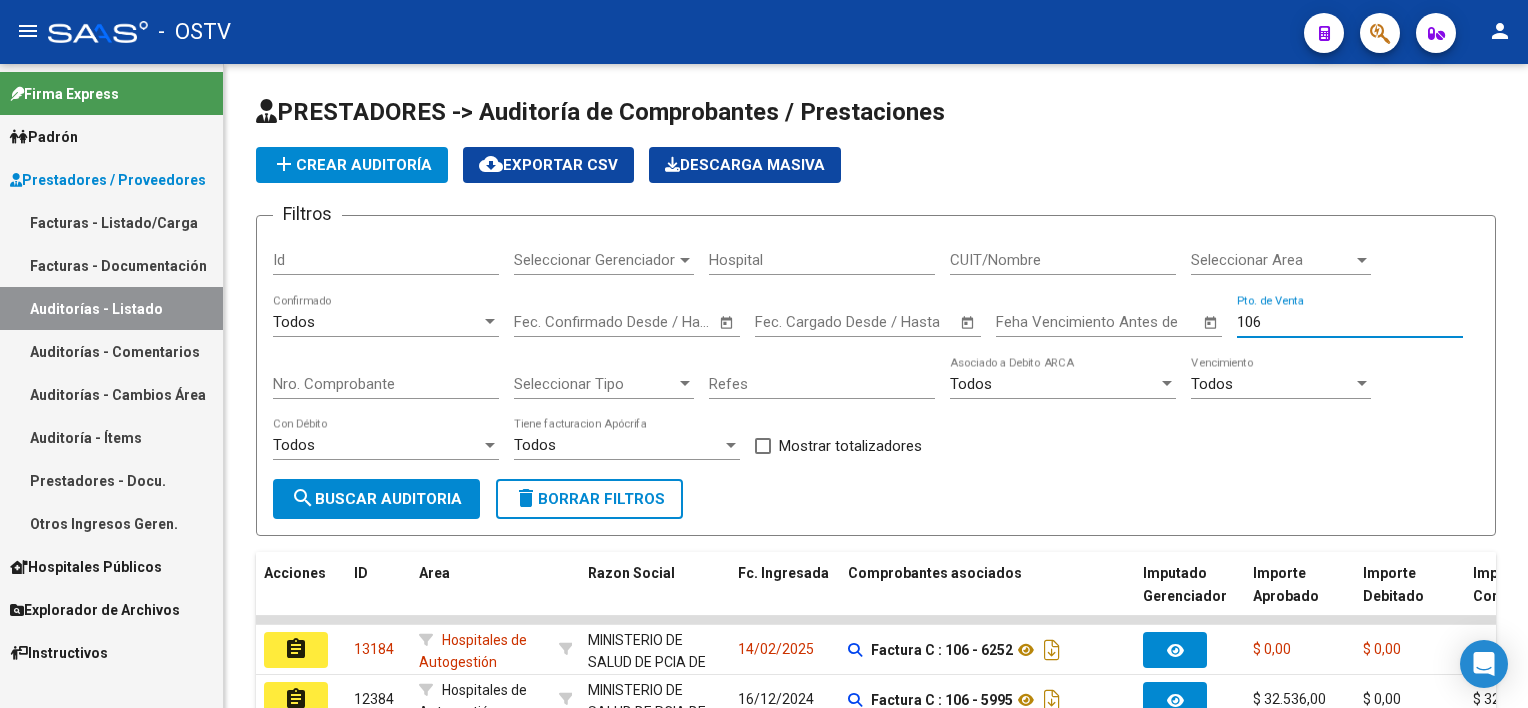 click on "Facturas - Listado/Carga" at bounding box center [111, 222] 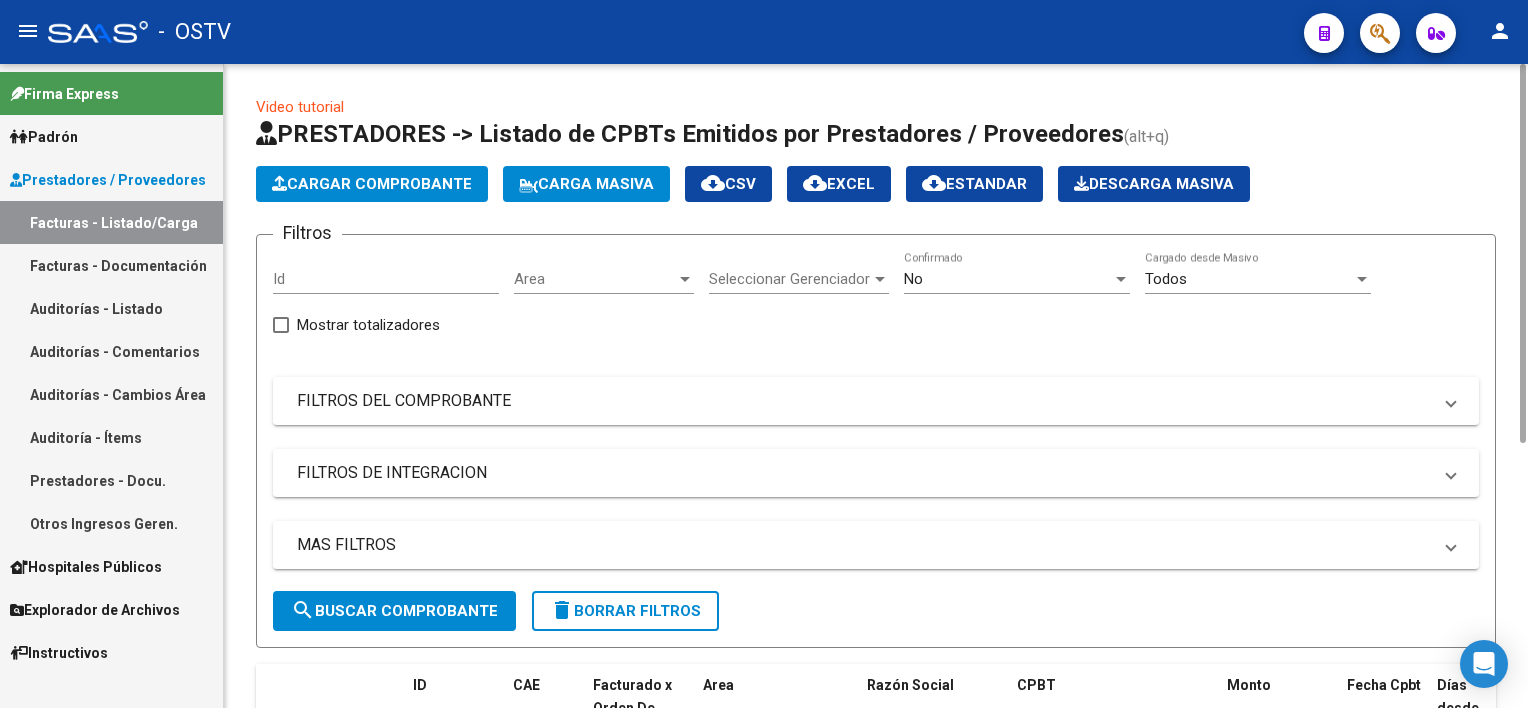 click on "No" at bounding box center (1008, 279) 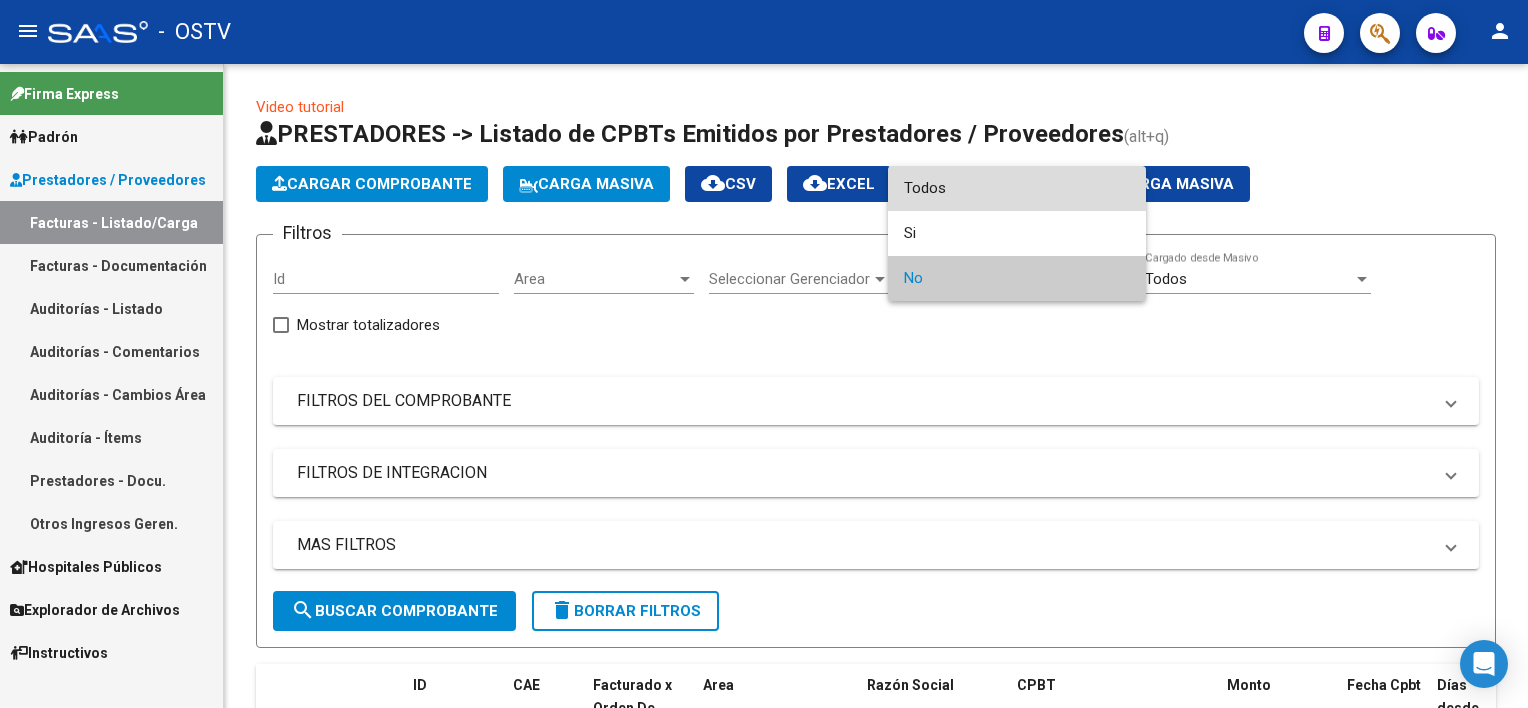 click on "Todos" at bounding box center (1017, 188) 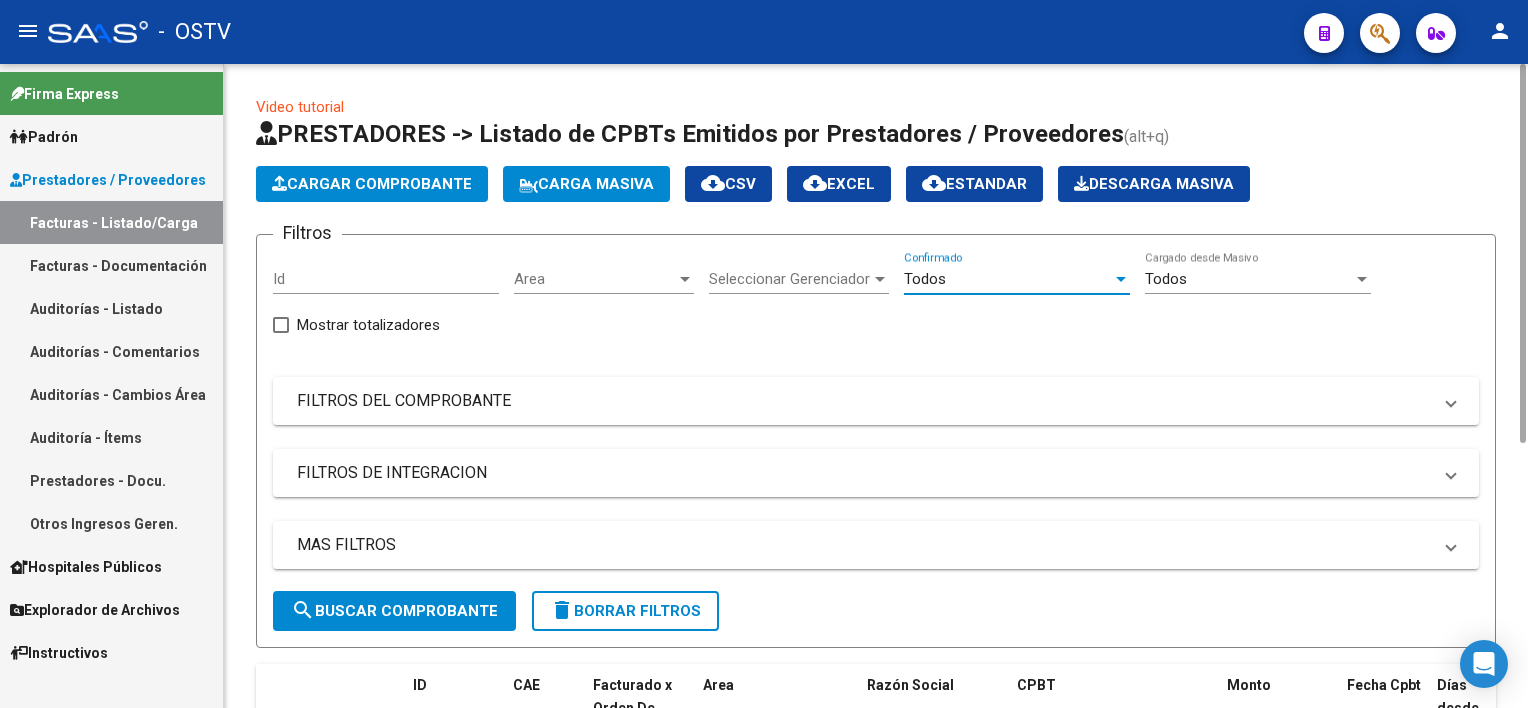 click on "Area" at bounding box center [595, 279] 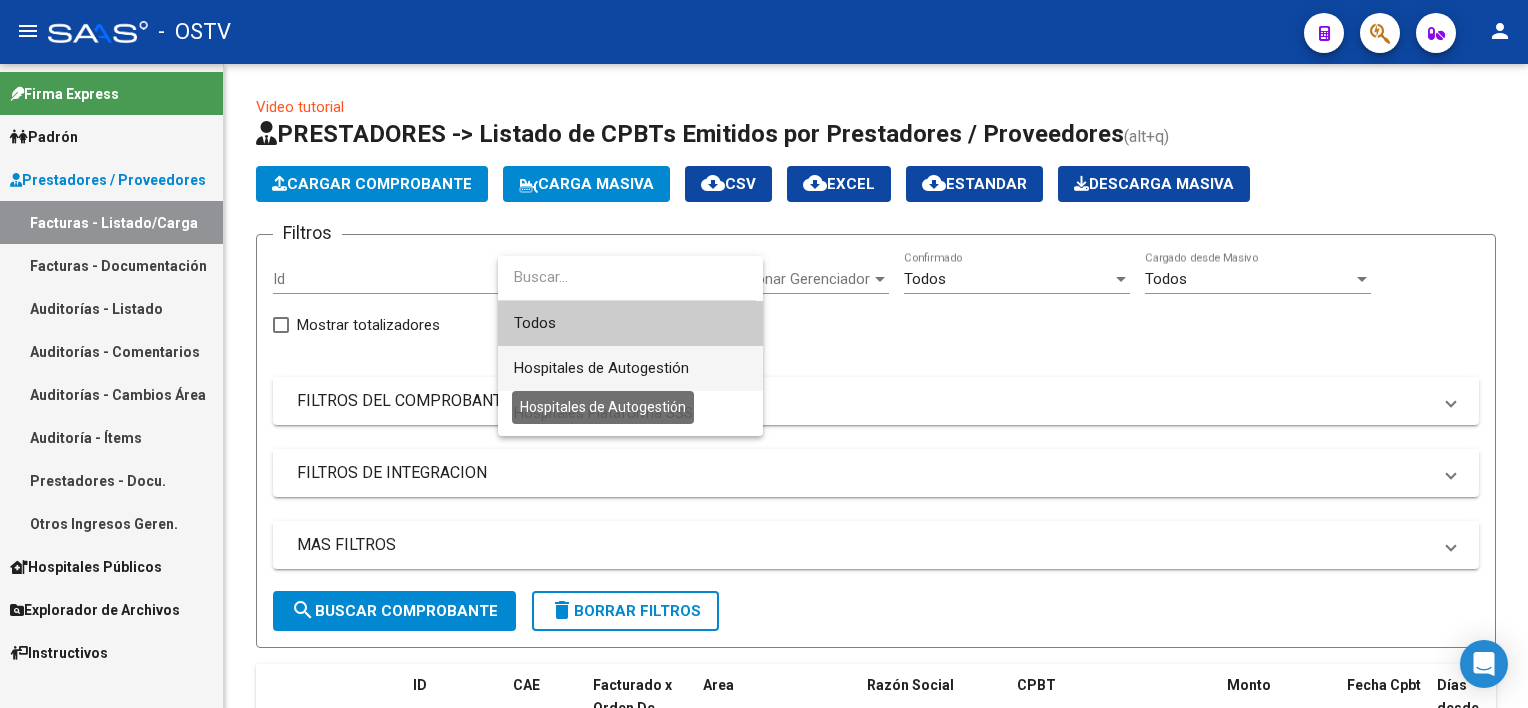 click on "Hospitales de Autogestión" at bounding box center [601, 368] 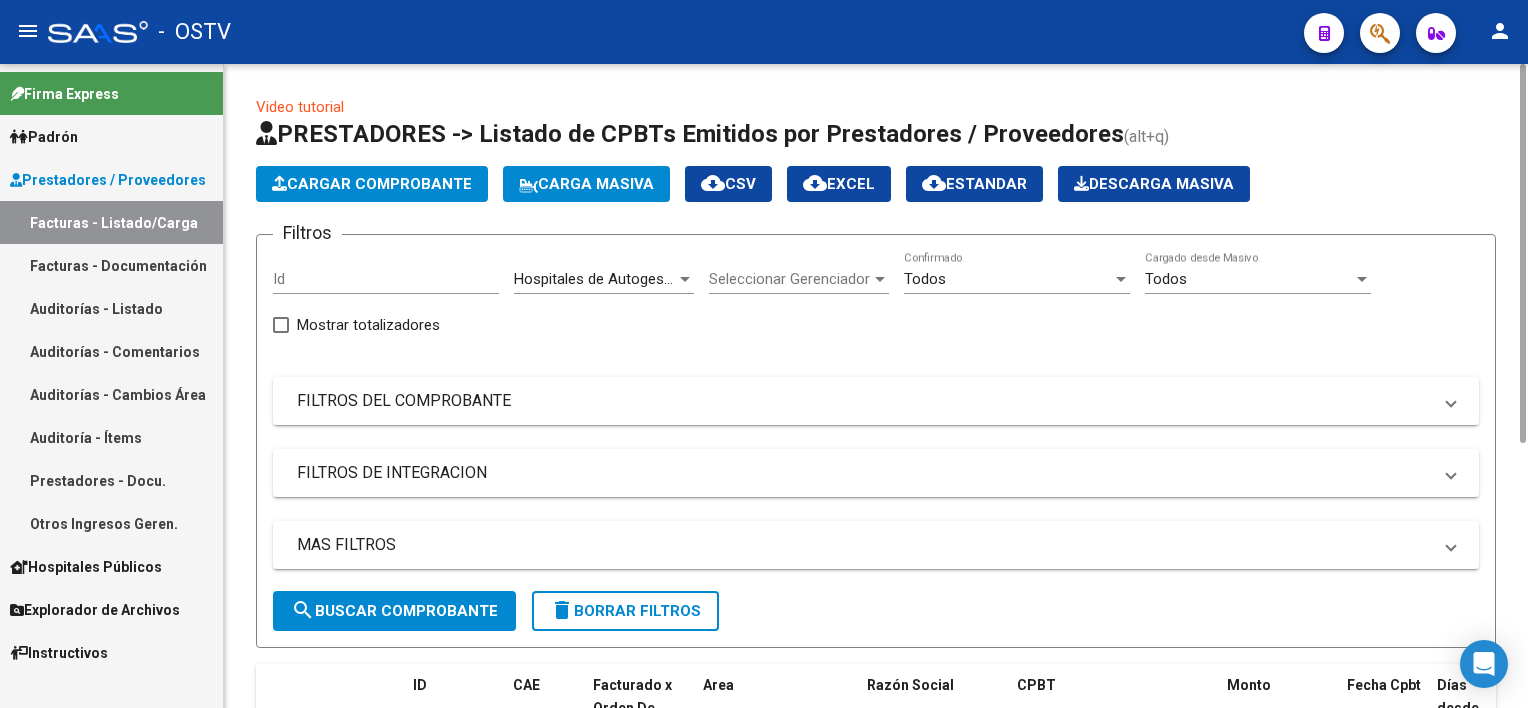 drag, startPoint x: 452, startPoint y: 396, endPoint x: 503, endPoint y: 404, distance: 51.62364 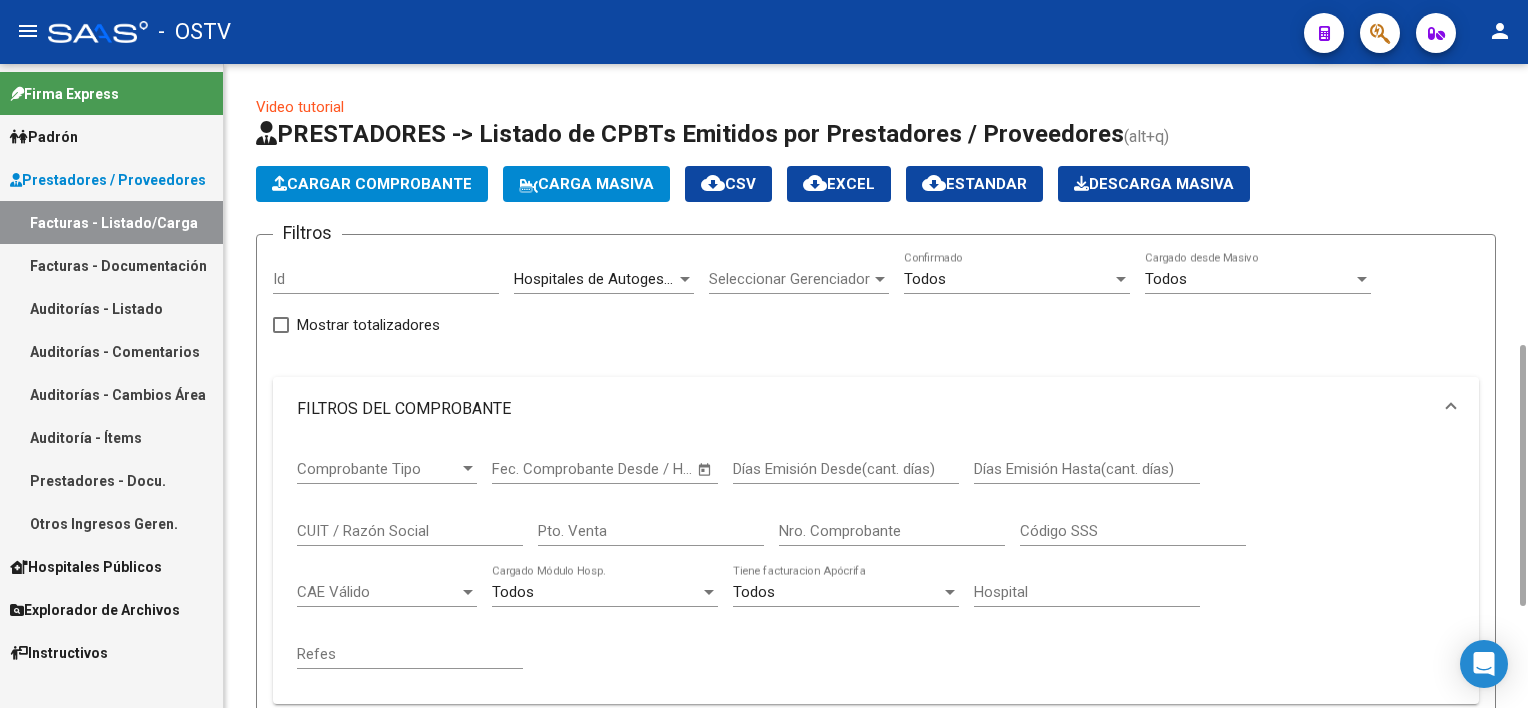 scroll, scrollTop: 200, scrollLeft: 0, axis: vertical 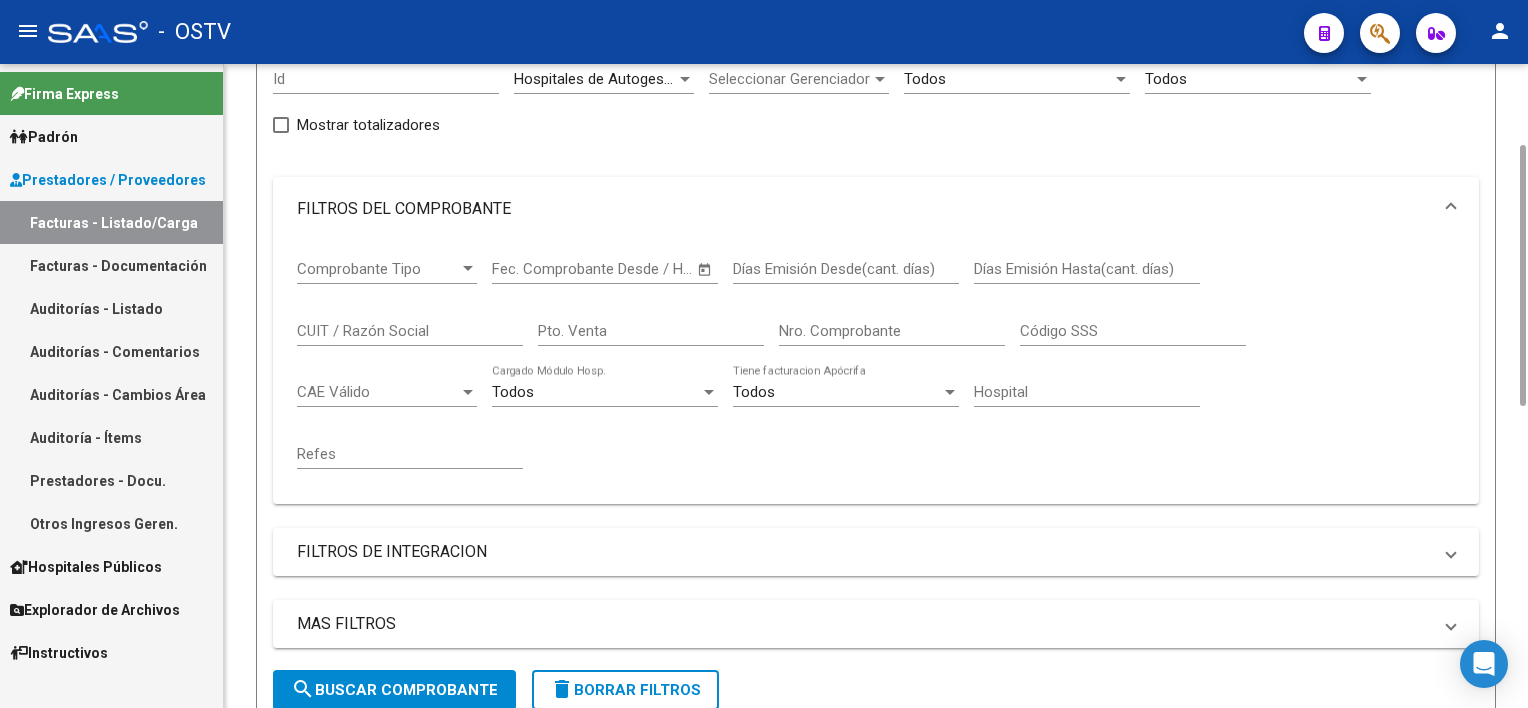 click on "Pto. Venta" 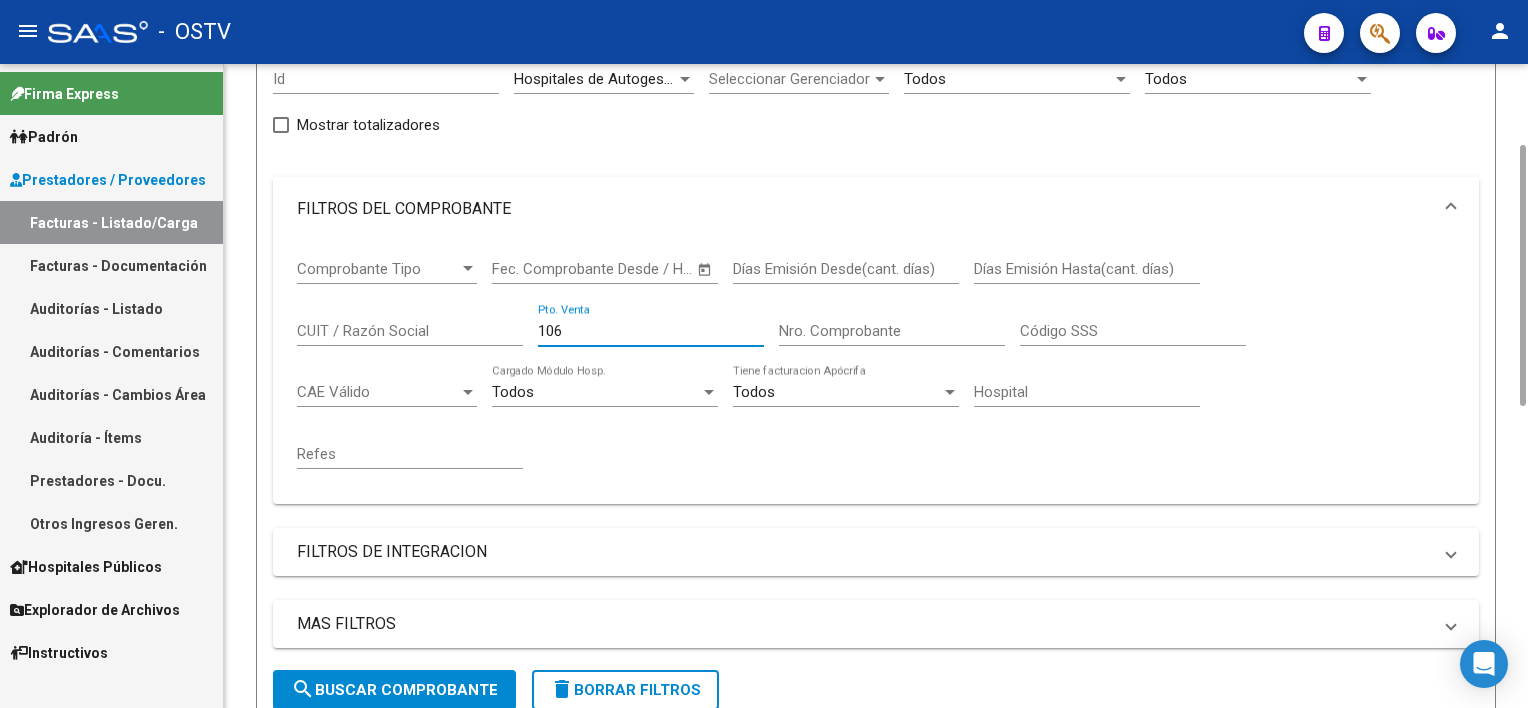 scroll, scrollTop: 790, scrollLeft: 0, axis: vertical 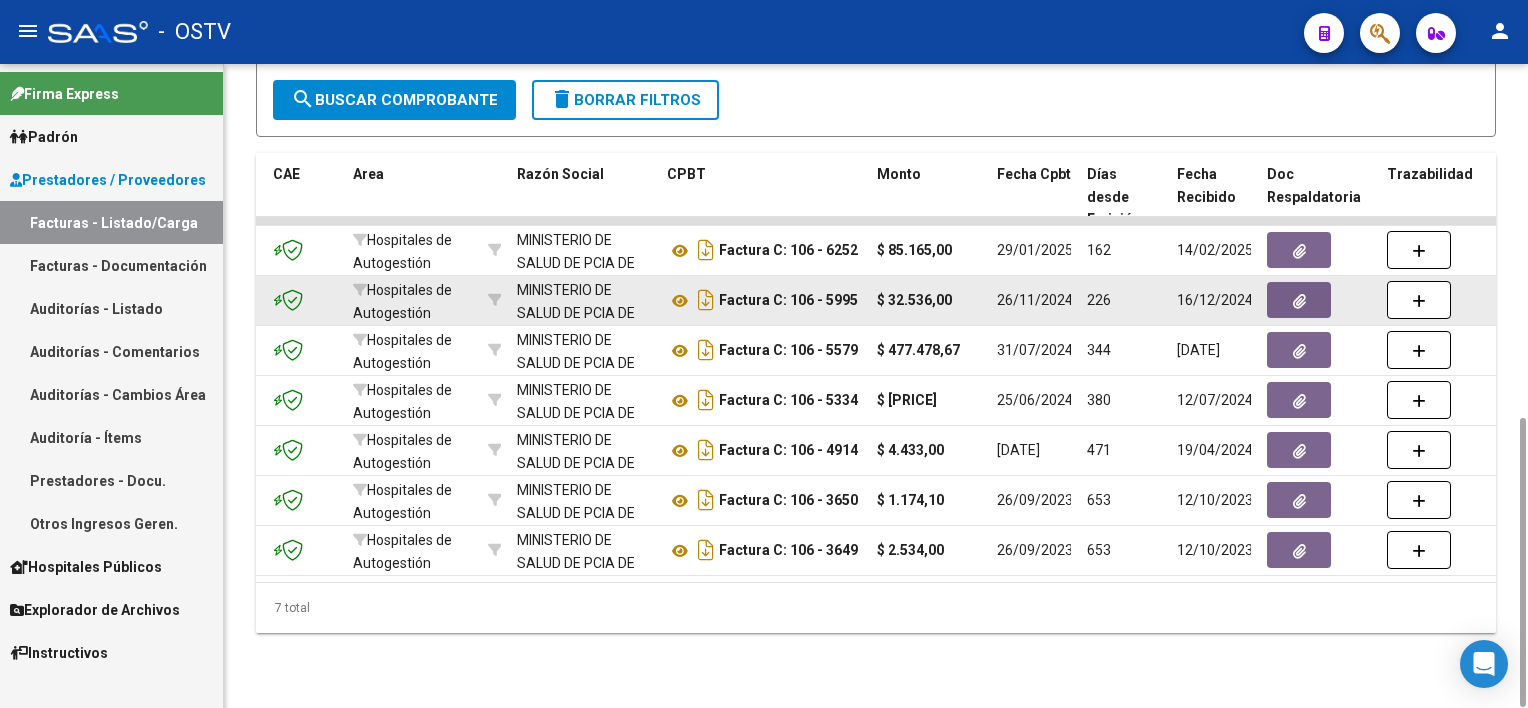 type on "106" 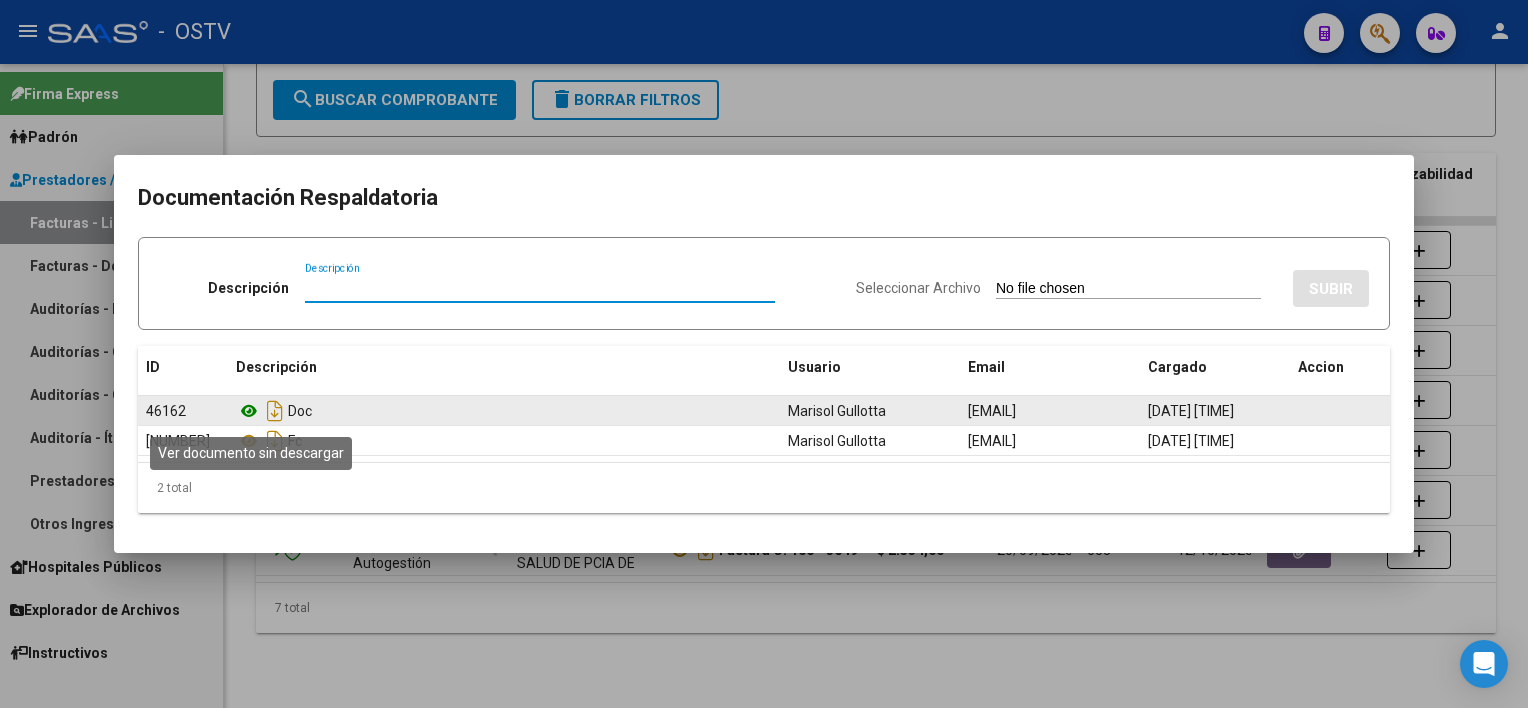 click 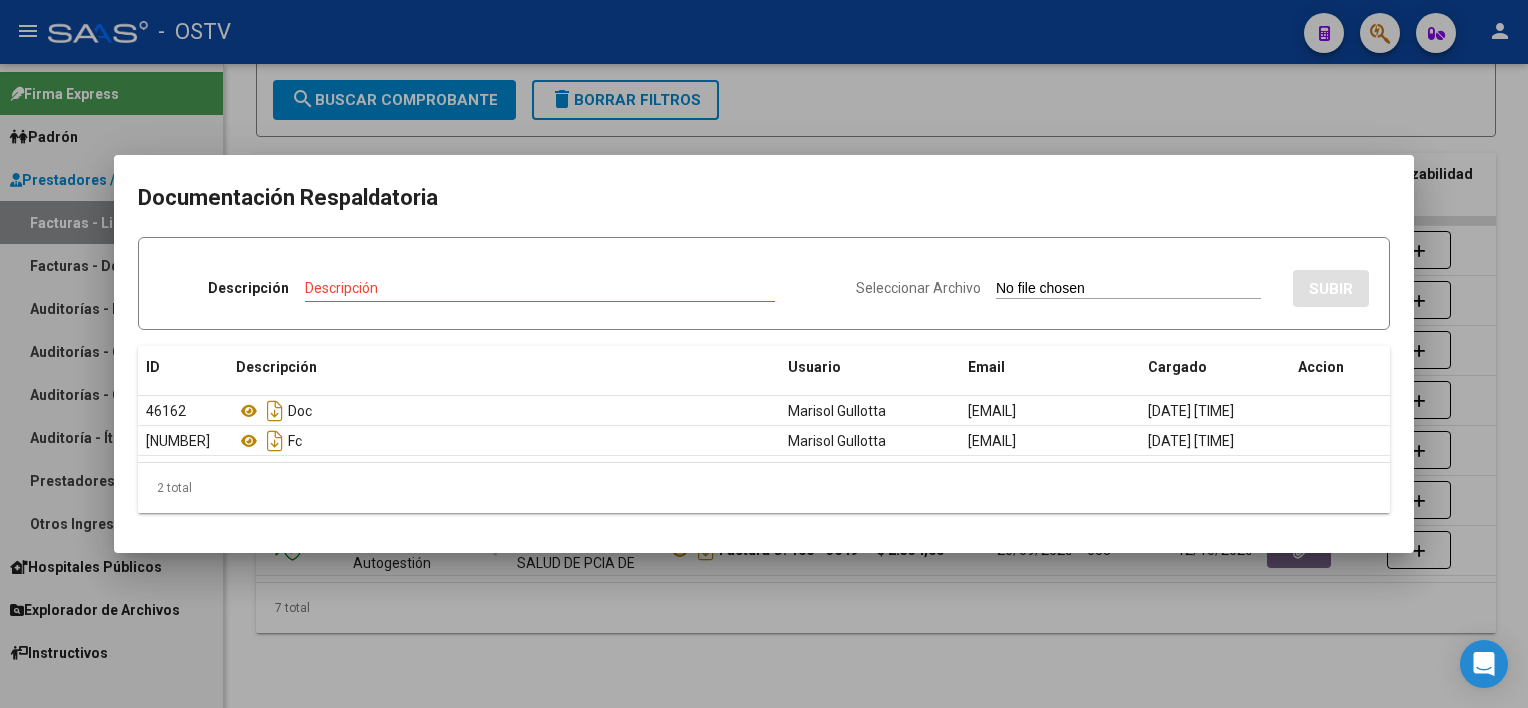 click at bounding box center (764, 354) 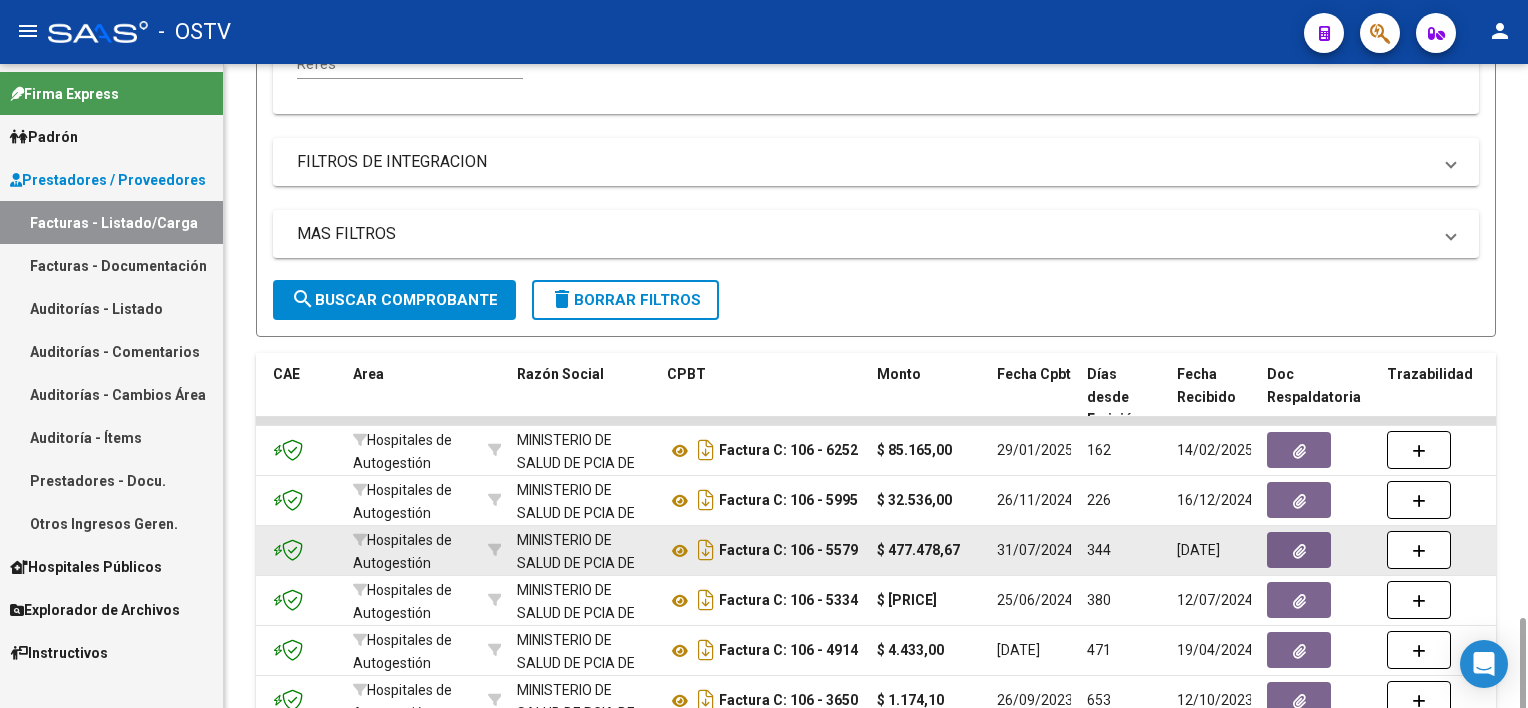 scroll, scrollTop: 790, scrollLeft: 0, axis: vertical 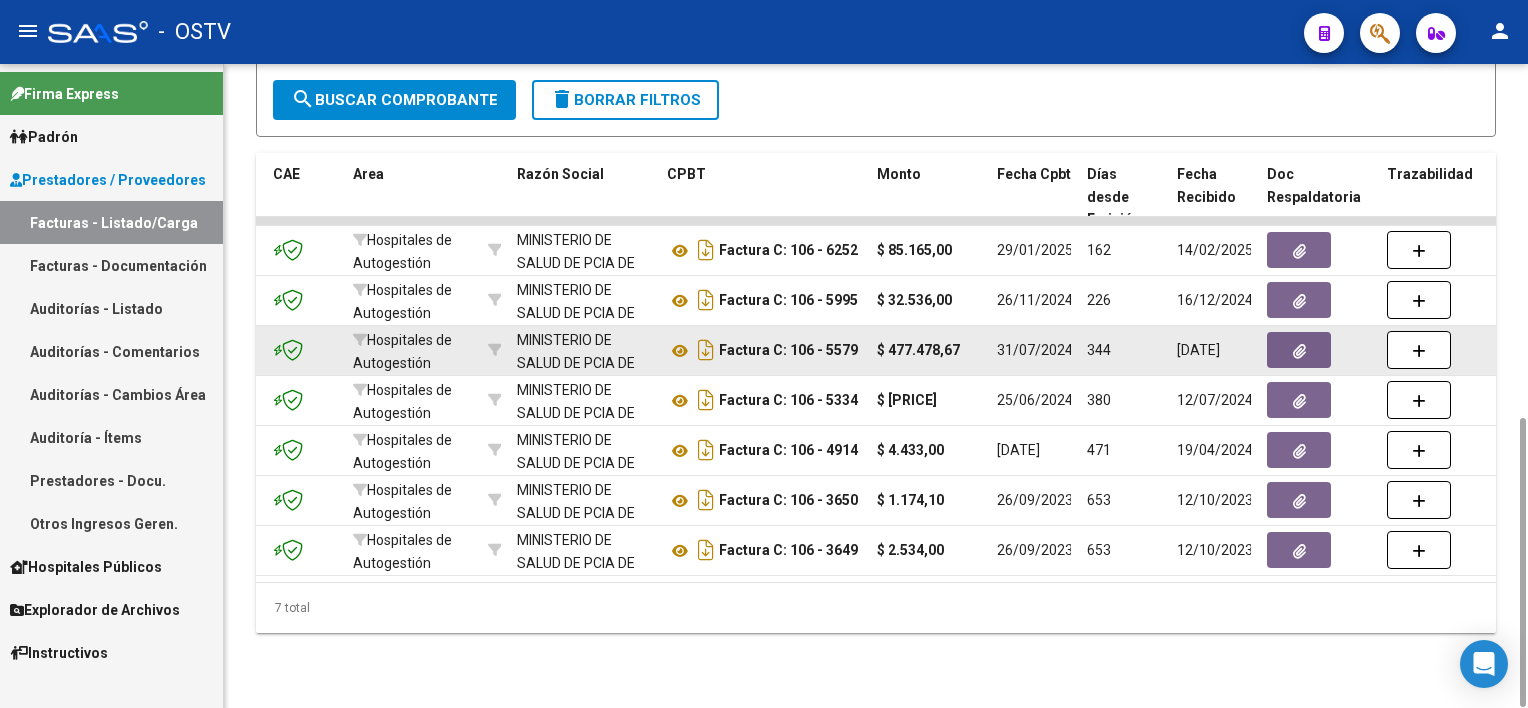 click 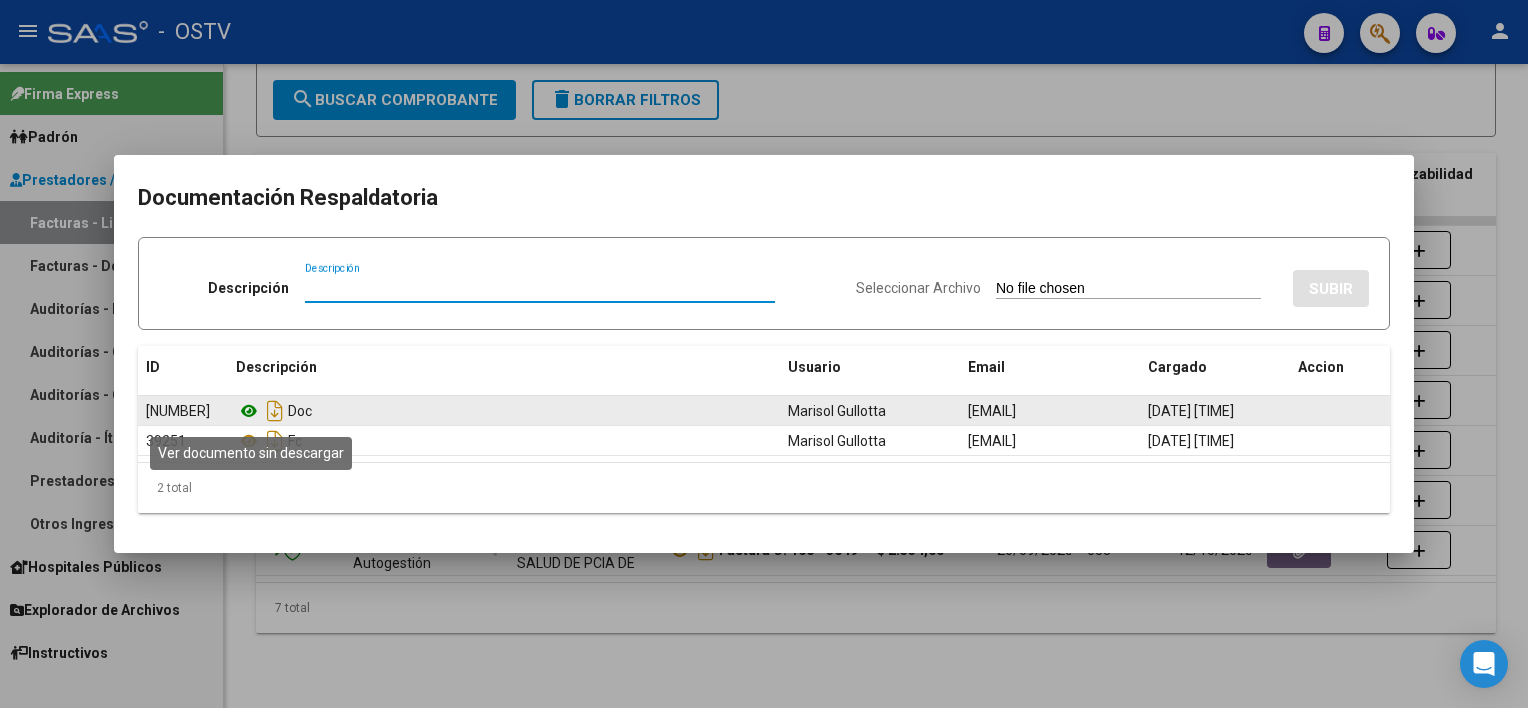 click 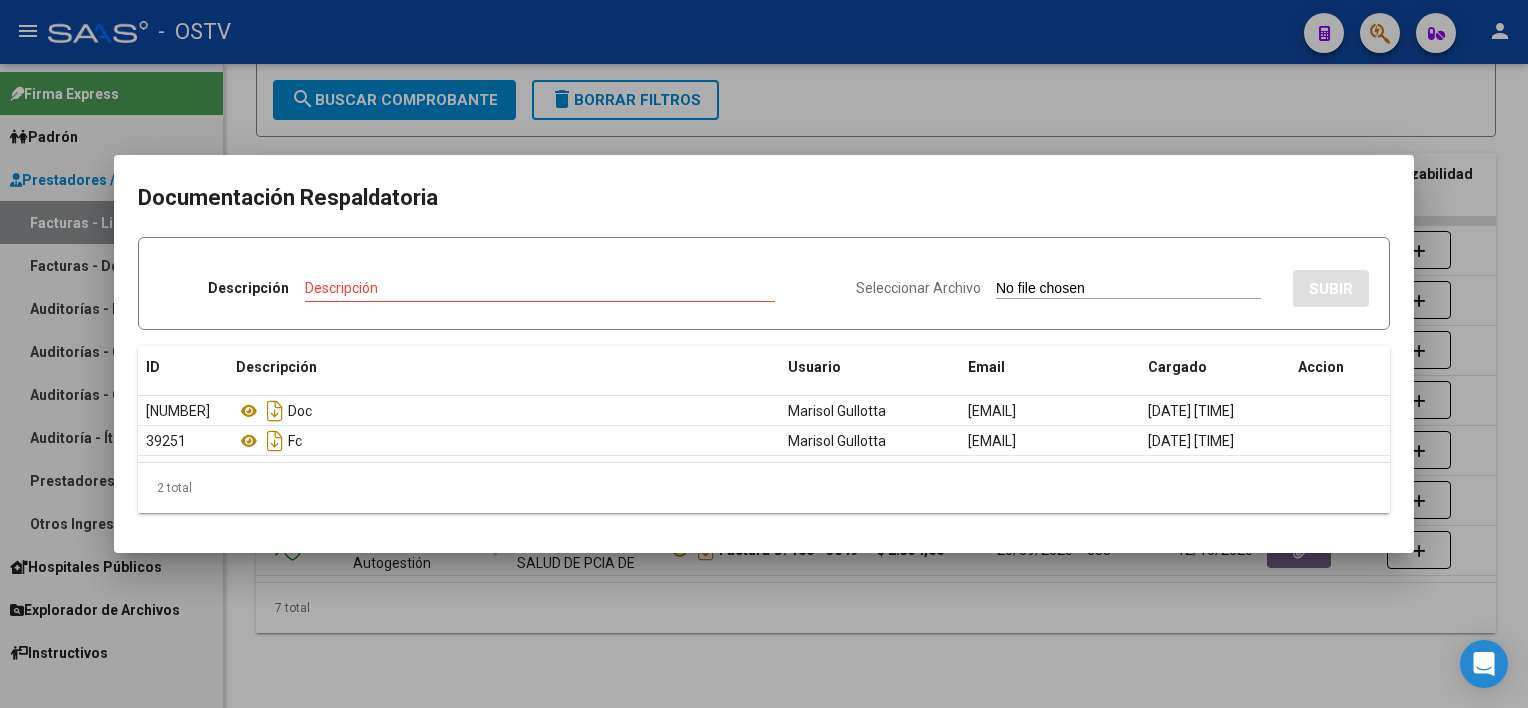 click at bounding box center (764, 354) 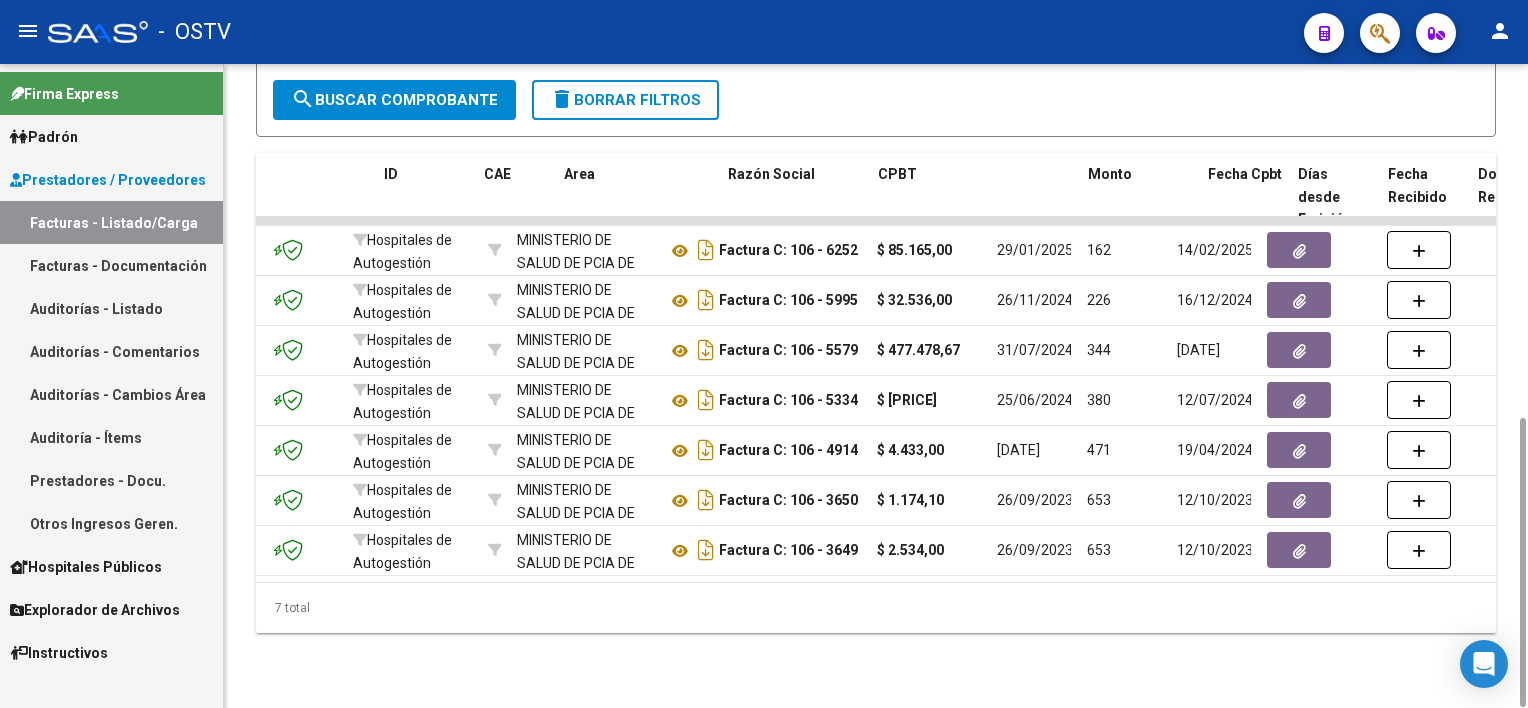 scroll, scrollTop: 0, scrollLeft: 0, axis: both 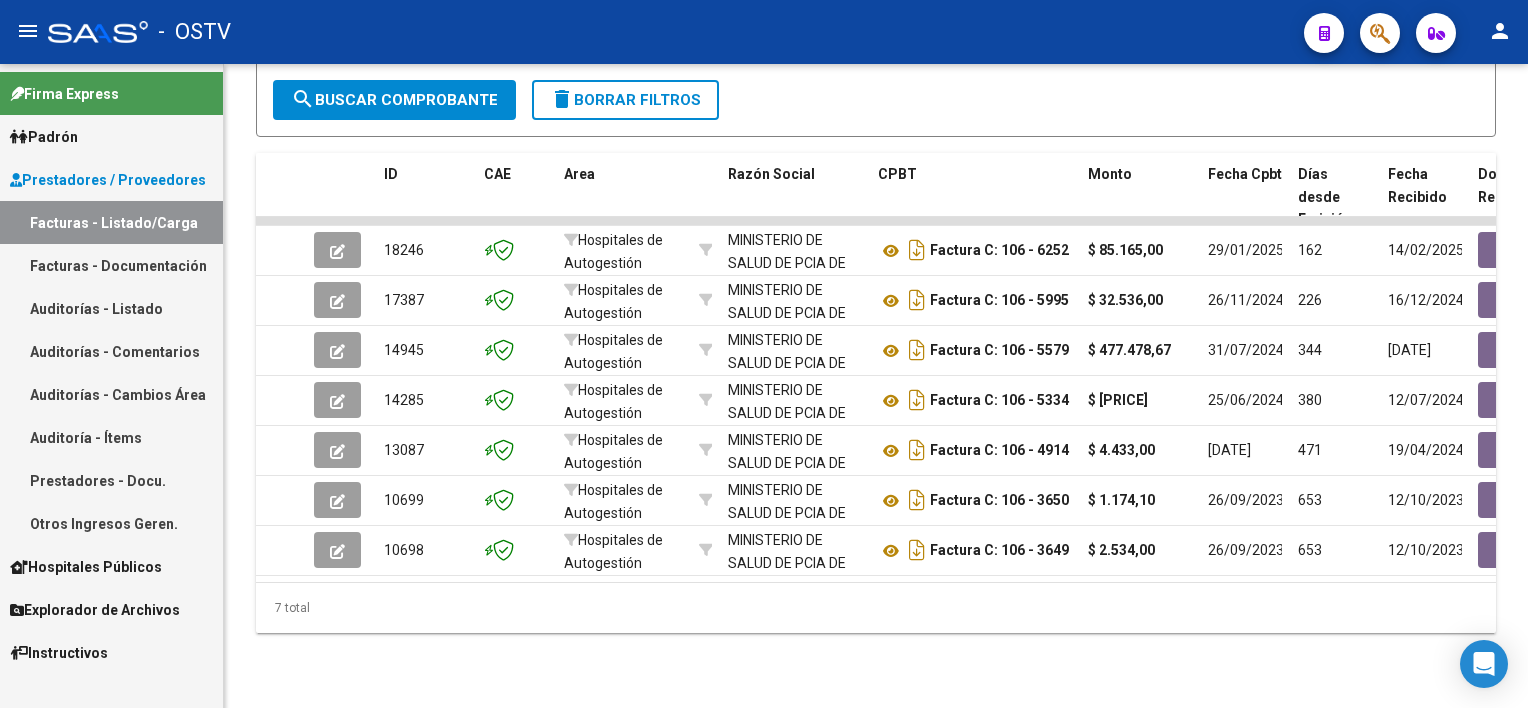 click on "Auditorías - Comentarios" at bounding box center (111, 351) 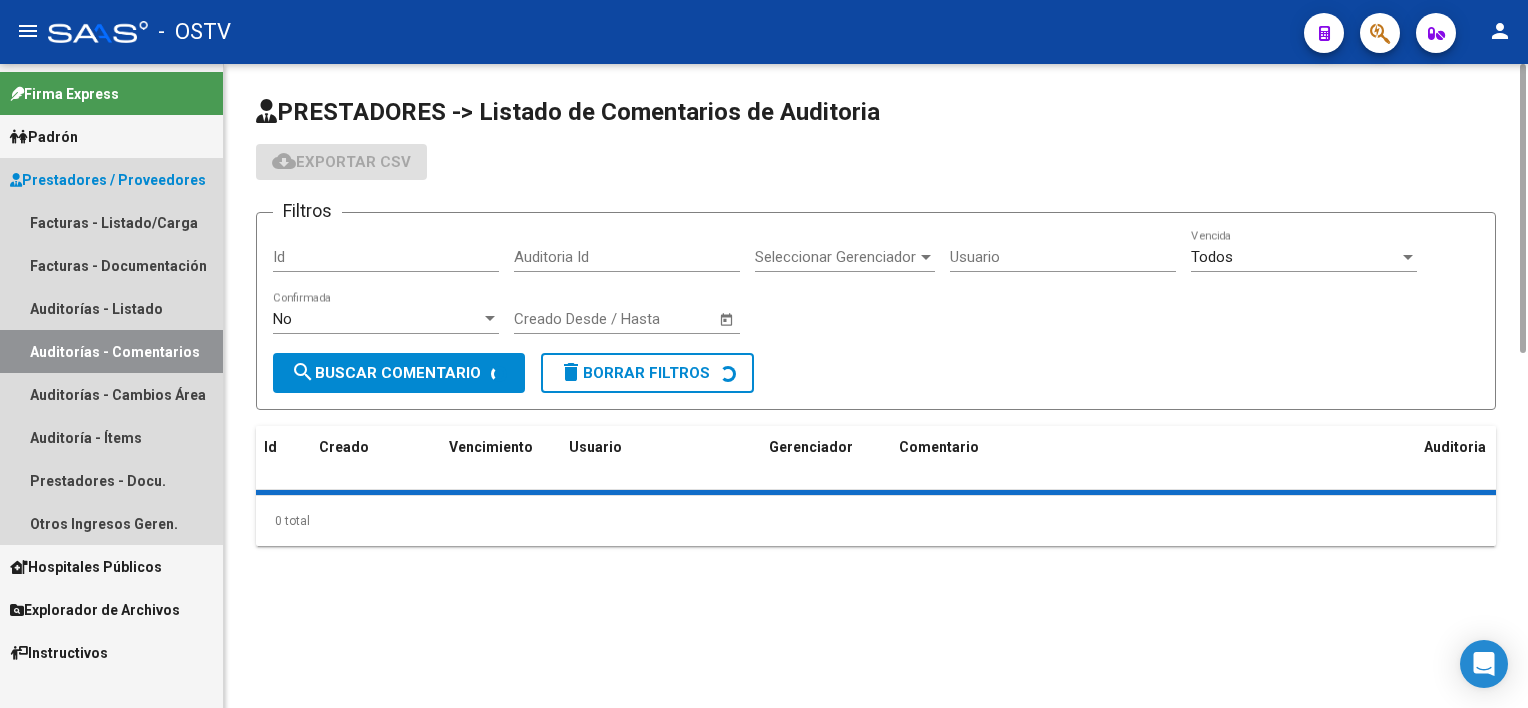 scroll, scrollTop: 0, scrollLeft: 0, axis: both 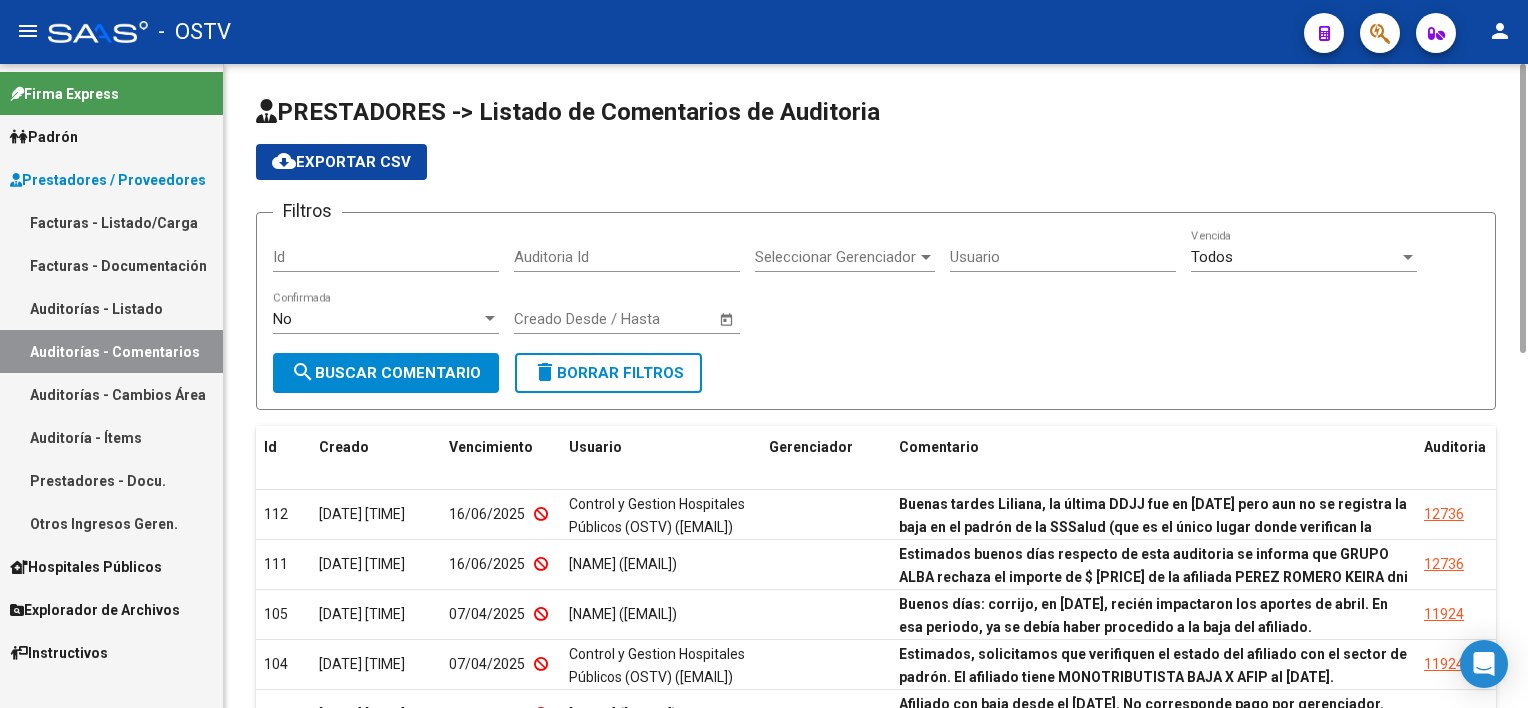 click on "Auditorías - Listado" at bounding box center [111, 308] 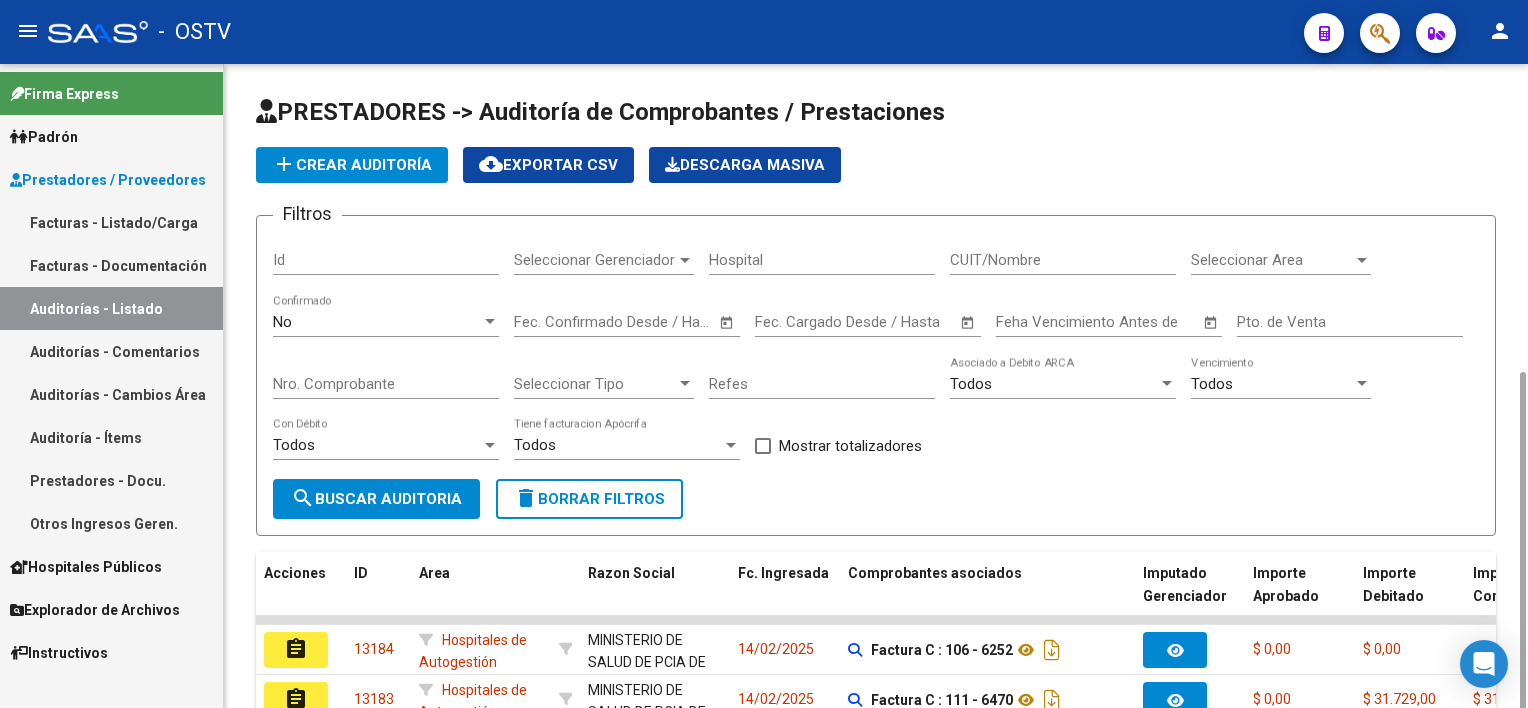 scroll, scrollTop: 550, scrollLeft: 0, axis: vertical 